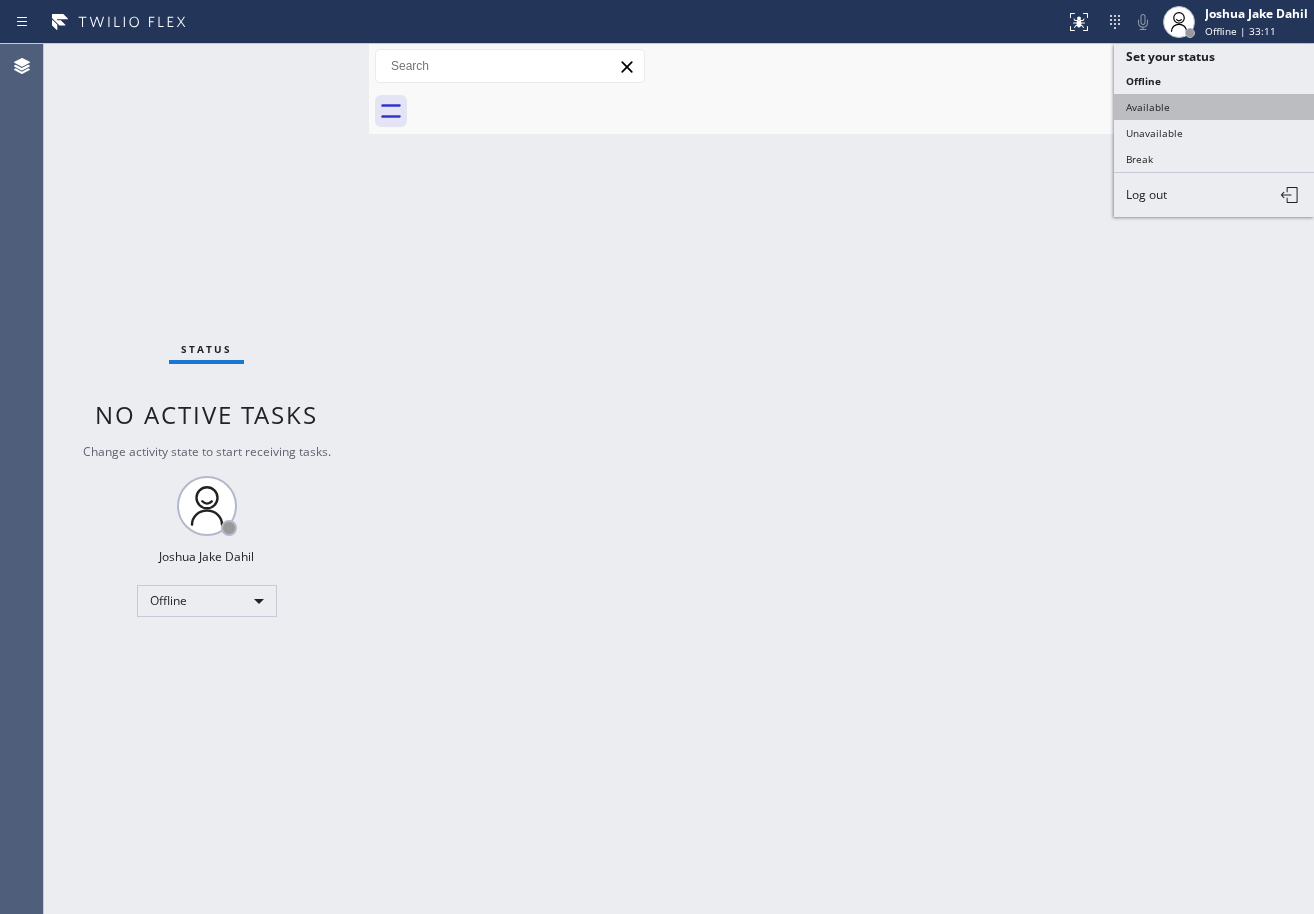 scroll, scrollTop: 0, scrollLeft: 0, axis: both 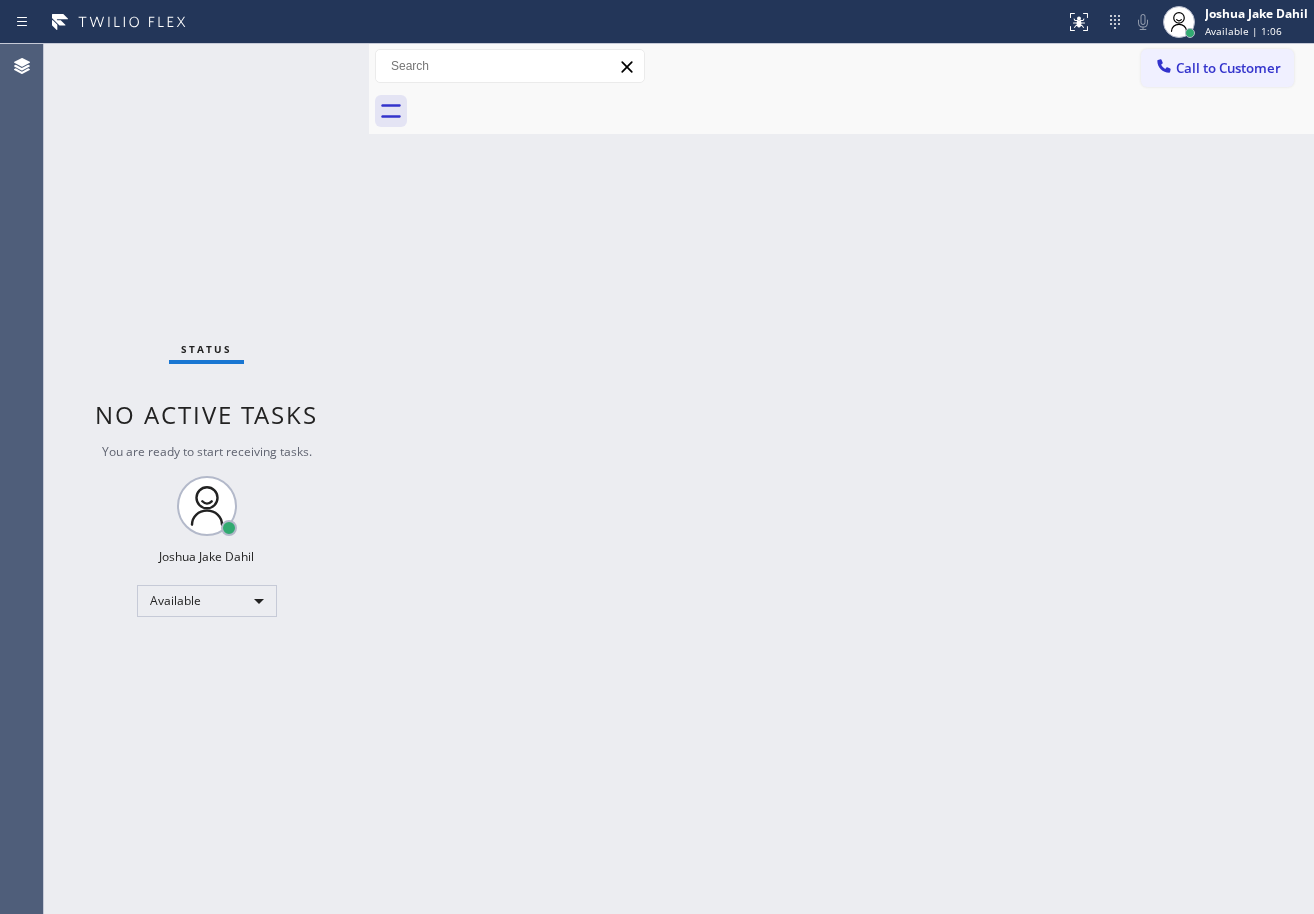 click on "Status   No active tasks     You are ready to start receiving tasks.   [FIRST] [LAST] Available" at bounding box center (206, 479) 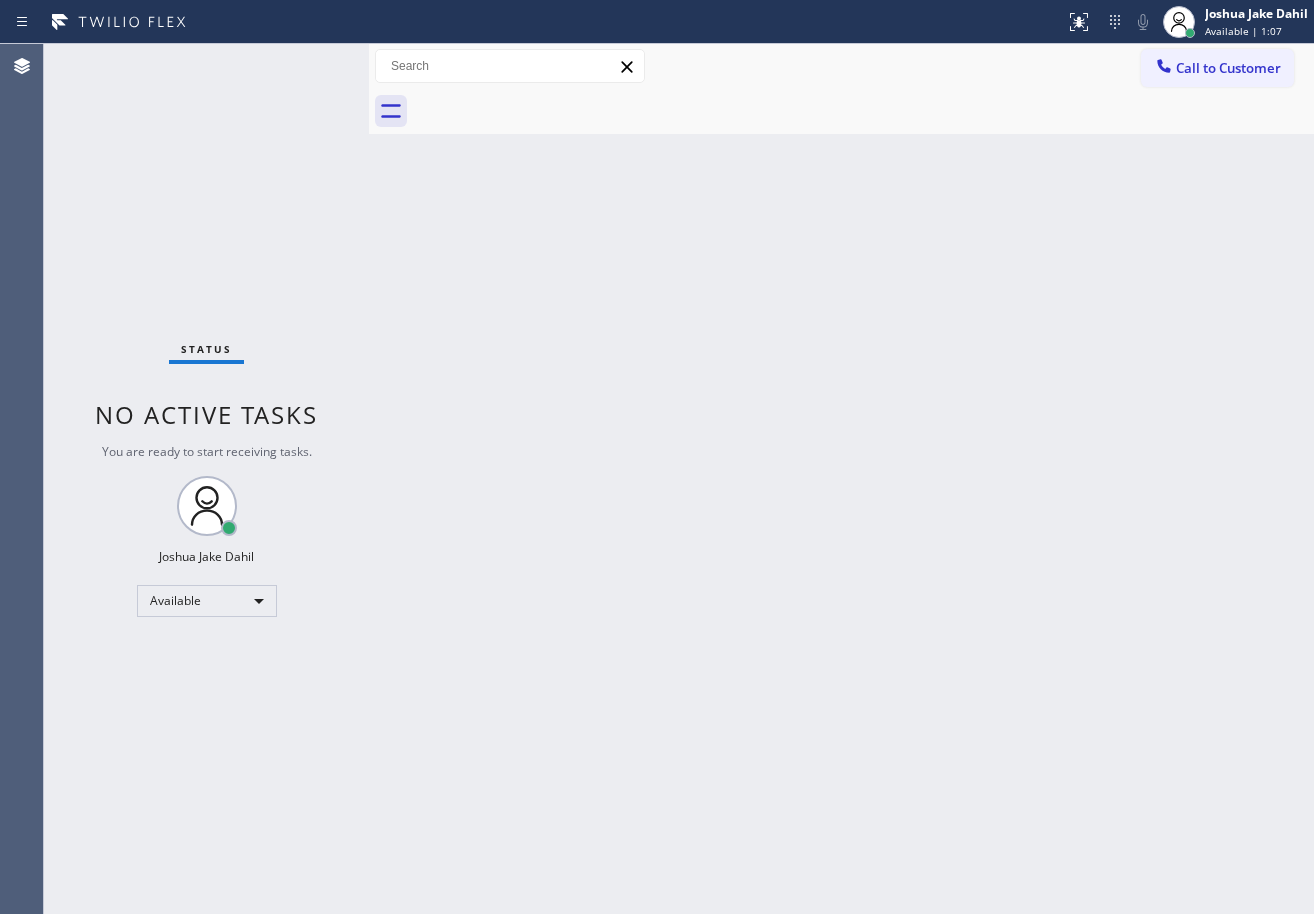click on "Status   No active tasks     You are ready to start receiving tasks.   [FIRST] [LAST] Available" at bounding box center (206, 479) 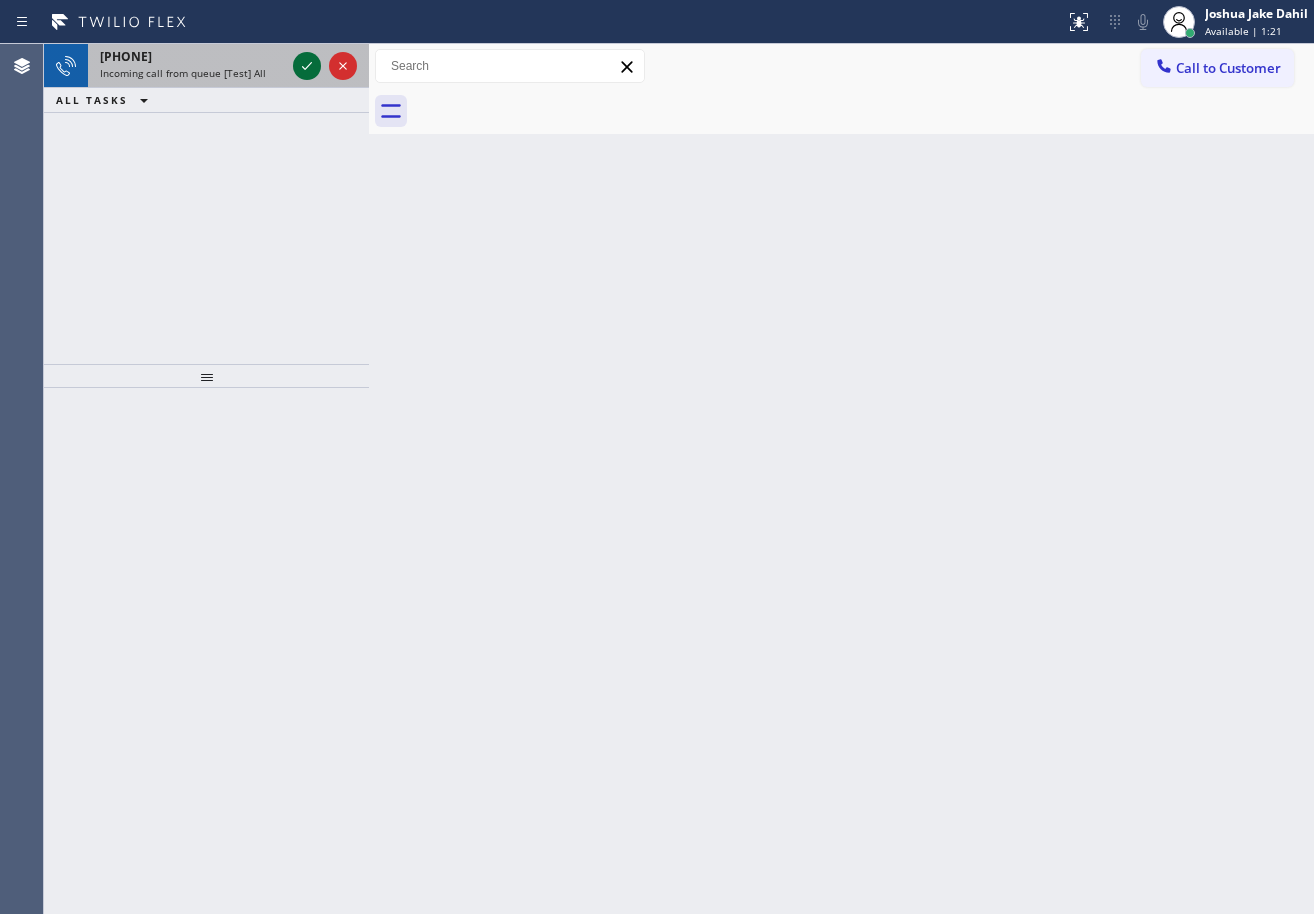 click 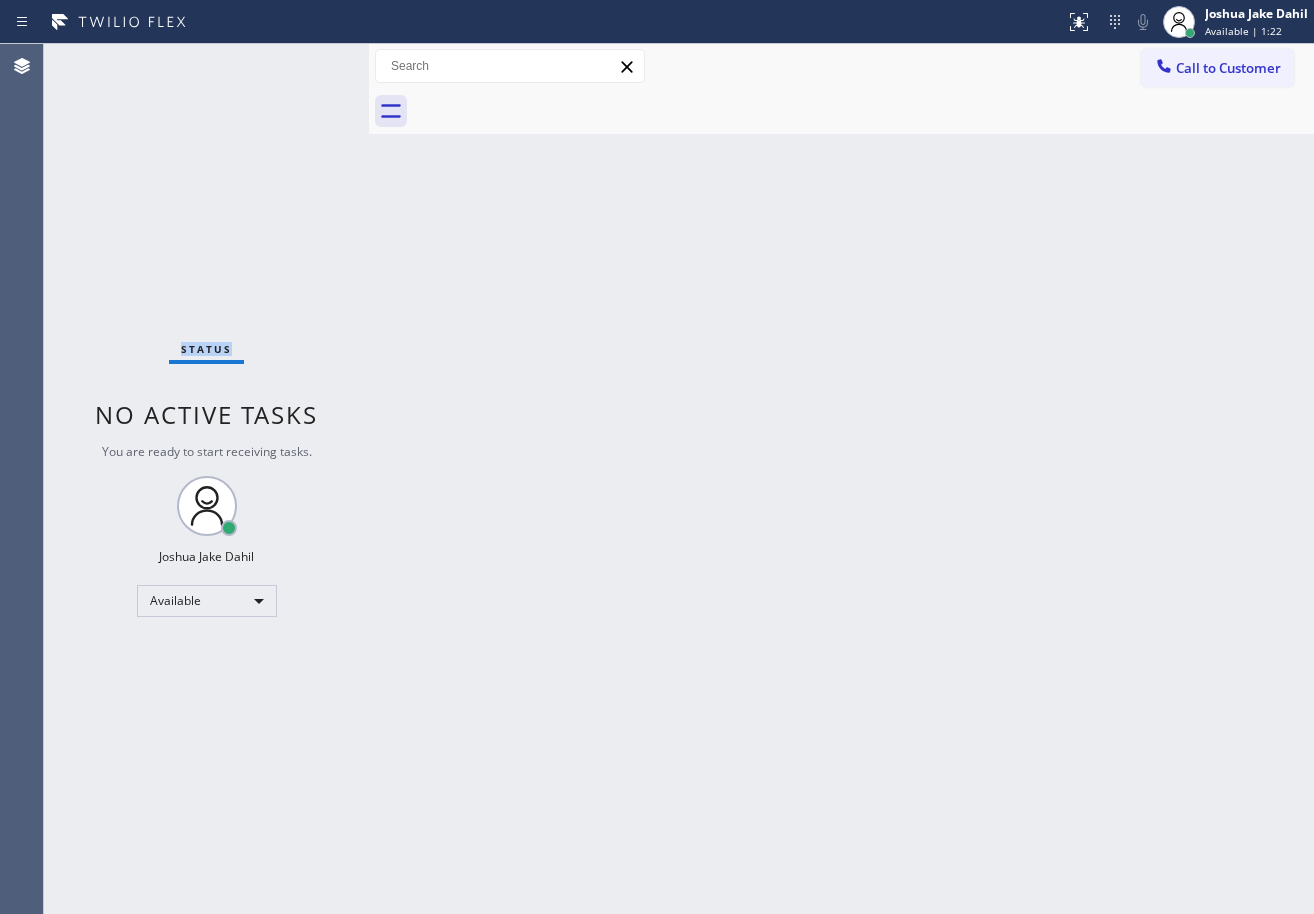 click on "Status   No active tasks     You are ready to start receiving tasks.   [FIRST] [LAST] Available" at bounding box center (206, 479) 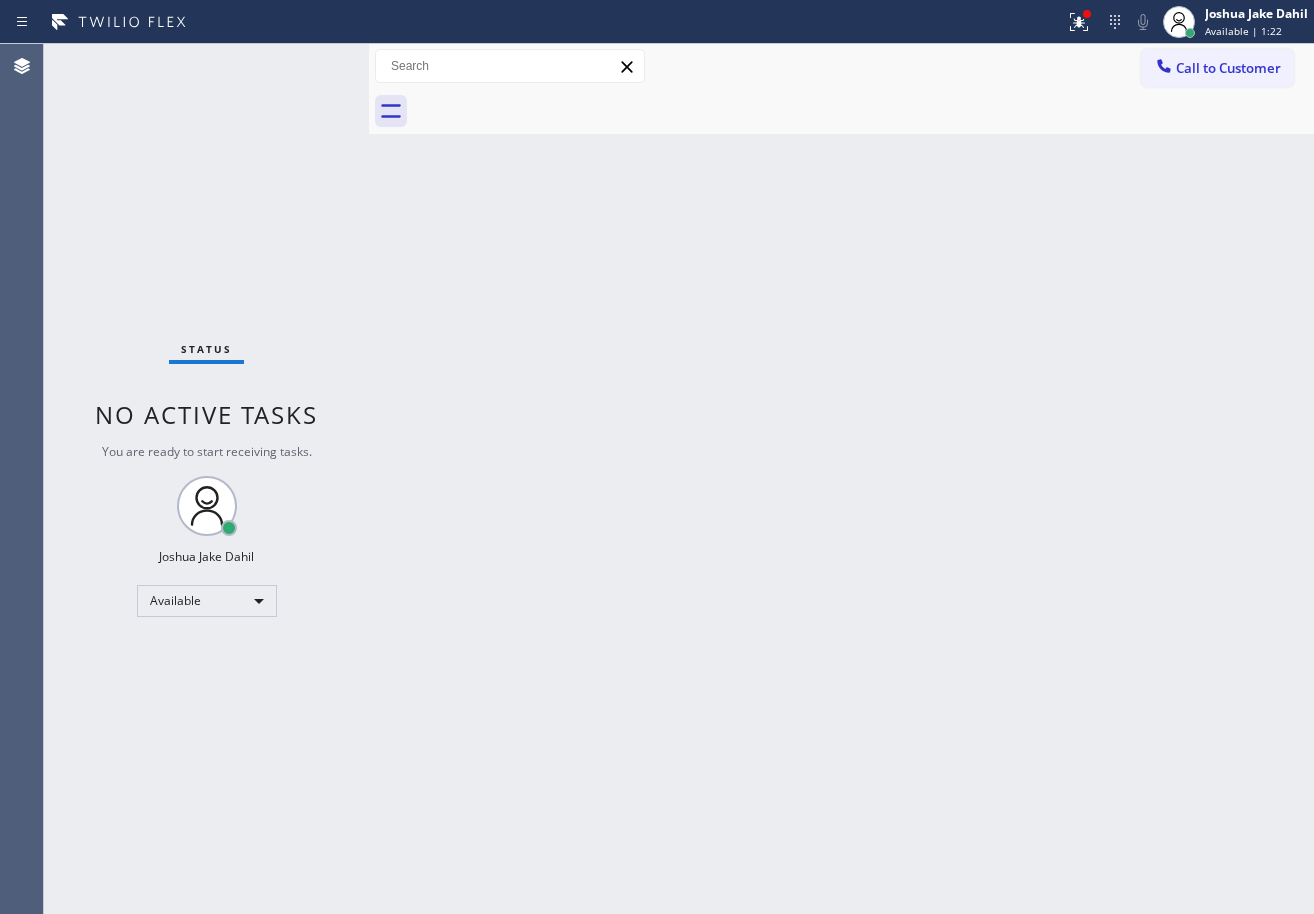 click on "Status   No active tasks     You are ready to start receiving tasks.   [FIRST] [LAST] Available" at bounding box center (206, 479) 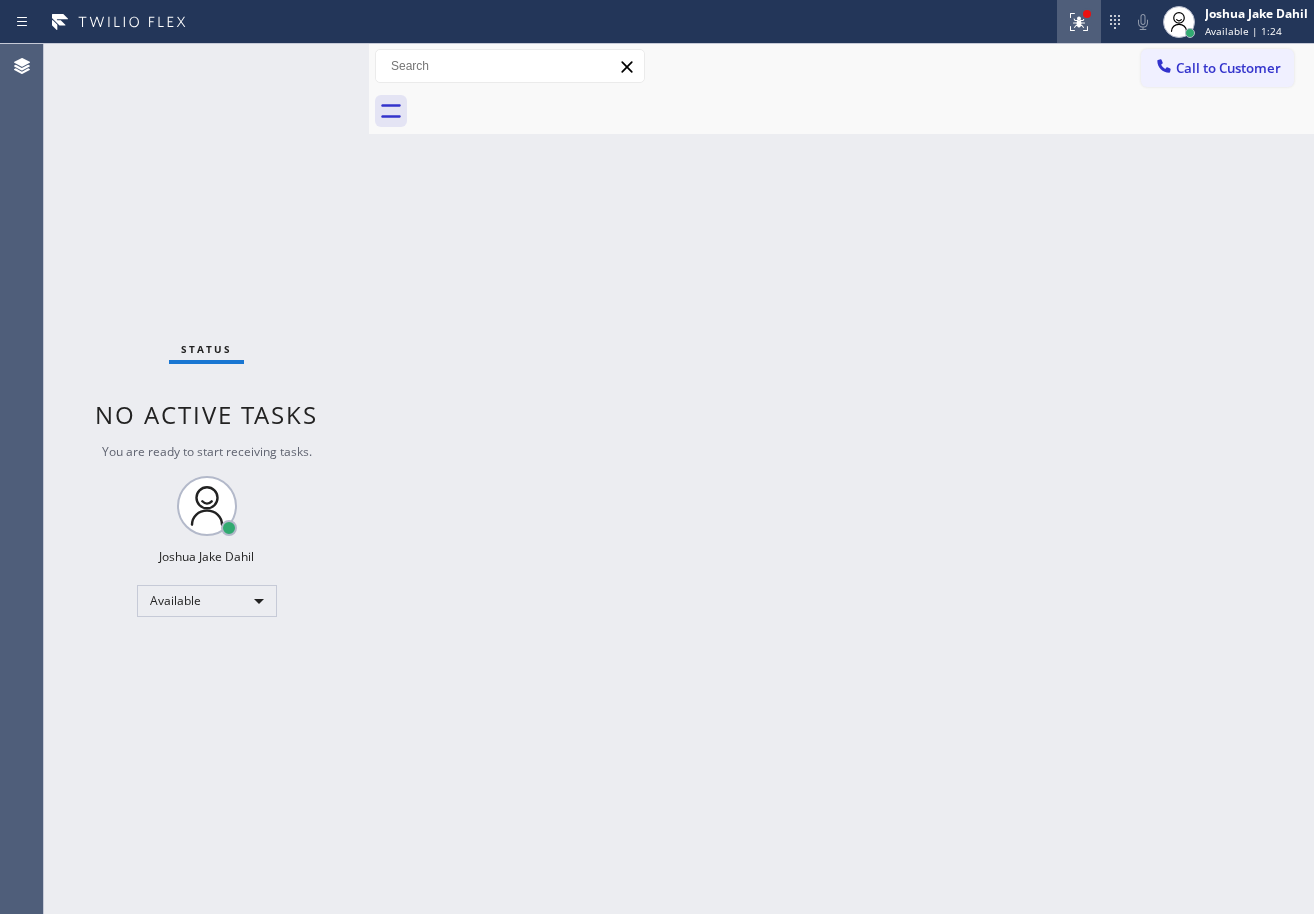 click 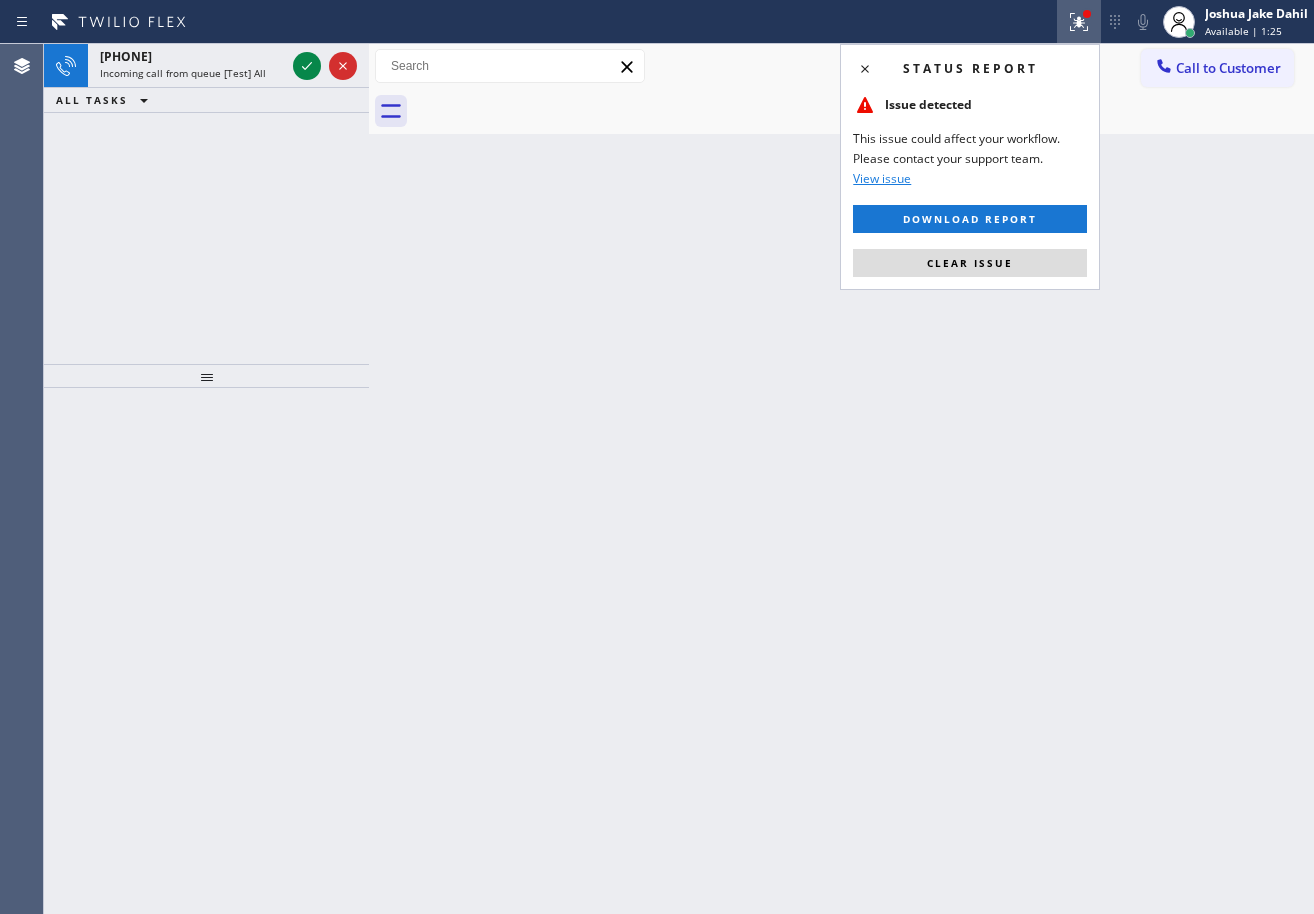 drag, startPoint x: 1052, startPoint y: 266, endPoint x: 288, endPoint y: 92, distance: 783.56366 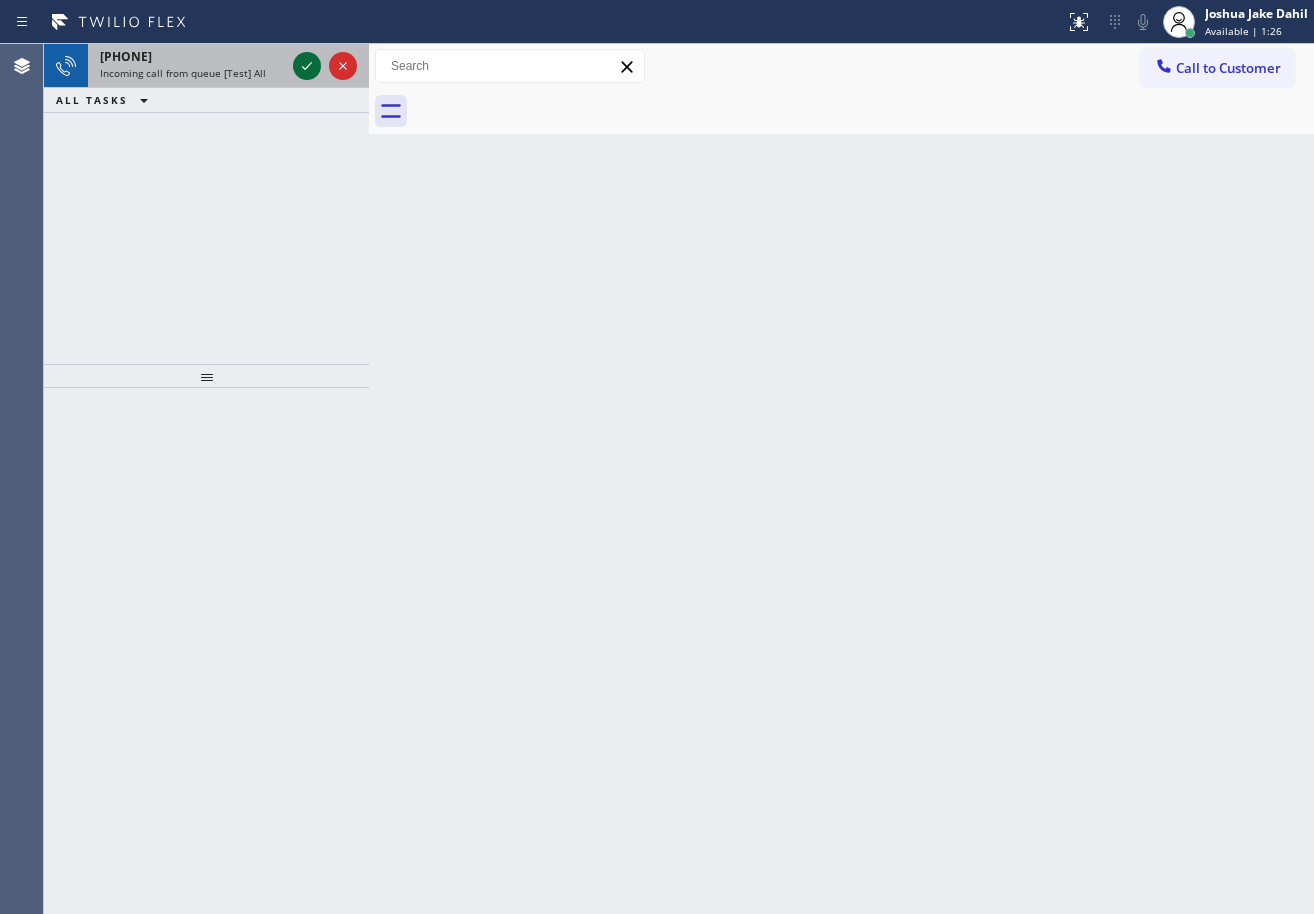 click 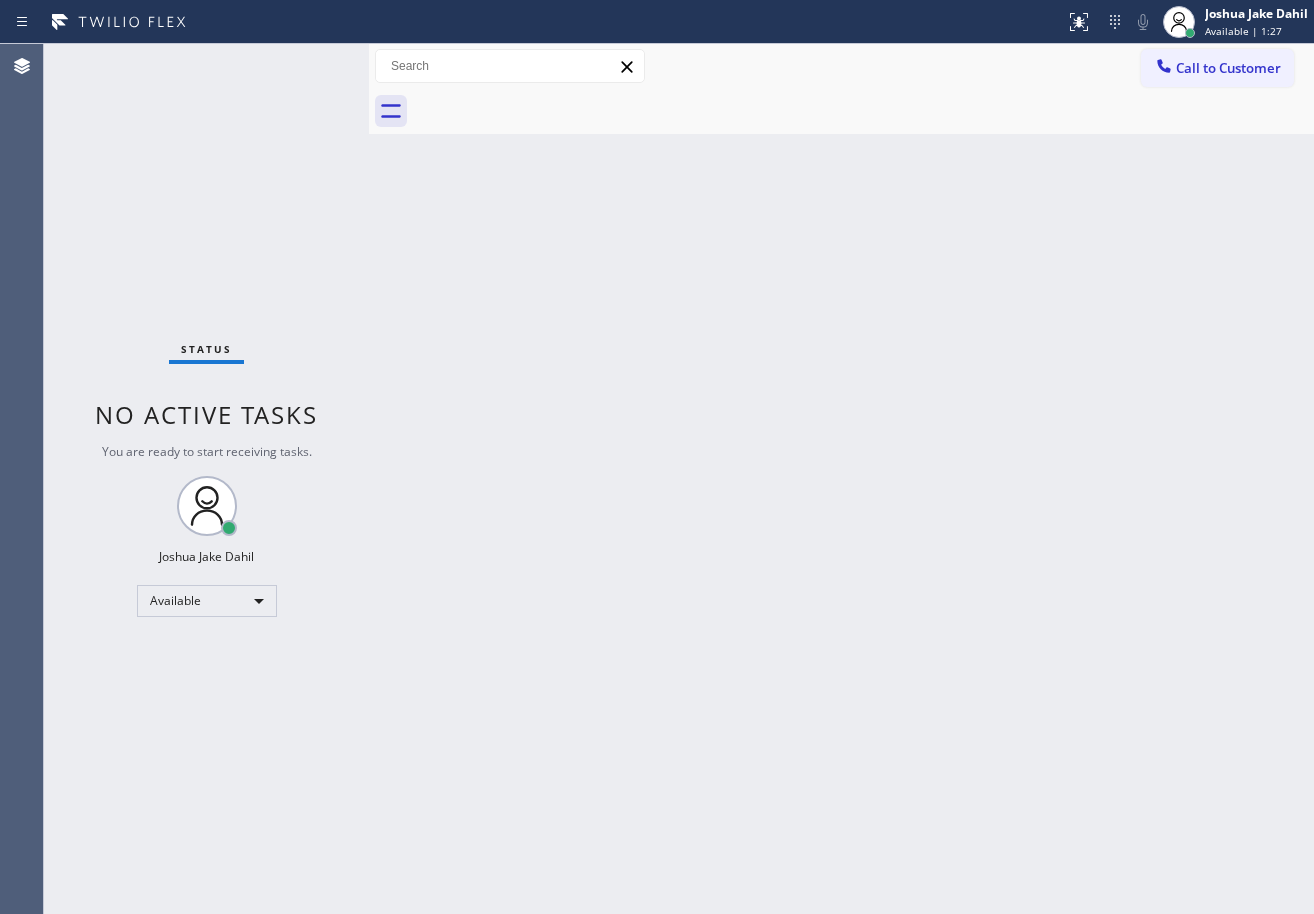 click on "Status   No active tasks     You are ready to start receiving tasks.   [FIRST] [LAST] Available" at bounding box center [206, 479] 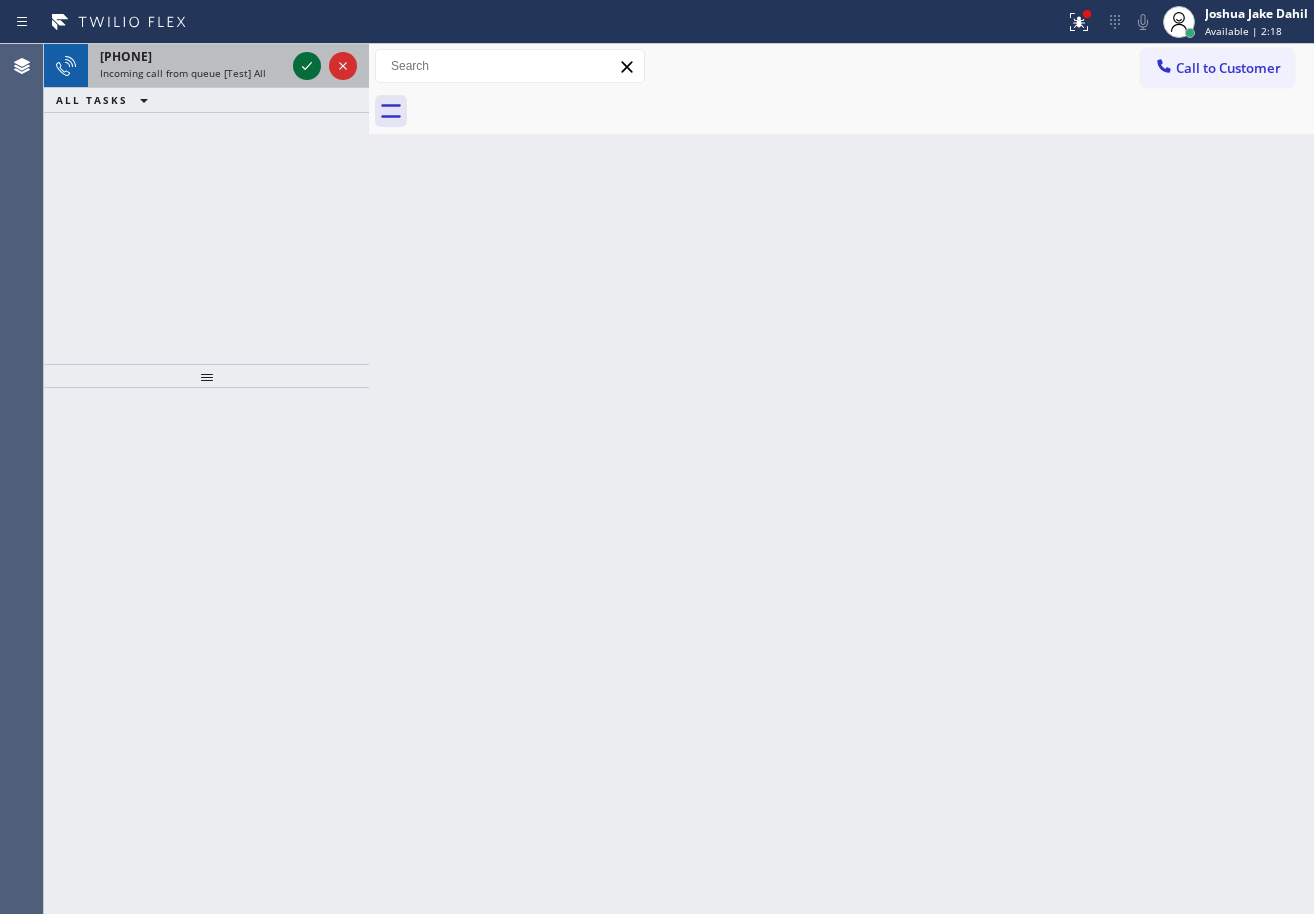 click 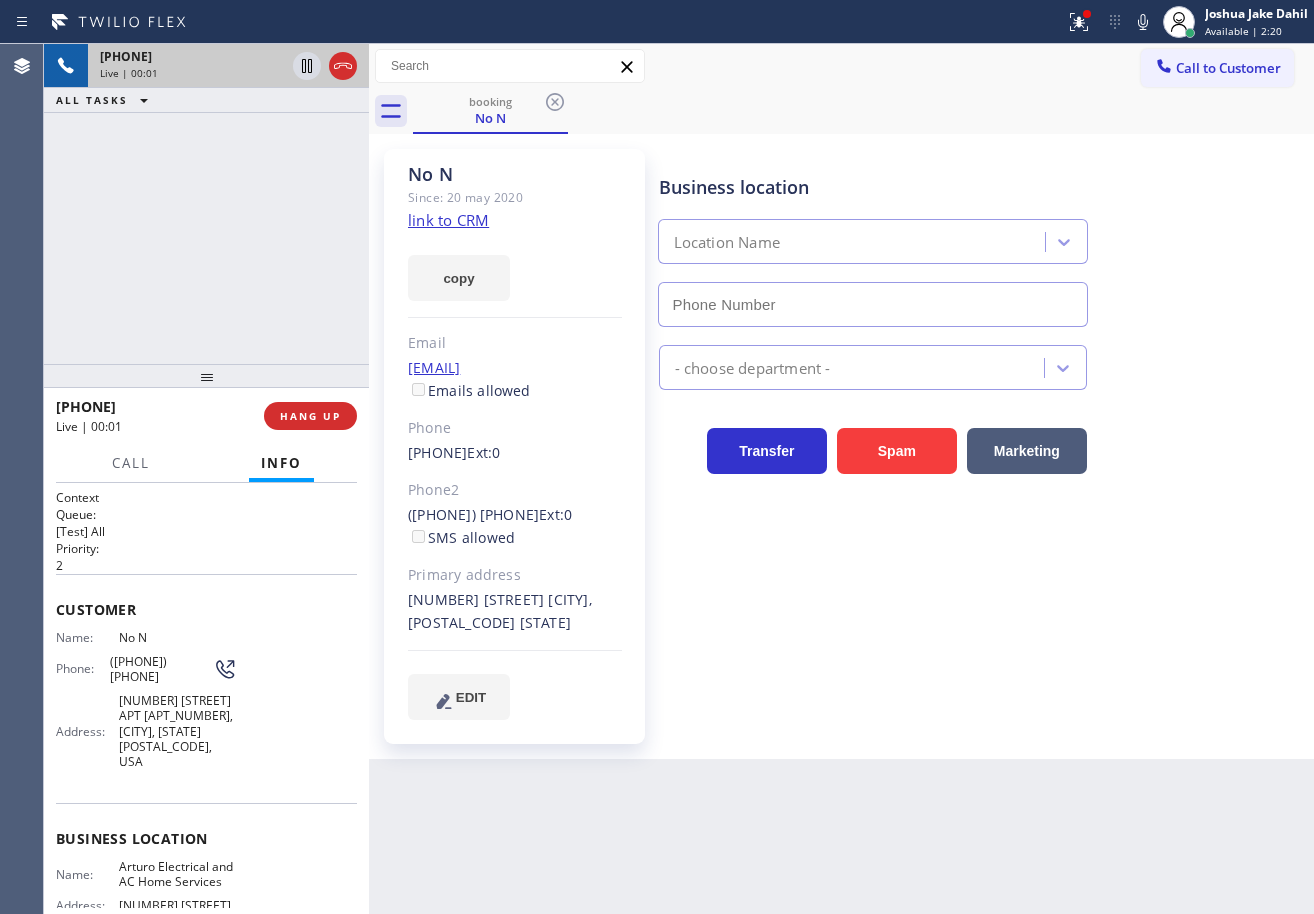 type on "[PHONE]" 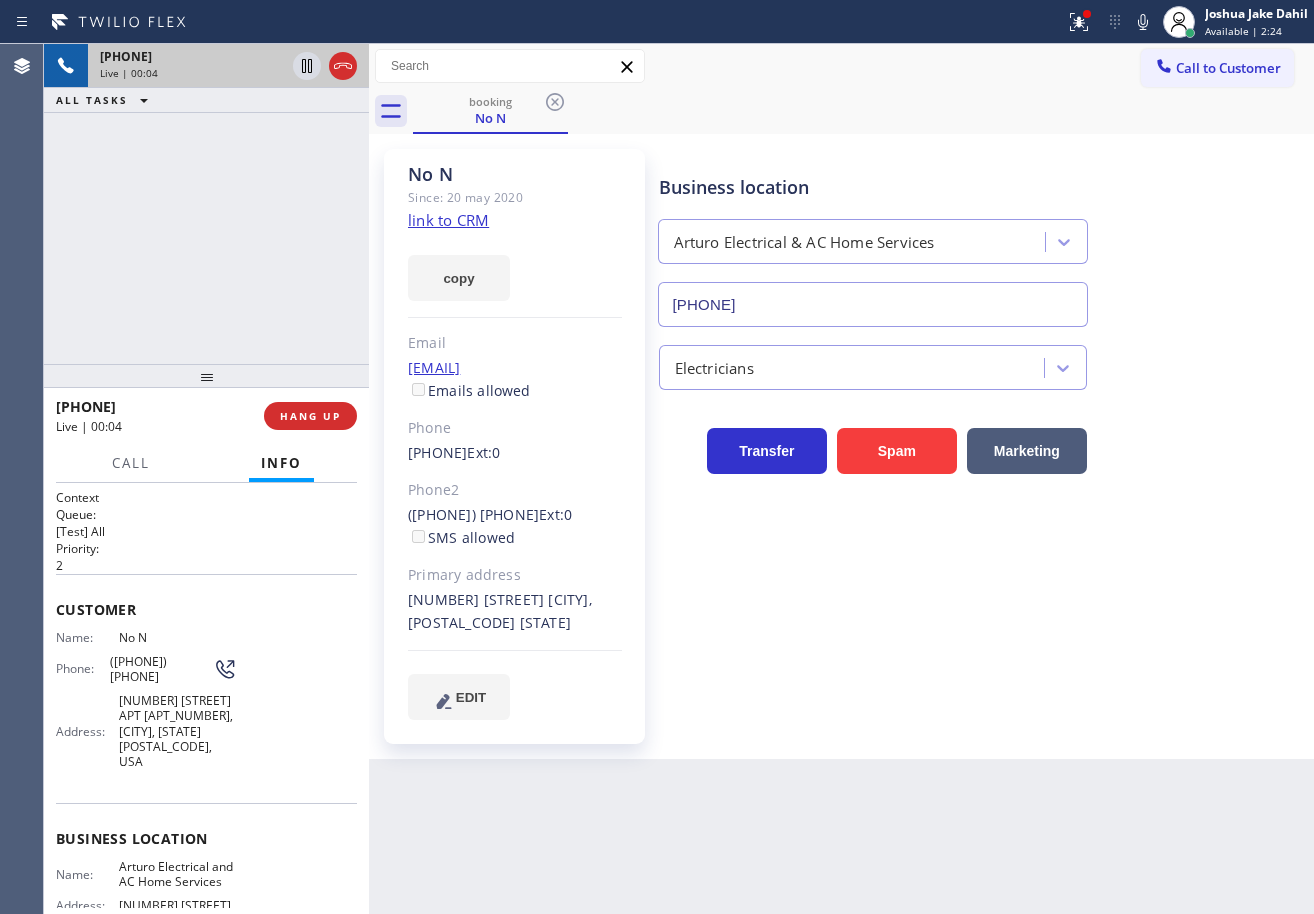 click on "link to CRM" 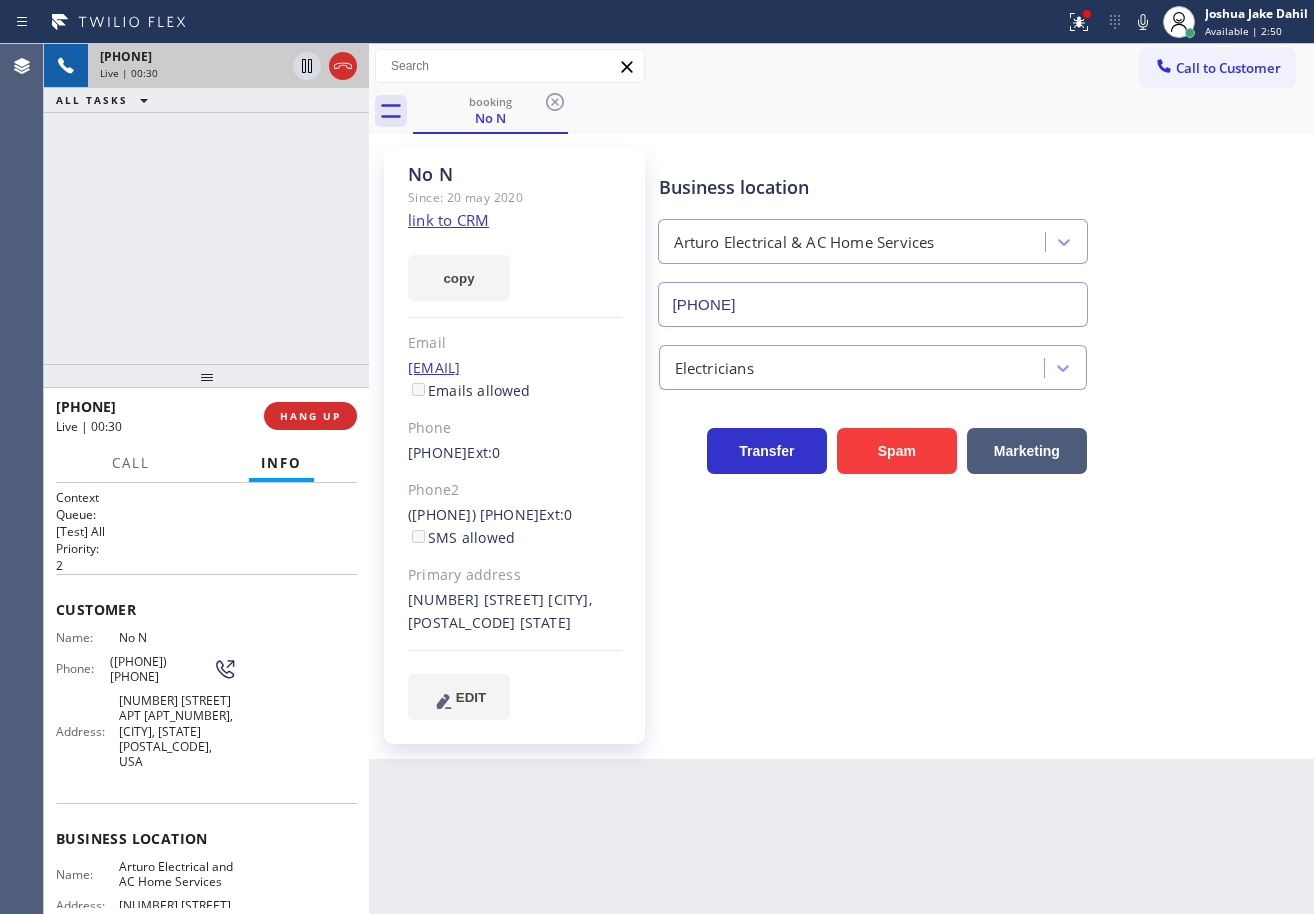 click on "+1[PHONE] Live | 00:30 ALL TASKS ALL TASKS ACTIVE TASKS TASKS IN WRAP UP" at bounding box center (206, 204) 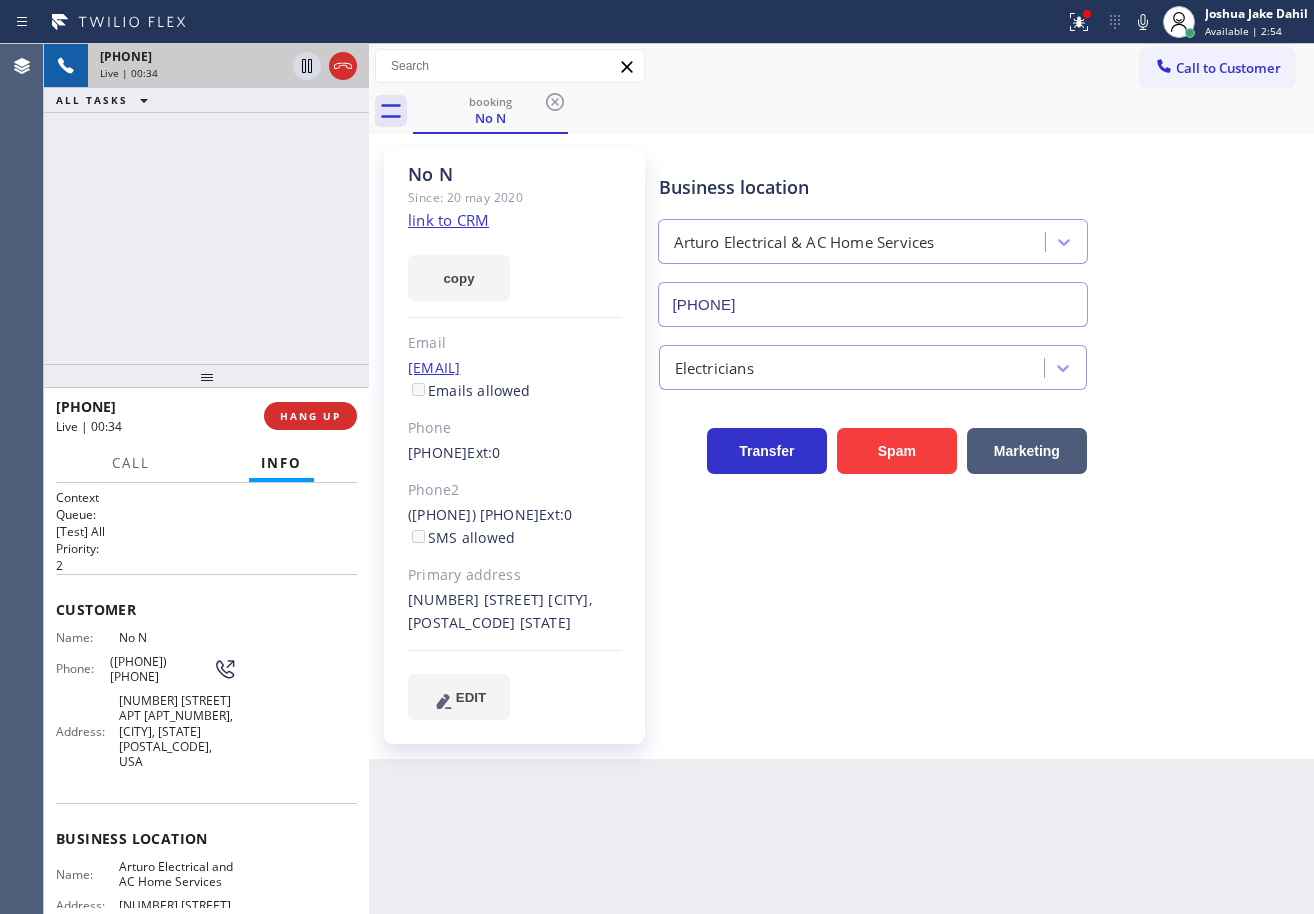 click on "Business location Arturo Electrical & AC Home Services ([PHONE]) Electricians Transfer Spam Marketing" at bounding box center (982, 434) 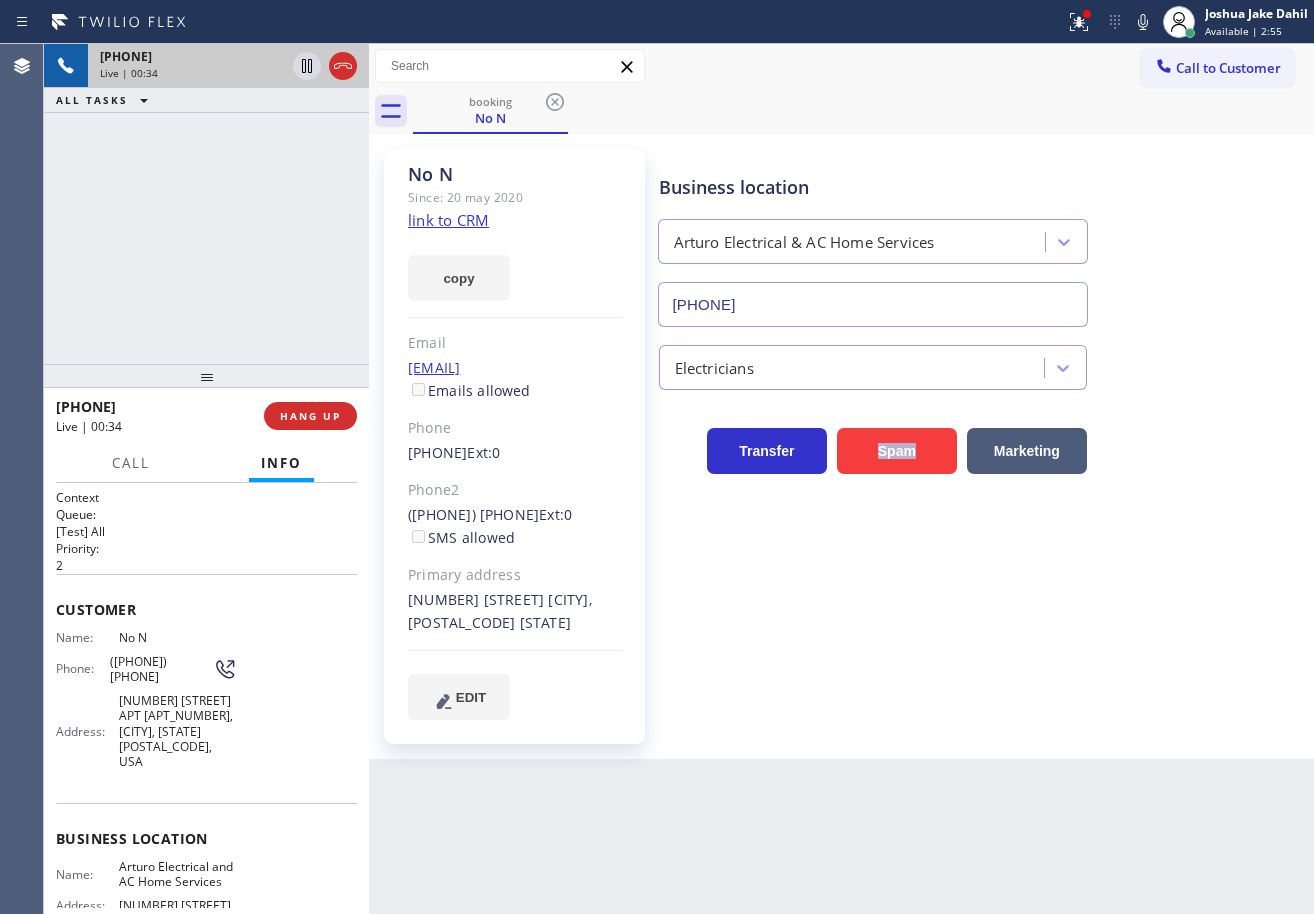click on "Business location Arturo Electrical & AC Home Services ([PHONE]) Electricians Transfer Spam Marketing" at bounding box center (982, 434) 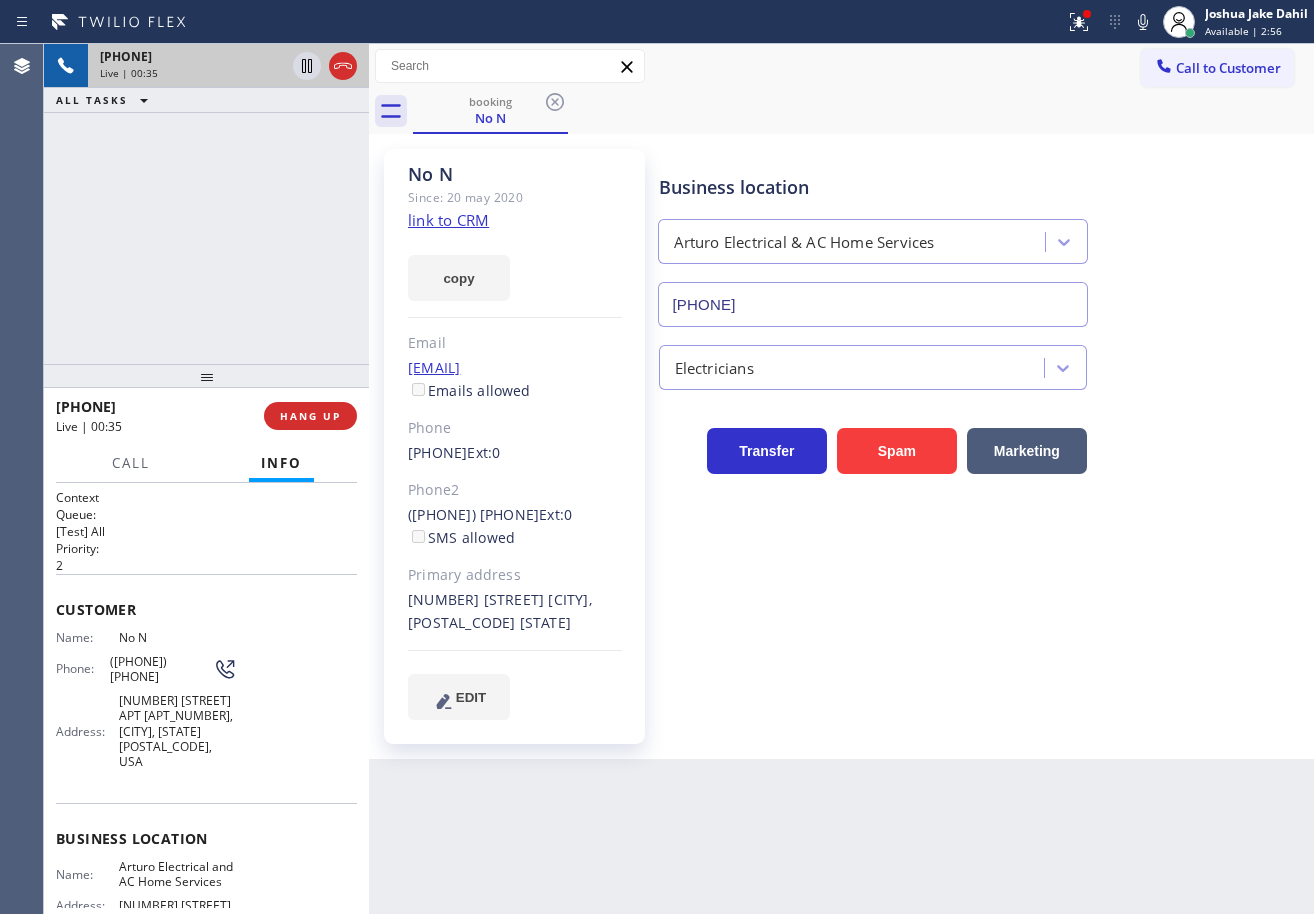 click on "[PHONE] Live | 00:35 ALL TASKS ALL TASKS ACTIVE TASKS TASKS IN WRAP UP" at bounding box center [206, 204] 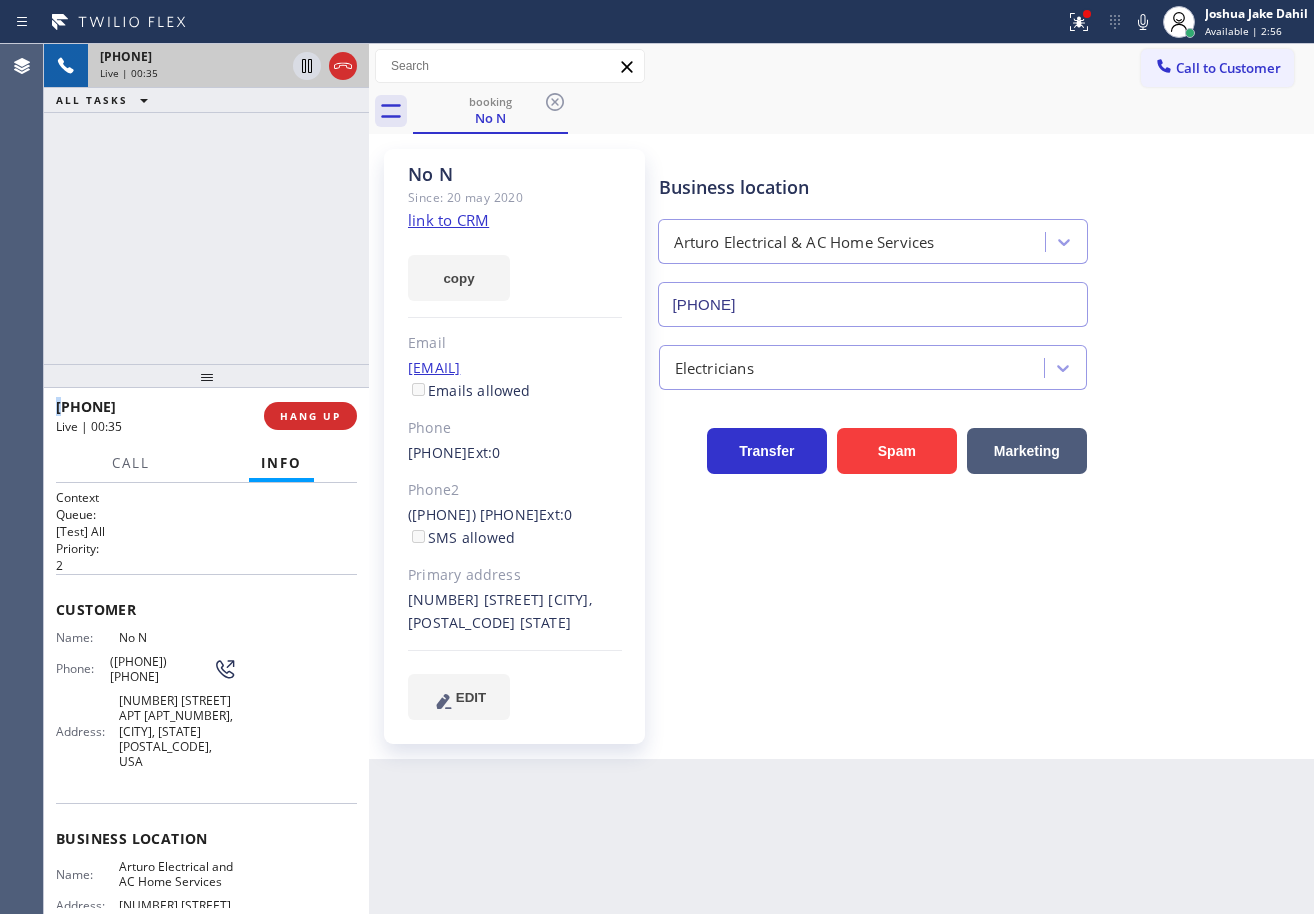 click on "[PHONE] Live | 00:35 ALL TASKS ALL TASKS ACTIVE TASKS TASKS IN WRAP UP" at bounding box center (206, 204) 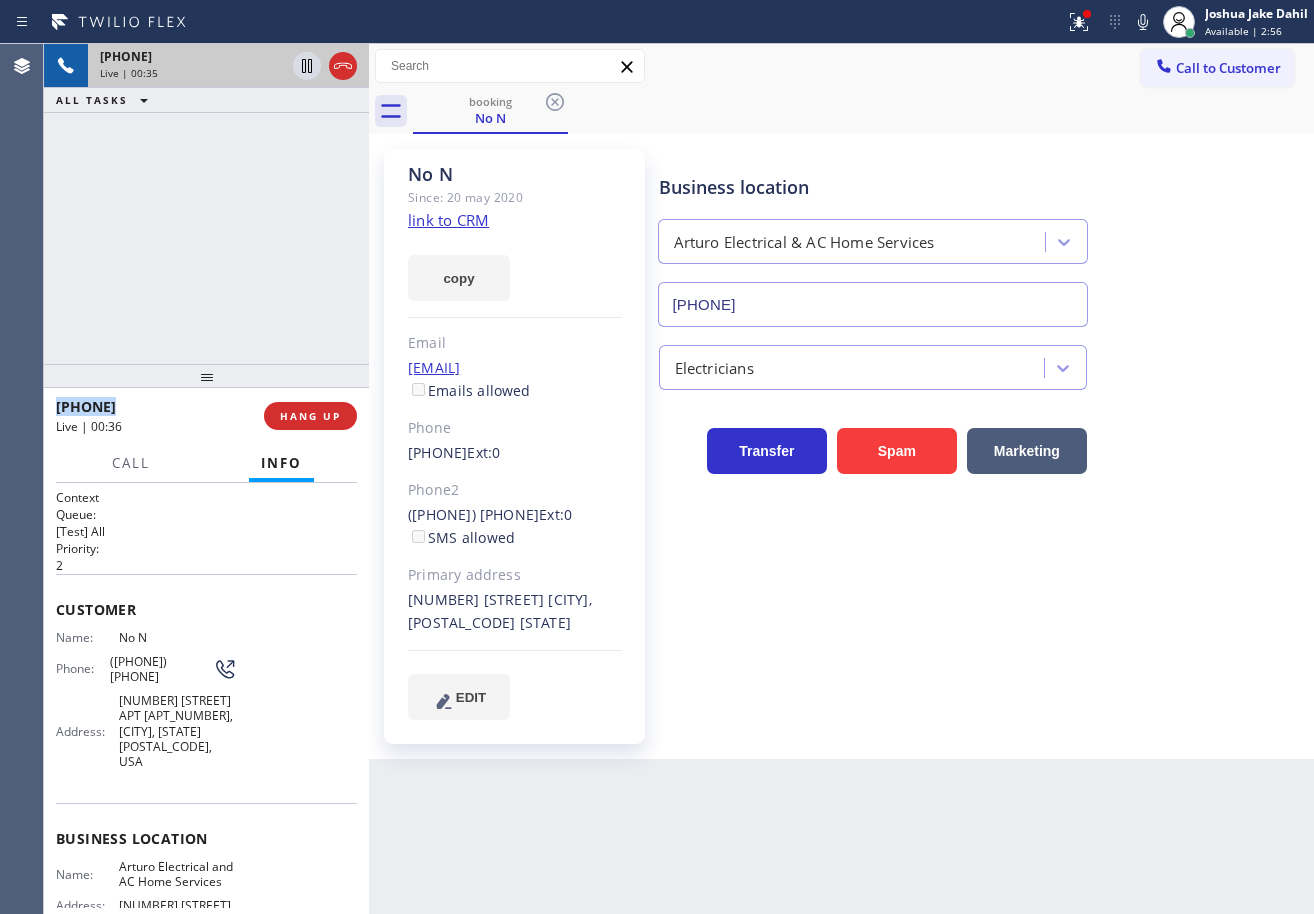 click on "[PHONE] Live | 00:35 ALL TASKS ALL TASKS ACTIVE TASKS TASKS IN WRAP UP" at bounding box center [206, 204] 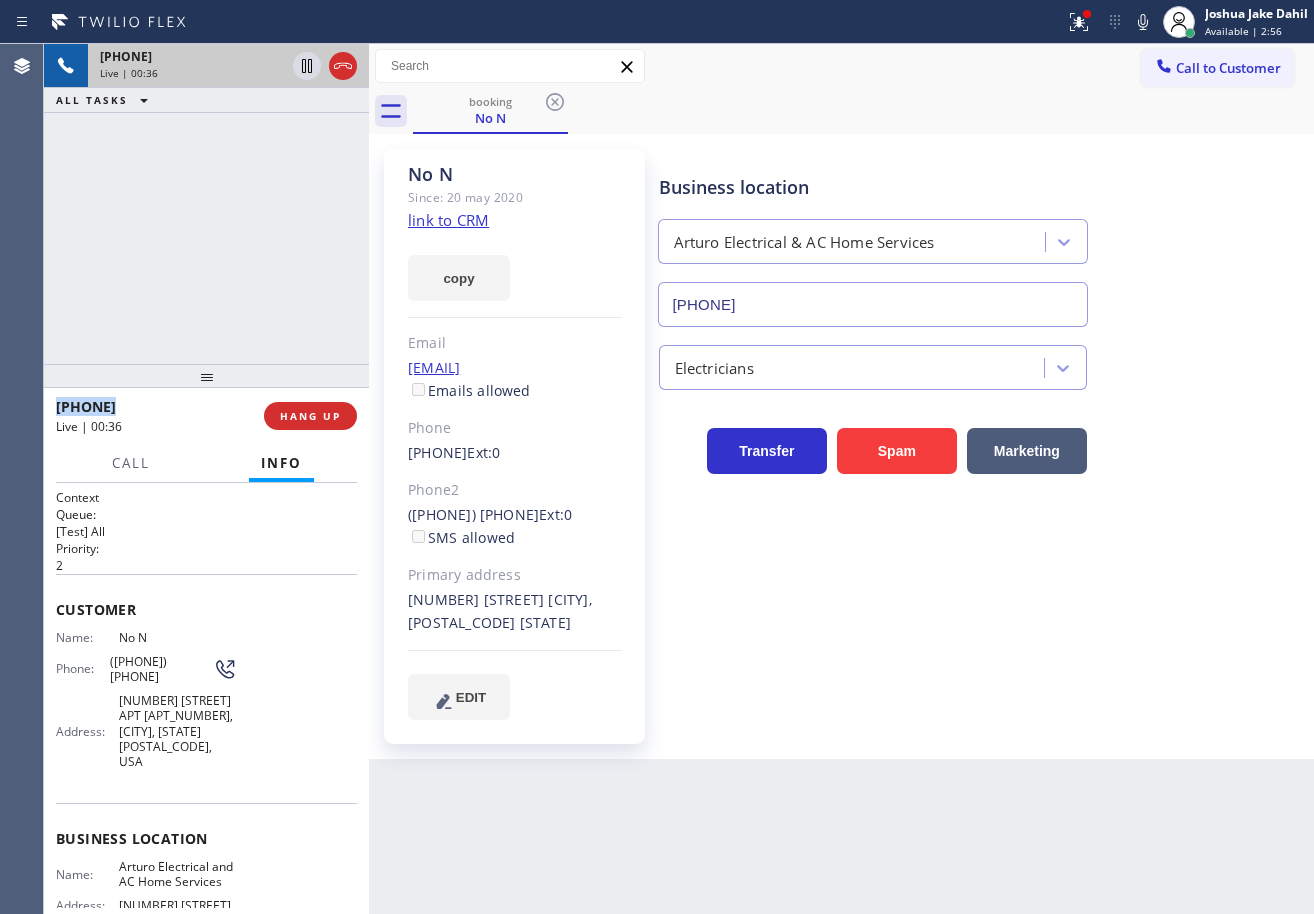 click on "[PHONE] Live | [TIME]" at bounding box center [206, 204] 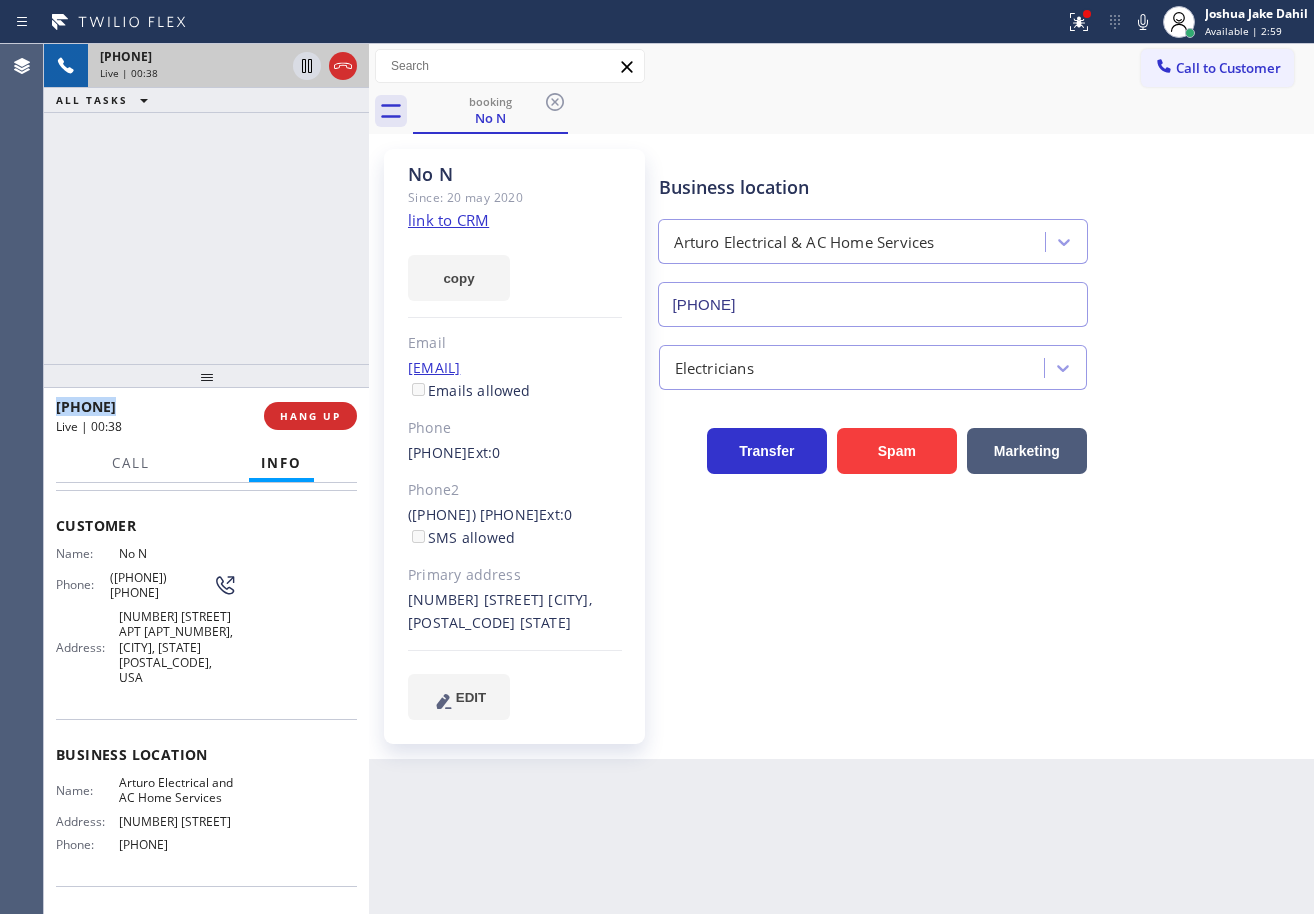 scroll, scrollTop: 0, scrollLeft: 0, axis: both 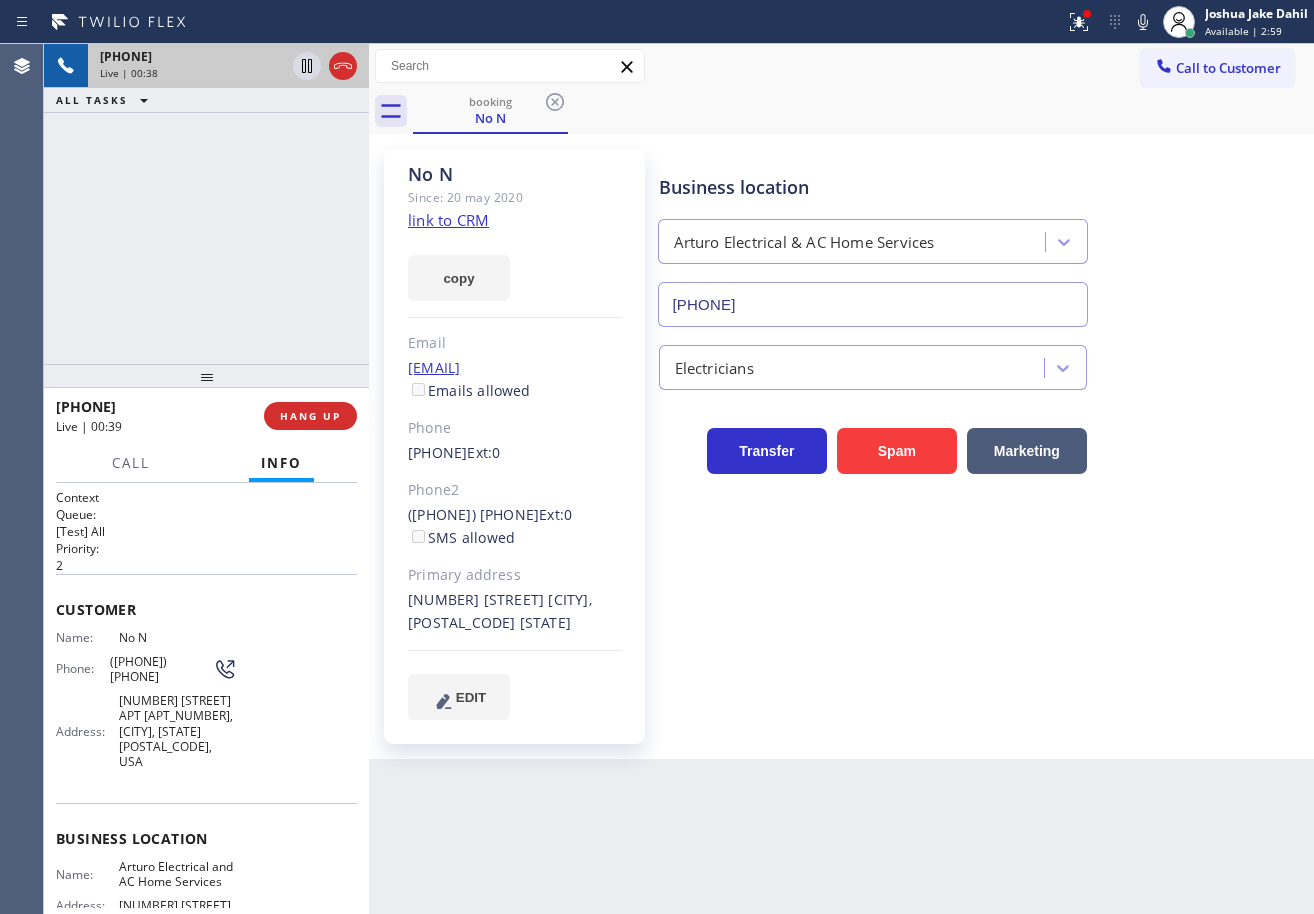 click on "[PHONE] Live | 00:38 ALL TASKS ALL TASKS ACTIVE TASKS TASKS IN WRAP UP" at bounding box center [206, 204] 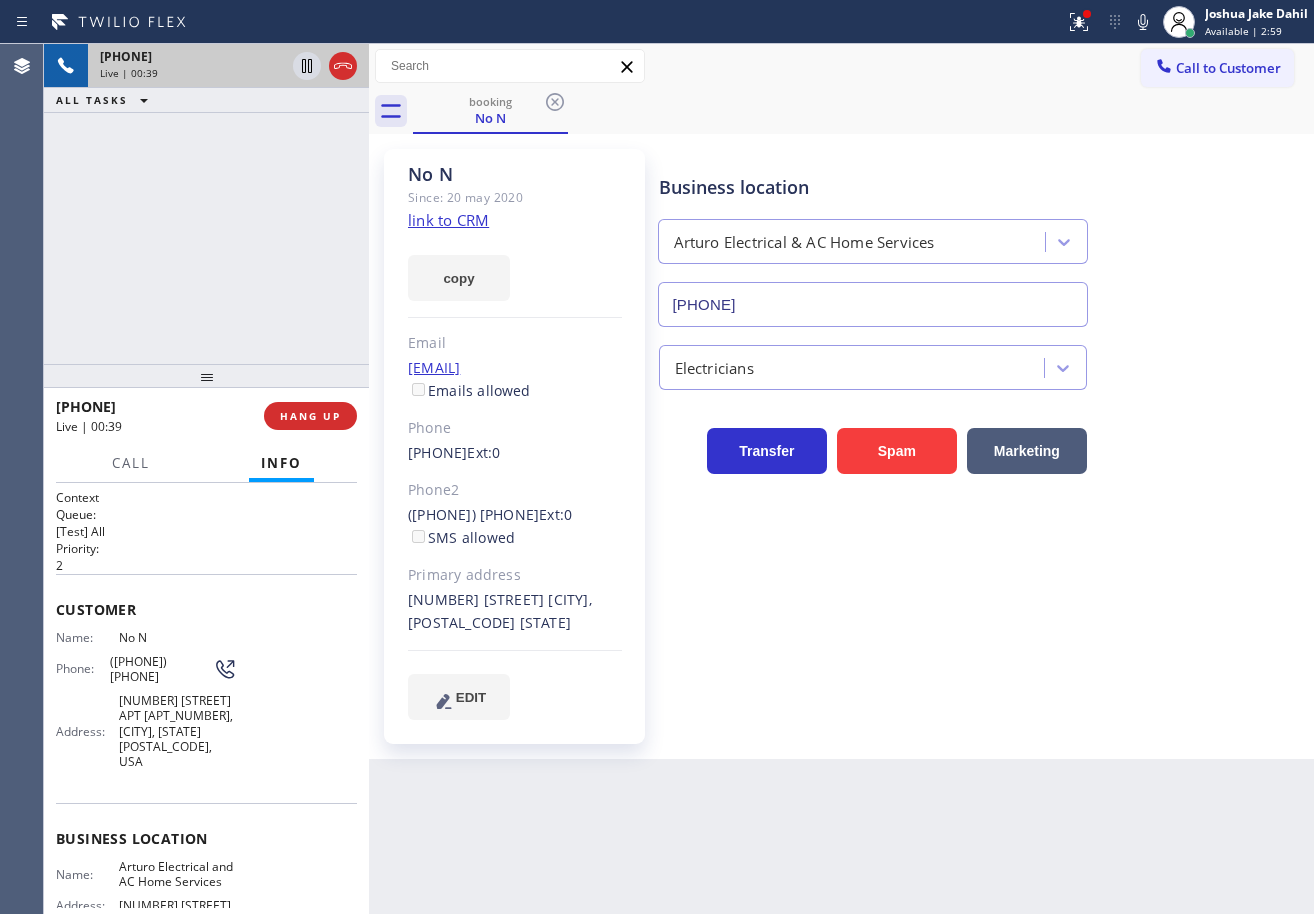 click on "+1[PHONE] Live | 00:39 ALL TASKS ALL TASKS ACTIVE TASKS TASKS IN WRAP UP" at bounding box center [206, 204] 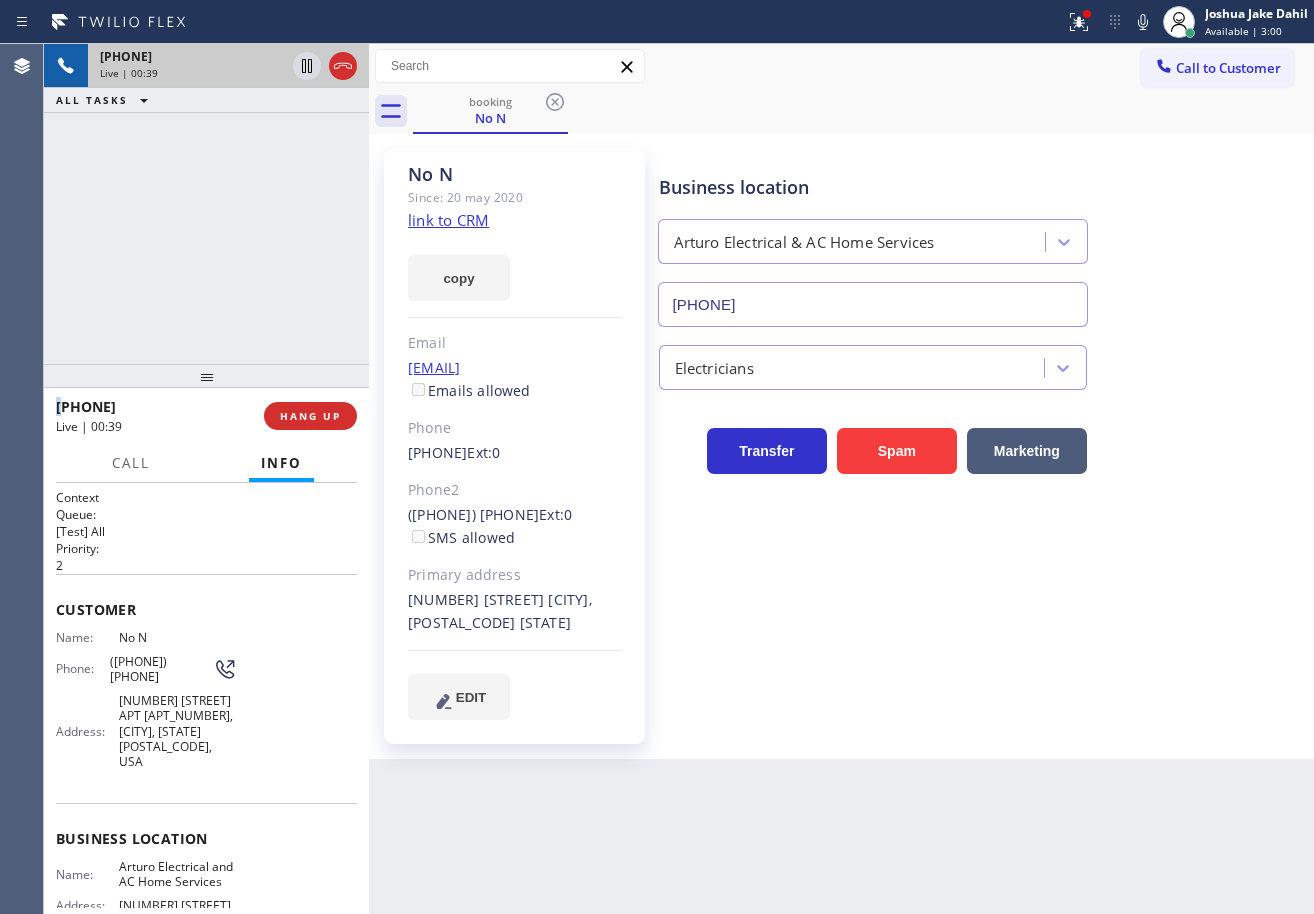 click on "+1[PHONE] Live | 00:39 ALL TASKS ALL TASKS ACTIVE TASKS TASKS IN WRAP UP" at bounding box center (206, 204) 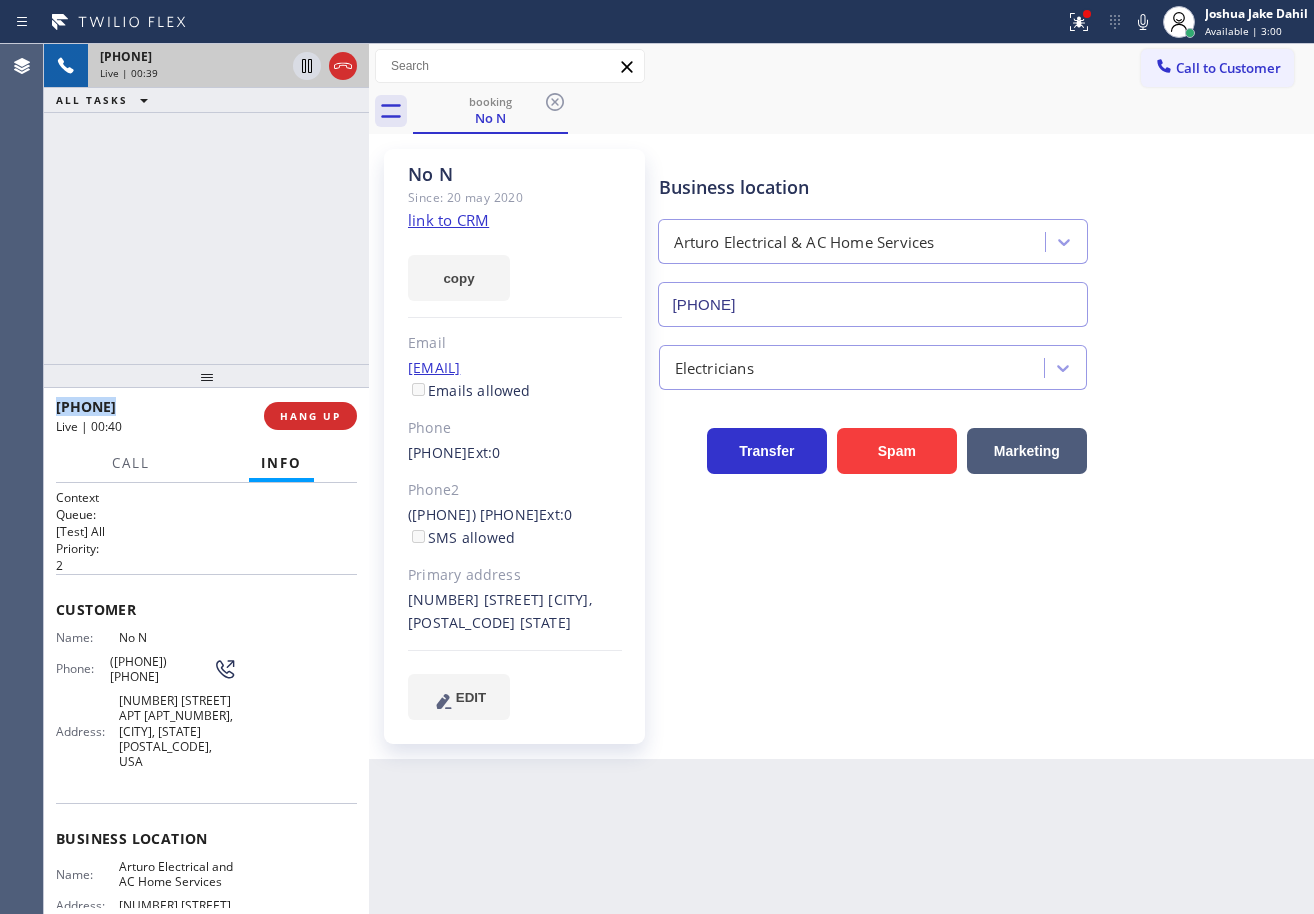 click on "+1[PHONE] Live | 00:39 ALL TASKS ALL TASKS ACTIVE TASKS TASKS IN WRAP UP" at bounding box center [206, 204] 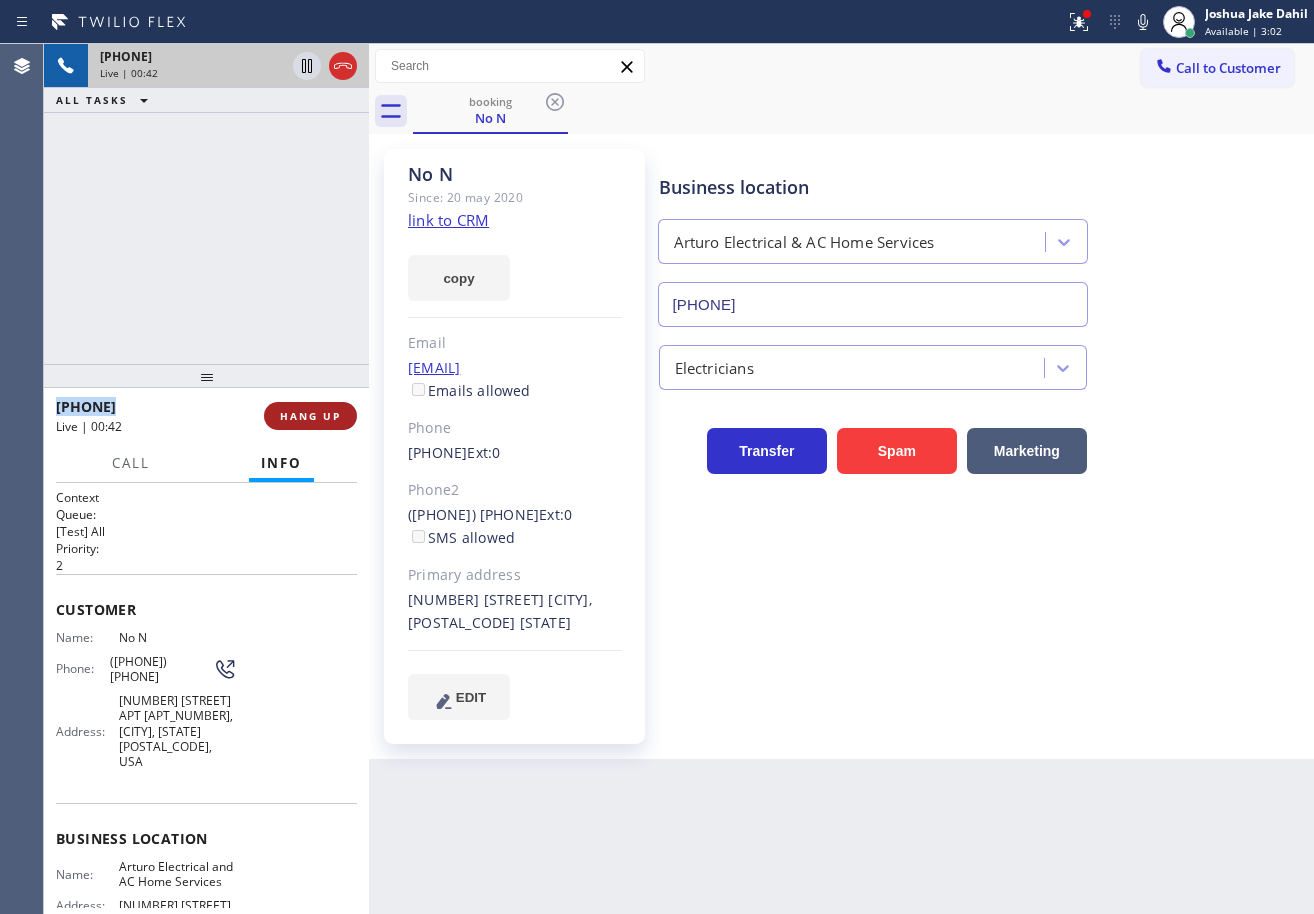 click on "HANG UP" at bounding box center [310, 416] 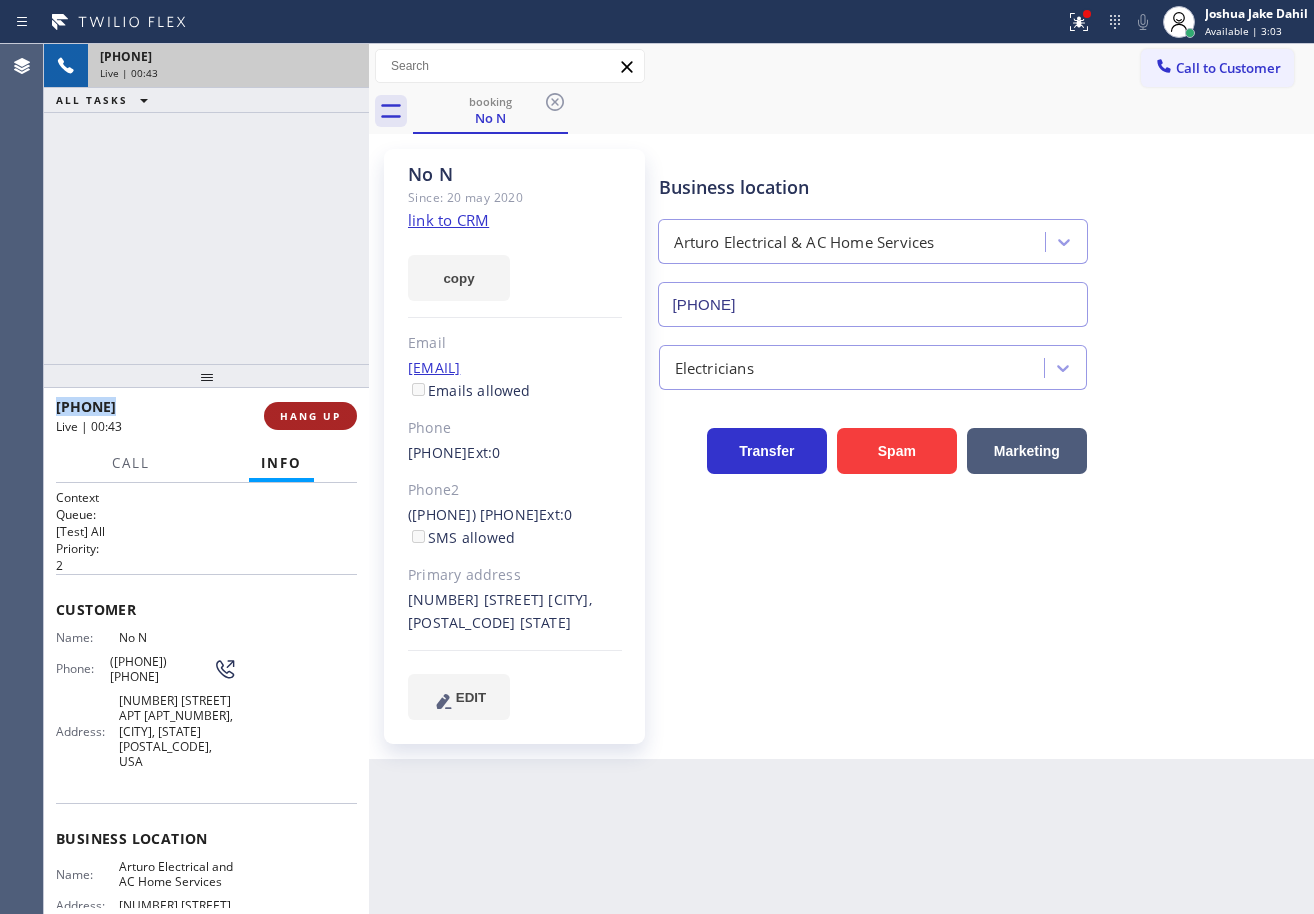 click on "HANG UP" at bounding box center (310, 416) 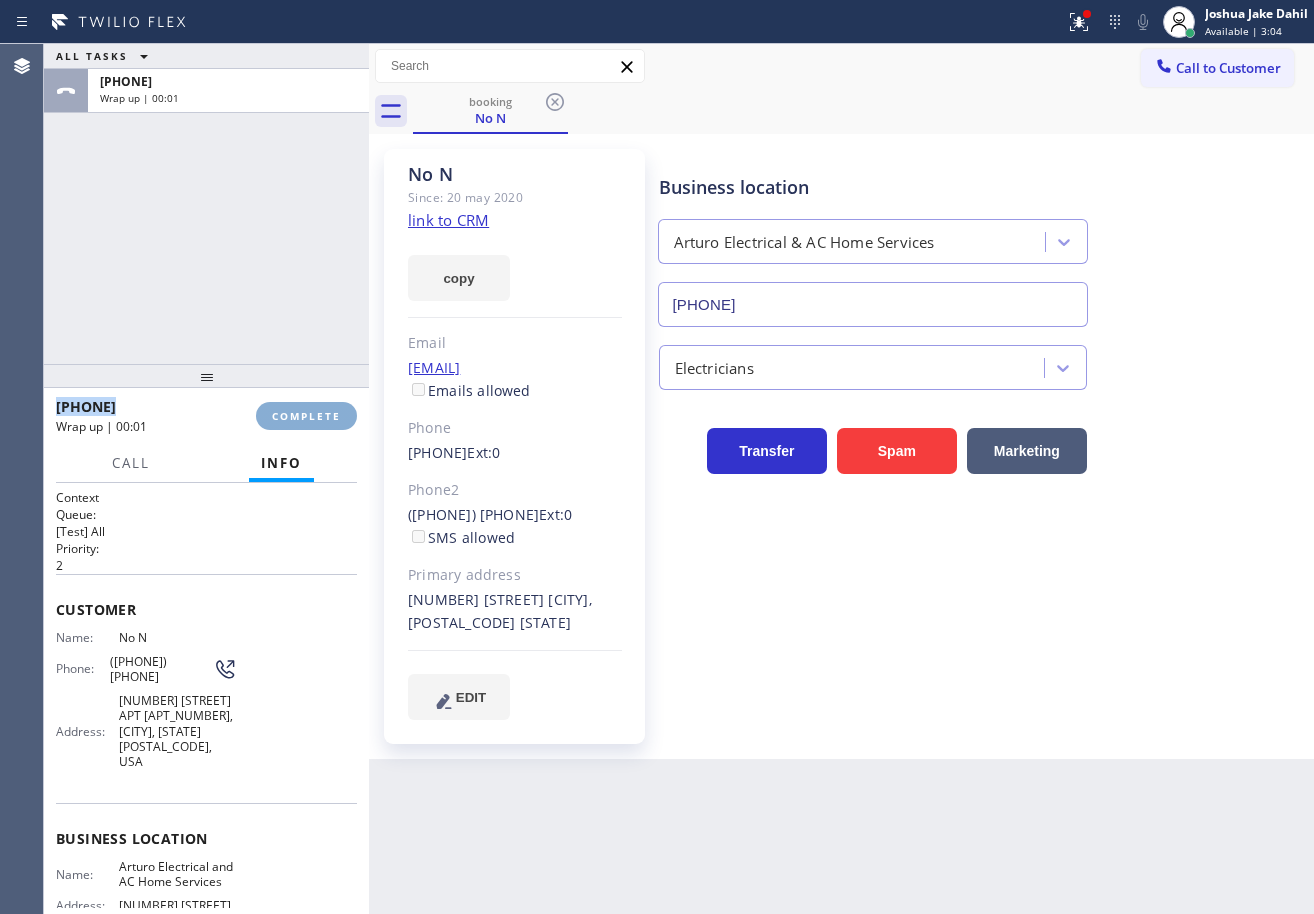 click on "COMPLETE" at bounding box center (306, 416) 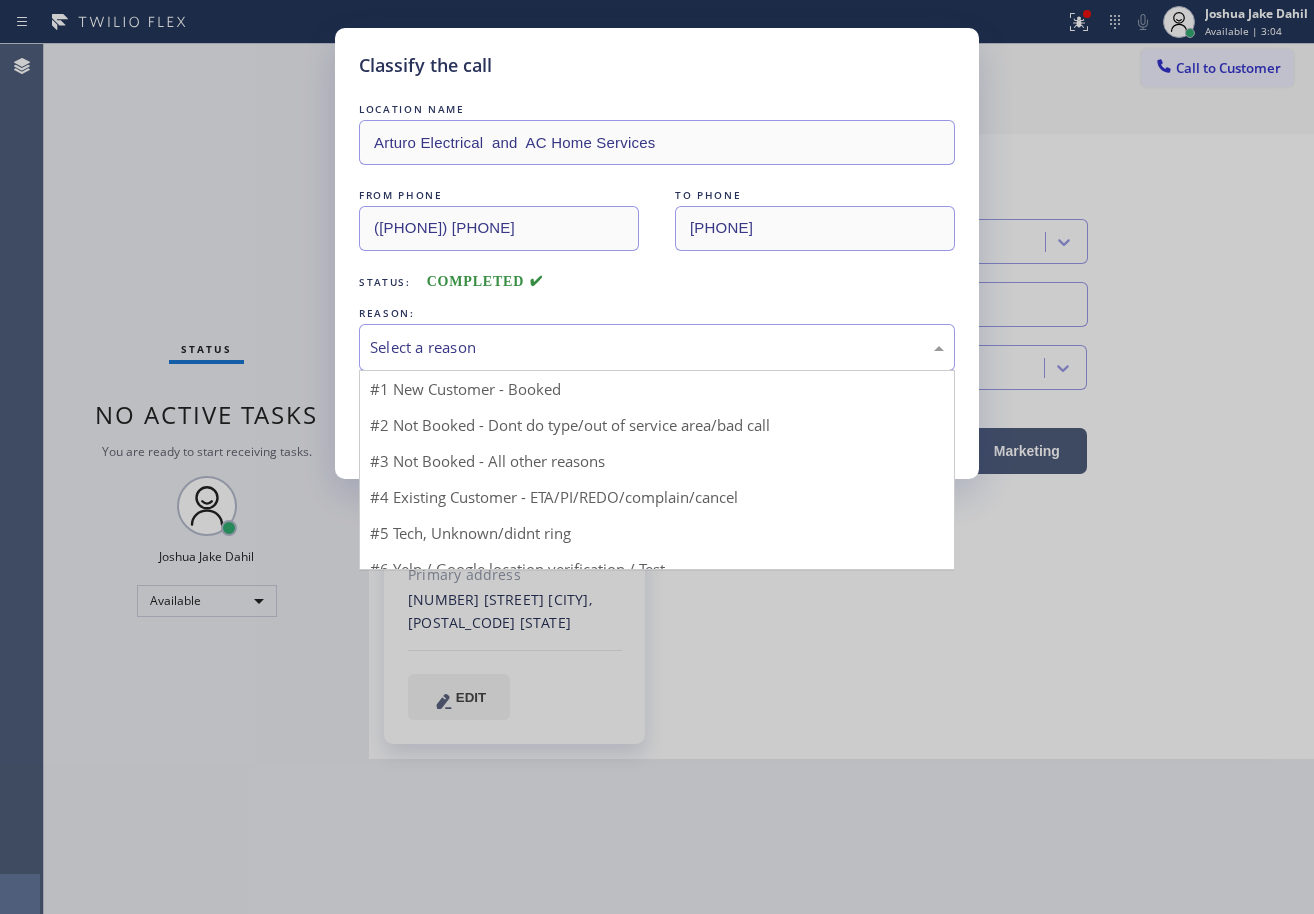 click on "Select a reason" at bounding box center (657, 347) 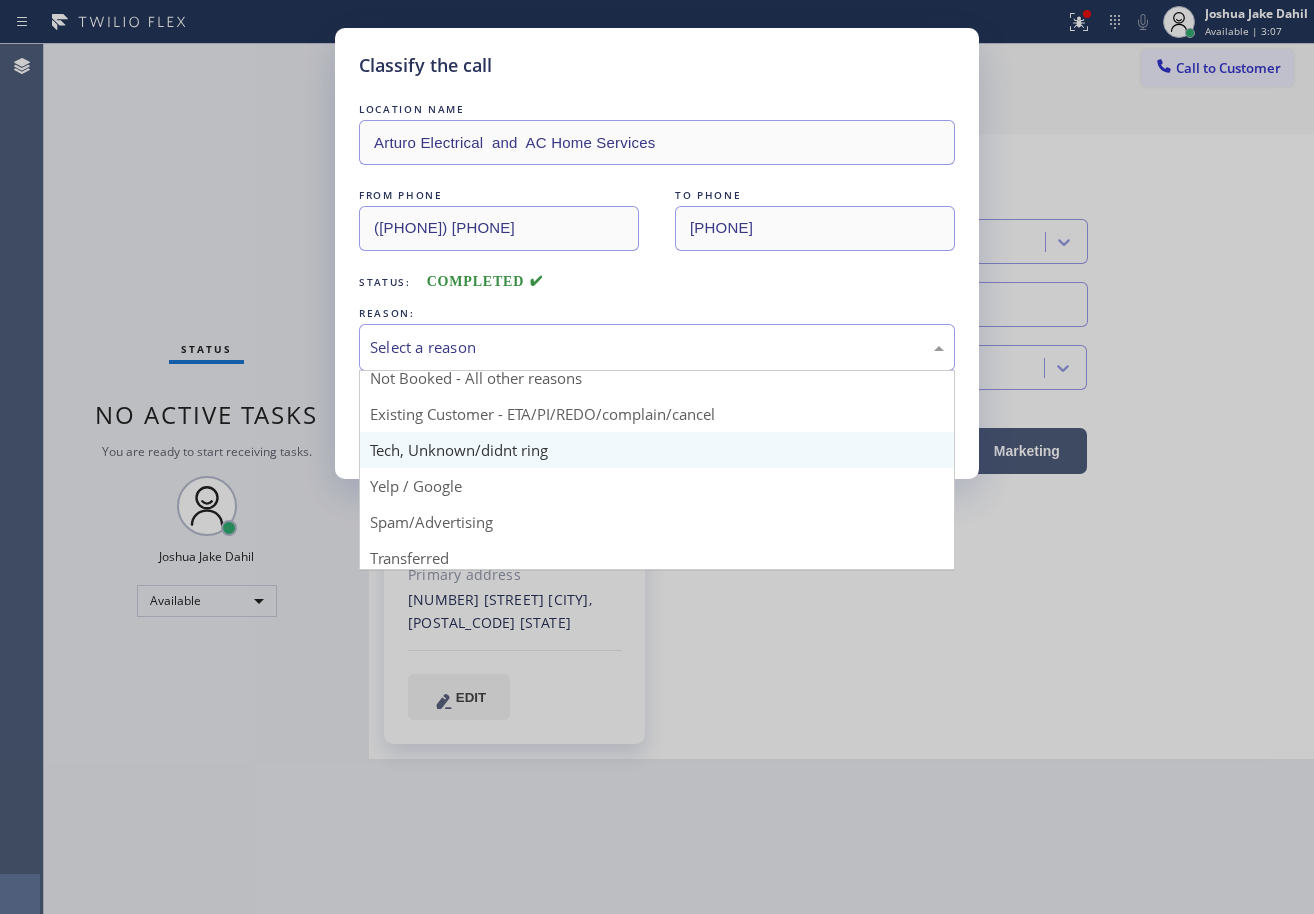 scroll, scrollTop: 126, scrollLeft: 0, axis: vertical 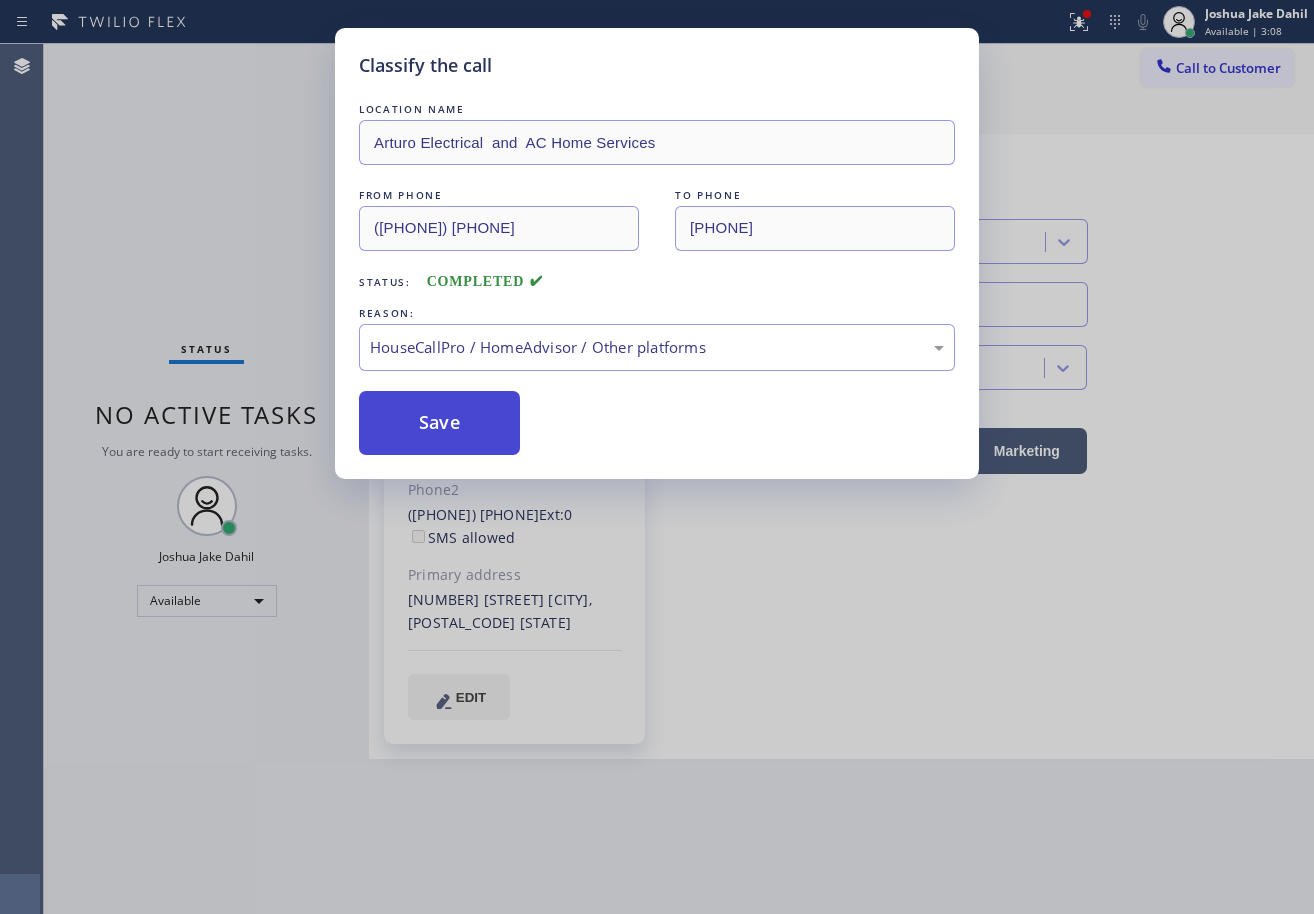 click on "Save" at bounding box center (439, 423) 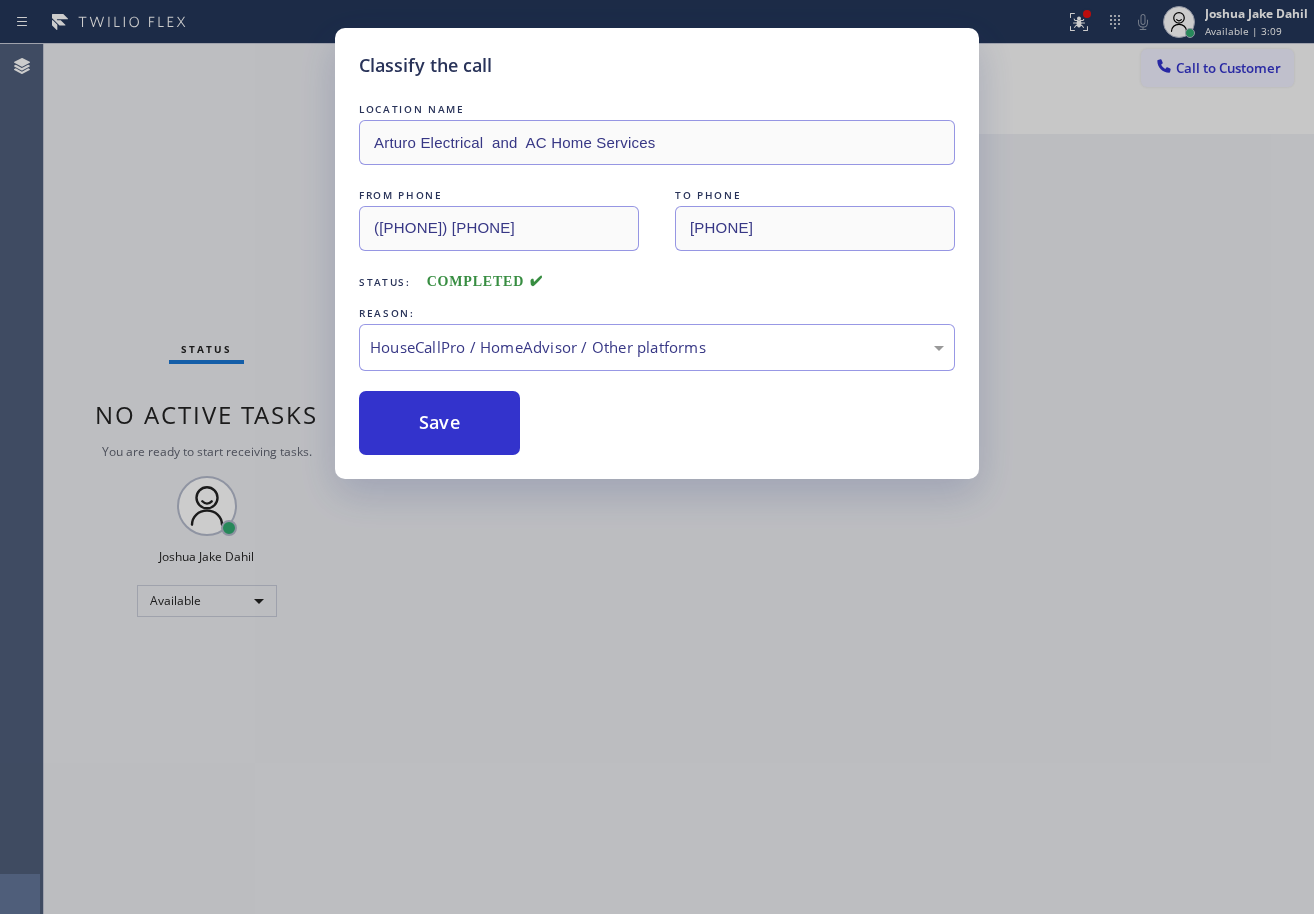 click on "Classify the call LOCATION NAME Arturo Electrical  and  AC Home Services FROM PHONE [PHONE] TO PHONE [PHONE] Status: COMPLETED REASON: HouseCallPro / HomeAdvisor / Other platforms  Save" at bounding box center [657, 457] 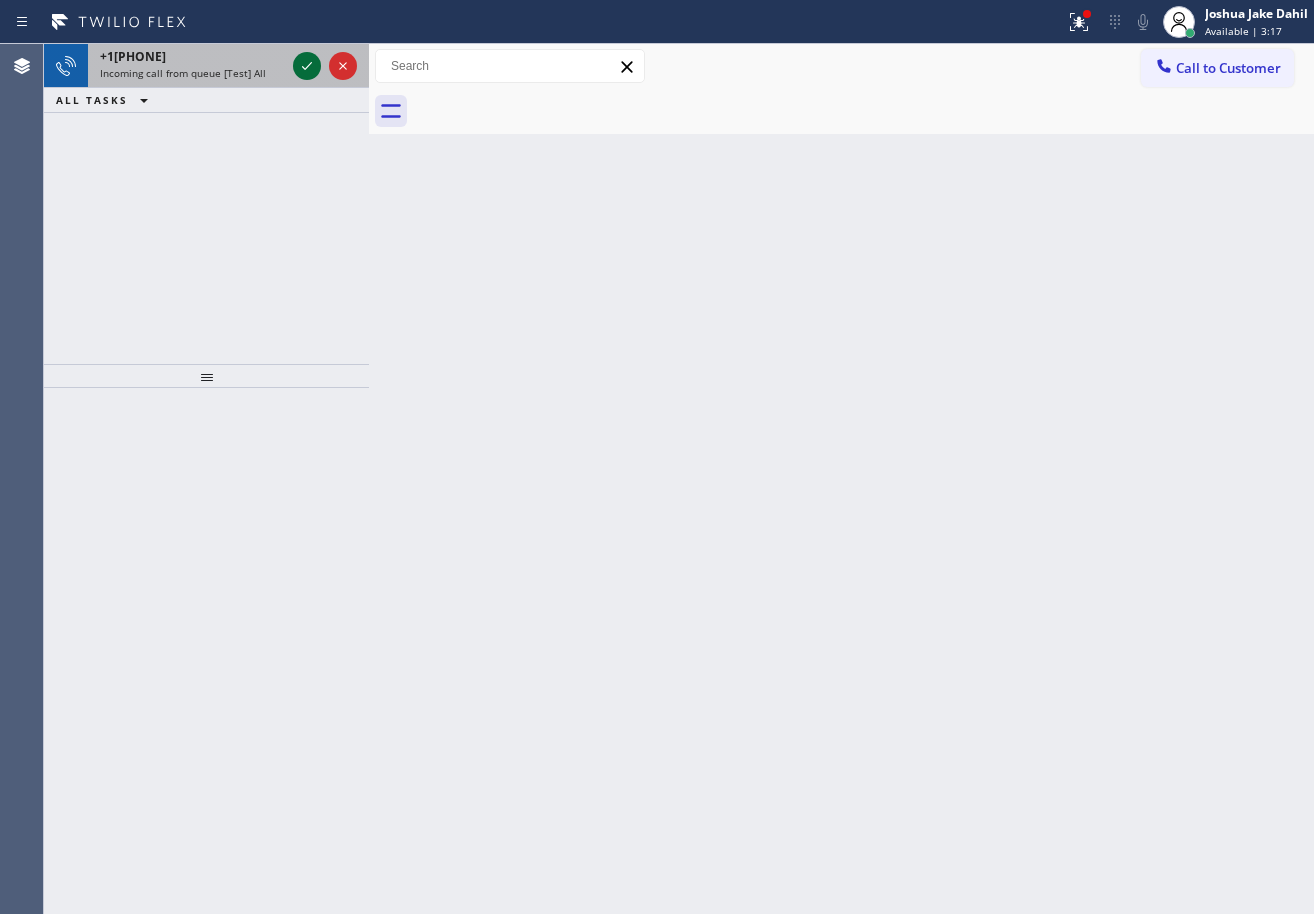 click 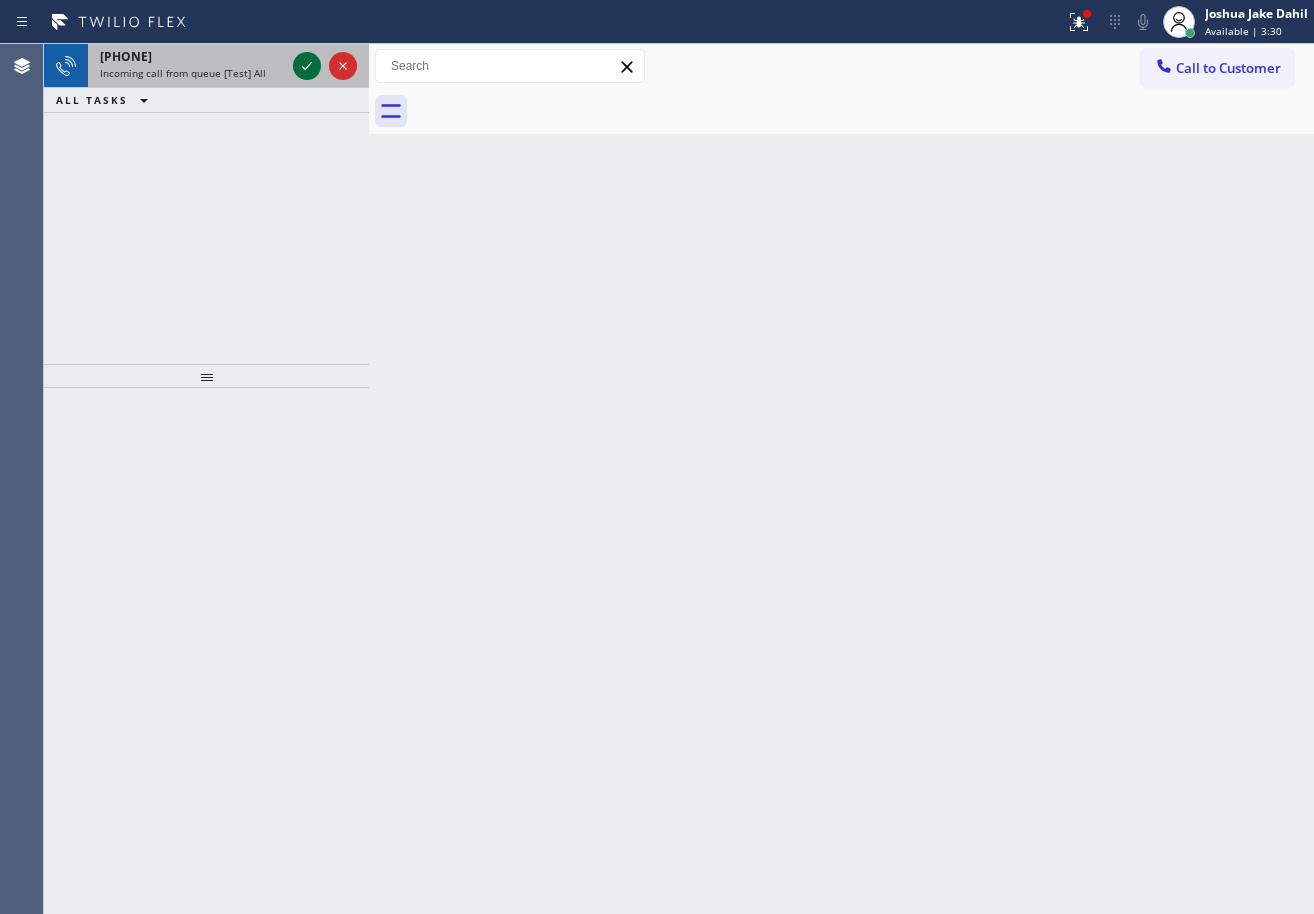 click 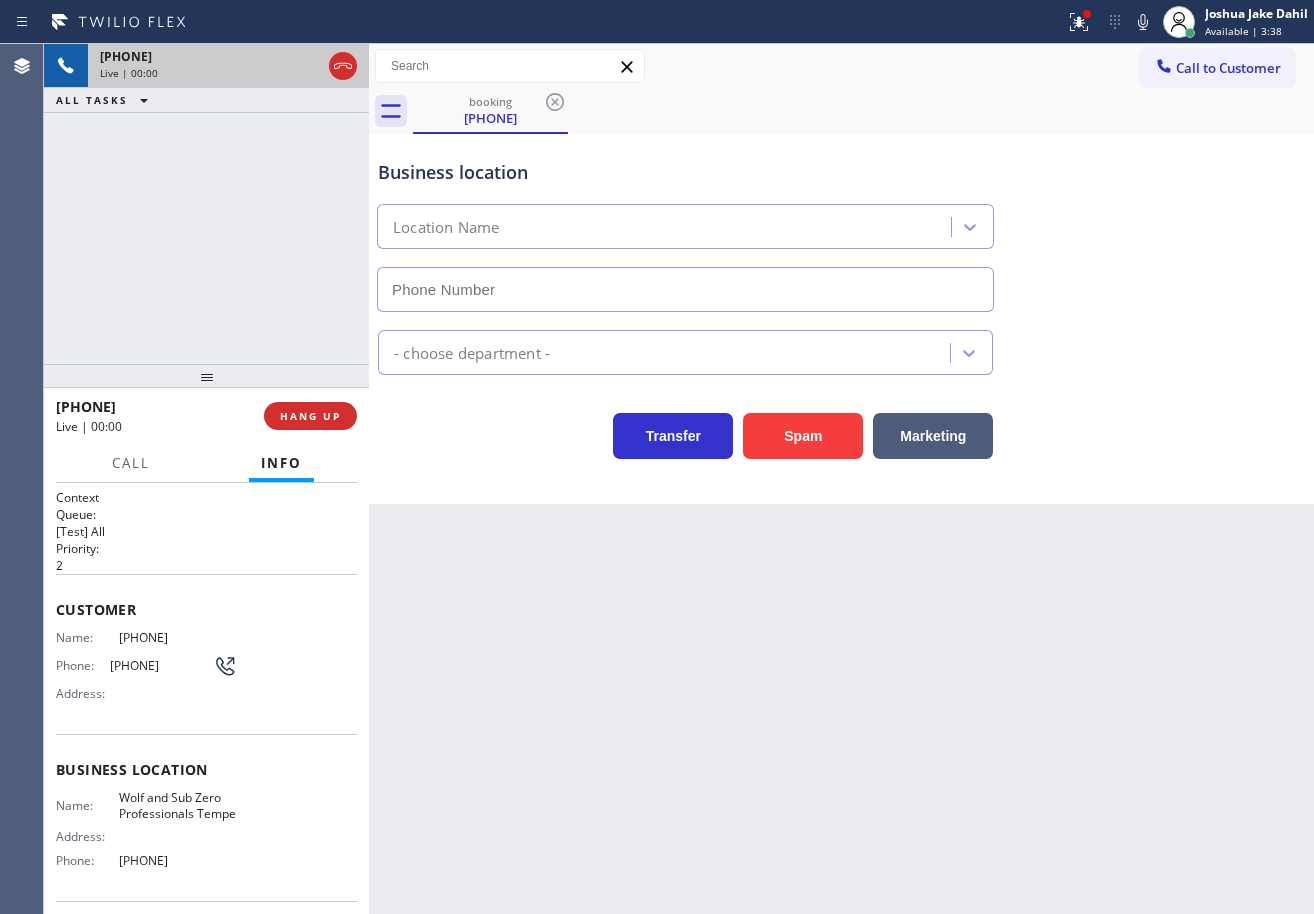 type on "[PHONE]" 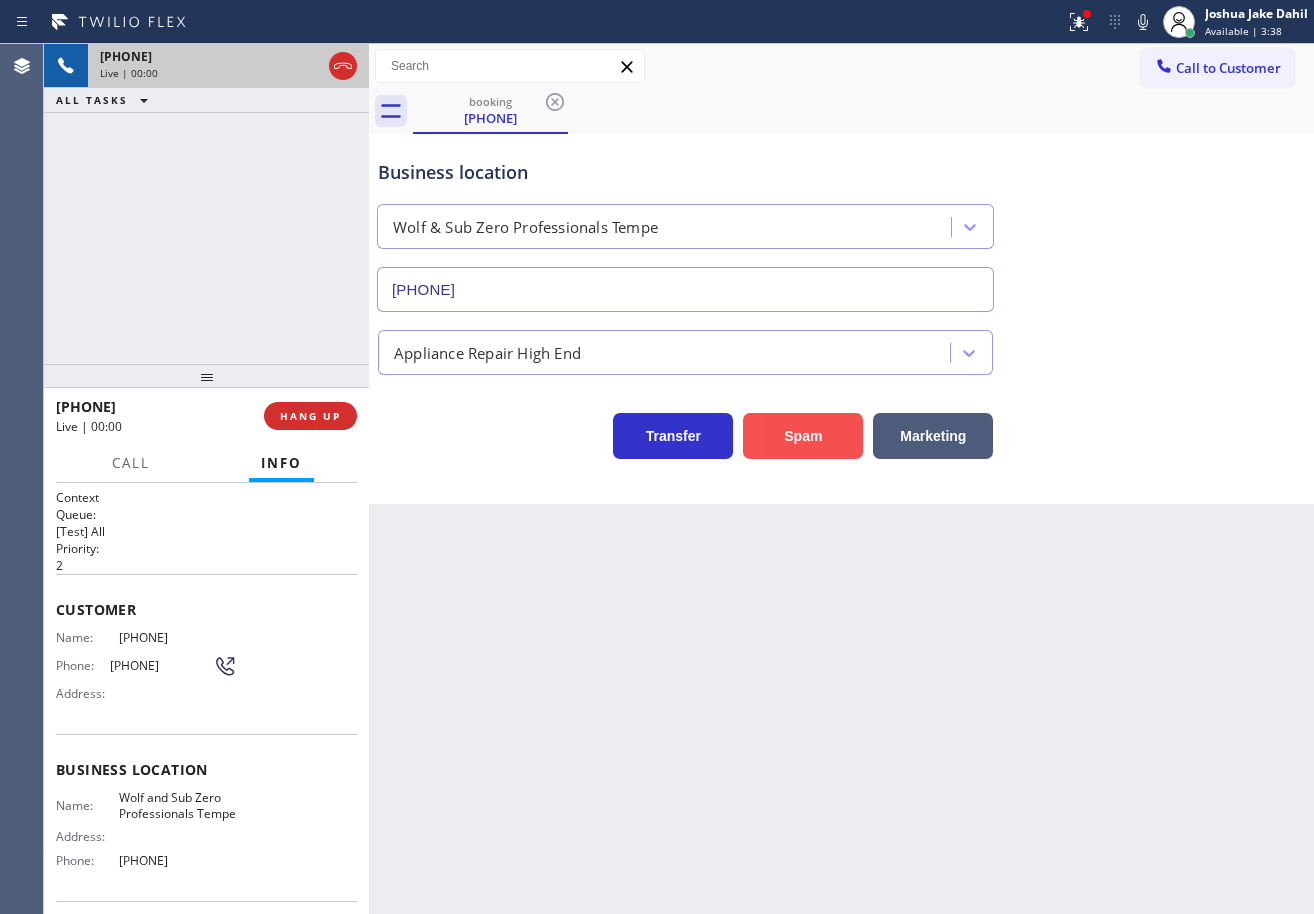 click on "Spam" at bounding box center [803, 436] 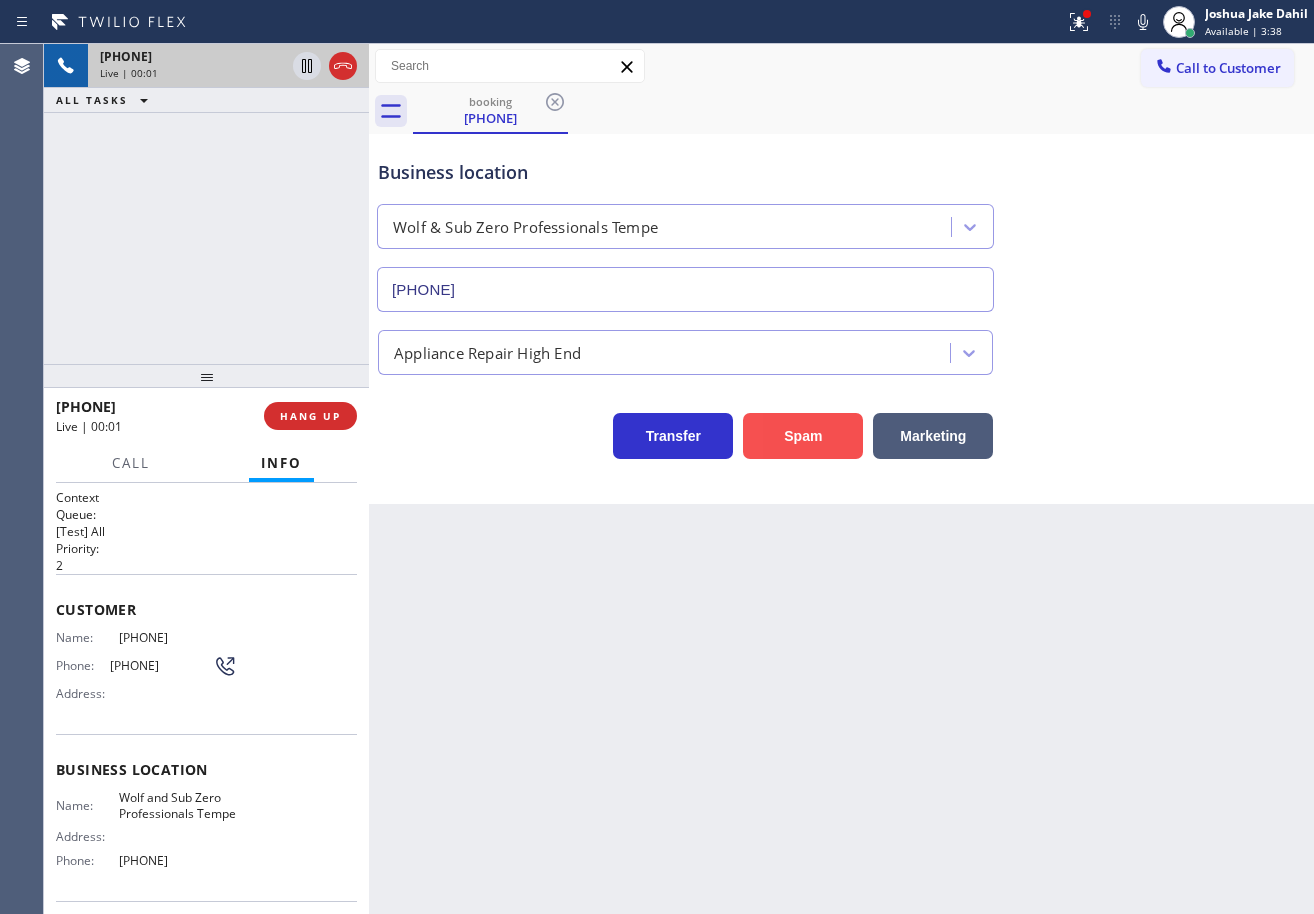 click on "Spam" at bounding box center [803, 436] 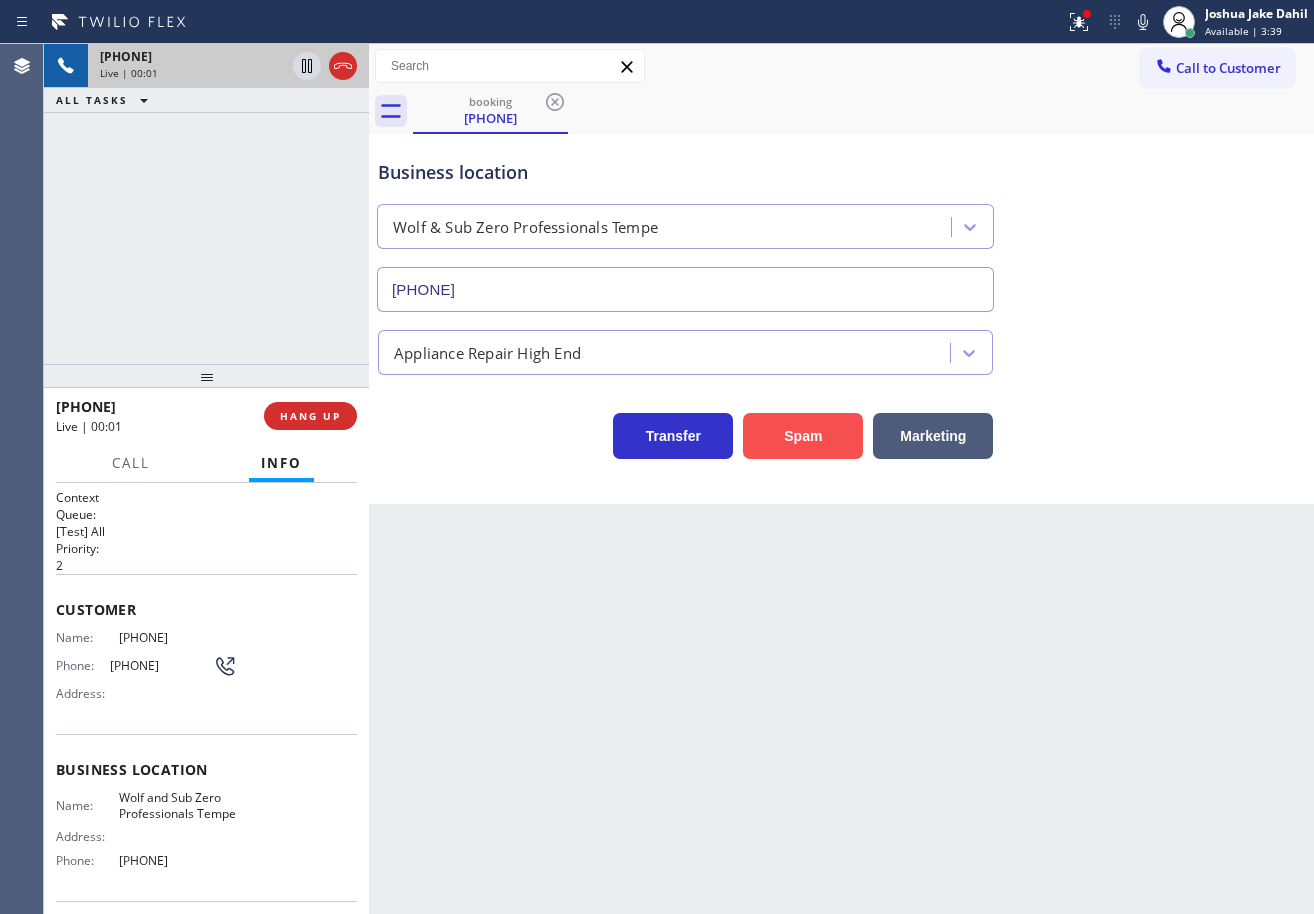 click on "Spam" at bounding box center (803, 436) 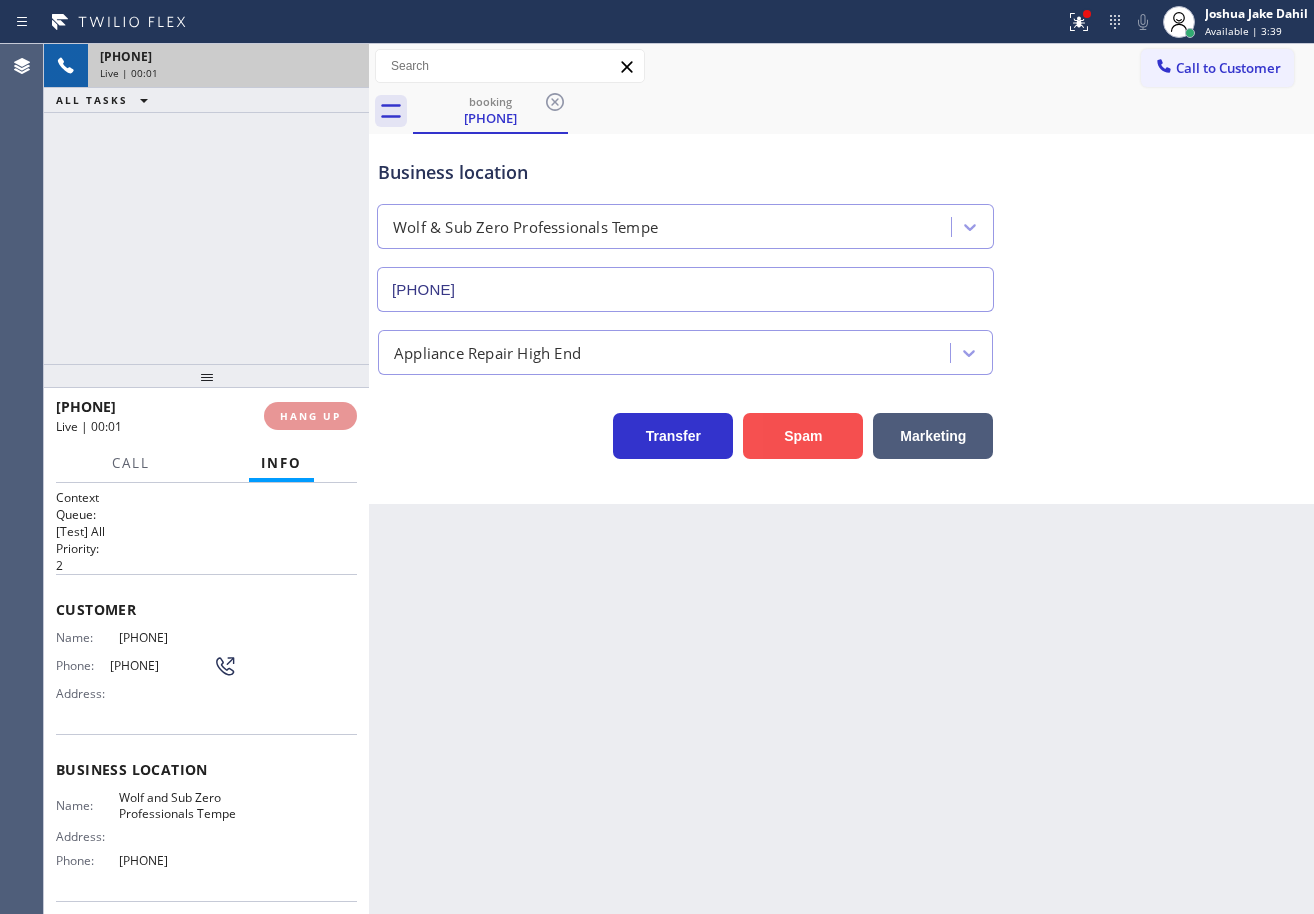 click on "Spam" at bounding box center [803, 436] 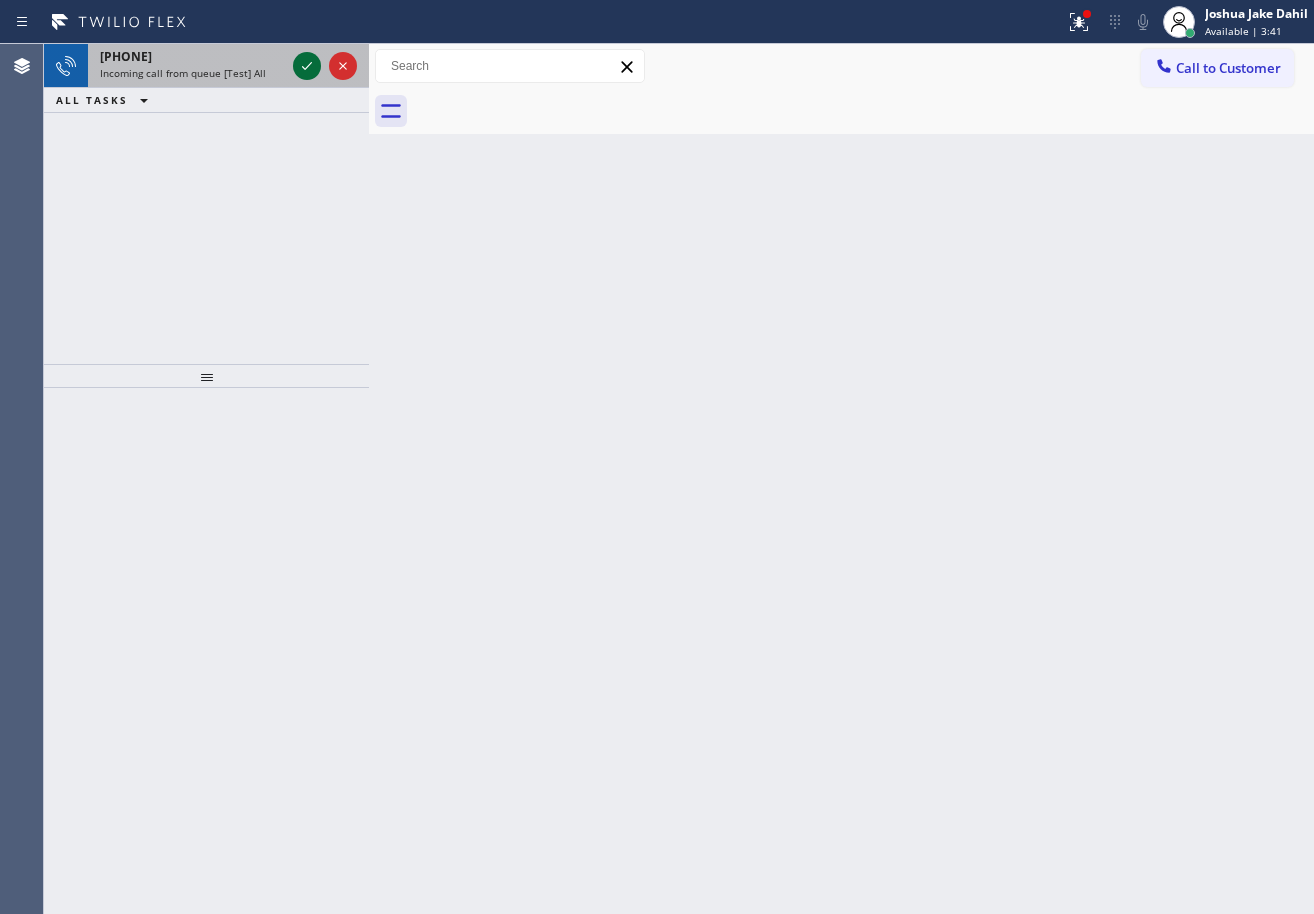 click 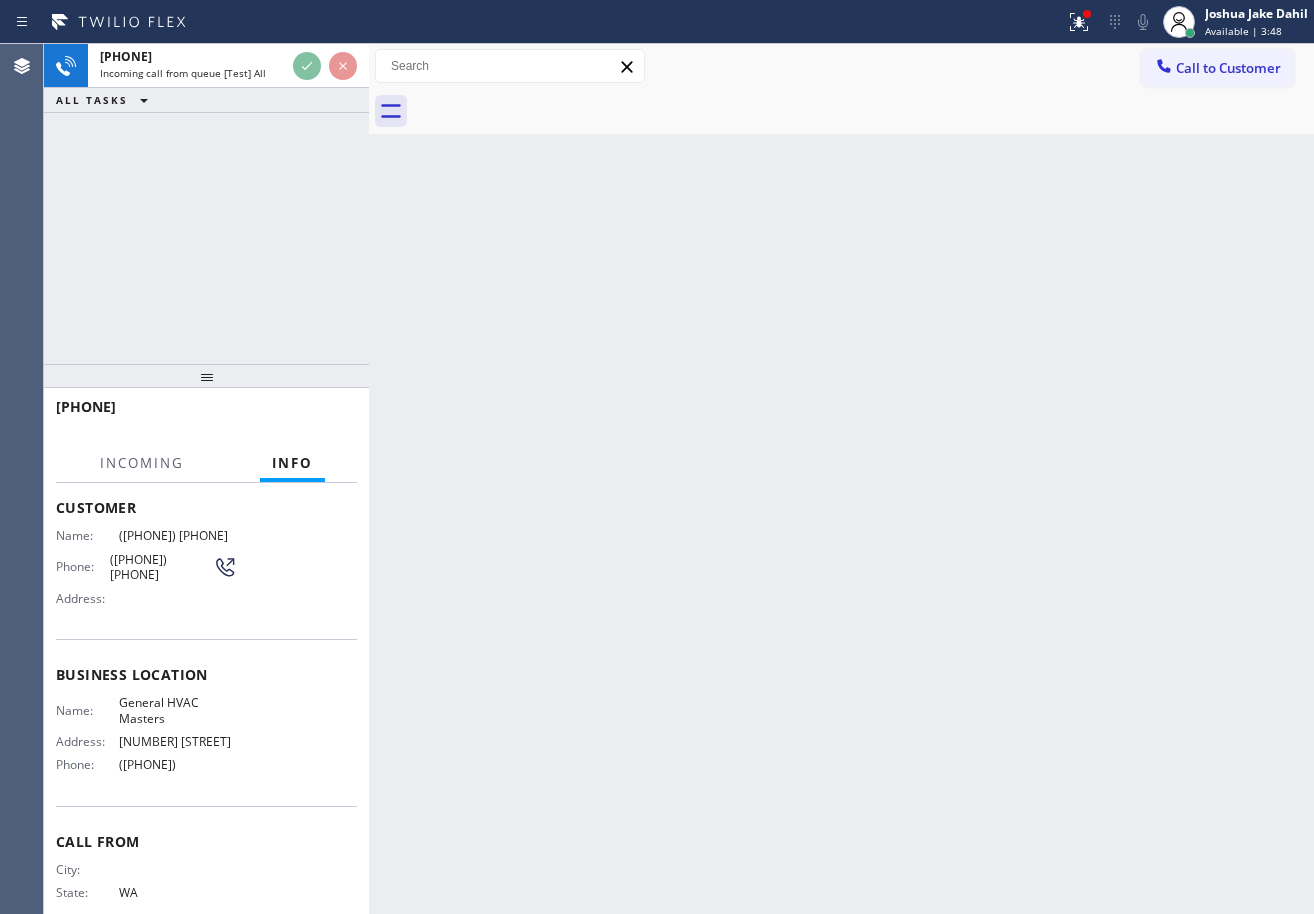 scroll, scrollTop: 0, scrollLeft: 0, axis: both 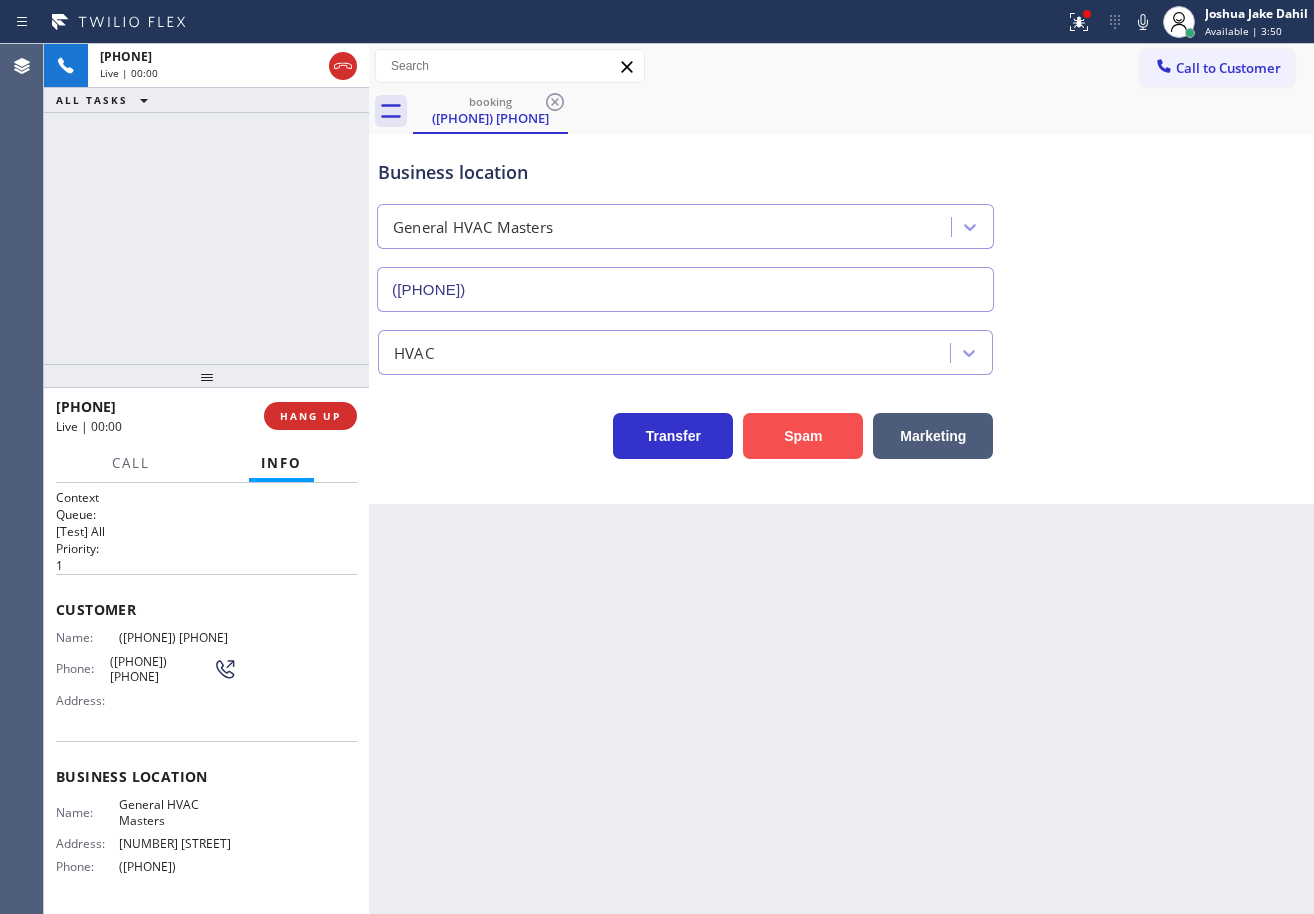 type on "([PHONE])" 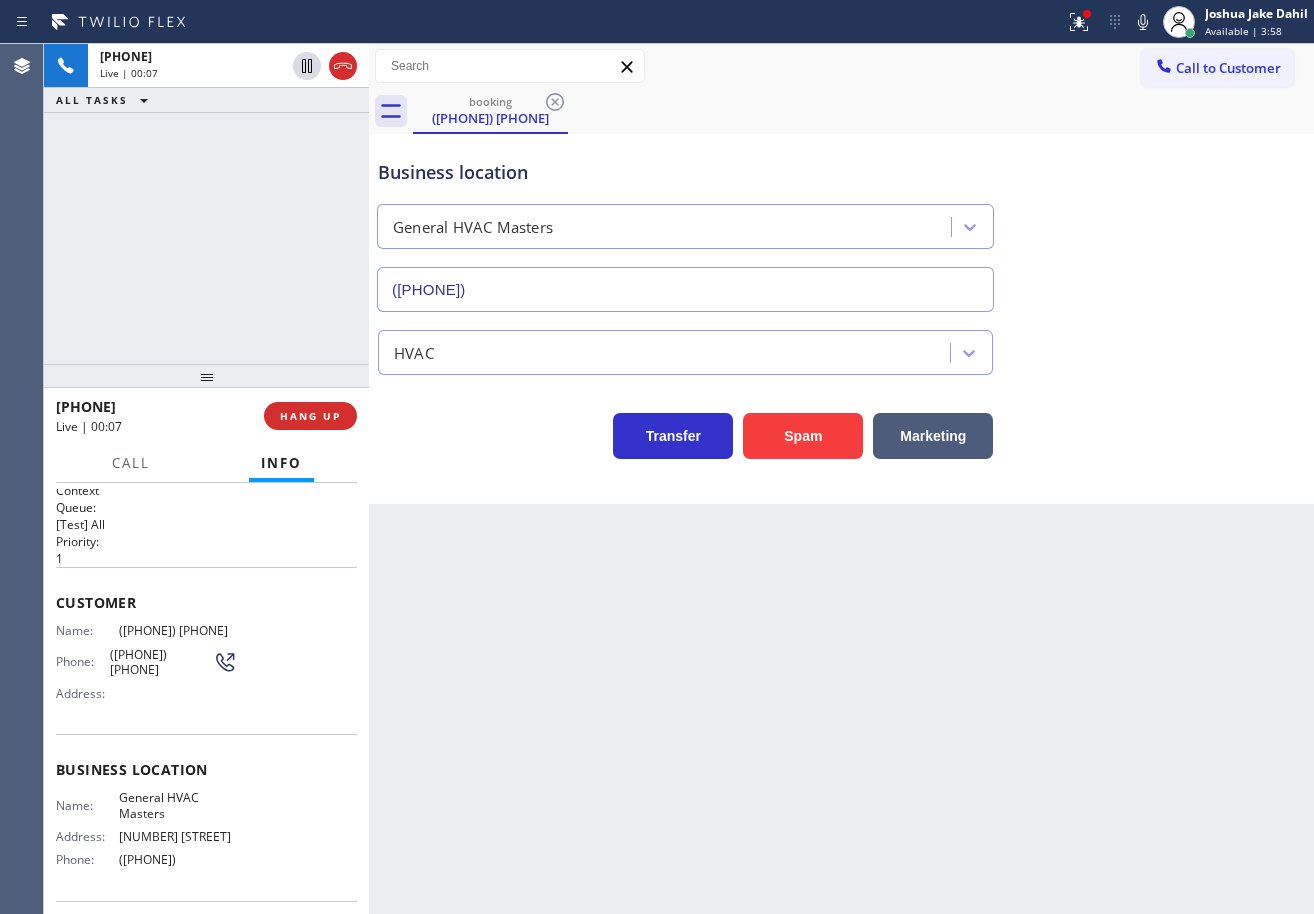 scroll, scrollTop: 0, scrollLeft: 0, axis: both 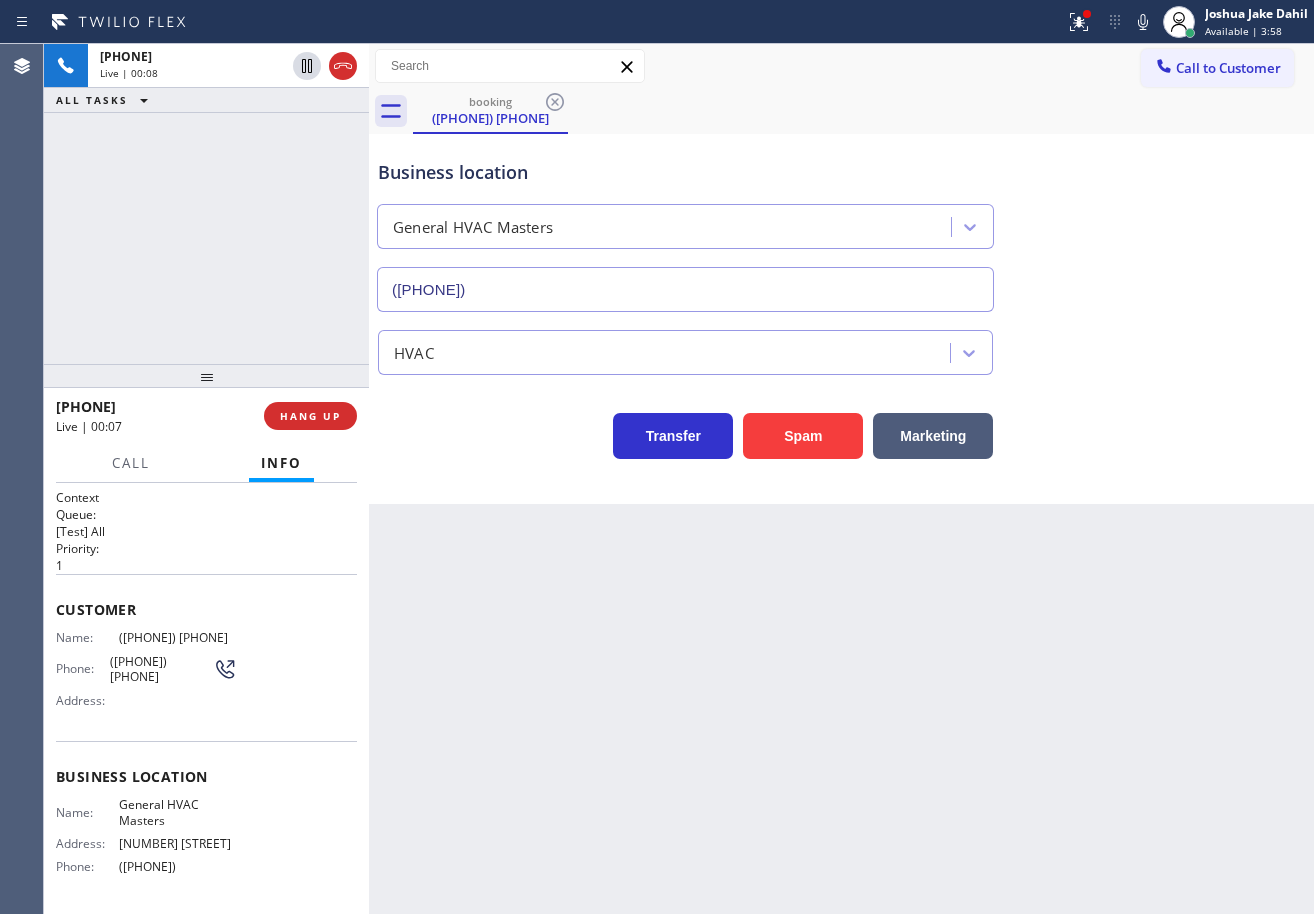 drag, startPoint x: 453, startPoint y: 674, endPoint x: 394, endPoint y: 677, distance: 59.07622 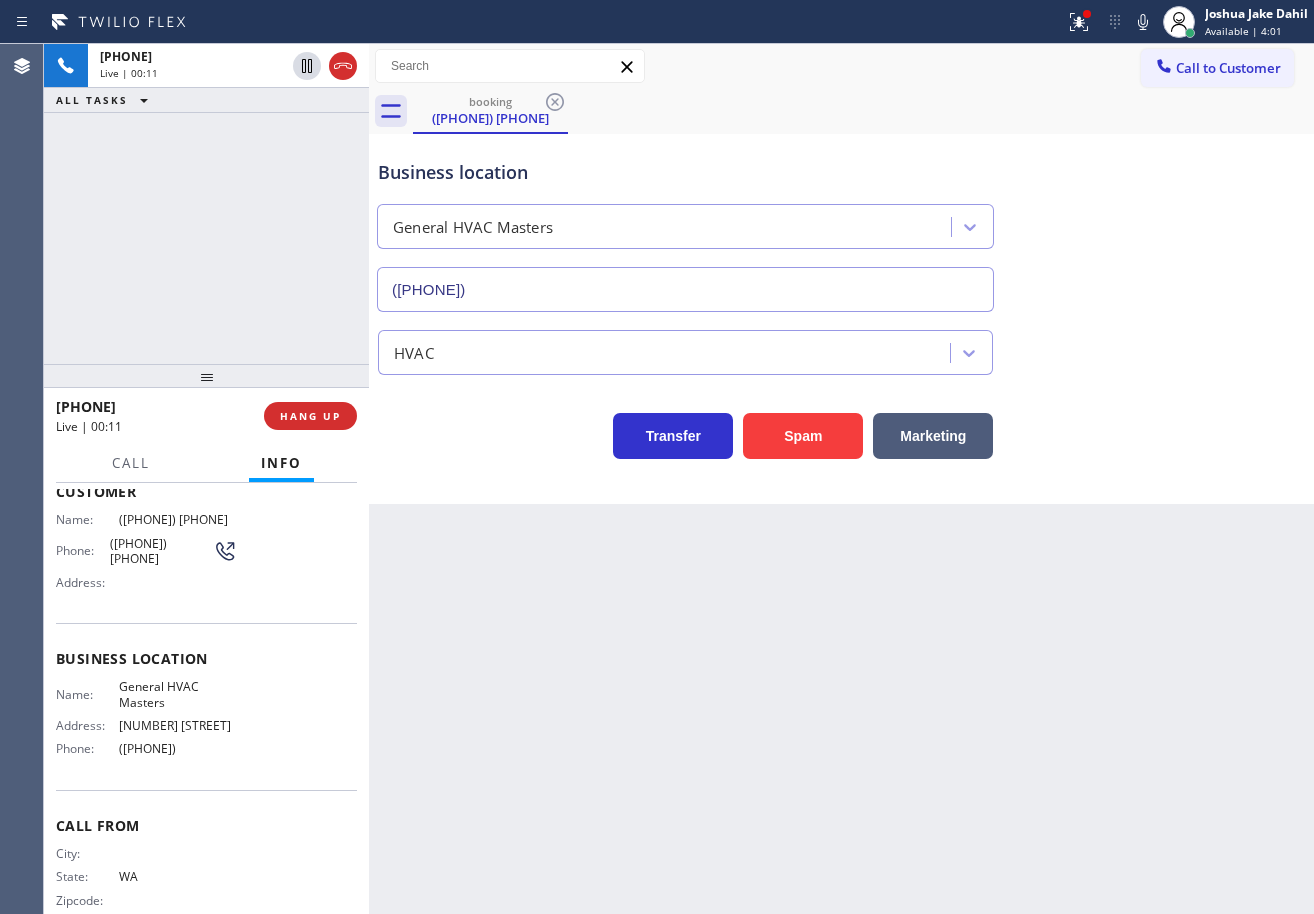 scroll, scrollTop: 0, scrollLeft: 0, axis: both 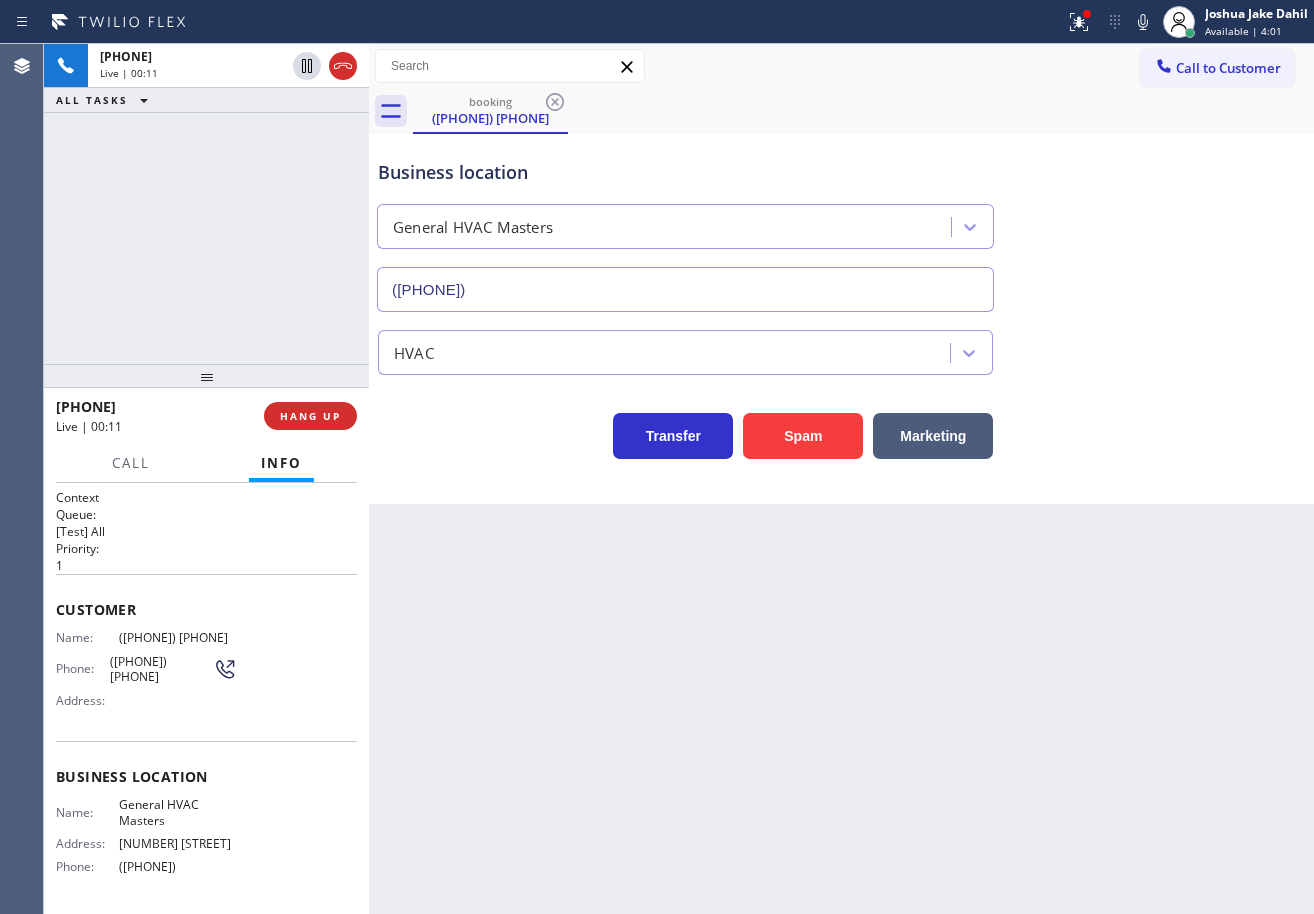 click on "Back to Dashboard Change Sender ID Customers Technicians Select a contact Outbound call Technician Search Technician Your caller id phone number Your caller id phone number Call Technician info Name   Phone none Address none Change Sender ID HVAC [PHONE] 5 Star Appliance [PHONE] Appliance Repair [PHONE] Plumbing [PHONE] Air Duct Cleaning [PHONE]  Electricians [PHONE] Cancel Change Check personal SMS Reset Change booking ([PHONE]) Call to Customer Outbound call Location San Diego Best Heating and AC Pros Your caller id phone number ([PHONE]) Customer number Call Outbound call Technician Search Technician Your caller id phone number Your caller id phone number Call booking ([PHONE]) Business location General HVAC Masters ([PHONE]) HVAC Transfer Spam Marketing" at bounding box center (841, 479) 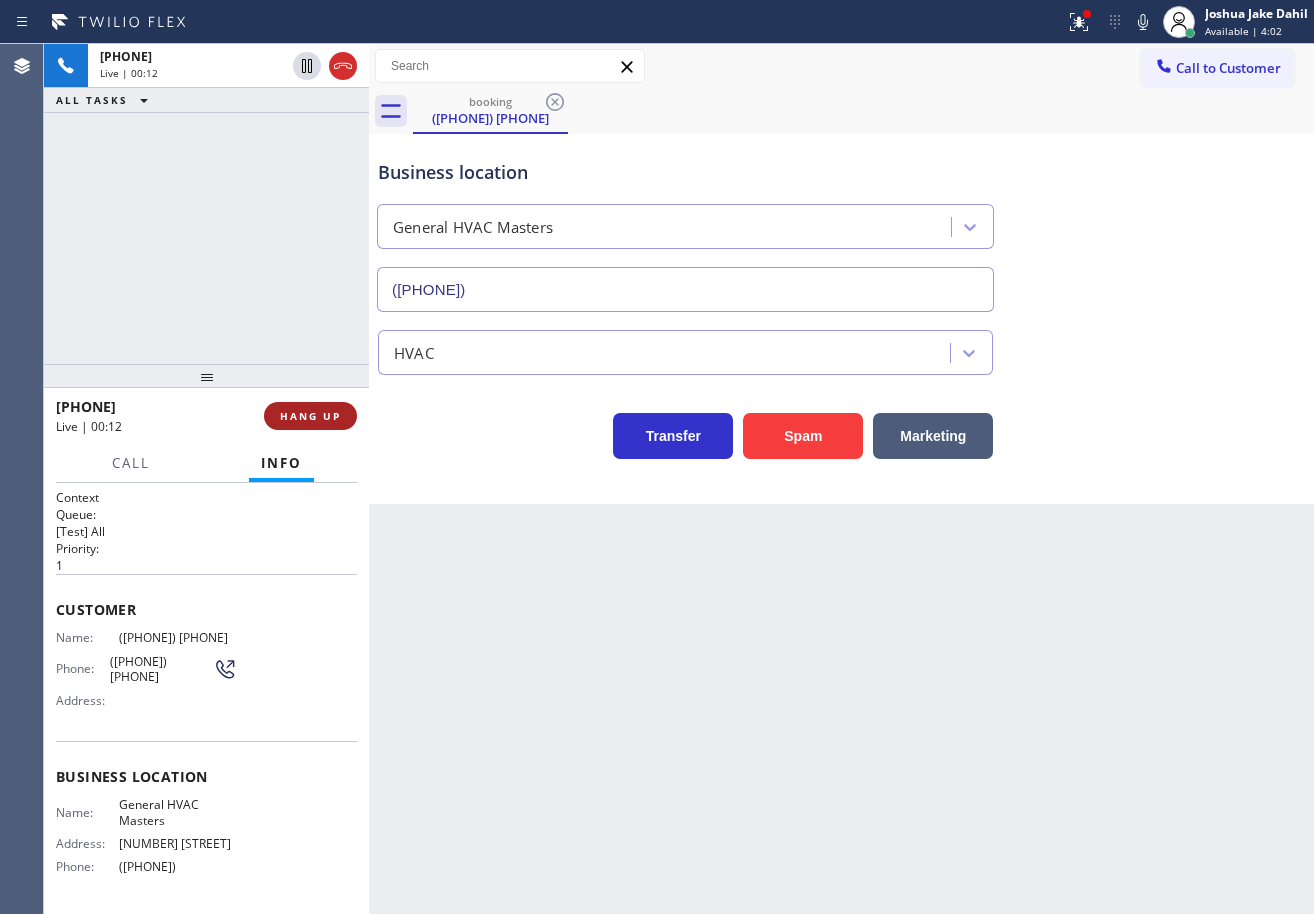 click on "HANG UP" at bounding box center [310, 416] 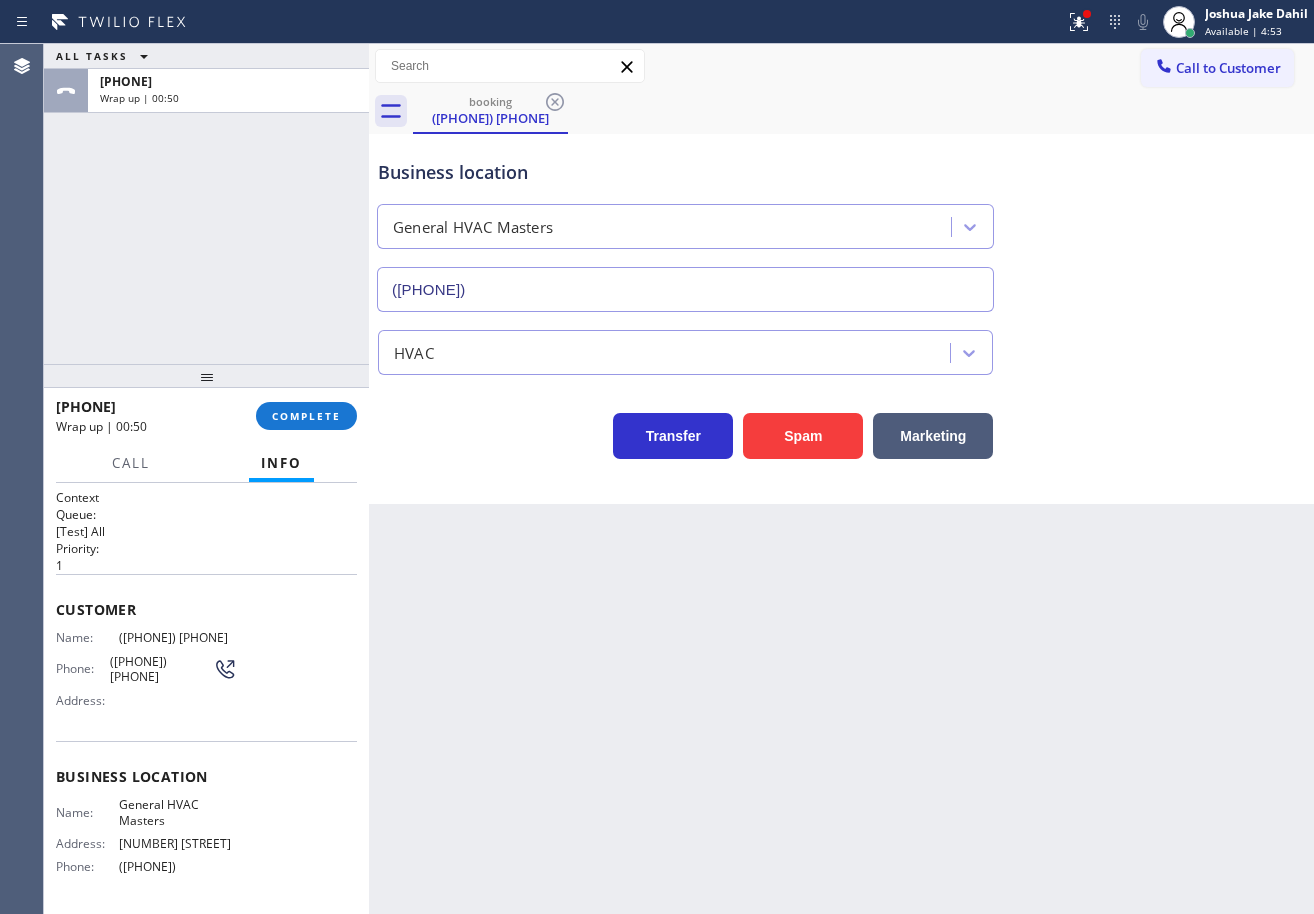 click on "ALL TASKS ALL TASKS ACTIVE TASKS TASKS IN WRAP UP +1[PHONE] Wrap up | 00:50" at bounding box center [206, 204] 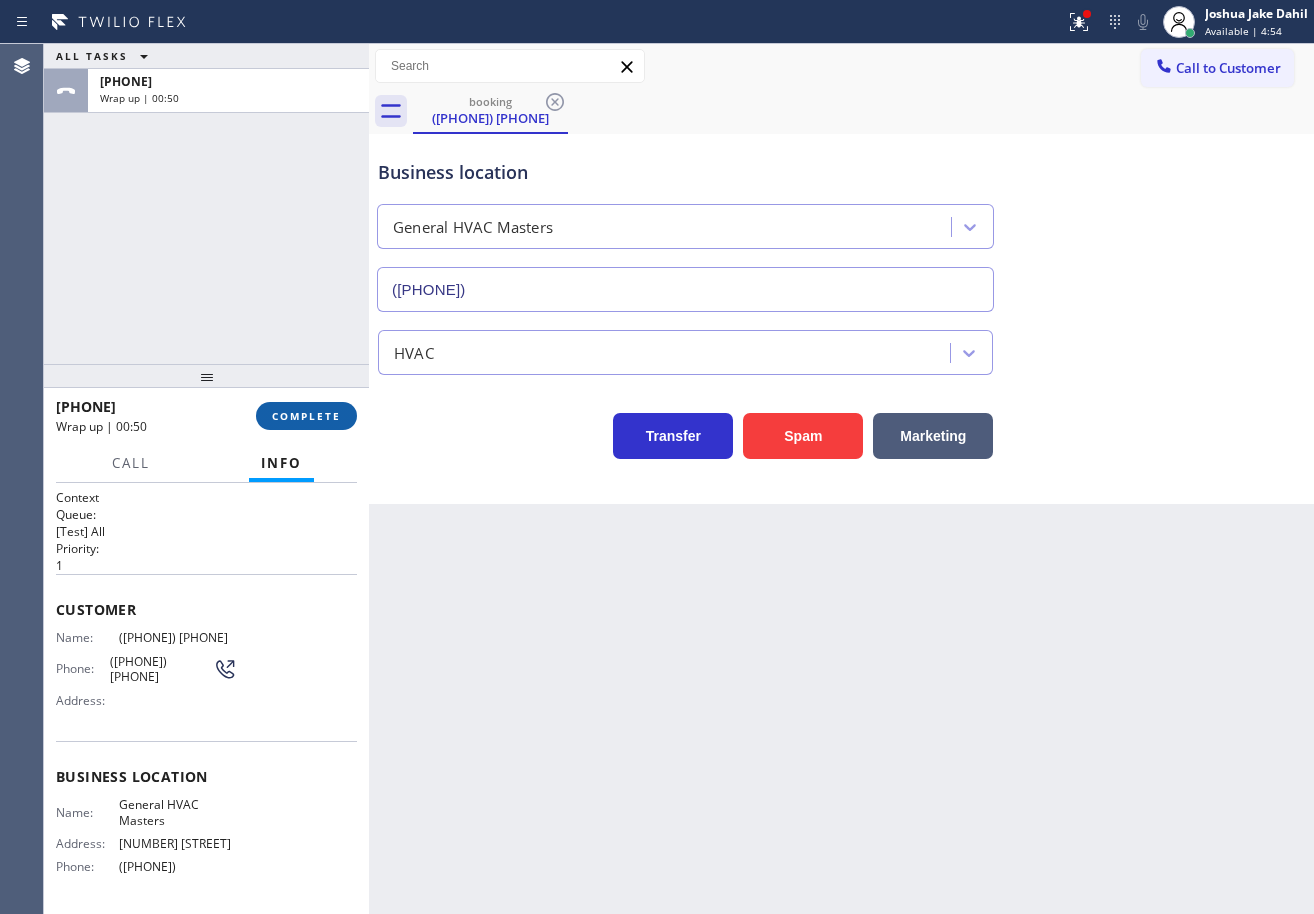 click on "COMPLETE" at bounding box center [306, 416] 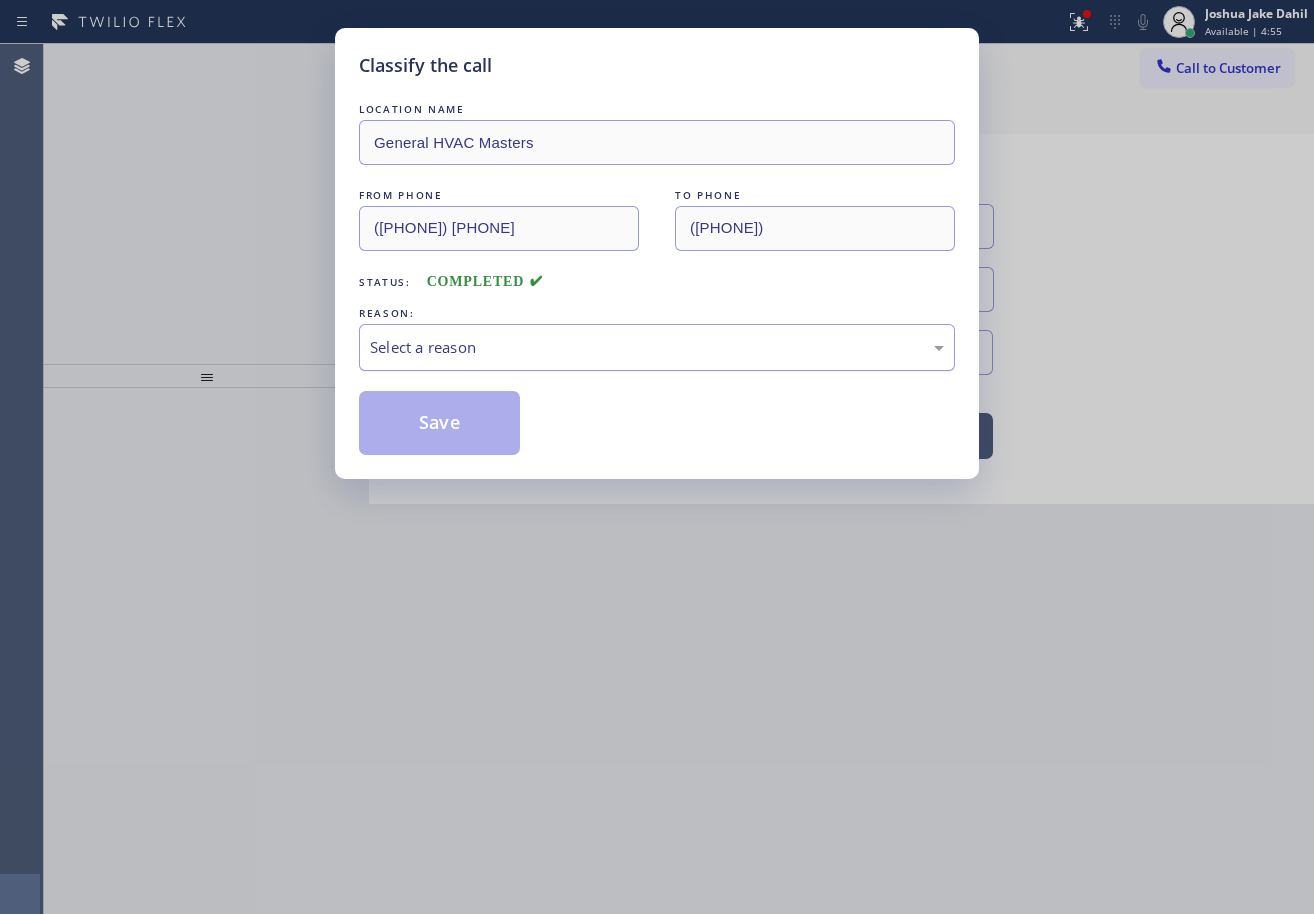 click on "Select a reason" at bounding box center (657, 347) 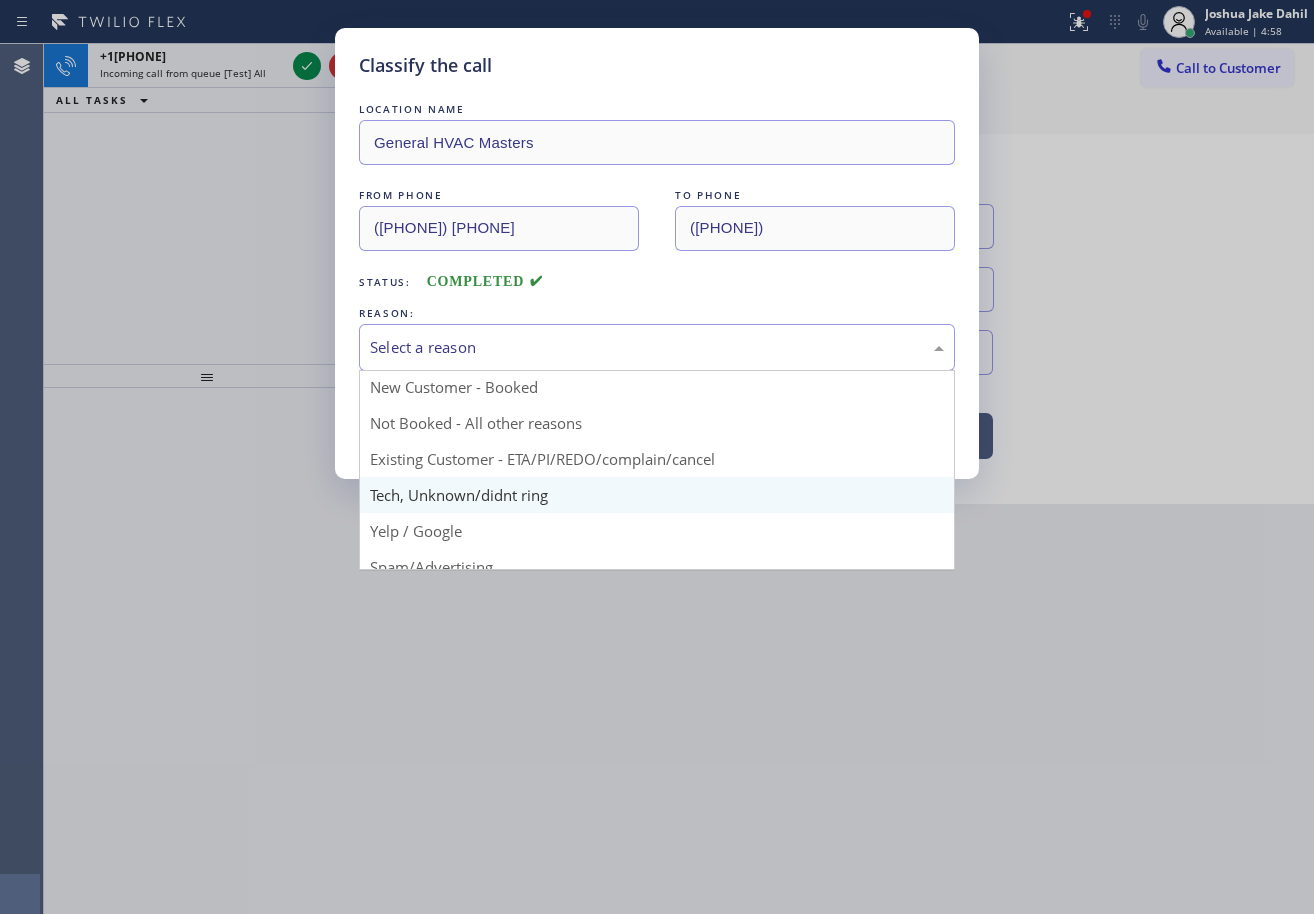 scroll, scrollTop: 0, scrollLeft: 0, axis: both 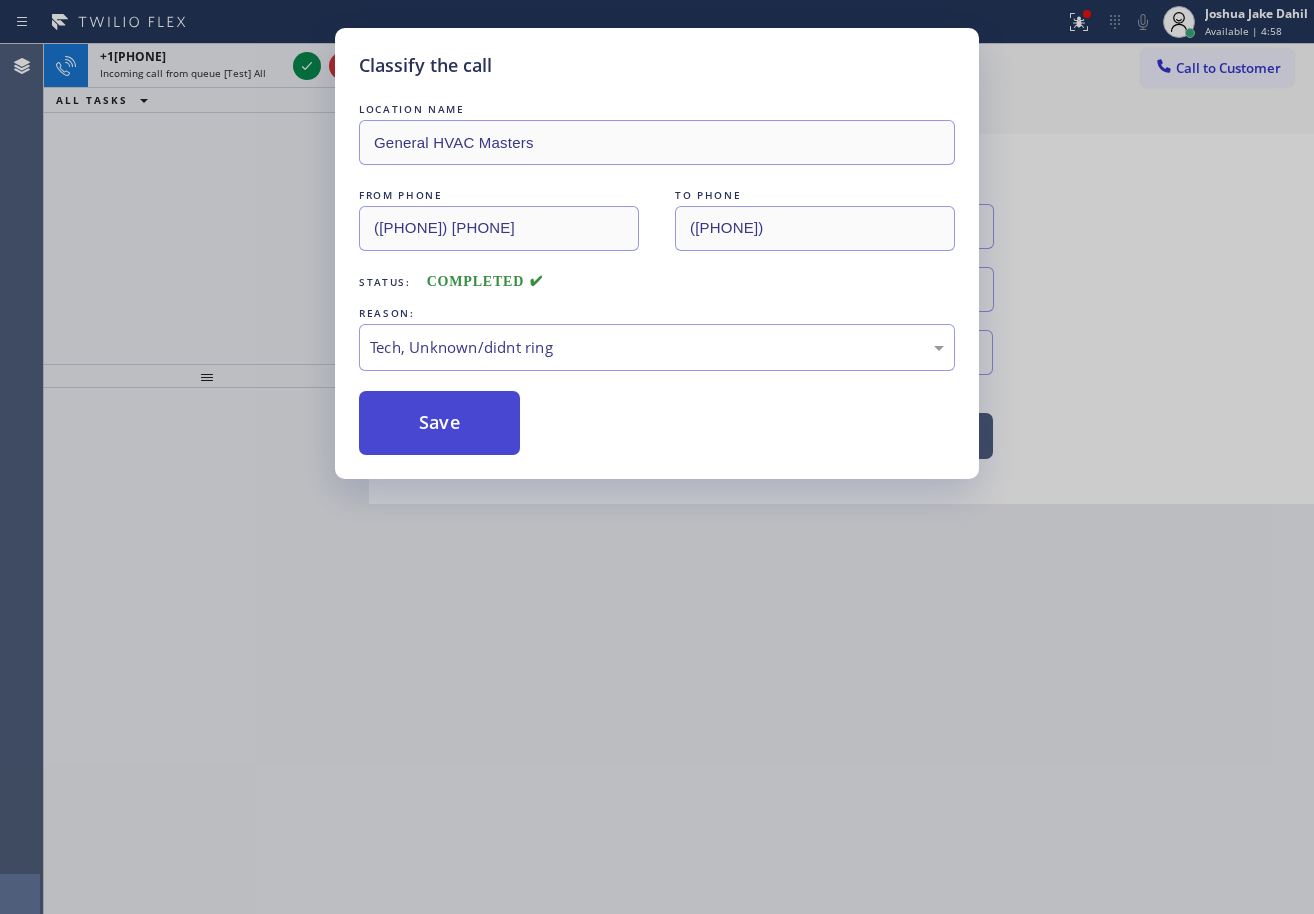 click on "Save" at bounding box center (439, 423) 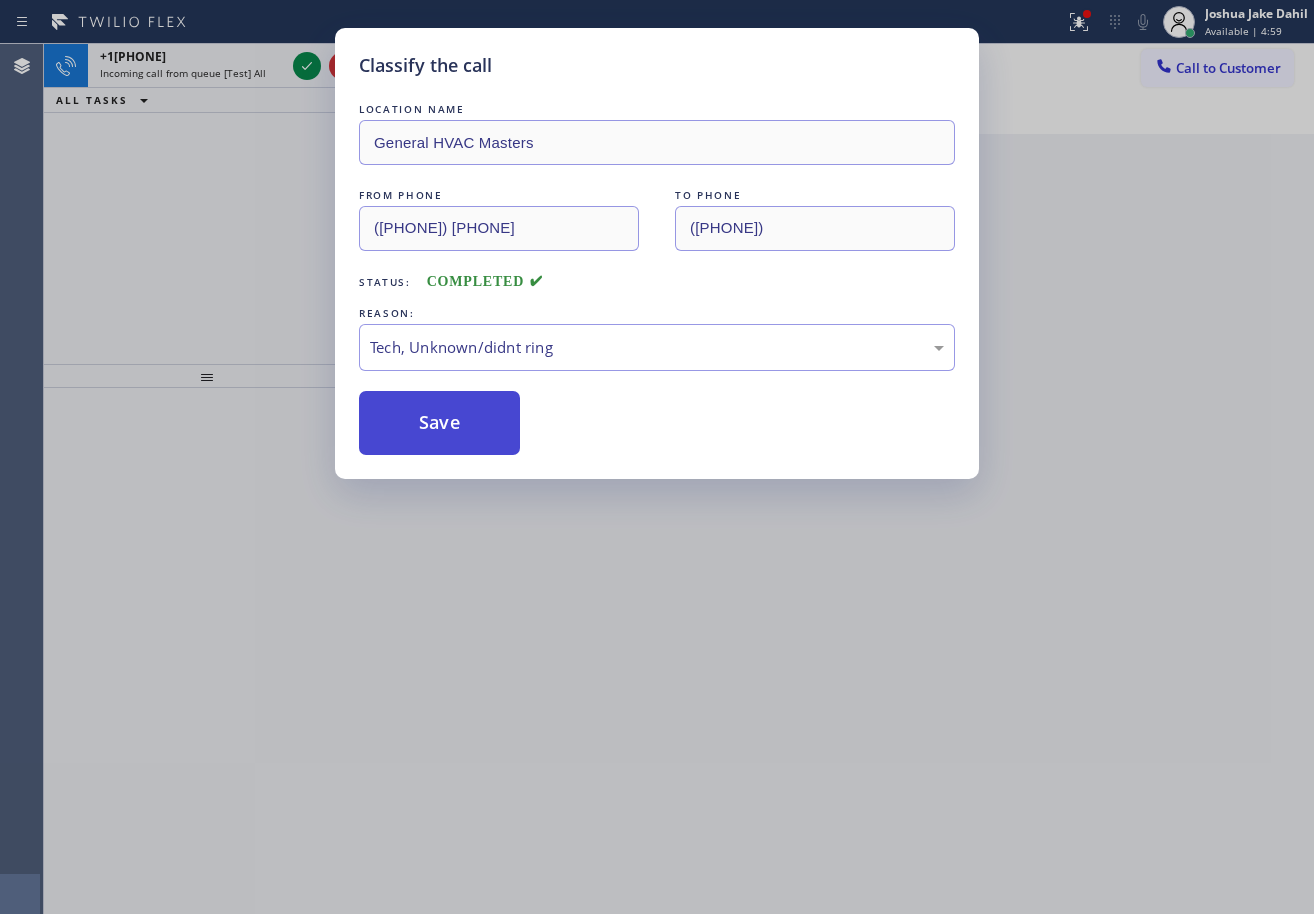 drag, startPoint x: 439, startPoint y: 449, endPoint x: 439, endPoint y: 412, distance: 37 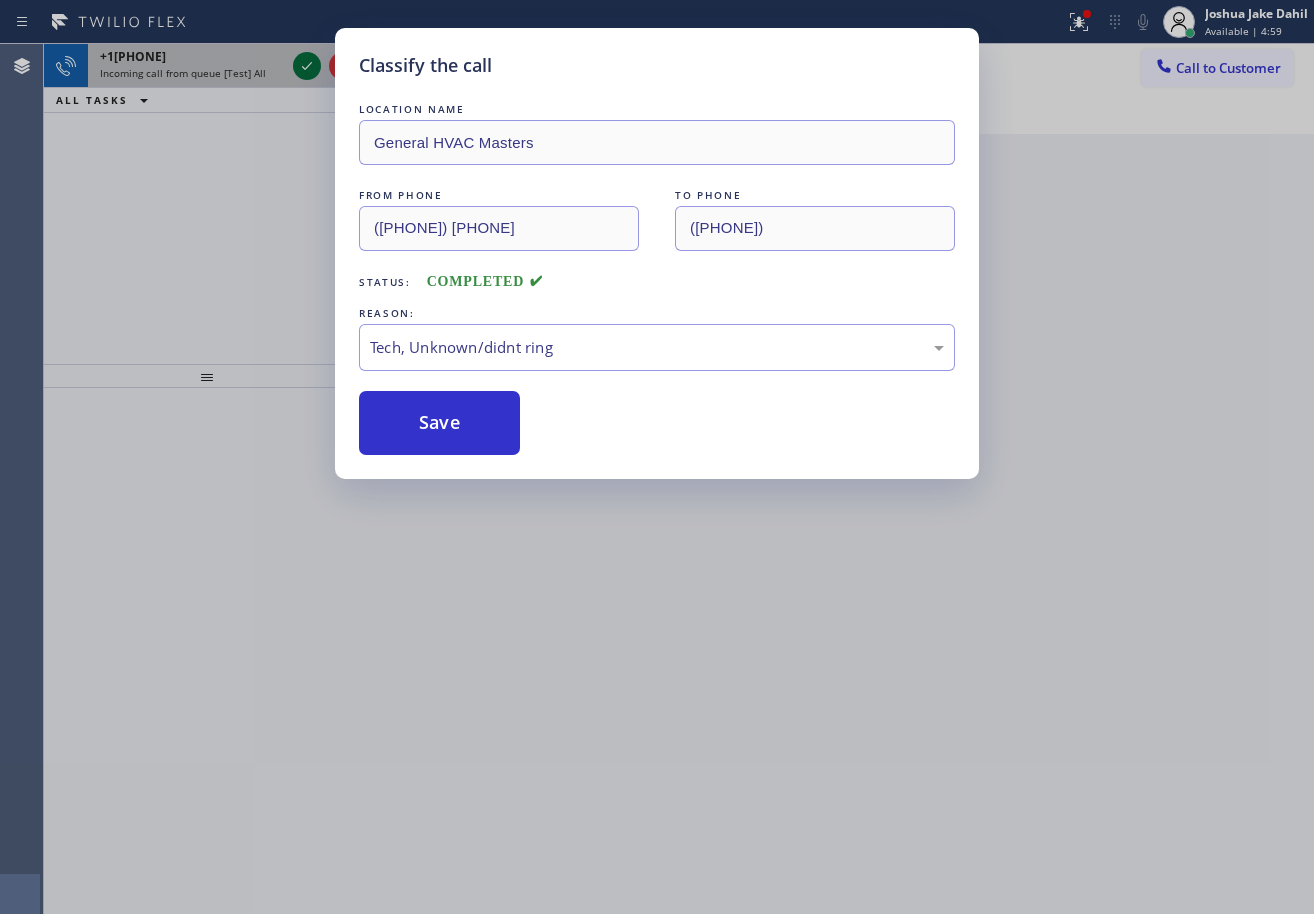 click on "Classify the call LOCATION NAME Viking Repair Pro [CITY] FROM PHONE [PHONE] TO PHONE [PHONE] Status: COMPLETED REASON: New Customer - Booked Save Classify the call LOCATION NAME Jersey Appliance Masters FROM PHONE [PHONE] TO PHONE [PHONE] Status: COMPLETED REASON: Tech, Unknown/didnt ring Save Classify the call LOCATION NAME HVAC Alliance Expert FROM PHONE [PHONE] TO PHONE [PHONE] Status: COMPLETED REASON: New Customer - Booked Save Classify the call LOCATION NAME Dylan Thermador Repair Service [CITY] FROM PHONE [PHONE] TO PHONE [PHONE] Status: COMPLETED REASON: Not Booked - All other reasons Save Classify the call LOCATION NAME Wolf Top Choice Appliance Repair [CITY] FROM PHONE [PHONE] TO PHONE [PHONE] Status: COMPLETED REASON: Tech, Unknown/didnt ring Save FROM PHONE" at bounding box center (679, 479) 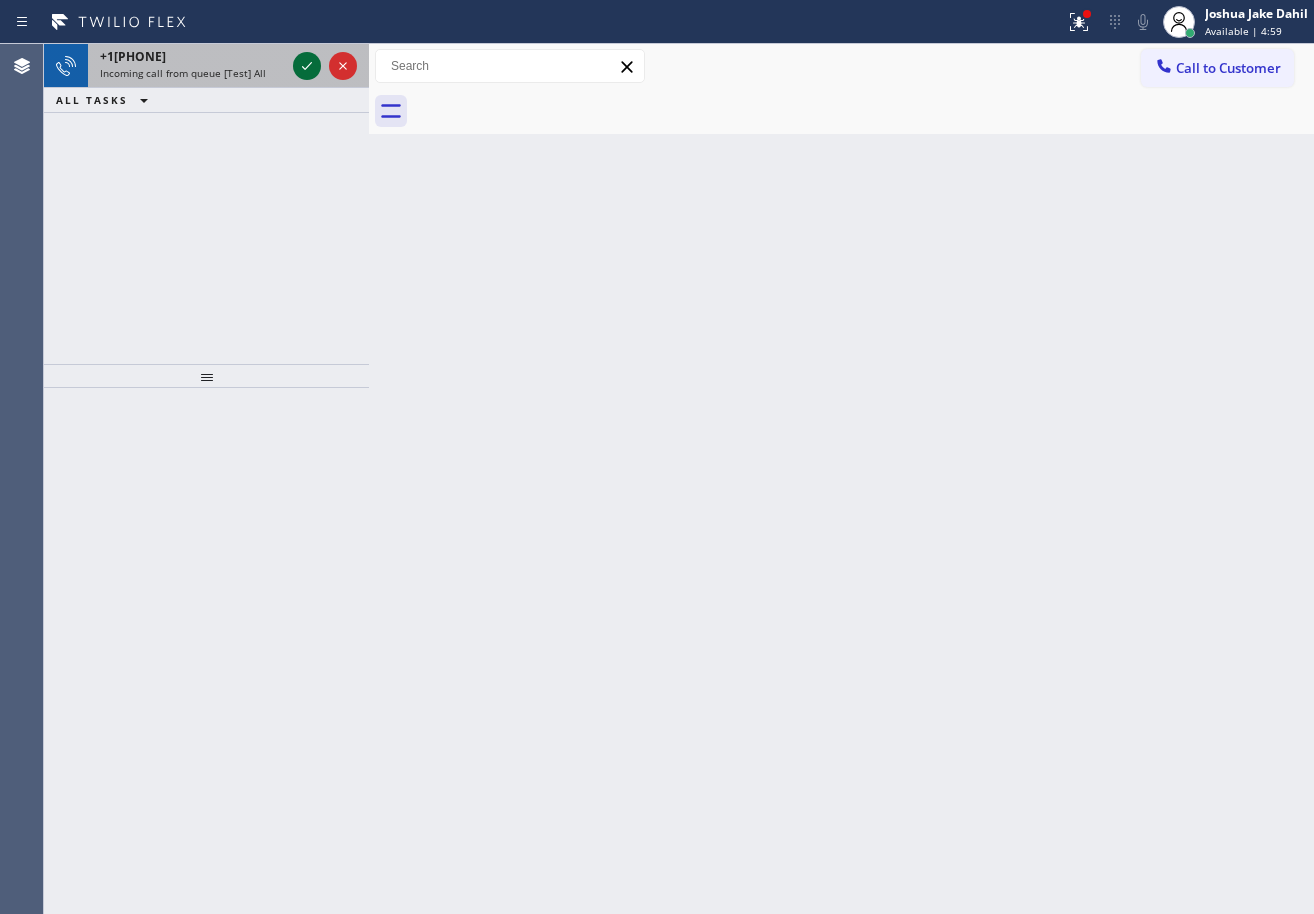 click 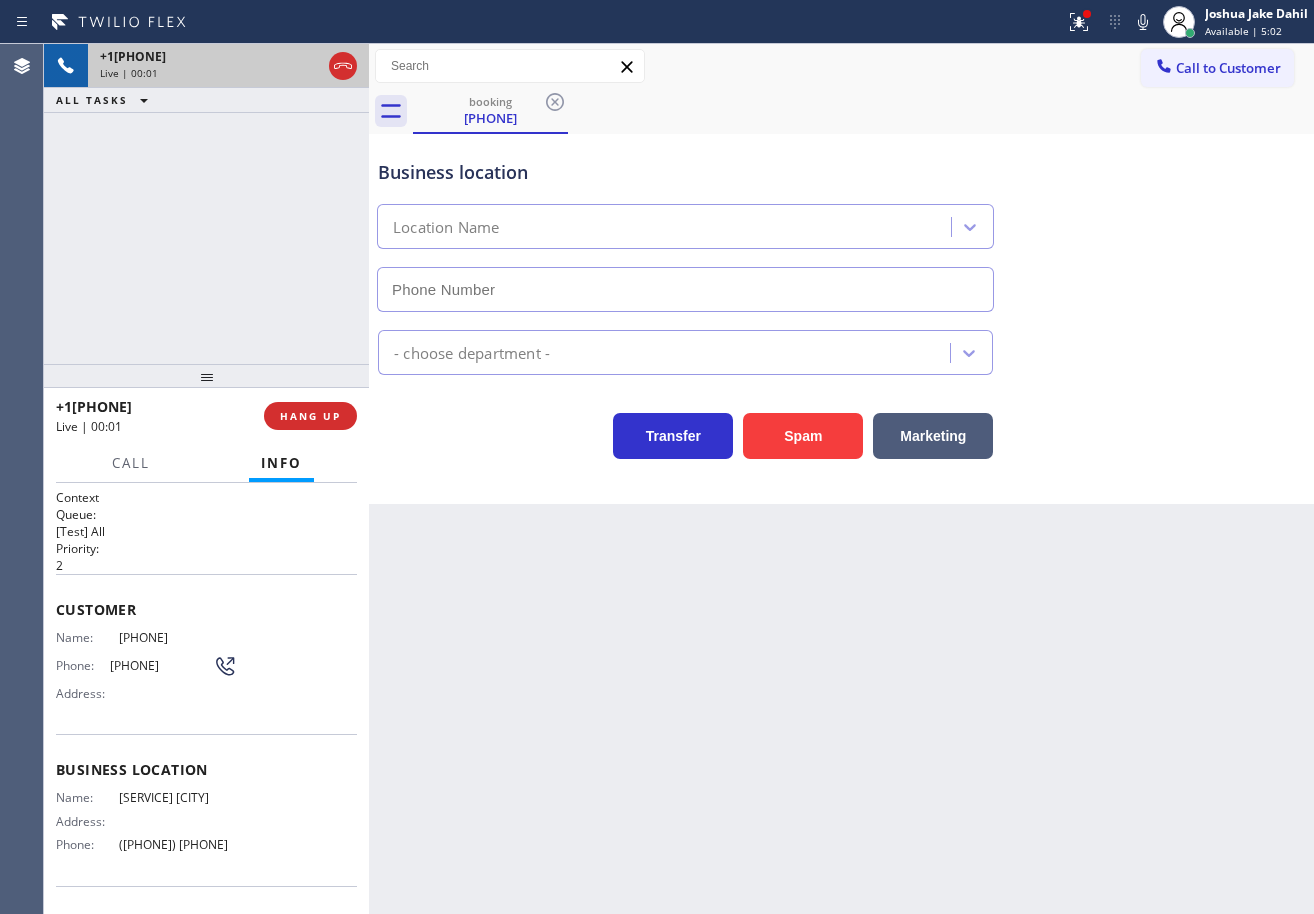 type on "([PHONE]) [PHONE]" 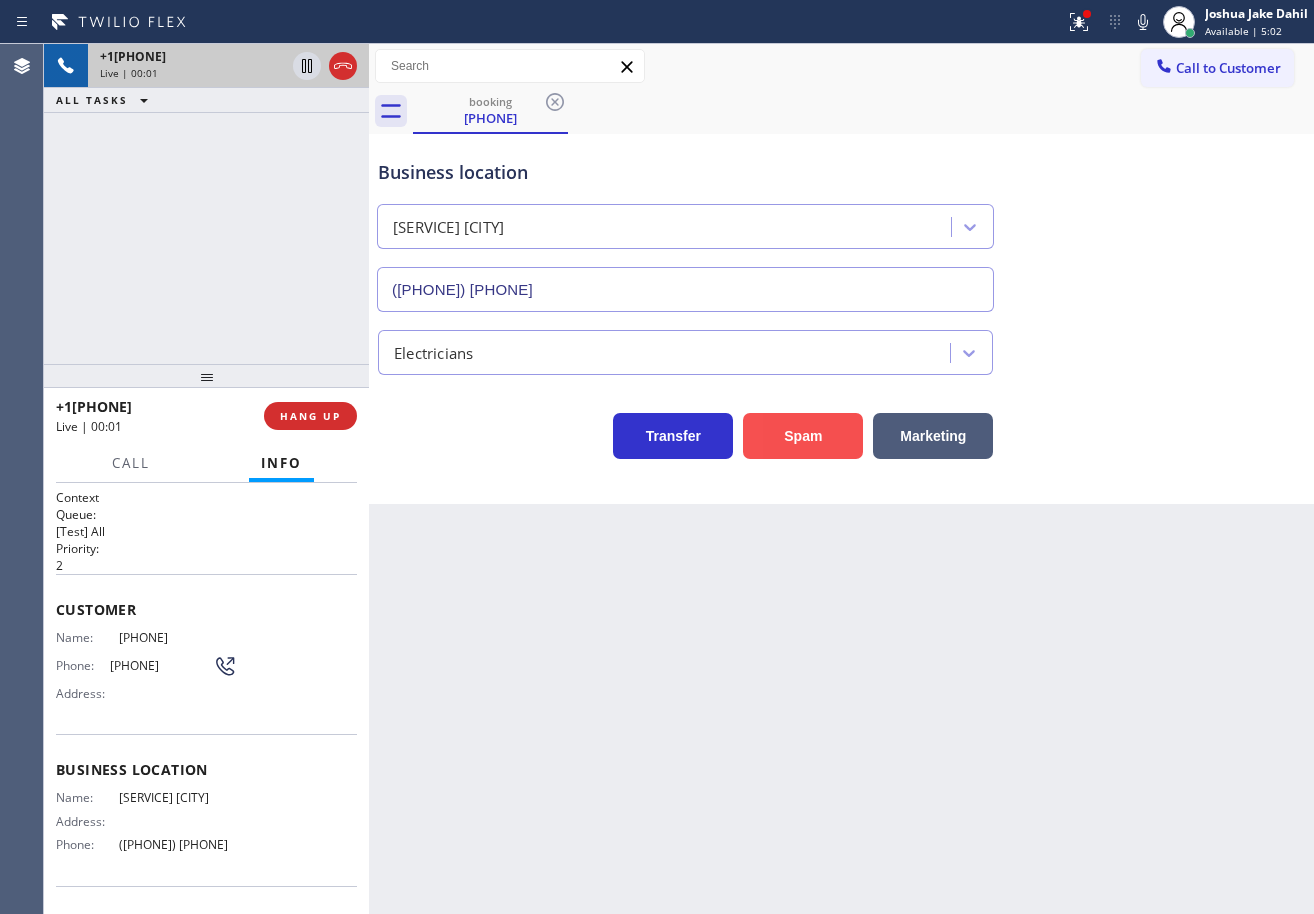 click on "Spam" at bounding box center [803, 436] 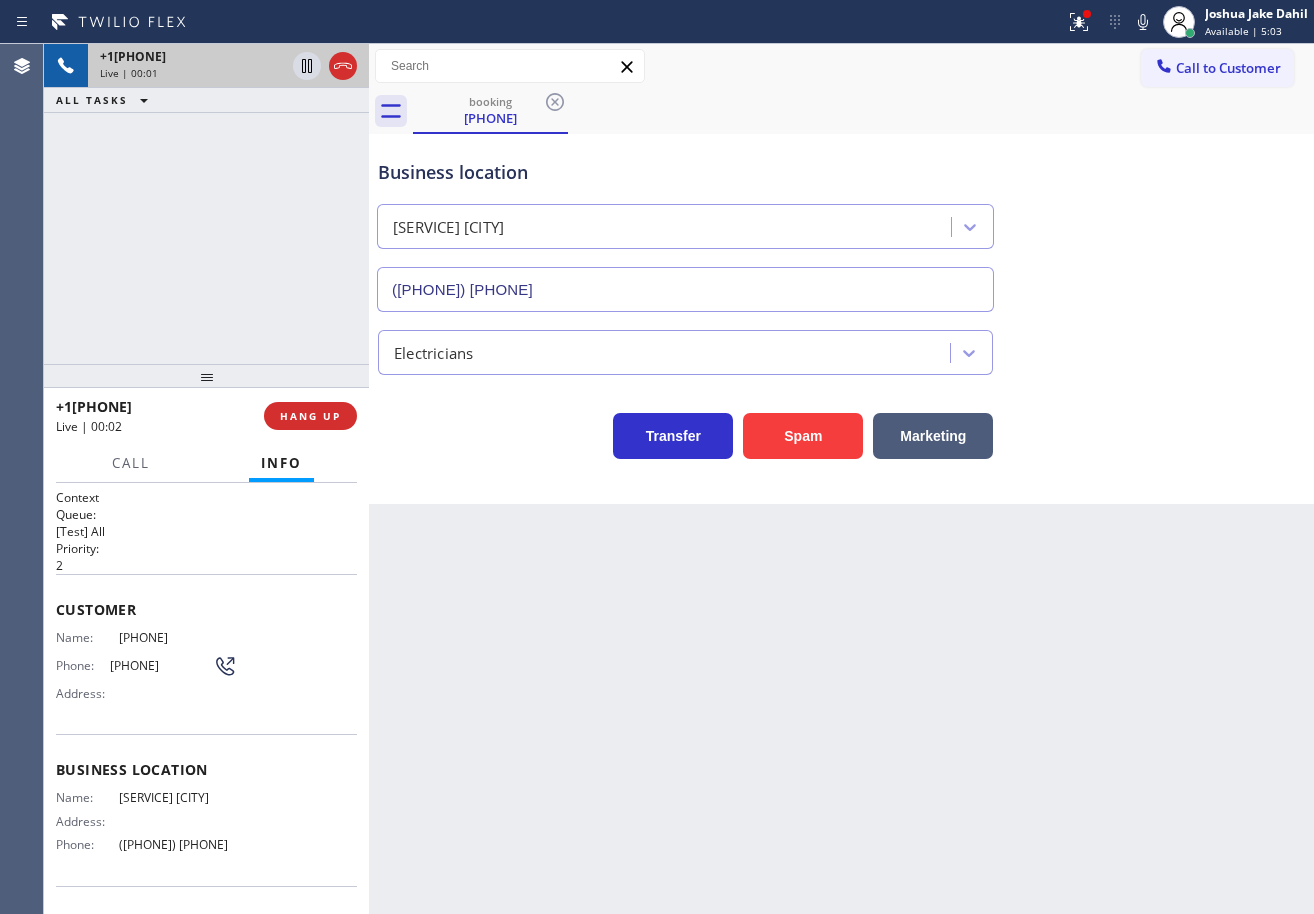 type 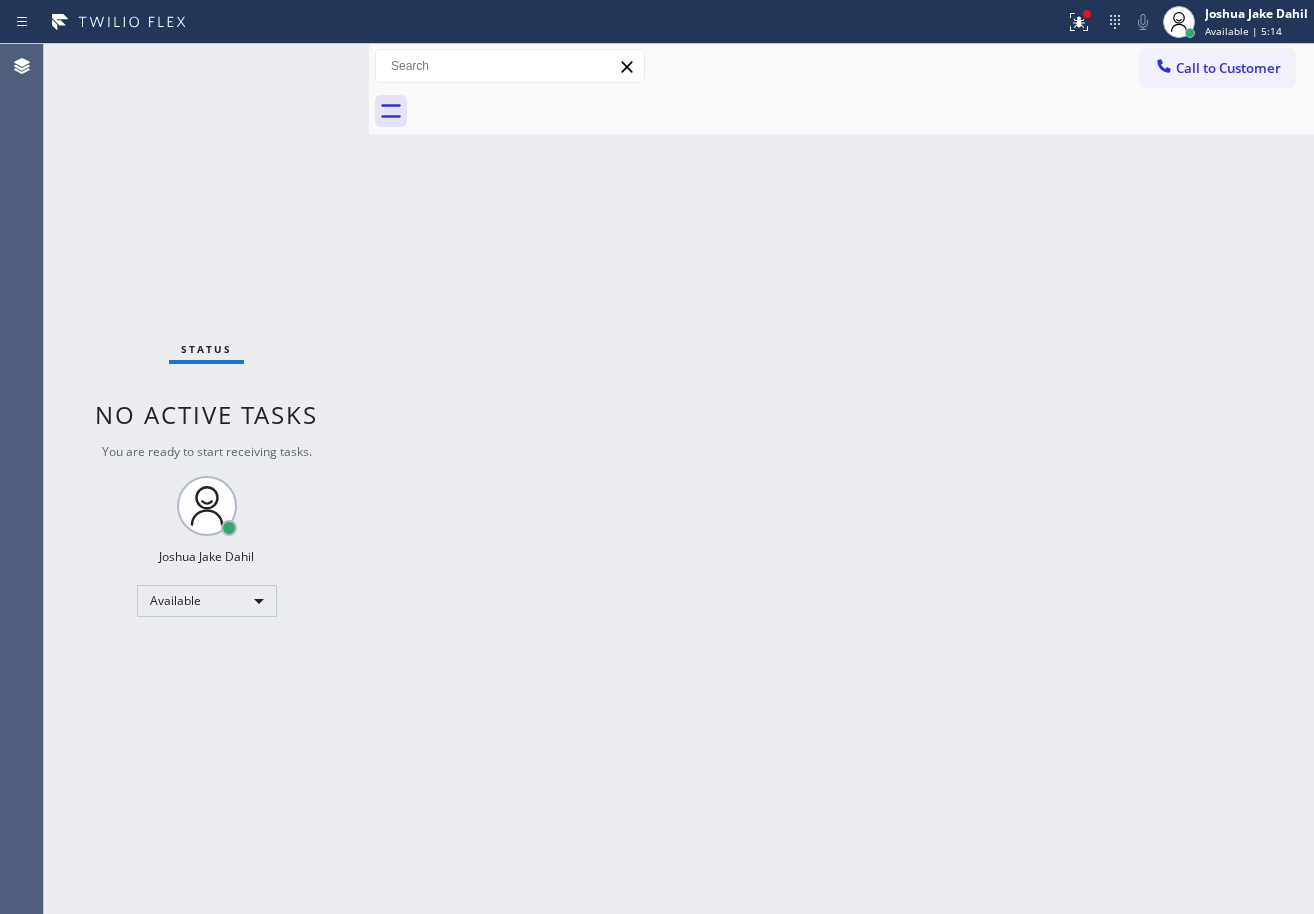 click on "Status   No active tasks     You are ready to start receiving tasks.   [FIRST] [LAST] Available" at bounding box center (206, 479) 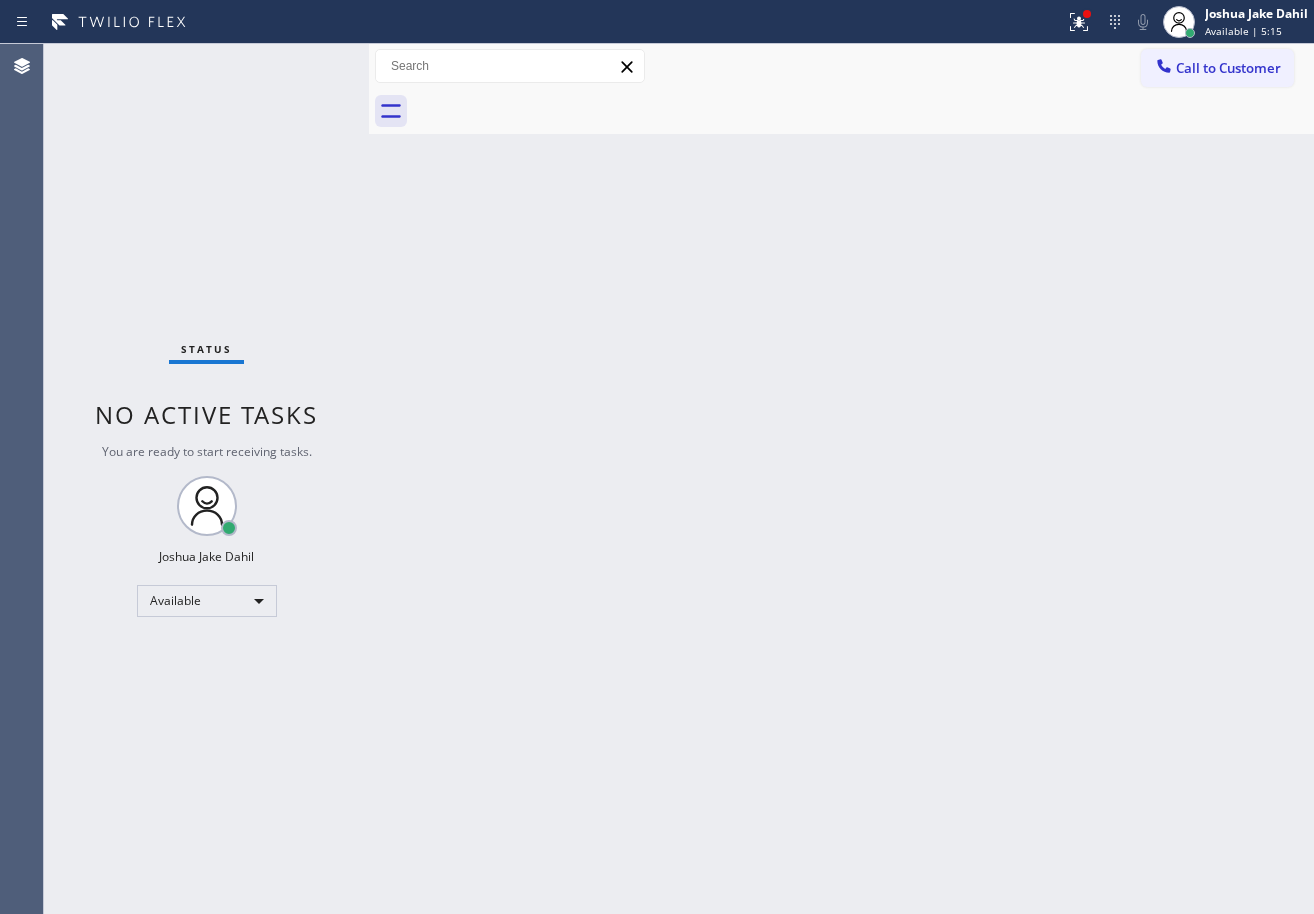 click on "Status   No active tasks     You are ready to start receiving tasks.   [FIRST] [LAST] Available" at bounding box center (206, 479) 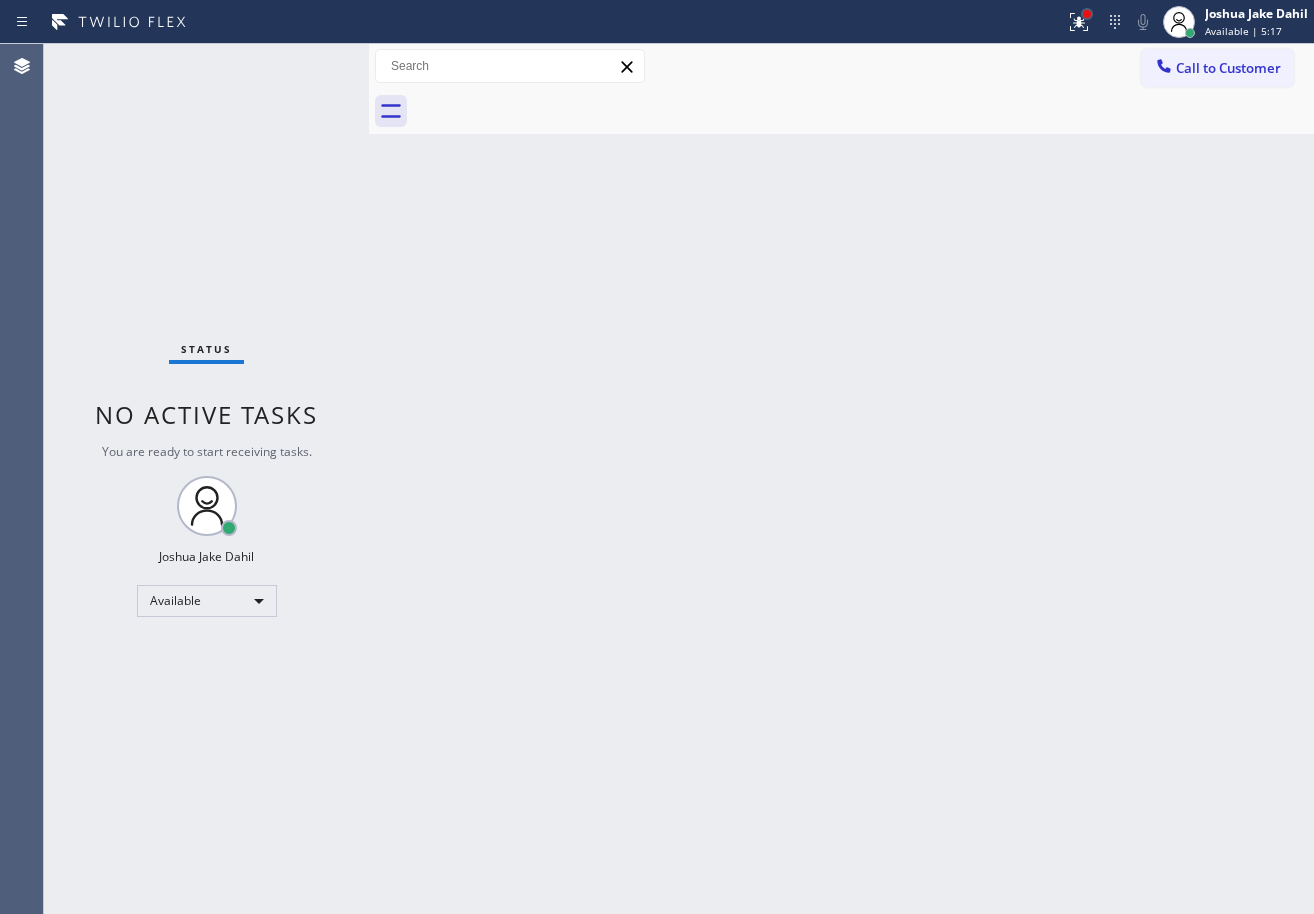 click at bounding box center (1087, 14) 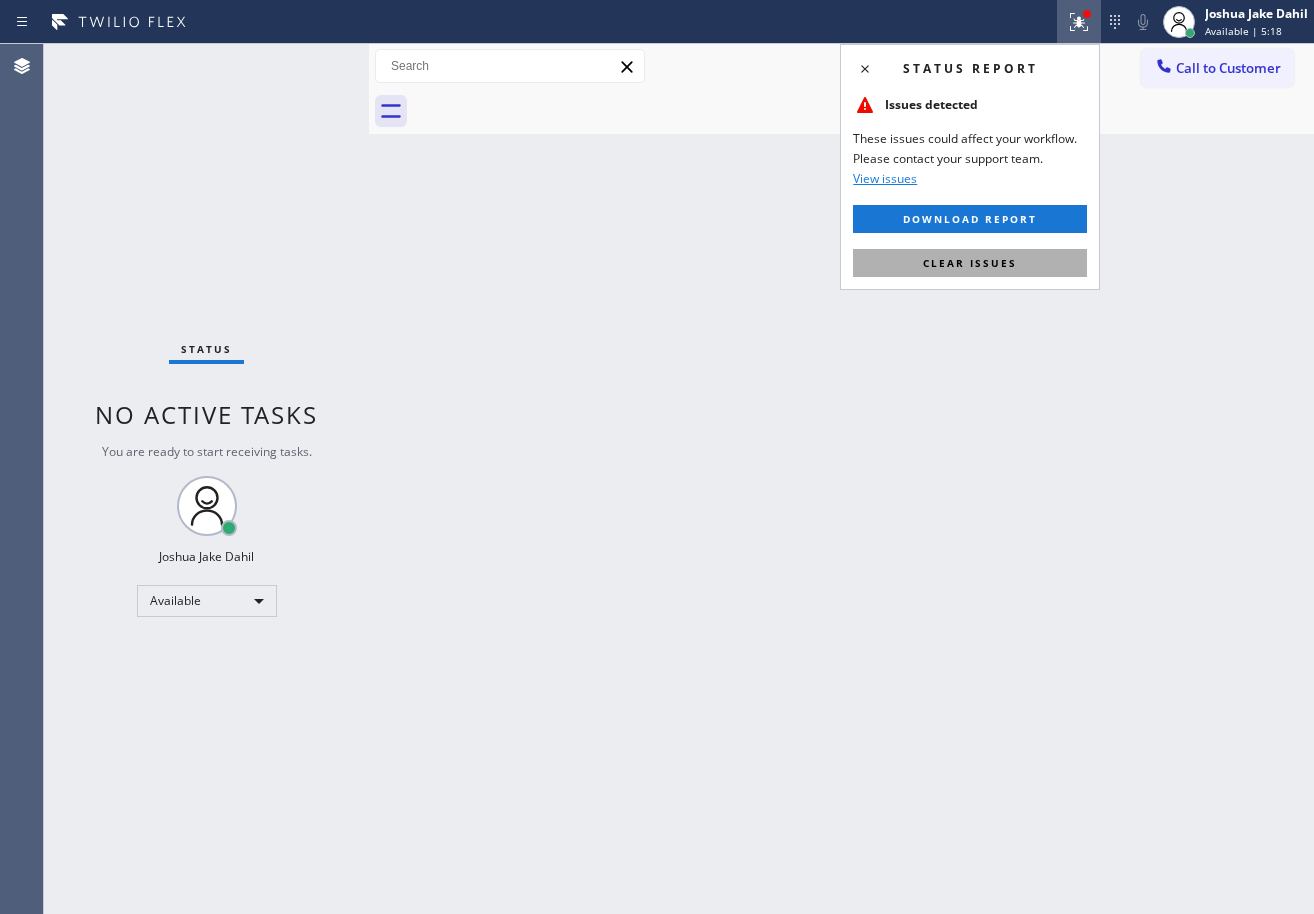 click on "Clear issues" at bounding box center (970, 263) 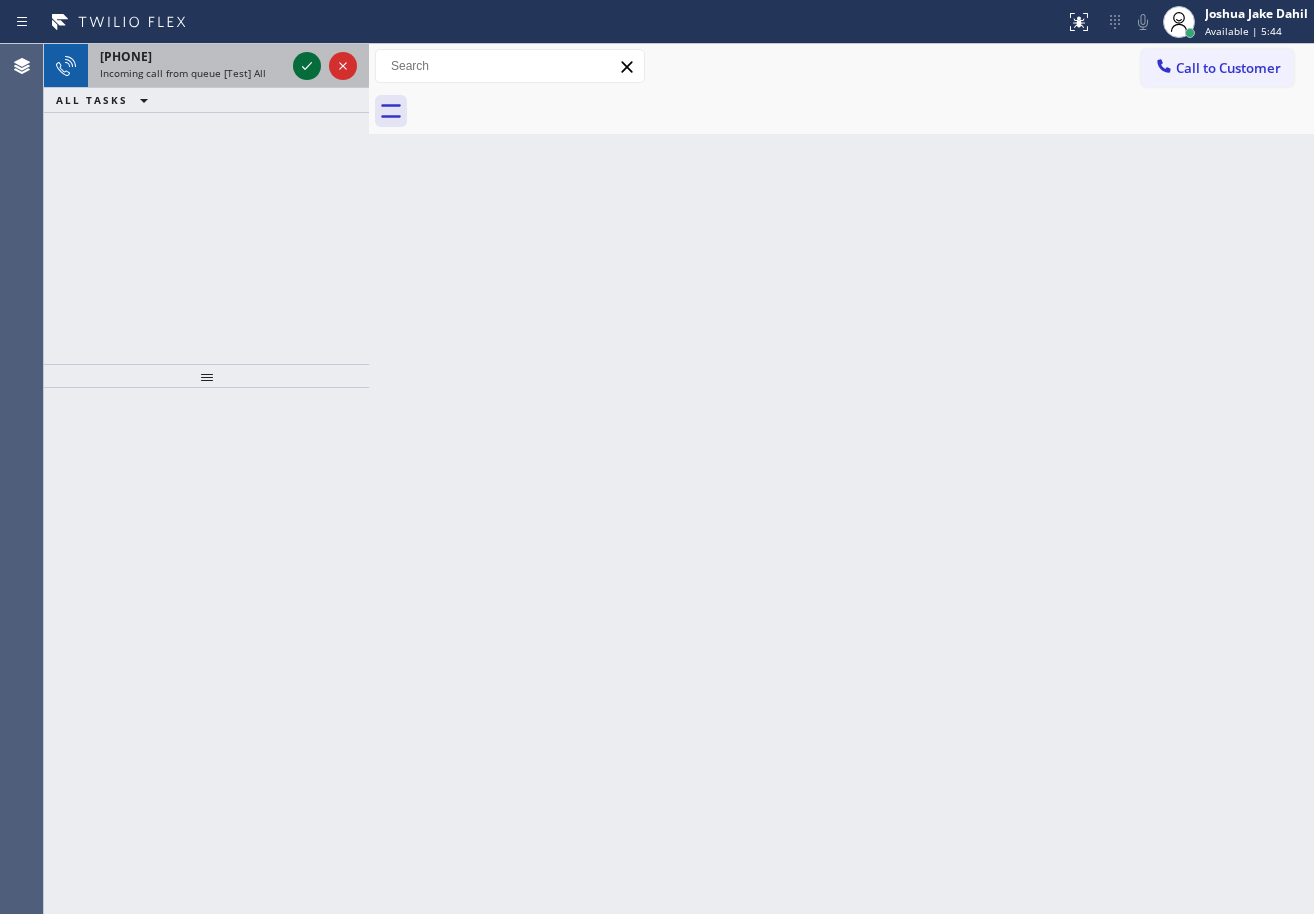 click 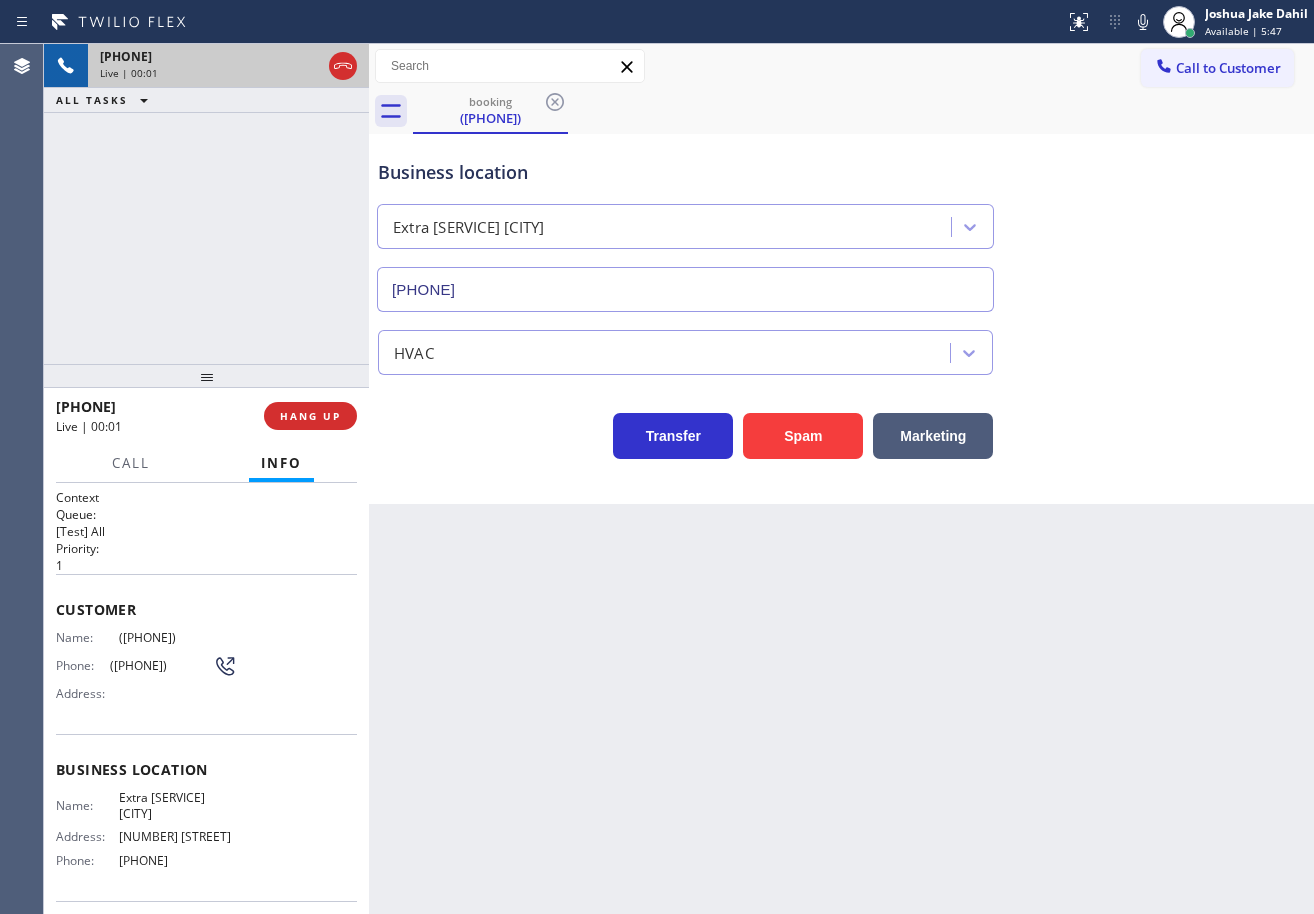 type on "[PHONE]" 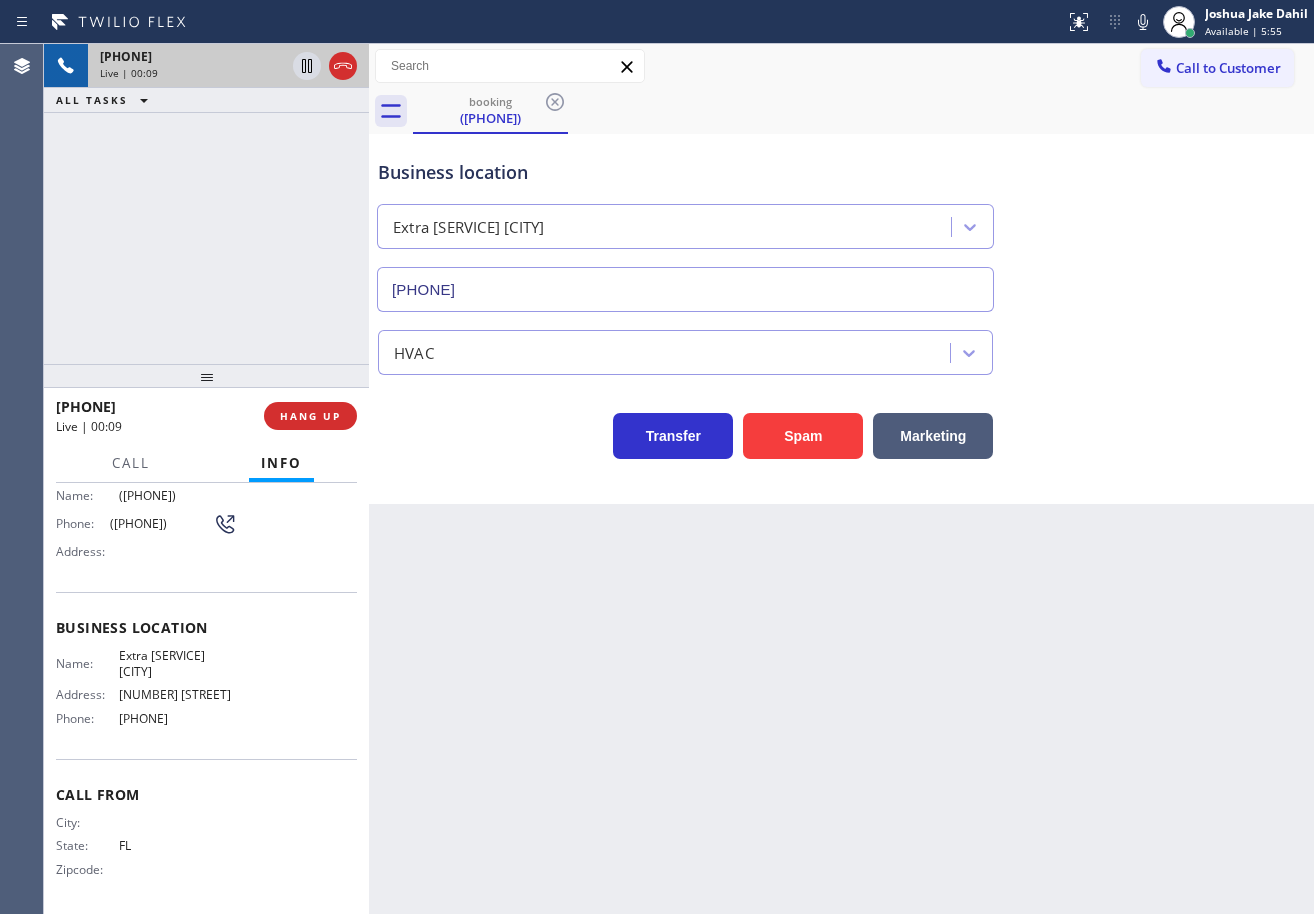 scroll, scrollTop: 144, scrollLeft: 0, axis: vertical 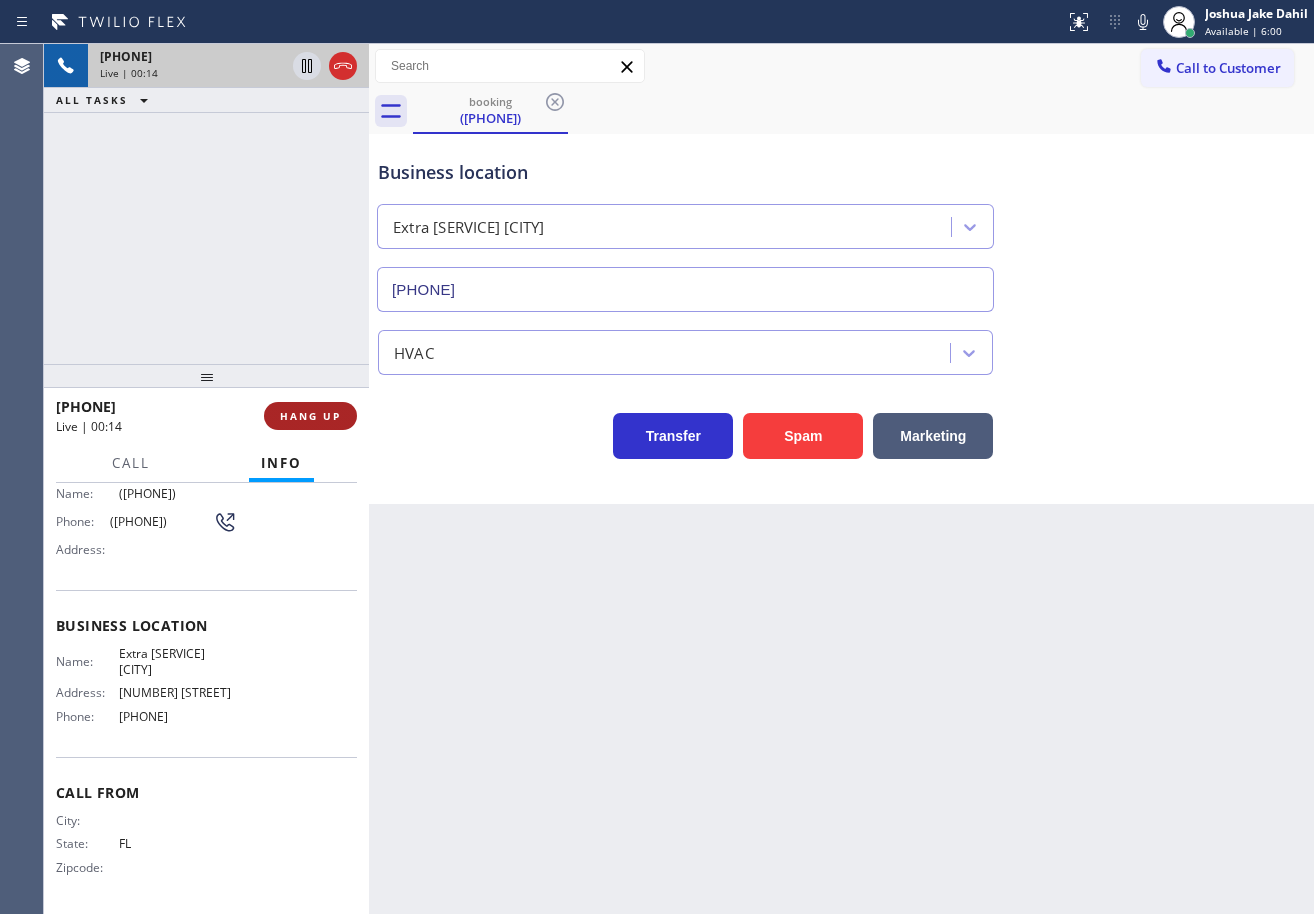 click on "HANG UP" at bounding box center (310, 416) 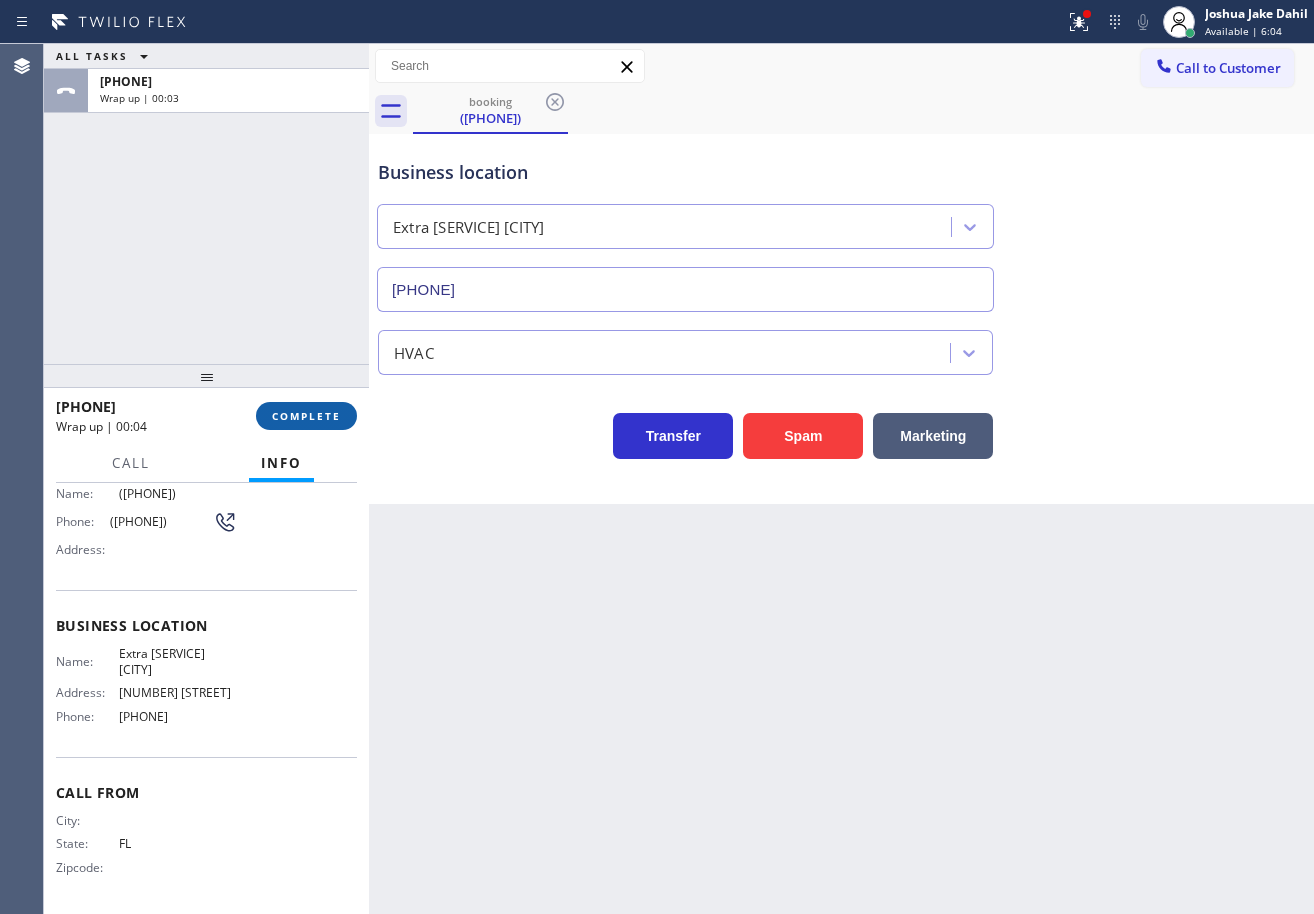click on "COMPLETE" at bounding box center [306, 416] 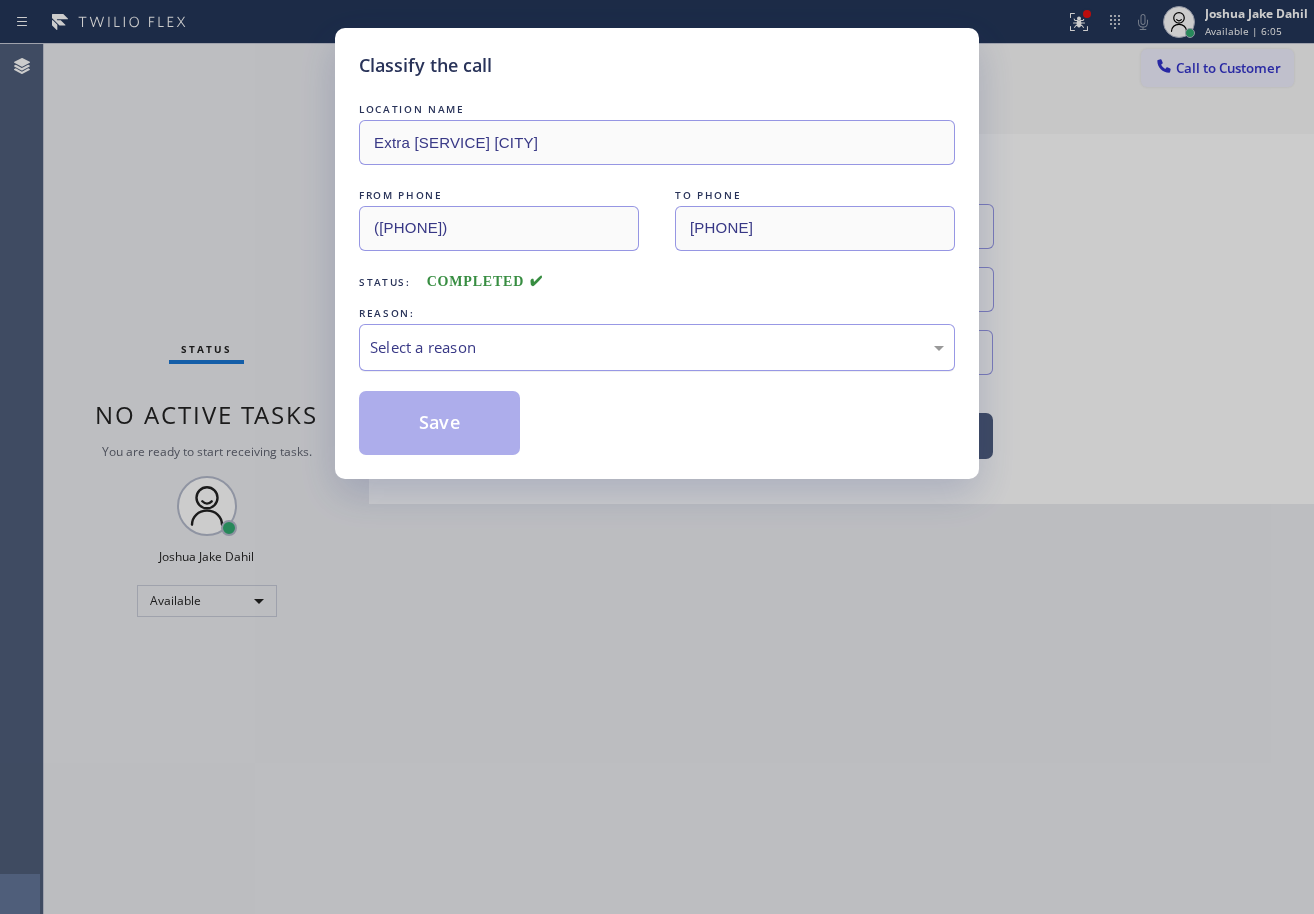 click on "Select a reason" at bounding box center [657, 347] 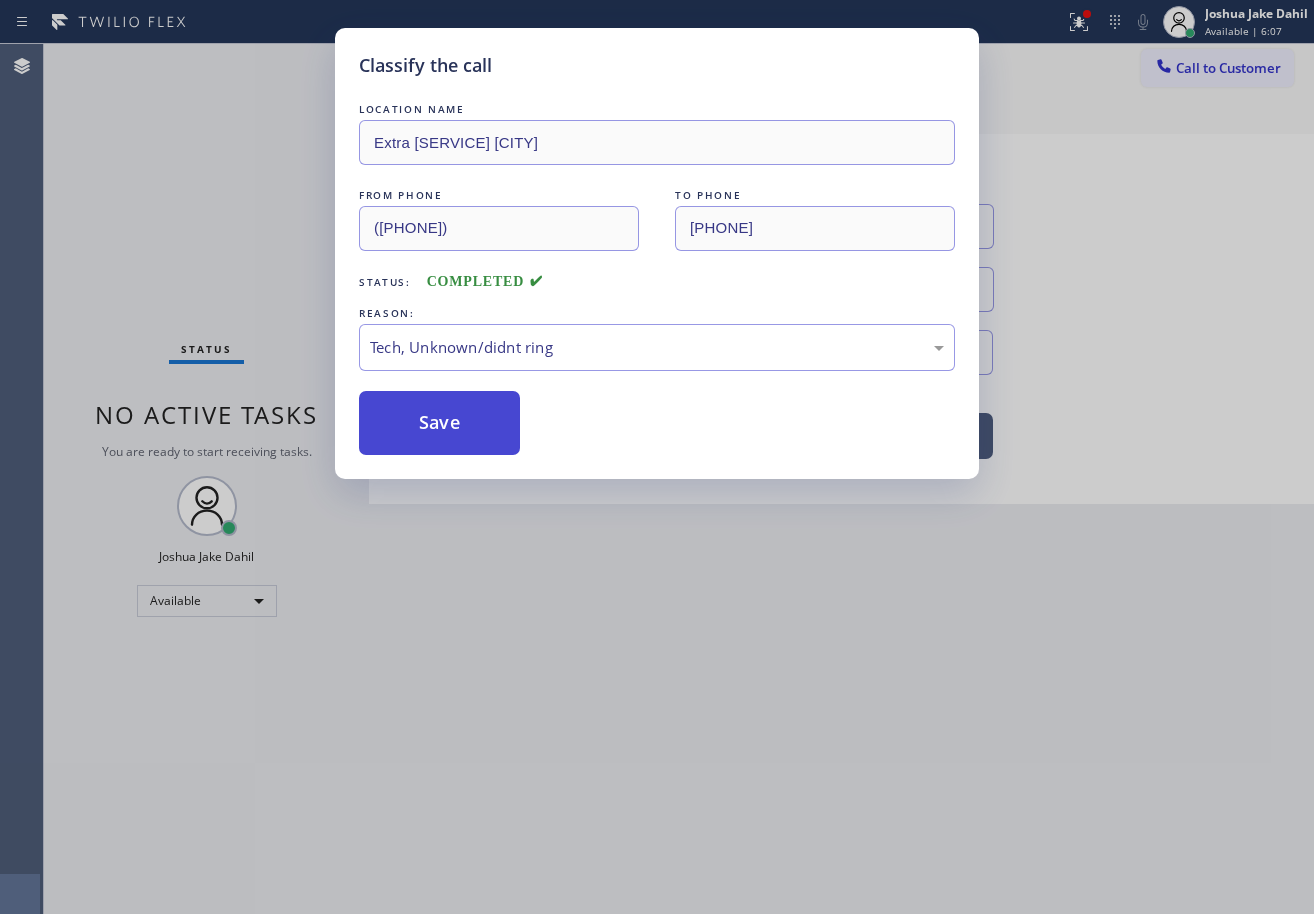 click on "Save" at bounding box center (439, 423) 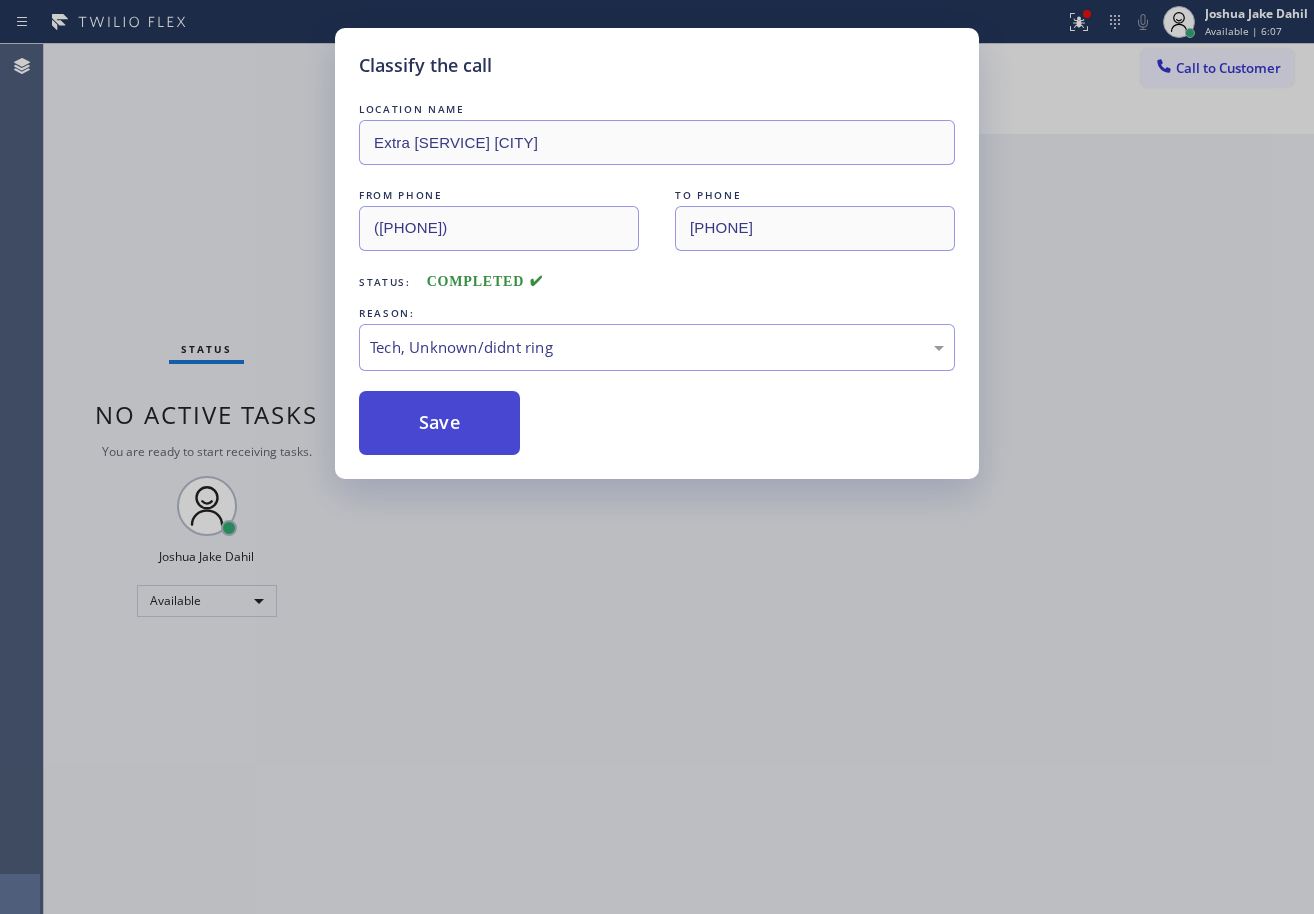 click on "Save" at bounding box center [439, 423] 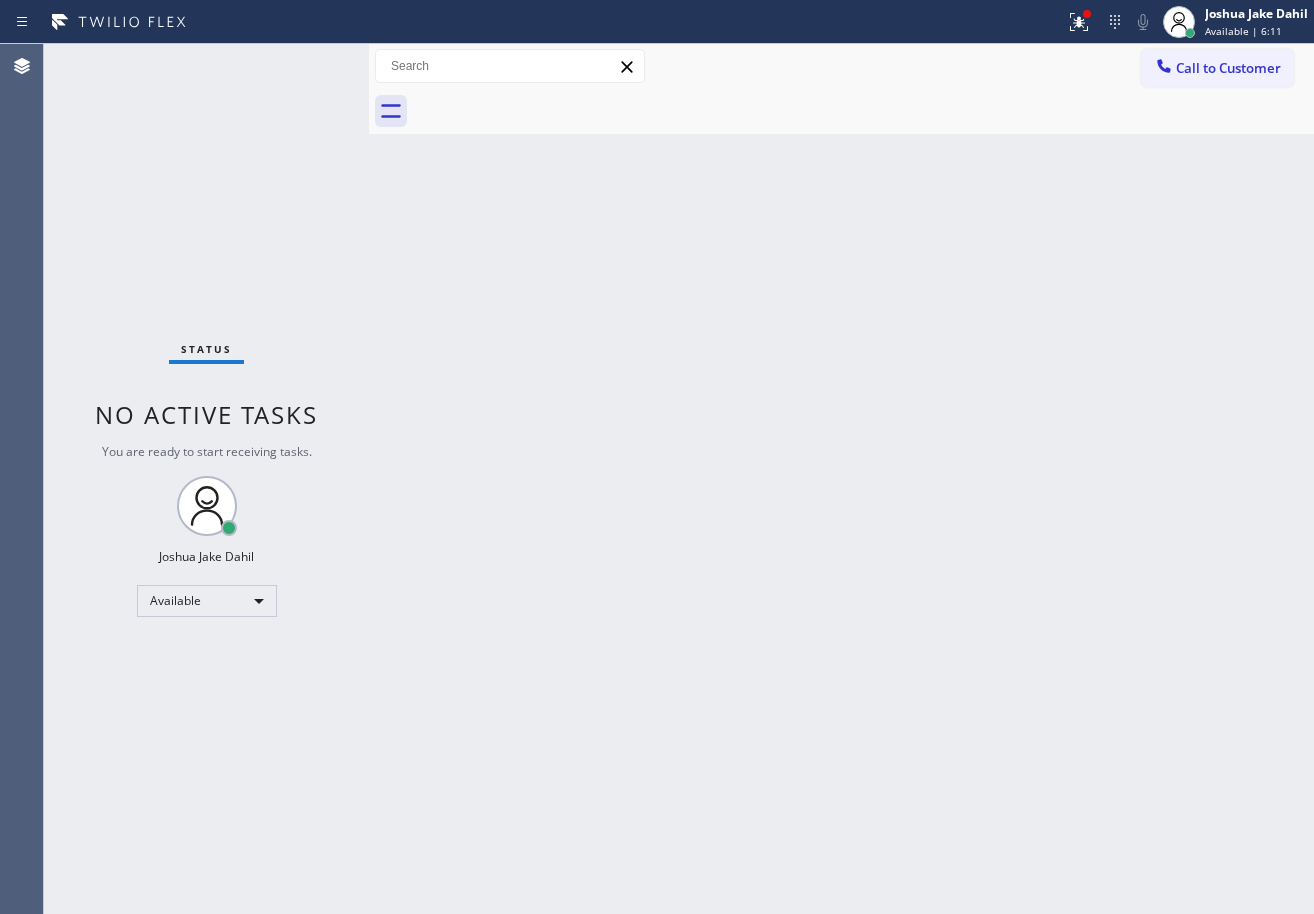 click on "Status   No active tasks     You are ready to start receiving tasks.   [FIRST] [LAST] Available" at bounding box center (206, 479) 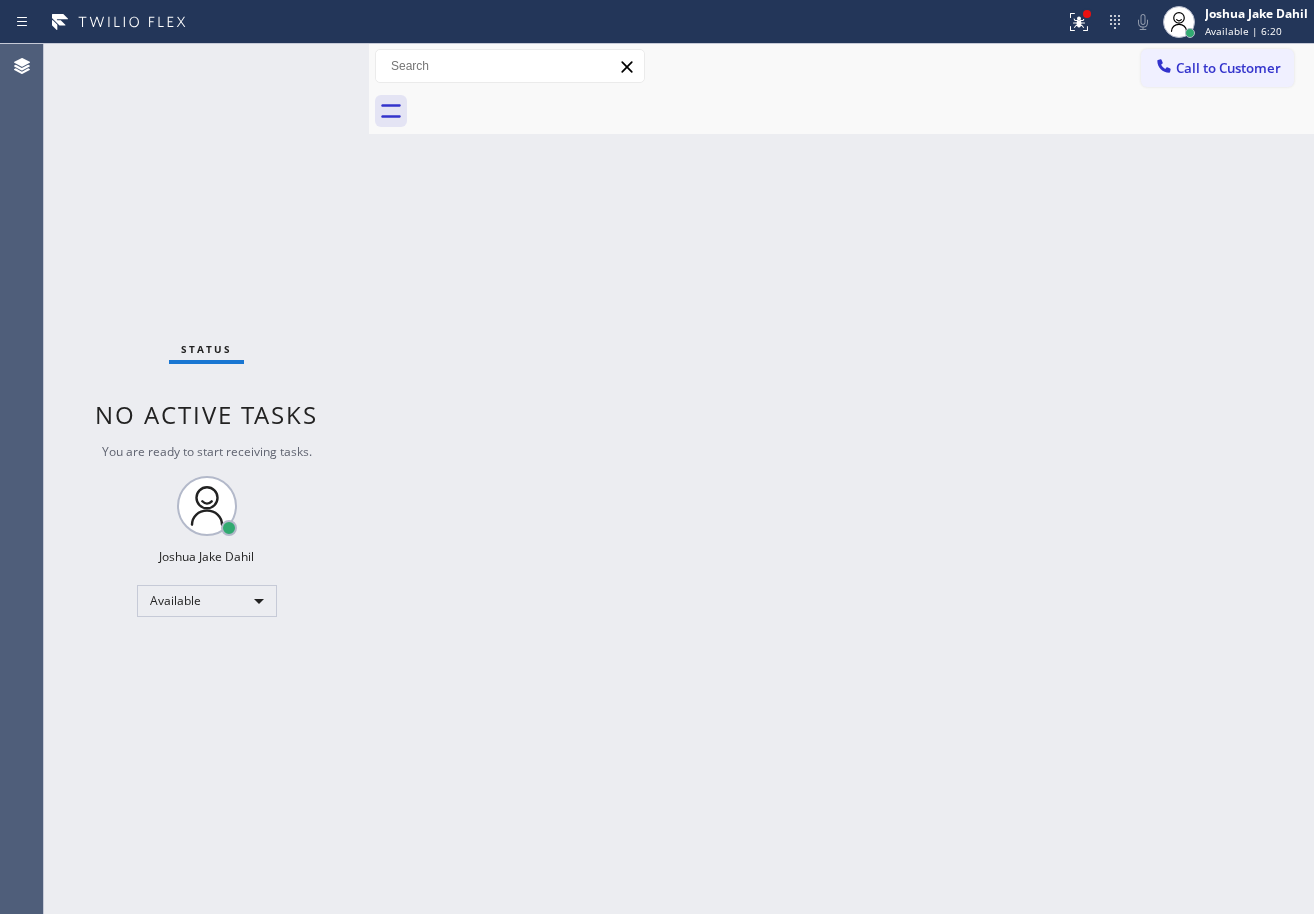 click on "Status   No active tasks     You are ready to start receiving tasks.   [FIRST] [LAST] Available" at bounding box center [206, 479] 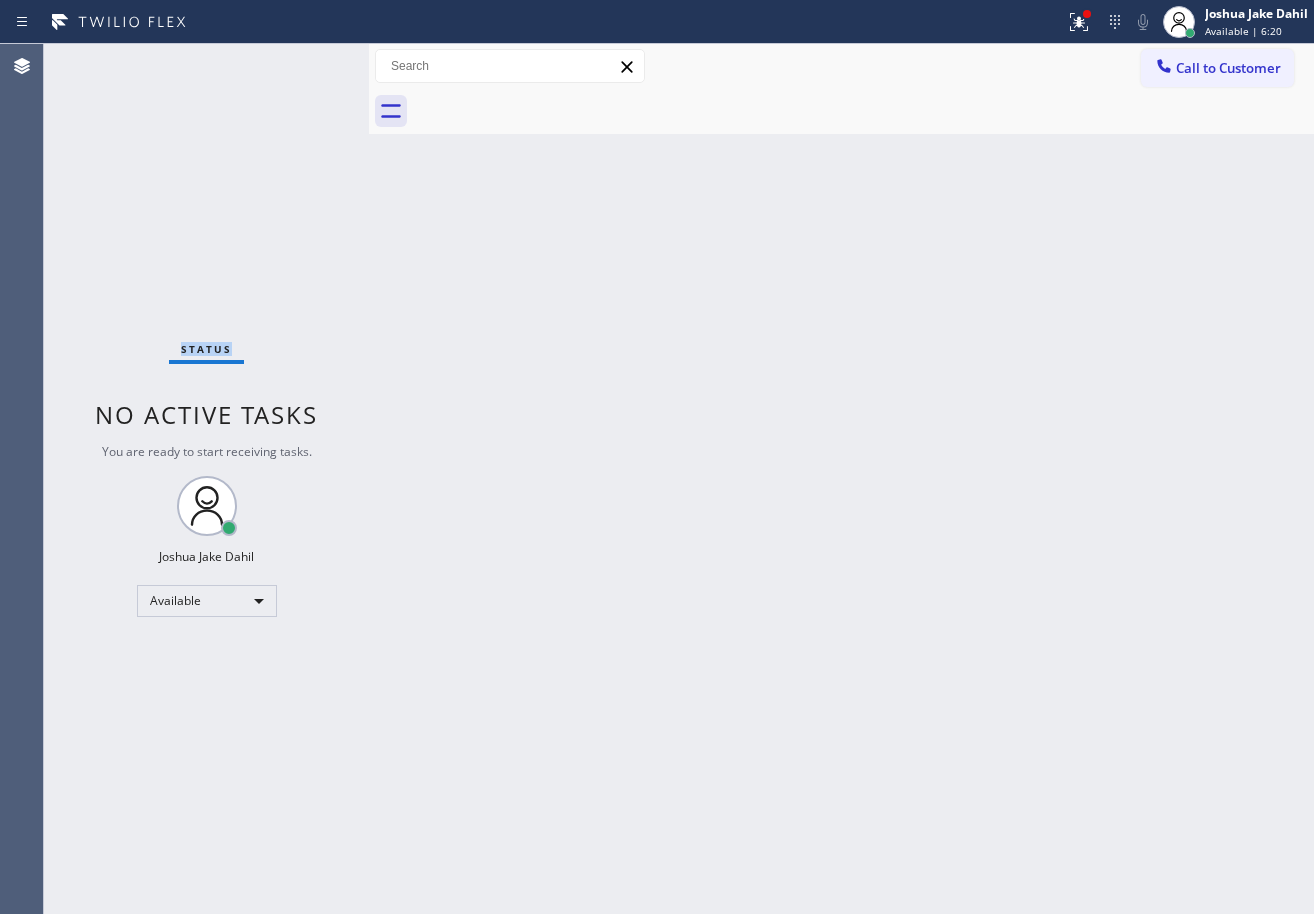 click on "Status   No active tasks     You are ready to start receiving tasks.   [FIRST] [LAST] Available" at bounding box center [206, 479] 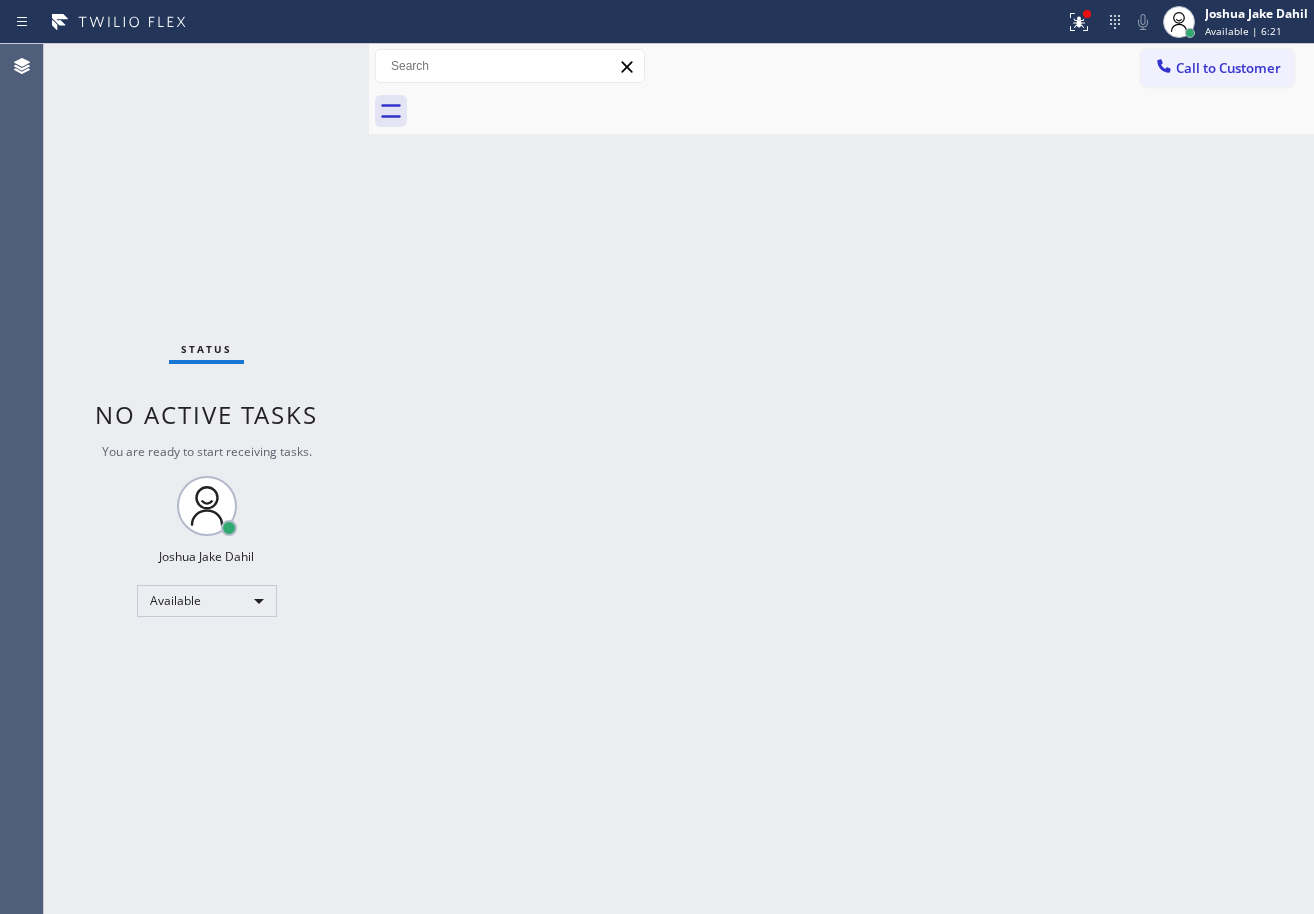 click on "Status   No active tasks     You are ready to start receiving tasks.   [FIRST] [LAST] Available" at bounding box center (206, 479) 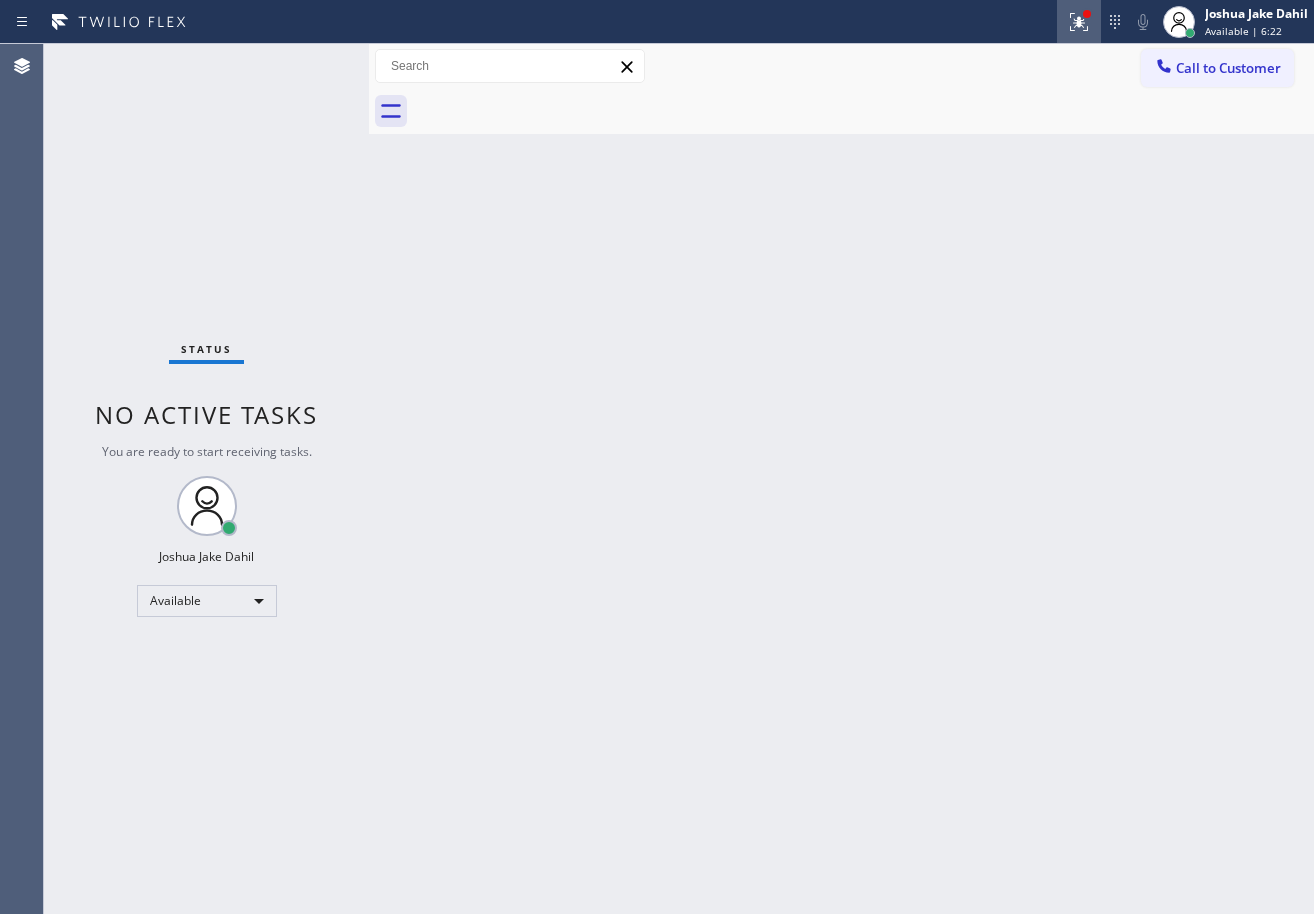 click at bounding box center (1079, 22) 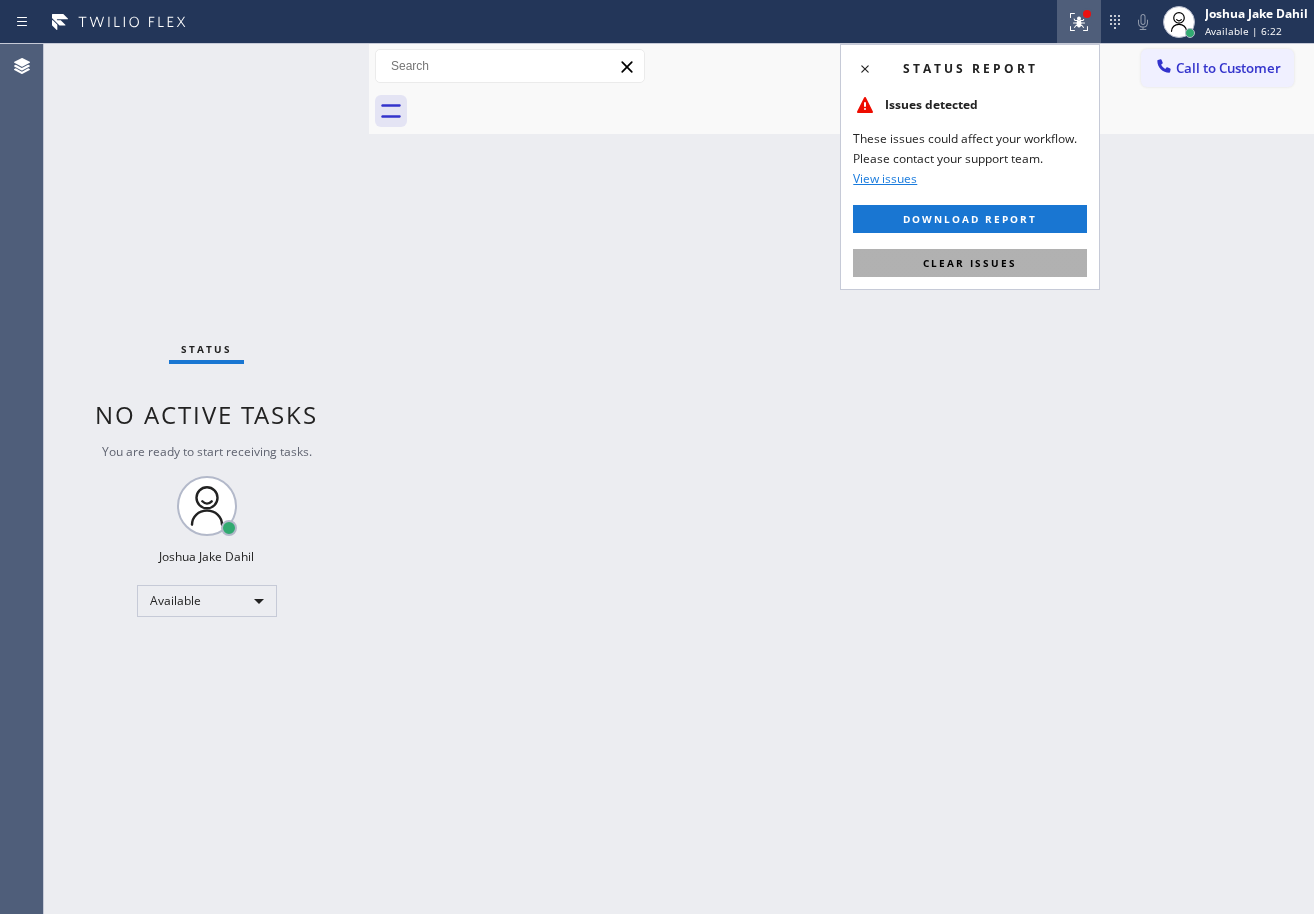 click on "Clear issues" at bounding box center [970, 263] 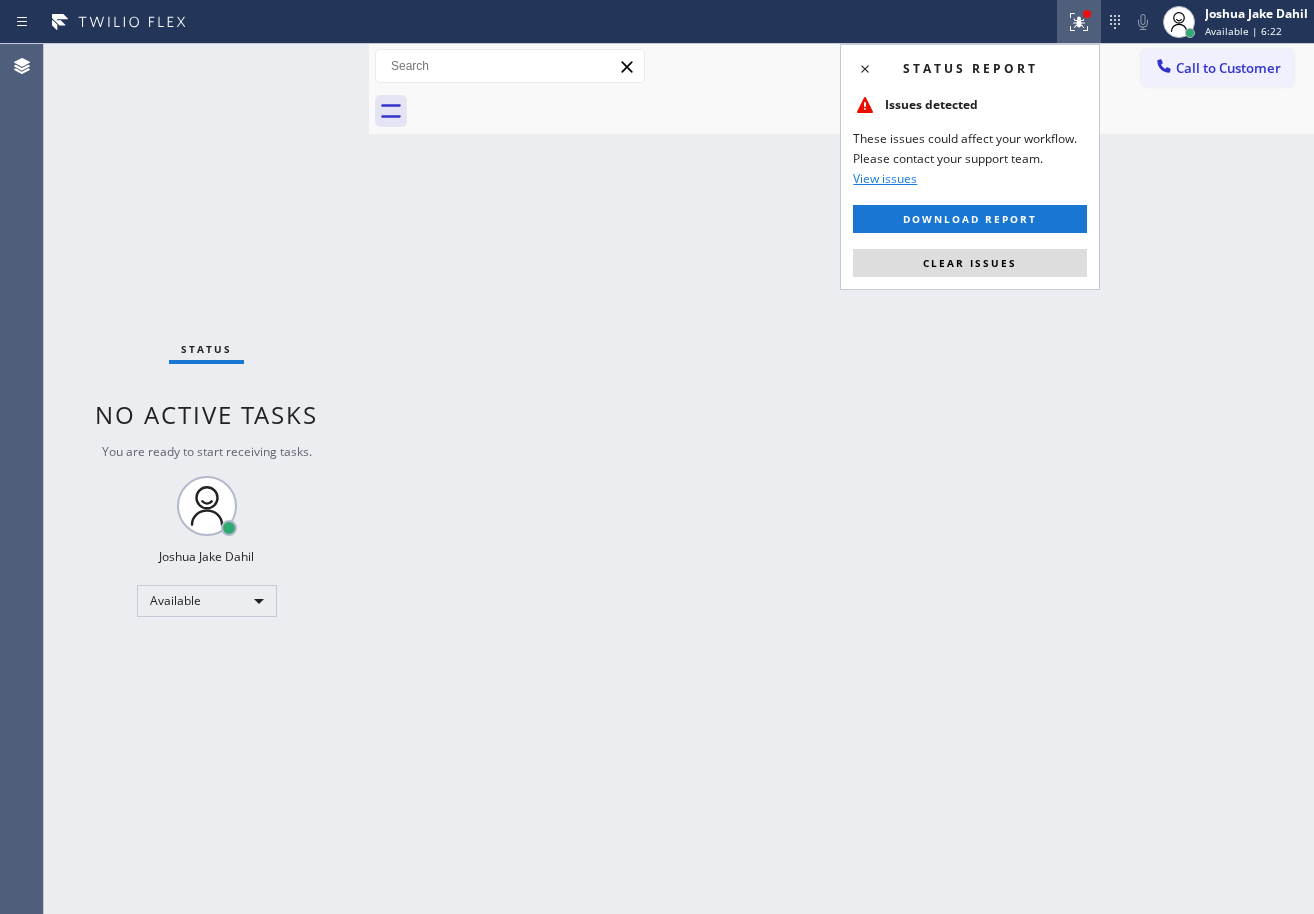 click on "Back to Dashboard Change Sender ID Customers Technicians Select a contact Outbound call Technician Search Technician Your caller id phone number Your caller id phone number Call Technician info Name   Phone none Address none Change Sender ID HVAC [PHONE] 5 Star Appliance [PHONE] Appliance Repair [PHONE] Plumbing [PHONE] Air Duct Cleaning [PHONE]  Electricians [PHONE] Cancel Change Check personal SMS Reset Change No tabs Call to Customer Outbound call Location San Diego Best Heating and AC Pros Your caller id phone number ([PHONE]) Customer number Call Outbound call Technician Search Technician Your caller id phone number Your caller id phone number Call" at bounding box center (841, 479) 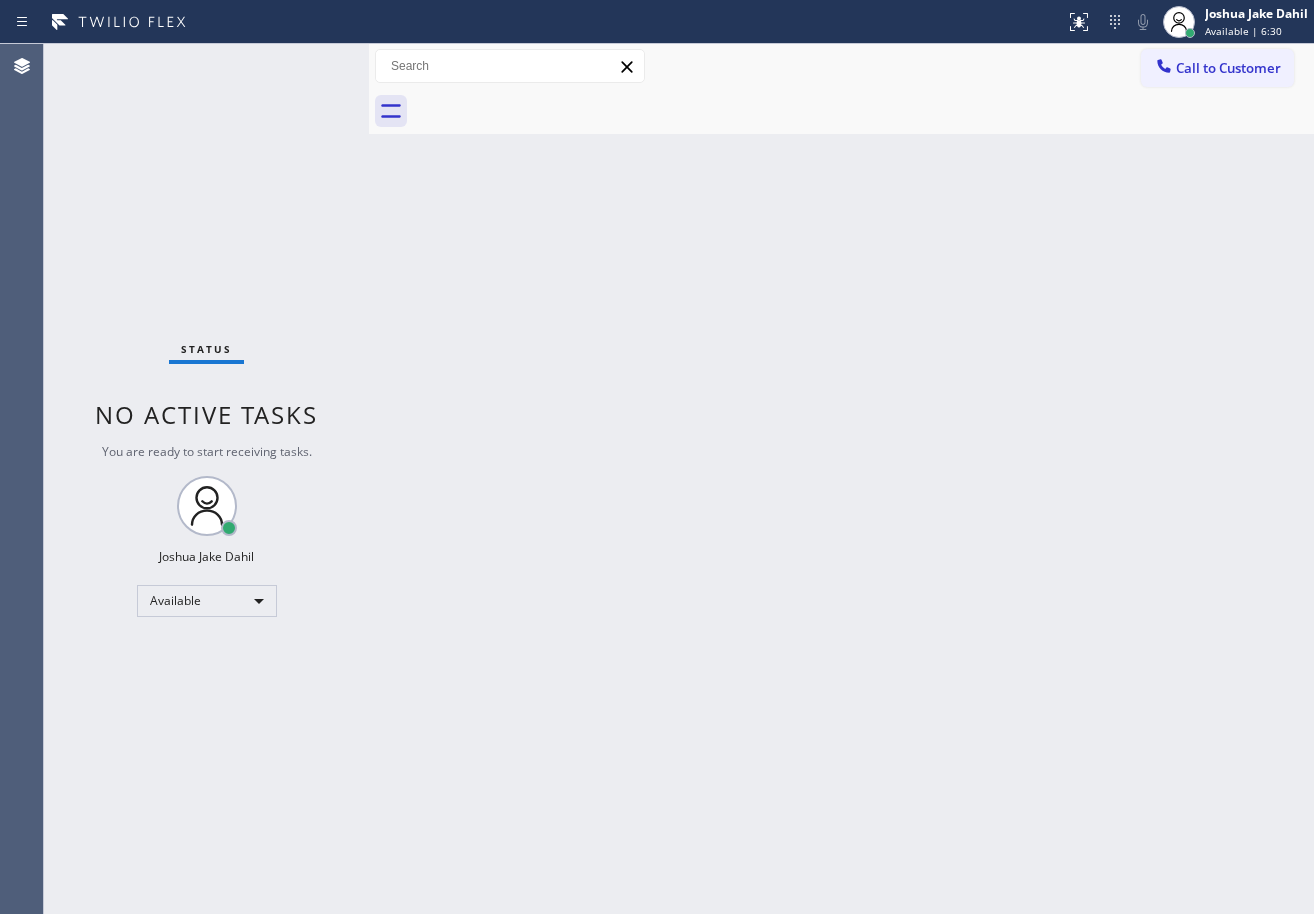 click on "Back to Dashboard Change Sender ID Customers Technicians Select a contact Outbound call Technician Search Technician Your caller id phone number Your caller id phone number Call Technician info Name   Phone none Address none Change Sender ID HVAC [PHONE] 5 Star Appliance [PHONE] Appliance Repair [PHONE] Plumbing [PHONE] Air Duct Cleaning [PHONE]  Electricians [PHONE] Cancel Change Check personal SMS Reset Change No tabs Call to Customer Outbound call Location San Diego Best Heating and AC Pros Your caller id phone number ([PHONE]) Customer number Call Outbound call Technician Search Technician Your caller id phone number Your caller id phone number Call" at bounding box center (841, 479) 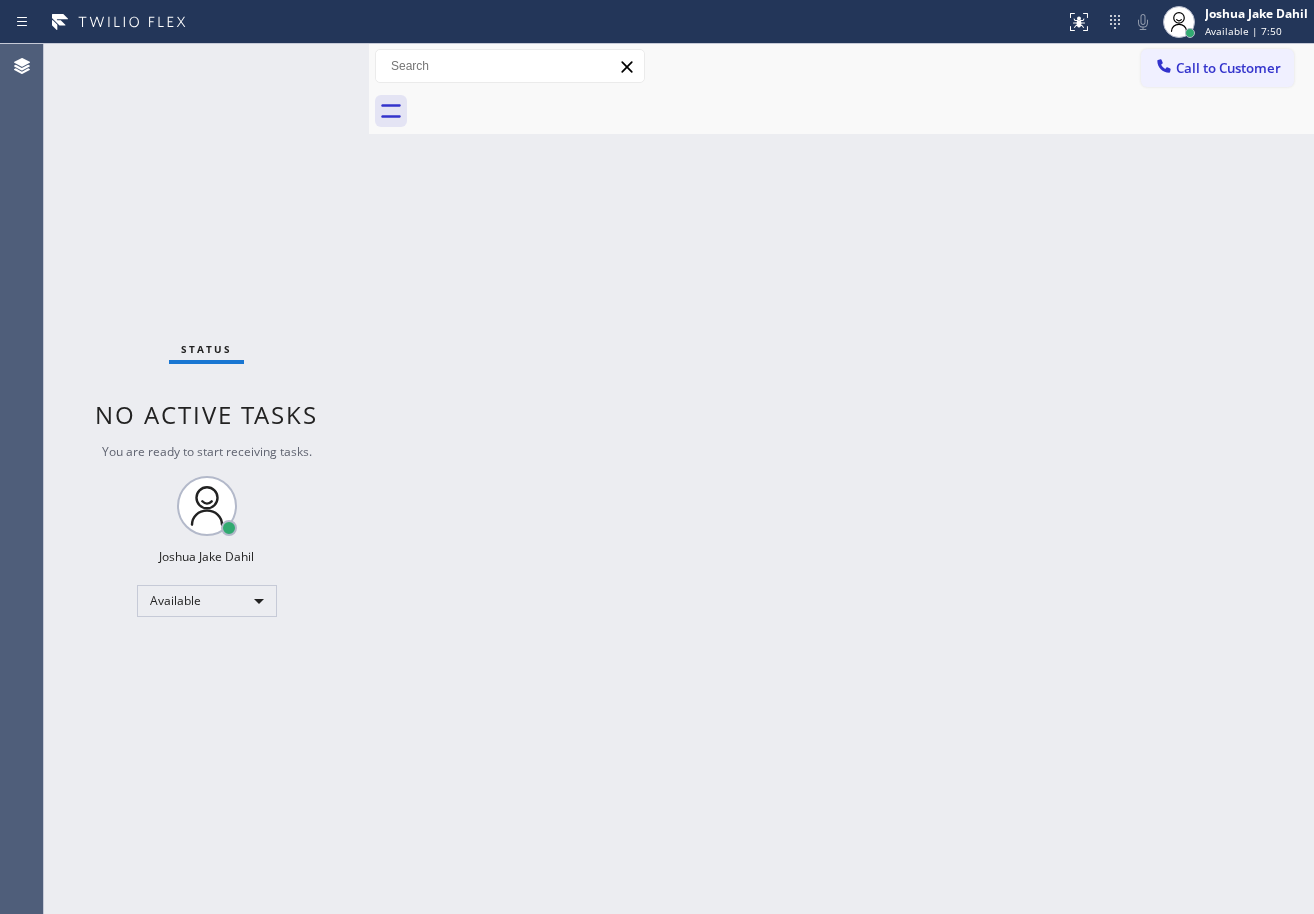 click on "Status   No active tasks     You are ready to start receiving tasks.   [FIRST] [LAST] Available" at bounding box center [206, 479] 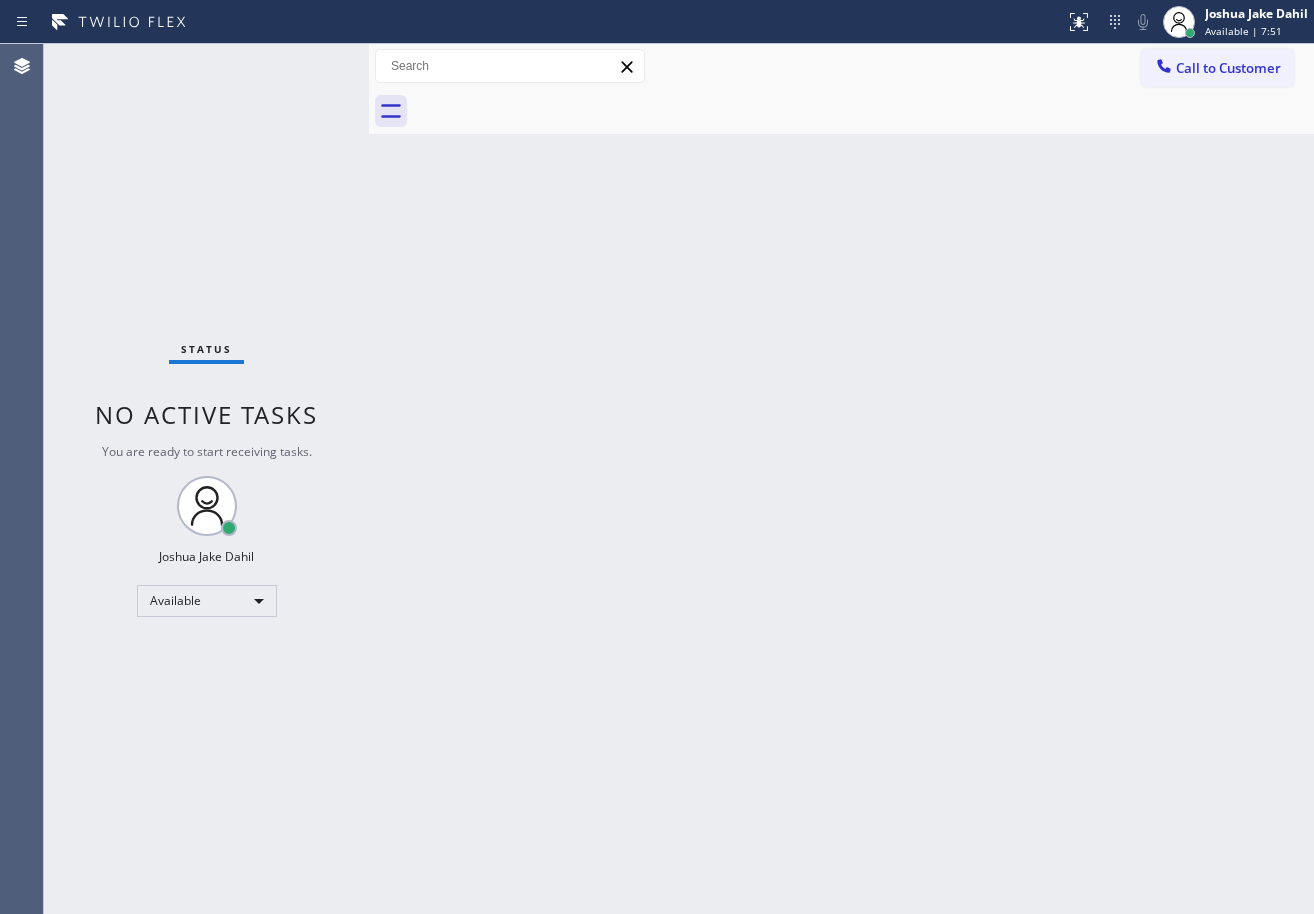 click on "Status   No active tasks     You are ready to start receiving tasks.   [FIRST] [LAST] Available" at bounding box center (206, 479) 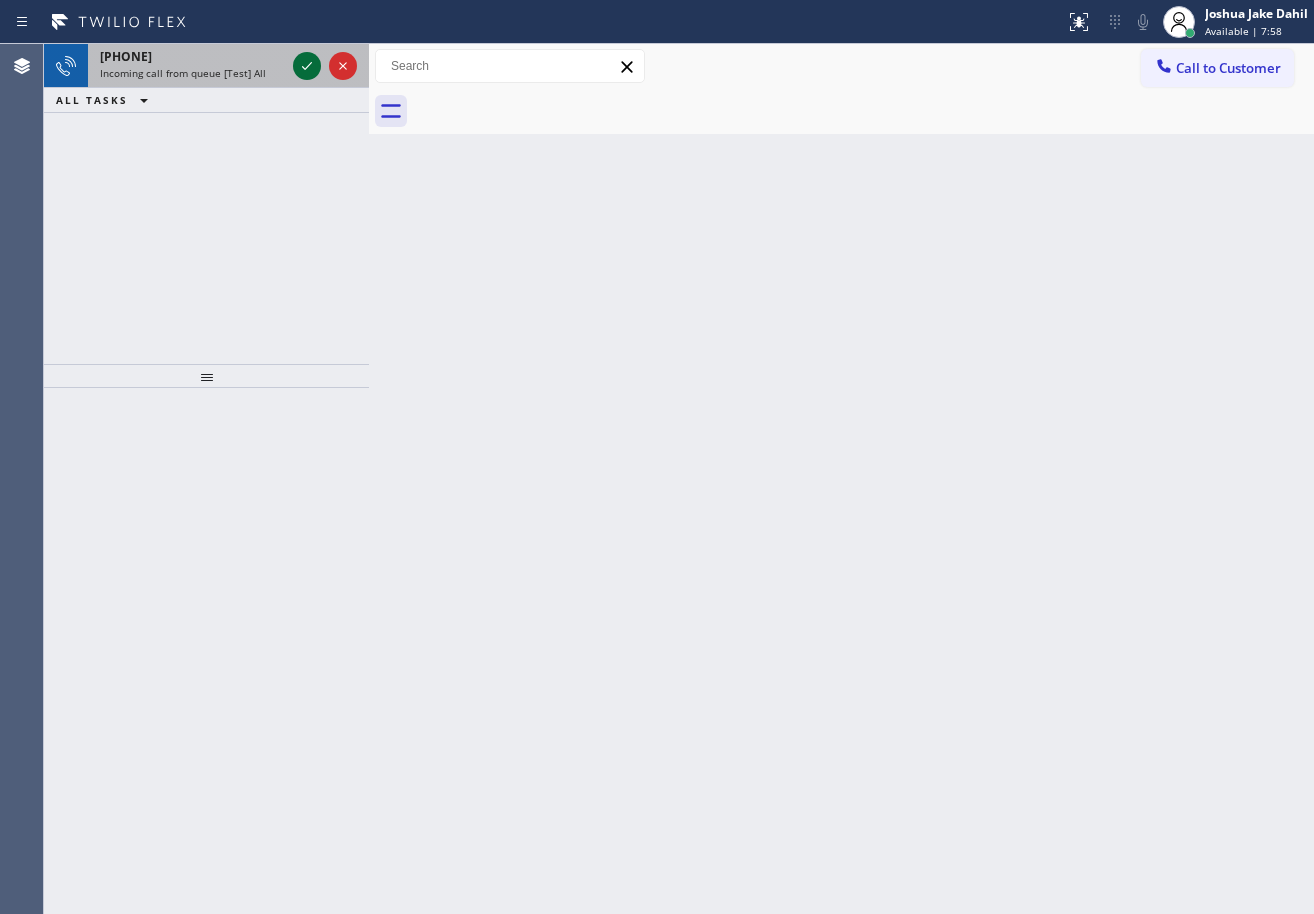 click 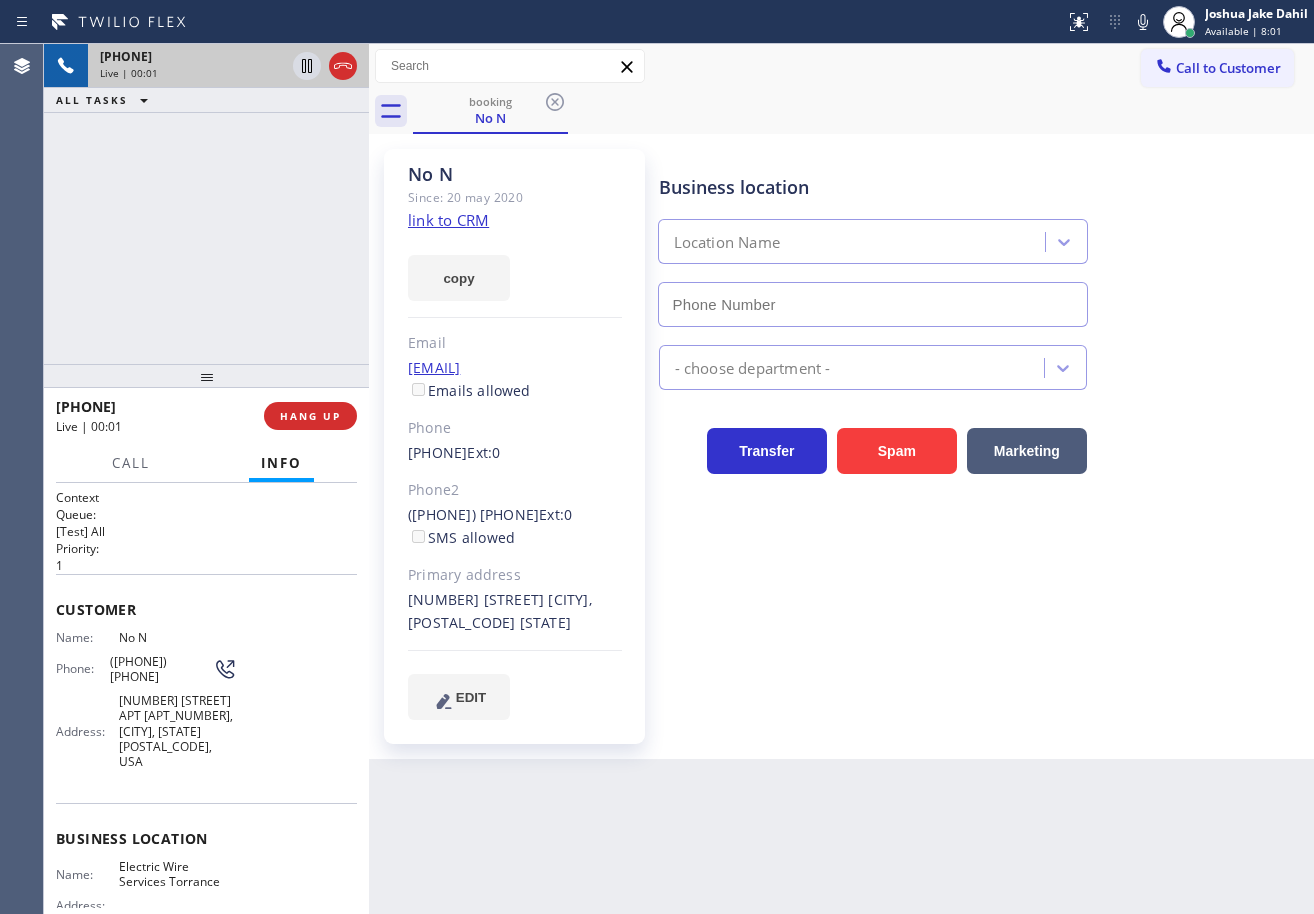 type on "[PHONE]" 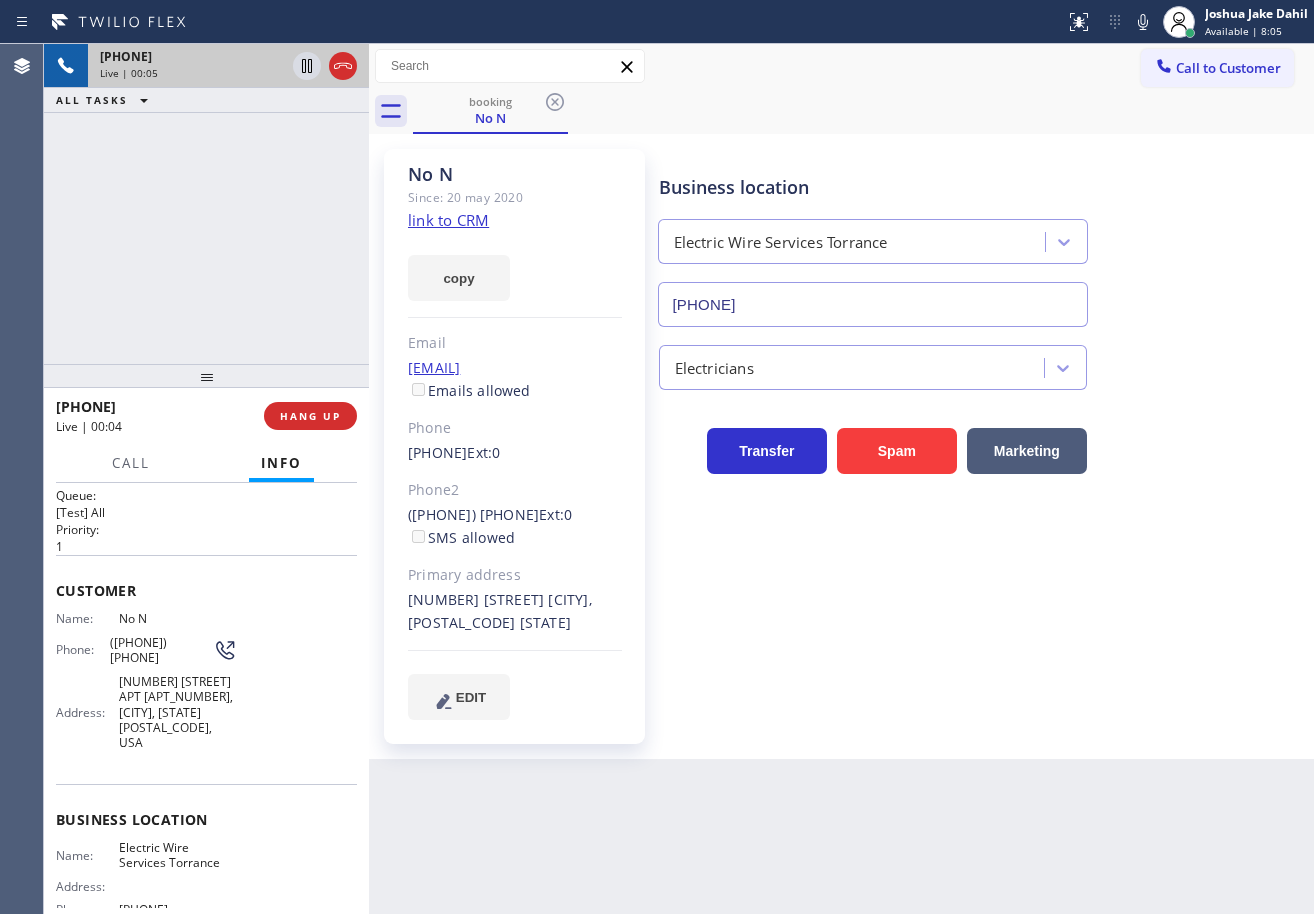 scroll, scrollTop: 0, scrollLeft: 0, axis: both 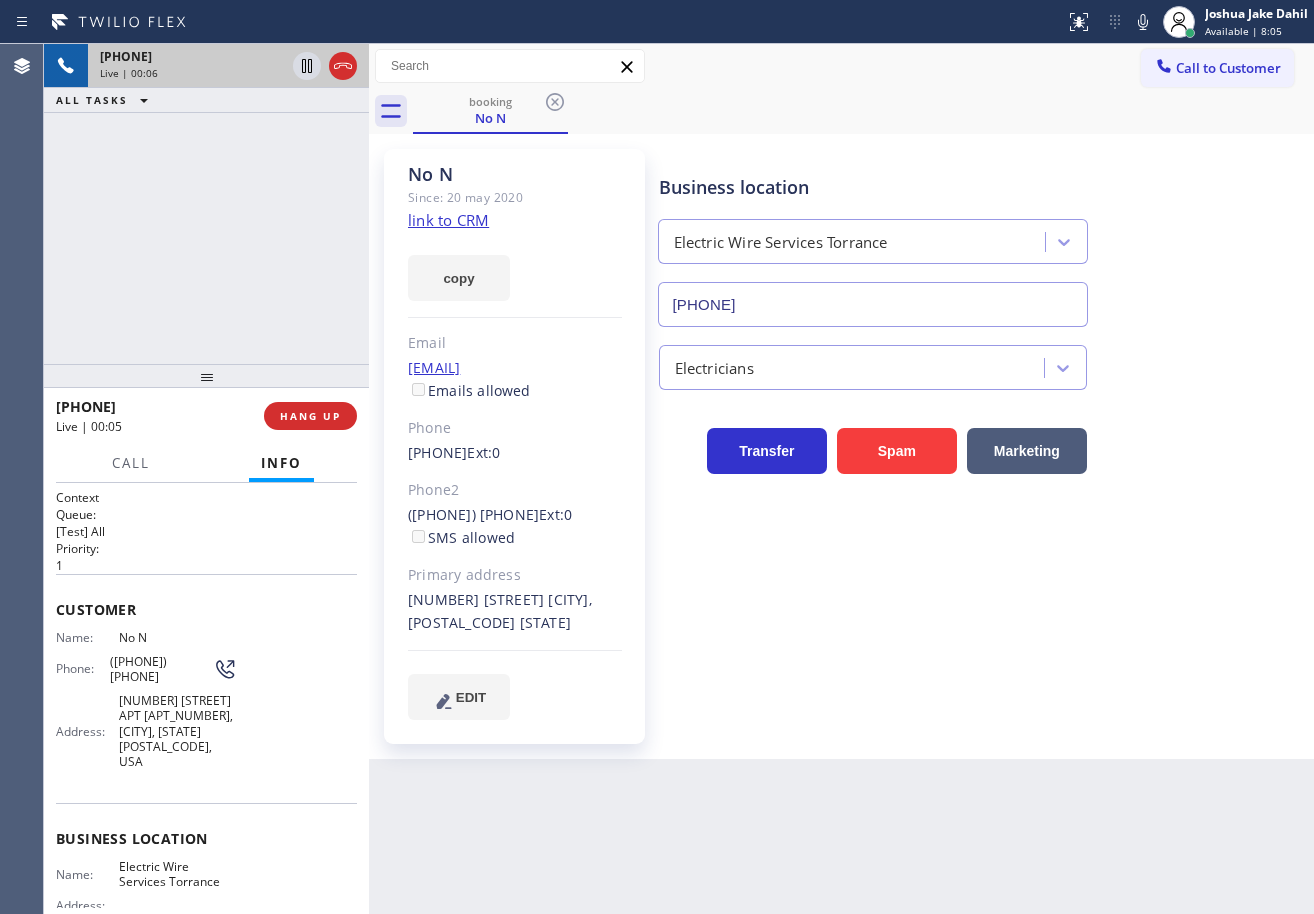 click on "link to CRM" 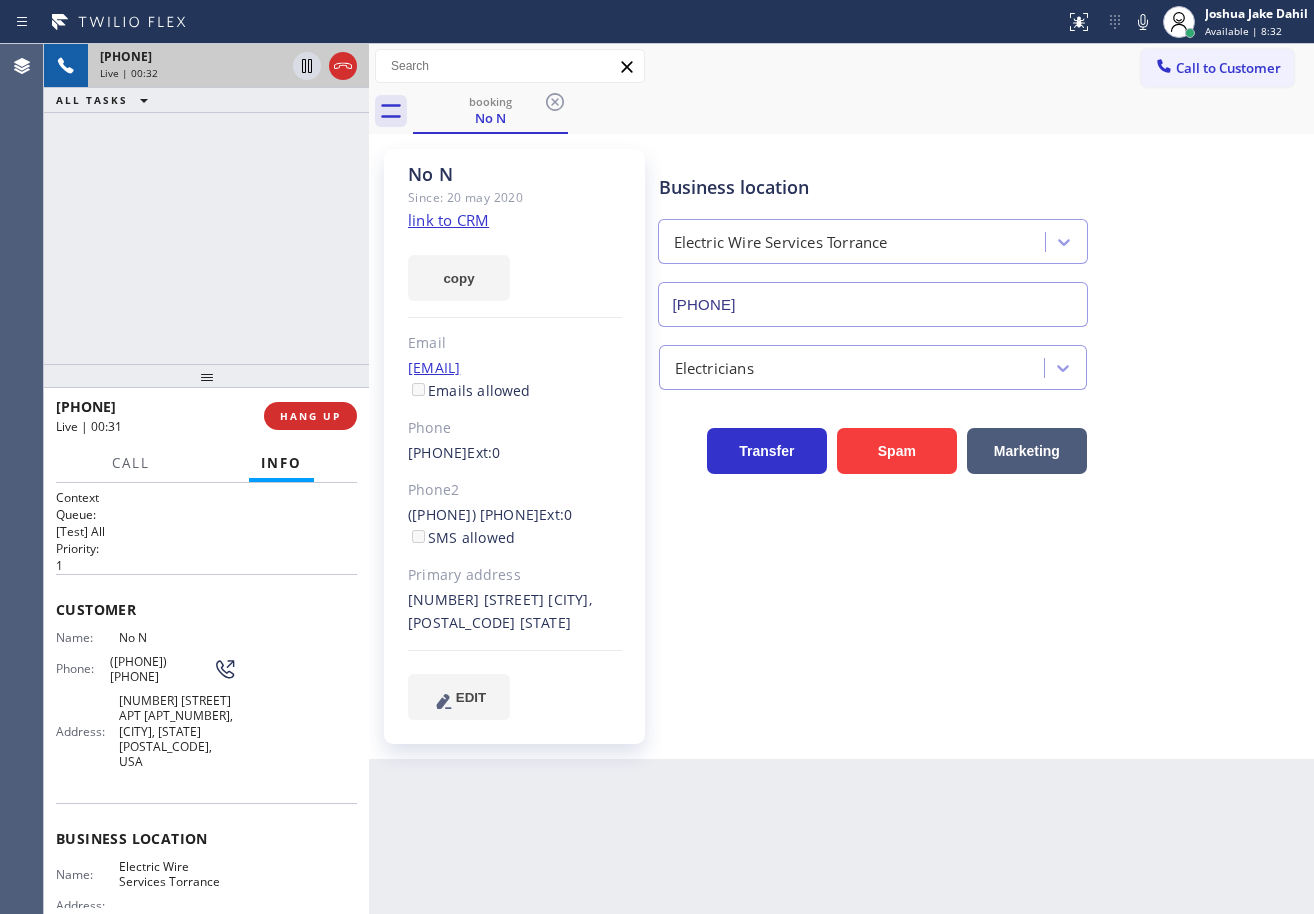 click on "[PHONE] Live | 00:32 ALL TASKS ALL TASKS ACTIVE TASKS TASKS IN WRAP UP" at bounding box center (206, 204) 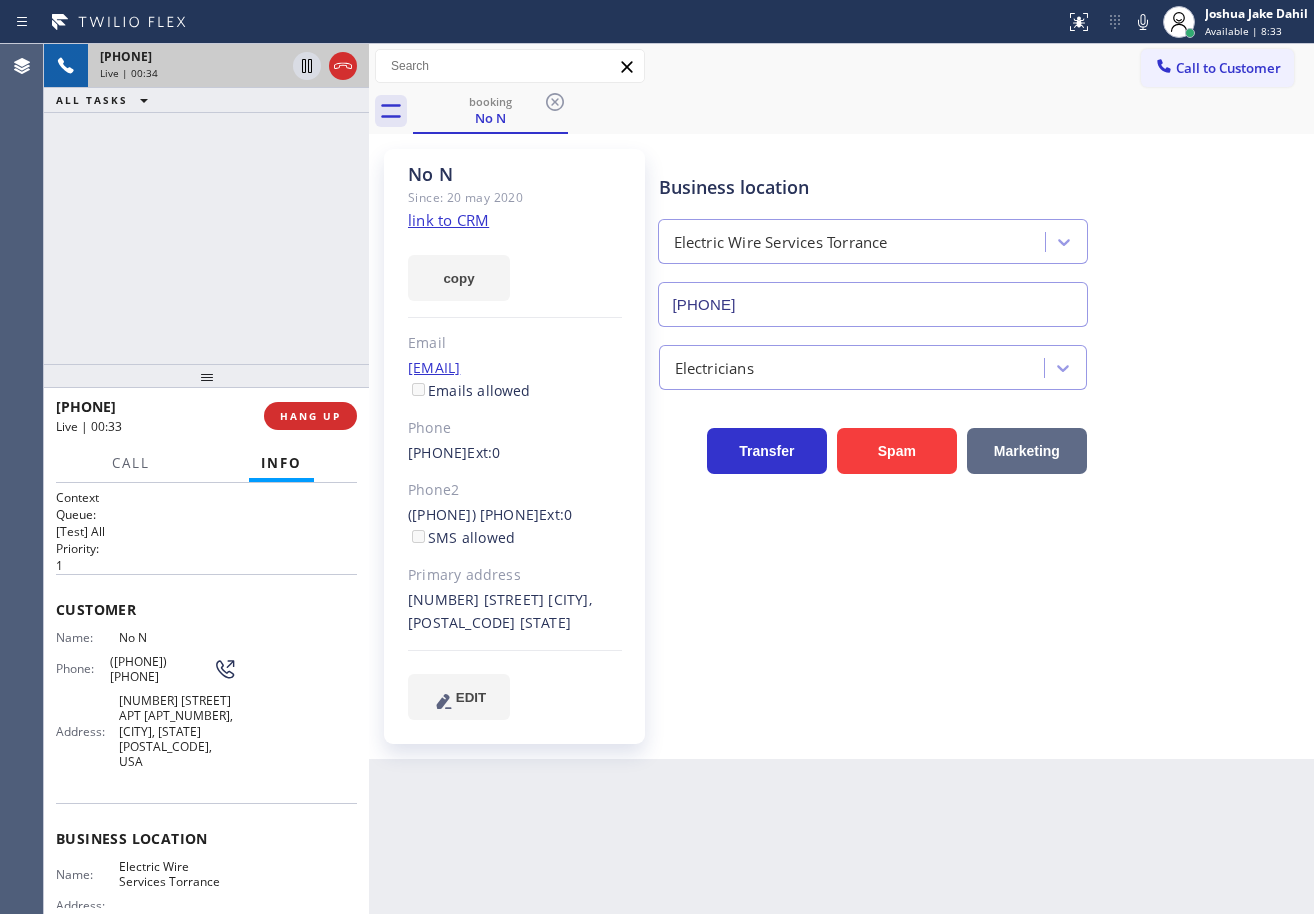 click on "Marketing" at bounding box center (1027, 451) 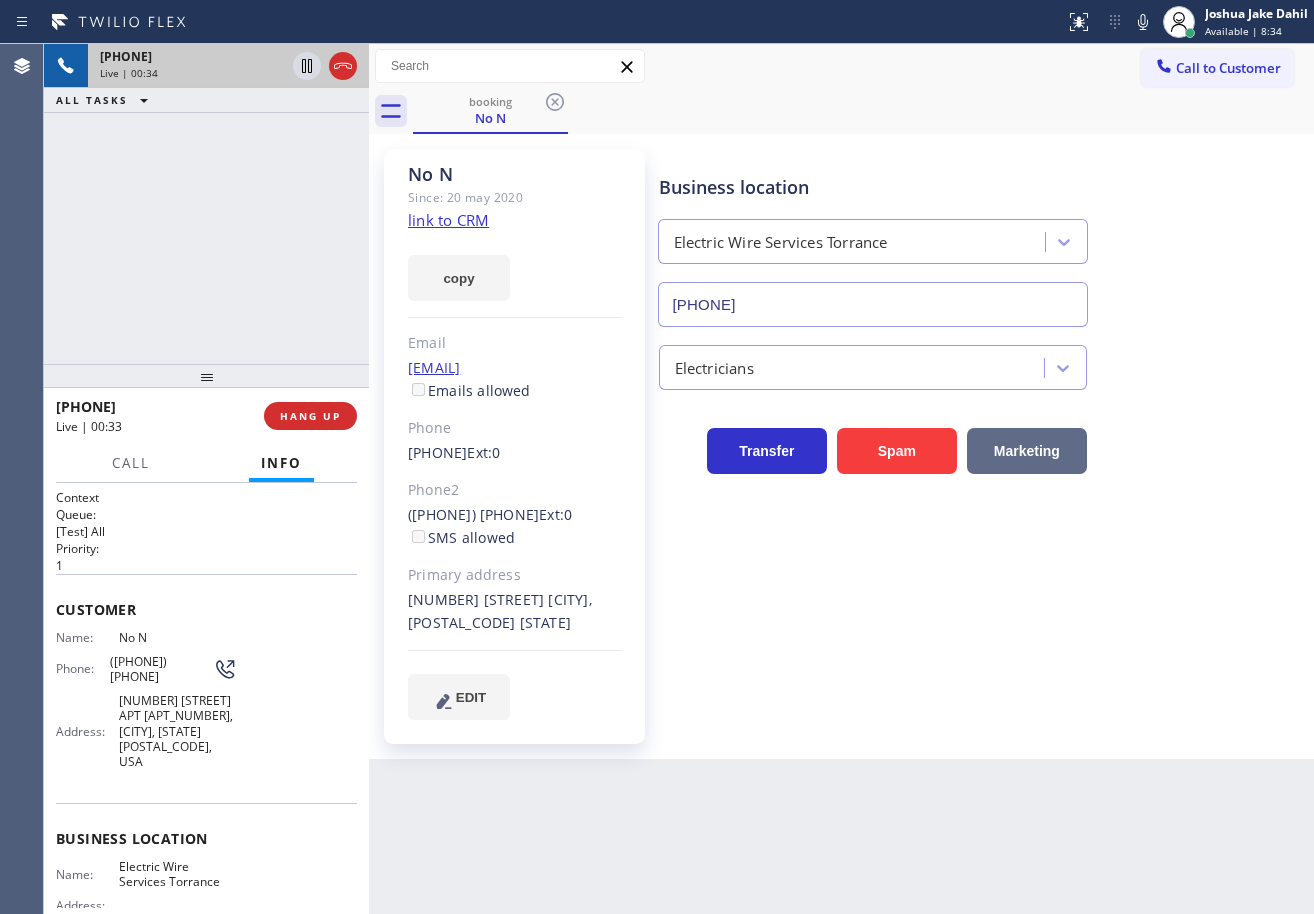 click on "Marketing" at bounding box center (1027, 451) 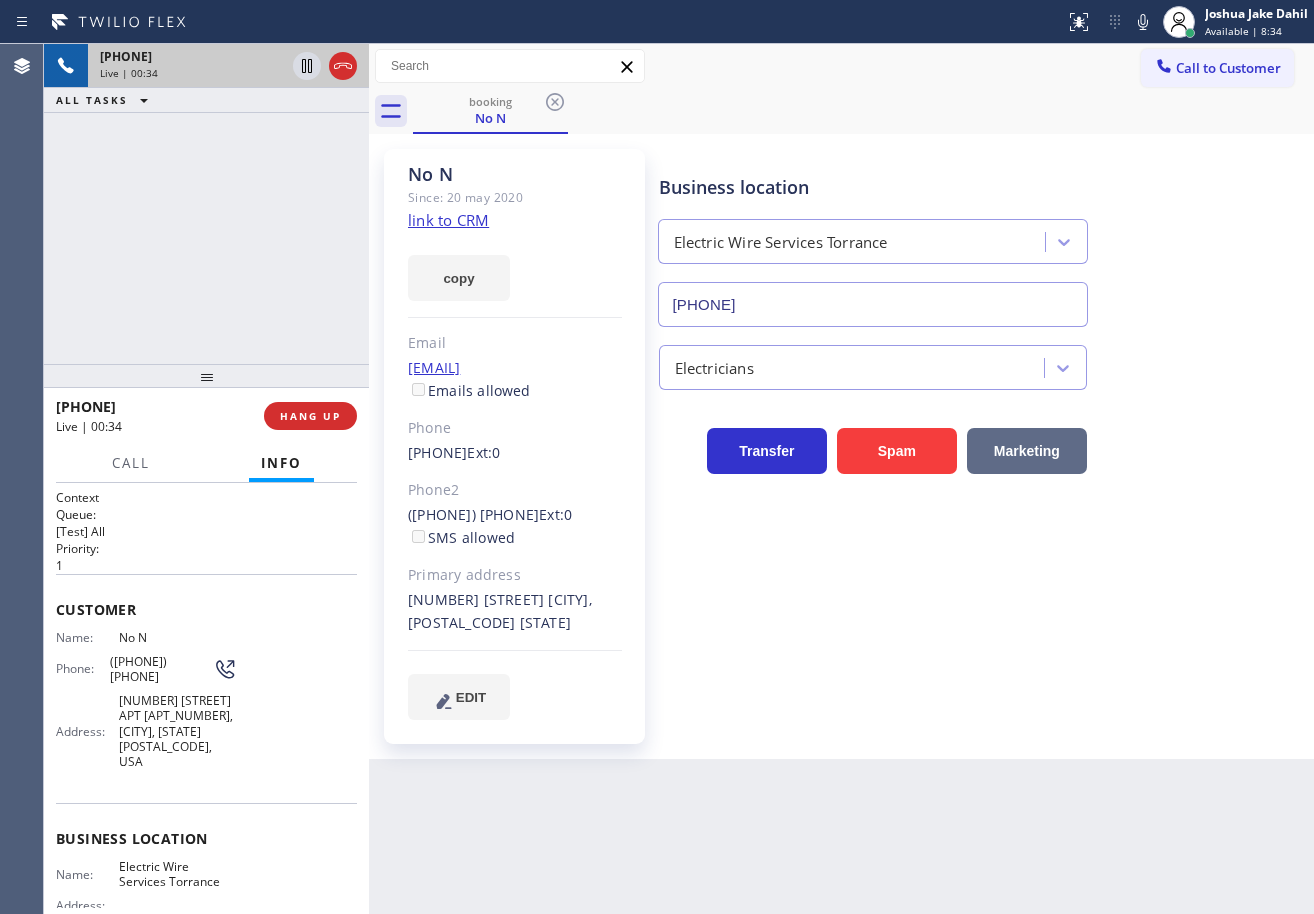 click on "Marketing" at bounding box center (1027, 451) 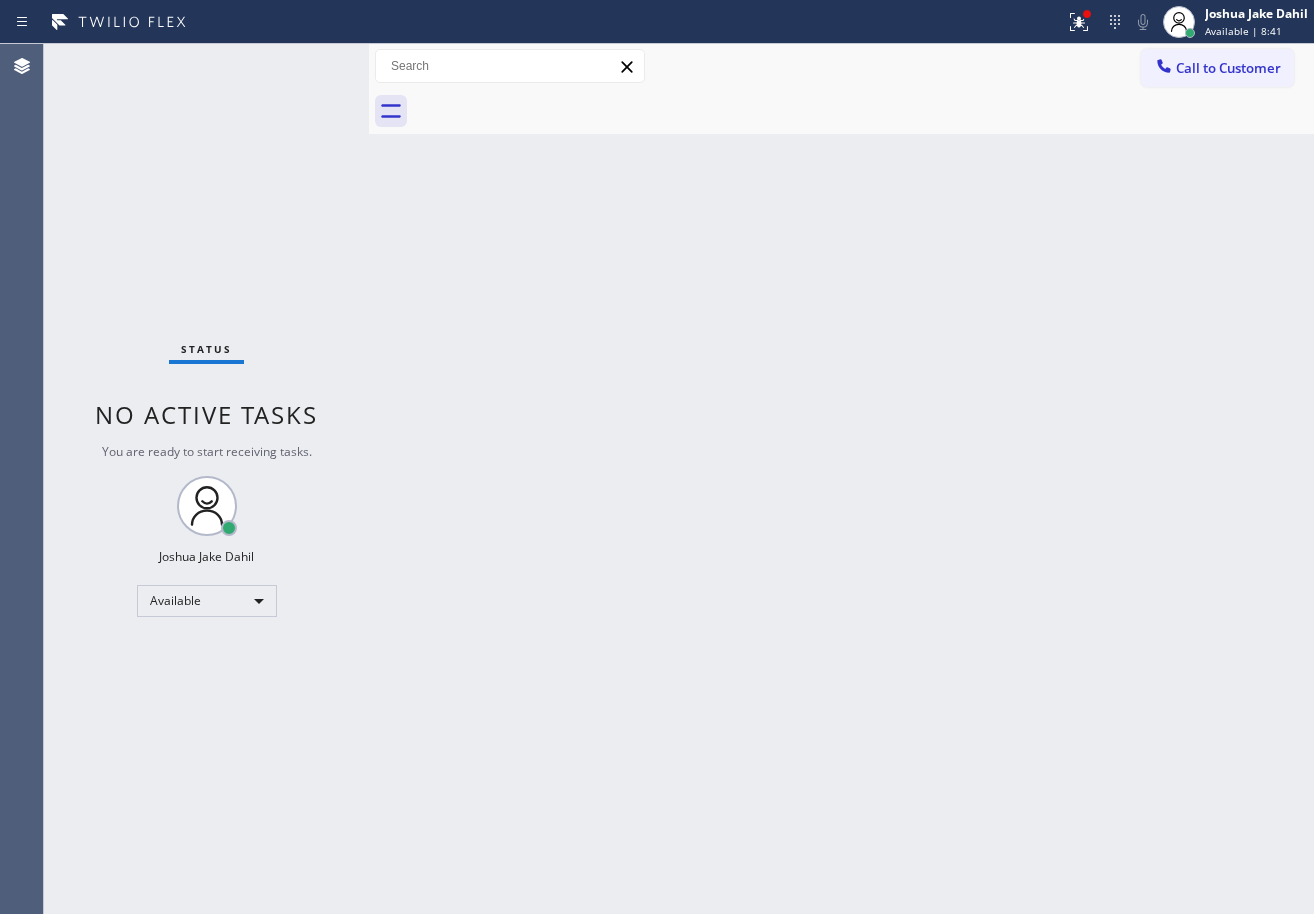click on "Status   No active tasks     You are ready to start receiving tasks.   [FIRST] [LAST] Available" at bounding box center (206, 479) 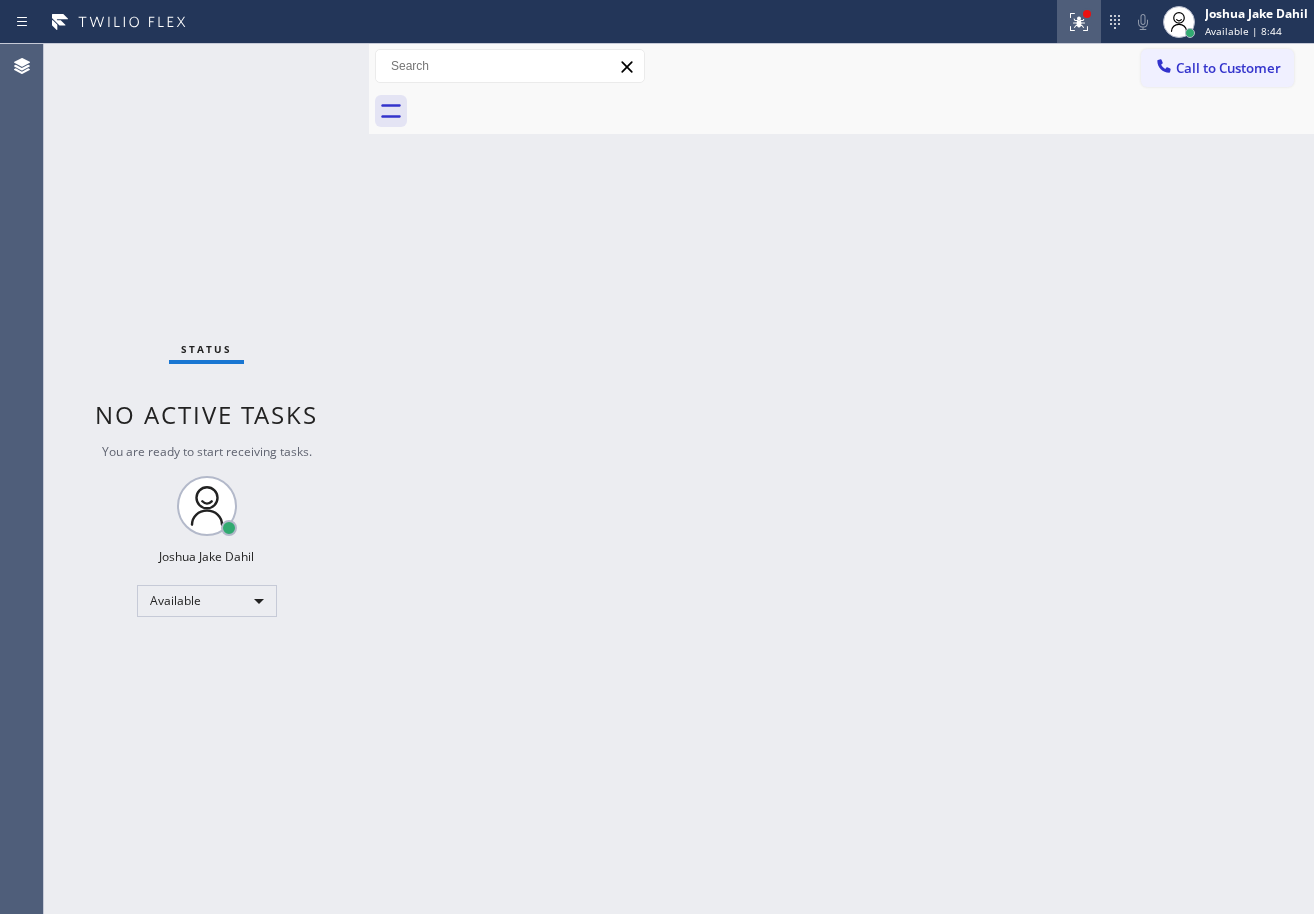 click 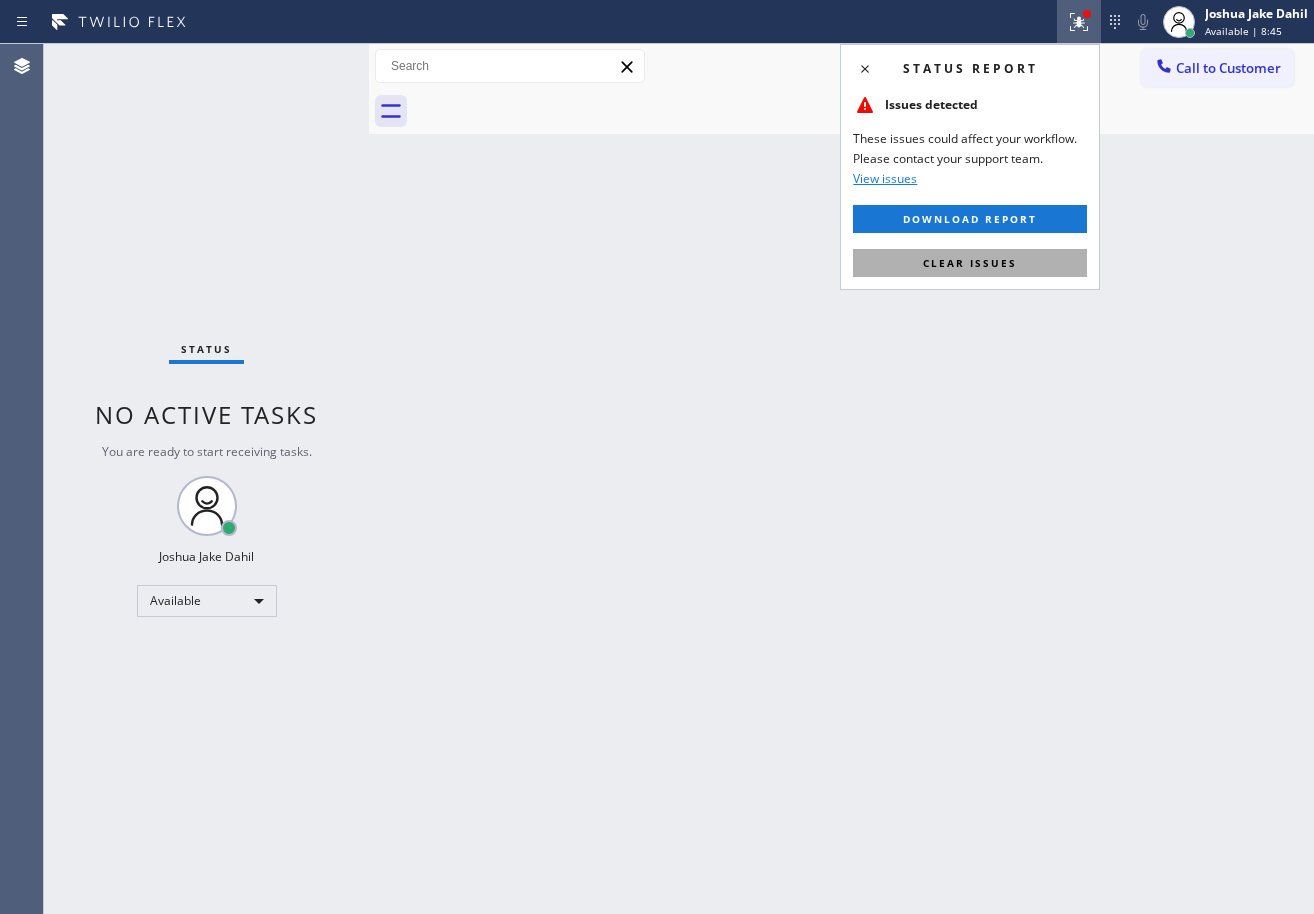 click on "Clear issues" at bounding box center [970, 263] 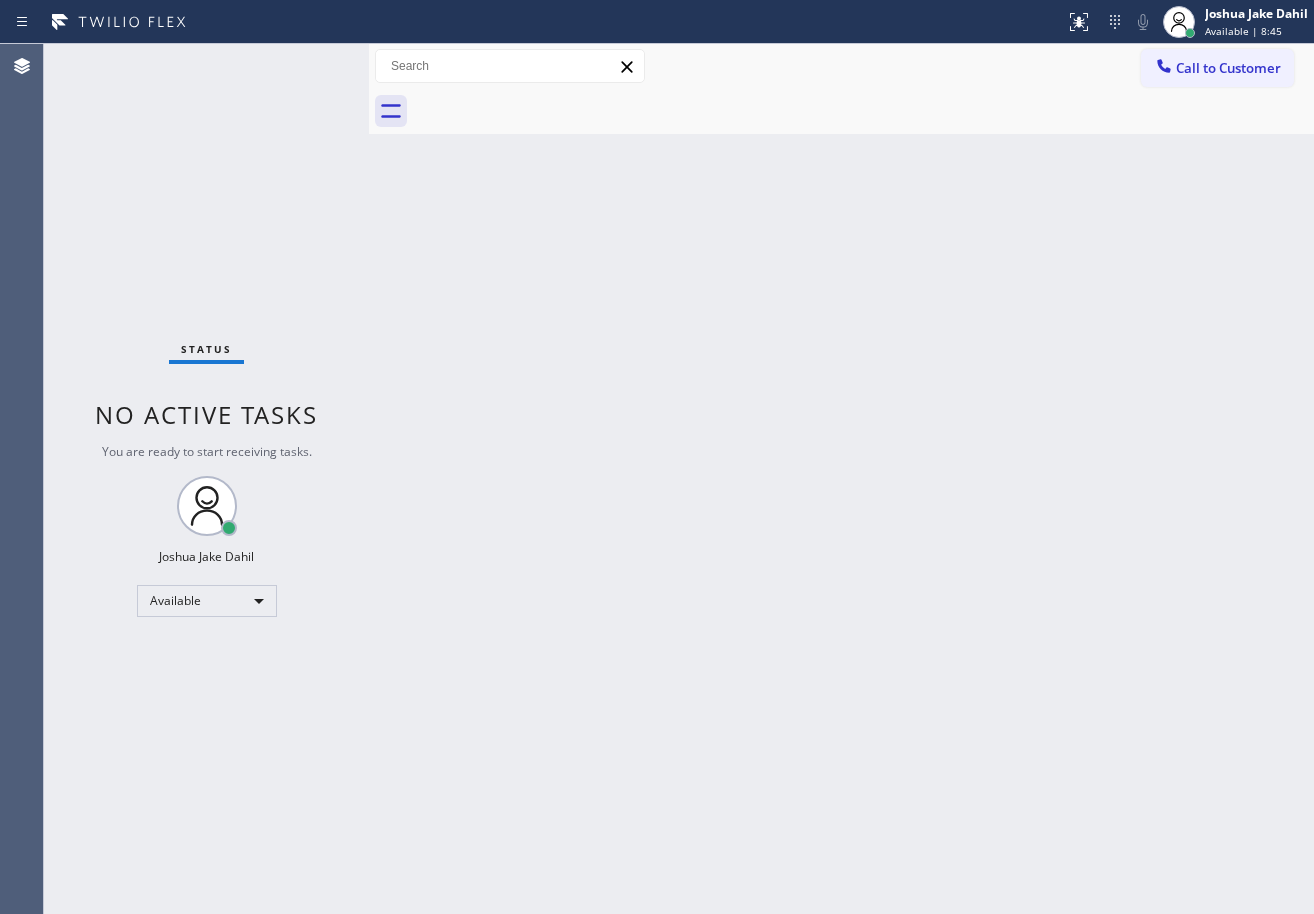 drag, startPoint x: 269, startPoint y: 63, endPoint x: 280, endPoint y: 61, distance: 11.18034 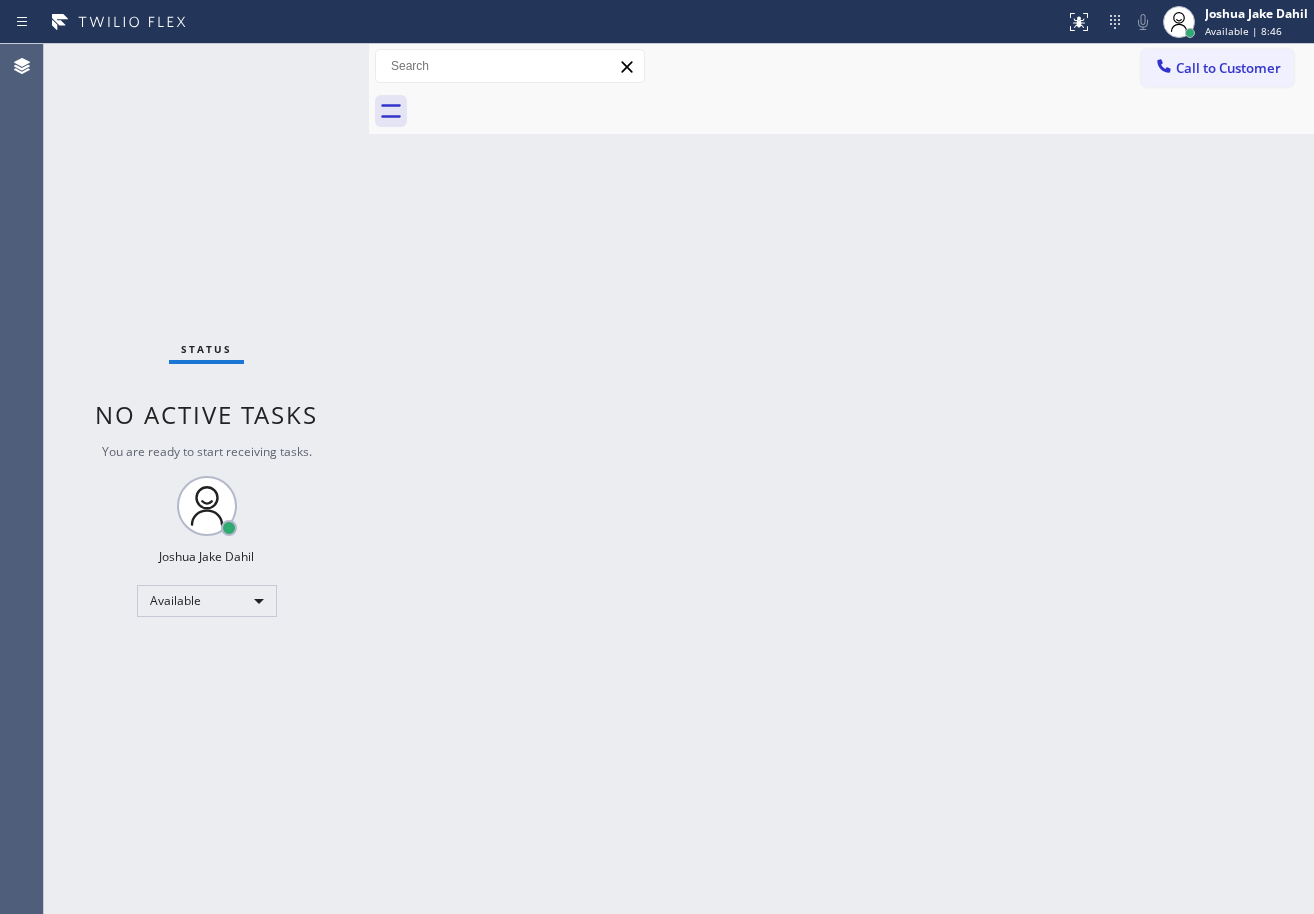 click on "Status   No active tasks     You are ready to start receiving tasks.   [FIRST] [LAST] Available" at bounding box center (206, 479) 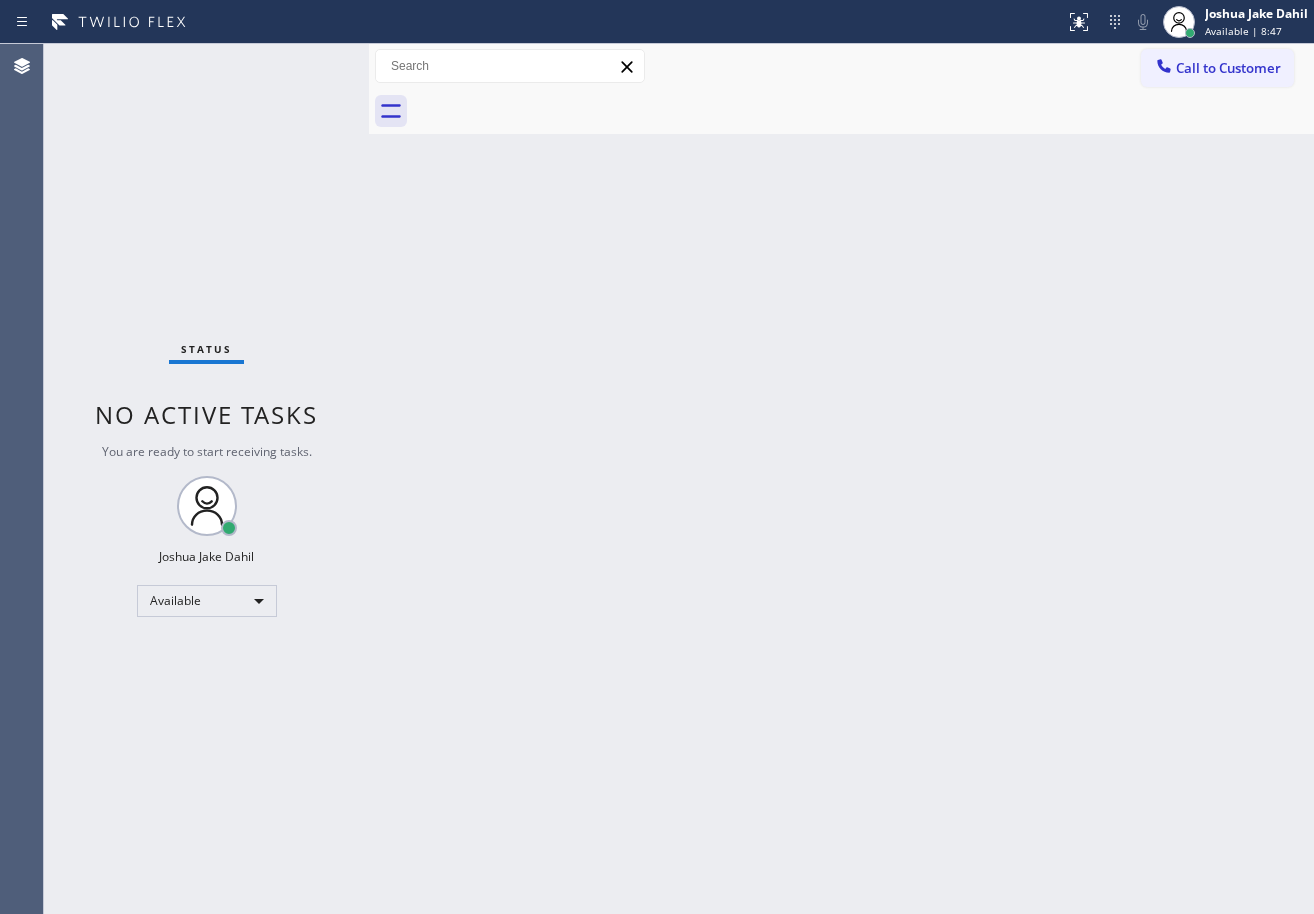 click on "Status   No active tasks     You are ready to start receiving tasks.   [FIRST] [LAST] Available" at bounding box center (206, 479) 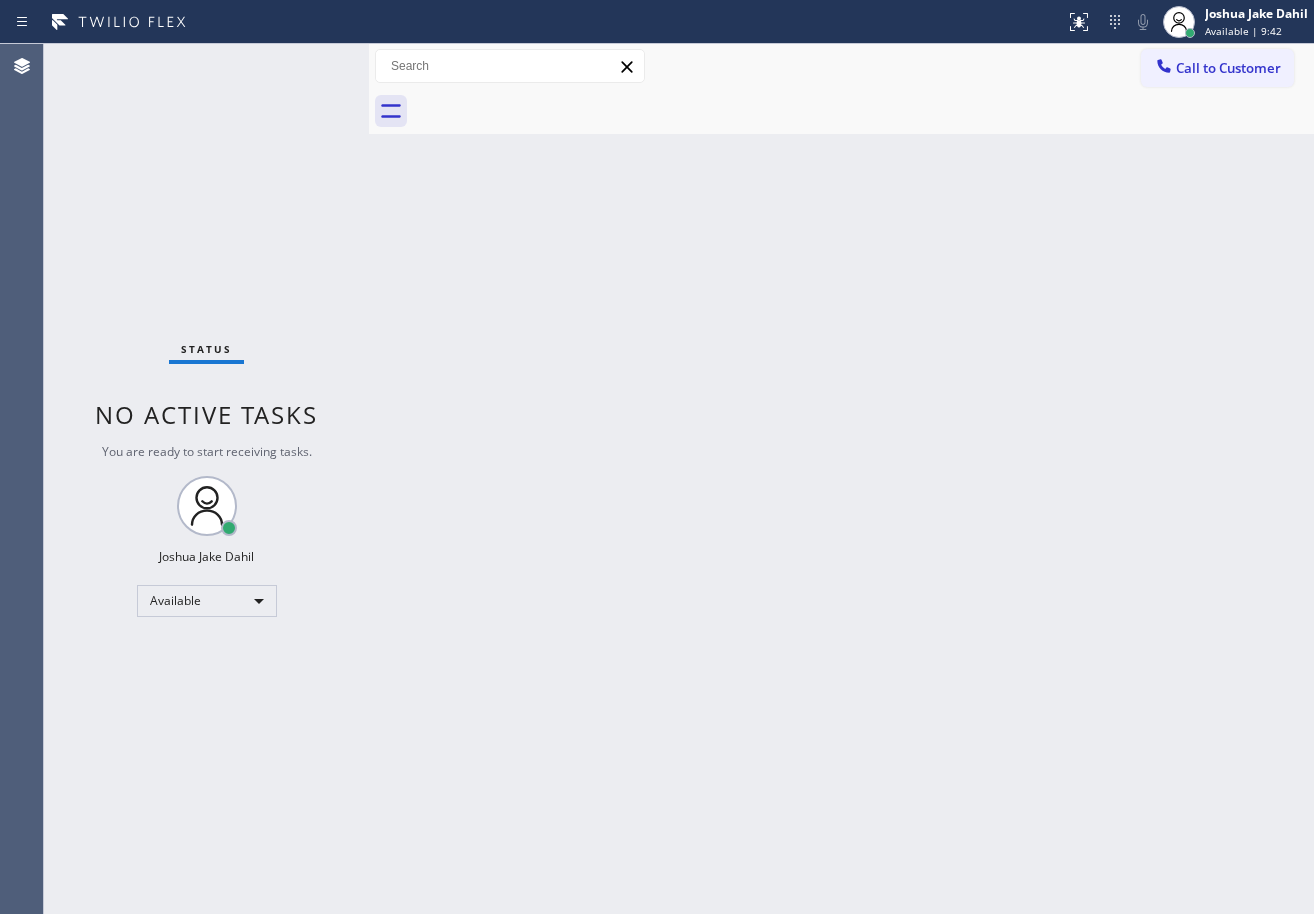 click on "Status   No active tasks     You are ready to start receiving tasks.   [FIRST] [LAST] Available" at bounding box center [206, 479] 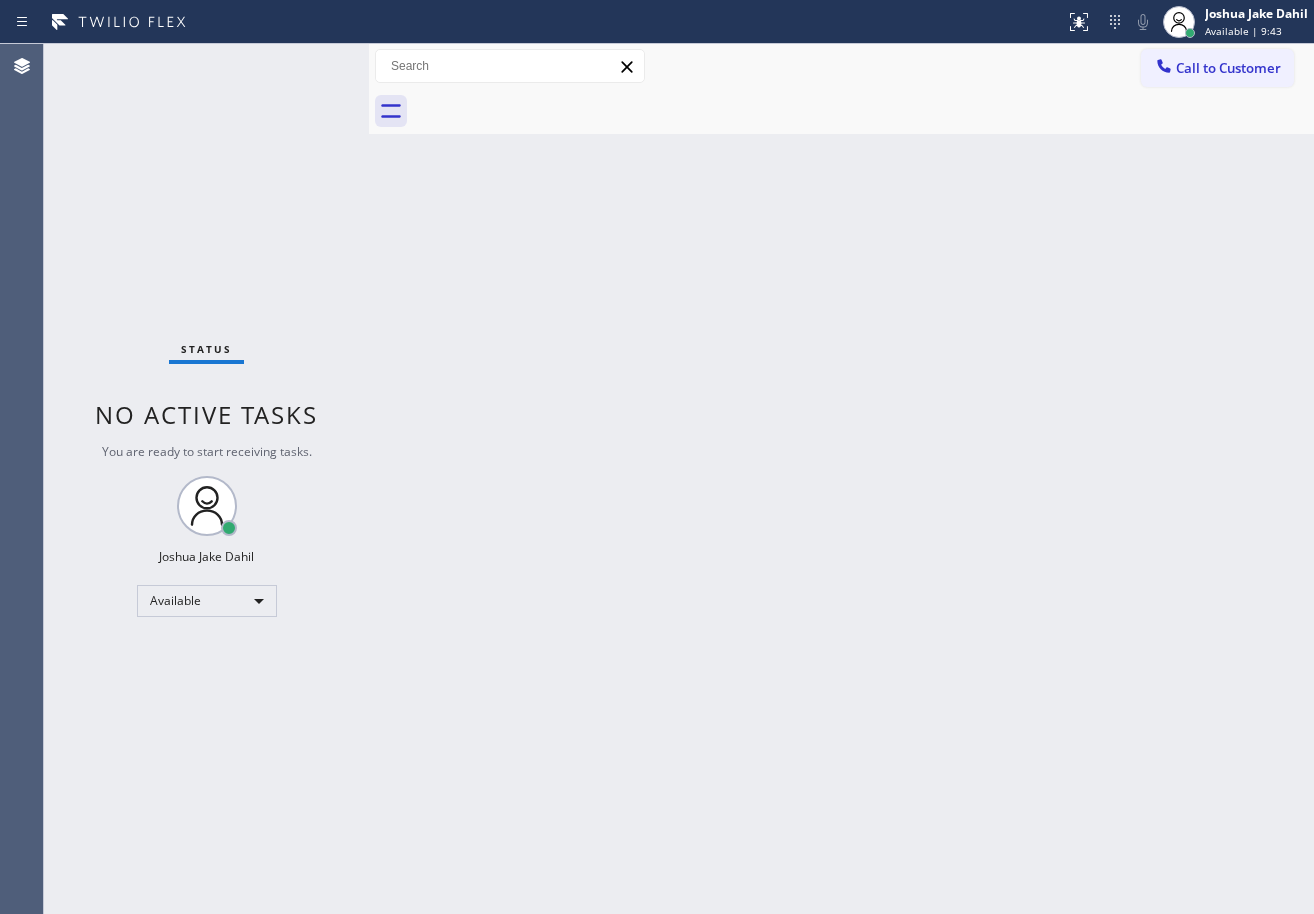 click on "Status   No active tasks     You are ready to start receiving tasks.   [FIRST] [LAST] Available" at bounding box center [206, 479] 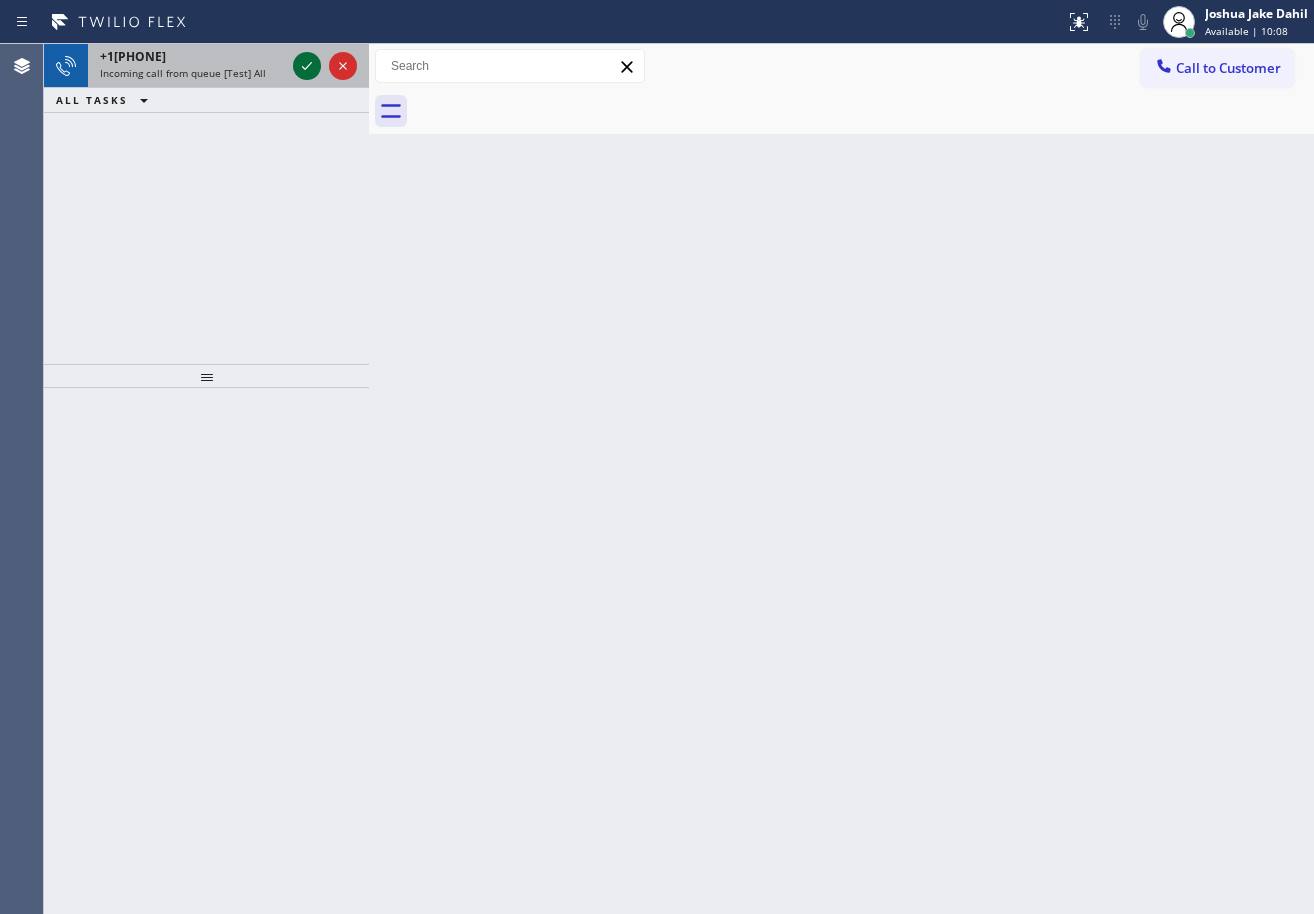 click 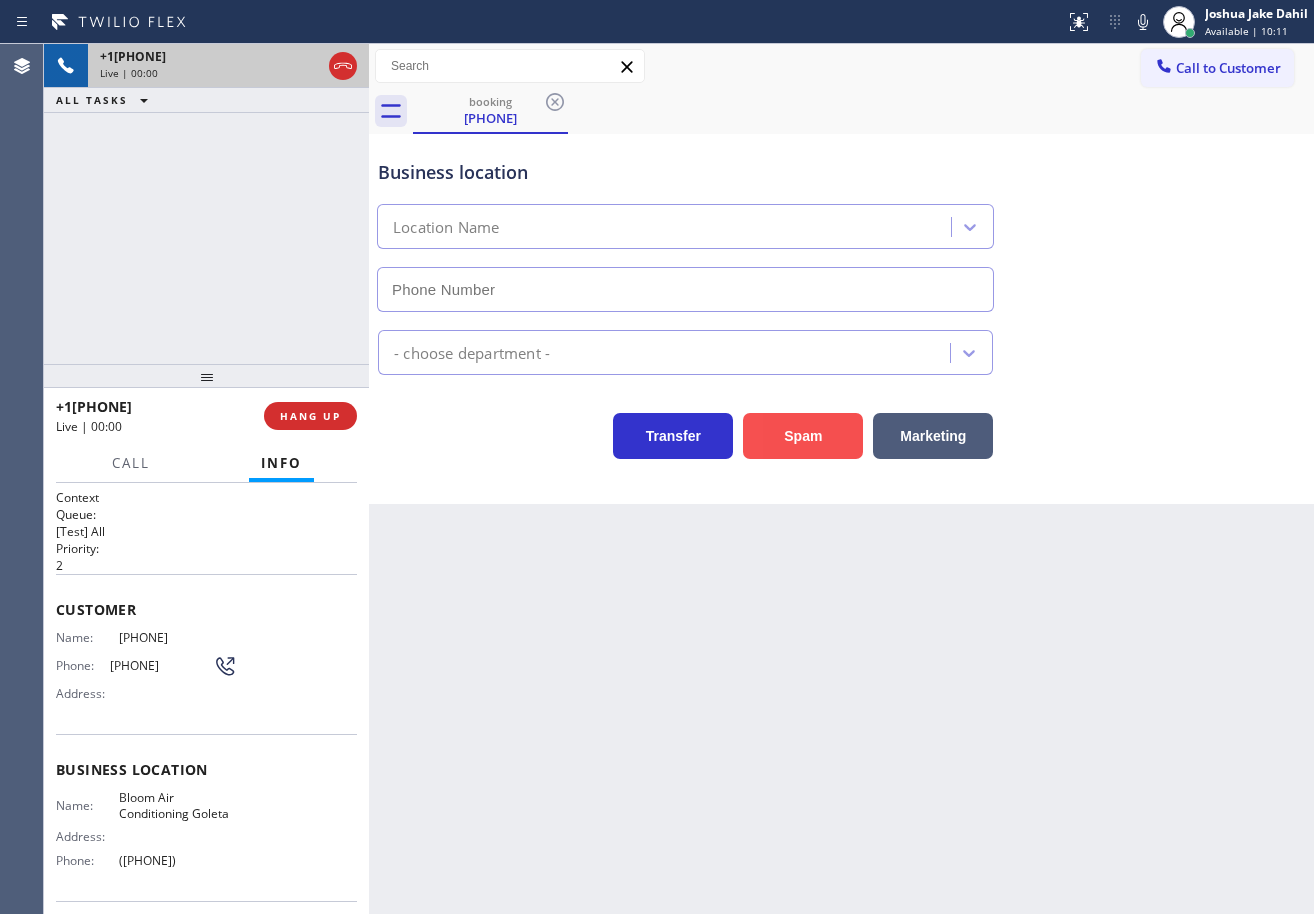 click on "Spam" at bounding box center (803, 436) 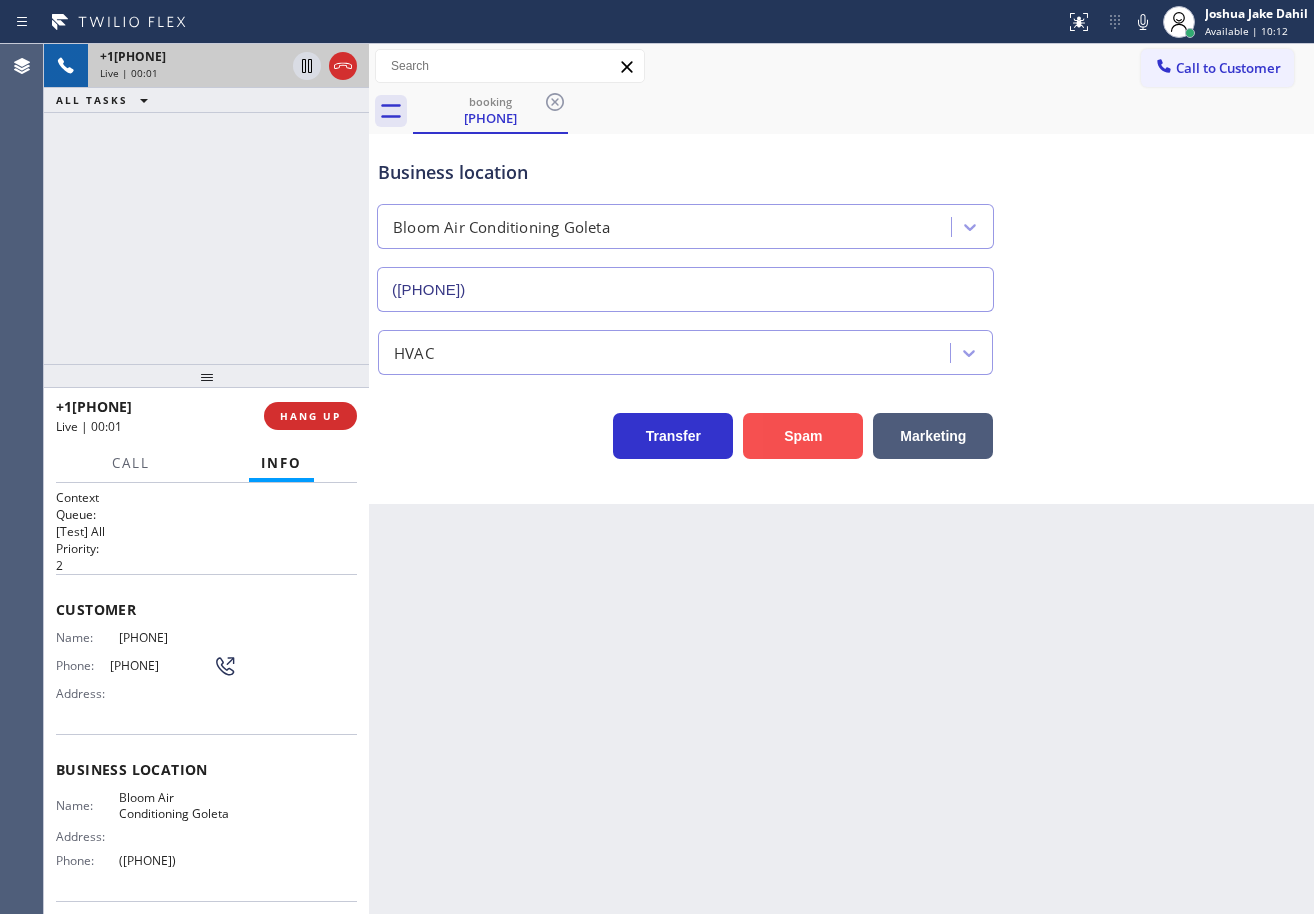 type on "([PHONE])" 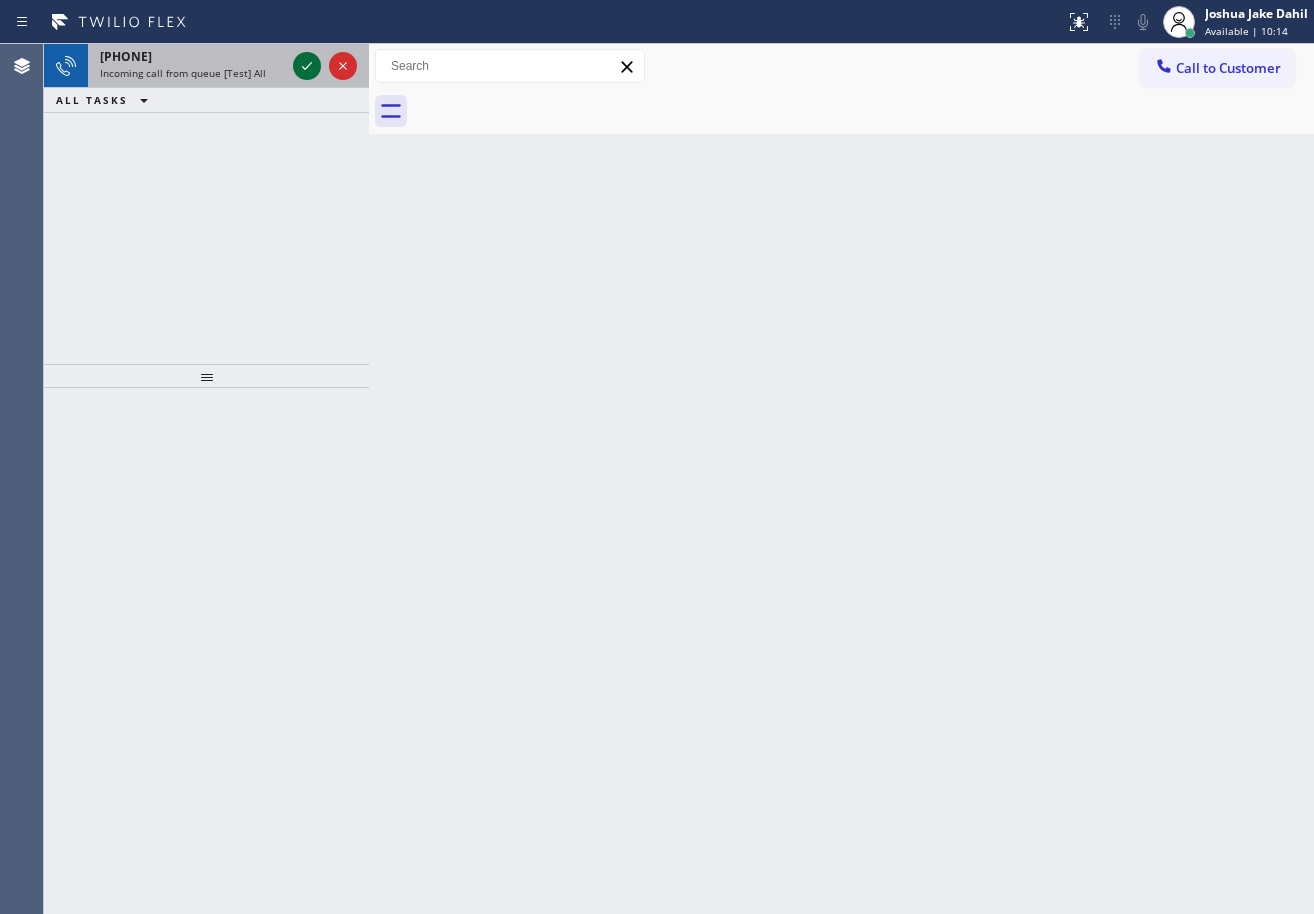 click 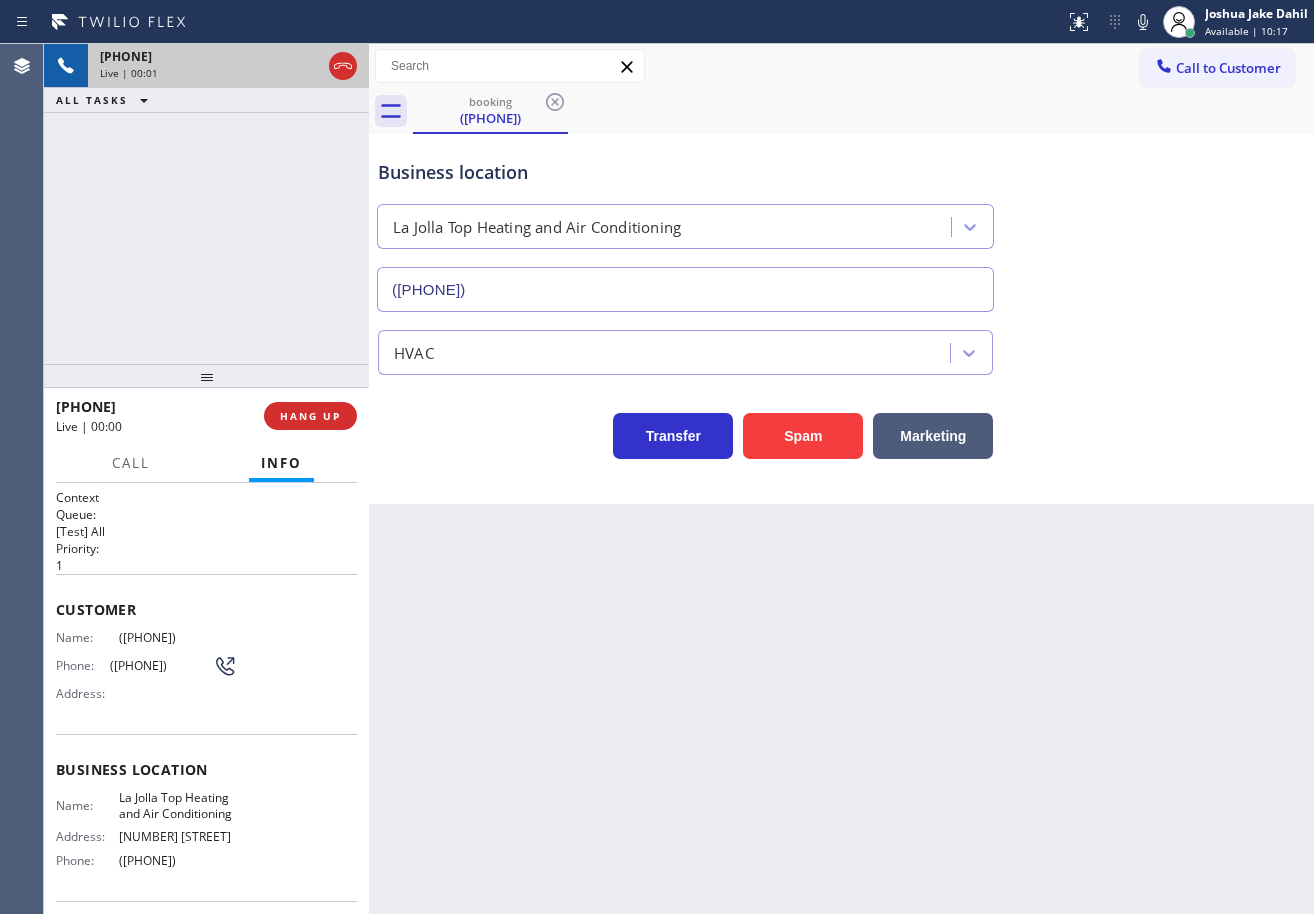 type on "([PHONE])" 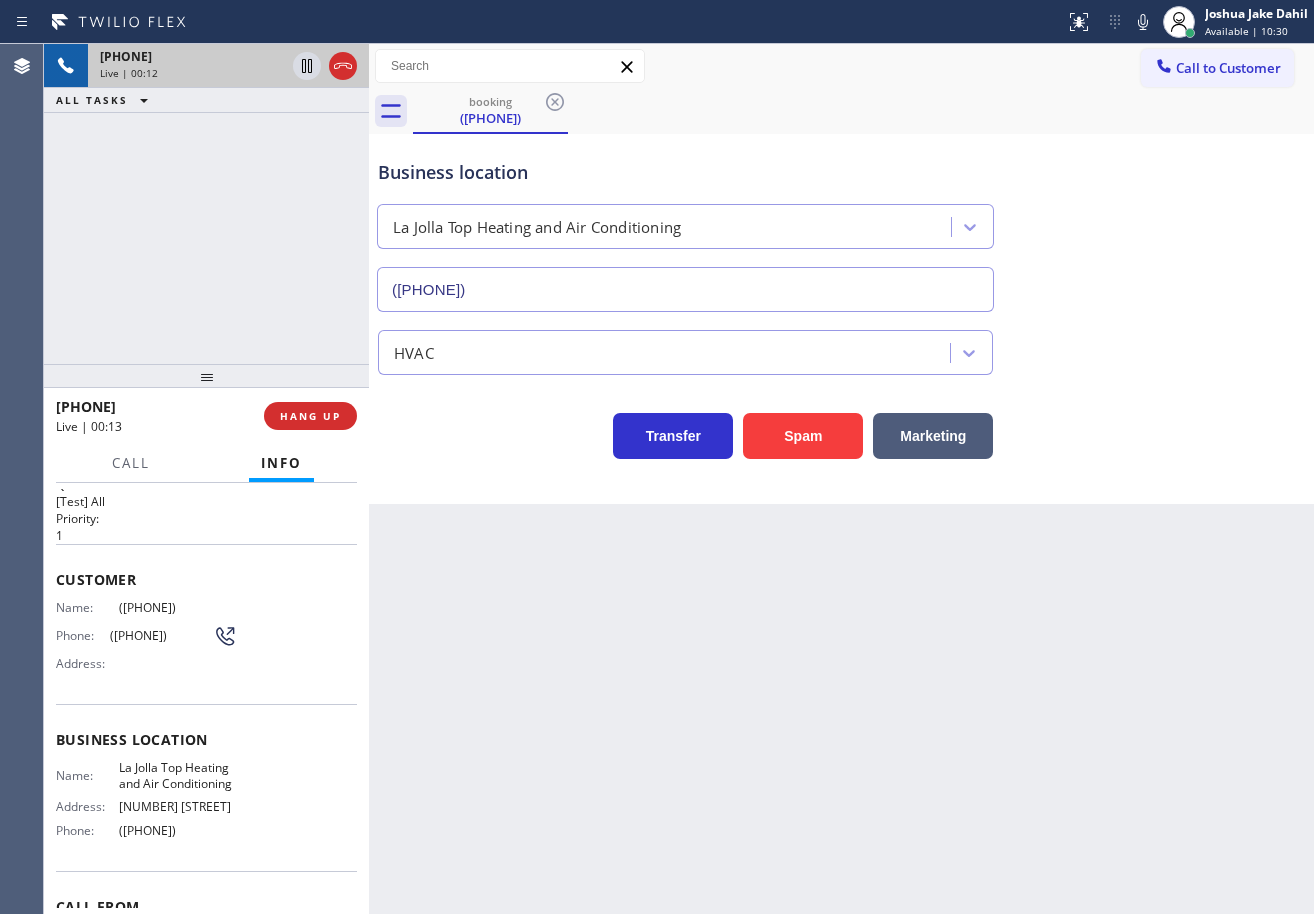 scroll, scrollTop: 160, scrollLeft: 0, axis: vertical 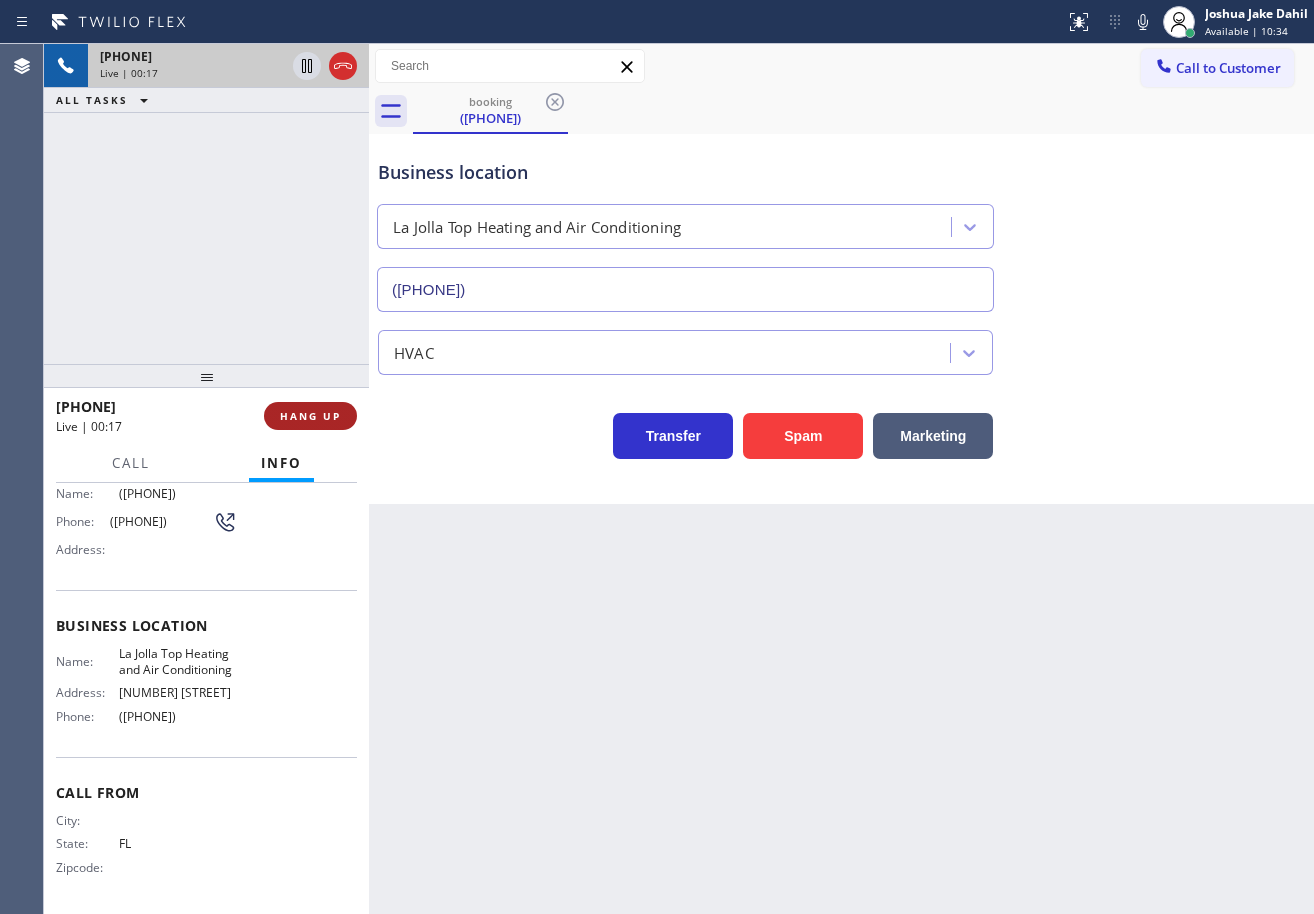 click on "HANG UP" at bounding box center (310, 416) 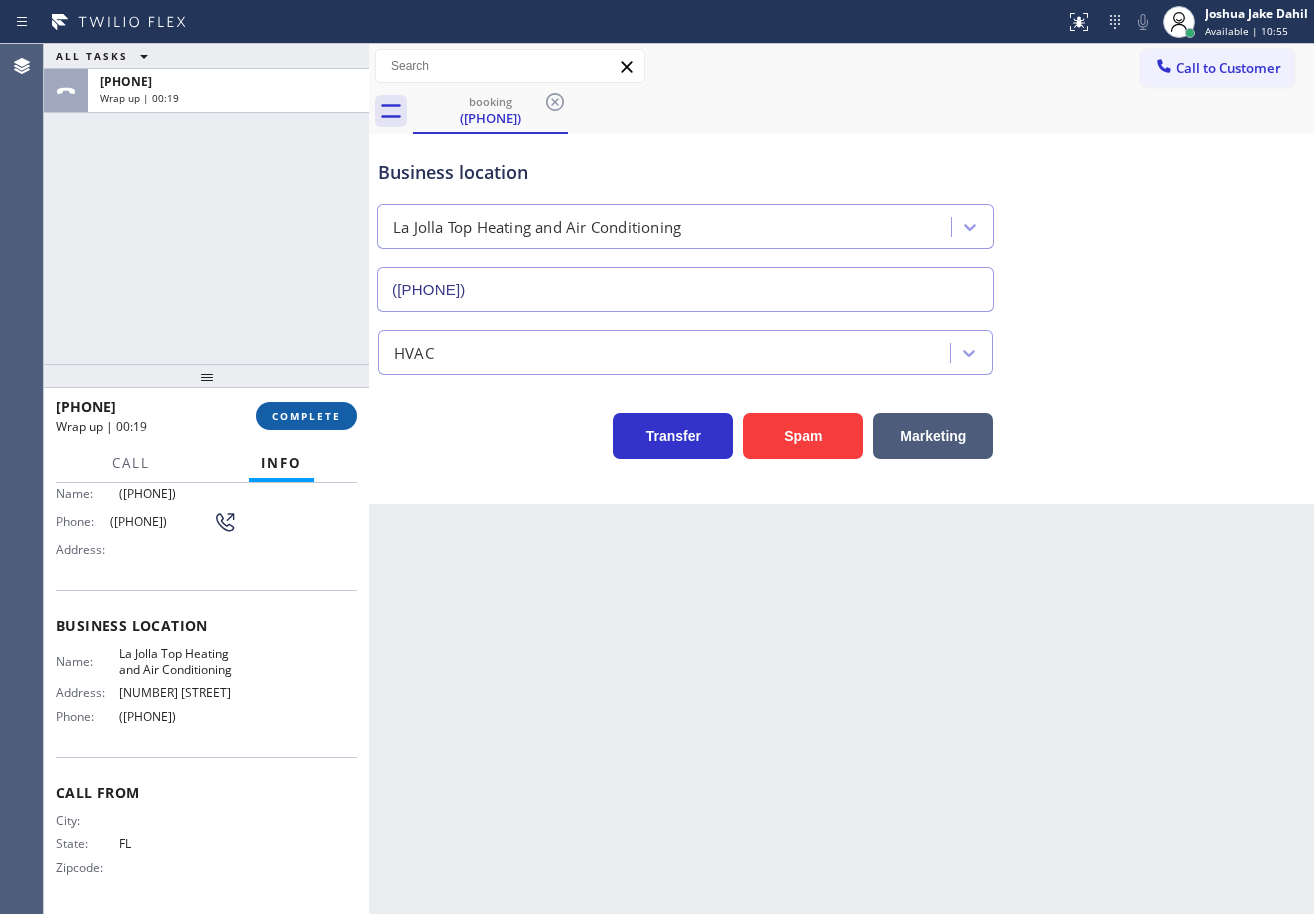 click on "COMPLETE" at bounding box center [306, 416] 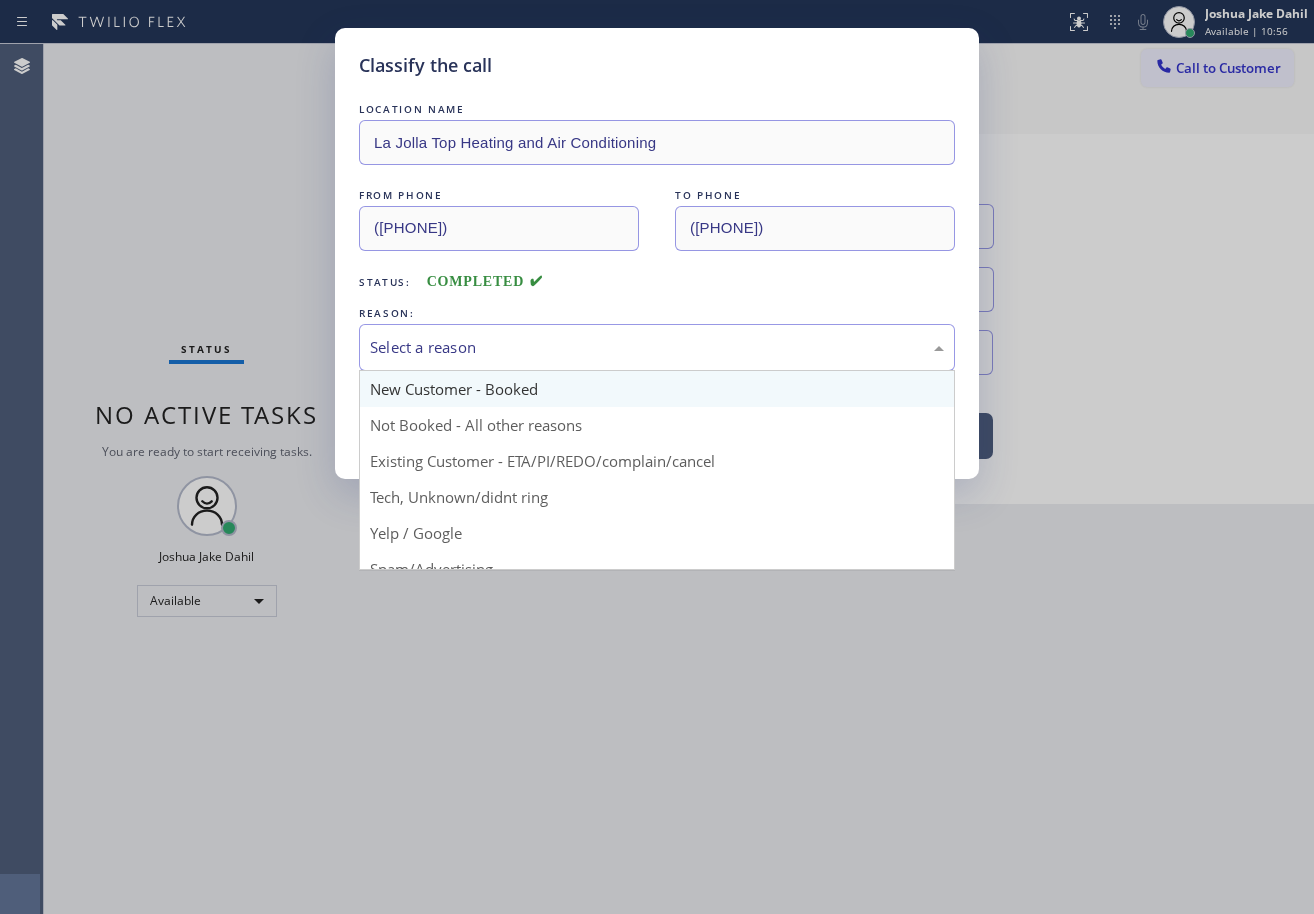 drag, startPoint x: 532, startPoint y: 339, endPoint x: 536, endPoint y: 370, distance: 31.257 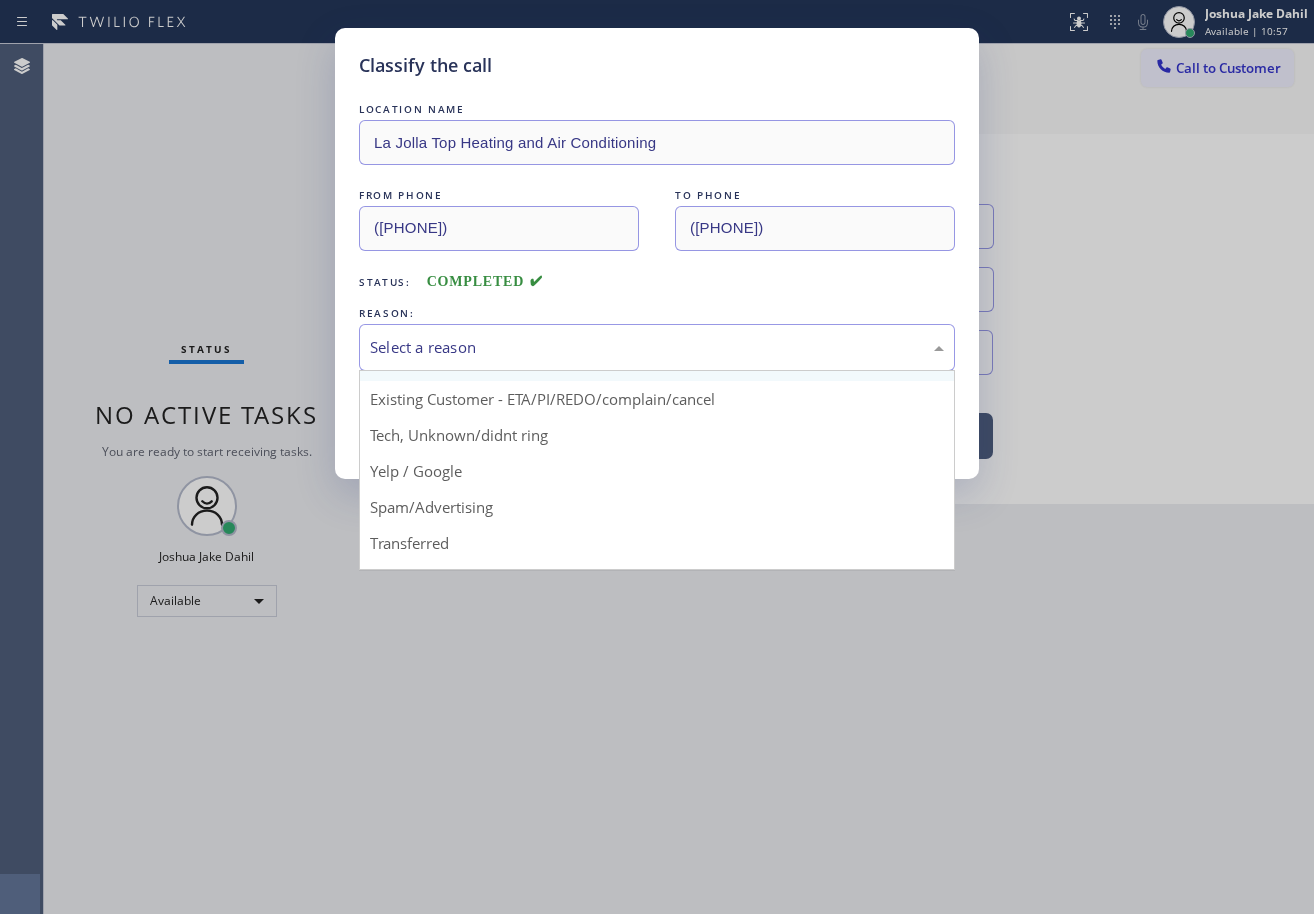 scroll, scrollTop: 0, scrollLeft: 0, axis: both 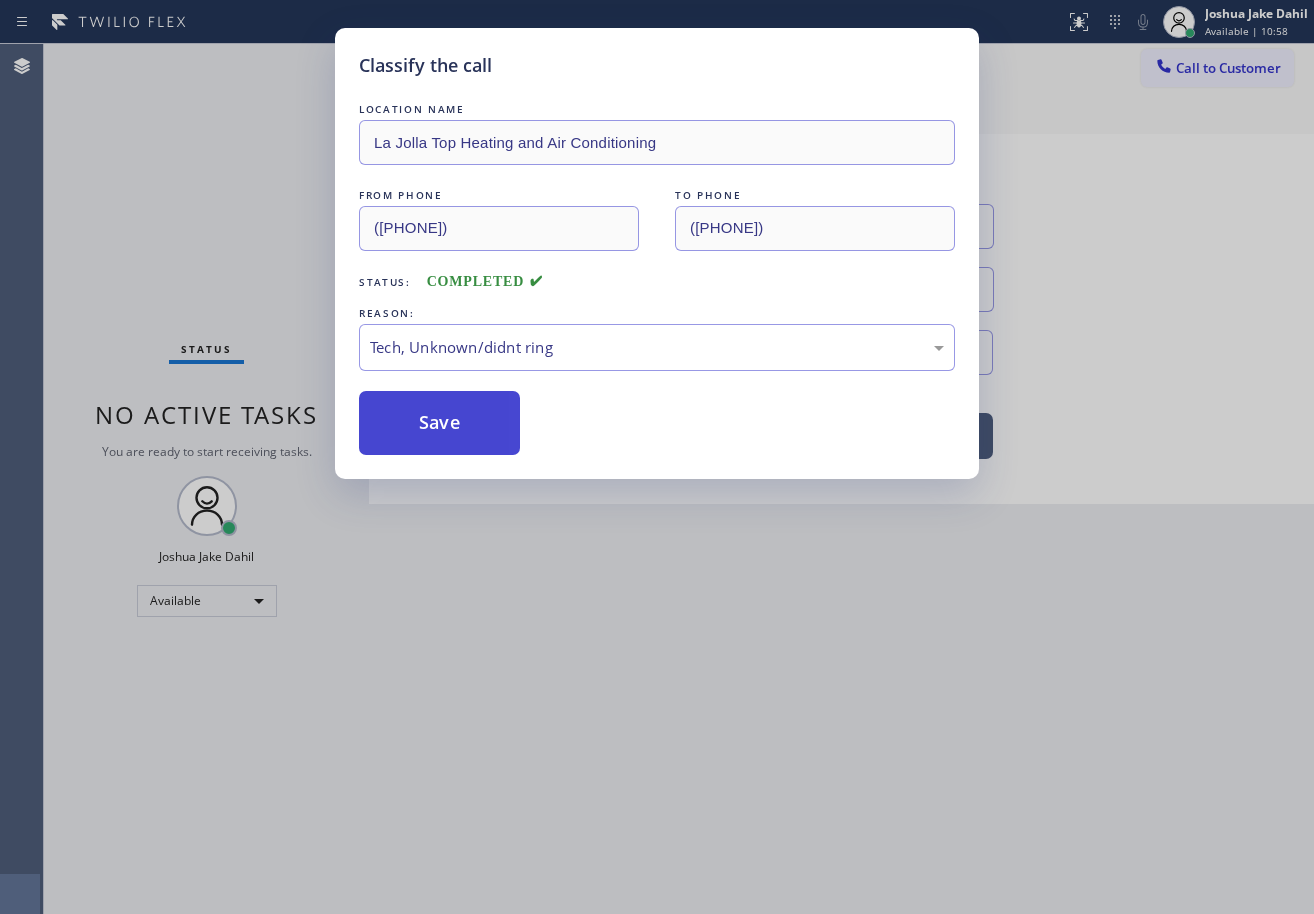 click on "Save" at bounding box center [439, 423] 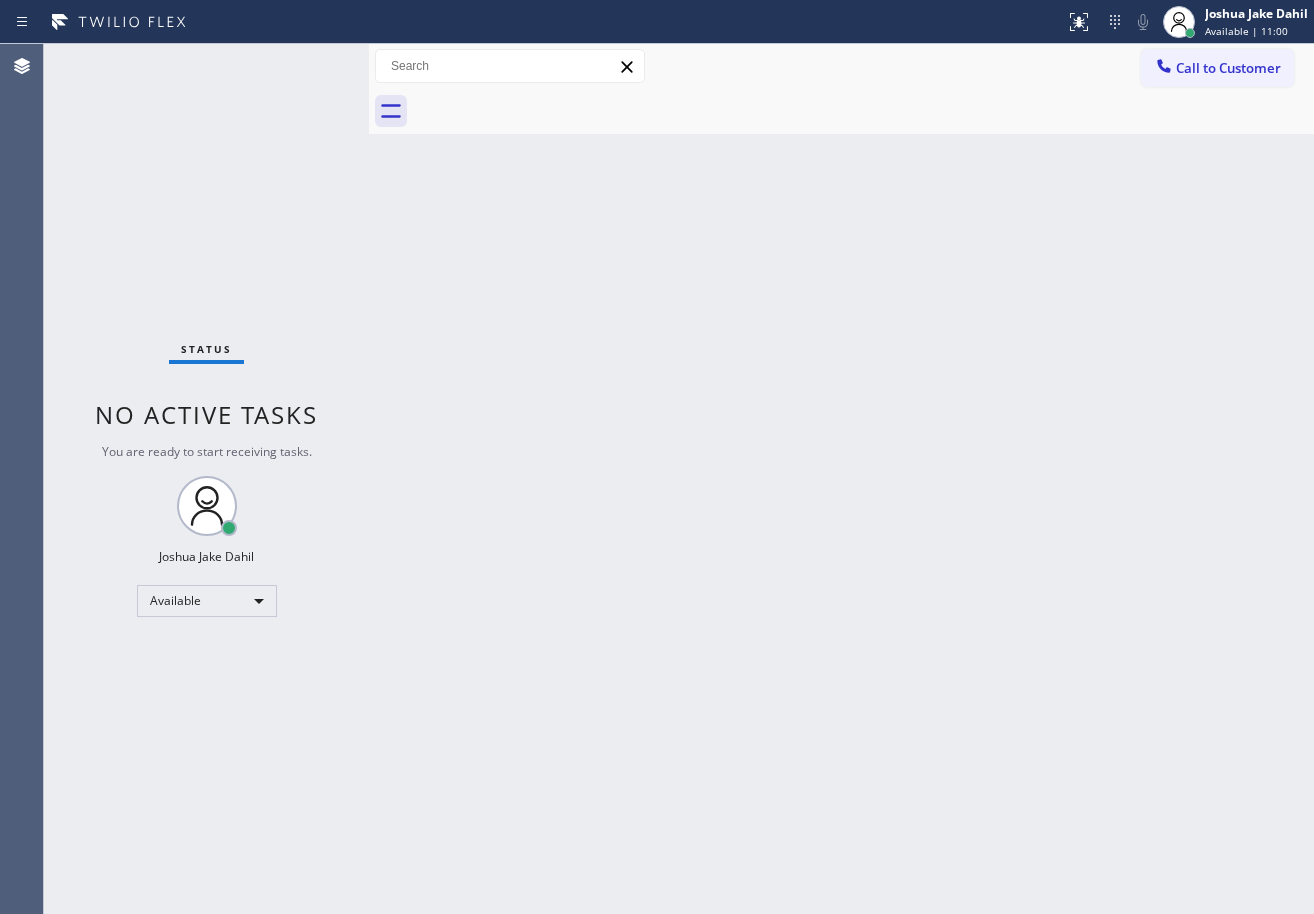 click on "Status   No active tasks     You are ready to start receiving tasks.   [FIRST] [LAST] Available" at bounding box center (206, 479) 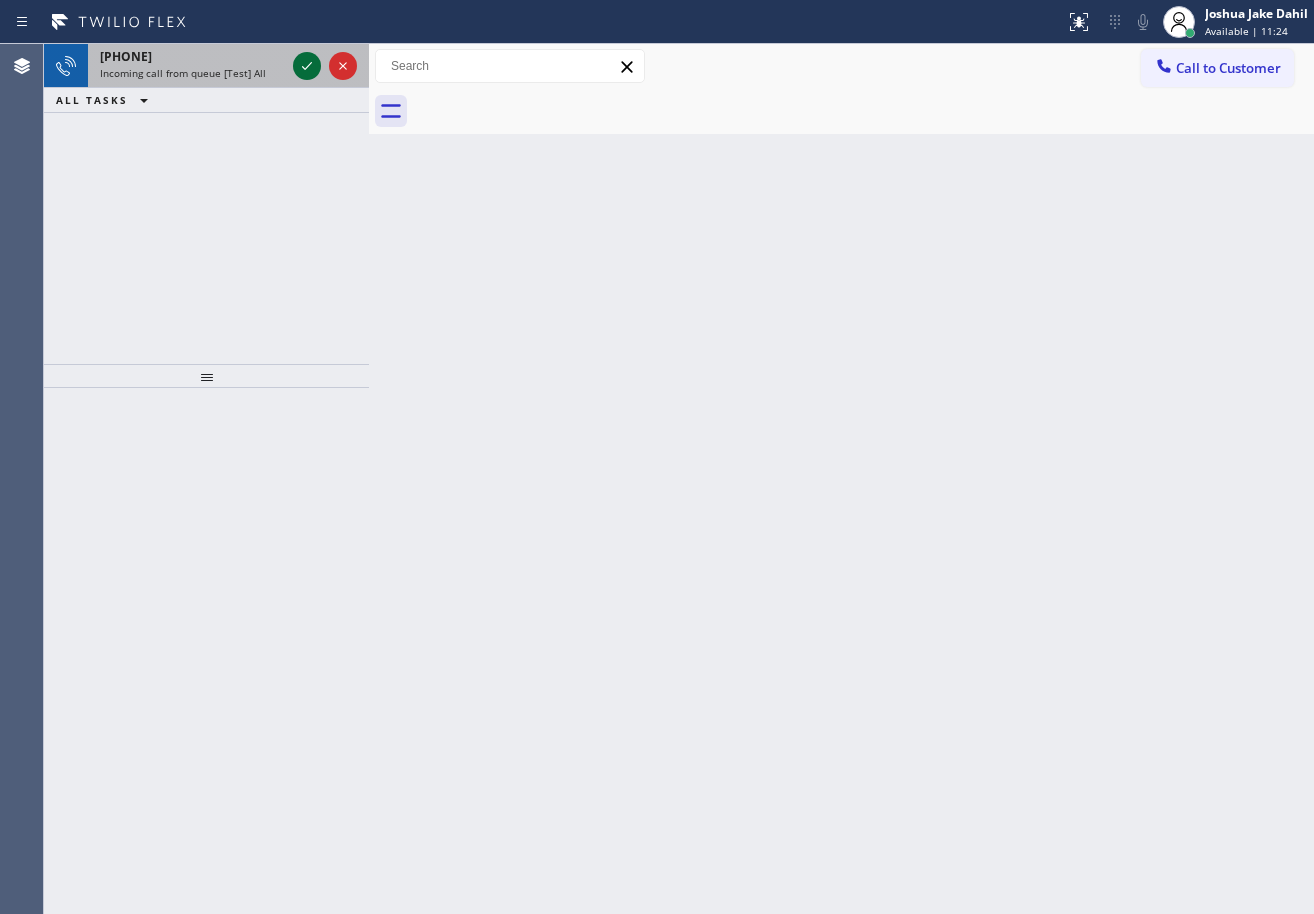 click 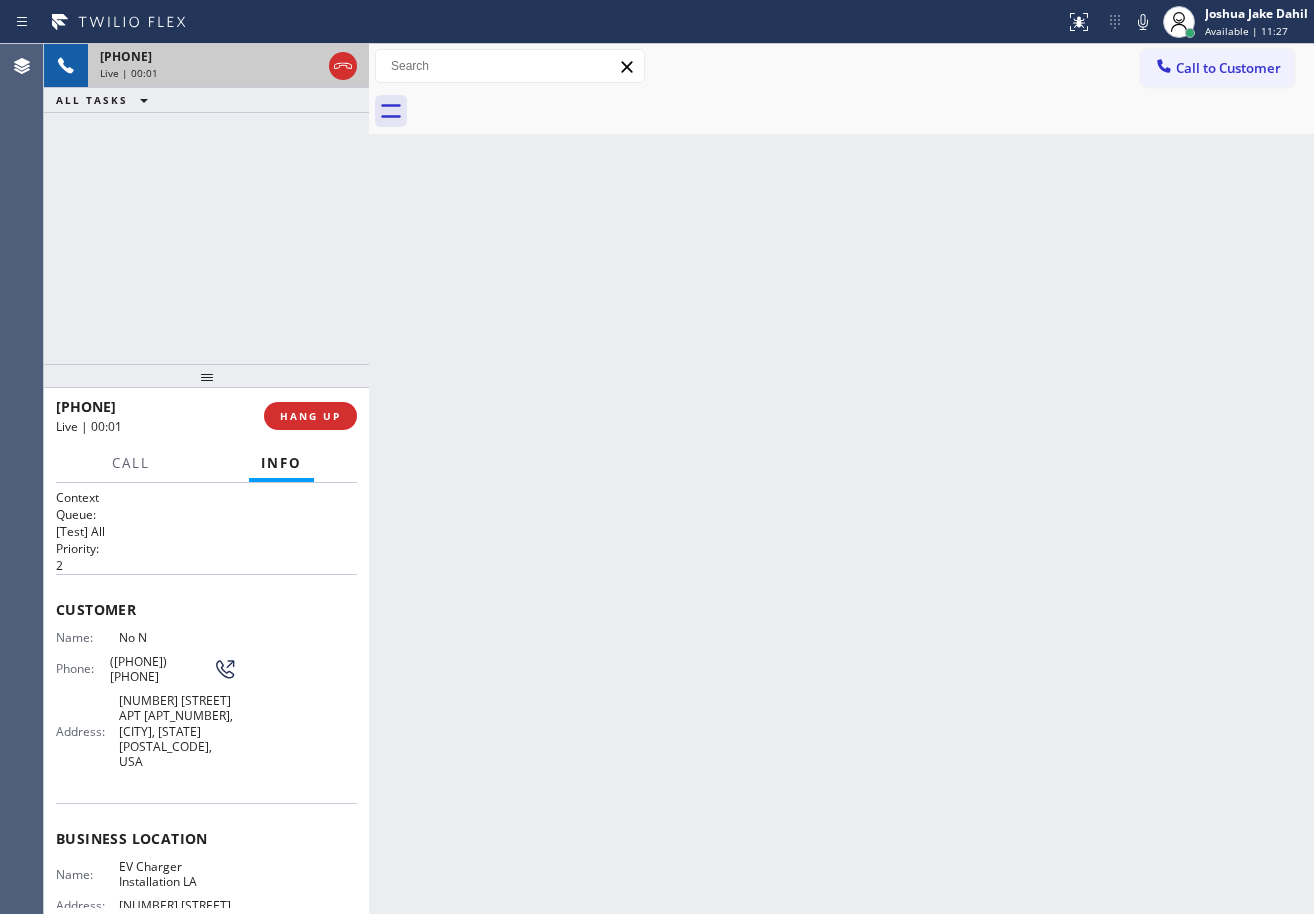 click 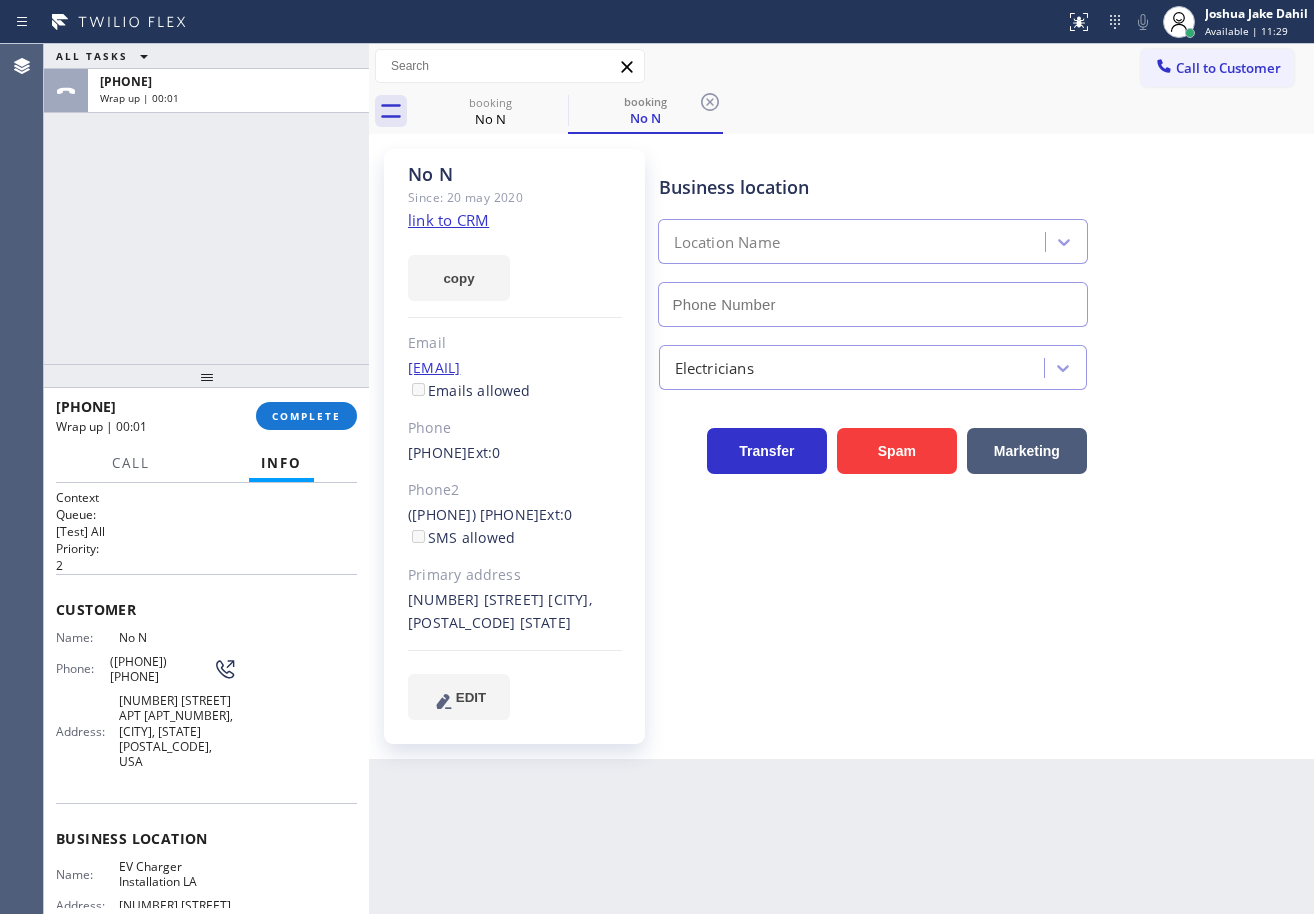 type on "([PHONE])" 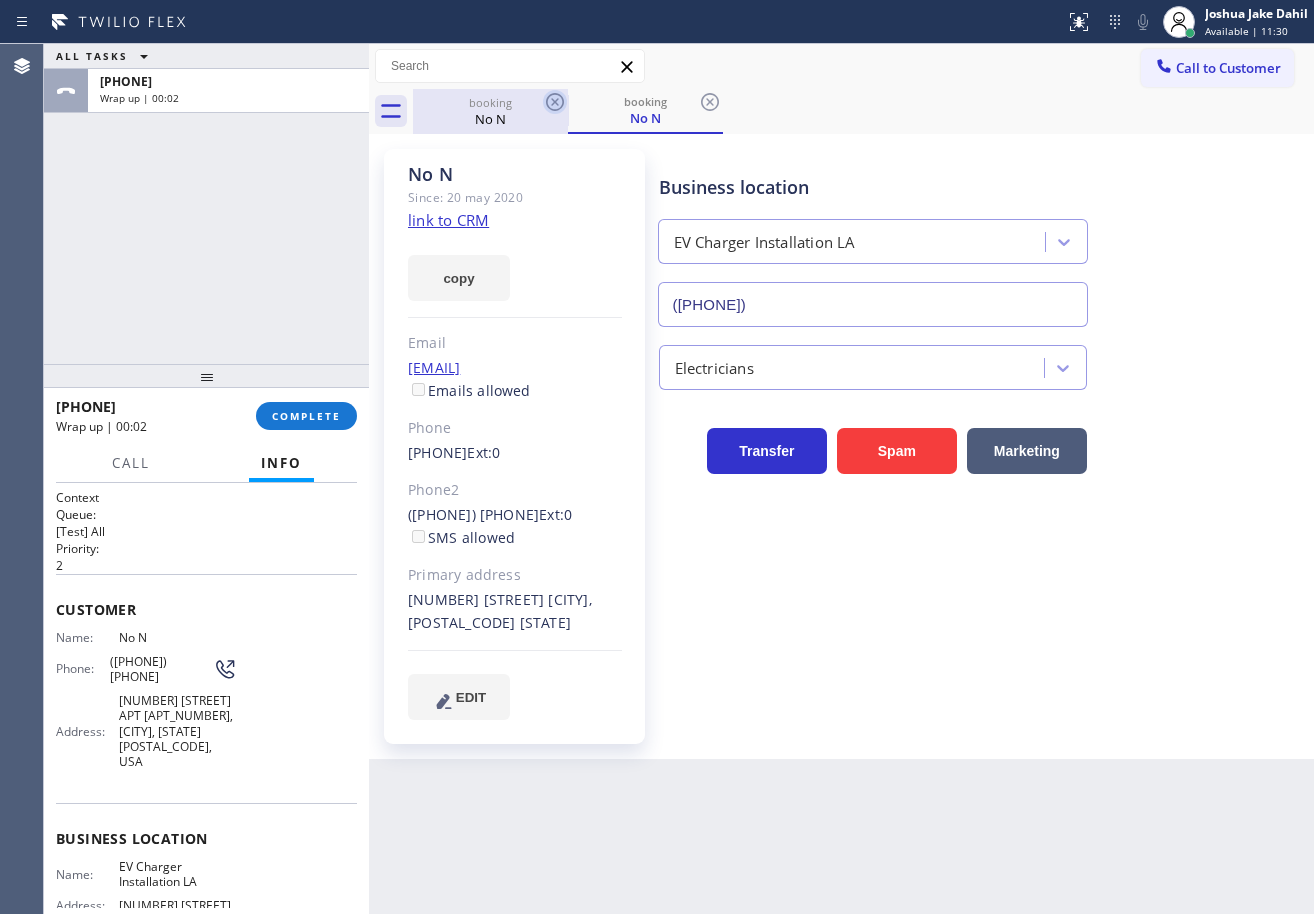 click 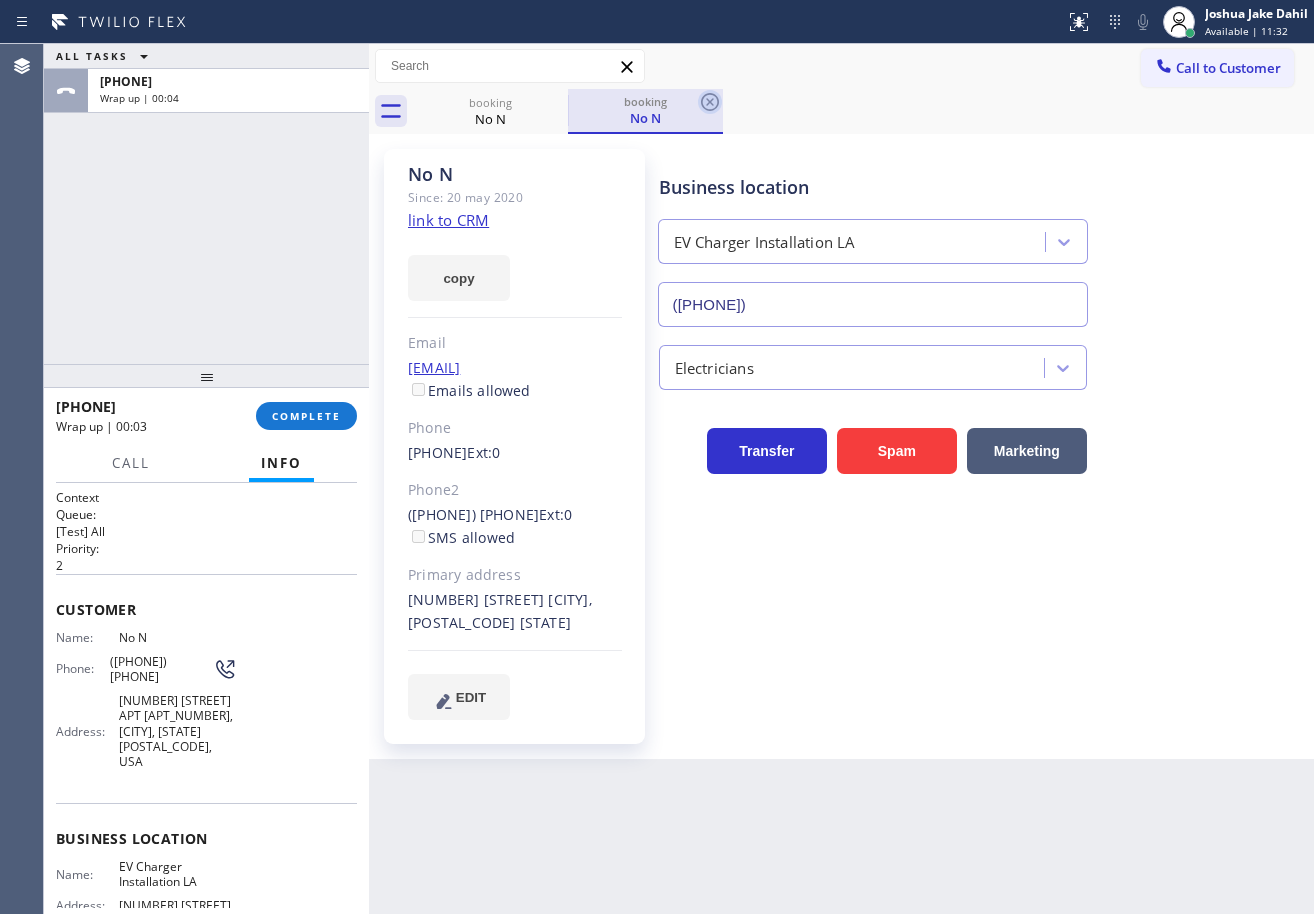 click 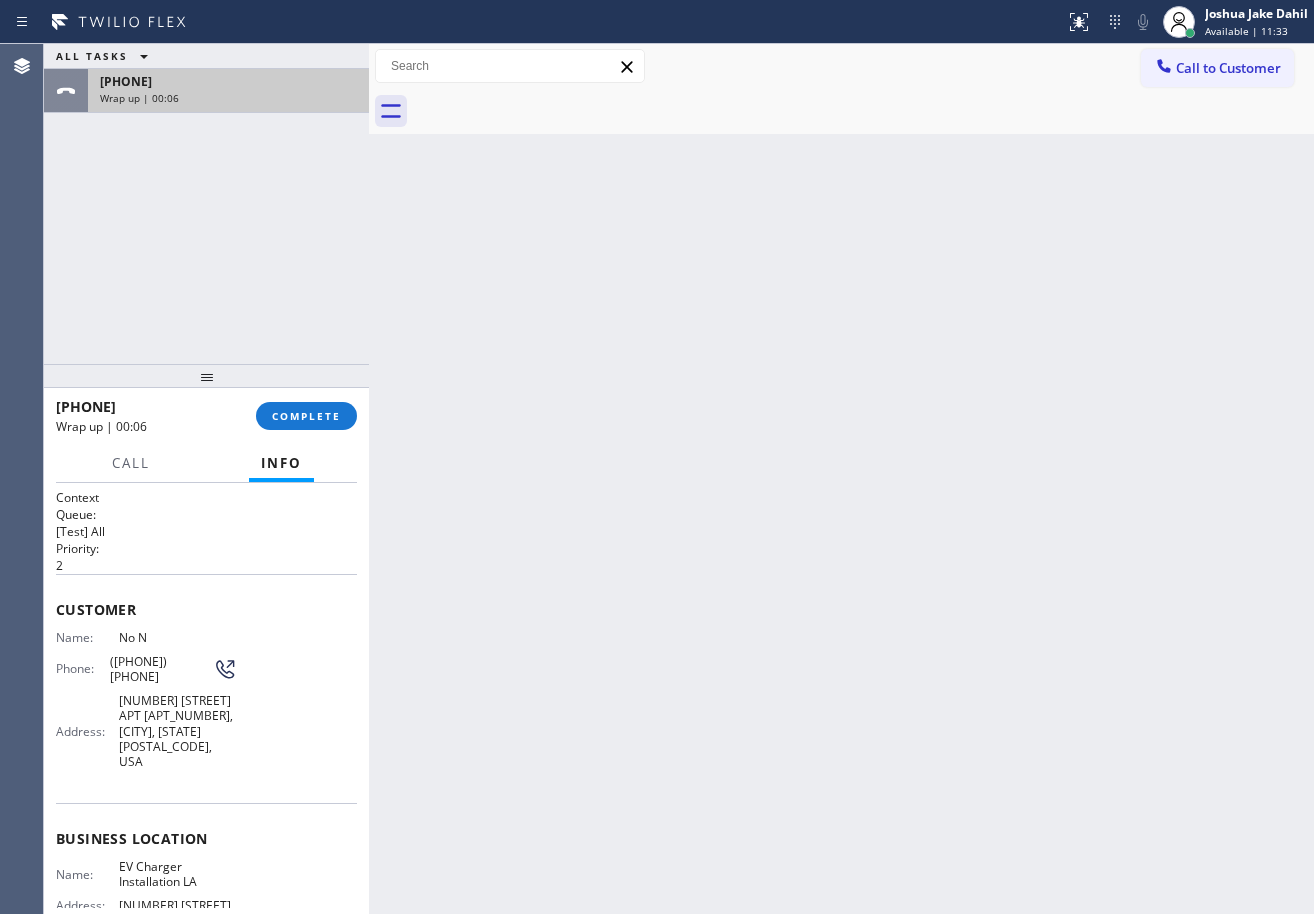 click on "Wrap up | 00:06" at bounding box center [228, 98] 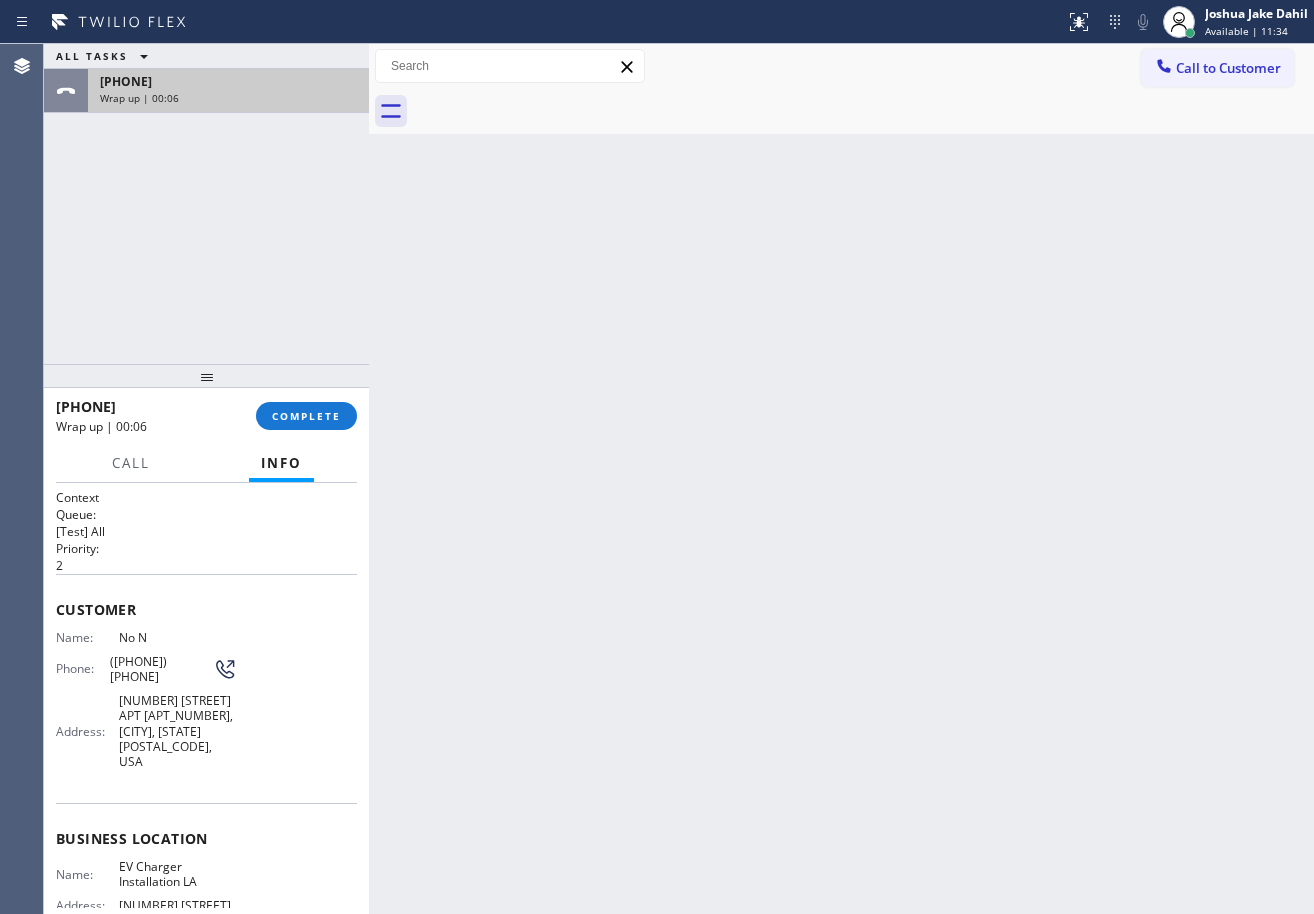 click on "Wrap up | 00:06" at bounding box center [228, 98] 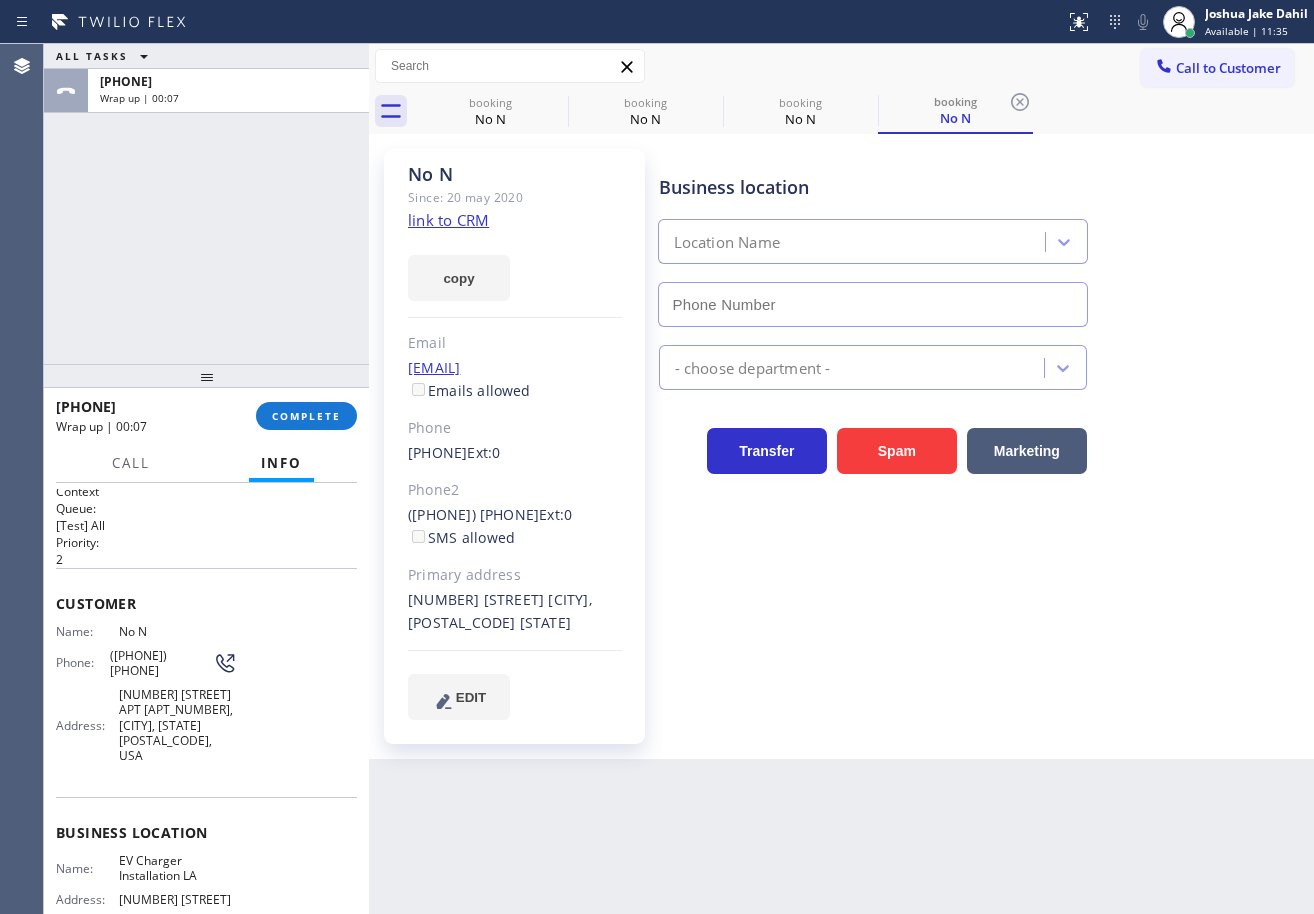 scroll, scrollTop: 0, scrollLeft: 0, axis: both 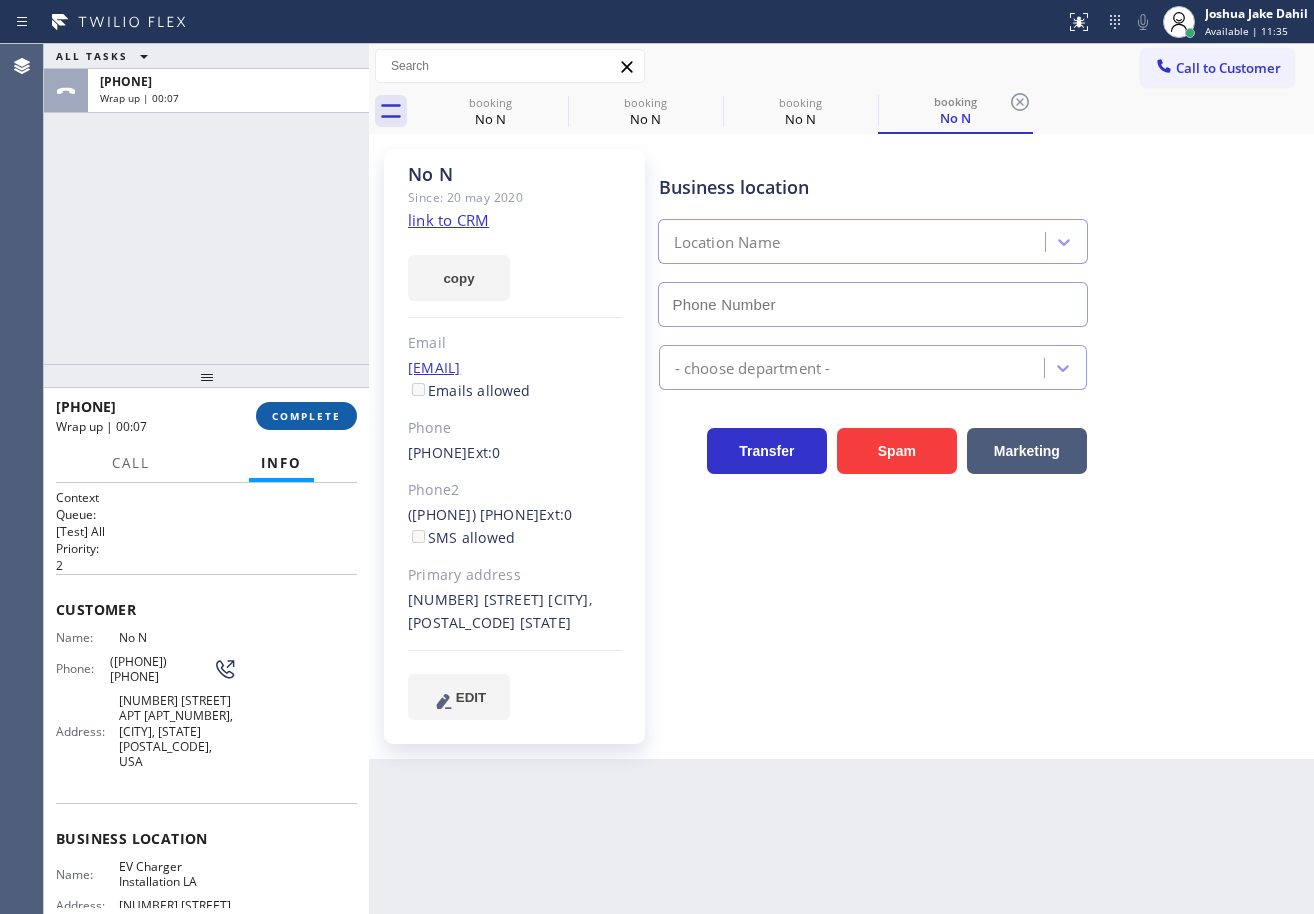 click on "COMPLETE" at bounding box center (306, 416) 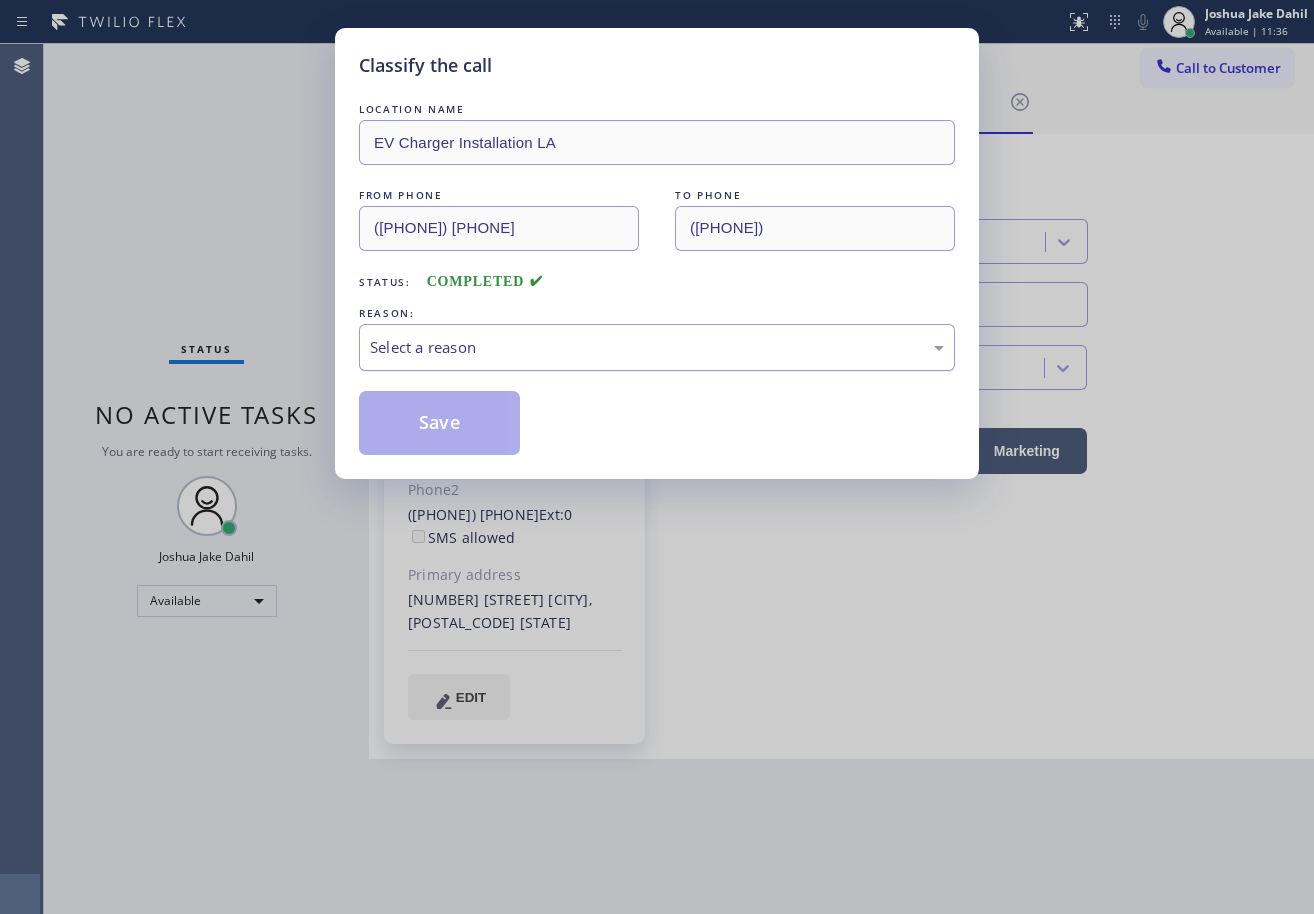 drag, startPoint x: 464, startPoint y: 341, endPoint x: 465, endPoint y: 365, distance: 24.020824 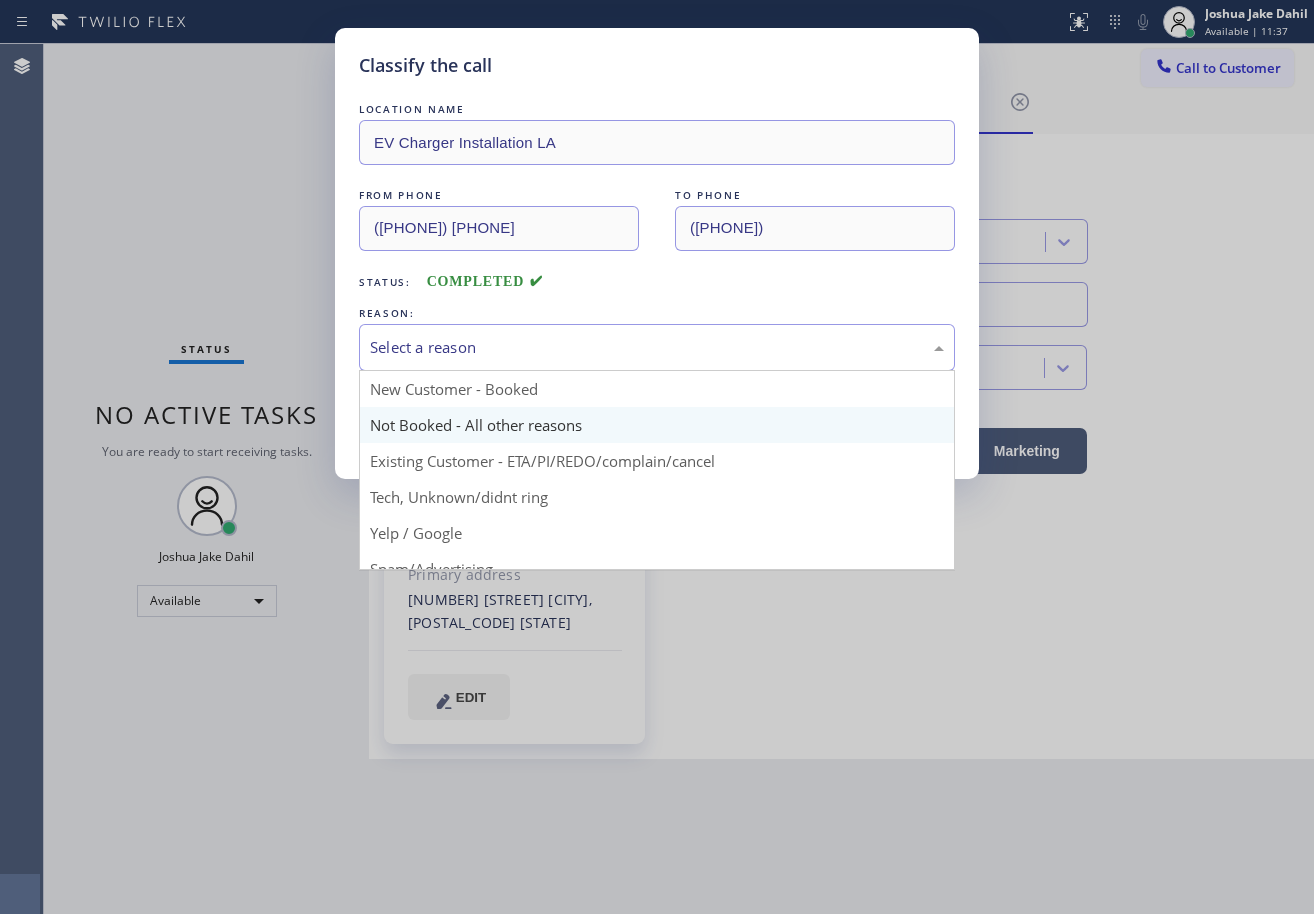 type on "([PHONE])" 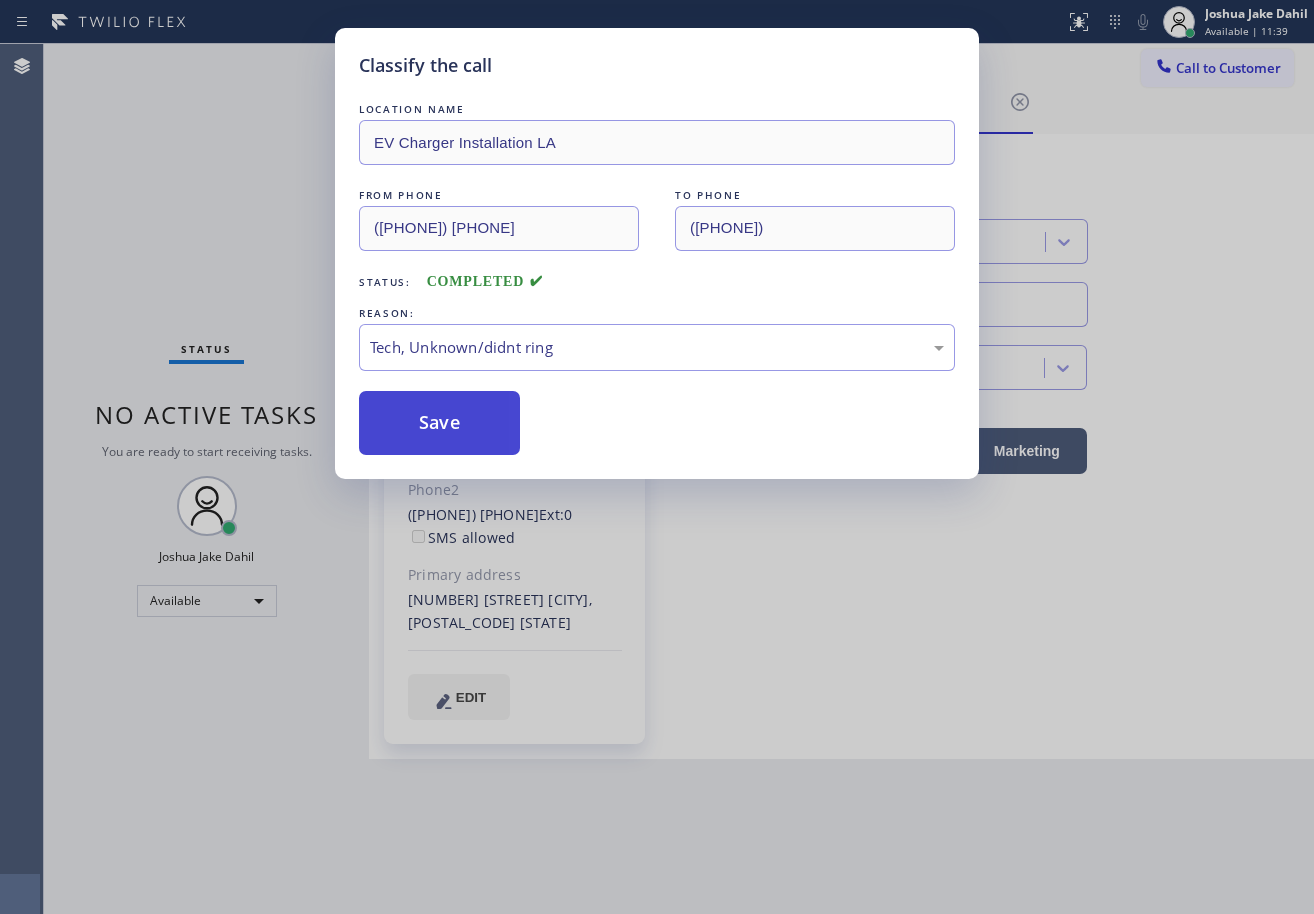 click on "Save" at bounding box center [439, 423] 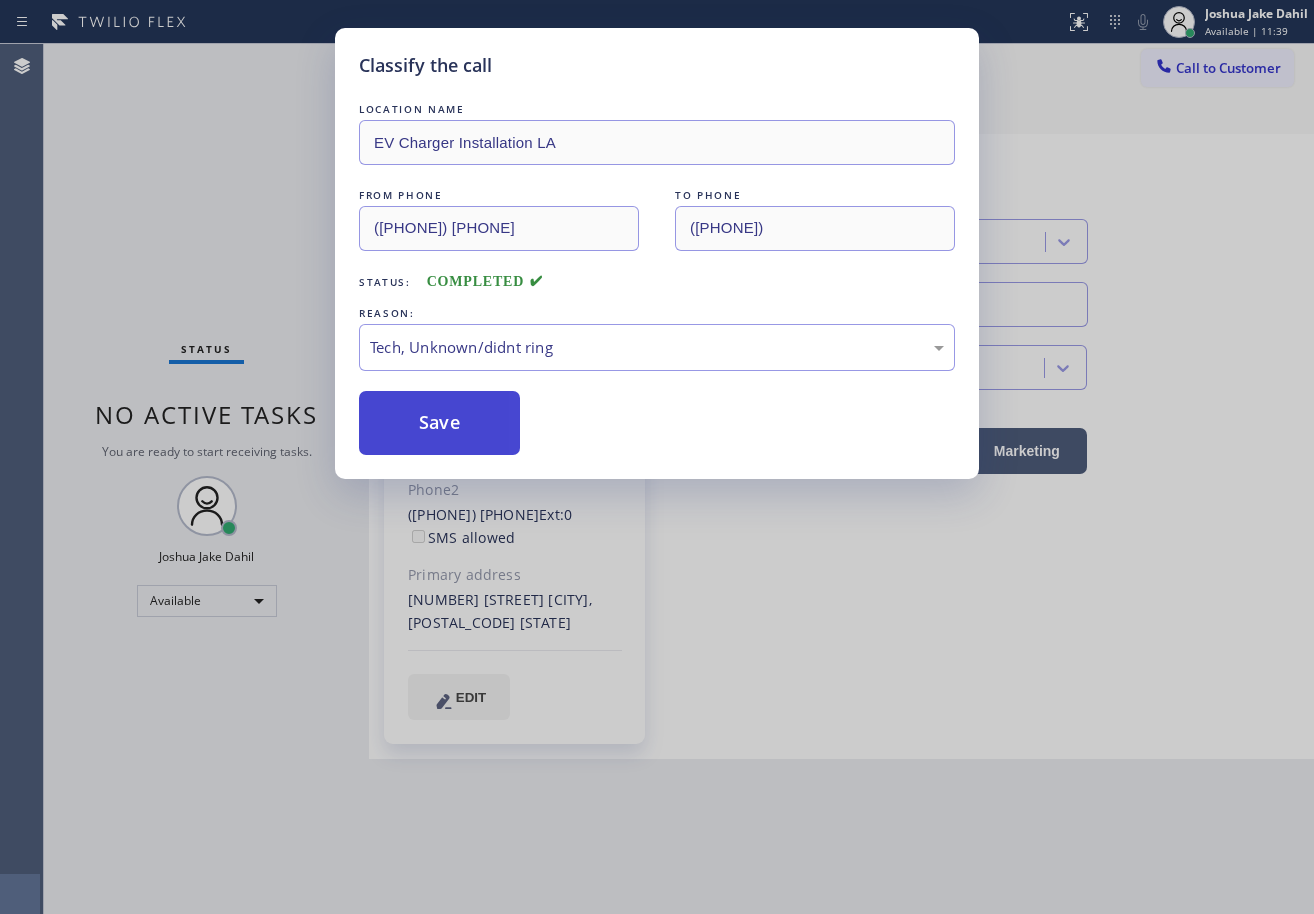 click on "Save" at bounding box center (439, 423) 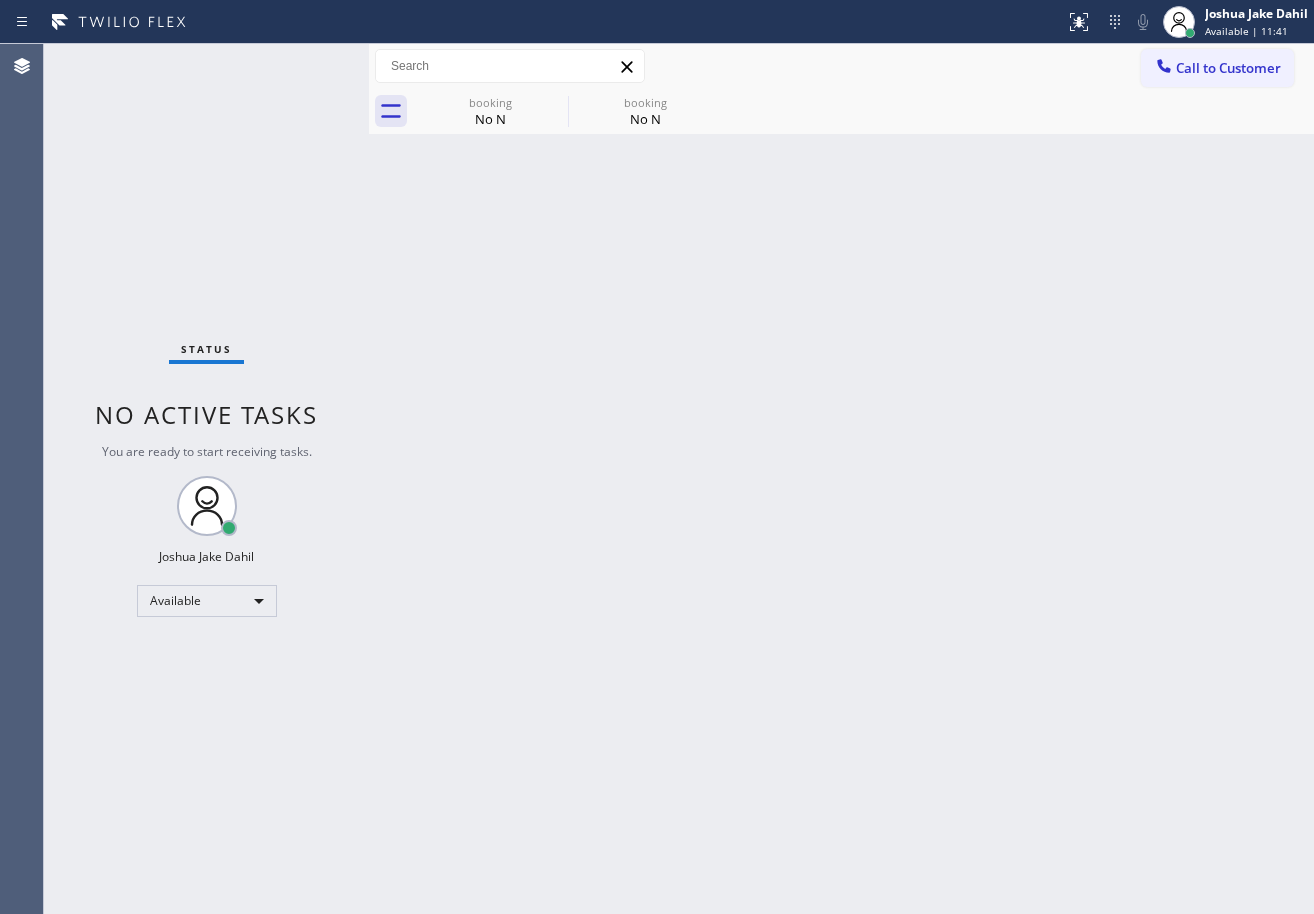 click on "Back to Dashboard Change Sender ID Customers Technicians Select a contact Outbound call Technician Search Technician Your caller id phone number Your caller id phone number Call Technician info Name   Phone none Address none Change Sender ID HVAC [PHONE] 5 Star Appliance [PHONE] Appliance Repair [PHONE] Plumbing [PHONE] Air Duct Cleaning [PHONE]  Electricians [PHONE] Cancel Change Check personal SMS Reset Change booking No N booking No N Call to Customer Outbound call Location San Diego Best Heating and AC Pros Your caller id phone number ([PHONE]) [PHONE] Customer number Call Outbound call Technician Search Technician Your caller id phone number Your caller id phone number Call booking No N booking No N No   N Since: [DATE] link to CRM copy Email [EMAIL]  Emails allowed Phone ([PHONE]) [PHONE]  Ext:  0 Phone2 ([PHONE]) [PHONE]  Ext:  0  SMS allowed Primary address  [STREET_ADDRESS] [CITY], [POSTAL_CODE] [STATE] EDIT Outbound call Location EV Charger Installation LA Call Transfer" at bounding box center (841, 479) 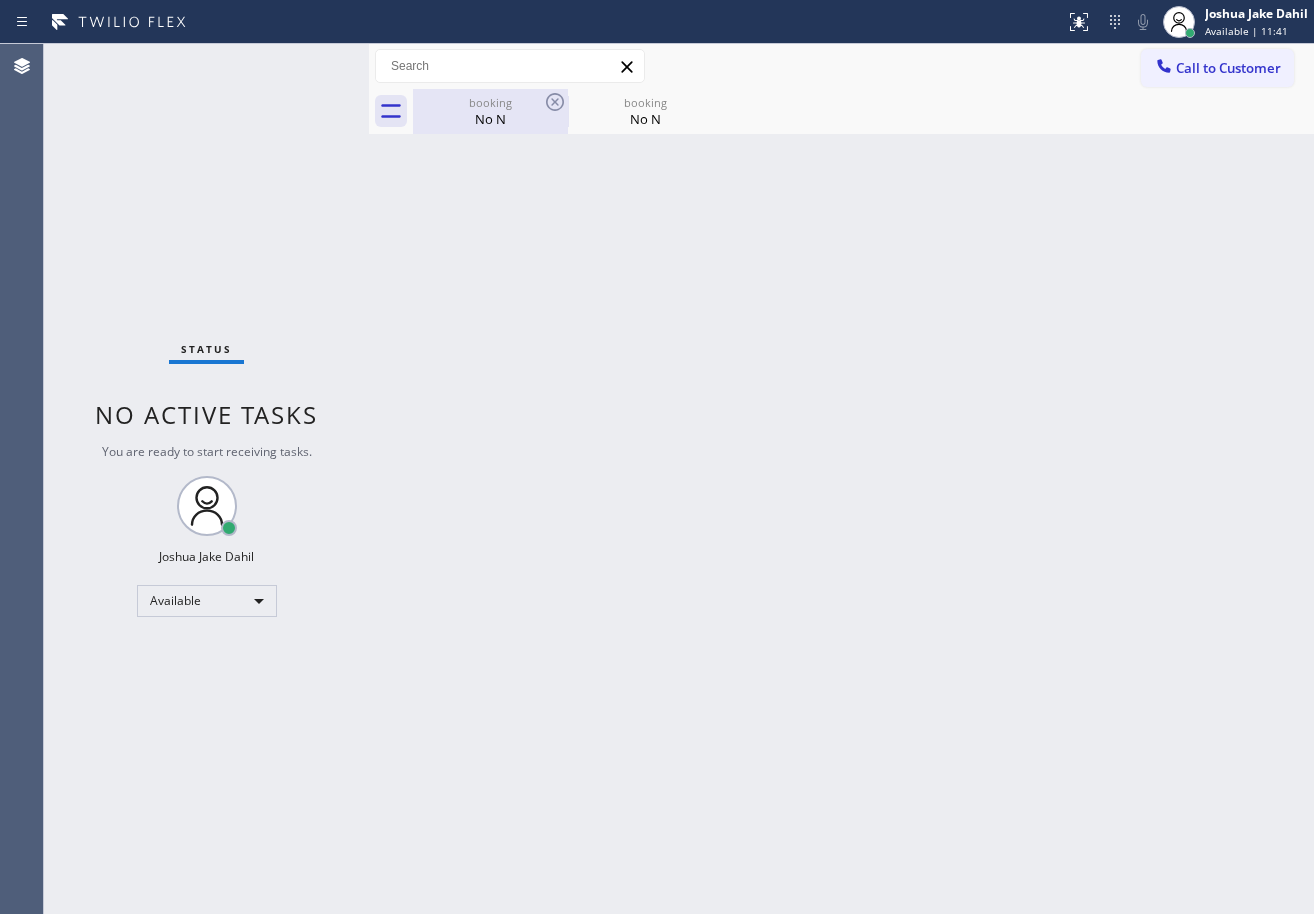 drag, startPoint x: 499, startPoint y: 117, endPoint x: 521, endPoint y: 117, distance: 22 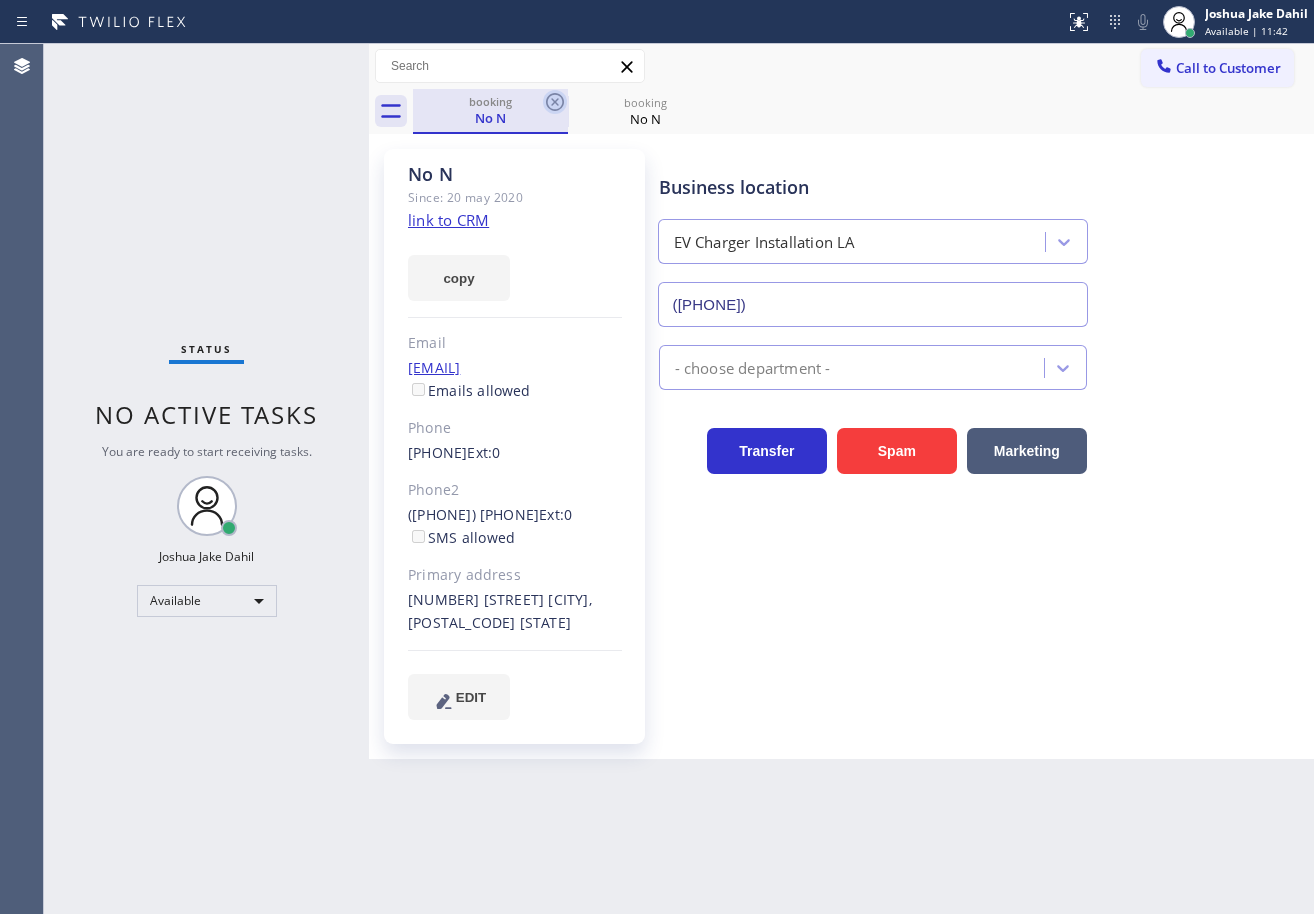 click 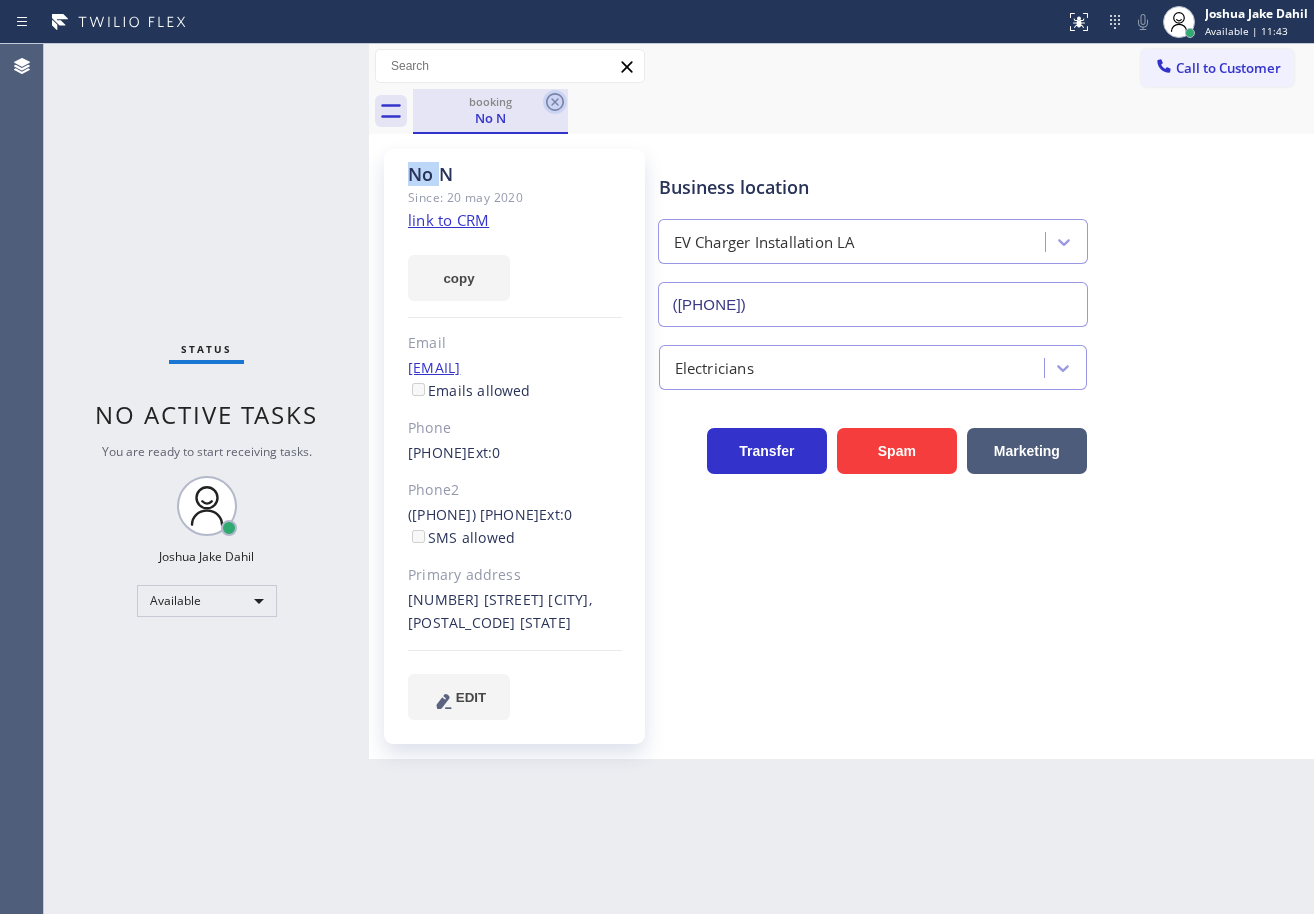 click 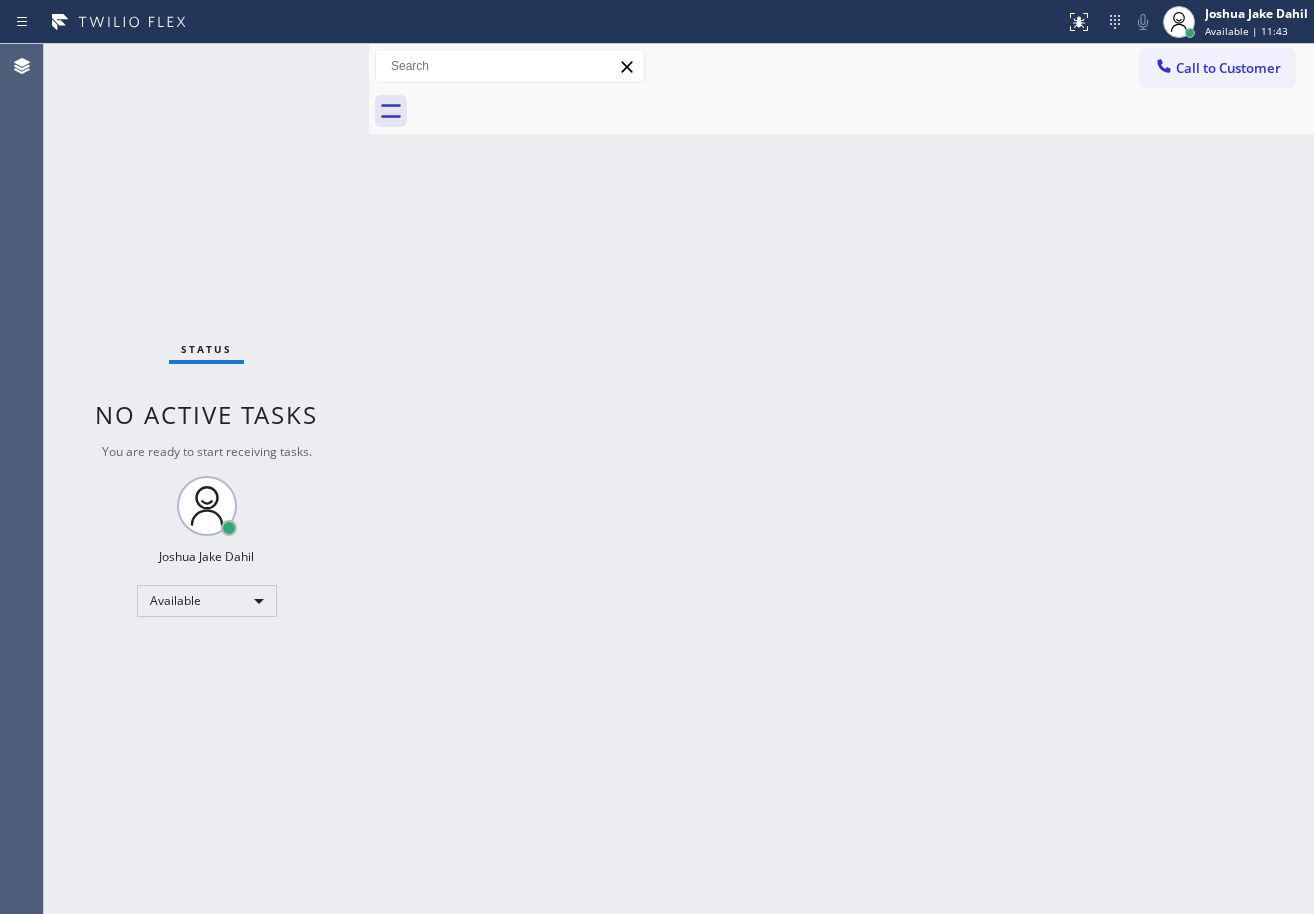 drag, startPoint x: 275, startPoint y: 59, endPoint x: 293, endPoint y: 60, distance: 18.027756 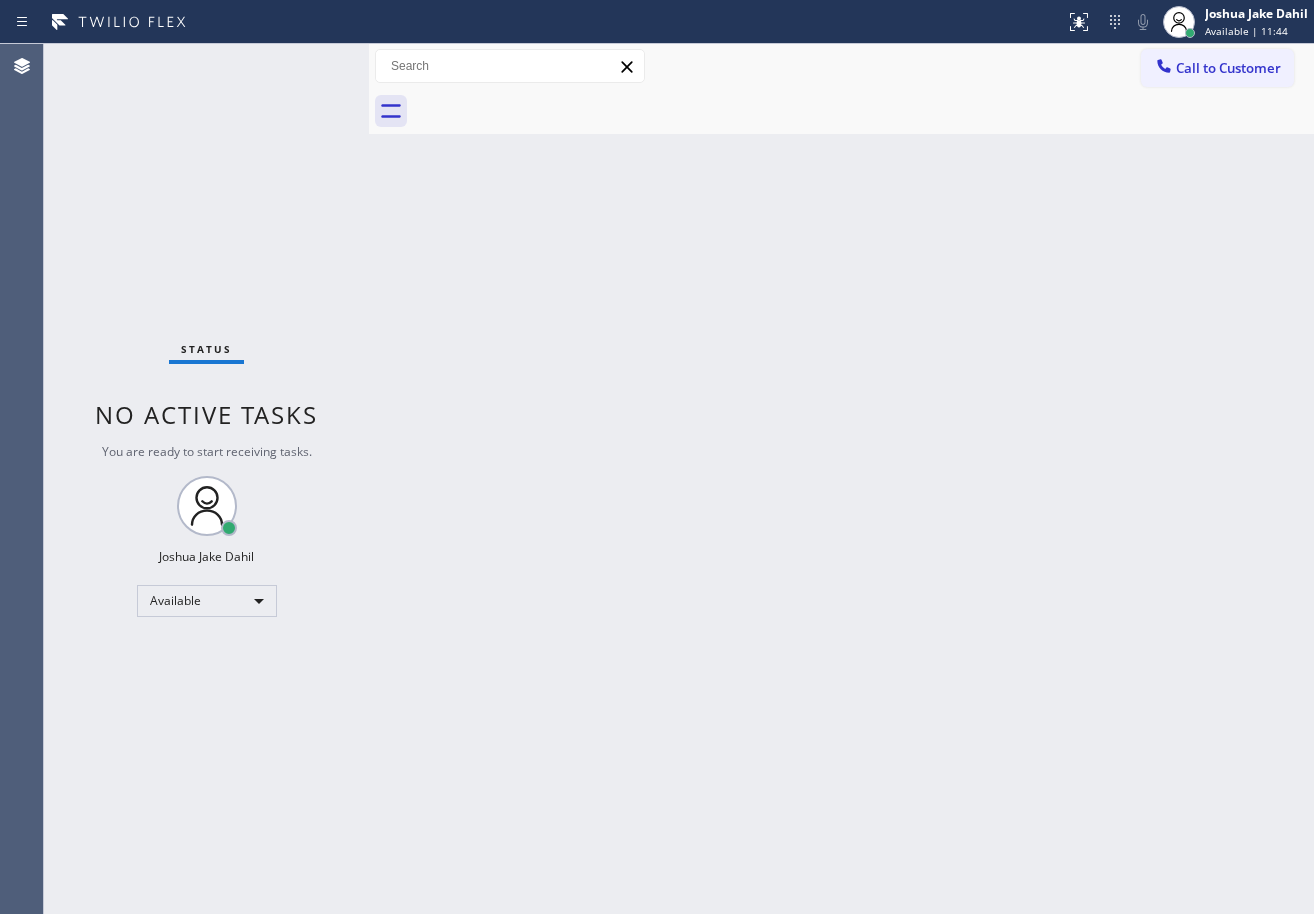 click on "Status   No active tasks     You are ready to start receiving tasks.   [FIRST] [LAST] Available" at bounding box center (206, 479) 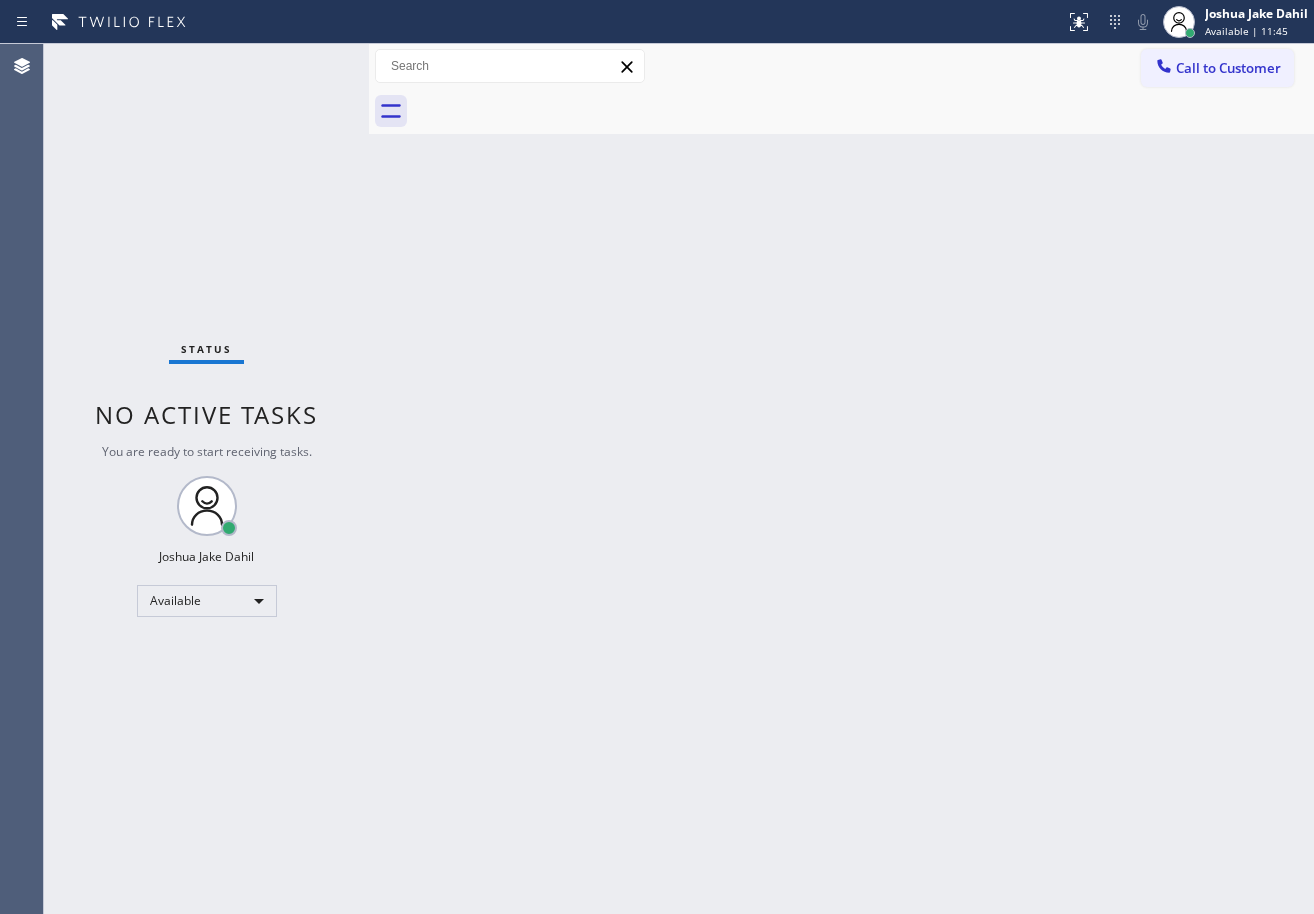 click on "Status   No active tasks     You are ready to start receiving tasks.   [FIRST] [LAST] Available" at bounding box center [206, 479] 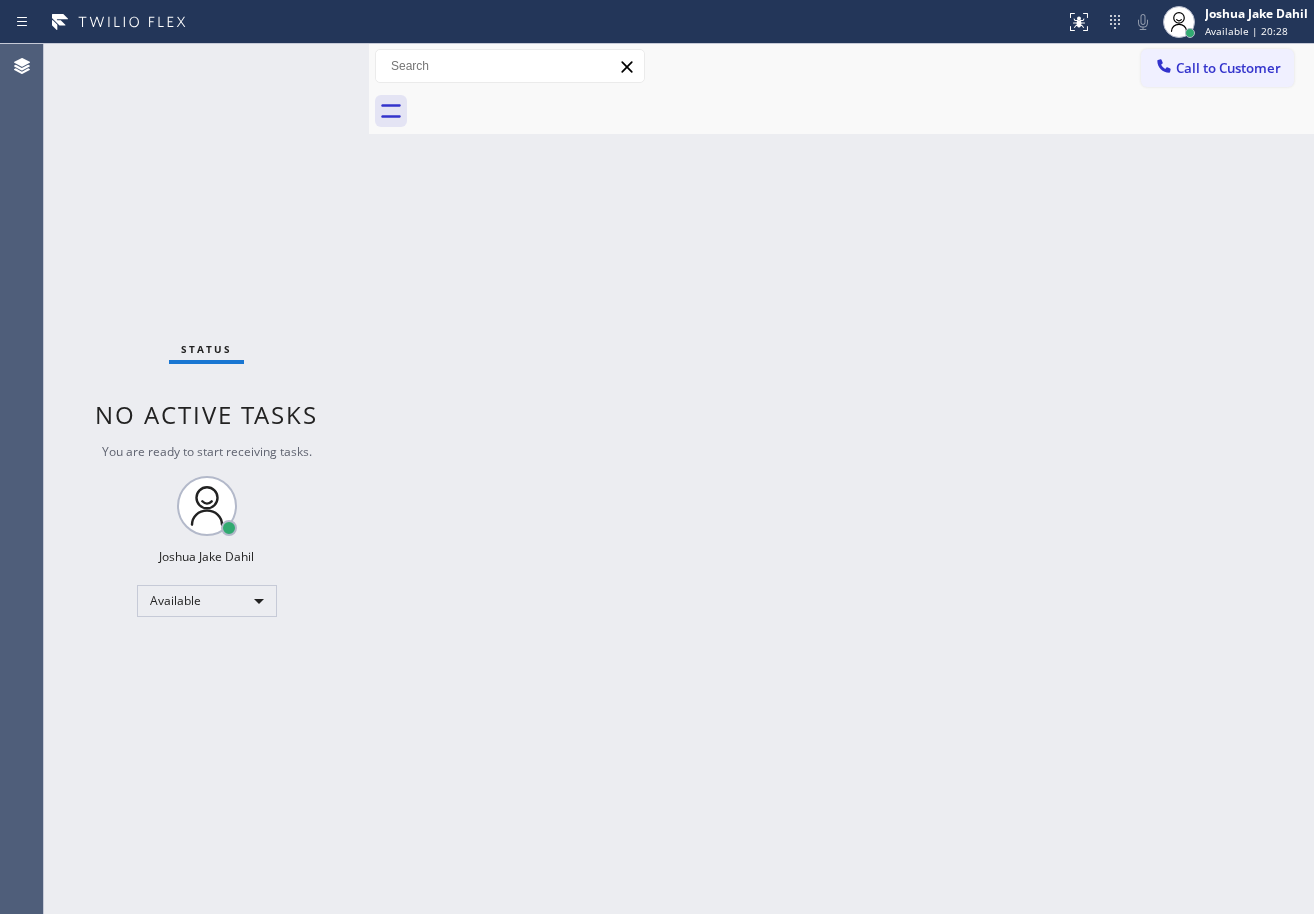 click on "Status   No active tasks     You are ready to start receiving tasks.   [FIRST] [LAST] Available" at bounding box center (206, 479) 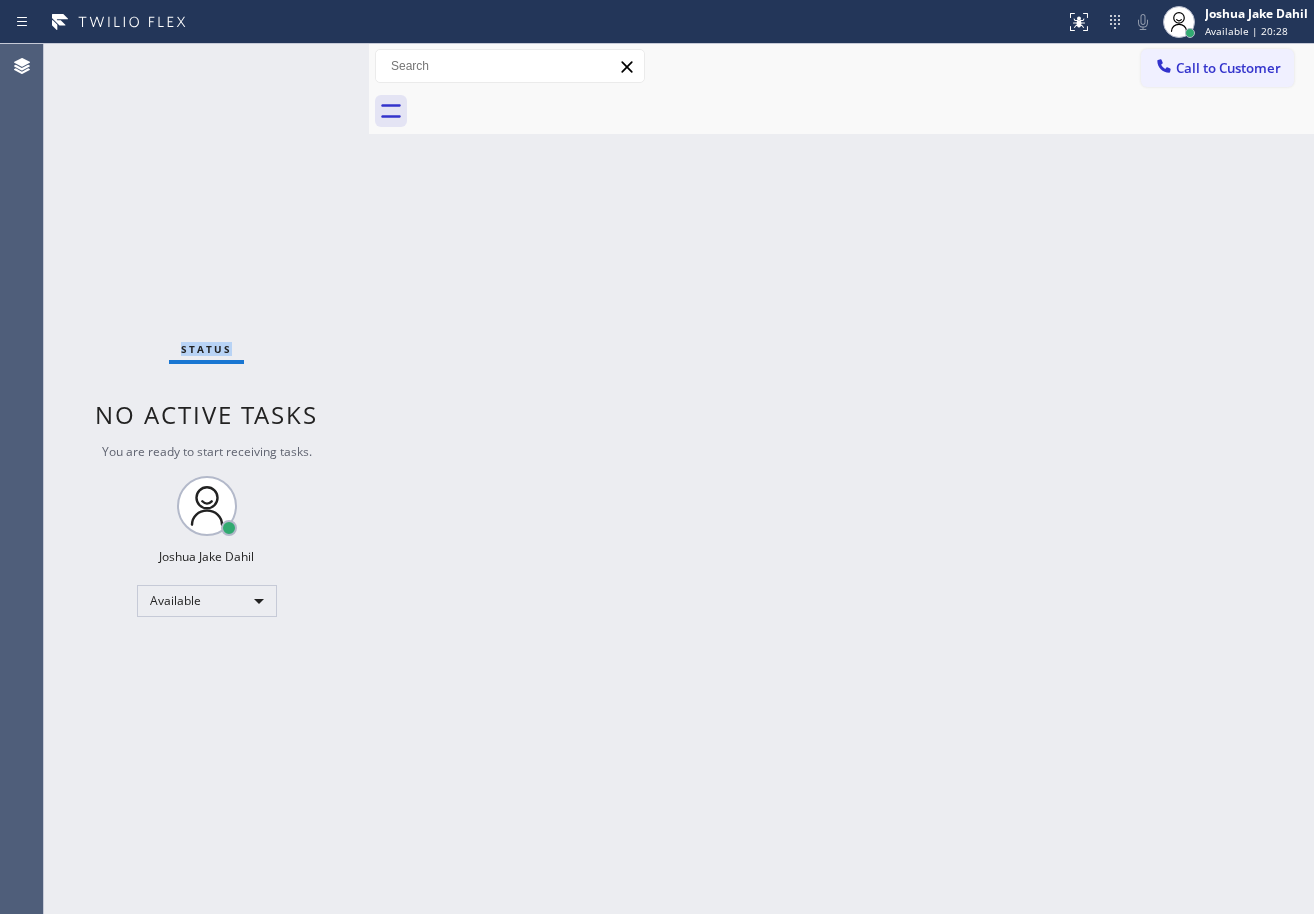 click on "Status   No active tasks     You are ready to start receiving tasks.   [FIRST] [LAST] Available" at bounding box center [206, 479] 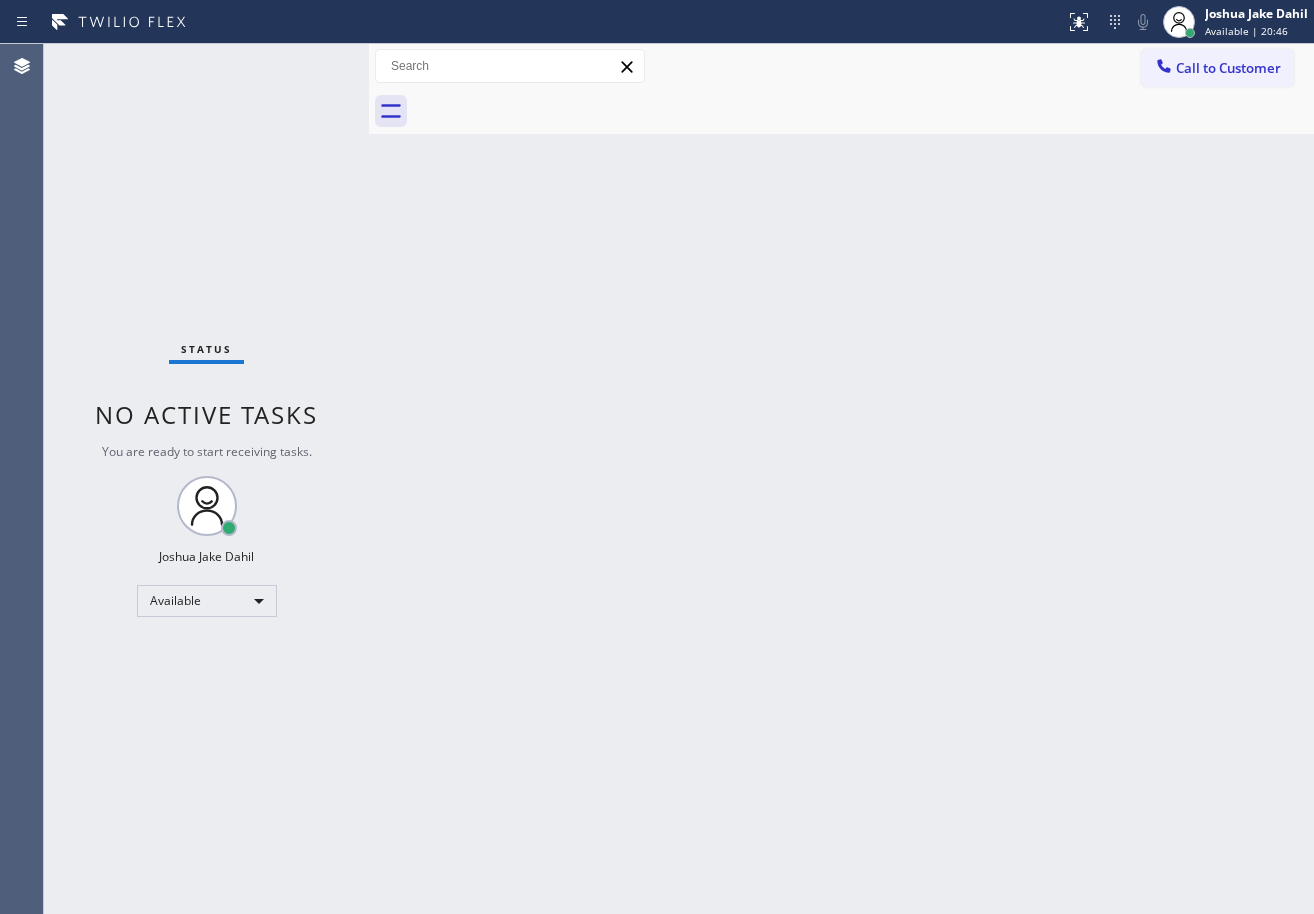 click on "Status   No active tasks     You are ready to start receiving tasks.   [FIRST] [LAST] Available" at bounding box center (206, 479) 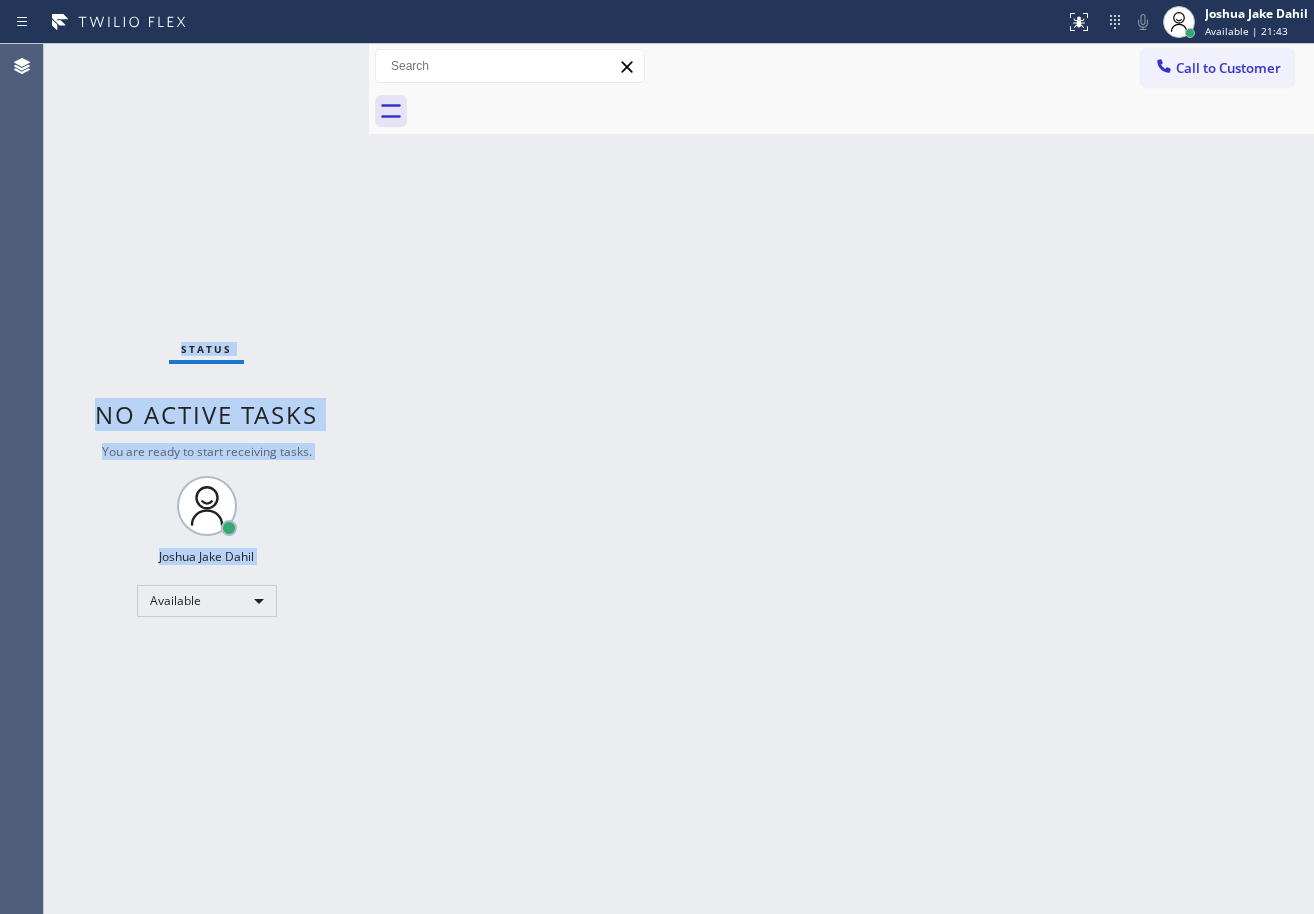 click on "Status   No active tasks     You are ready to start receiving tasks.   [FIRST] [LAST] Available" at bounding box center (206, 479) 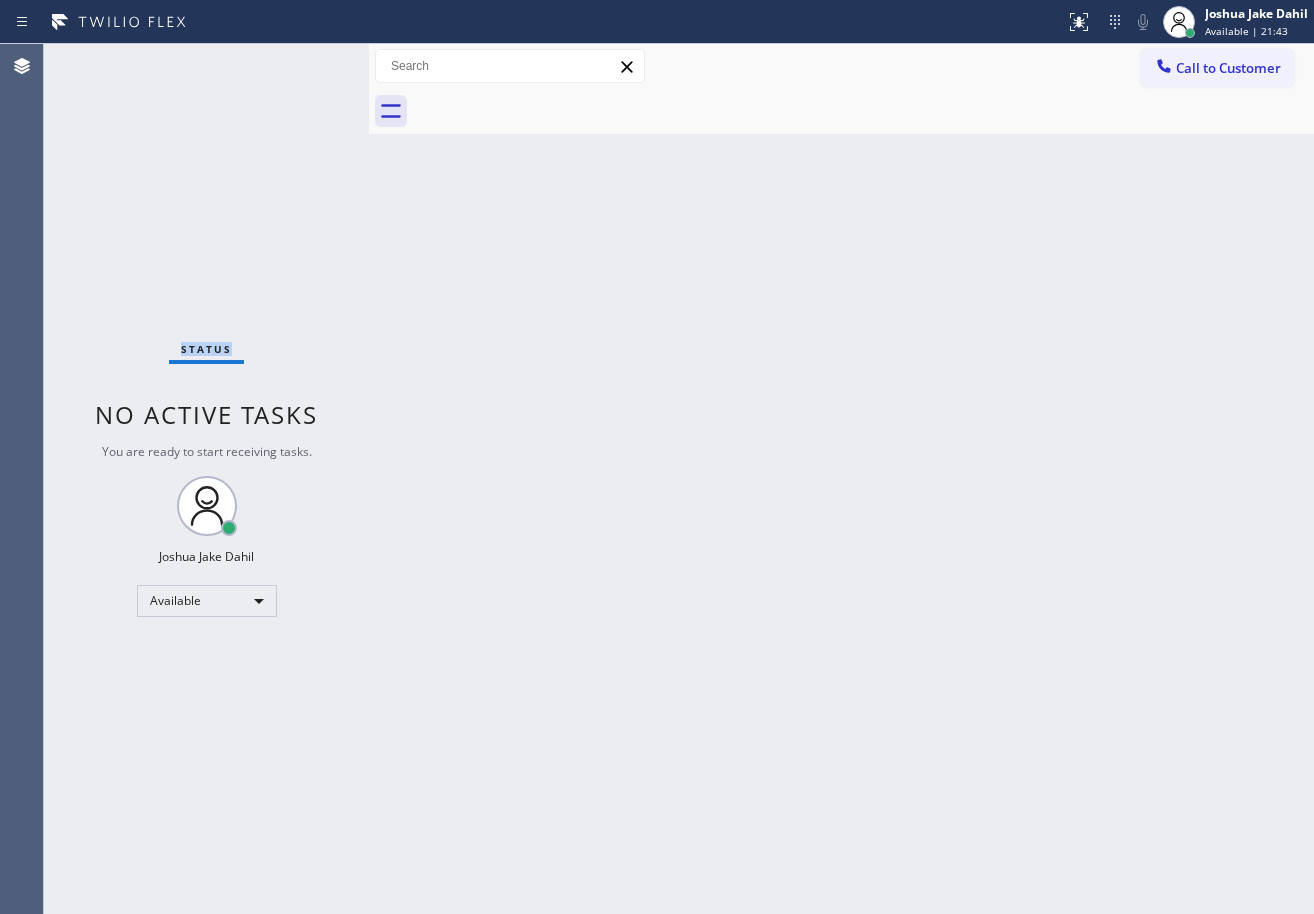 click on "Status   No active tasks     You are ready to start receiving tasks.   [FIRST] [LAST] Available" at bounding box center [206, 479] 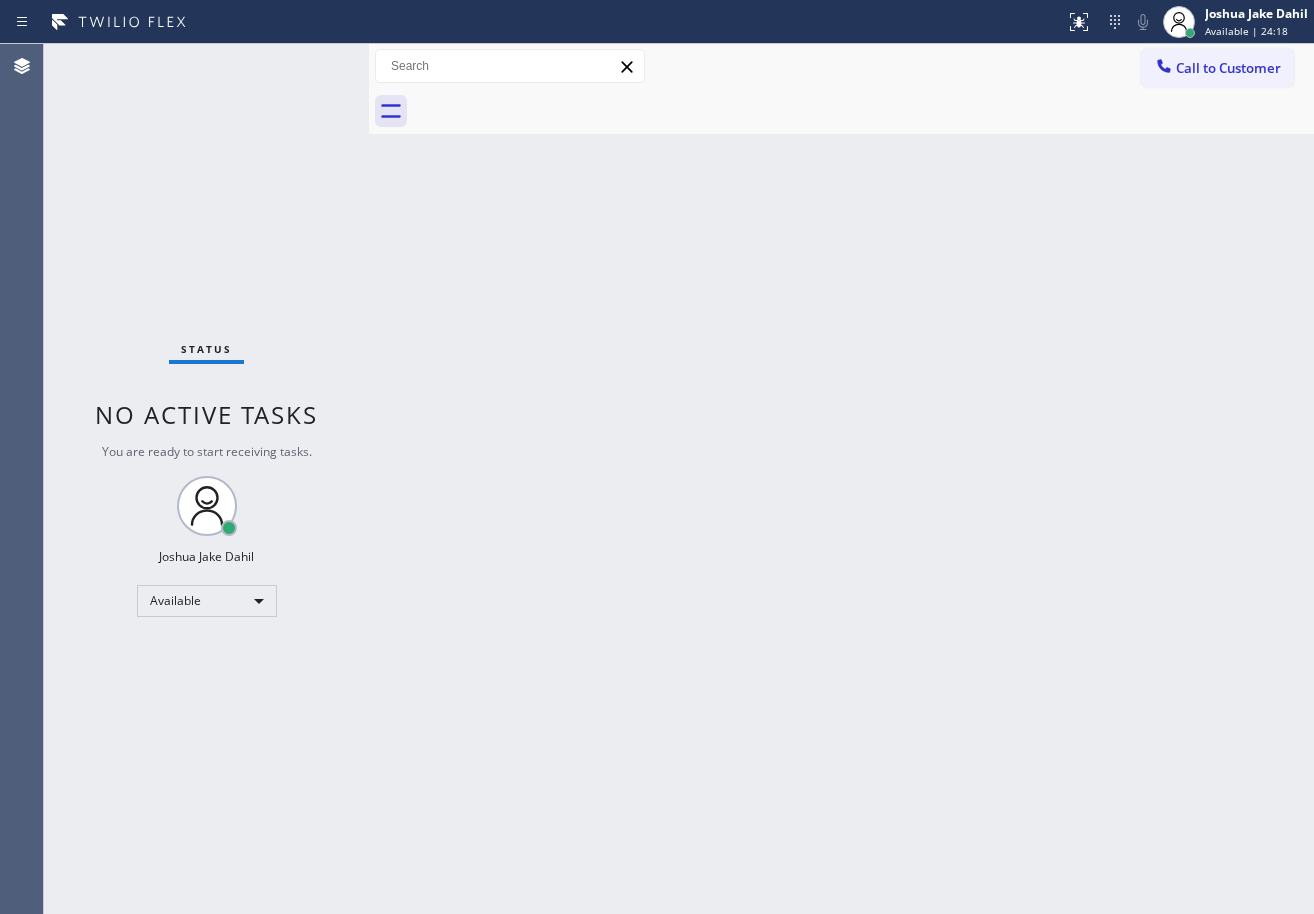 click on "Status   No active tasks     You are ready to start receiving tasks.   [FIRST] [LAST] Available" at bounding box center [206, 479] 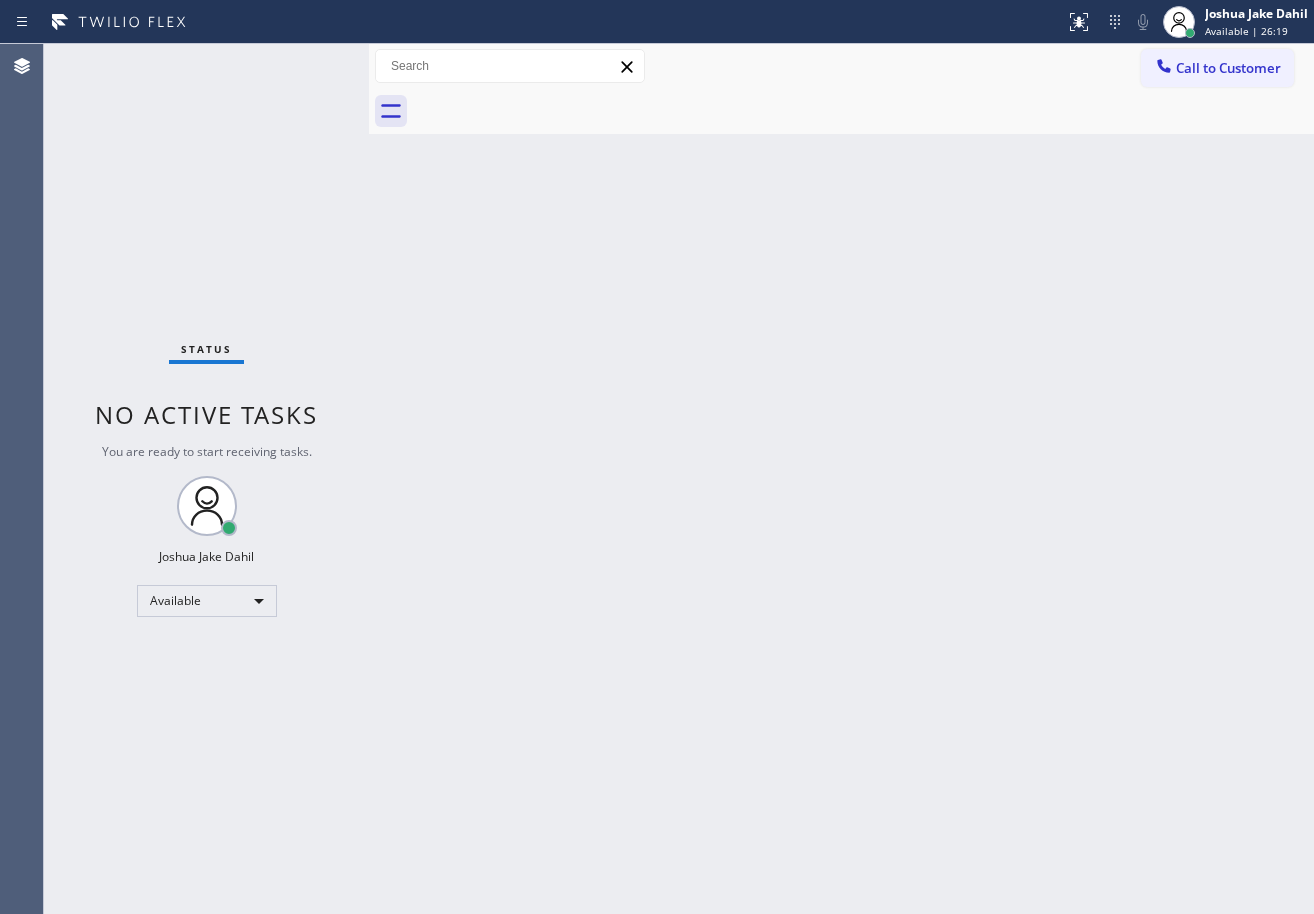 drag, startPoint x: 311, startPoint y: 119, endPoint x: 310, endPoint y: 81, distance: 38.013157 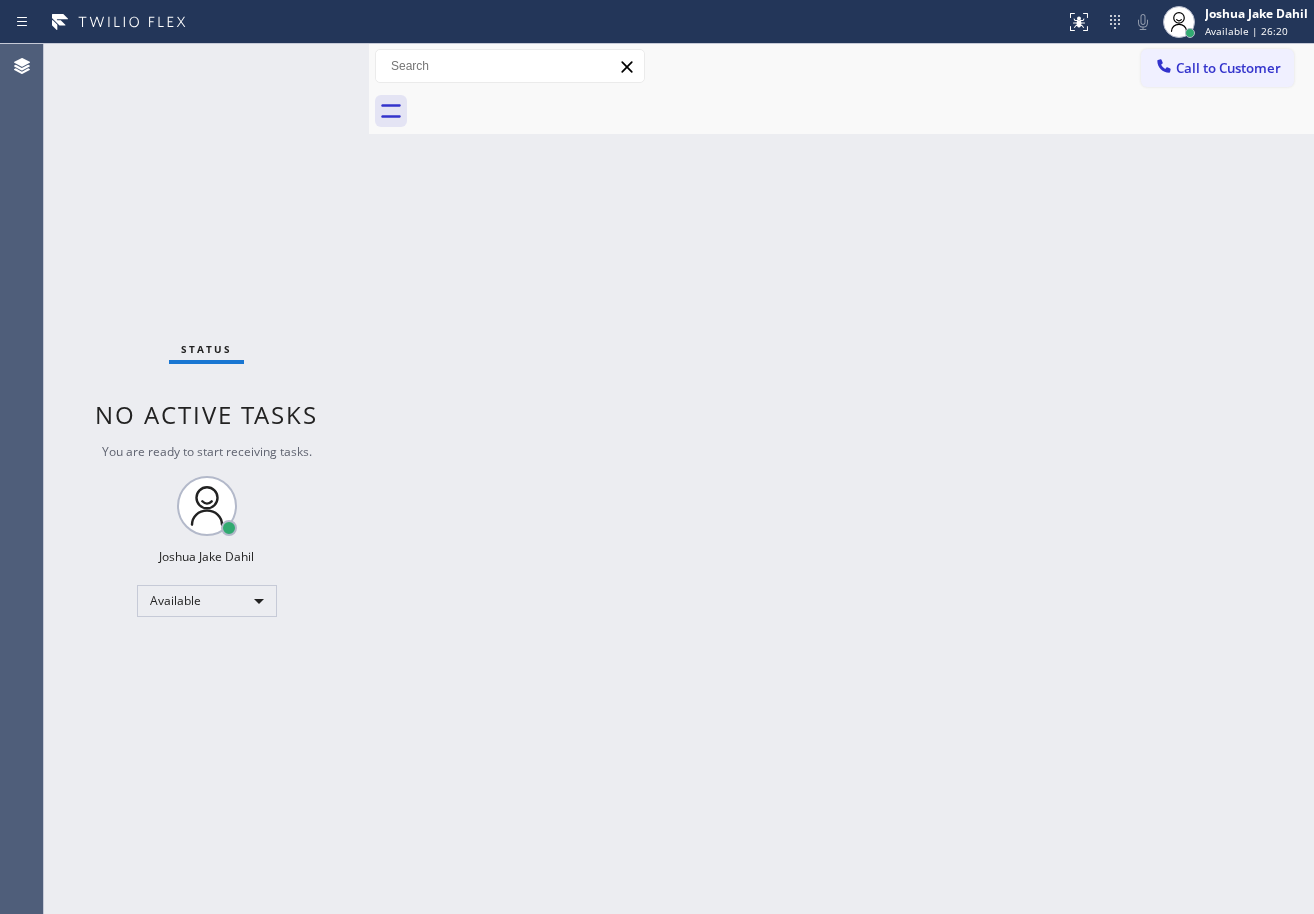 click on "Status   No active tasks     You are ready to start receiving tasks.   [FIRST] [LAST] Available" at bounding box center [206, 479] 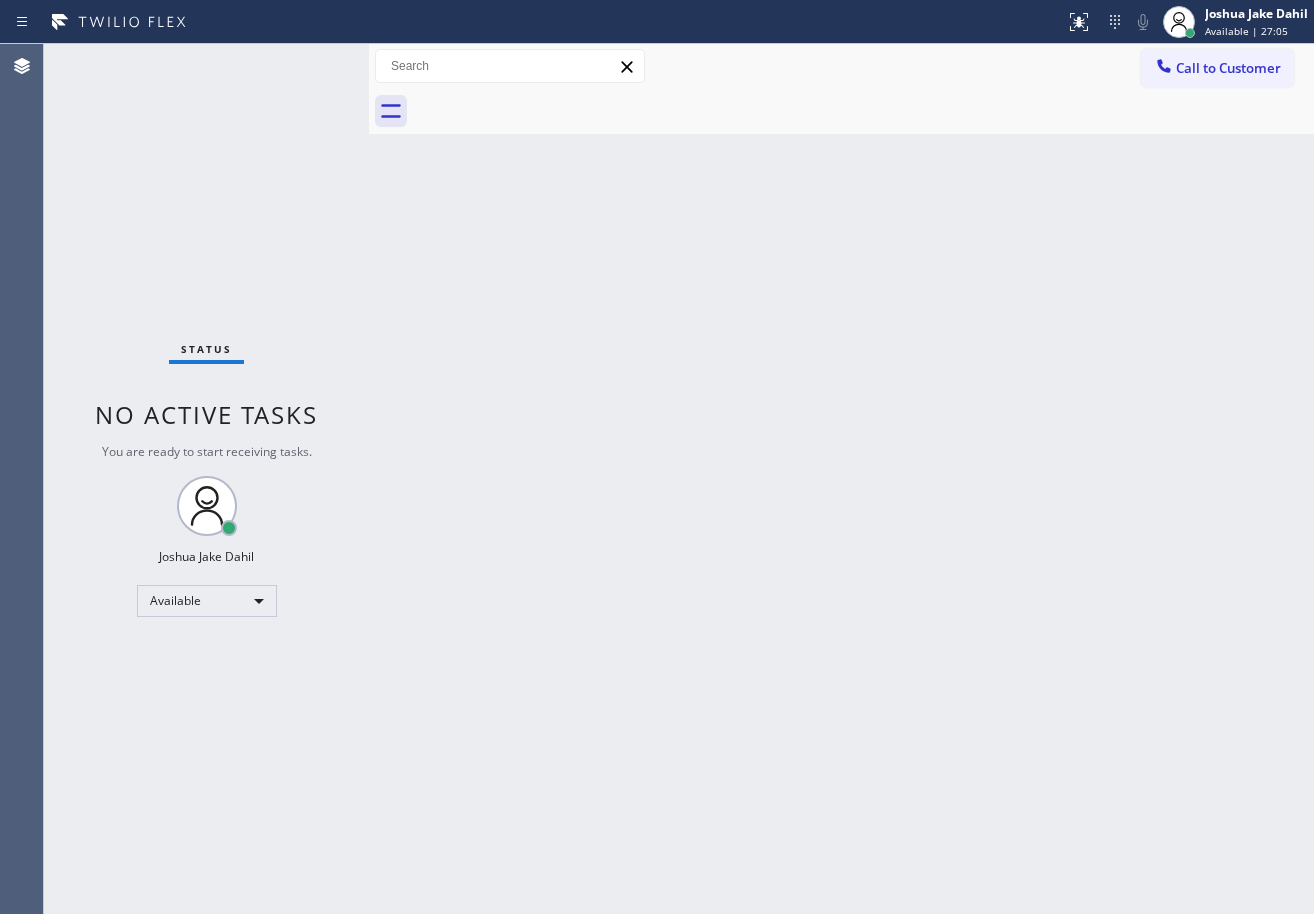 click on "Status   No active tasks     You are ready to start receiving tasks.   [FIRST] [LAST] Available" at bounding box center (206, 479) 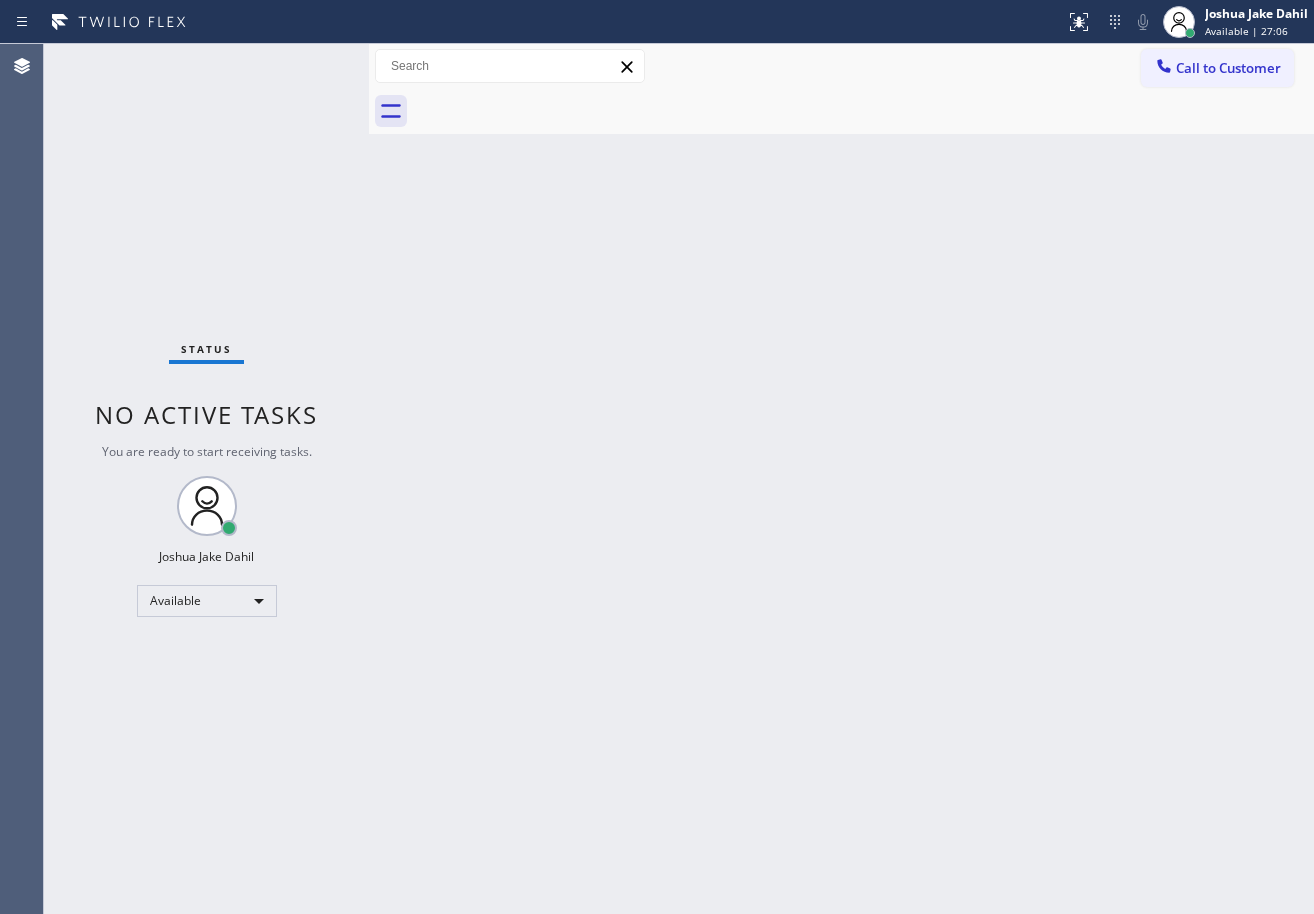click on "Status report No issues detected If you experience an issue, please download the report and send it to your support team. Download report [FIRST] [LAST] Available | [TIME] Set your status Offline Available Unavailable Break Log out Agent Desktop Classify the call LOCATION NAME Viking Repair Pro Miami FROM PHONE ([PHONE]) [PHONE] TO PHONE ([PHONE]) [PHONE] Status: COMPLETED REASON: New Customer - Booked Save Classify the call LOCATION NAME Jersey Appliance Masters FROM PHONE ([PHONE]) [PHONE] TO PHONE ([PHONE]) [PHONE] Status: COMPLETED REASON: Tech, Unknown/didnt ring Save Classify the call LOCATION NAME HVAC Alliance Expert FROM PHONE ([PHONE]) [PHONE] TO PHONE ([PHONE]) [PHONE] Status: COMPLETED REASON: New Customer - Booked Save Classify the call LOCATION NAME Zoom Electricians Santa Ana FROM PHONE ([PHONE]) [PHONE] TO PHONE ([PHONE]) [PHONE] Status: COMPLETED REASON: Not Booked - All other reasons Save Classify the call LOCATION NAME Dylan Thermador Repair Service Aurora FROM PHONE ([PHONE]) [PHONE] TO PHONE ([PHONE]) [PHONE] Save" at bounding box center (657, 457) 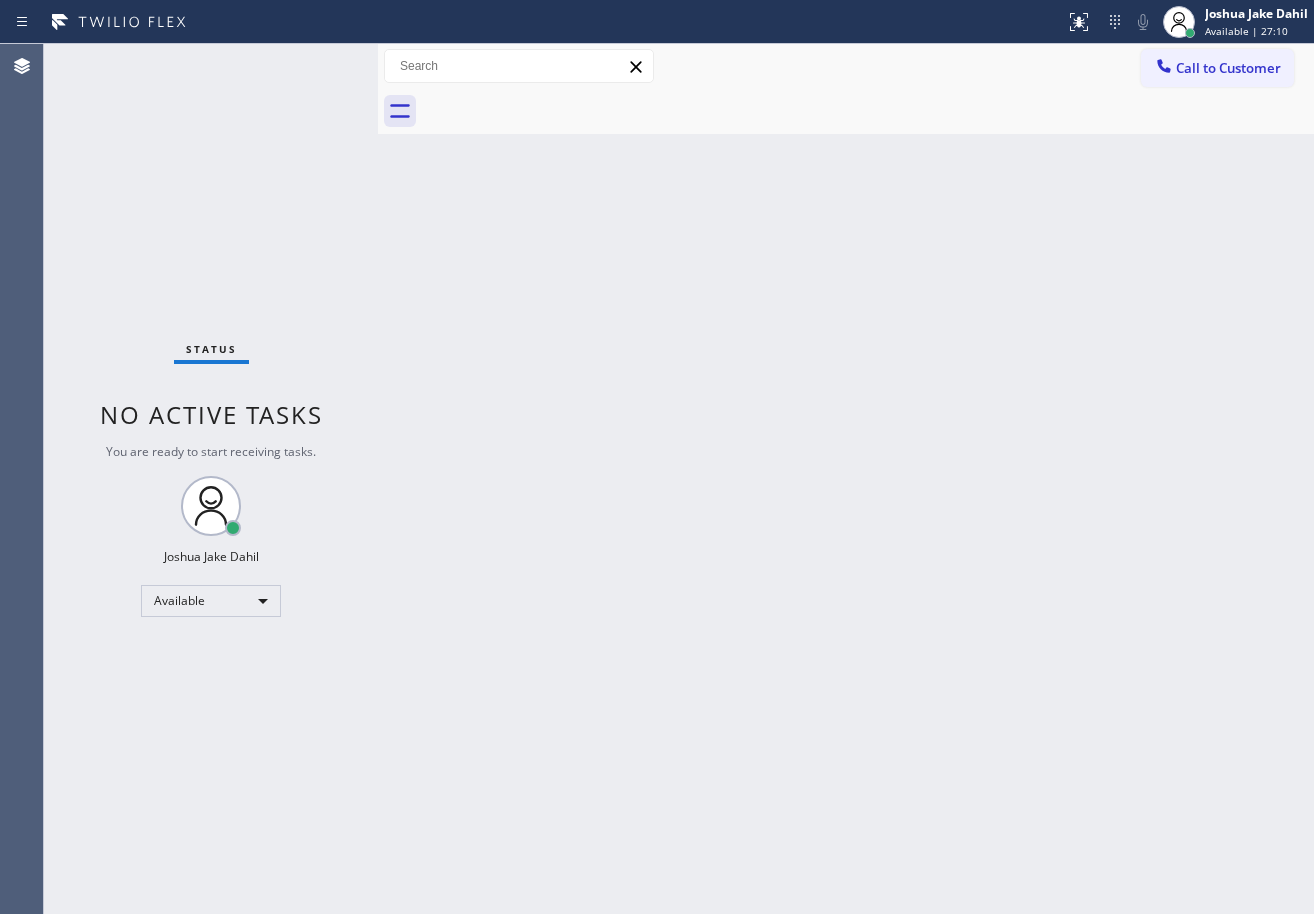 drag, startPoint x: 563, startPoint y: 70, endPoint x: 378, endPoint y: 88, distance: 185.87361 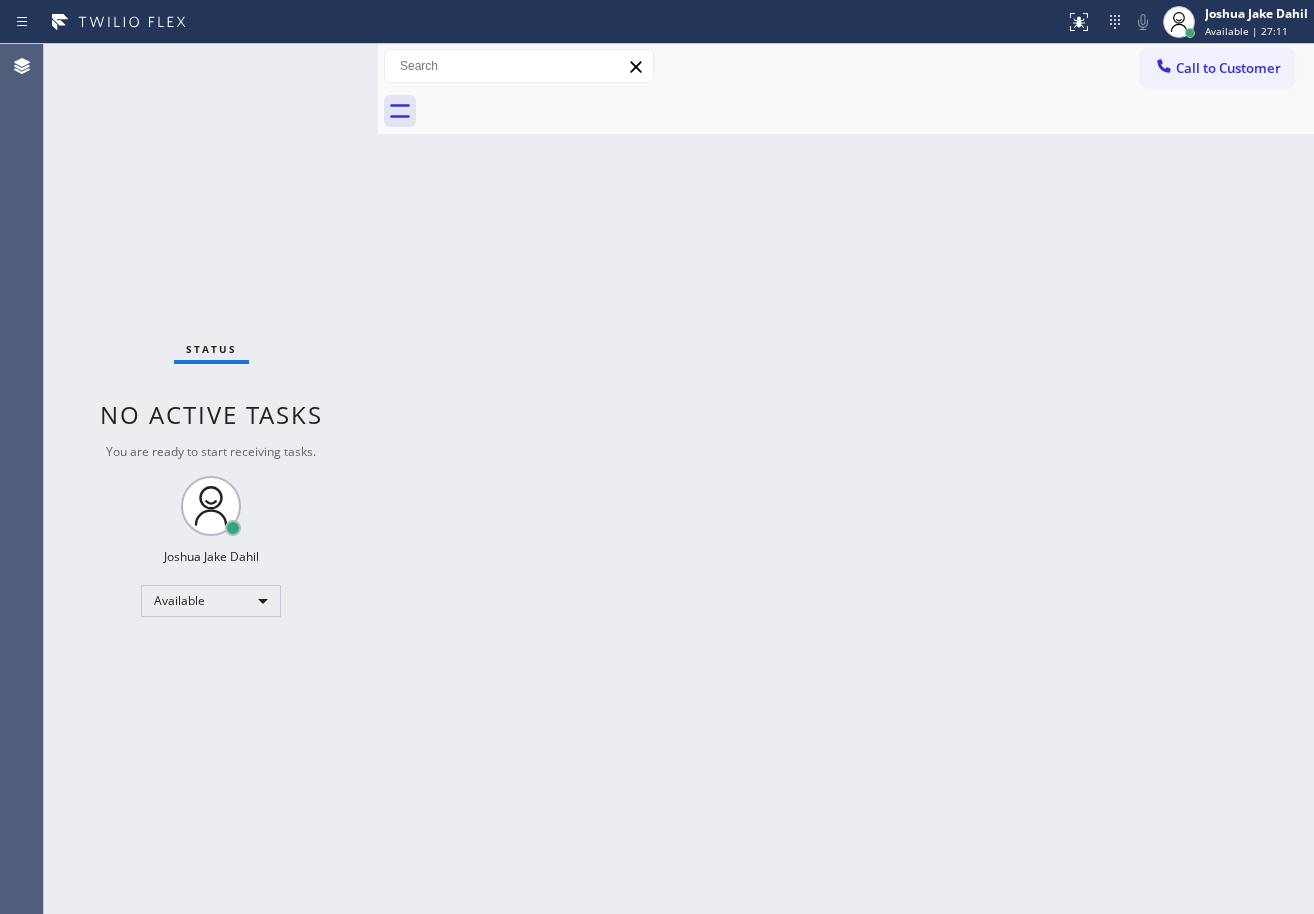 click on "Status   No active tasks     You are ready to start receiving tasks.   [FIRST] [LAST] Available" at bounding box center (211, 479) 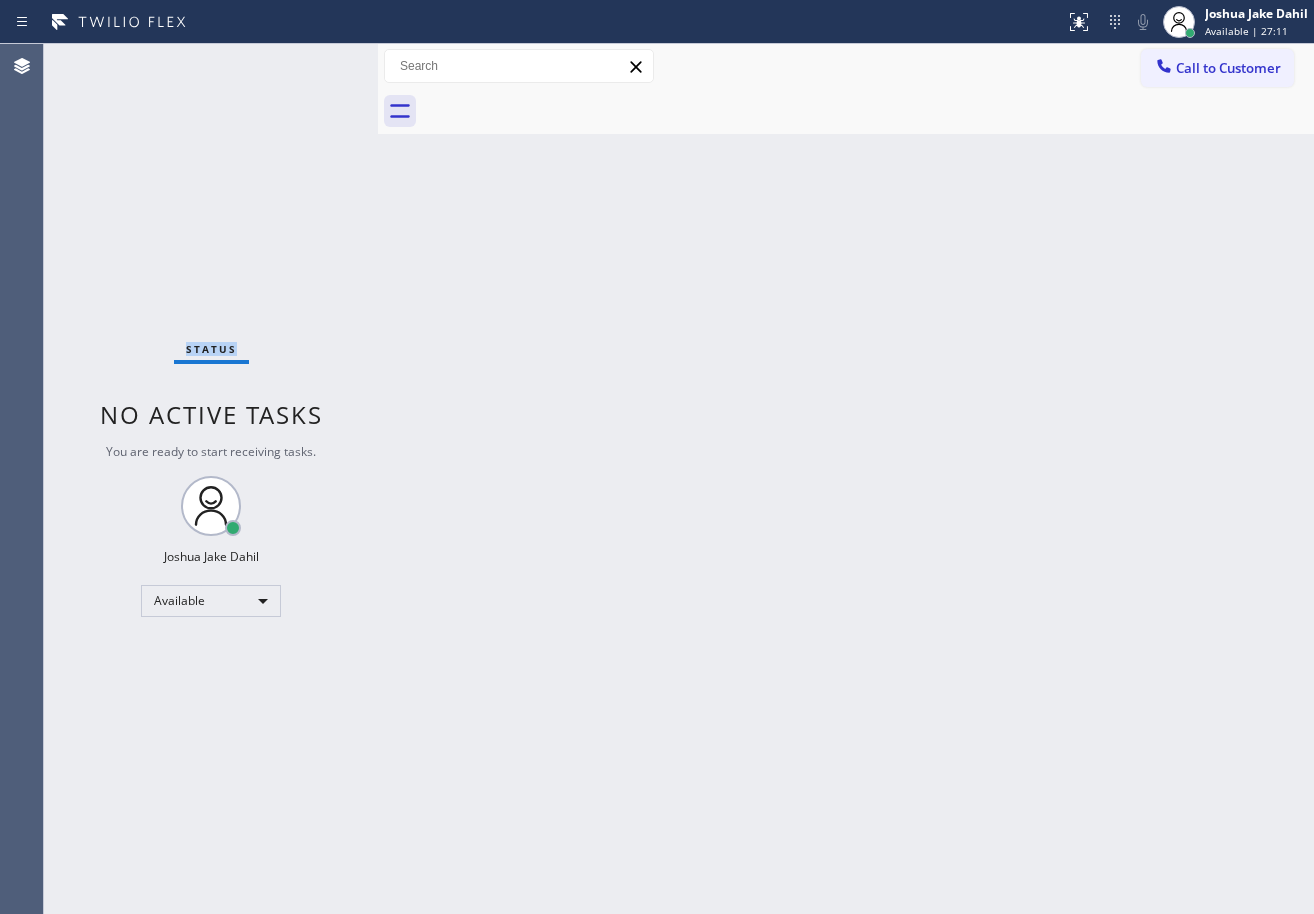 click on "Status   No active tasks     You are ready to start receiving tasks.   [FIRST] [LAST] Available" at bounding box center [211, 479] 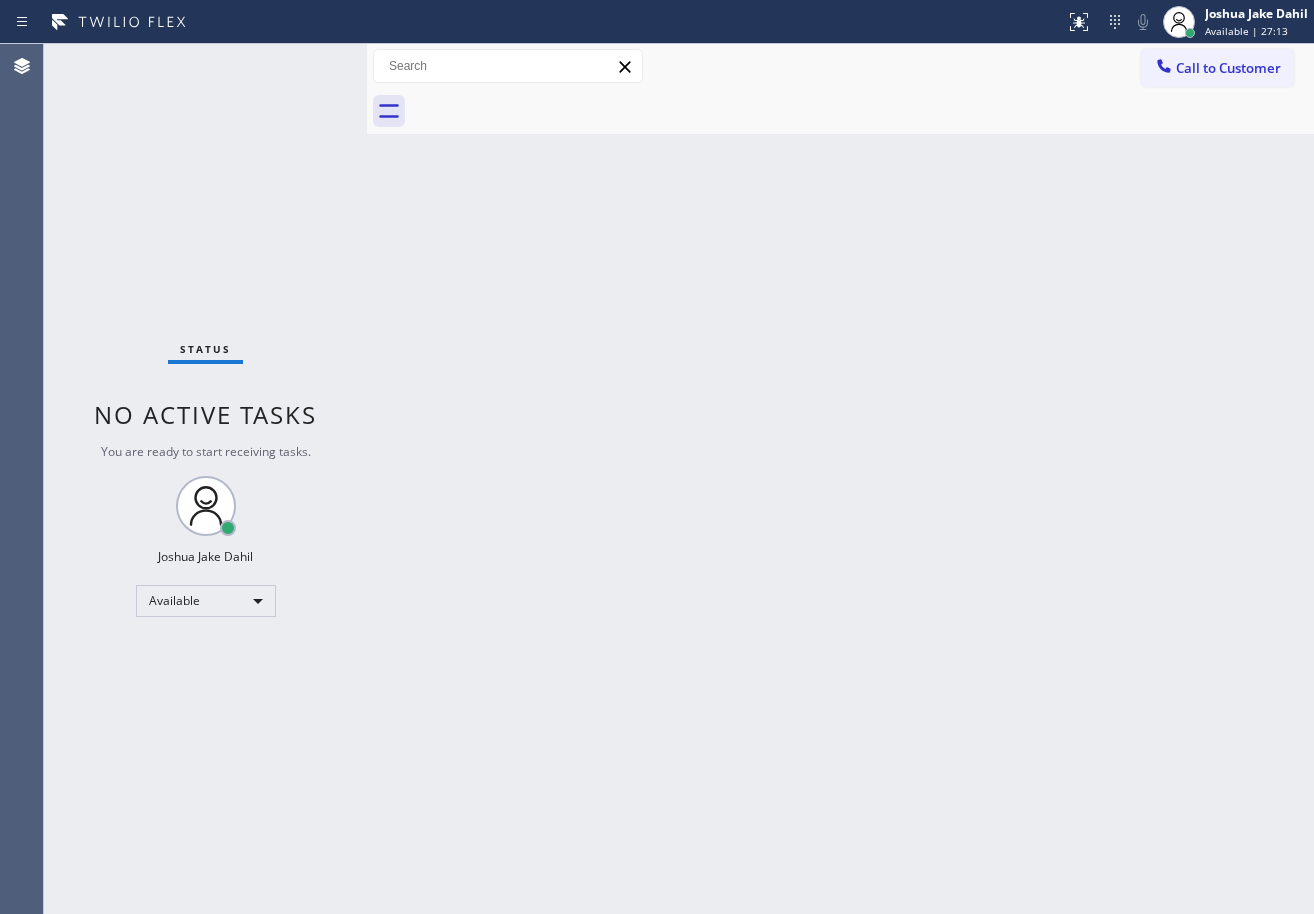 drag, startPoint x: 377, startPoint y: 70, endPoint x: 366, endPoint y: 72, distance: 11.18034 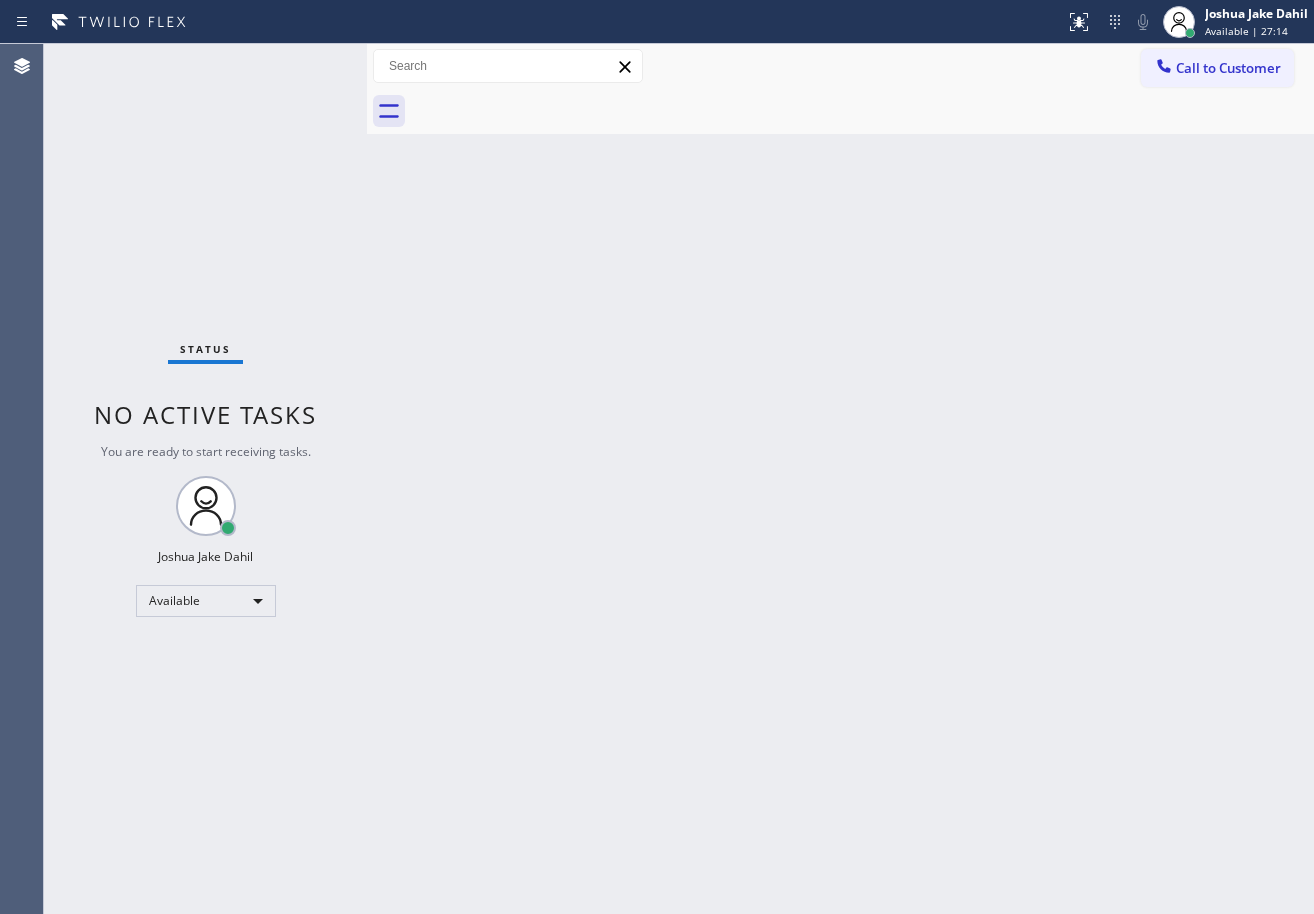 click on "Status   No active tasks     You are ready to start receiving tasks.   [FIRST] [LAST] Available" at bounding box center (205, 479) 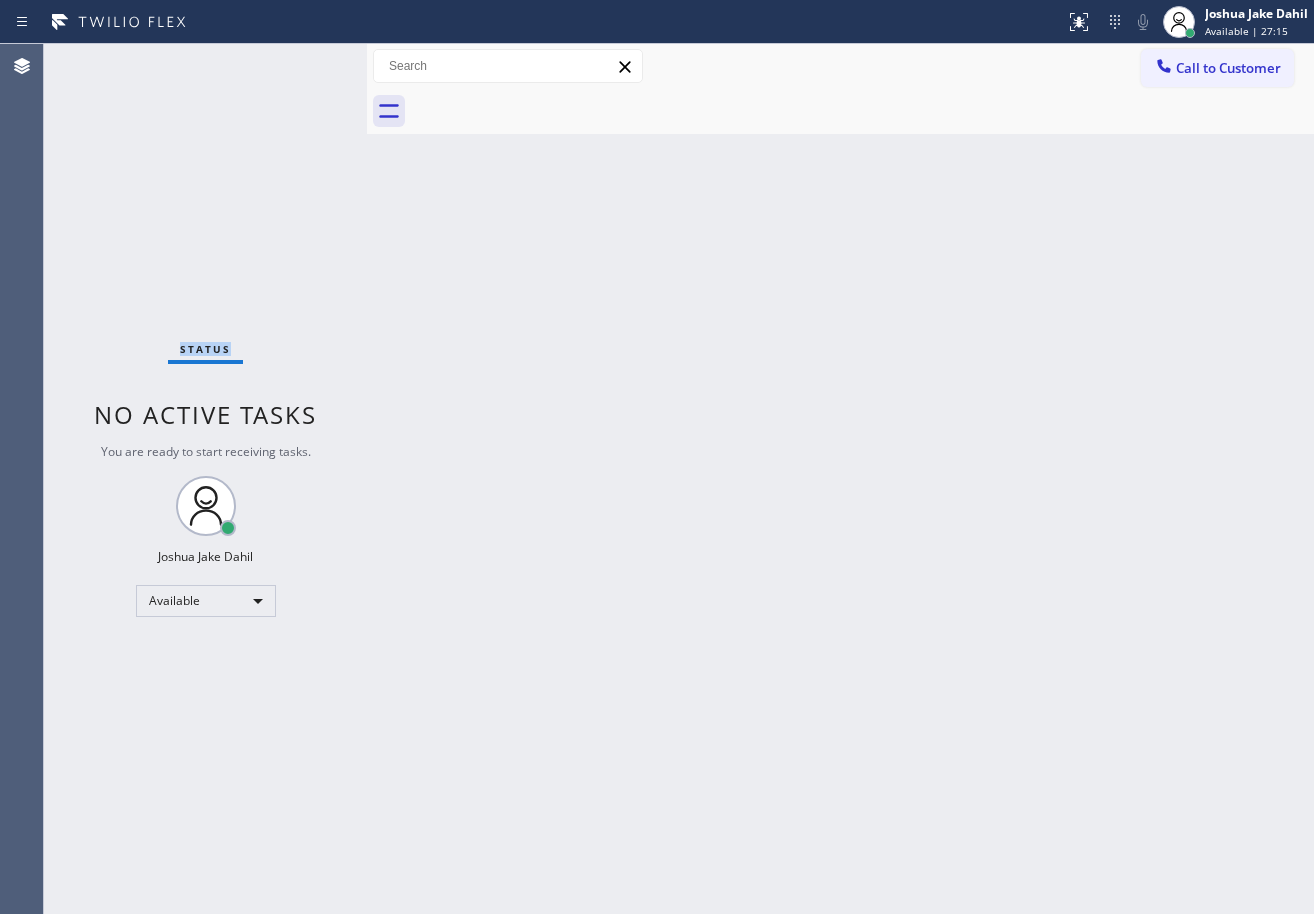 click on "Status   No active tasks     You are ready to start receiving tasks.   [FIRST] [LAST] Available" at bounding box center (205, 479) 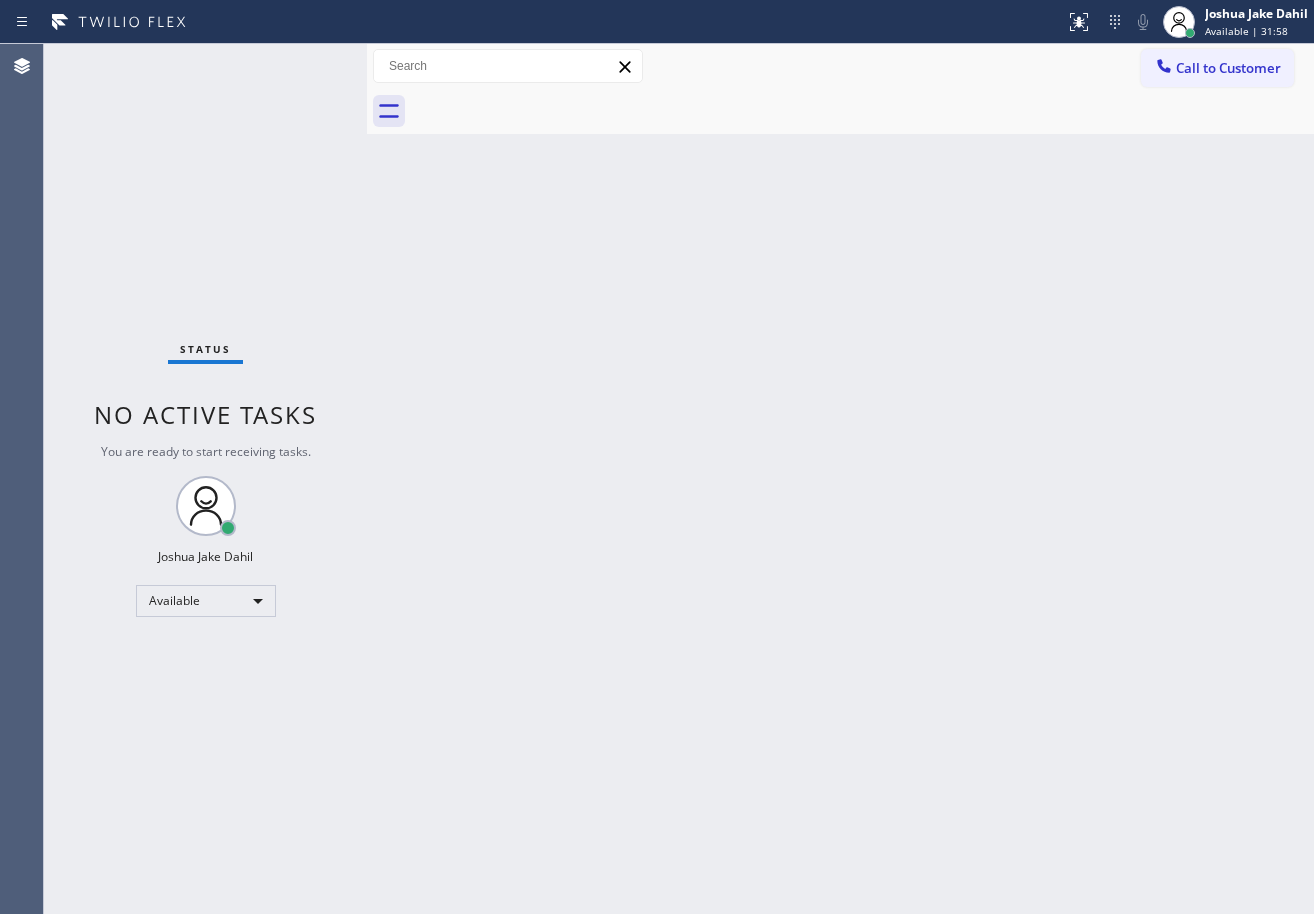 drag, startPoint x: 280, startPoint y: 73, endPoint x: 287, endPoint y: 61, distance: 13.892444 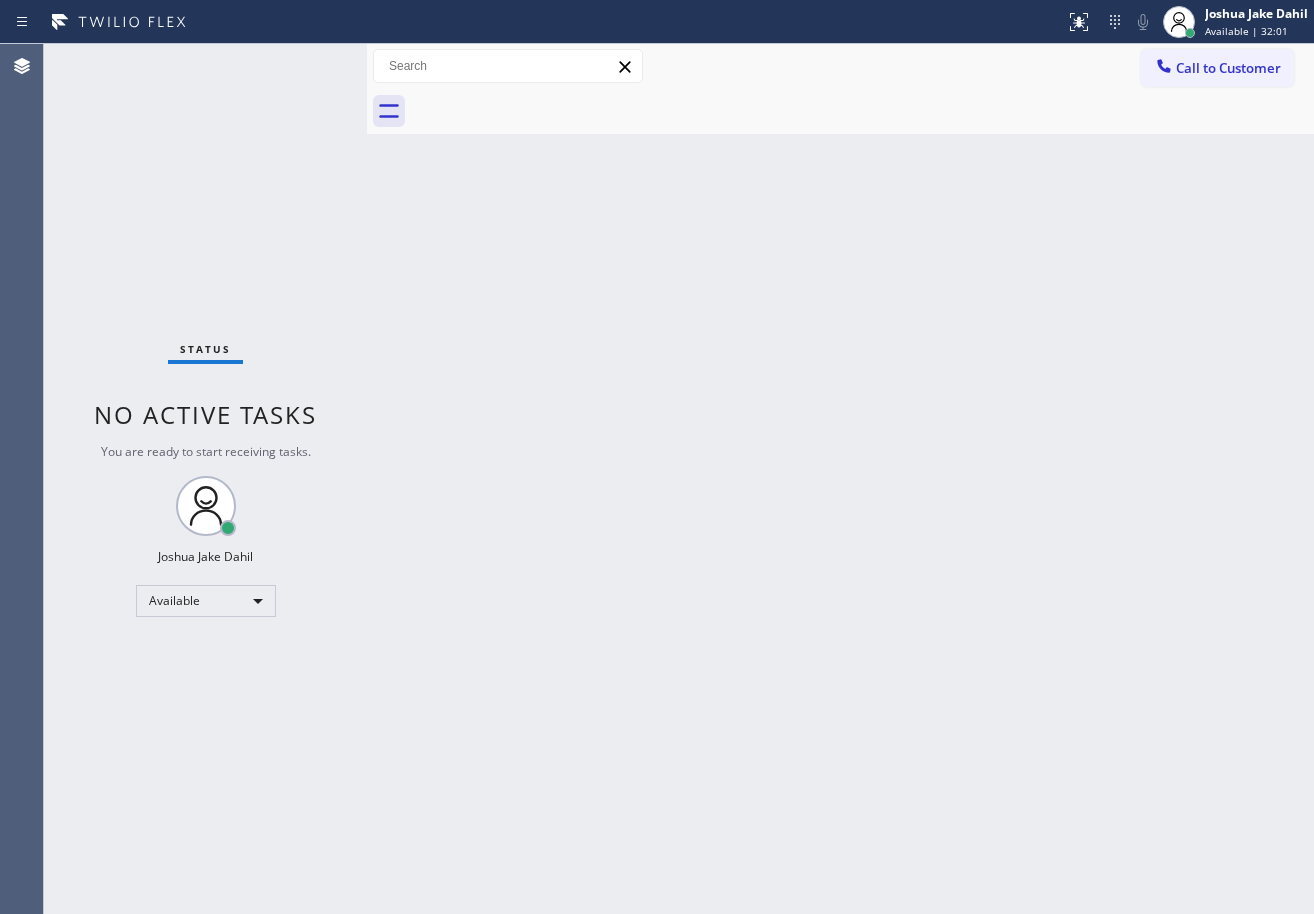 click on "Status   No active tasks     You are ready to start receiving tasks.   [FIRST] [LAST] Available" at bounding box center (205, 479) 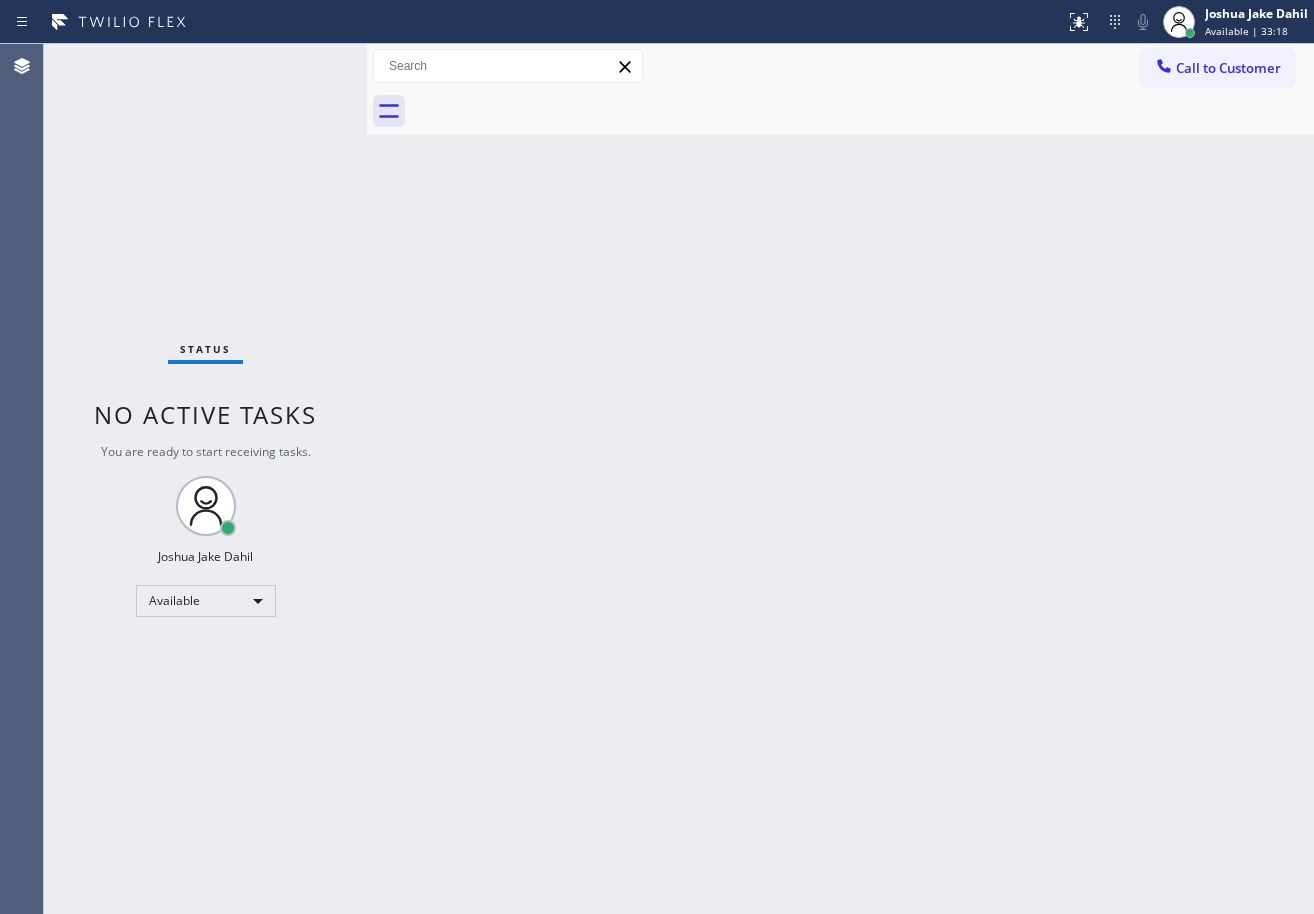 drag, startPoint x: 294, startPoint y: 73, endPoint x: 299, endPoint y: 63, distance: 11.18034 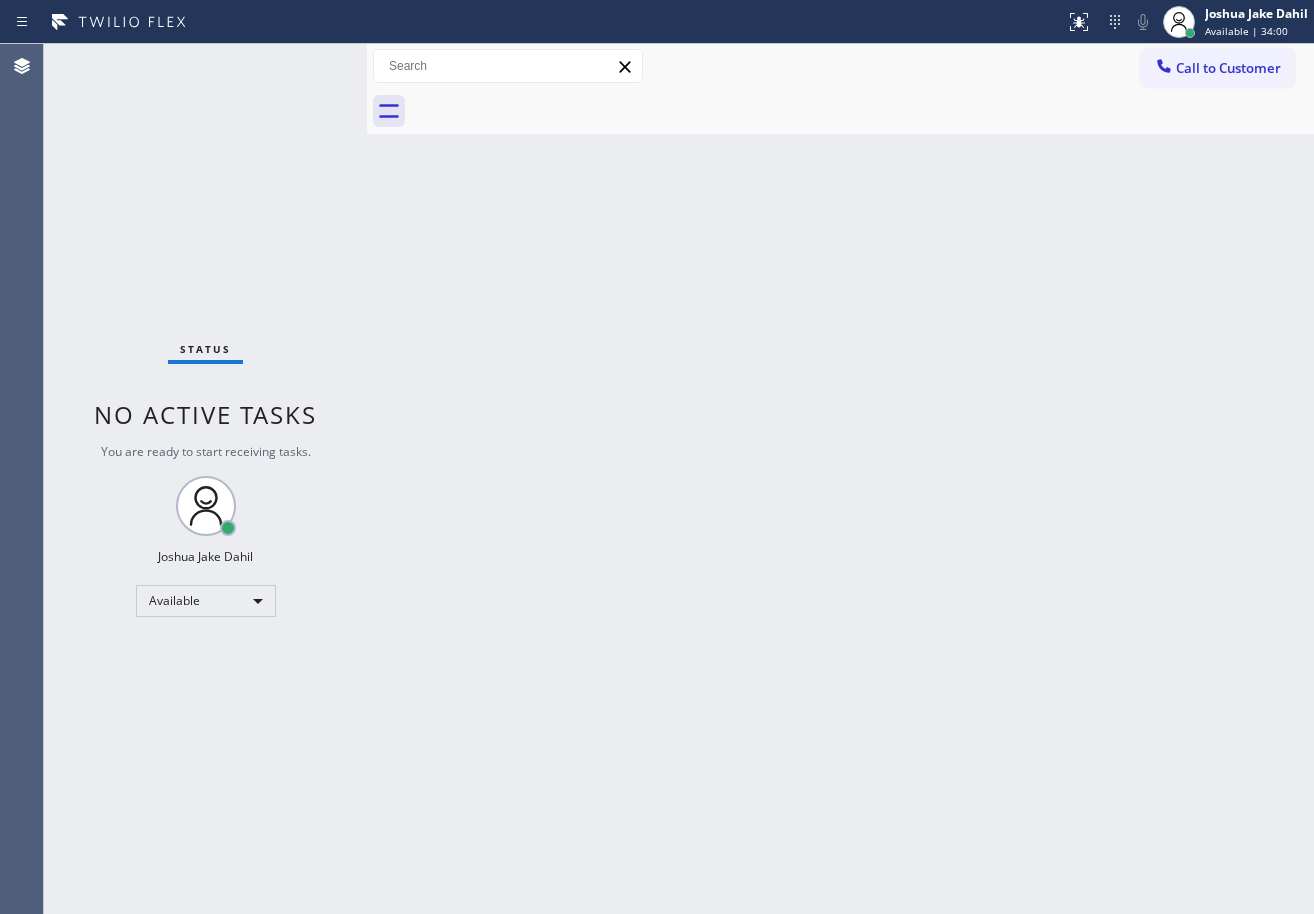click on "Status   No active tasks     You are ready to start receiving tasks.   [FIRST] [LAST] Available" at bounding box center [205, 479] 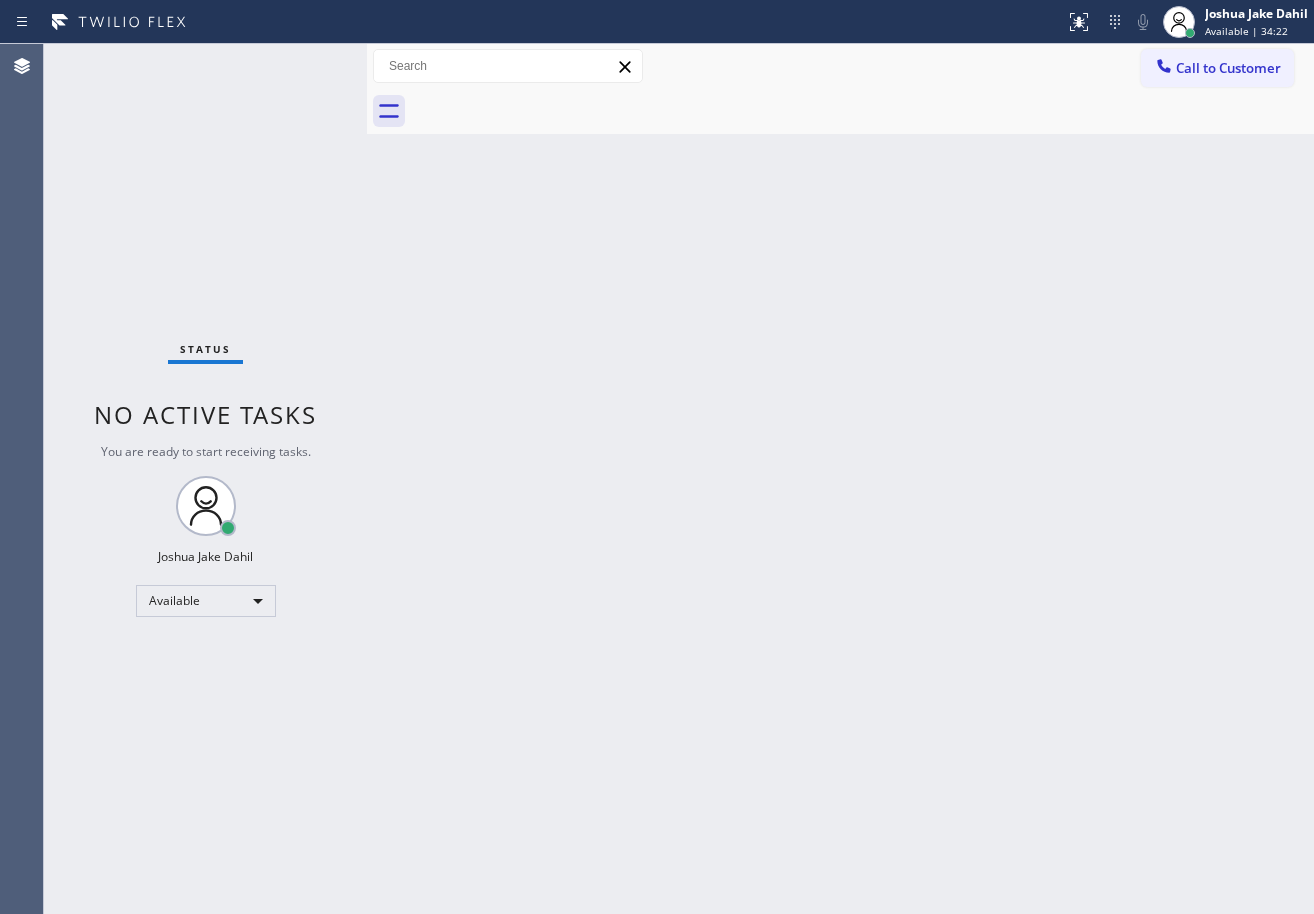 click on "Status   No active tasks     You are ready to start receiving tasks.   [FIRST] [LAST] Available" at bounding box center (205, 479) 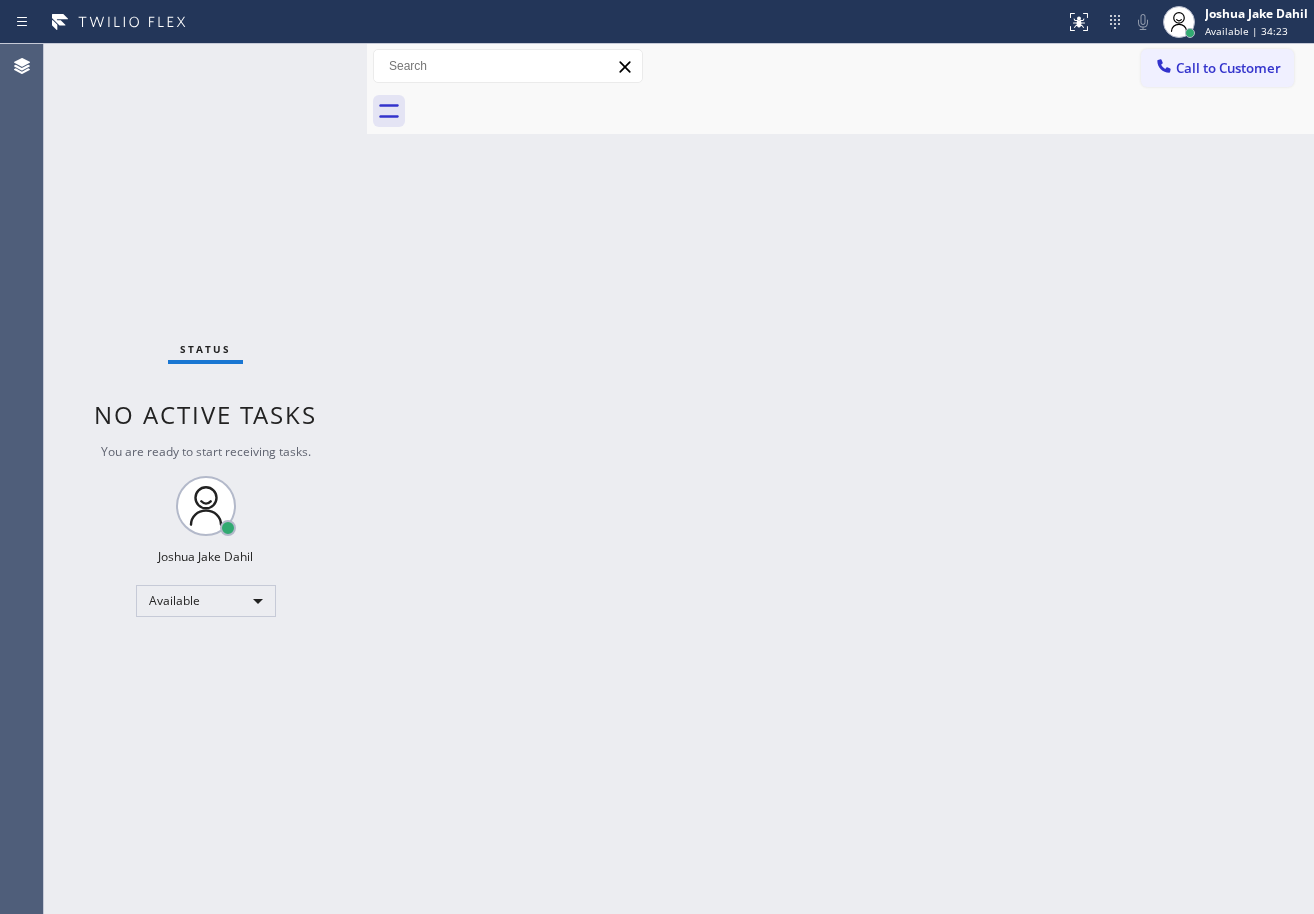 click on "Status   No active tasks     You are ready to start receiving tasks.   [FIRST] [LAST] Available" at bounding box center (205, 479) 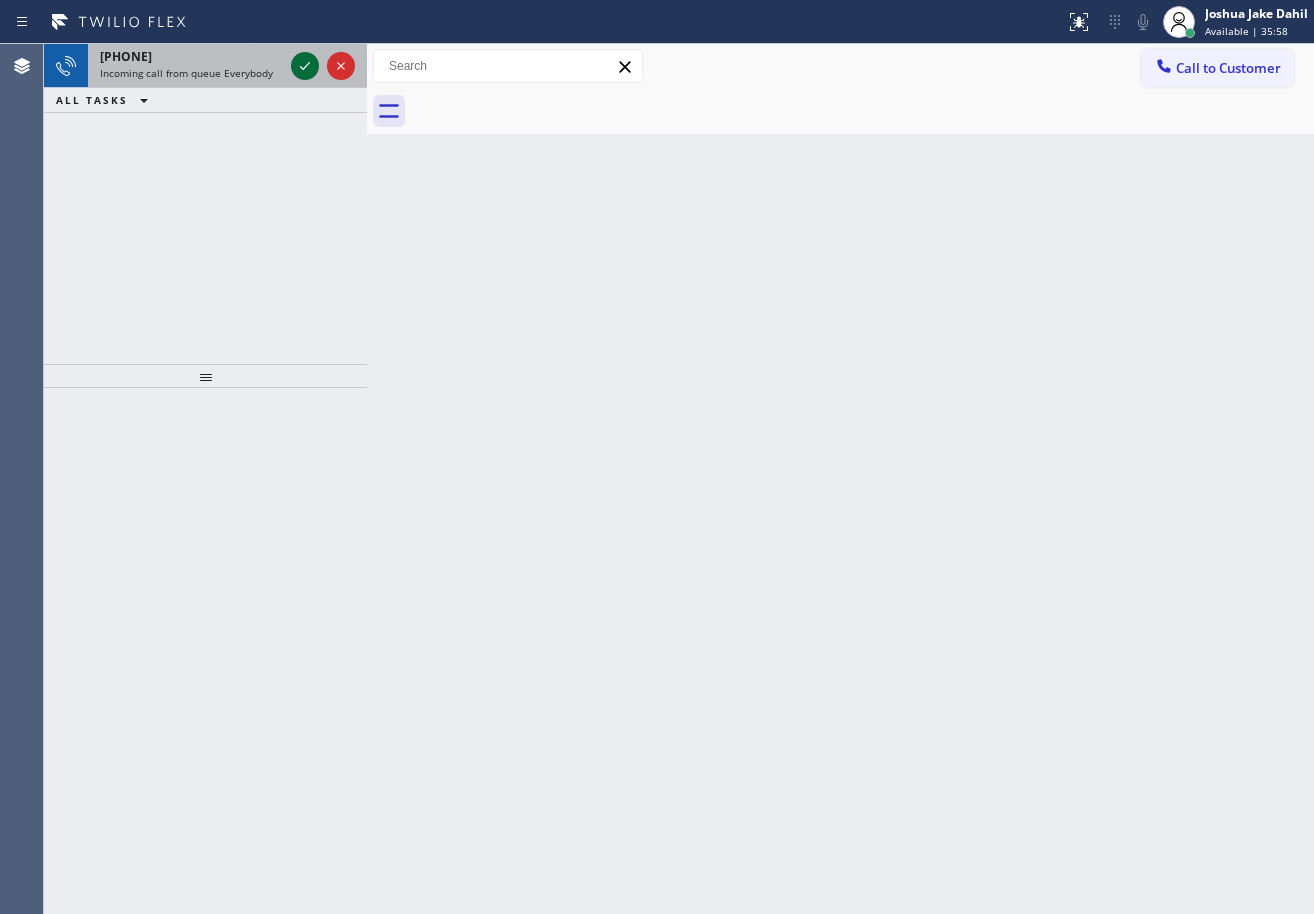 click 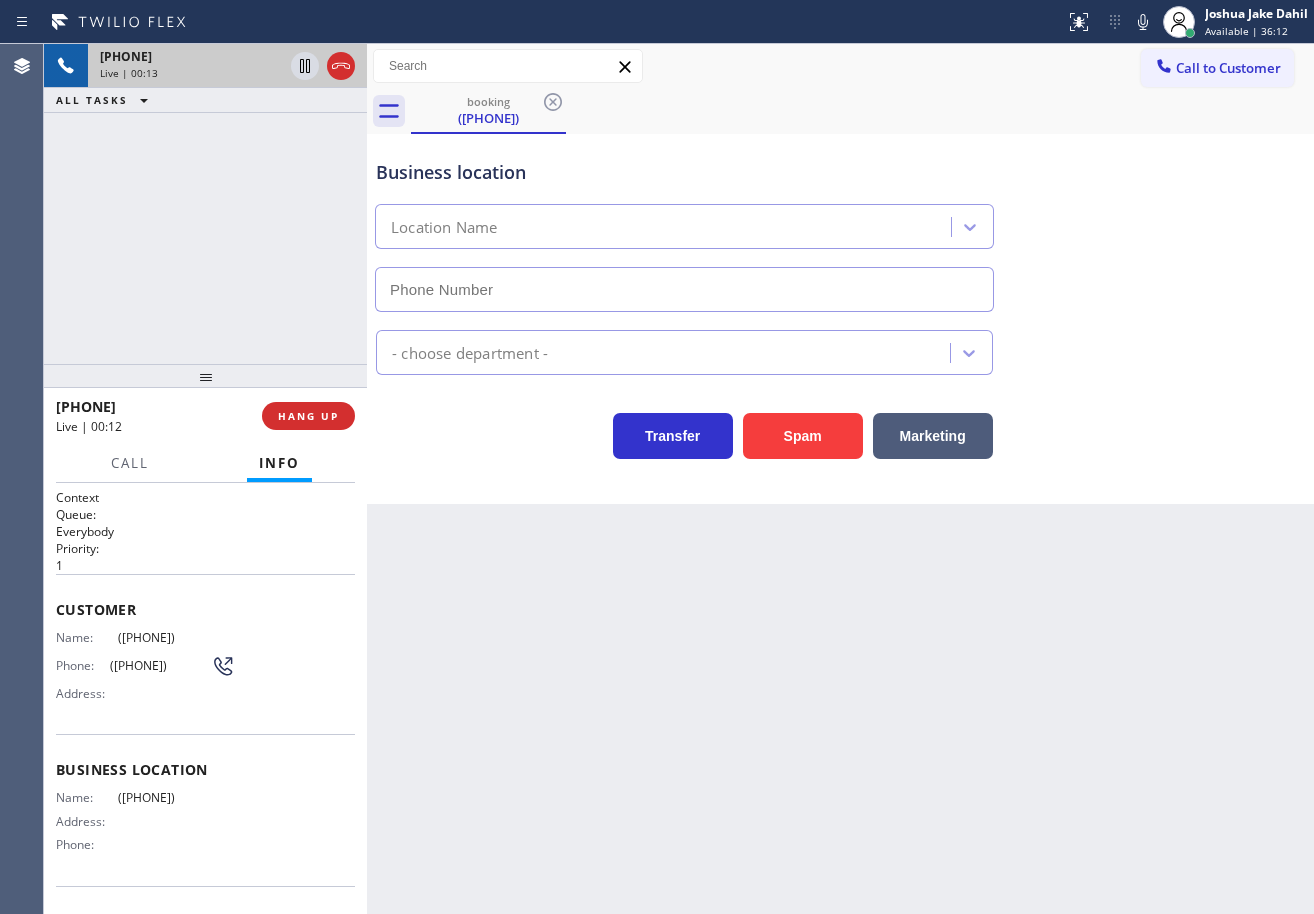 click on "[PHONE] Live | 00:13 ALL TASKS ALL TASKS ACTIVE TASKS TASKS IN WRAP UP" at bounding box center (205, 204) 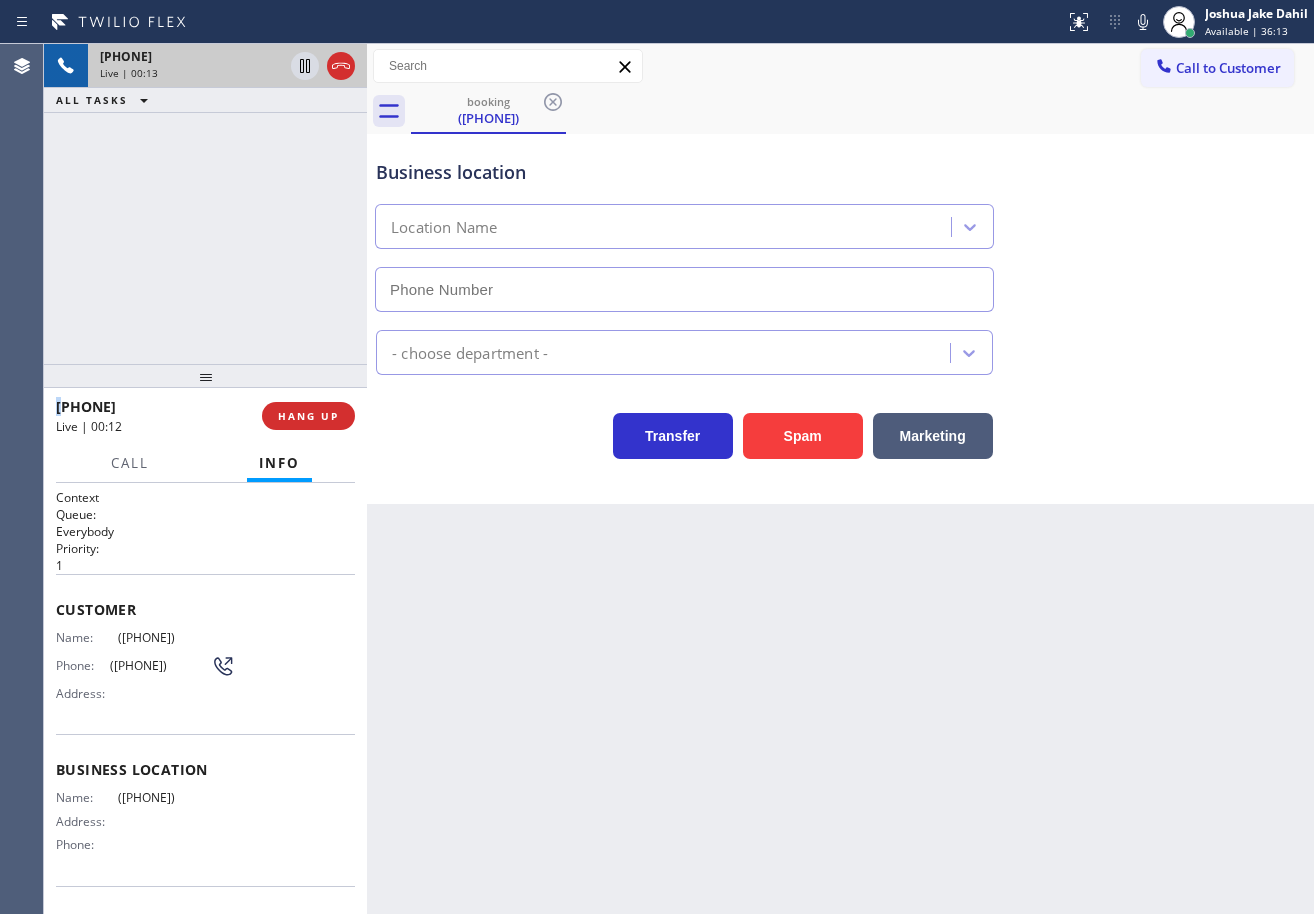 click on "[PHONE] Live | 00:13 ALL TASKS ALL TASKS ACTIVE TASKS TASKS IN WRAP UP" at bounding box center (205, 204) 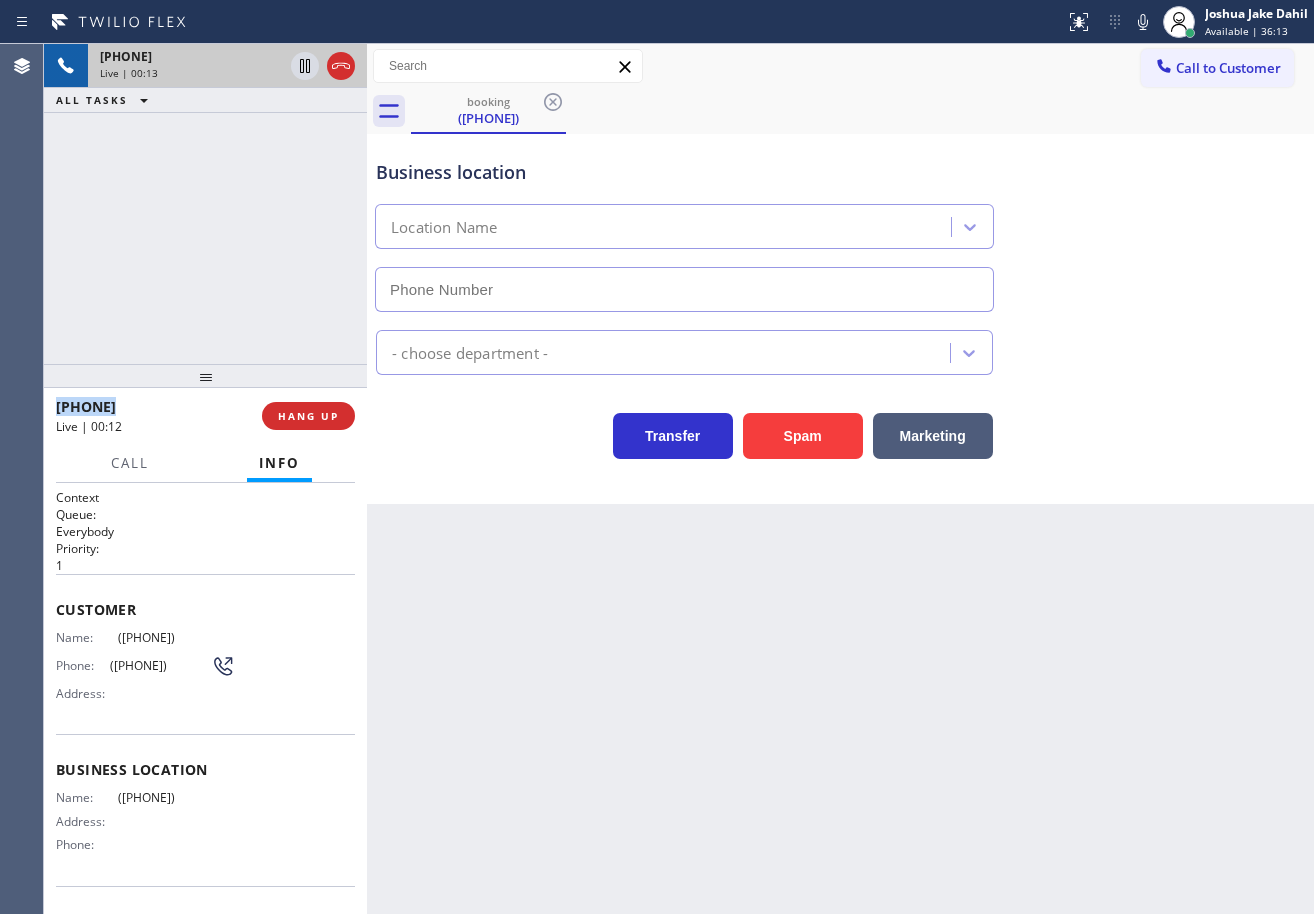 click on "[PHONE] Live | 00:13 ALL TASKS ALL TASKS ACTIVE TASKS TASKS IN WRAP UP" at bounding box center [205, 204] 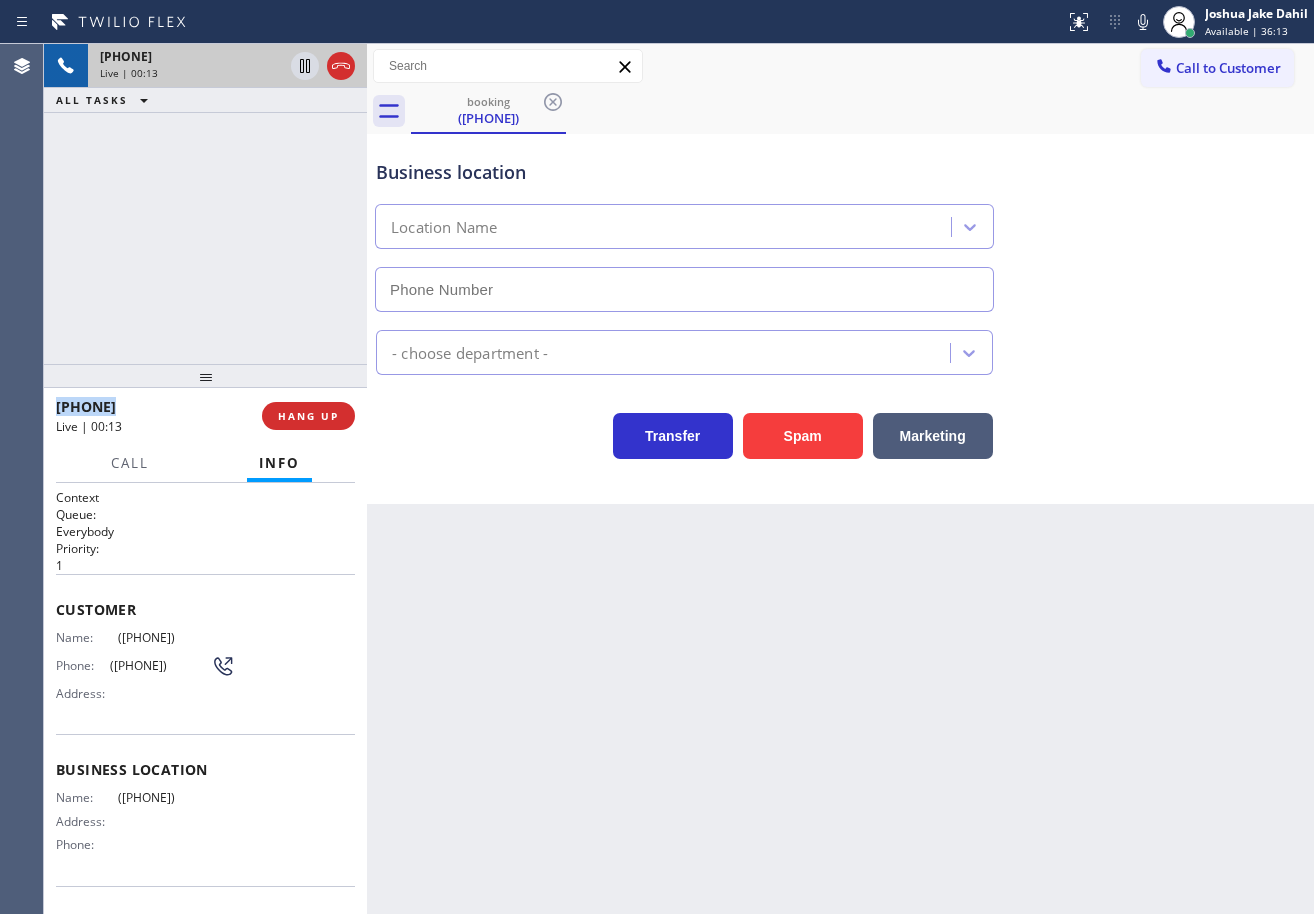 drag, startPoint x: 212, startPoint y: 211, endPoint x: 278, endPoint y: 391, distance: 191.71854 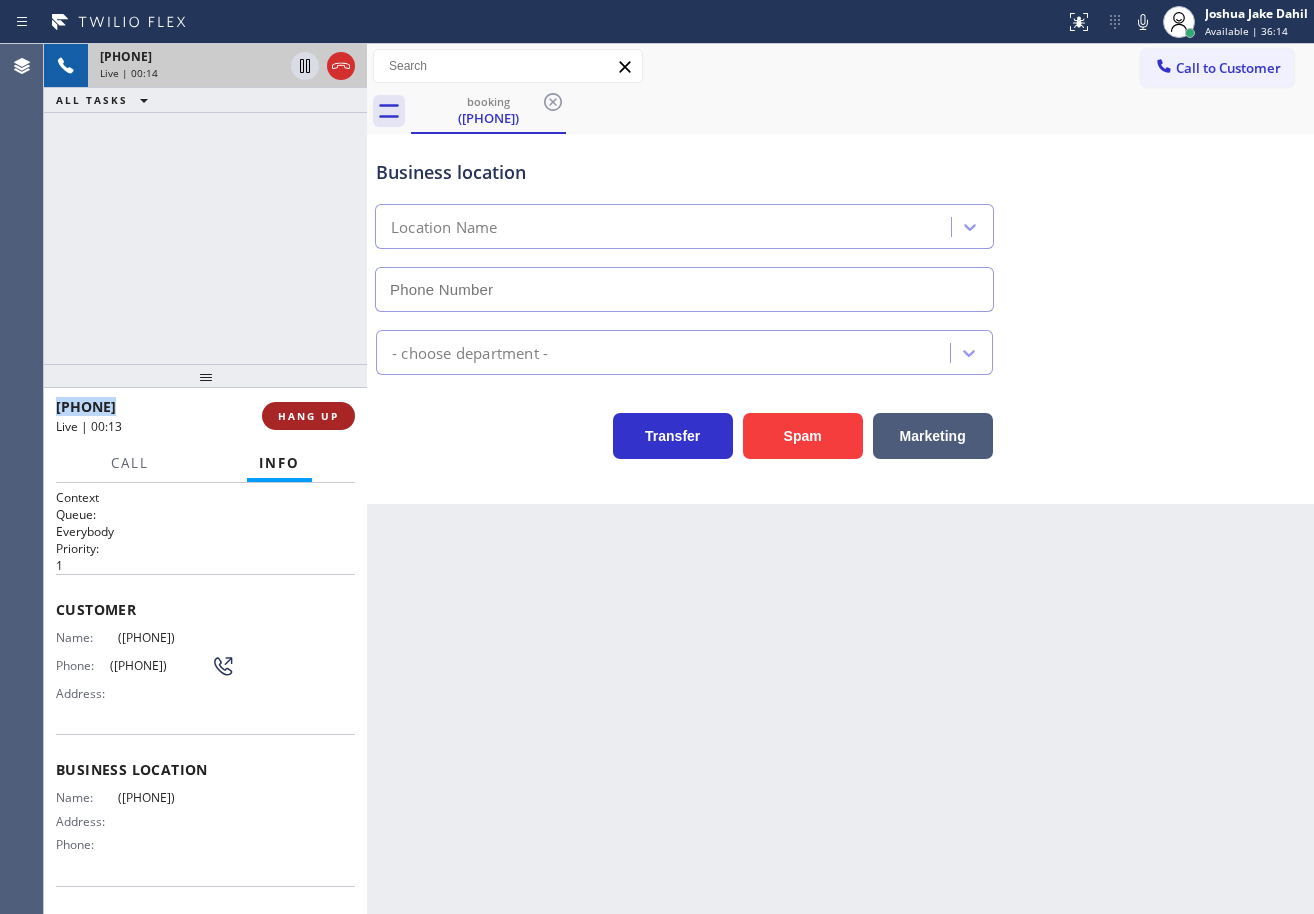 click on "HANG UP" at bounding box center (308, 416) 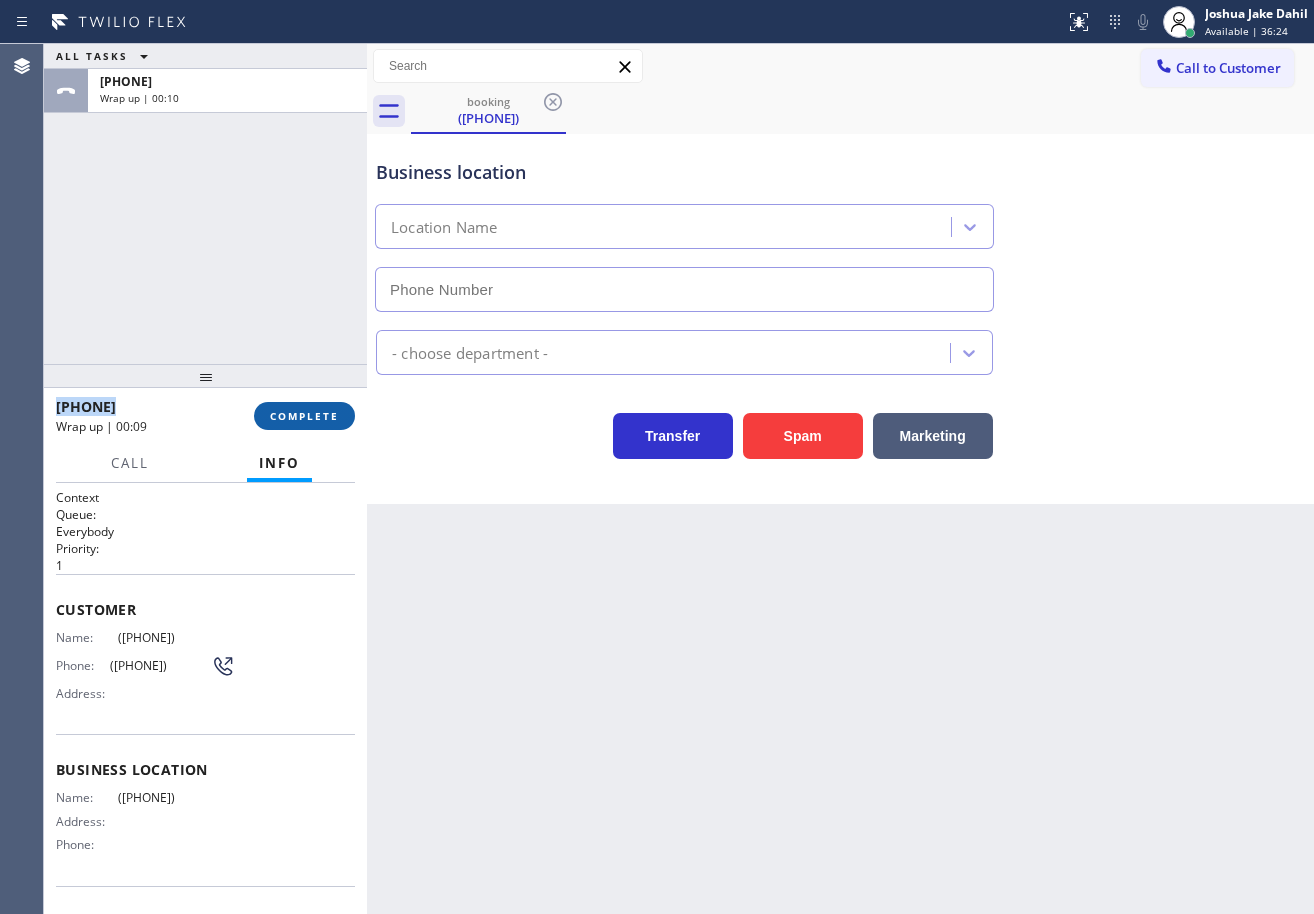 click on "COMPLETE" at bounding box center [304, 416] 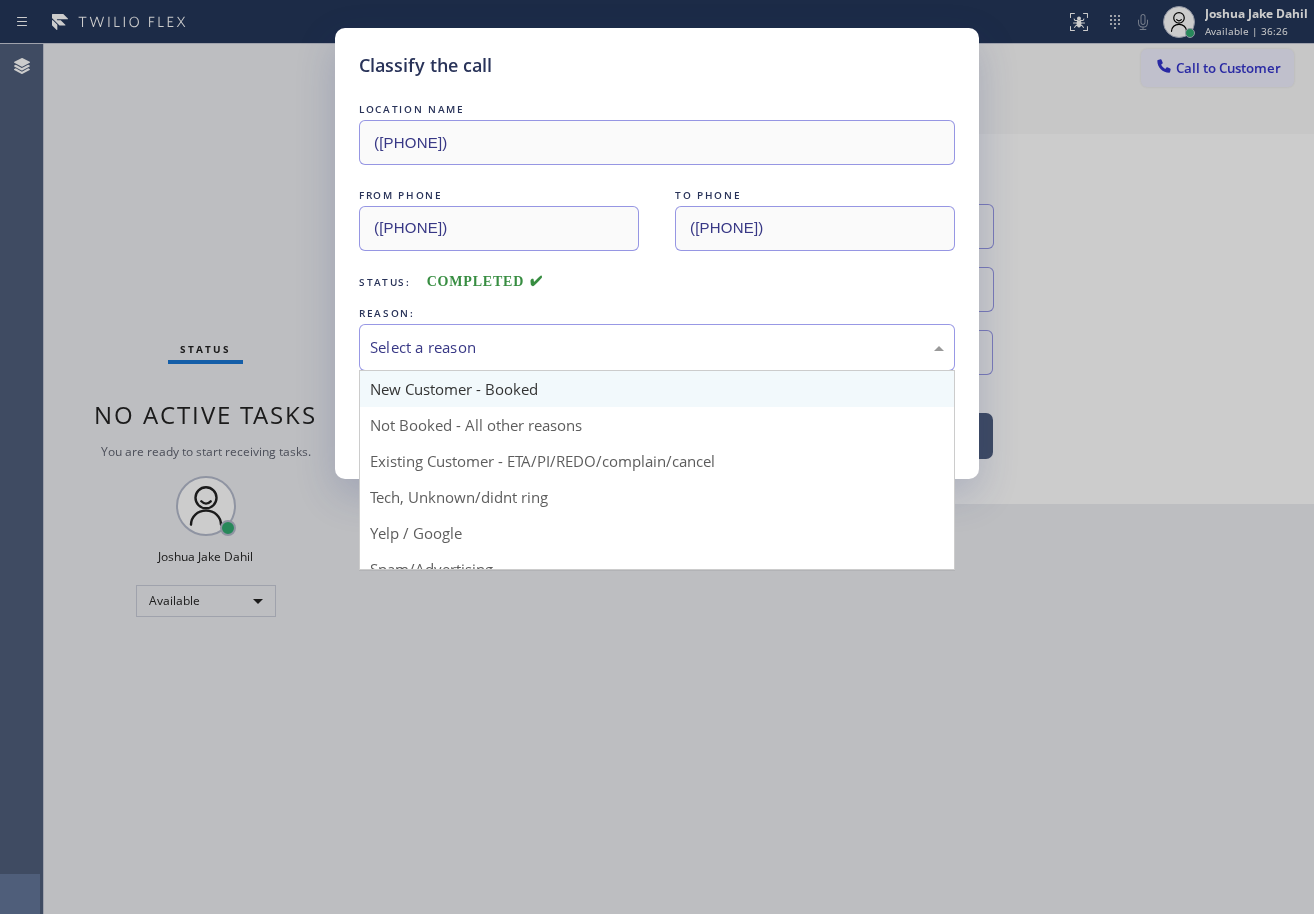 drag, startPoint x: 587, startPoint y: 364, endPoint x: 589, endPoint y: 382, distance: 18.110771 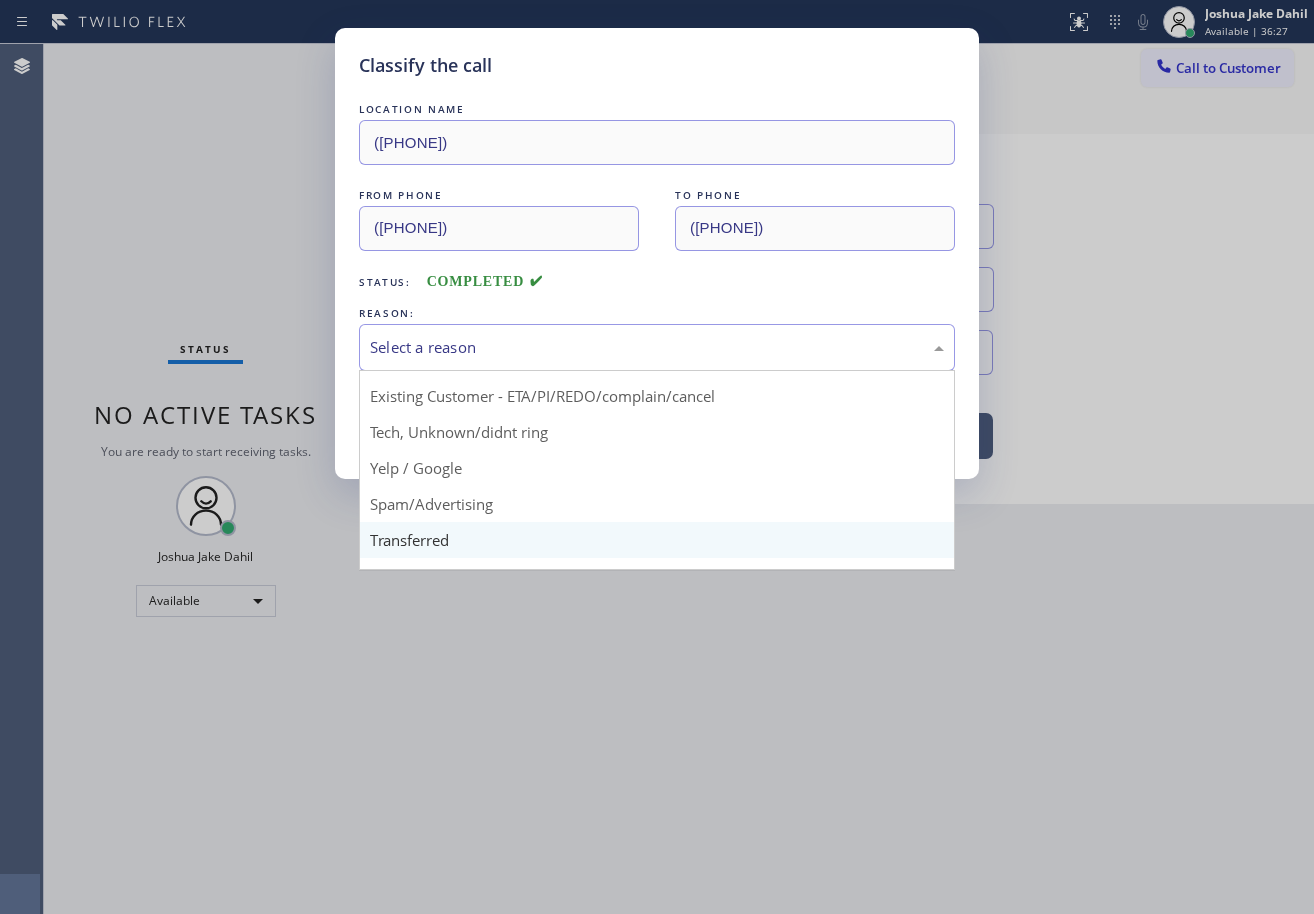scroll, scrollTop: 100, scrollLeft: 0, axis: vertical 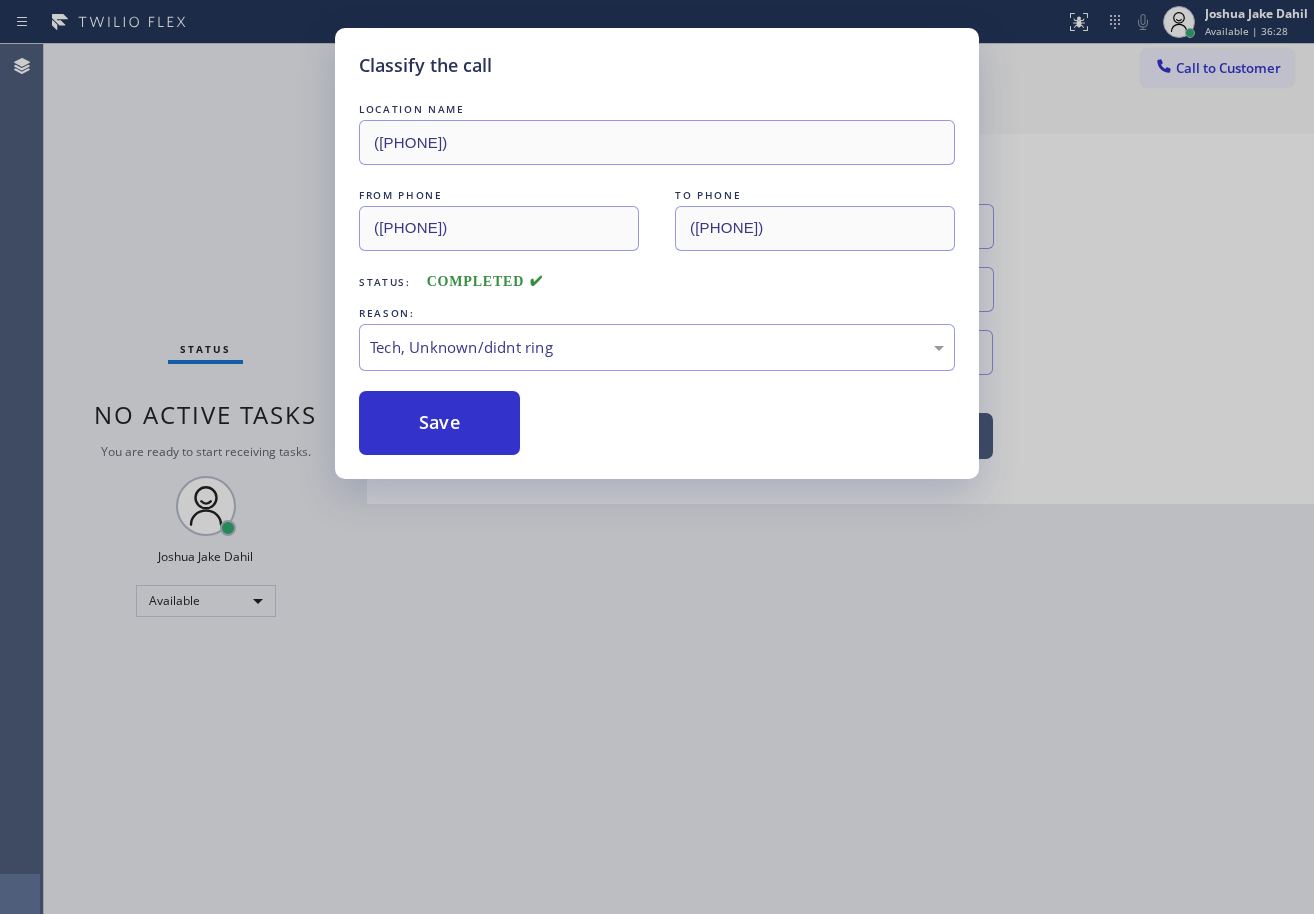 click on "LOCATION NAME [PHONE] FROM PHONE [PHONE] TO PHONE [PHONE] Status: COMPLETED REASON: Tech, Unknown/didnt ring Save" at bounding box center [657, 277] 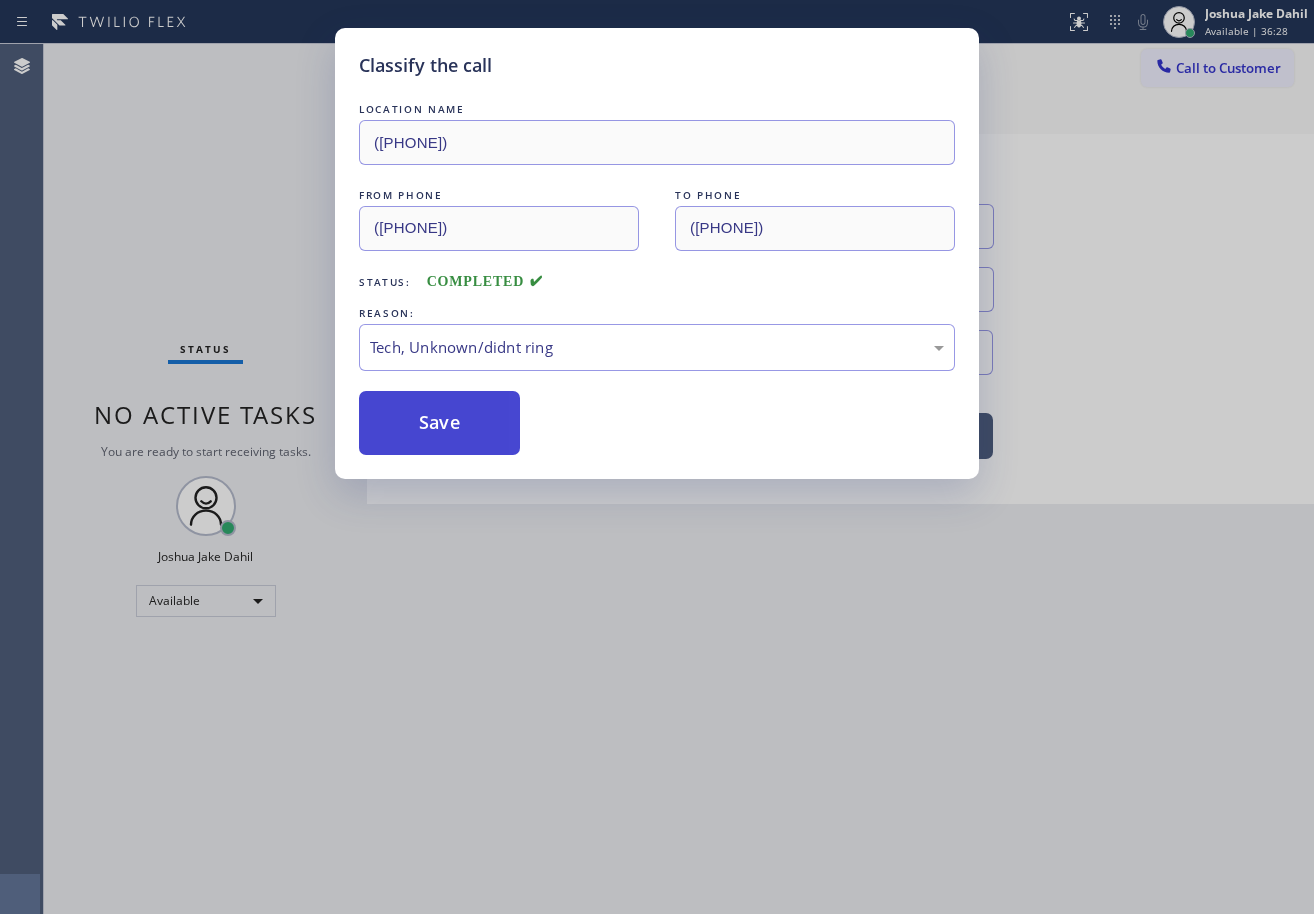 click on "Save" at bounding box center [439, 423] 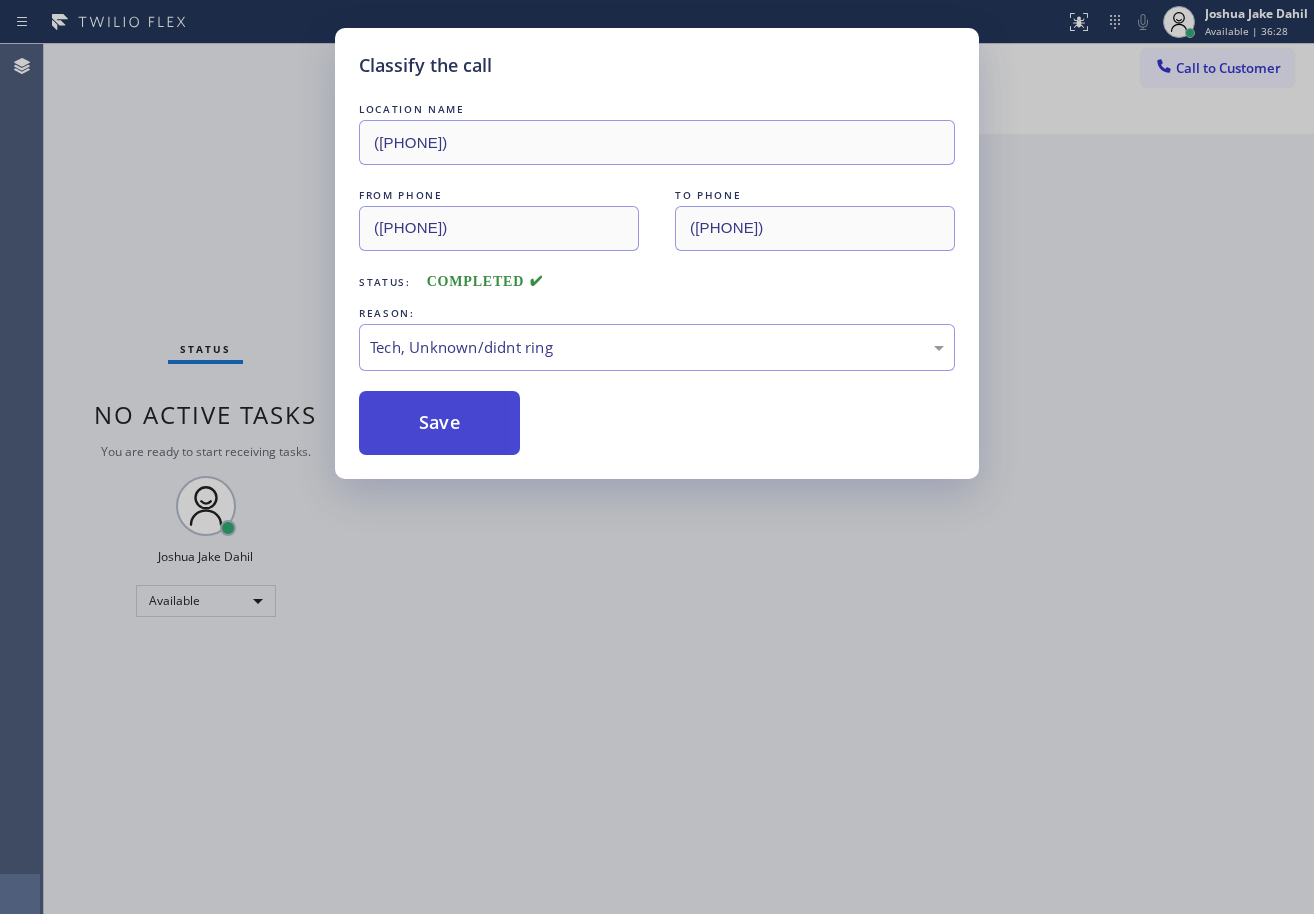 click on "Save" at bounding box center (439, 423) 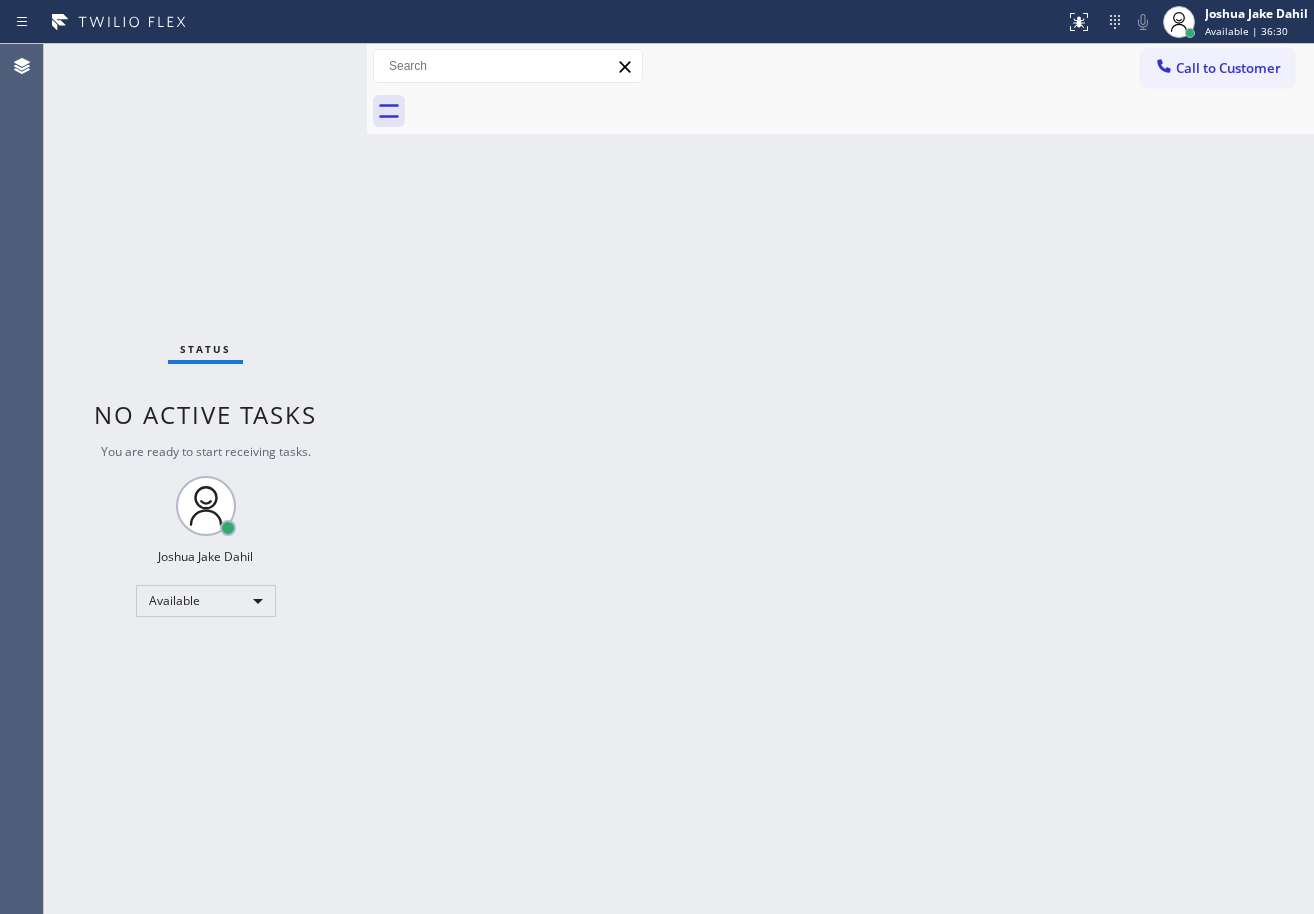 click on "Status   No active tasks     You are ready to start receiving tasks.   [FIRST] [LAST] Available" at bounding box center [205, 479] 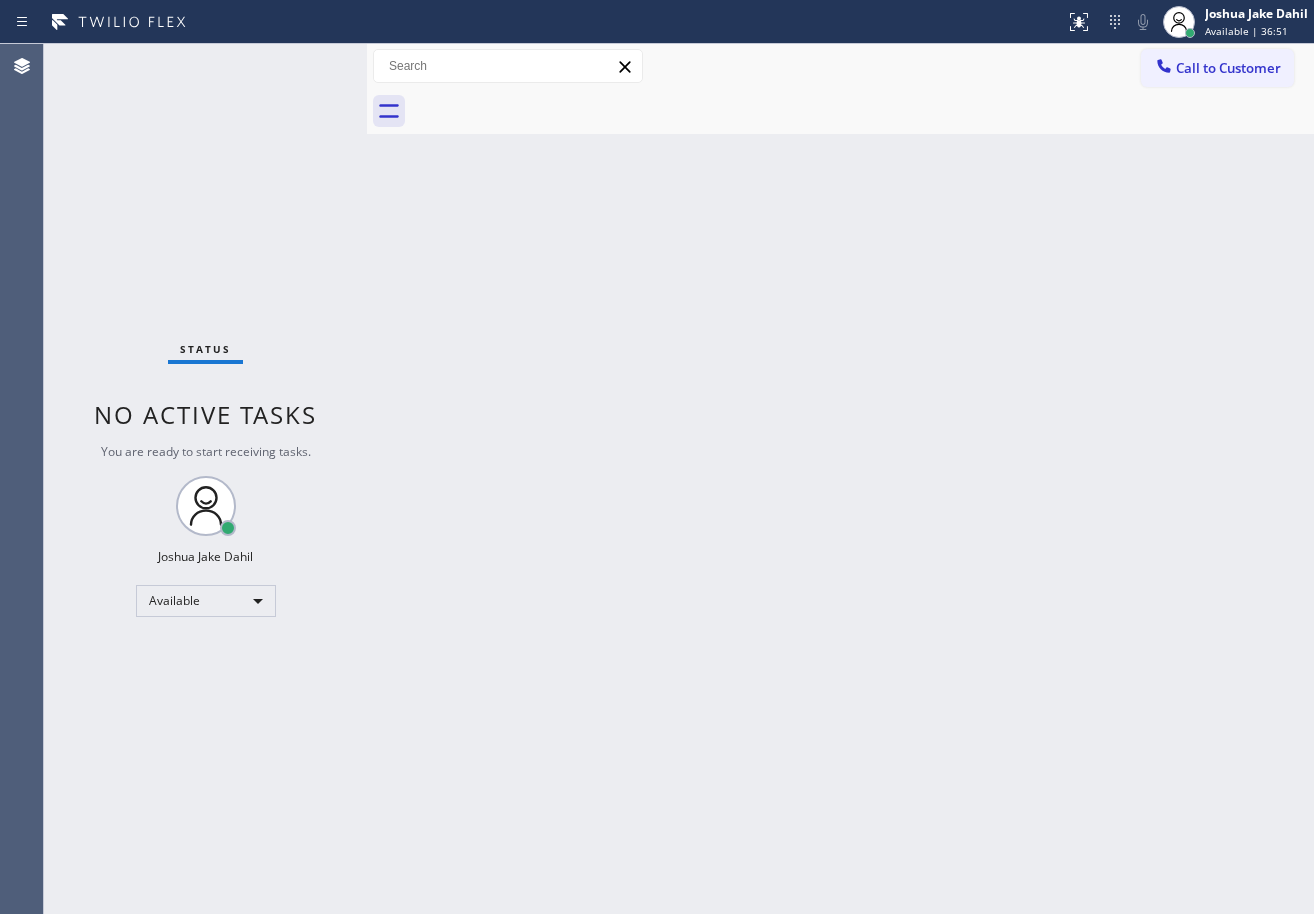 click on "Status   No active tasks     You are ready to start receiving tasks.   [FIRST] [LAST] Available" at bounding box center (205, 479) 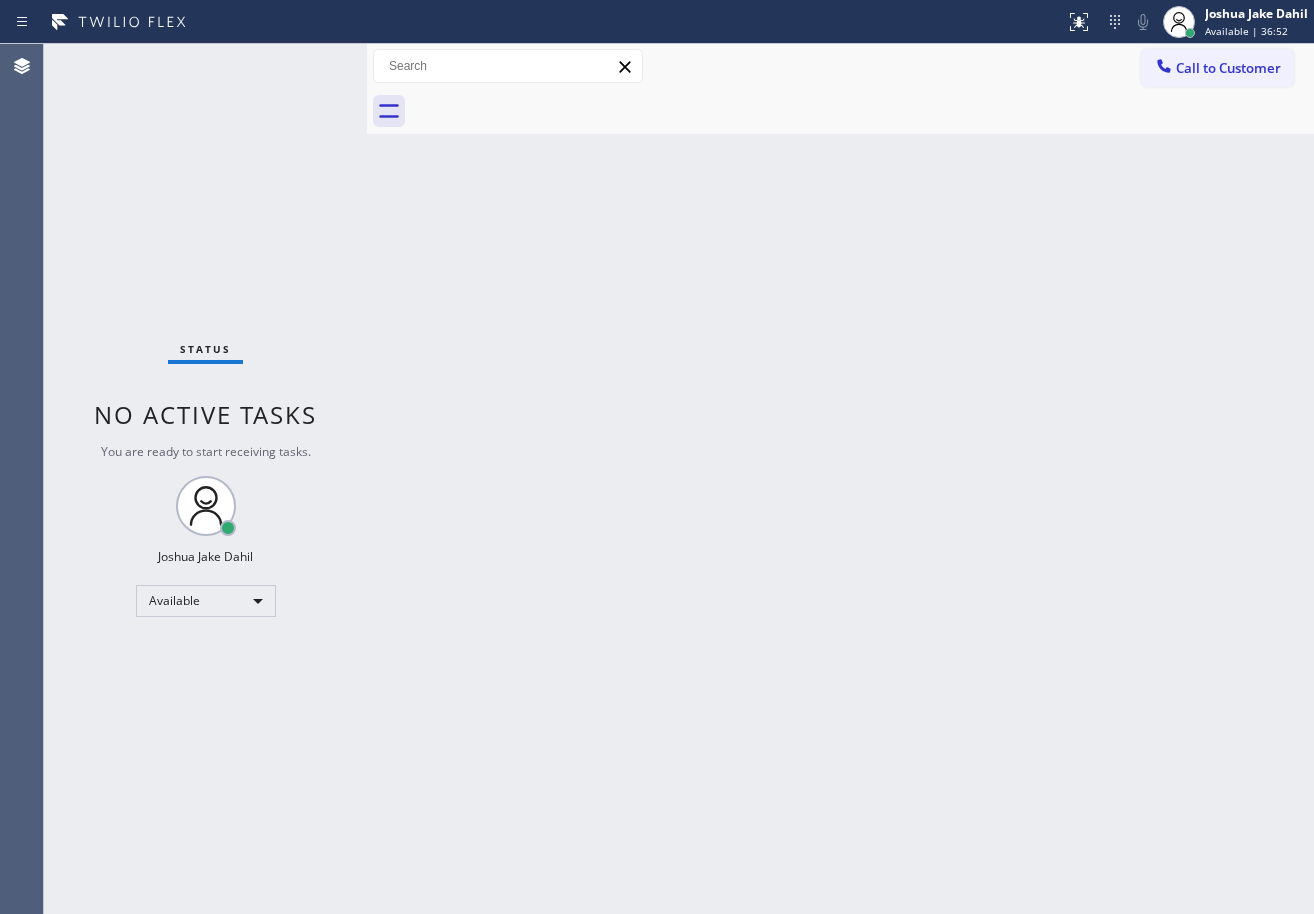 click on "Status   No active tasks     You are ready to start receiving tasks.   [FIRST] [LAST] Available" at bounding box center [205, 479] 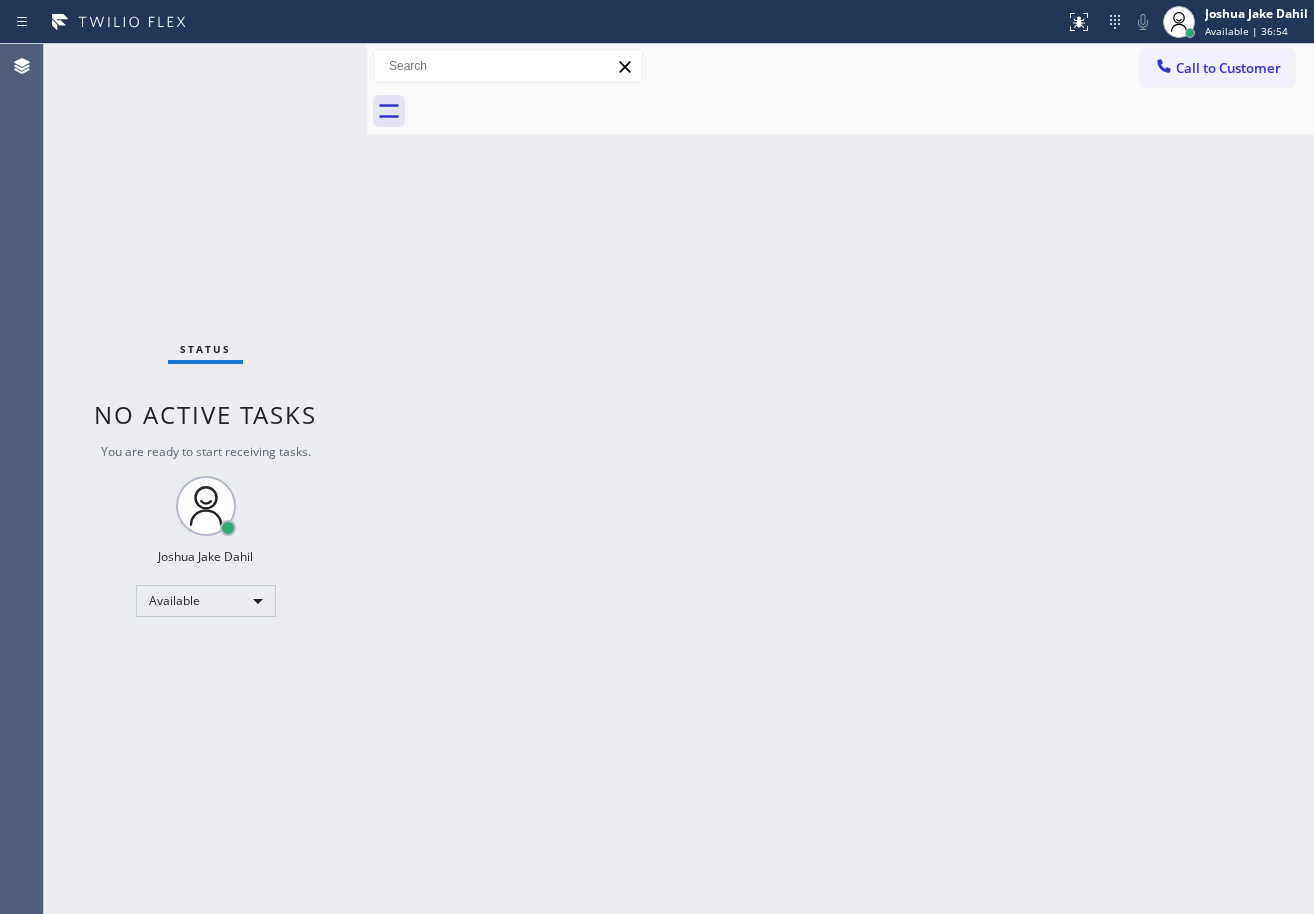 click on "Status   No active tasks     You are ready to start receiving tasks.   [FIRST] [LAST] Available" at bounding box center [205, 479] 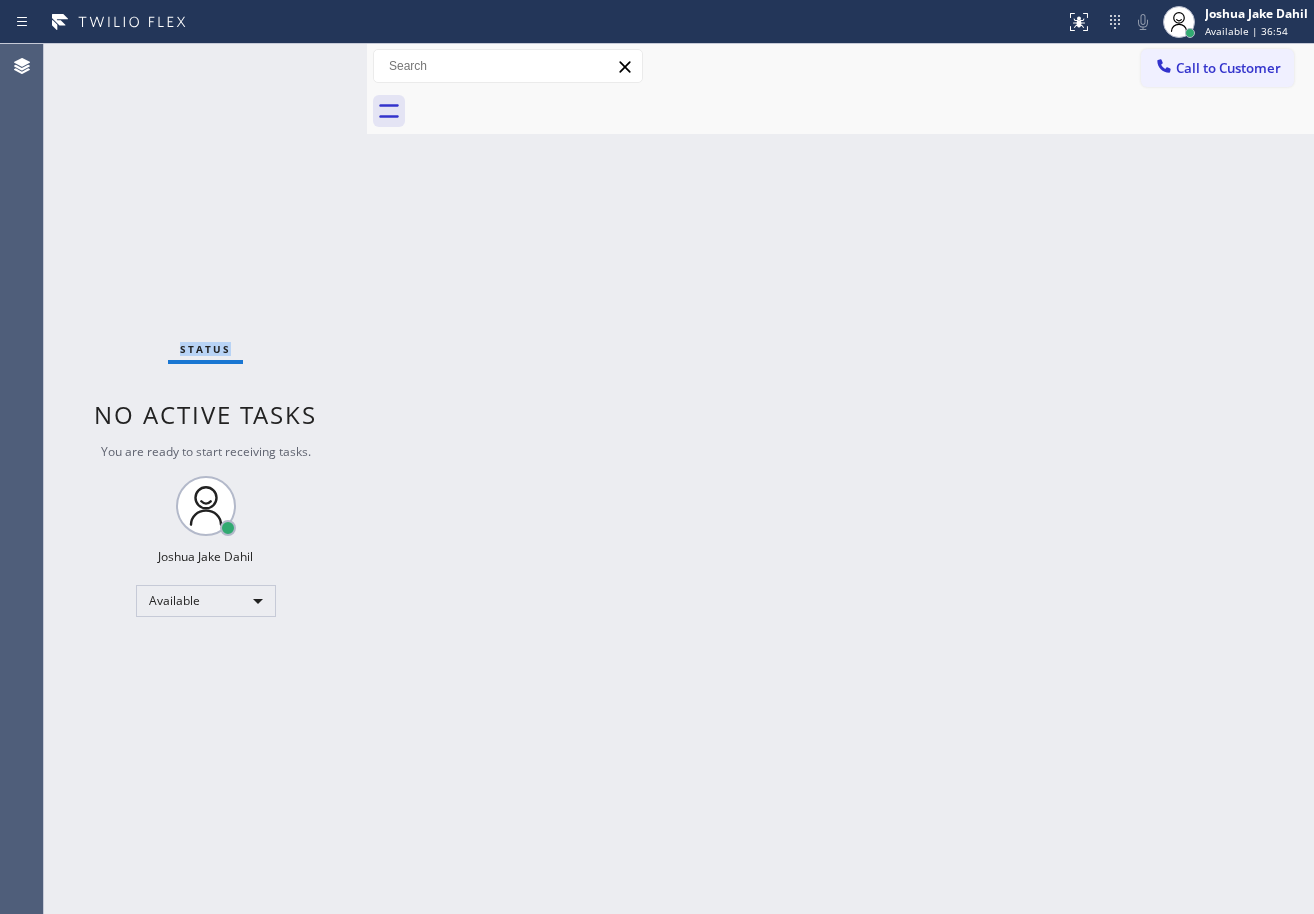 click on "Status   No active tasks     You are ready to start receiving tasks.   [FIRST] [LAST] Available" at bounding box center (205, 479) 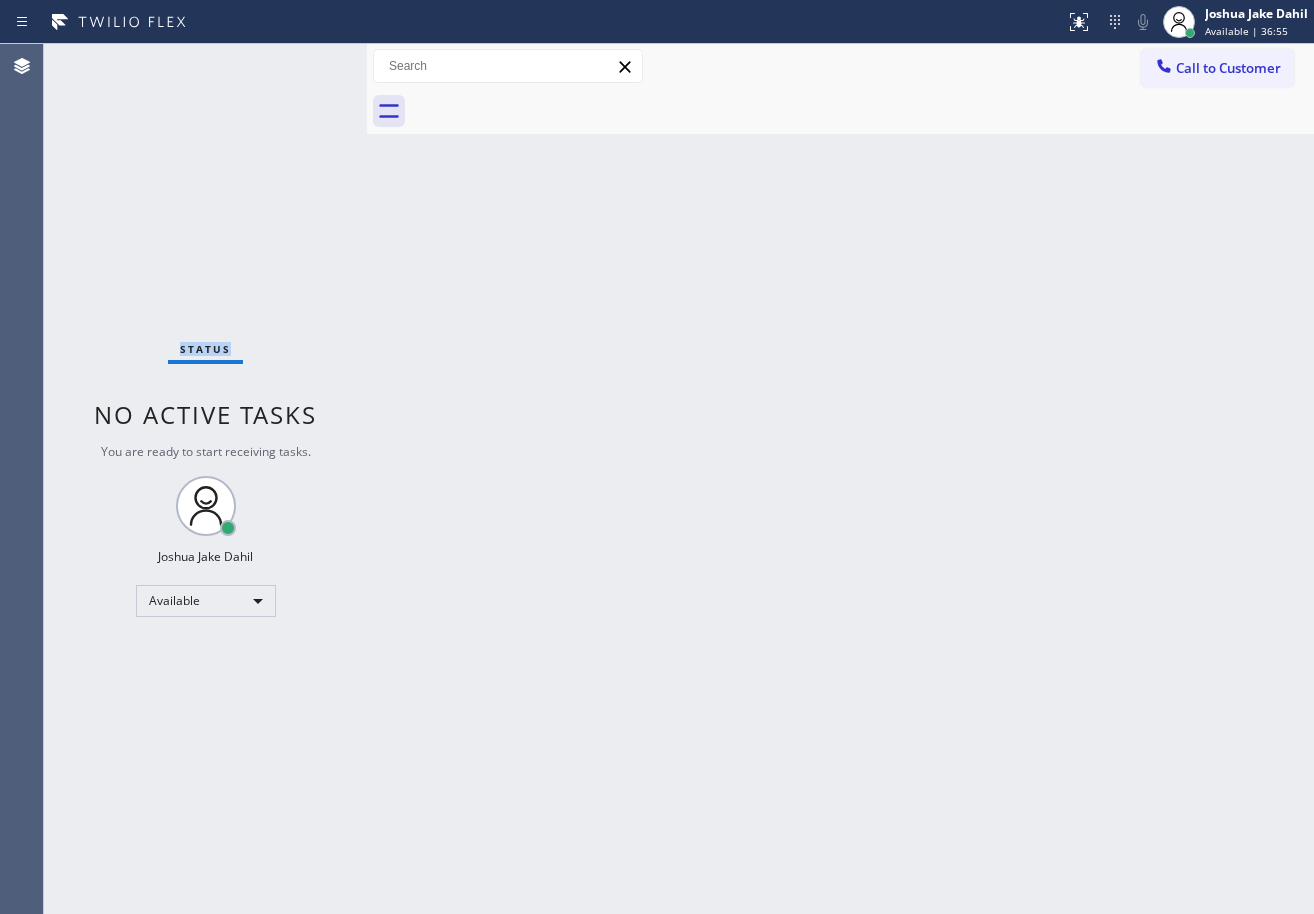 click on "Status   No active tasks     You are ready to start receiving tasks.   [FIRST] [LAST] Available" at bounding box center [205, 479] 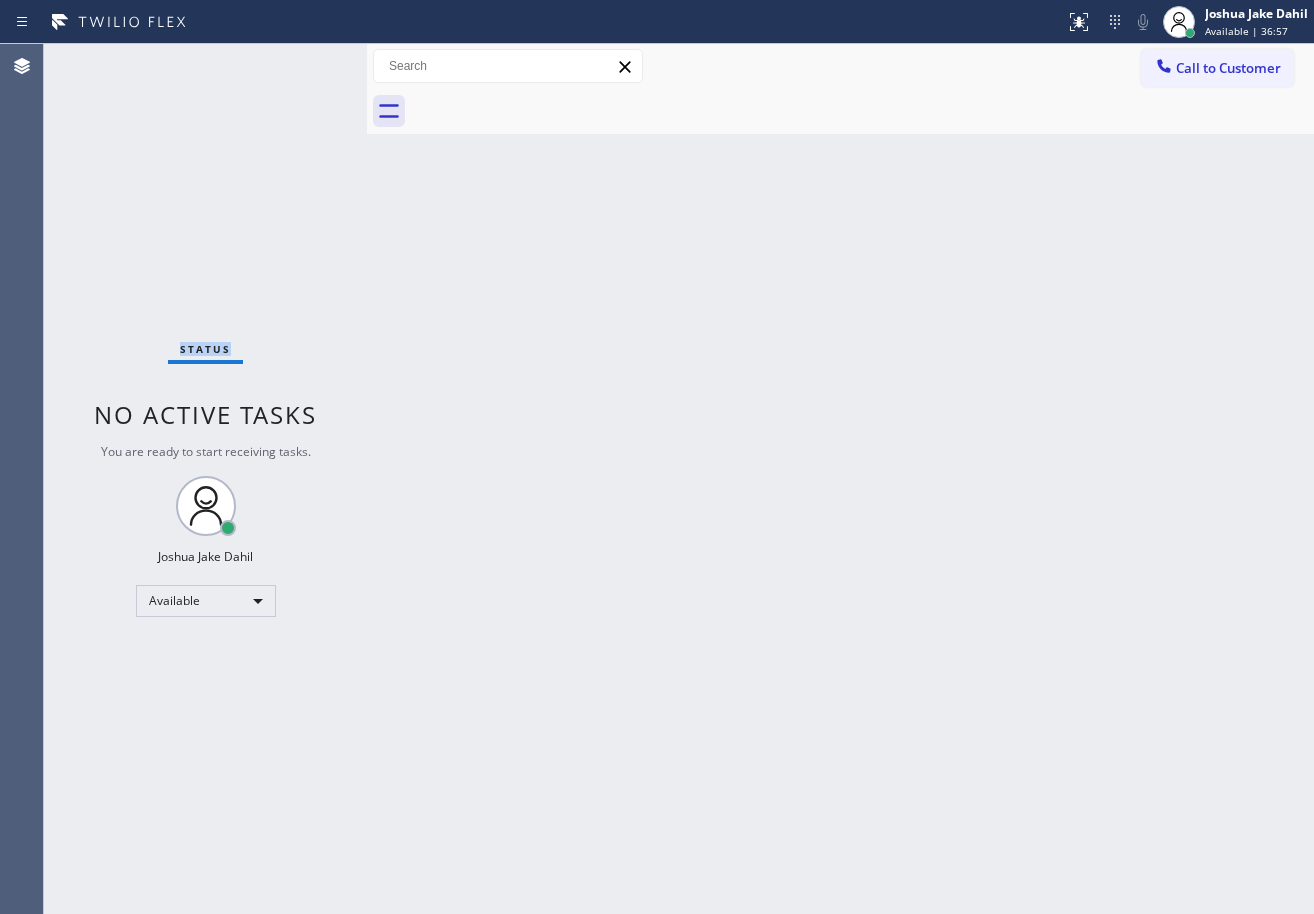 click on "Status   No active tasks     You are ready to start receiving tasks.   [FIRST] [LAST] Available" at bounding box center (205, 479) 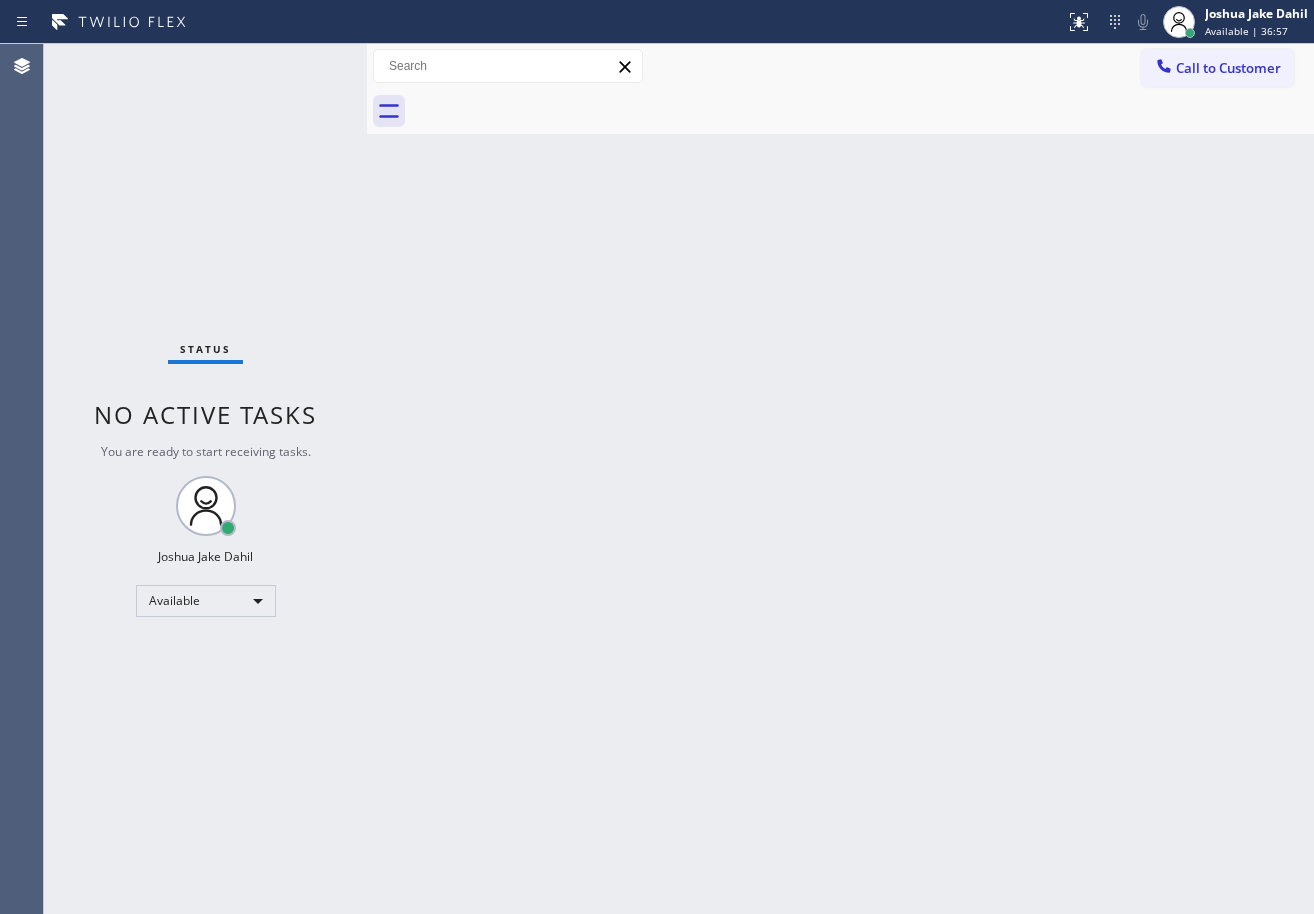 click on "Status   No active tasks     You are ready to start receiving tasks.   [FIRST] [LAST] Available" at bounding box center [205, 479] 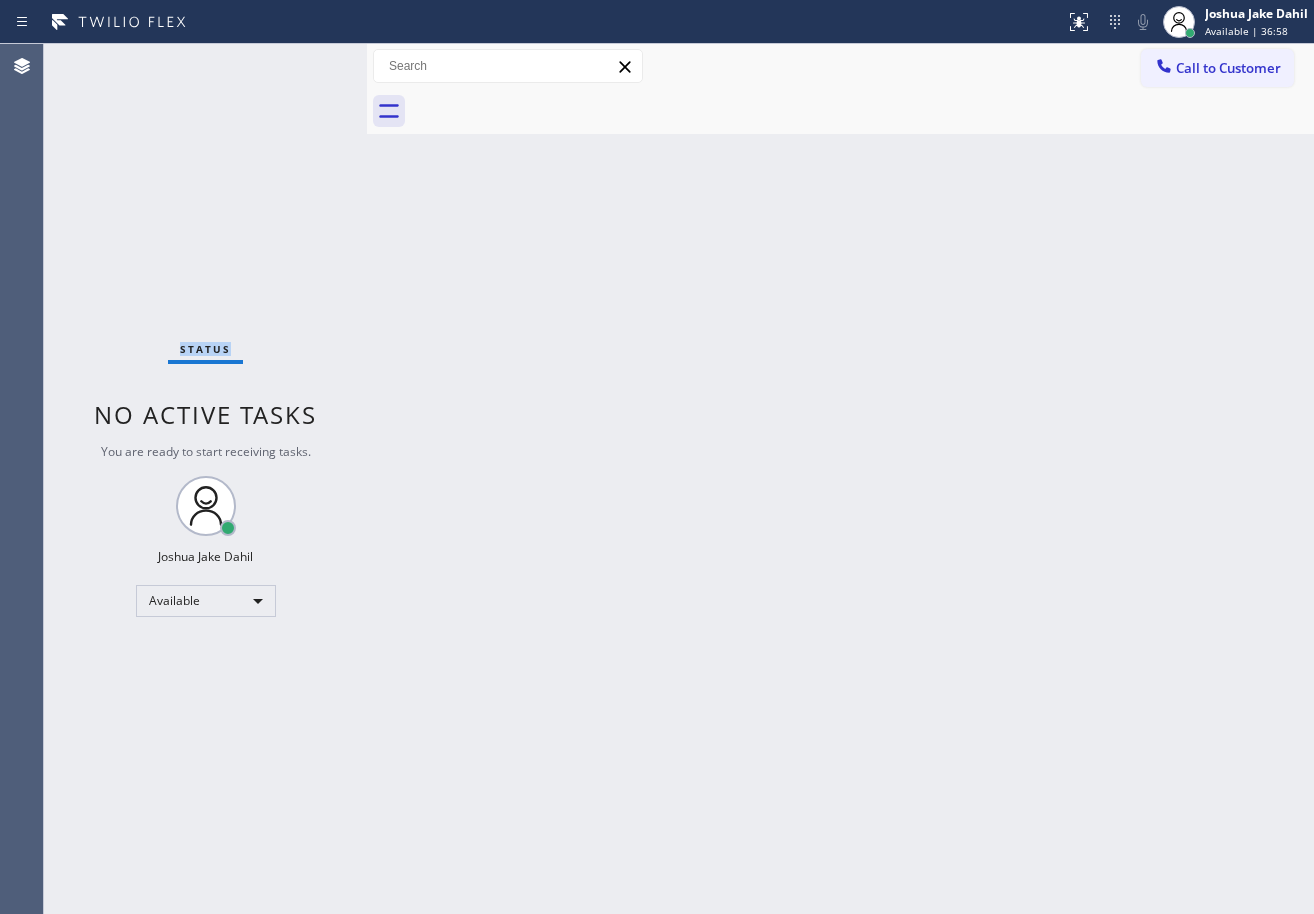 click on "Status   No active tasks     You are ready to start receiving tasks.   [FIRST] [LAST] Available" at bounding box center (205, 479) 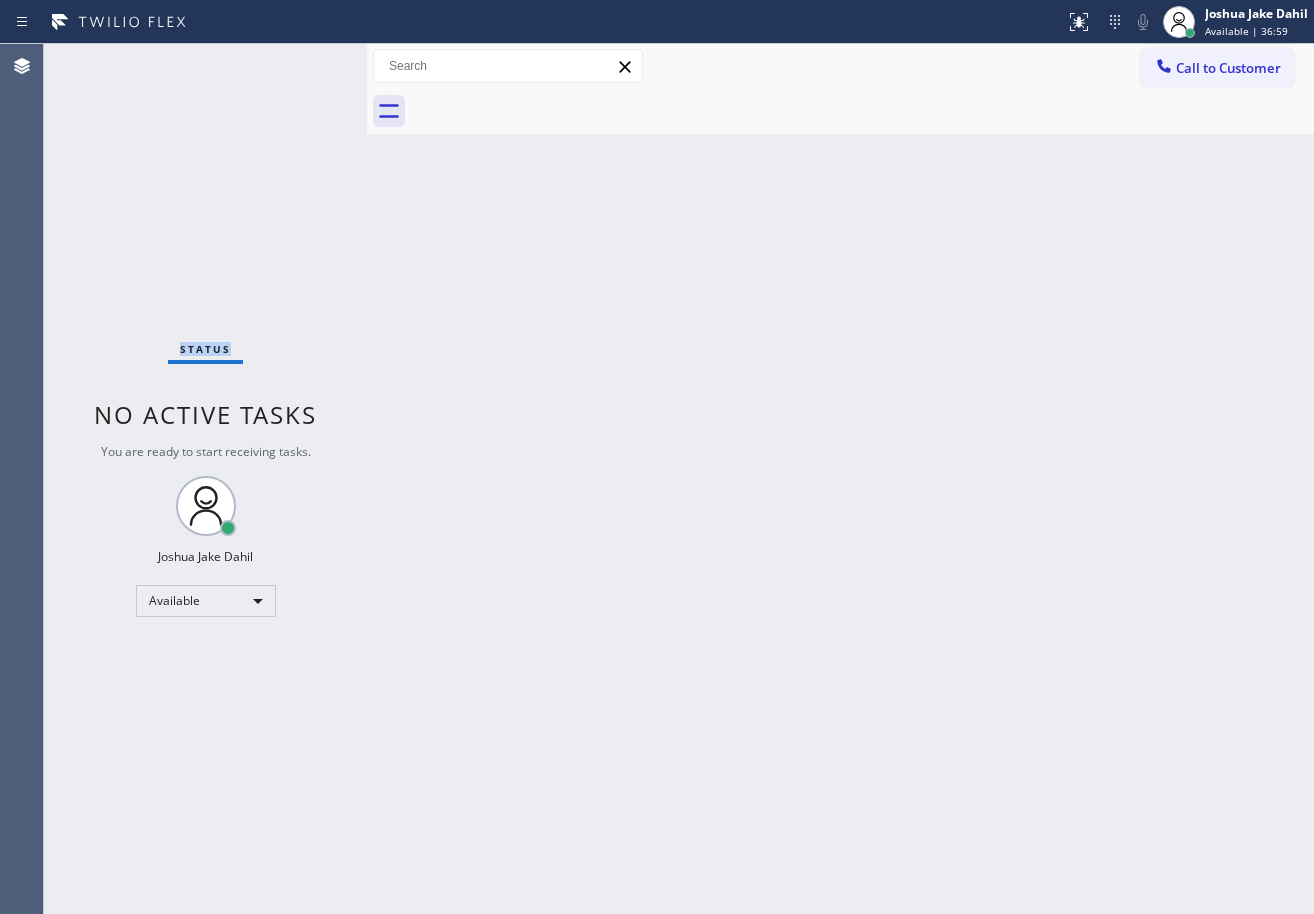 click on "Status   No active tasks     You are ready to start receiving tasks.   [FIRST] [LAST] Available" at bounding box center [205, 479] 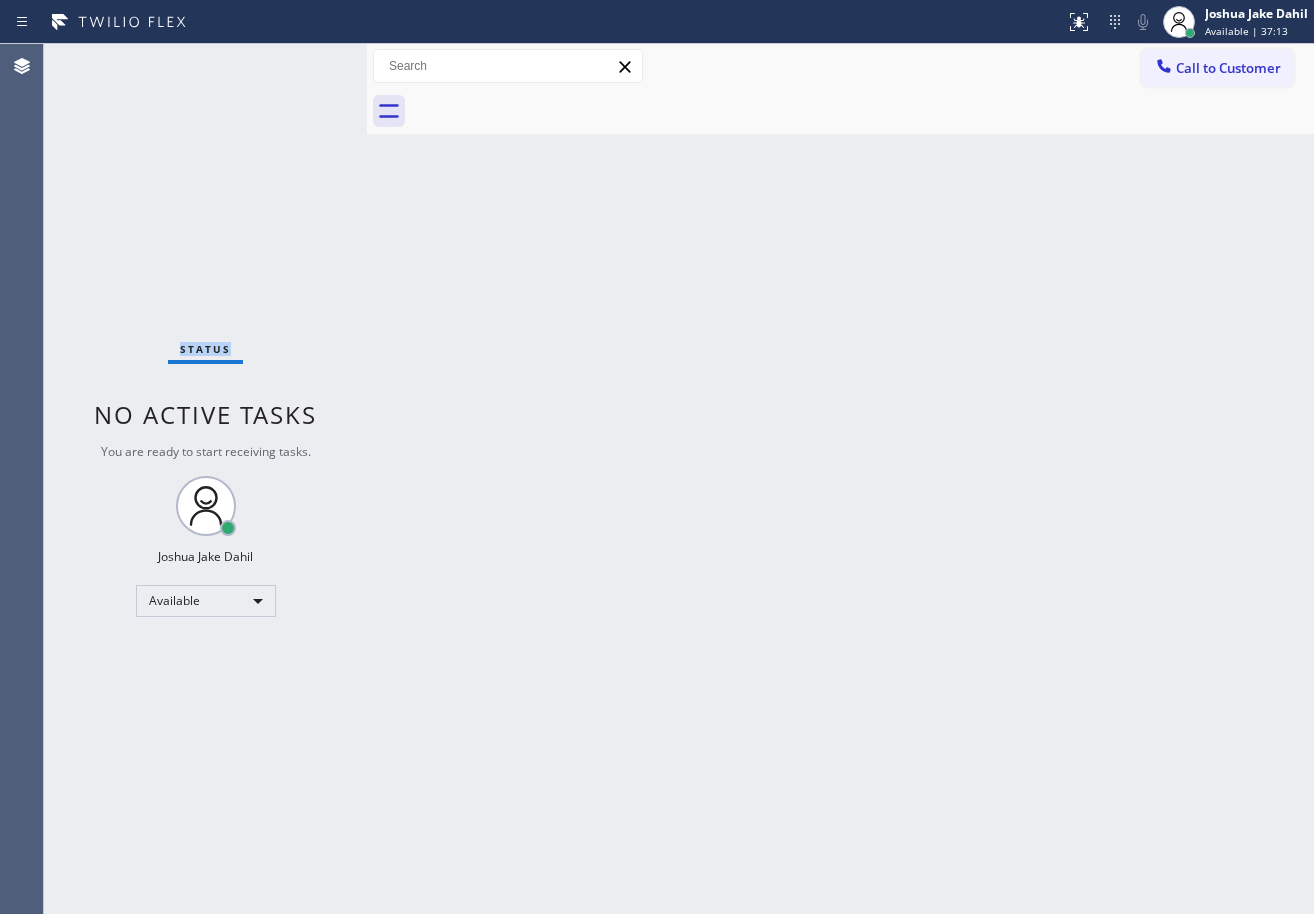 click on "Status   No active tasks     You are ready to start receiving tasks.   [FIRST] [LAST] Available" at bounding box center [205, 479] 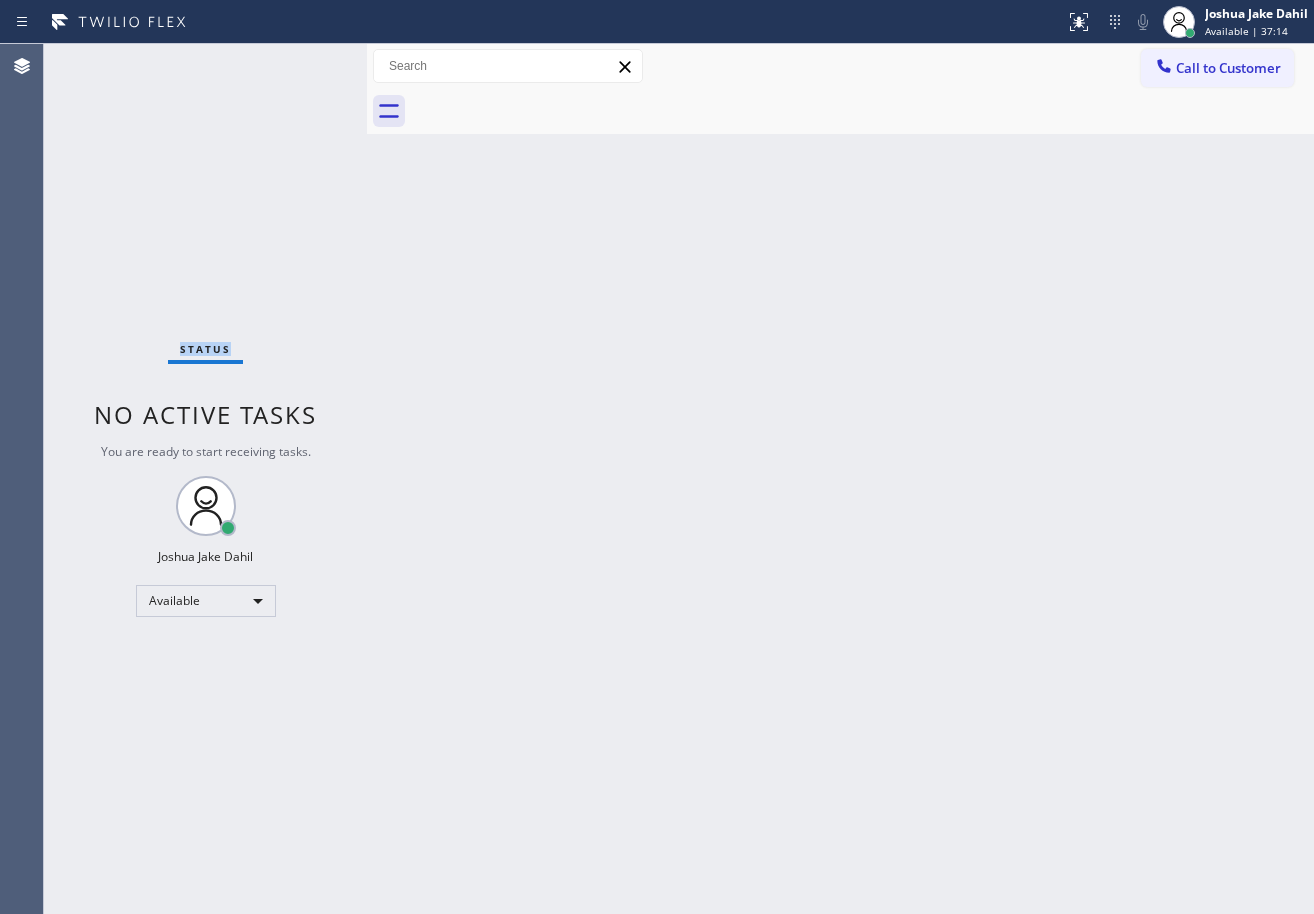 click on "Status   No active tasks     You are ready to start receiving tasks.   [FIRST] [LAST] Available" at bounding box center [205, 479] 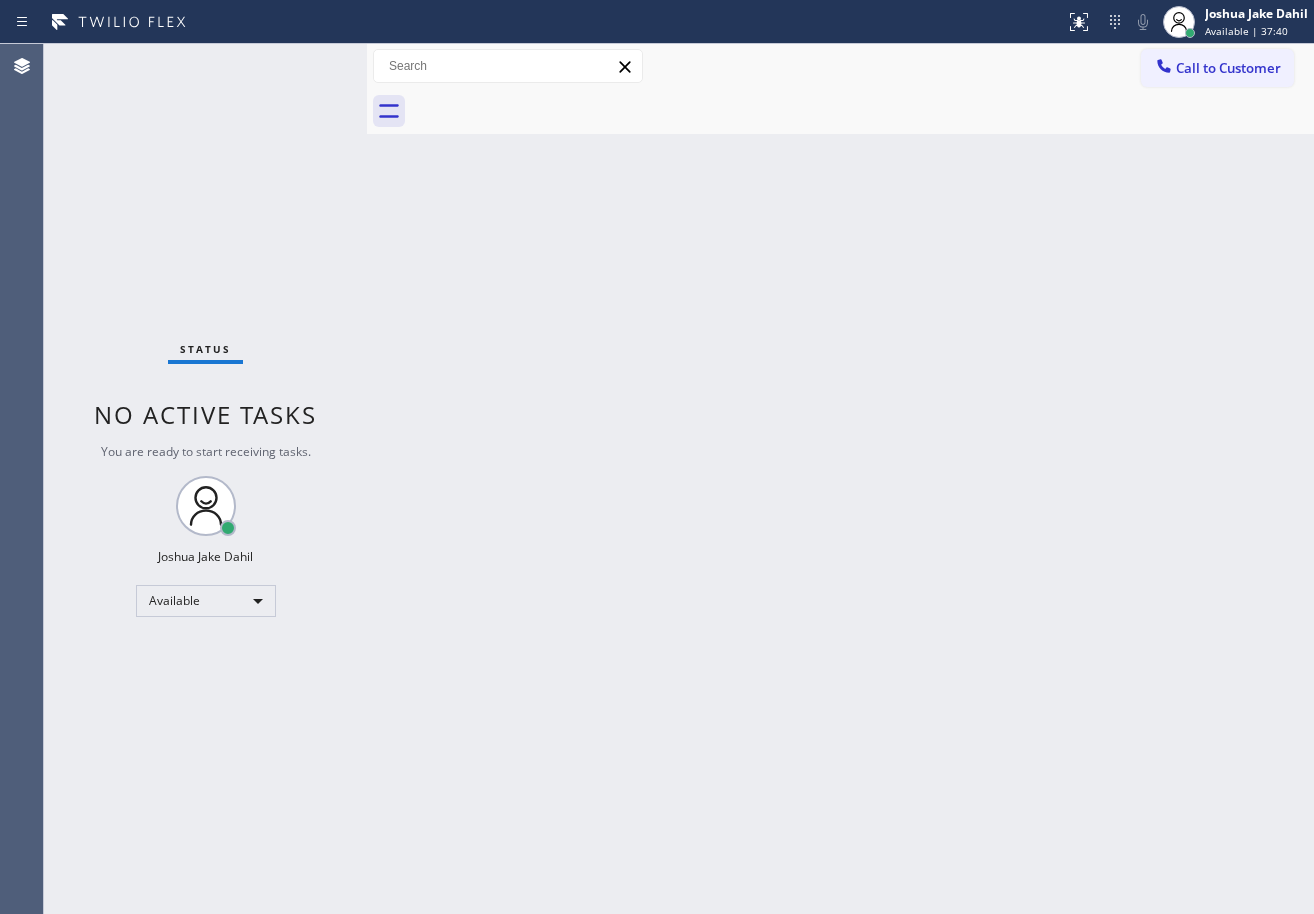 drag, startPoint x: 284, startPoint y: 70, endPoint x: 297, endPoint y: 71, distance: 13.038404 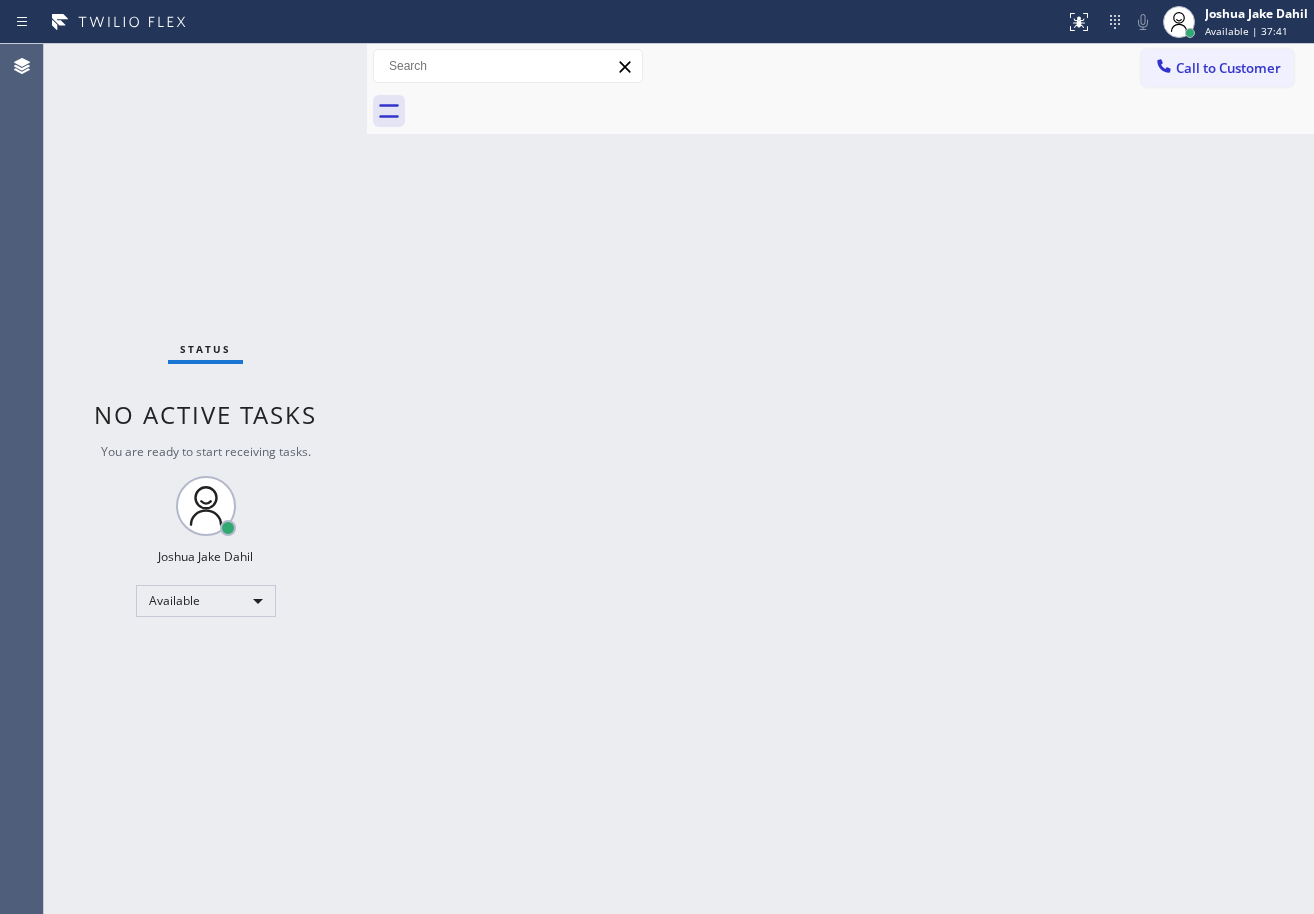 click on "Status   No active tasks     You are ready to start receiving tasks.   [FIRST] [LAST] Available" at bounding box center (205, 479) 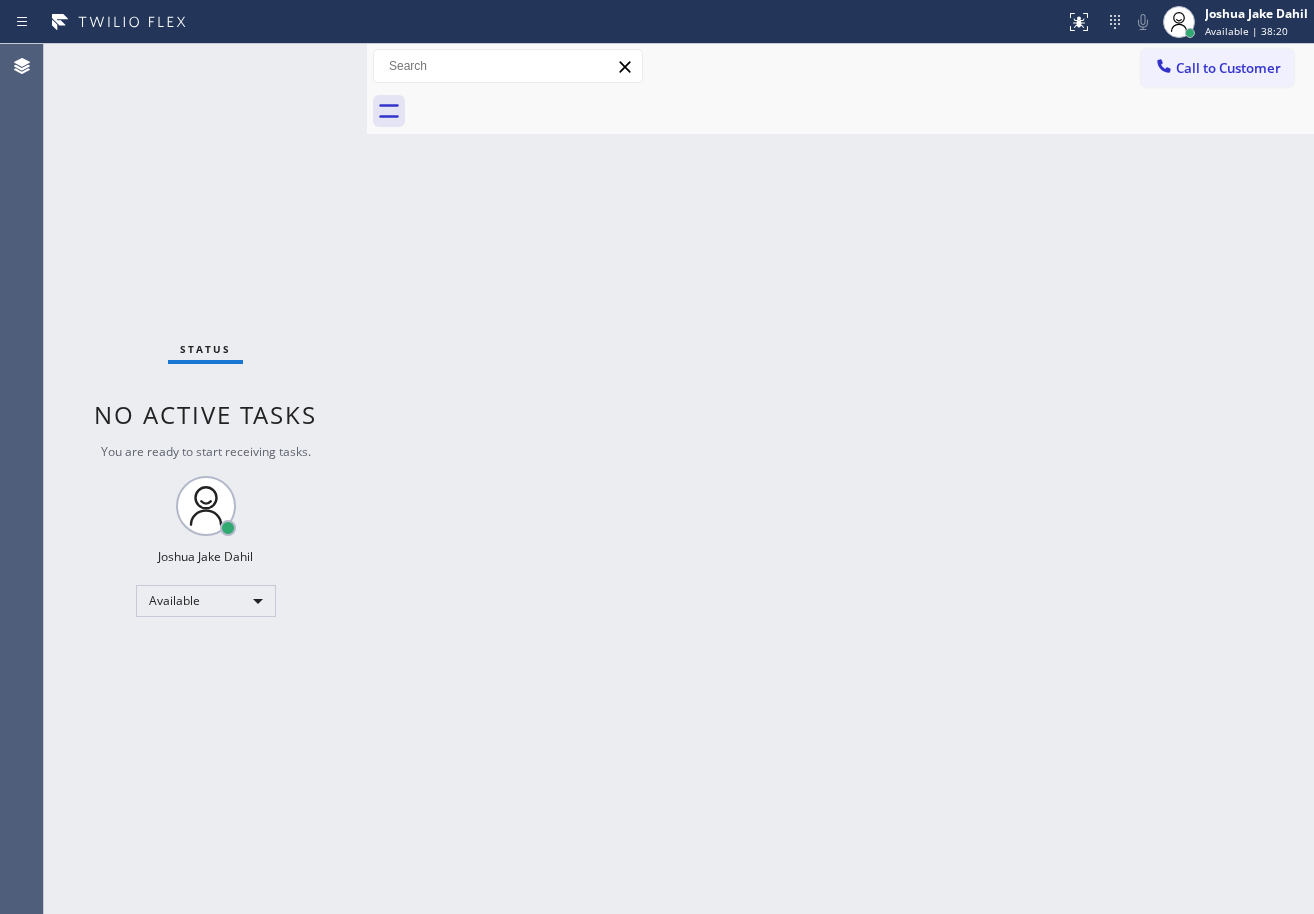 click on "Status   No active tasks     You are ready to start receiving tasks.   [FIRST] [LAST] Available" at bounding box center (205, 479) 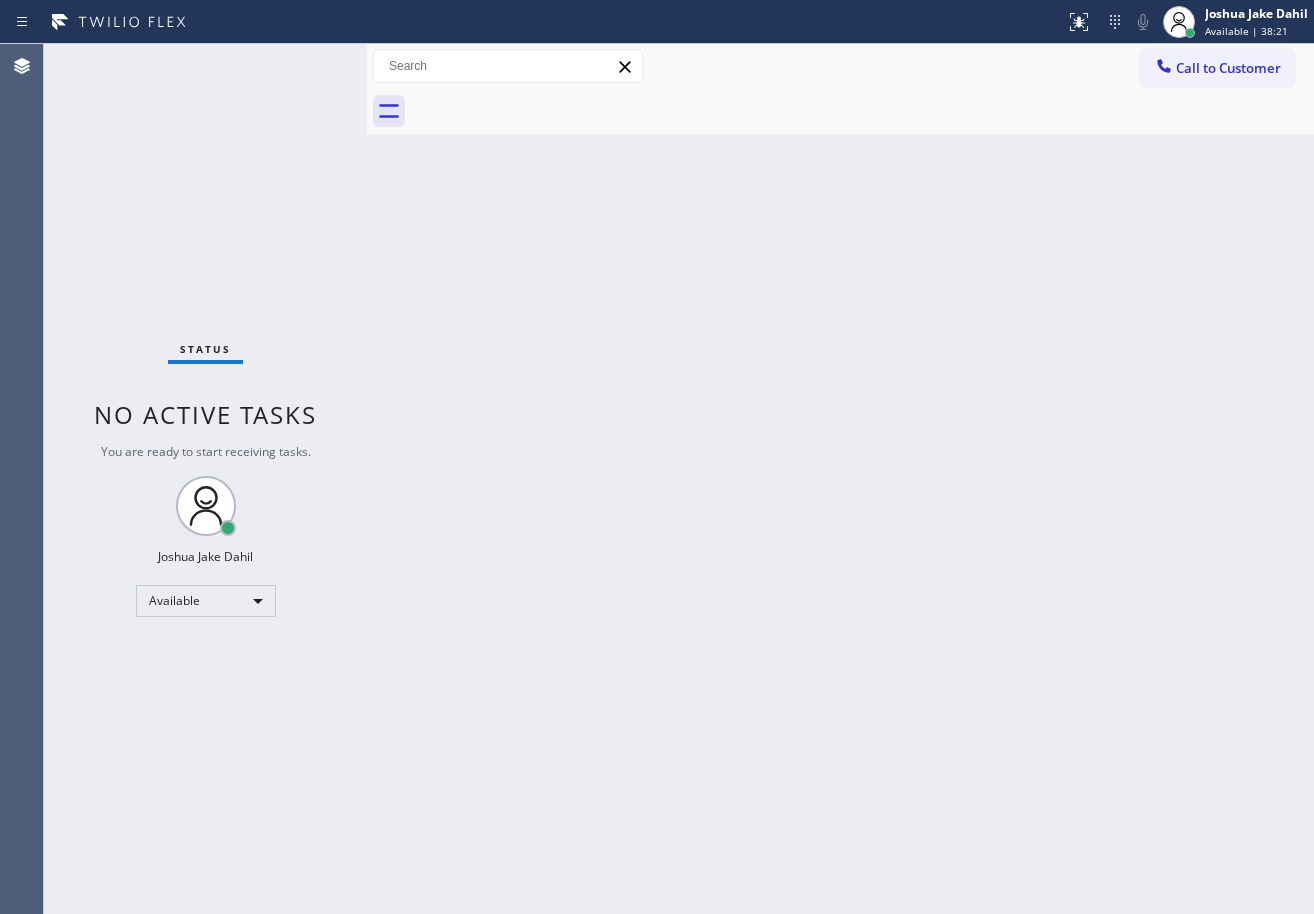 click on "Status   No active tasks     You are ready to start receiving tasks.   [FIRST] [LAST] Available" at bounding box center [205, 479] 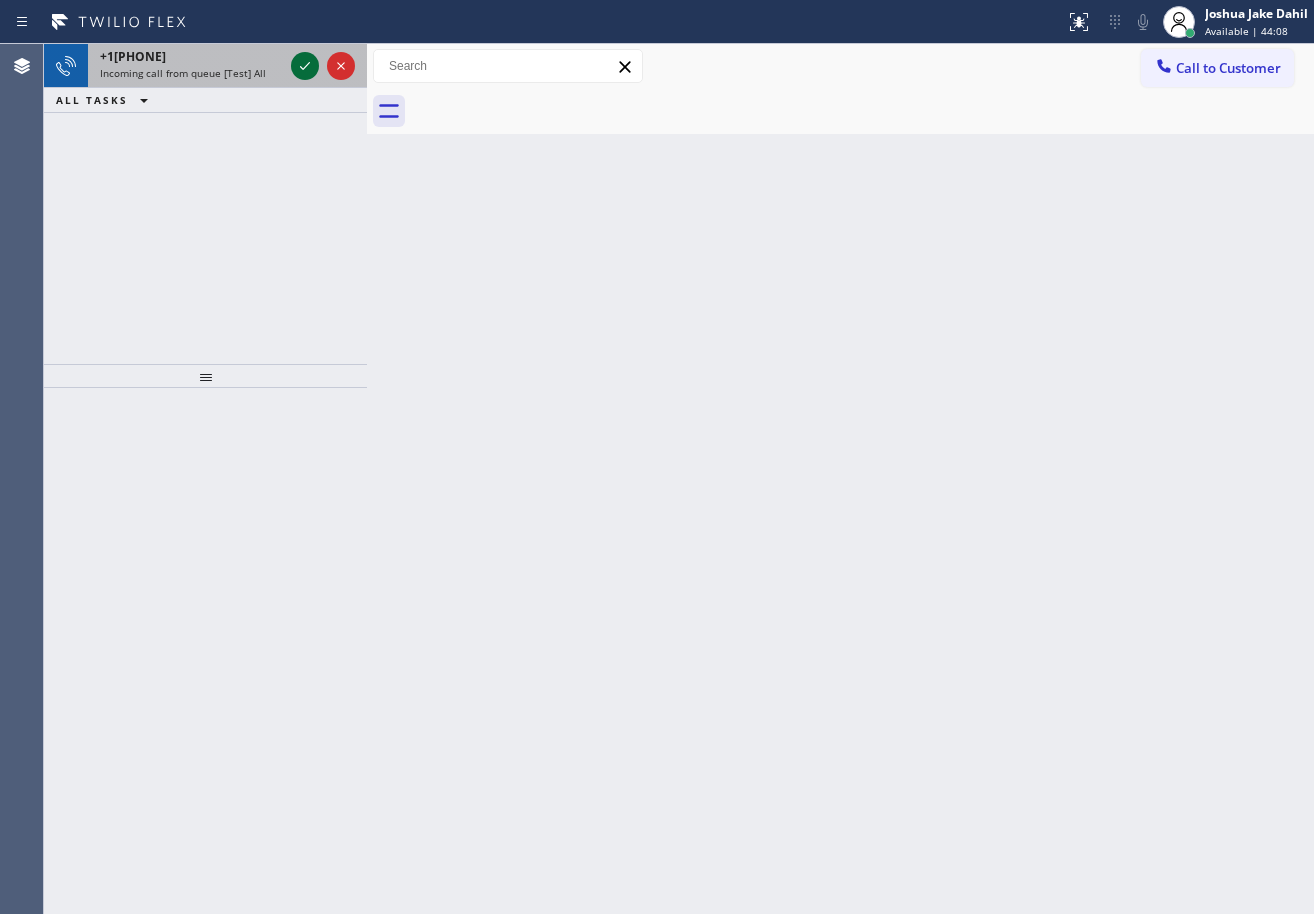 click 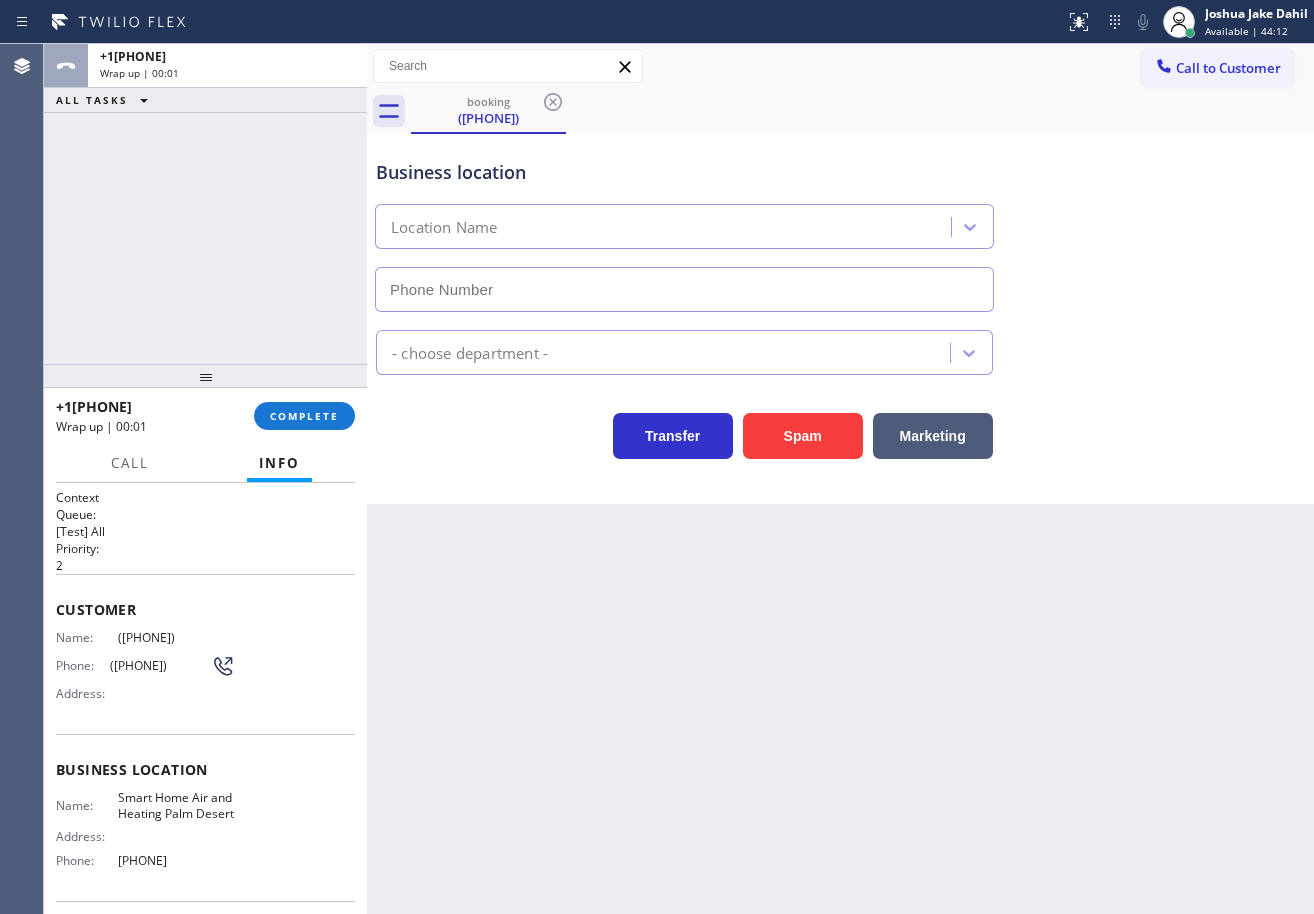 type on "[PHONE]" 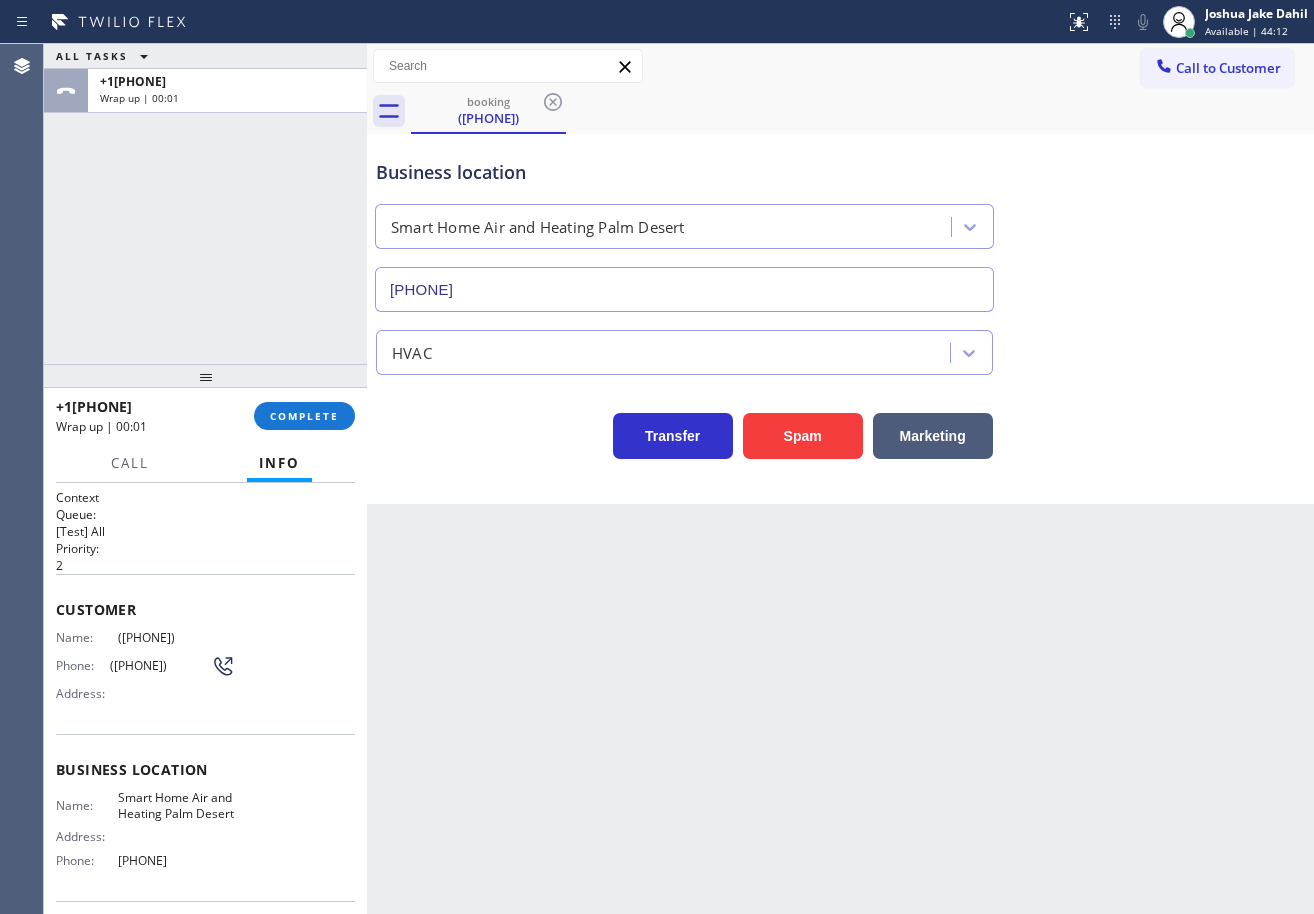 drag, startPoint x: 299, startPoint y: 382, endPoint x: 303, endPoint y: 393, distance: 11.7046995 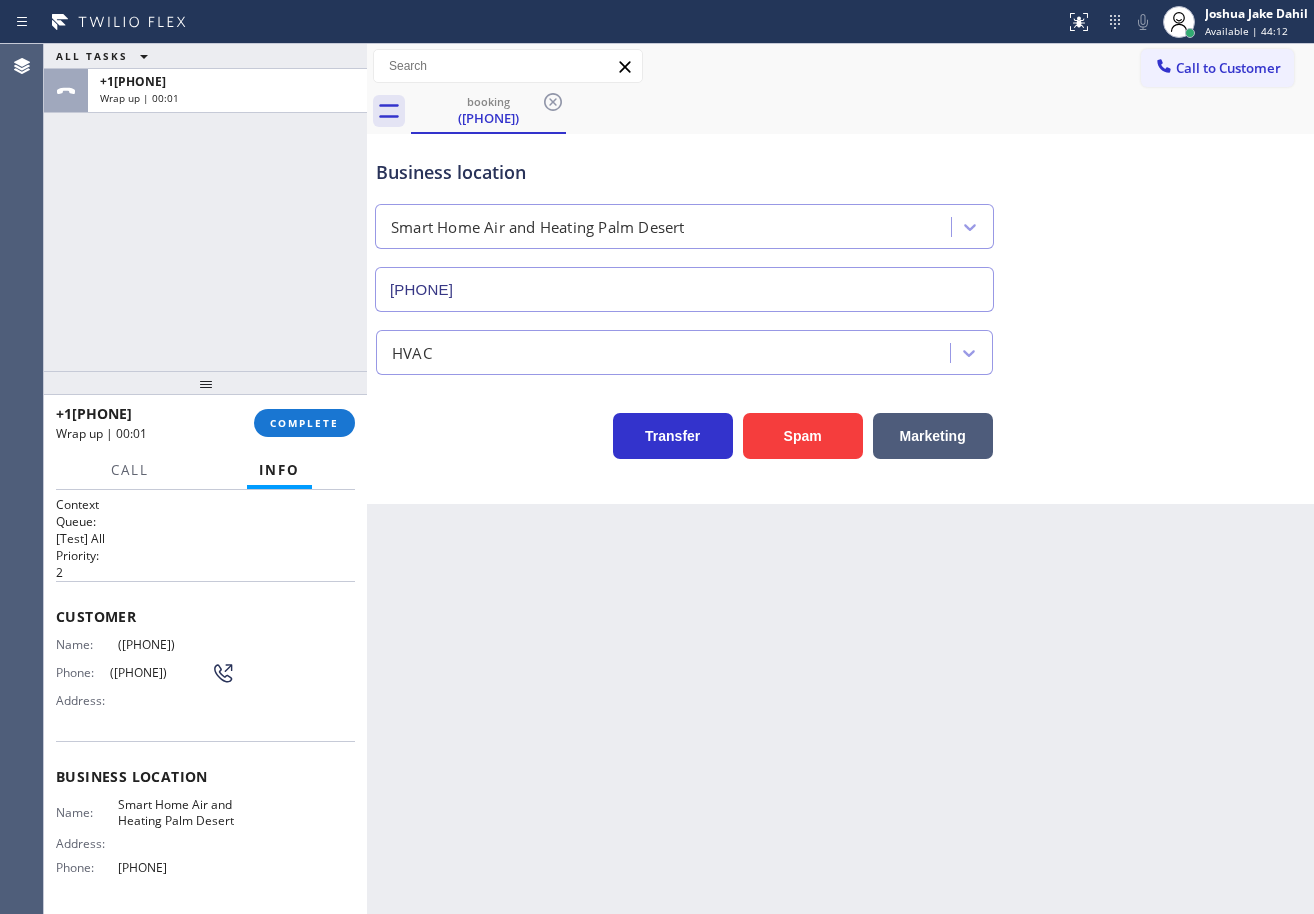 click on "[PHONE] Wrap up | 00:01 COMPLETE" at bounding box center [205, 423] 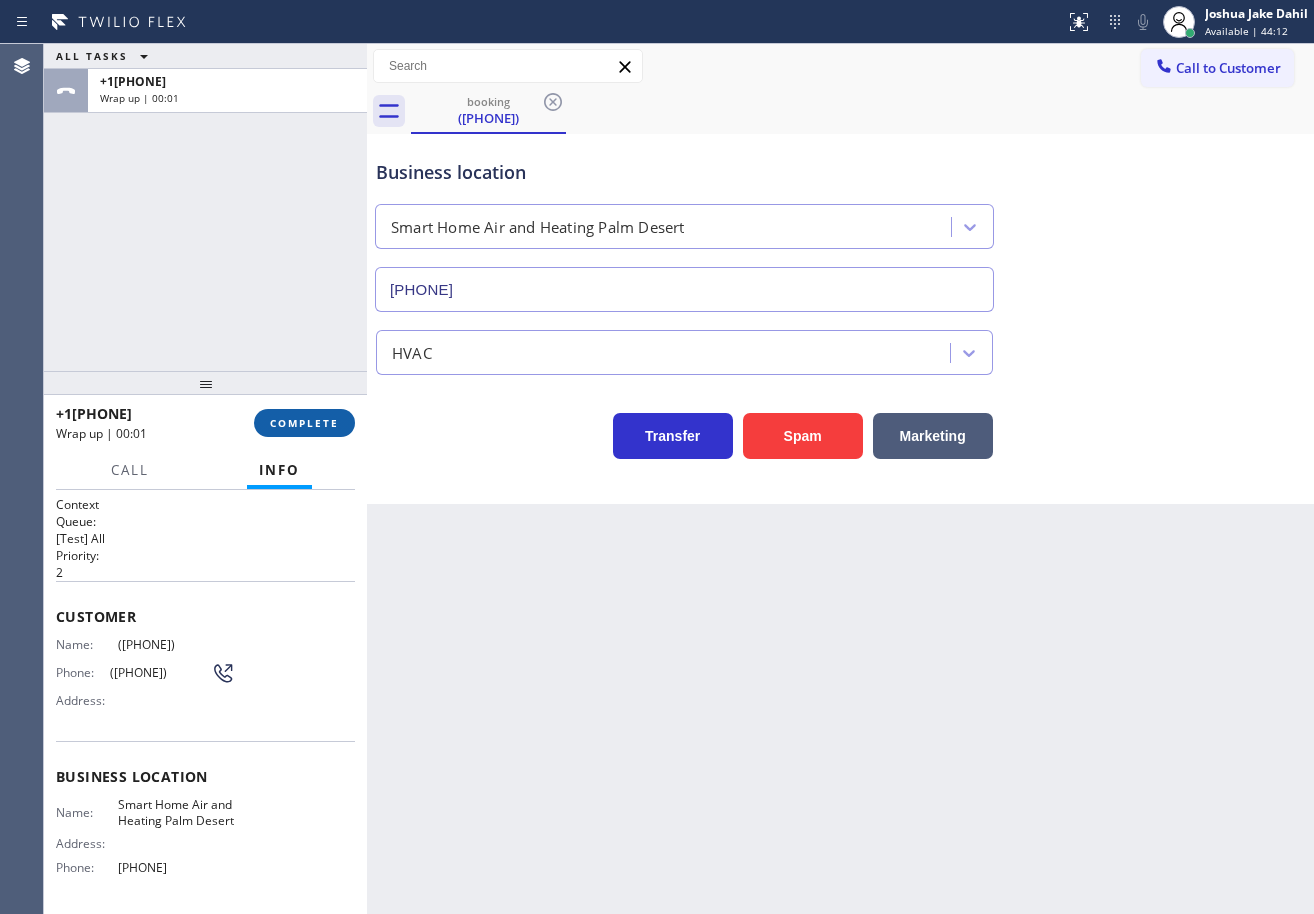 click on "COMPLETE" at bounding box center [304, 423] 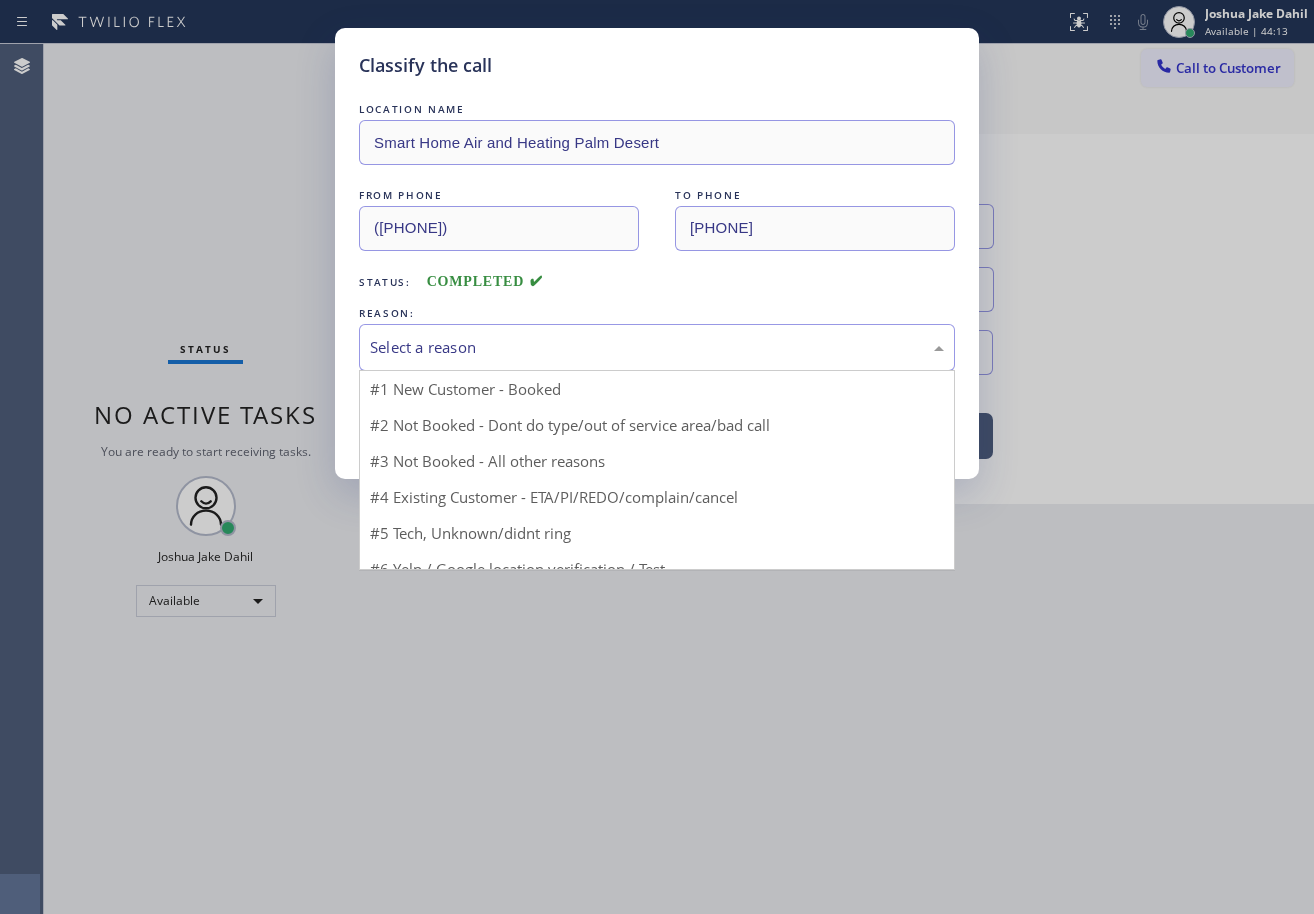 click on "Select a reason" at bounding box center (657, 347) 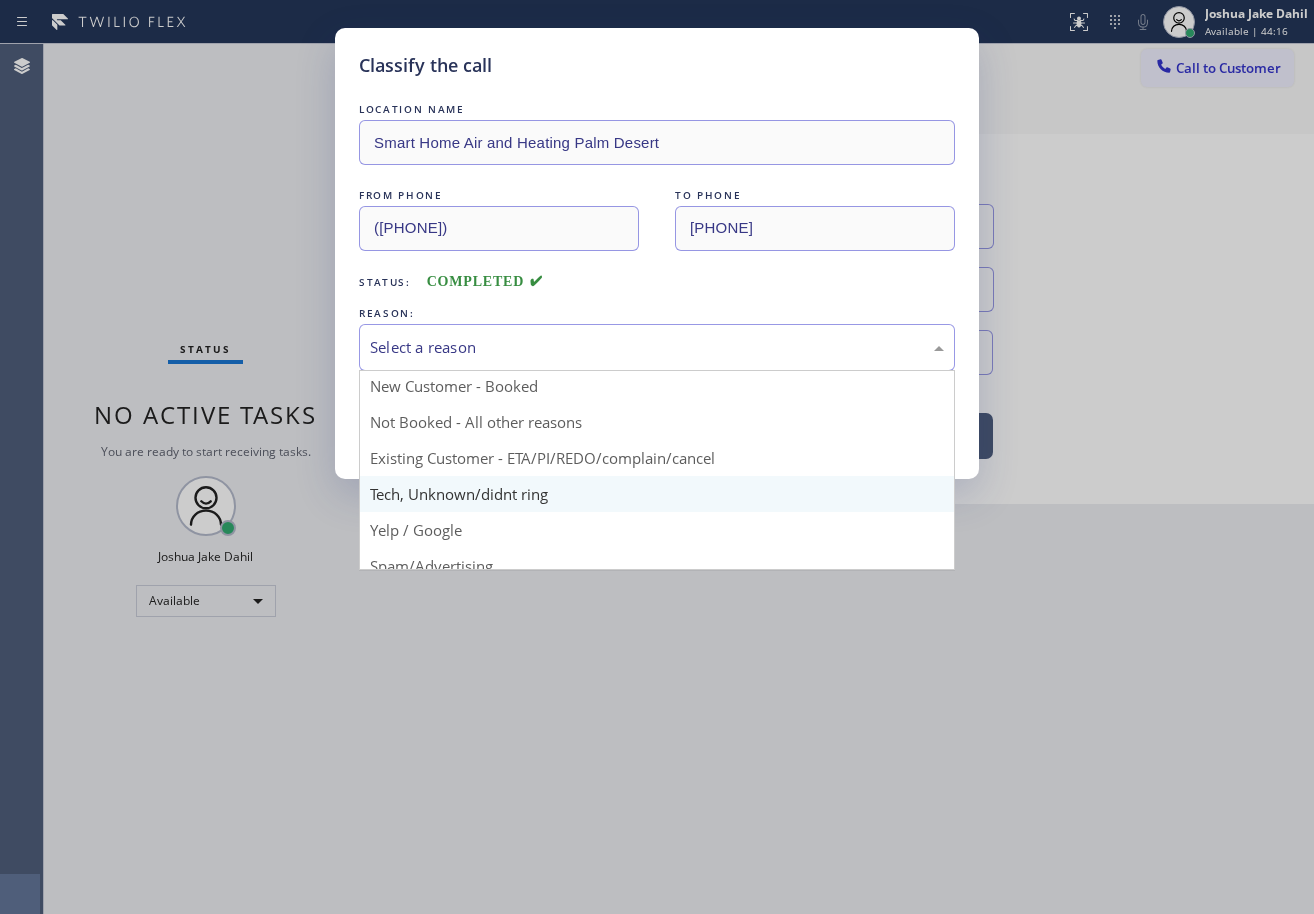 scroll, scrollTop: 0, scrollLeft: 0, axis: both 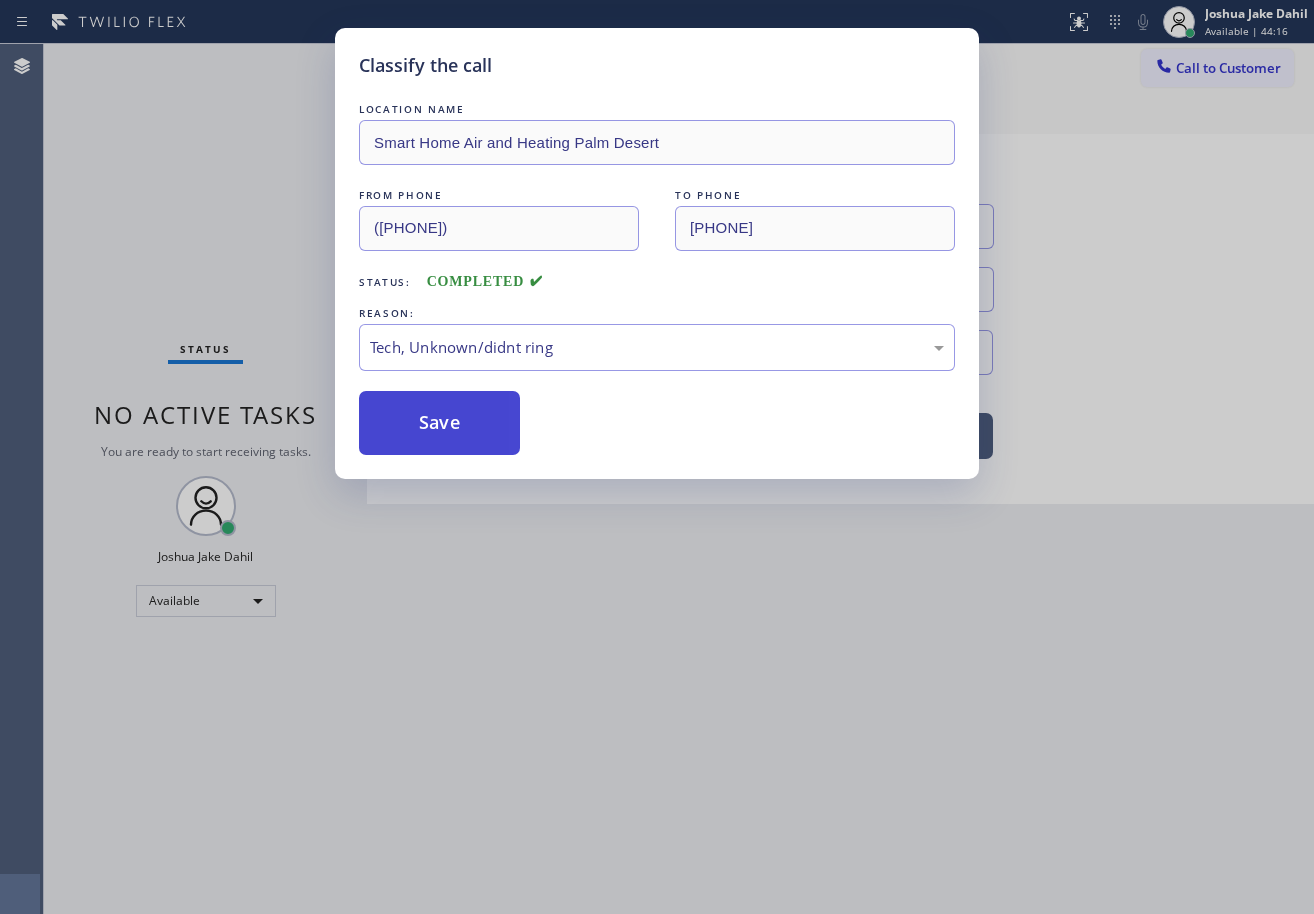 click on "Save" at bounding box center [439, 423] 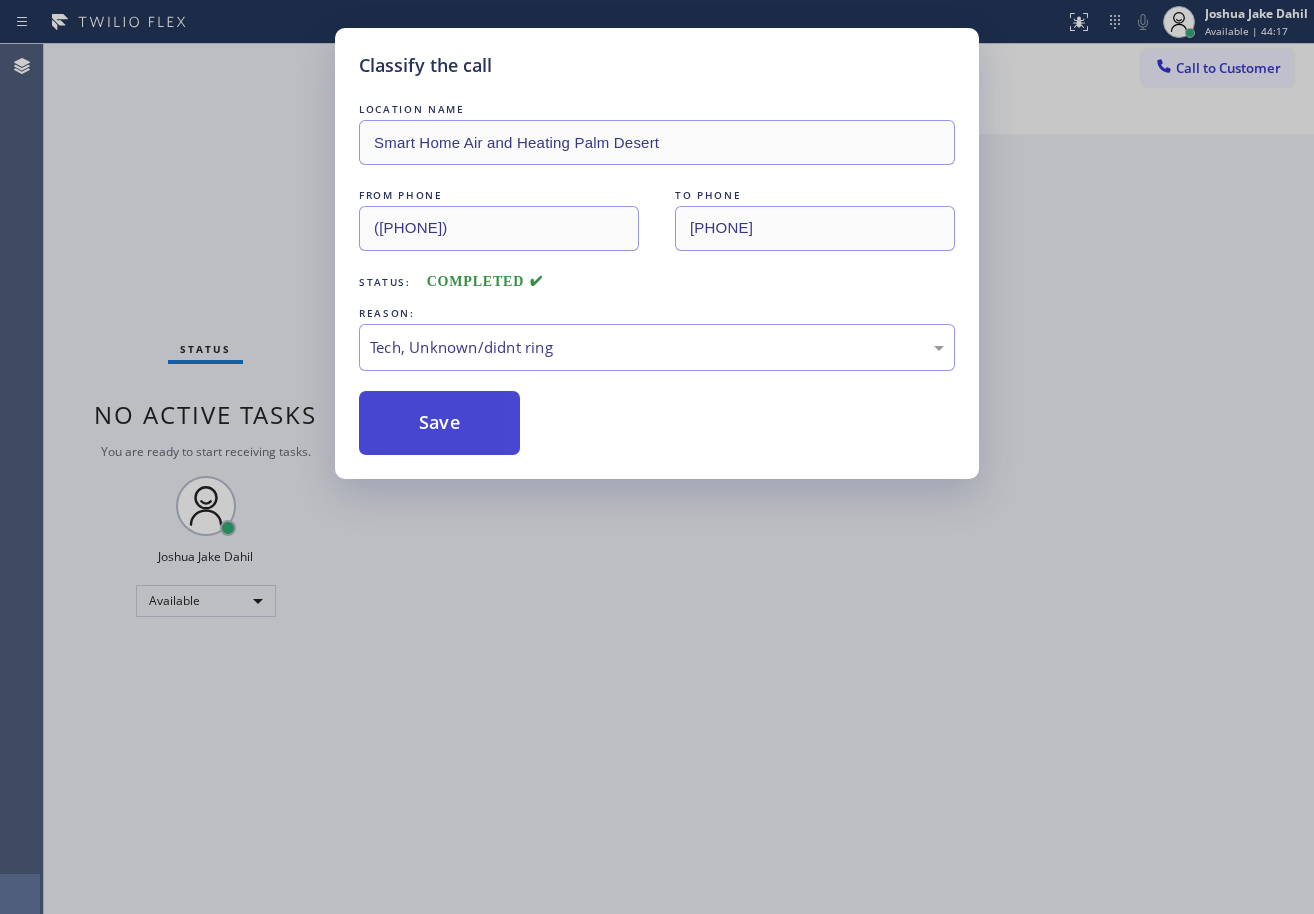 click on "Save" at bounding box center (439, 423) 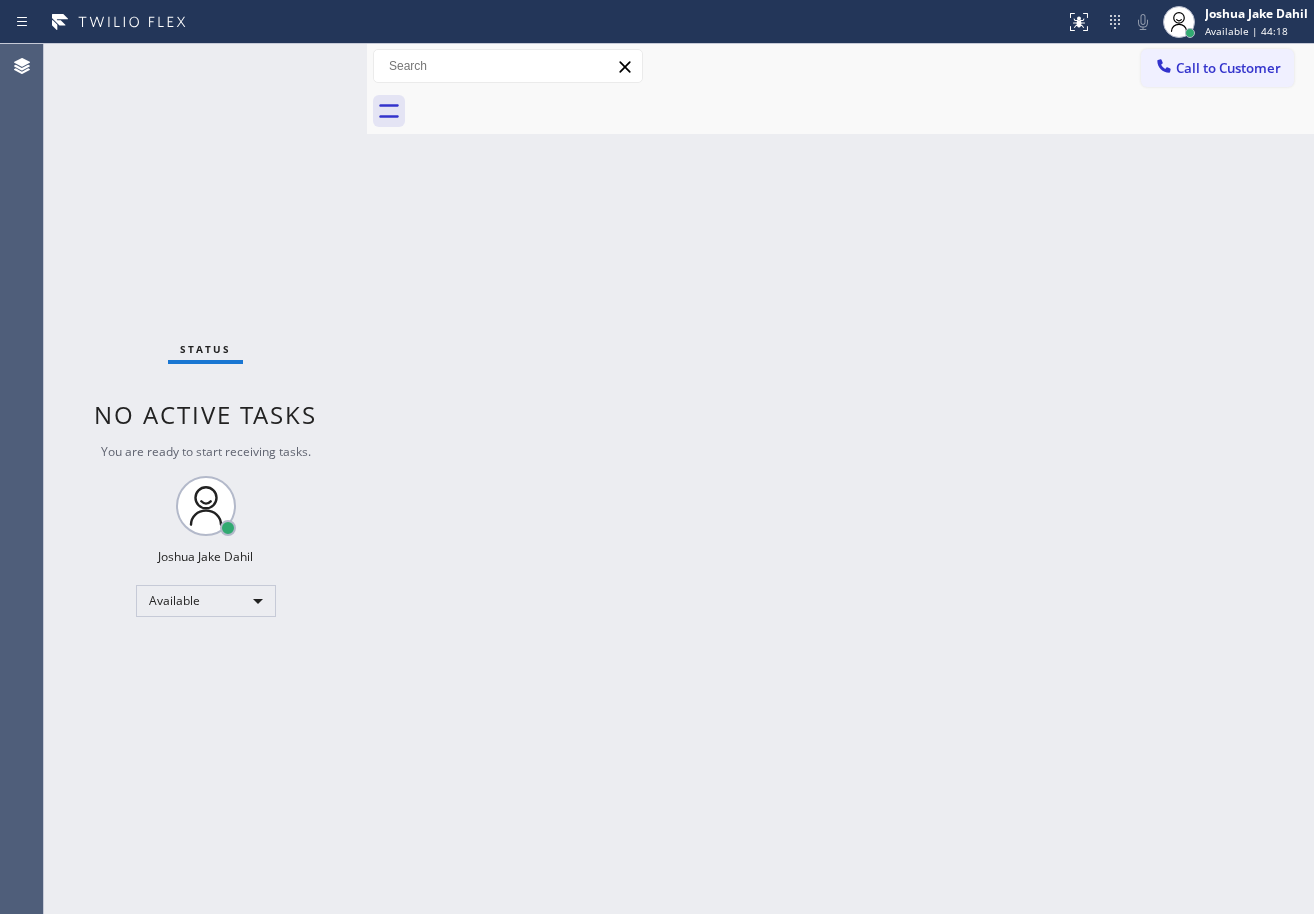 click on "Status   No active tasks     You are ready to start receiving tasks.   [FIRST] [LAST] Available" at bounding box center [205, 479] 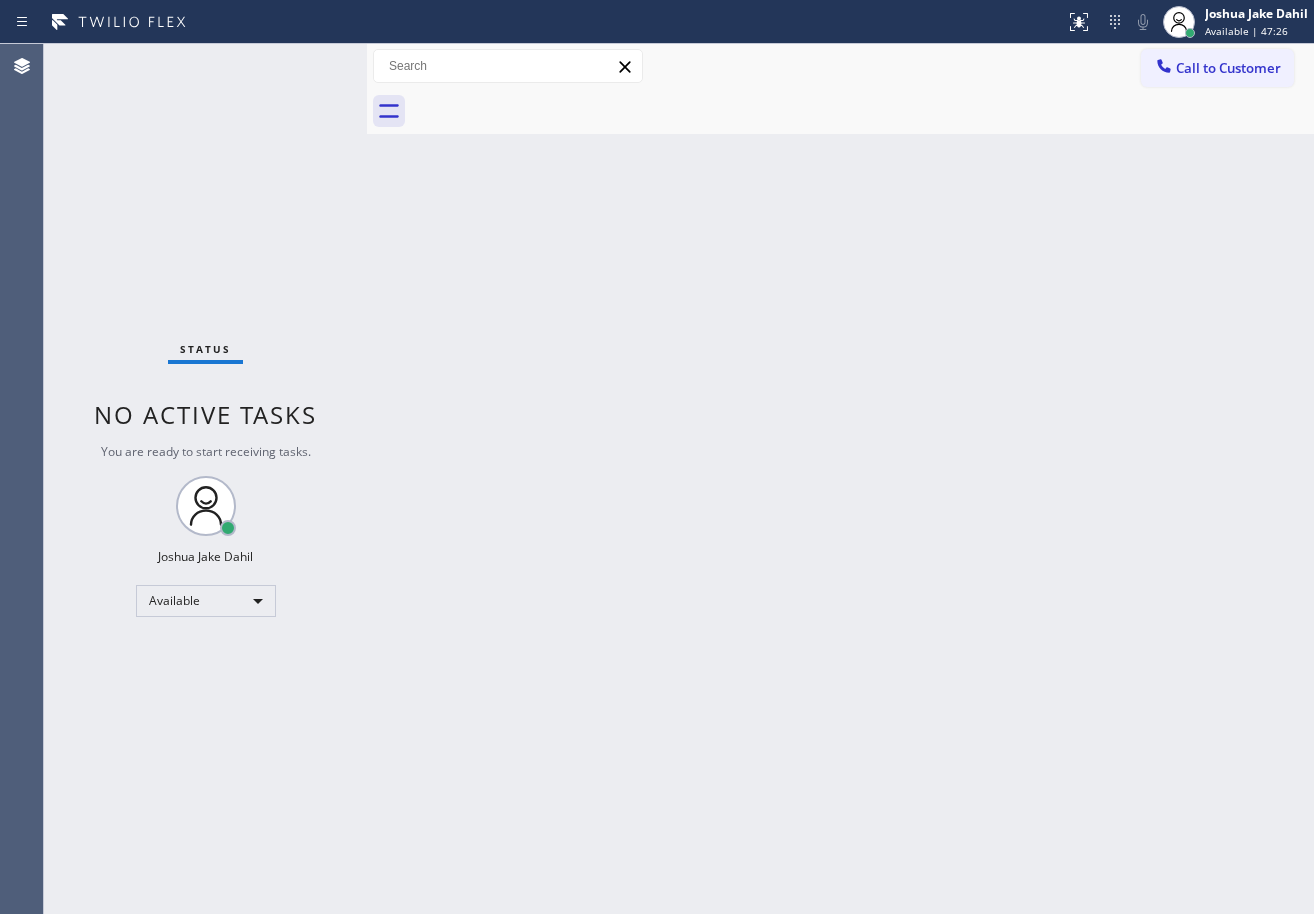 click on "Status   No active tasks     You are ready to start receiving tasks.   [FIRST] [LAST] Available" at bounding box center [205, 479] 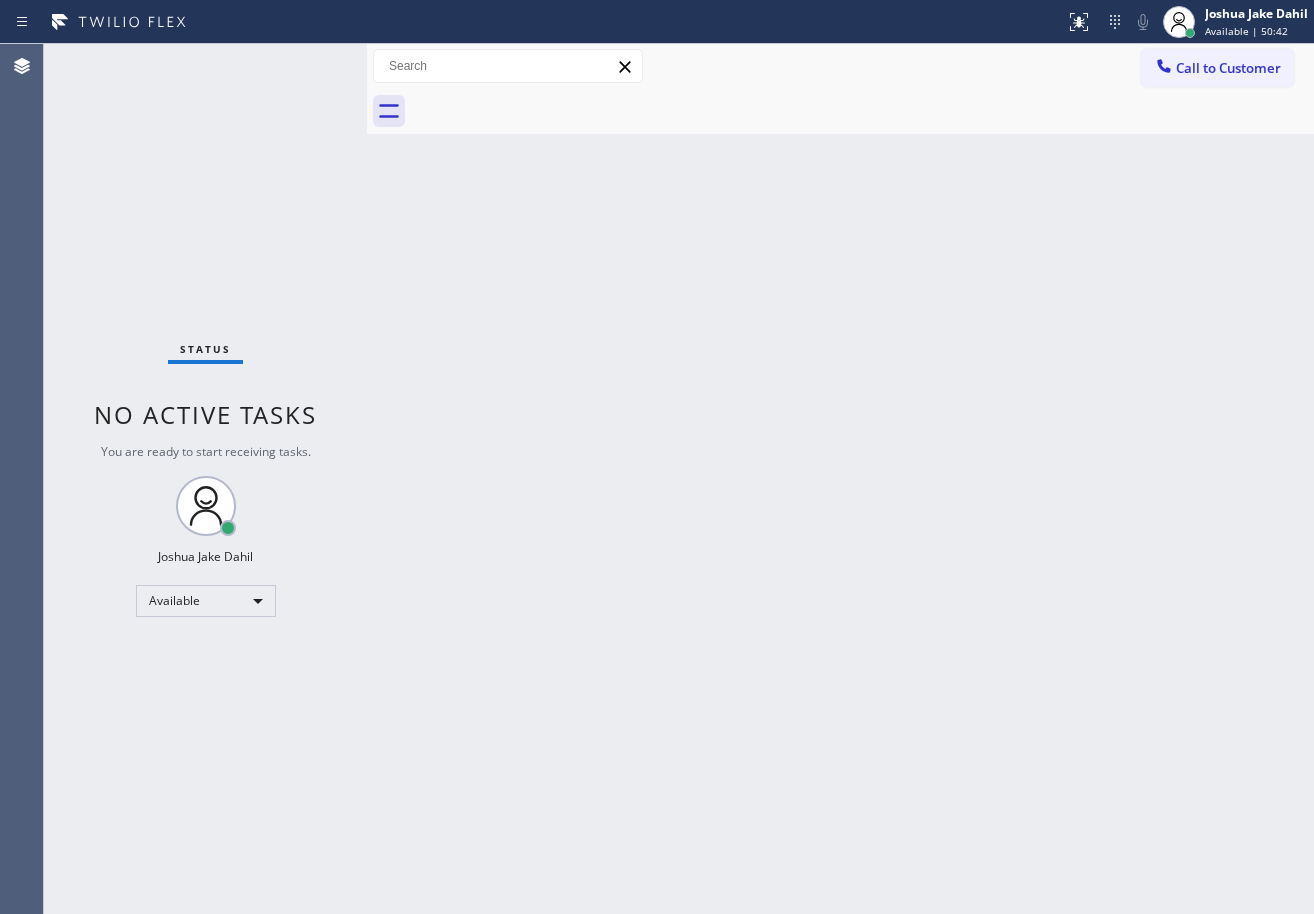 click on "Status   No active tasks     You are ready to start receiving tasks.   [FIRST] [LAST] Available" at bounding box center [205, 479] 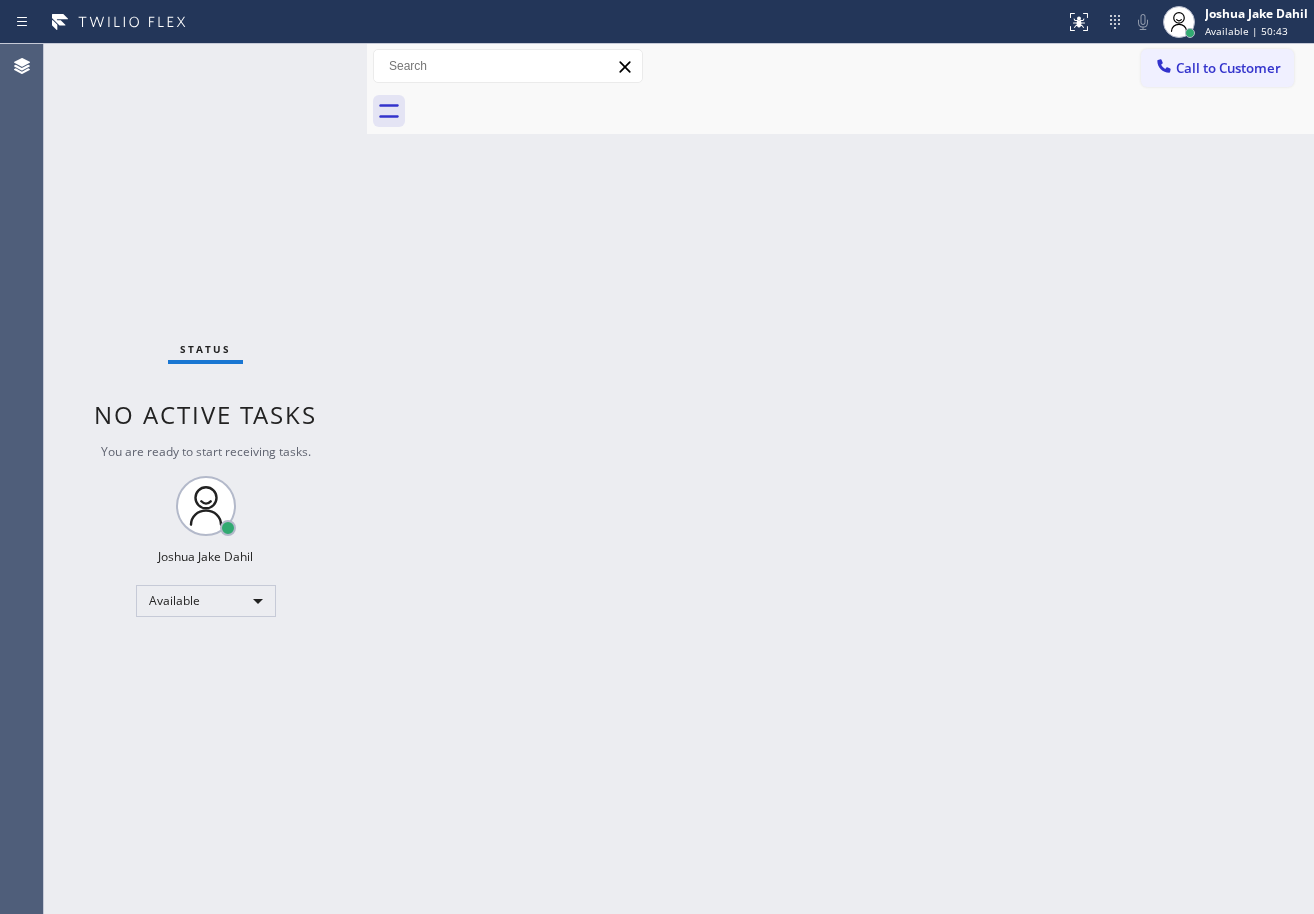 drag, startPoint x: 291, startPoint y: 65, endPoint x: 314, endPoint y: 56, distance: 24.698177 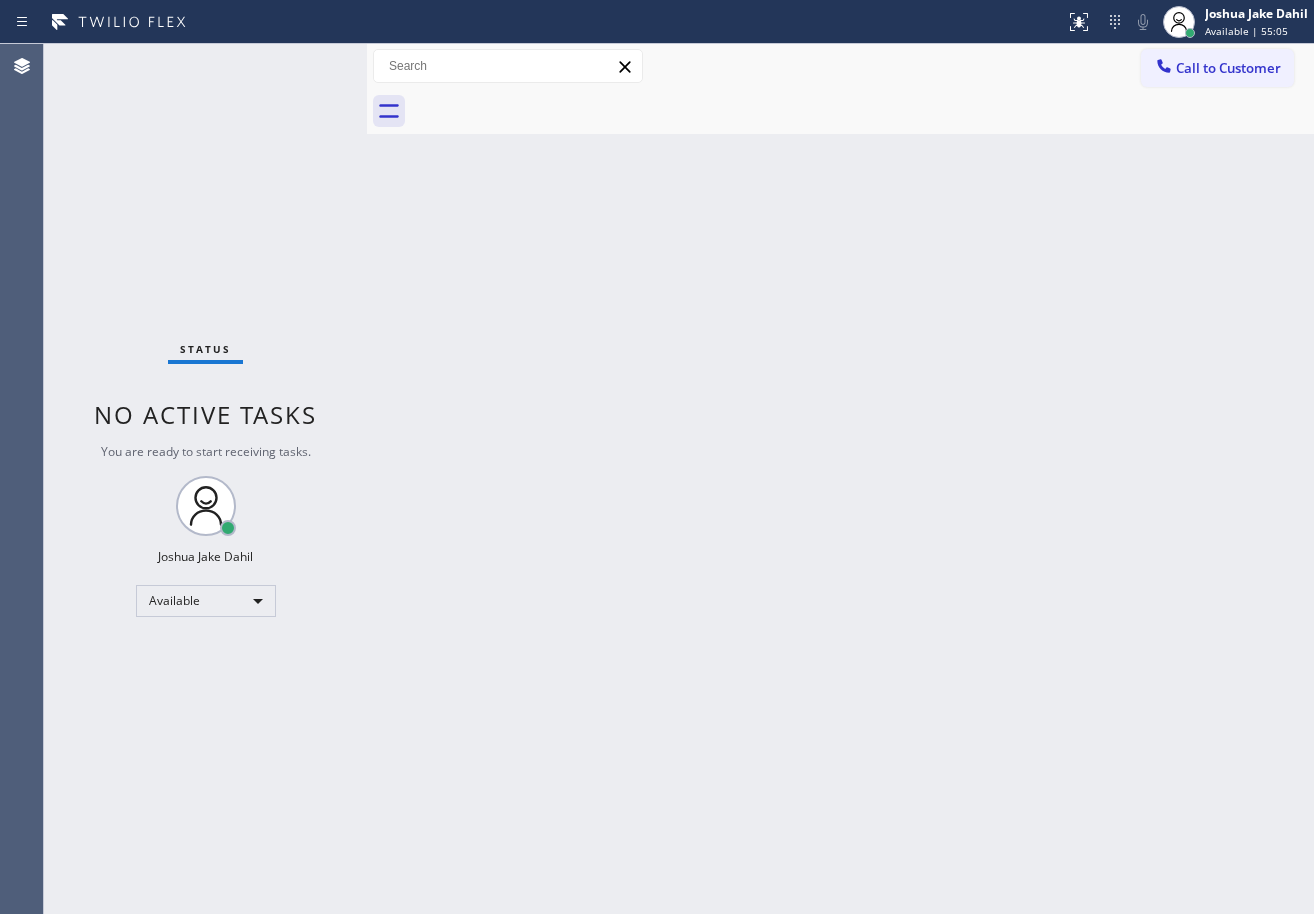 click on "Status   No active tasks     You are ready to start receiving tasks.   [FIRST] [LAST] Available" at bounding box center [205, 479] 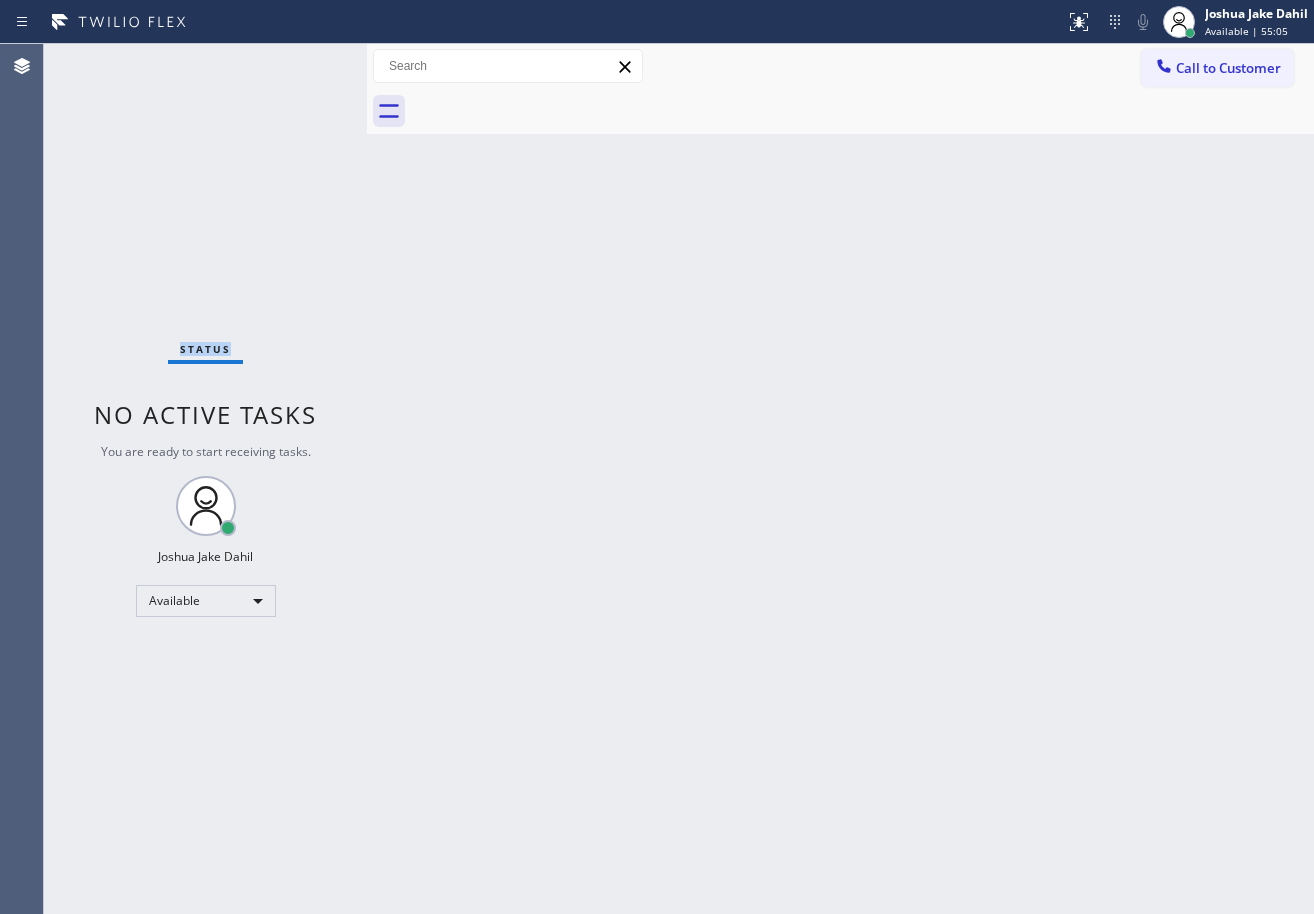 click on "Status   No active tasks     You are ready to start receiving tasks.   [FIRST] [LAST] Available" at bounding box center (205, 479) 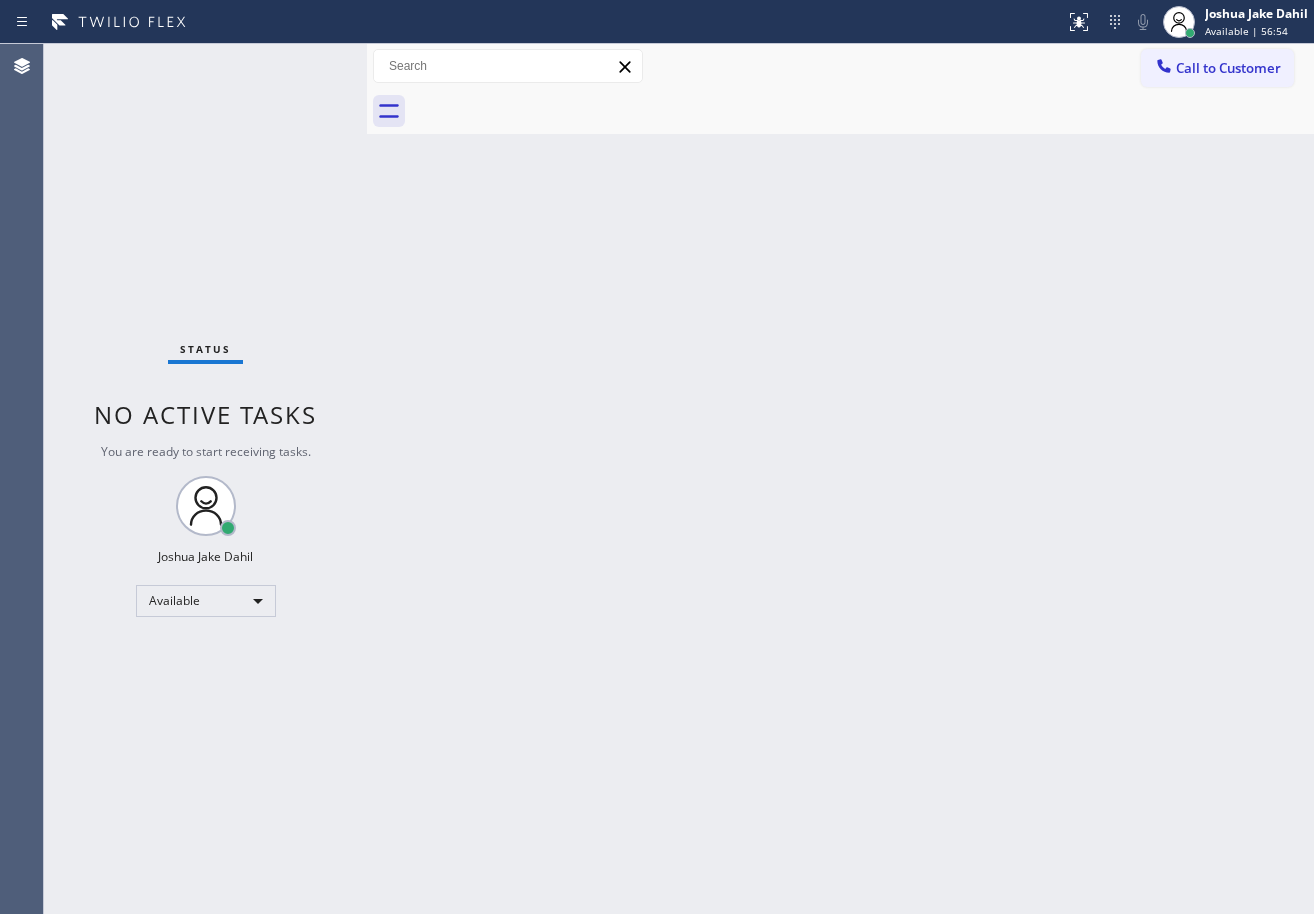 drag, startPoint x: 849, startPoint y: 466, endPoint x: 862, endPoint y: 462, distance: 13.601471 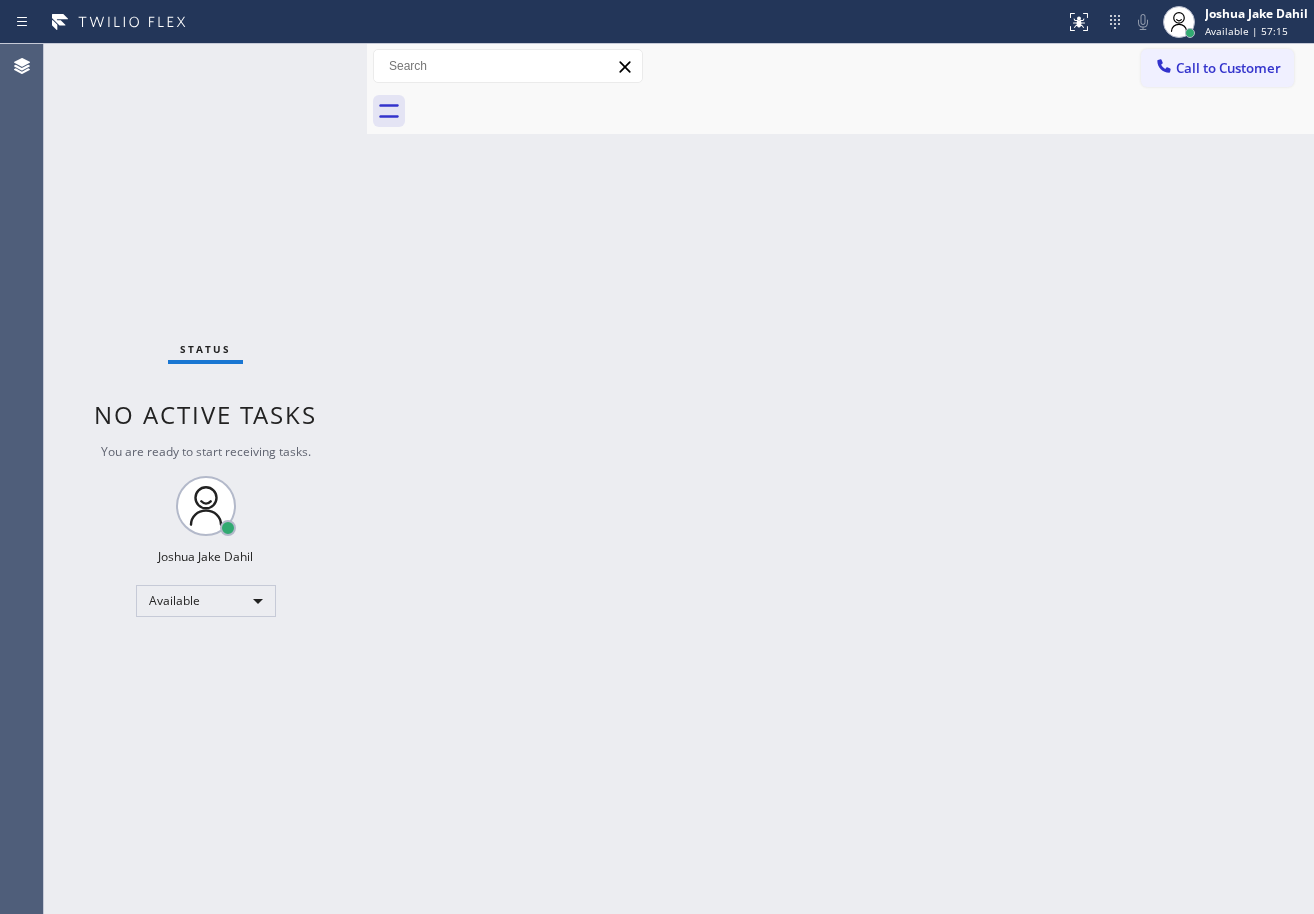 click on "Back to Dashboard Change Sender ID Customers Technicians Select a contact Outbound call Technician Search Technician Your caller id phone number Your caller id phone number Call Technician info Name   Phone none Address none Change Sender ID HVAC [PHONE] 5 Star Appliance [PHONE] Appliance Repair [PHONE] Plumbing [PHONE] Air Duct Cleaning [PHONE]  Electricians [PHONE] Cancel Change Check personal SMS Reset Change No tabs Call to Customer Outbound call Location Search location Your caller id phone number ([PHONE]) Customer number Call Outbound call Technician Search Technician Your caller id phone number Your caller id phone number Call" at bounding box center [840, 479] 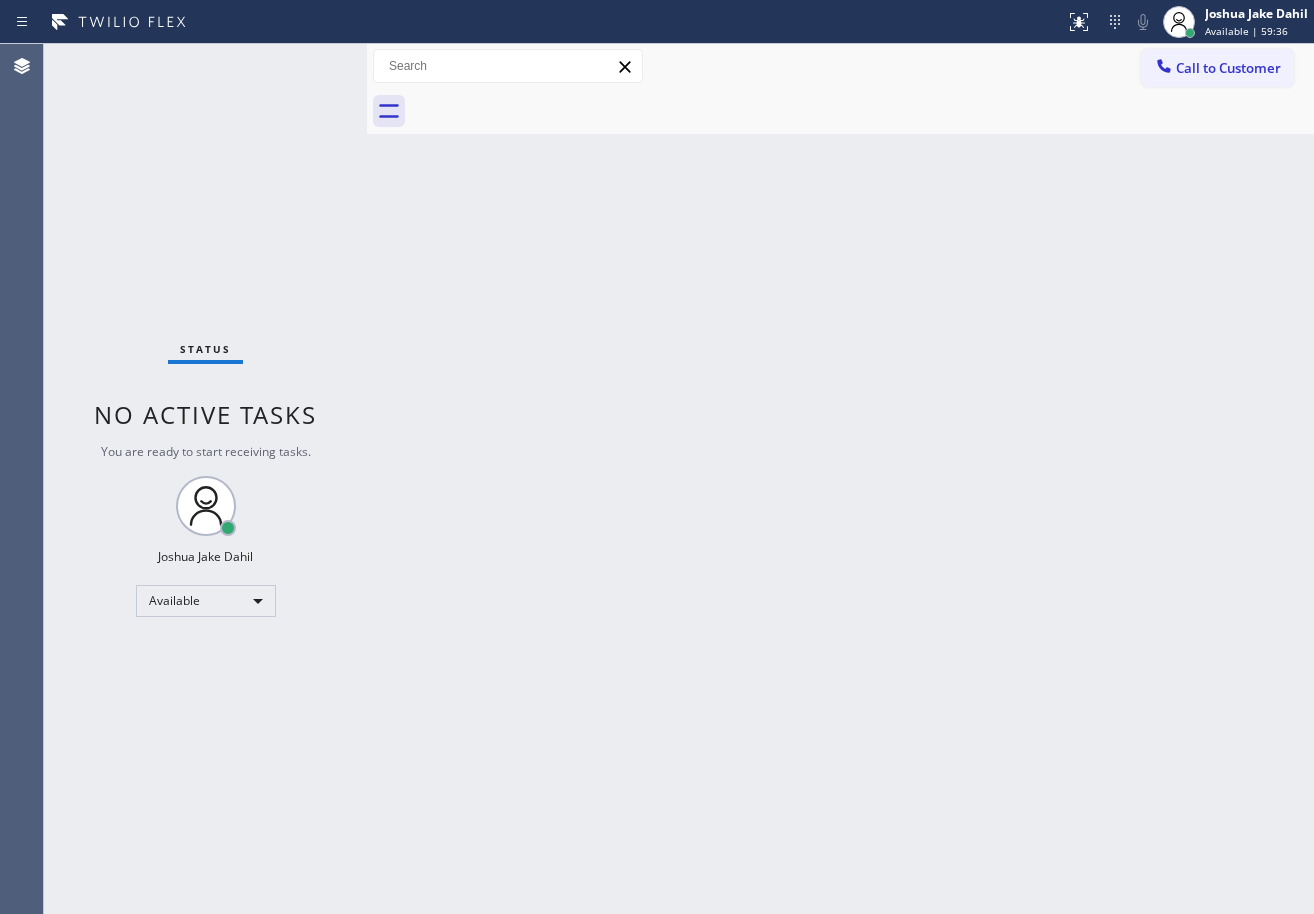 click on "Back to Dashboard Change Sender ID Customers Technicians Select a contact Outbound call Technician Search Technician Your caller id phone number Your caller id phone number Call Technician info Name   Phone none Address none Change Sender ID HVAC [PHONE] 5 Star Appliance [PHONE] Appliance Repair [PHONE] Plumbing [PHONE] Air Duct Cleaning [PHONE]  Electricians [PHONE] Cancel Change Check personal SMS Reset Change No tabs Call to Customer Outbound call Location Search location Your caller id phone number ([PHONE]) Customer number Call Outbound call Technician Search Technician Your caller id phone number Your caller id phone number Call" at bounding box center (840, 479) 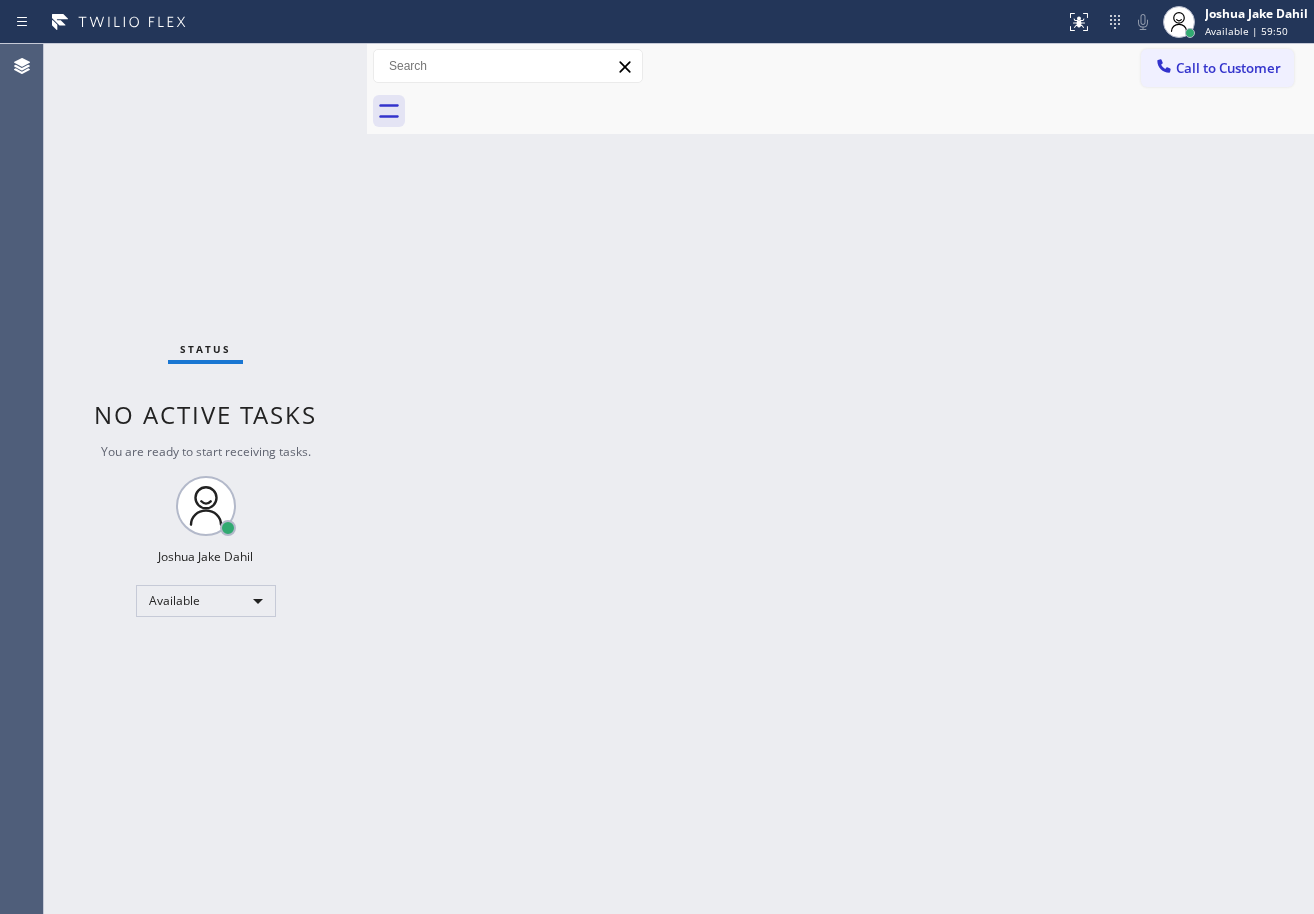 click on "Back to Dashboard Change Sender ID Customers Technicians Select a contact Outbound call Technician Search Technician Your caller id phone number Your caller id phone number Call Technician info Name   Phone none Address none Change Sender ID HVAC [PHONE] 5 Star Appliance [PHONE] Appliance Repair [PHONE] Plumbing [PHONE] Air Duct Cleaning [PHONE]  Electricians [PHONE] Cancel Change Check personal SMS Reset Change No tabs Call to Customer Outbound call Location Search location Your caller id phone number ([PHONE]) Customer number Call Outbound call Technician Search Technician Your caller id phone number Your caller id phone number Call" at bounding box center [840, 479] 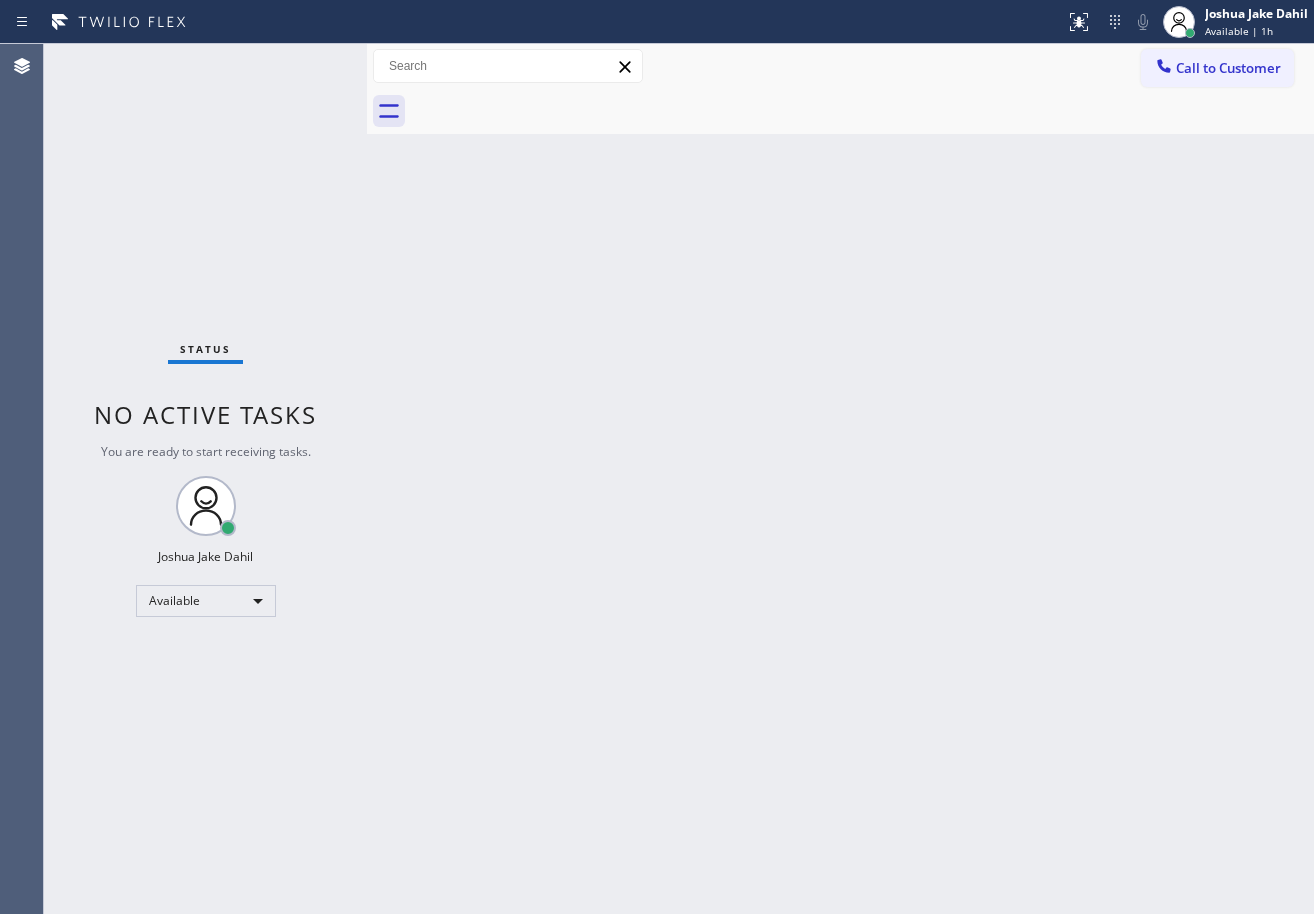 click on "Back to Dashboard Change Sender ID Customers Technicians Select a contact Outbound call Technician Search Technician Your caller id phone number Your caller id phone number Call Technician info Name   Phone none Address none Change Sender ID HVAC [PHONE] 5 Star Appliance [PHONE] Appliance Repair [PHONE] Plumbing [PHONE] Air Duct Cleaning [PHONE]  Electricians [PHONE] Cancel Change Check personal SMS Reset Change No tabs Call to Customer Outbound call Location Search location Your caller id phone number ([PHONE]) Customer number Call Outbound call Technician Search Technician Your caller id phone number Your caller id phone number Call" at bounding box center (840, 479) 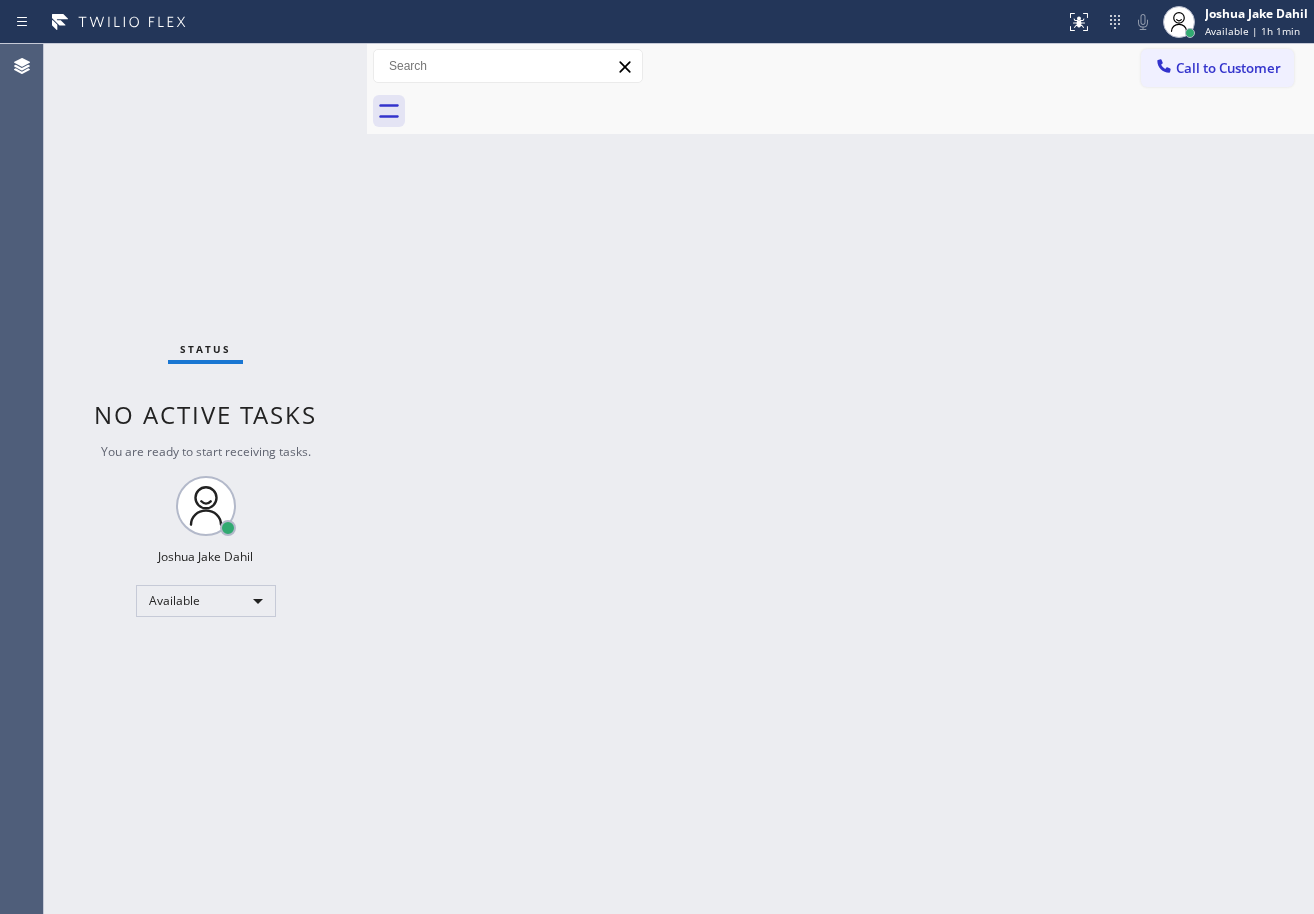 click on "Back to Dashboard Change Sender ID Customers Technicians Select a contact Outbound call Technician Search Technician Your caller id phone number Your caller id phone number Call Technician info Name   Phone none Address none Change Sender ID HVAC [PHONE] 5 Star Appliance [PHONE] Appliance Repair [PHONE] Plumbing [PHONE] Air Duct Cleaning [PHONE]  Electricians [PHONE] Cancel Change Check personal SMS Reset Change No tabs Call to Customer Outbound call Location Search location Your caller id phone number ([PHONE]) Customer number Call Outbound call Technician Search Technician Your caller id phone number Your caller id phone number Call" at bounding box center [840, 479] 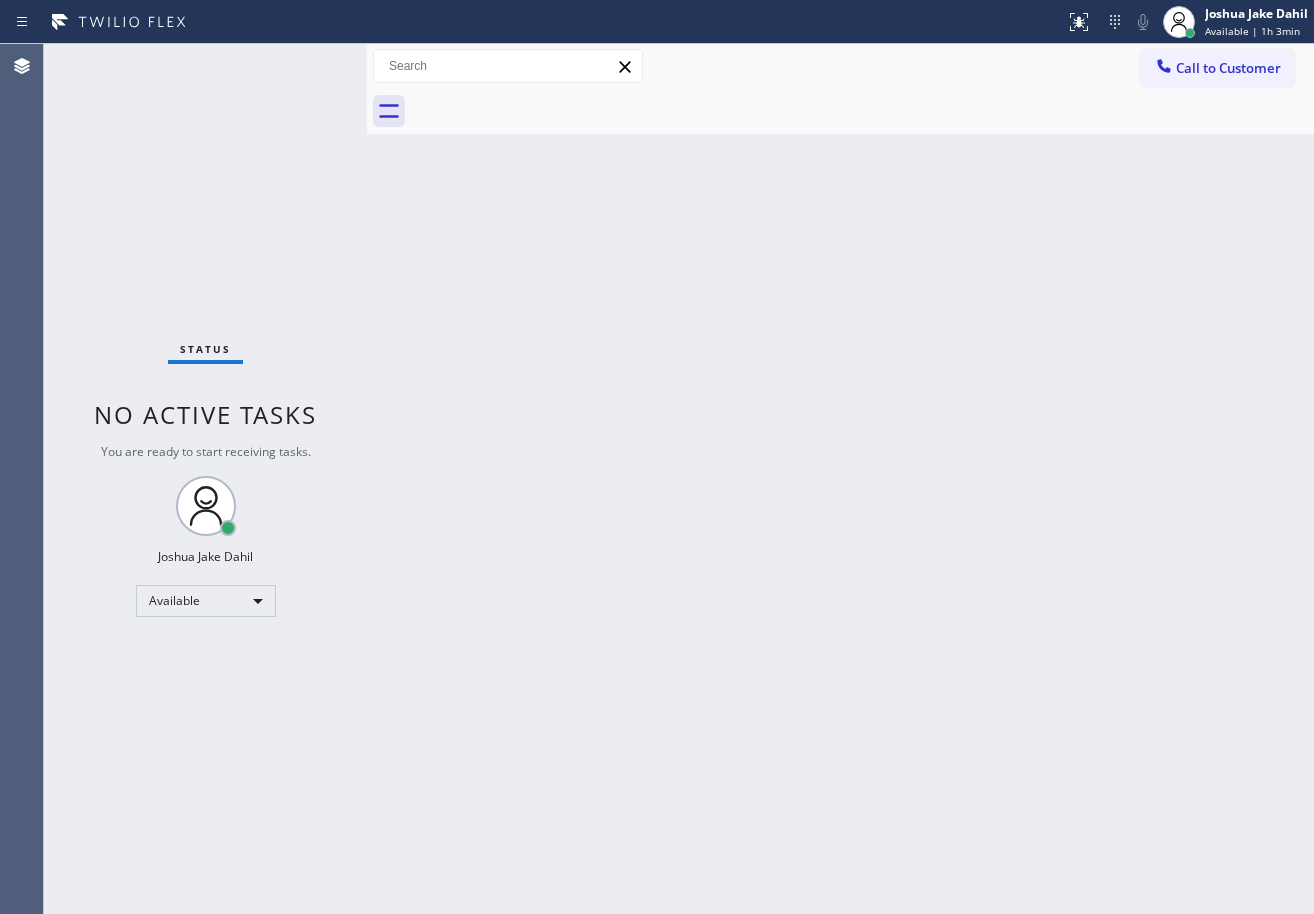 click on "Status   No active tasks     You are ready to start receiving tasks.   [FIRST] [LAST] Available" at bounding box center (205, 479) 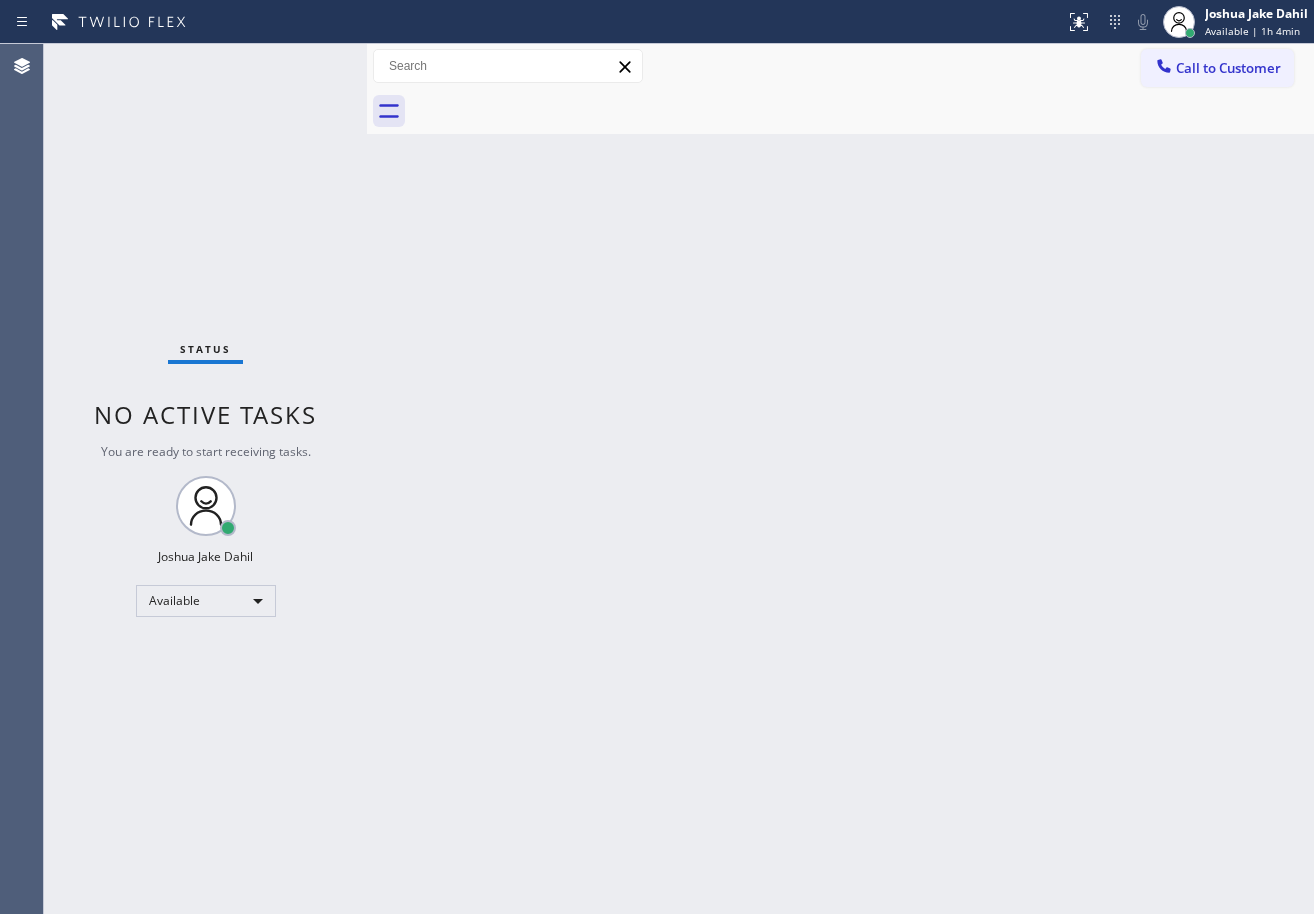 click on "Back to Dashboard Change Sender ID Customers Technicians Select a contact Outbound call Technician Search Technician Your caller id phone number Your caller id phone number Call Technician info Name   Phone none Address none Change Sender ID HVAC [PHONE] 5 Star Appliance [PHONE] Appliance Repair [PHONE] Plumbing [PHONE] Air Duct Cleaning [PHONE]  Electricians [PHONE] Cancel Change Check personal SMS Reset Change No tabs Call to Customer Outbound call Location Search location Your caller id phone number ([PHONE]) Customer number Call Outbound call Technician Search Technician Your caller id phone number Your caller id phone number Call" at bounding box center (840, 479) 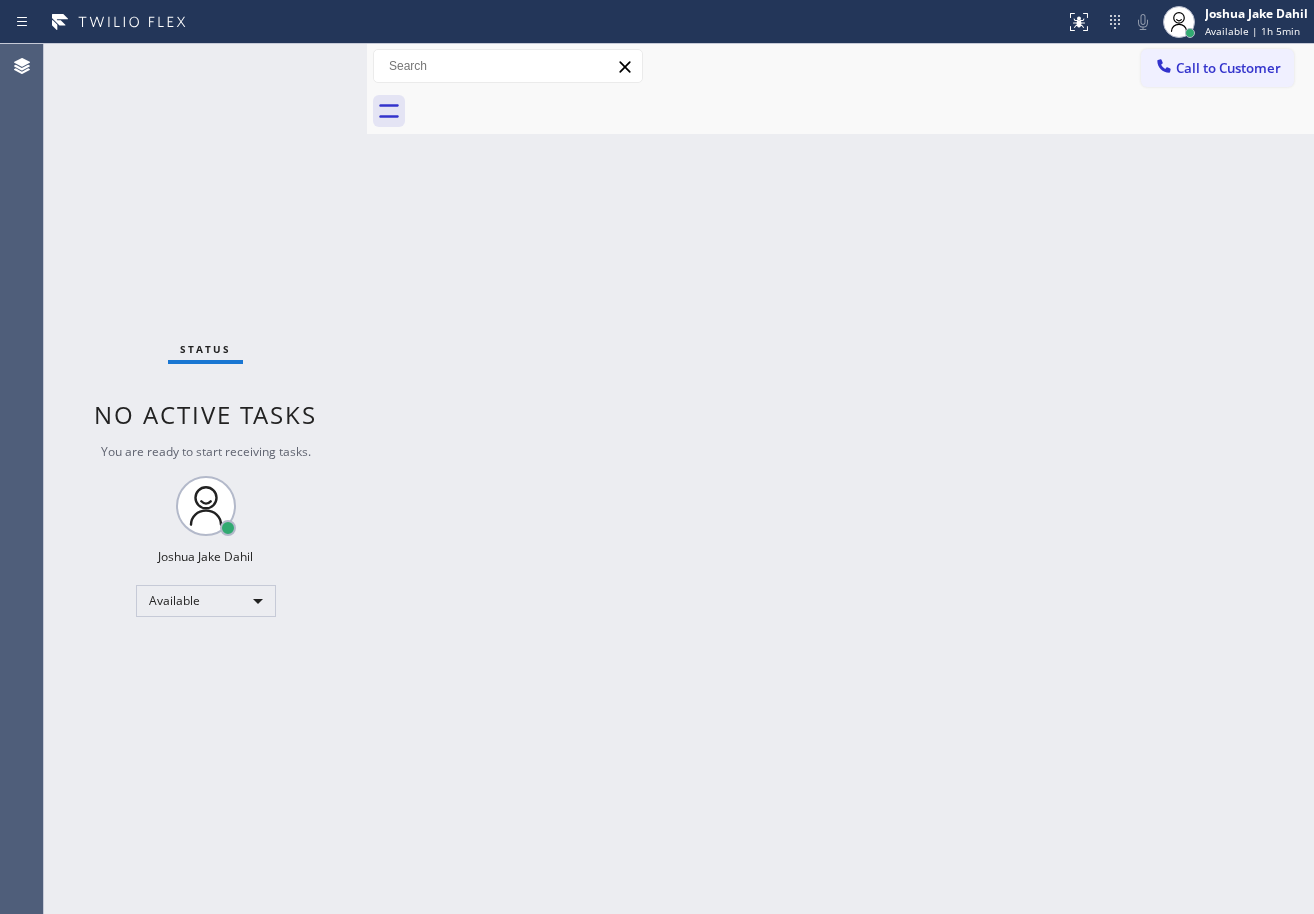 click on "Status   No active tasks     You are ready to start receiving tasks.   [FIRST] [LAST] Available" at bounding box center [205, 479] 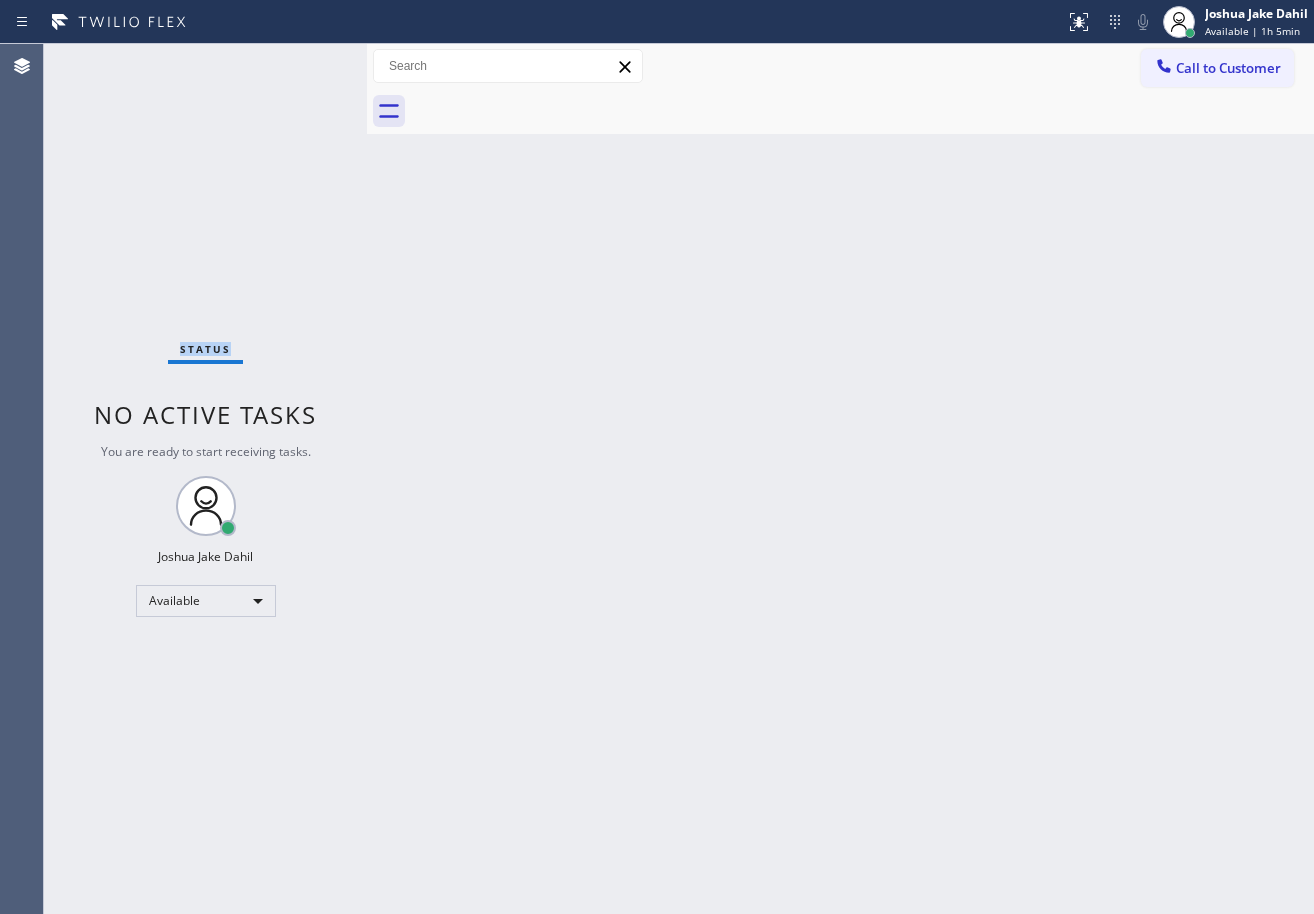 click on "Status   No active tasks     You are ready to start receiving tasks.   [FIRST] [LAST] Available" at bounding box center [205, 479] 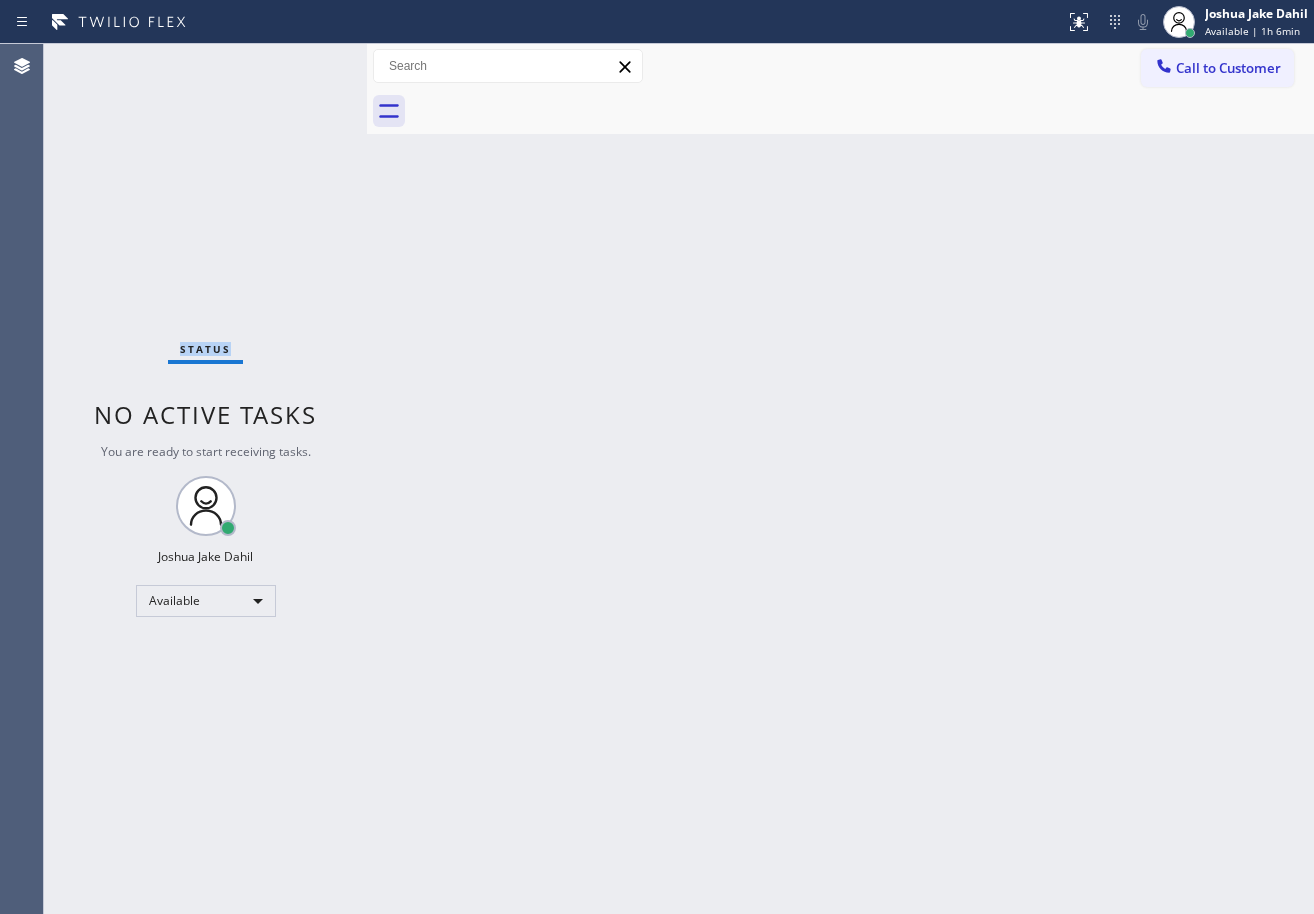 click on "Back to Dashboard Change Sender ID Customers Technicians Select a contact Outbound call Technician Search Technician Your caller id phone number Your caller id phone number Call Technician info Name   Phone none Address none Change Sender ID HVAC [PHONE] 5 Star Appliance [PHONE] Appliance Repair [PHONE] Plumbing [PHONE] Air Duct Cleaning [PHONE]  Electricians [PHONE] Cancel Change Check personal SMS Reset Change No tabs Call to Customer Outbound call Location Search location Your caller id phone number ([PHONE]) Customer number Call Outbound call Technician Search Technician Your caller id phone number Your caller id phone number Call" at bounding box center [840, 479] 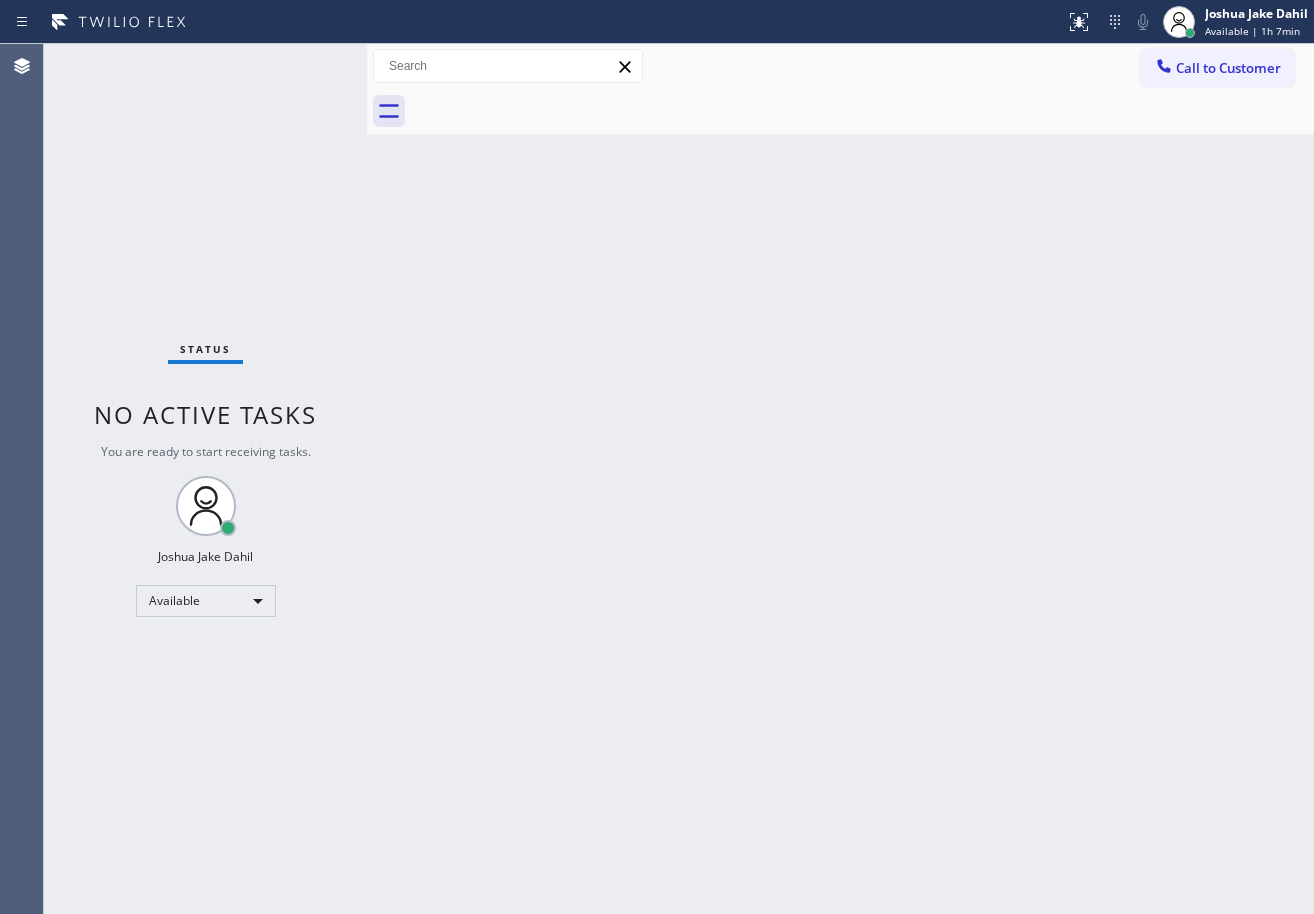 click on "Back to Dashboard Change Sender ID Customers Technicians Select a contact Outbound call Technician Search Technician Your caller id phone number Your caller id phone number Call Technician info Name   Phone none Address none Change Sender ID HVAC [PHONE] 5 Star Appliance [PHONE] Appliance Repair [PHONE] Plumbing [PHONE] Air Duct Cleaning [PHONE]  Electricians [PHONE] Cancel Change Check personal SMS Reset Change No tabs Call to Customer Outbound call Location Search location Your caller id phone number ([PHONE]) Customer number Call Outbound call Technician Search Technician Your caller id phone number Your caller id phone number Call" at bounding box center (840, 479) 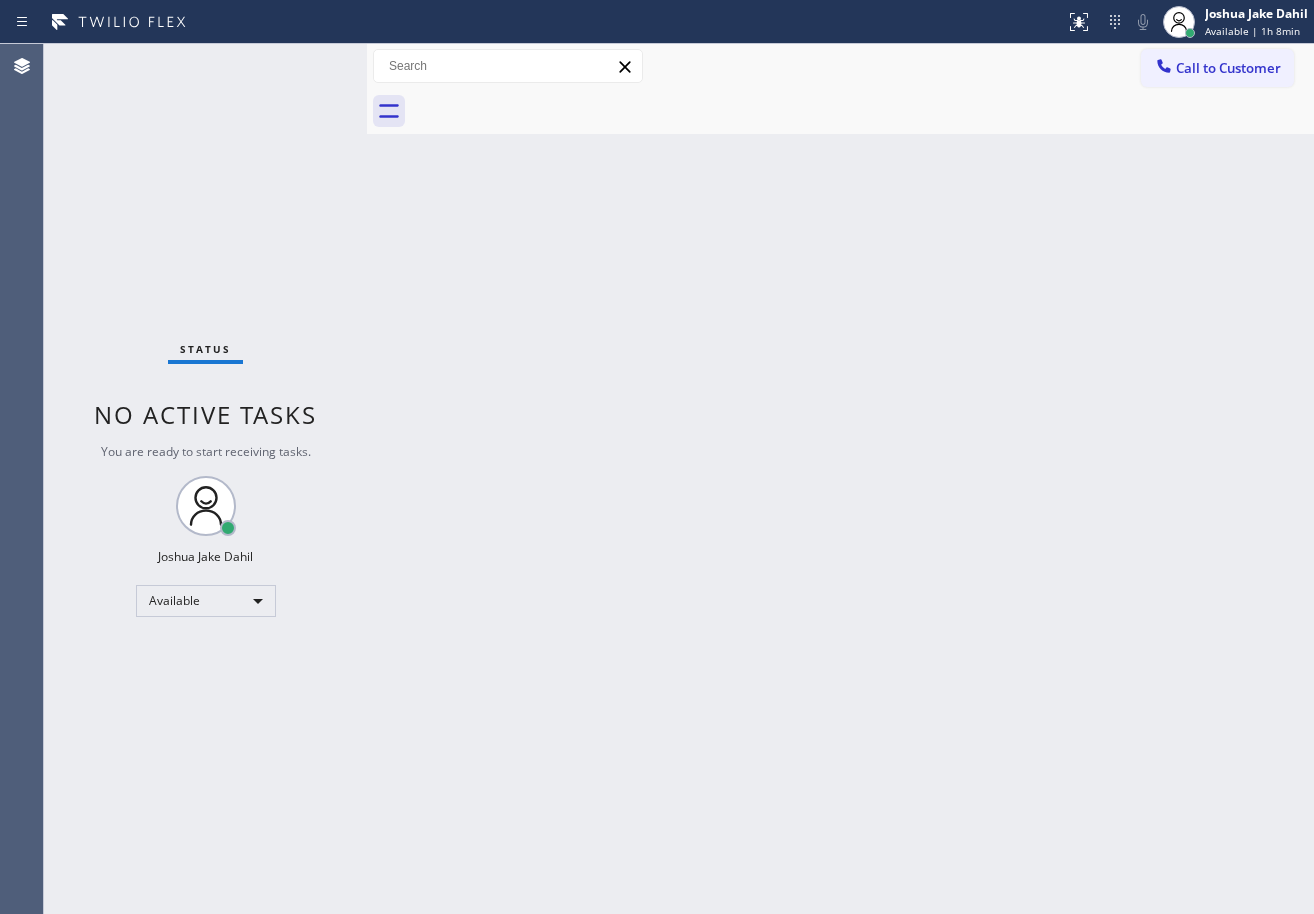 click on "Back to Dashboard Change Sender ID Customers Technicians Select a contact Outbound call Technician Search Technician Your caller id phone number Your caller id phone number Call Technician info Name   Phone none Address none Change Sender ID HVAC [PHONE] 5 Star Appliance [PHONE] Appliance Repair [PHONE] Plumbing [PHONE] Air Duct Cleaning [PHONE]  Electricians [PHONE] Cancel Change Check personal SMS Reset Change No tabs Call to Customer Outbound call Location Search location Your caller id phone number ([PHONE]) Customer number Call Outbound call Technician Search Technician Your caller id phone number Your caller id phone number Call" at bounding box center [840, 479] 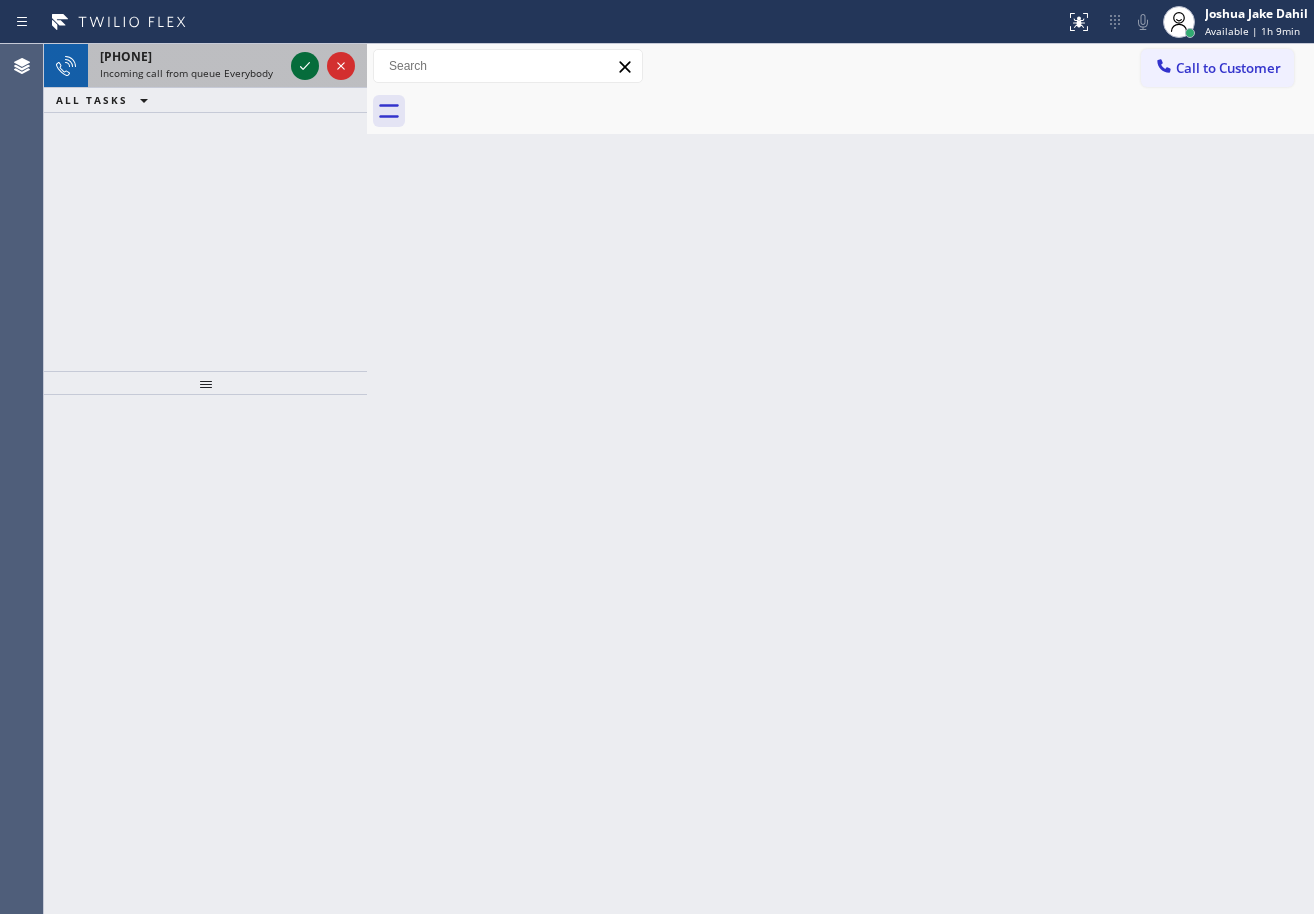 click 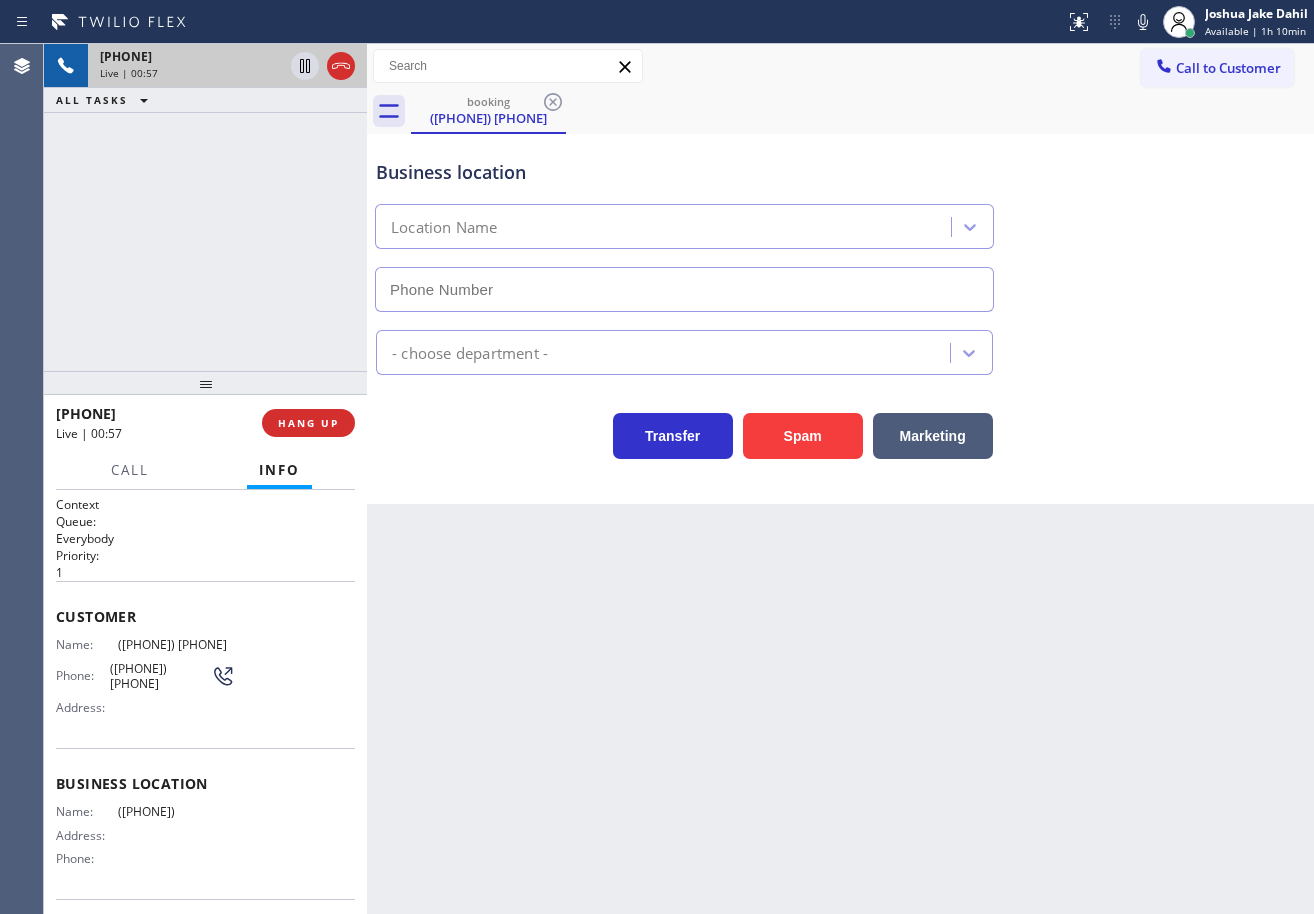 click on "- choose department -" at bounding box center (840, 348) 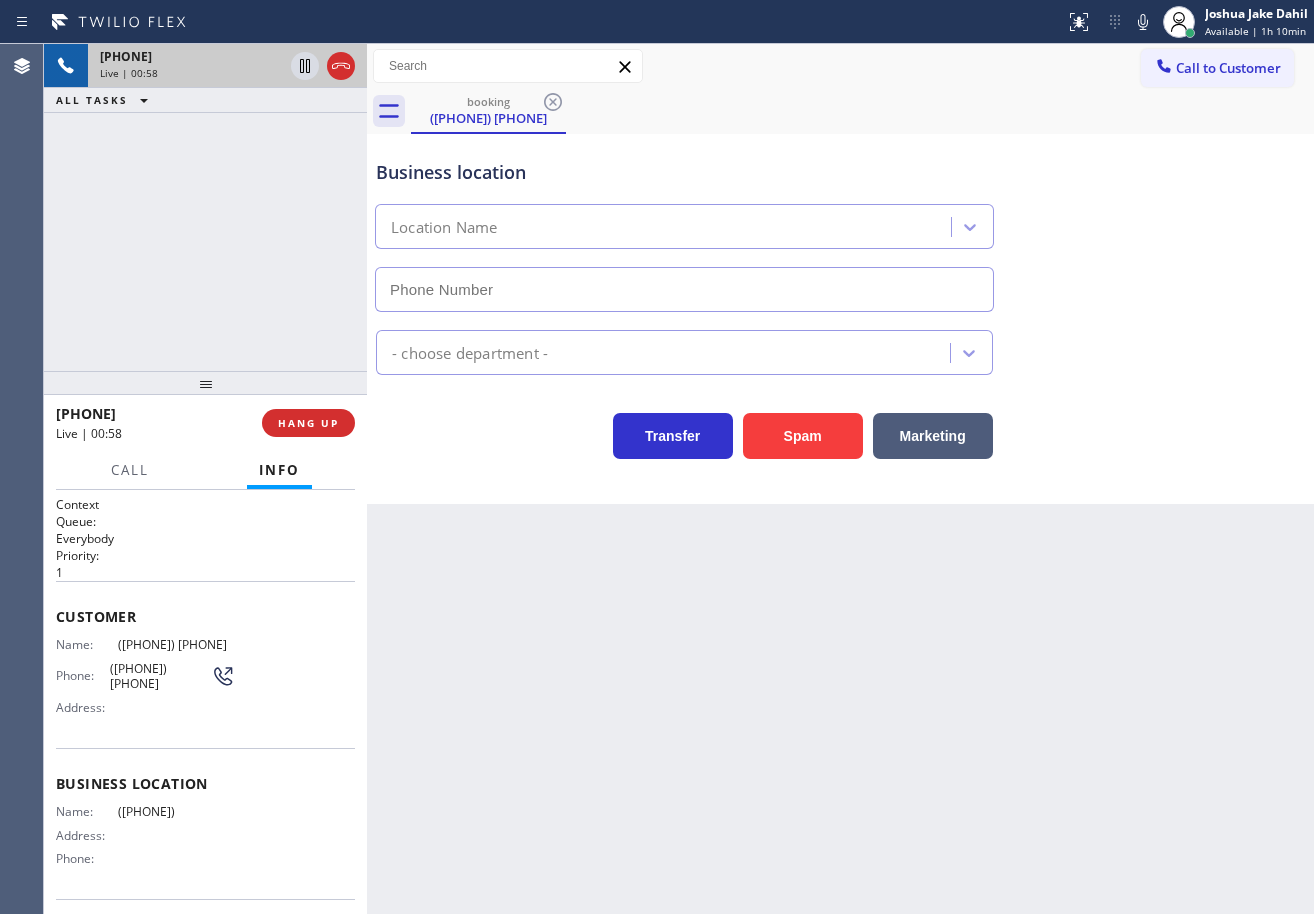 click on "Transfer Spam Marketing" at bounding box center (840, 417) 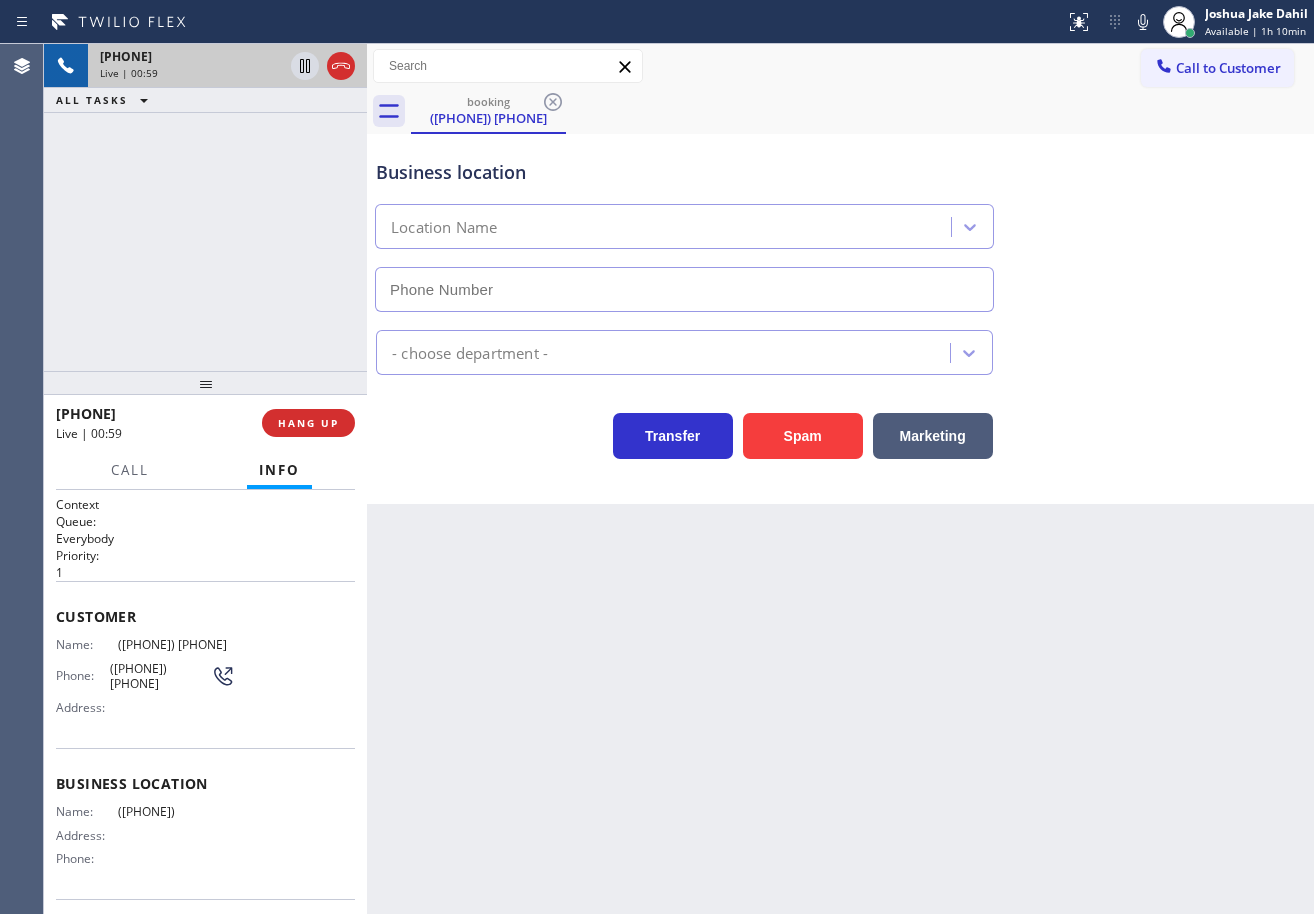 click on "Transfer Spam Marketing" at bounding box center (840, 417) 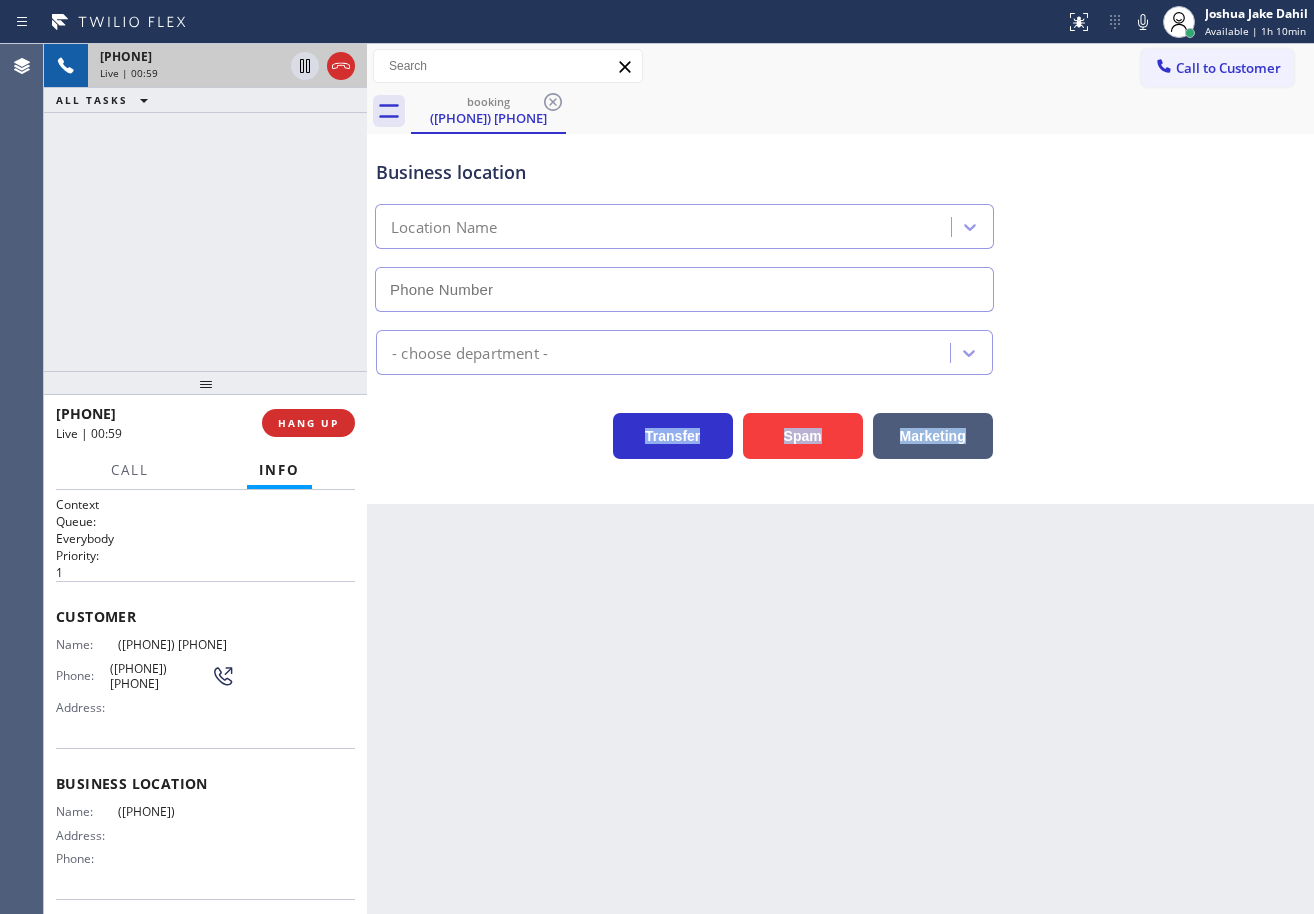 click on "Transfer Spam Marketing" at bounding box center (840, 417) 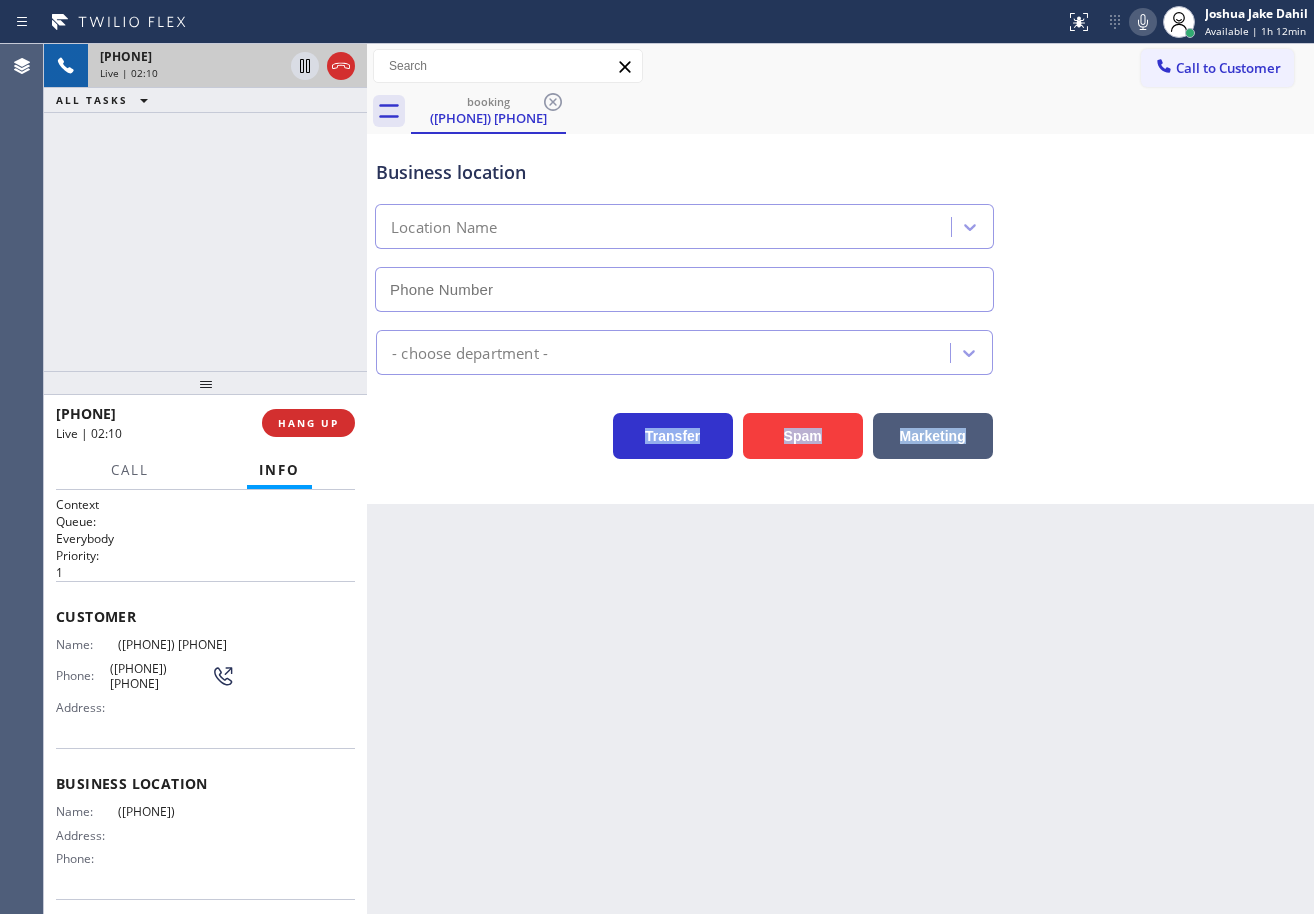 drag, startPoint x: 1141, startPoint y: 25, endPoint x: 857, endPoint y: 5, distance: 284.70337 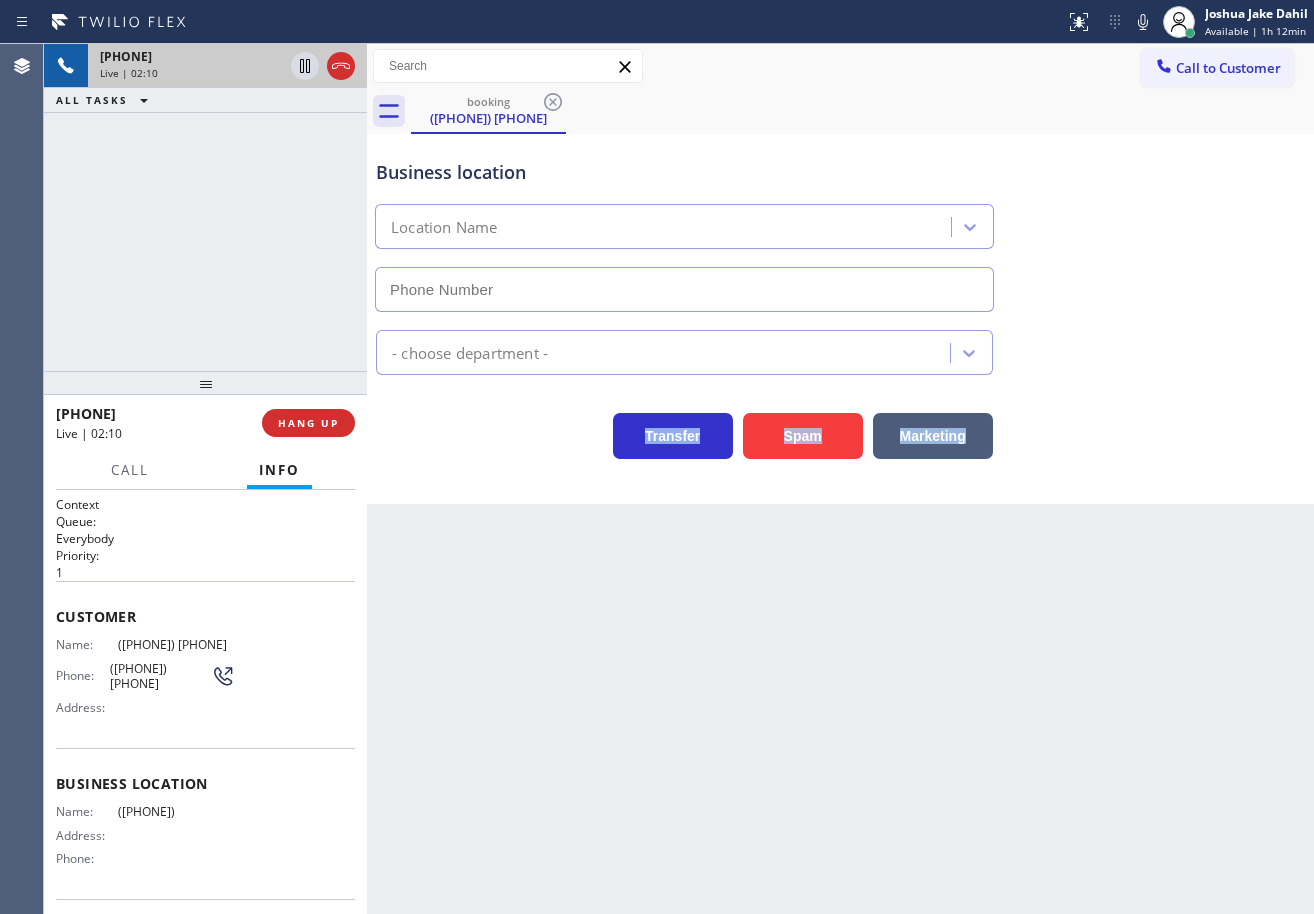 click 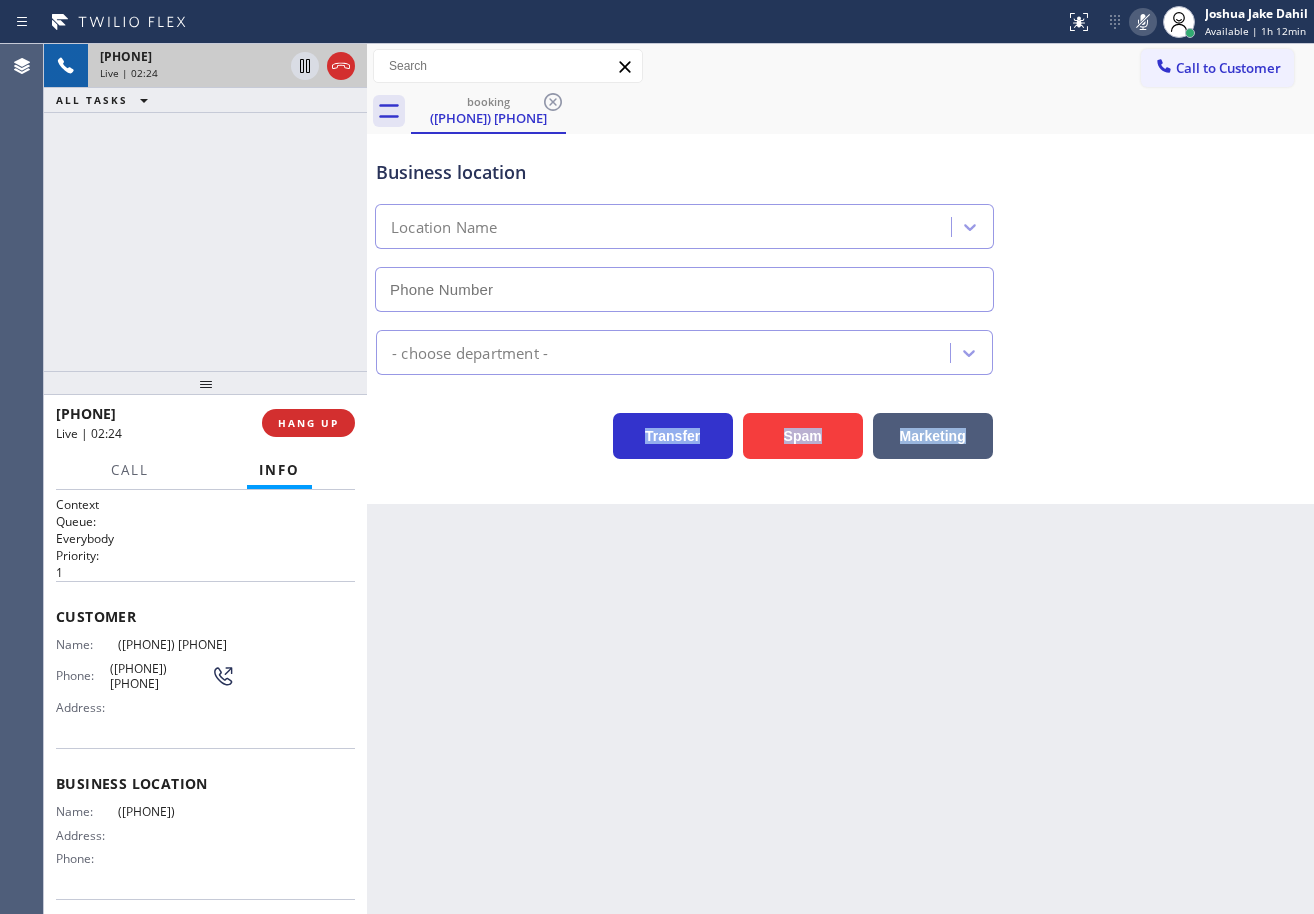 click 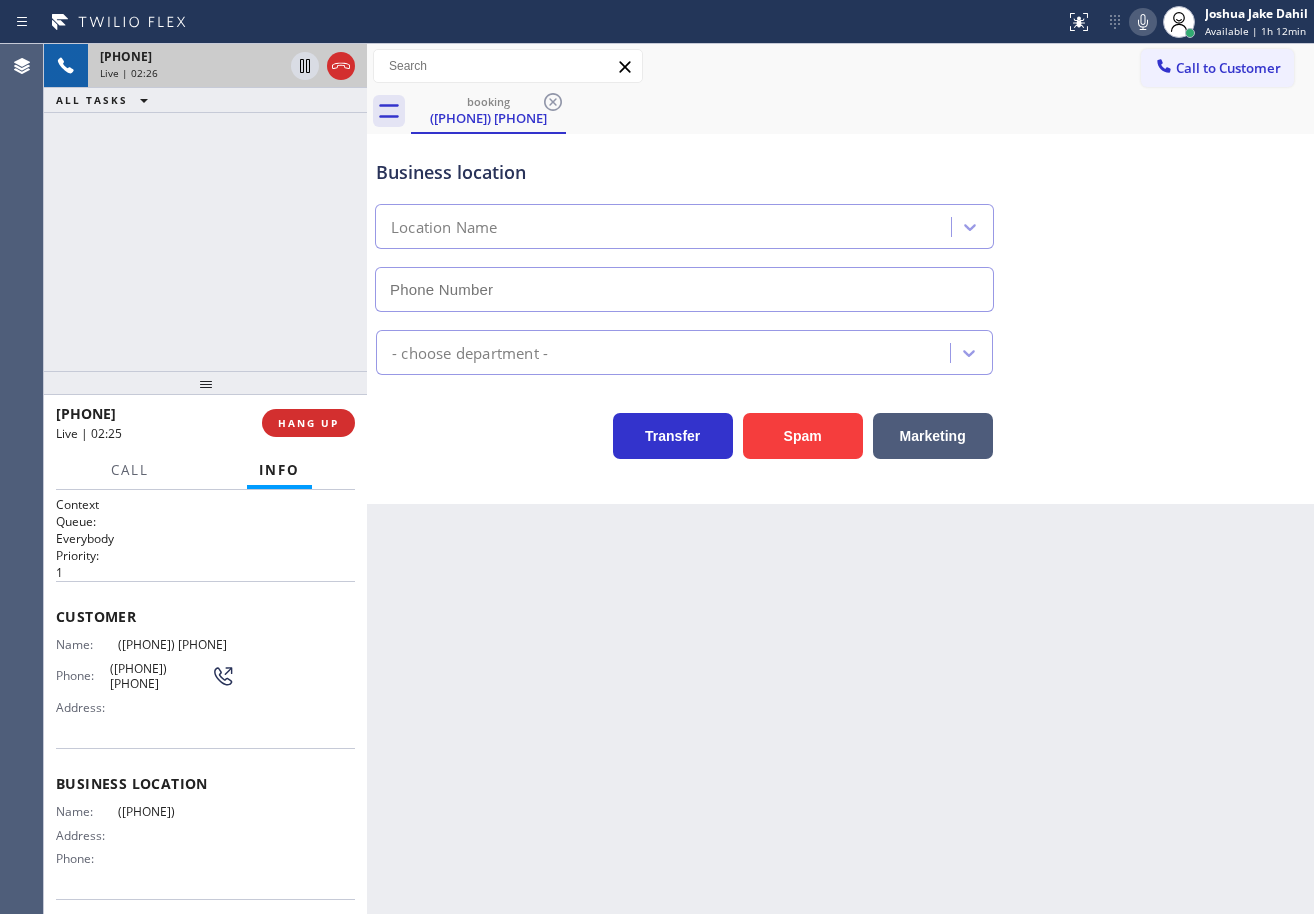 click on "Business location Location Name" at bounding box center (840, 221) 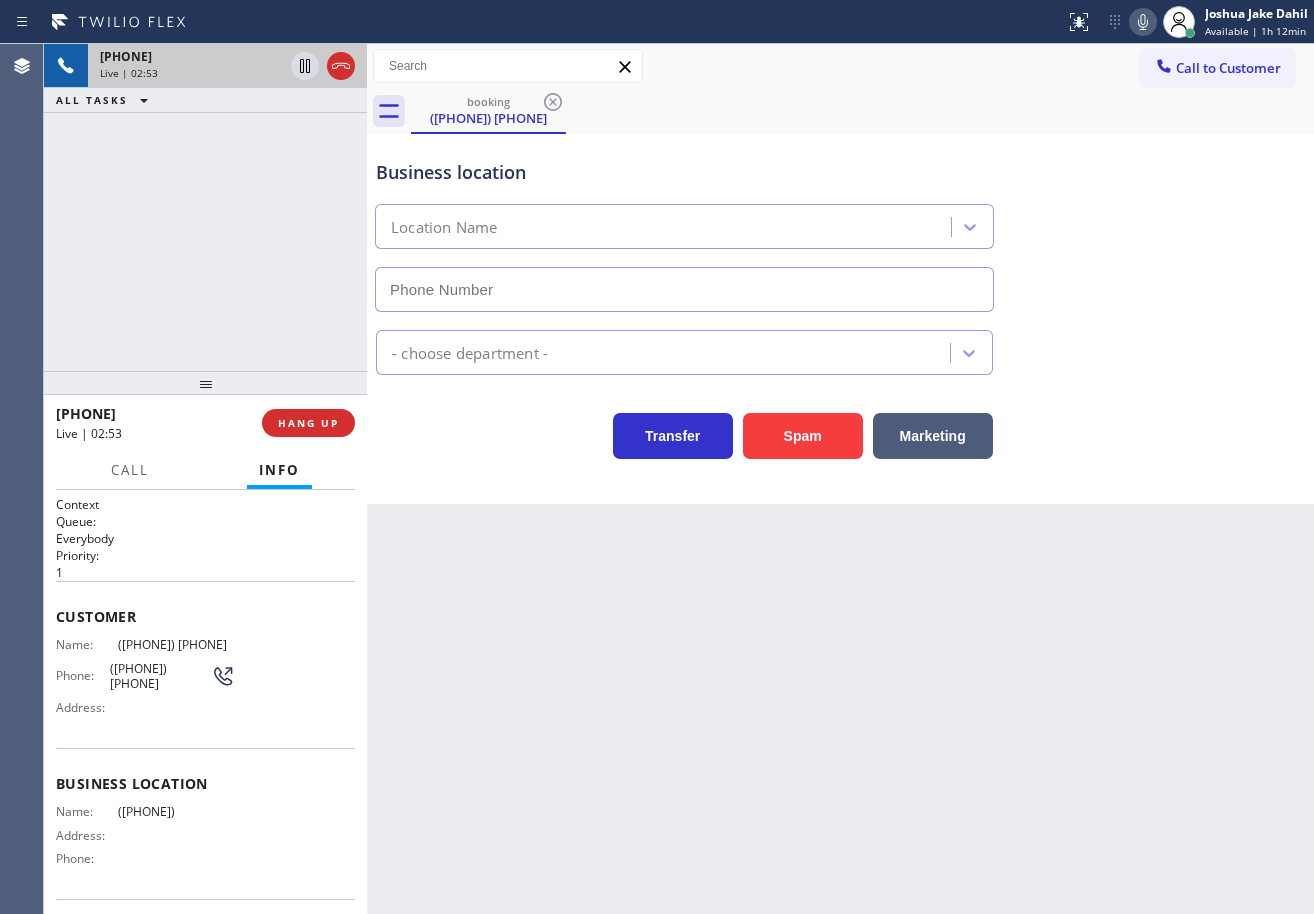 click on "Back to Dashboard Change Sender ID Customers Technicians Select a contact Outbound call Technician Search Technician Your caller id phone number Your caller id phone number Call Technician info Name   Phone none Address none Change Sender ID HVAC [PHONE] 5 Star Appliance [PHONE] Appliance Repair [PHONE] Plumbing [PHONE] Air Duct Cleaning [PHONE]  Electricians [PHONE] Cancel Change Check personal SMS Reset Change booking ([PHONE]) Call to Customer Outbound call Location Search location Your caller id phone number ([PHONE]) Customer number Call Outbound call Technician Search Technician Your caller id phone number Your caller id phone number Call booking ([PHONE]) Business location Location Name - choose department - Transfer Spam Marketing" at bounding box center (840, 479) 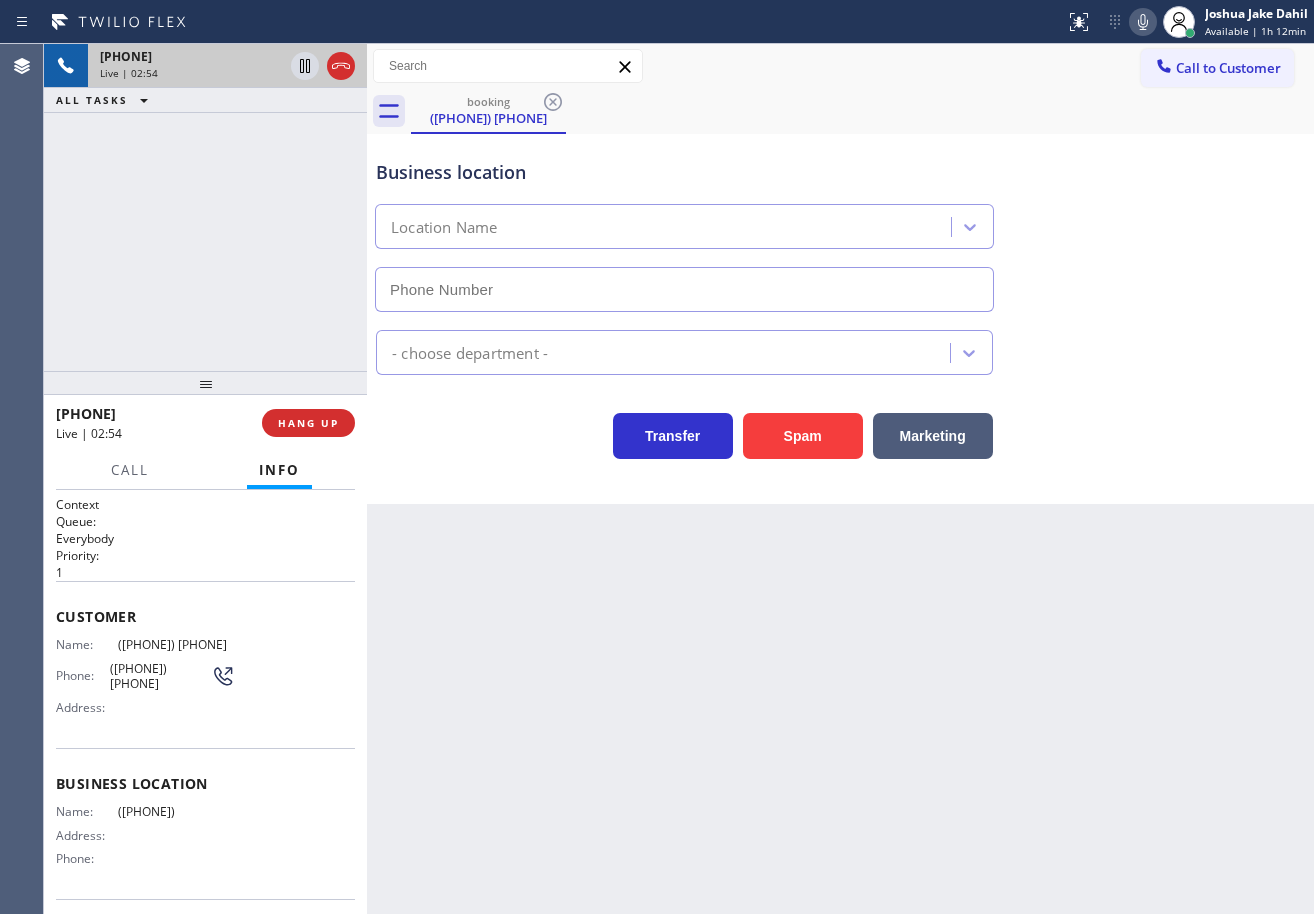 click on "Back to Dashboard Change Sender ID Customers Technicians Select a contact Outbound call Technician Search Technician Your caller id phone number Your caller id phone number Call Technician info Name   Phone none Address none Change Sender ID HVAC [PHONE] 5 Star Appliance [PHONE] Appliance Repair [PHONE] Plumbing [PHONE] Air Duct Cleaning [PHONE]  Electricians [PHONE] Cancel Change Check personal SMS Reset Change booking ([PHONE]) Call to Customer Outbound call Location Search location Your caller id phone number ([PHONE]) Customer number Call Outbound call Technician Search Technician Your caller id phone number Your caller id phone number Call booking ([PHONE]) Business location Location Name - choose department - Transfer Spam Marketing" at bounding box center [840, 479] 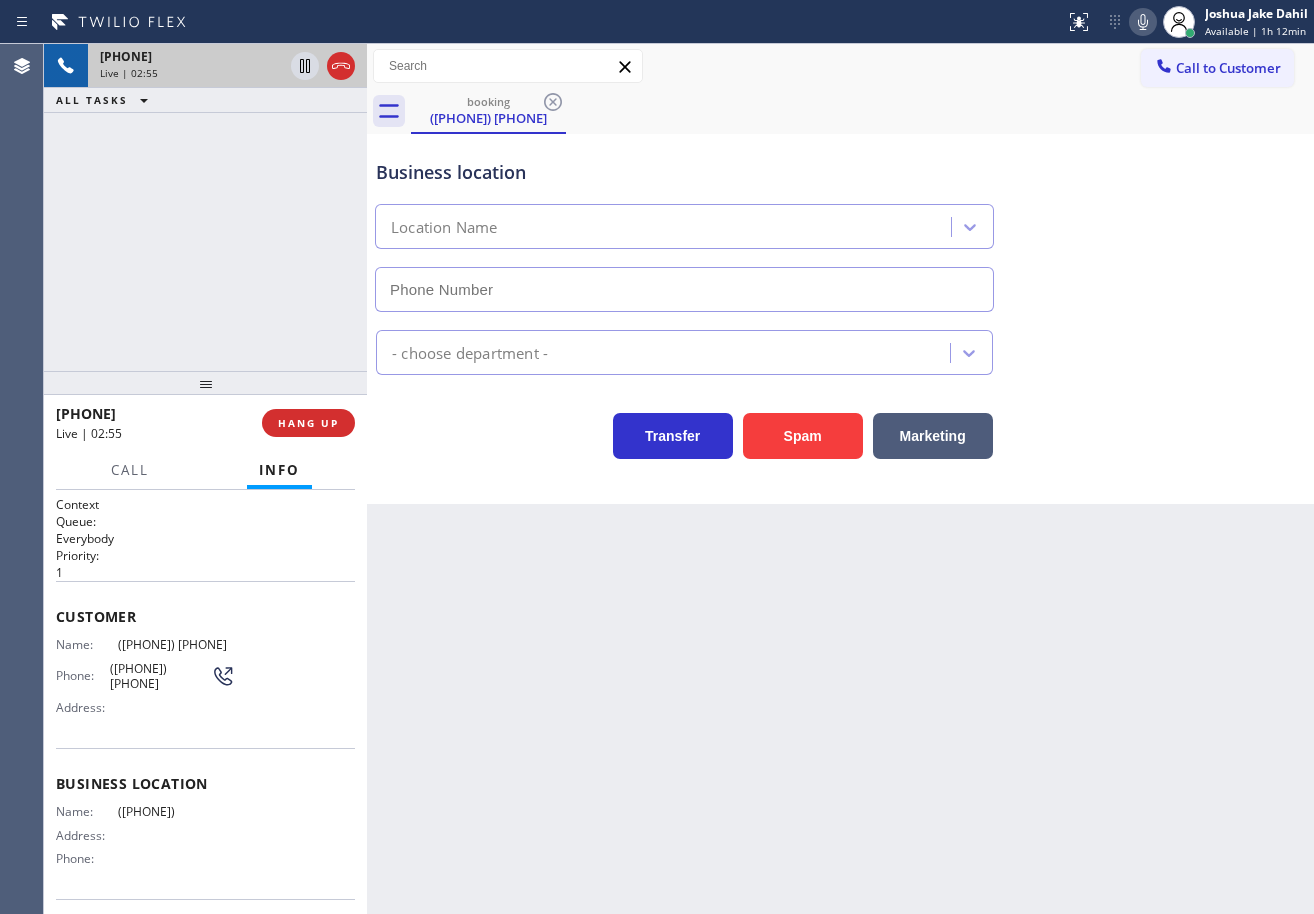 click on "Business location Location Name" at bounding box center (840, 221) 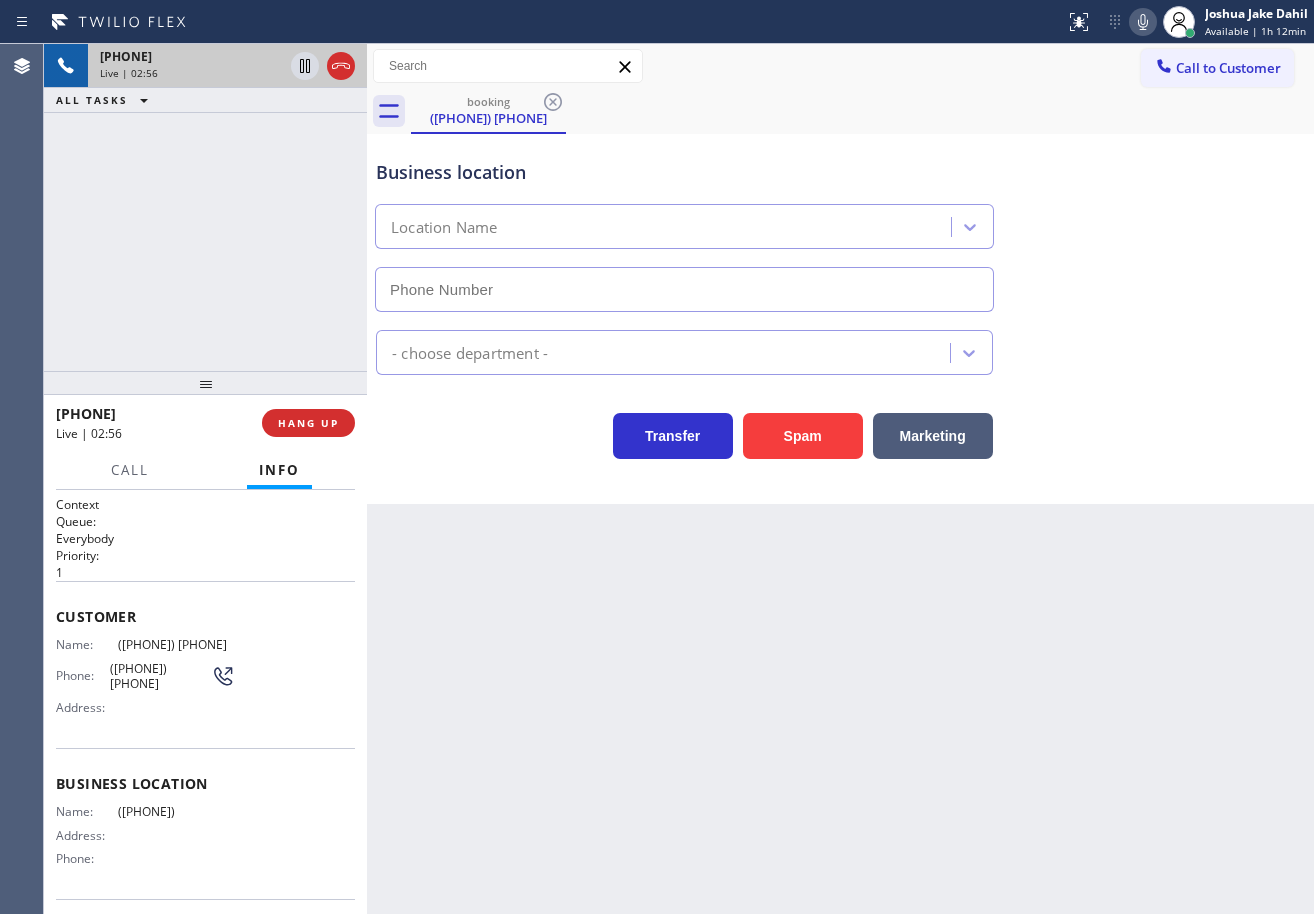 click 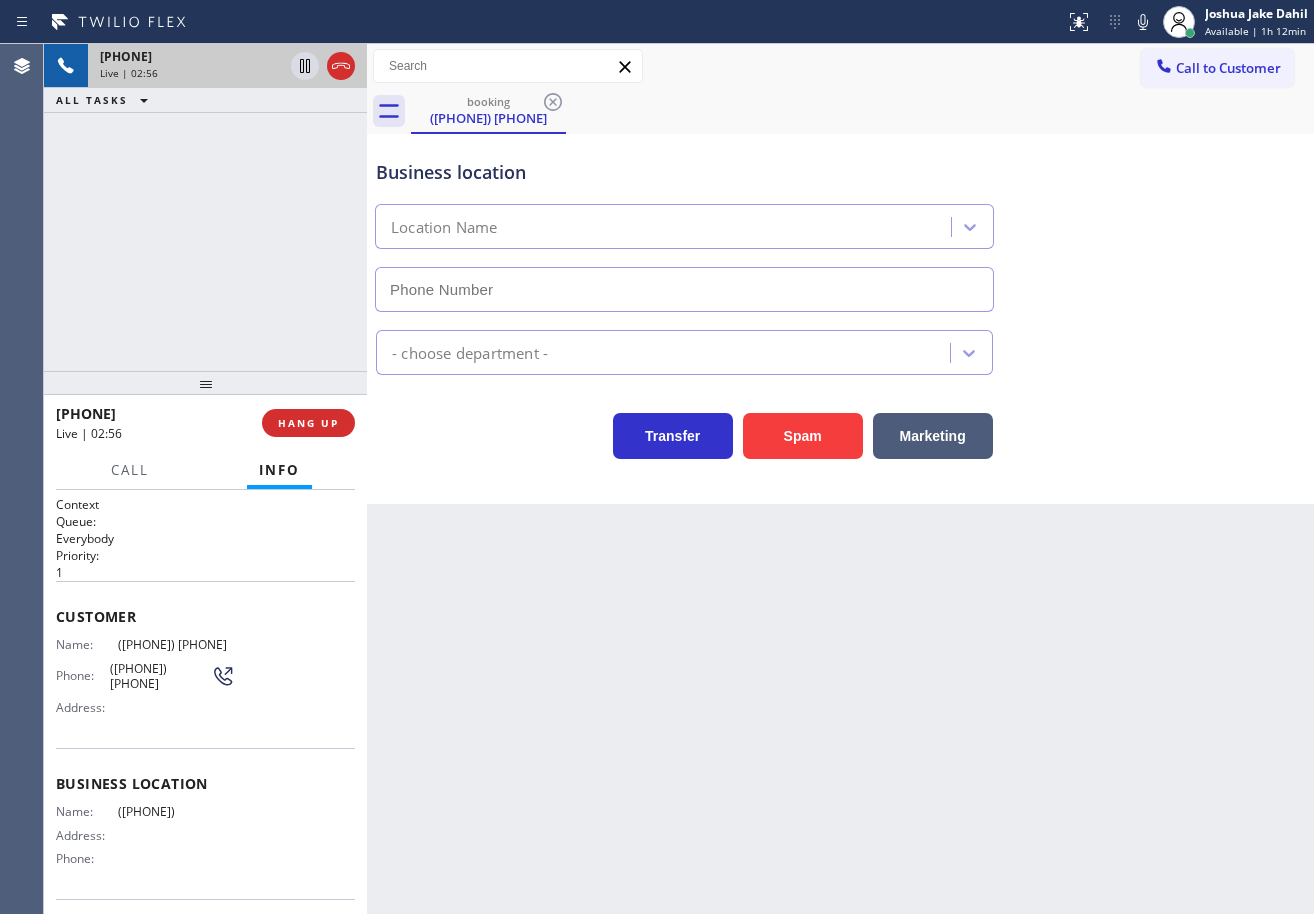 click on "booking ([PHONE])" at bounding box center (862, 111) 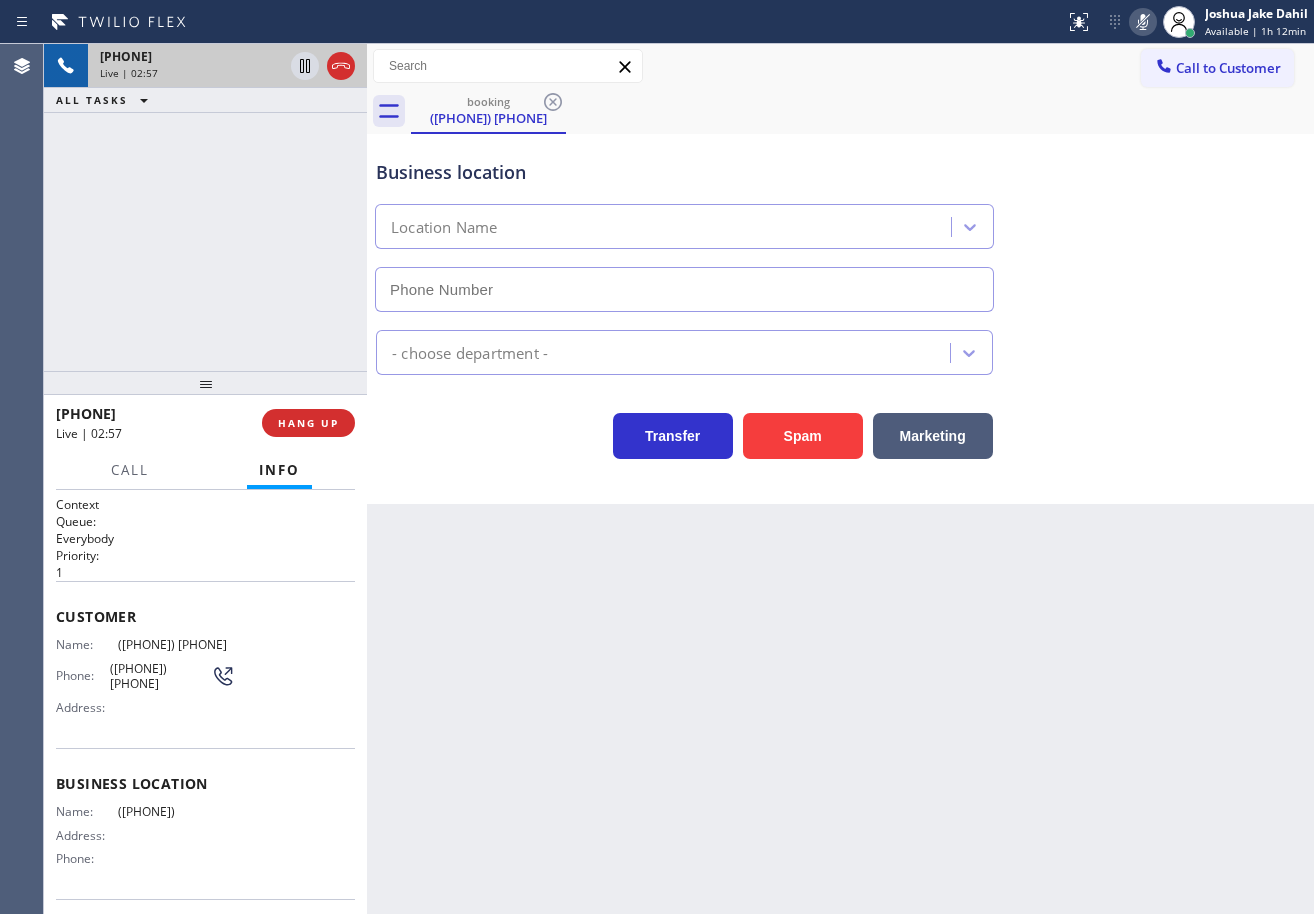 click 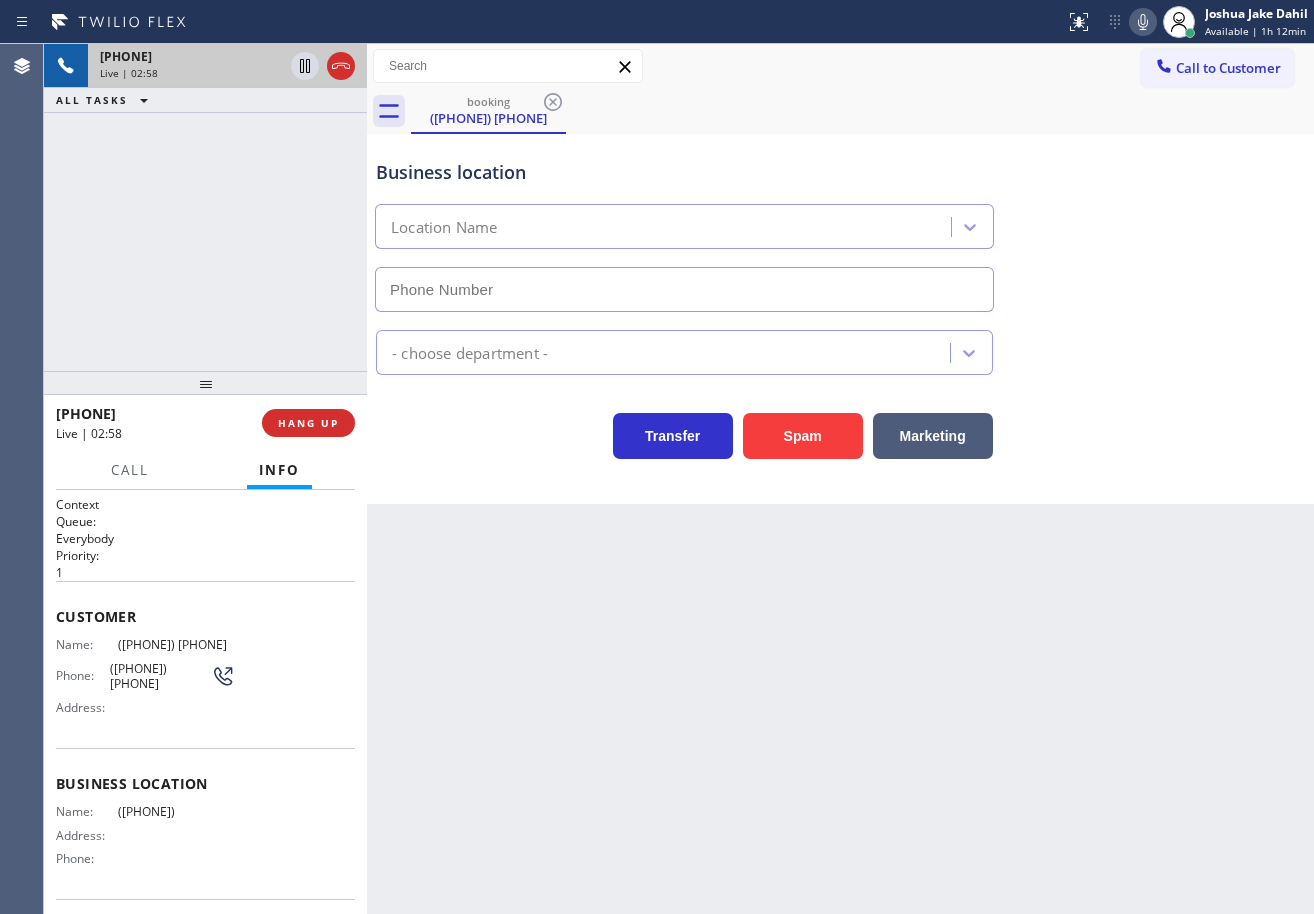 drag, startPoint x: 1144, startPoint y: 24, endPoint x: 1047, endPoint y: 75, distance: 109.59015 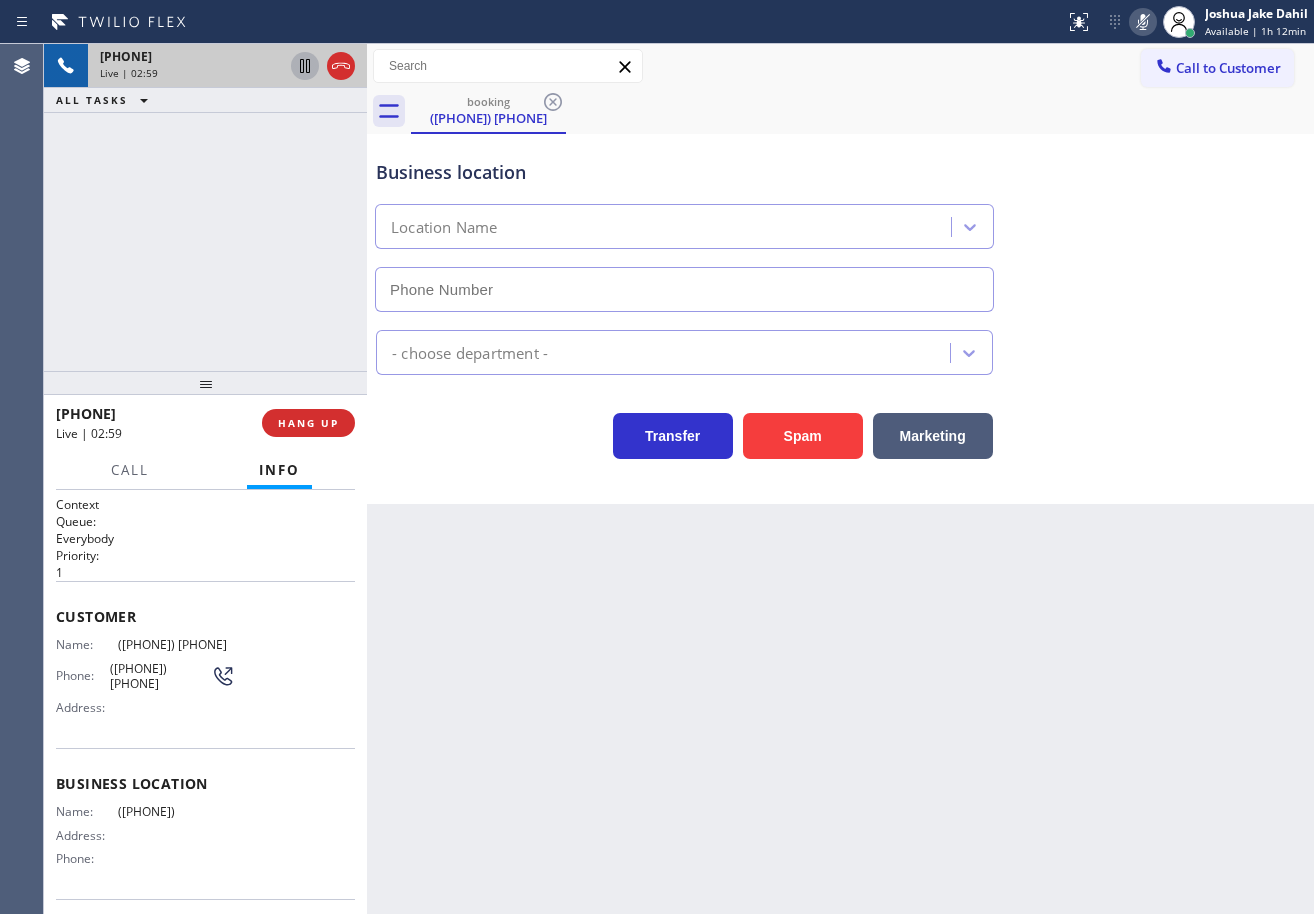 click 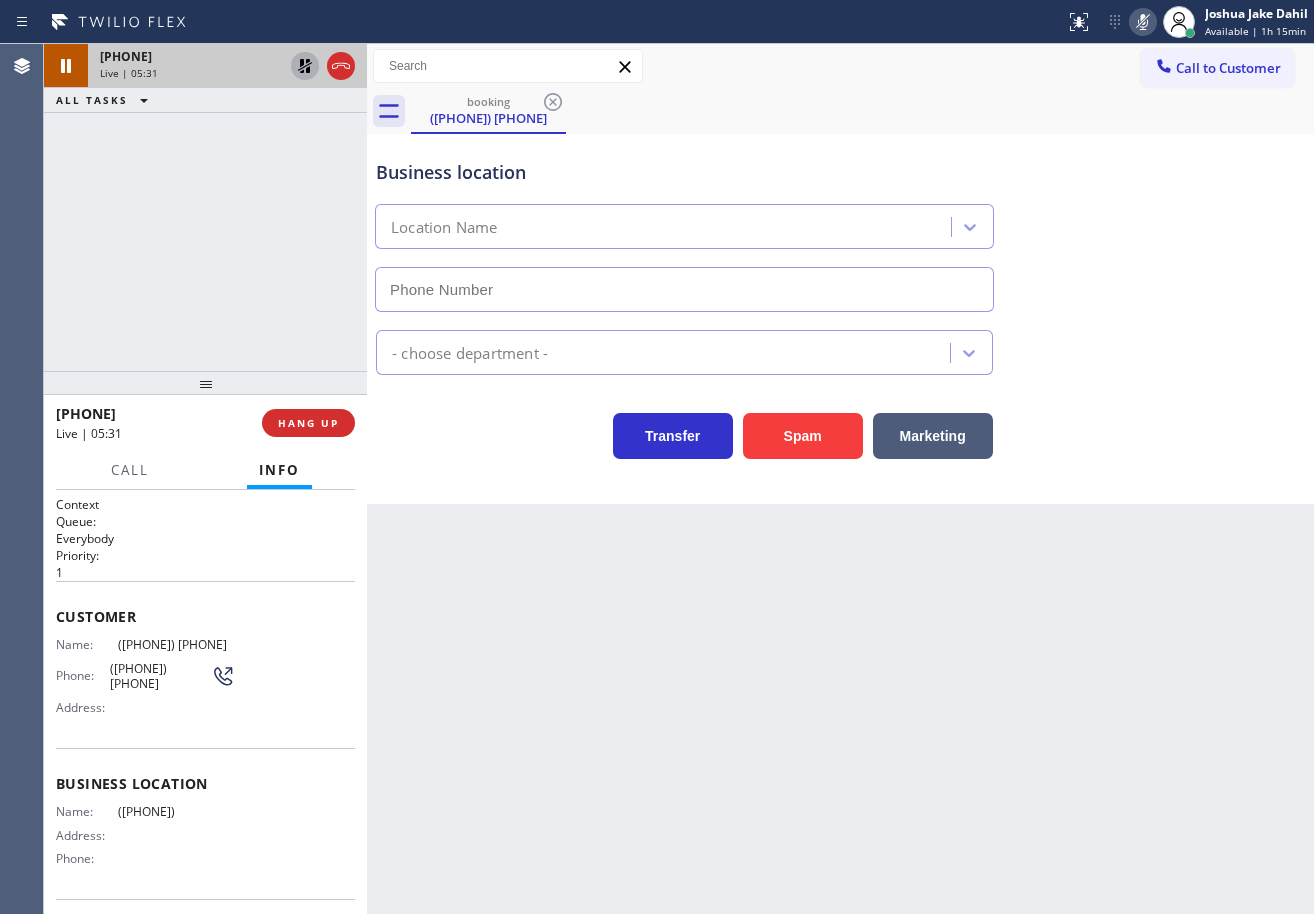 drag, startPoint x: 225, startPoint y: 206, endPoint x: 269, endPoint y: 134, distance: 84.38009 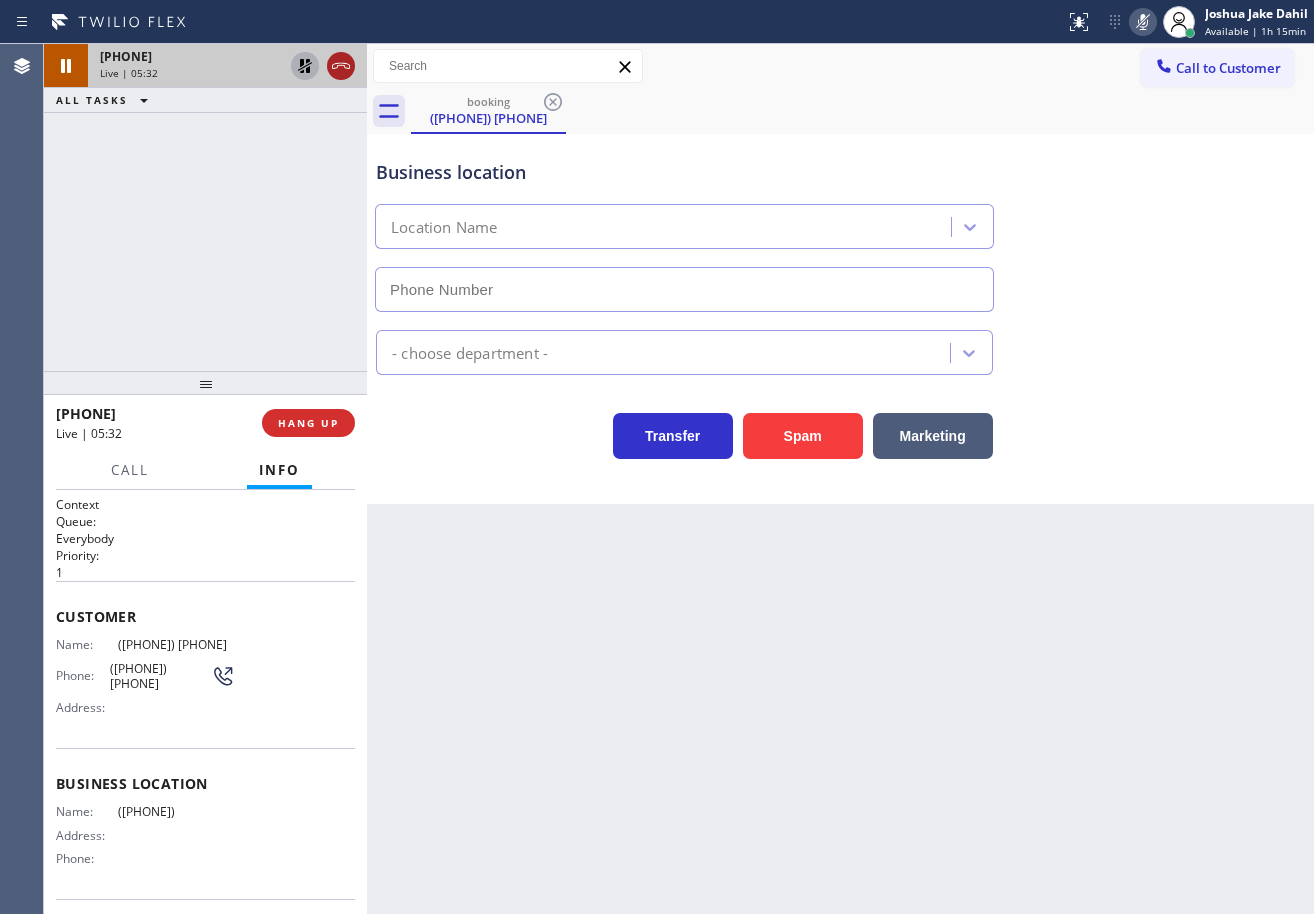 click 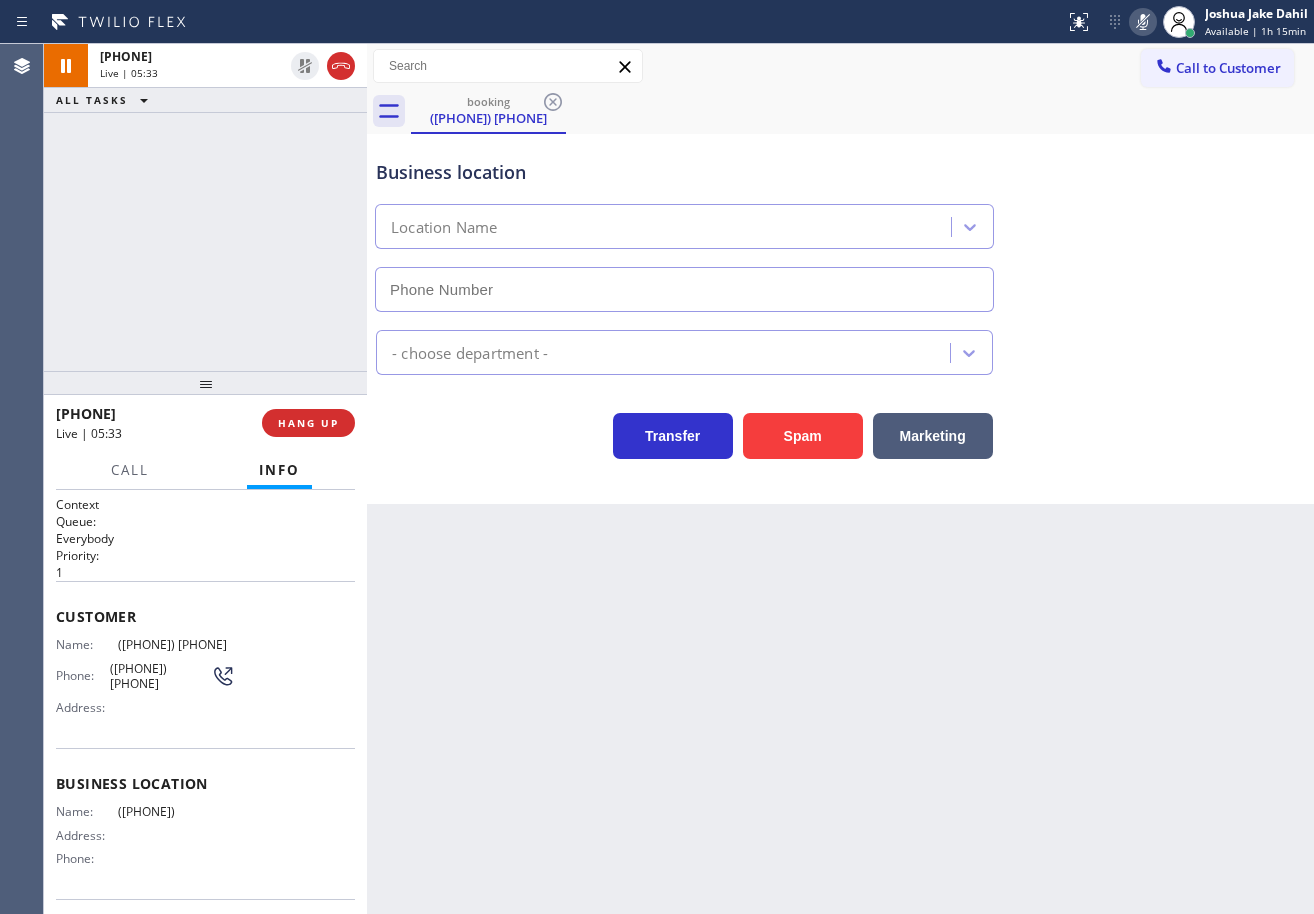 click 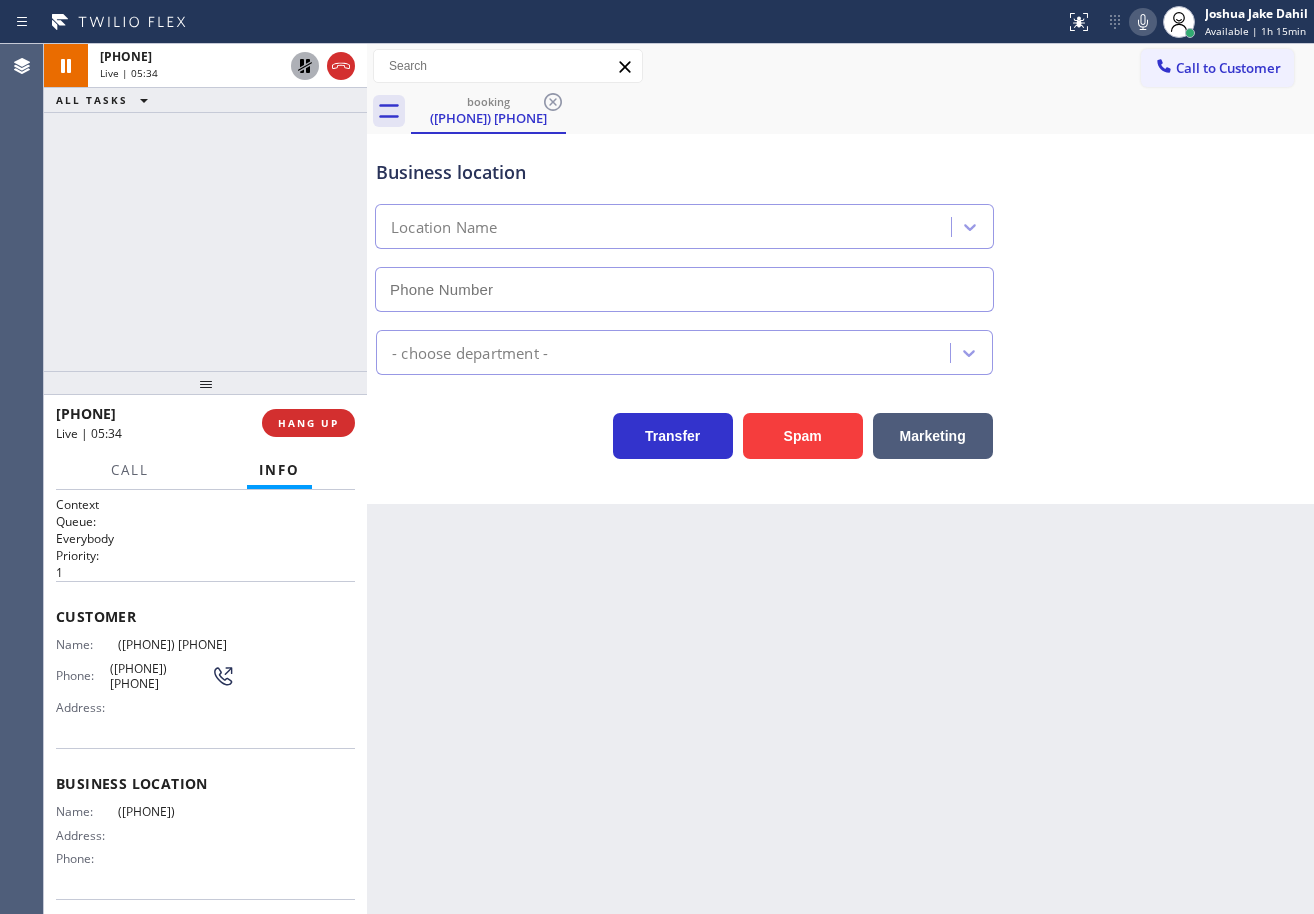 drag, startPoint x: 1154, startPoint y: 101, endPoint x: 1153, endPoint y: 165, distance: 64.00781 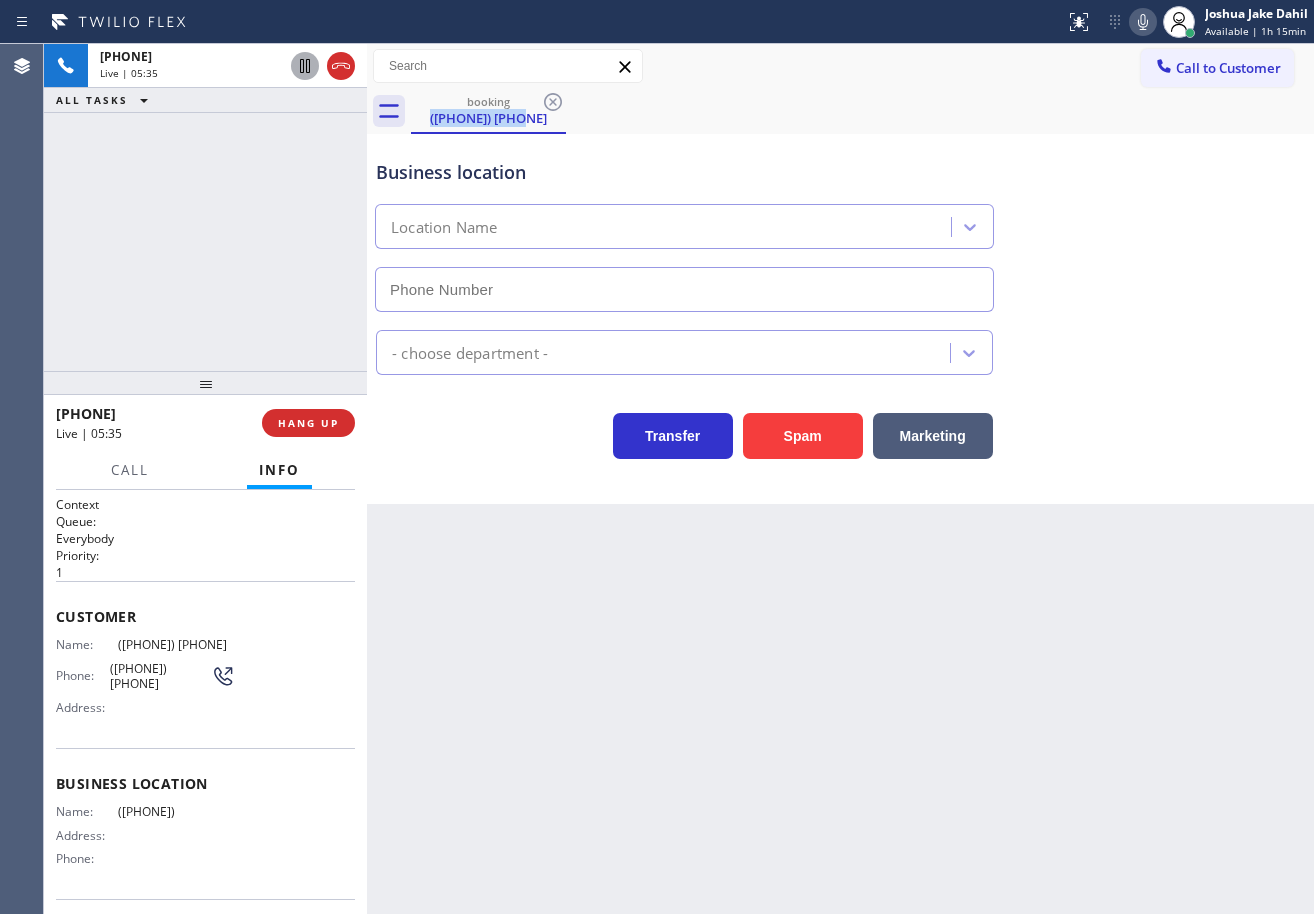 click on "+1[PHONE] Live | 05:35 ALL TASKS ALL TASKS ACTIVE TASKS TASKS IN WRAP UP" at bounding box center (205, 207) 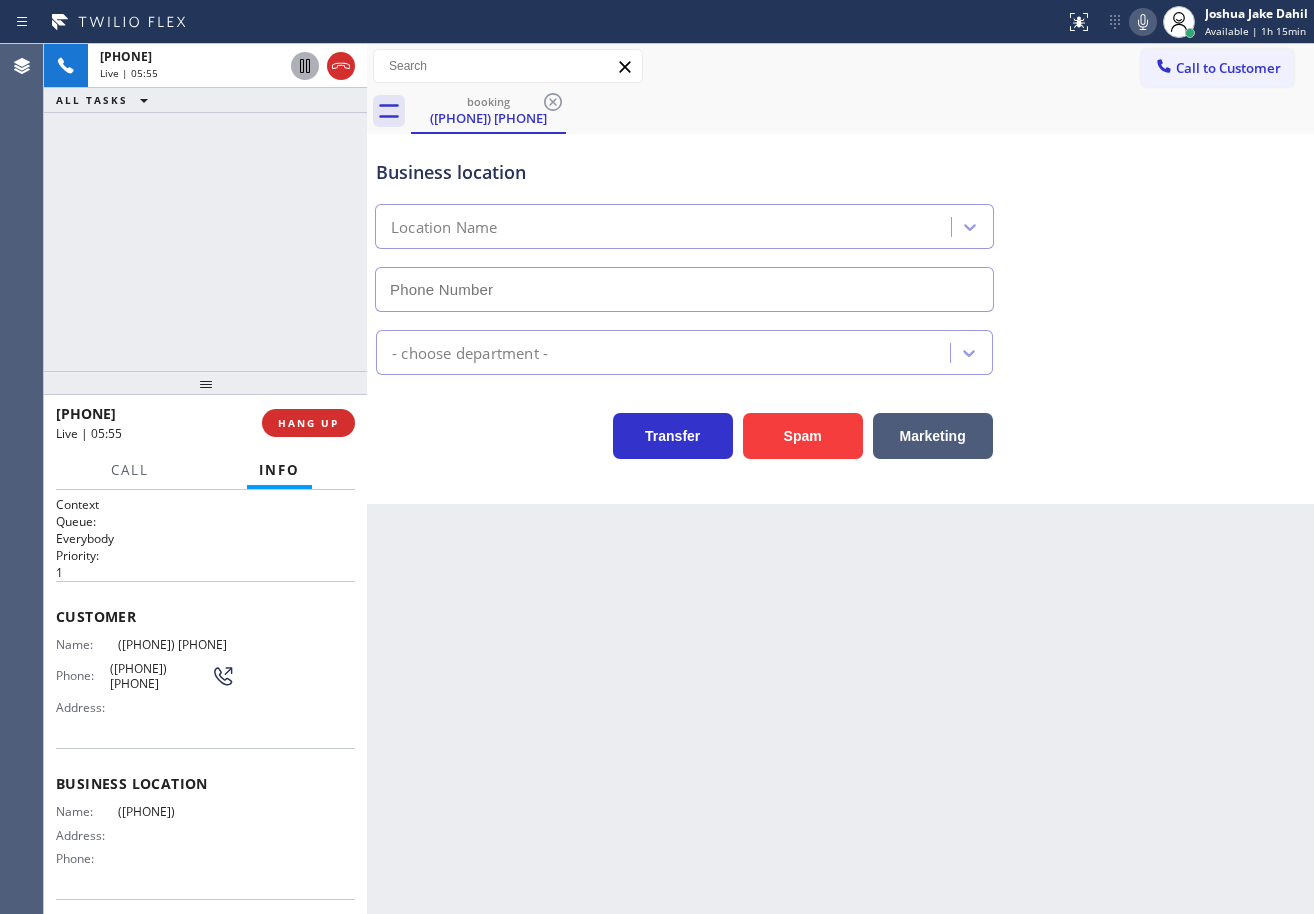 click on "ALL TASKS ALL TASKS ACTIVE TASKS TASKS IN WRAP UP" at bounding box center [205, 100] 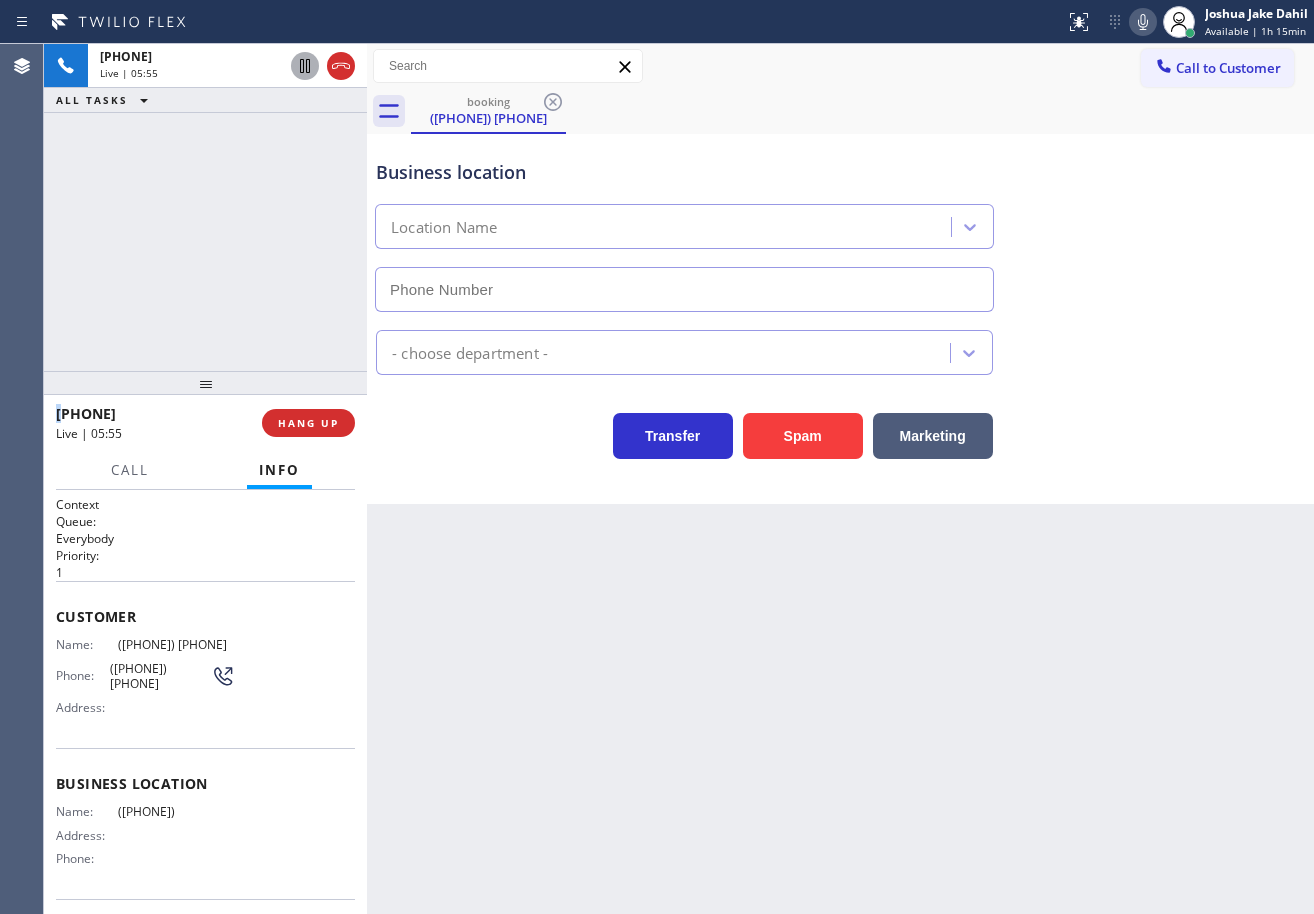 click on "ALL TASKS ALL TASKS ACTIVE TASKS TASKS IN WRAP UP" at bounding box center (205, 100) 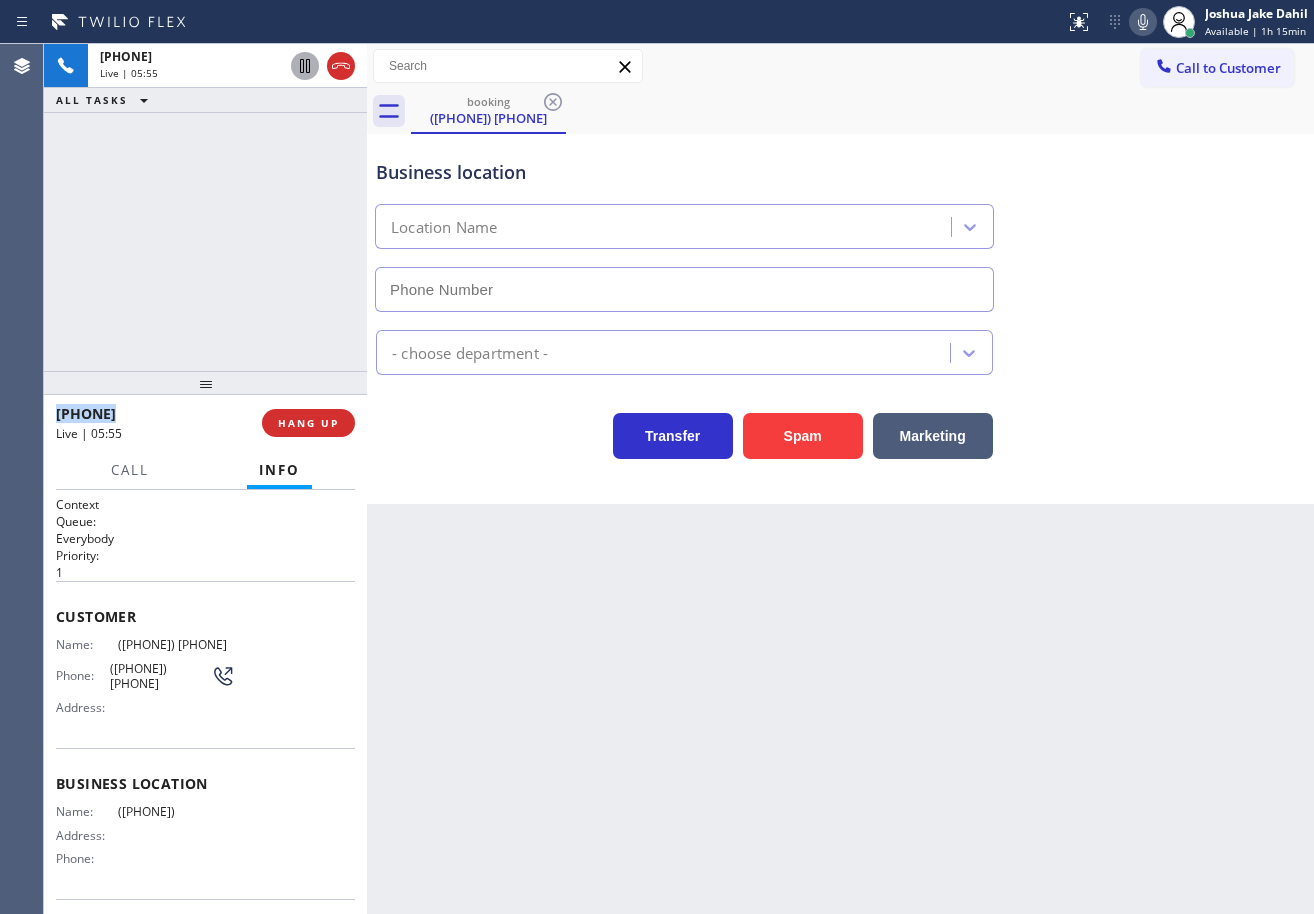 click on "ALL TASKS ALL TASKS ACTIVE TASKS TASKS IN WRAP UP" at bounding box center (205, 100) 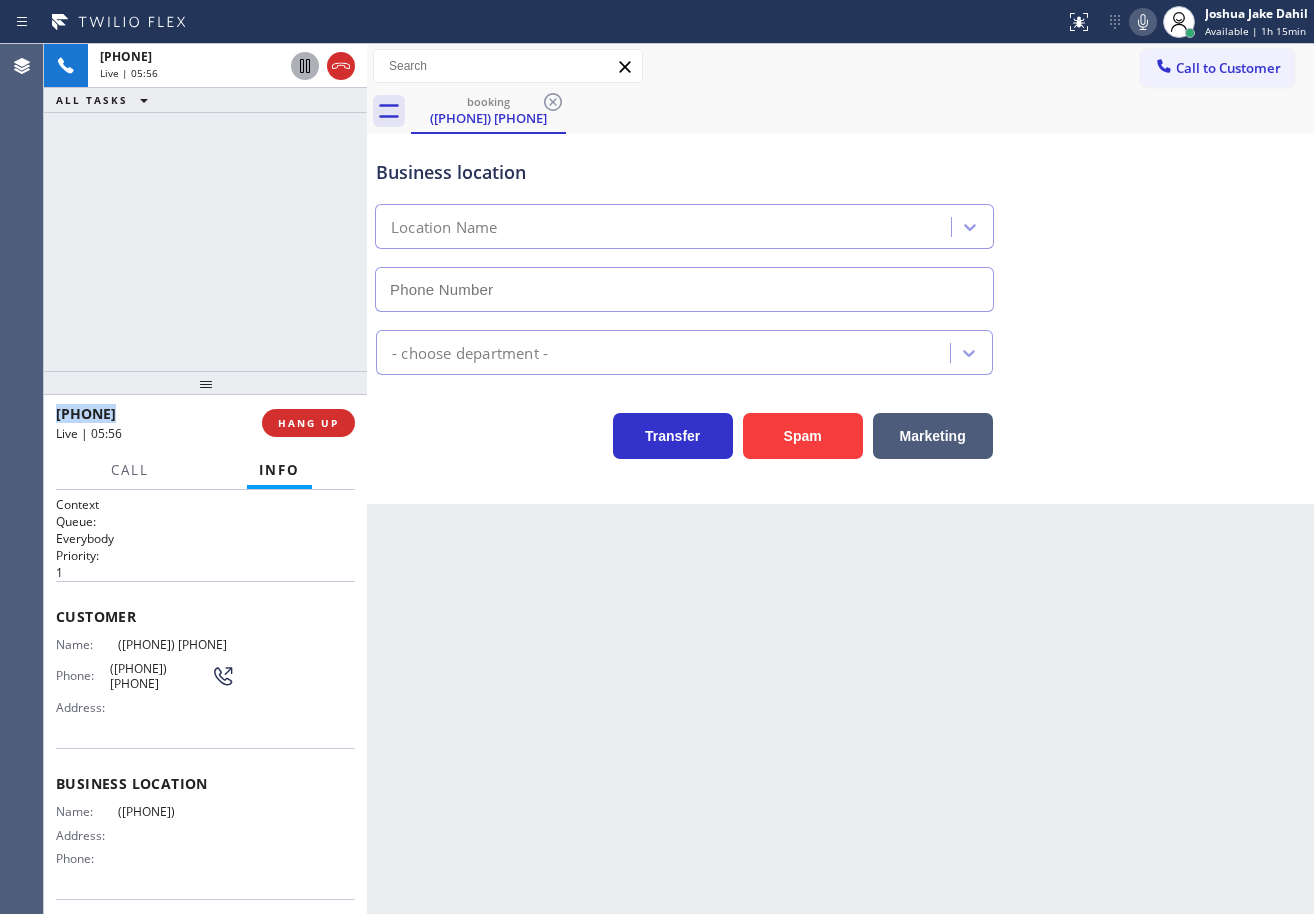 click 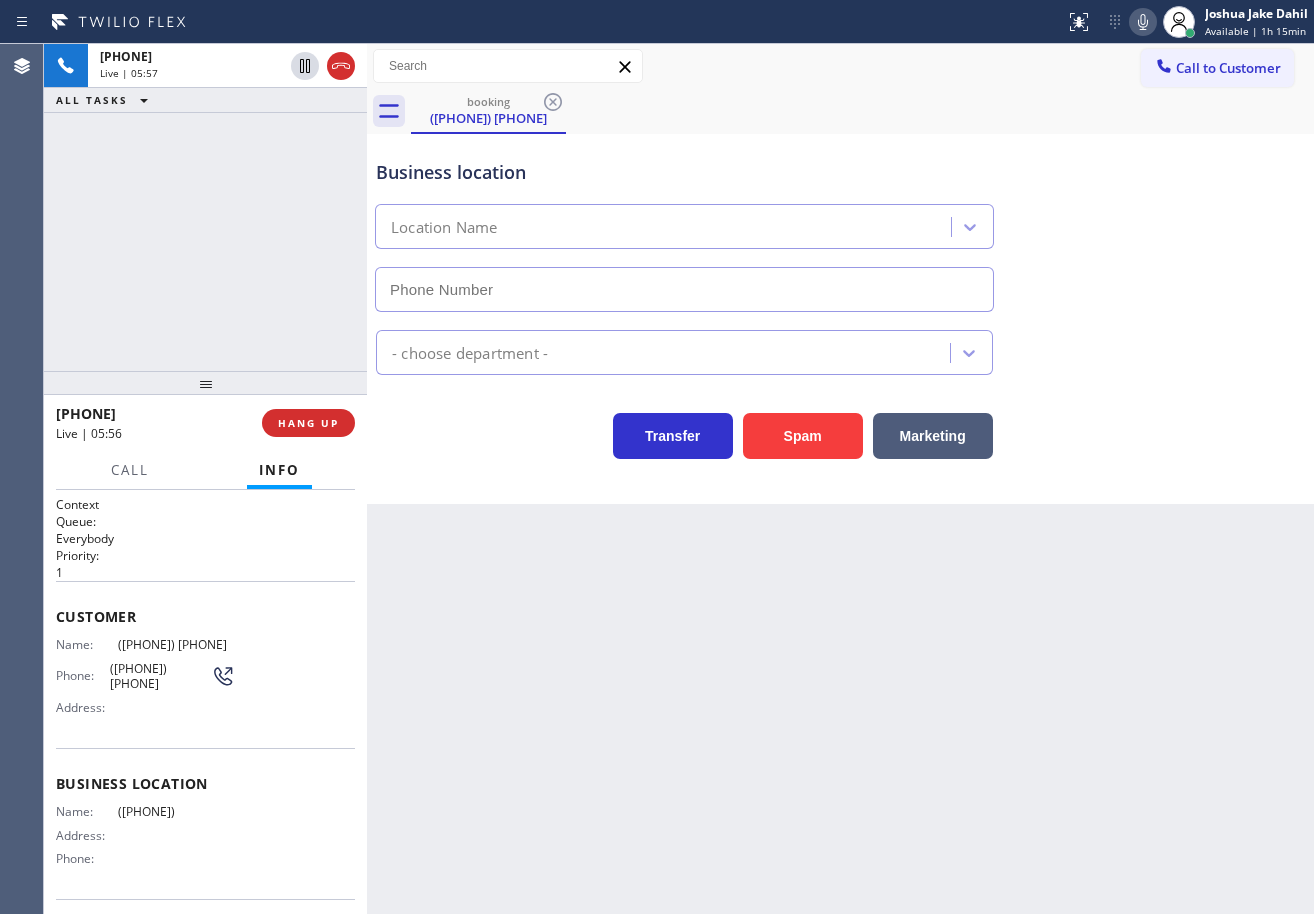 drag, startPoint x: 302, startPoint y: 113, endPoint x: 886, endPoint y: 99, distance: 584.1678 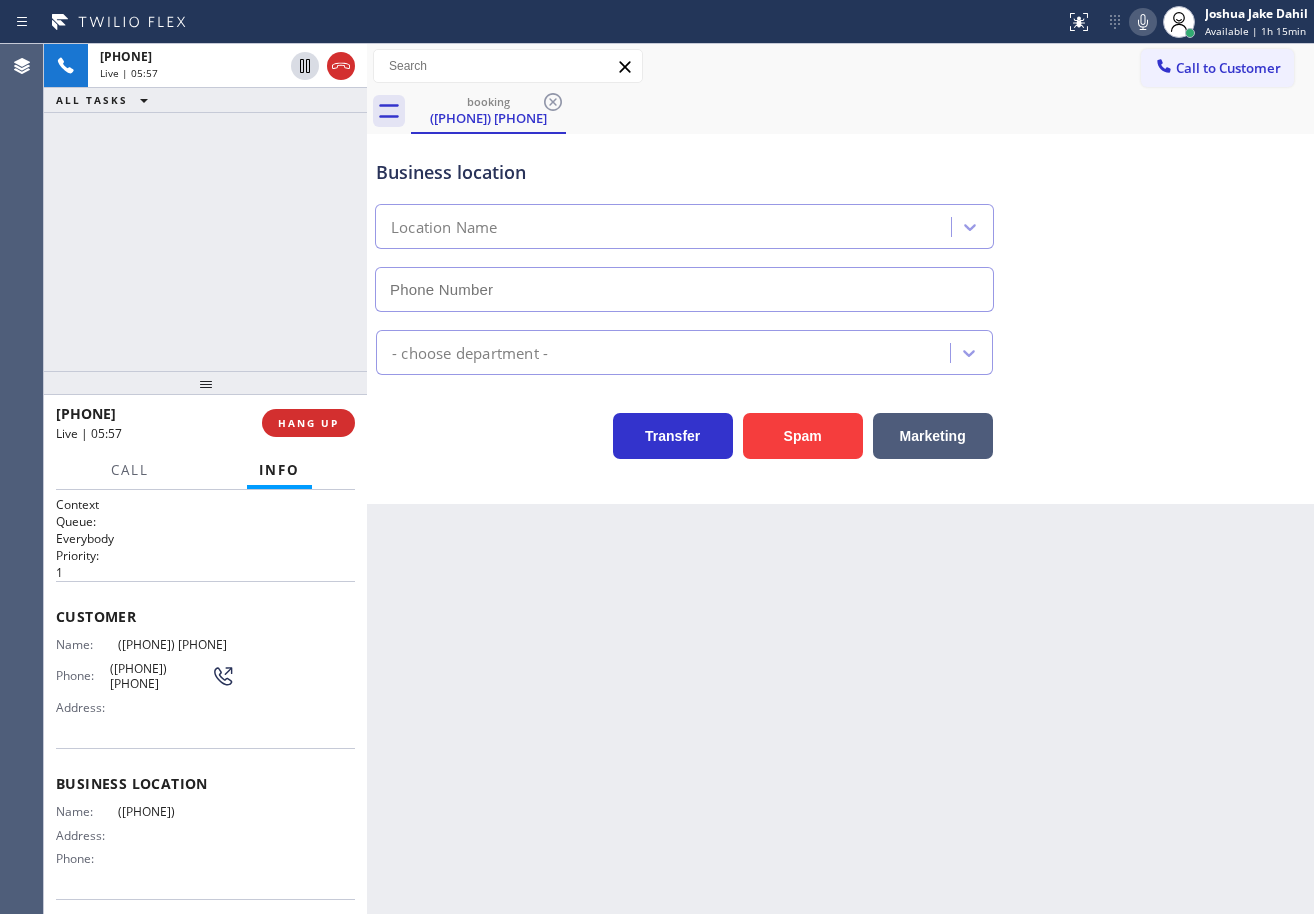click 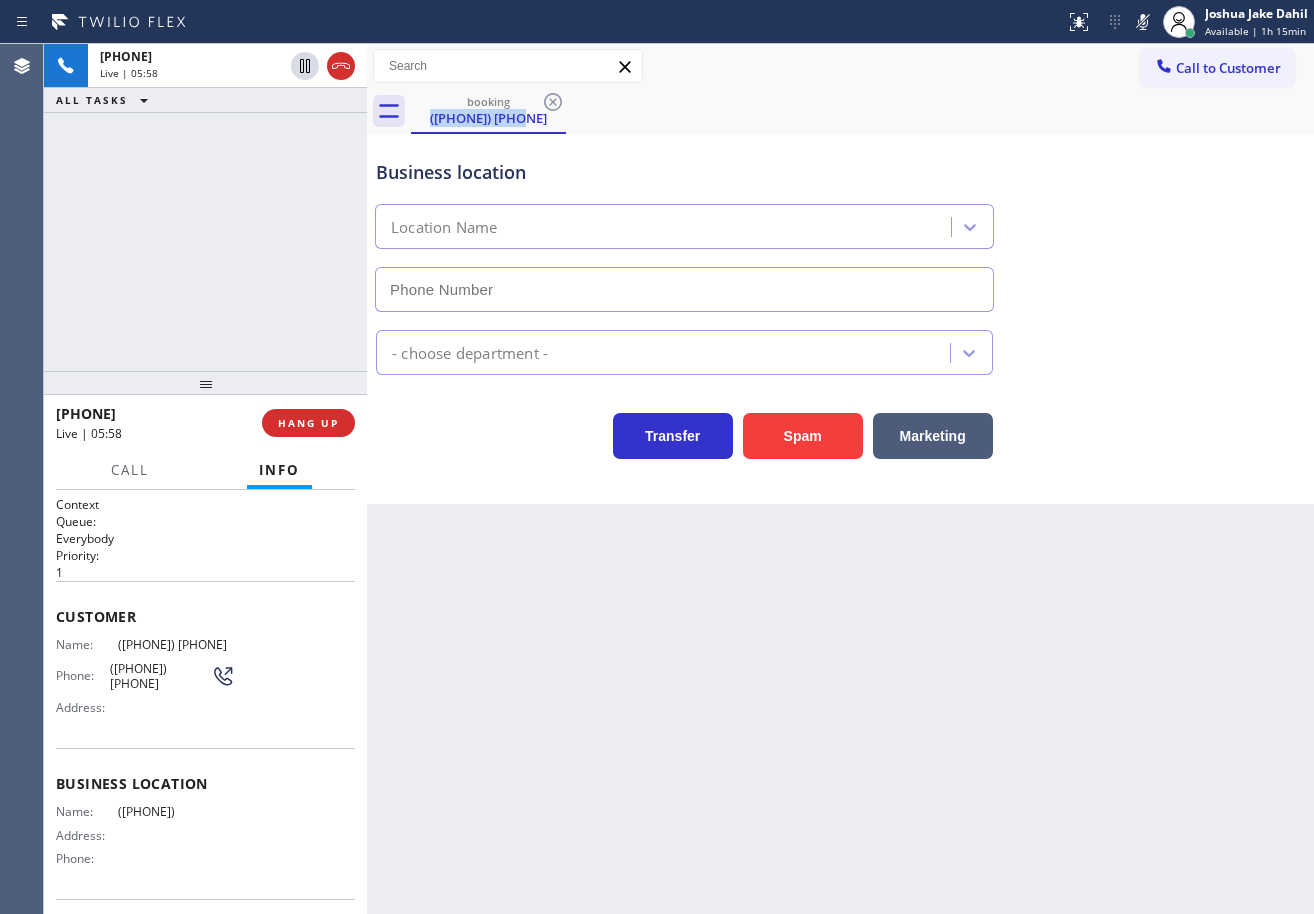 click on "booking ([PHONE])" at bounding box center (862, 111) 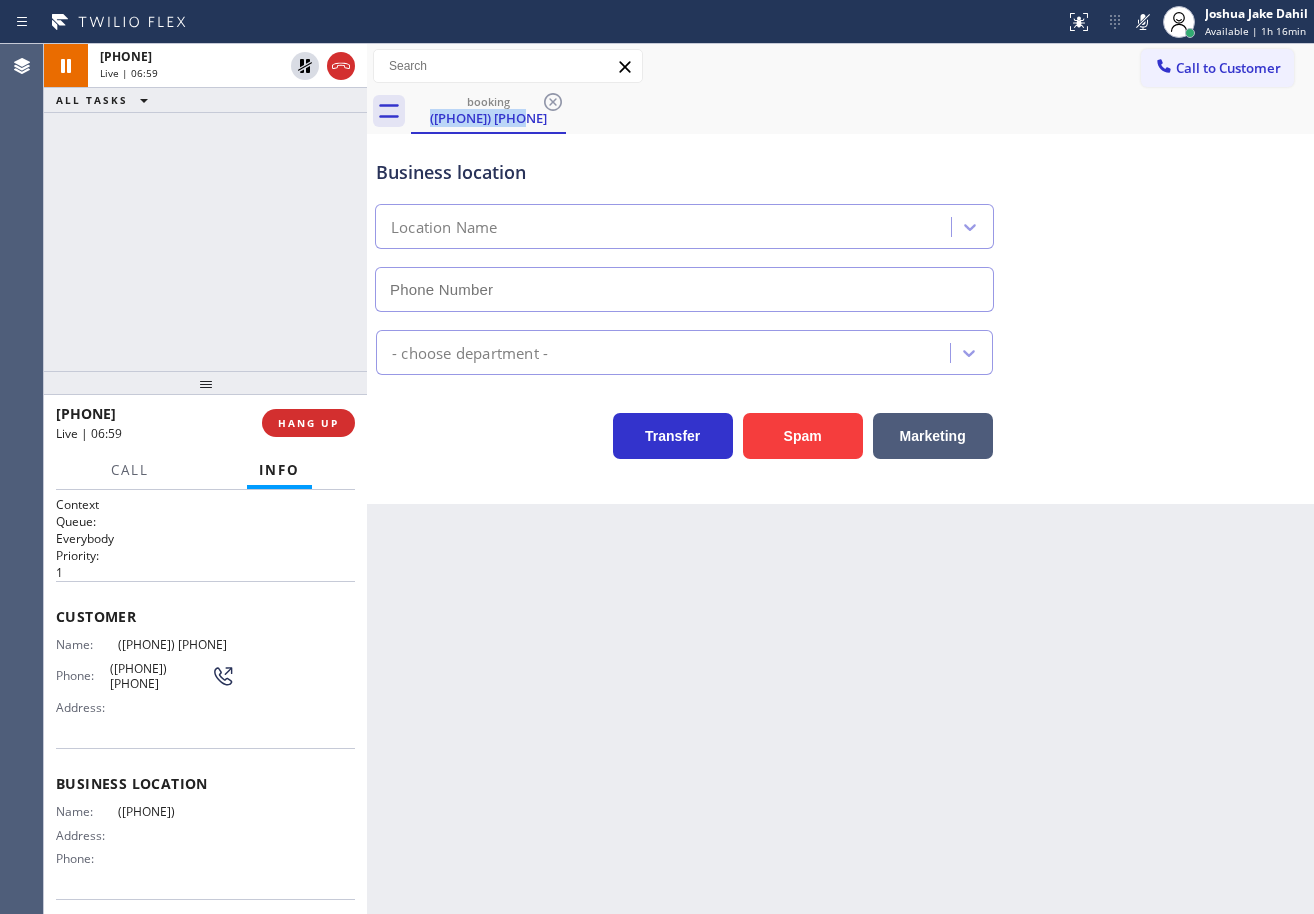 click 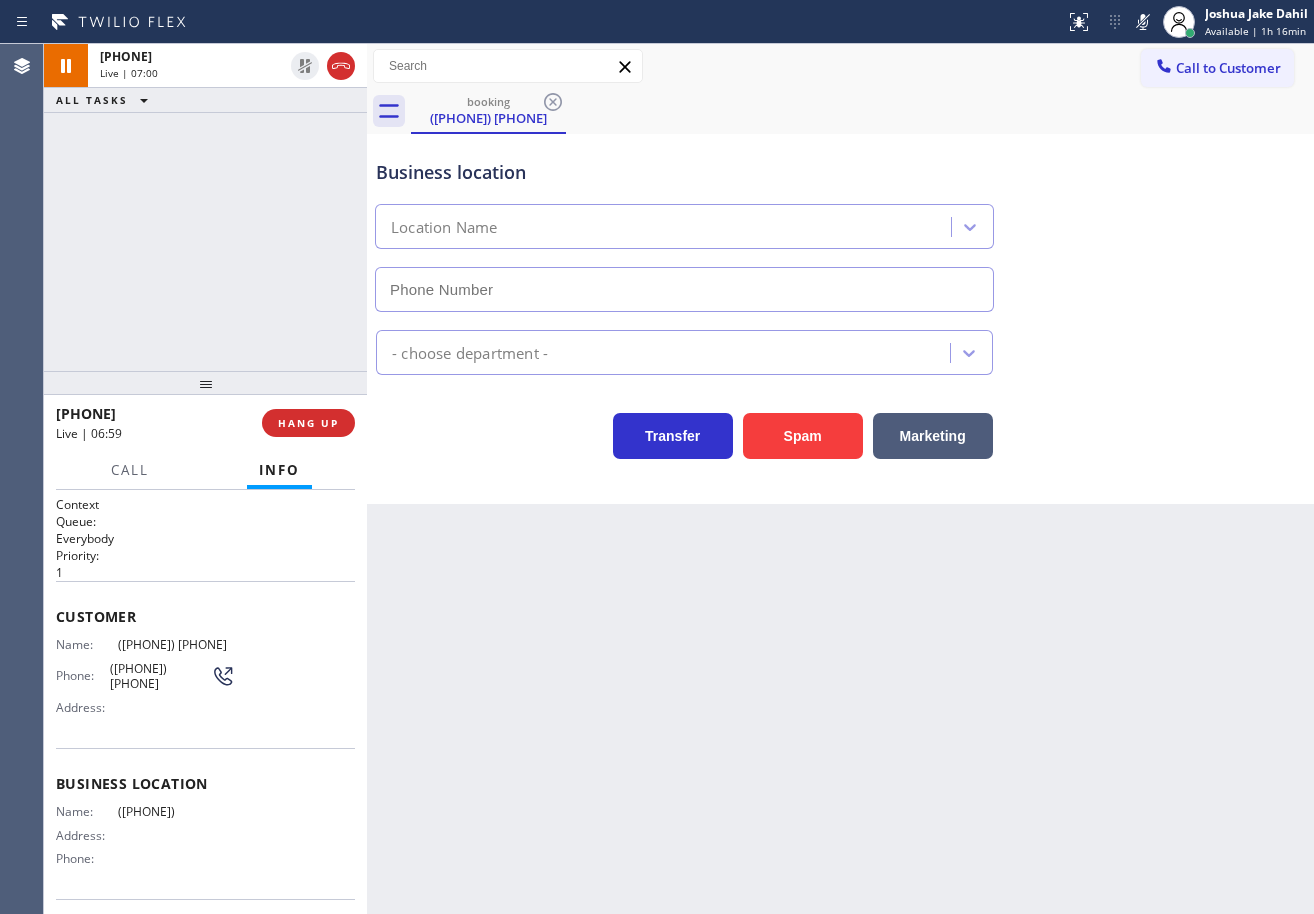 drag, startPoint x: 283, startPoint y: 110, endPoint x: 303, endPoint y: 111, distance: 20.024984 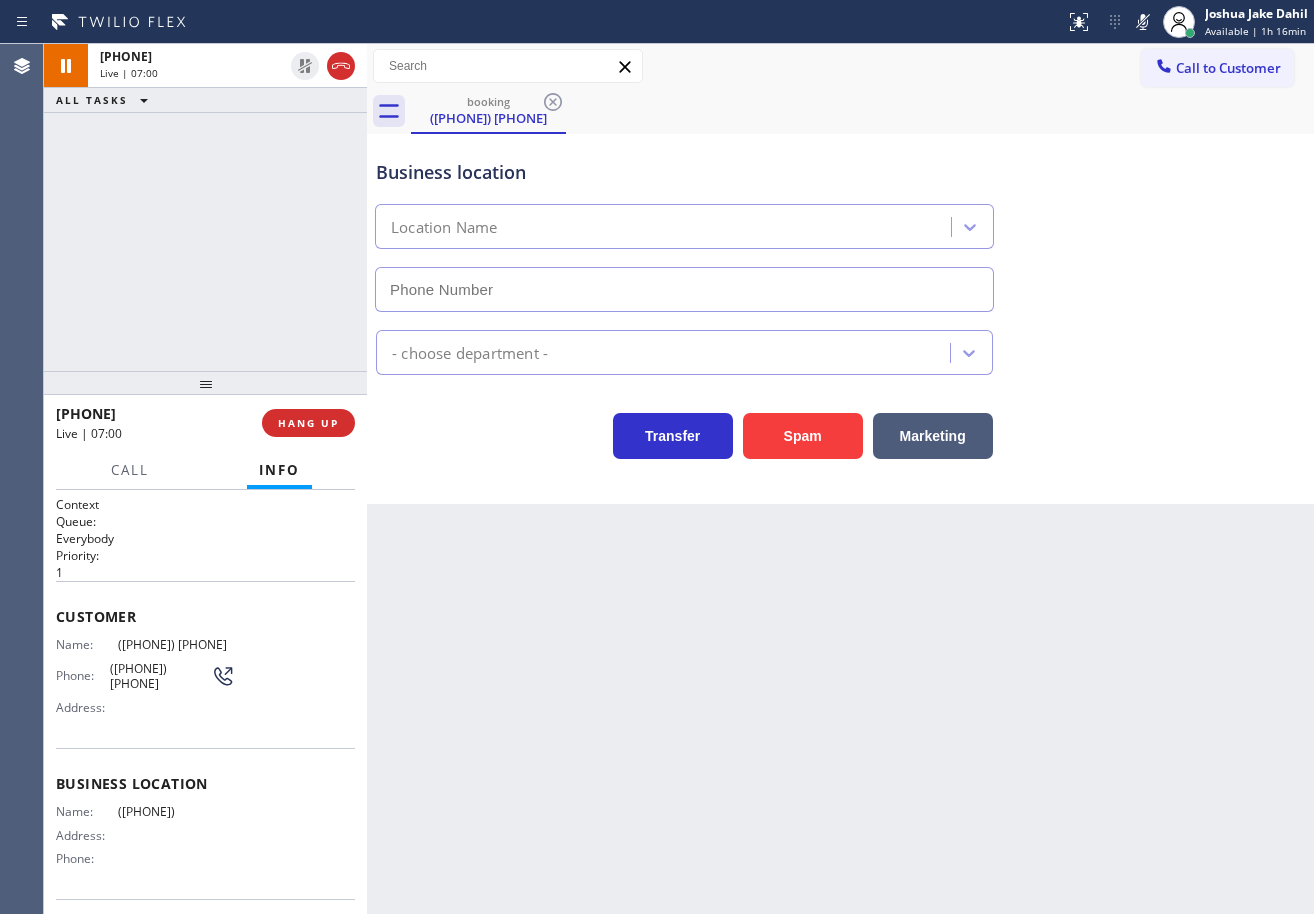 click 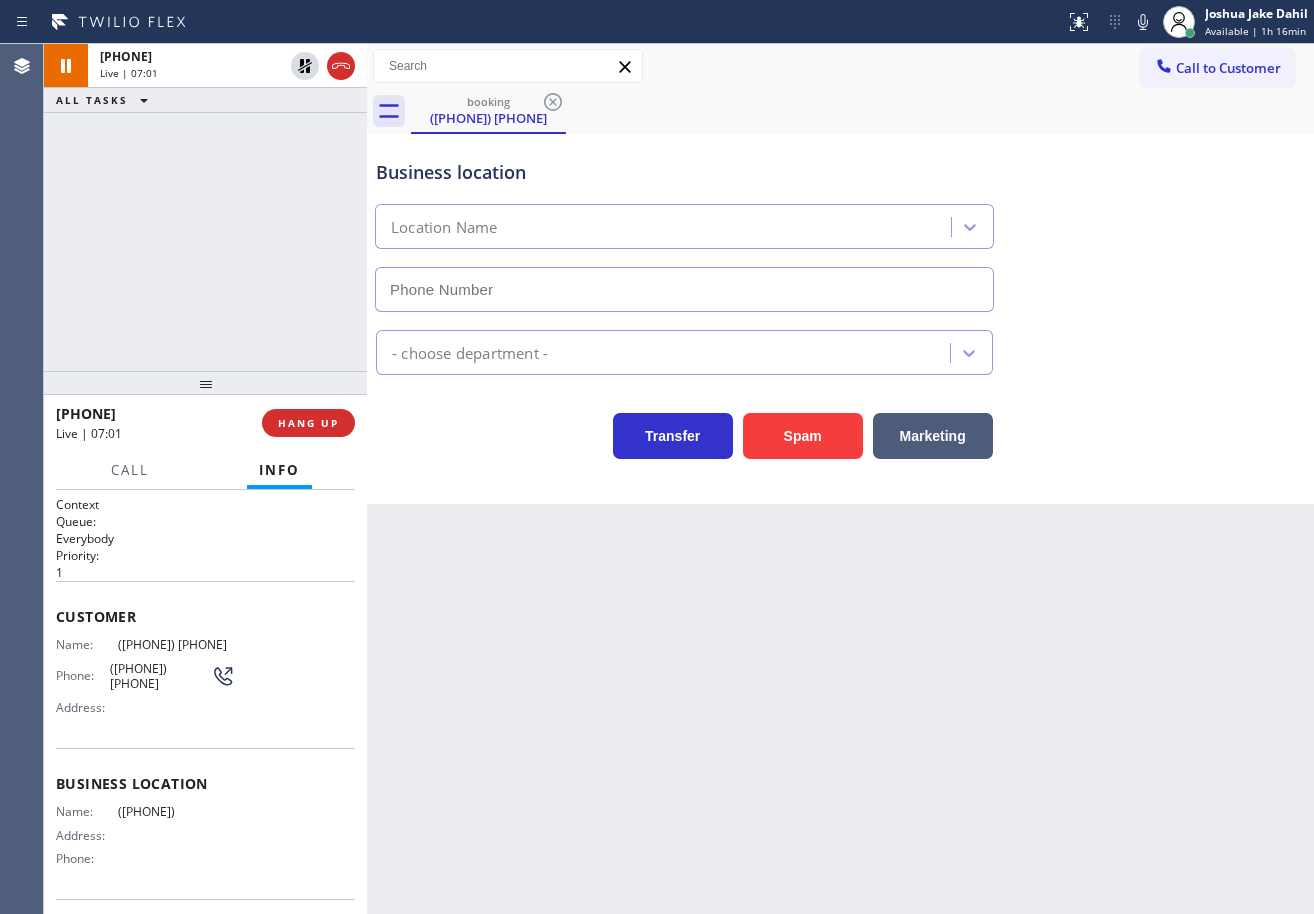 drag, startPoint x: 1143, startPoint y: 213, endPoint x: 1130, endPoint y: 315, distance: 102.825096 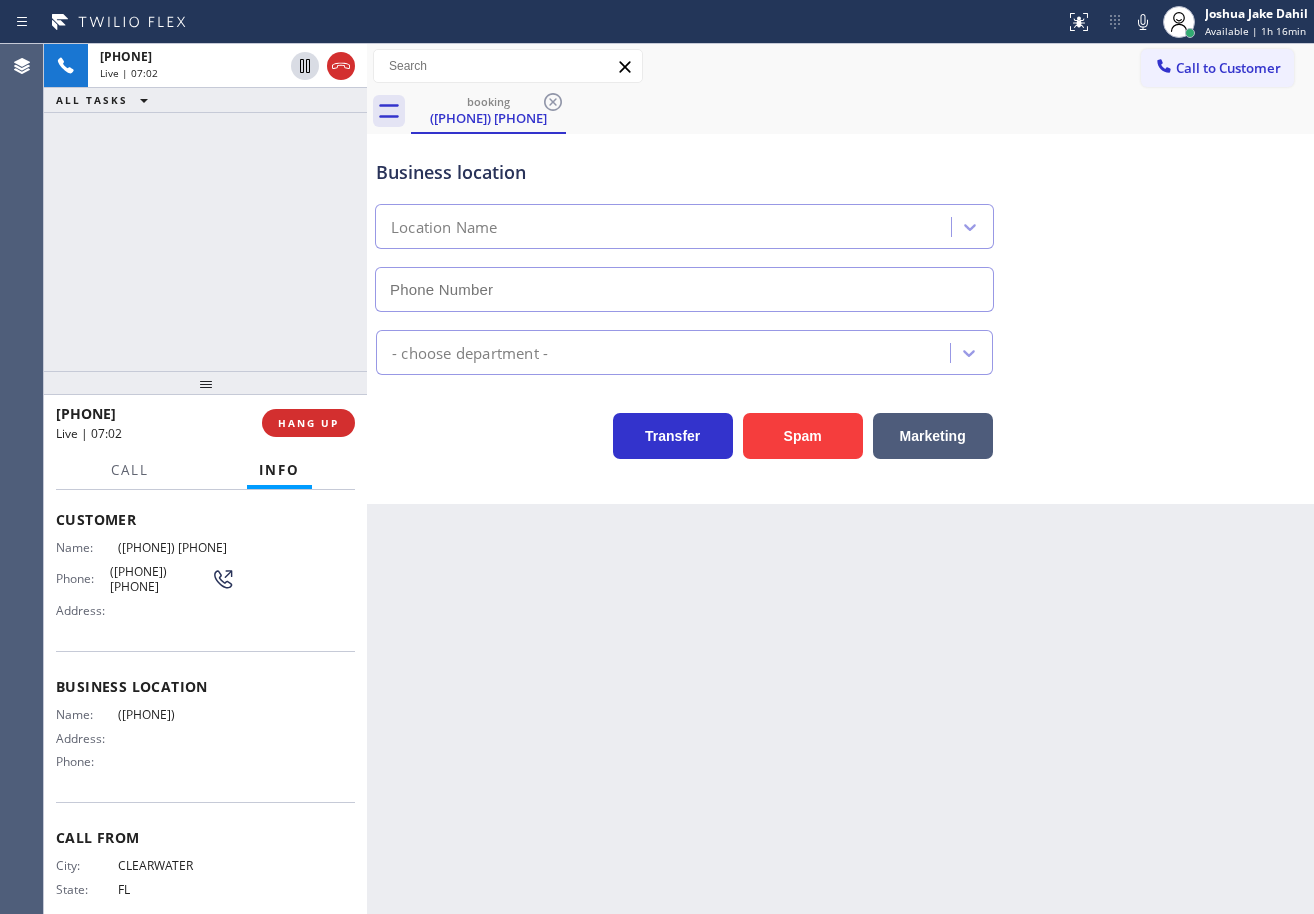 scroll, scrollTop: 0, scrollLeft: 0, axis: both 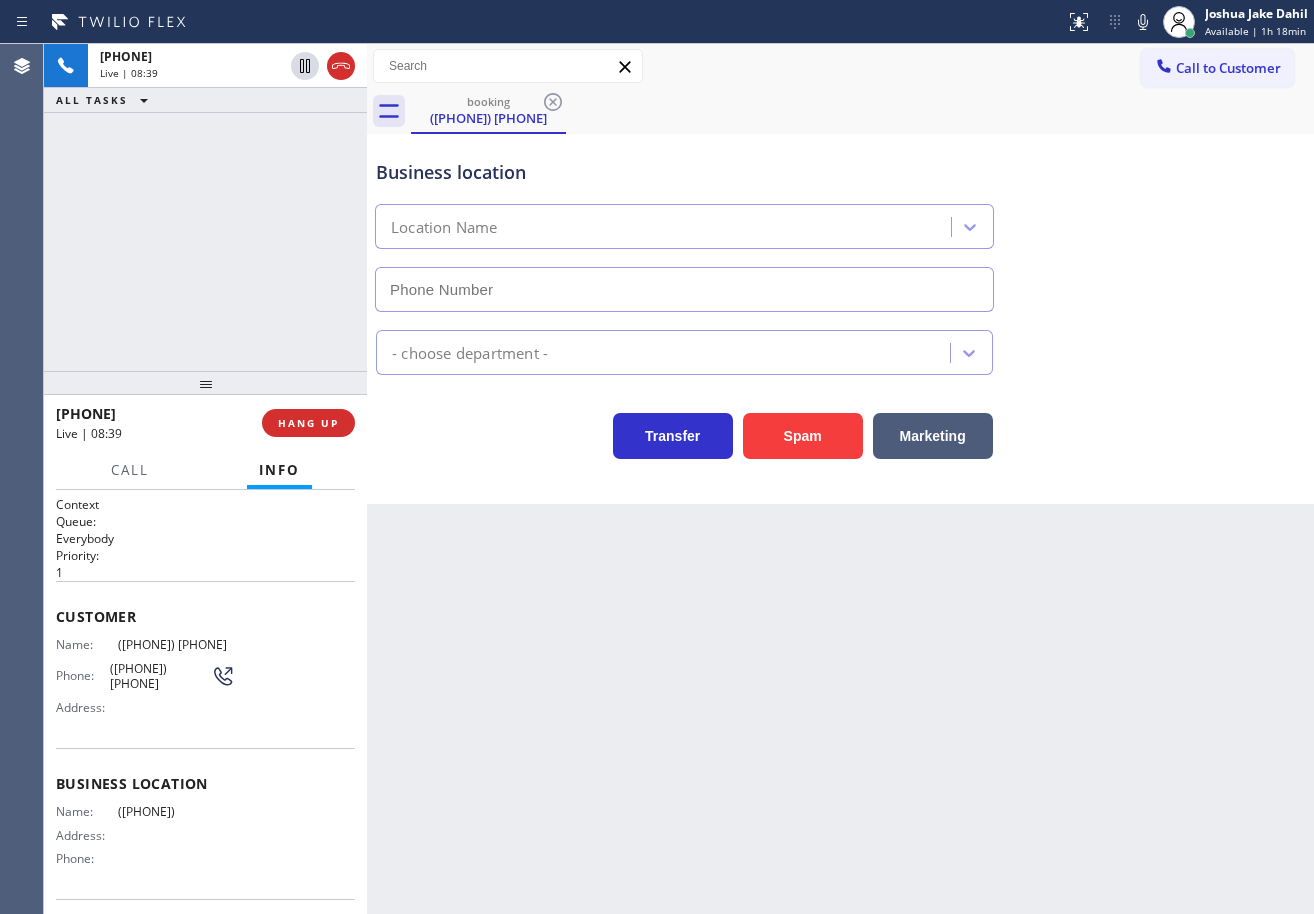click 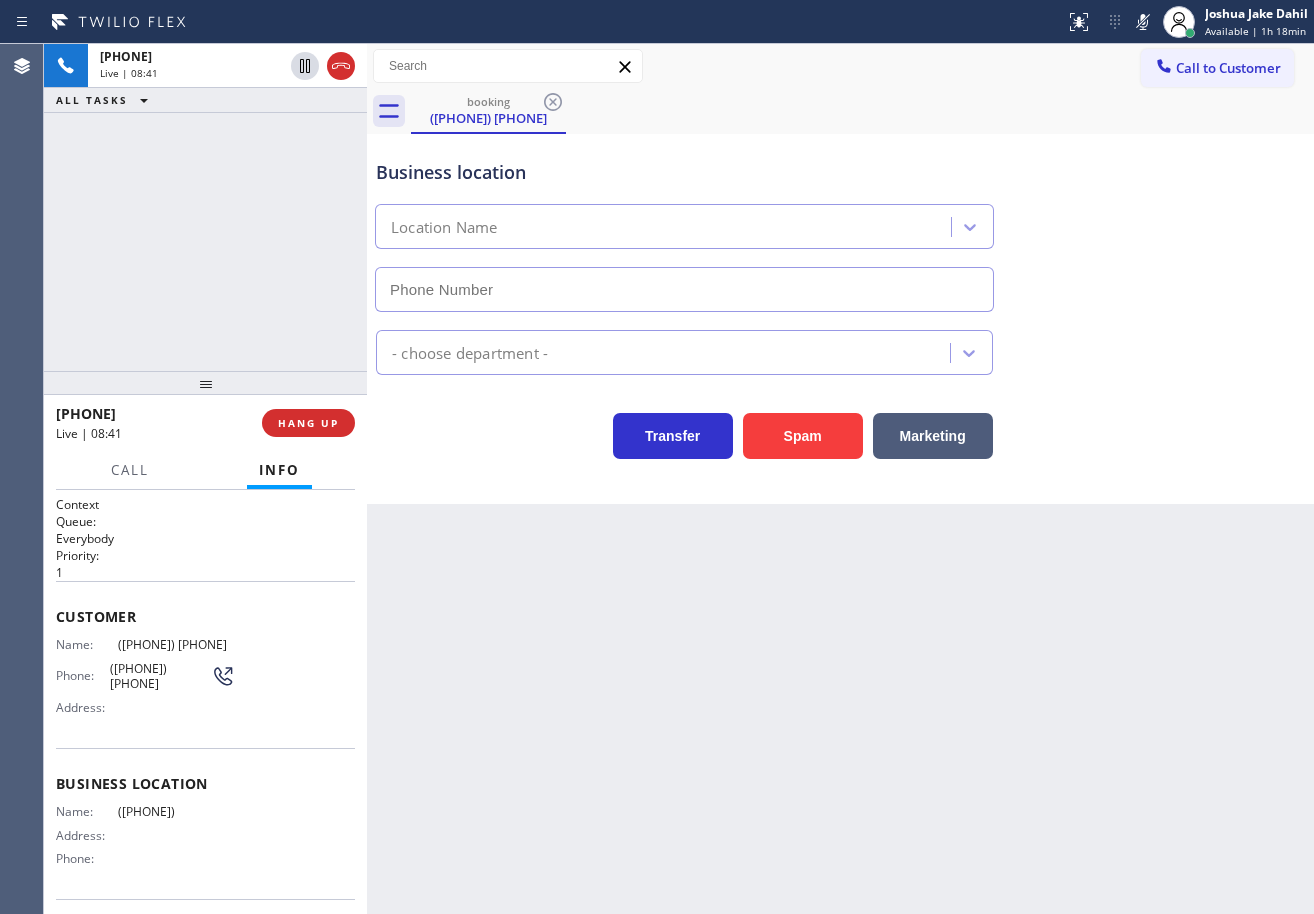 click 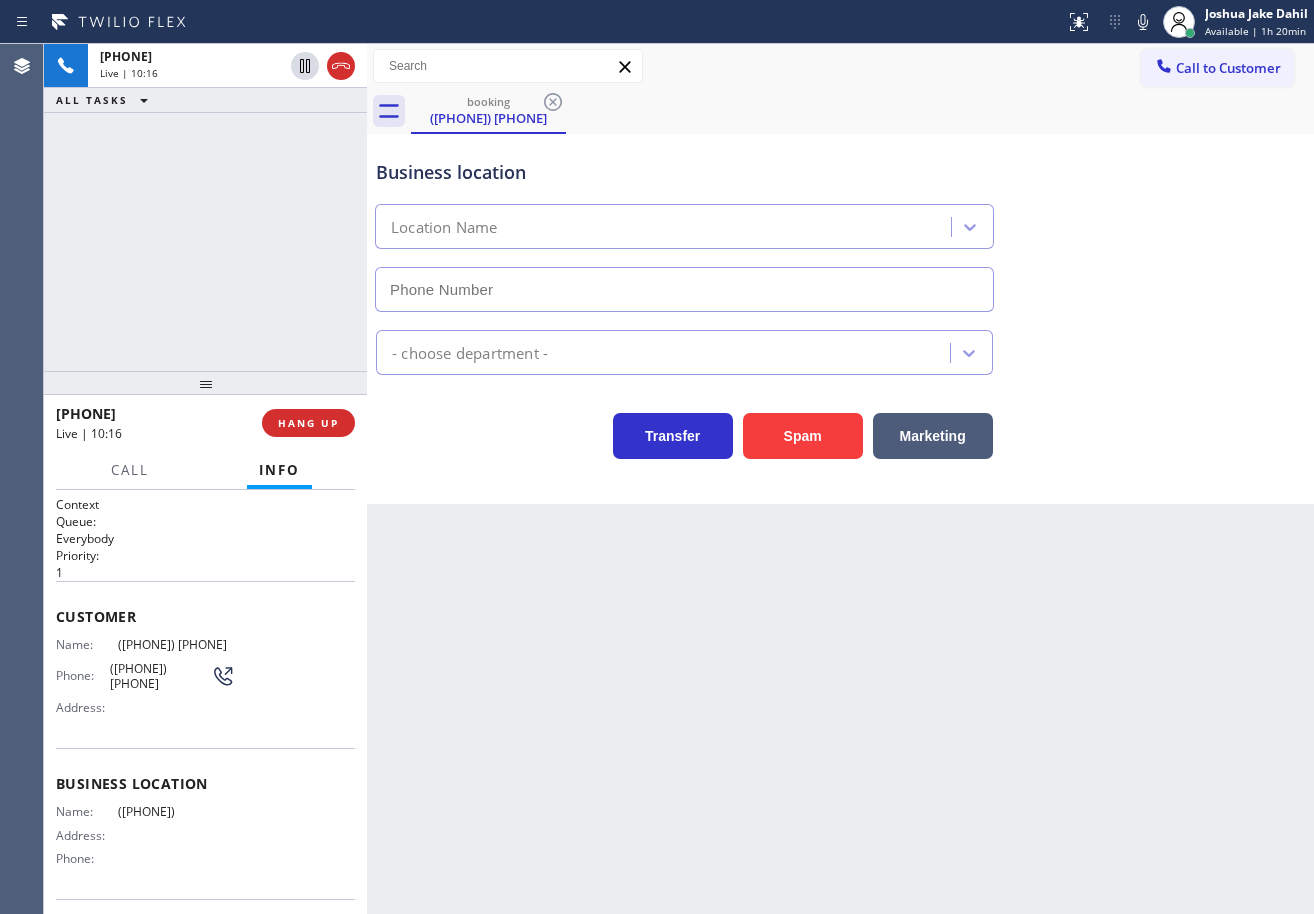 drag, startPoint x: 1144, startPoint y: 21, endPoint x: 1119, endPoint y: 115, distance: 97.26767 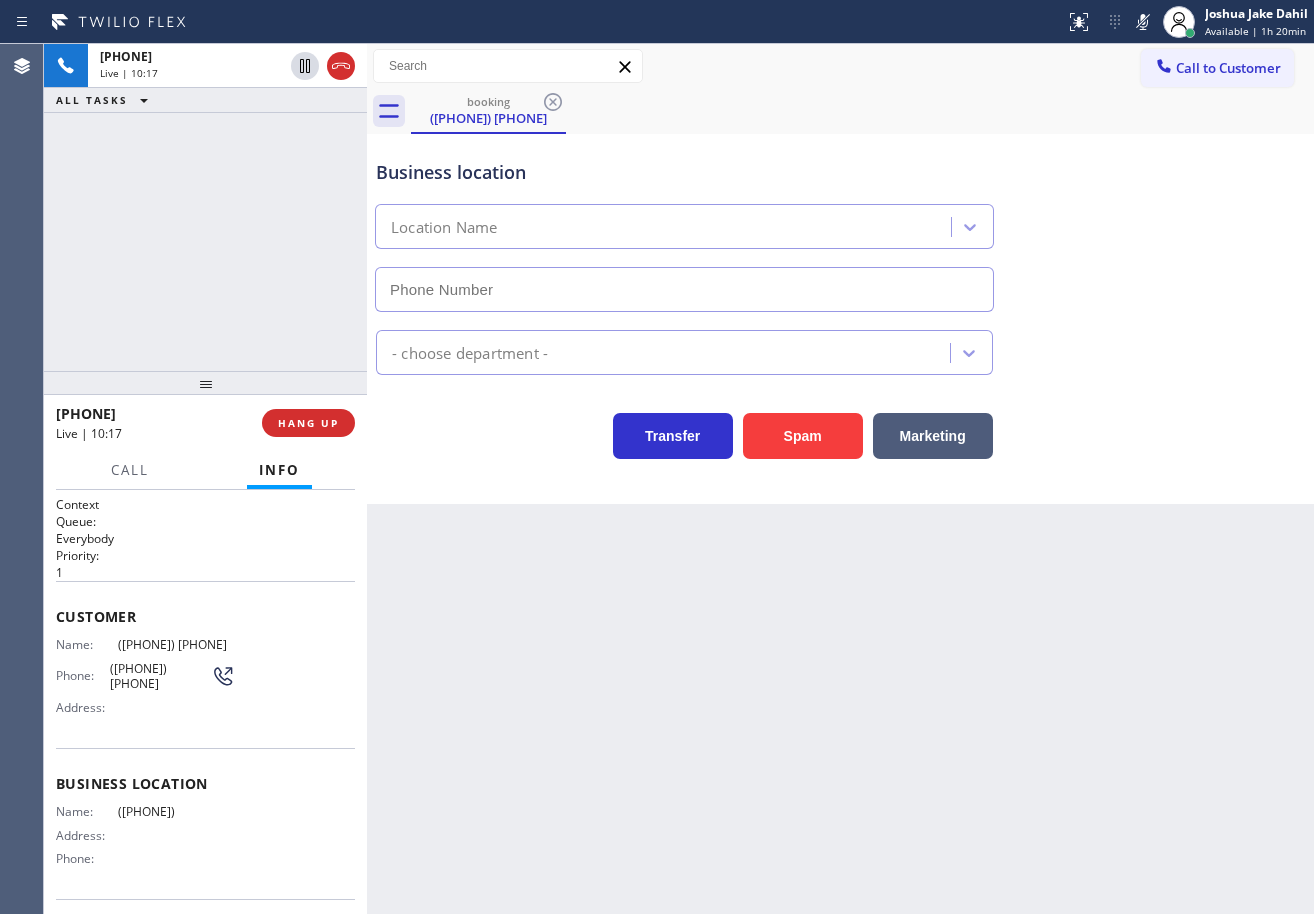 drag, startPoint x: 1119, startPoint y: 115, endPoint x: 1106, endPoint y: 270, distance: 155.5442 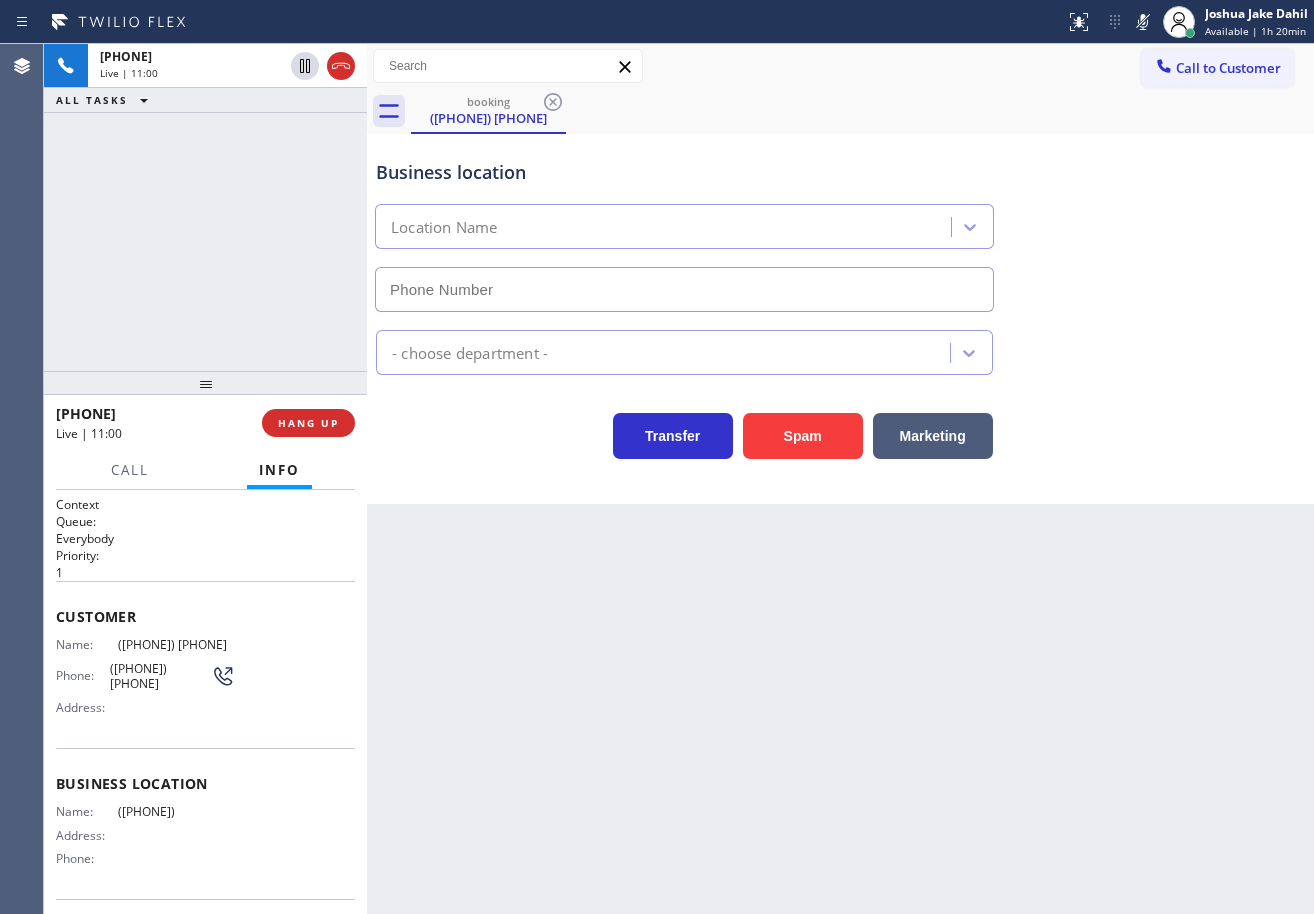 drag, startPoint x: 1143, startPoint y: 20, endPoint x: 1140, endPoint y: 163, distance: 143.03146 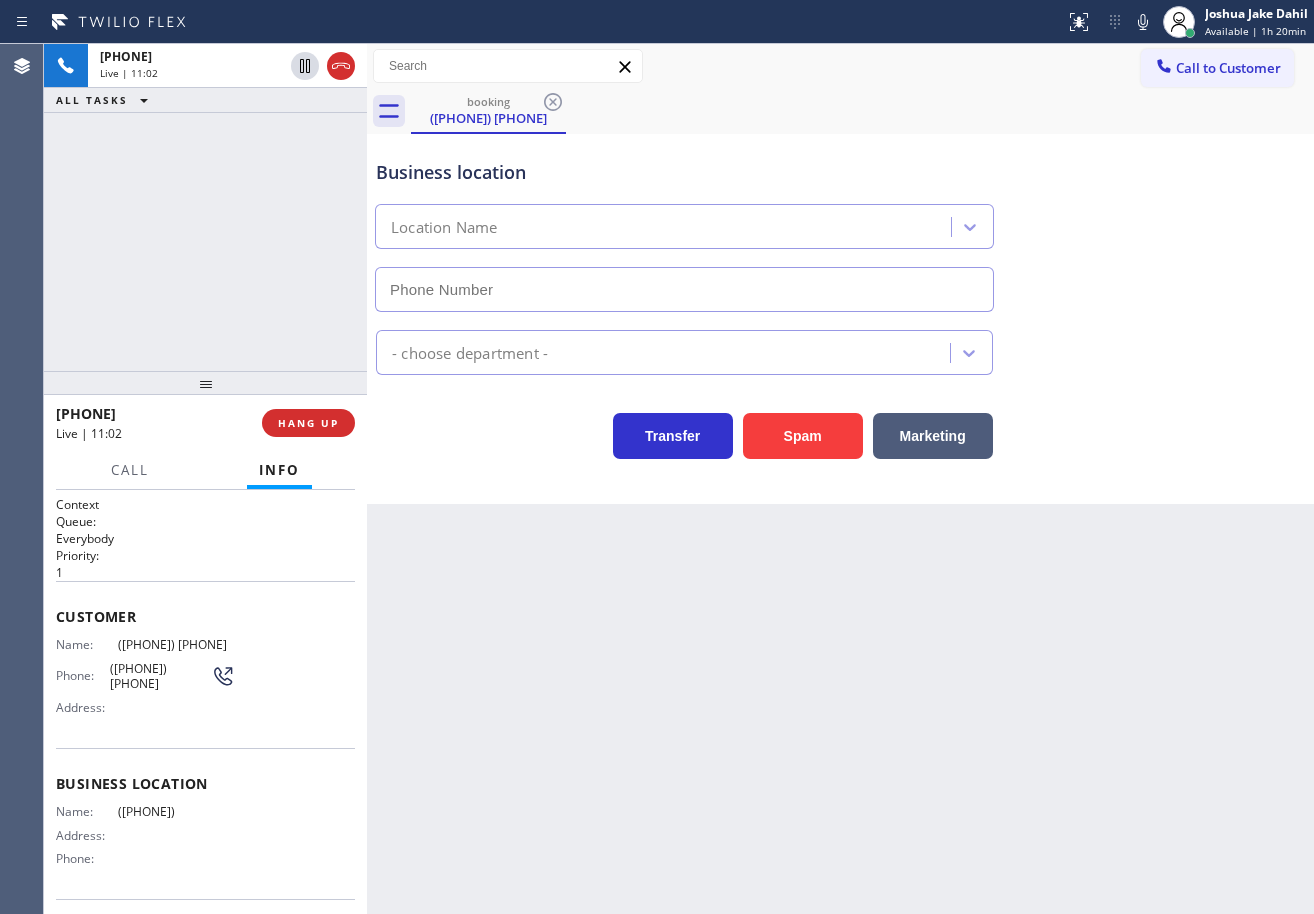 drag, startPoint x: 1137, startPoint y: 192, endPoint x: 1137, endPoint y: 206, distance: 14 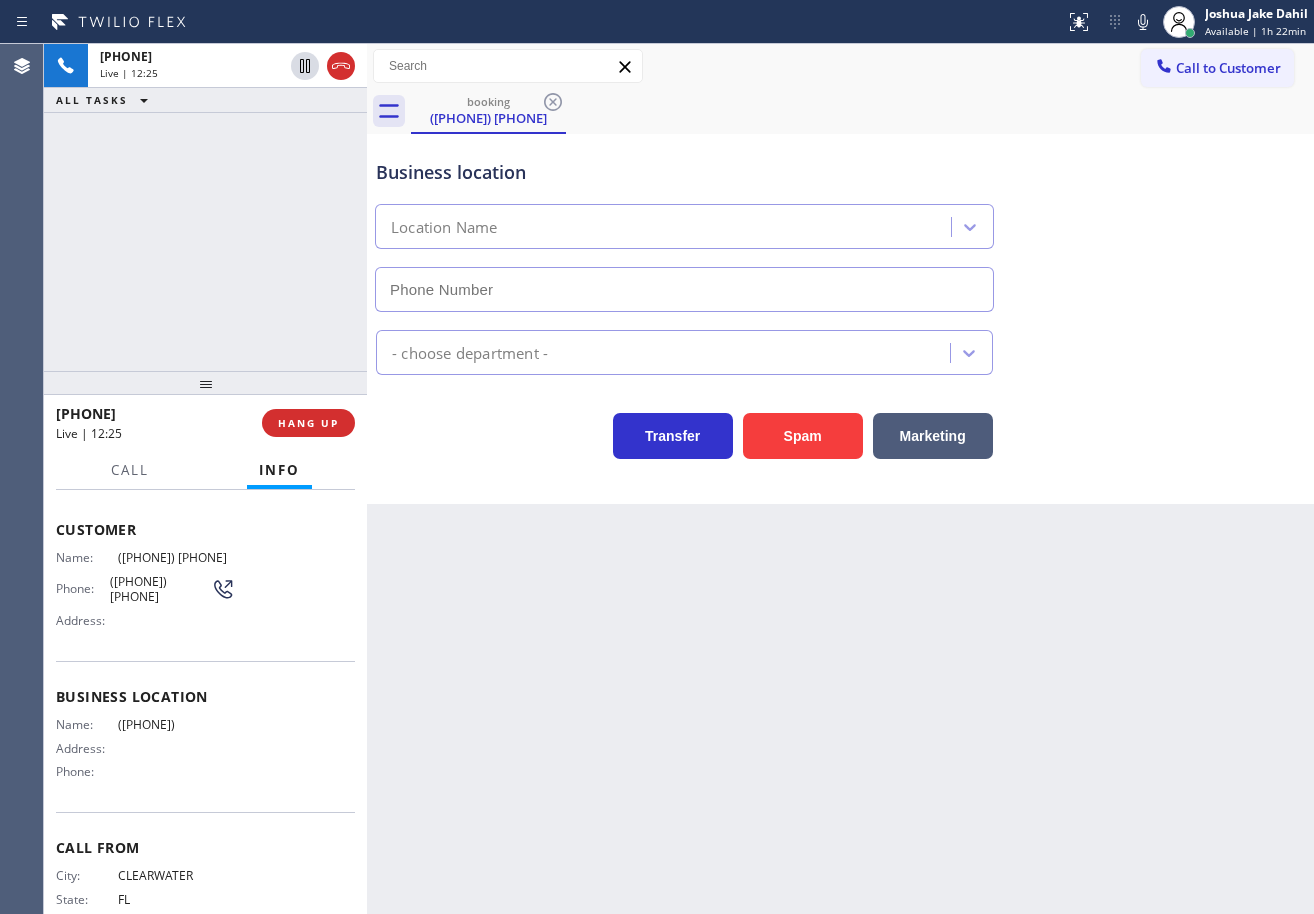 scroll, scrollTop: 136, scrollLeft: 0, axis: vertical 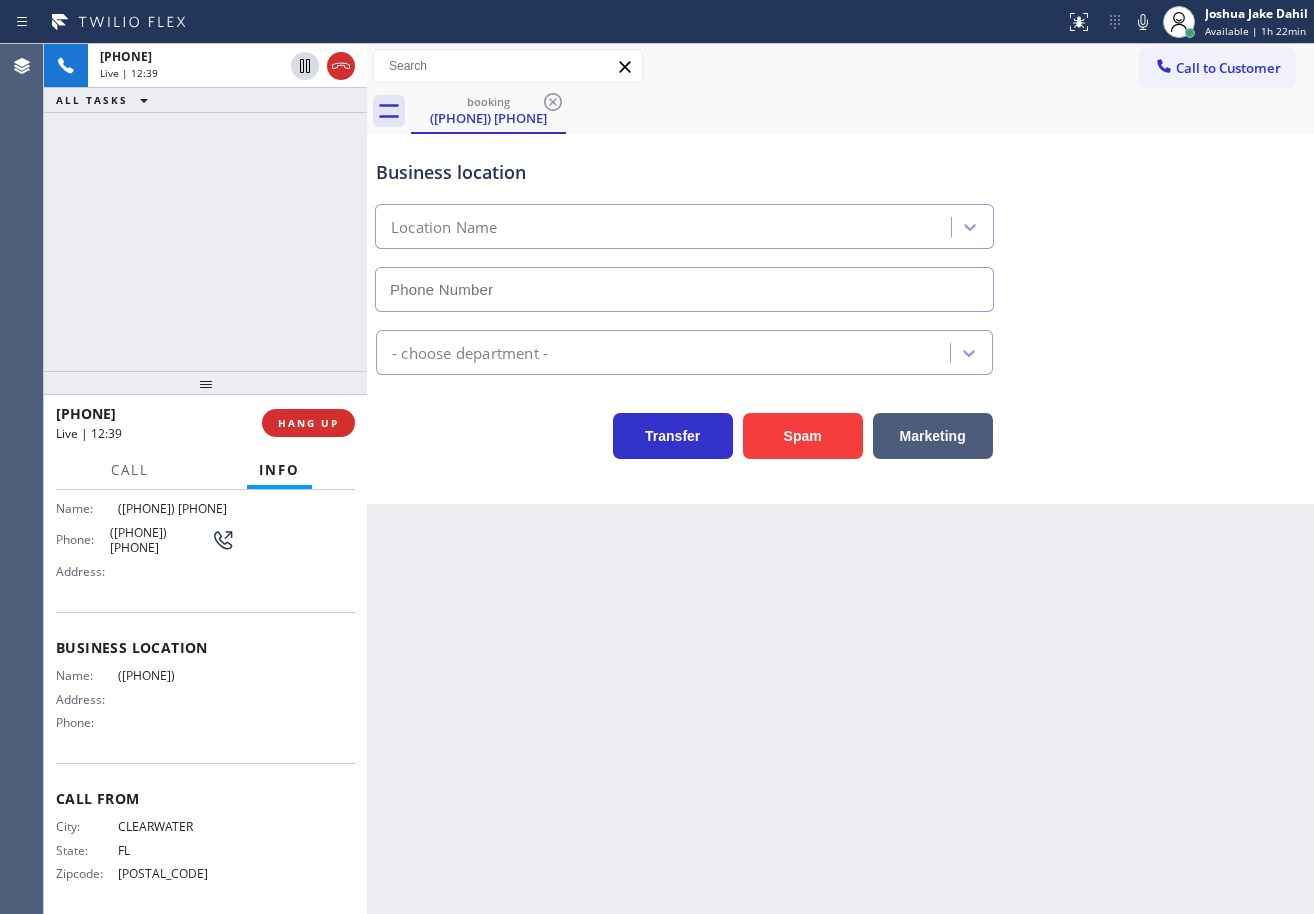 click on "booking ([PHONE])" at bounding box center [862, 111] 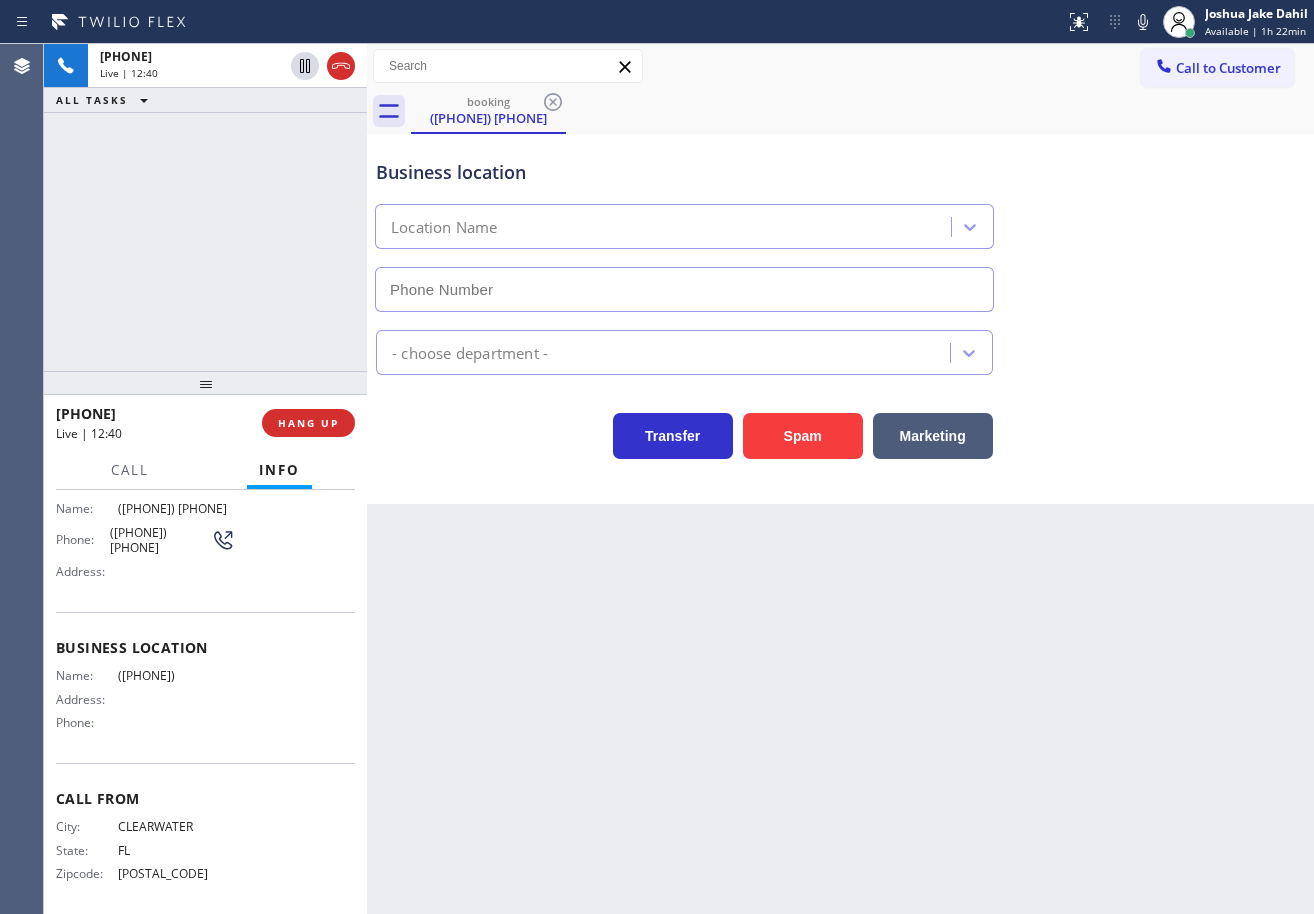 click on "Business location Location Name" at bounding box center [840, 221] 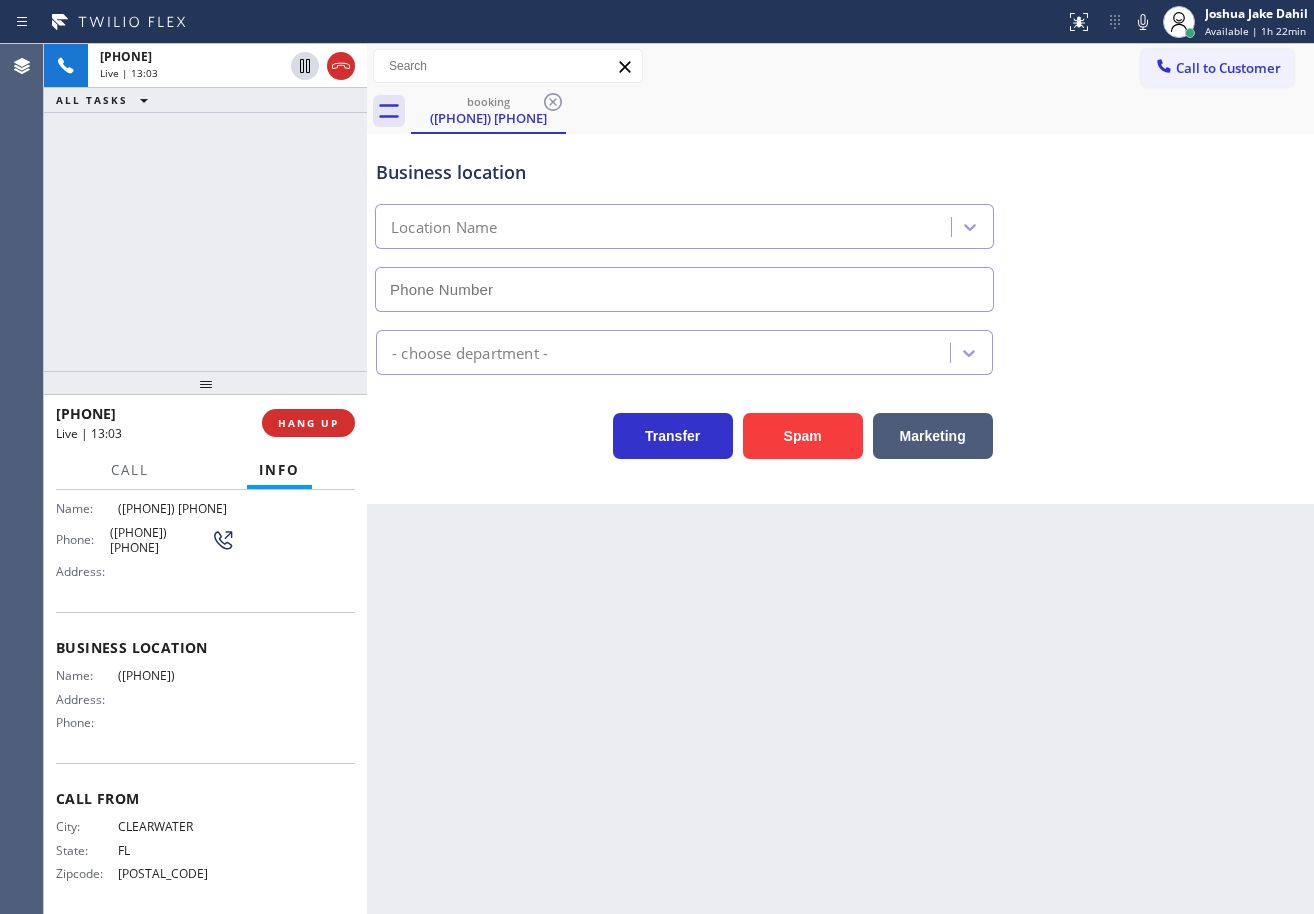 click on "Back to Dashboard Change Sender ID Customers Technicians Select a contact Outbound call Technician Search Technician Your caller id phone number Your caller id phone number Call Technician info Name   Phone none Address none Change Sender ID HVAC [PHONE] 5 Star Appliance [PHONE] Appliance Repair [PHONE] Plumbing [PHONE] Air Duct Cleaning [PHONE]  Electricians [PHONE] Cancel Change Check personal SMS Reset Change booking ([PHONE]) Call to Customer Outbound call Location Search location Your caller id phone number ([PHONE]) Customer number Call Outbound call Technician Search Technician Your caller id phone number Your caller id phone number Call booking ([PHONE]) Business location Location Name - choose department - Transfer Spam Marketing" at bounding box center [840, 479] 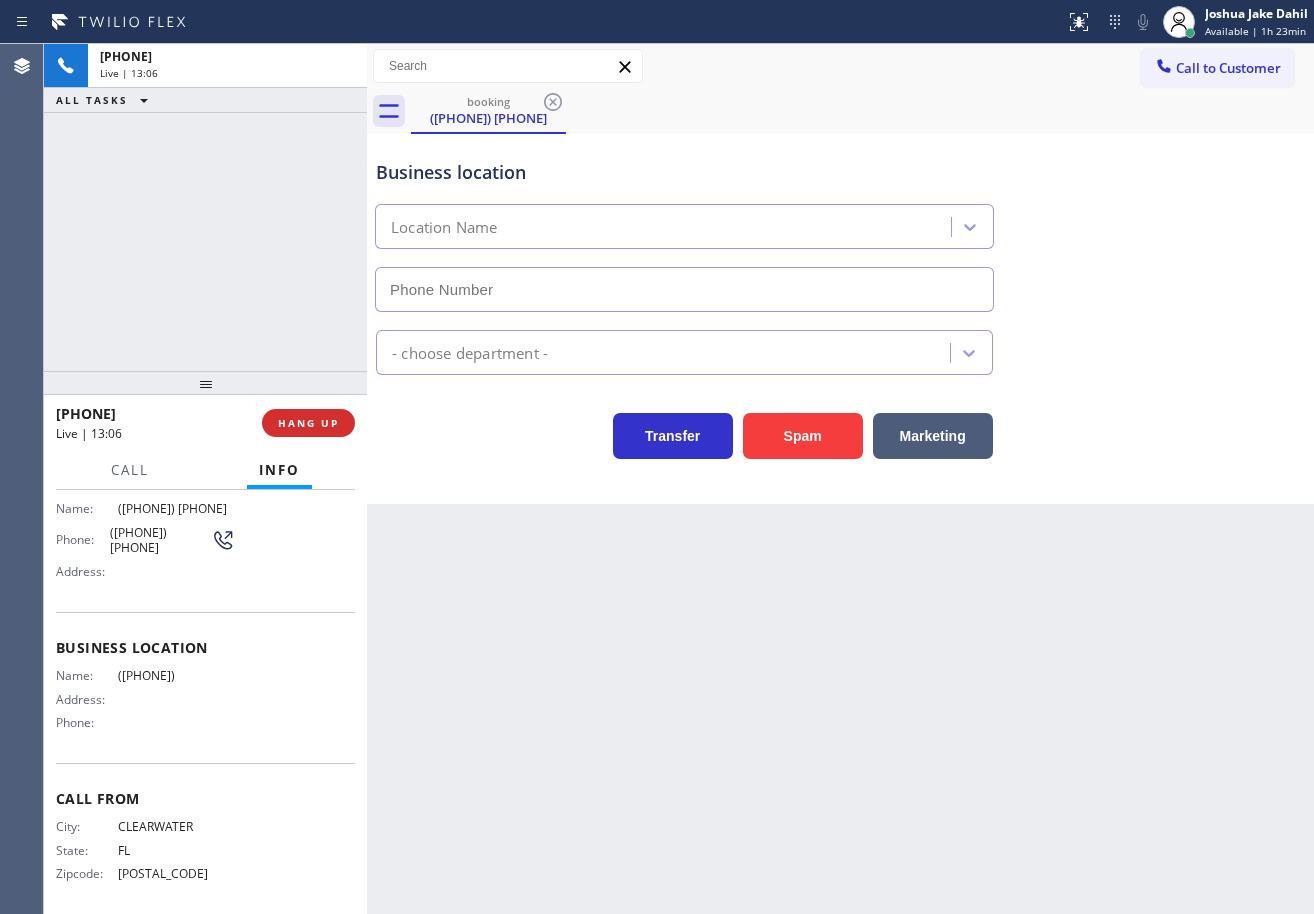 click on "+1[PHONE] Live | 13:06 ALL TASKS ALL TASKS ACTIVE TASKS TASKS IN WRAP UP" at bounding box center (205, 207) 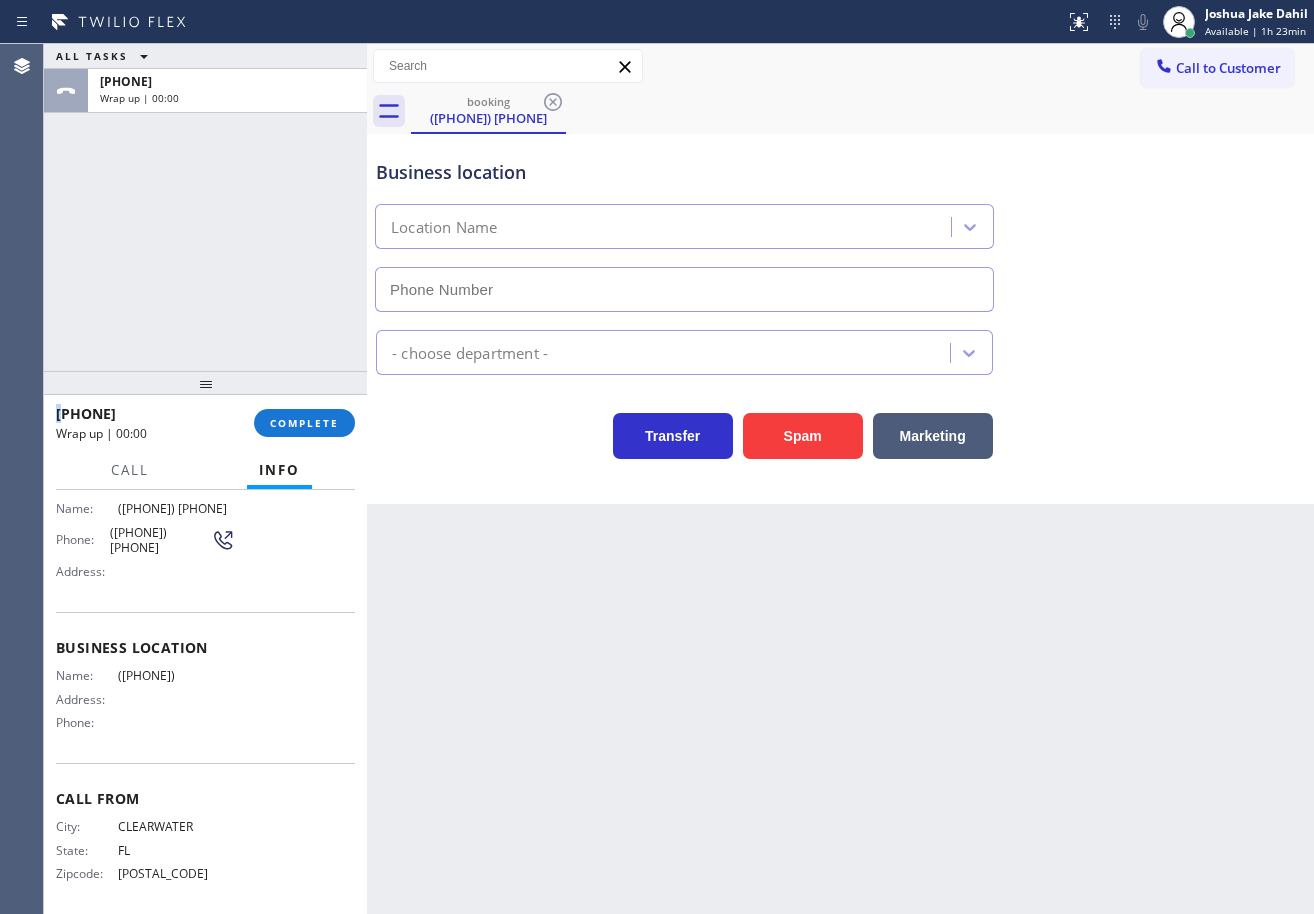 click on "ALL TASKS ALL TASKS ACTIVE TASKS TASKS IN WRAP UP [PHONE] Wrap up | 00:00" at bounding box center [205, 207] 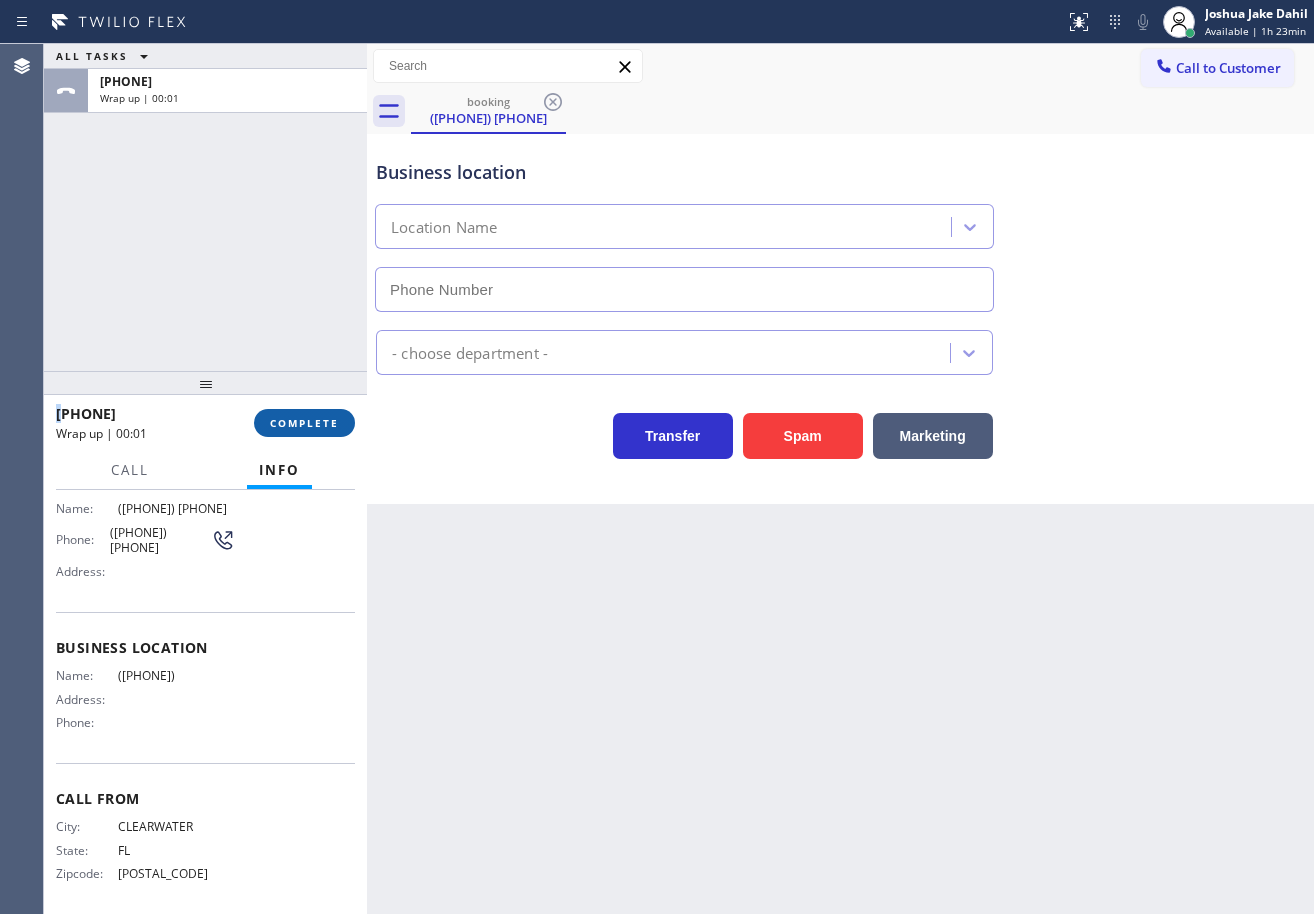 click on "COMPLETE" at bounding box center [304, 423] 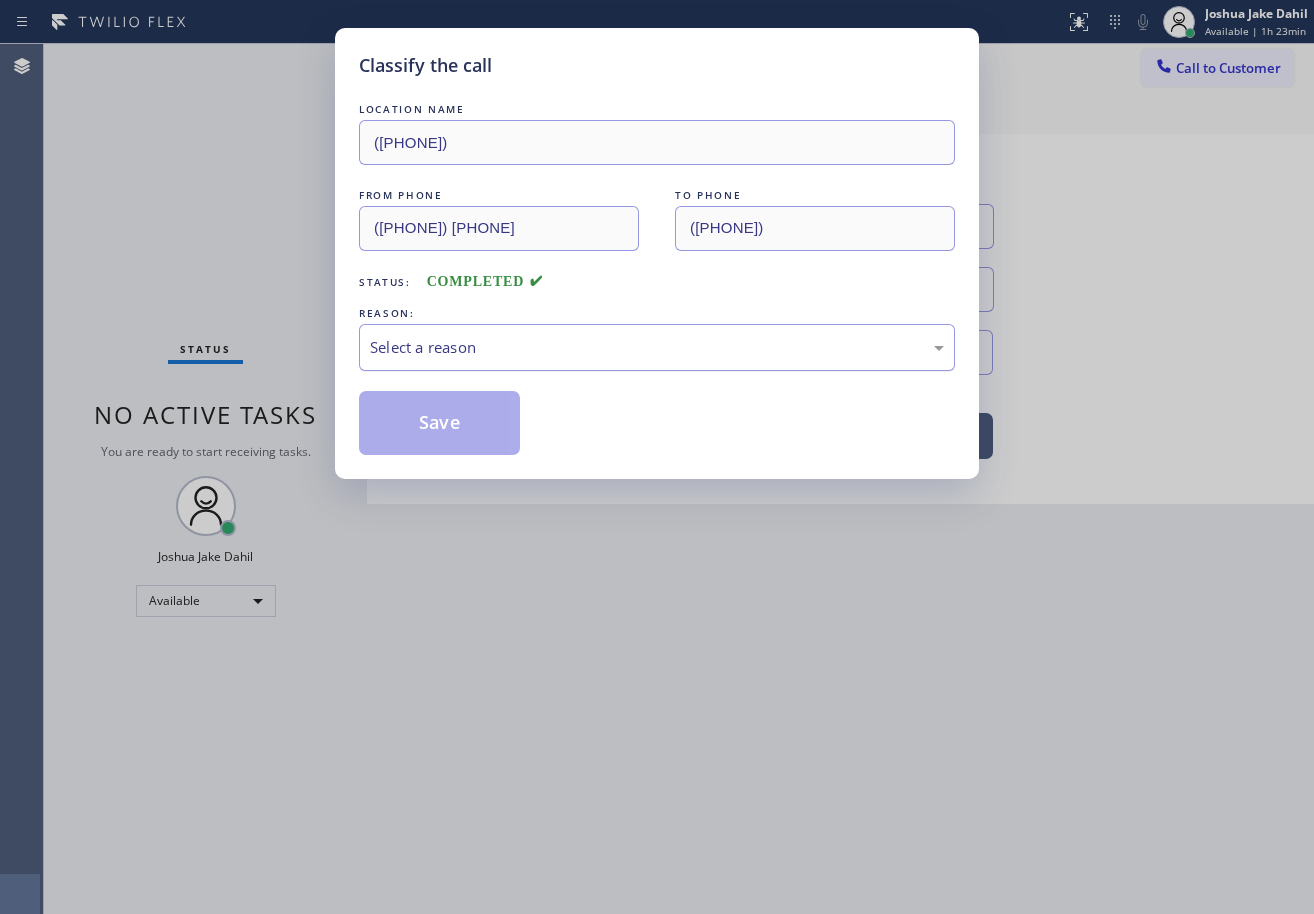 click on "Select a reason" at bounding box center [657, 347] 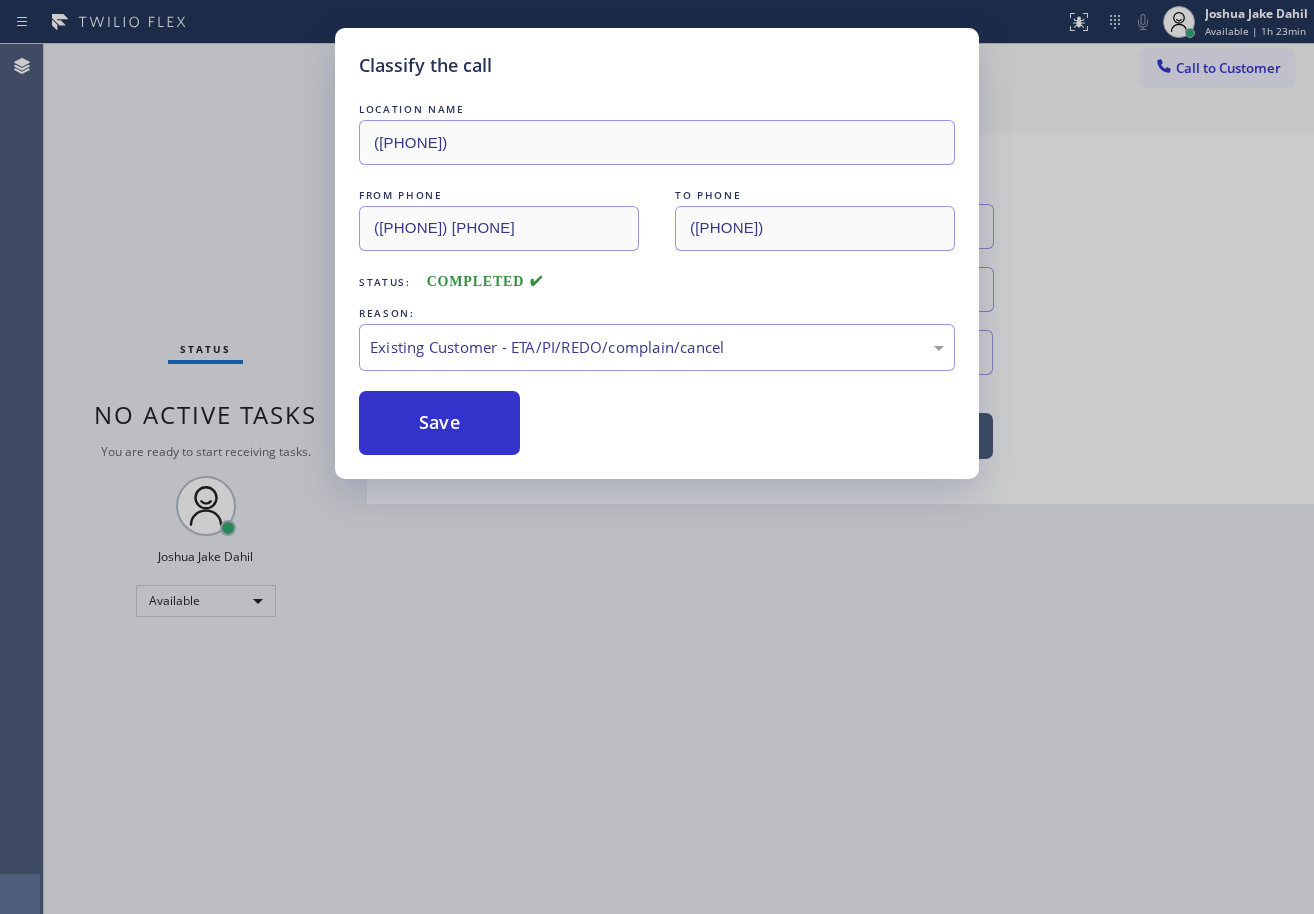 click on "Classify the call LOCATION NAME [PHONE] FROM PHONE [PHONE] TO PHONE [PHONE] Status: COMPLETED REASON: Existing Customer - ETA/PI/REDO/complain/cancel Save" at bounding box center [657, 253] 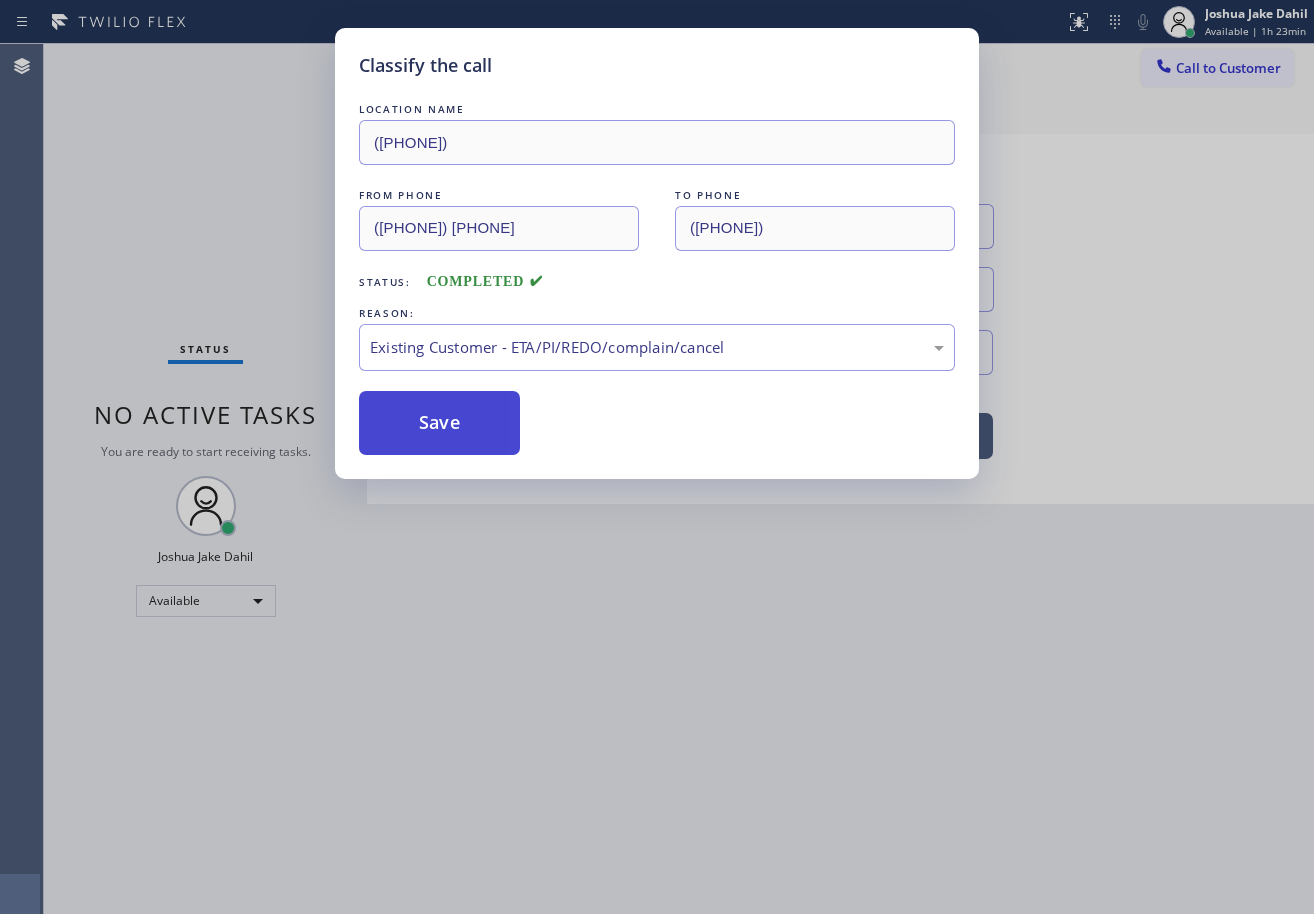 click on "Save" at bounding box center (439, 423) 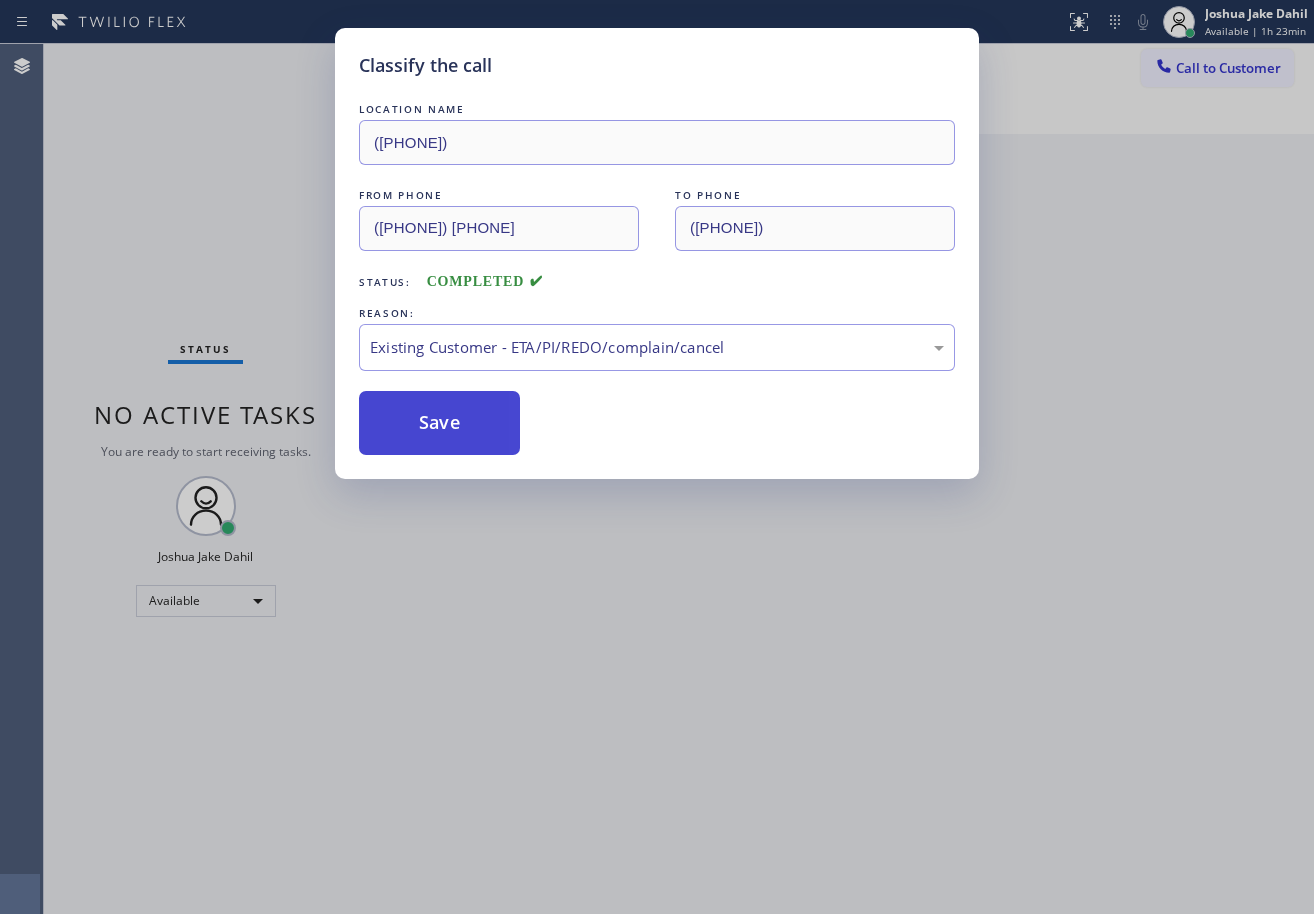 click on "Save" at bounding box center (439, 423) 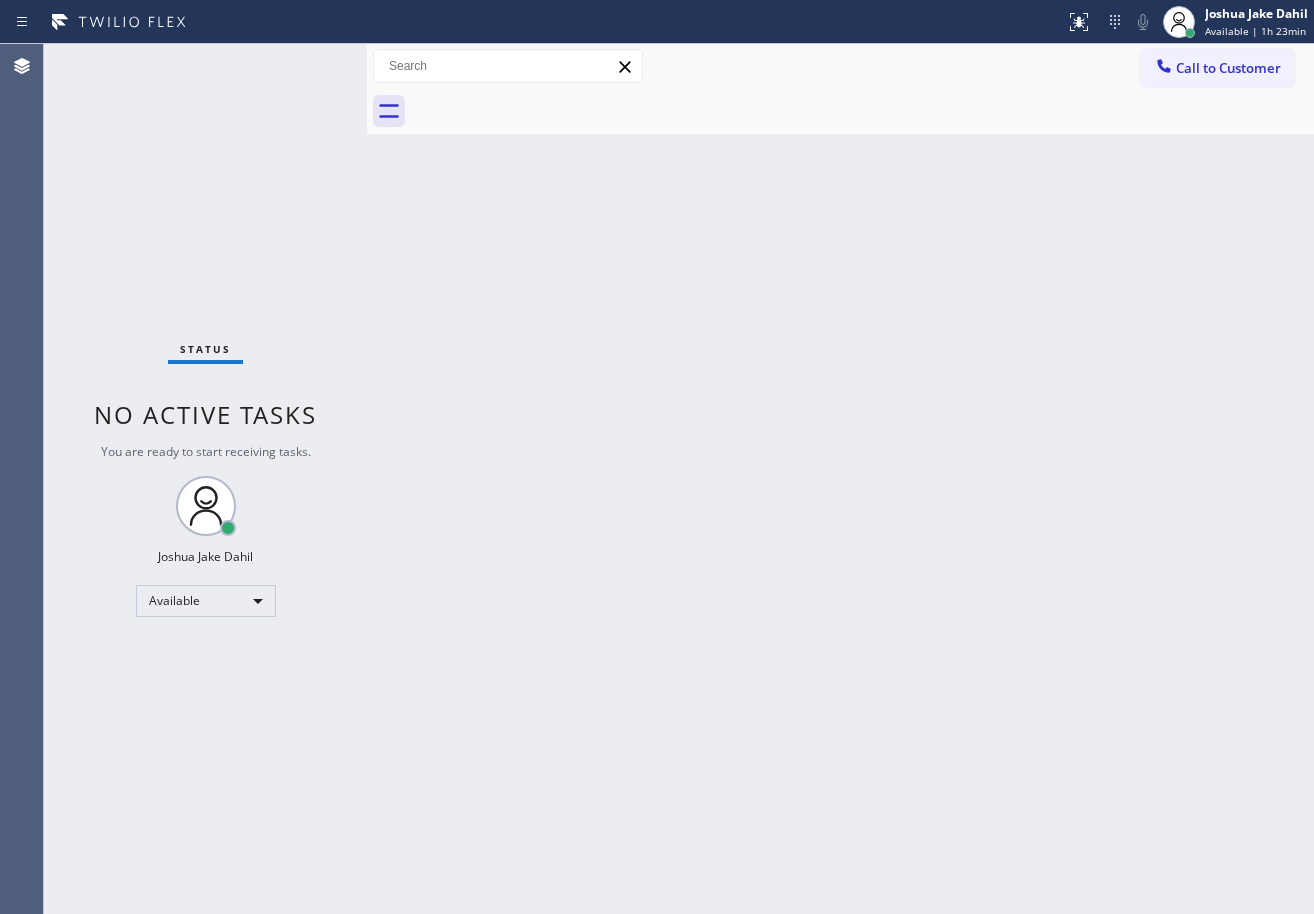 click on "Back to Dashboard Change Sender ID Customers Technicians Select a contact Outbound call Technician Search Technician Your caller id phone number Your caller id phone number Call Technician info Name   Phone none Address none Change Sender ID HVAC +1[PHONE] 5 Star Appliance +1[PHONE] Appliance Repair +1[PHONE] Plumbing +1[PHONE] Air Duct Cleaning +1[PHONE]  Electricians +1[PHONE] Cancel Change Check personal SMS Reset Change No tabs Call to Customer Outbound call Location Search location Your caller id phone number [PHONE] Customer number Call Outbound call Technician Search Technician Your caller id phone number Your caller id phone number Call" at bounding box center (840, 479) 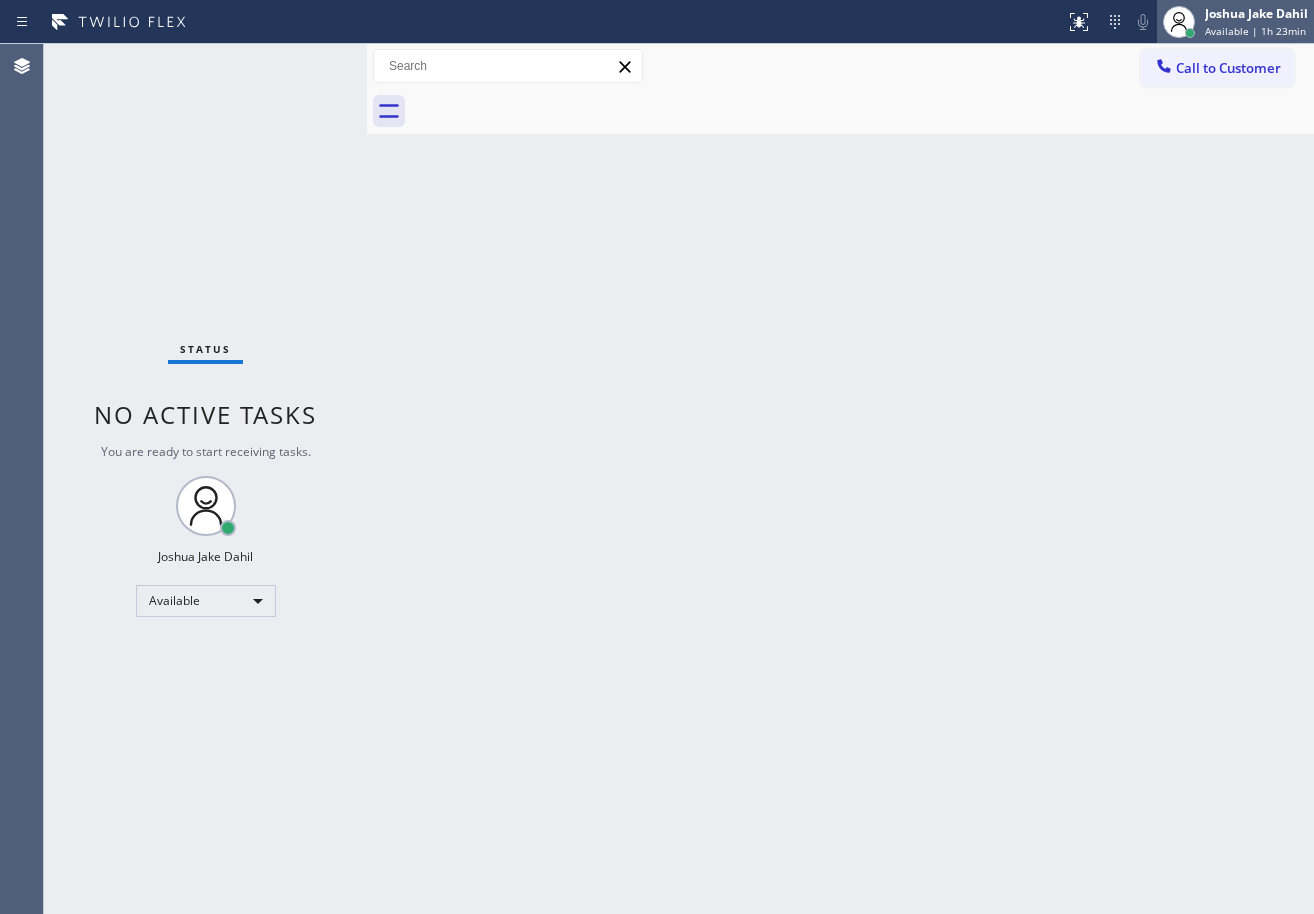 click on "Available | 1h 23min" at bounding box center [1255, 31] 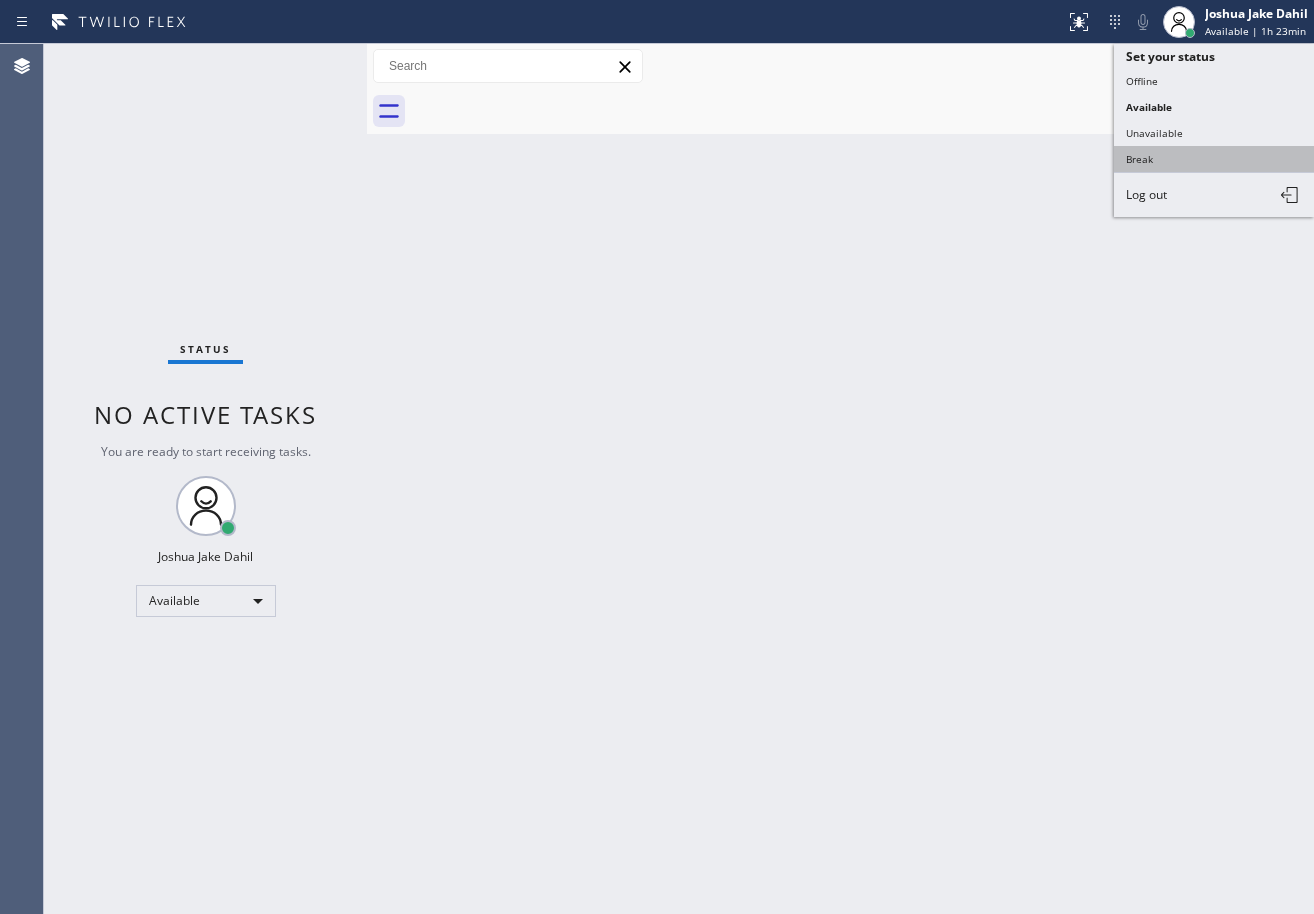 click on "Break" at bounding box center (1214, 159) 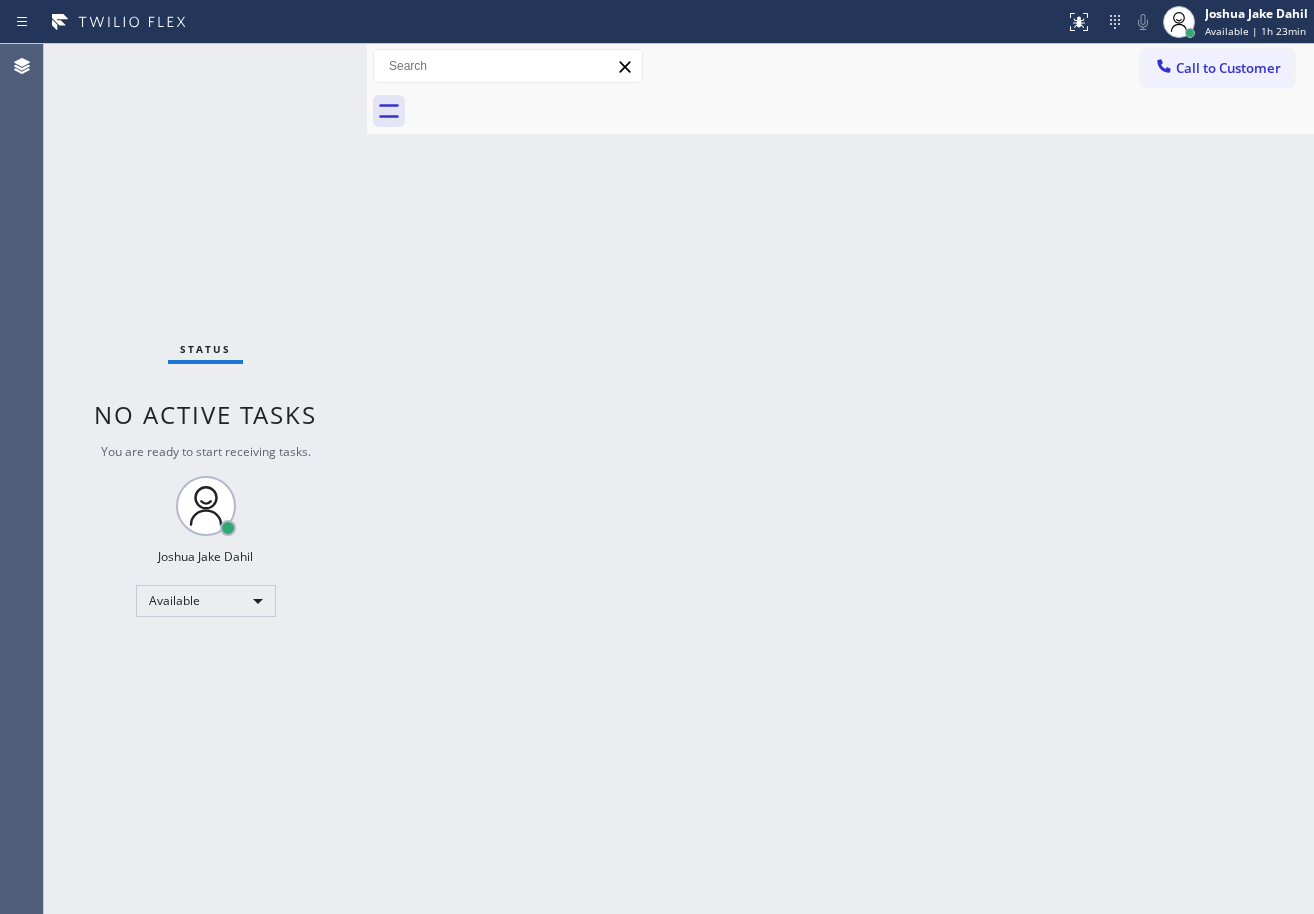 click on "Back to Dashboard Change Sender ID Customers Technicians Select a contact Outbound call Technician Search Technician Your caller id phone number Your caller id phone number Call Technician info Name   Phone none Address none Change Sender ID HVAC +1[PHONE] 5 Star Appliance +1[PHONE] Appliance Repair +1[PHONE] Plumbing +1[PHONE] Air Duct Cleaning +1[PHONE]  Electricians +1[PHONE] Cancel Change Check personal SMS Reset Change No tabs Call to Customer Outbound call Location Search location Your caller id phone number [PHONE] Customer number Call Outbound call Technician Search Technician Your caller id phone number Your caller id phone number Call" at bounding box center [840, 479] 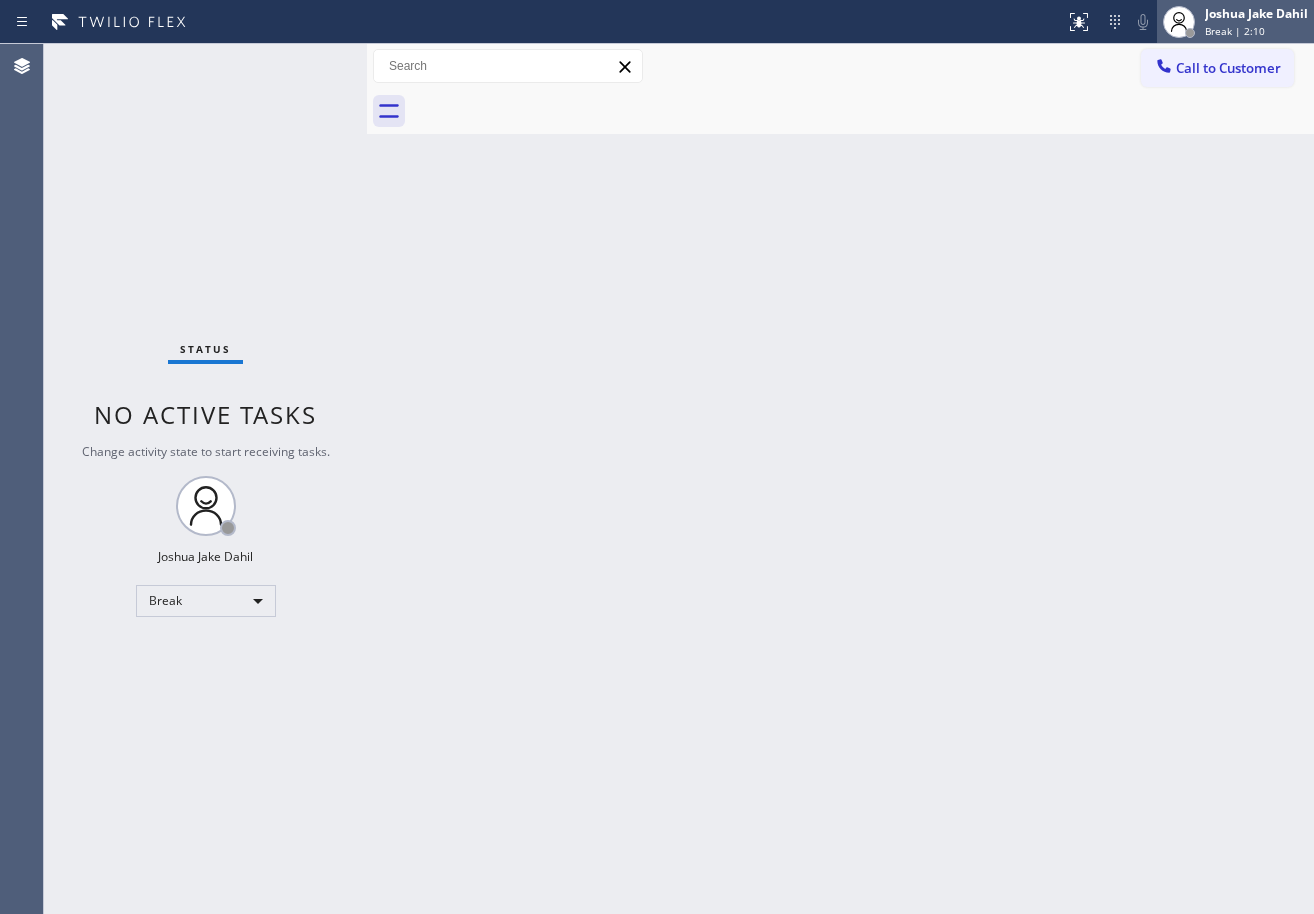 click on "Joshua Jake Dahil" at bounding box center [1256, 13] 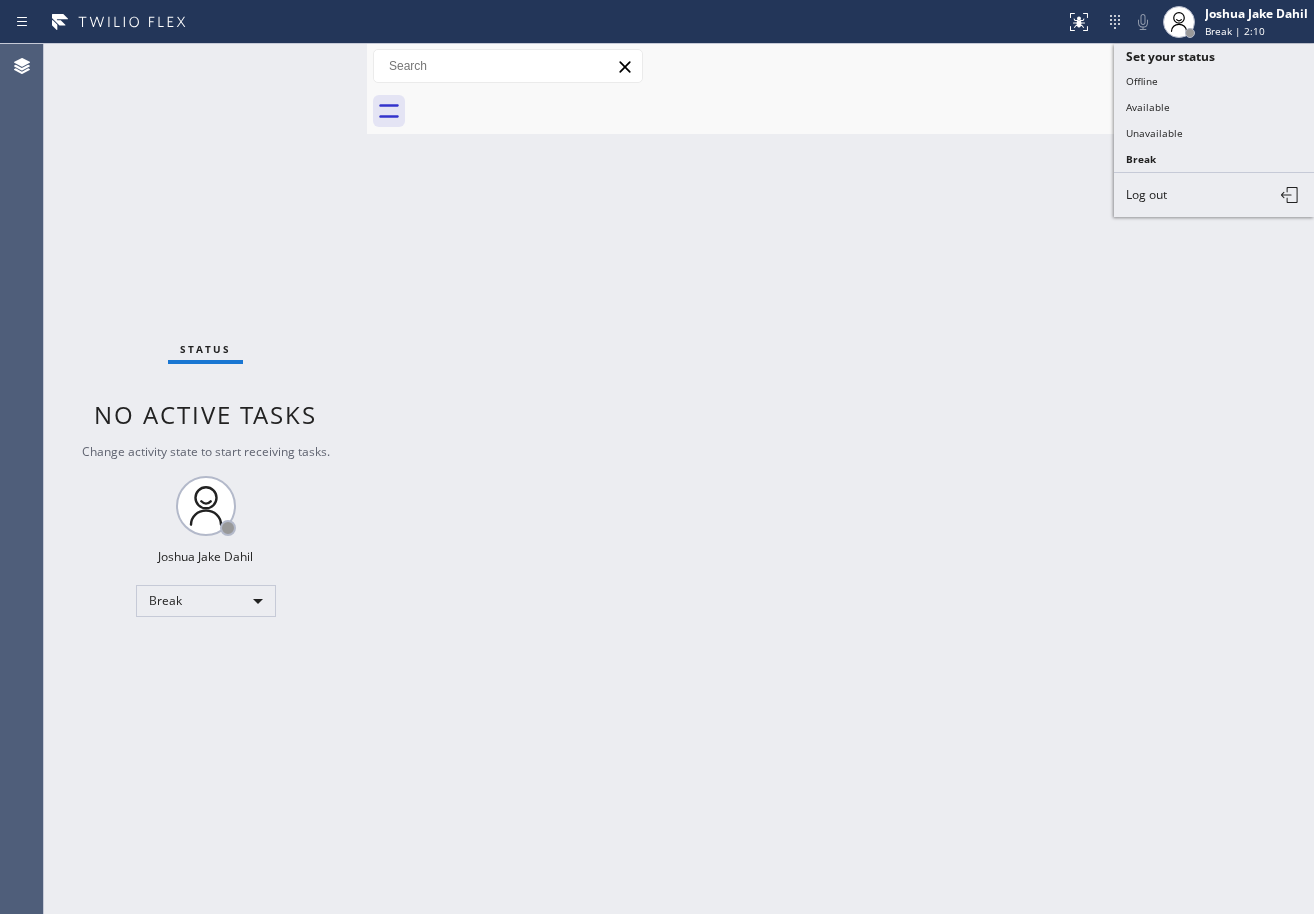 click on "Available" at bounding box center (1214, 107) 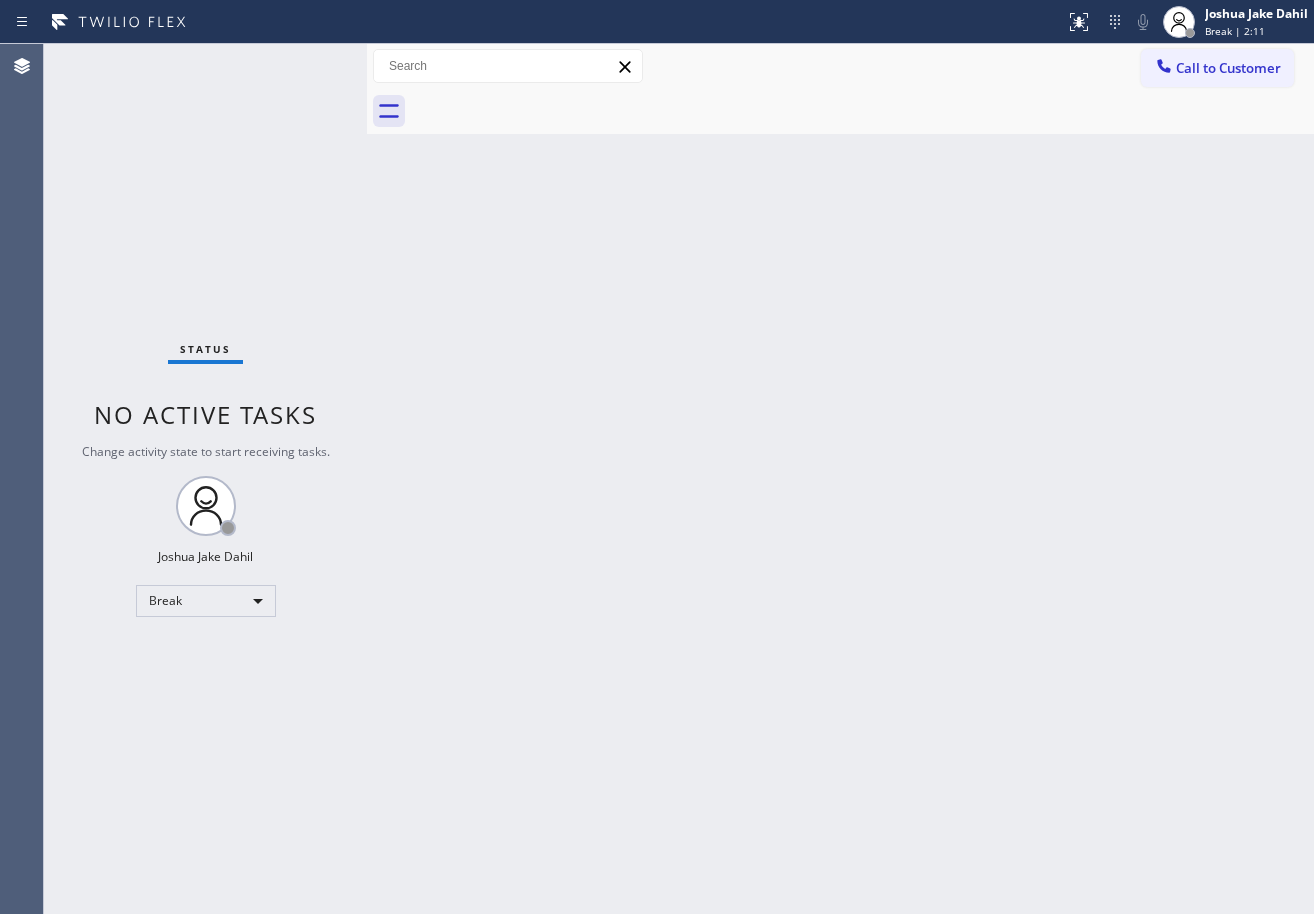 click on "Back to Dashboard Change Sender ID Customers Technicians Select a contact Outbound call Technician Search Technician Your caller id phone number Your caller id phone number Call Technician info Name   Phone none Address none Change Sender ID HVAC +1[PHONE] 5 Star Appliance +1[PHONE] Appliance Repair +1[PHONE] Plumbing +1[PHONE] Air Duct Cleaning +1[PHONE]  Electricians +1[PHONE] Cancel Change Check personal SMS Reset Change No tabs Call to Customer Outbound call Location Search location Your caller id phone number [PHONE] Customer number Call Outbound call Technician Search Technician Your caller id phone number Your caller id phone number Call" at bounding box center [840, 479] 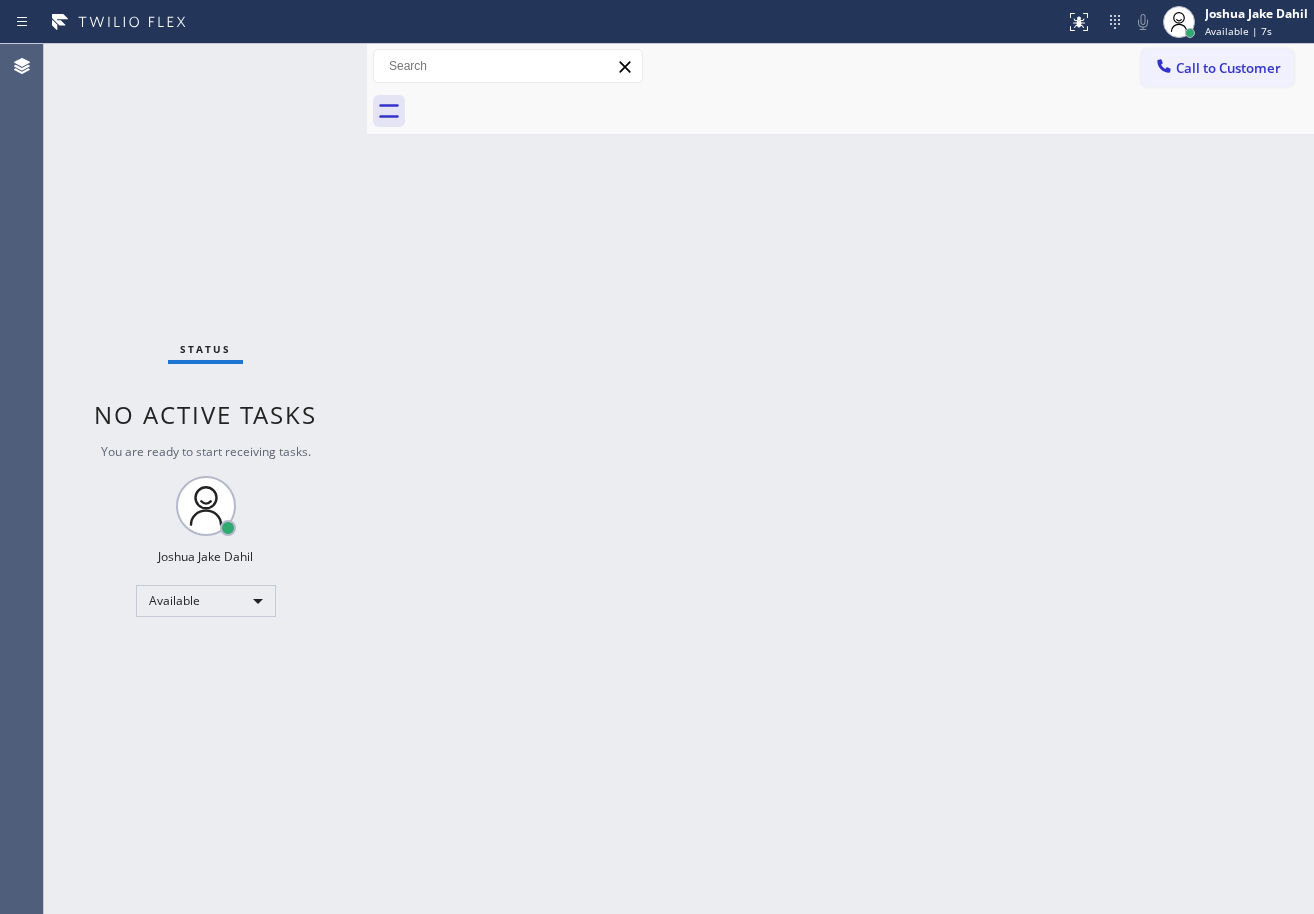 drag, startPoint x: 757, startPoint y: 765, endPoint x: 792, endPoint y: 773, distance: 35.902645 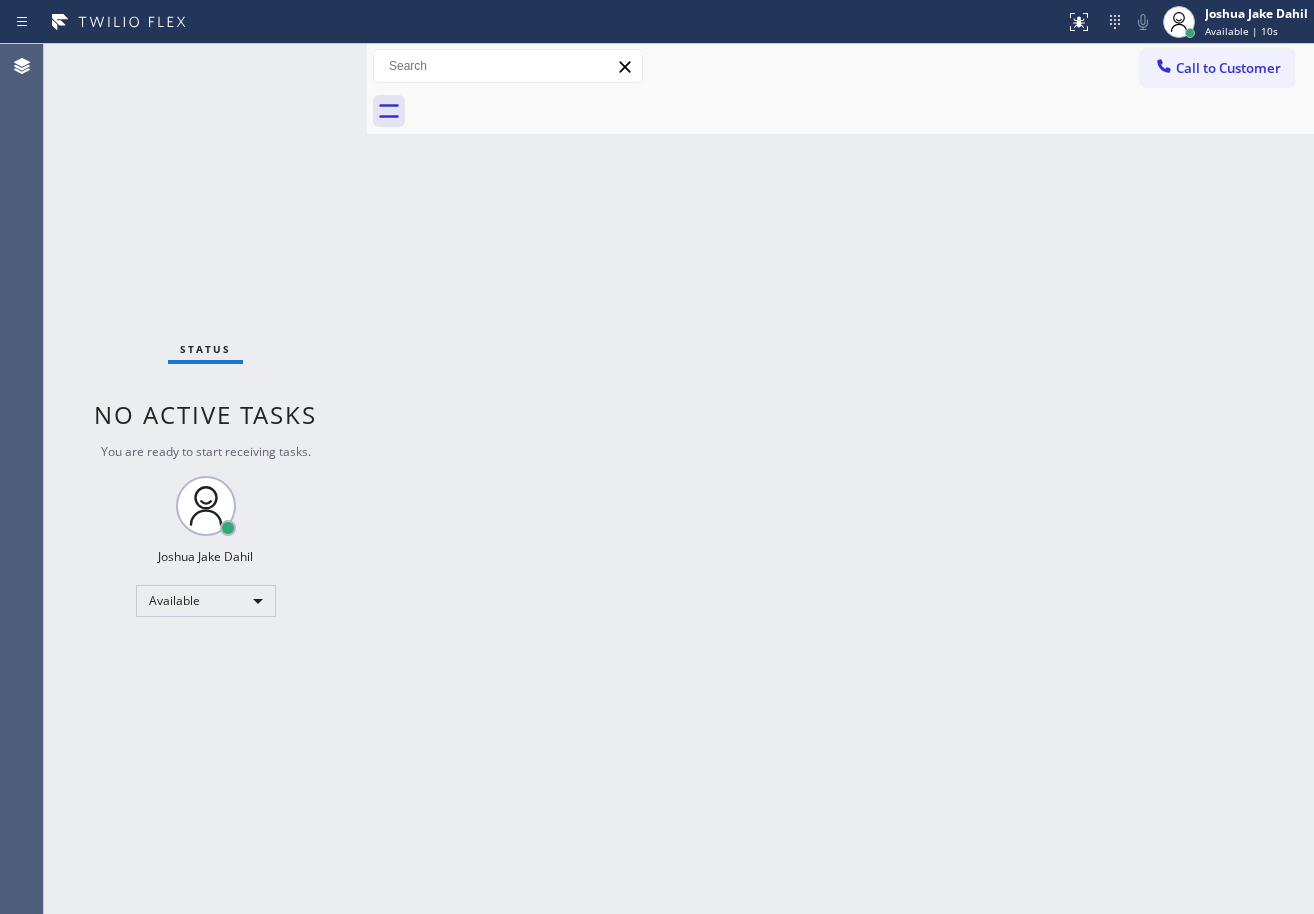 click on "Back to Dashboard Change Sender ID Customers Technicians Select a contact Outbound call Technician Search Technician Your caller id phone number Your caller id phone number Call Technician info Name   Phone none Address none Change Sender ID HVAC +1[PHONE] 5 Star Appliance +1[PHONE] Appliance Repair +1[PHONE] Plumbing +1[PHONE] Air Duct Cleaning +1[PHONE]  Electricians +1[PHONE] Cancel Change Check personal SMS Reset Change No tabs Call to Customer Outbound call Location Search location Your caller id phone number [PHONE] Customer number Call Outbound call Technician Search Technician Your caller id phone number Your caller id phone number Call" at bounding box center [840, 479] 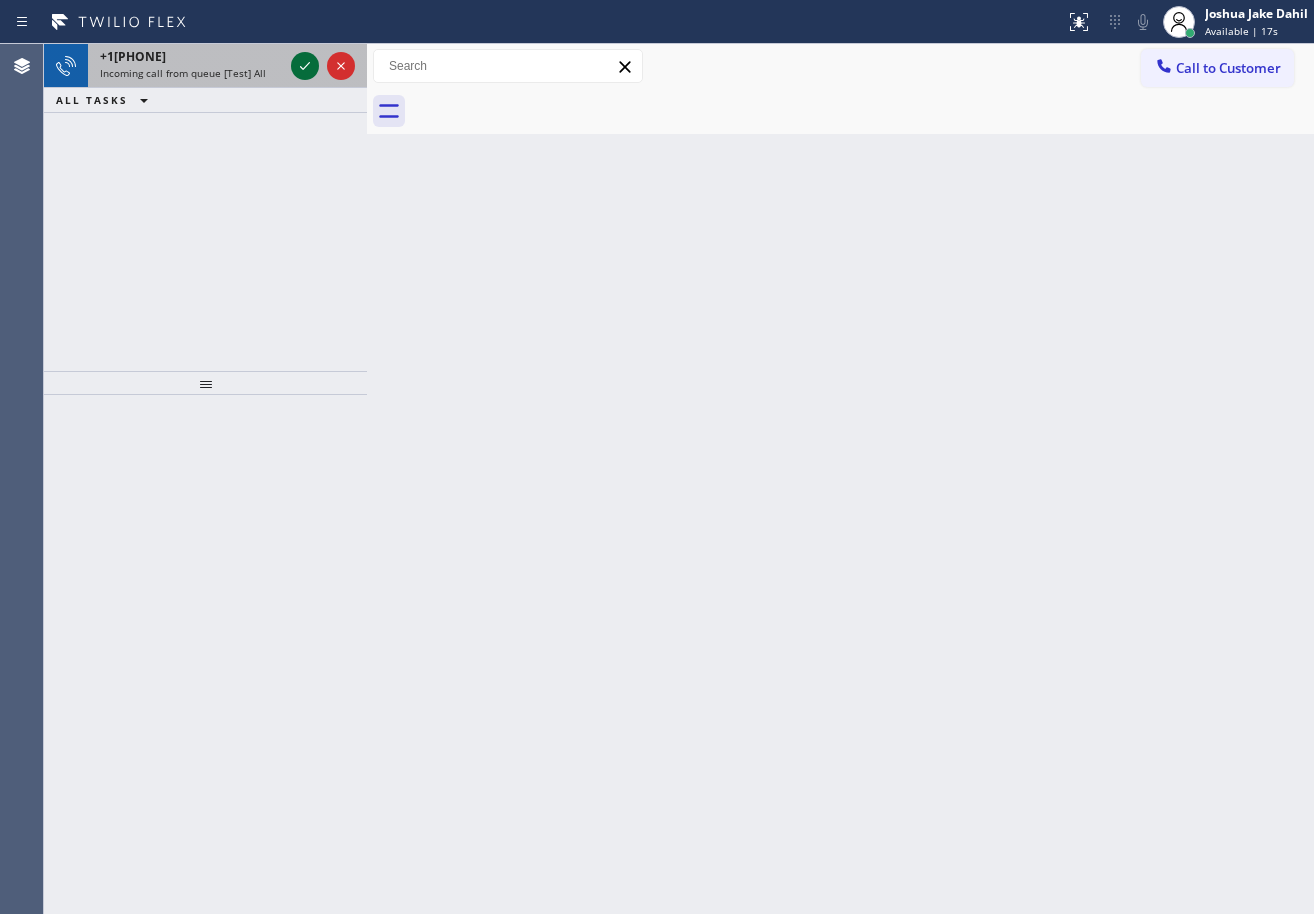 click at bounding box center (323, 66) 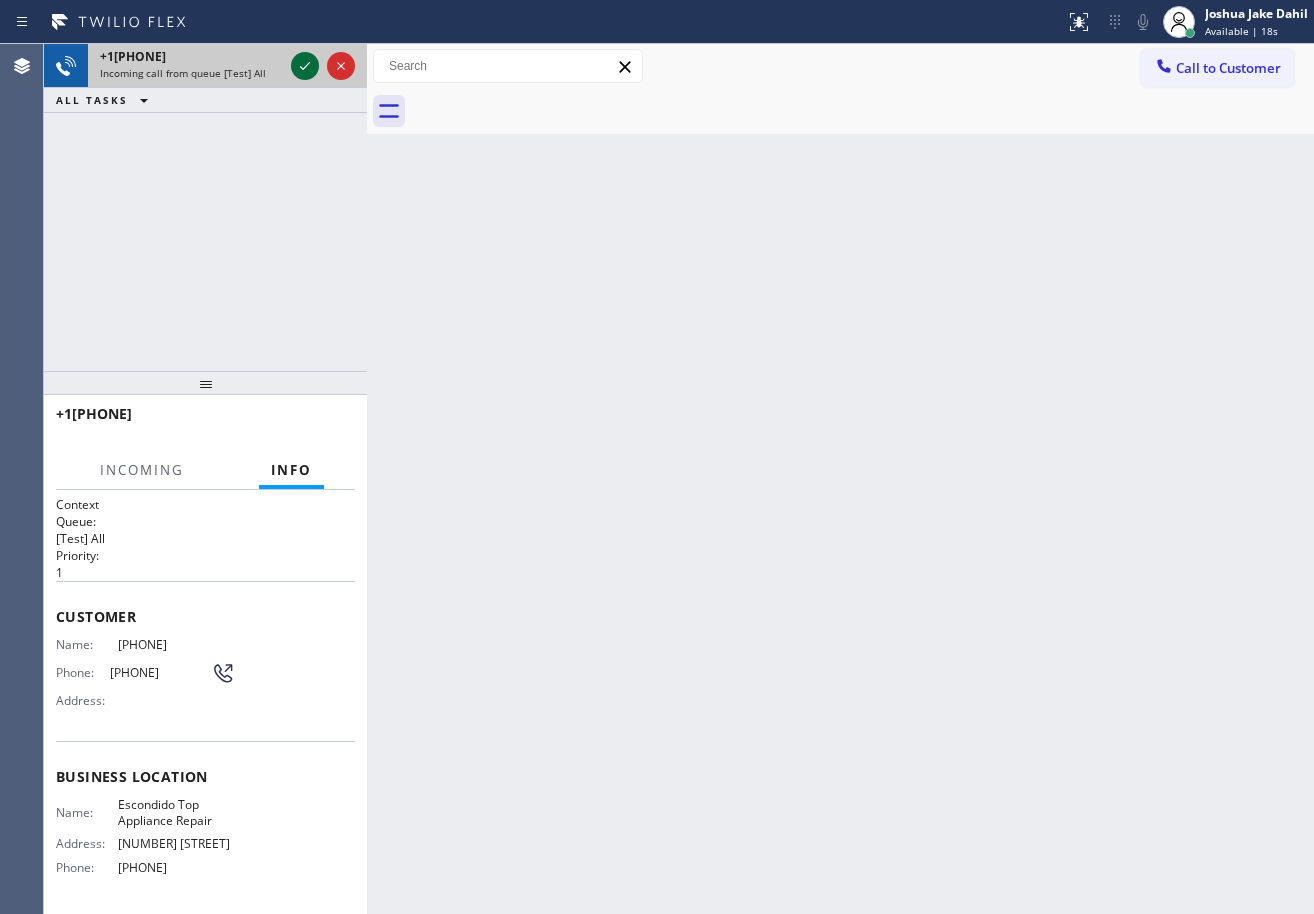 click 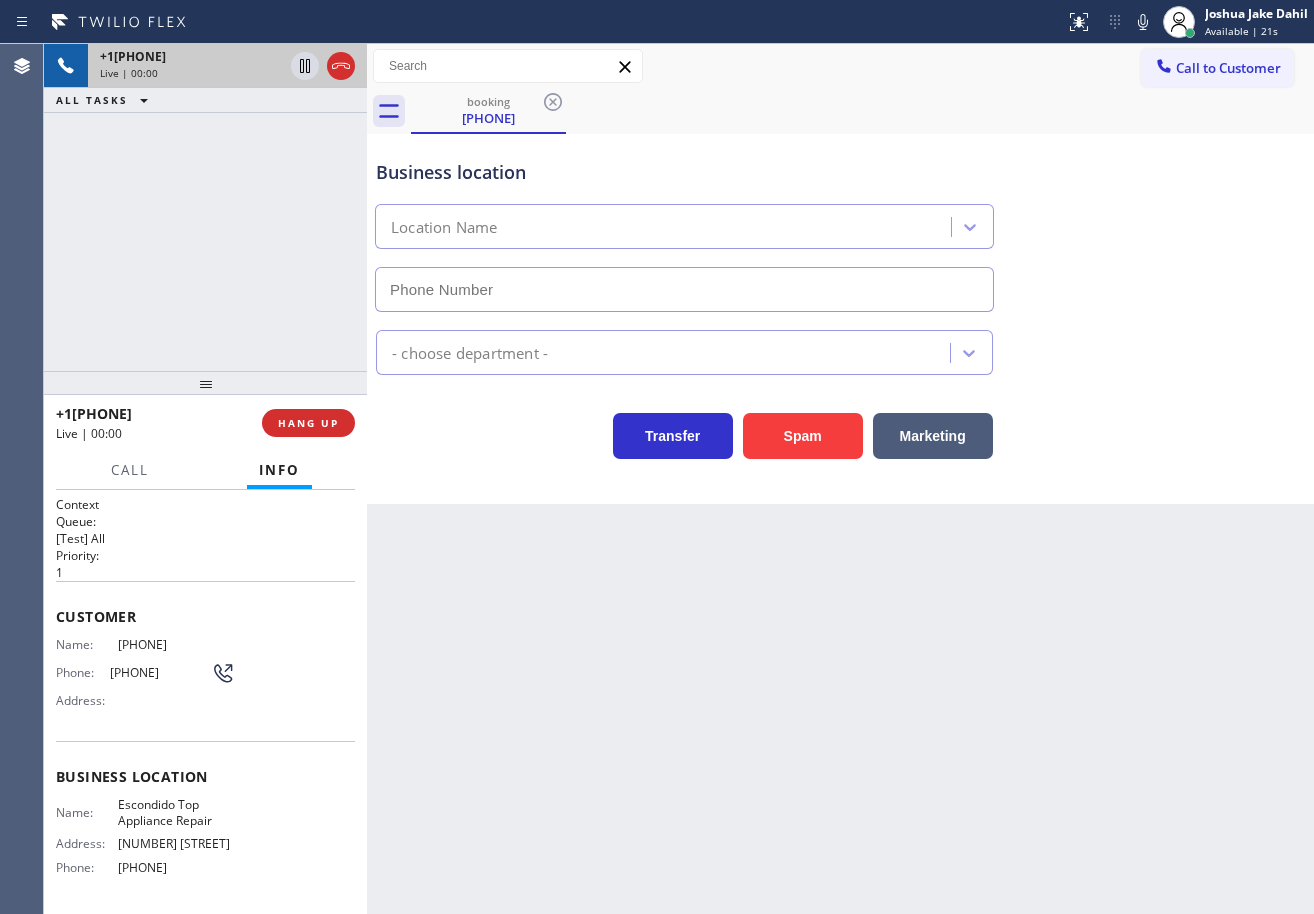 type on "[PHONE]" 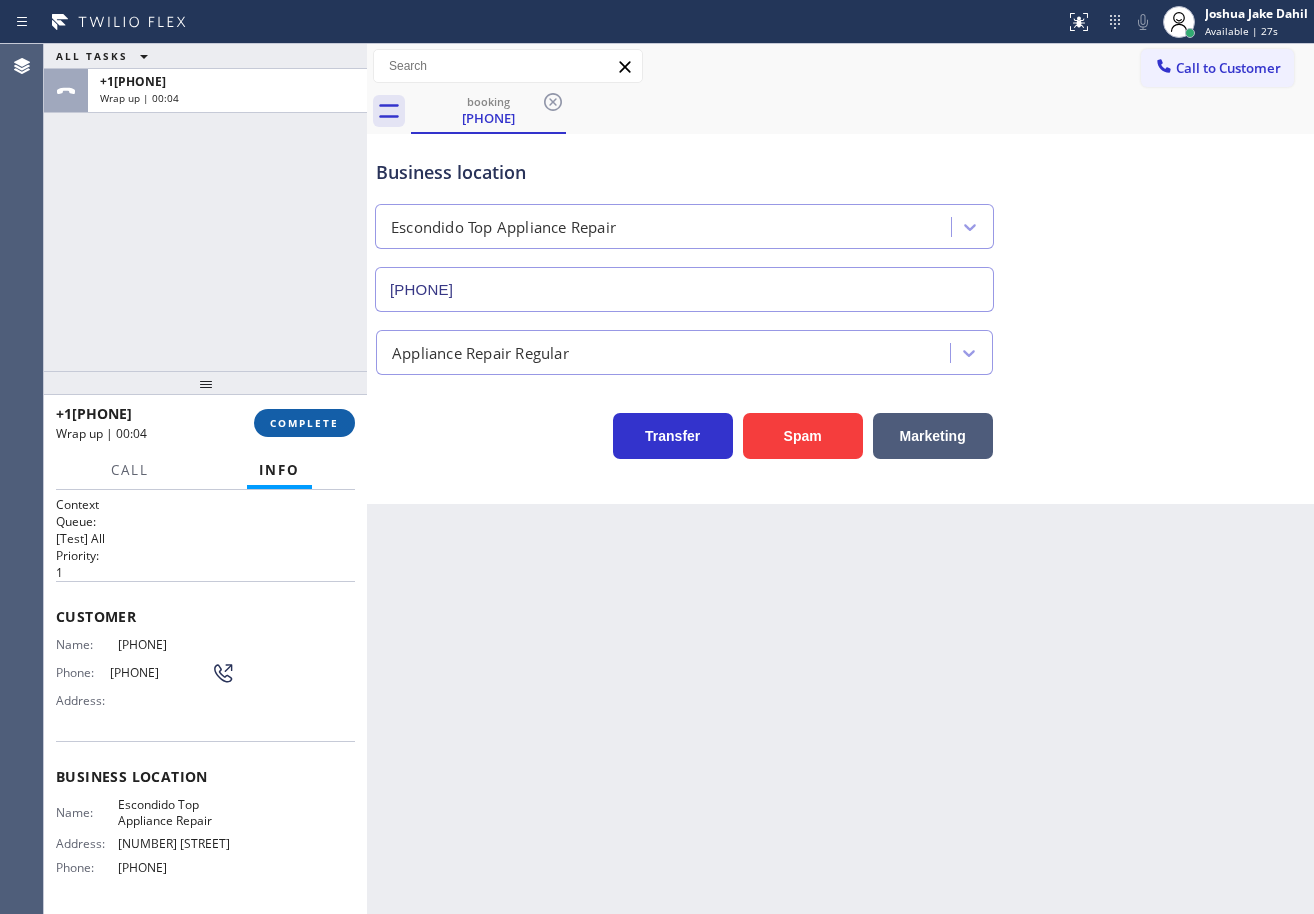 click on "COMPLETE" at bounding box center (304, 423) 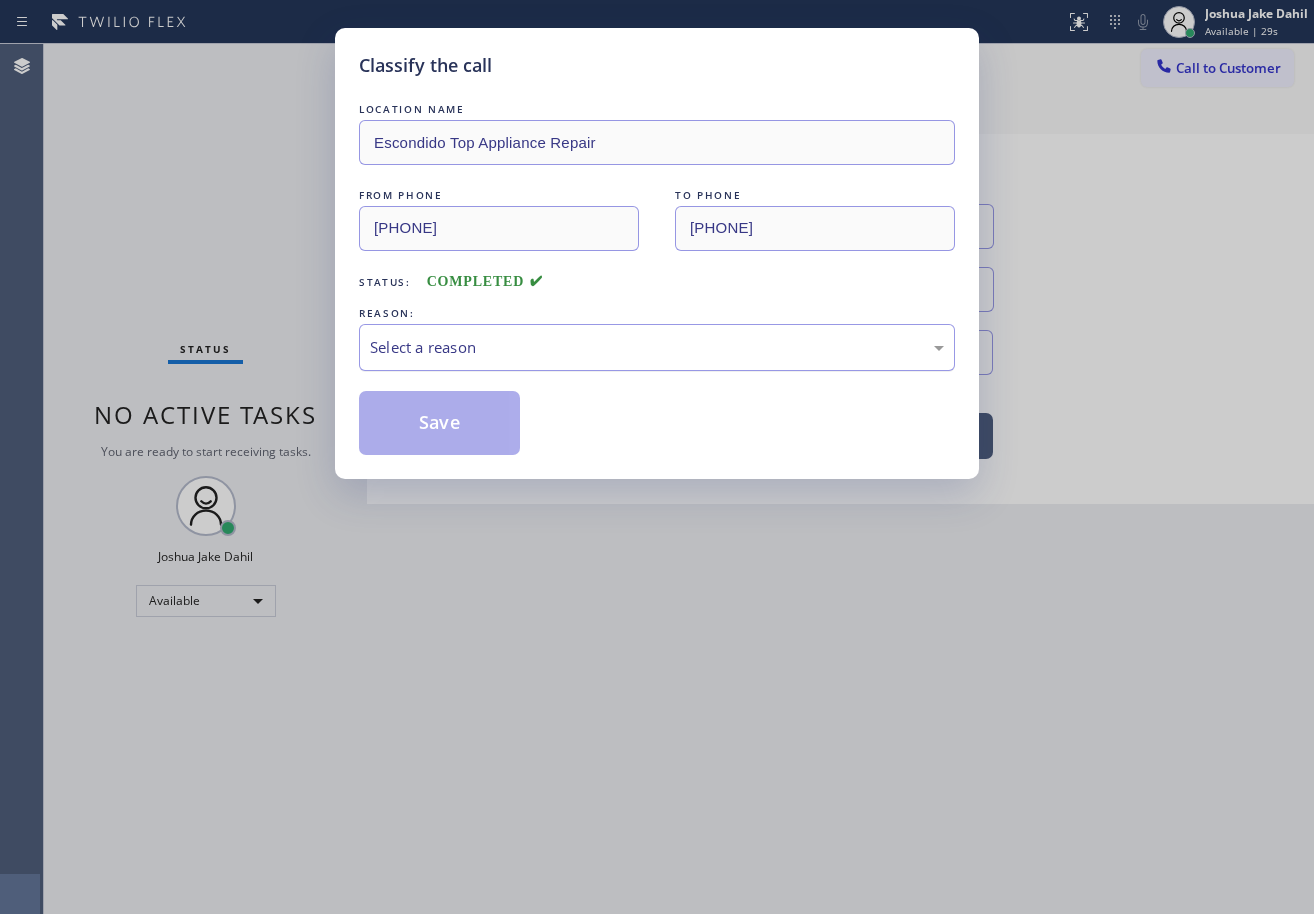 click on "Select a reason" at bounding box center [657, 347] 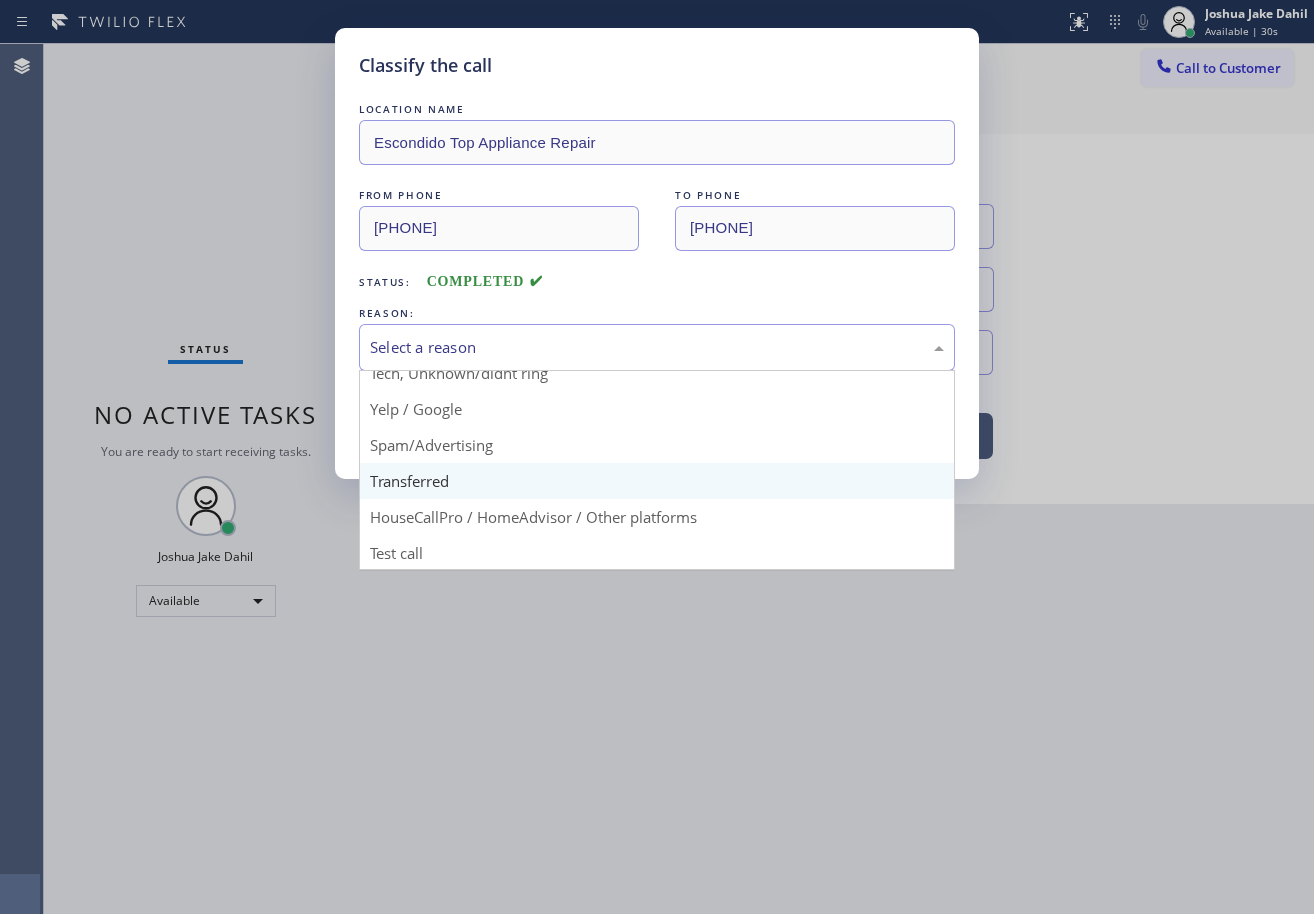 scroll, scrollTop: 126, scrollLeft: 0, axis: vertical 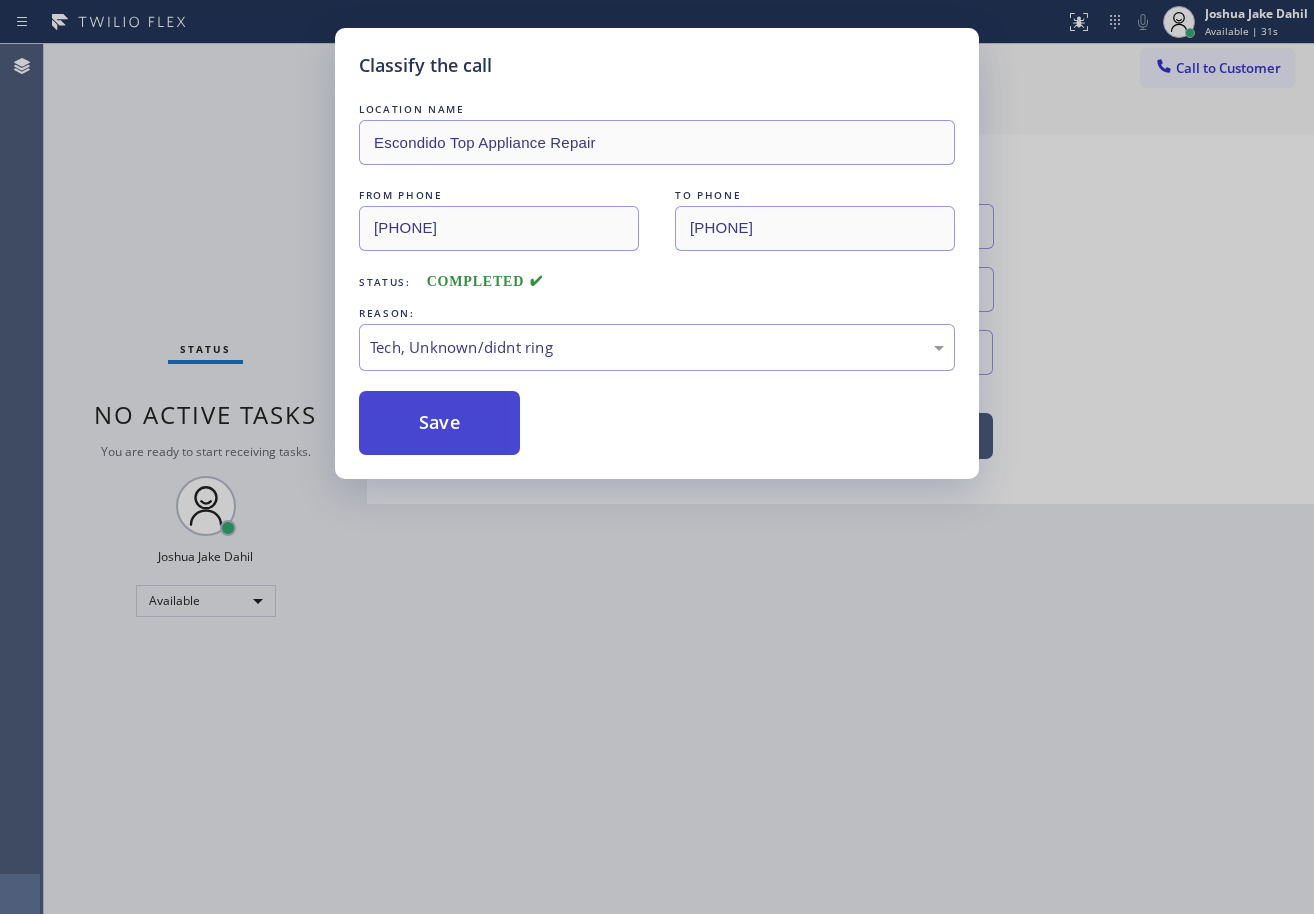 click on "Save" at bounding box center [439, 423] 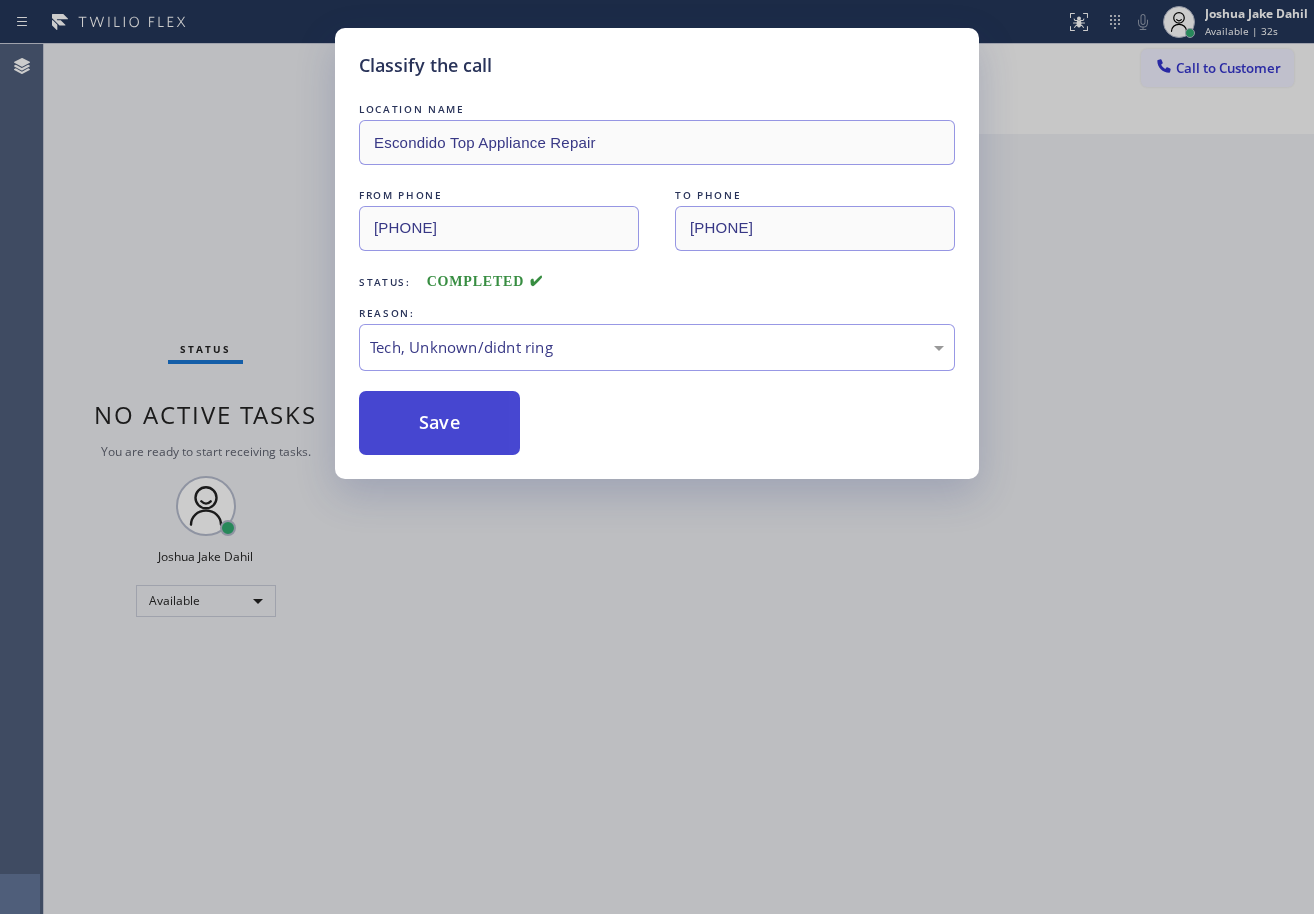 click on "Save" at bounding box center [439, 423] 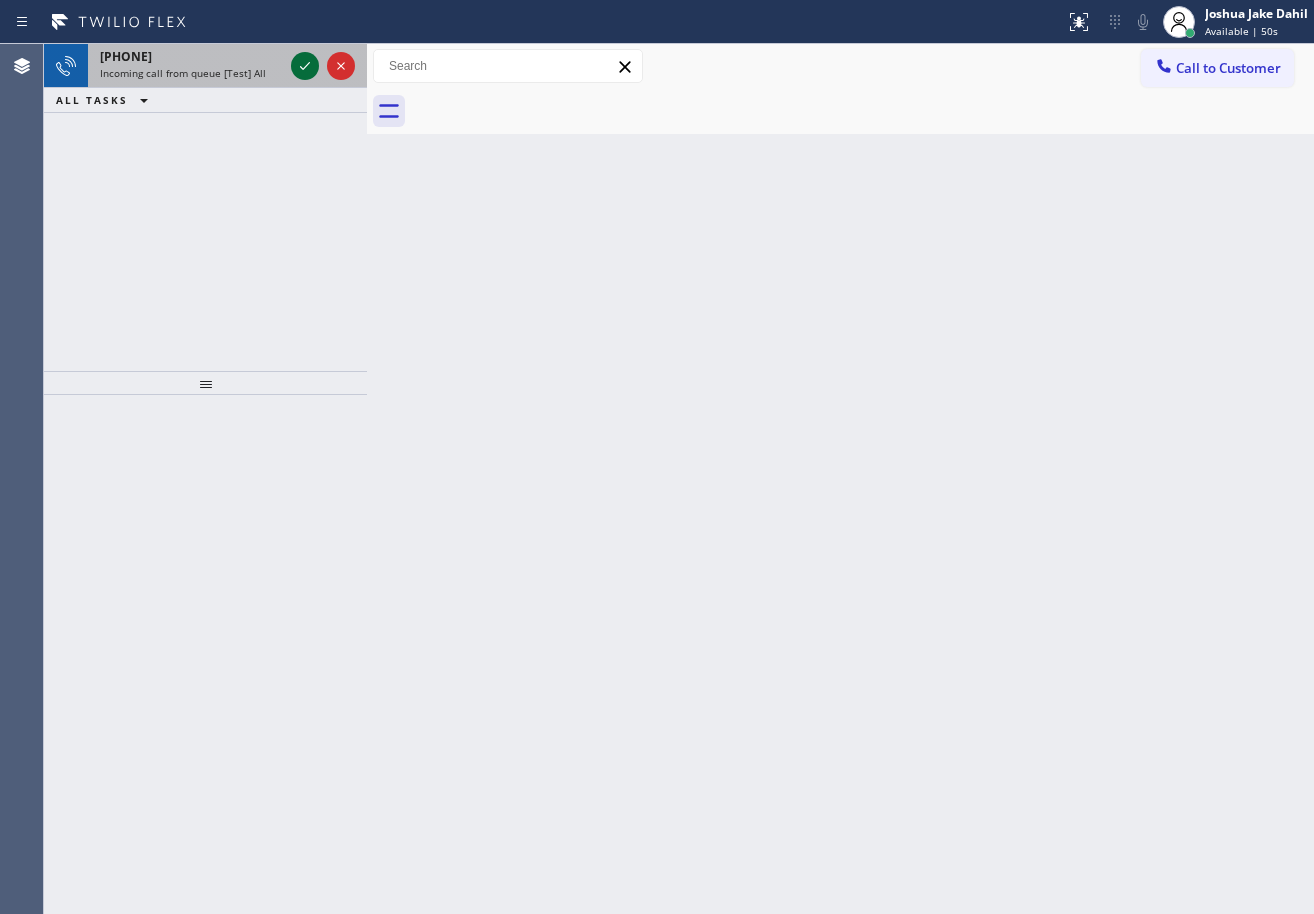 click 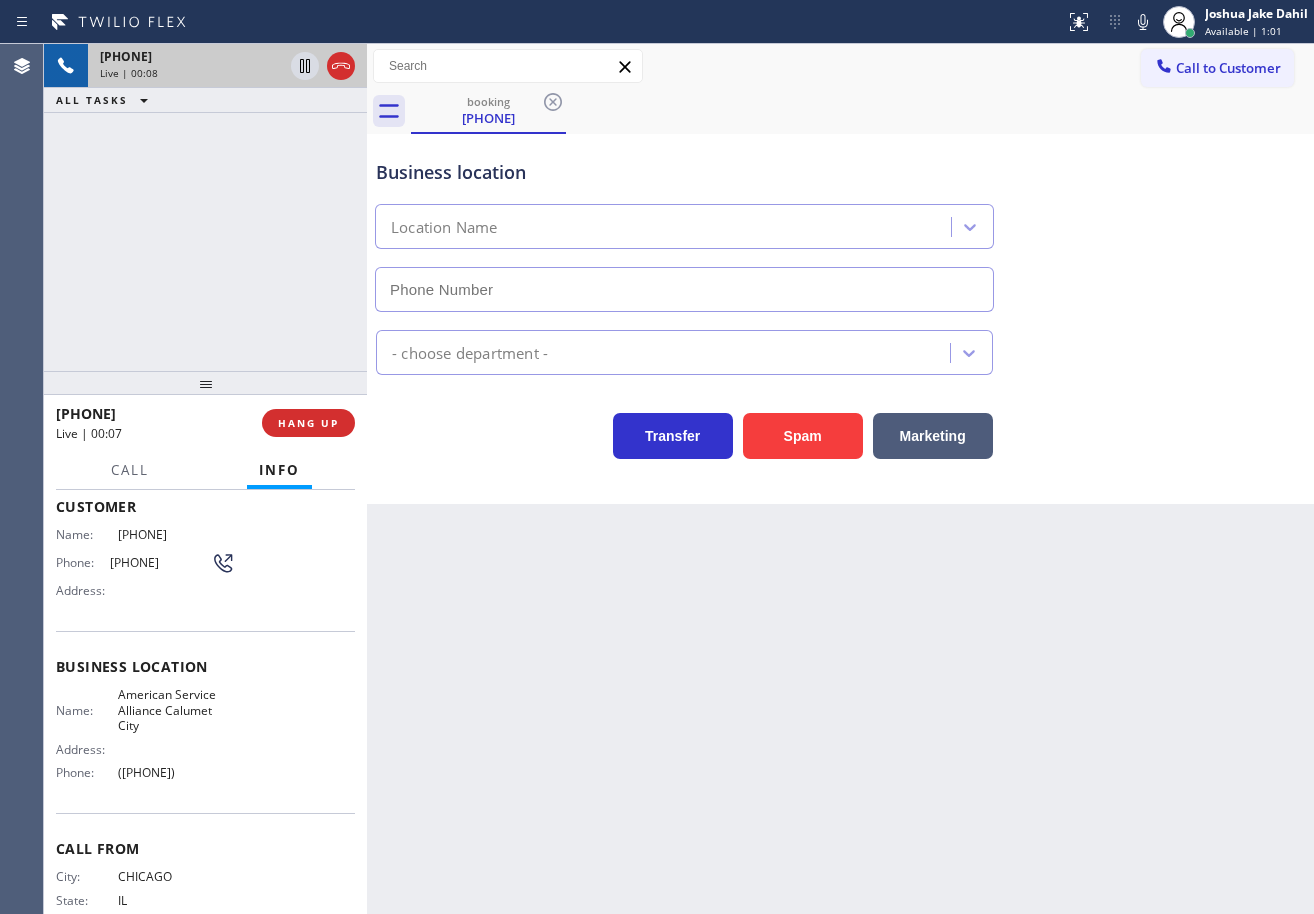 scroll, scrollTop: 0, scrollLeft: 0, axis: both 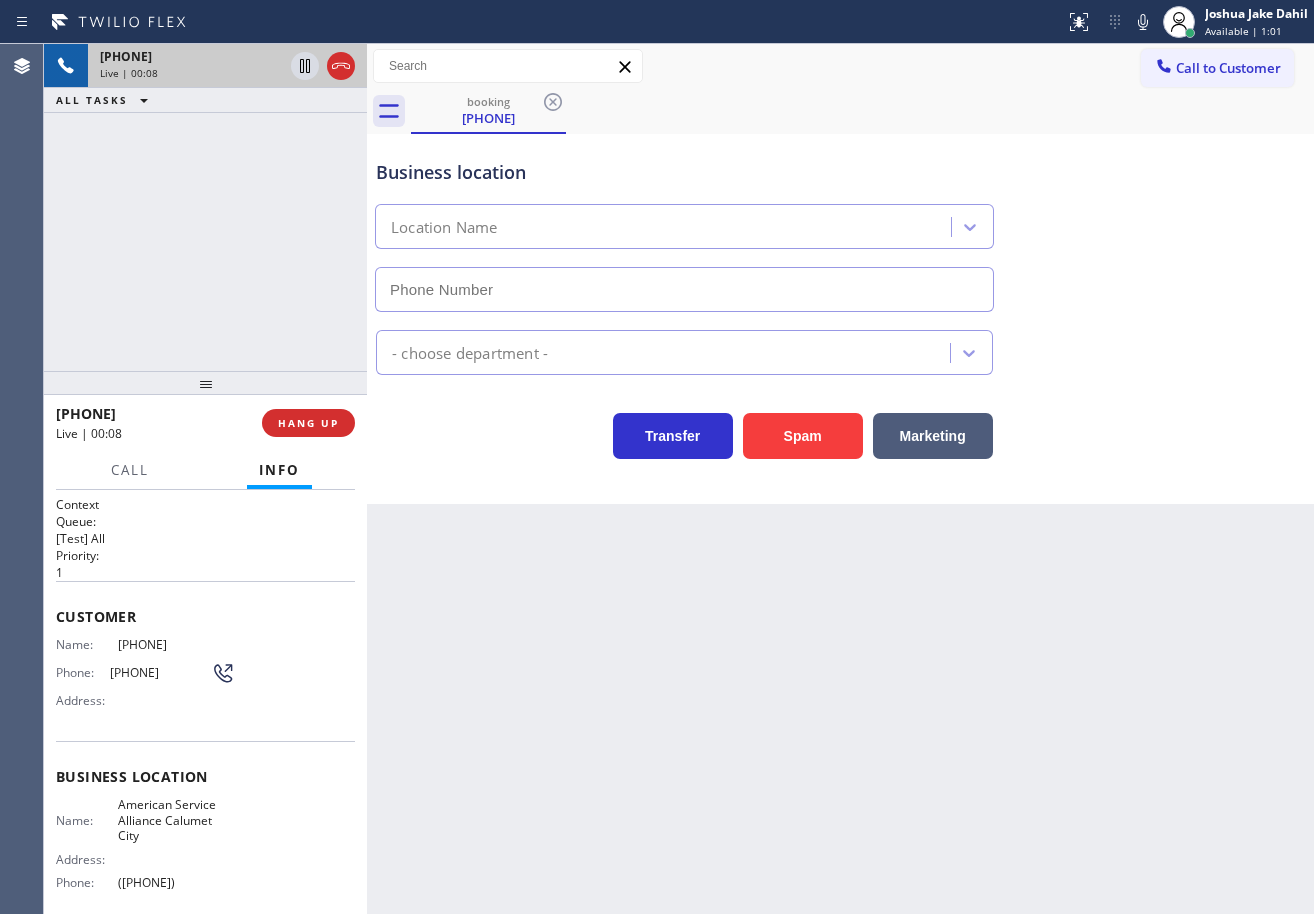 click on "Back to Dashboard Change Sender ID Customers Technicians Select a contact Outbound call Technician Search Technician Your caller id phone number Your caller id phone number Call Technician info Name   Phone none Address none Change Sender ID HVAC [PHONE] 5 Star Appliance [PHONE] Appliance Repair [PHONE] Plumbing [PHONE] Air Duct Cleaning [PHONE]  Electricians [PHONE] Cancel Change Check personal SMS Reset Change booking ([PHONE]) [PHONE] Call to Customer Outbound call Location Search location Your caller id phone number ([PHONE]) [PHONE] Customer number Call Outbound call Technician Search Technician Your caller id phone number Your caller id phone number Call booking ([PHONE]) [PHONE] Business location Location Name - choose department - Transfer Spam Marketing" at bounding box center [840, 479] 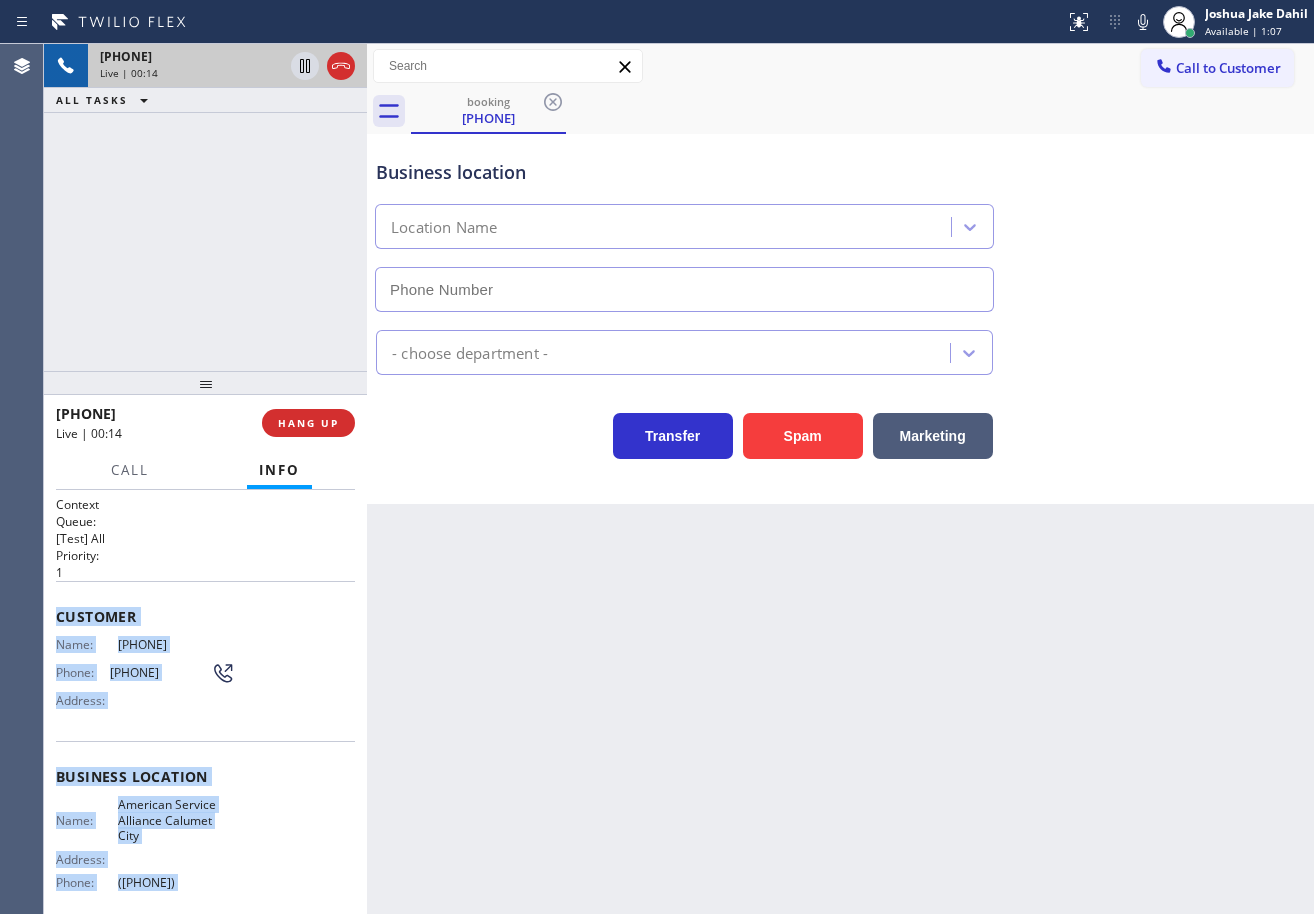 scroll, scrollTop: 167, scrollLeft: 0, axis: vertical 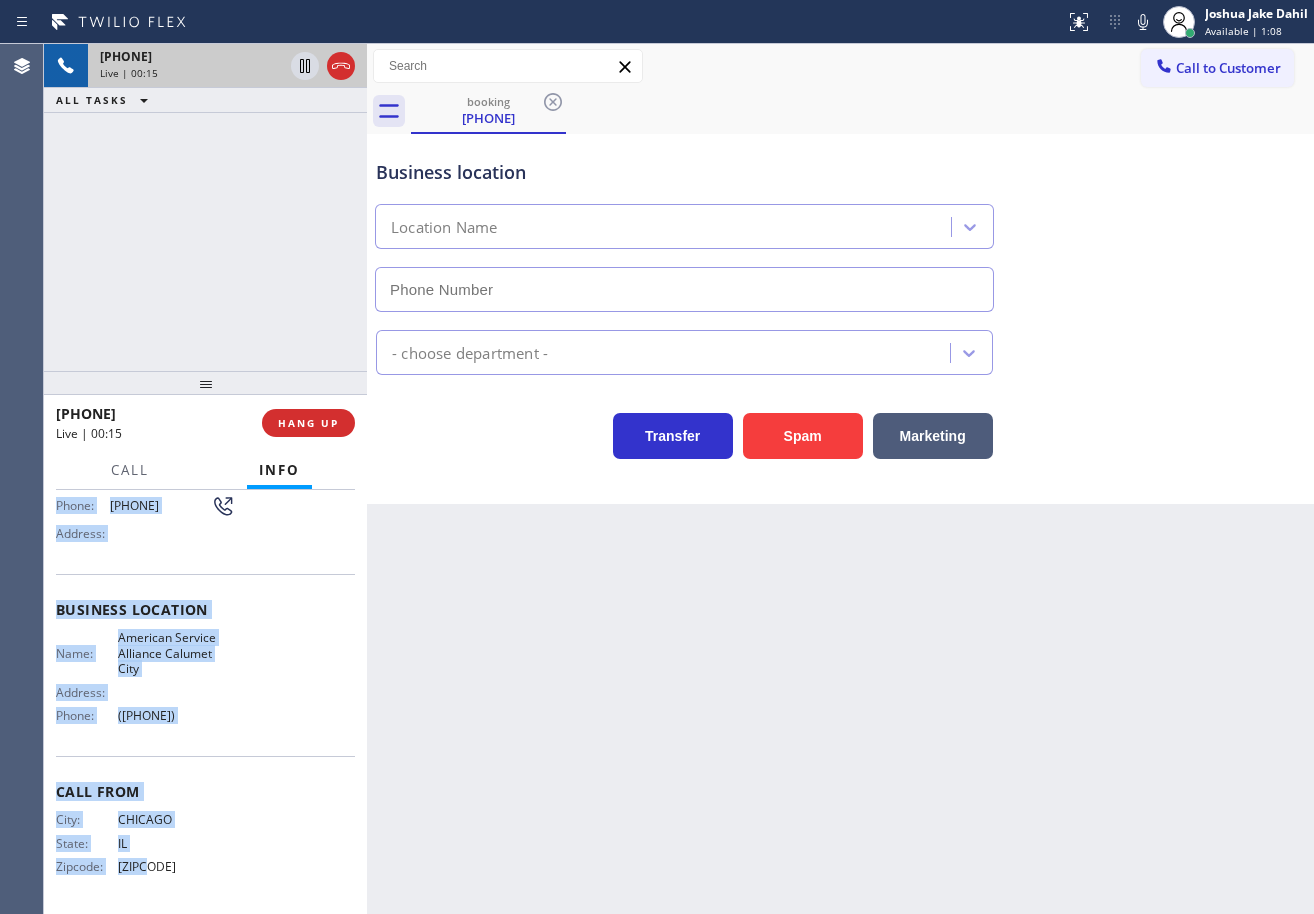 drag, startPoint x: 47, startPoint y: 602, endPoint x: 246, endPoint y: 707, distance: 225.00223 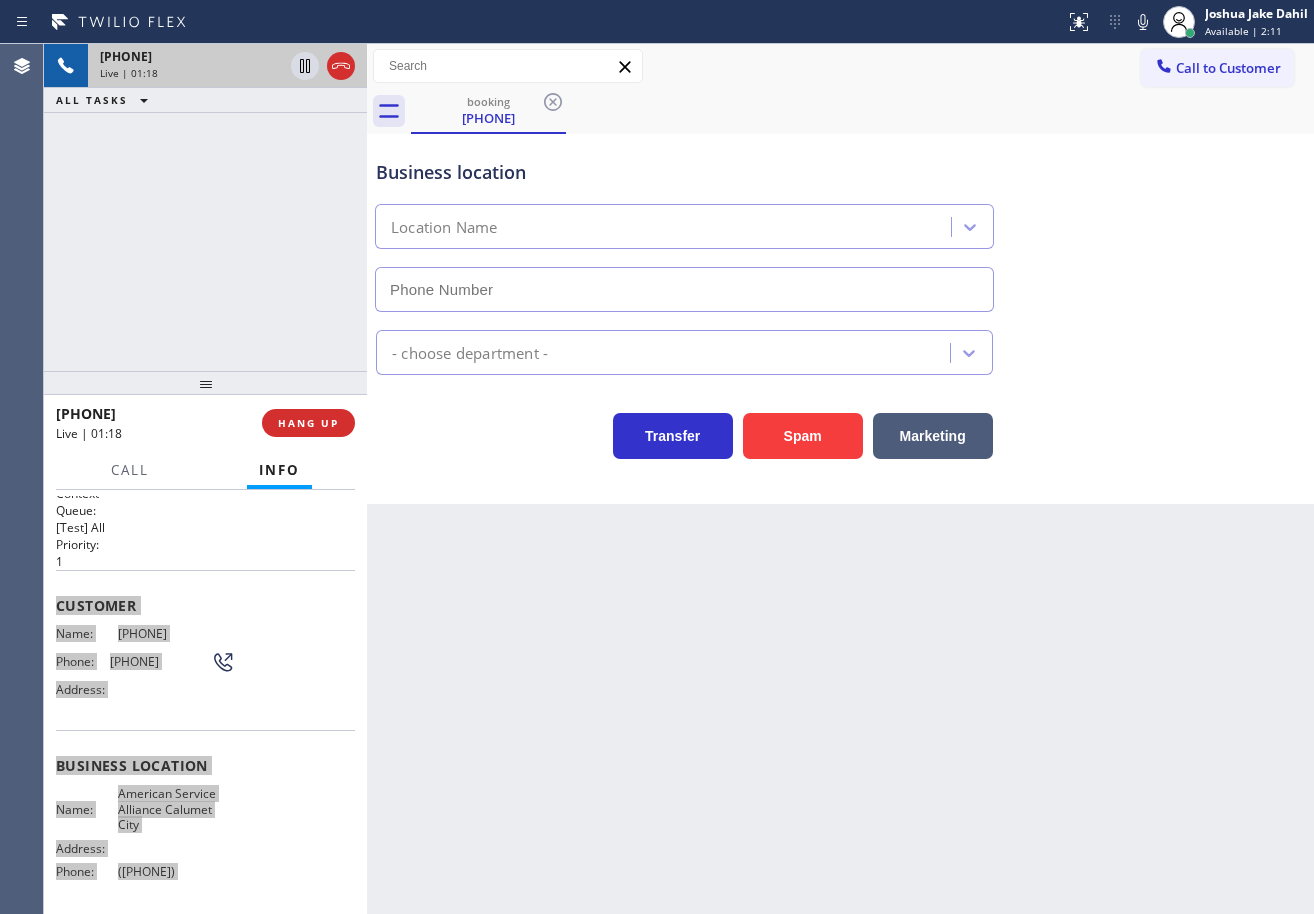 scroll, scrollTop: 0, scrollLeft: 0, axis: both 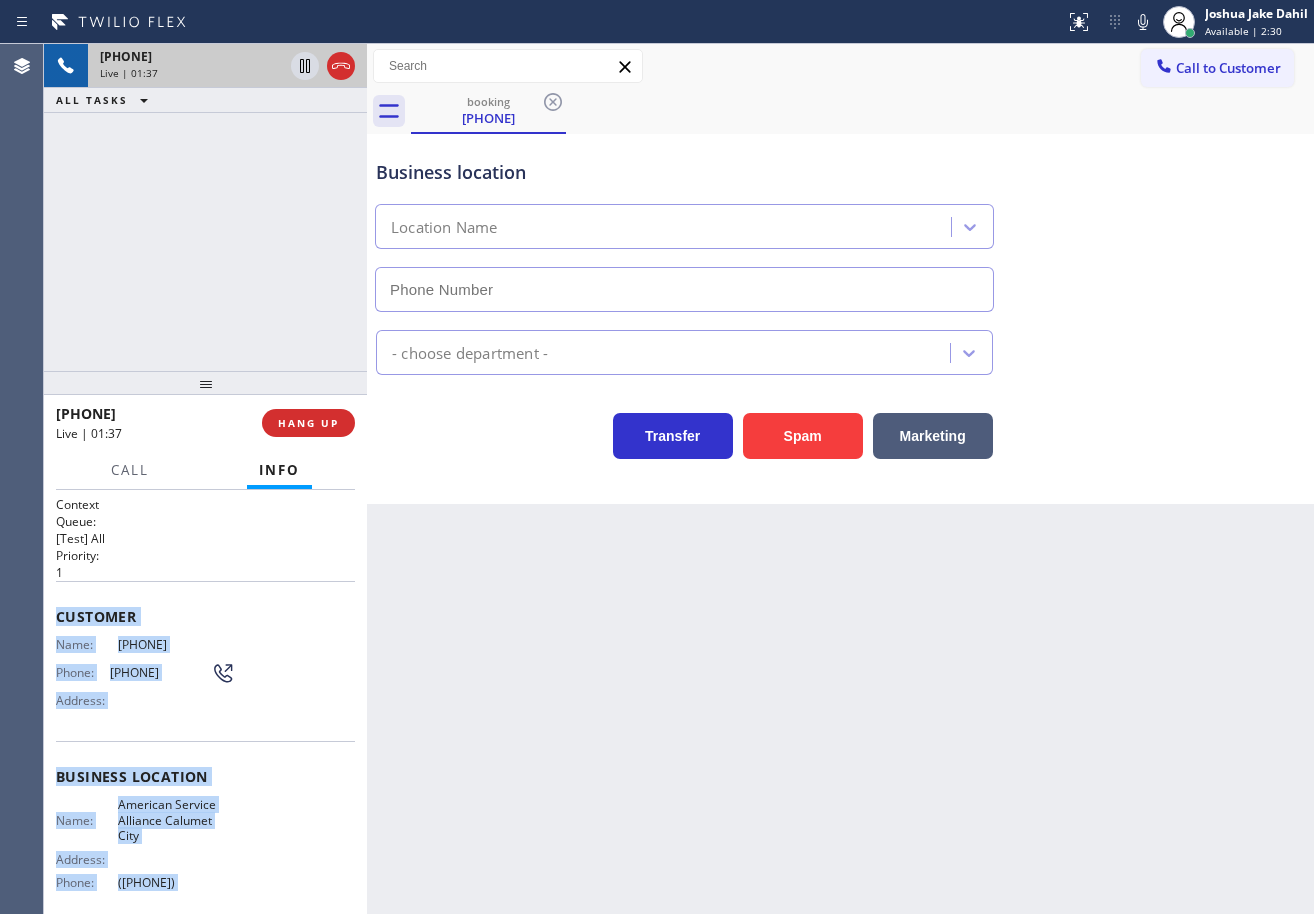 click on "Business location Location Name" at bounding box center (840, 221) 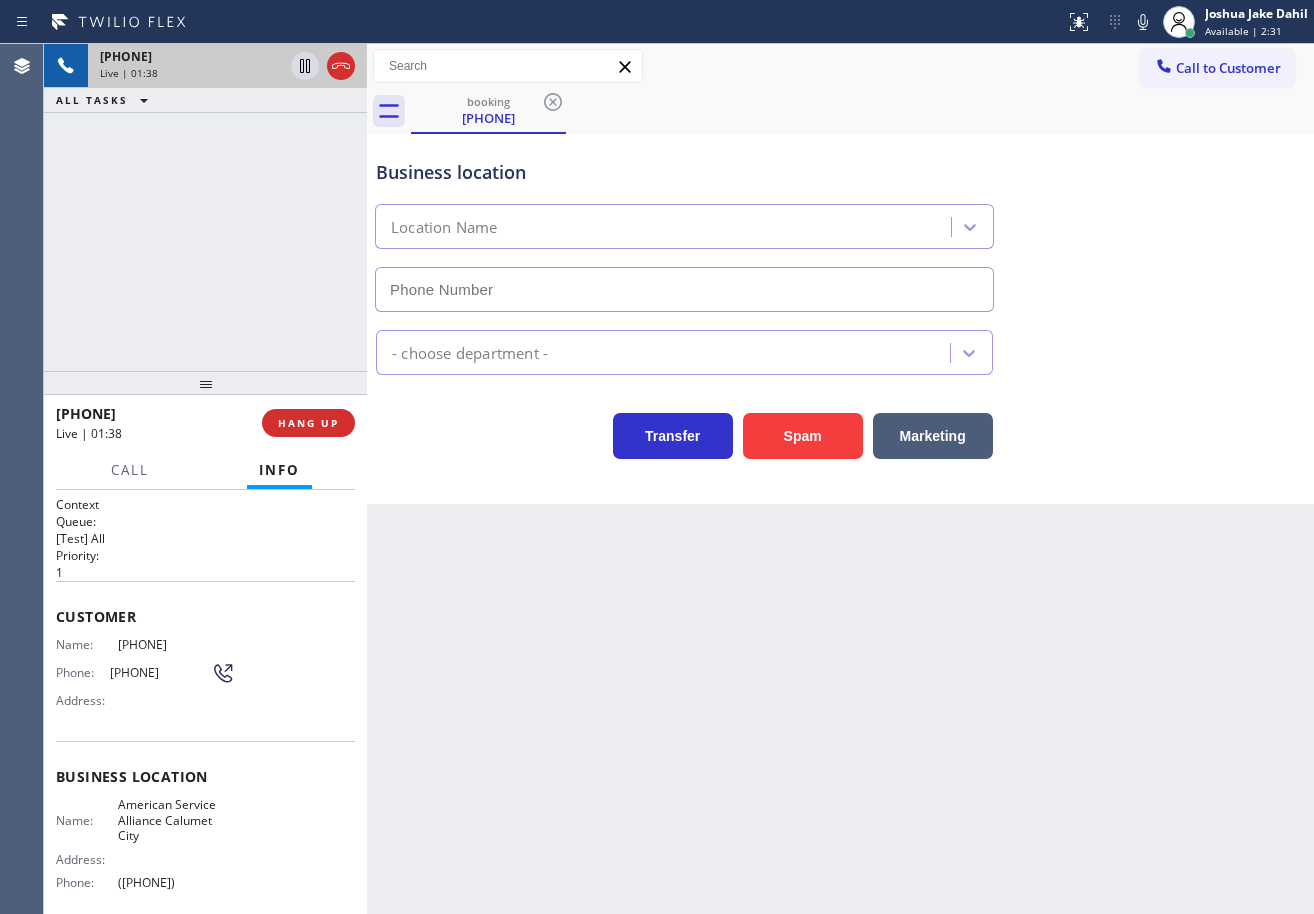 click on "Business location Location Name" at bounding box center [840, 221] 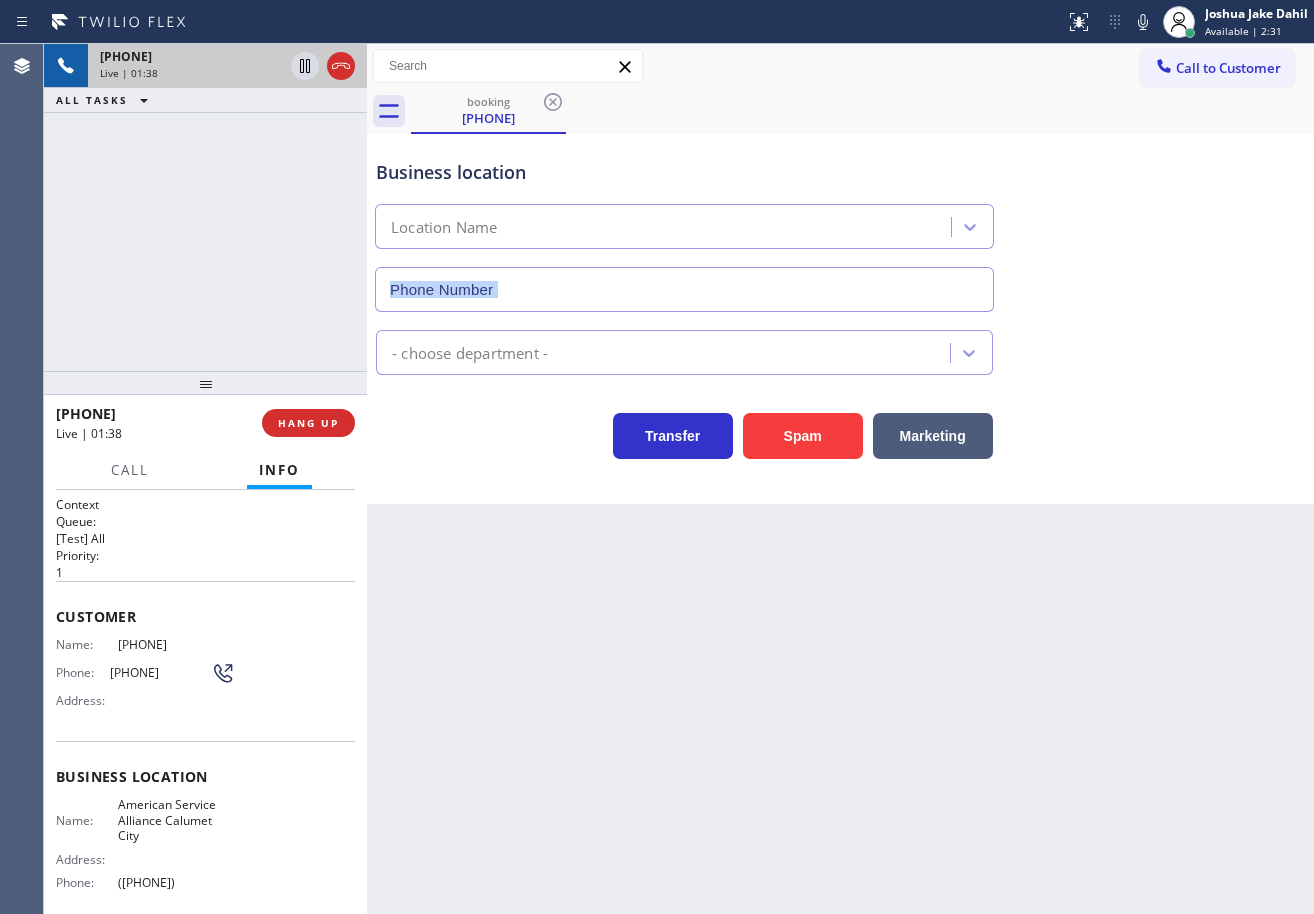 click on "Business location Location Name" at bounding box center [840, 221] 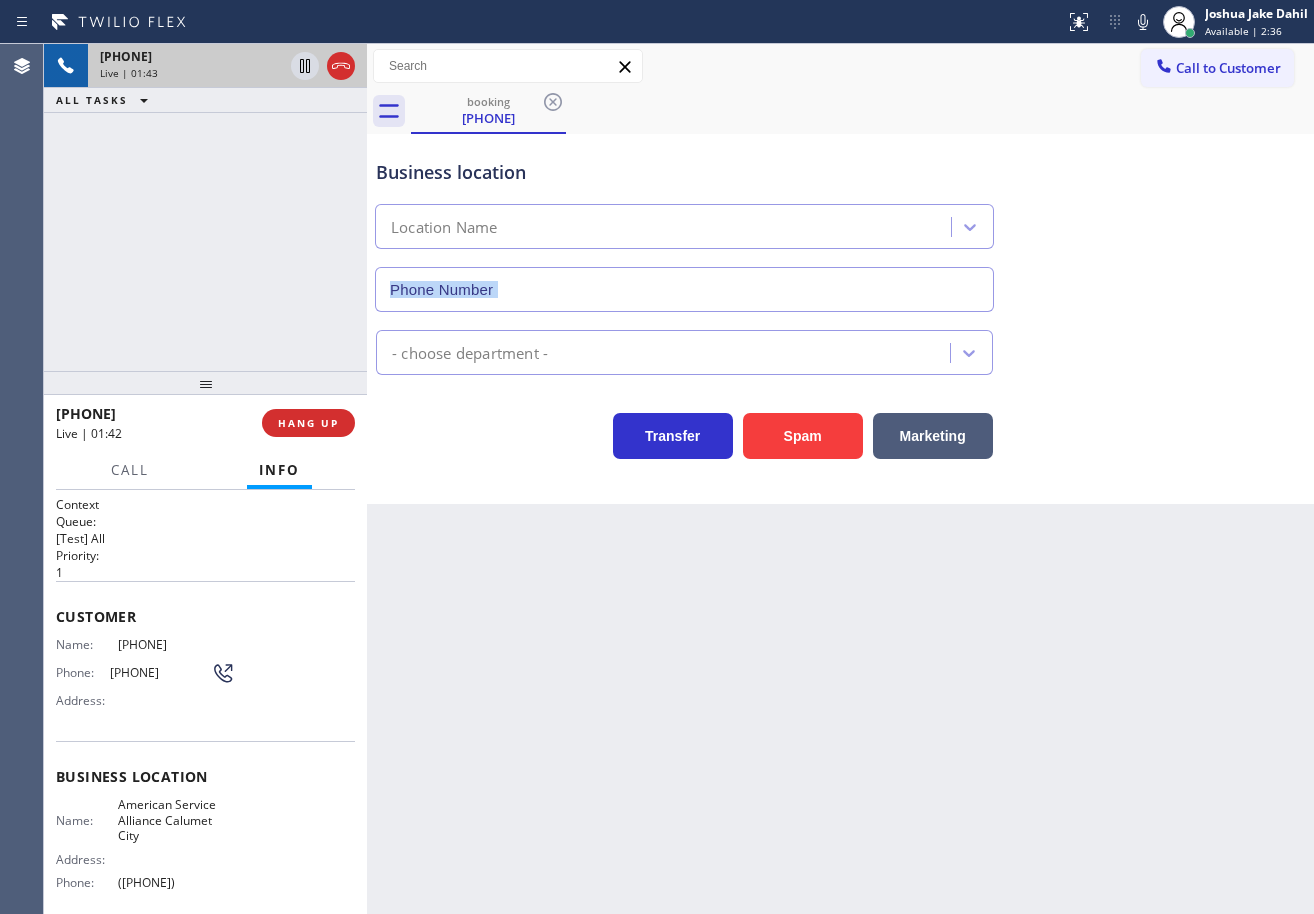 drag, startPoint x: 1215, startPoint y: 285, endPoint x: 1201, endPoint y: 279, distance: 15.231546 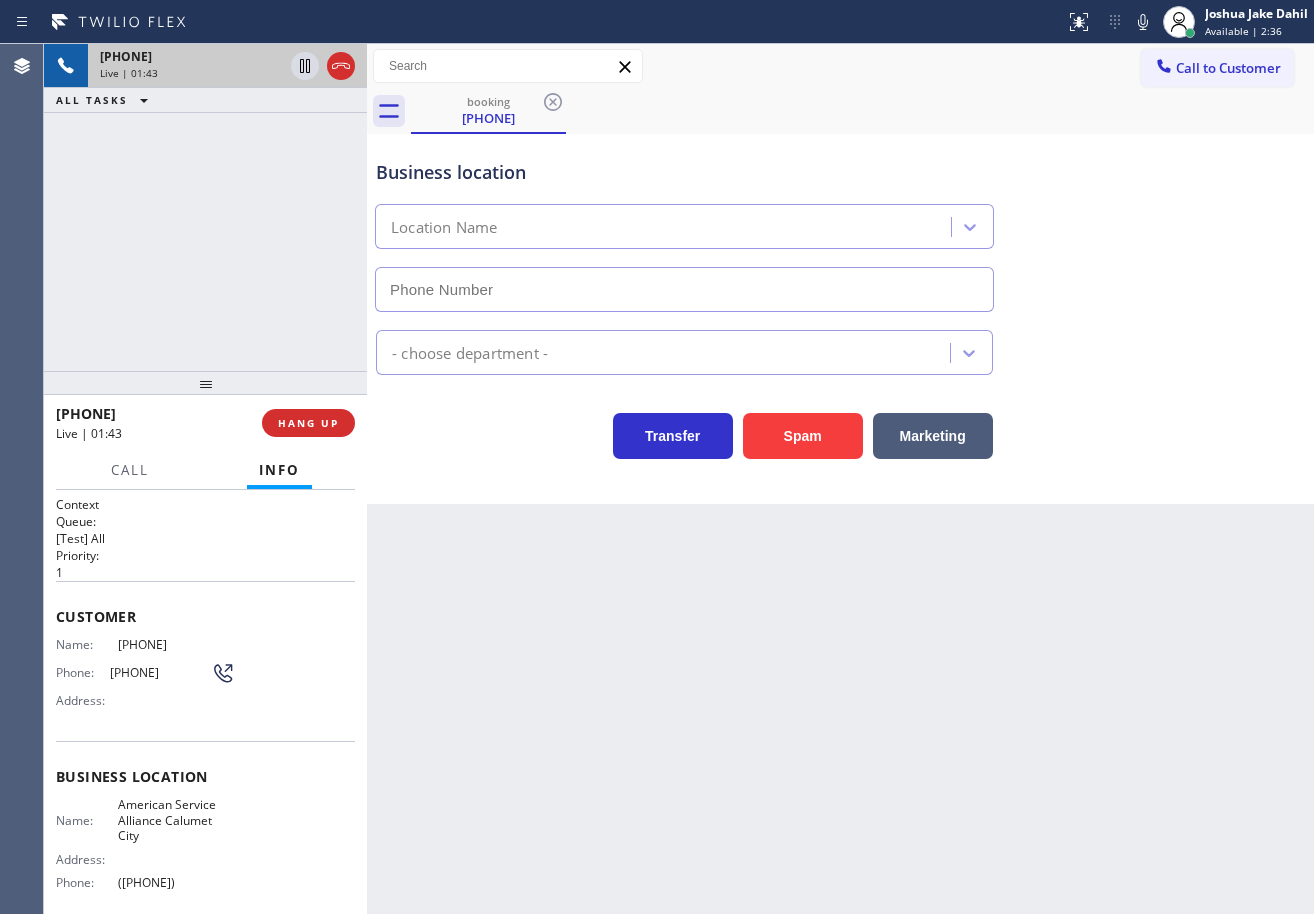click on "Business location Location Name" at bounding box center (840, 221) 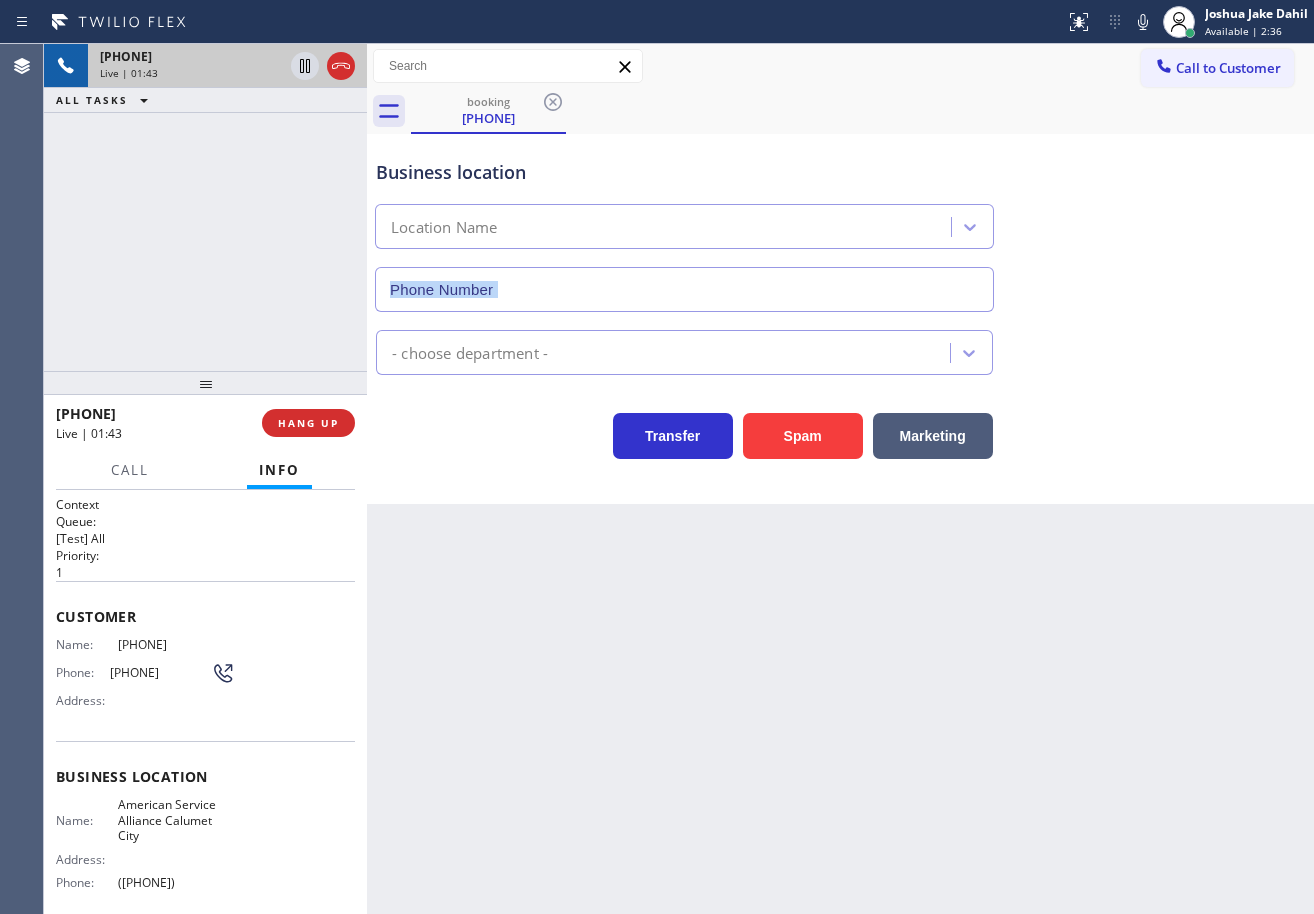 click on "Business location Location Name" at bounding box center (840, 221) 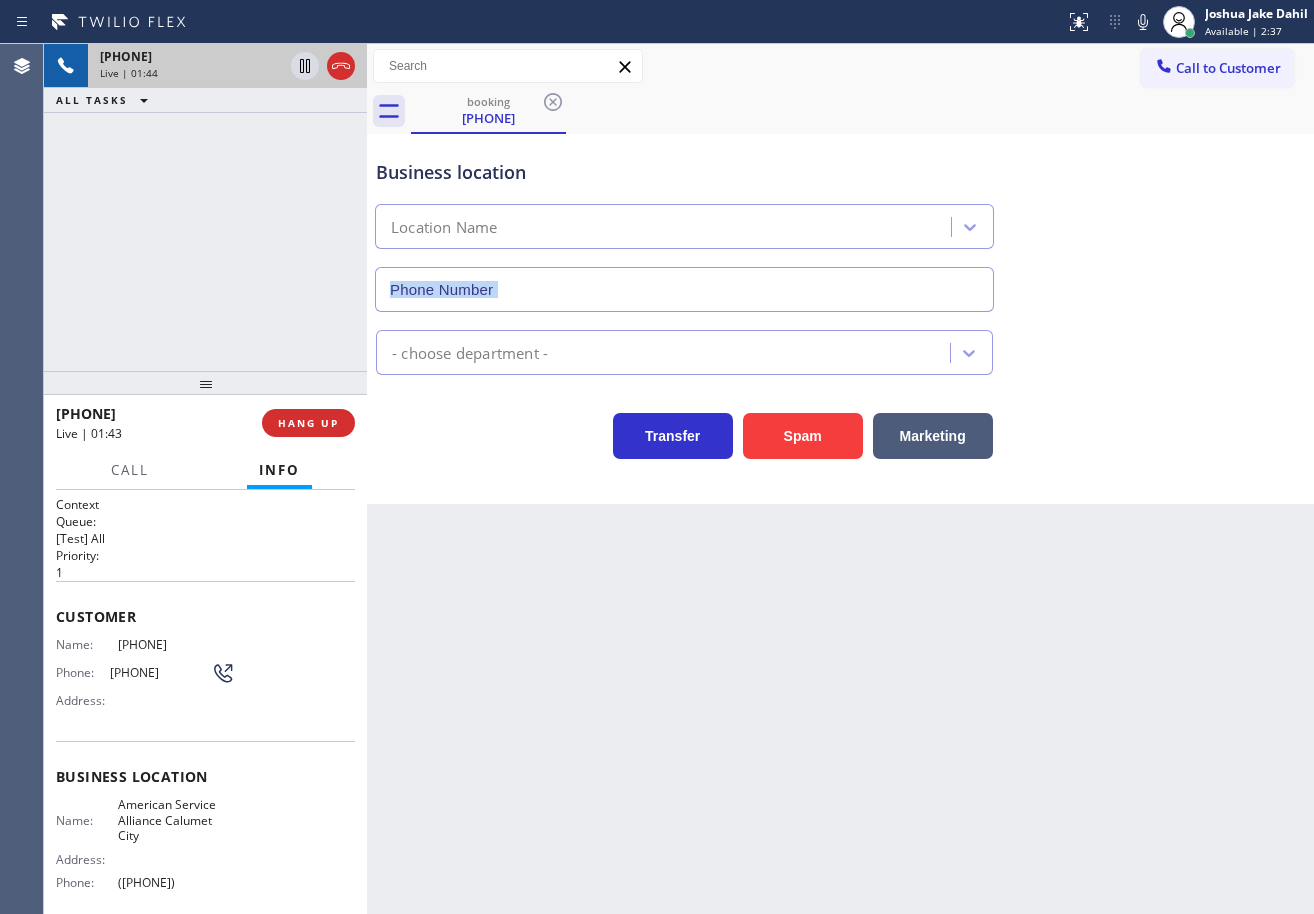 click on "Business location Location Name" at bounding box center (840, 221) 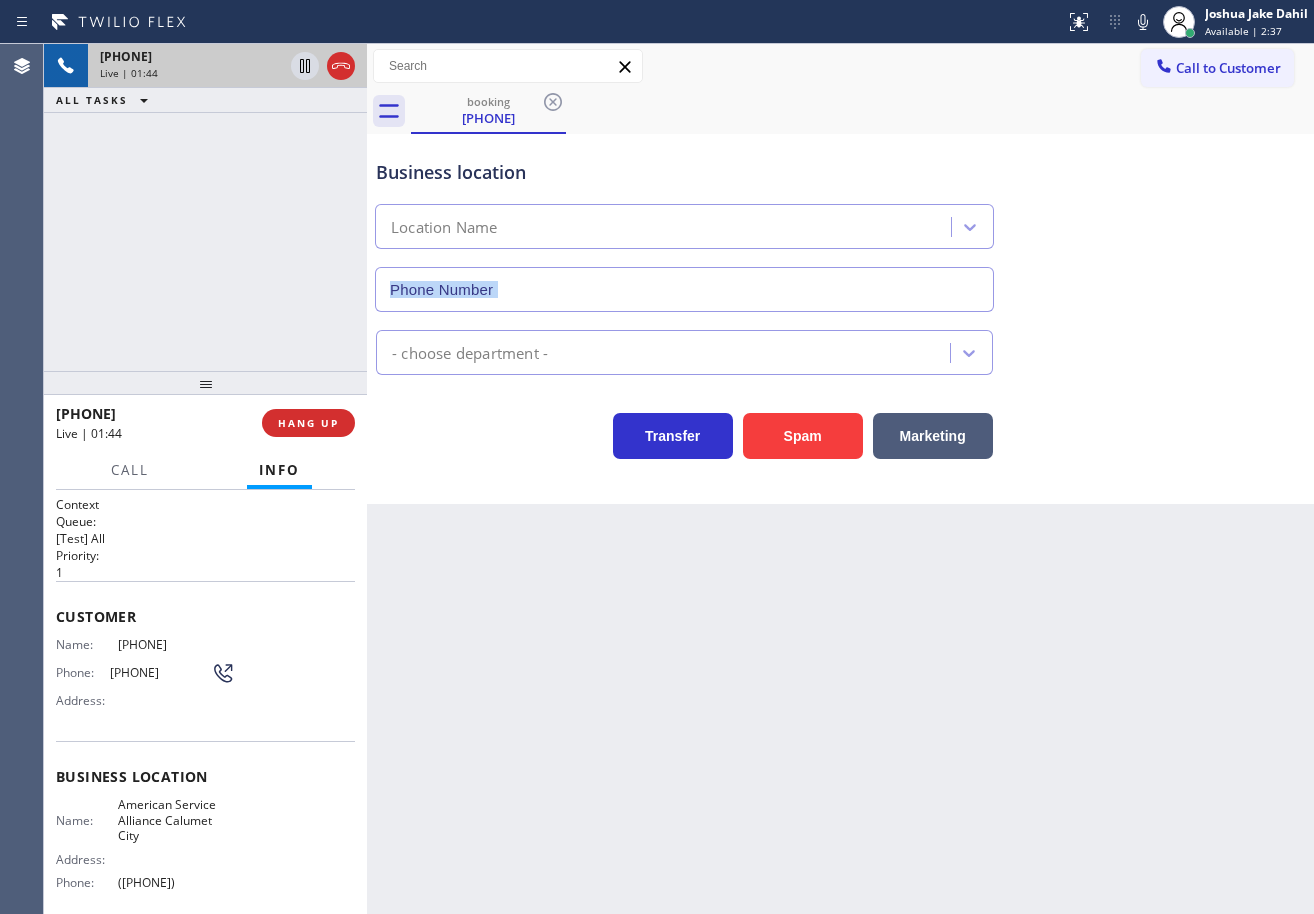 click on "Business location Location Name" at bounding box center [840, 221] 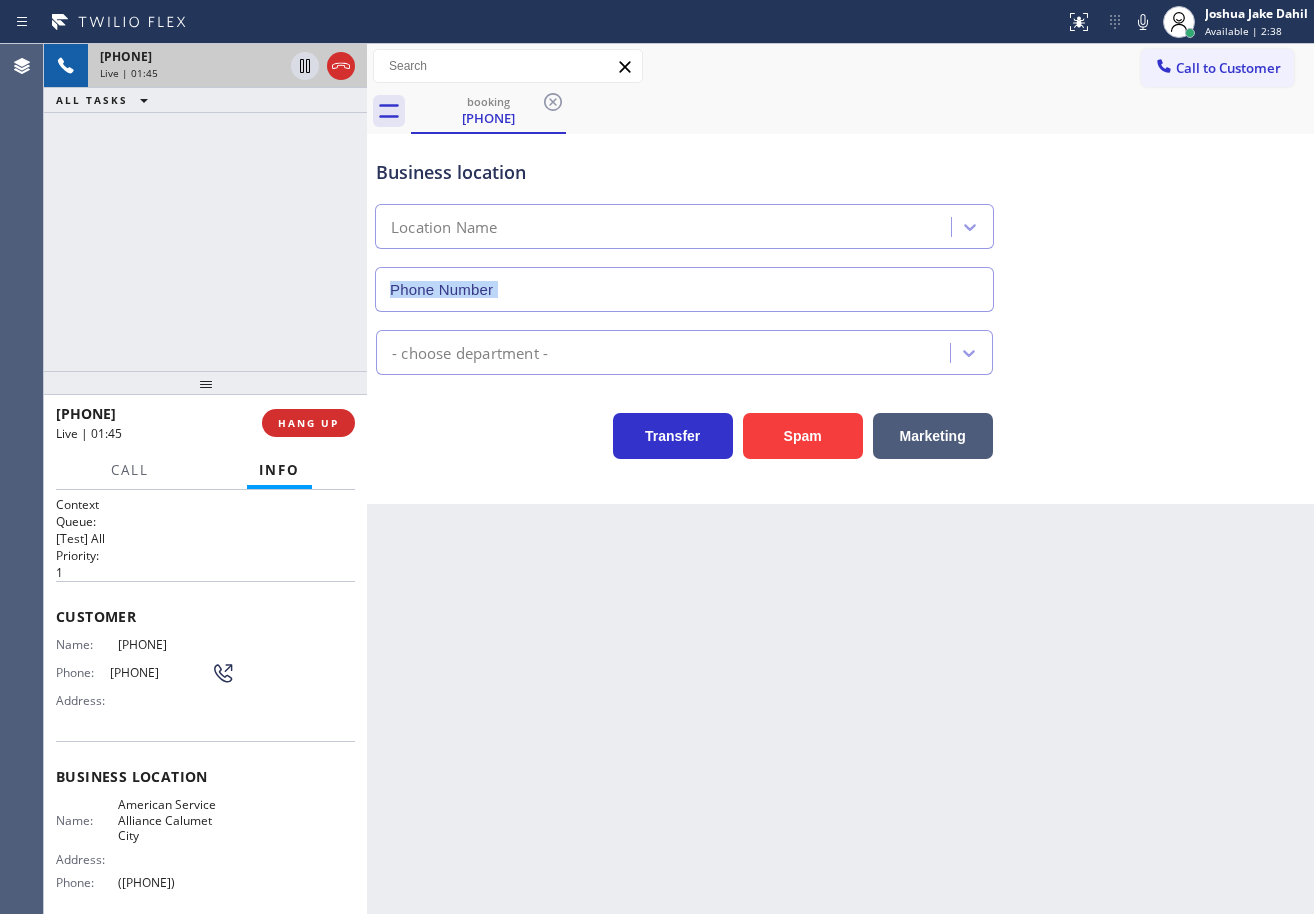 click on "Business location Location Name" at bounding box center (840, 221) 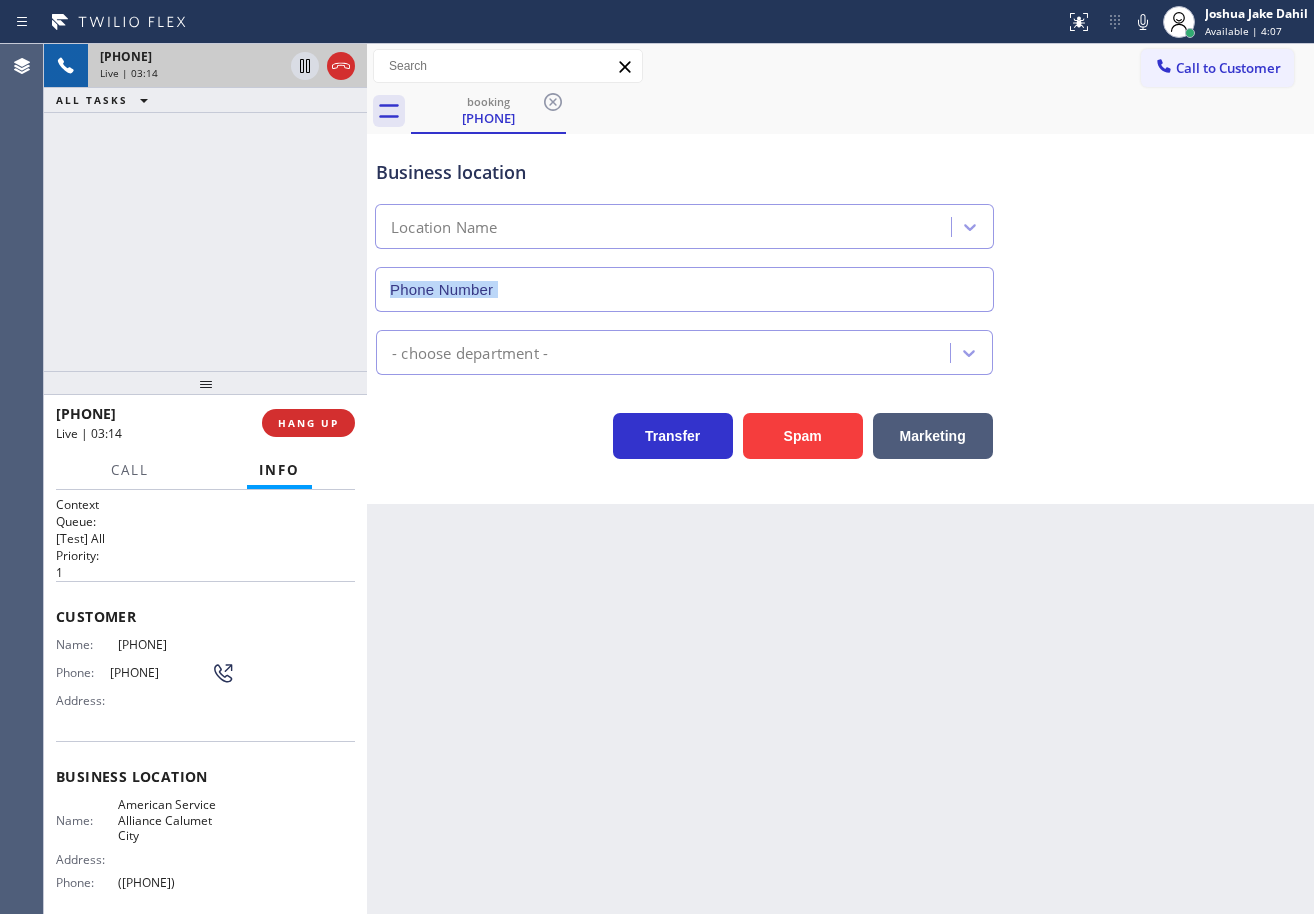 drag, startPoint x: 985, startPoint y: 106, endPoint x: 1005, endPoint y: 177, distance: 73.76314 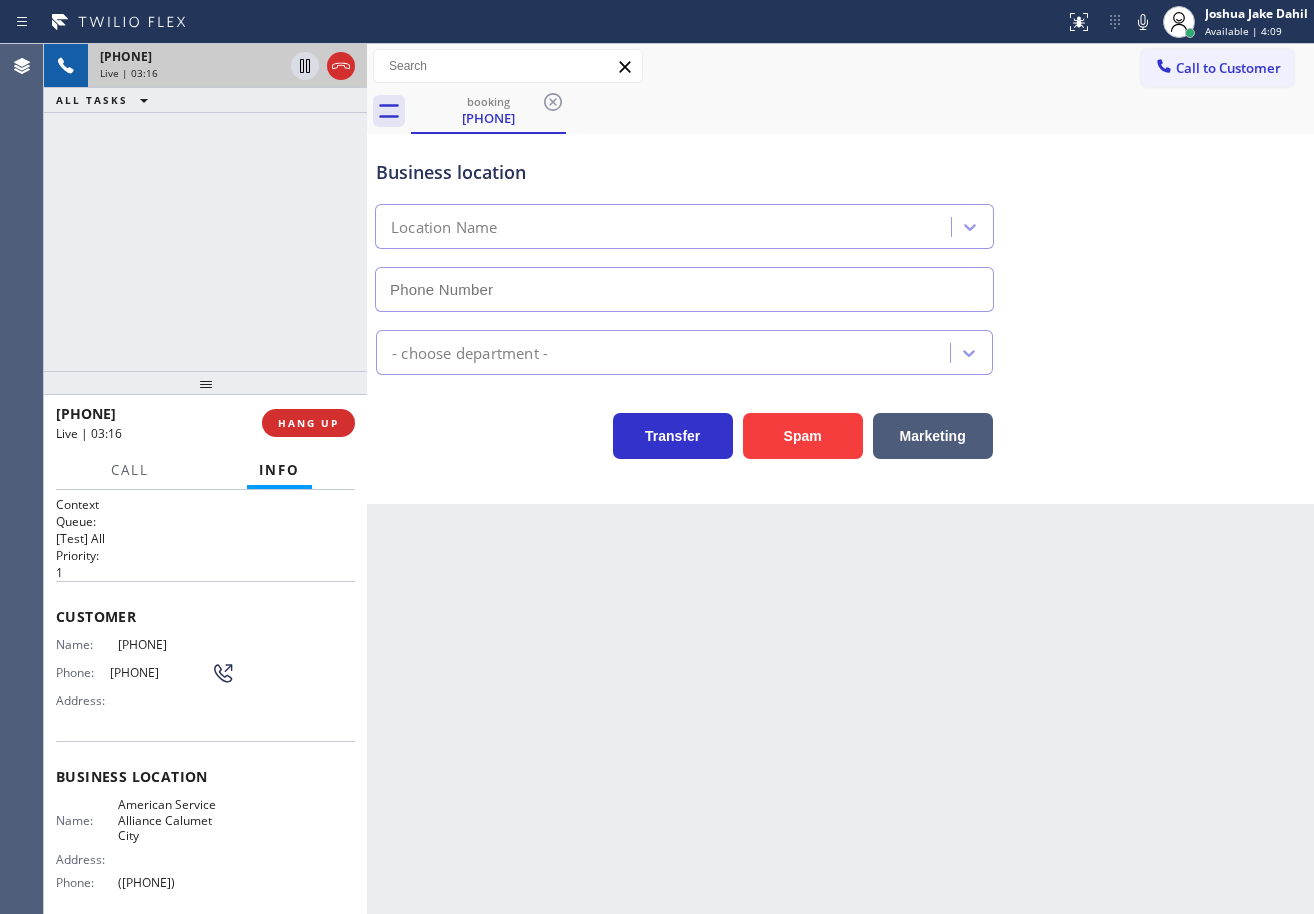 click on "booking ([PHONE])" at bounding box center (862, 111) 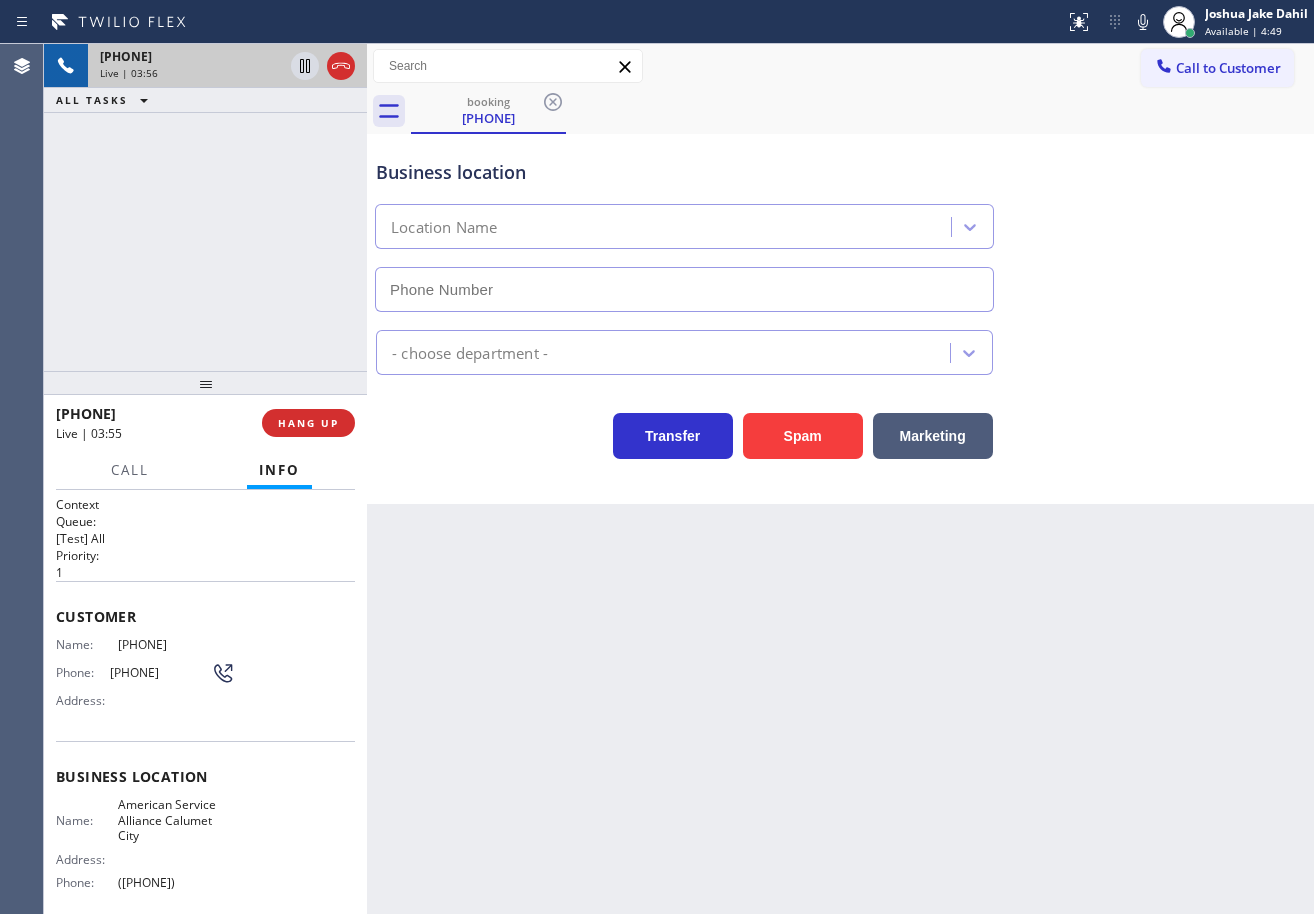 click on "booking ([PHONE])" at bounding box center (862, 111) 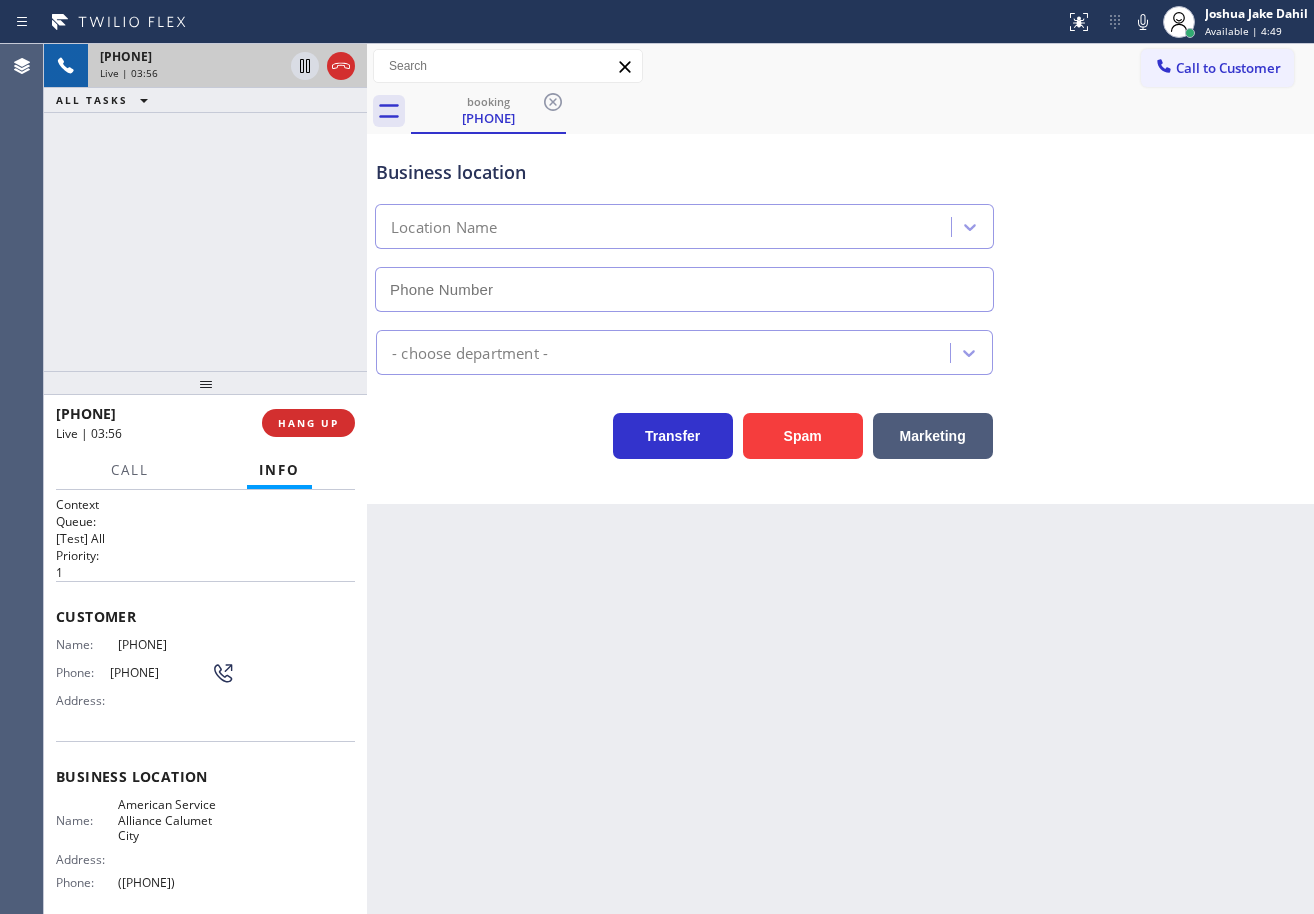 click on "booking ([PHONE])" at bounding box center [862, 111] 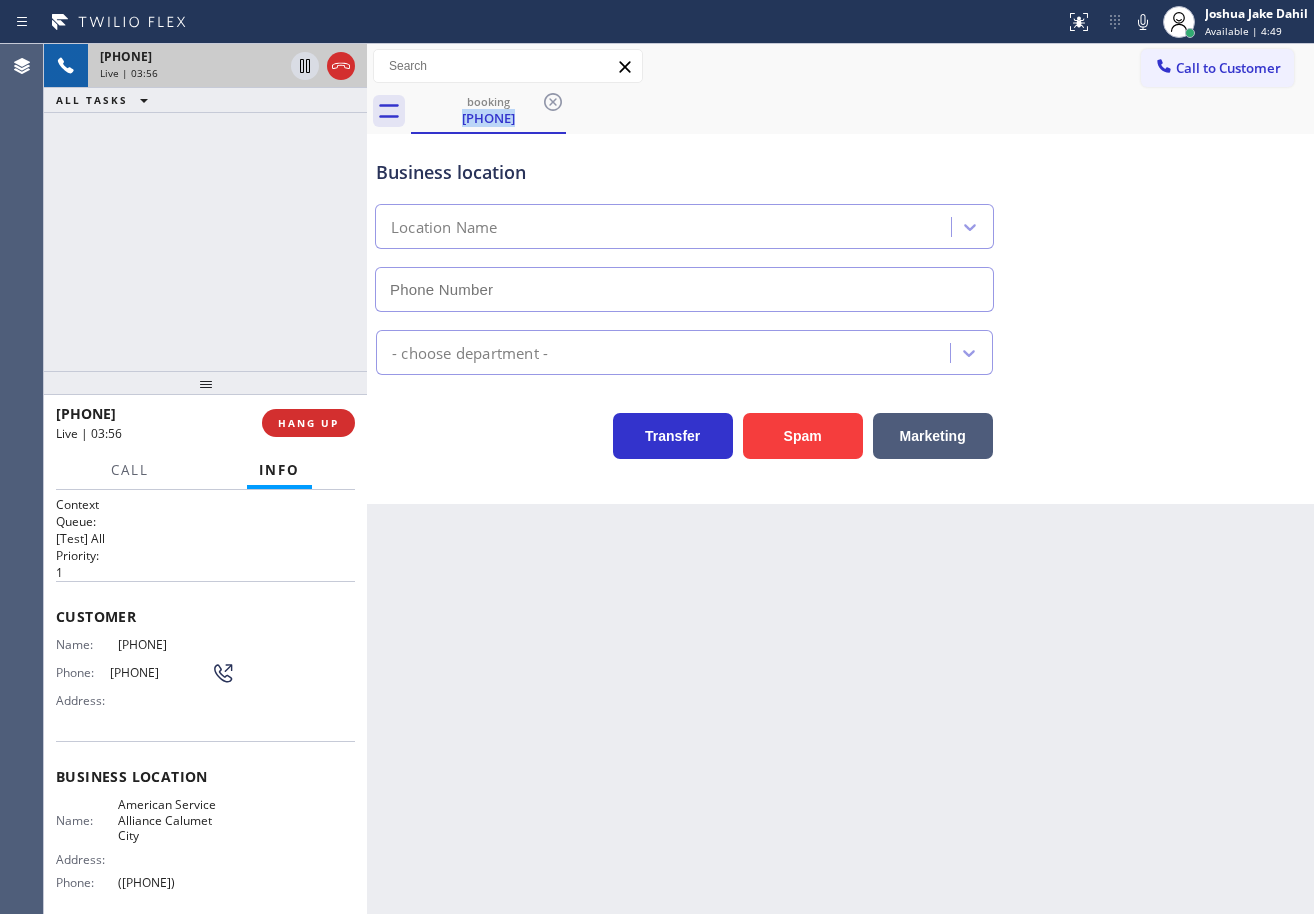 click on "booking ([PHONE])" at bounding box center (862, 111) 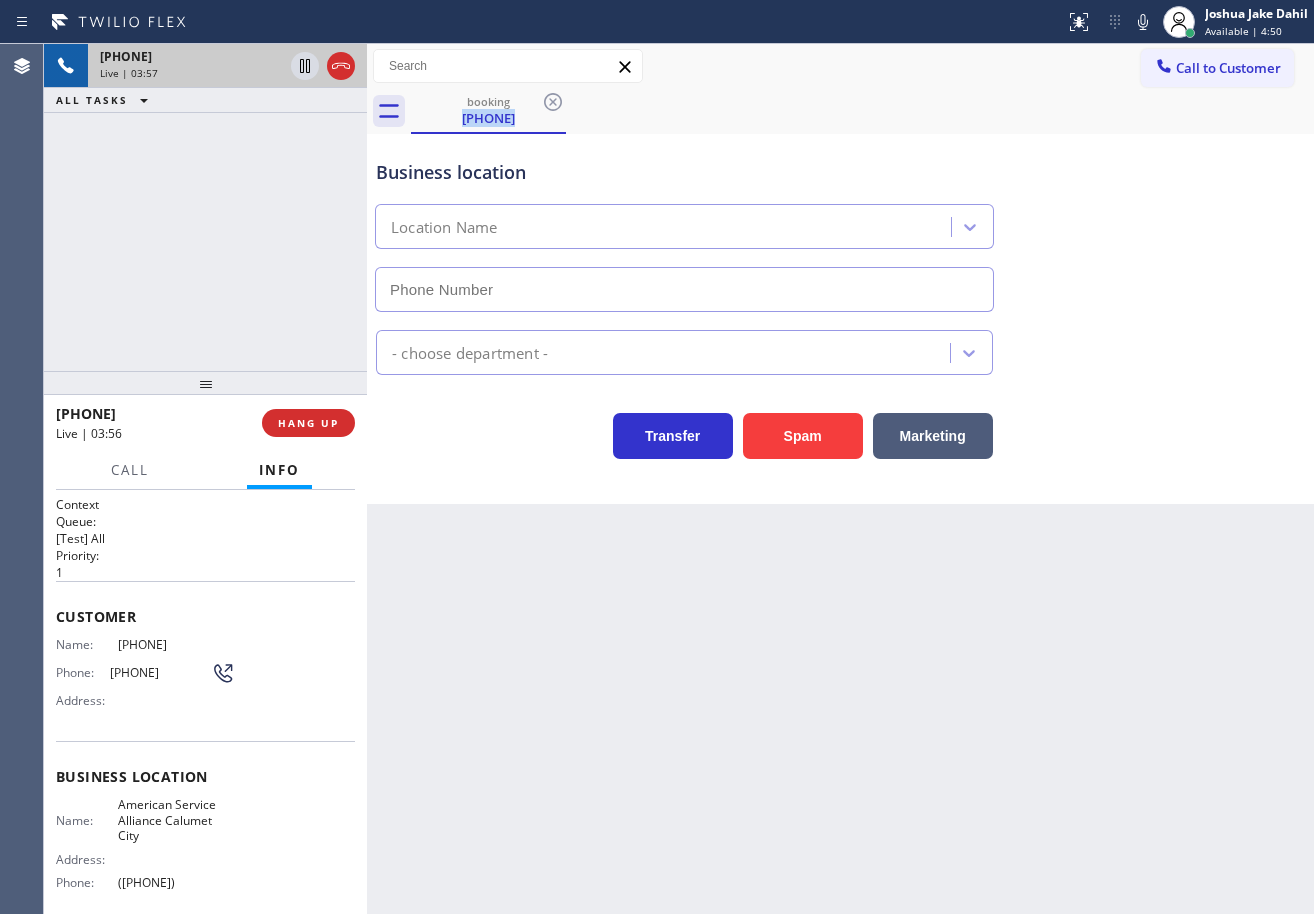 click on "booking ([PHONE])" at bounding box center [862, 111] 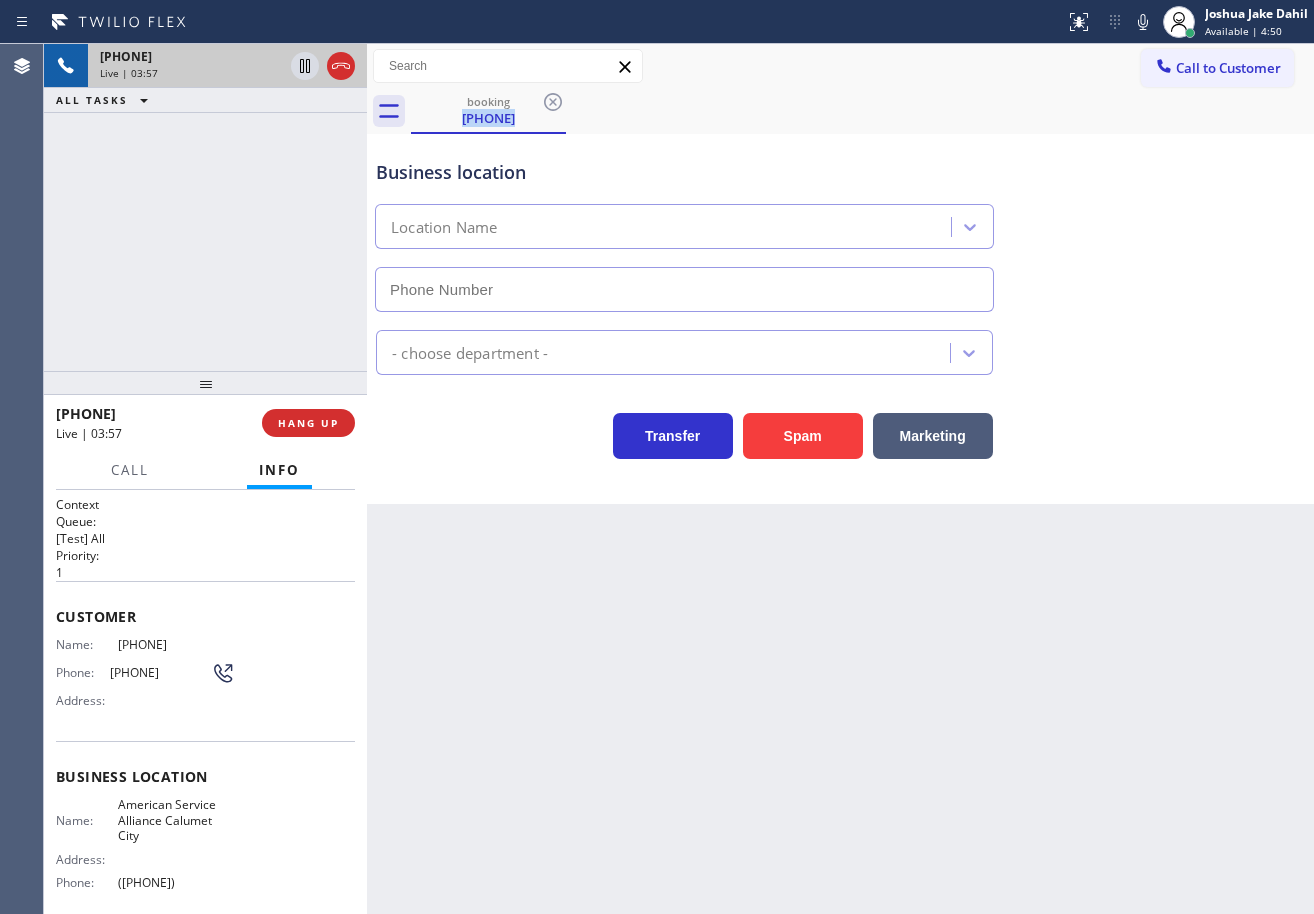 click on "booking ([PHONE])" at bounding box center (862, 111) 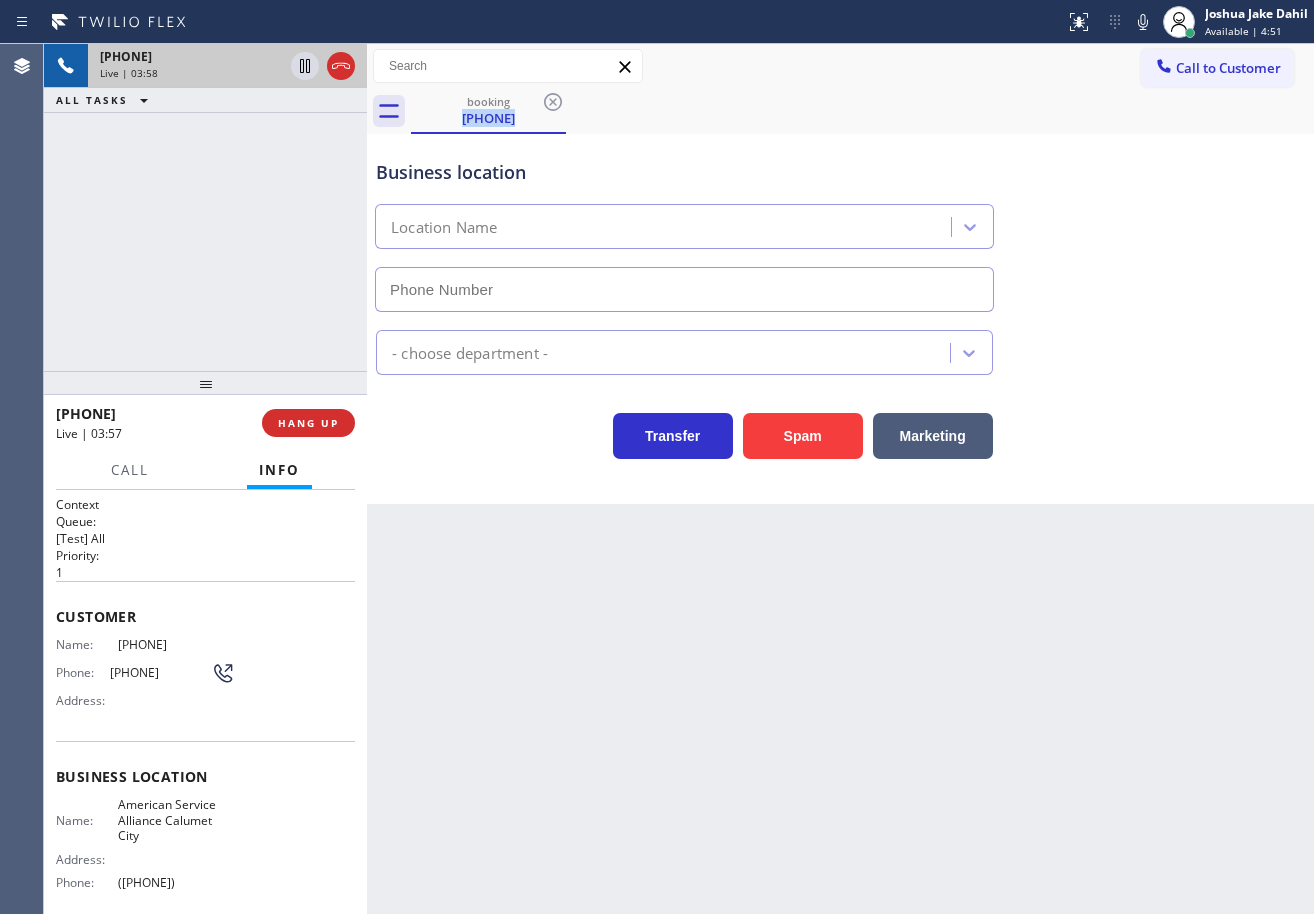 click on "booking ([PHONE])" at bounding box center [862, 111] 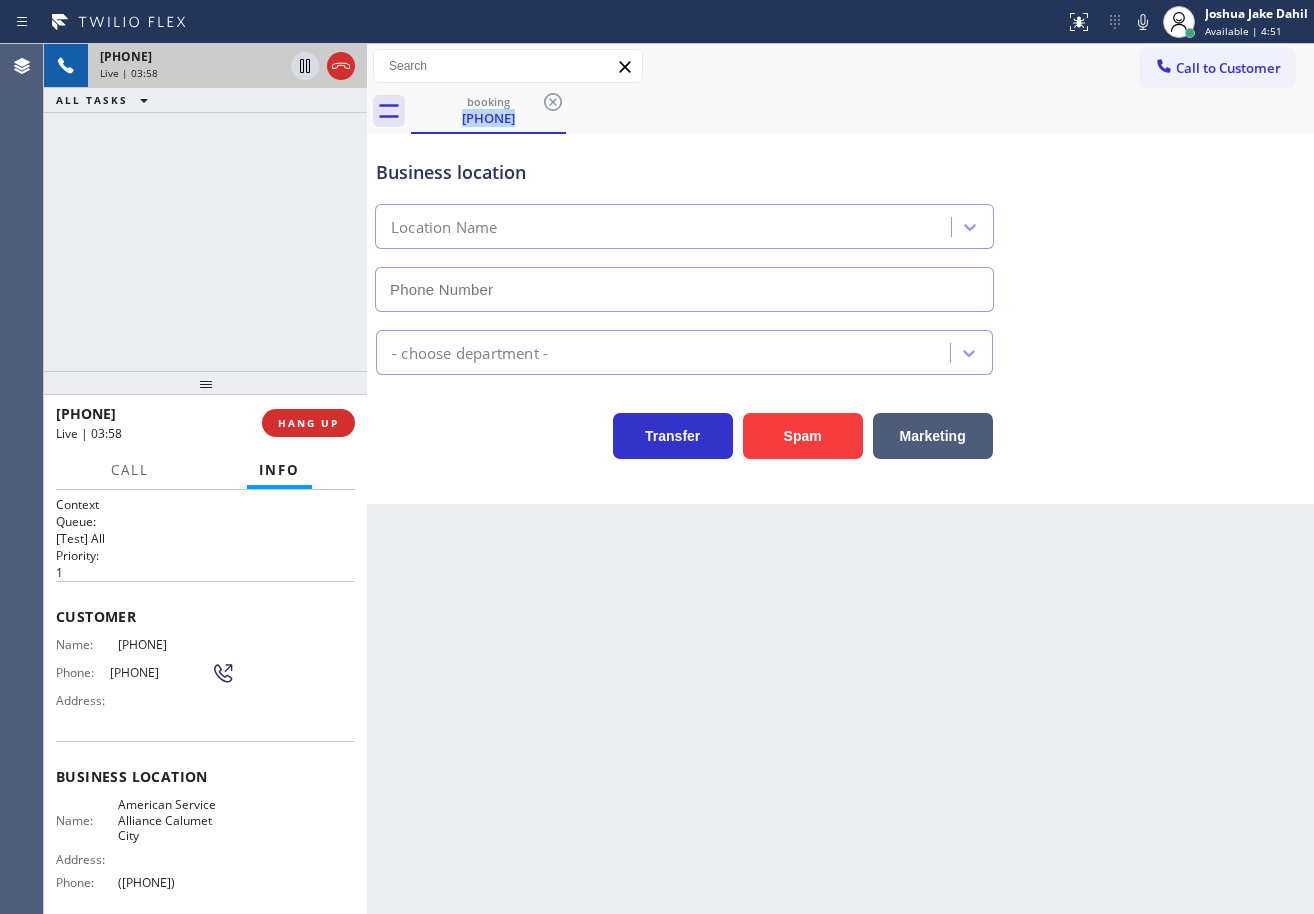 click on "booking ([PHONE])" at bounding box center [862, 111] 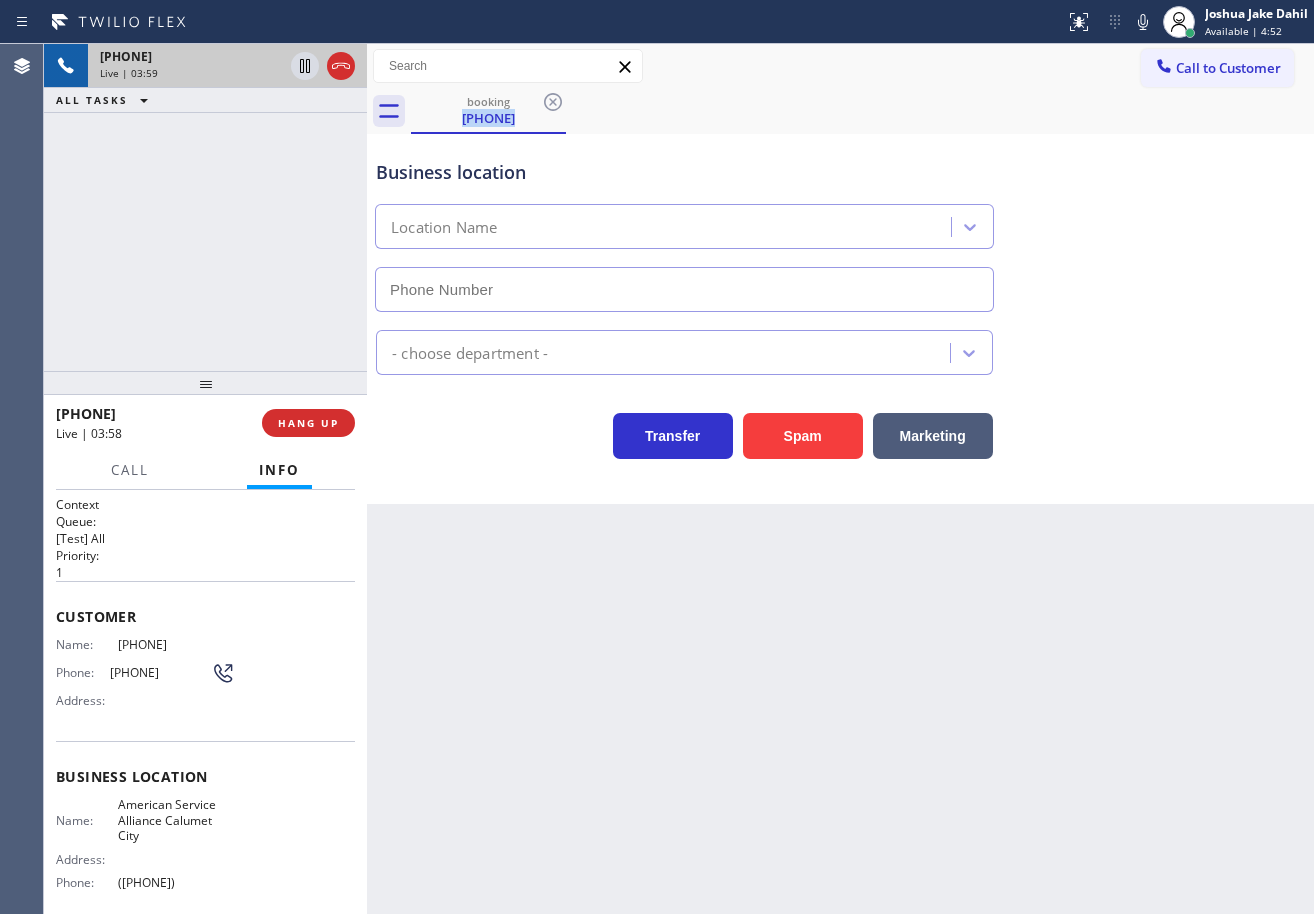 click on "booking ([PHONE])" at bounding box center [862, 111] 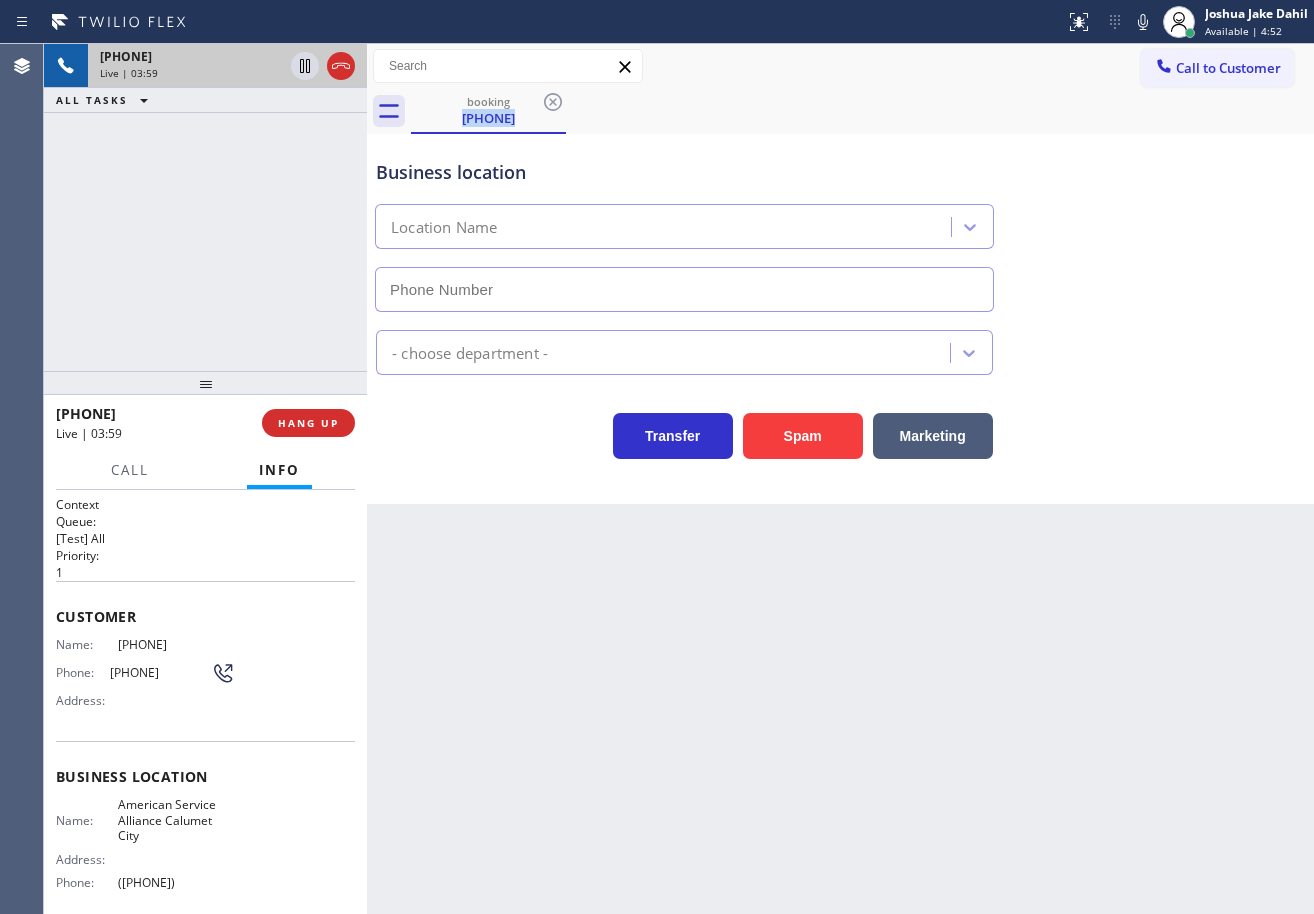 drag, startPoint x: 1026, startPoint y: 112, endPoint x: 939, endPoint y: 109, distance: 87.05171 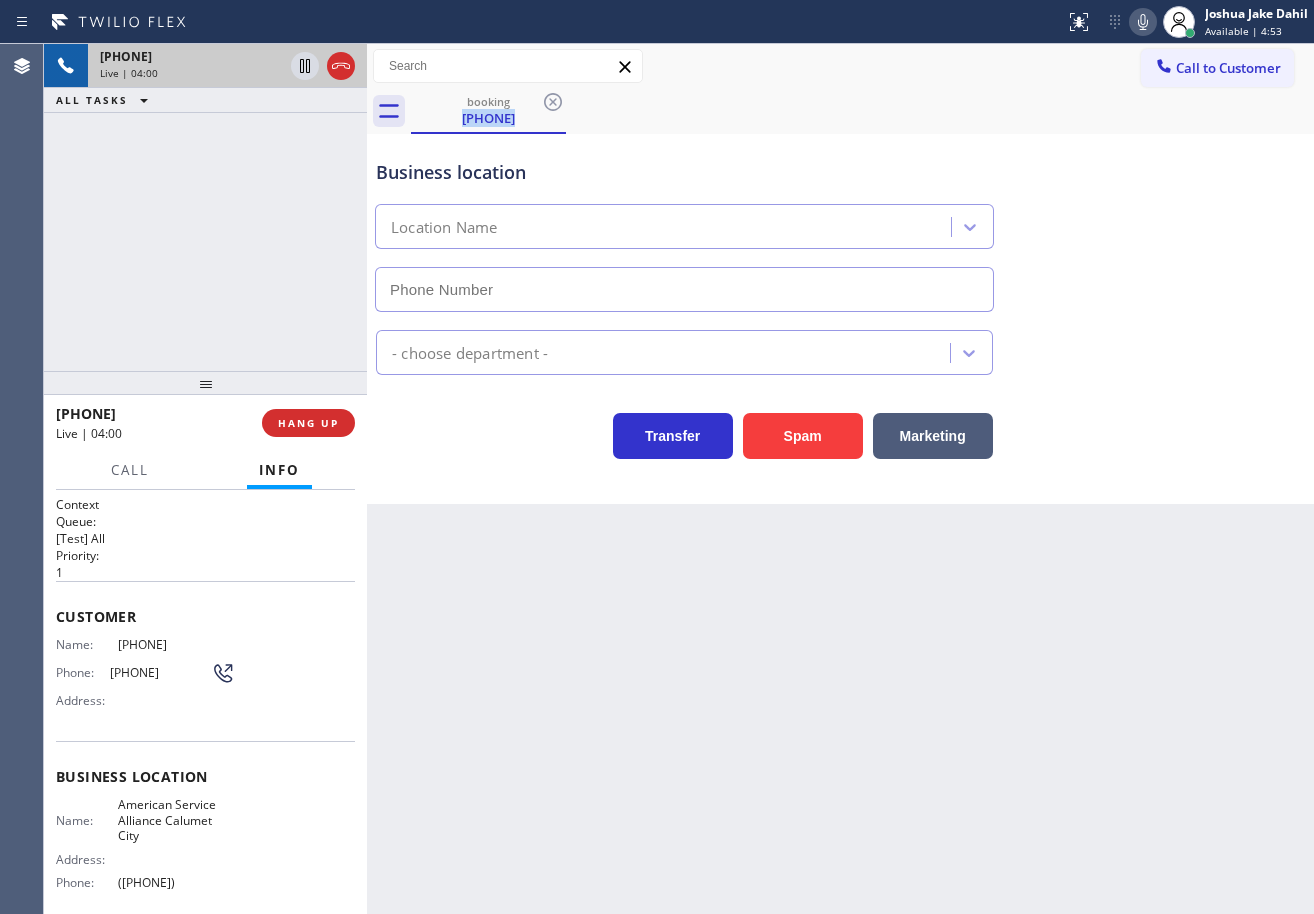 click 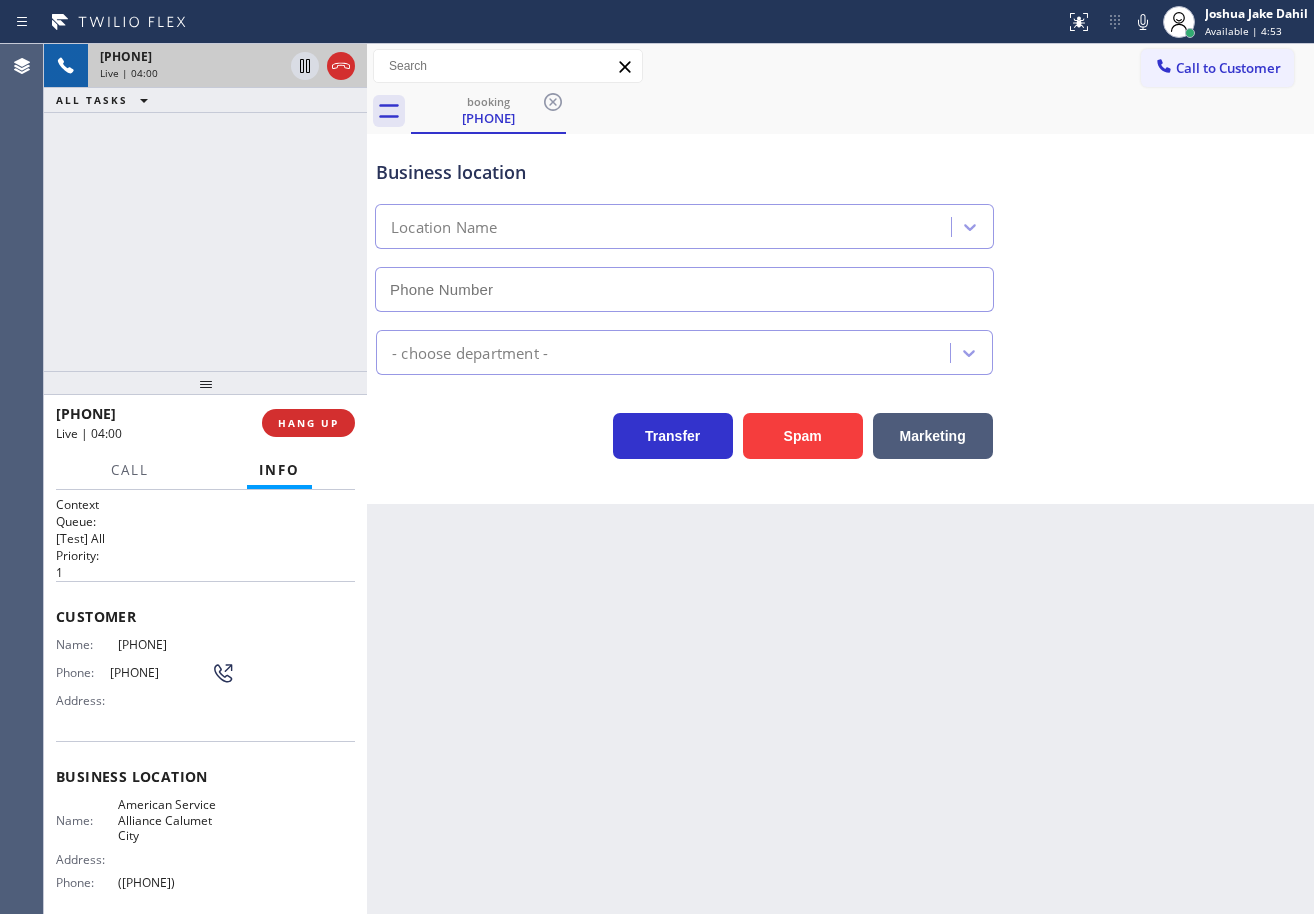 click on "Call to Customer Outbound call Location Search location Your caller id phone number ([PHONE]) Customer number Call Outbound call Technician Search Technician Your caller id phone number Your caller id phone number Call" at bounding box center (840, 66) 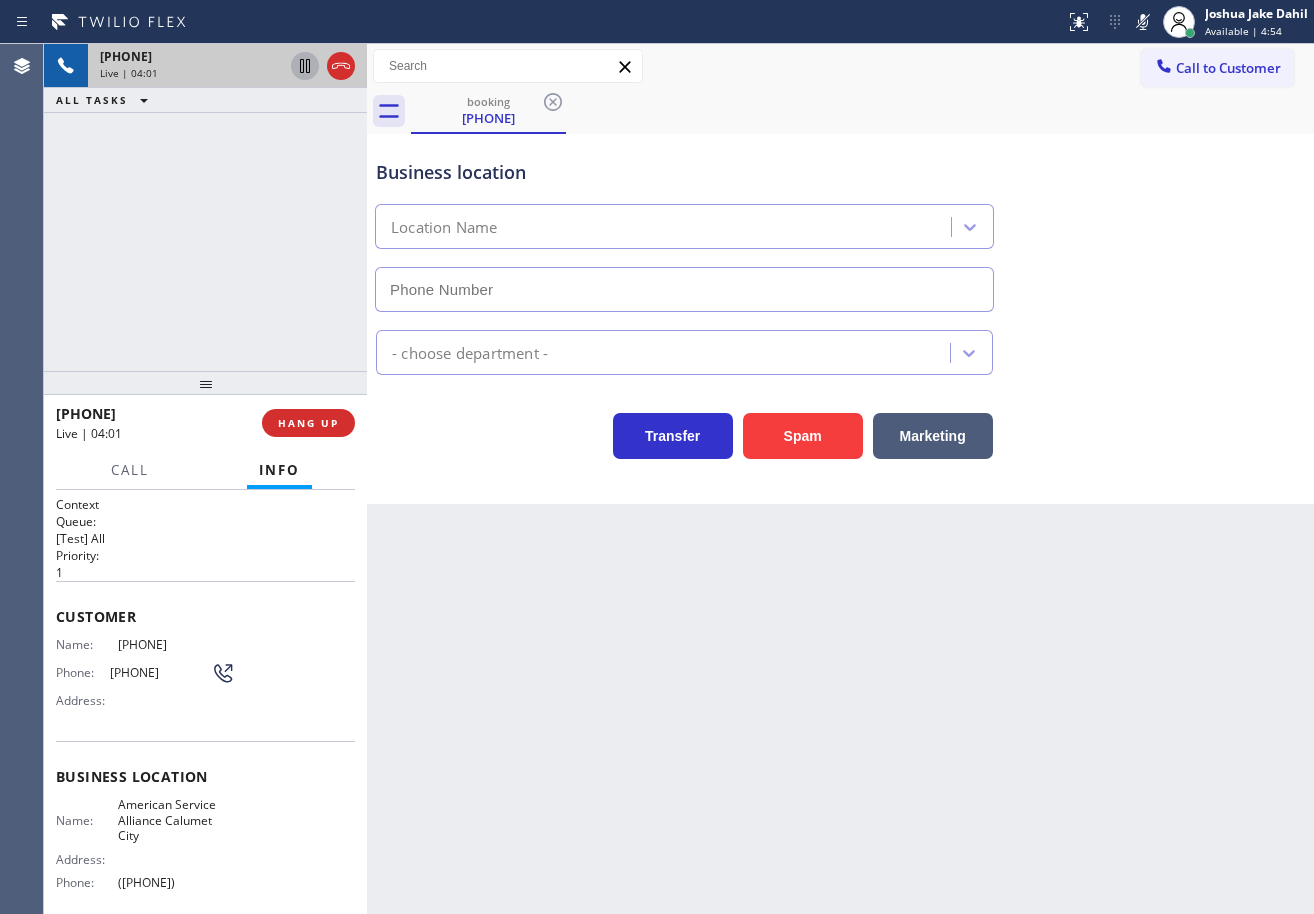 click 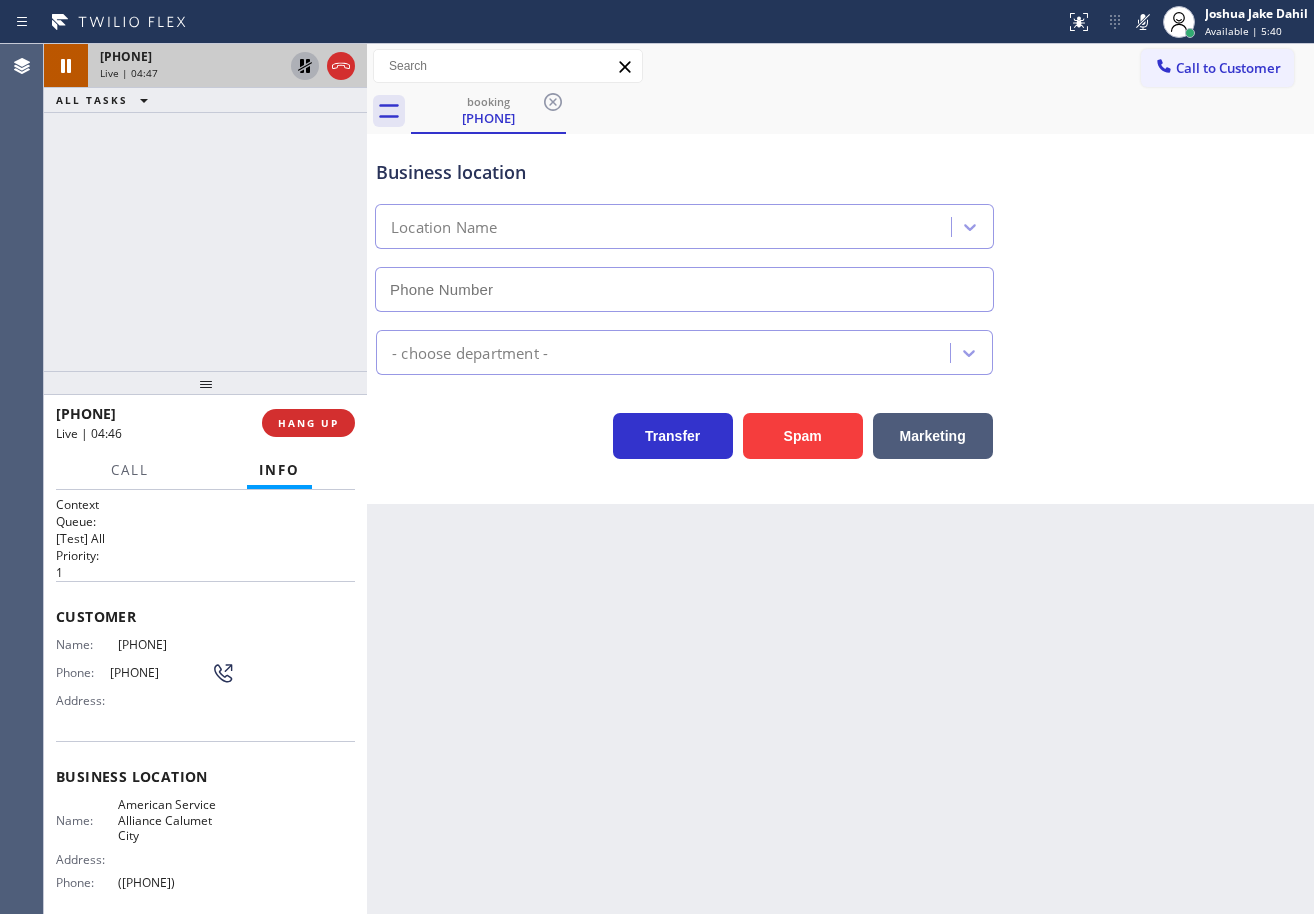 click 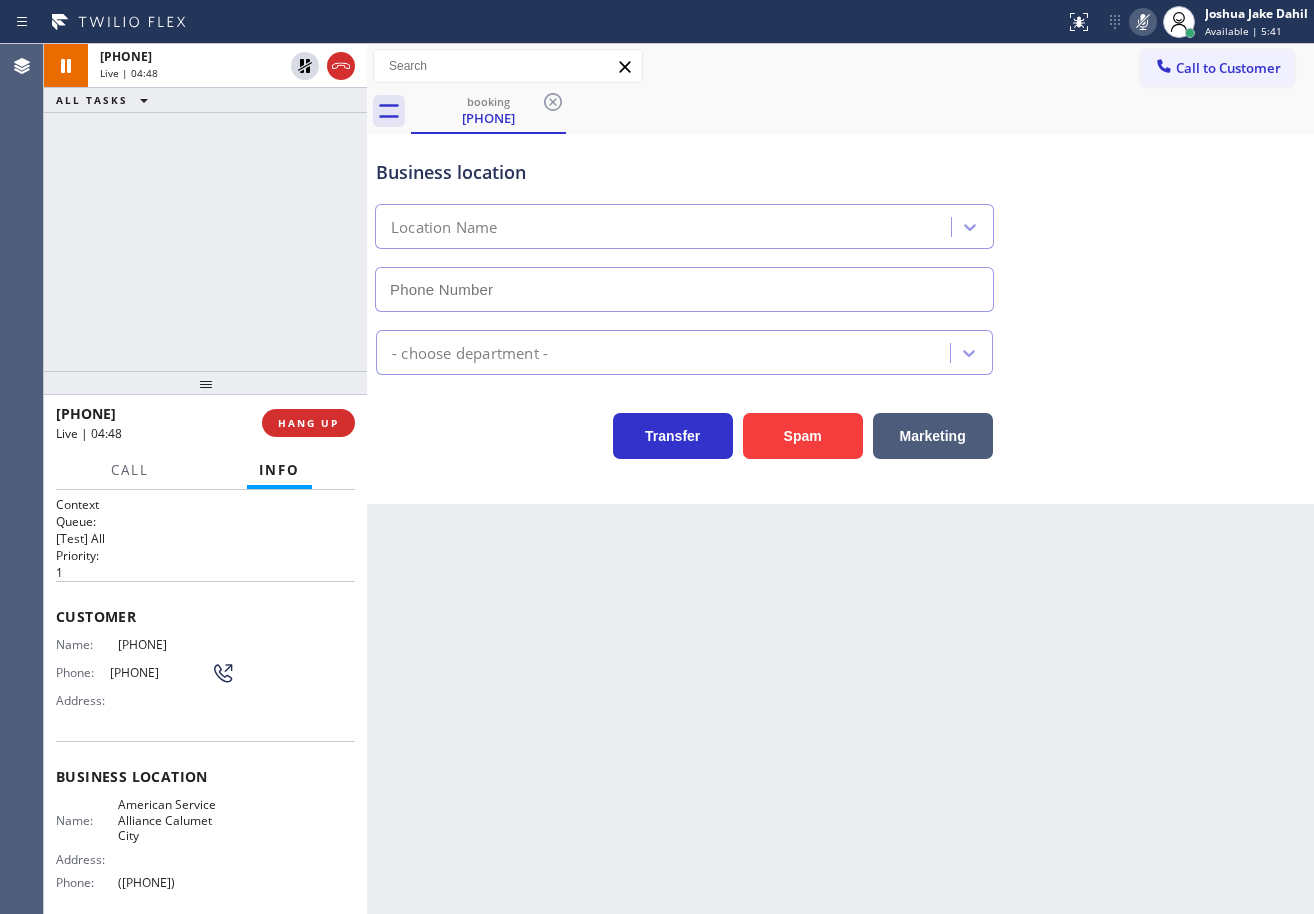 click 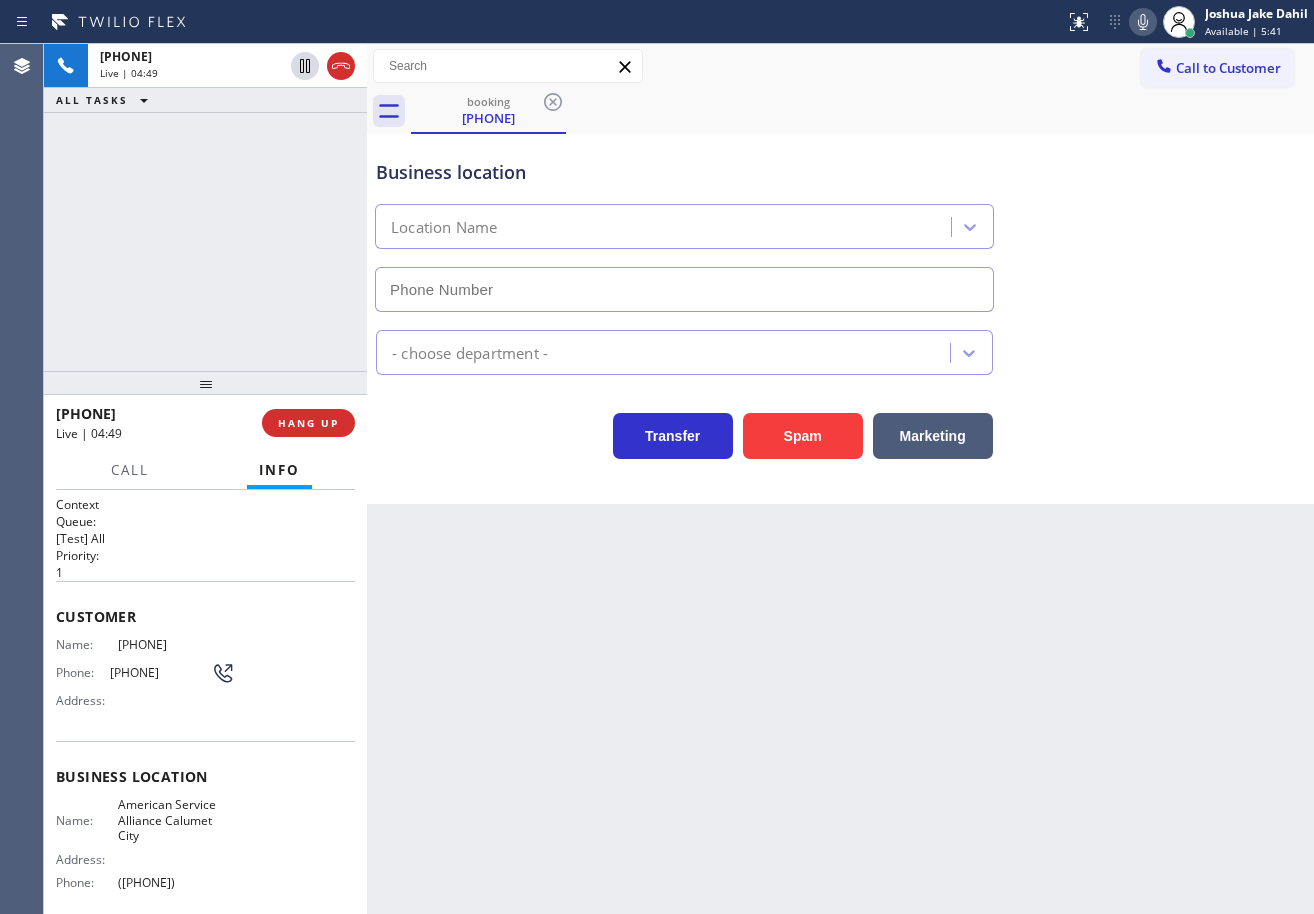 drag, startPoint x: 1184, startPoint y: 154, endPoint x: 1187, endPoint y: 187, distance: 33.13608 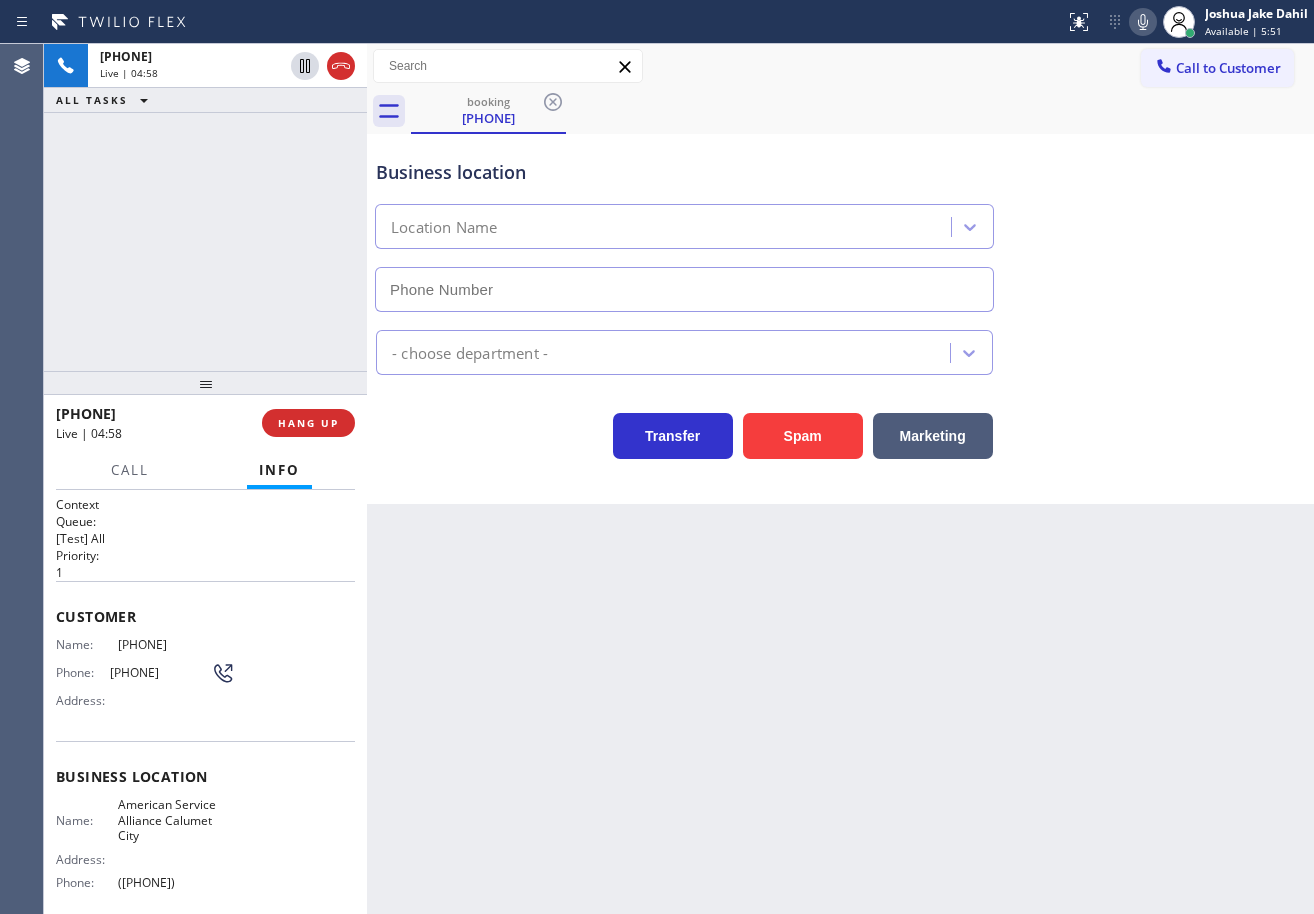 click on "Back to Dashboard Change Sender ID Customers Technicians Select a contact Outbound call Technician Search Technician Your caller id phone number Your caller id phone number Call Technician info Name   Phone none Address none Change Sender ID HVAC [PHONE] 5 Star Appliance [PHONE] Appliance Repair [PHONE] Plumbing [PHONE] Air Duct Cleaning [PHONE]  Electricians [PHONE] Cancel Change Check personal SMS Reset Change booking ([PHONE]) [PHONE] Call to Customer Outbound call Location Search location Your caller id phone number ([PHONE]) [PHONE] Customer number Call Outbound call Technician Search Technician Your caller id phone number Your caller id phone number Call booking ([PHONE]) [PHONE] Business location Location Name - choose department - Transfer Spam Marketing" at bounding box center (840, 479) 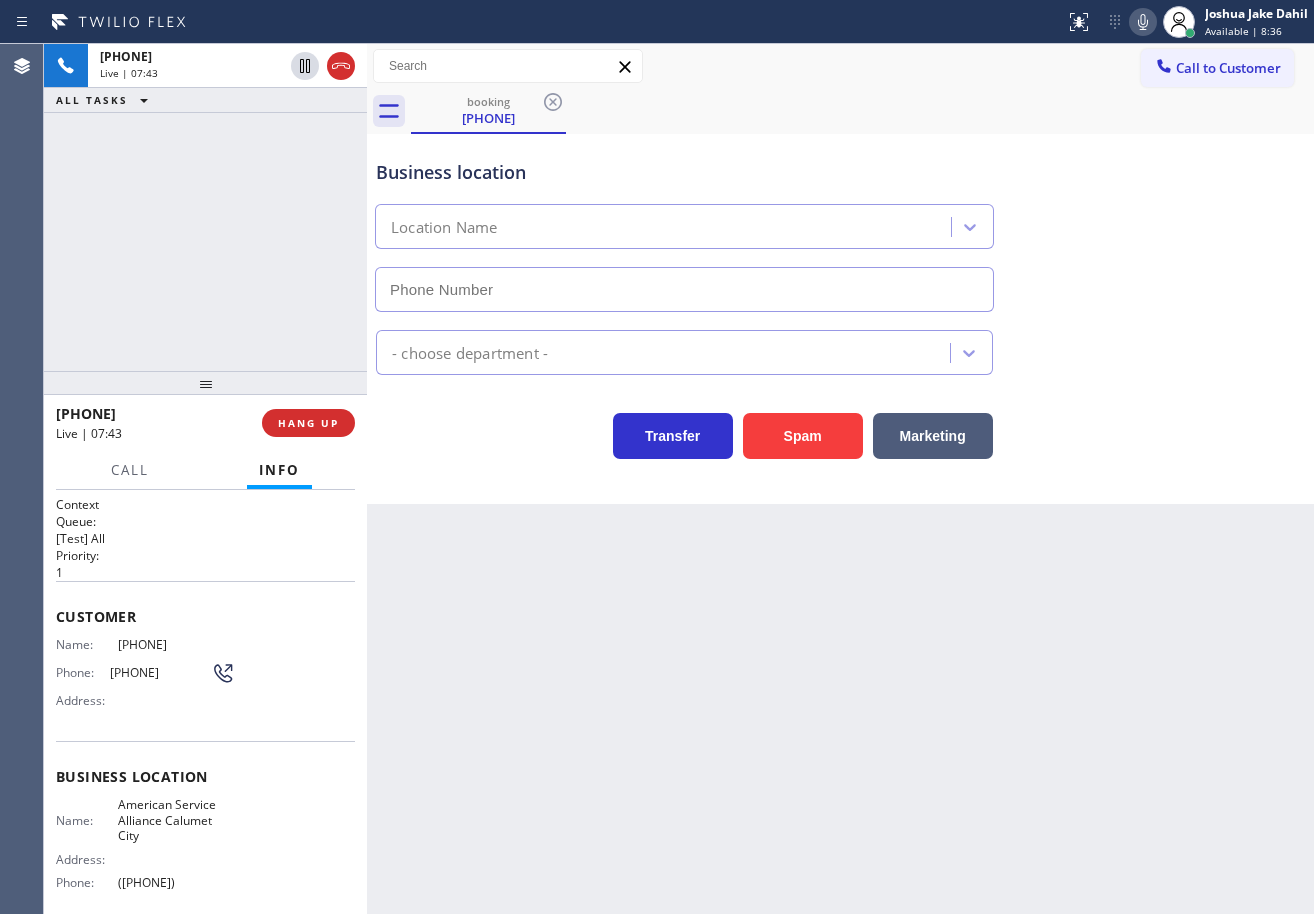 click on "- choose department -" at bounding box center (840, 348) 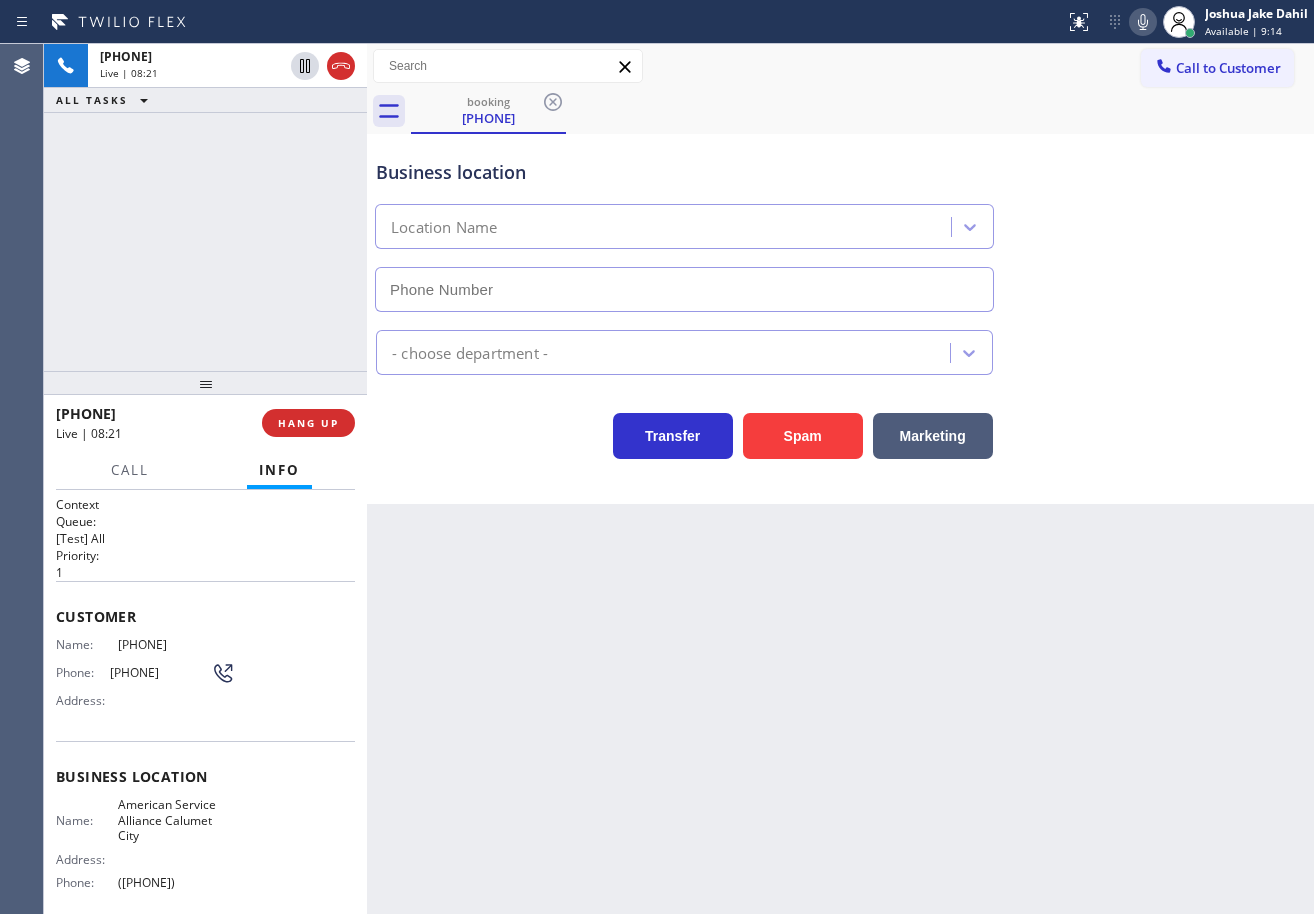 click on "Transfer Spam Marketing" at bounding box center [840, 427] 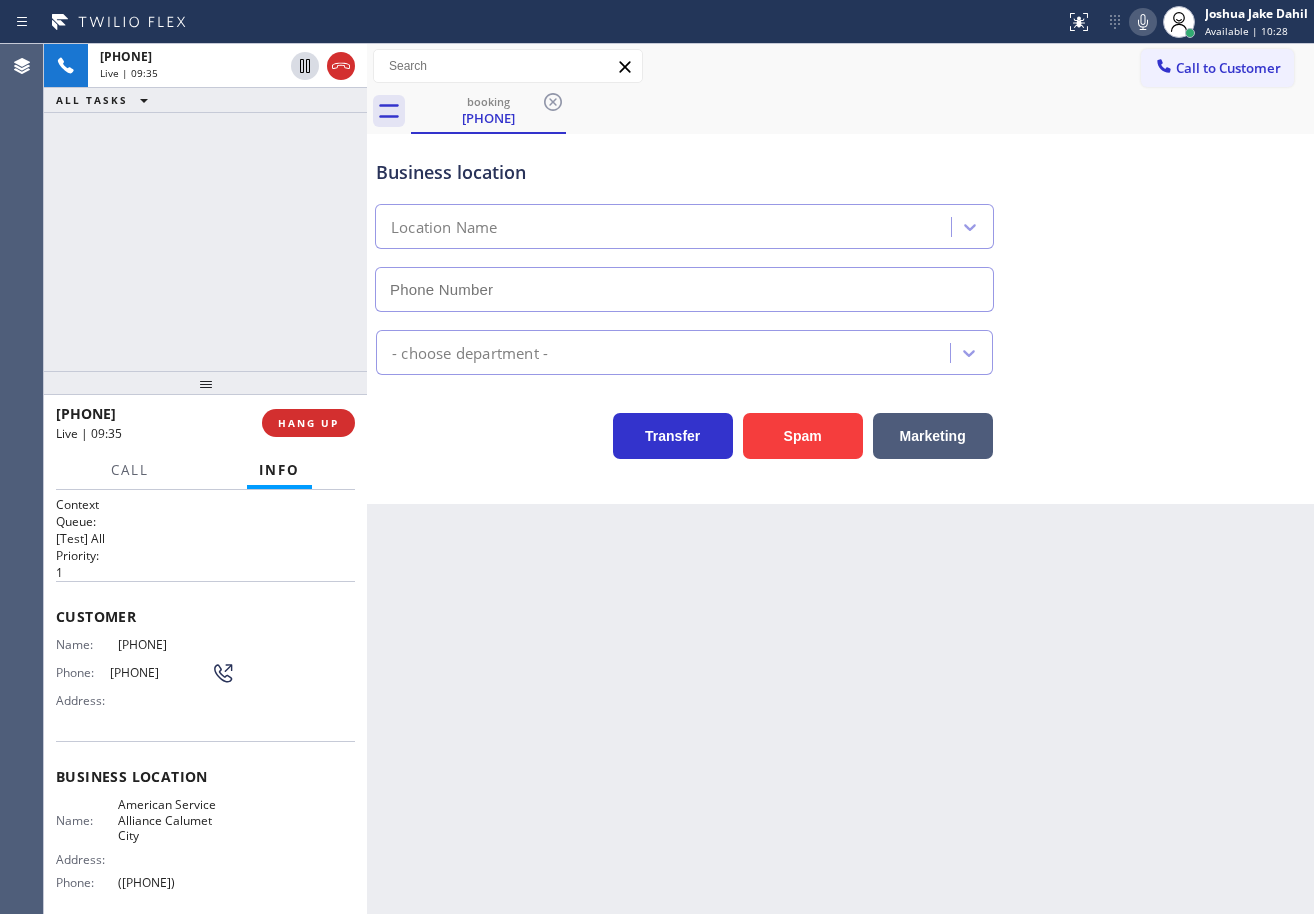 click on "Back to Dashboard Change Sender ID Customers Technicians Select a contact Outbound call Technician Search Technician Your caller id phone number Your caller id phone number Call Technician info Name   Phone none Address none Change Sender ID HVAC [PHONE] 5 Star Appliance [PHONE] Appliance Repair [PHONE] Plumbing [PHONE] Air Duct Cleaning [PHONE]  Electricians [PHONE] Cancel Change Check personal SMS Reset Change booking ([PHONE]) [PHONE] Call to Customer Outbound call Location Search location Your caller id phone number ([PHONE]) [PHONE] Customer number Call Outbound call Technician Search Technician Your caller id phone number Your caller id phone number Call booking ([PHONE]) [PHONE] Business location Location Name - choose department - Transfer Spam Marketing" at bounding box center (840, 479) 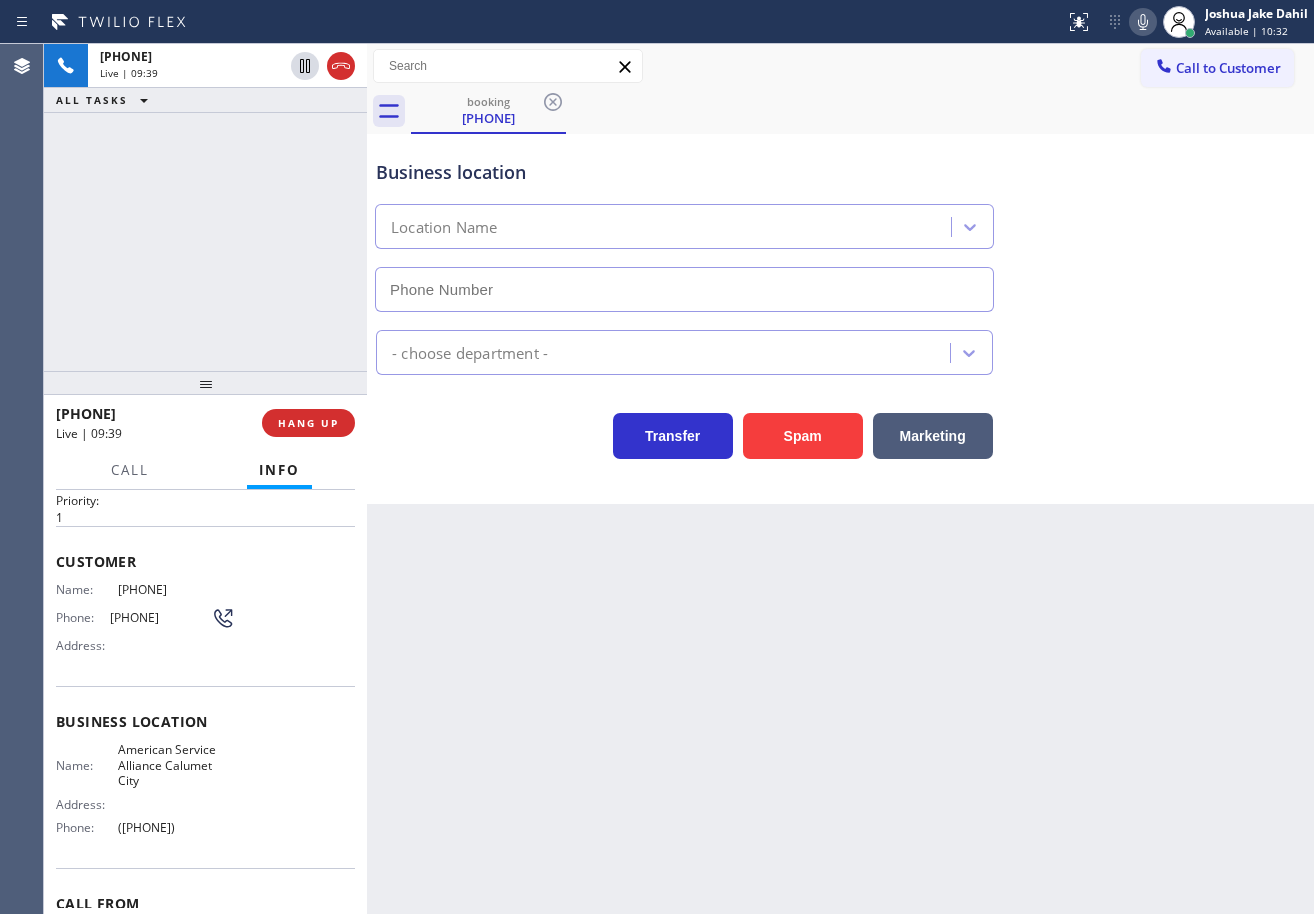scroll, scrollTop: 0, scrollLeft: 0, axis: both 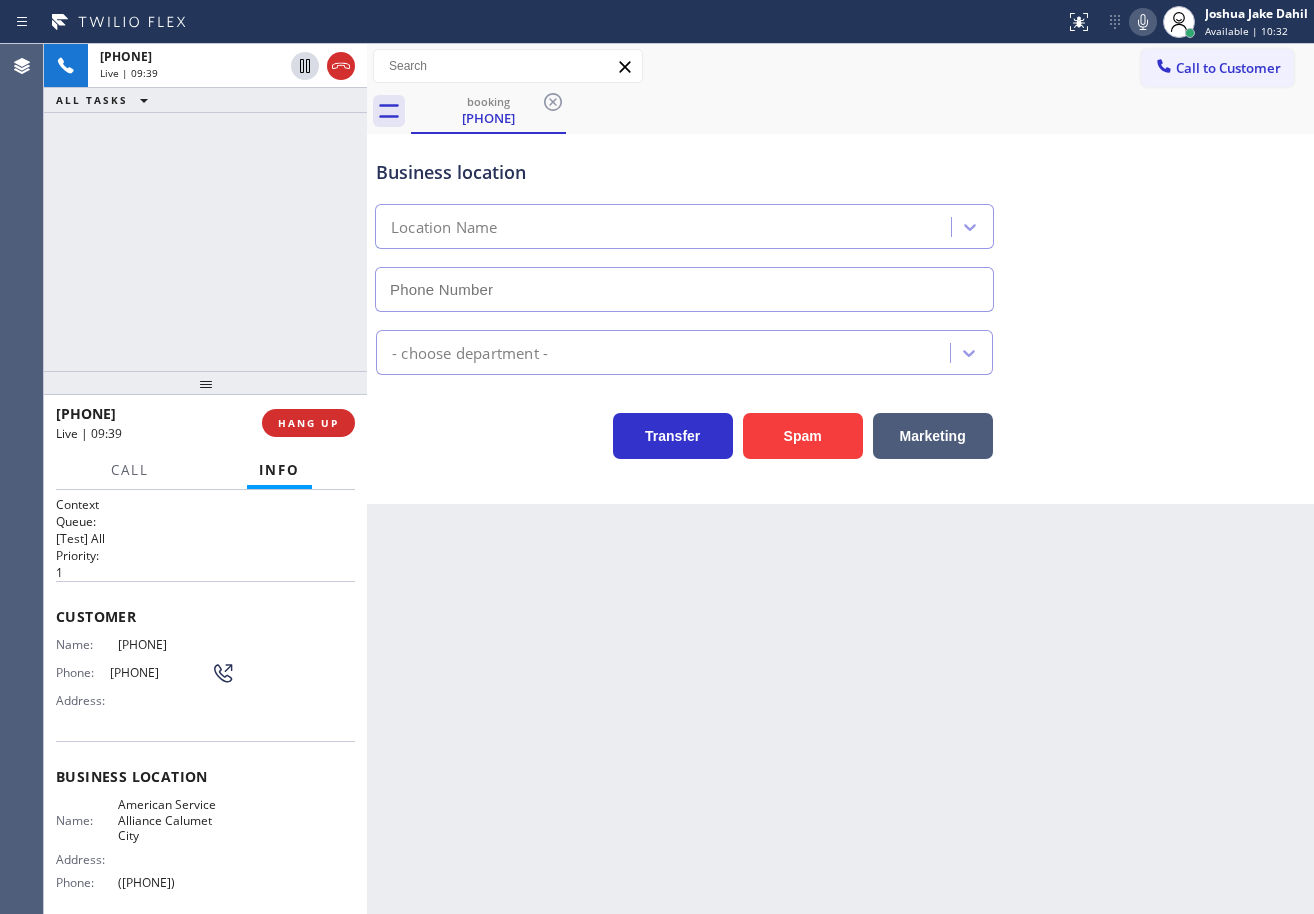 click on "Back to Dashboard Change Sender ID Customers Technicians Select a contact Outbound call Technician Search Technician Your caller id phone number Your caller id phone number Call Technician info Name   Phone none Address none Change Sender ID HVAC [PHONE] 5 Star Appliance [PHONE] Appliance Repair [PHONE] Plumbing [PHONE] Air Duct Cleaning [PHONE]  Electricians [PHONE] Cancel Change Check personal SMS Reset Change booking ([PHONE]) [PHONE] Call to Customer Outbound call Location Search location Your caller id phone number ([PHONE]) [PHONE] Customer number Call Outbound call Technician Search Technician Your caller id phone number Your caller id phone number Call booking ([PHONE]) [PHONE] Business location Location Name - choose department - Transfer Spam Marketing" at bounding box center [840, 479] 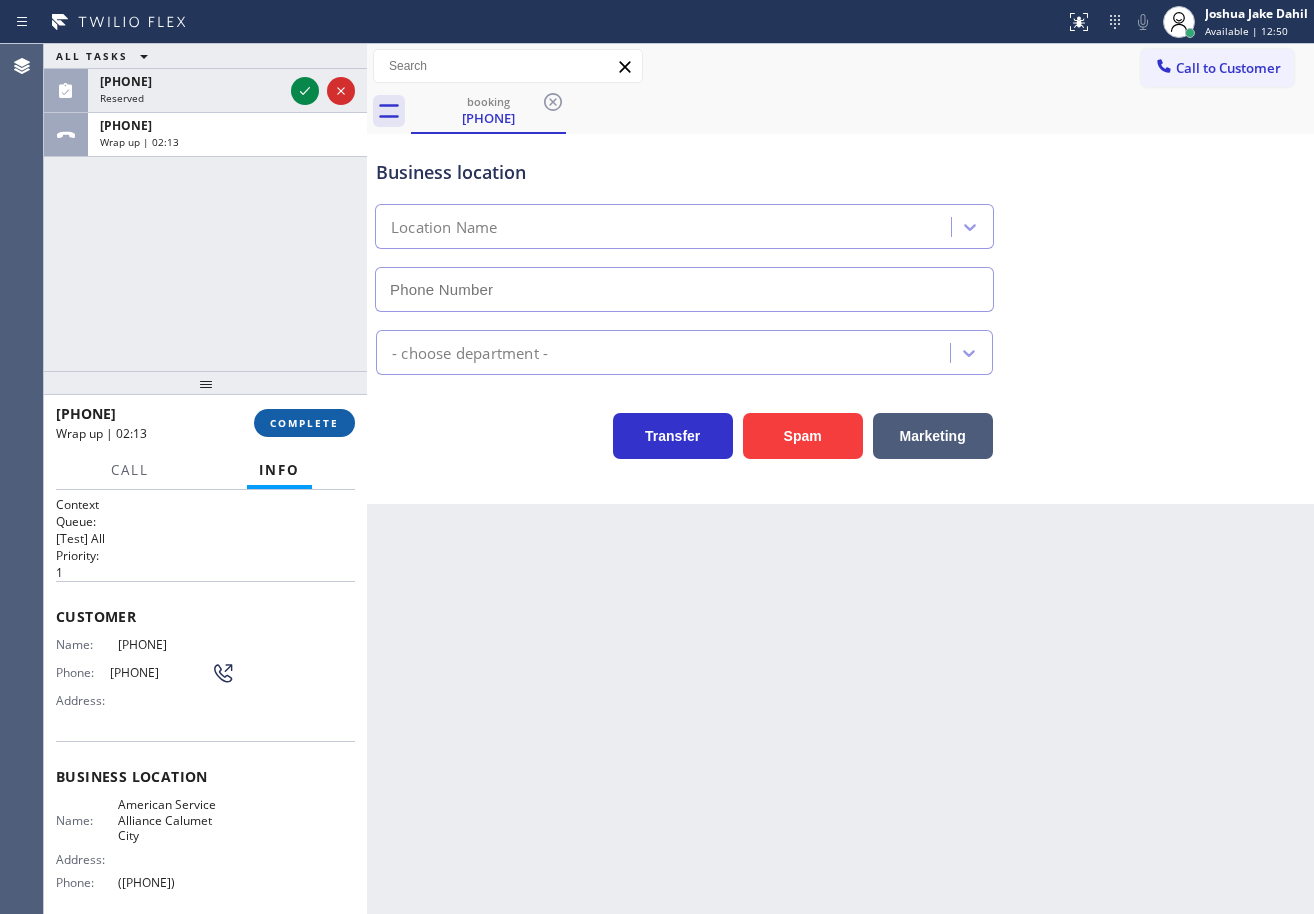 click on "COMPLETE" at bounding box center [304, 423] 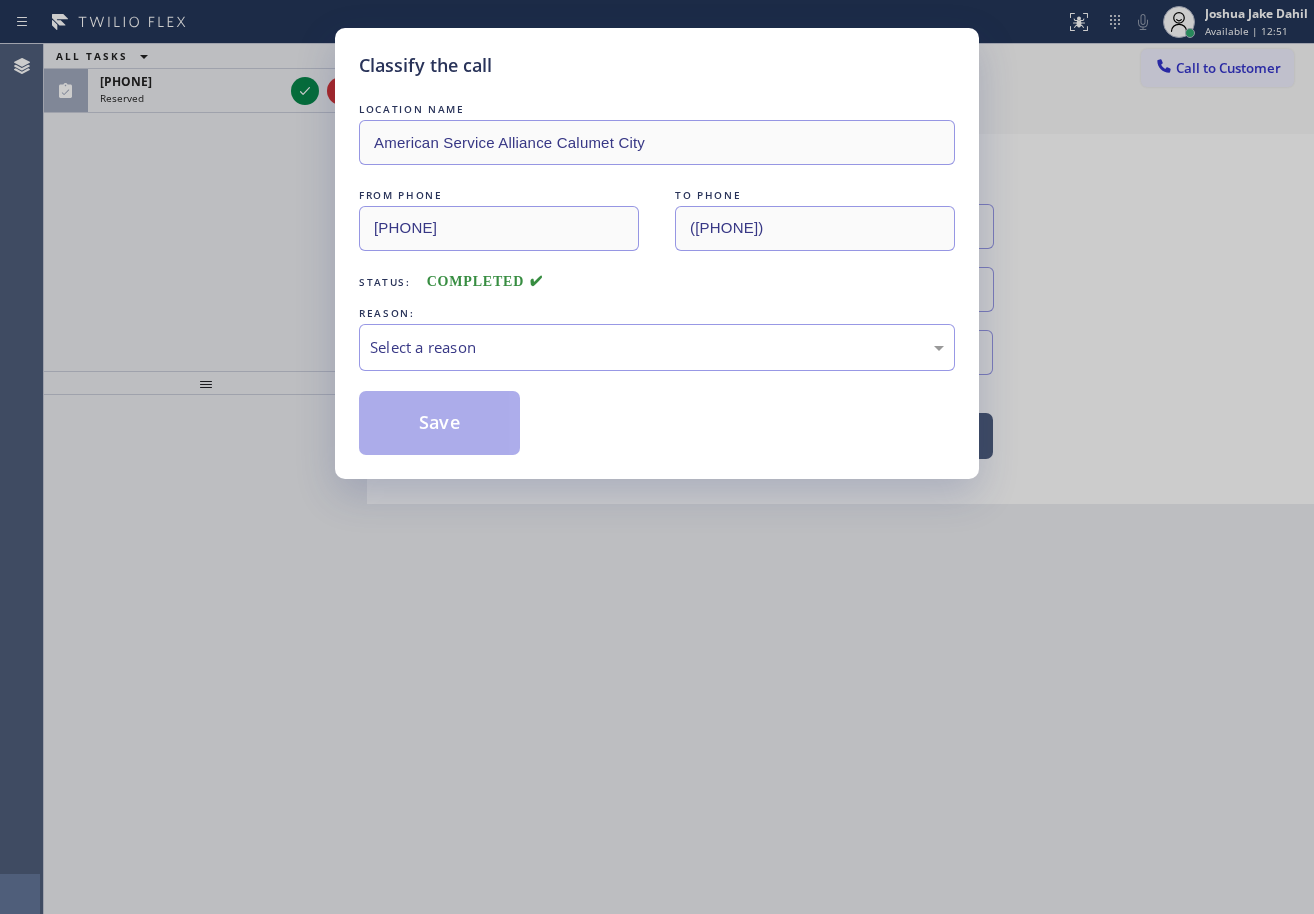 click on "Select a reason" at bounding box center (657, 347) 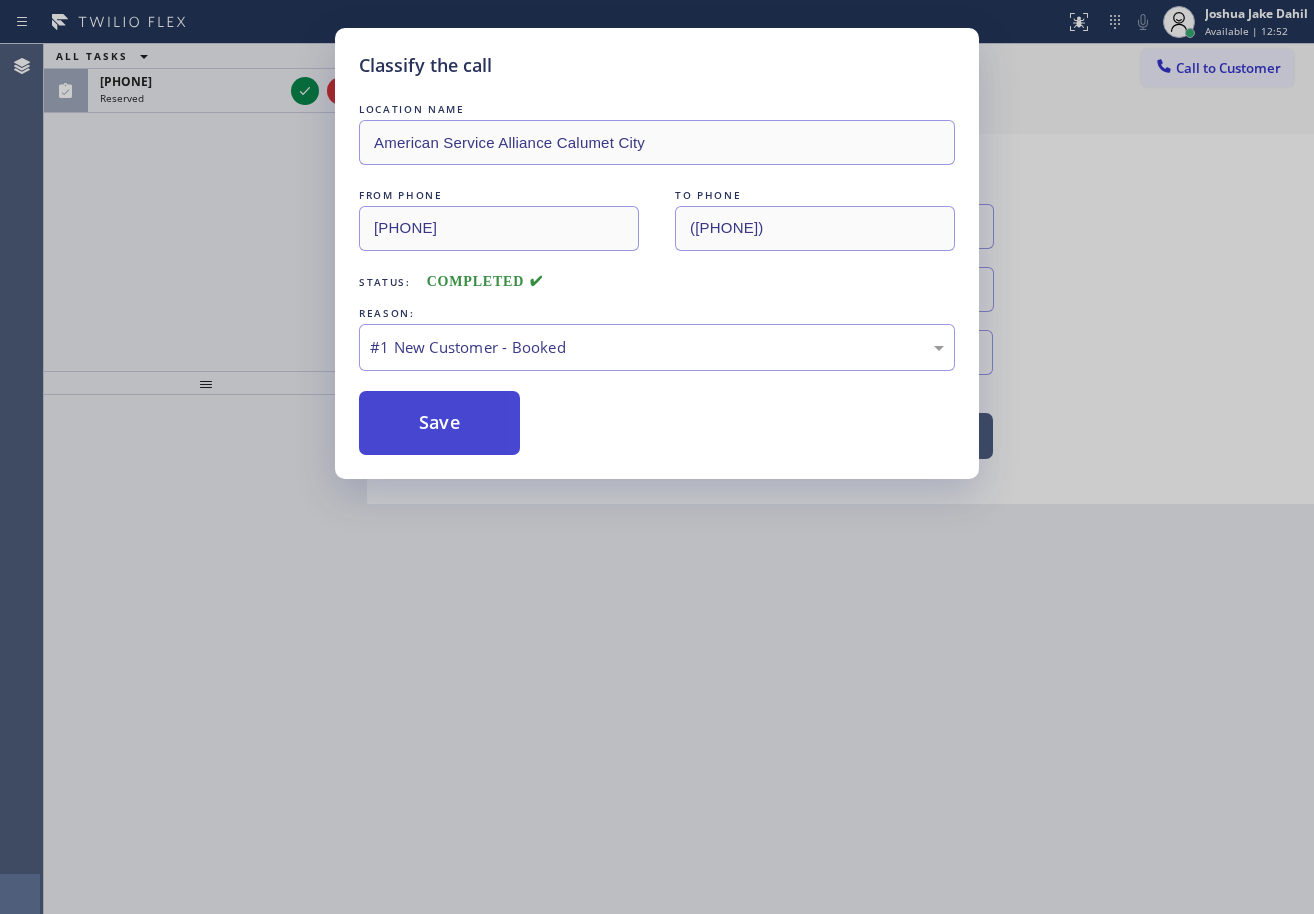click on "Save" at bounding box center [439, 423] 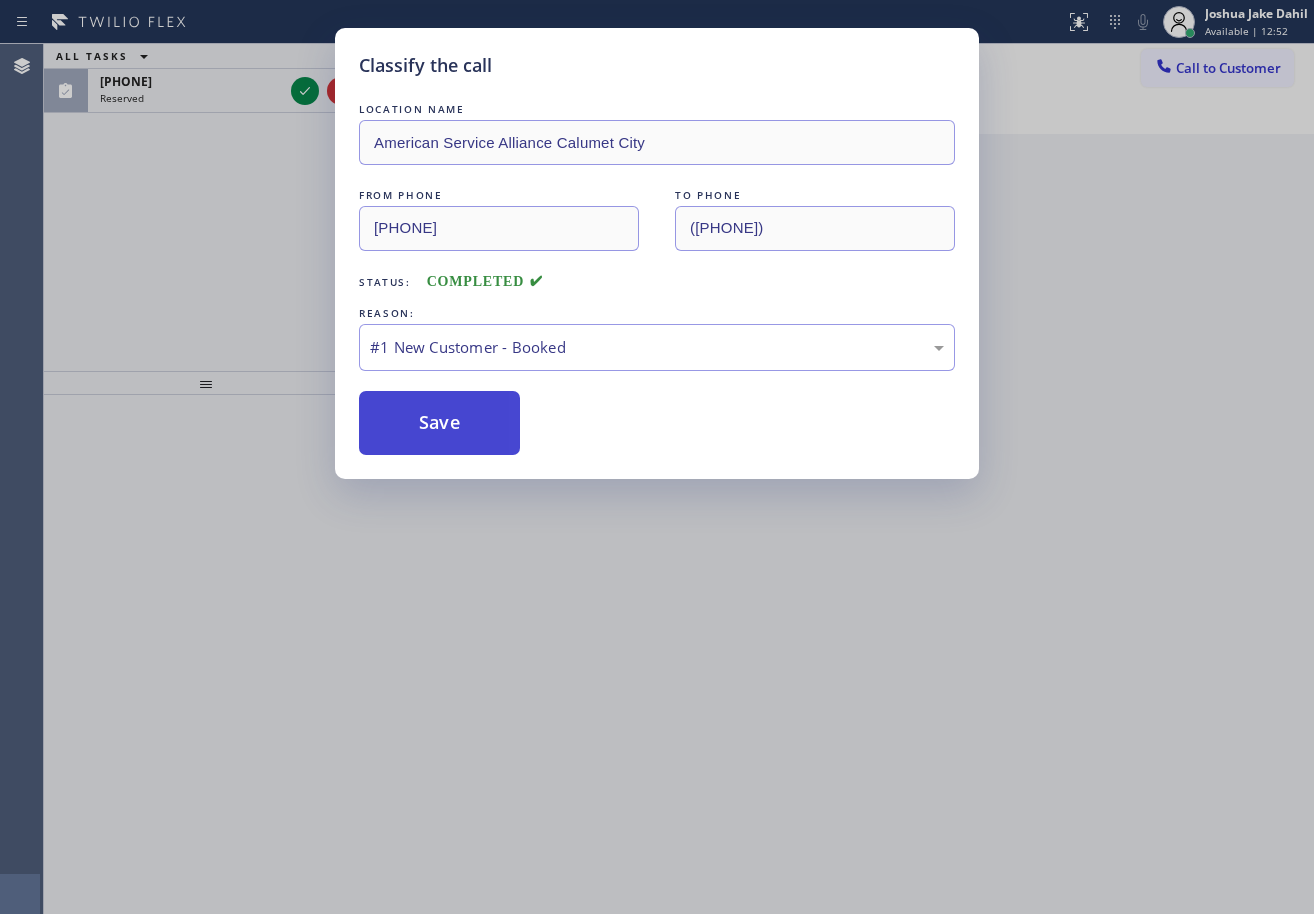 click on "Save" at bounding box center [439, 423] 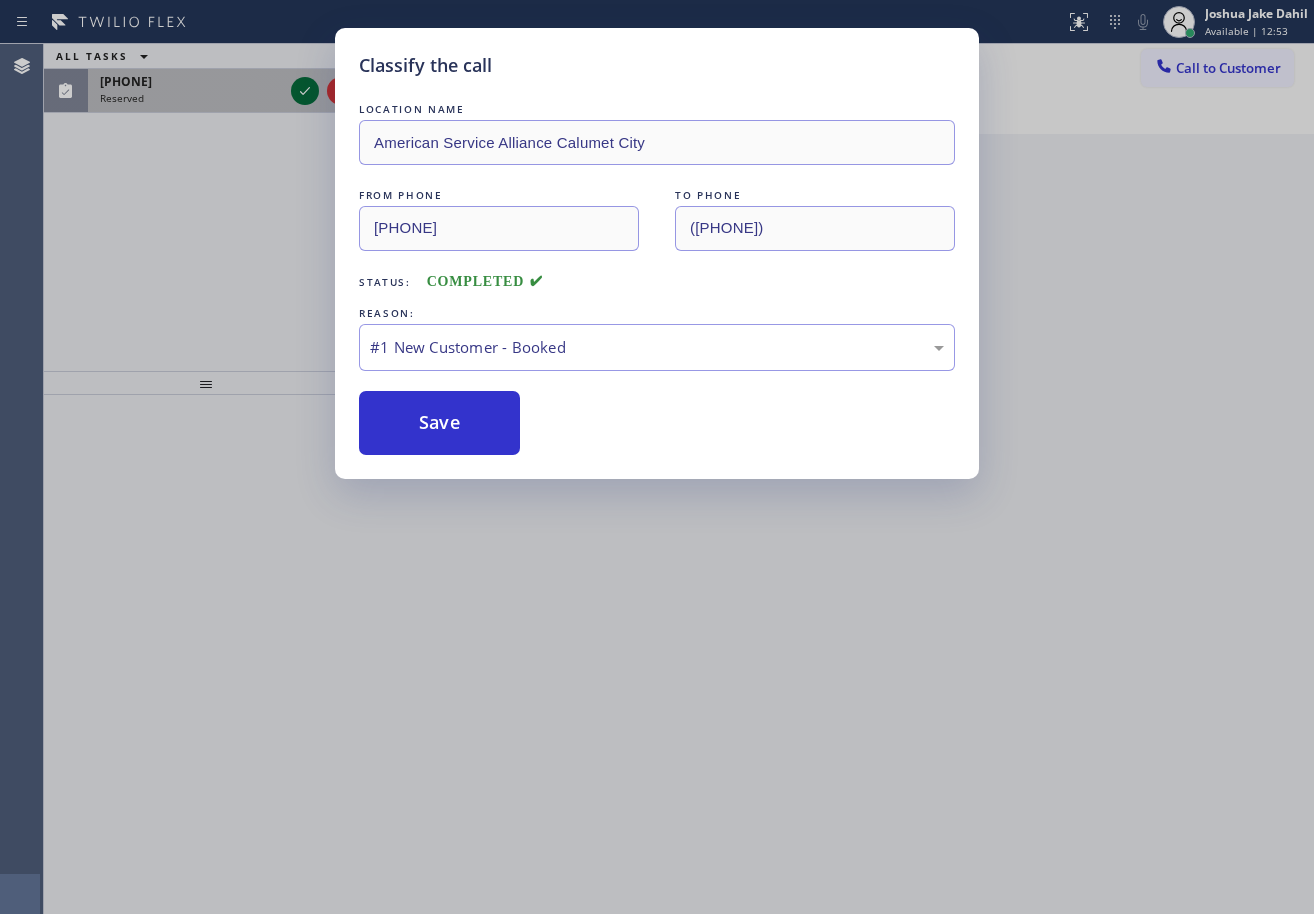click 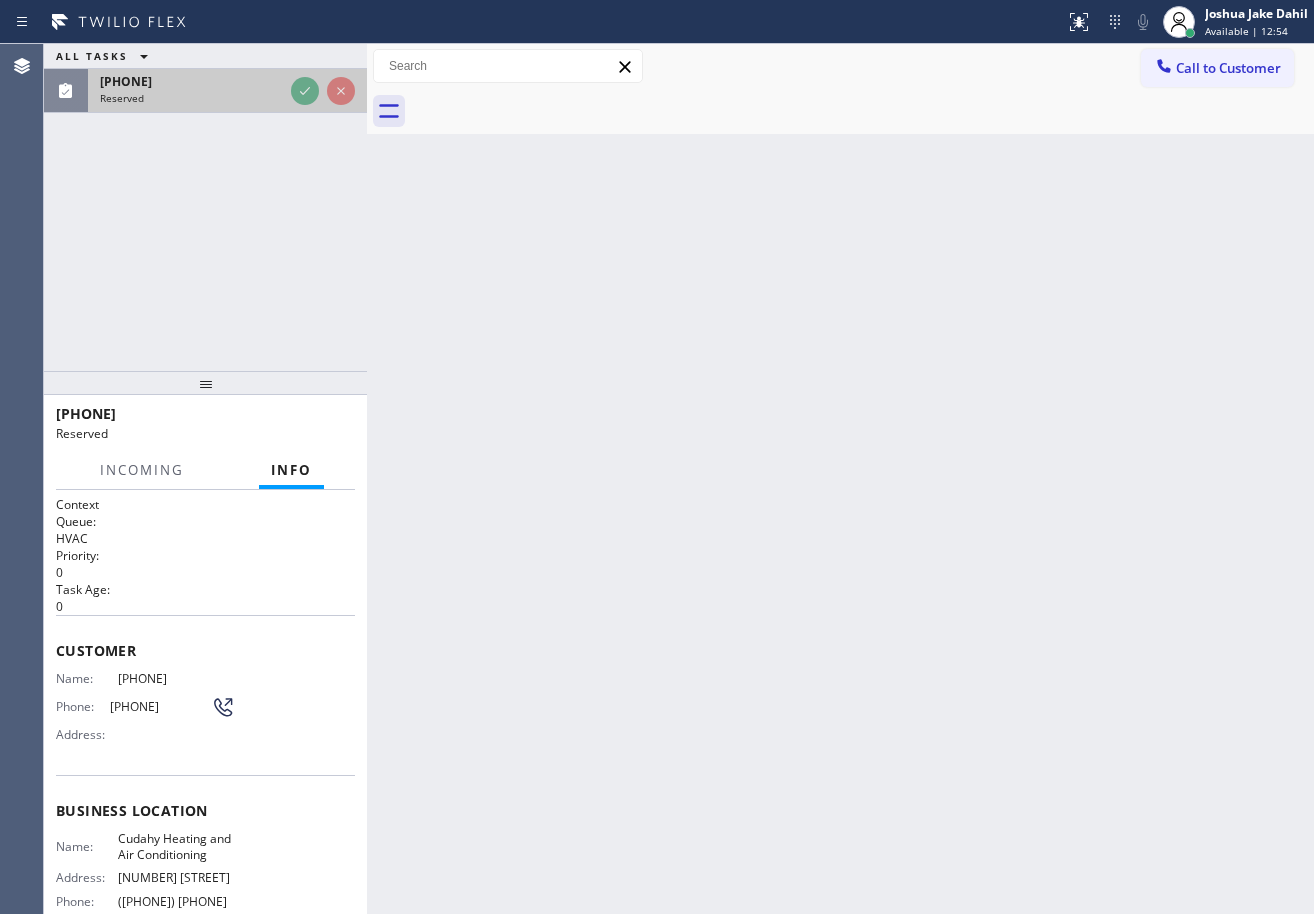 click 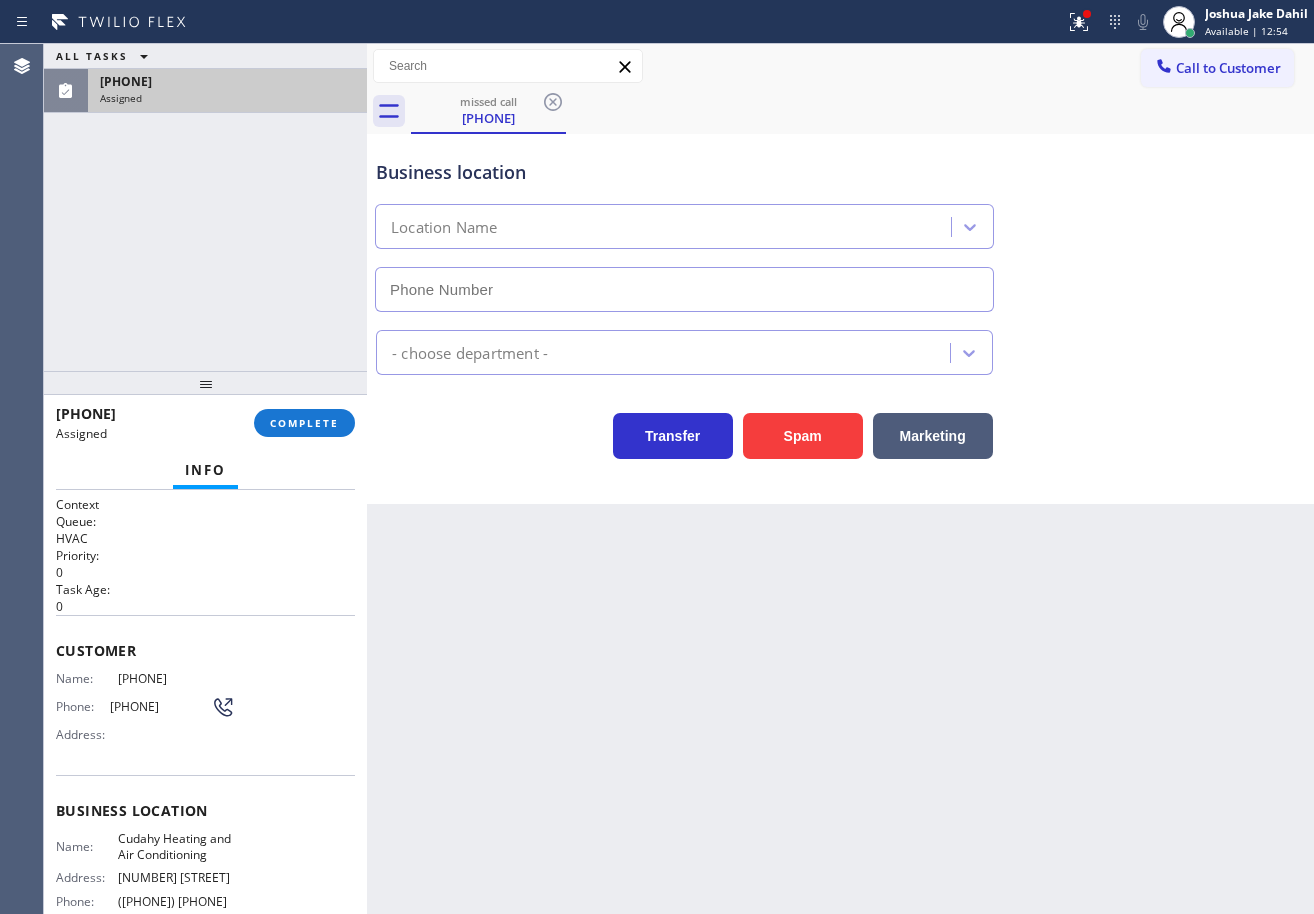 type on "([PHONE]) [PHONE]" 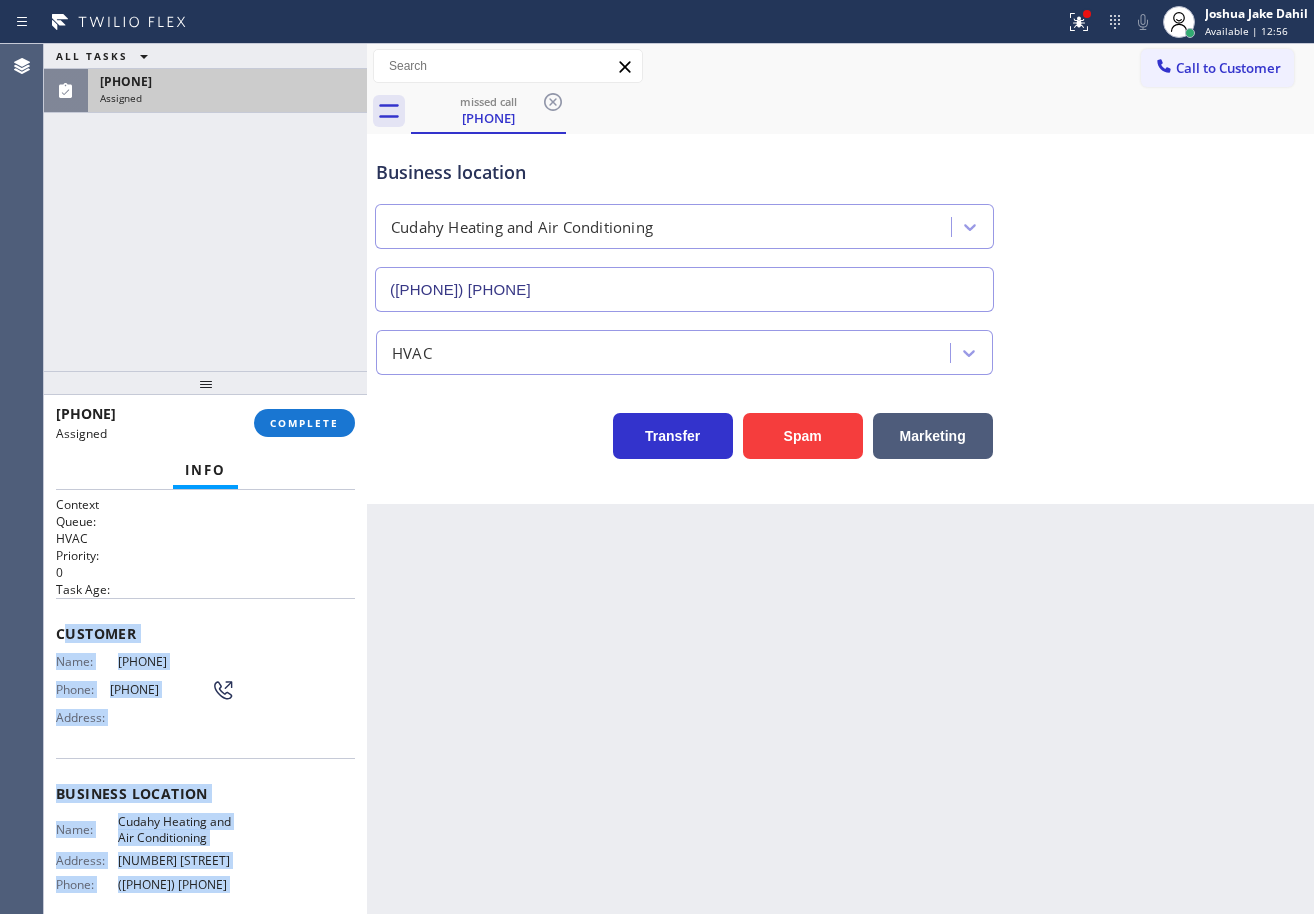 scroll, scrollTop: 184, scrollLeft: 0, axis: vertical 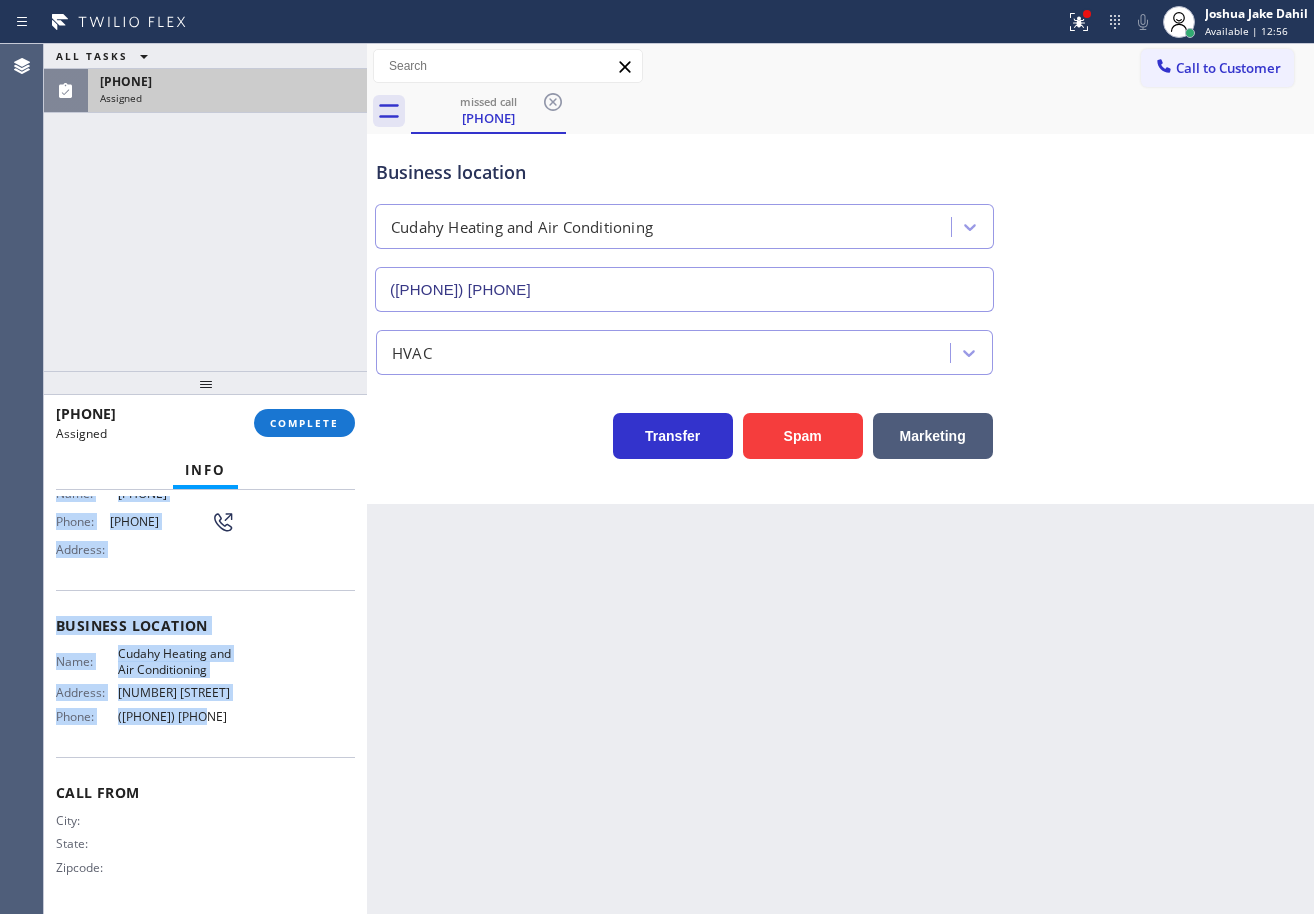 drag, startPoint x: 61, startPoint y: 621, endPoint x: 288, endPoint y: 571, distance: 232.44139 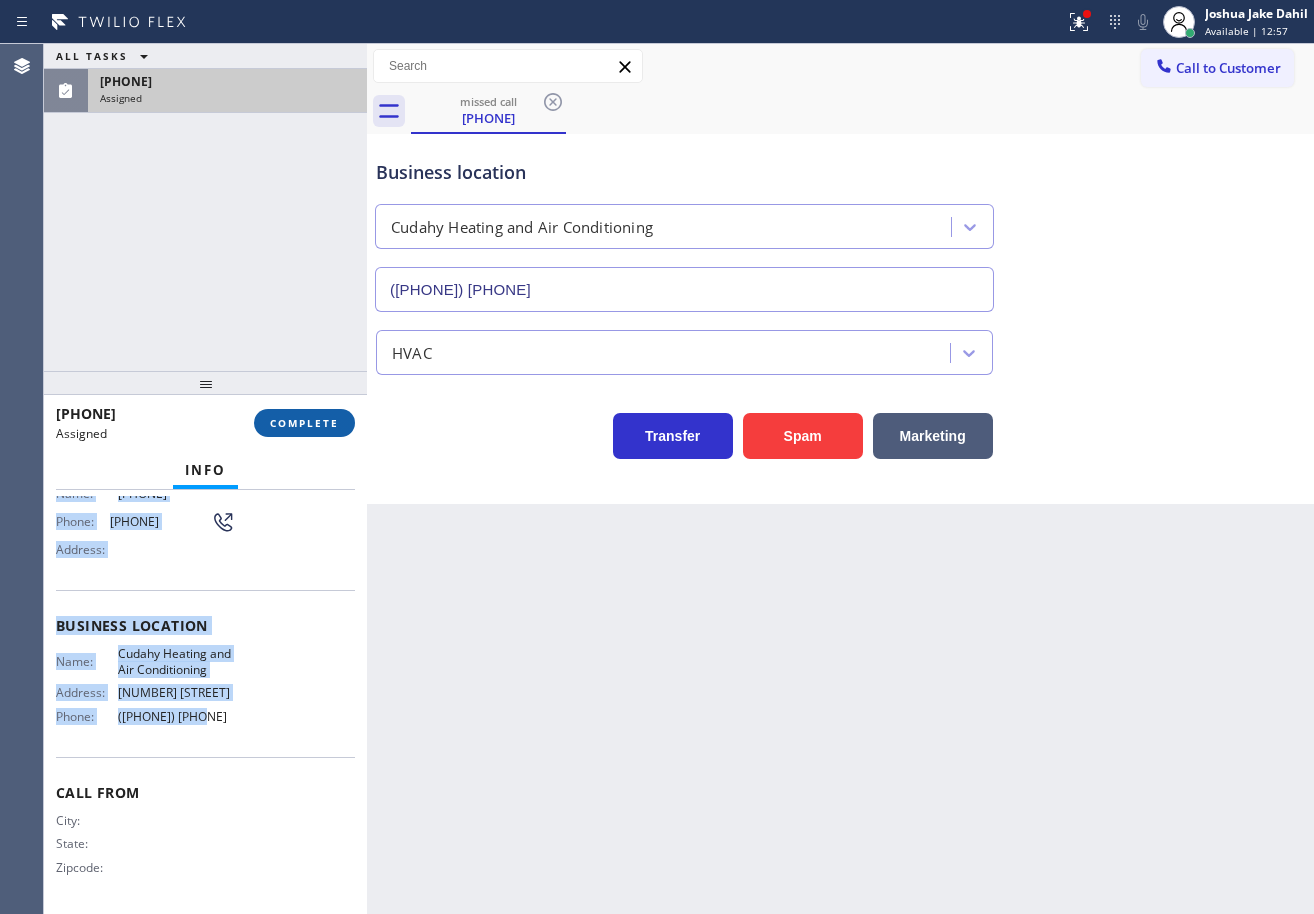 click on "COMPLETE" at bounding box center [304, 423] 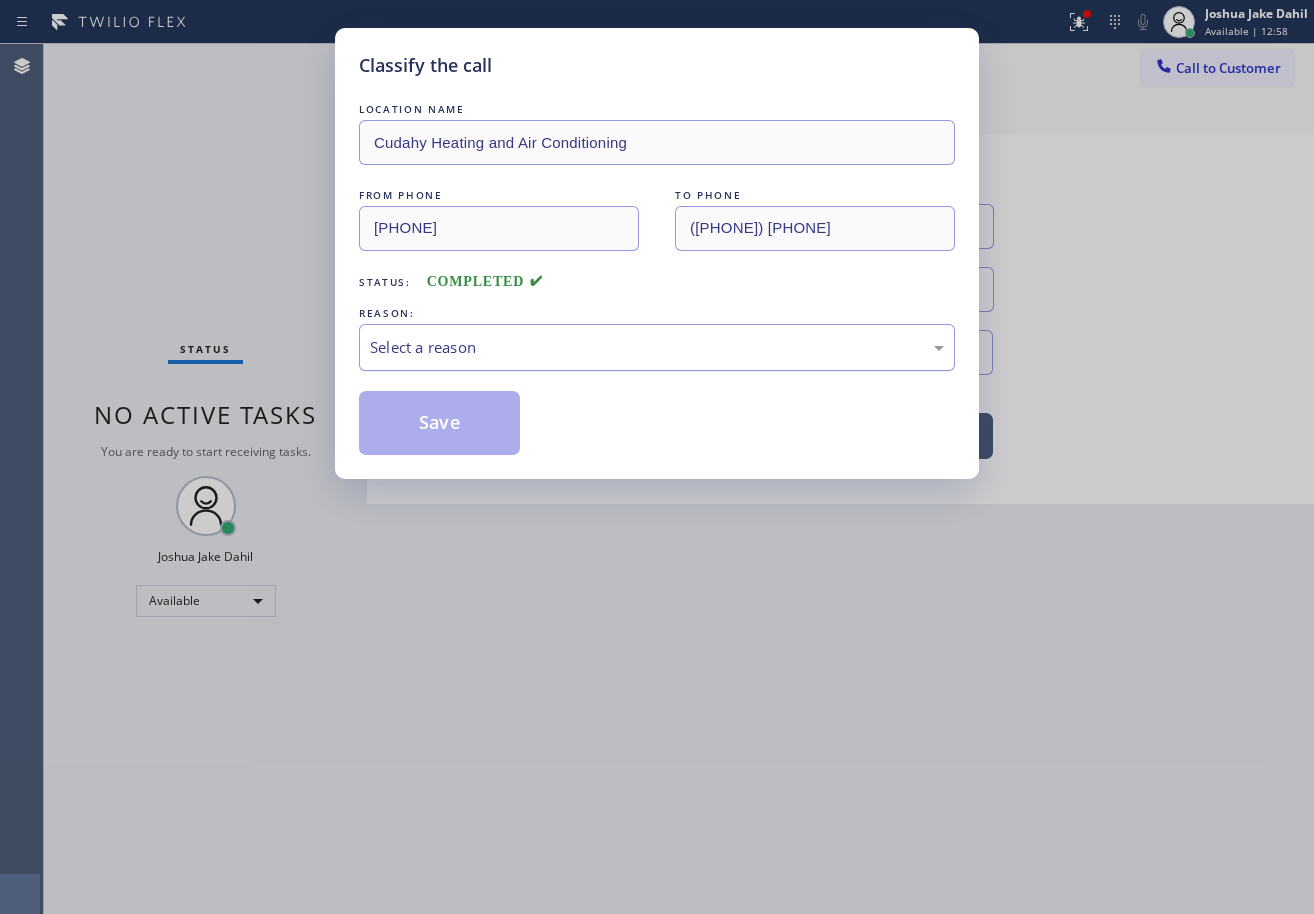 click on "Select a reason" at bounding box center [657, 347] 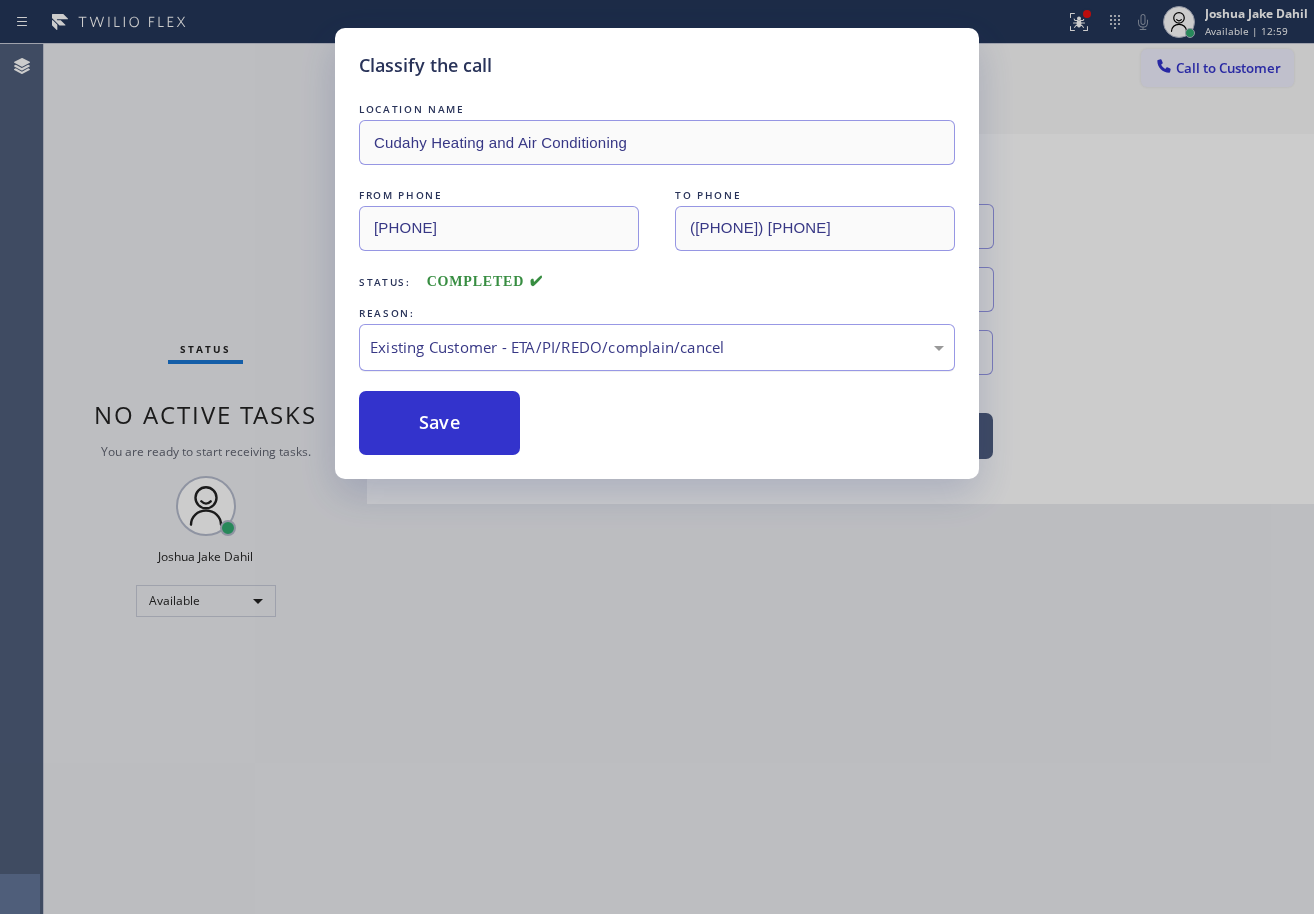 click on "Existing Customer - ETA/PI/REDO/complain/cancel" at bounding box center [657, 347] 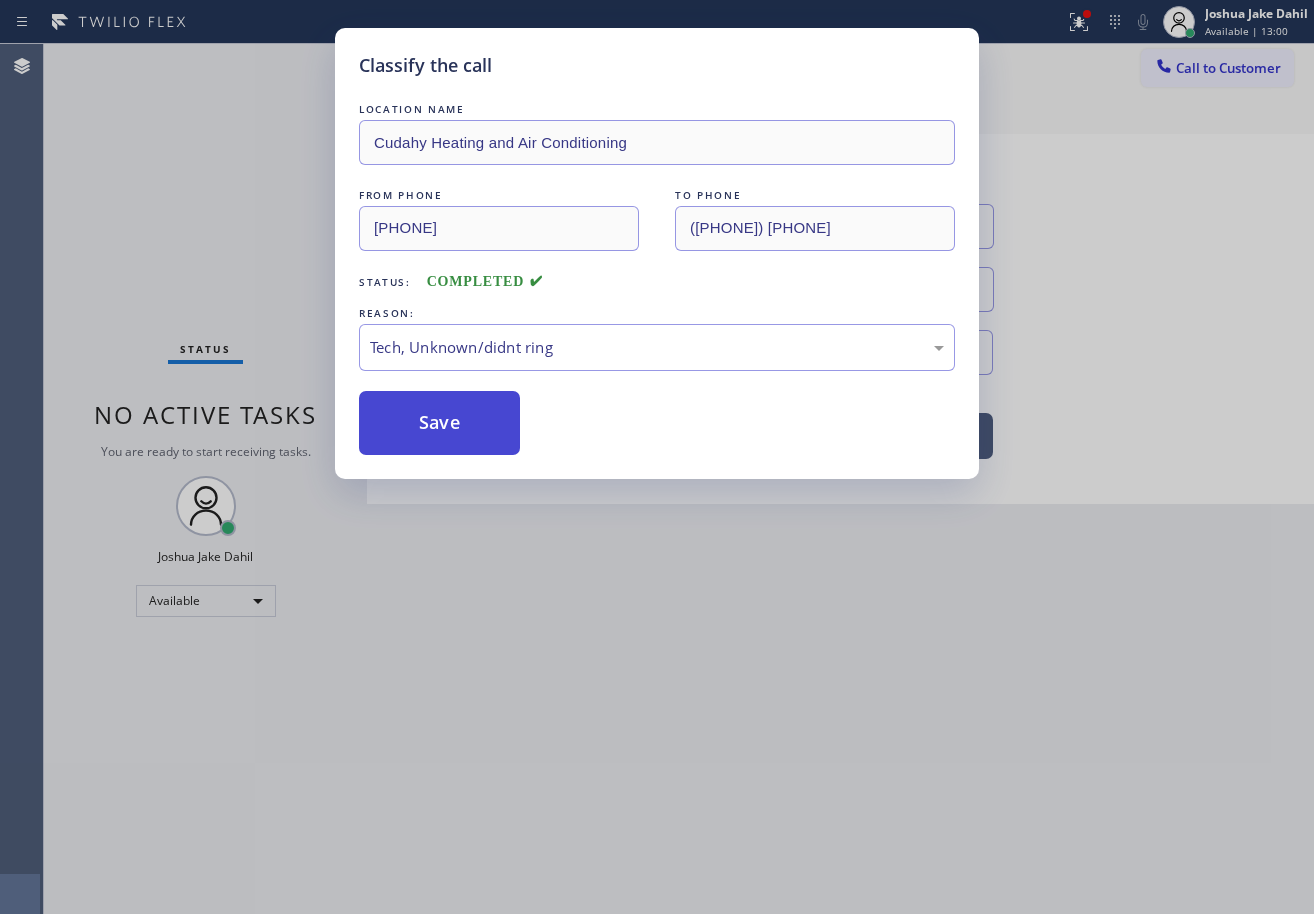 click on "Save" at bounding box center [439, 423] 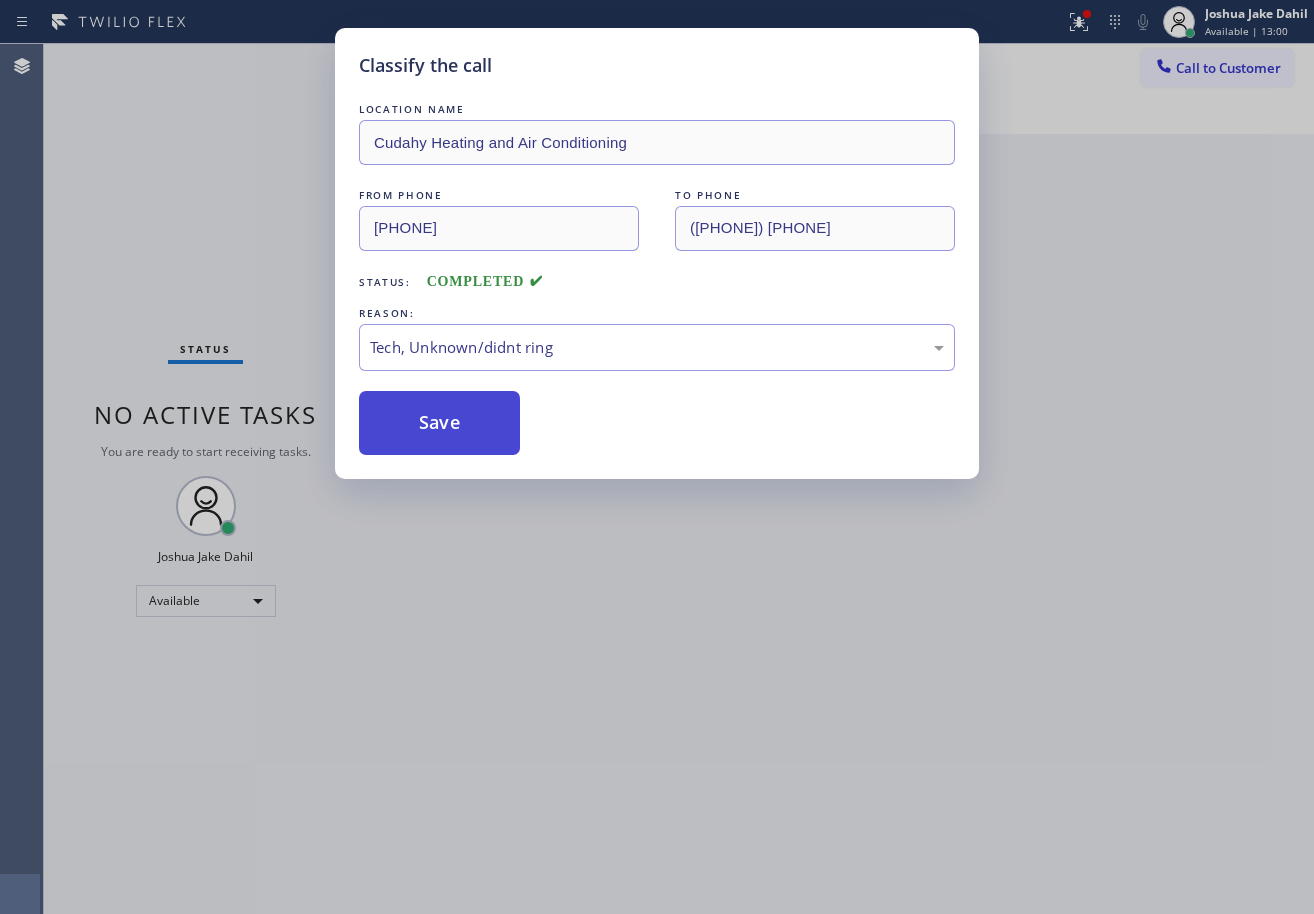 click on "Save" at bounding box center (439, 423) 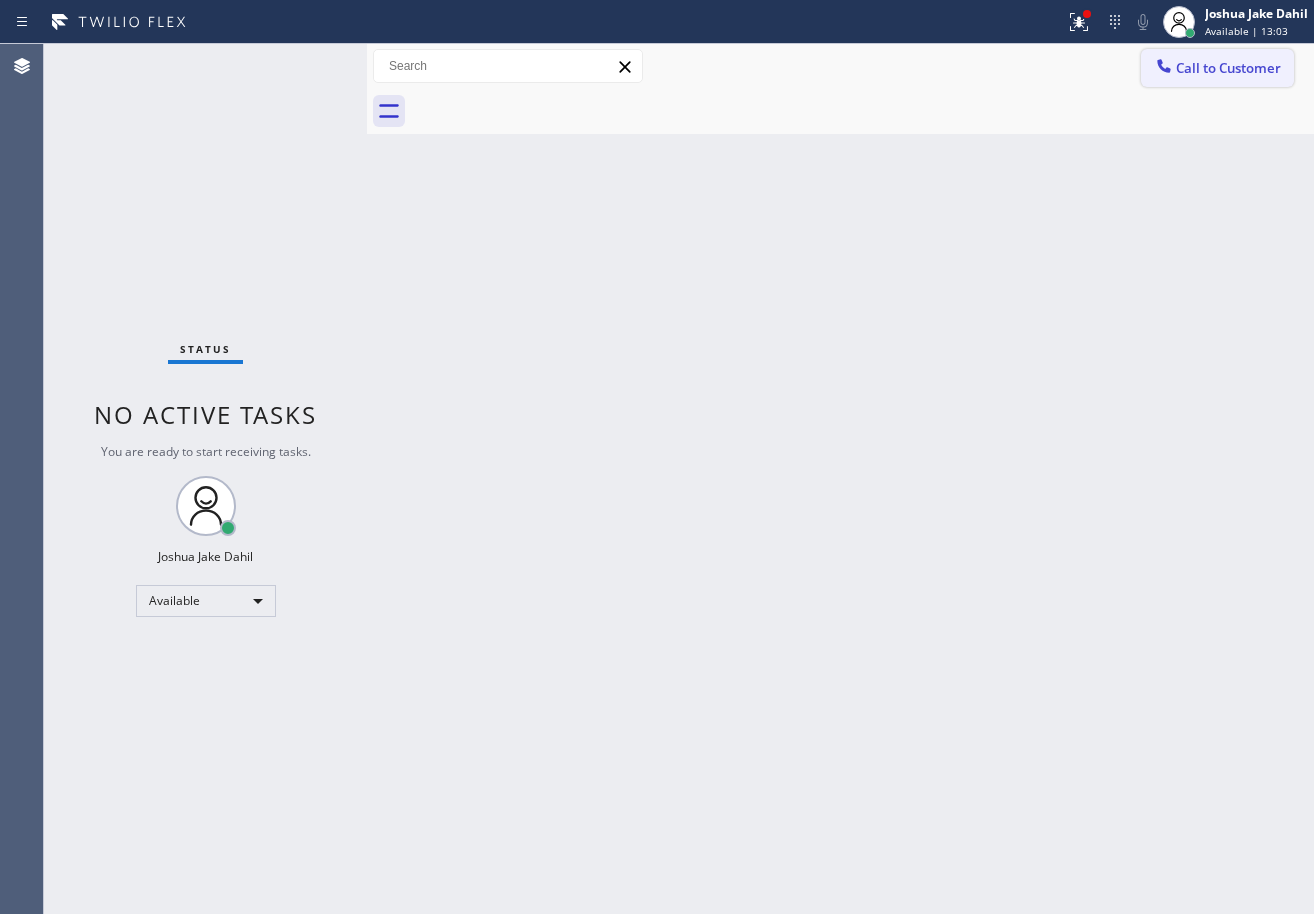 click on "Call to Customer" at bounding box center (1228, 68) 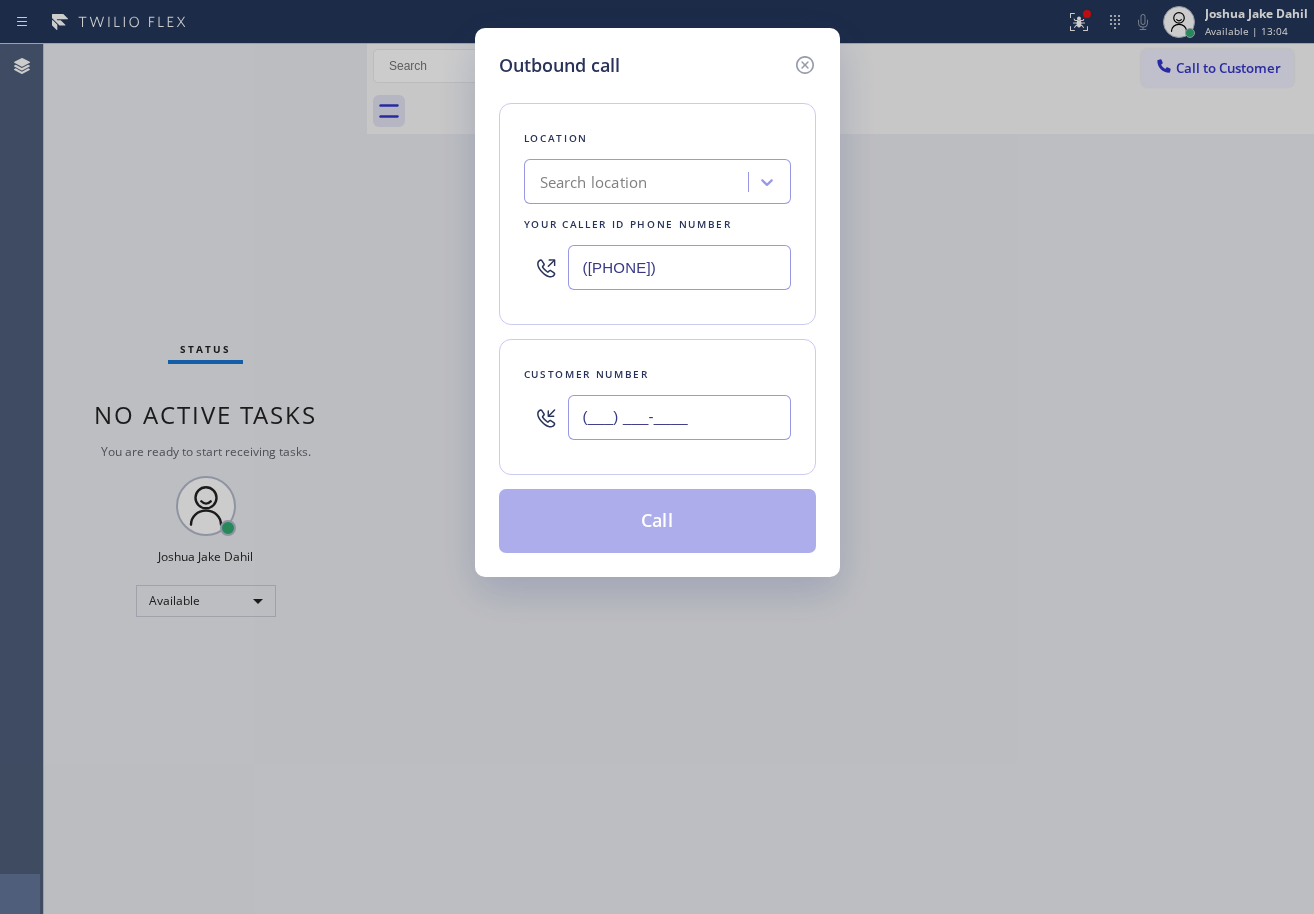 click on "(___) ___-____" at bounding box center (679, 417) 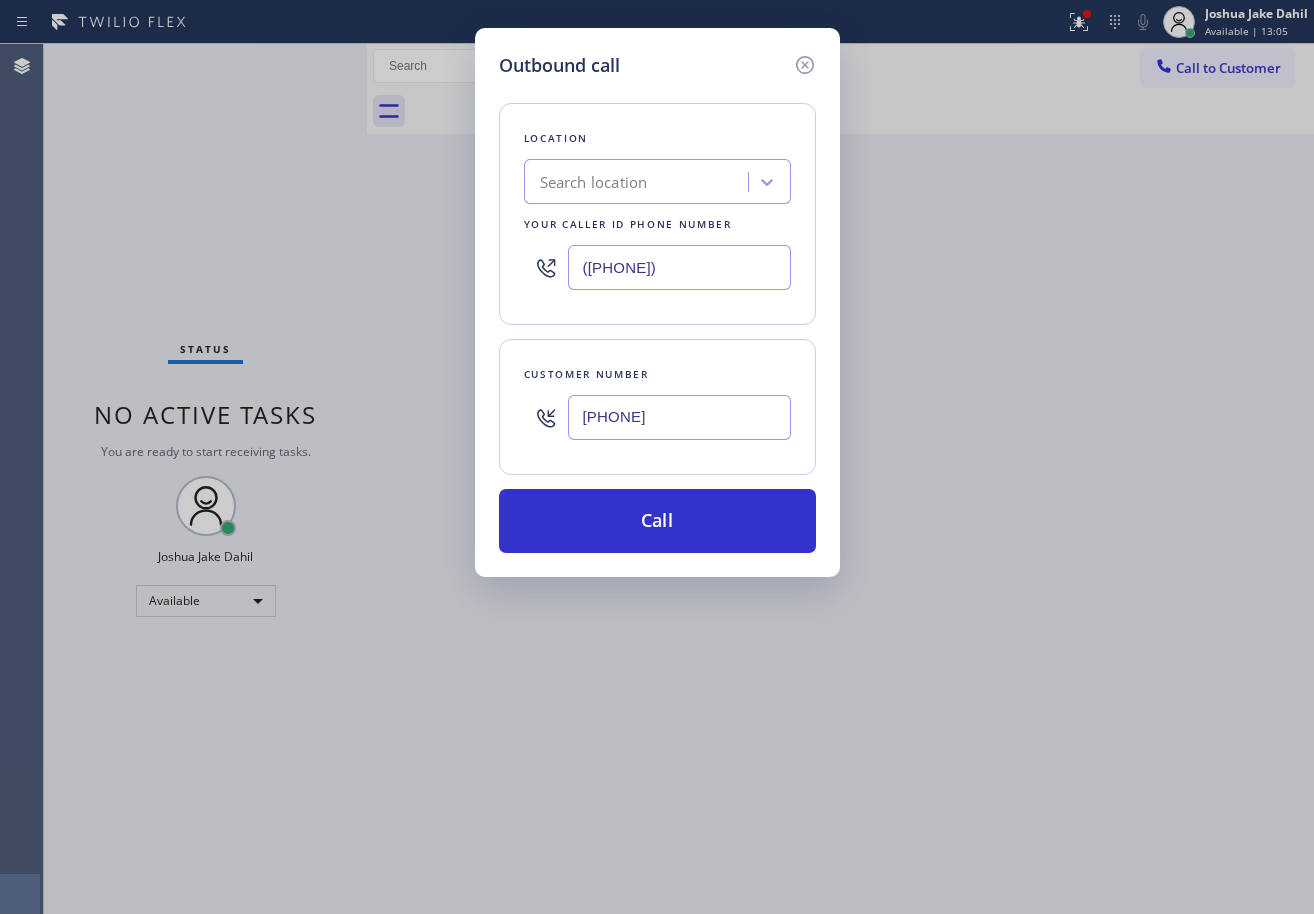 type on "[PHONE]" 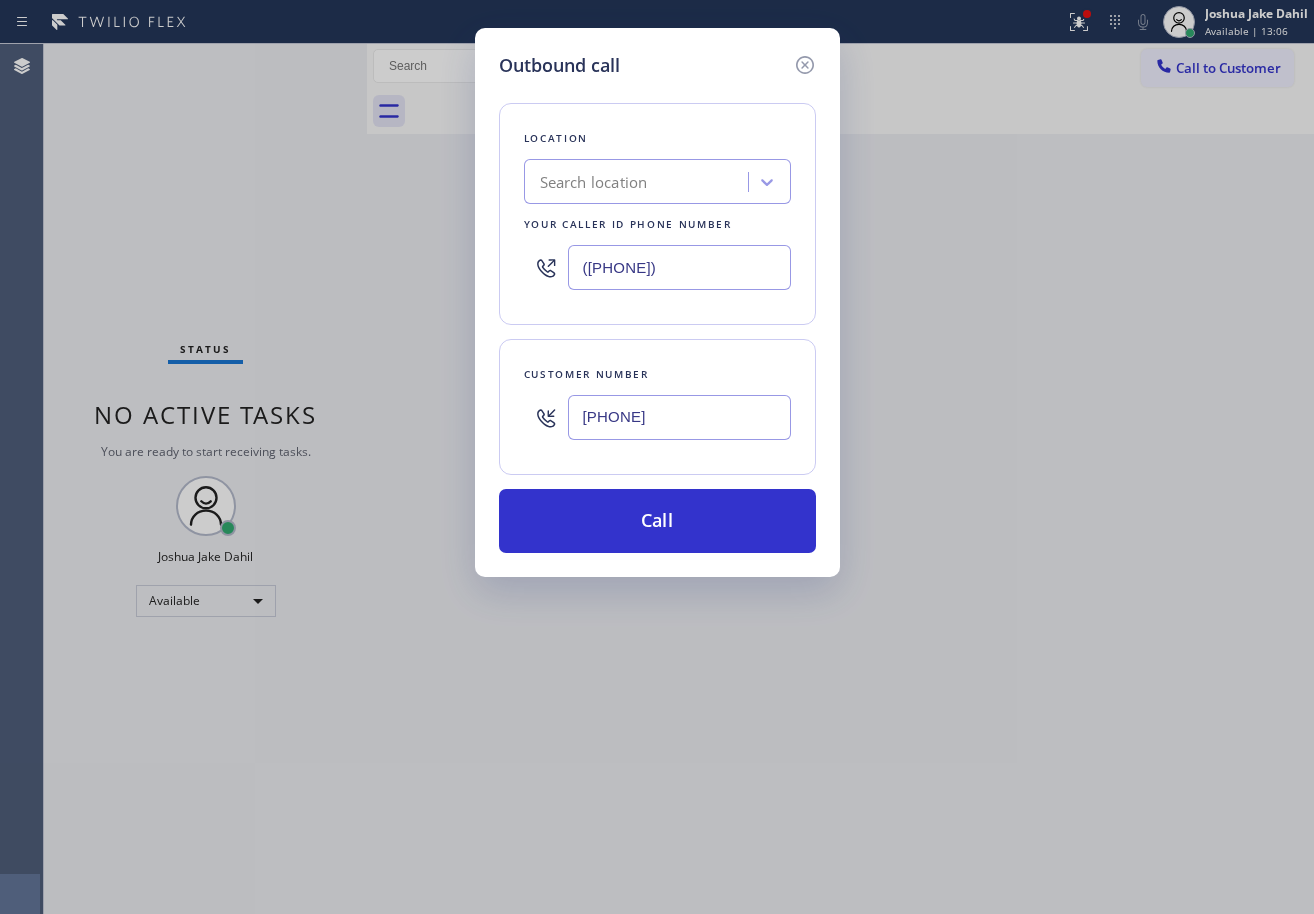 click on "([PHONE])" at bounding box center [679, 267] 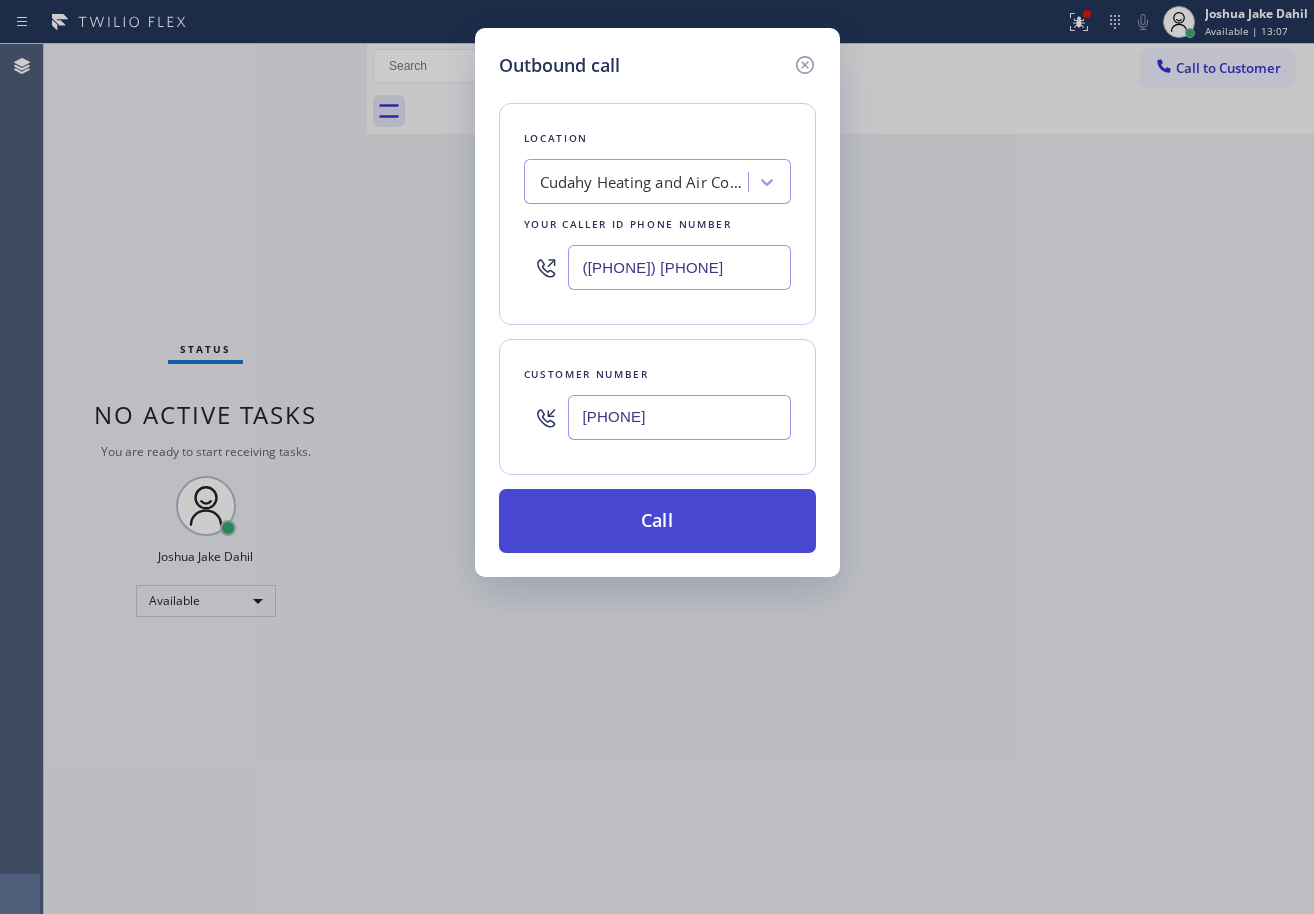 type on "([PHONE]) [PHONE]" 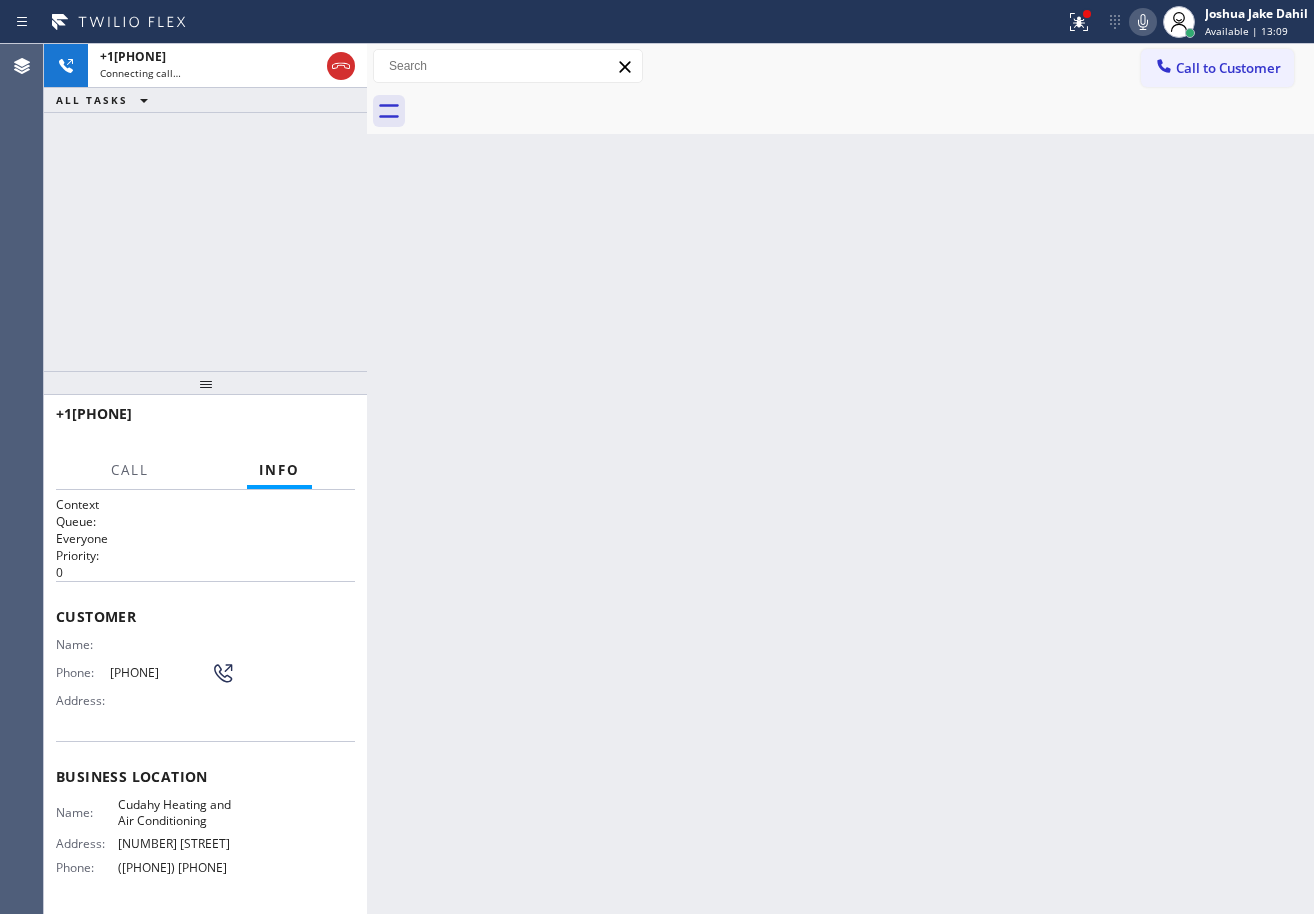 scroll, scrollTop: 167, scrollLeft: 0, axis: vertical 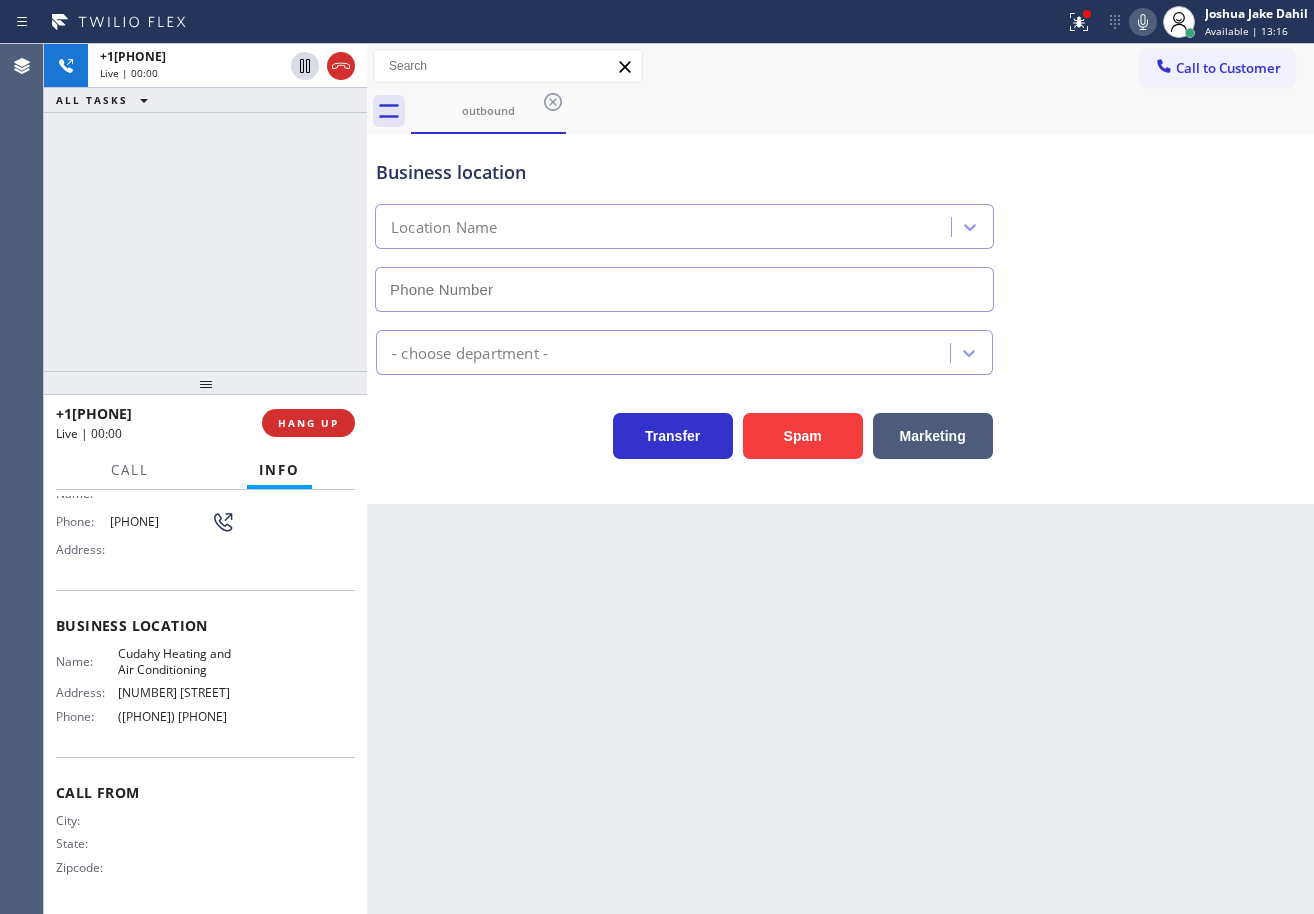 type on "([PHONE]) [PHONE]" 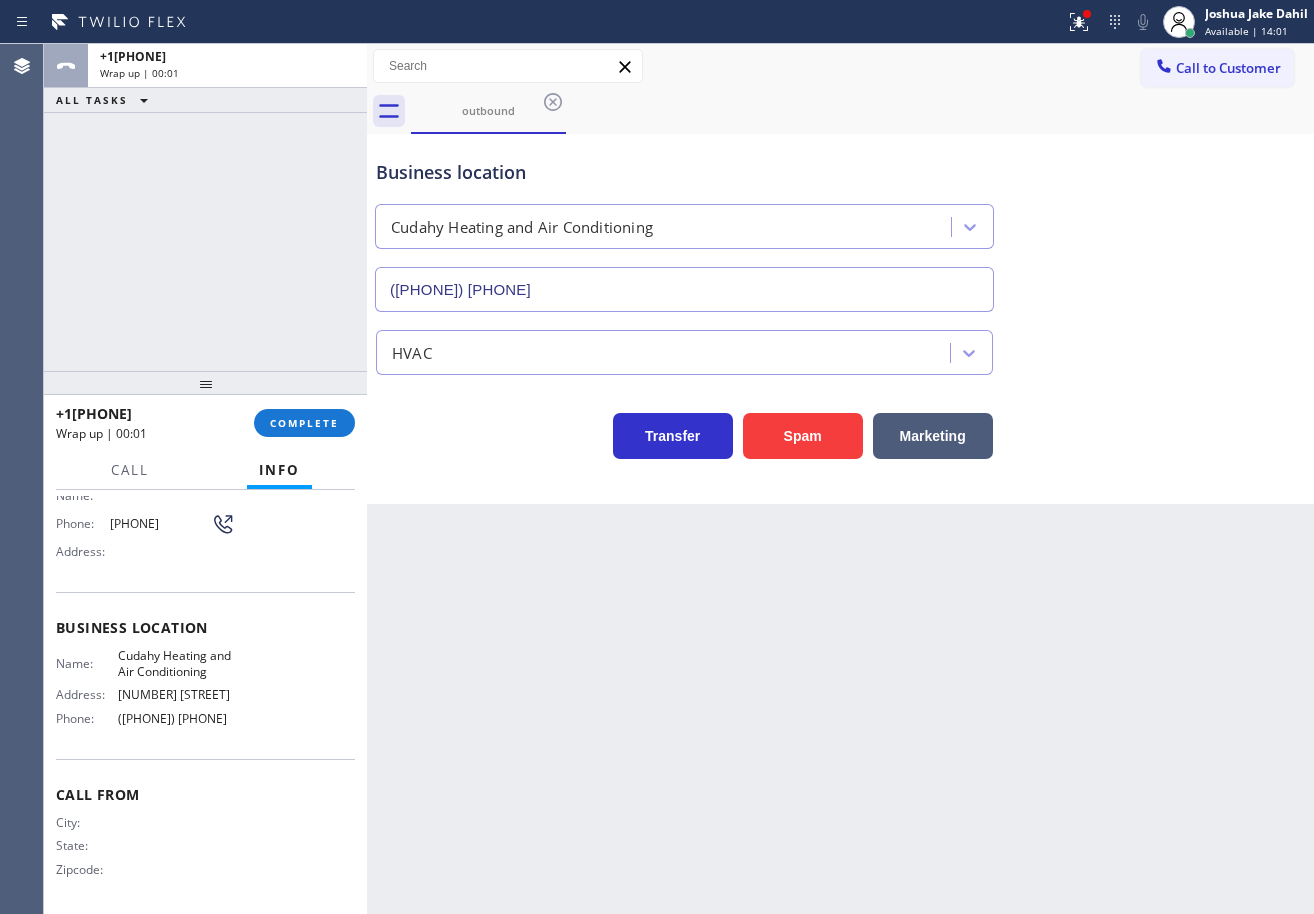 scroll, scrollTop: 0, scrollLeft: 0, axis: both 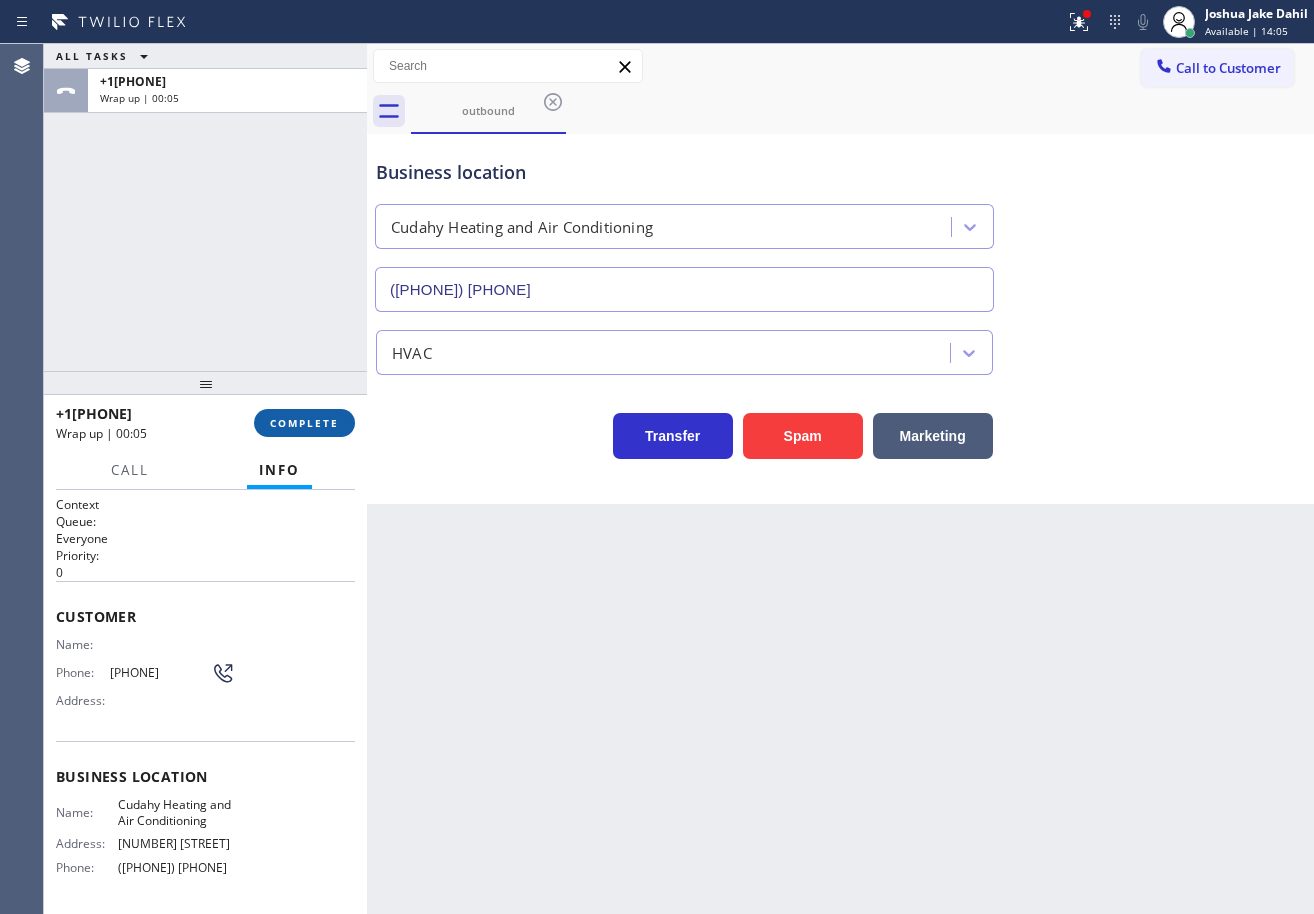 click on "COMPLETE" at bounding box center [304, 423] 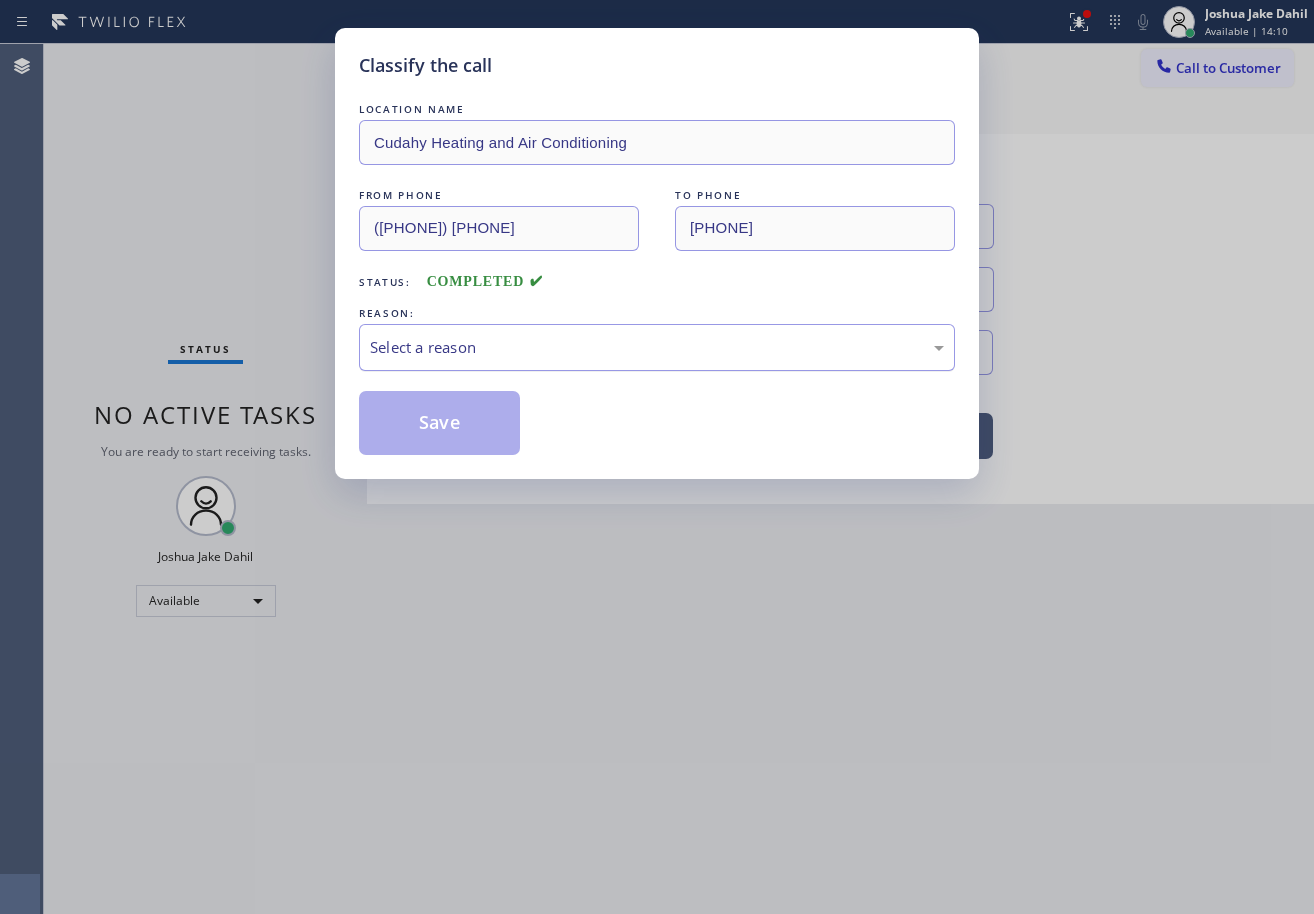 click on "Select a reason" at bounding box center (657, 347) 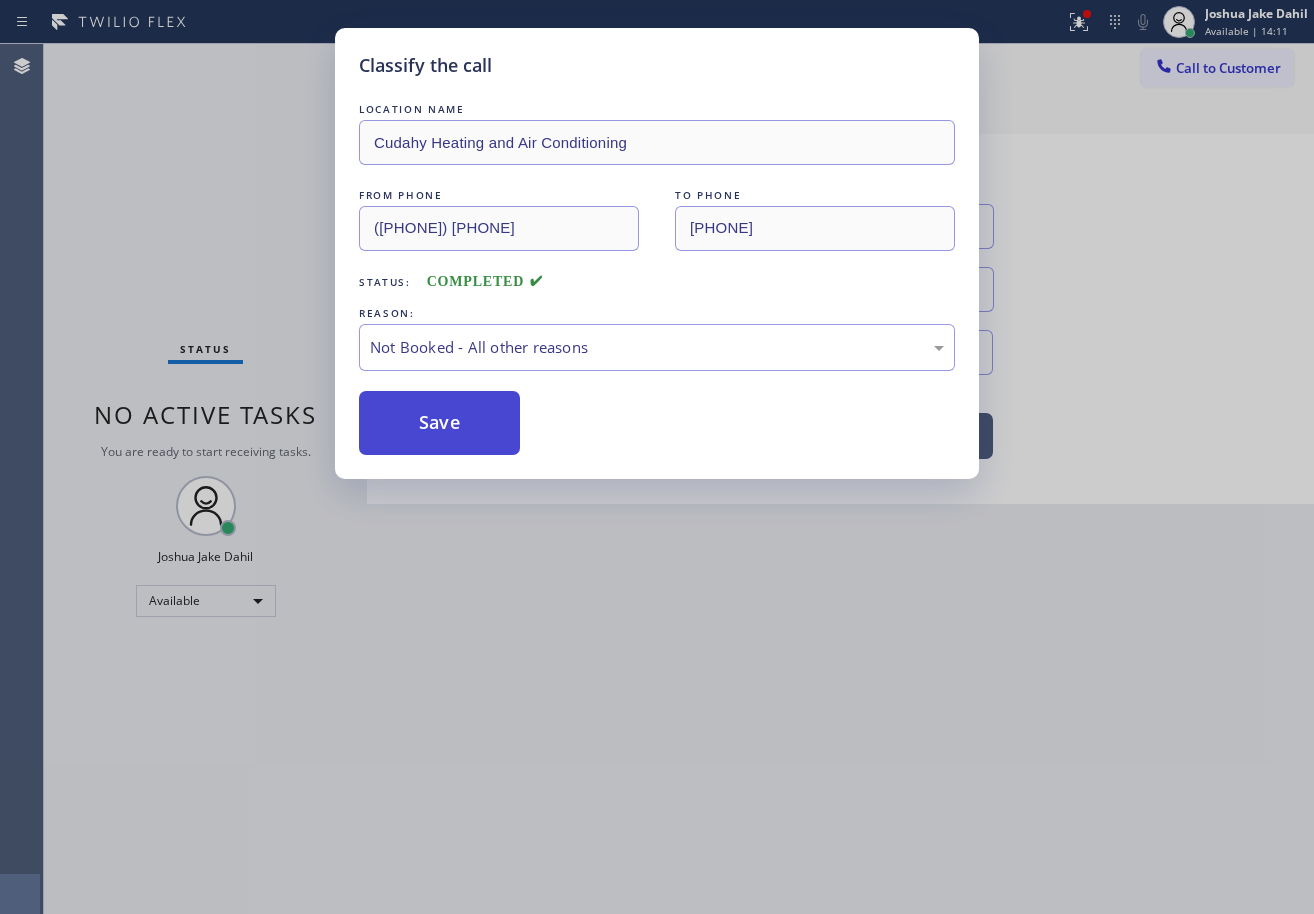 click on "Save" at bounding box center [439, 423] 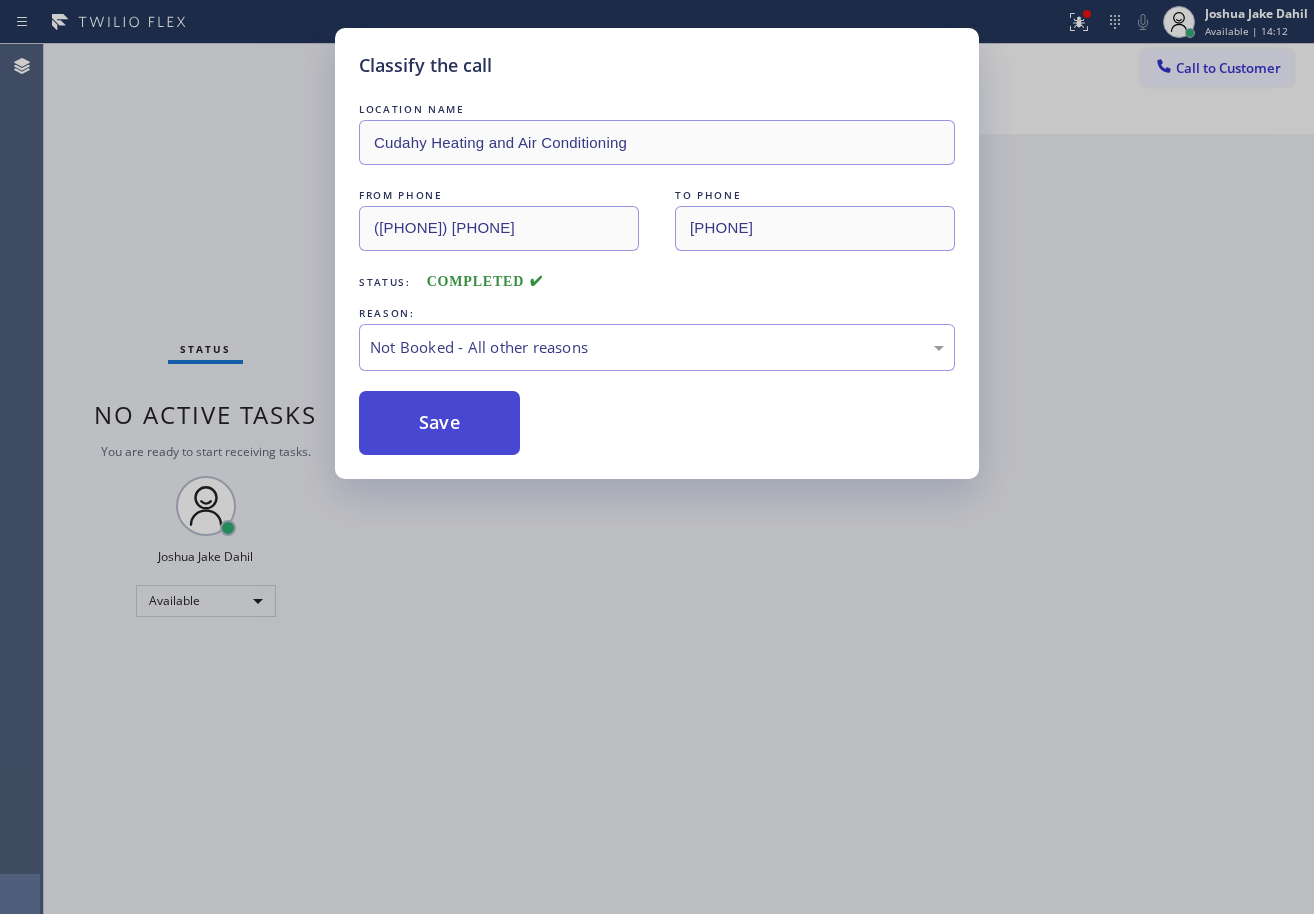 click on "Save" at bounding box center [439, 423] 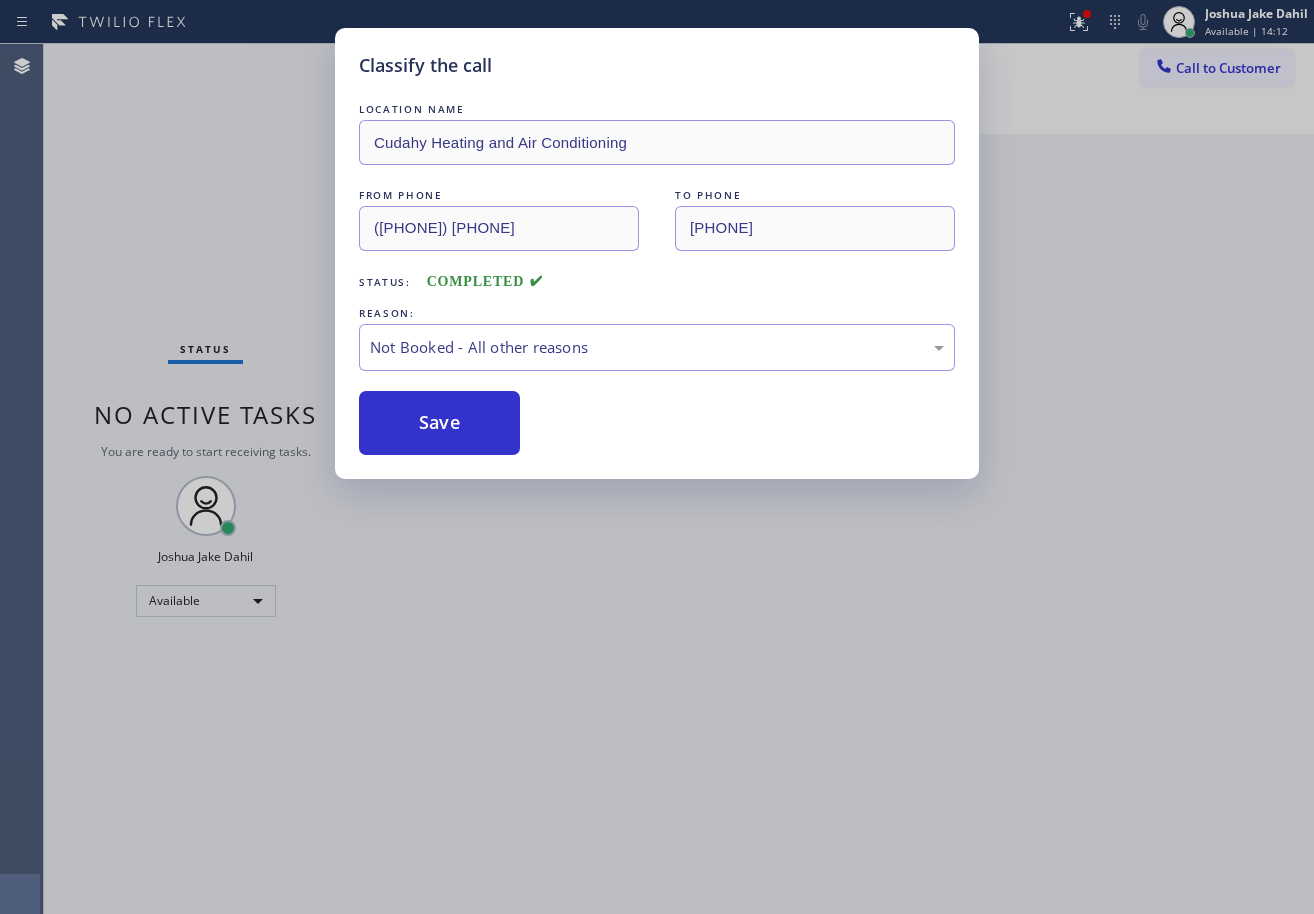 click on "Classify the call LOCATION NAME Cudahy Heating and Air Conditioning FROM PHONE [PHONE] TO PHONE [PHONE] Status: COMPLETED REASON: Not Booked - All other reasons Save" at bounding box center (657, 457) 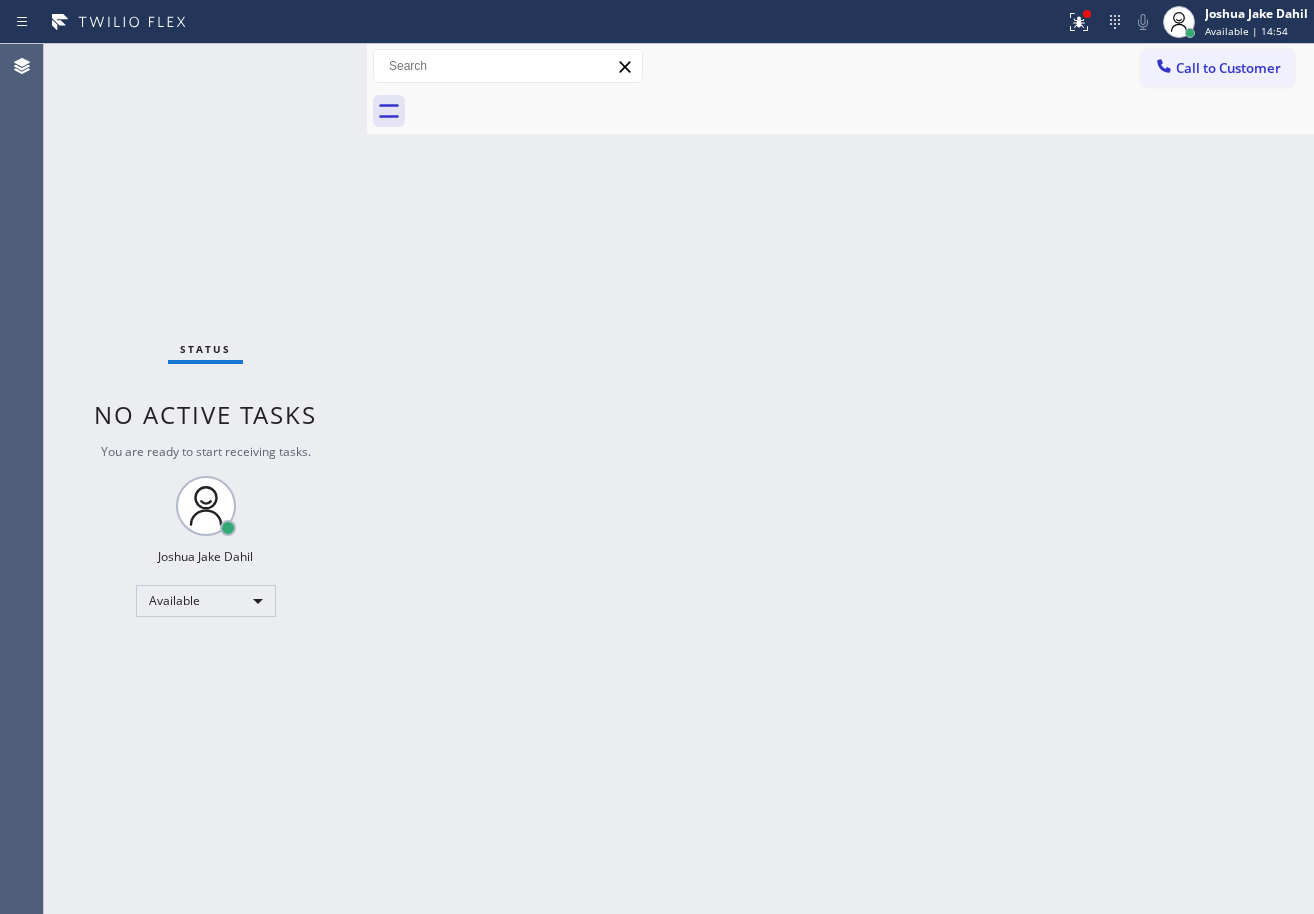 drag, startPoint x: 308, startPoint y: 72, endPoint x: 289, endPoint y: 64, distance: 20.615528 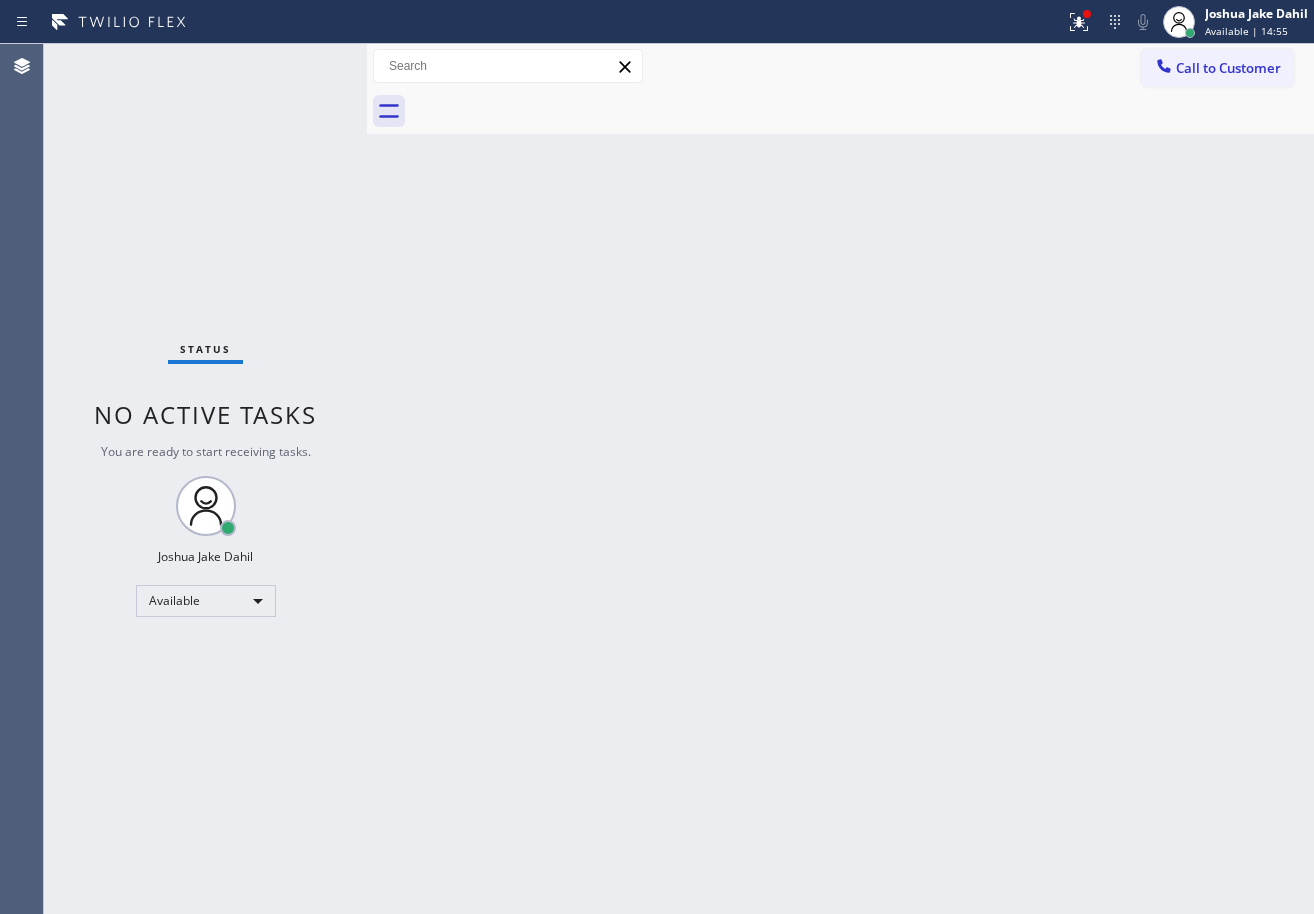 click on "Status   No active tasks     You are ready to start receiving tasks.   [FIRST] [LAST] Available" at bounding box center (205, 479) 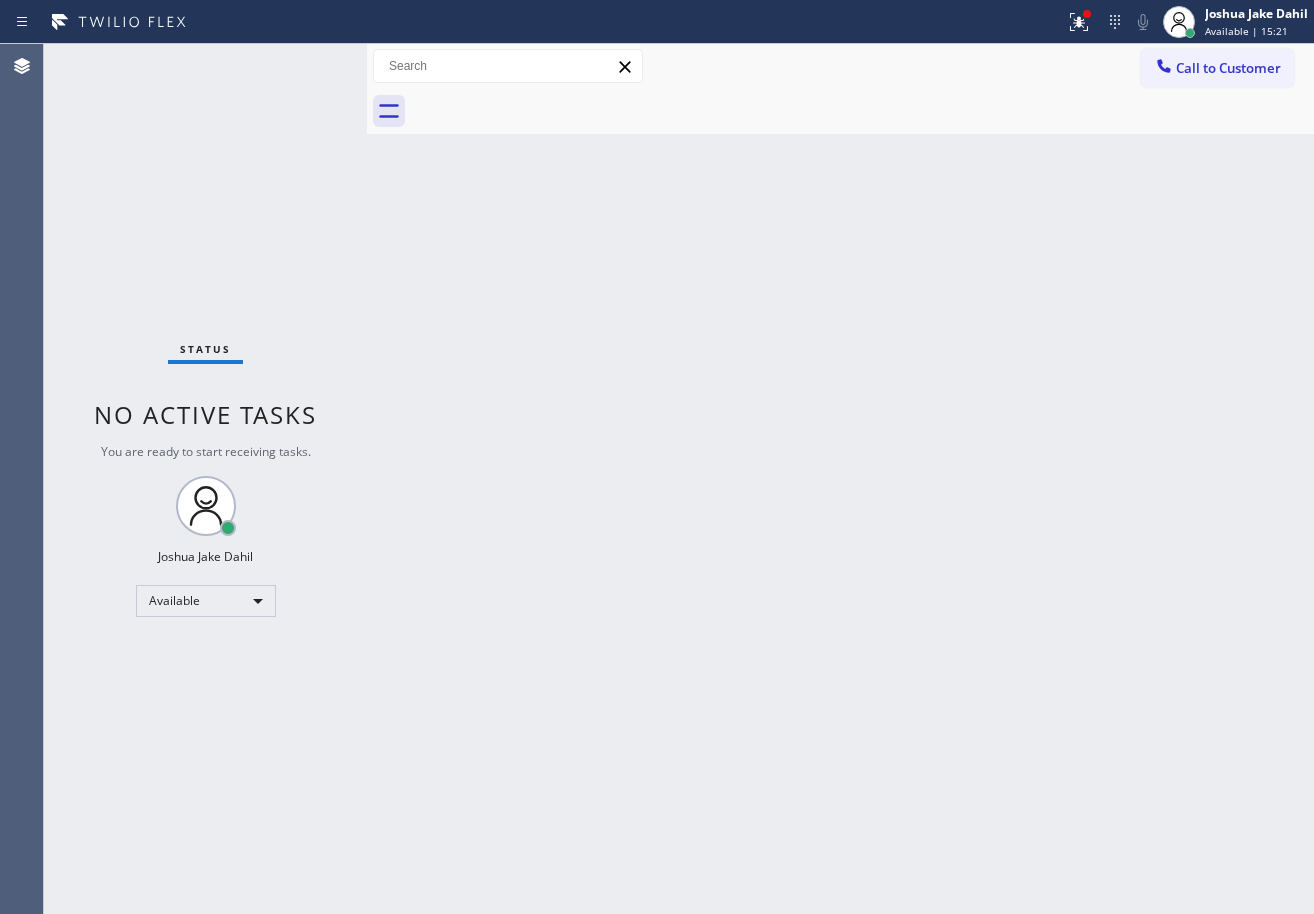 click on "Status   No active tasks     You are ready to start receiving tasks.   [FIRST] [LAST] Available" at bounding box center (205, 479) 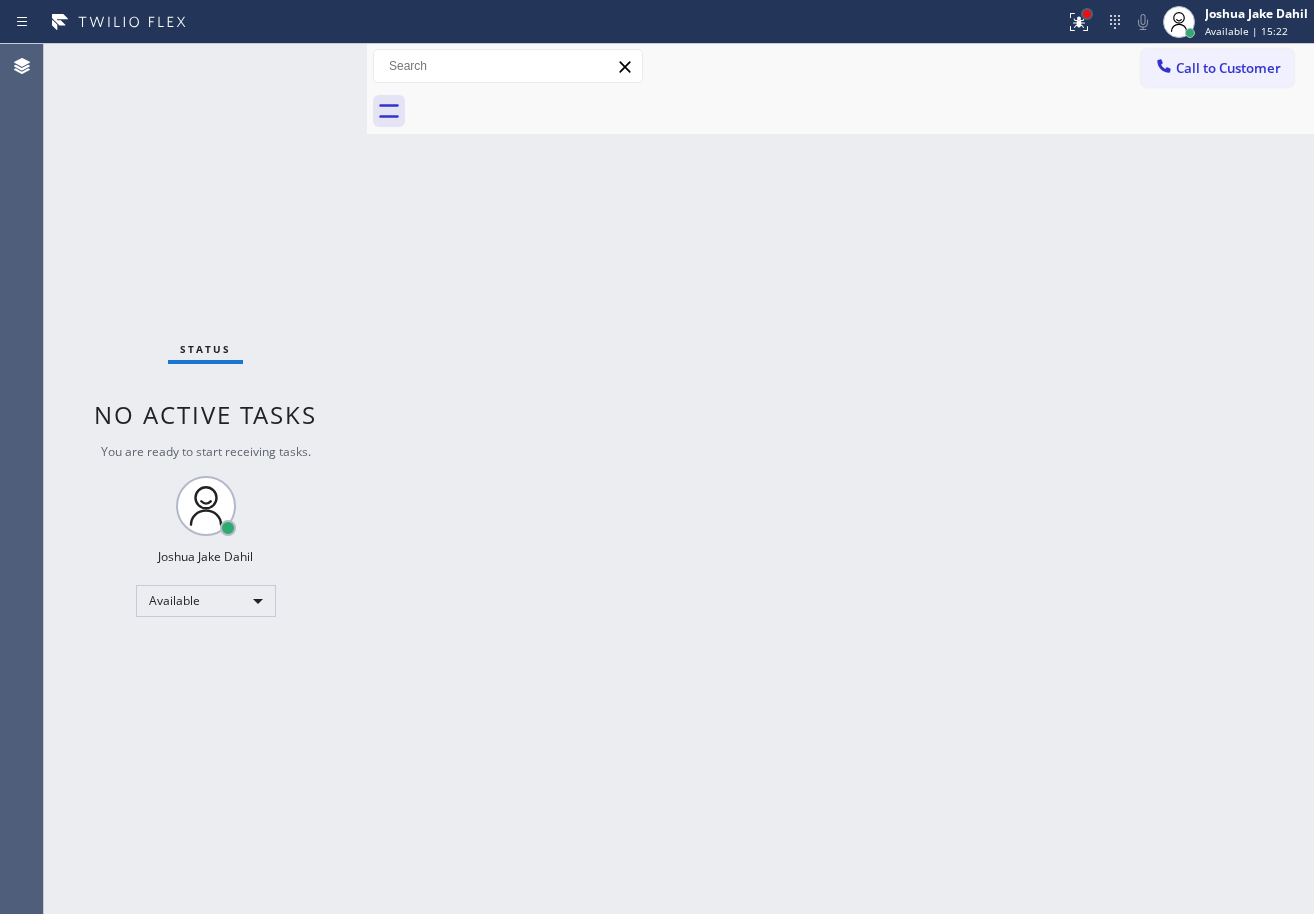 drag, startPoint x: 1082, startPoint y: 14, endPoint x: 1067, endPoint y: 82, distance: 69.63476 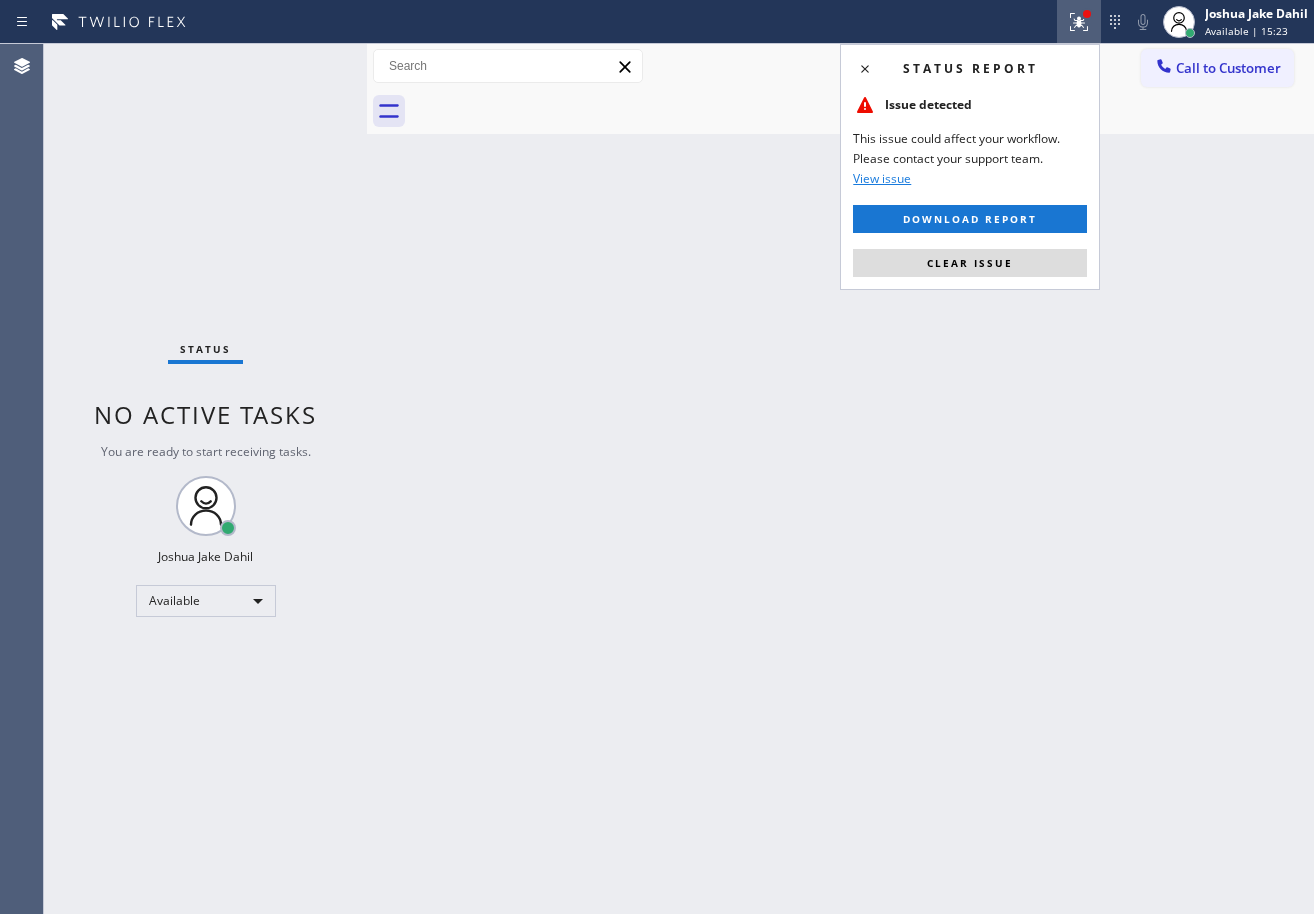 click on "Clear issue" at bounding box center (970, 263) 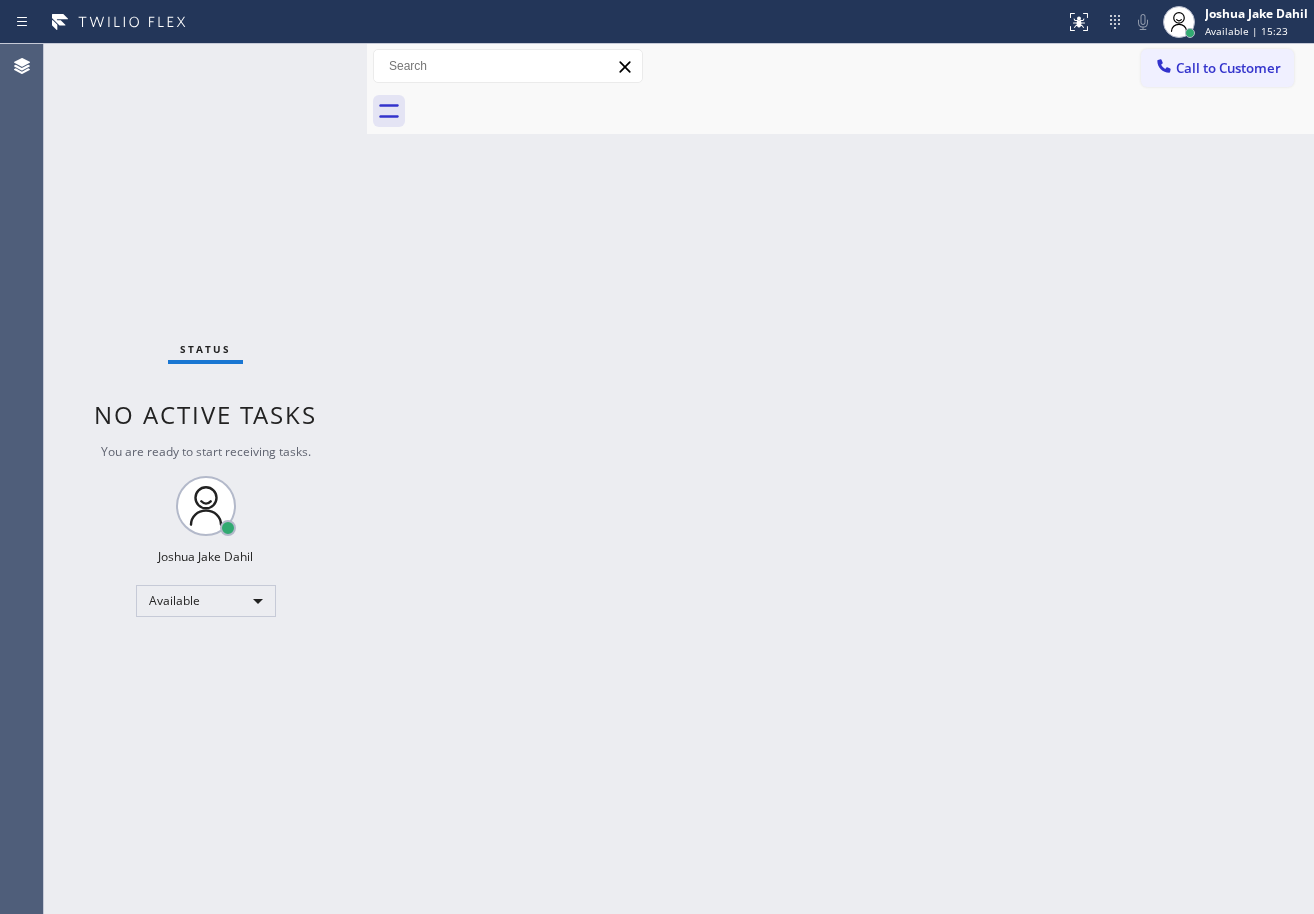 click on "Back to Dashboard Change Sender ID Customers Technicians Select a contact Outbound call Technician Search Technician Your caller id phone number Your caller id phone number Call Technician info Name   Phone none Address none Change Sender ID HVAC +1[PHONE] 5 Star Appliance +1[PHONE] Appliance Repair +1[PHONE] Plumbing +1[PHONE] Air Duct Cleaning +1[PHONE]  Electricians +1[PHONE] Cancel Change Check personal SMS Reset Change No tabs Call to Customer Outbound call Location Cudahy Heating and Air Conditioning Your caller id phone number [PHONE] Customer number Call Outbound call Technician Search Technician Your caller id phone number Your caller id phone number Call" at bounding box center [840, 479] 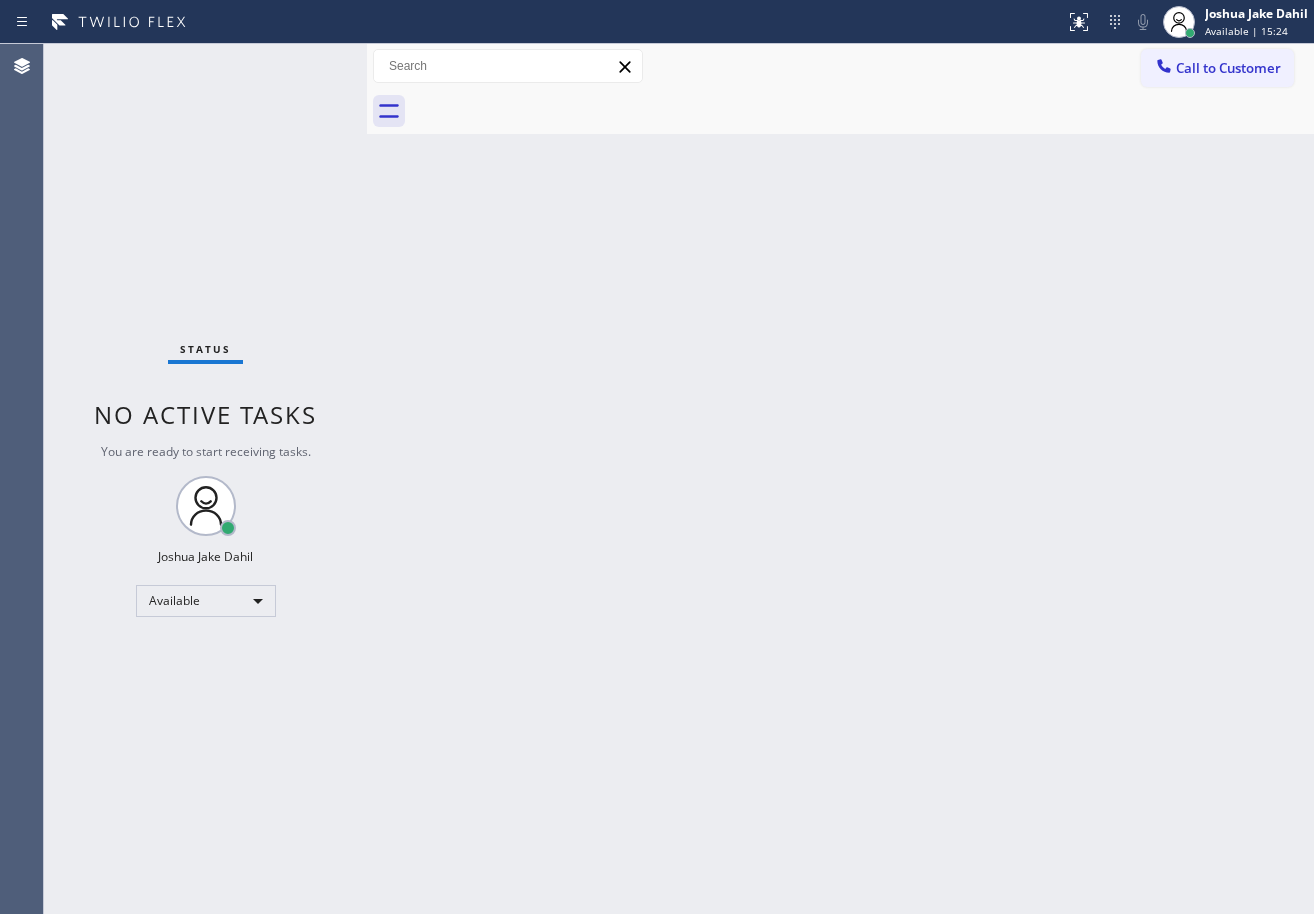click on "Back to Dashboard Change Sender ID Customers Technicians Select a contact Outbound call Technician Search Technician Your caller id phone number Your caller id phone number Call Technician info Name   Phone none Address none Change Sender ID HVAC +1[PHONE] 5 Star Appliance +1[PHONE] Appliance Repair +1[PHONE] Plumbing +1[PHONE] Air Duct Cleaning +1[PHONE]  Electricians +1[PHONE] Cancel Change Check personal SMS Reset Change No tabs Call to Customer Outbound call Location Cudahy Heating and Air Conditioning Your caller id phone number [PHONE] Customer number Call Outbound call Technician Search Technician Your caller id phone number Your caller id phone number Call" at bounding box center [840, 479] 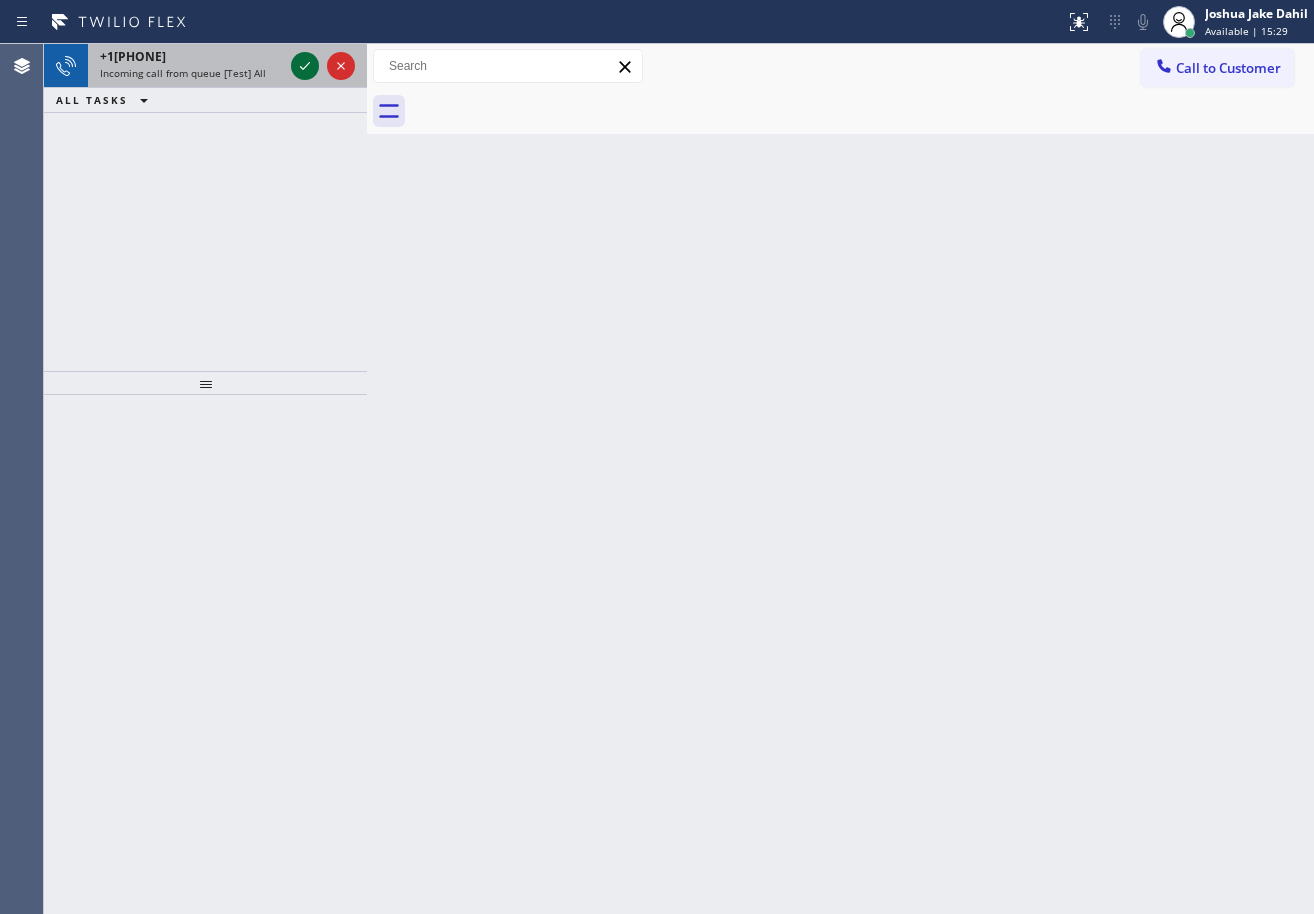 click 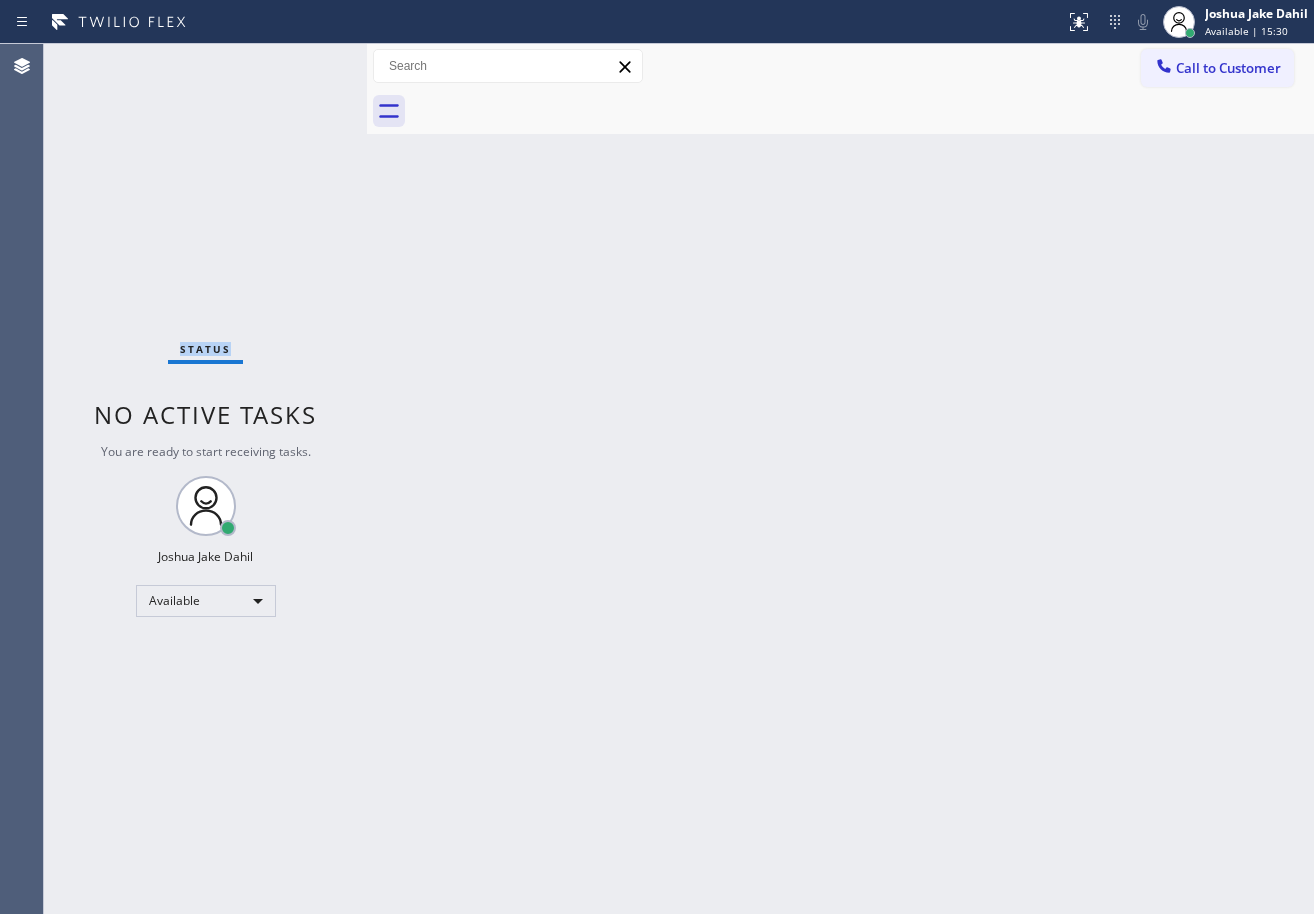 click on "Status   No active tasks     You are ready to start receiving tasks.   [FIRST] [LAST] Available" at bounding box center (205, 479) 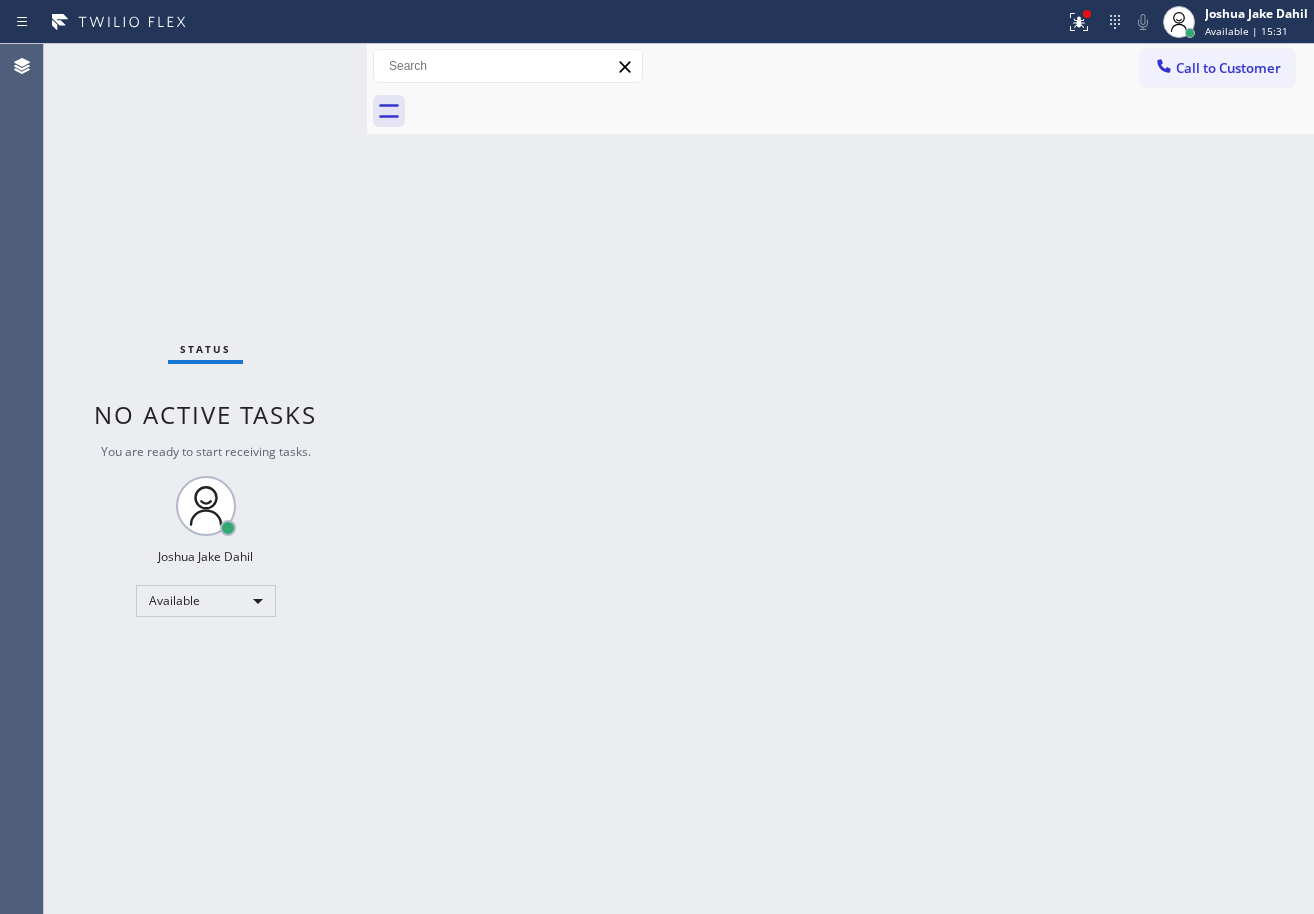 click on "Back to Dashboard Change Sender ID Customers Technicians Select a contact Outbound call Technician Search Technician Your caller id phone number Your caller id phone number Call Technician info Name   Phone none Address none Change Sender ID HVAC +1[PHONE] 5 Star Appliance +1[PHONE] Appliance Repair +1[PHONE] Plumbing +1[PHONE] Air Duct Cleaning +1[PHONE]  Electricians +1[PHONE] Cancel Change Check personal SMS Reset Change No tabs Call to Customer Outbound call Location Cudahy Heating and Air Conditioning Your caller id phone number [PHONE] Customer number Call Outbound call Technician Search Technician Your caller id phone number Your caller id phone number Call" at bounding box center [840, 479] 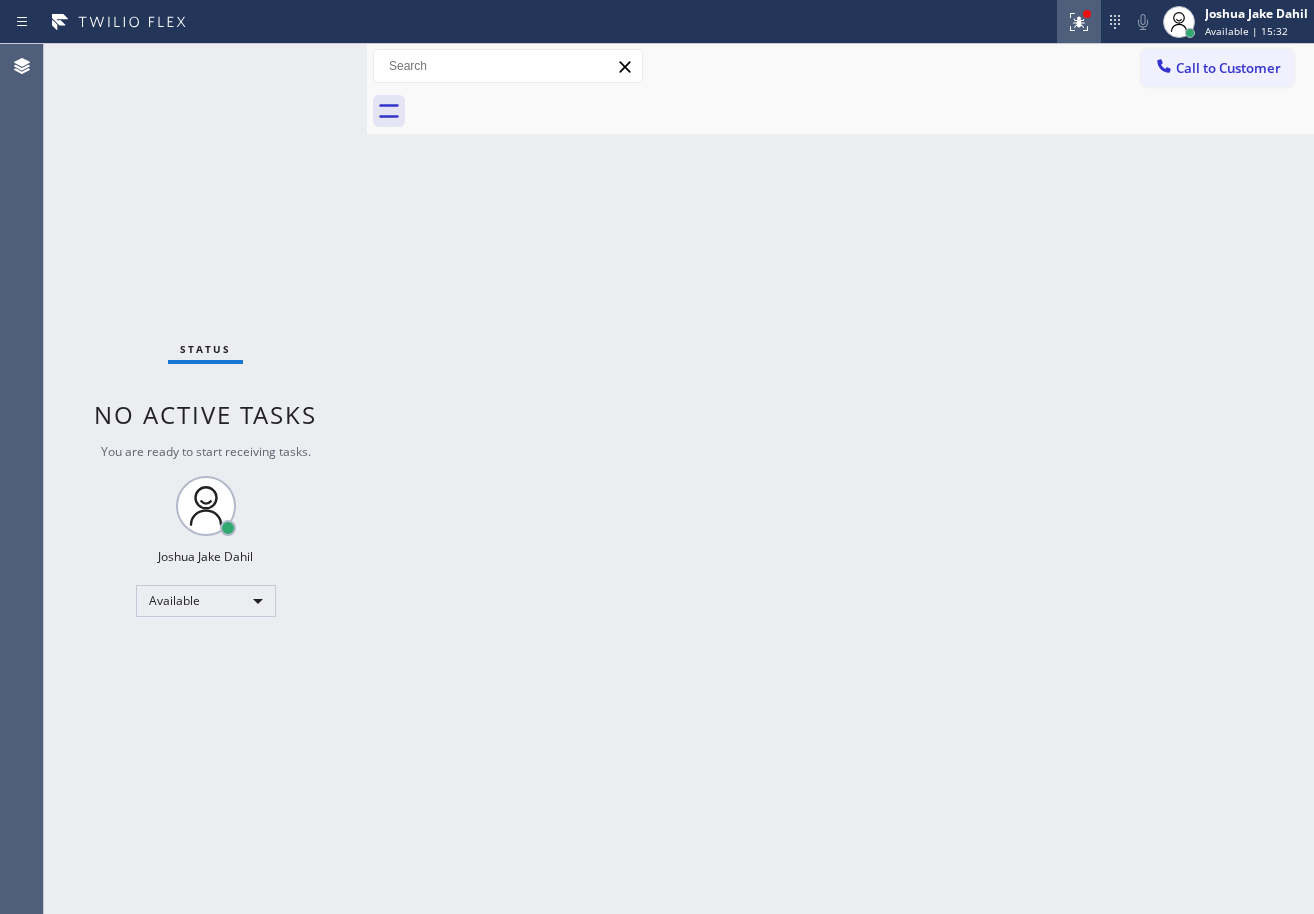 click at bounding box center [1079, 22] 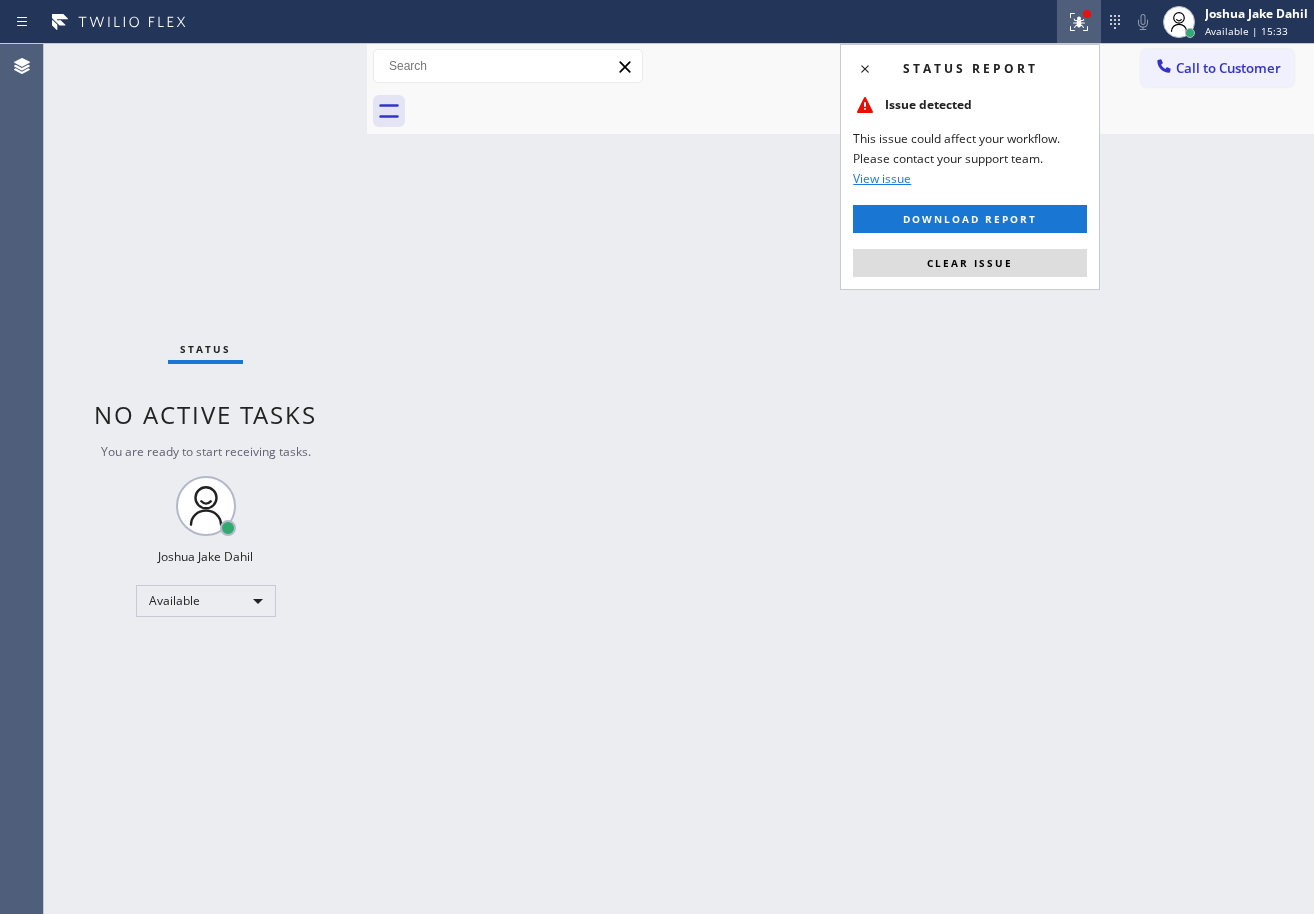 click on "Status report Issue detected This issue could affect your workflow. Please contact your support team. View issue Download report Clear issue" at bounding box center [970, 167] 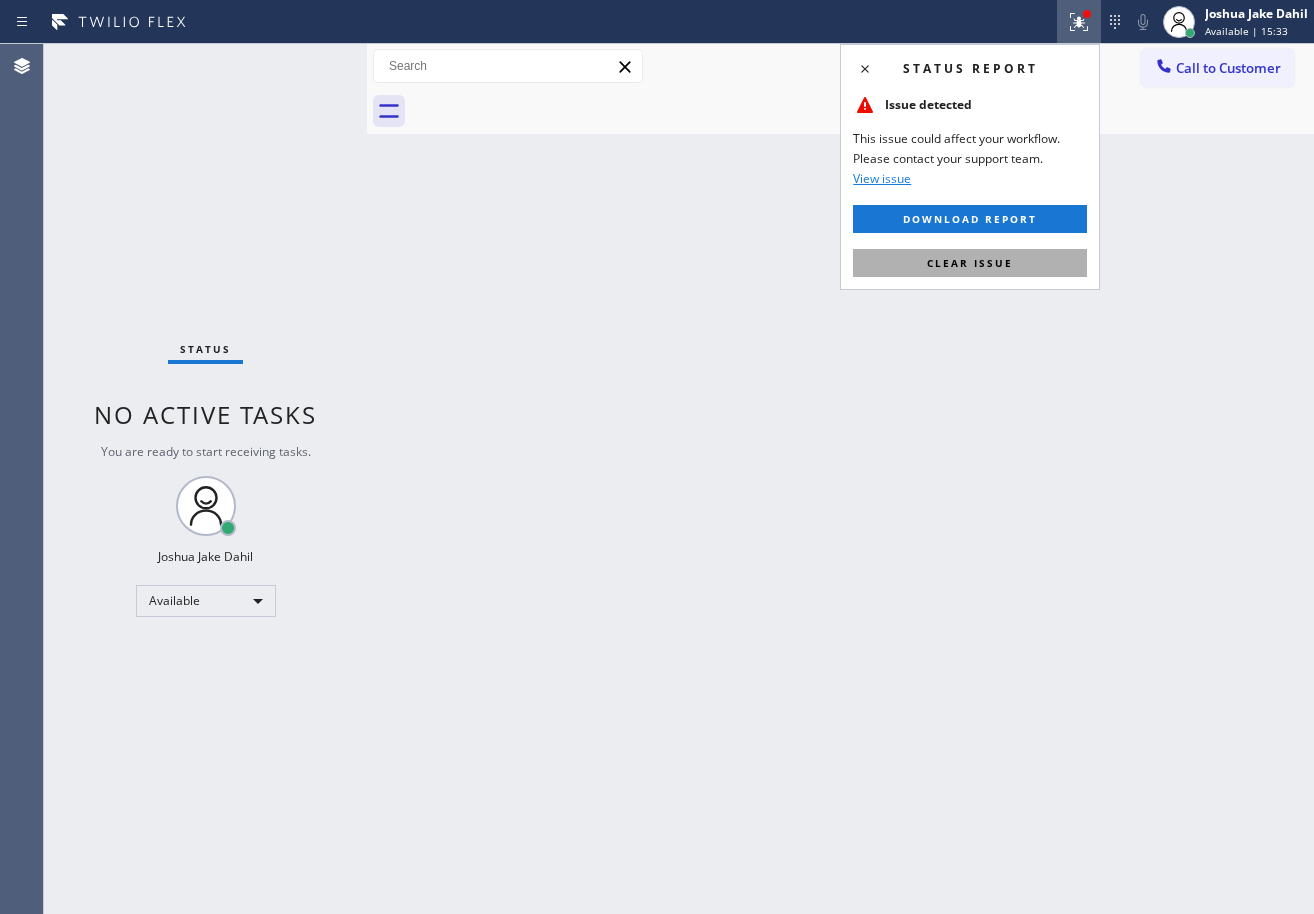 click on "Clear issue" at bounding box center [970, 263] 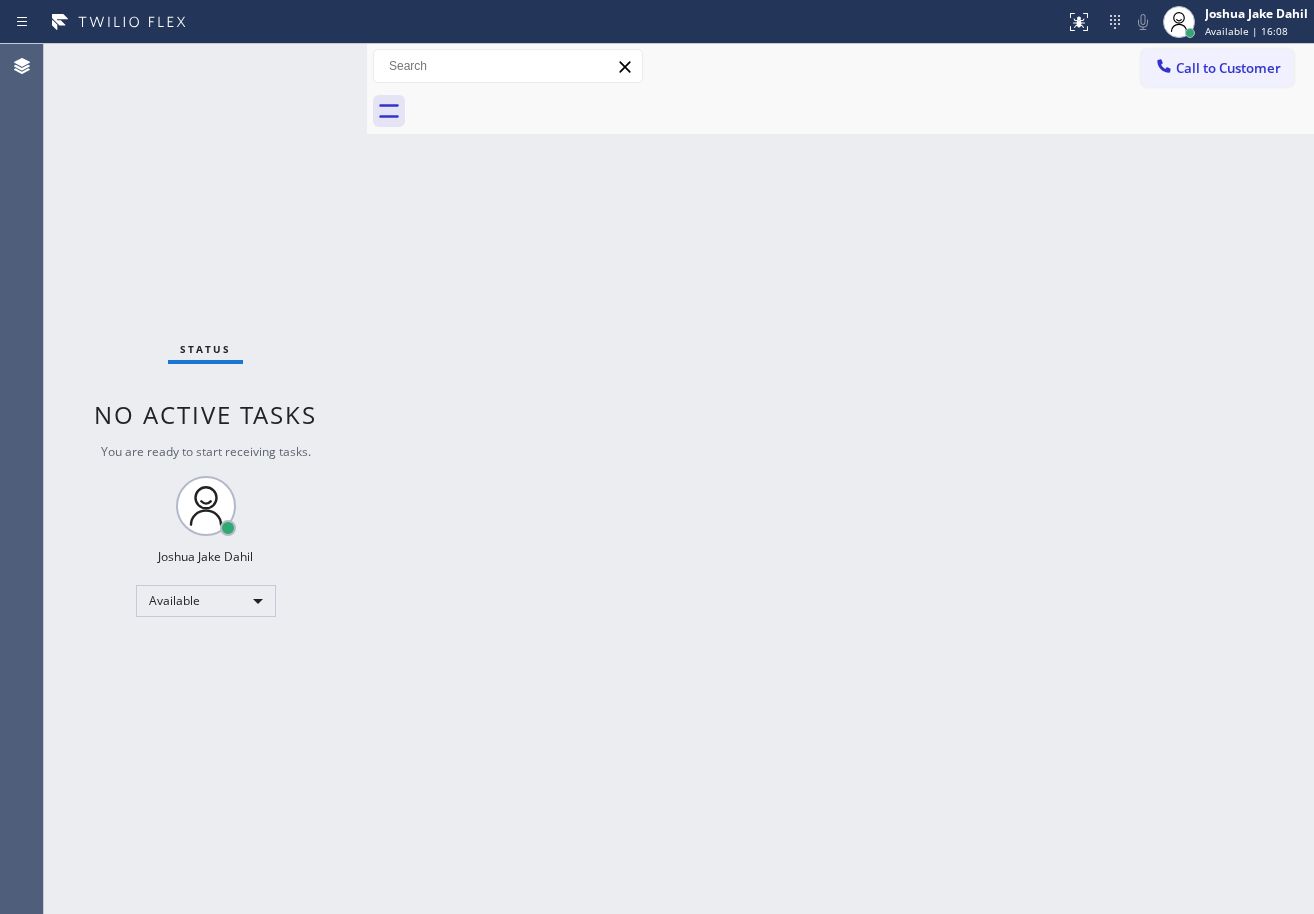 click on "Back to Dashboard Change Sender ID Customers Technicians Select a contact Outbound call Technician Search Technician Your caller id phone number Your caller id phone number Call Technician info Name   Phone none Address none Change Sender ID HVAC +1[PHONE] 5 Star Appliance +1[PHONE] Appliance Repair +1[PHONE] Plumbing +1[PHONE] Air Duct Cleaning +1[PHONE]  Electricians +1[PHONE] Cancel Change Check personal SMS Reset Change No tabs Call to Customer Outbound call Location Cudahy Heating and Air Conditioning Your caller id phone number [PHONE] Customer number Call Outbound call Technician Search Technician Your caller id phone number Your caller id phone number Call" at bounding box center (840, 479) 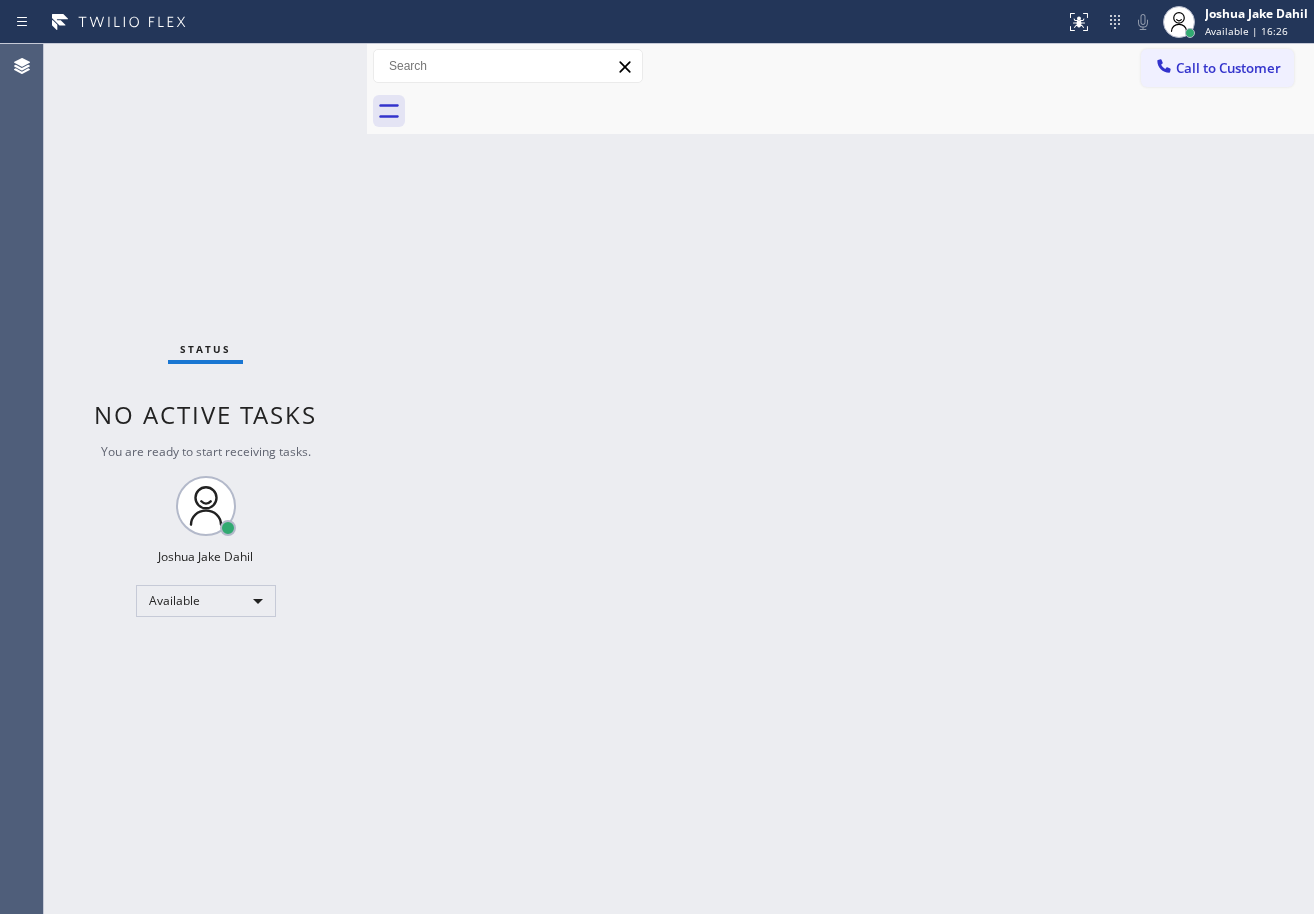 click on "Back to Dashboard Change Sender ID Customers Technicians Select a contact Outbound call Technician Search Technician Your caller id phone number Your caller id phone number Call Technician info Name   Phone none Address none Change Sender ID HVAC +1[PHONE] 5 Star Appliance +1[PHONE] Appliance Repair +1[PHONE] Plumbing +1[PHONE] Air Duct Cleaning +1[PHONE]  Electricians +1[PHONE] Cancel Change Check personal SMS Reset Change No tabs Call to Customer Outbound call Location Cudahy Heating and Air Conditioning Your caller id phone number [PHONE] Customer number Call Outbound call Technician Search Technician Your caller id phone number Your caller id phone number Call" at bounding box center [840, 479] 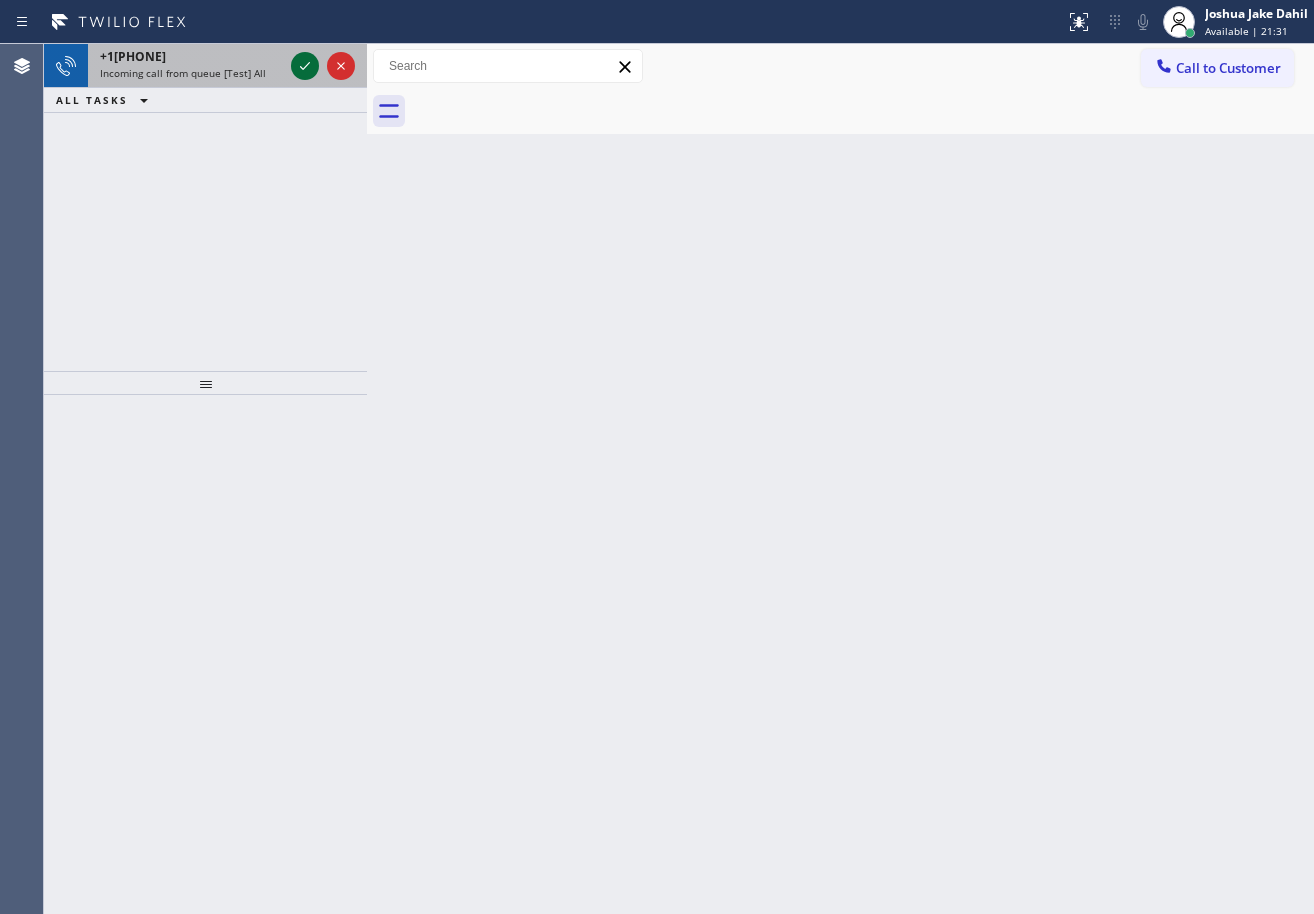 click 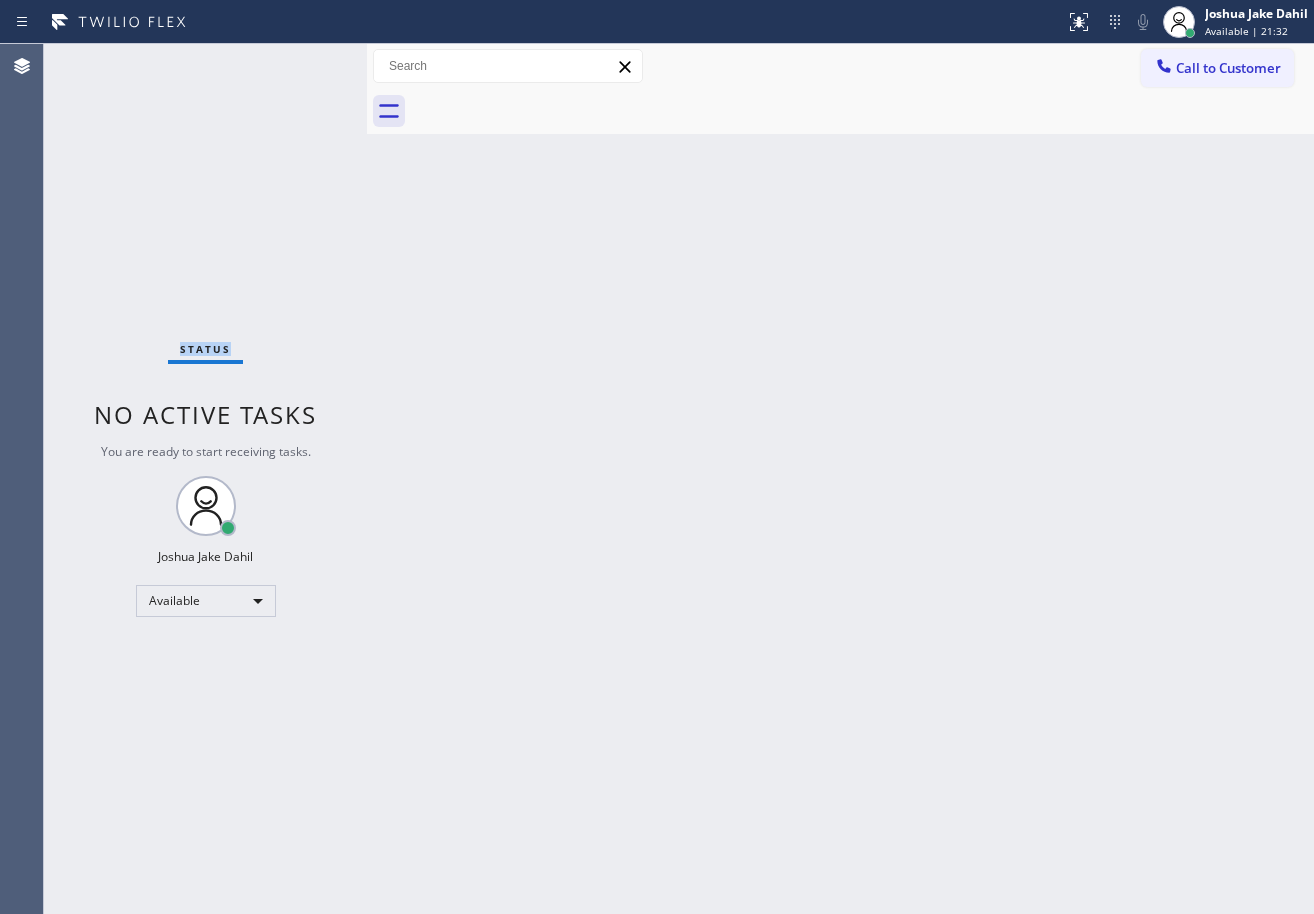 click on "Status   No active tasks     You are ready to start receiving tasks.   [FIRST] [LAST] Available" at bounding box center (205, 479) 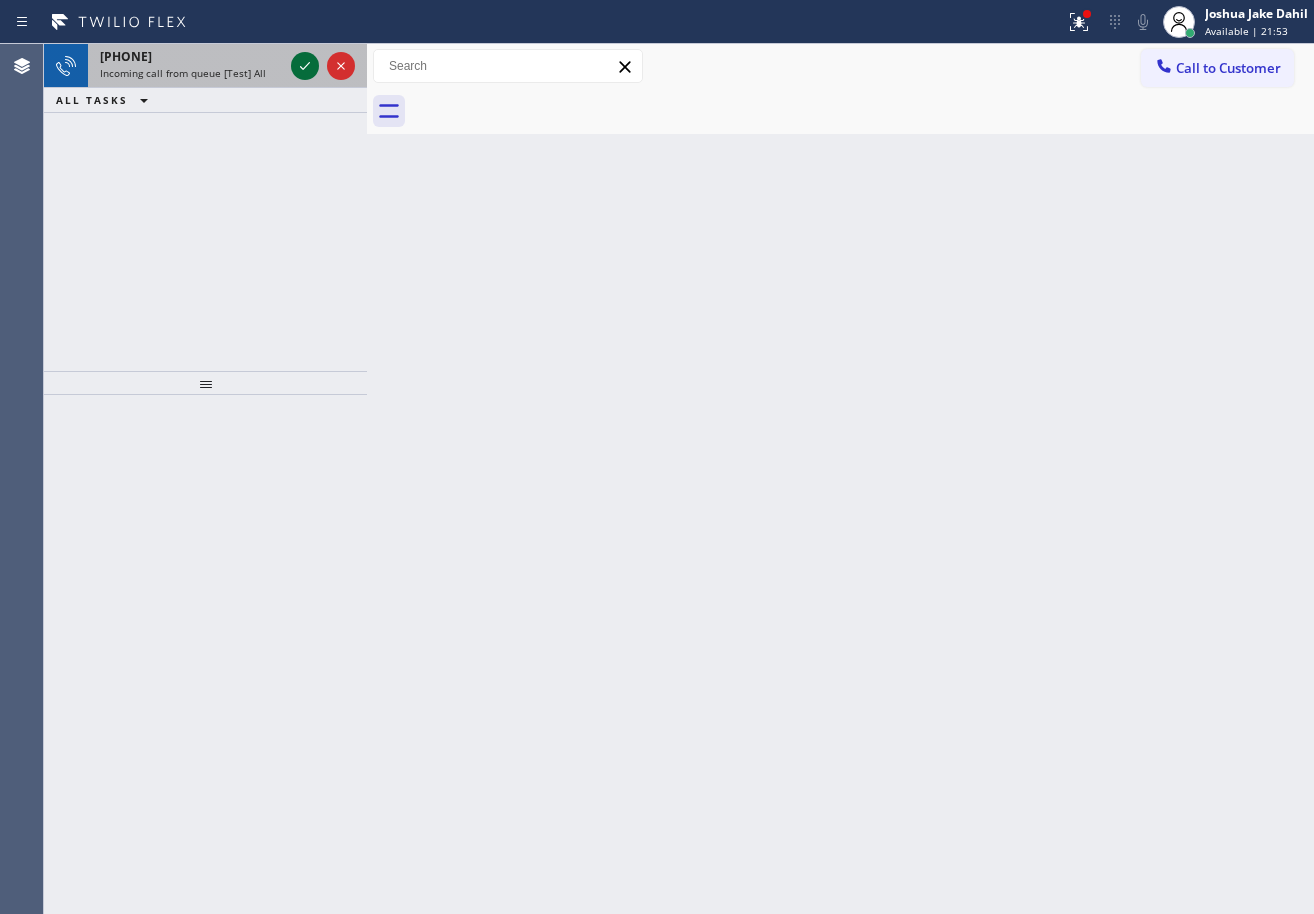 click 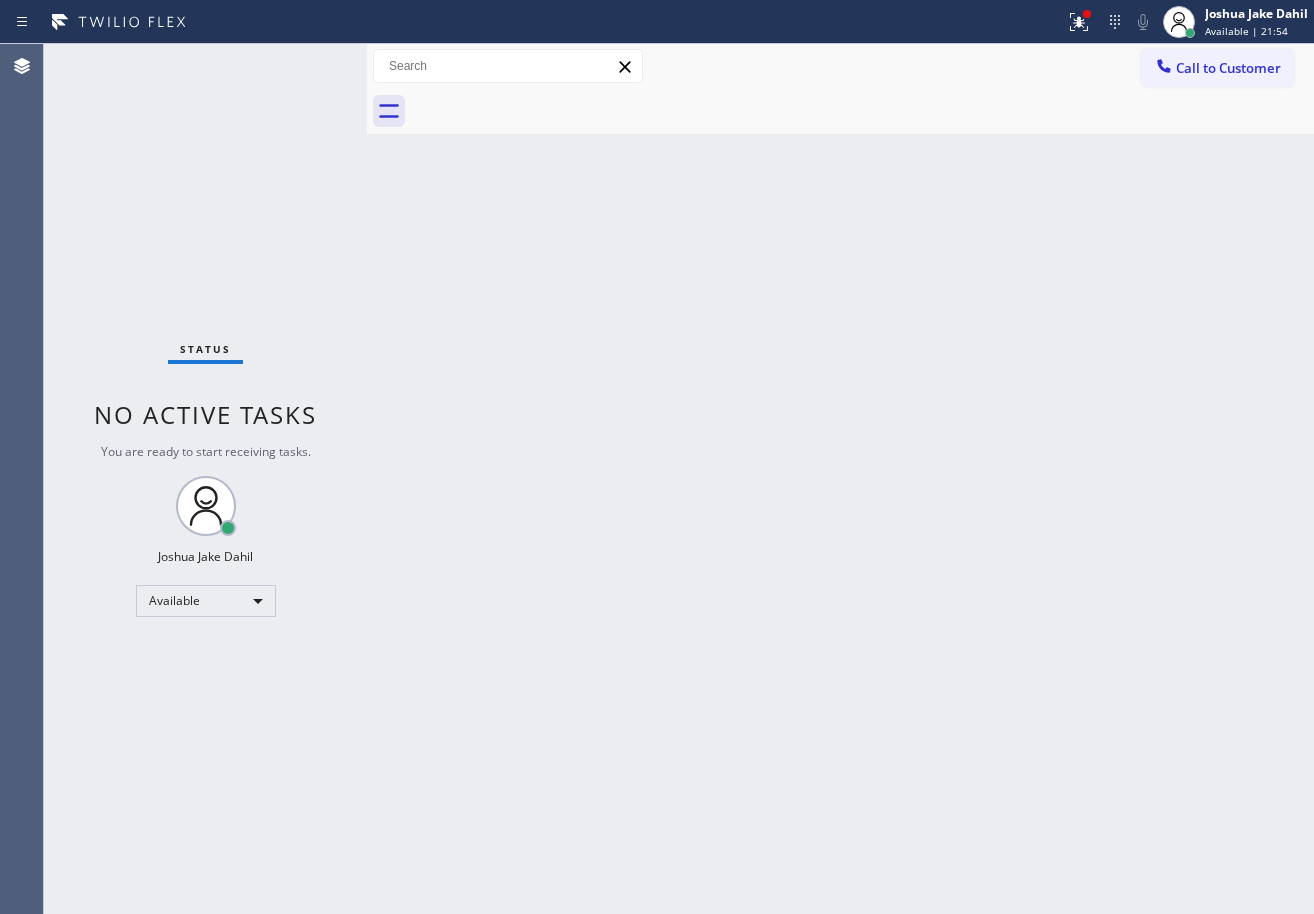click on "Status   No active tasks     You are ready to start receiving tasks.   [FIRST] [LAST] Available" at bounding box center (205, 479) 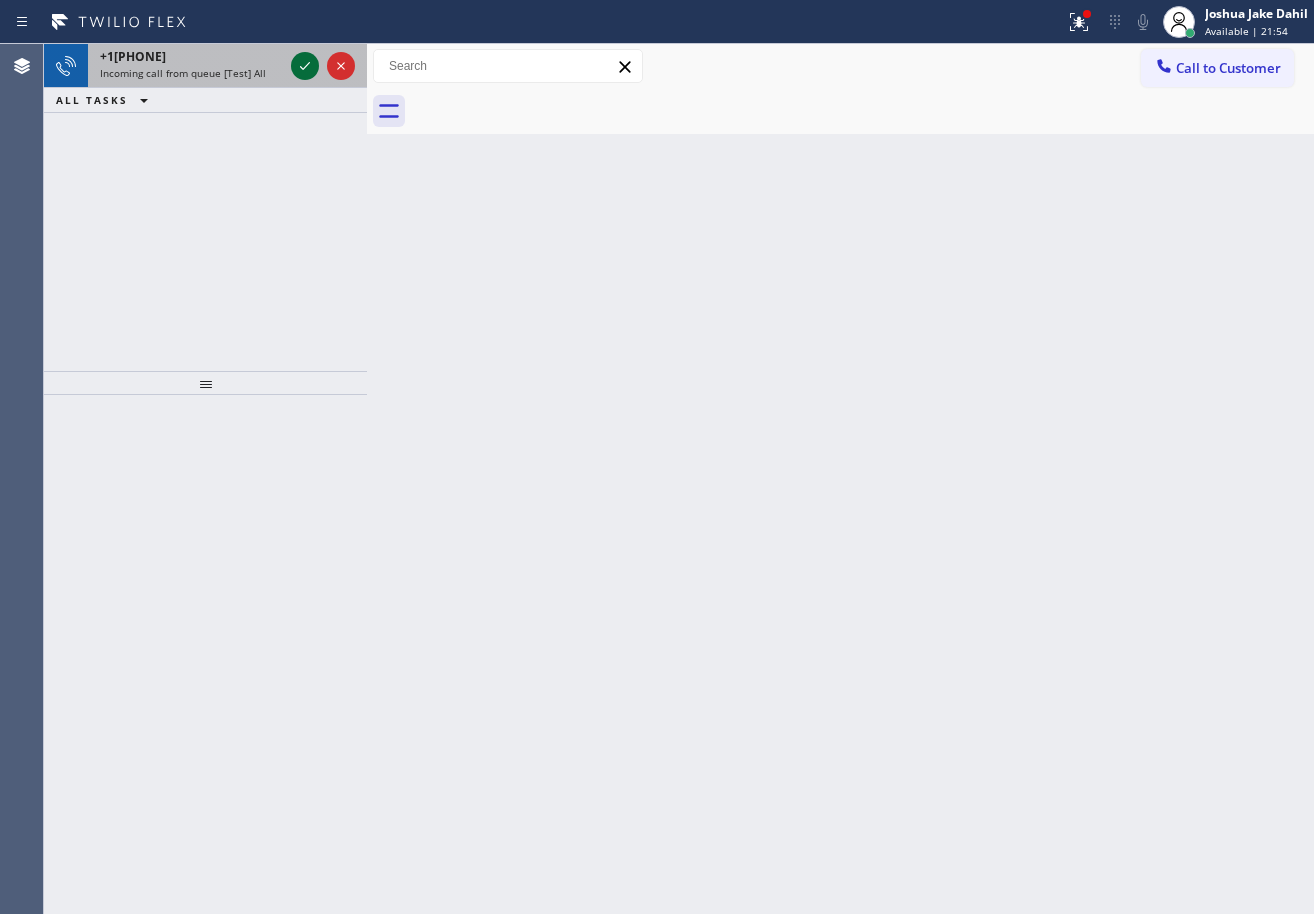 click 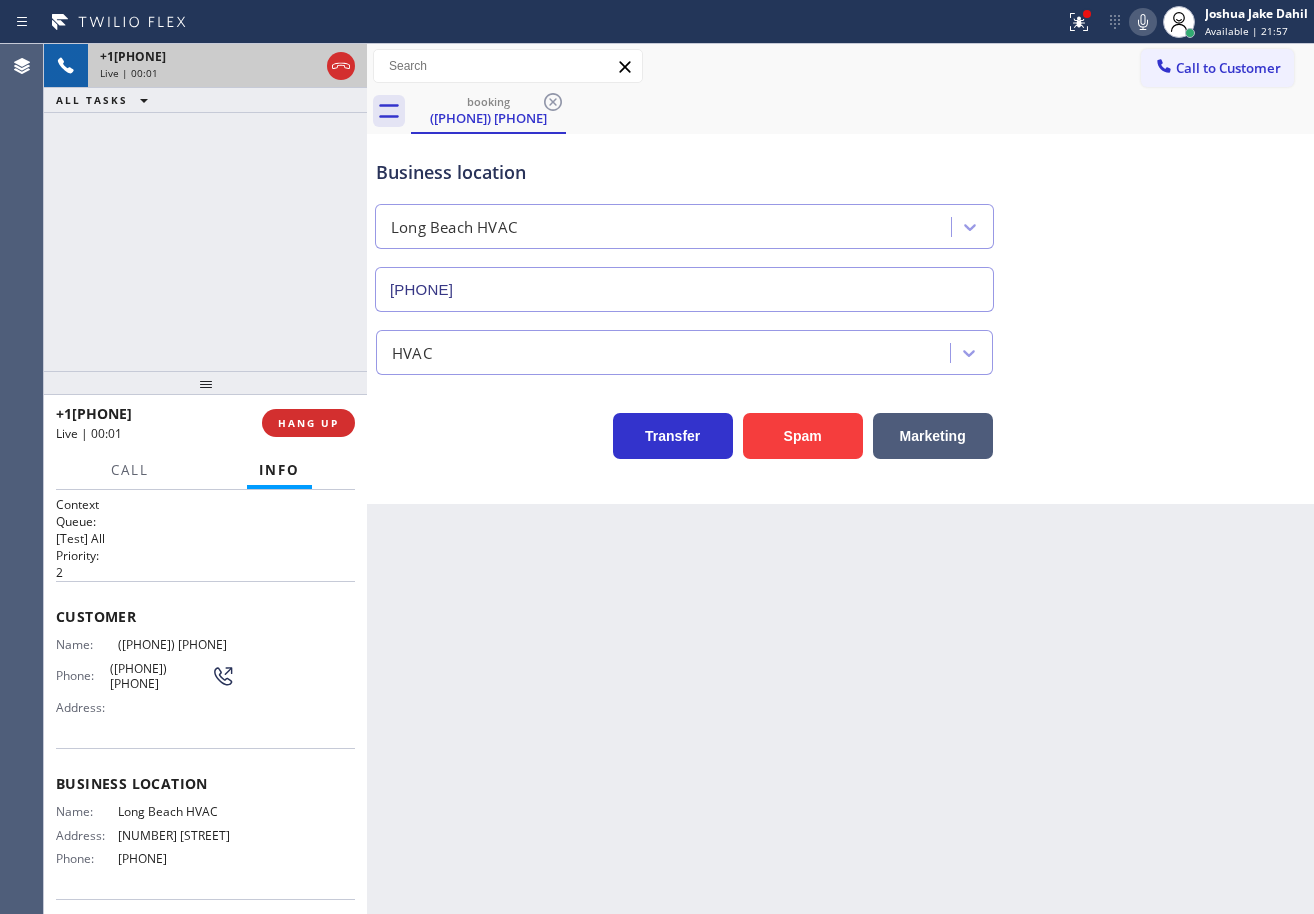 type on "[PHONE]" 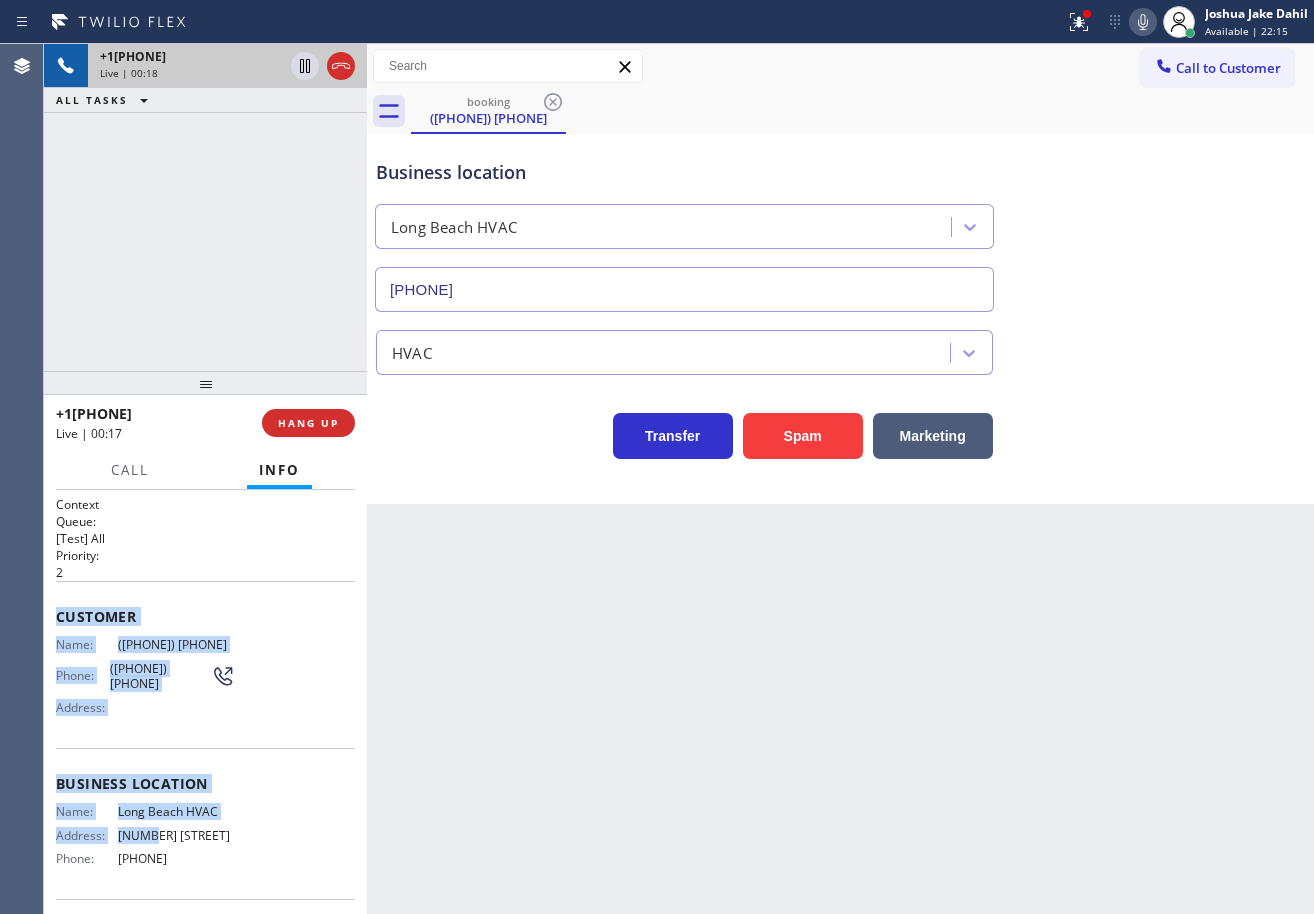 scroll, scrollTop: 136, scrollLeft: 0, axis: vertical 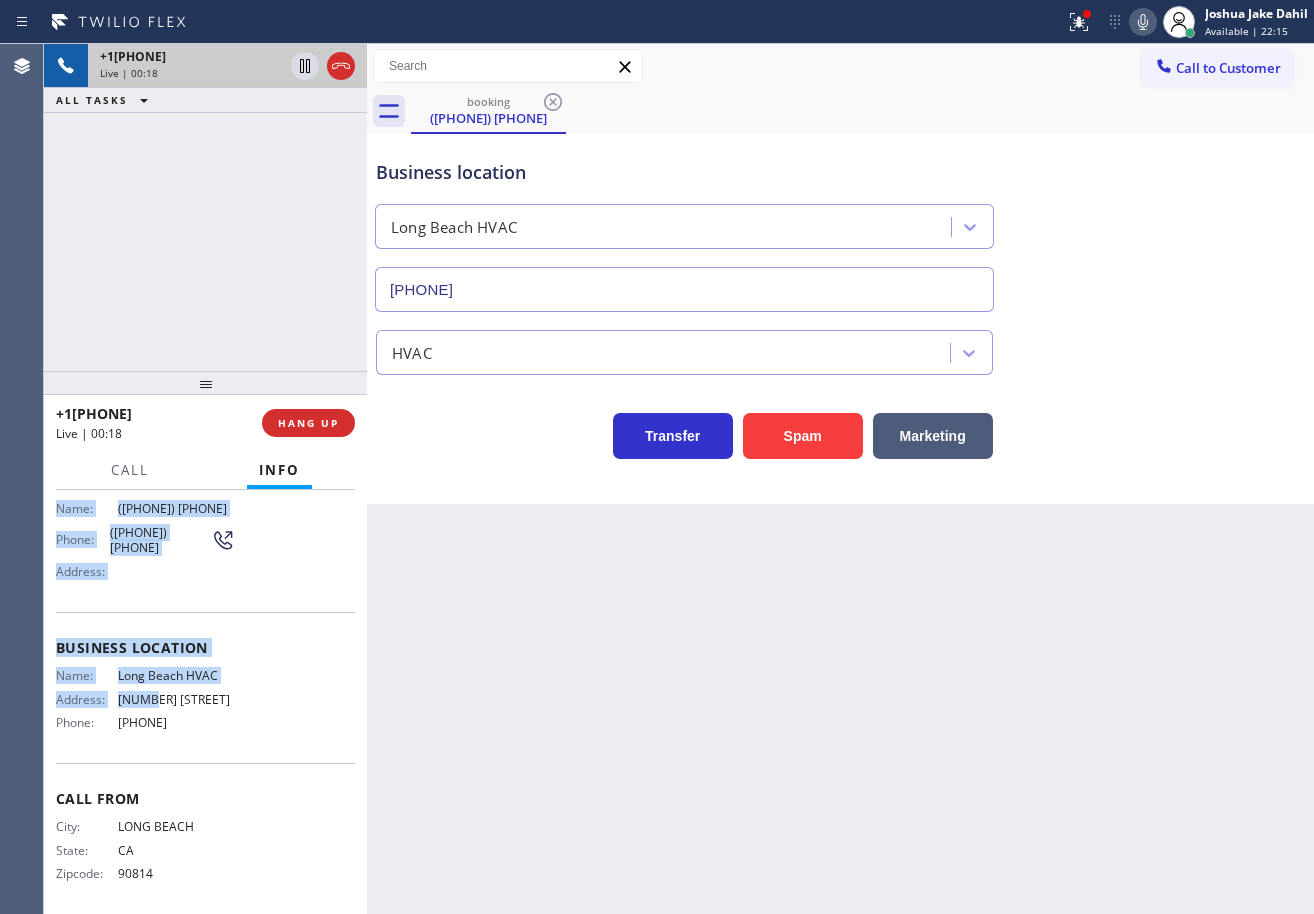 drag, startPoint x: 76, startPoint y: 630, endPoint x: 825, endPoint y: 475, distance: 764.86993 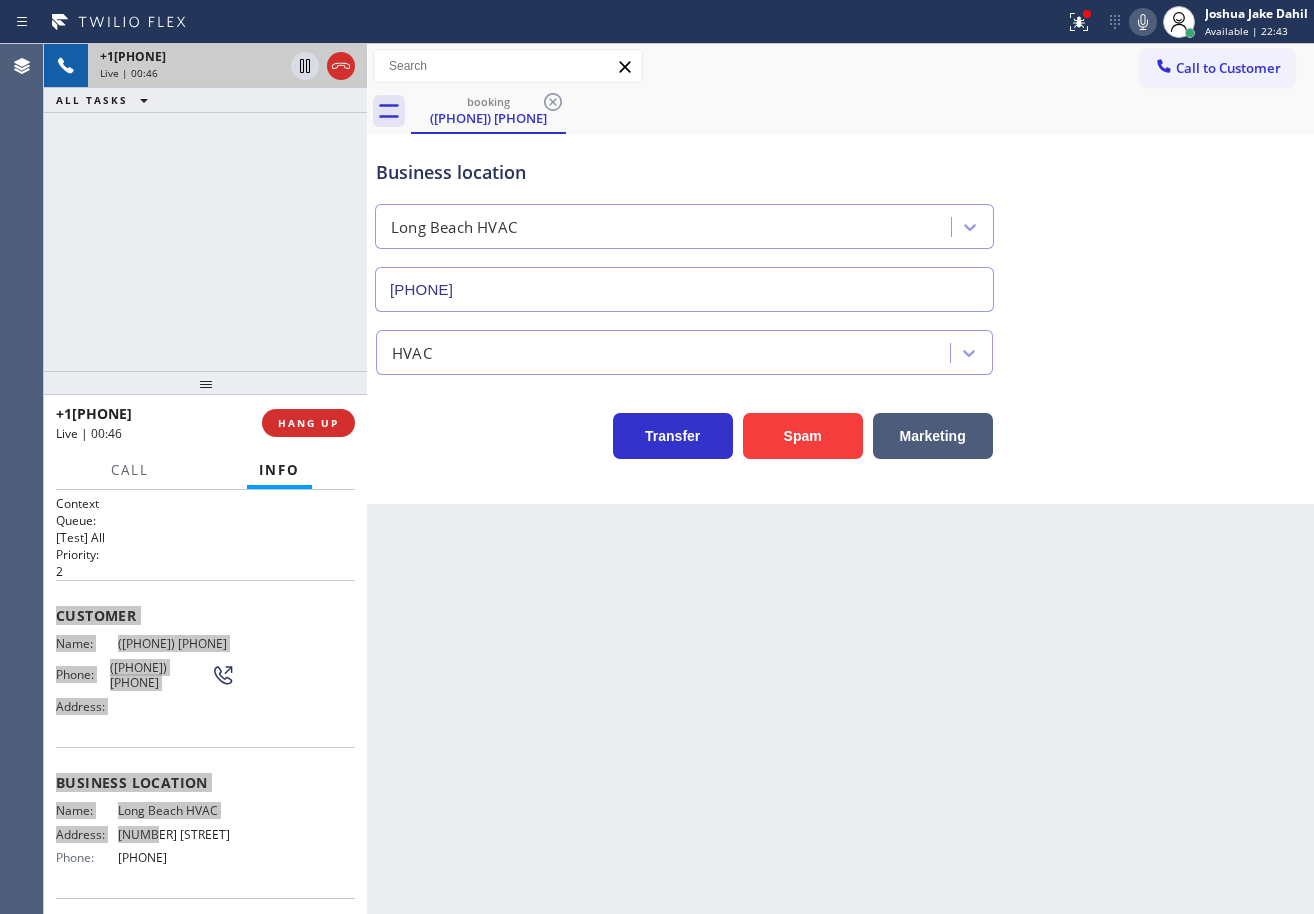 scroll, scrollTop: 0, scrollLeft: 0, axis: both 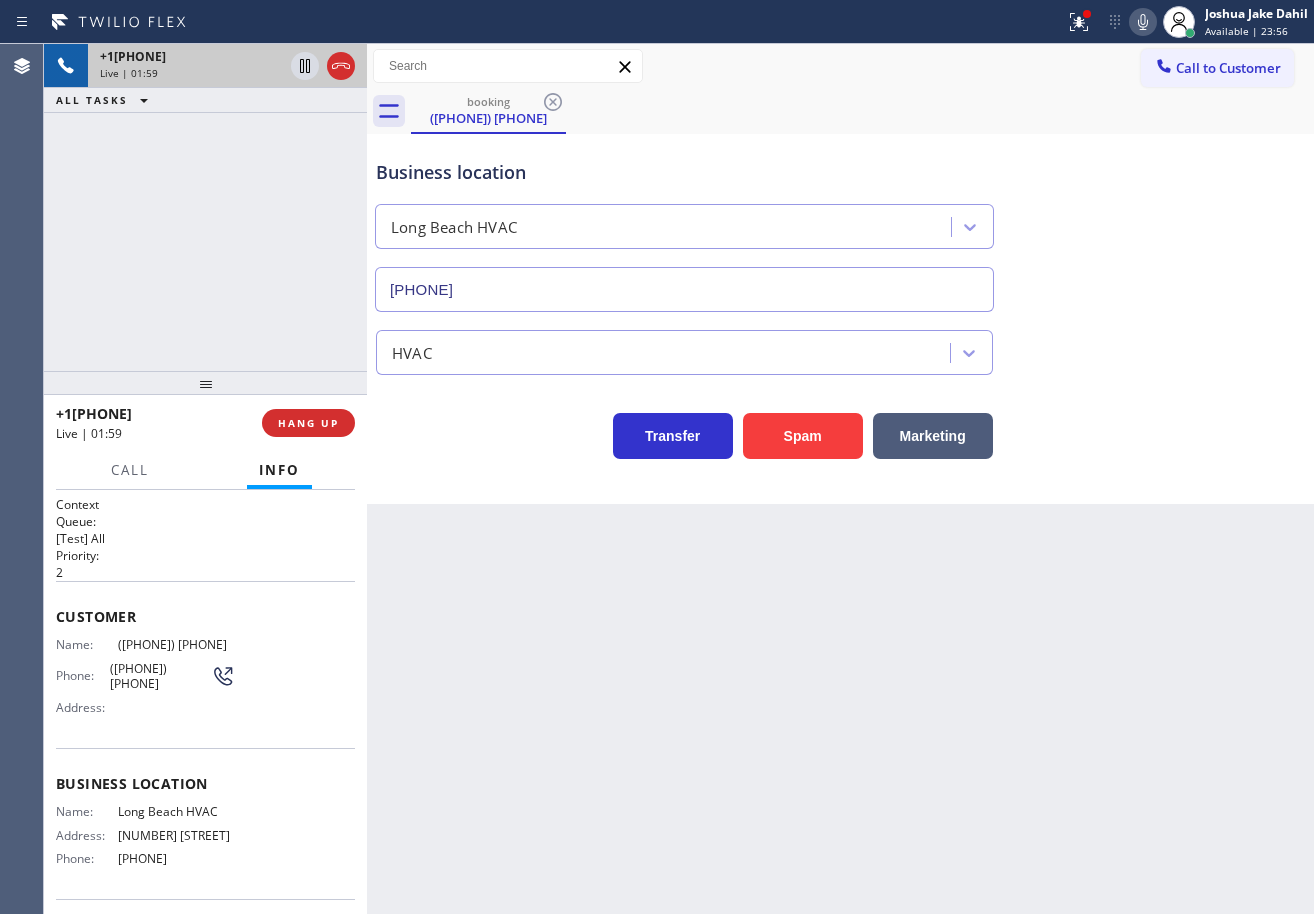 click on "[PHONE] Live | [TIME]" at bounding box center [205, 207] 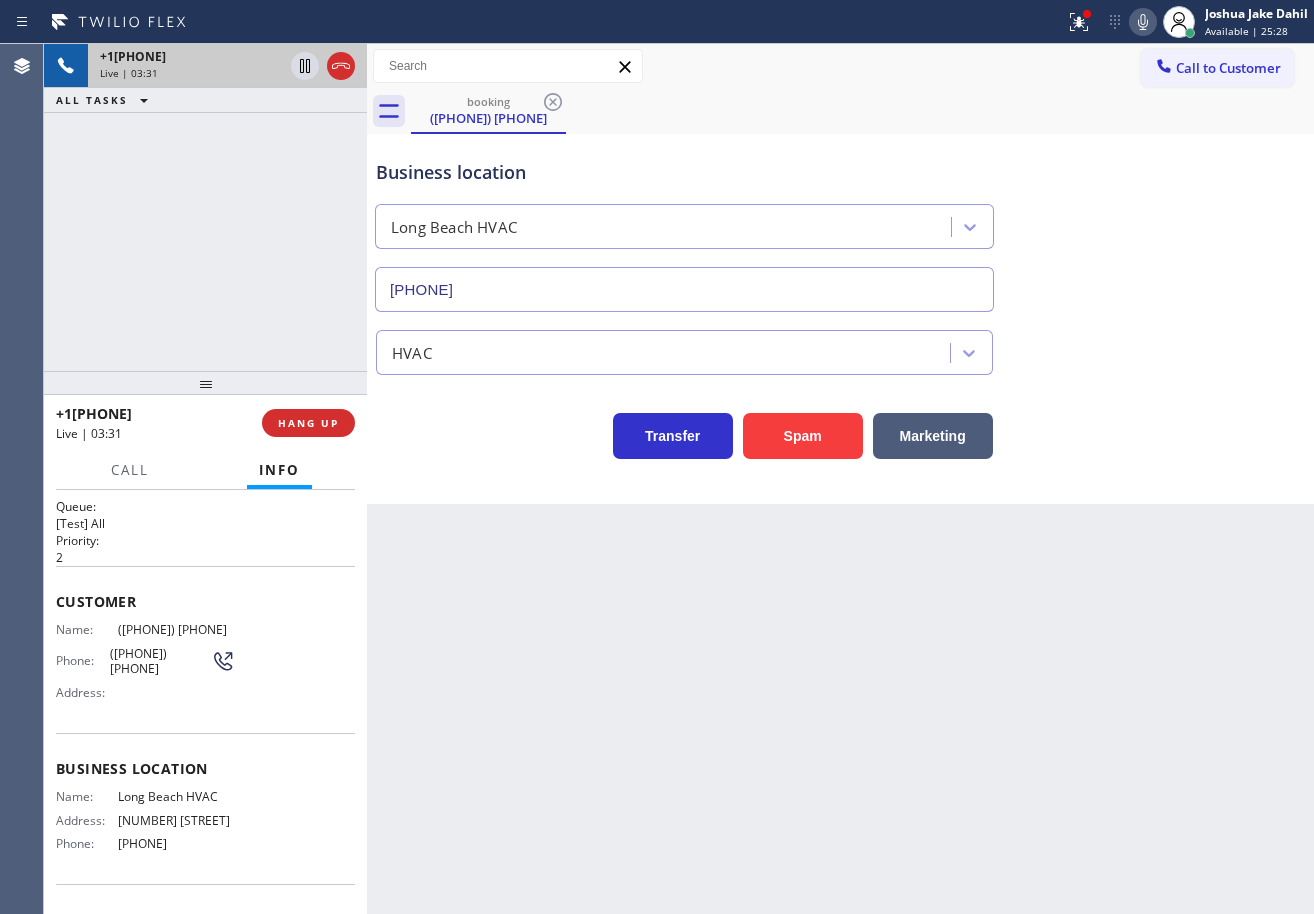 scroll, scrollTop: 0, scrollLeft: 0, axis: both 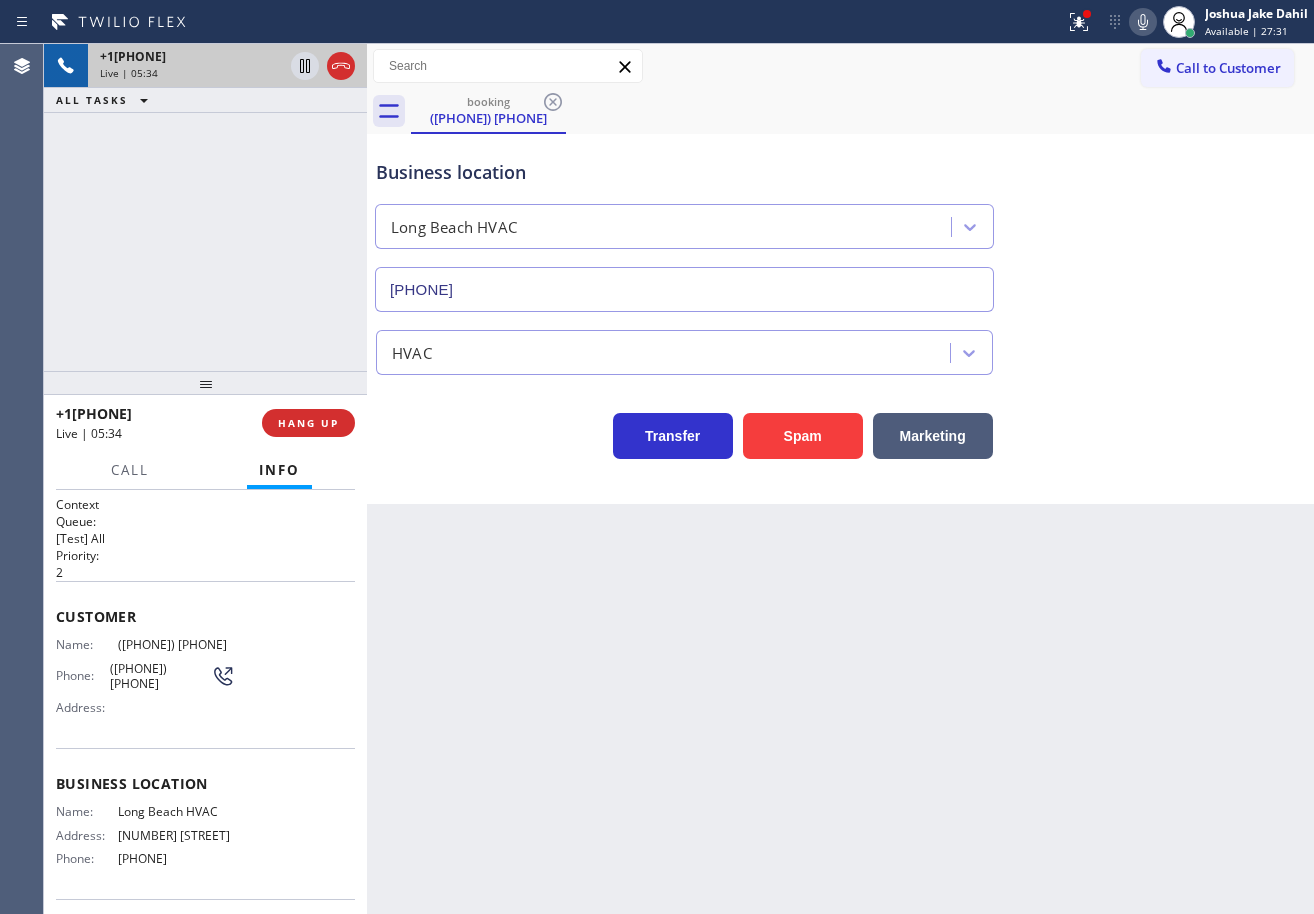 click on "HVAC" at bounding box center (840, 343) 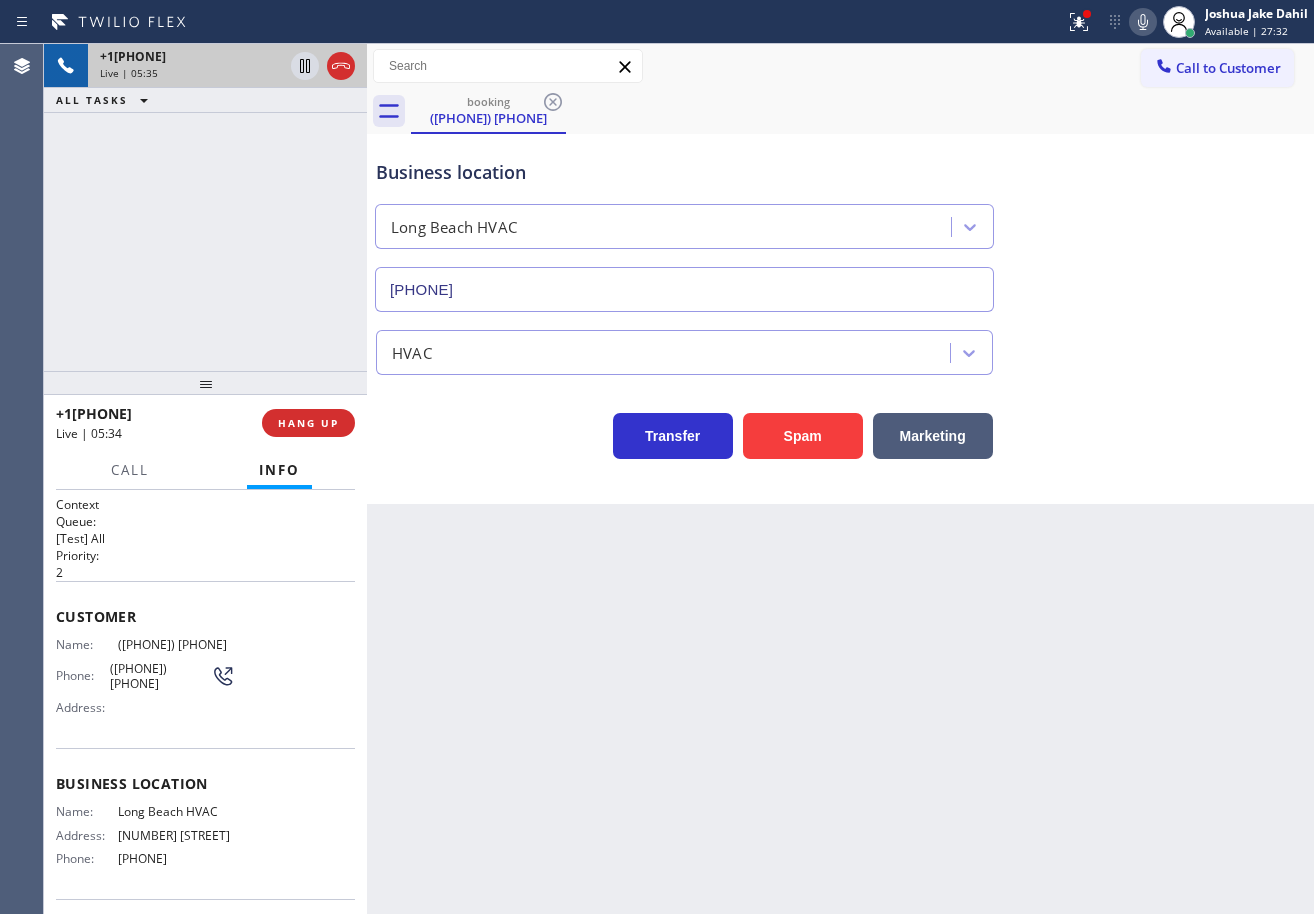 click on "Business location Long Beach HVAC [PHONE]" at bounding box center [840, 221] 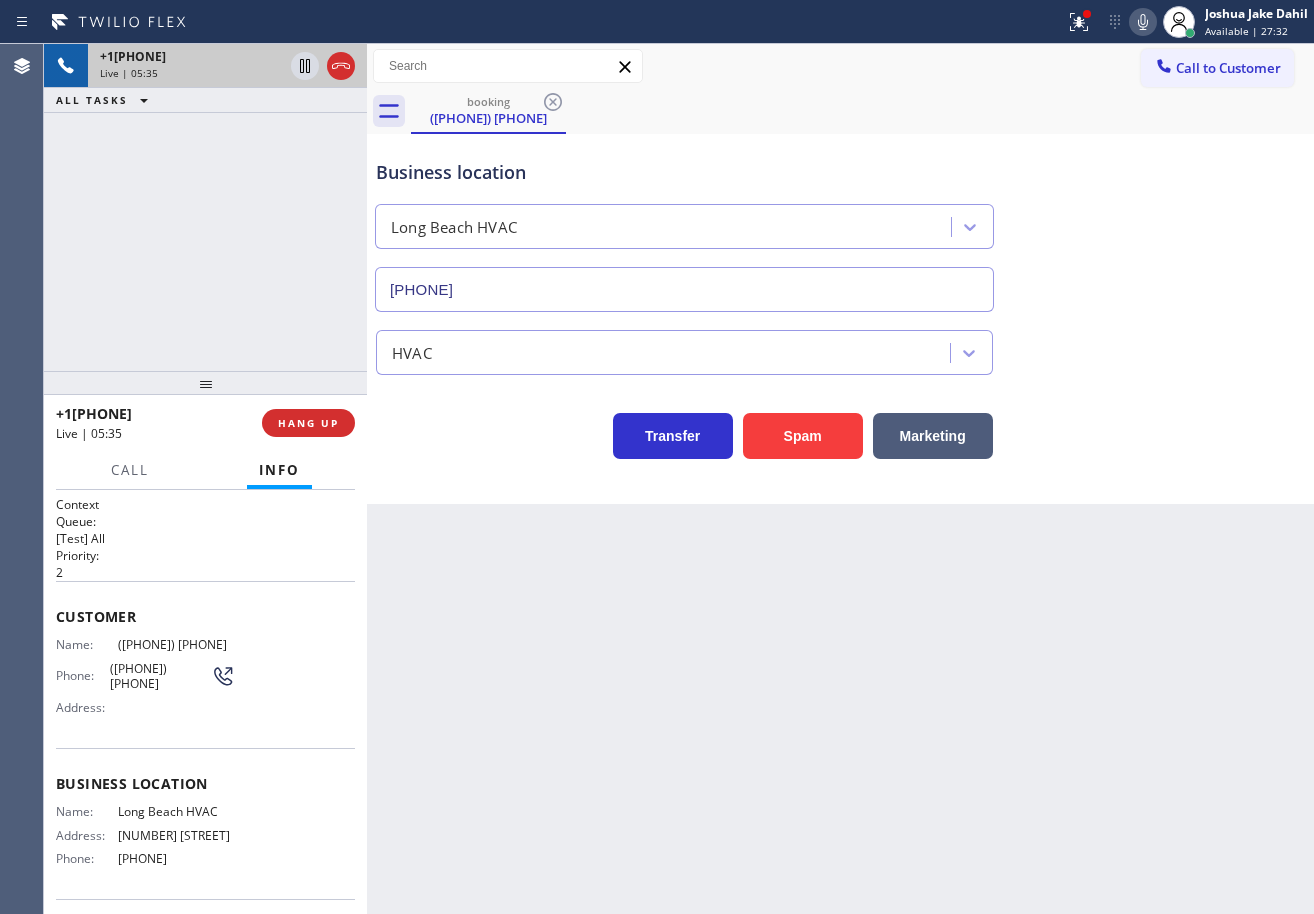 click on "Business location Long Beach HVAC [PHONE]" at bounding box center (840, 221) 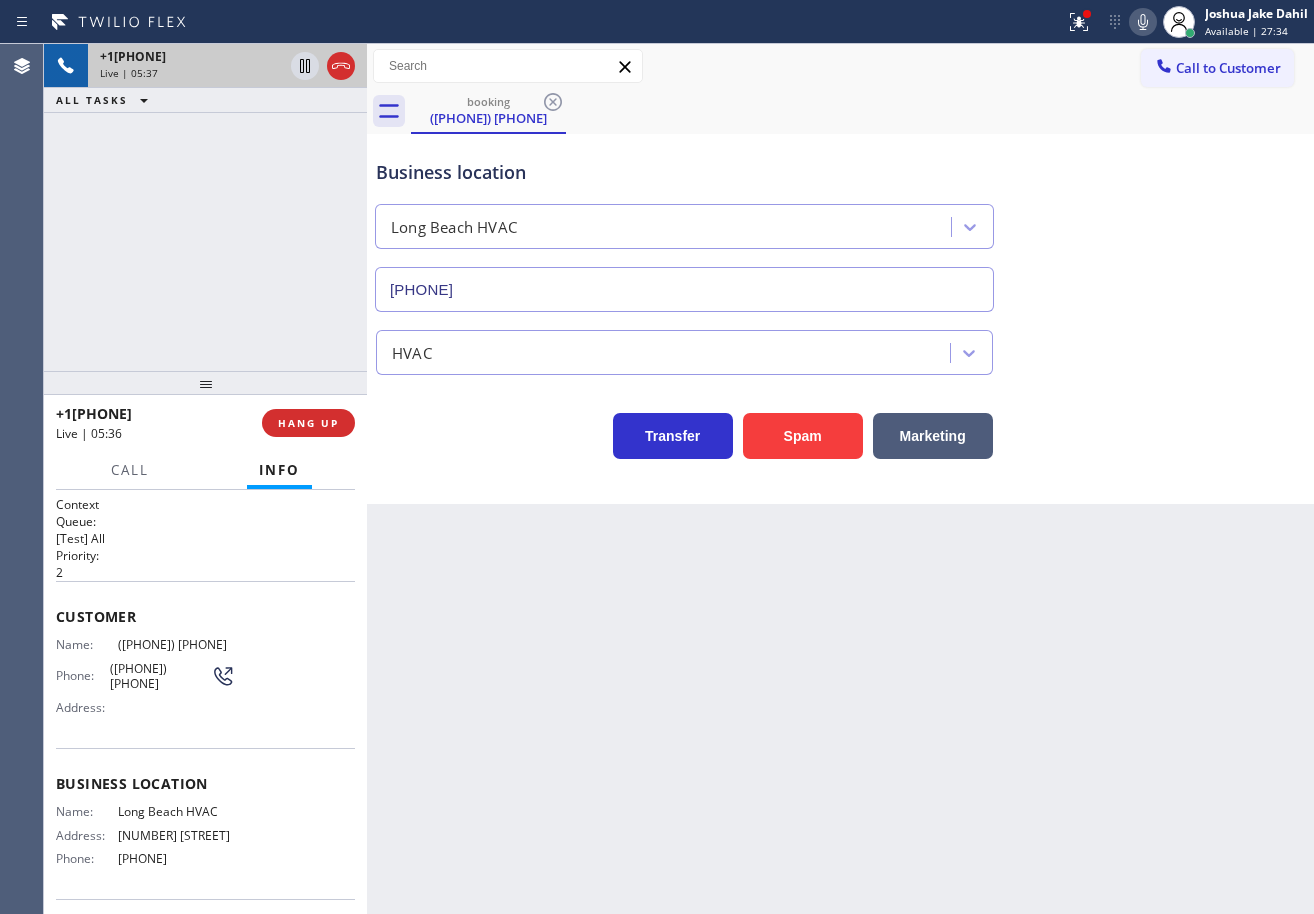 click on "Business location Long Beach HVAC [PHONE]" at bounding box center [840, 221] 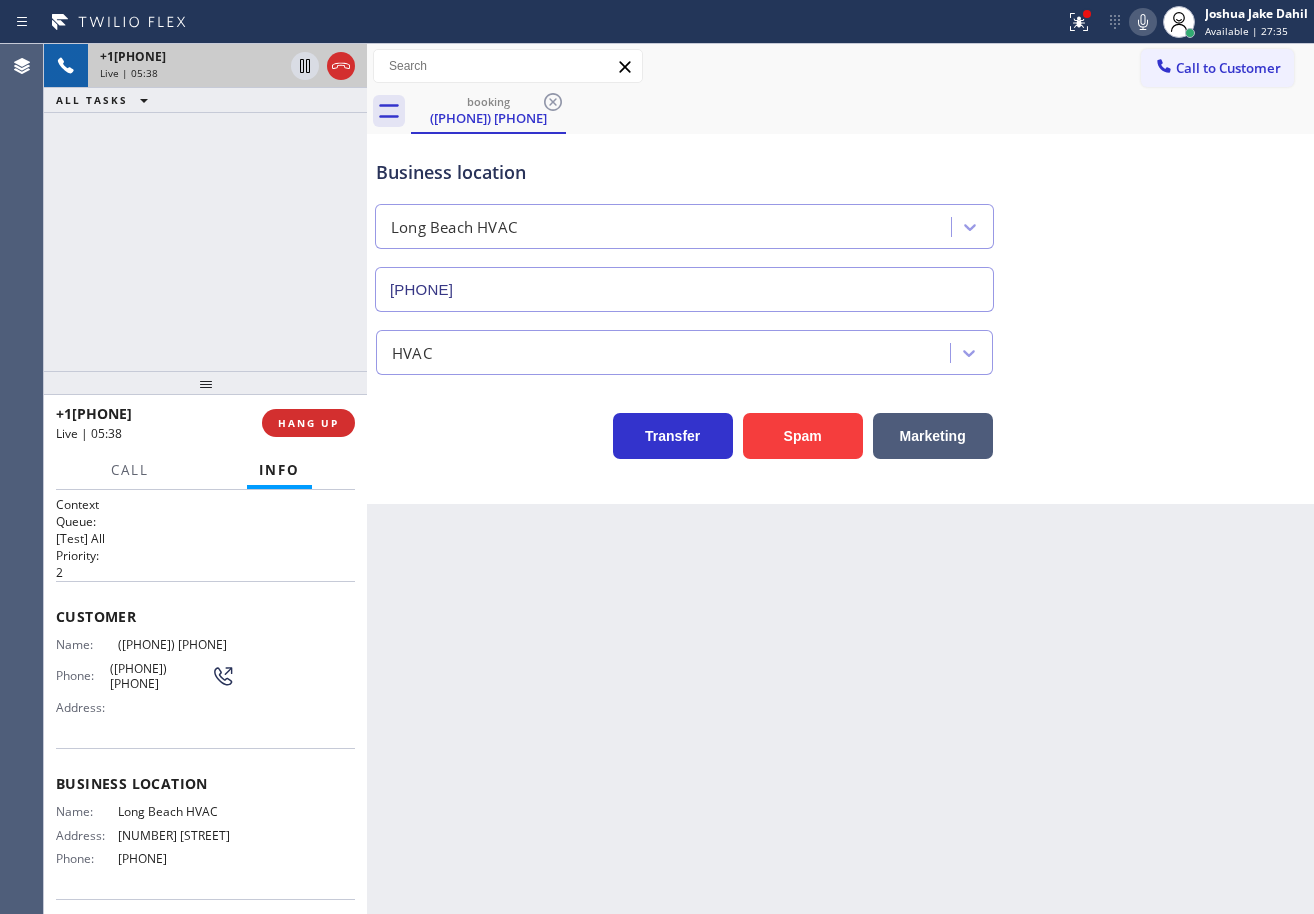 click on "Business location Long Beach HVAC [PHONE]" at bounding box center [840, 221] 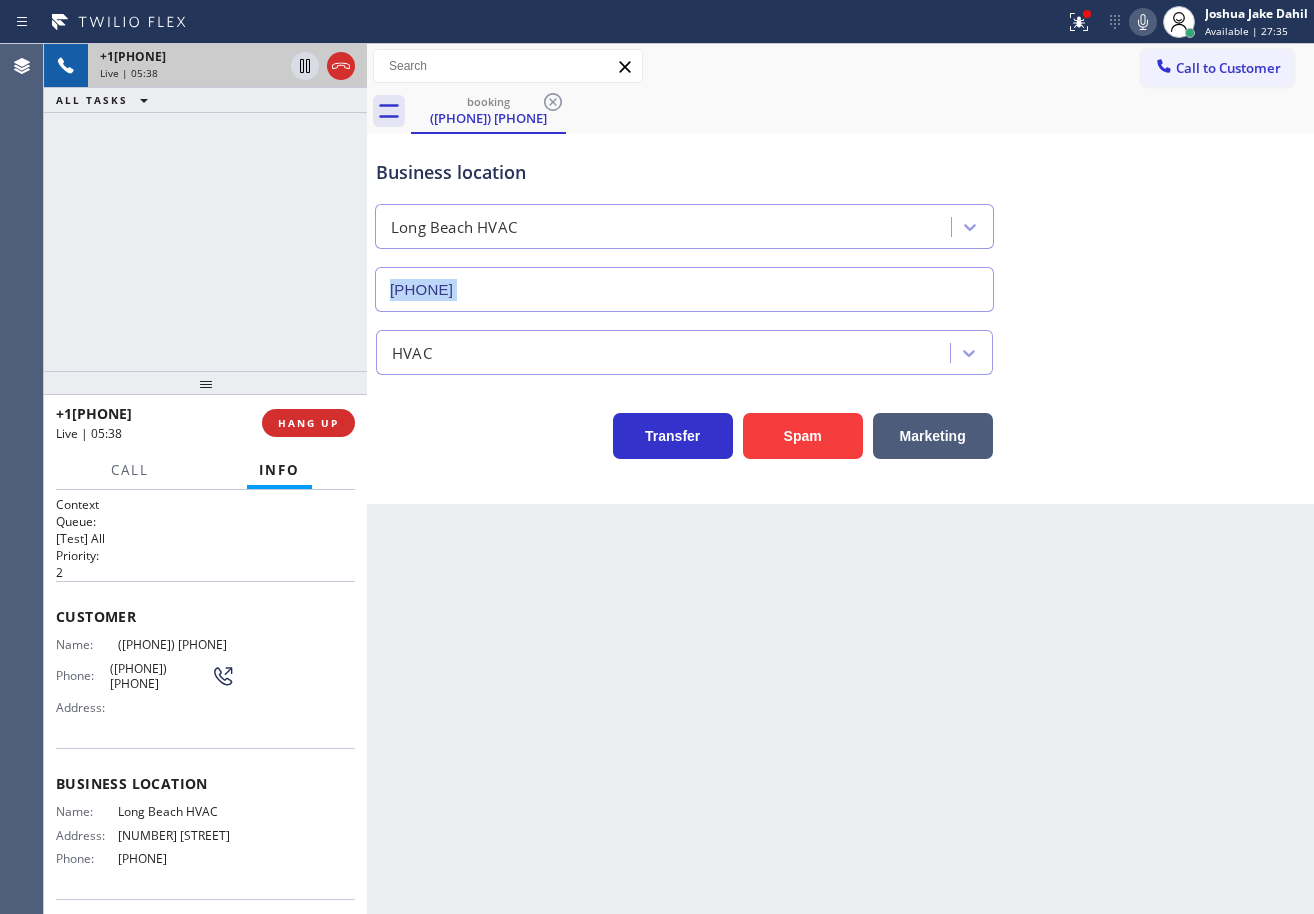 click on "Business location Long Beach HVAC [PHONE]" at bounding box center (840, 221) 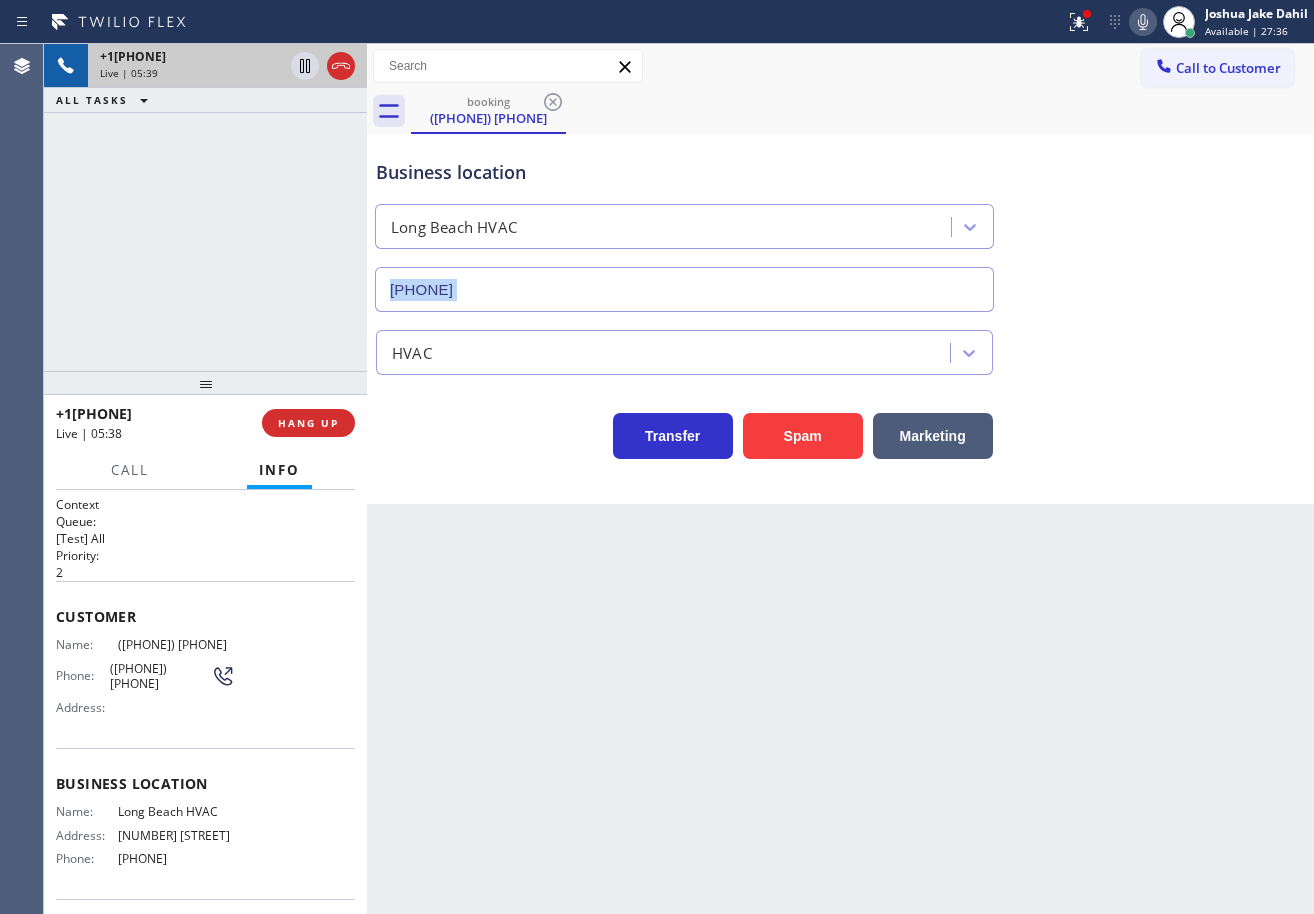 click on "Business location Long Beach HVAC [PHONE]" at bounding box center (840, 221) 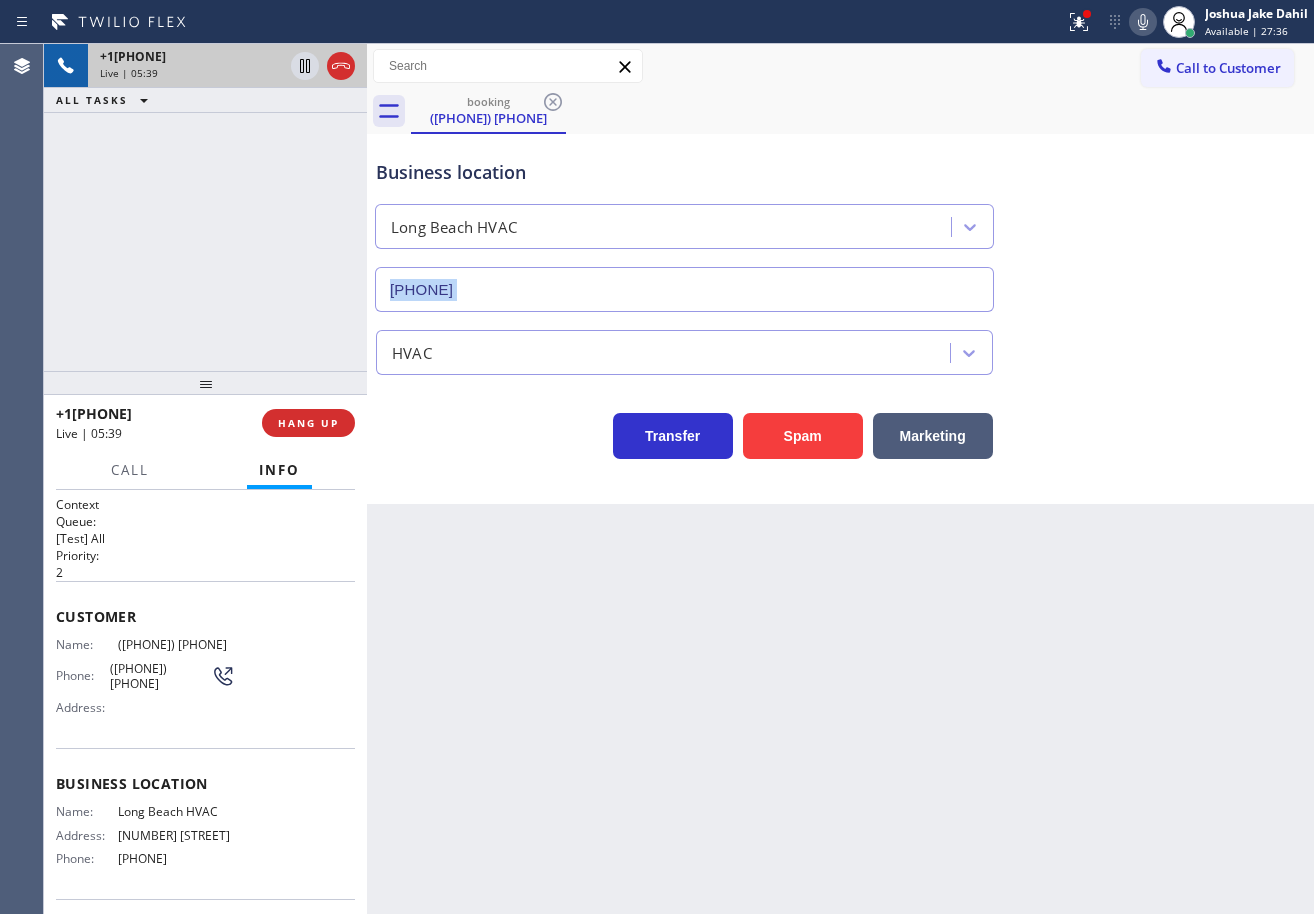 click on "Business location Long Beach HVAC [PHONE]" at bounding box center (840, 221) 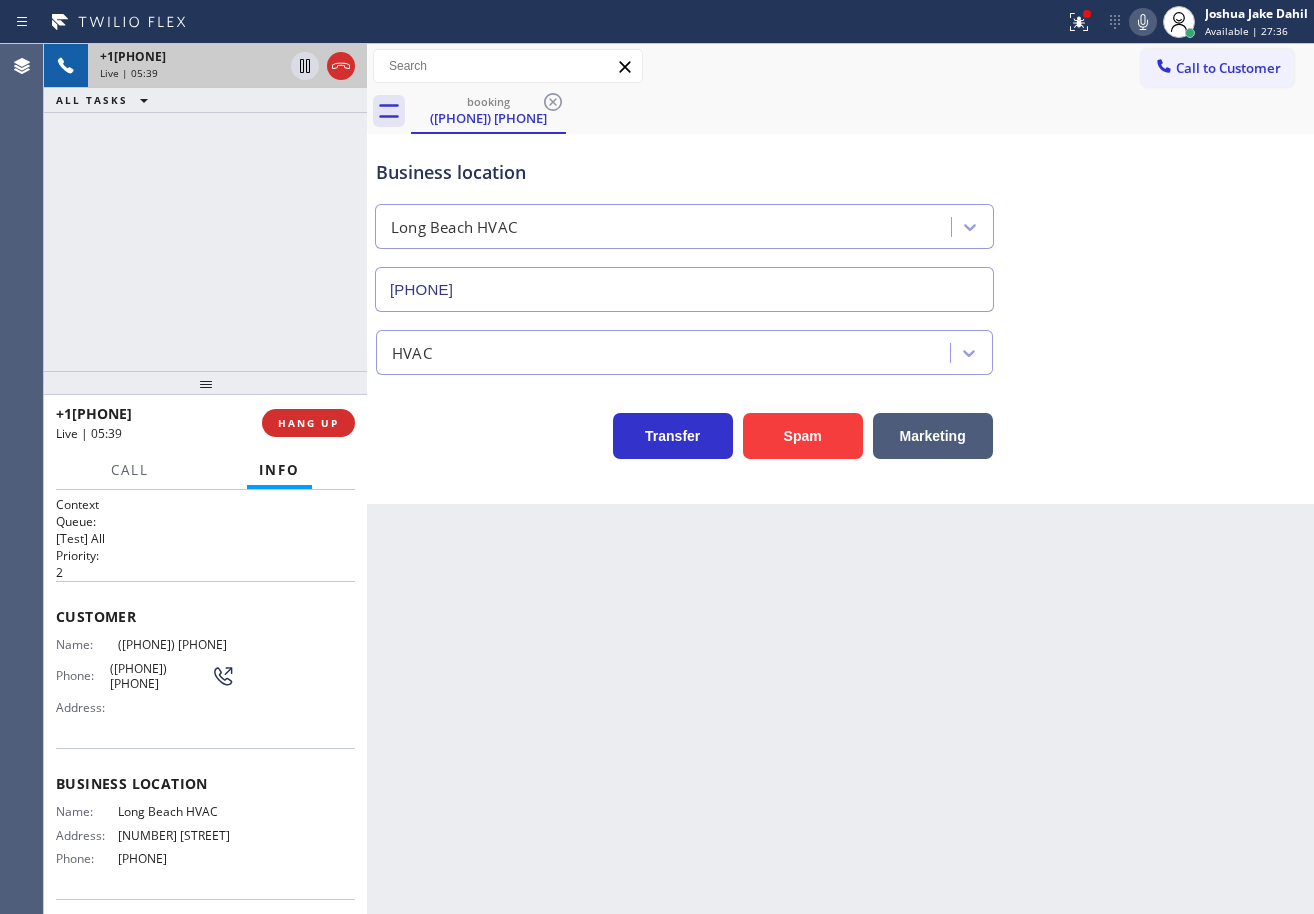 drag, startPoint x: 1049, startPoint y: 244, endPoint x: 1050, endPoint y: 255, distance: 11.045361 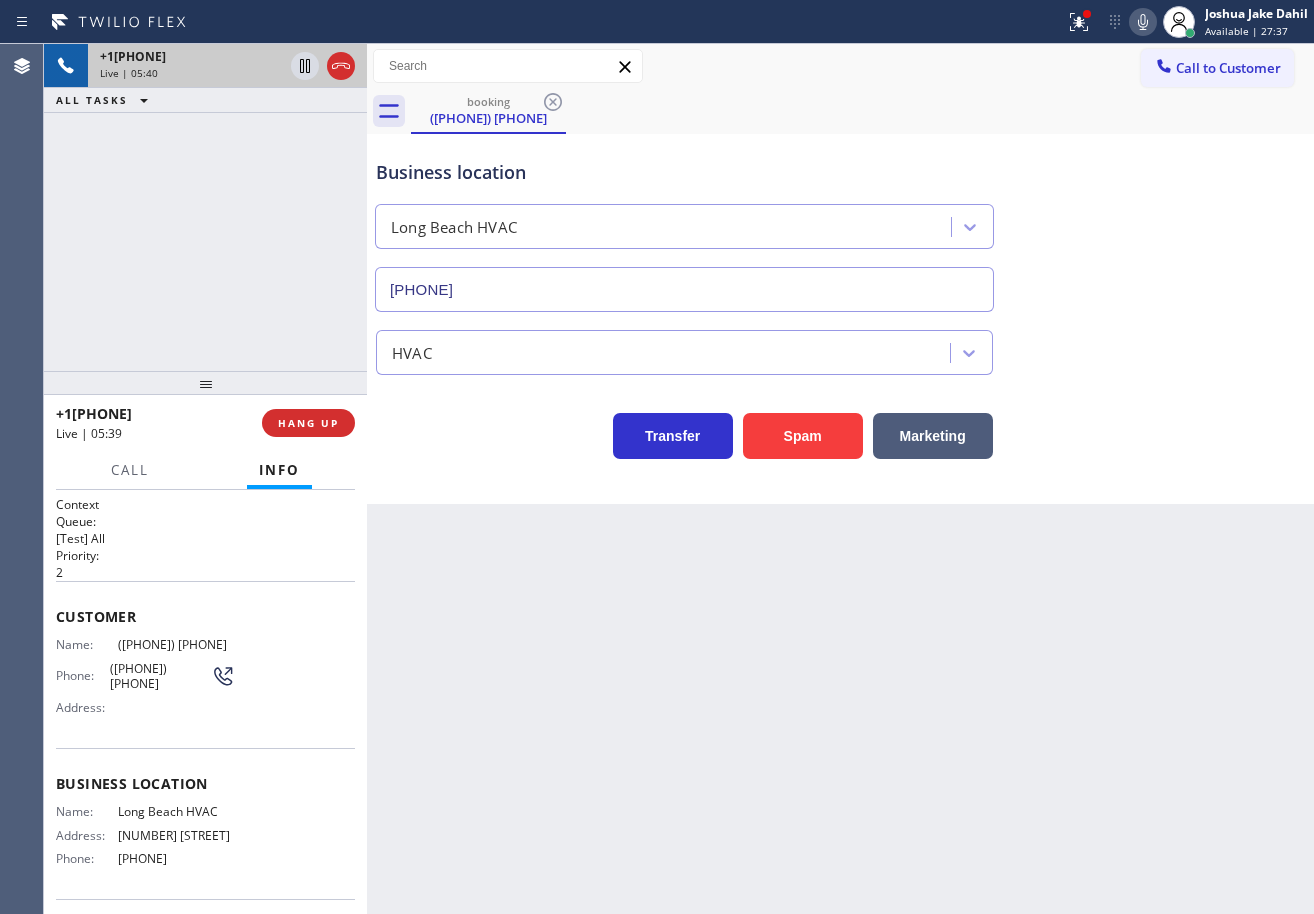 click on "Business location Long Beach HVAC [PHONE]" at bounding box center [840, 221] 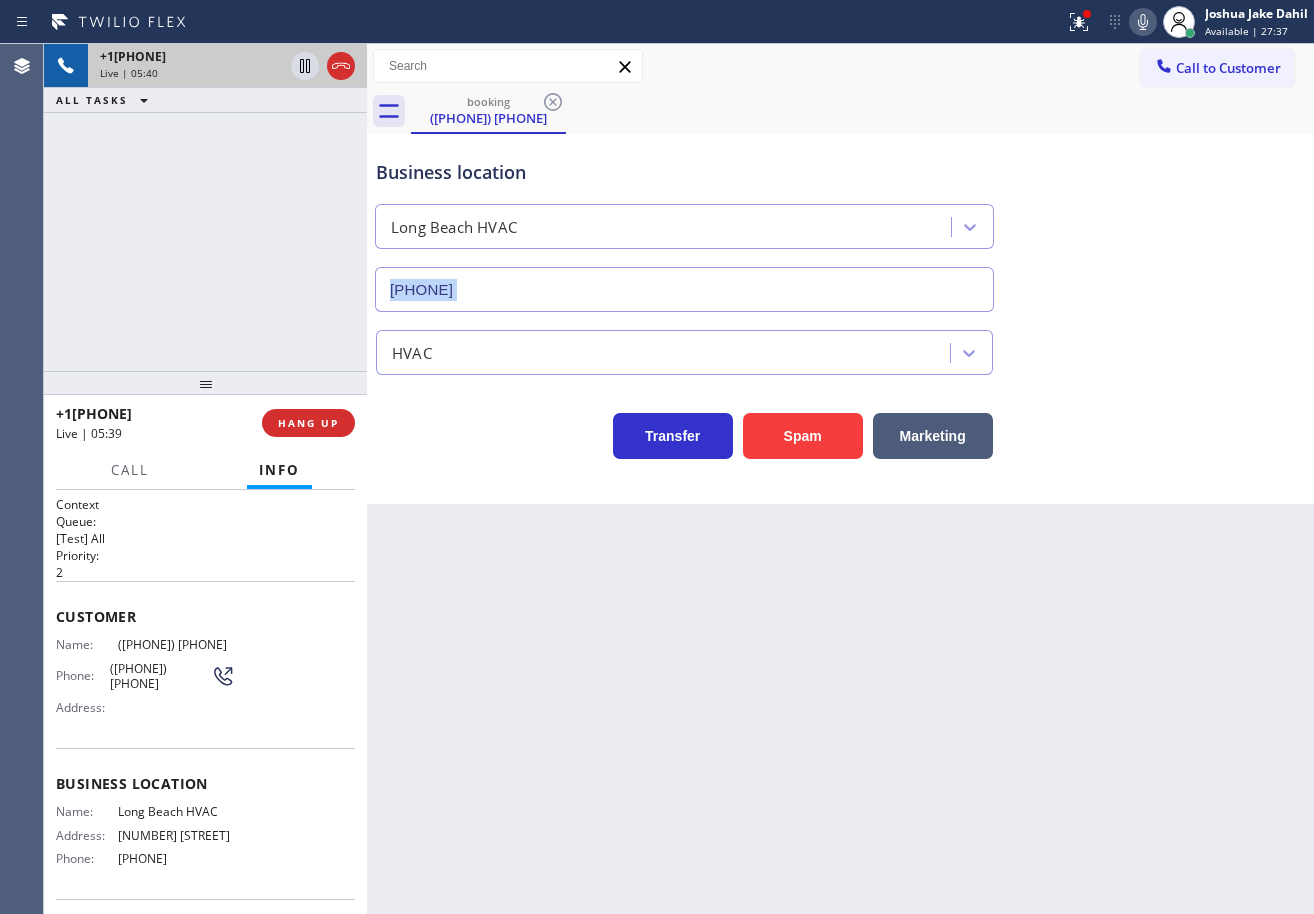 click on "Business location Long Beach HVAC [PHONE]" at bounding box center (840, 221) 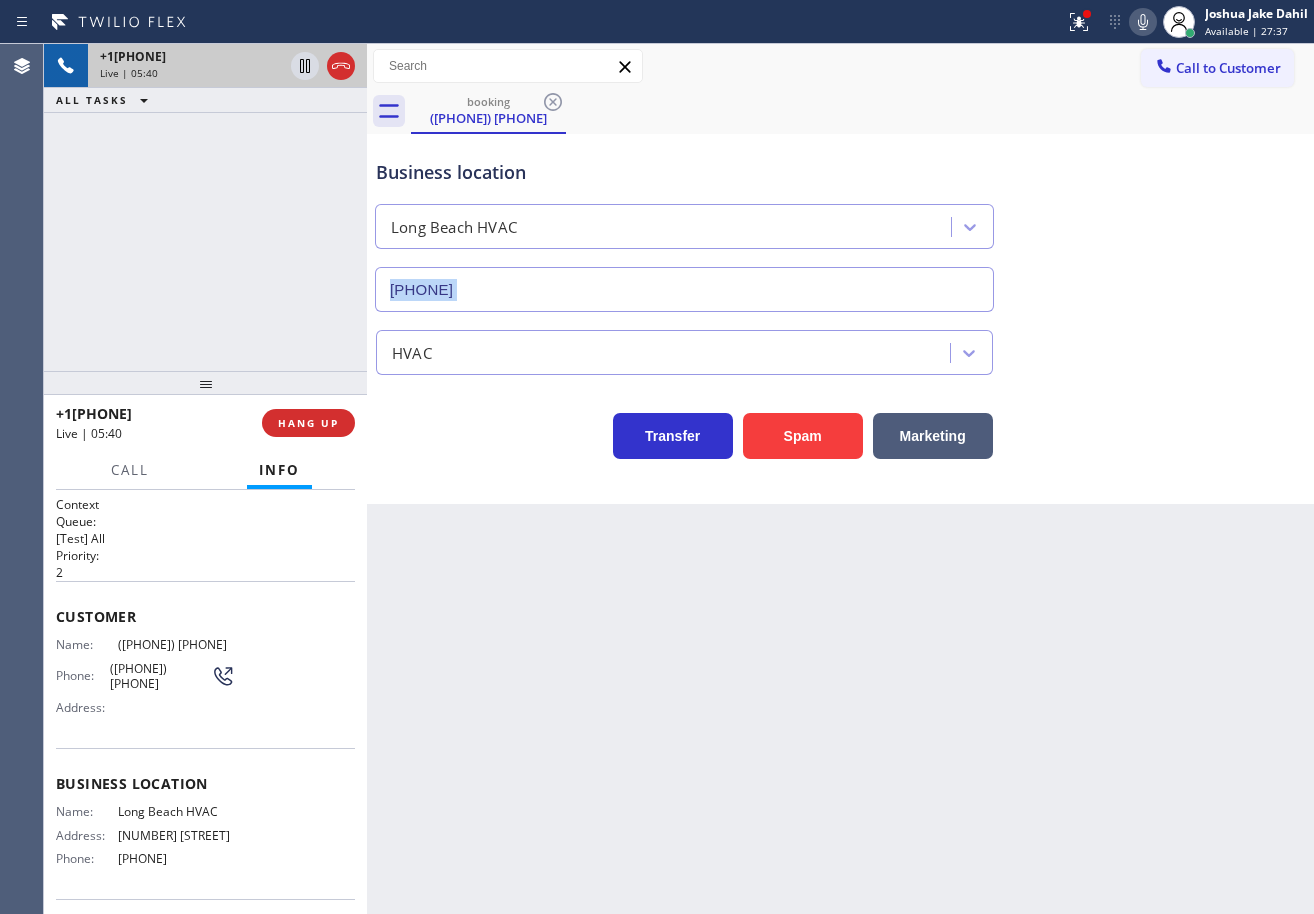 click on "Business location Long Beach HVAC [PHONE]" at bounding box center [840, 221] 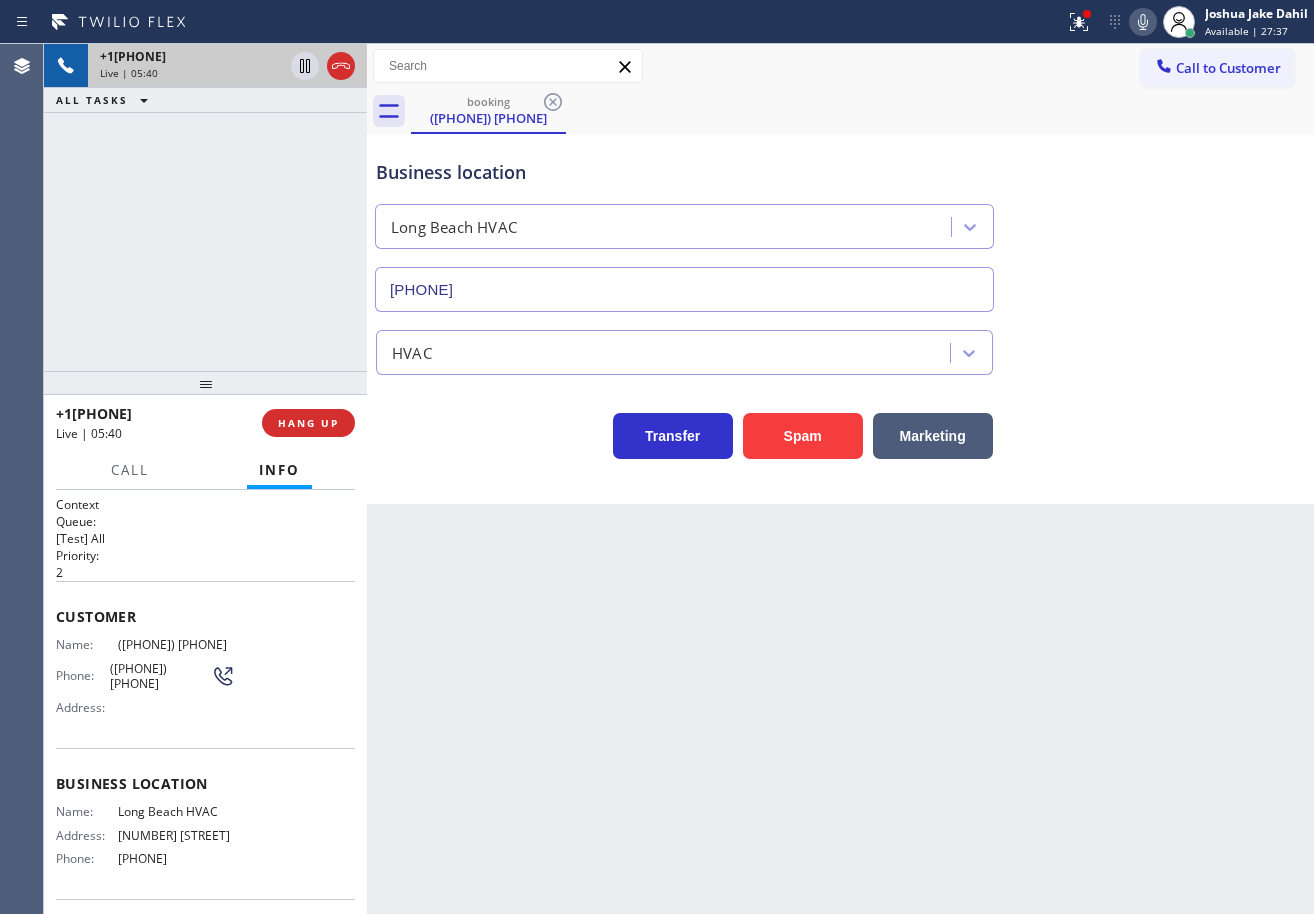 drag, startPoint x: 1062, startPoint y: 254, endPoint x: 1092, endPoint y: 243, distance: 31.95309 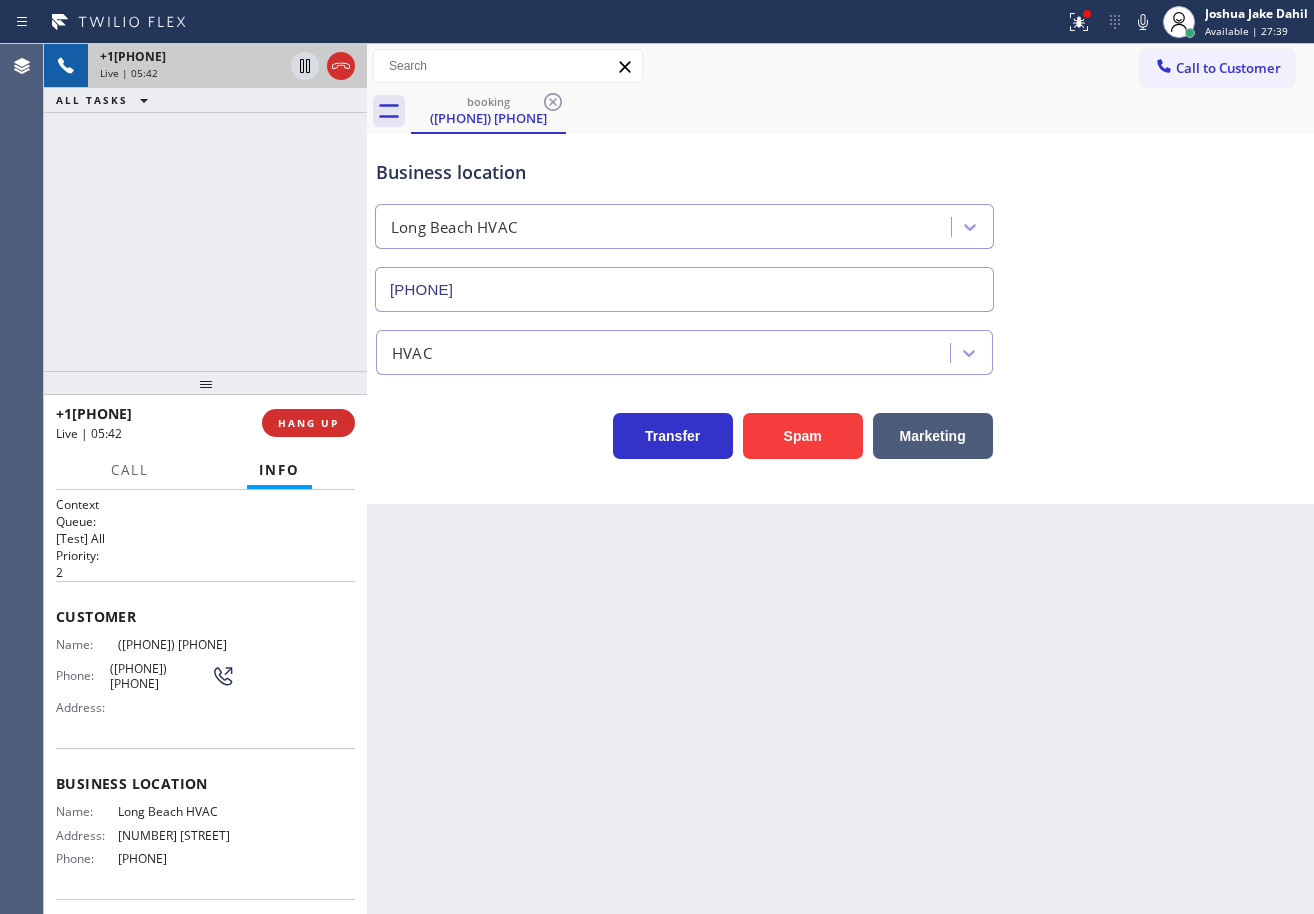 drag, startPoint x: 1143, startPoint y: 22, endPoint x: 1159, endPoint y: 199, distance: 177.7217 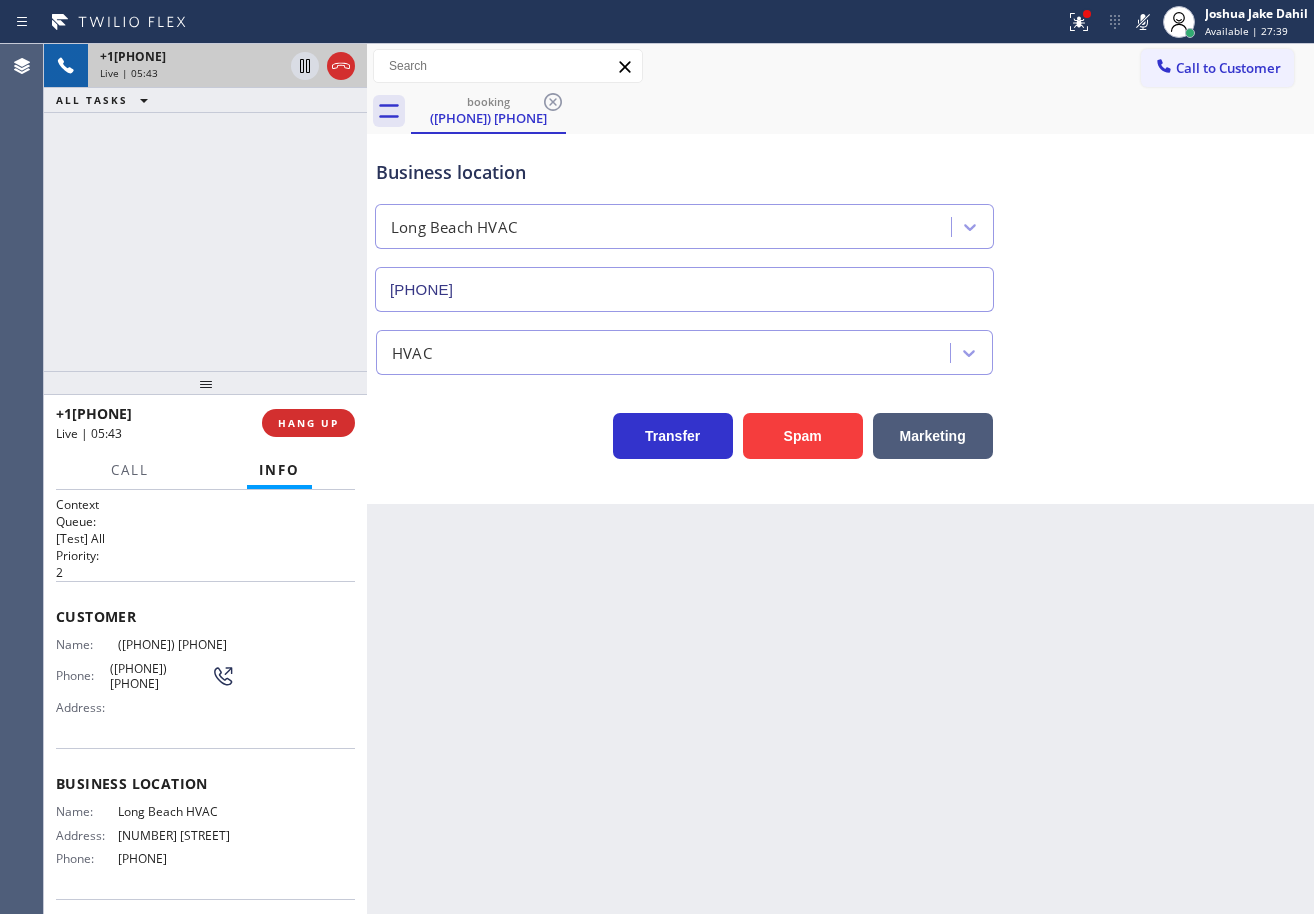 click on "Business location Long Beach HVAC [PHONE]" at bounding box center (840, 221) 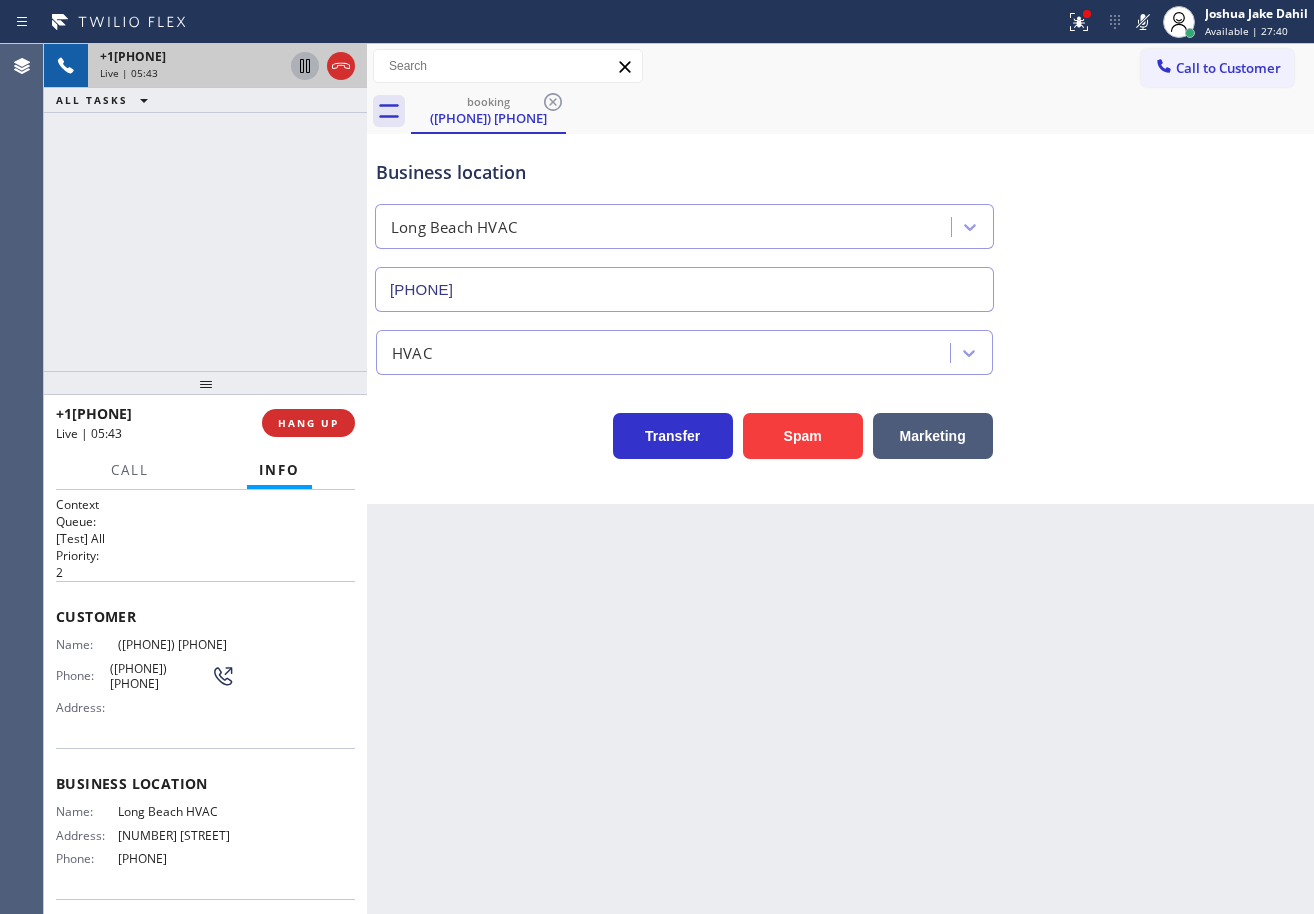 click 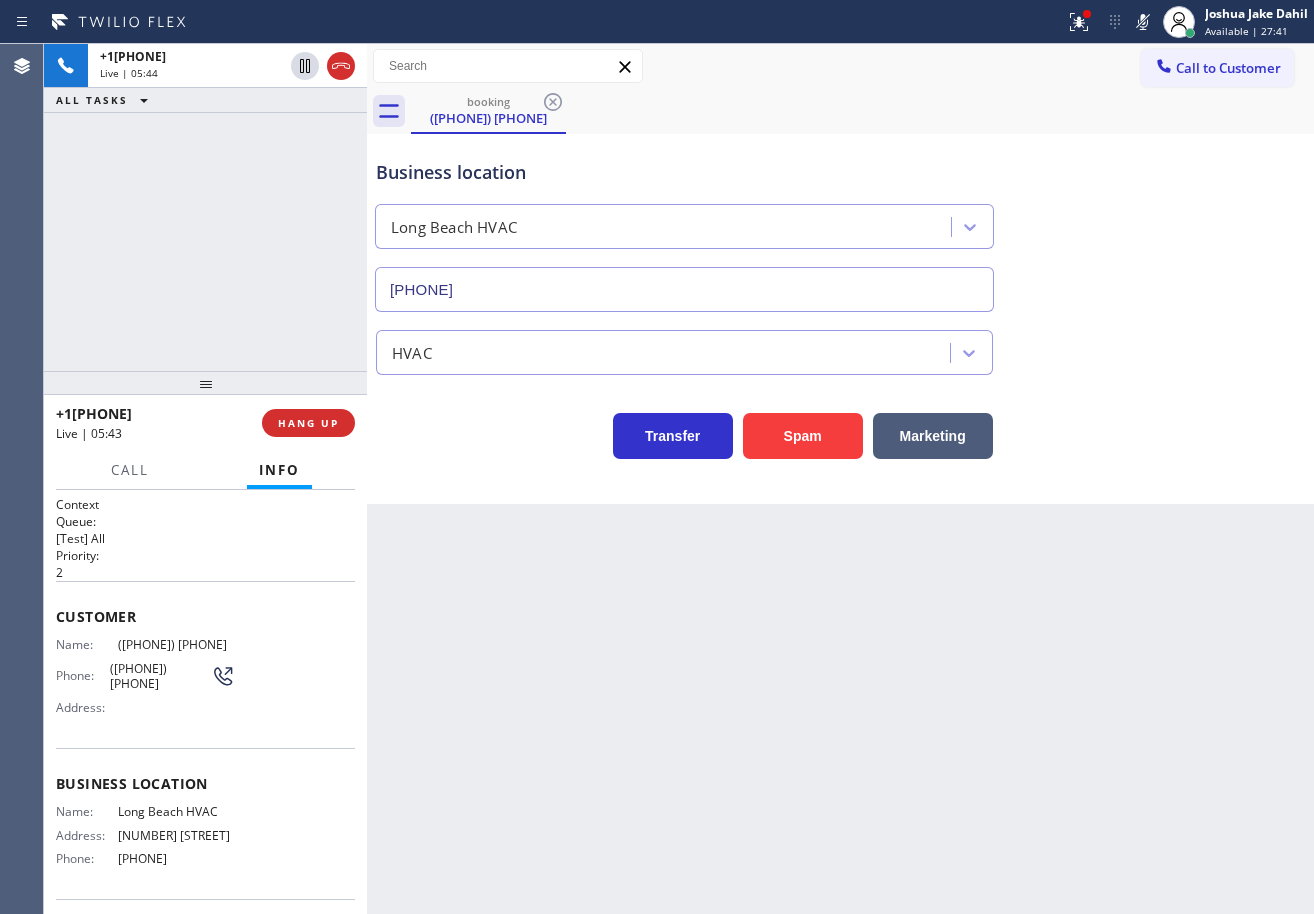 click on "[PHONE] Live | 05:44 ALL TASKS ALL TASKS ACTIVE TASKS TASKS IN WRAP UP" at bounding box center (205, 207) 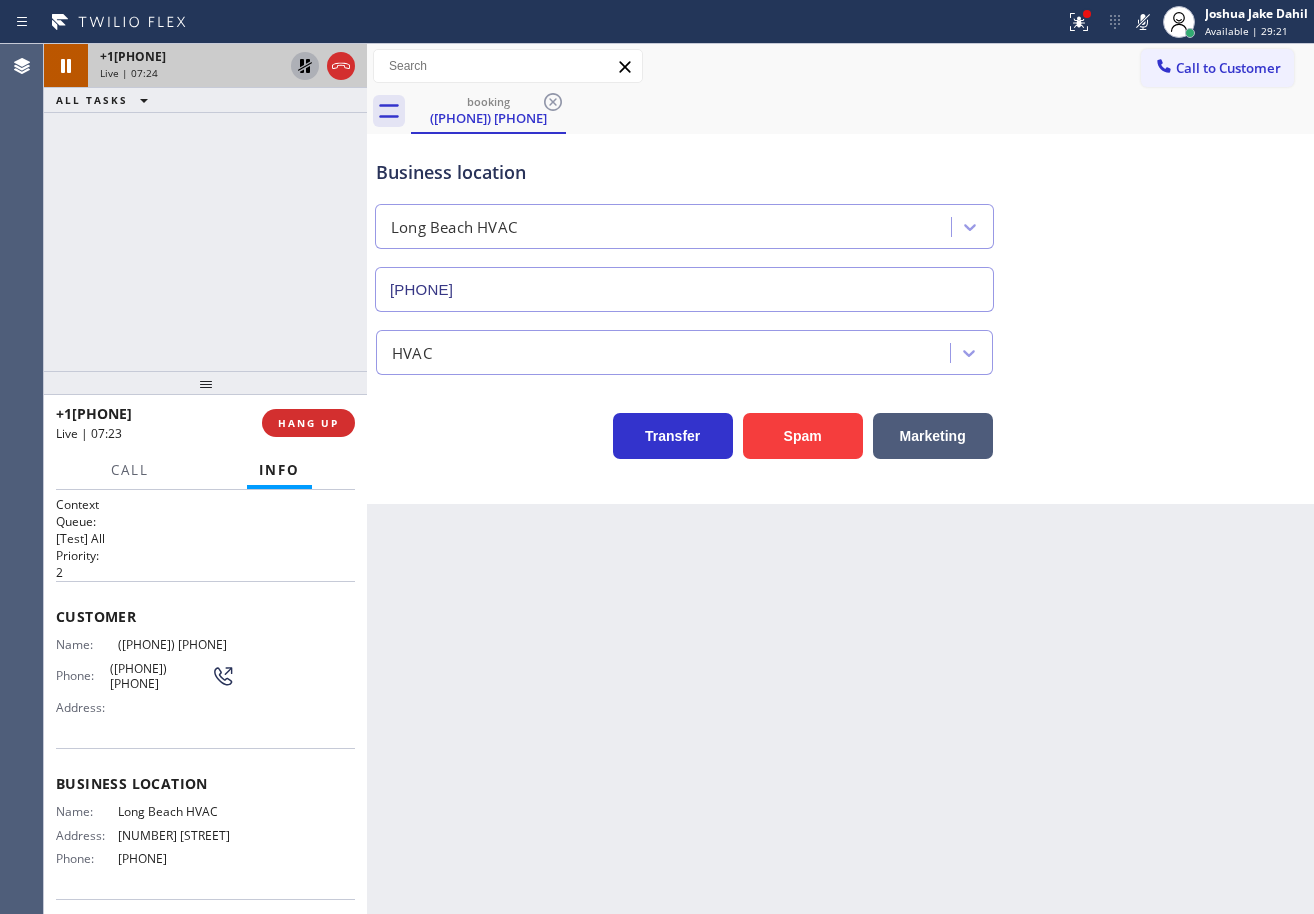 drag, startPoint x: 304, startPoint y: 62, endPoint x: 455, endPoint y: 96, distance: 154.78049 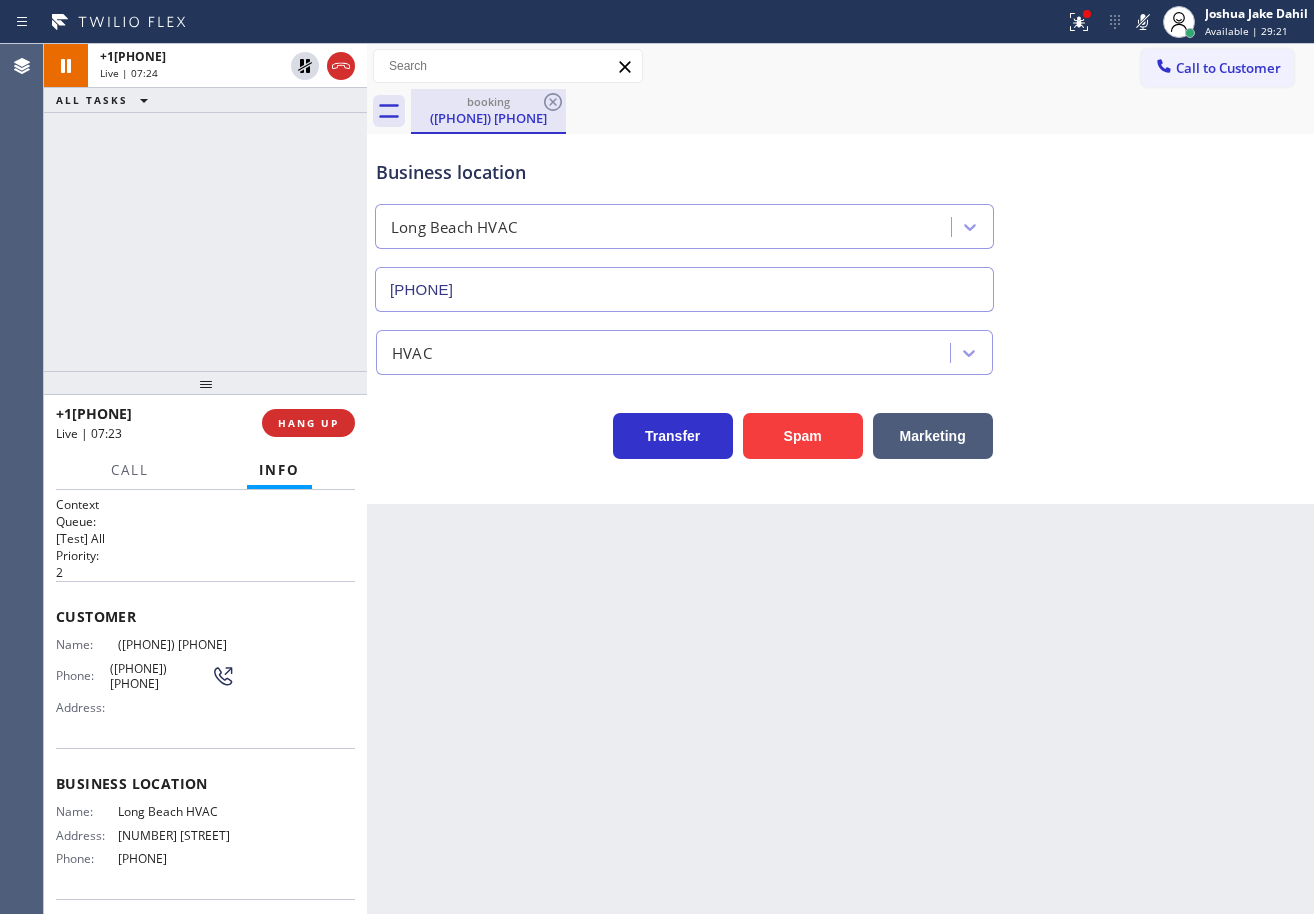 click 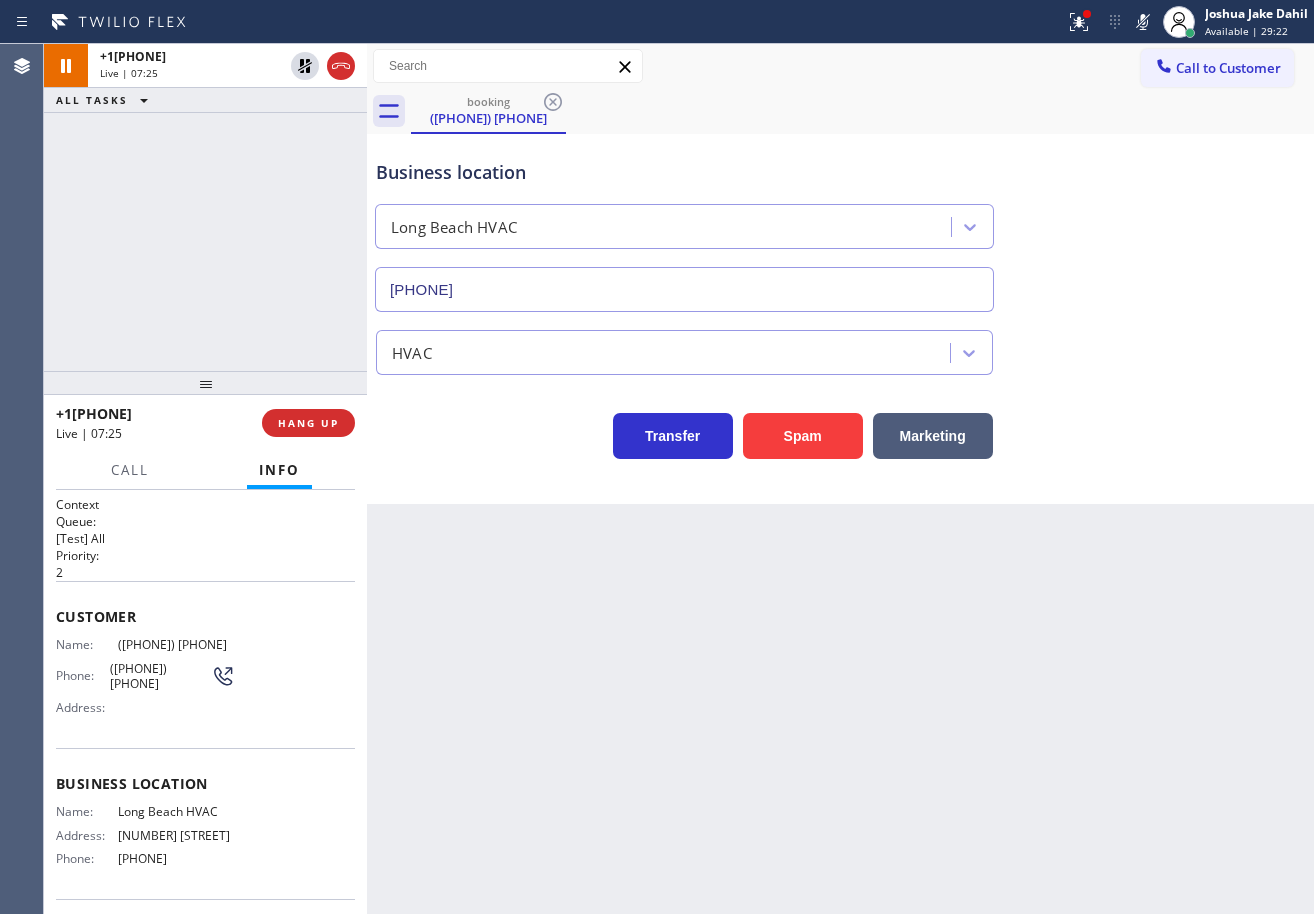 click 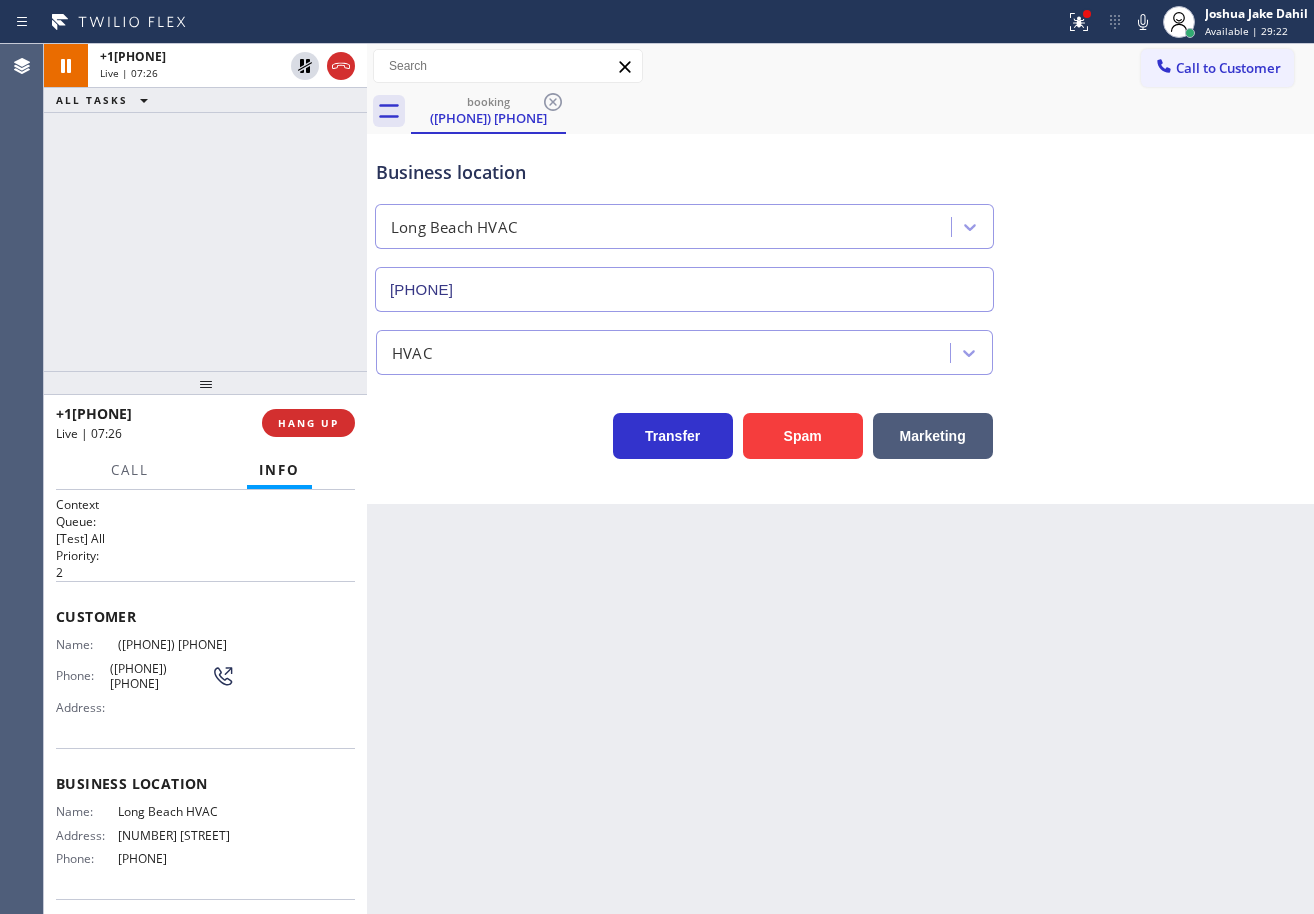 click on "Call to Customer Outbound call Location Cudahy Heating and Air Conditioning Your caller id phone number [PHONE] Customer number Call Outbound call Technician Search Technician Your caller id phone number Your caller id phone number Call" at bounding box center (840, 66) 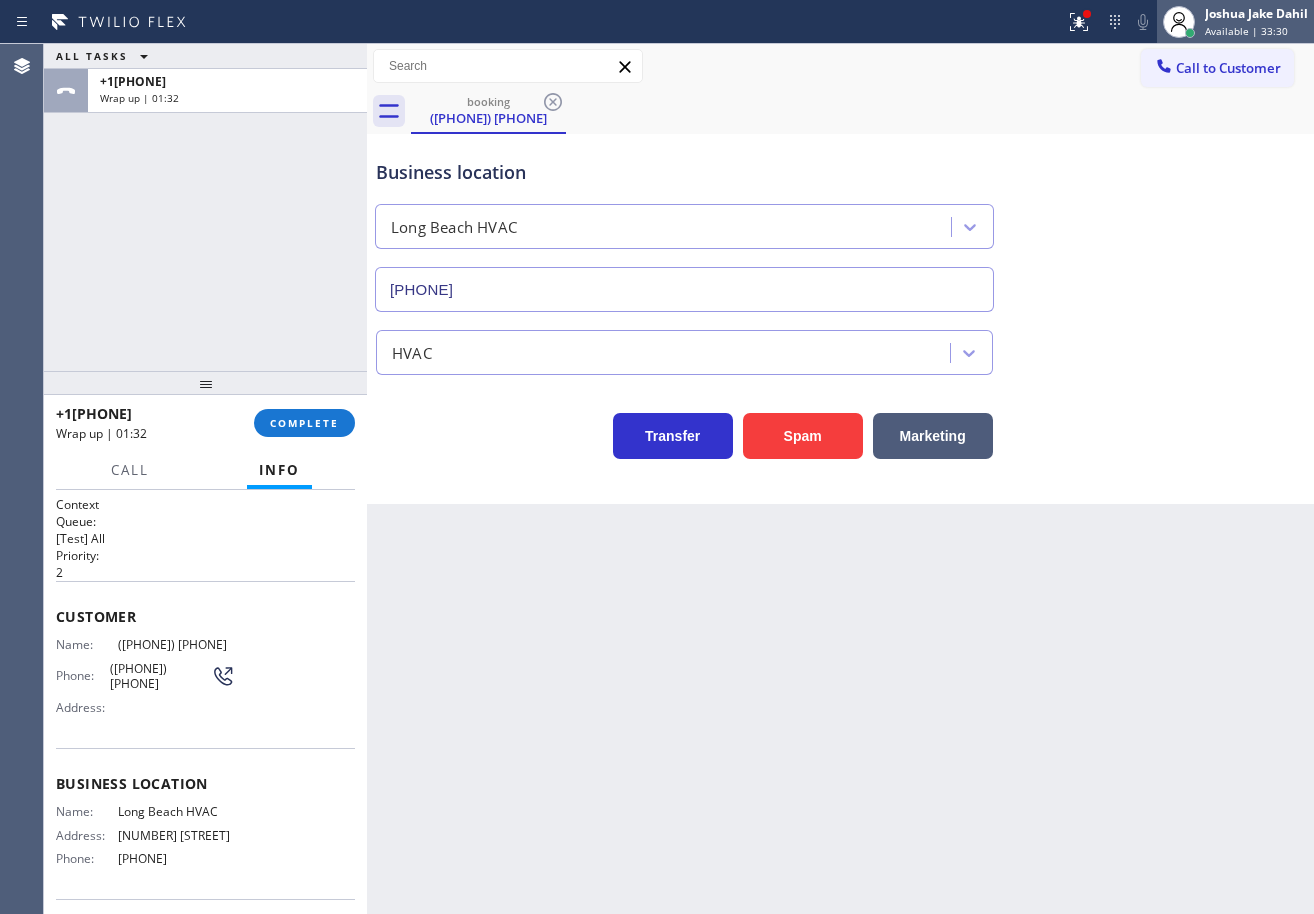 click on "Available | 33:30" at bounding box center (1246, 31) 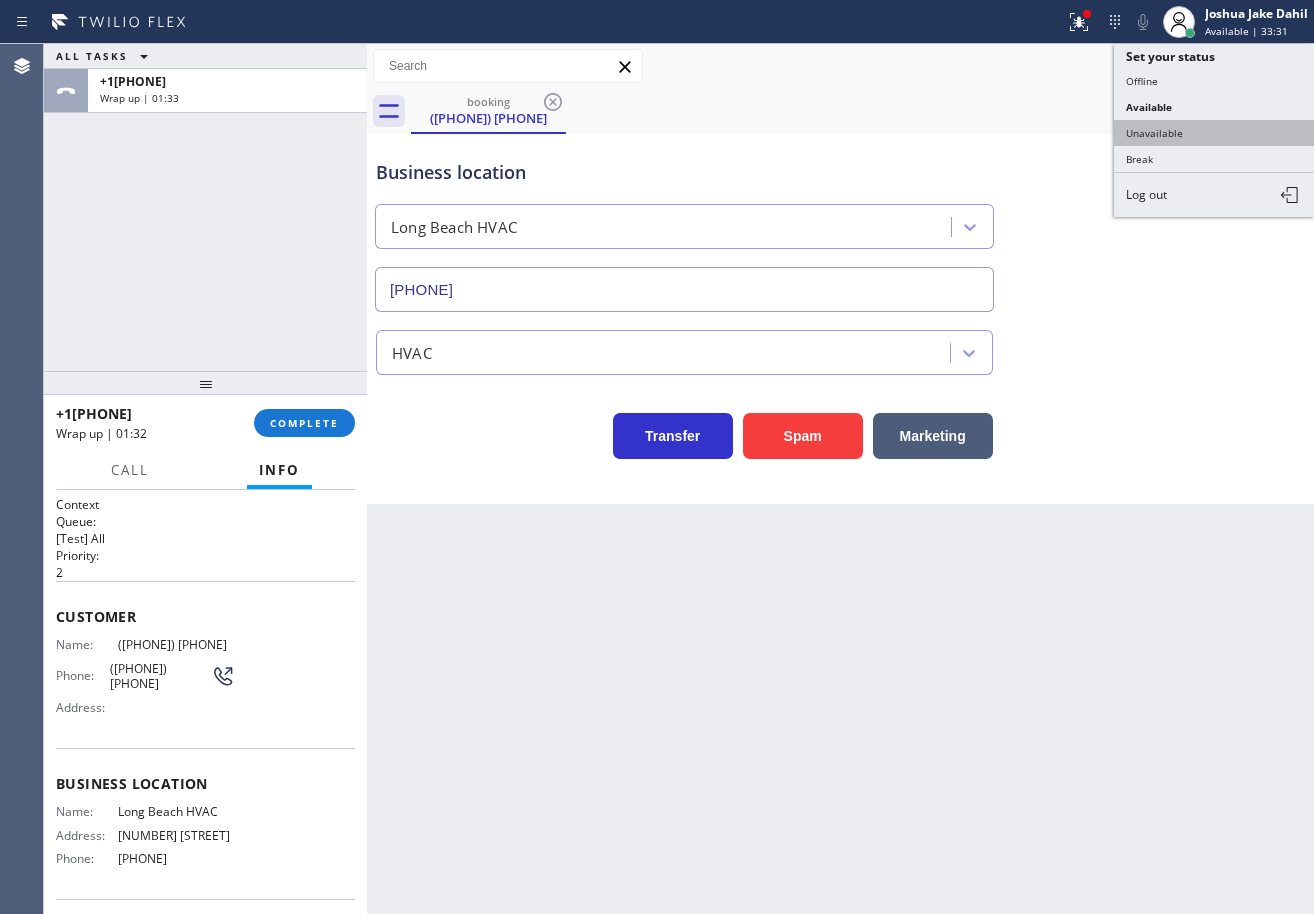 click on "Unavailable" at bounding box center (1214, 133) 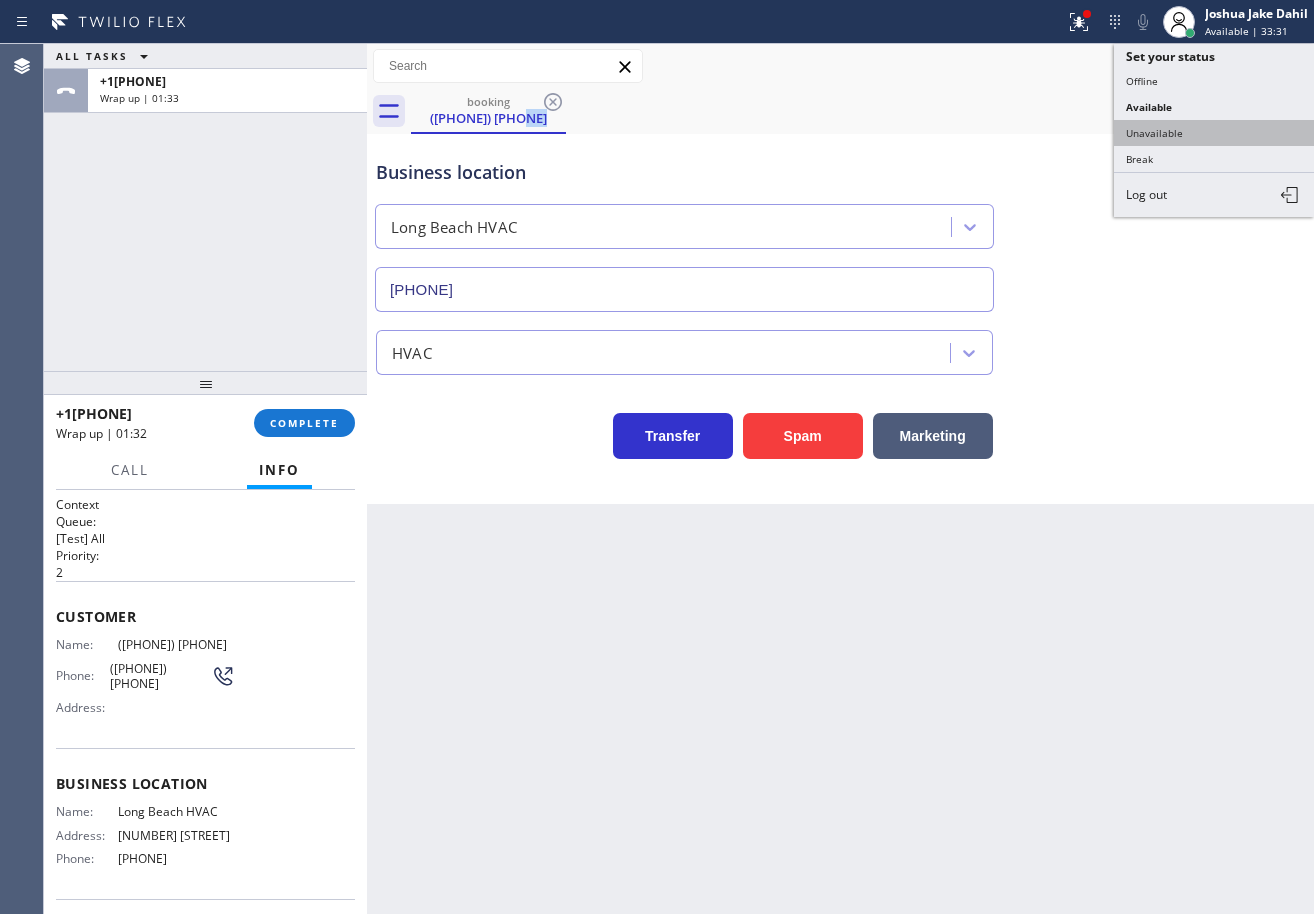 click on "booking ([PHONE])" at bounding box center [862, 111] 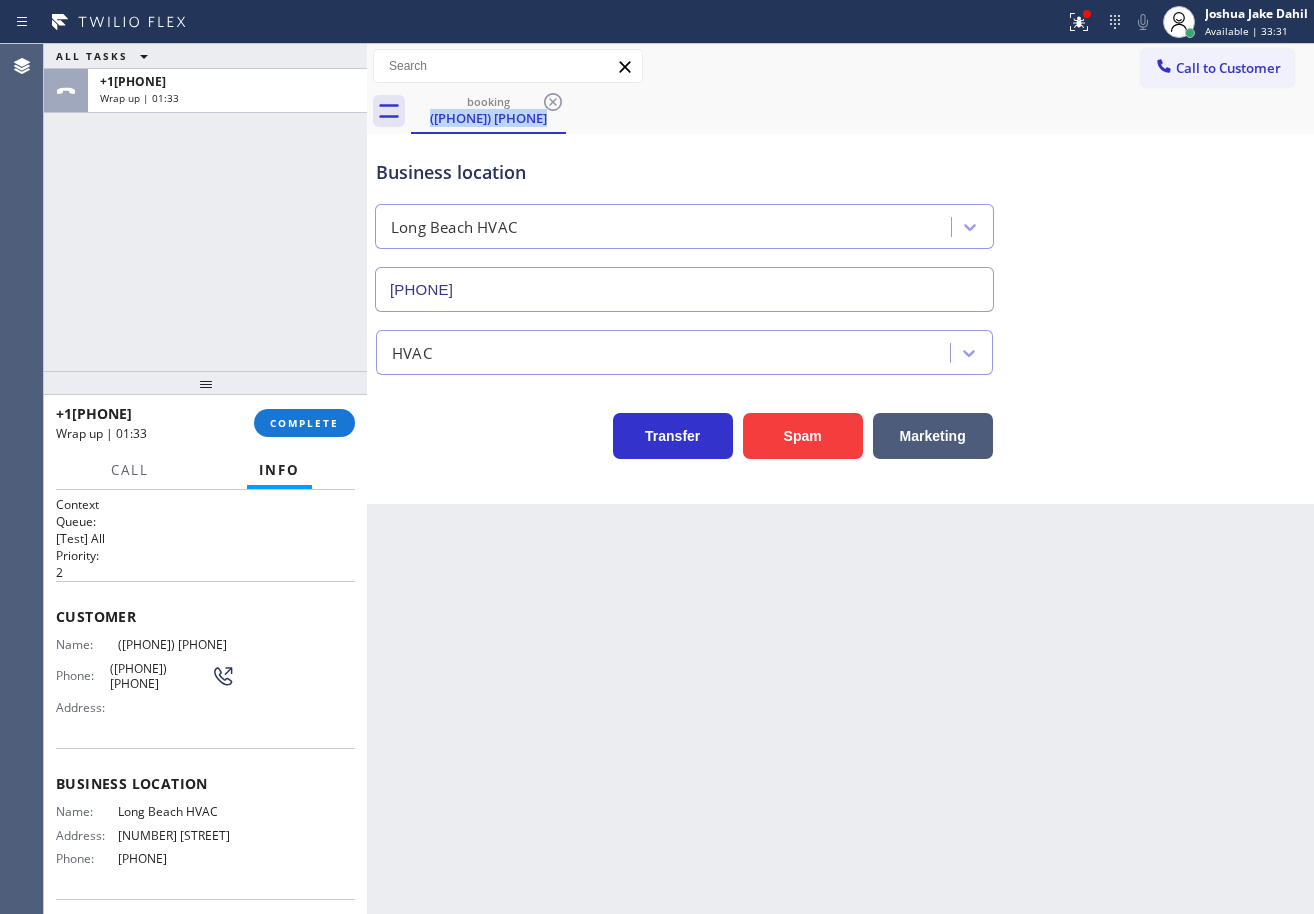 click on "booking ([PHONE])" at bounding box center [862, 111] 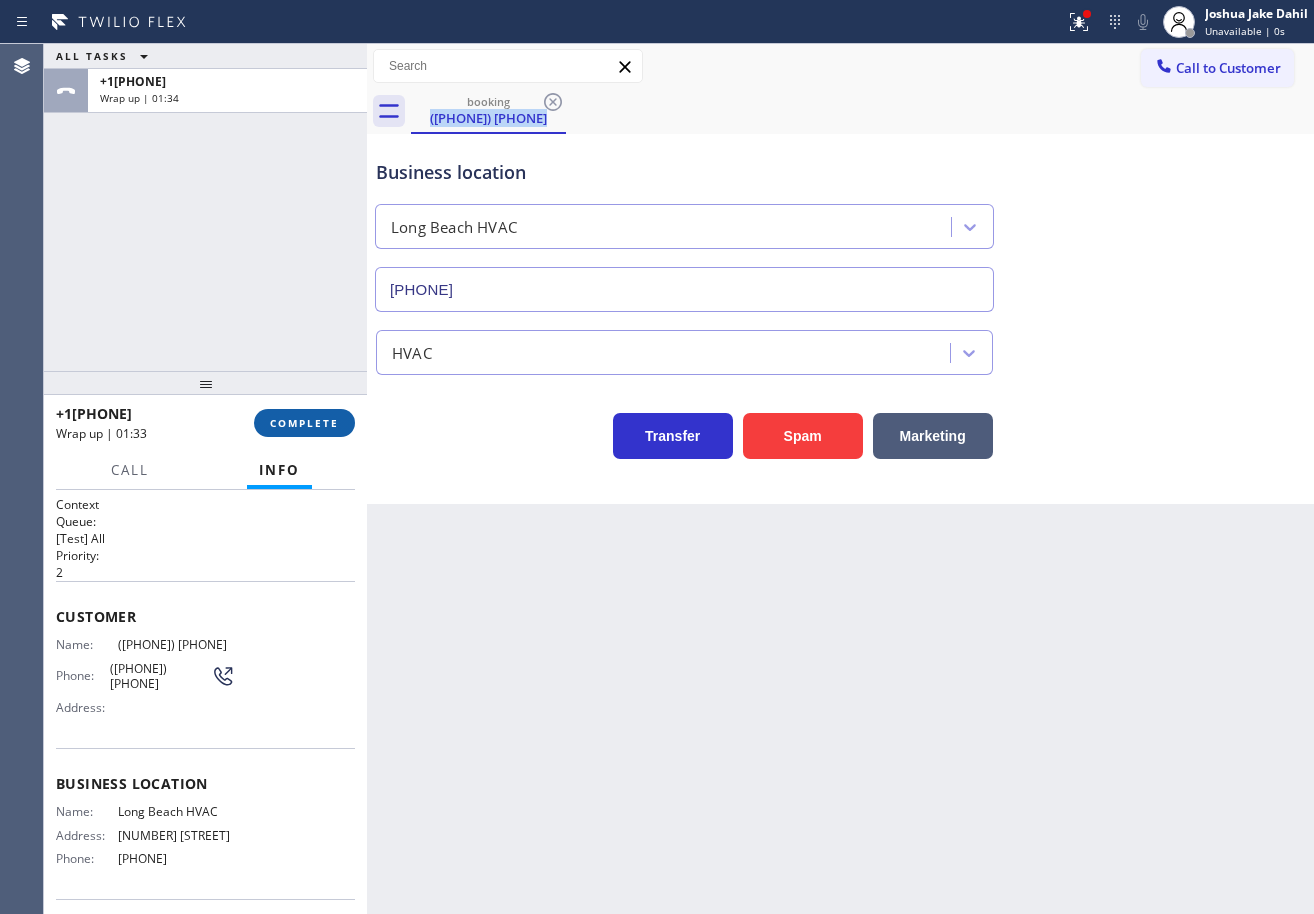 click on "COMPLETE" at bounding box center [304, 423] 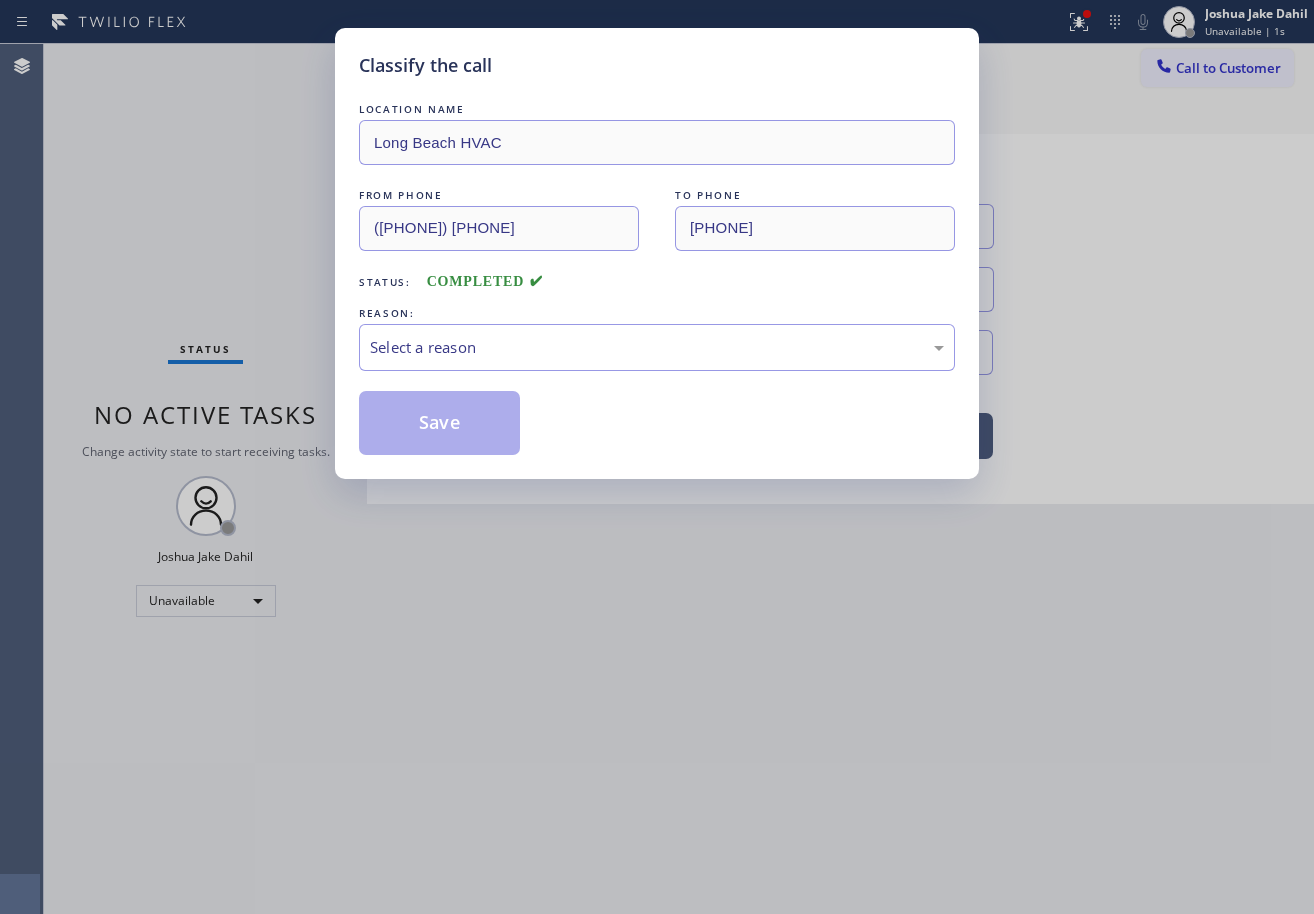 click on "LOCATION NAME Long Beach HVAC FROM PHONE [PHONE] TO PHONE [PHONE] Status: COMPLETED REASON: Select a reason Save" at bounding box center (657, 277) 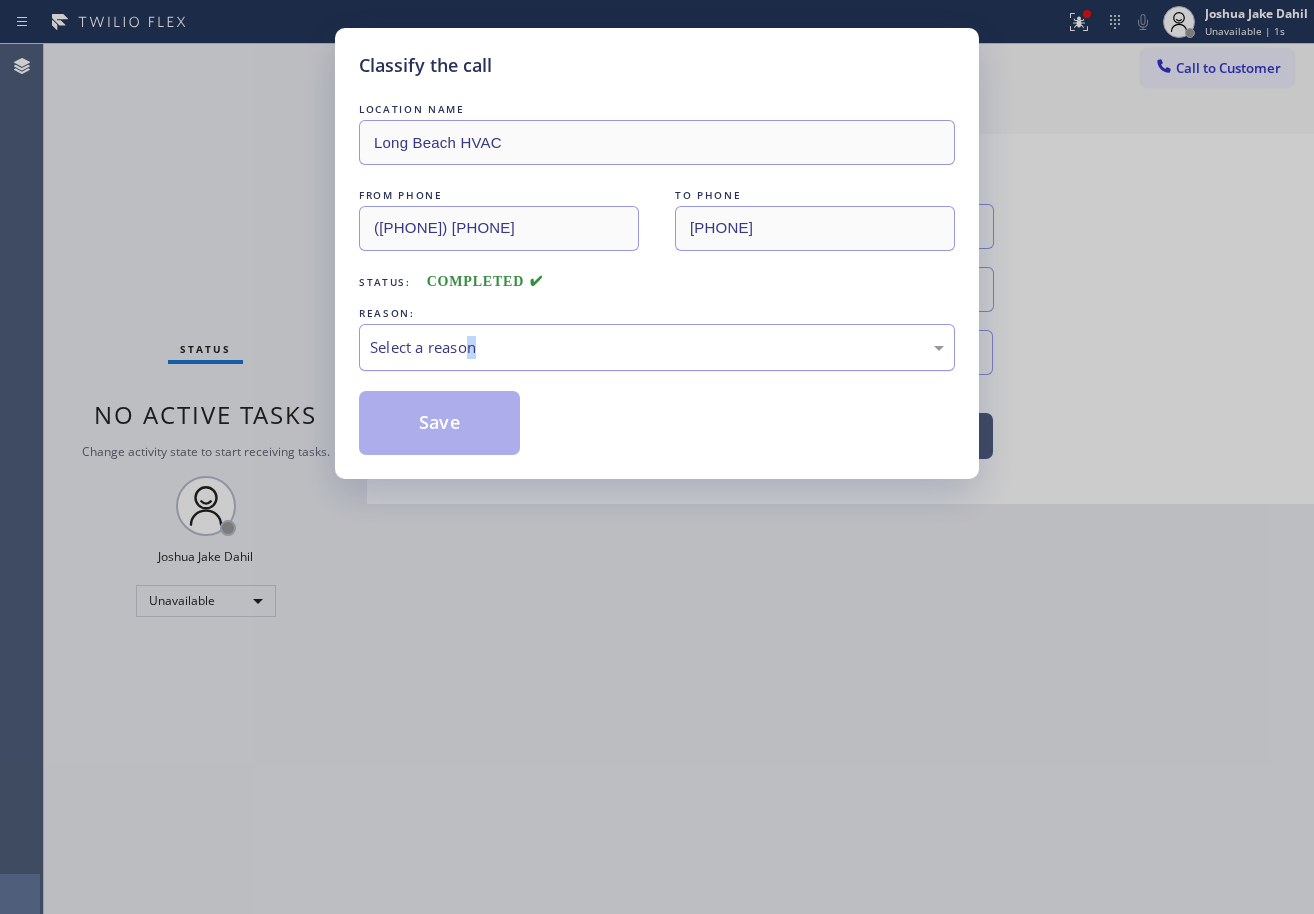 click on "LOCATION NAME Long Beach HVAC FROM PHONE [PHONE] TO PHONE [PHONE] Status: COMPLETED REASON: Select a reason Save" at bounding box center (657, 277) 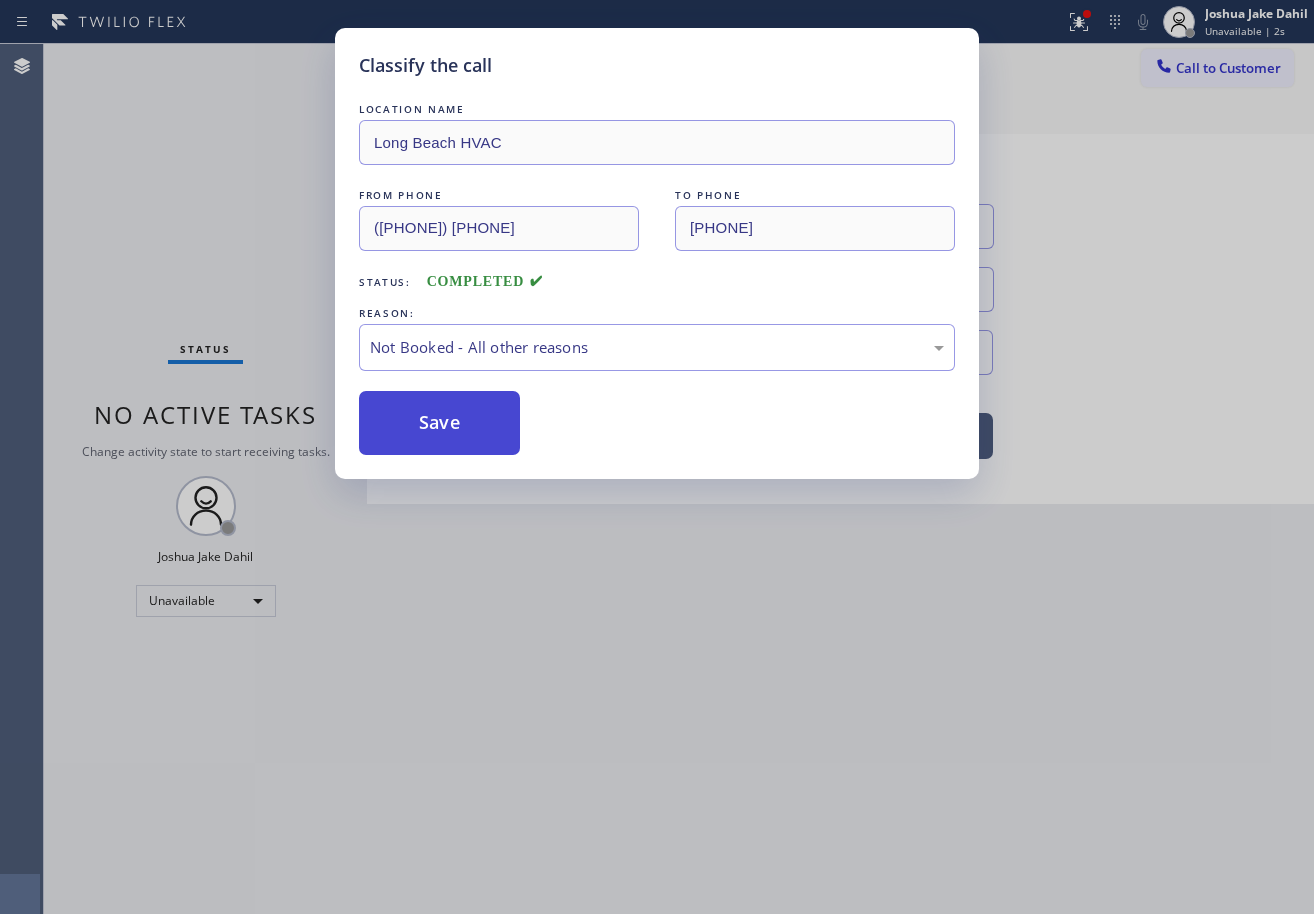 click on "Save" at bounding box center [439, 423] 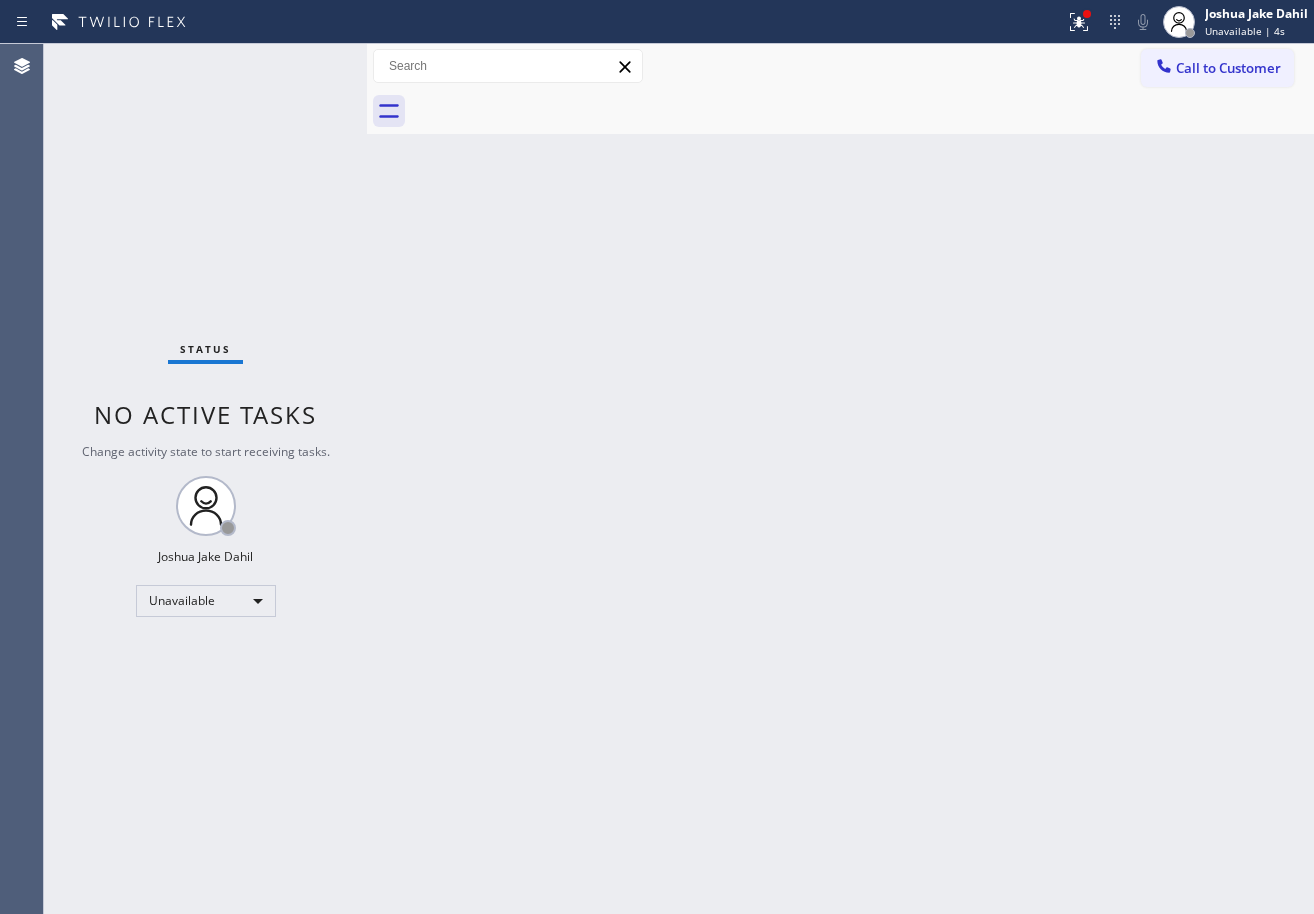 click on "Call to Customer" at bounding box center (1228, 68) 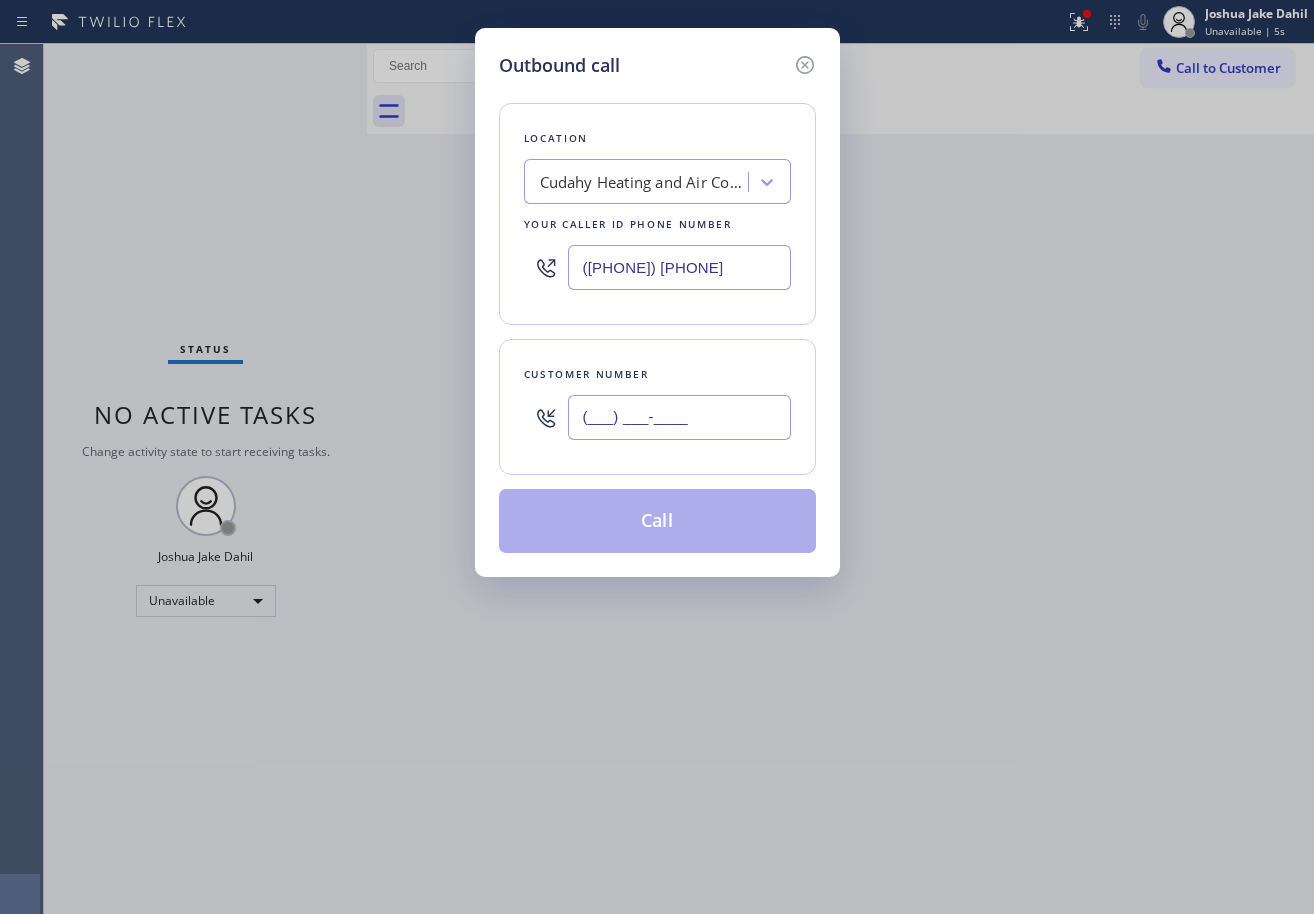 click on "(___) ___-____" at bounding box center (679, 417) 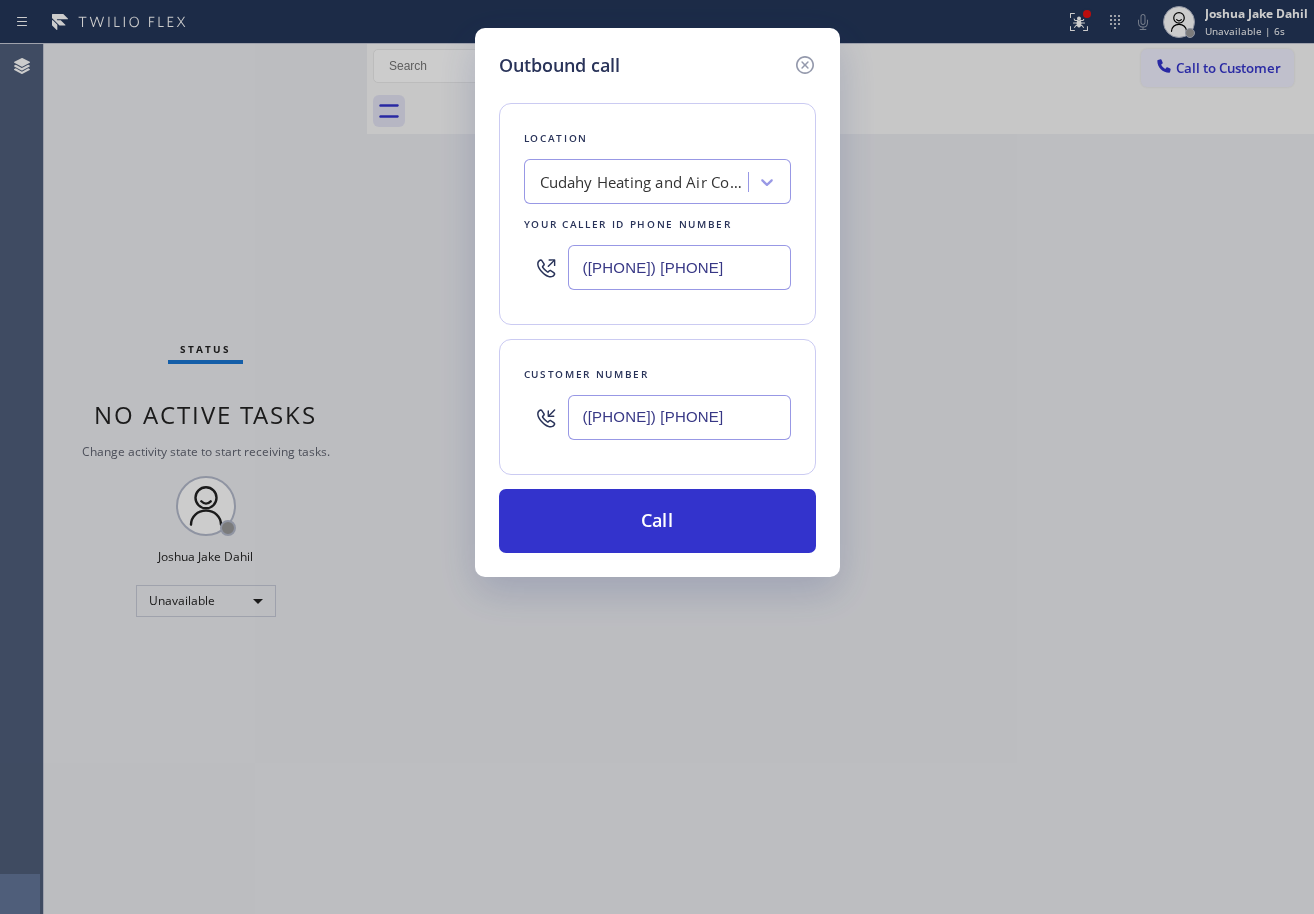 type on "([PHONE]) [PHONE]" 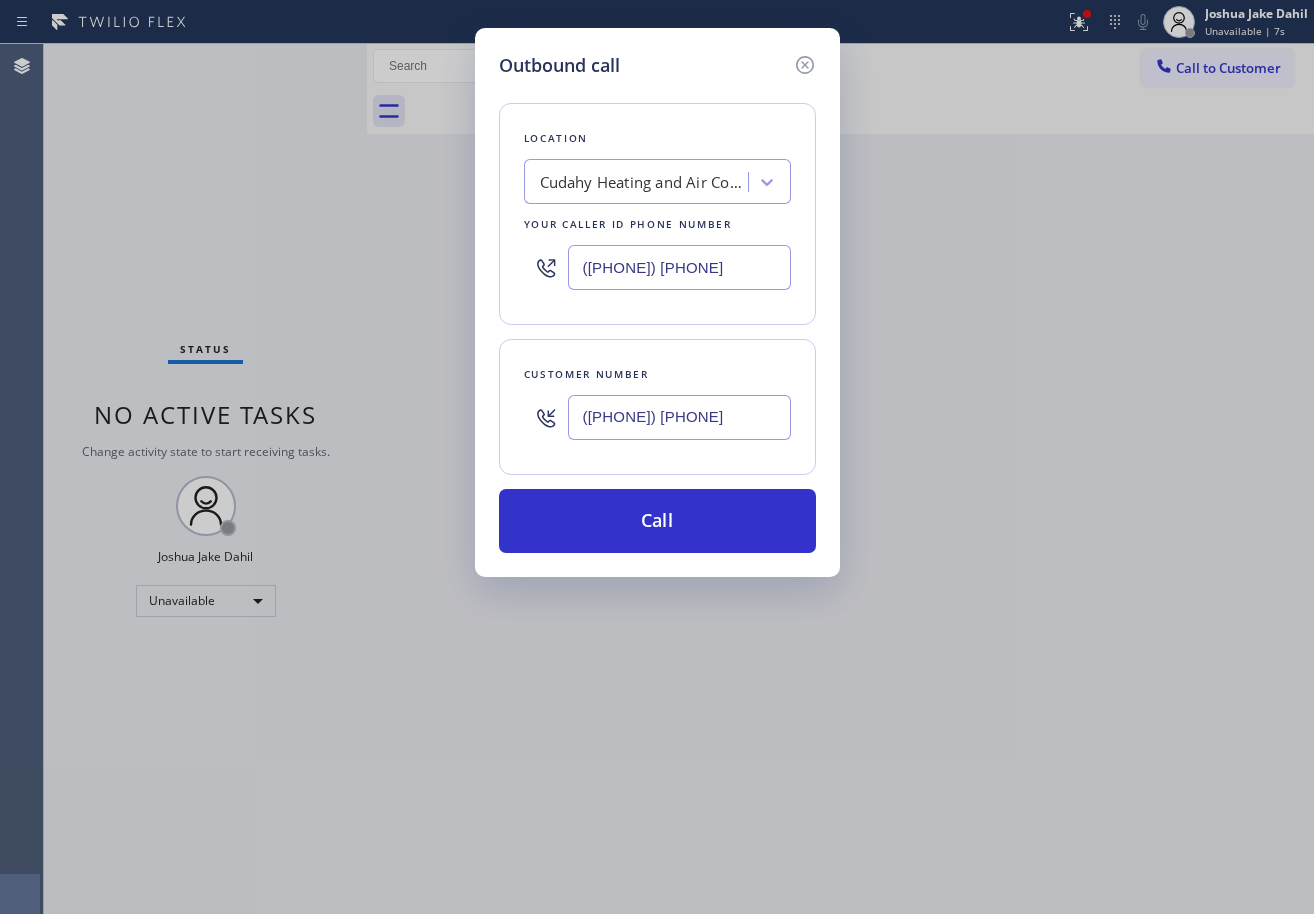 click on "([PHONE]) [PHONE]" at bounding box center [679, 267] 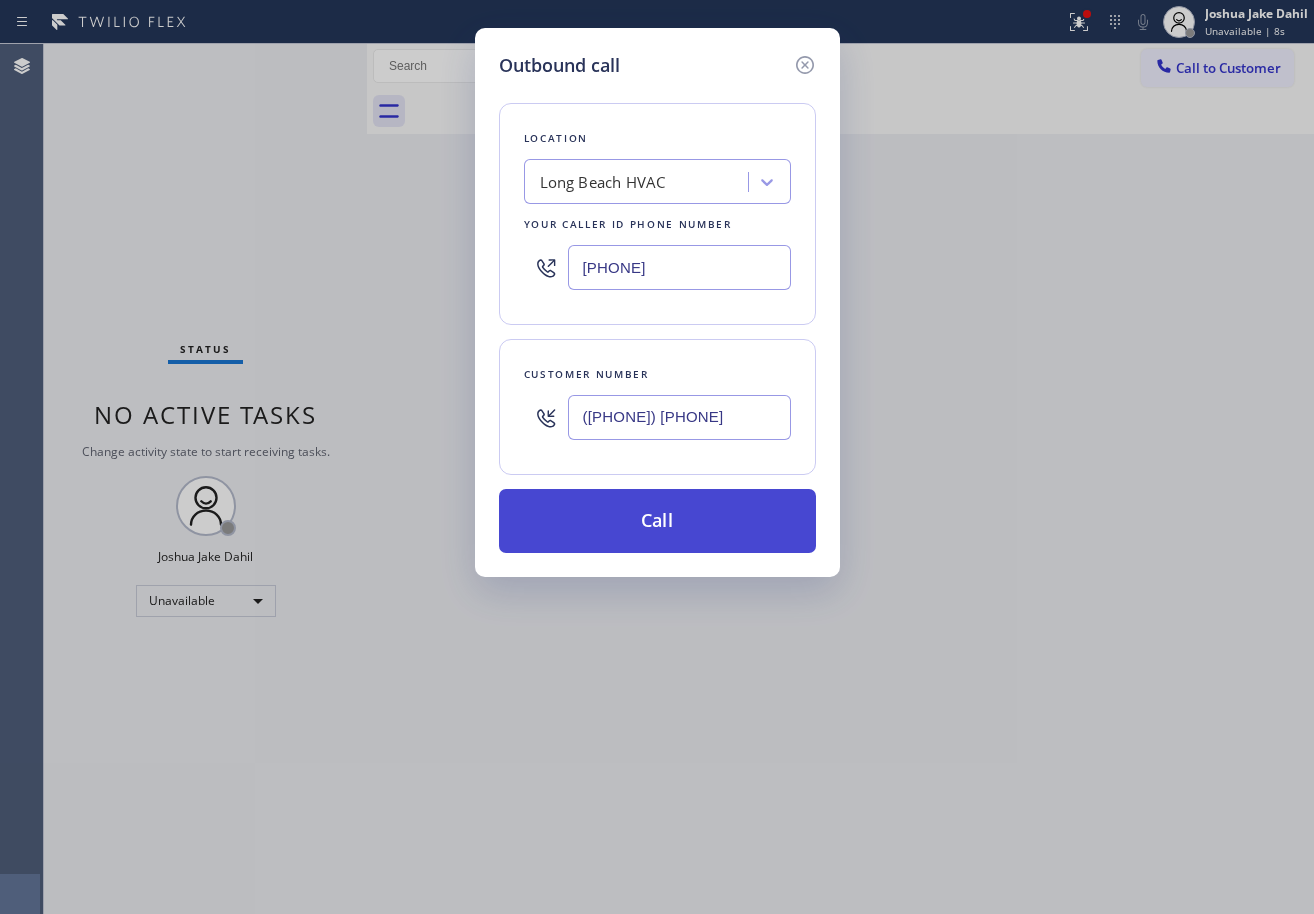 type on "[PHONE]" 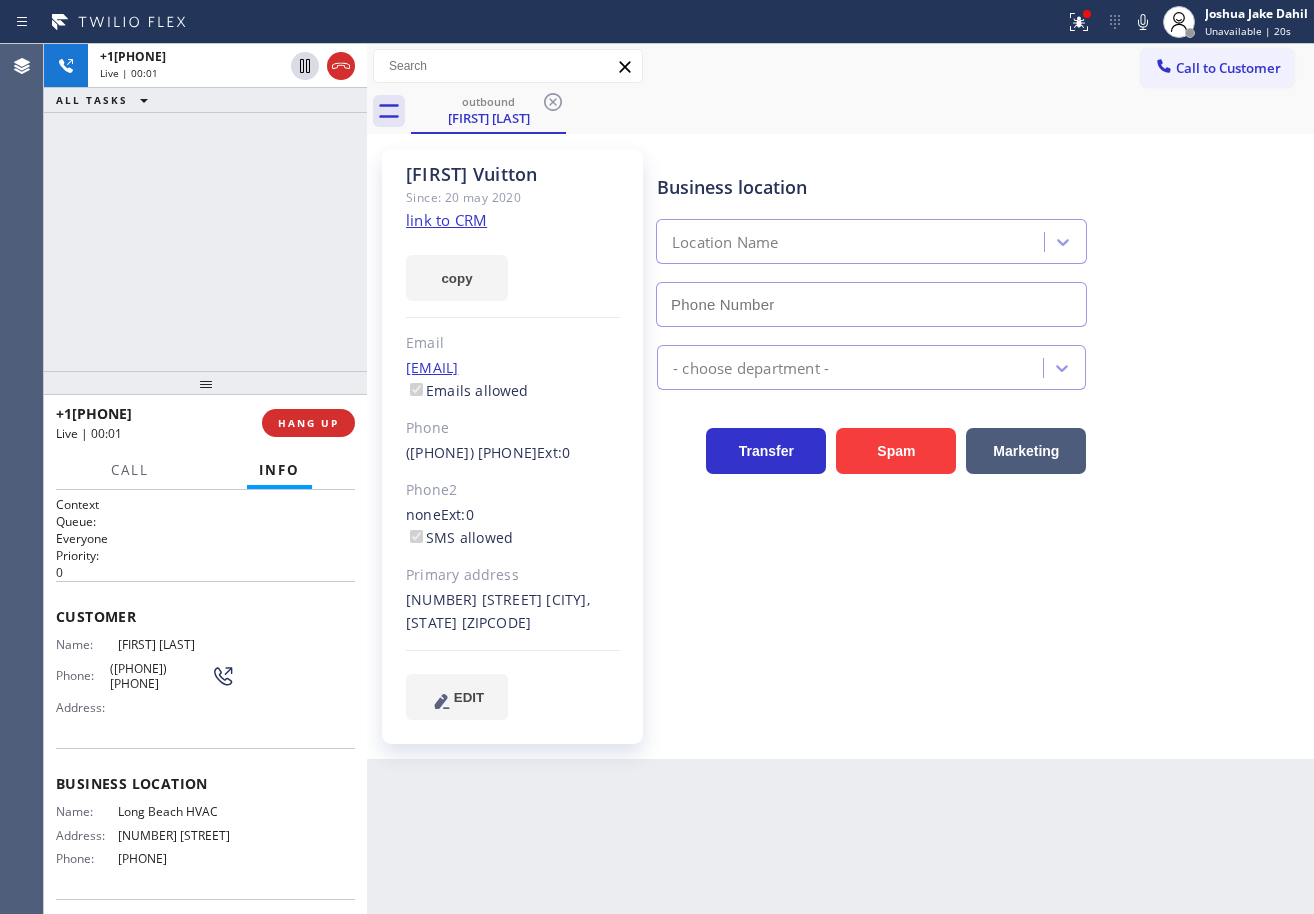 type on "[PHONE]" 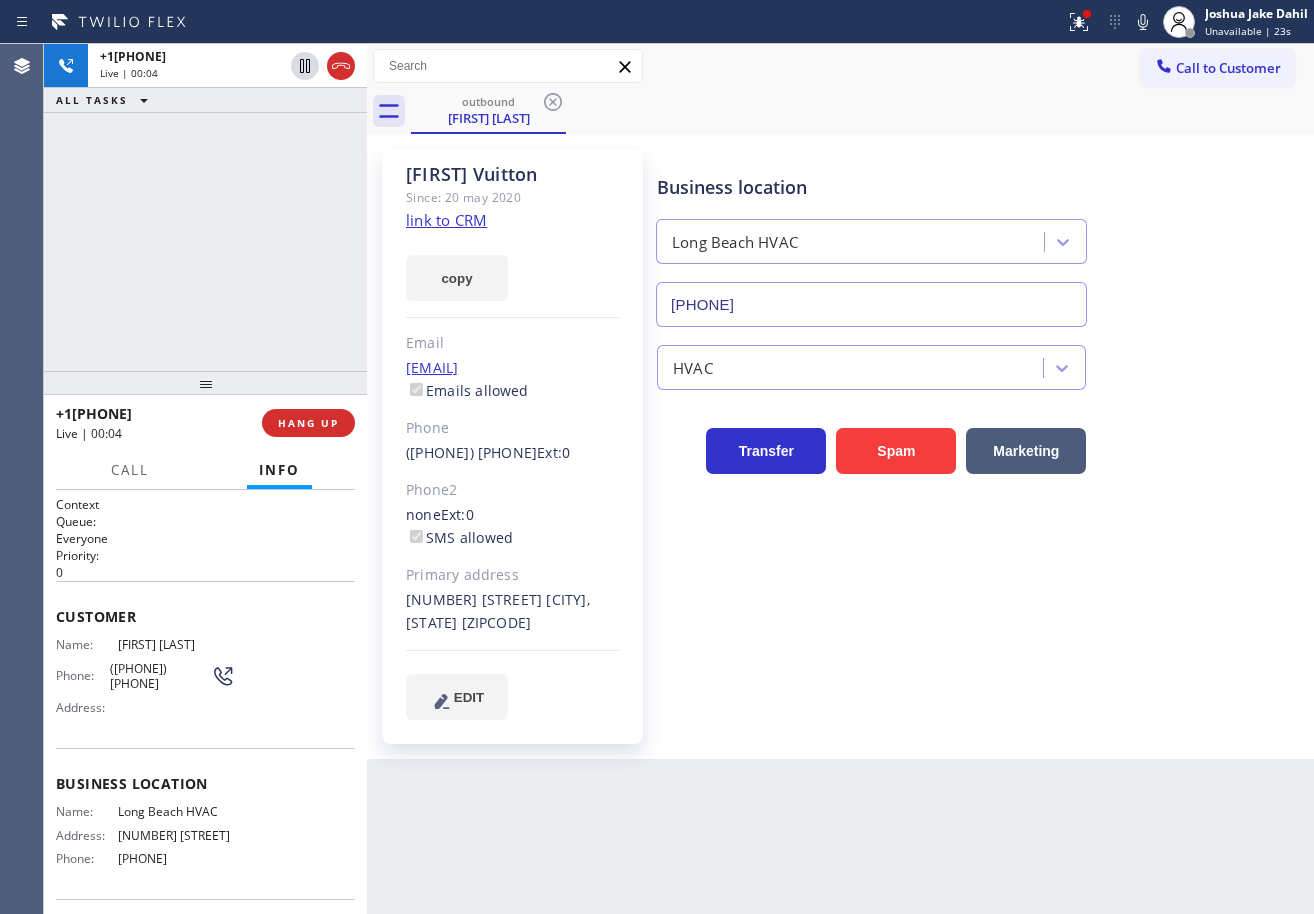 drag, startPoint x: 1108, startPoint y: 108, endPoint x: 1101, endPoint y: 125, distance: 18.384777 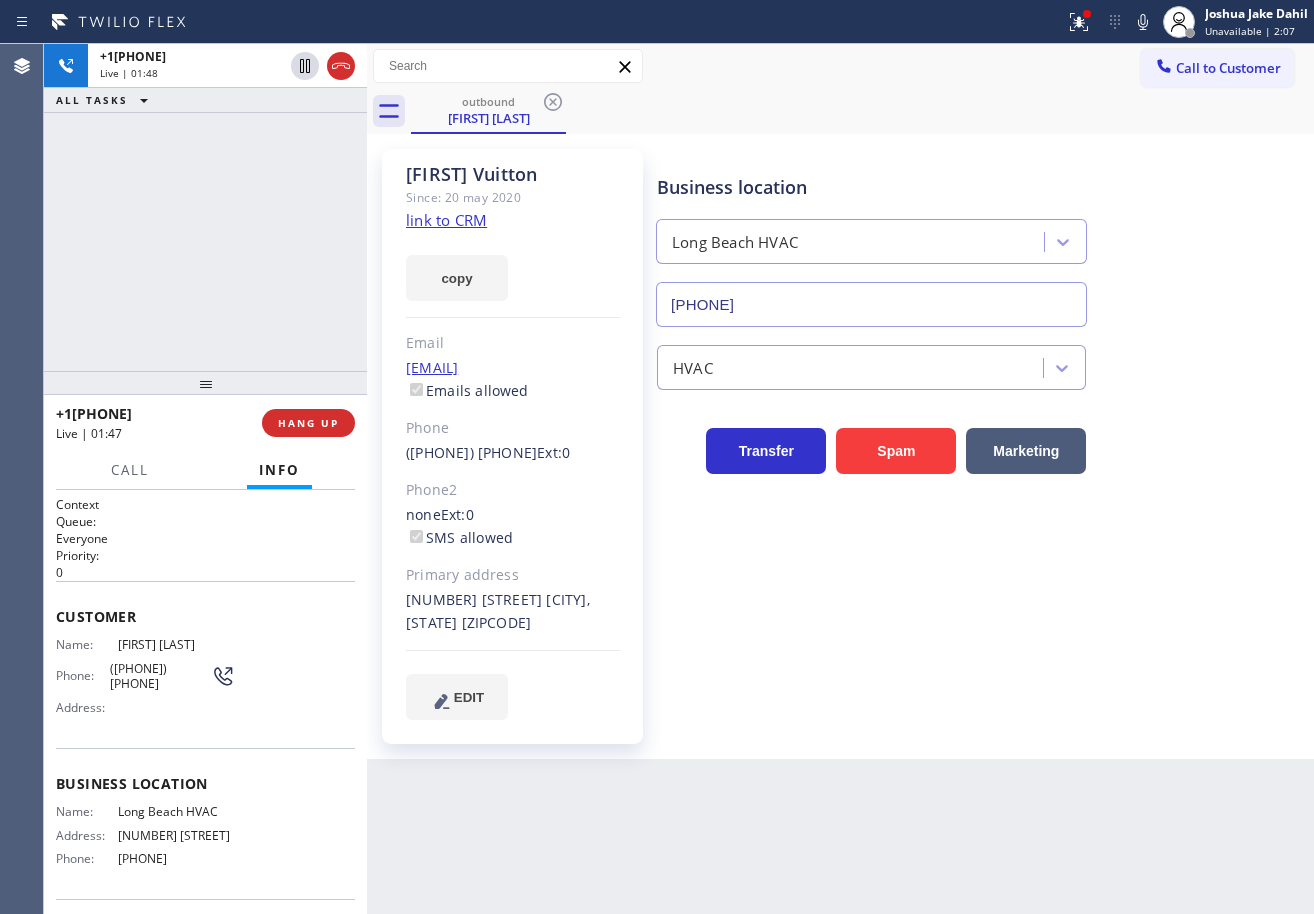 click on "outbound [FIRST] [LAST]" at bounding box center (862, 111) 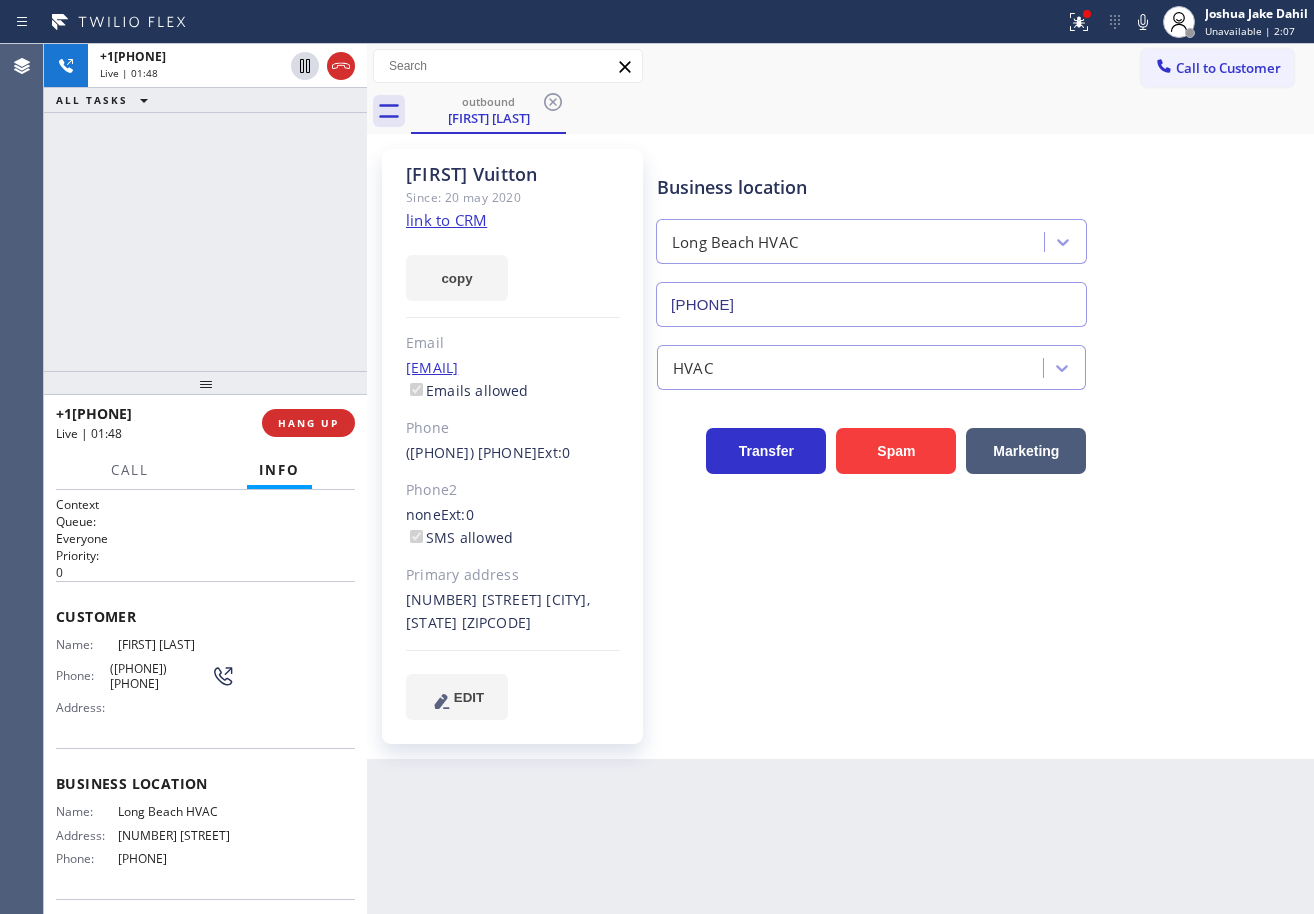 click 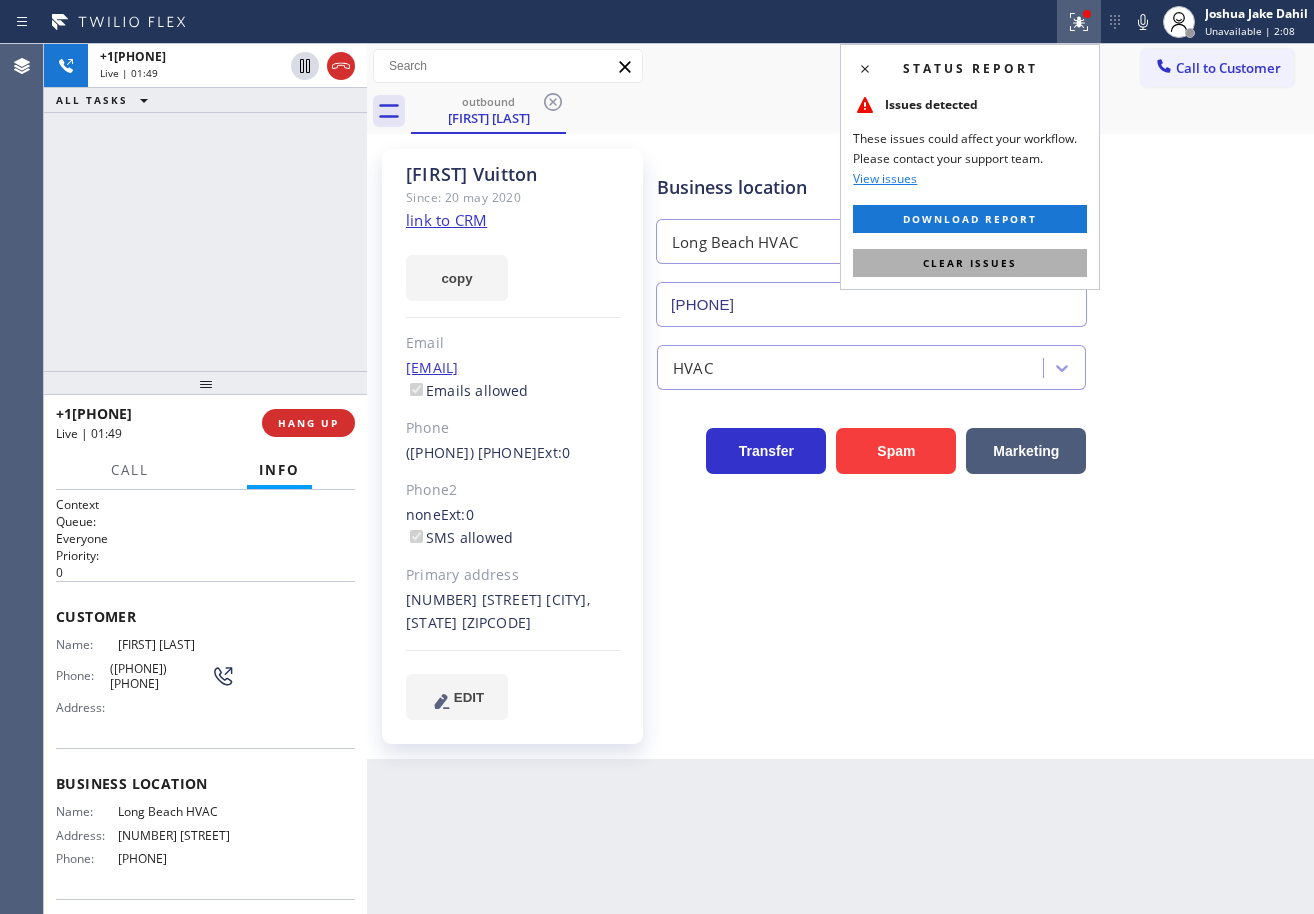 click on "Clear issues" at bounding box center (970, 263) 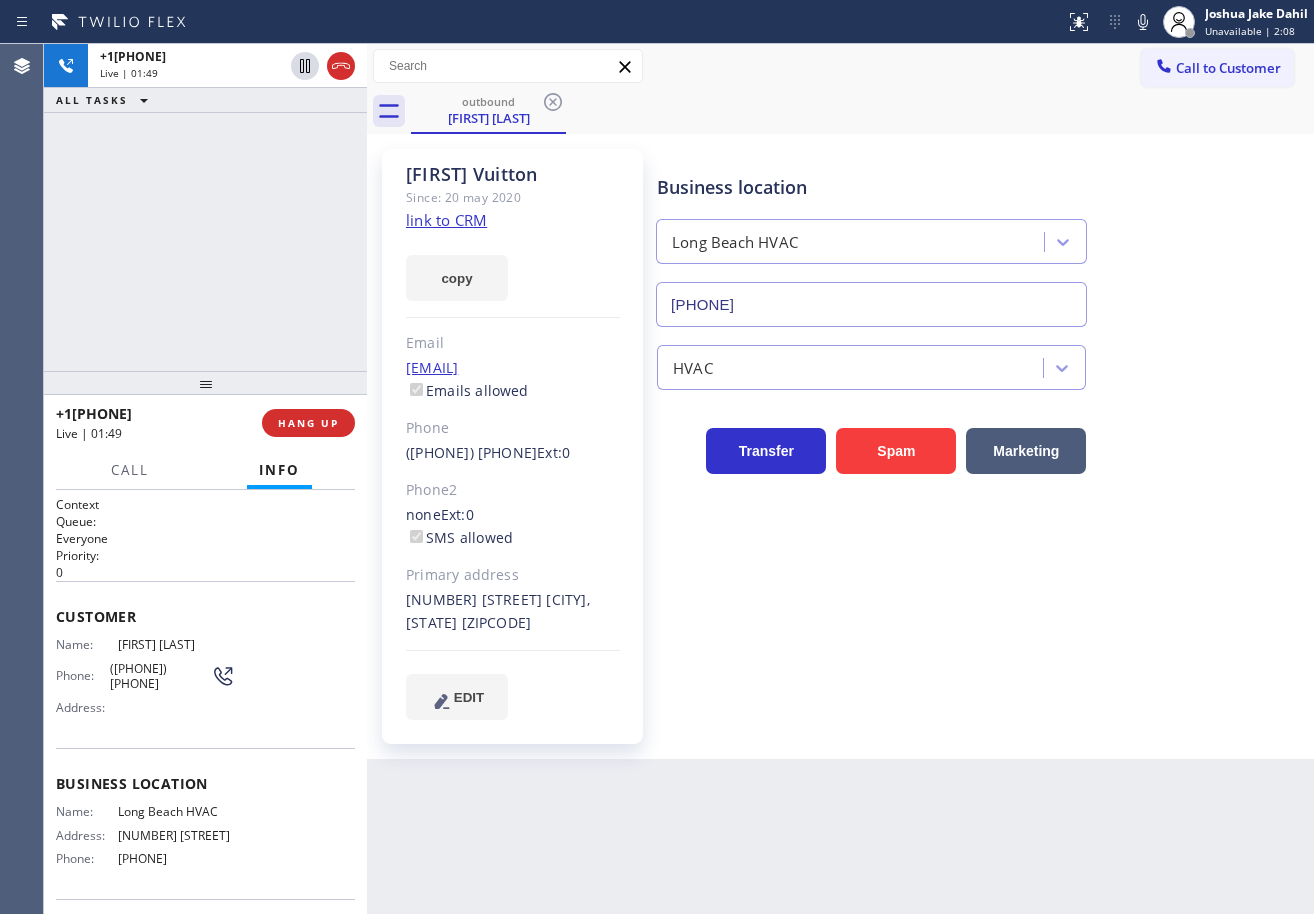 click on "Business location" at bounding box center [871, 187] 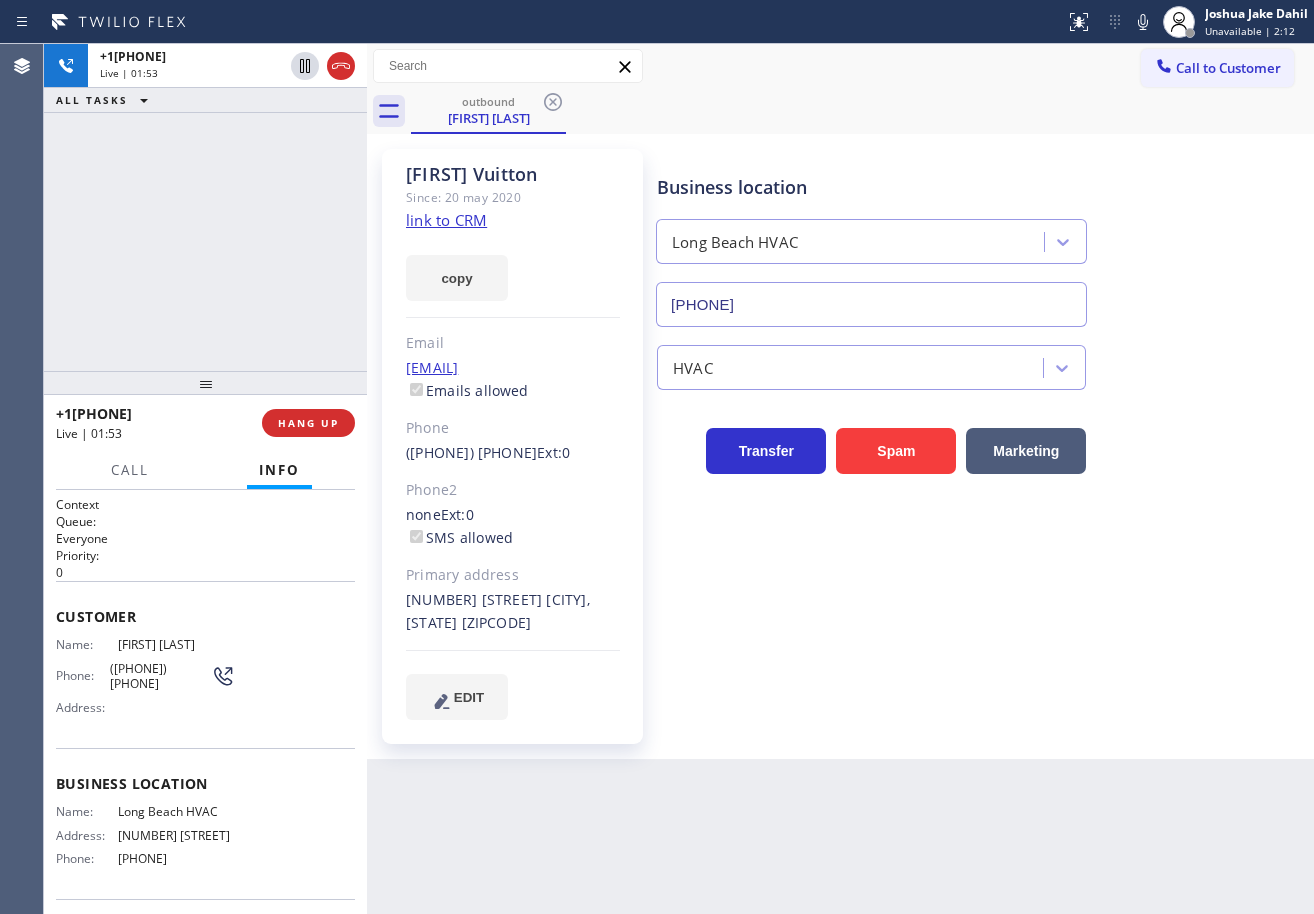 click on "outbound [FIRST] [LAST]" at bounding box center [862, 111] 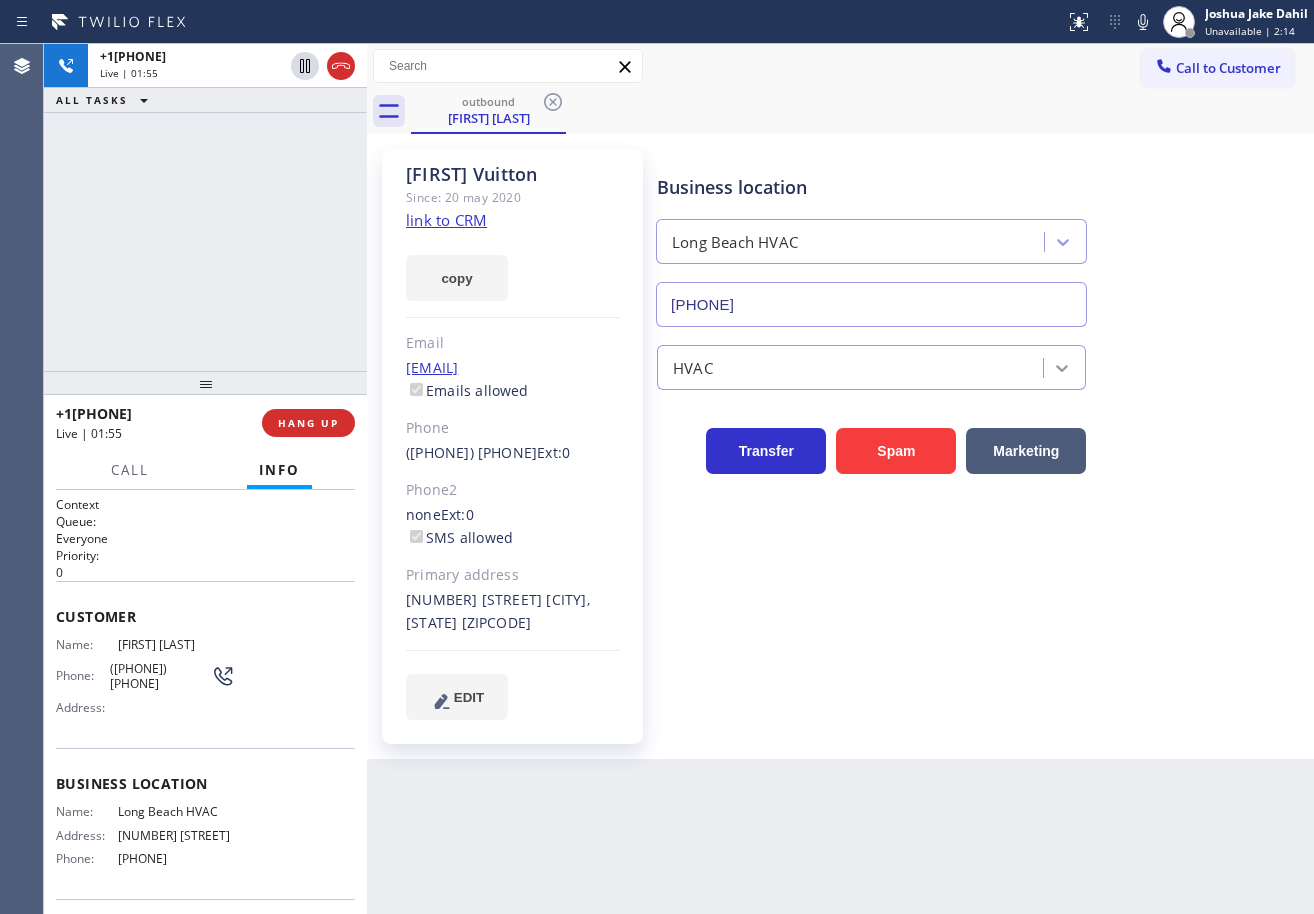 click 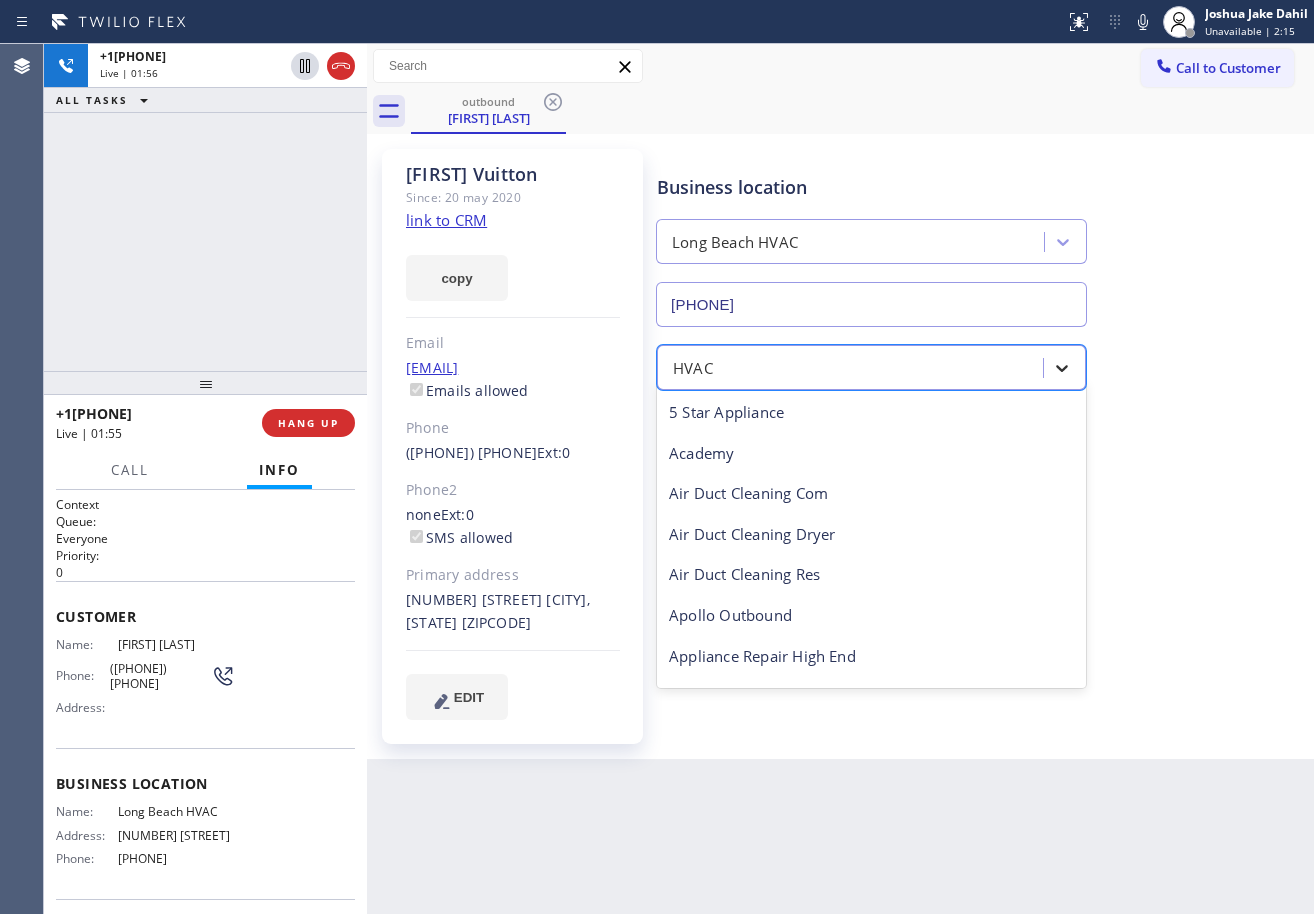 scroll, scrollTop: 246, scrollLeft: 0, axis: vertical 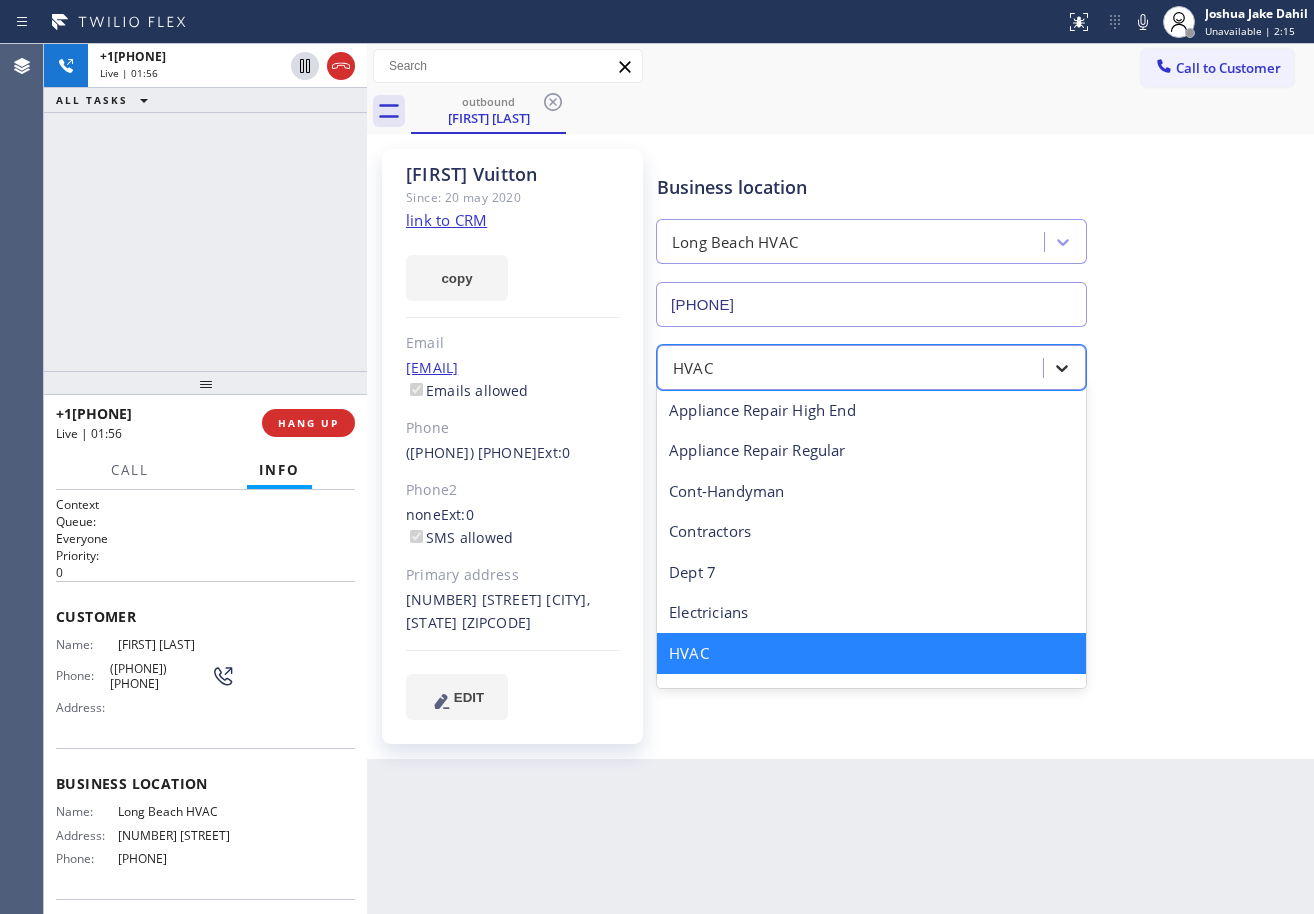 click 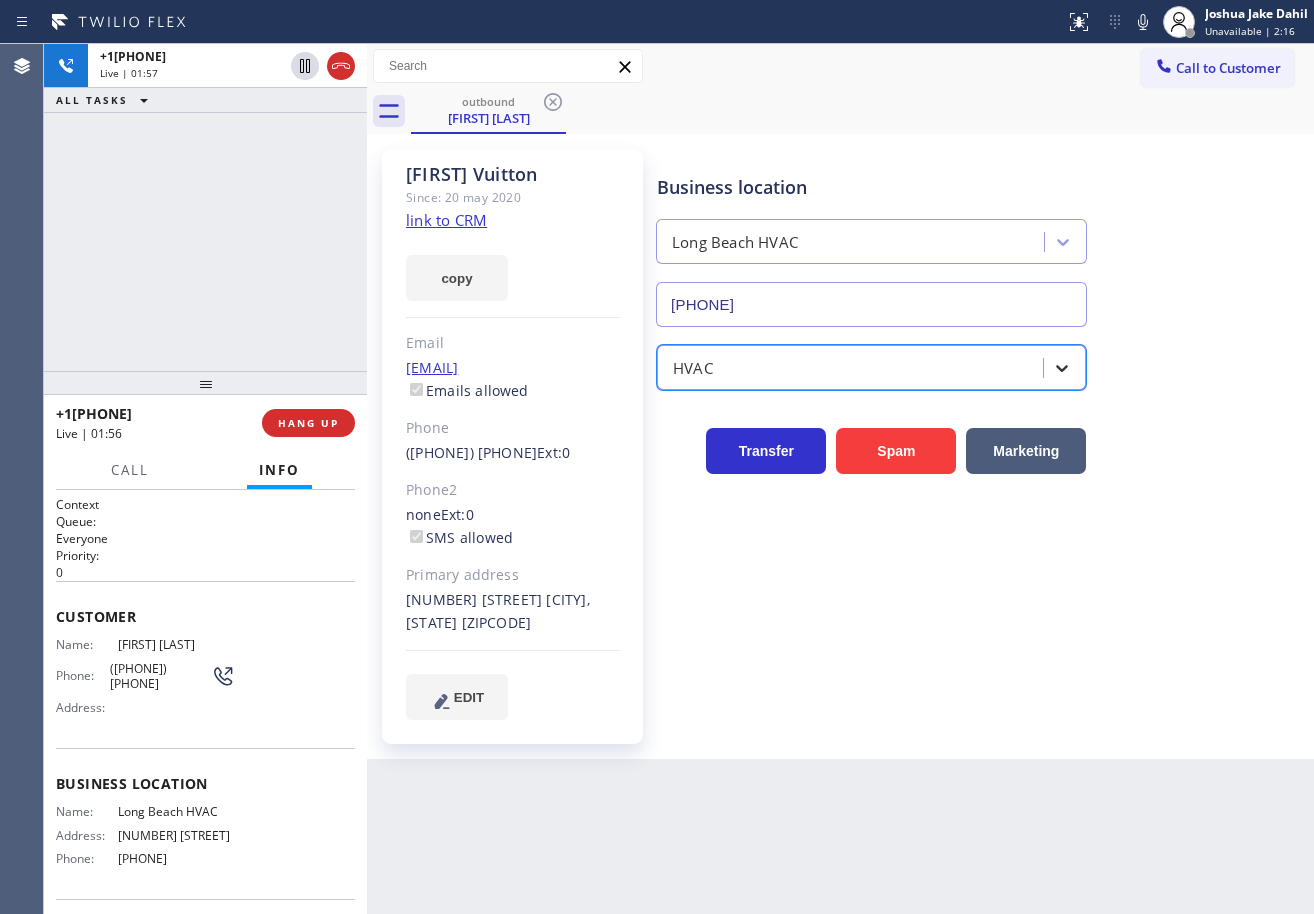 click 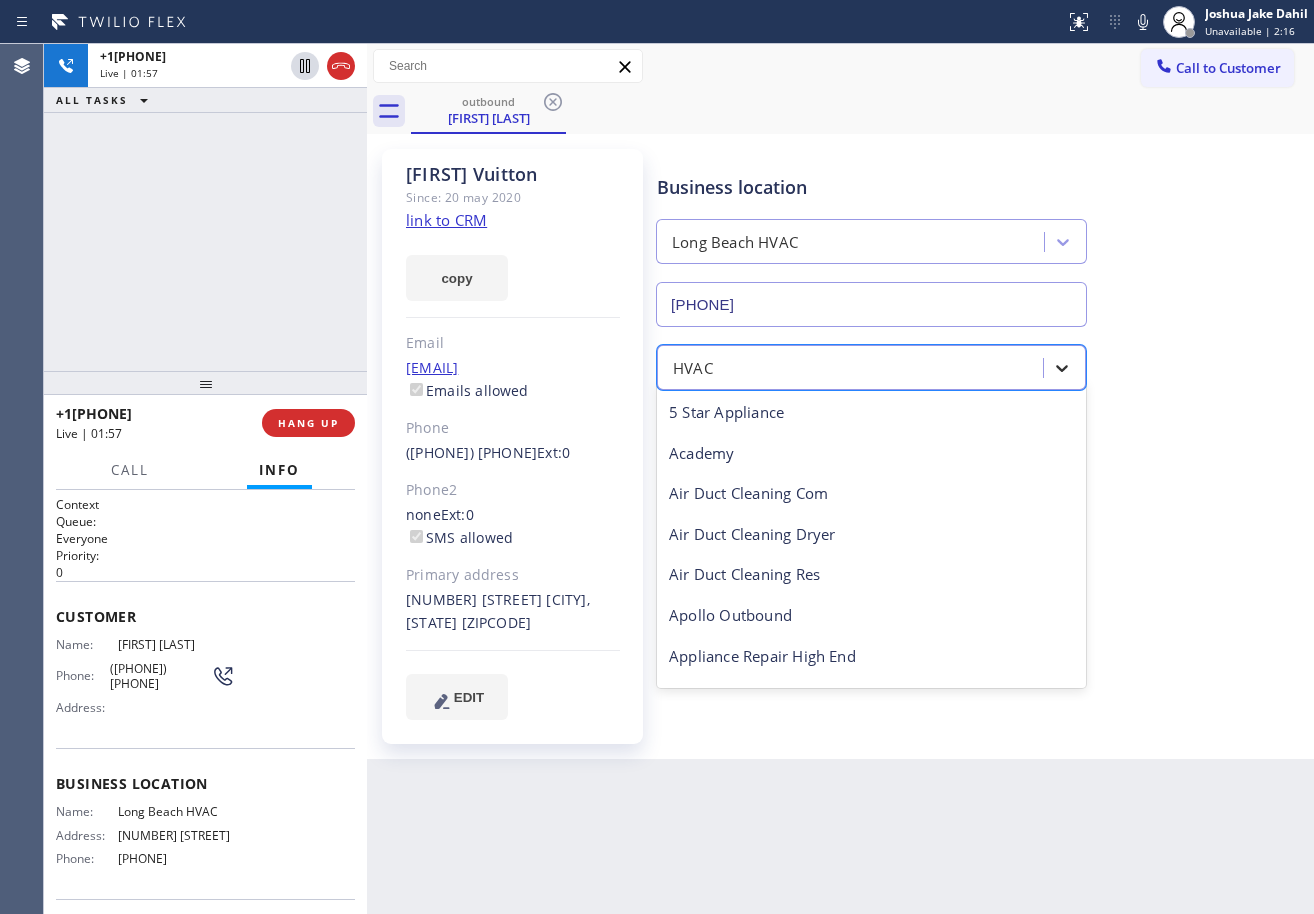 scroll, scrollTop: 246, scrollLeft: 0, axis: vertical 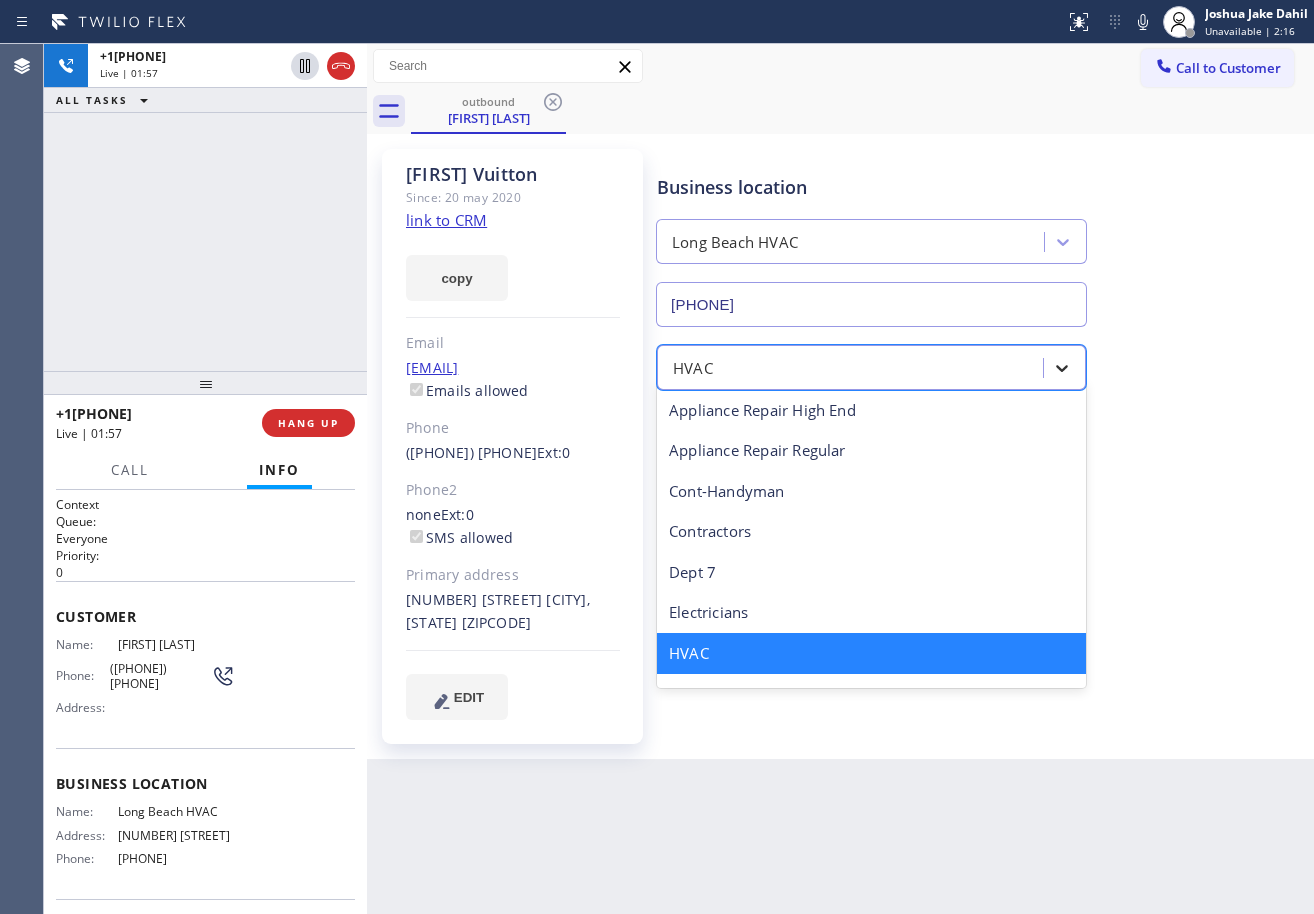 click 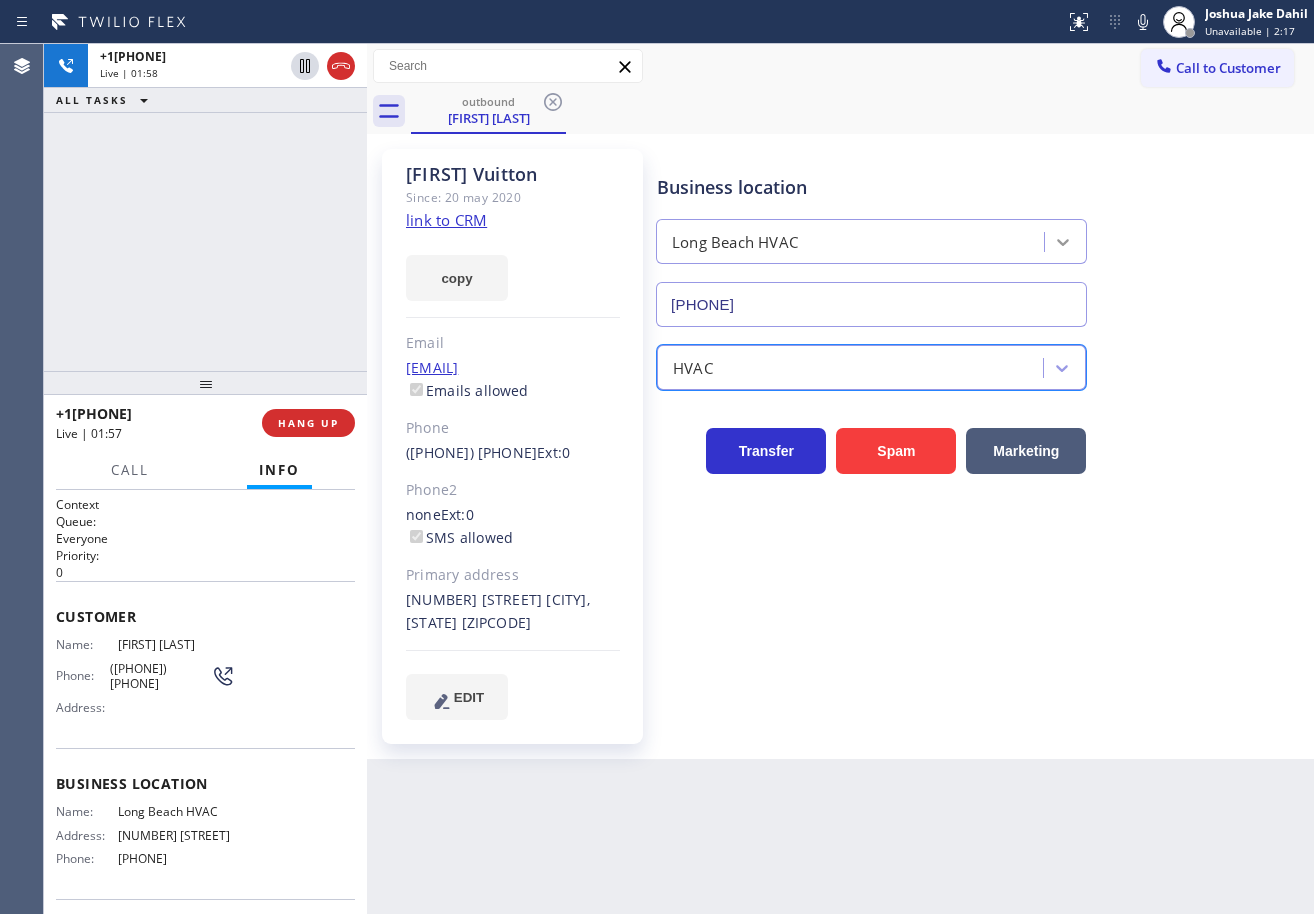 click 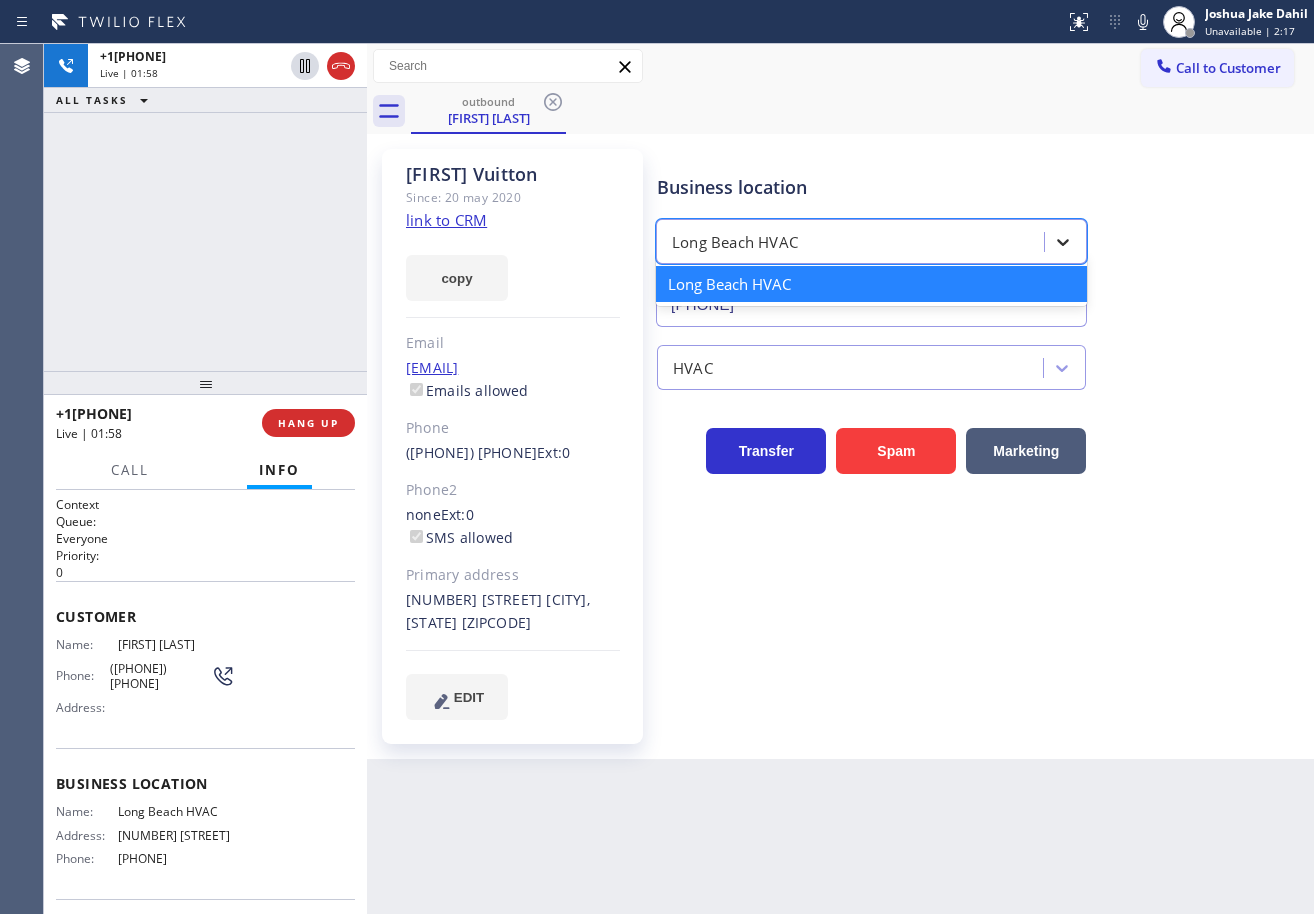 click 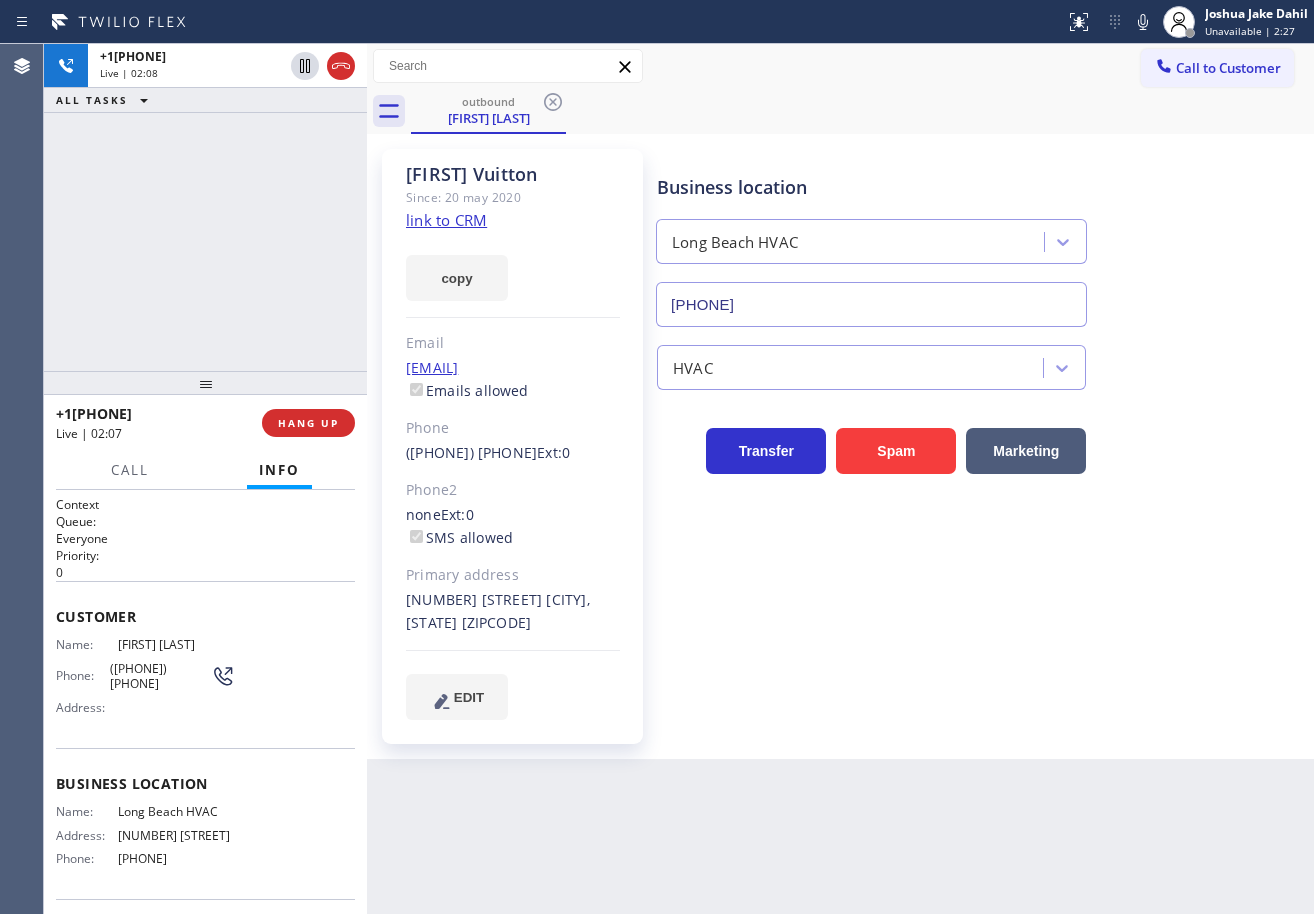 click on "Business location Long Beach HVAC ([PHONE]) HVAC Transfer Spam Marketing" at bounding box center (981, 434) 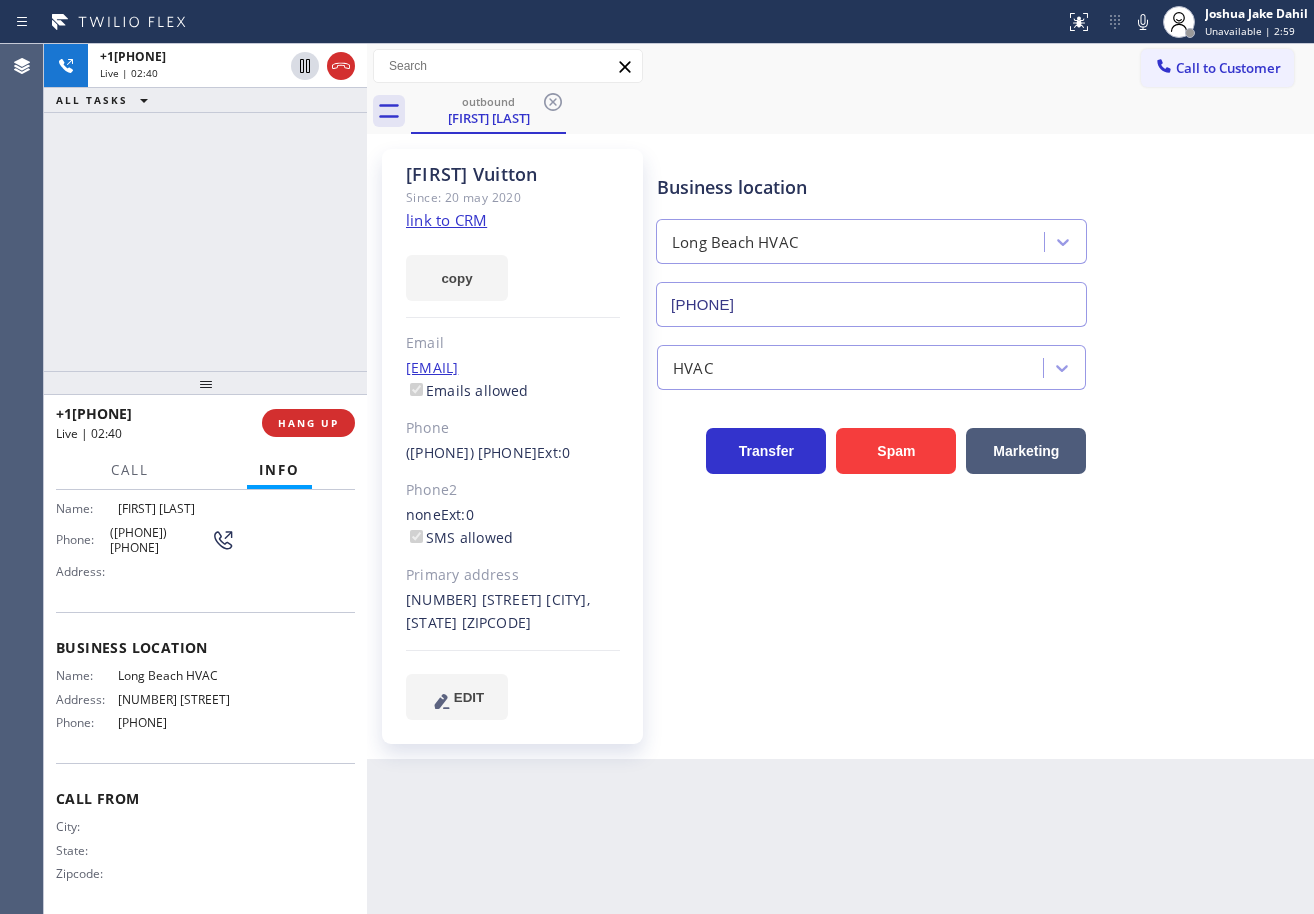 scroll, scrollTop: 0, scrollLeft: 0, axis: both 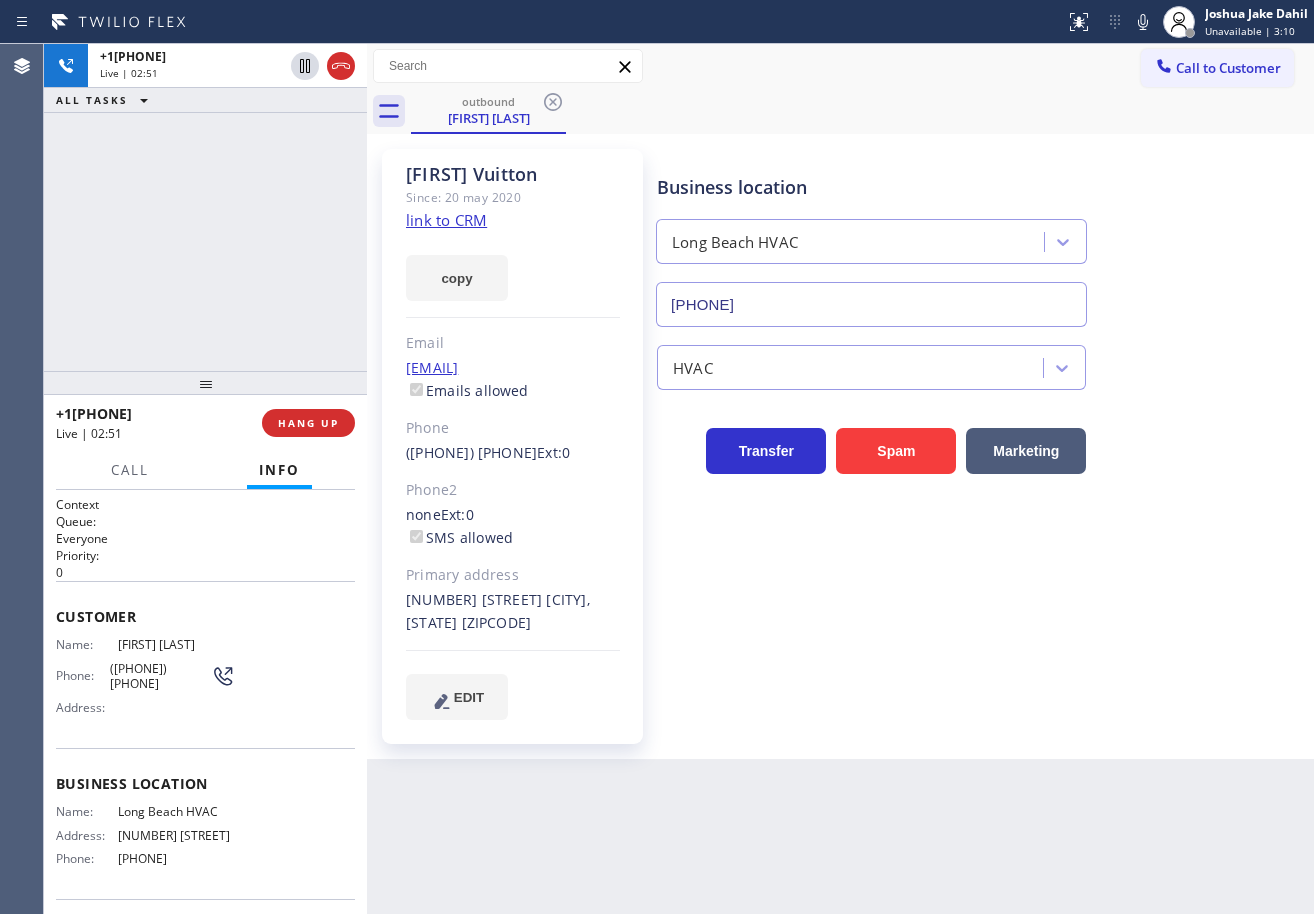 click on "[PHONE] Live | [TIME]" at bounding box center (205, 207) 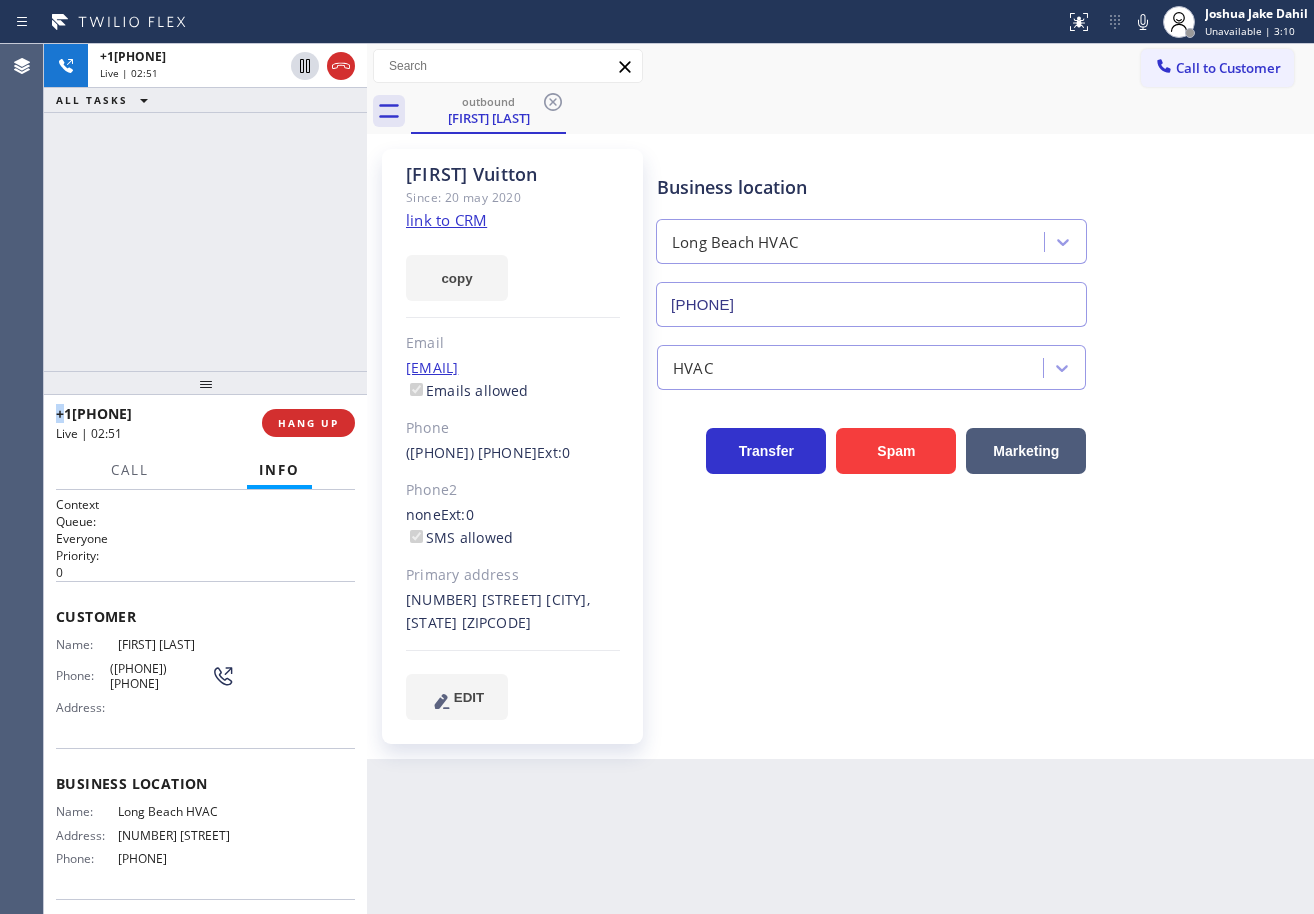 click on "[PHONE] Live | [TIME]" at bounding box center [205, 207] 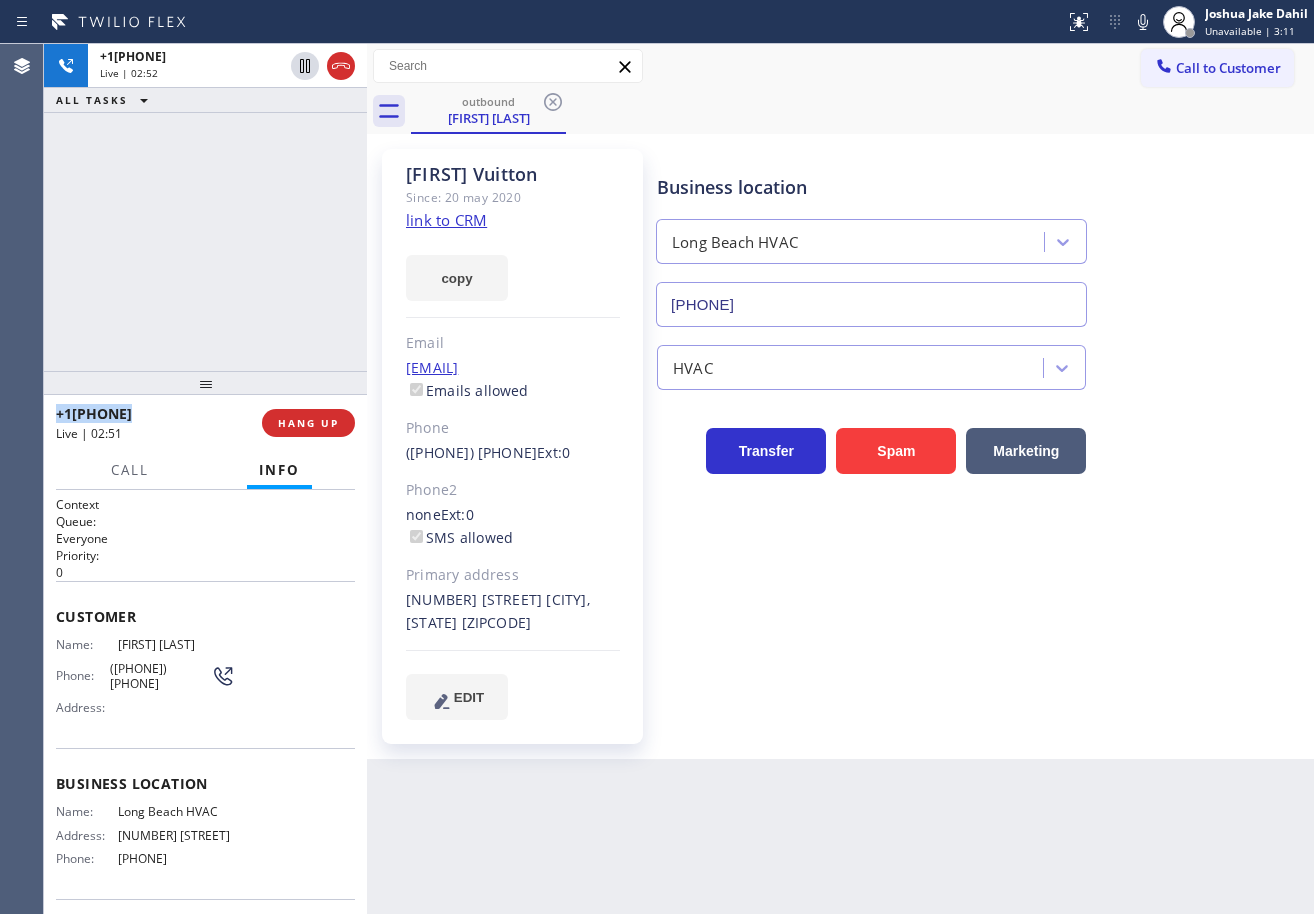 click on "+1[PHONE] Live | 02:52 ALL TASKS ALL TASKS ACTIVE TASKS TASKS IN WRAP UP" at bounding box center [205, 207] 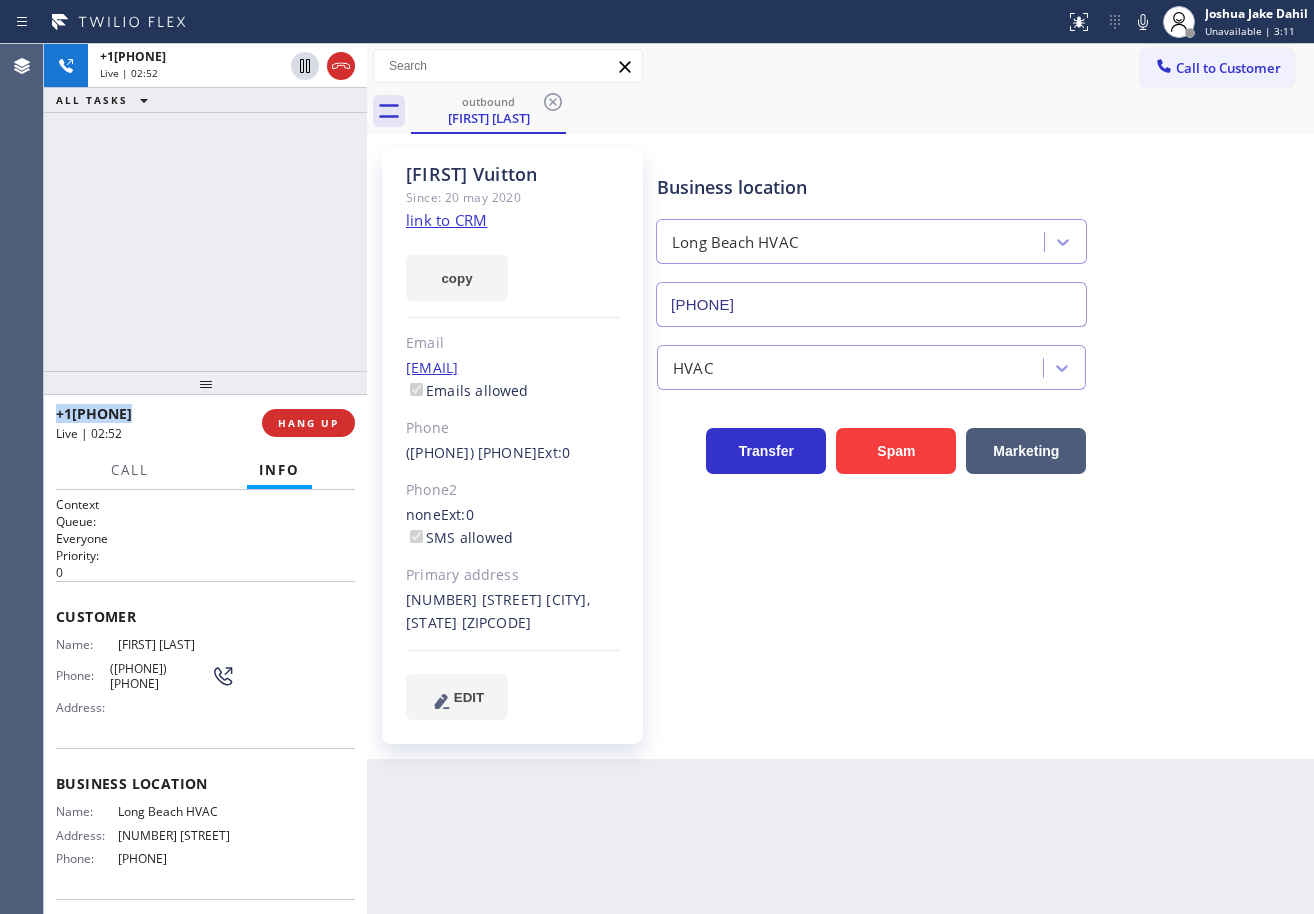 click on "+1[PHONE] Live | 02:52 ALL TASKS ALL TASKS ACTIVE TASKS TASKS IN WRAP UP" at bounding box center [205, 207] 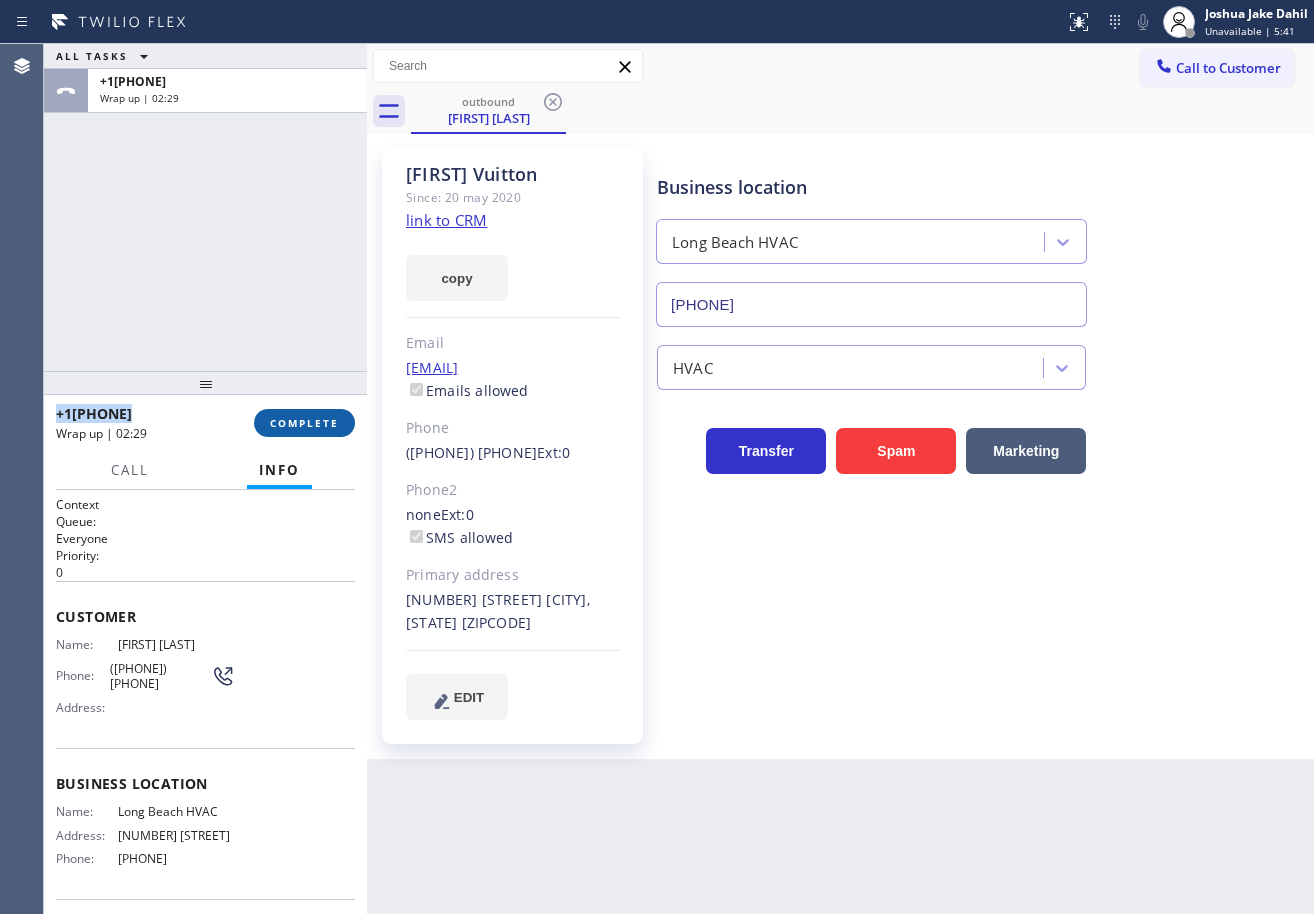 click on "COMPLETE" at bounding box center (304, 423) 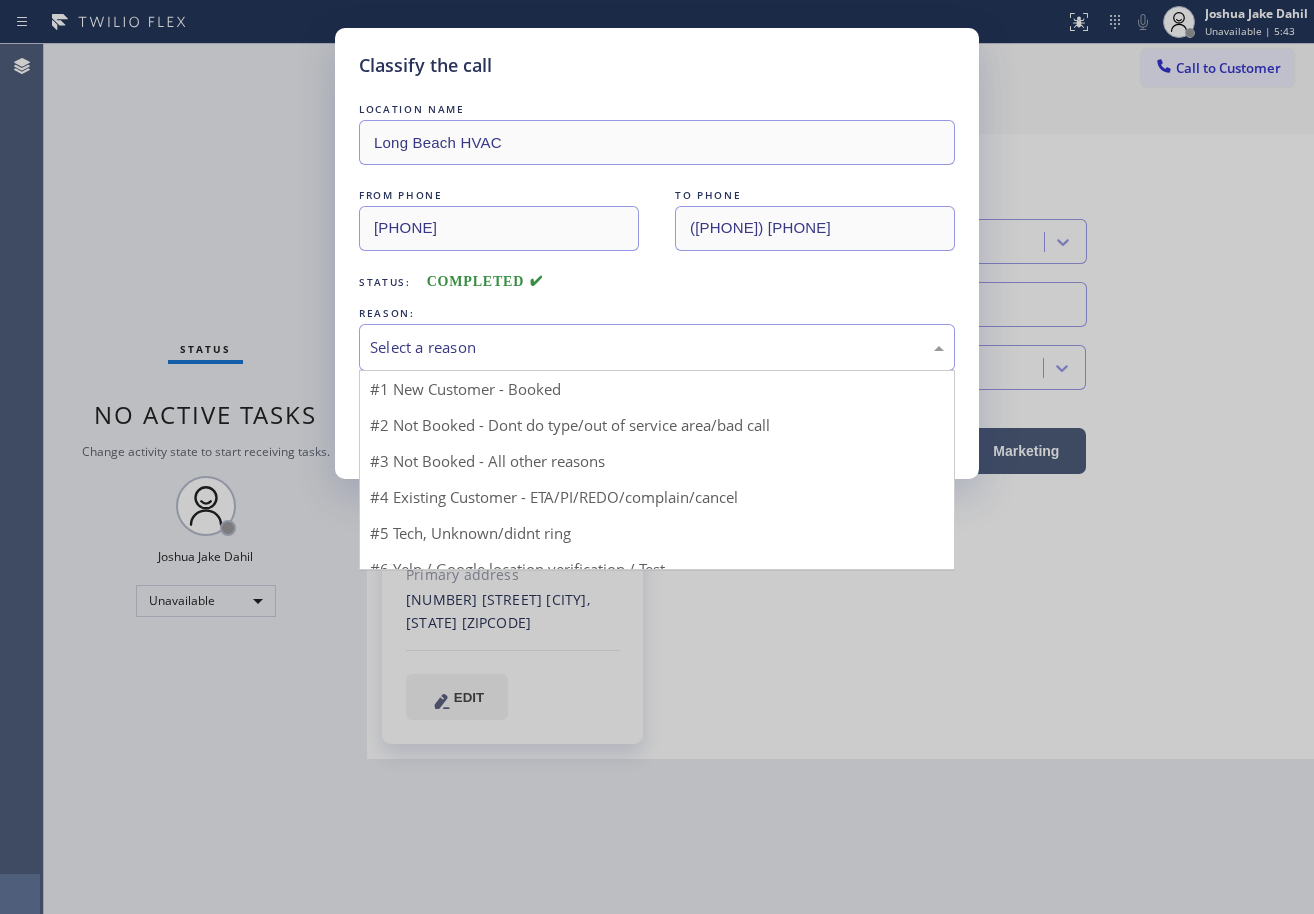 click on "Select a reason" at bounding box center [657, 347] 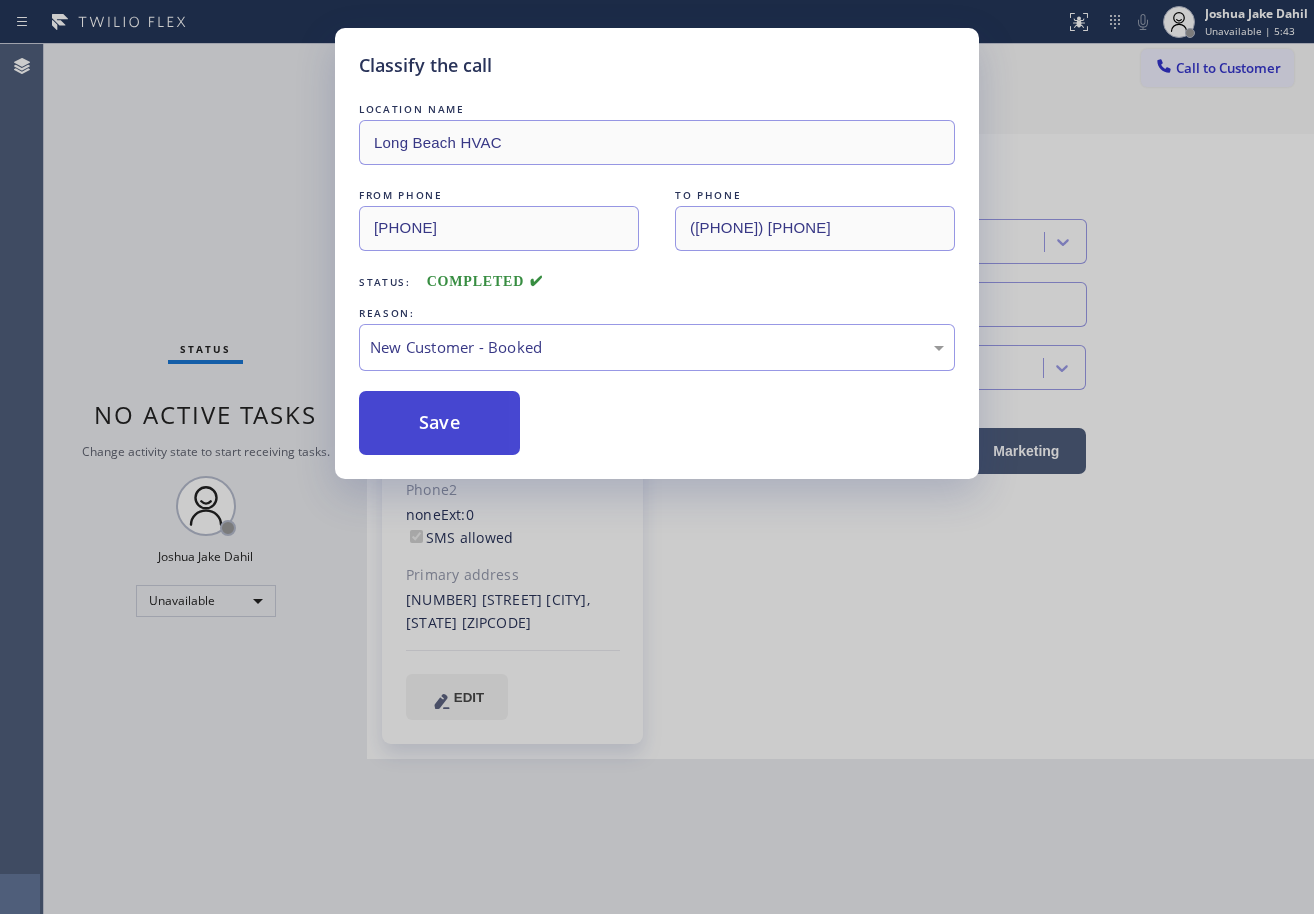 click on "Save" at bounding box center [439, 423] 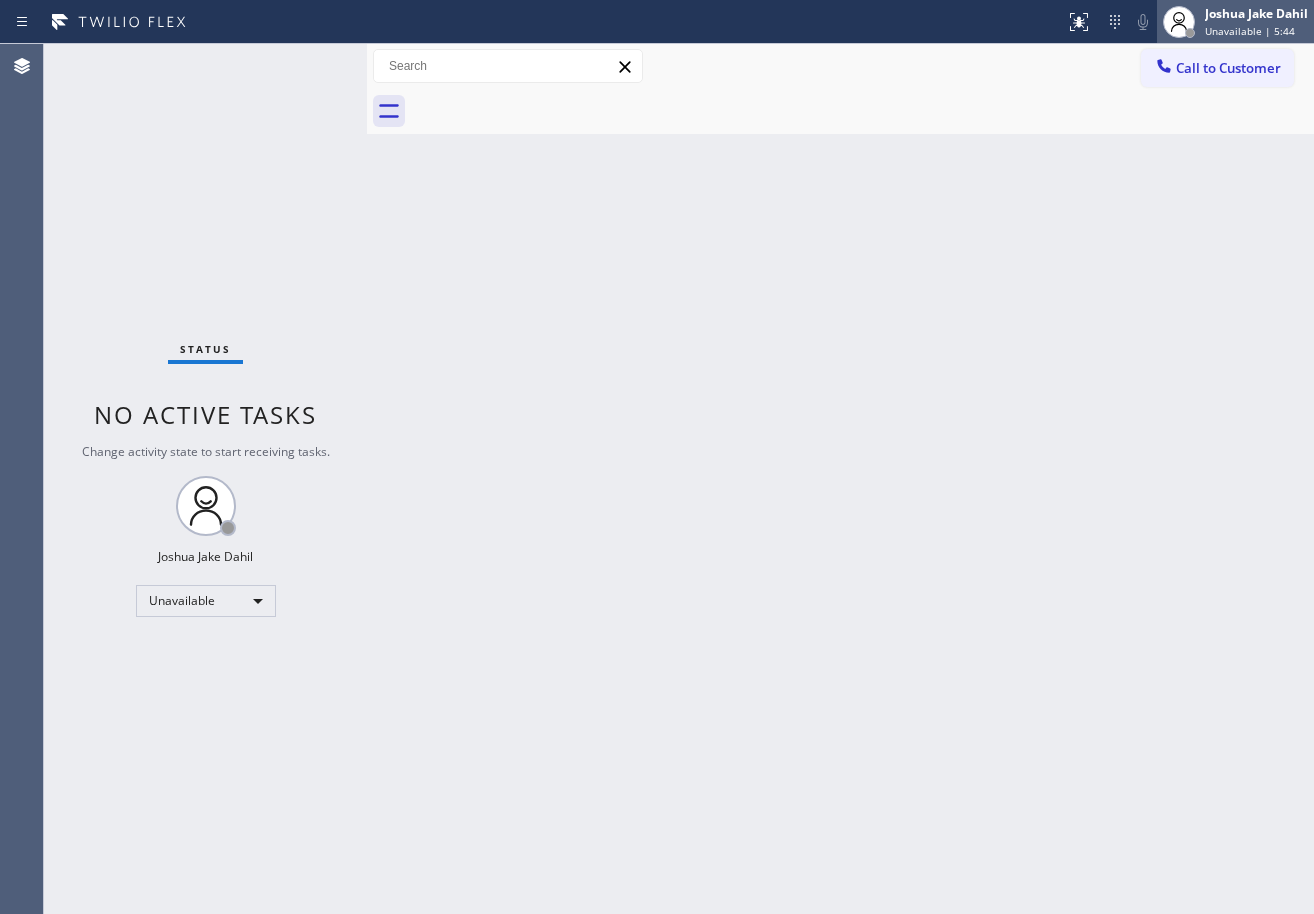 click on "Unavailable | 5:44" at bounding box center [1250, 31] 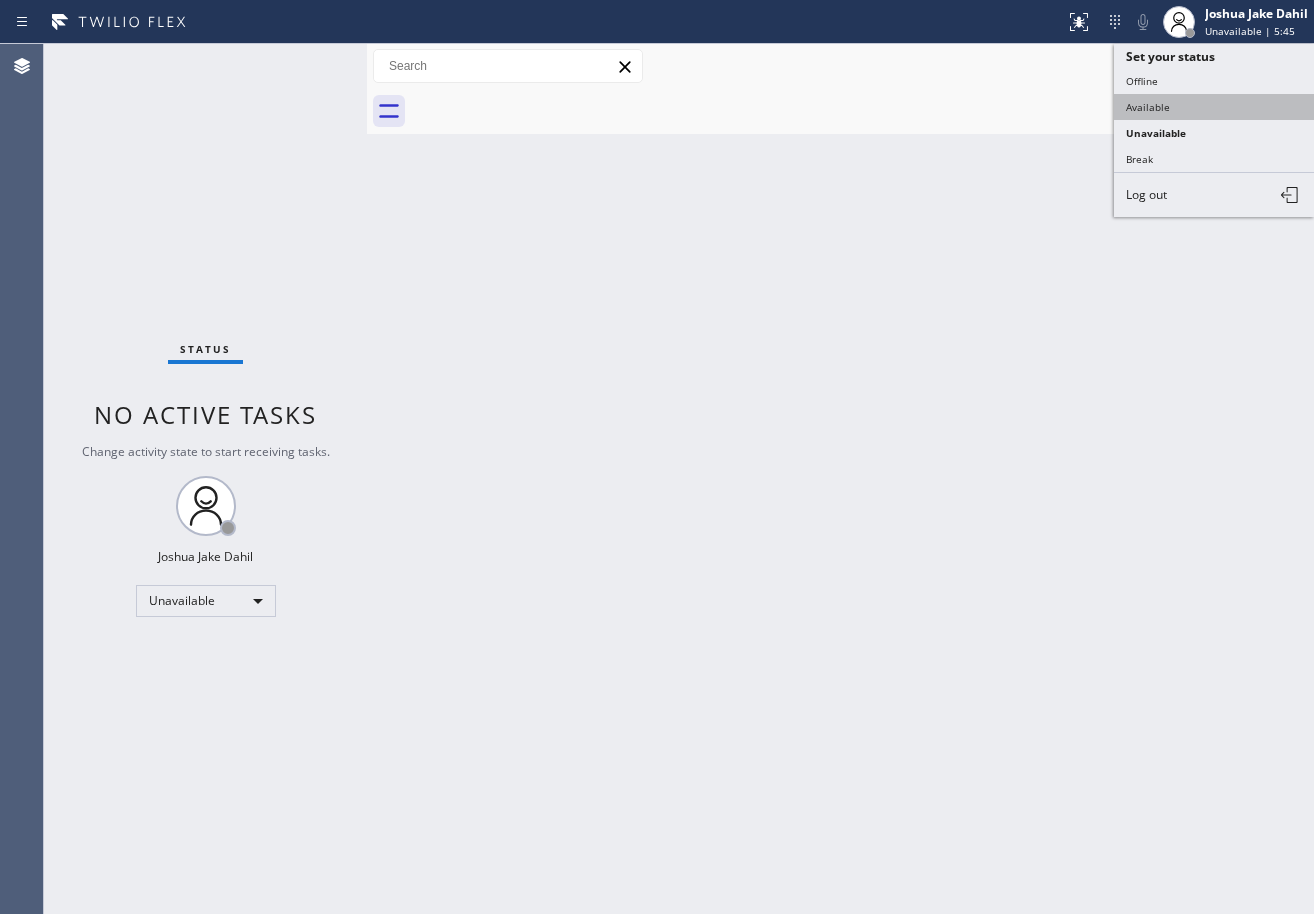 click on "Available" at bounding box center (1214, 107) 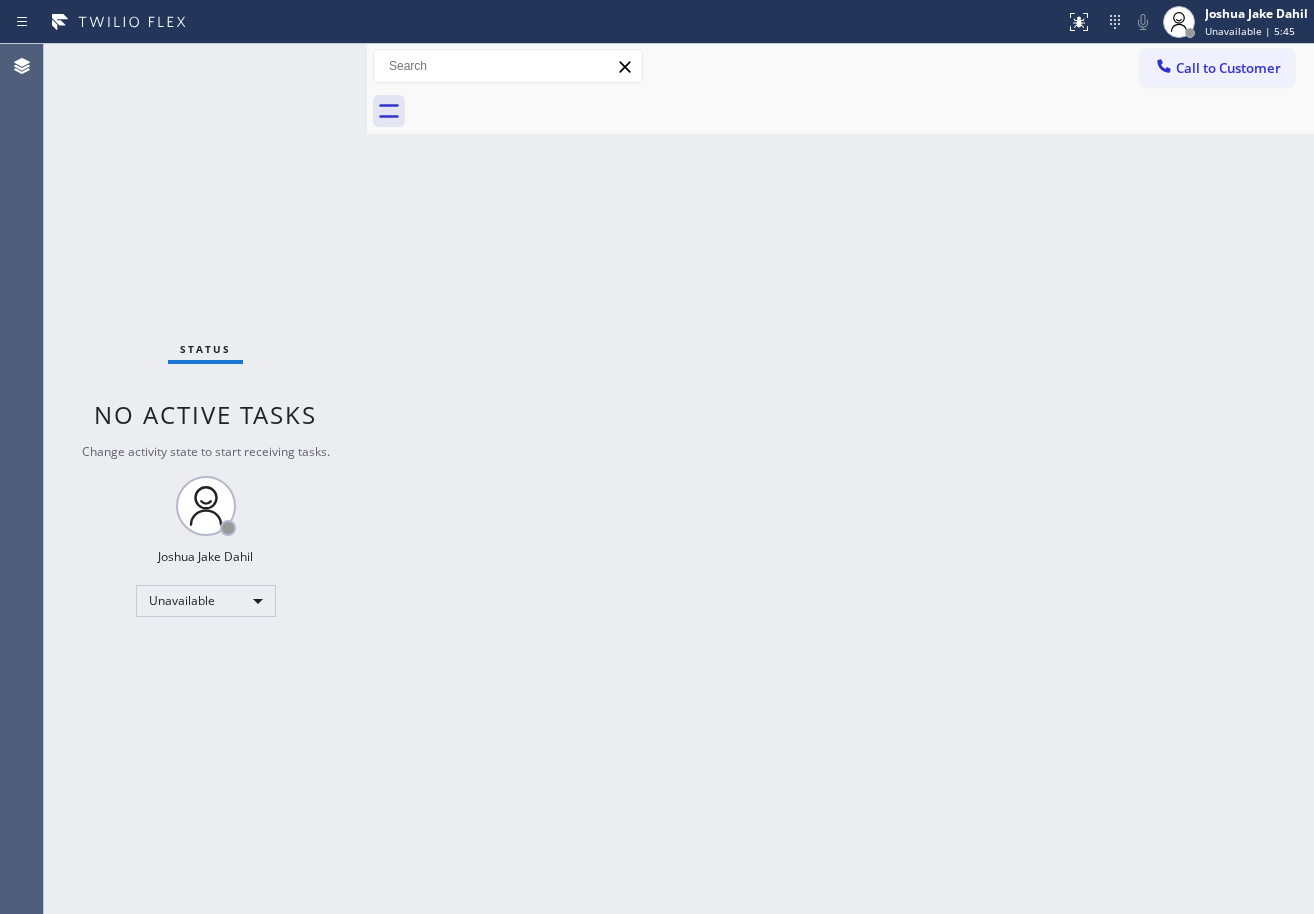 drag, startPoint x: 1088, startPoint y: 269, endPoint x: 1299, endPoint y: 651, distance: 436.40005 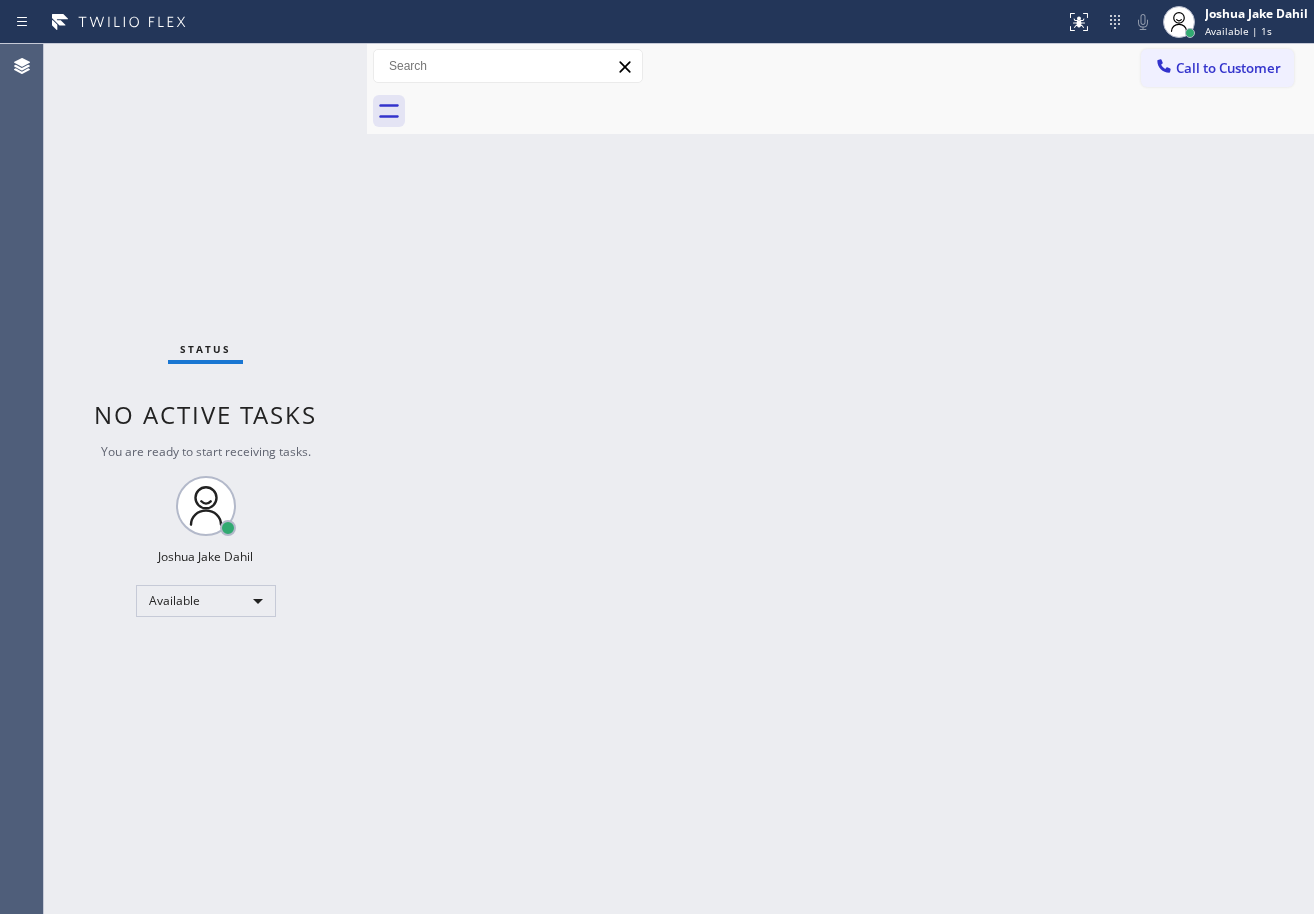 click on "Back to Dashboard Change Sender ID Customers Technicians Select a contact Outbound call Technician Search Technician Your caller id phone number Your caller id phone number Call Technician info Name   Phone none Address none Change Sender ID HVAC [PHONE] 5 Star Appliance [PHONE] Appliance Repair [PHONE] Plumbing [PHONE] Air Duct Cleaning [PHONE]  Electricians [PHONE] Cancel Change Check personal SMS Reset Change No tabs Call to Customer Outbound call Location Long Beach HVAC Your caller id phone number ([PHONE]) Customer number Call Outbound call Technician Search Technician Your caller id phone number Your caller id phone number Call" at bounding box center (840, 479) 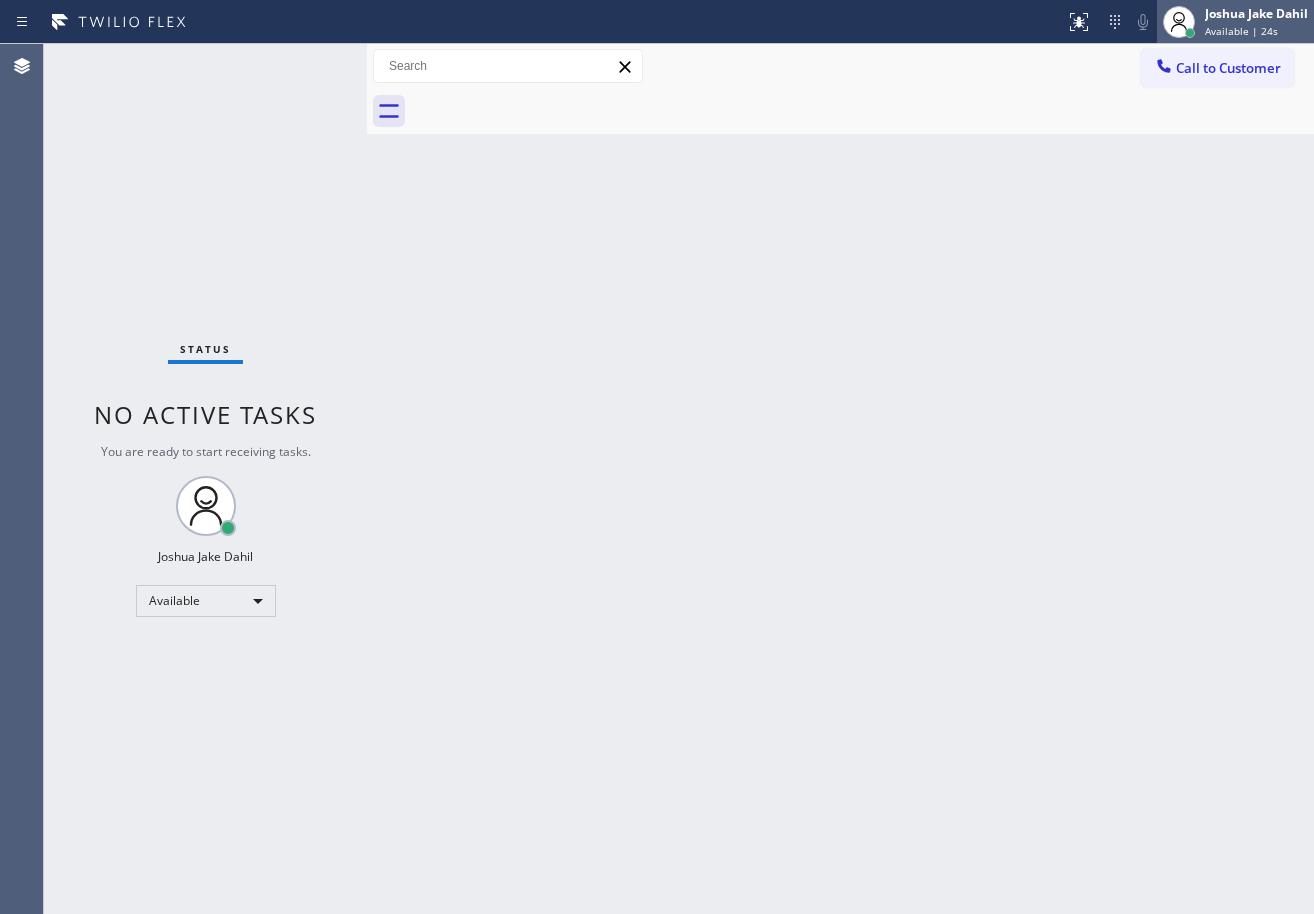 click on "Available | 24s" at bounding box center (1241, 31) 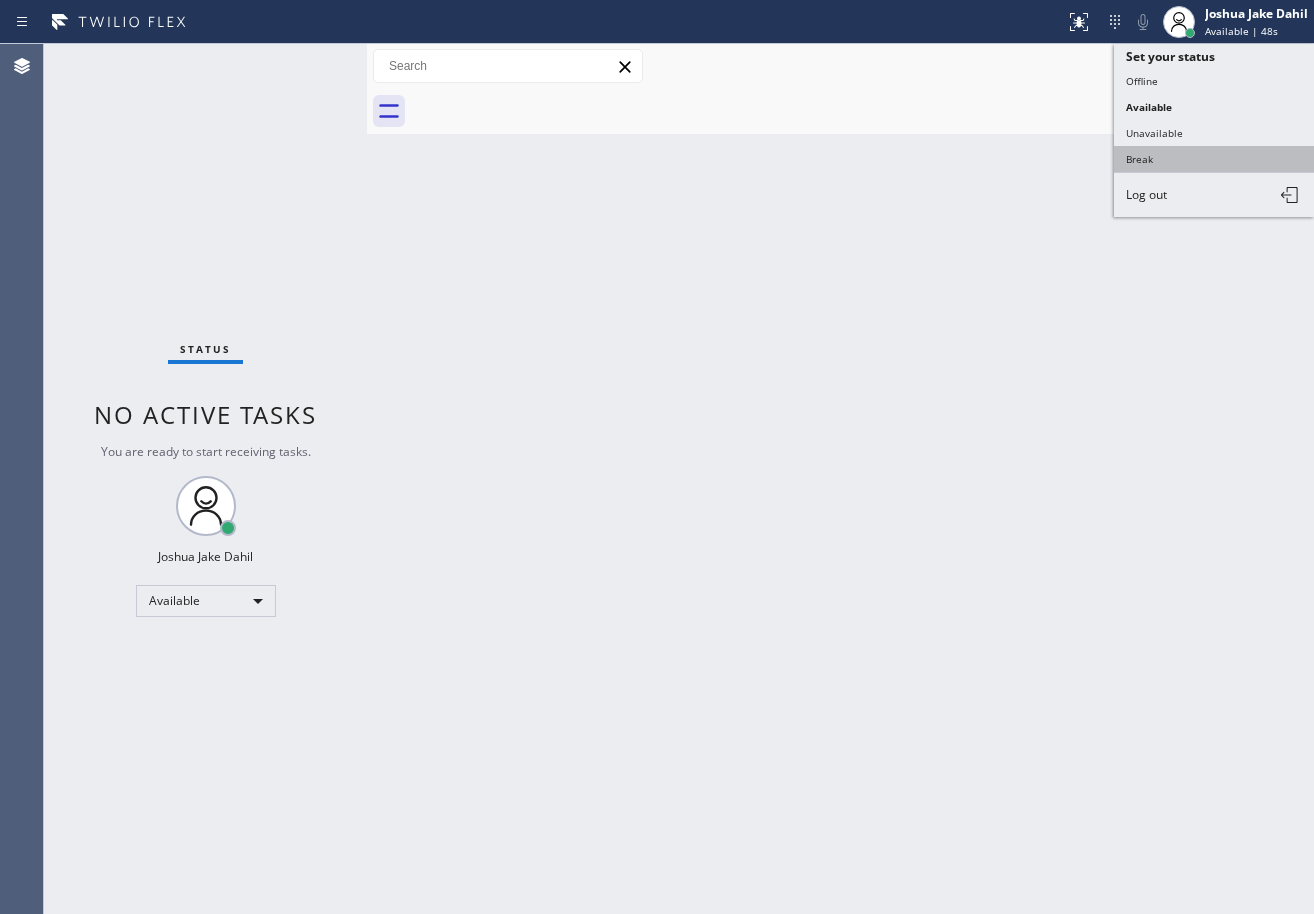 click on "Break" at bounding box center (1214, 159) 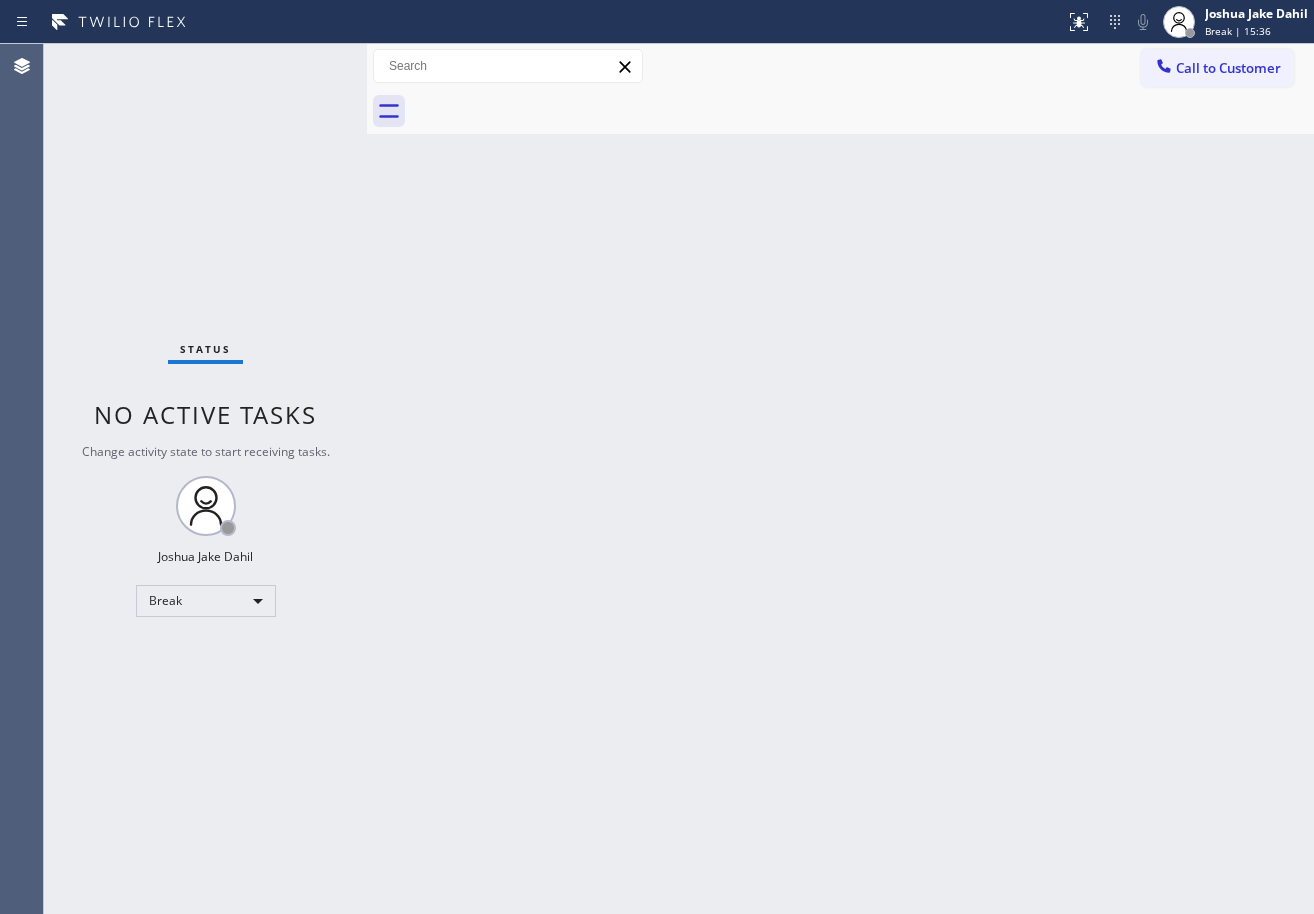 click at bounding box center (862, 111) 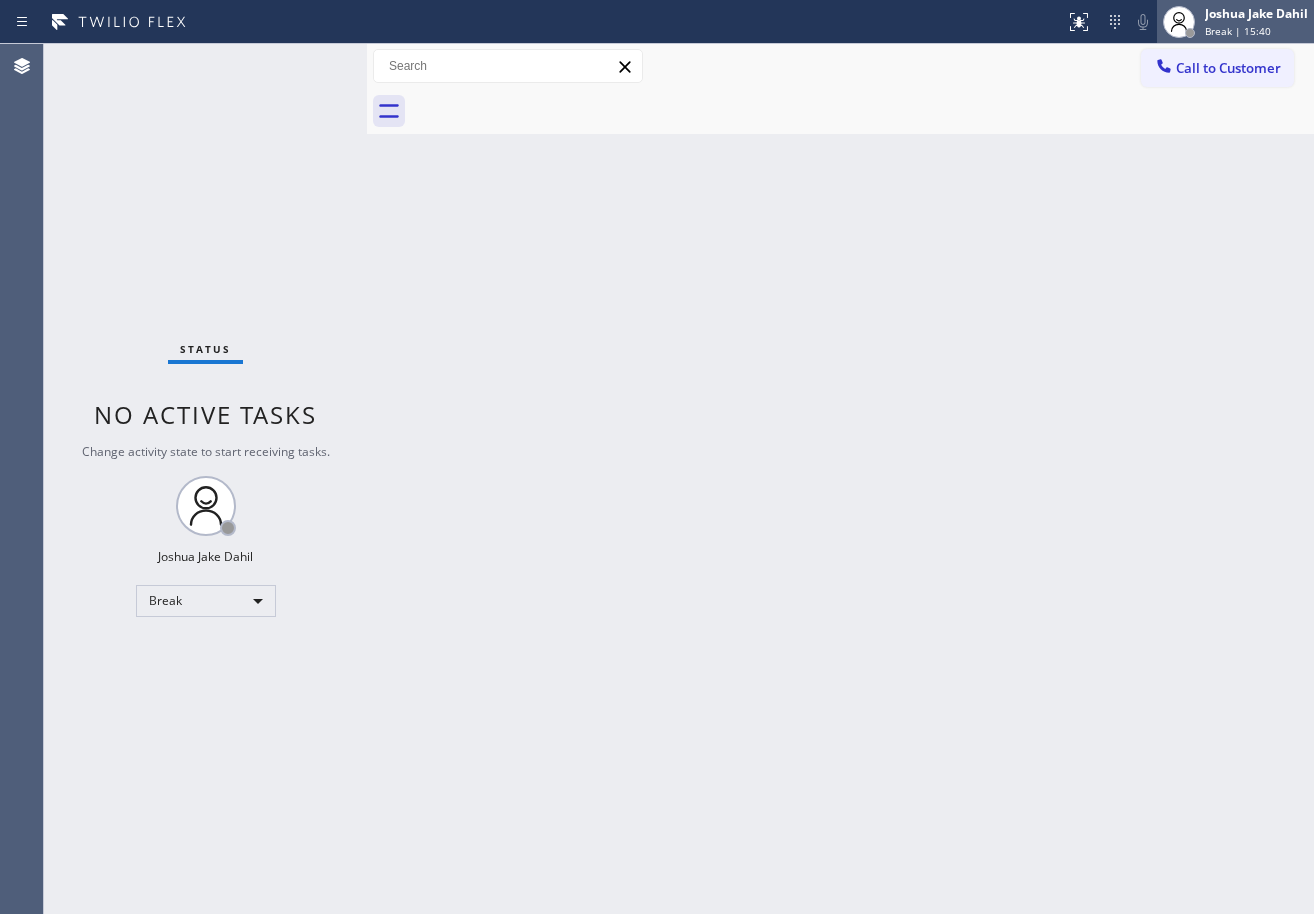 click on "Break | 15:40" at bounding box center (1238, 31) 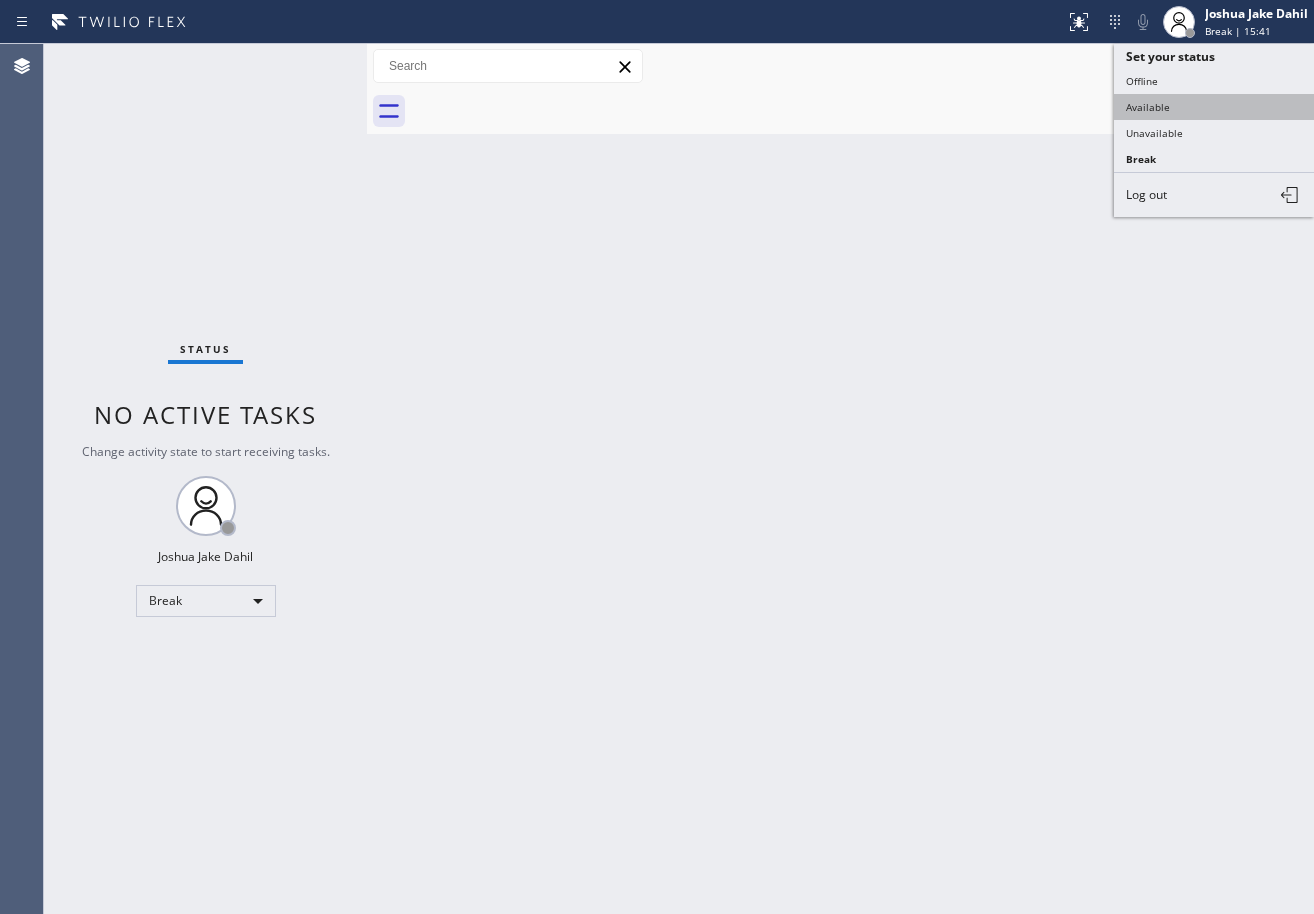 click on "Available" at bounding box center [1214, 107] 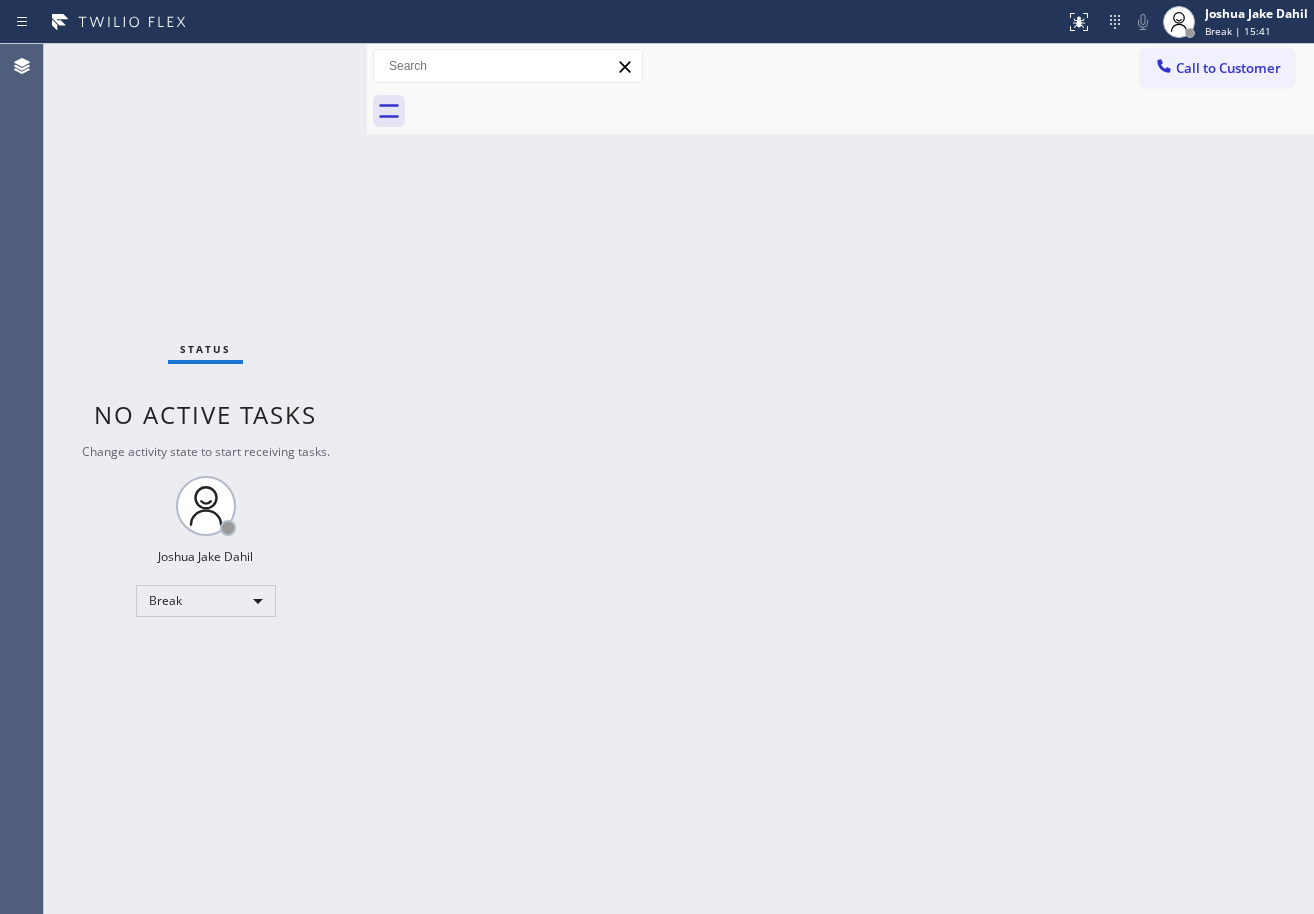 click on "Back to Dashboard Change Sender ID Customers Technicians Select a contact Outbound call Technician Search Technician Your caller id phone number Your caller id phone number Call Technician info Name   Phone none Address none Change Sender ID HVAC [PHONE] 5 Star Appliance [PHONE] Appliance Repair [PHONE] Plumbing [PHONE] Air Duct Cleaning [PHONE]  Electricians [PHONE] Cancel Change Check personal SMS Reset Change No tabs Call to Customer Outbound call Location Long Beach HVAC Your caller id phone number ([PHONE]) Customer number Call Outbound call Technician Search Technician Your caller id phone number Your caller id phone number Call" at bounding box center (840, 479) 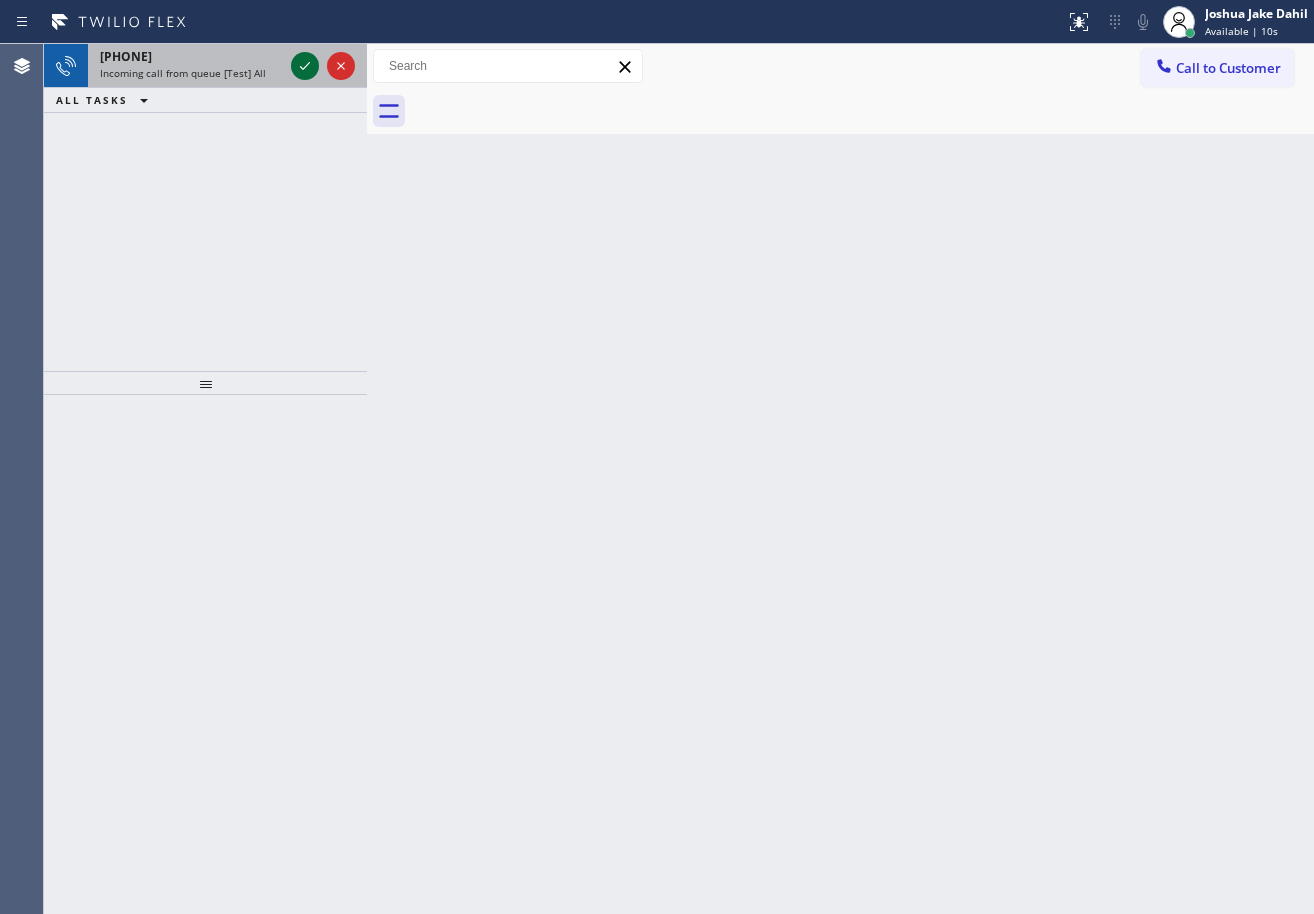 click 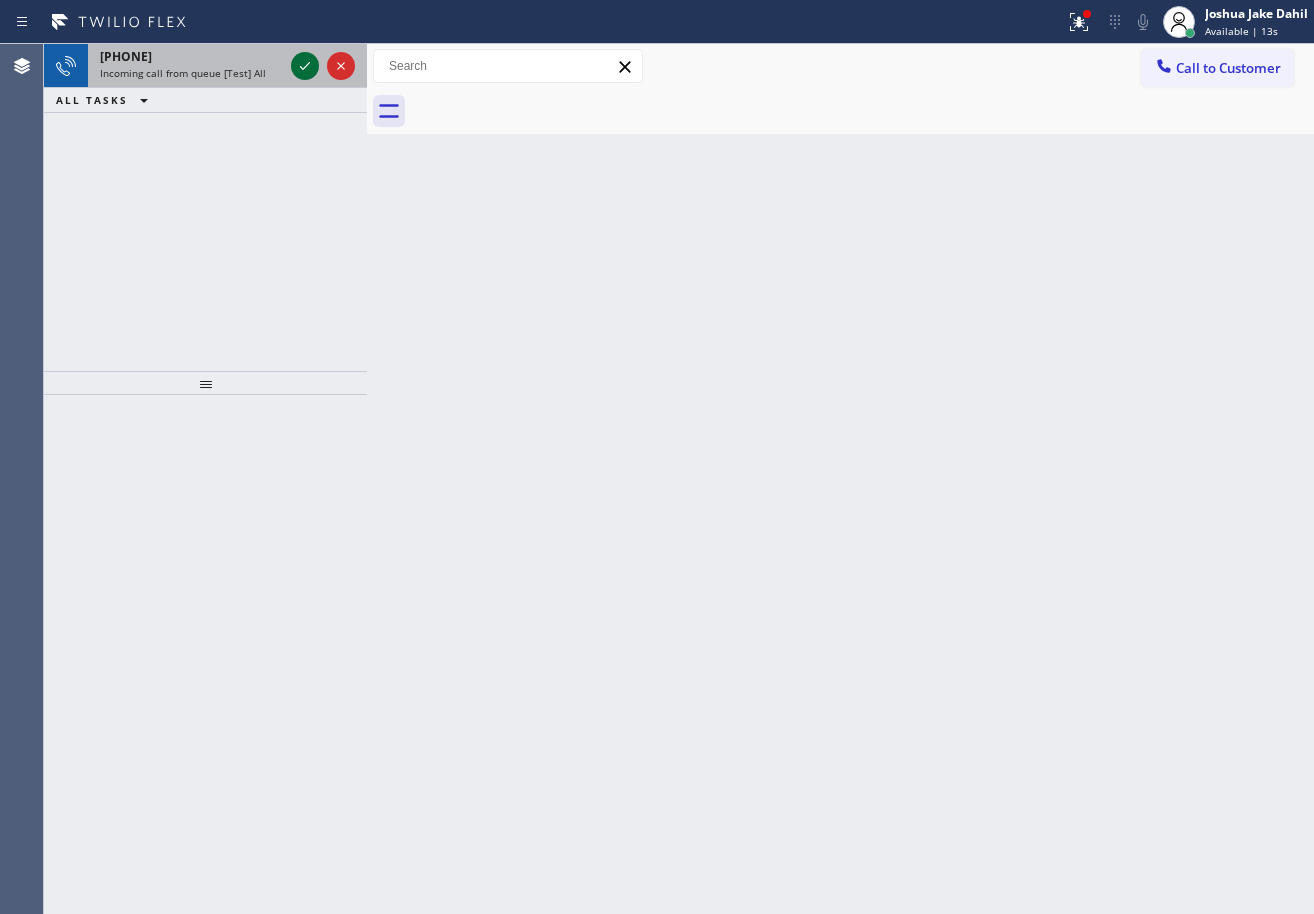click 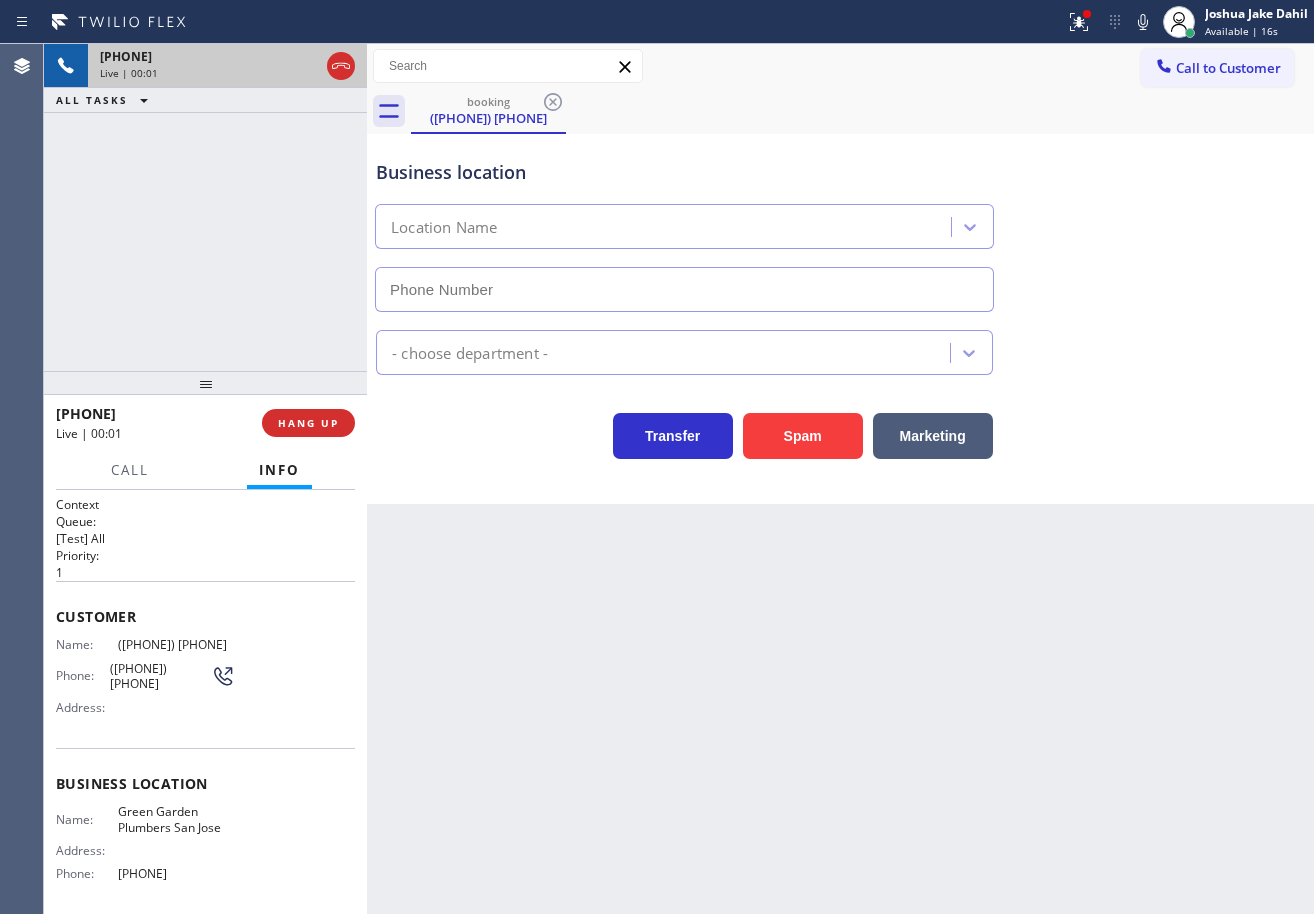 type on "[PHONE]" 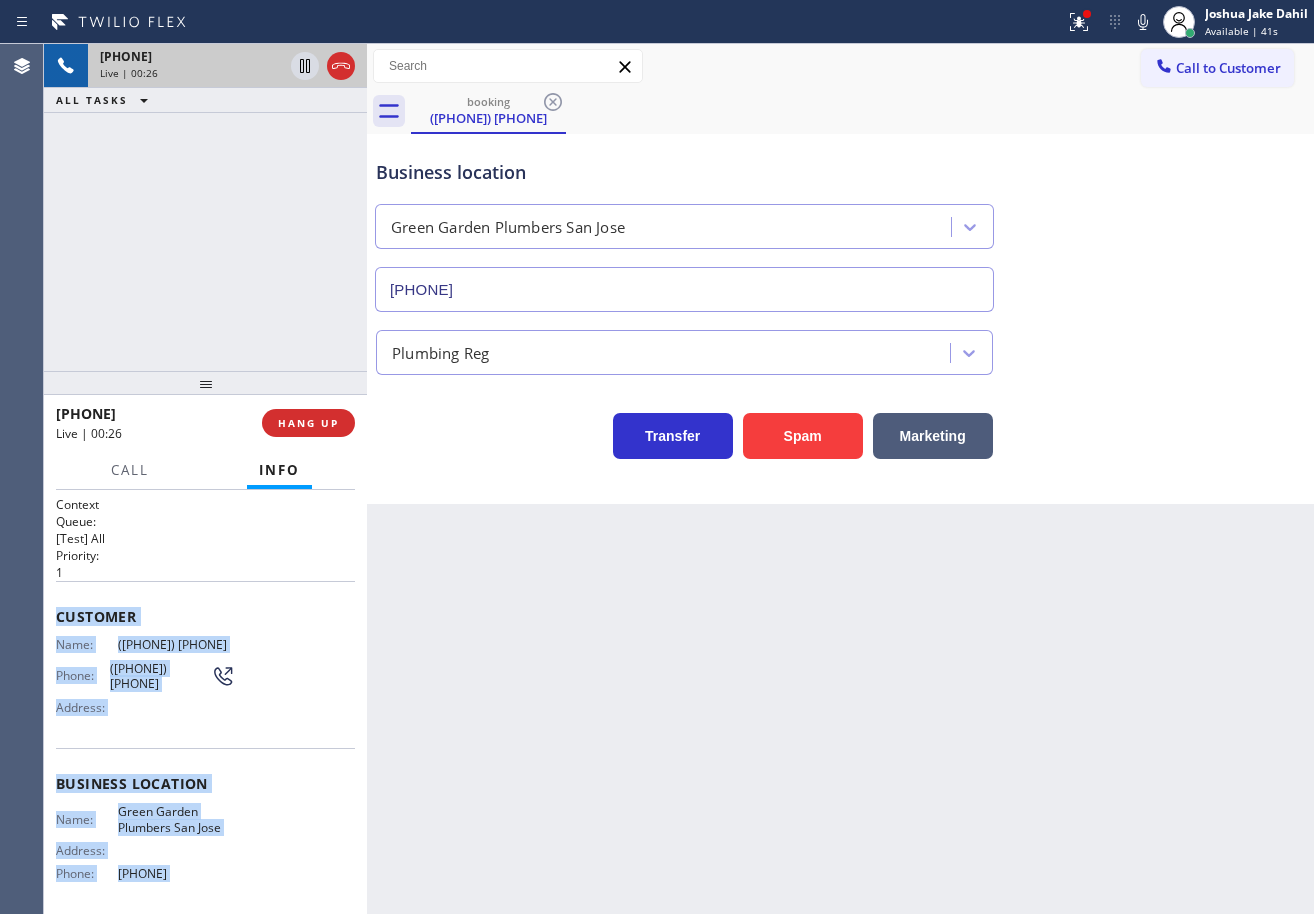 scroll, scrollTop: 151, scrollLeft: 0, axis: vertical 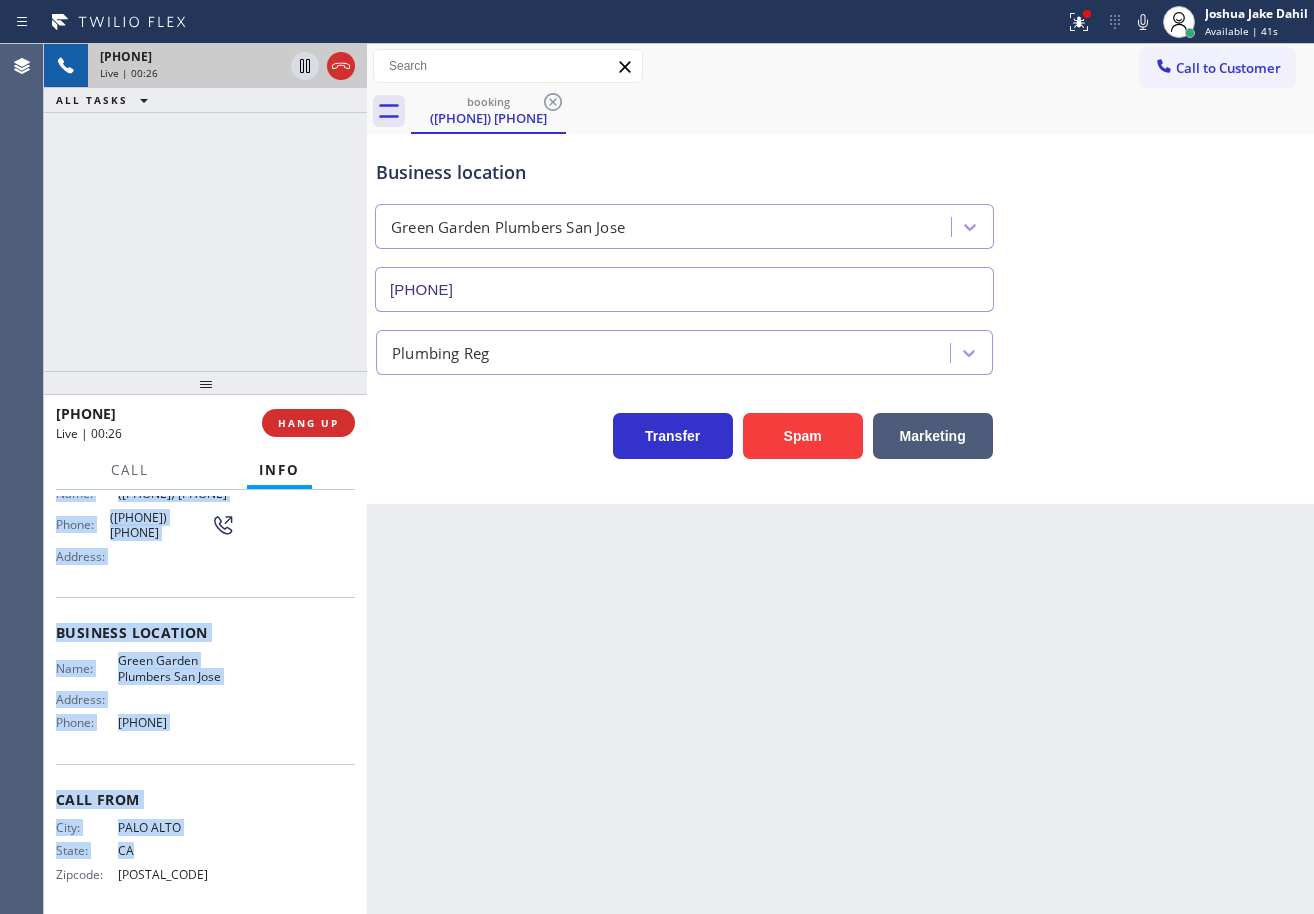 drag, startPoint x: 52, startPoint y: 611, endPoint x: 262, endPoint y: 722, distance: 237.53105 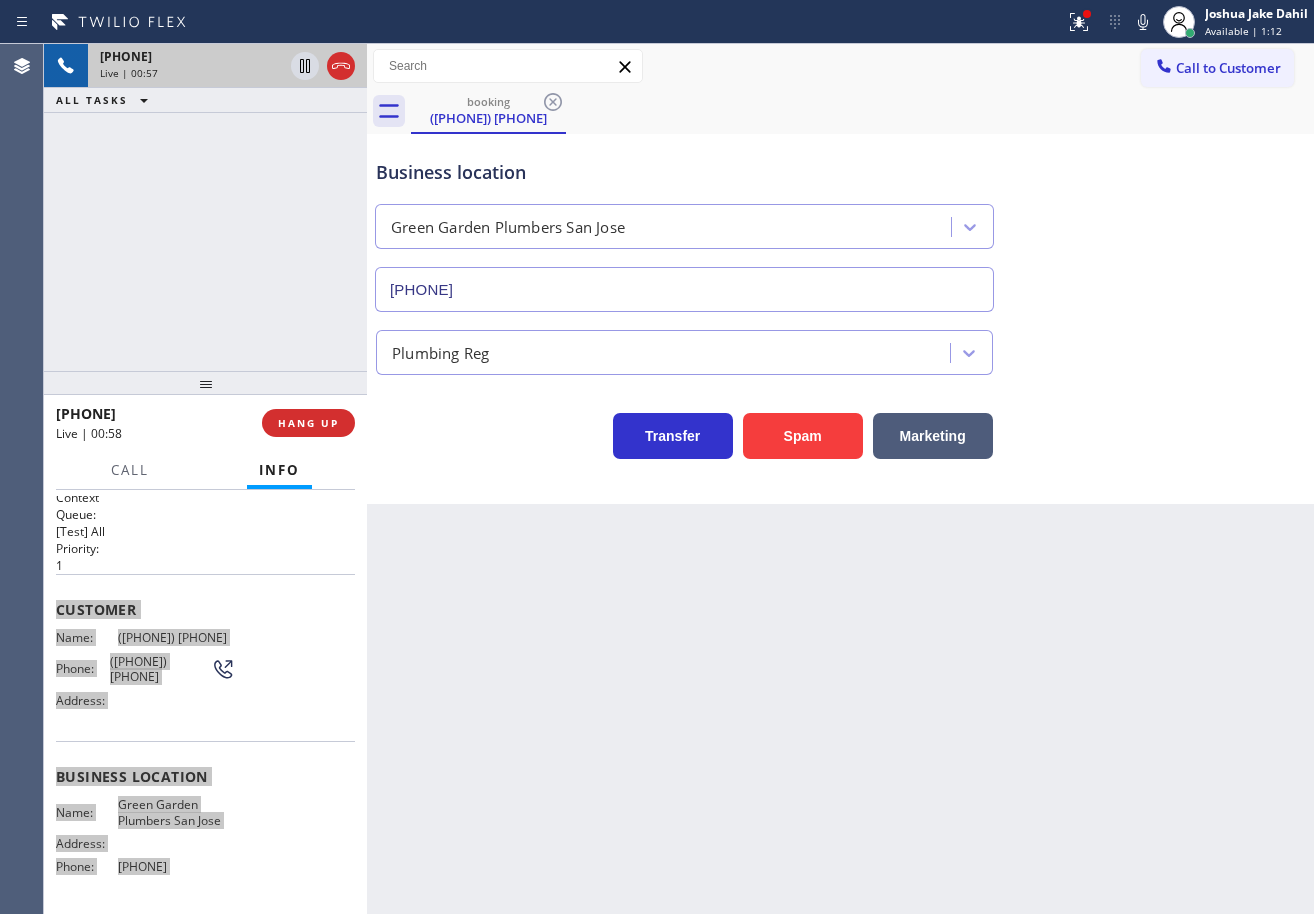 scroll, scrollTop: 0, scrollLeft: 0, axis: both 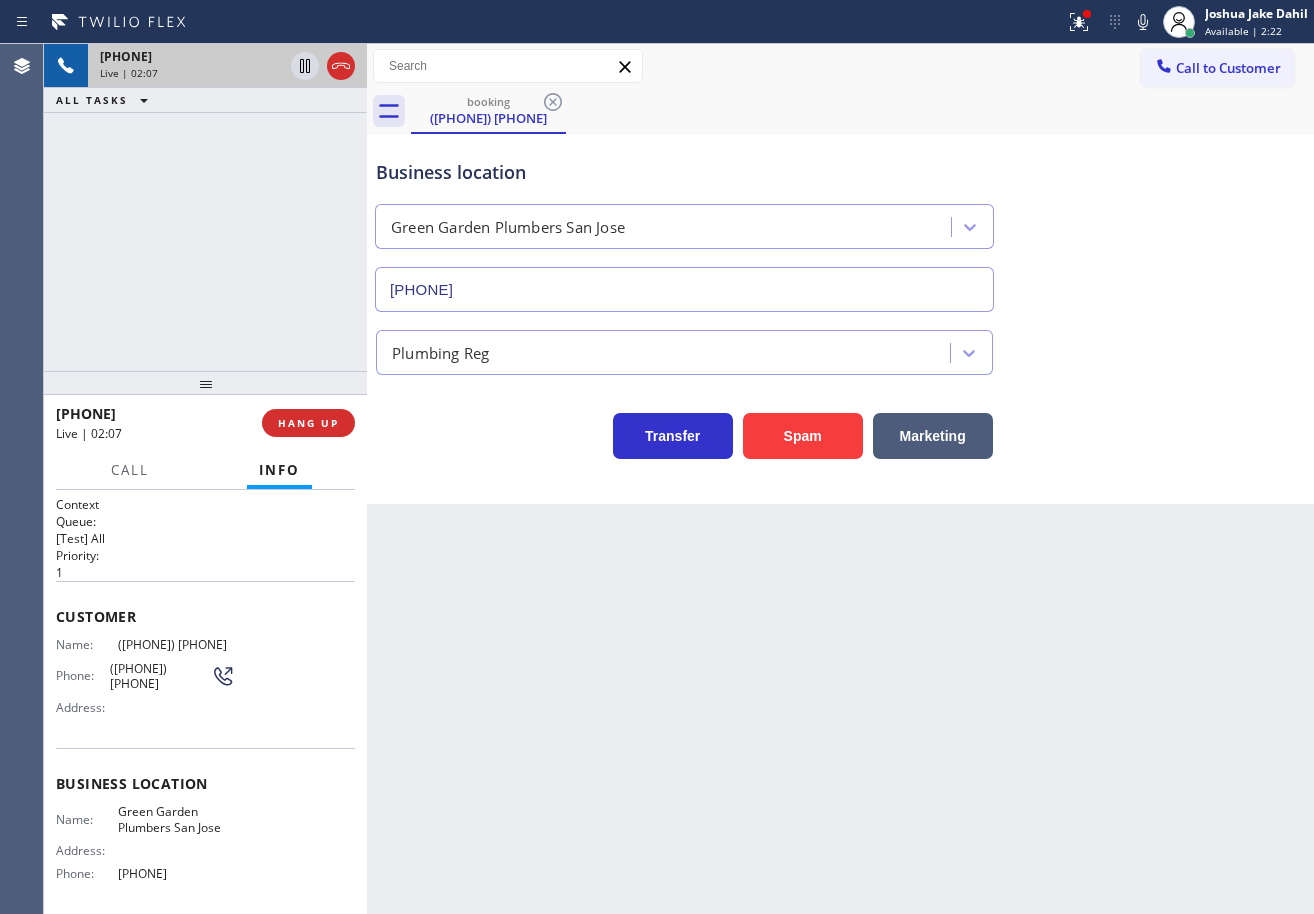 drag, startPoint x: 1179, startPoint y: 216, endPoint x: 1168, endPoint y: 197, distance: 21.954498 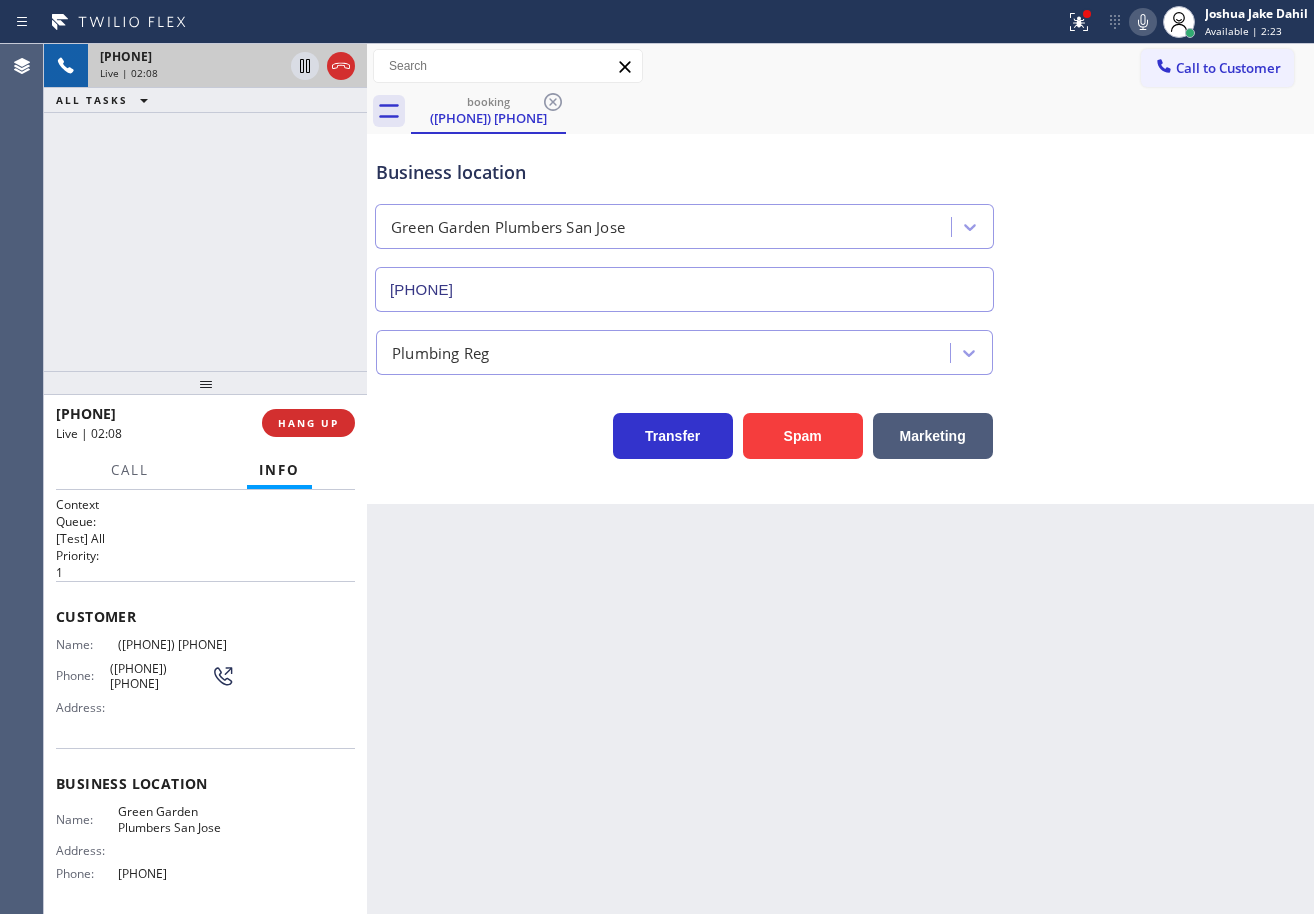 click 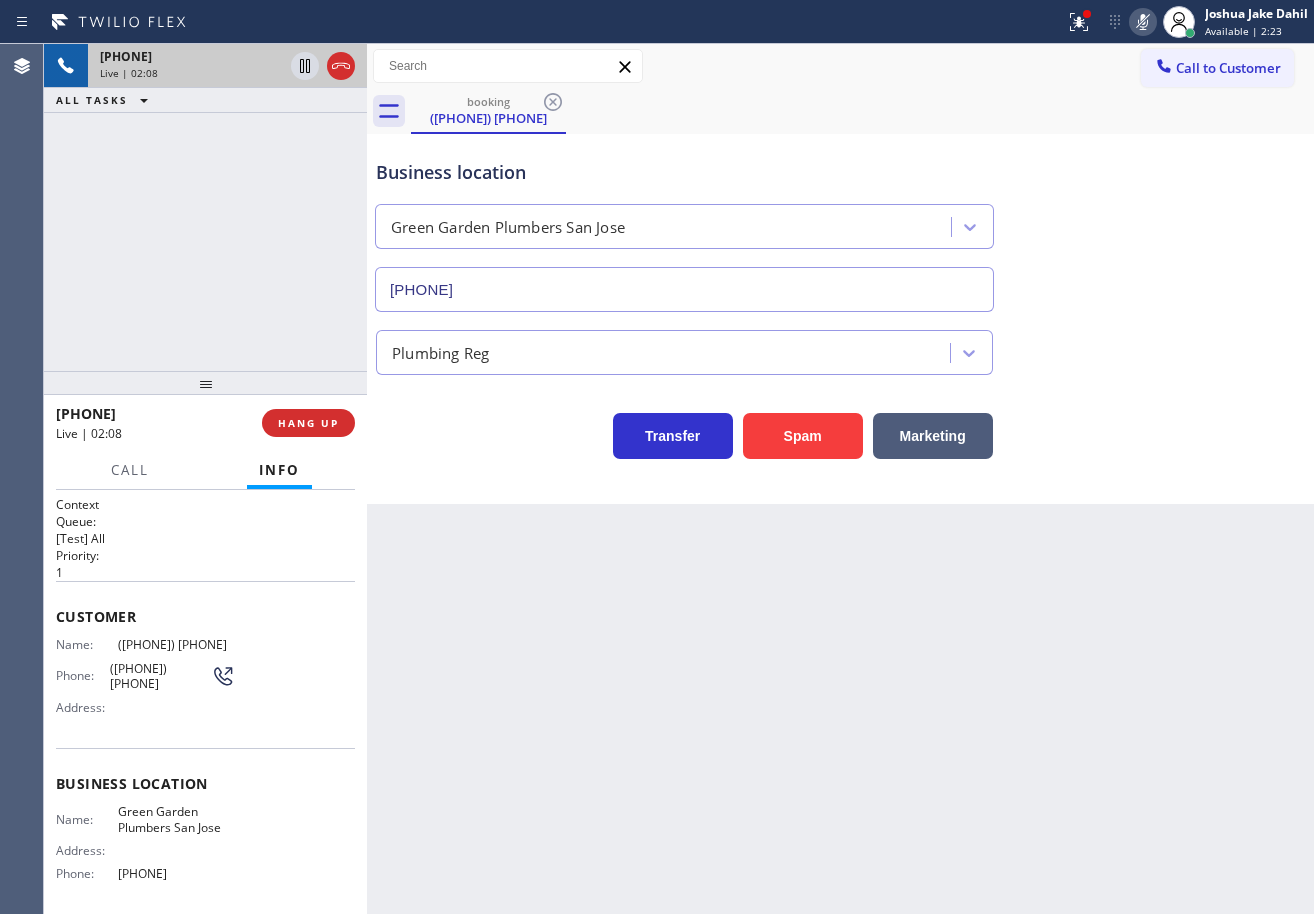 click on "Business location Green Garden Plumbers San Jose ([PHONE]) [PHONE]" at bounding box center (840, 221) 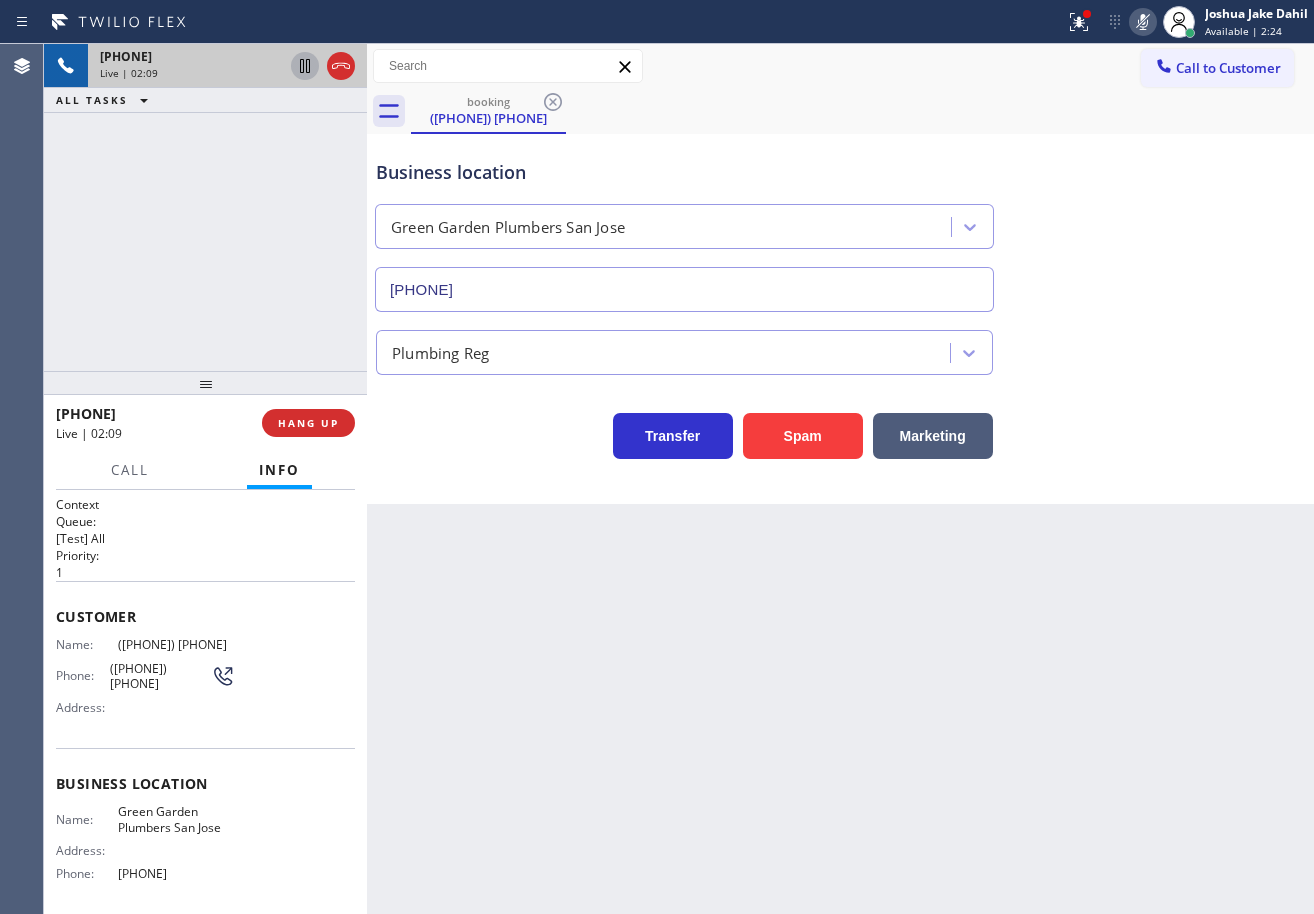 click 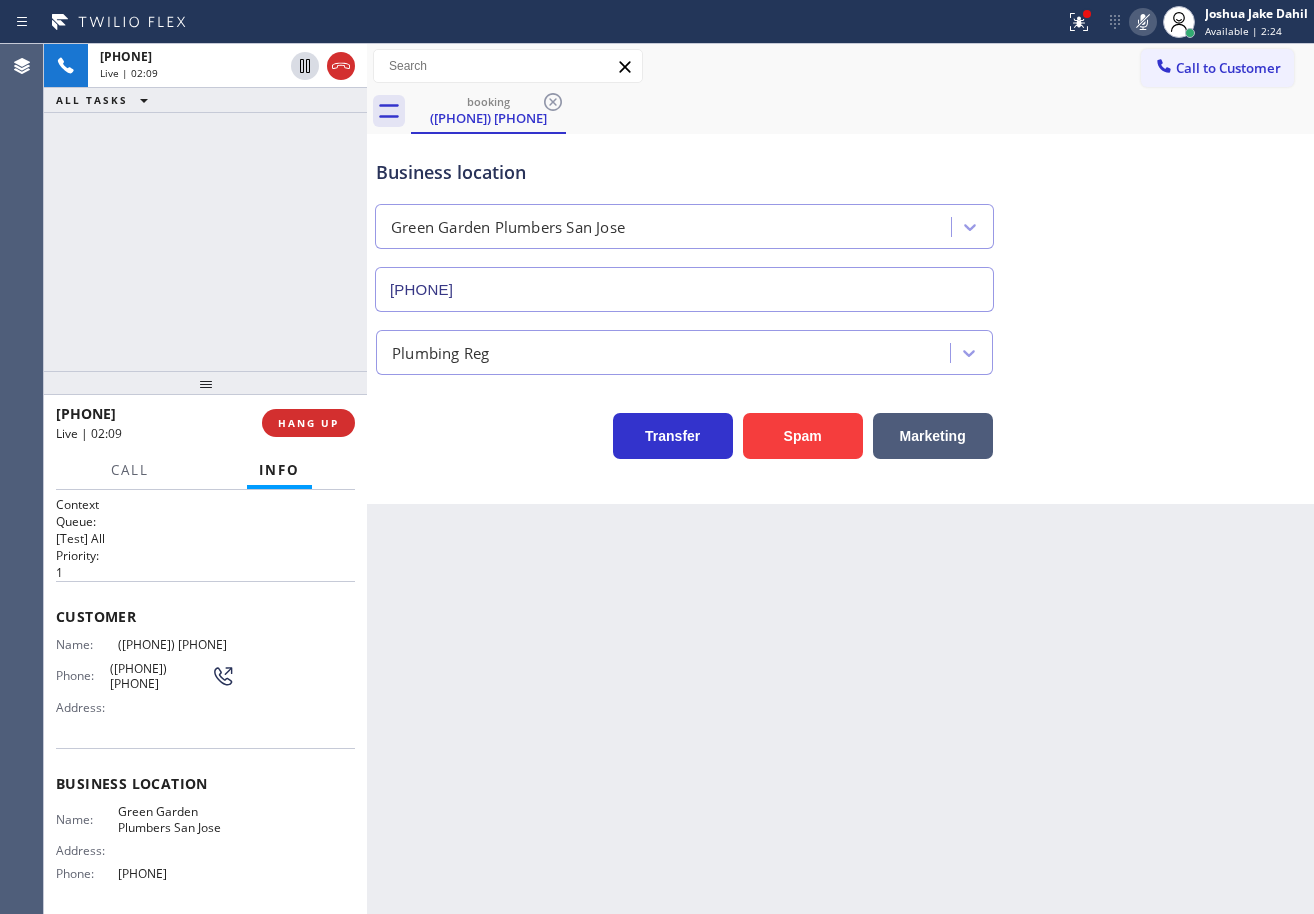 click on "+1[PHONE] Live | 02:09 ALL TASKS ALL TASKS ACTIVE TASKS TASKS IN WRAP UP" at bounding box center [205, 207] 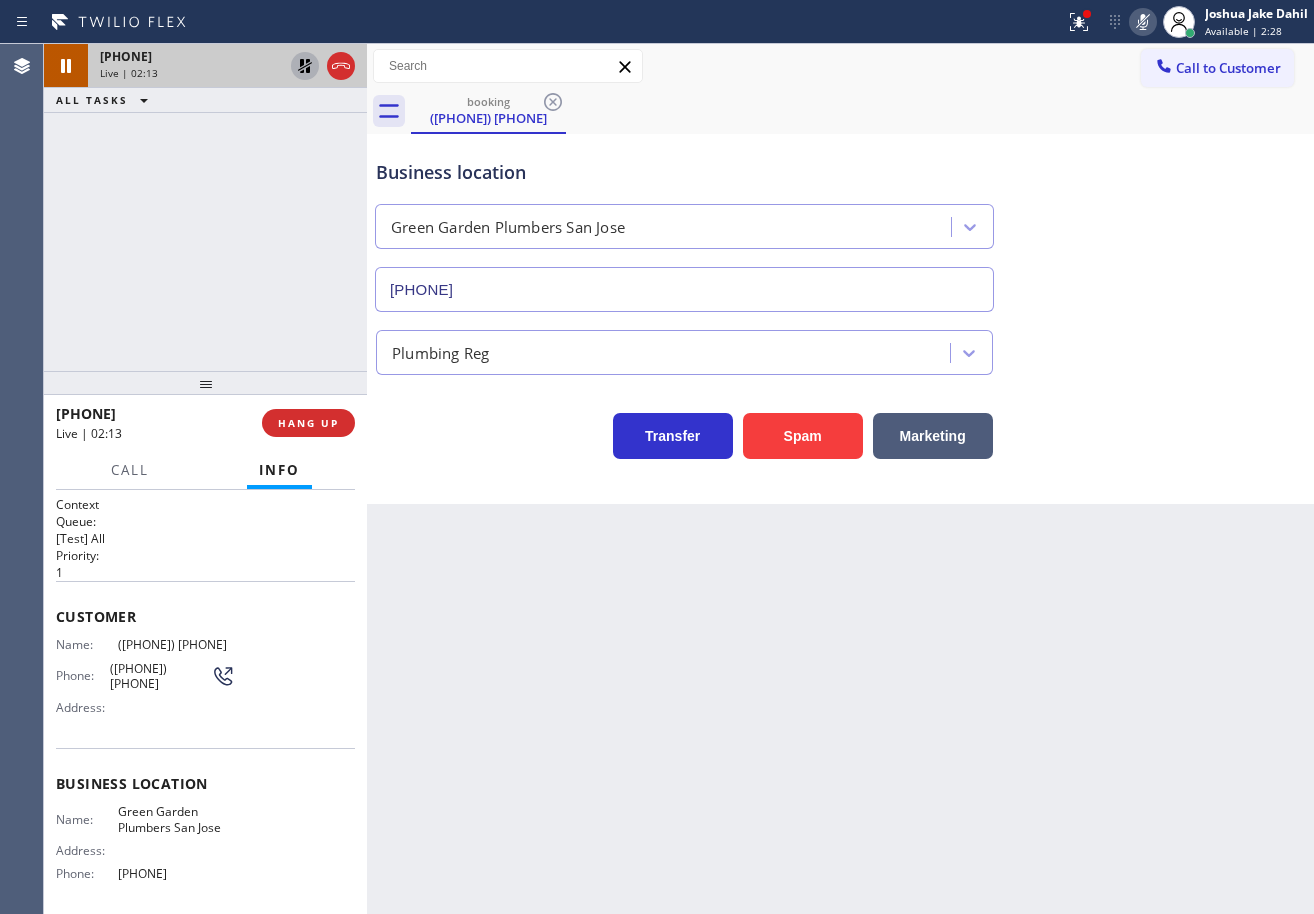 click 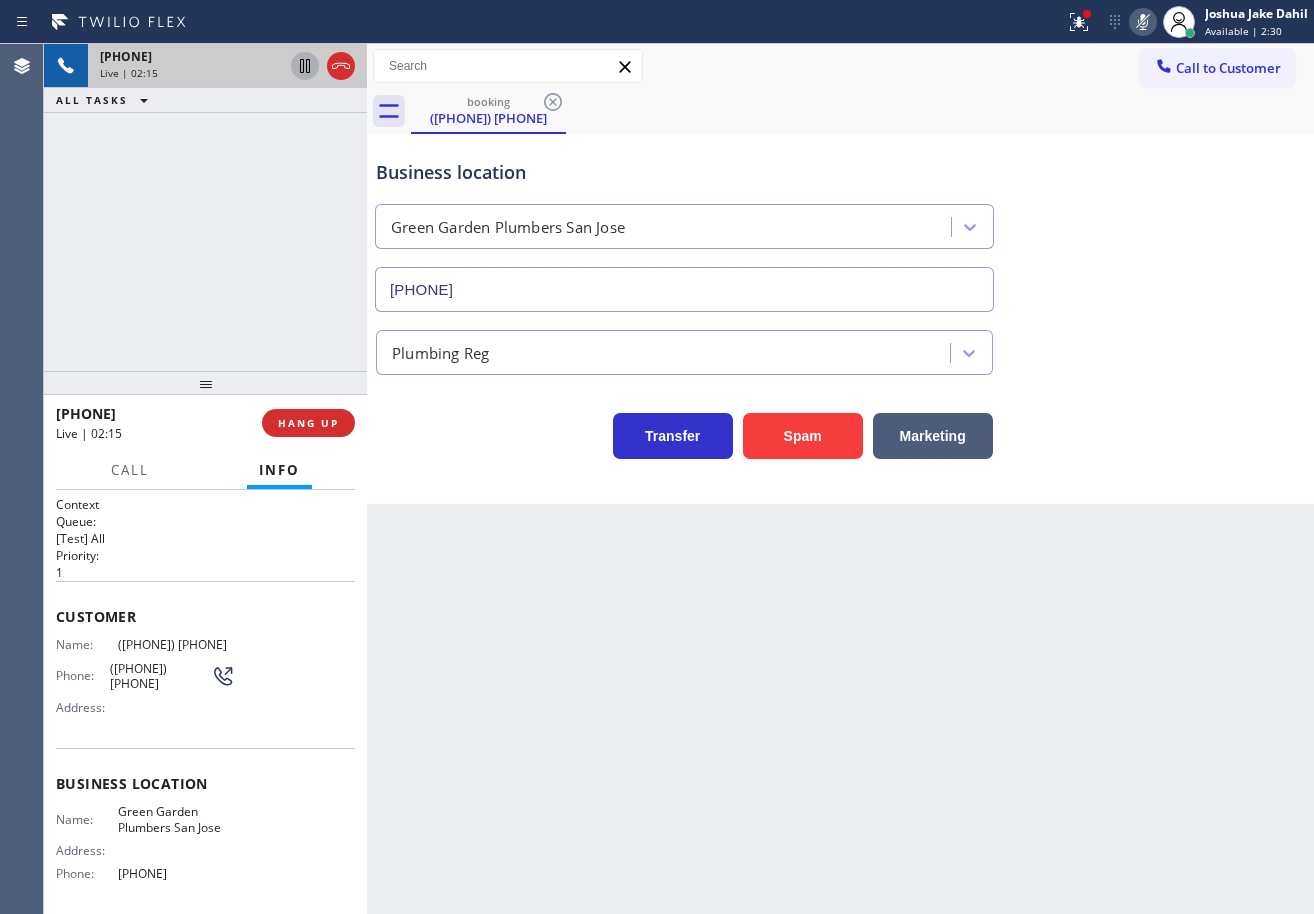 click 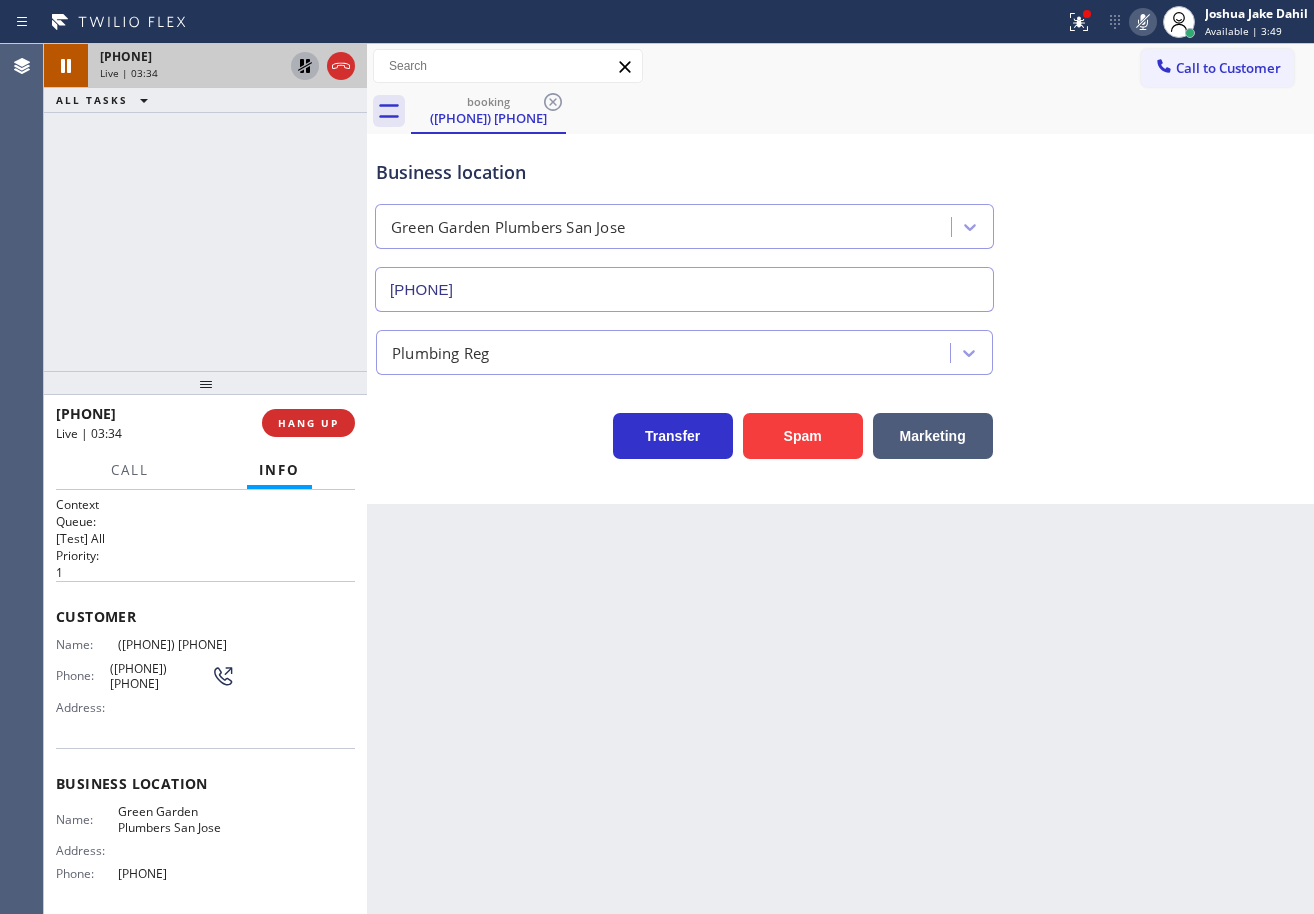 click 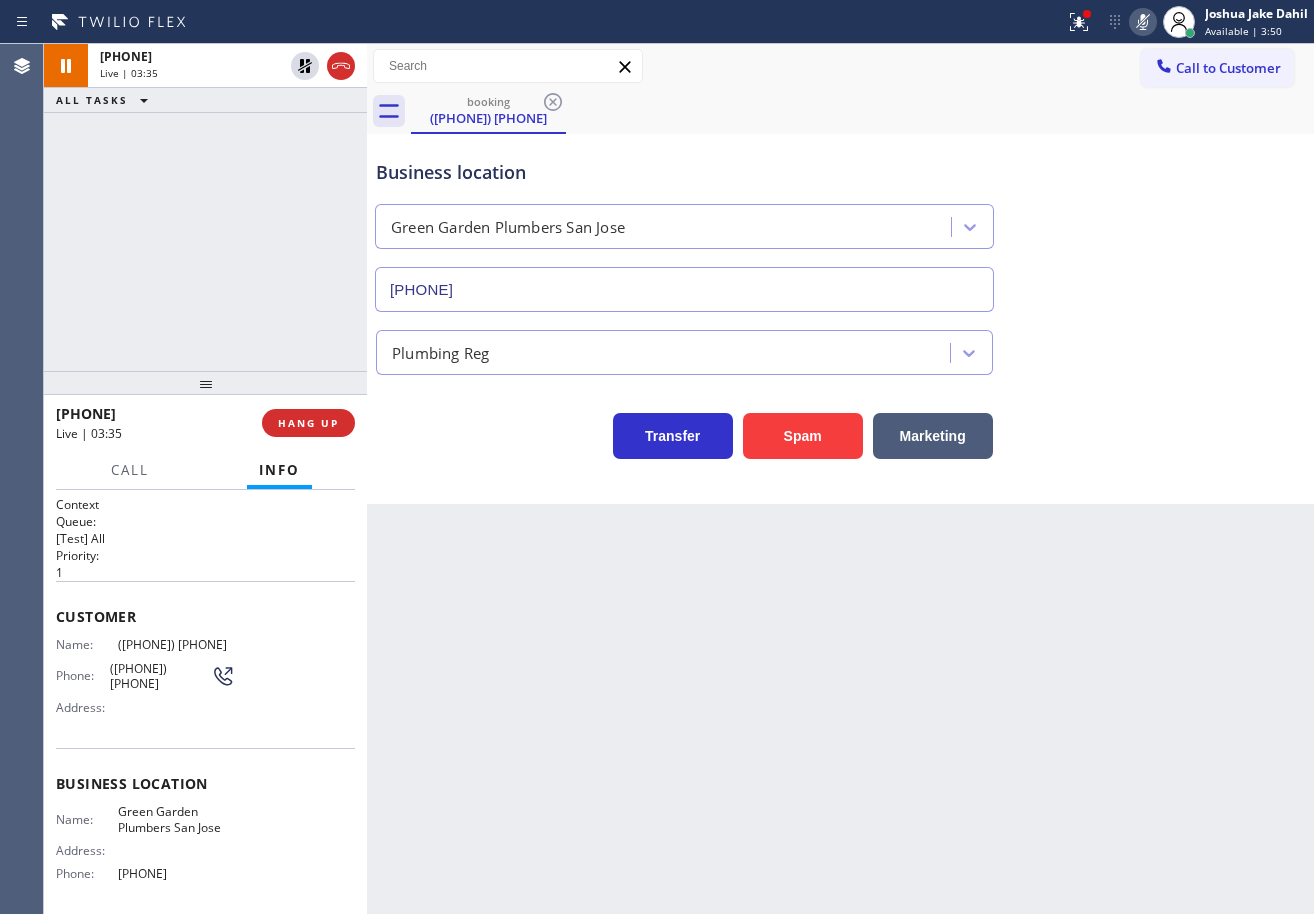 drag, startPoint x: 1138, startPoint y: 22, endPoint x: 1197, endPoint y: 243, distance: 228.74002 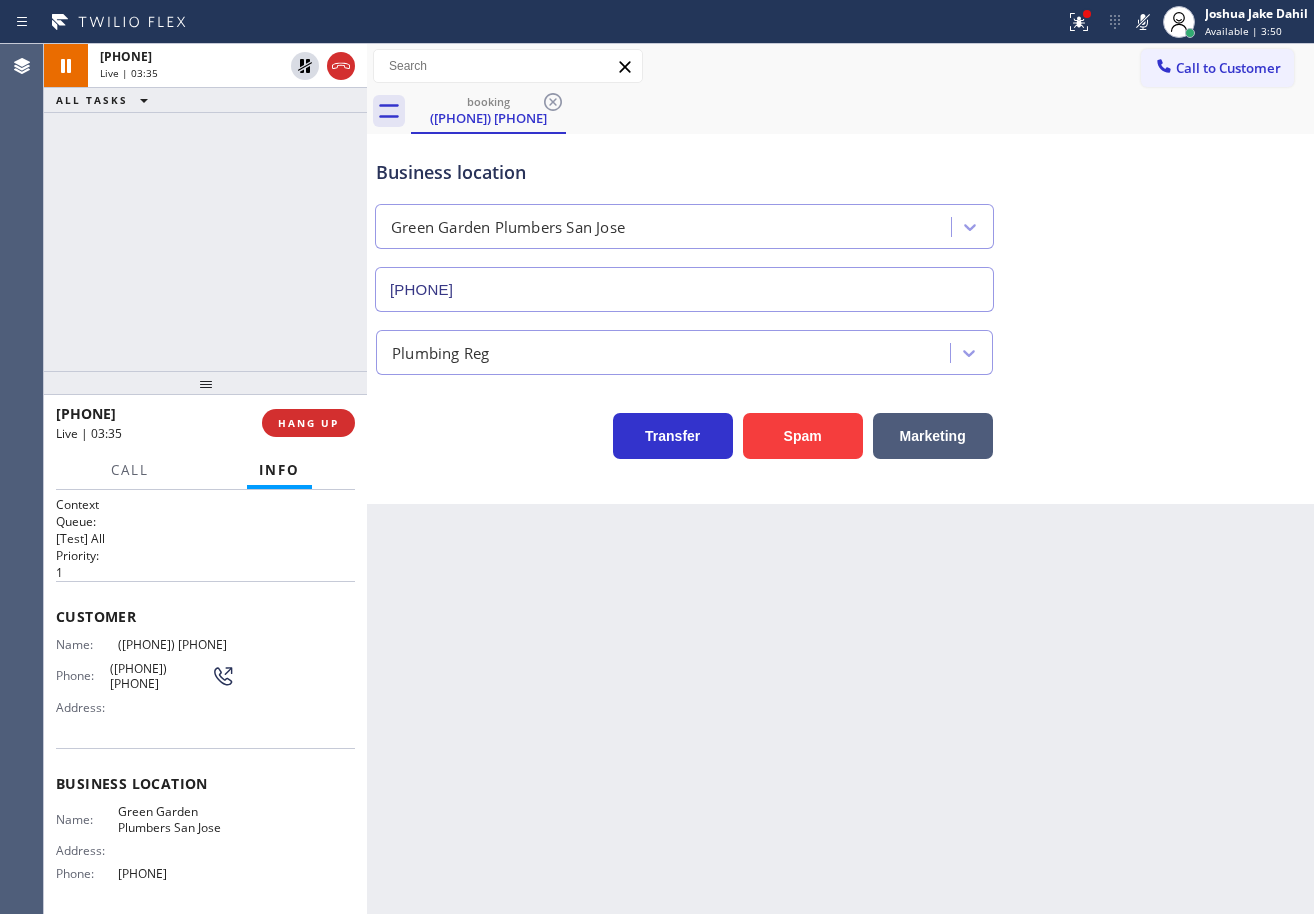 click 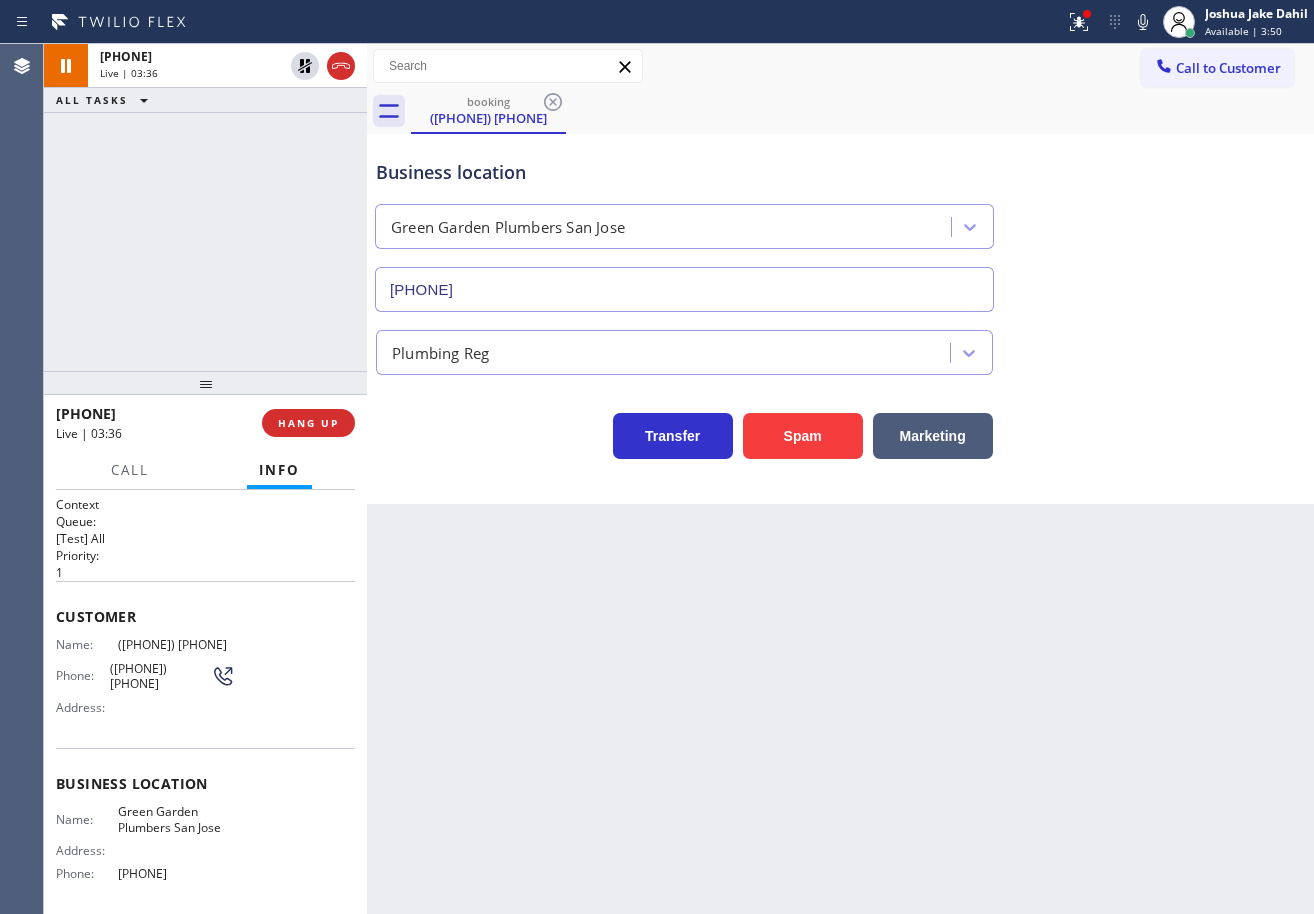 drag, startPoint x: 1197, startPoint y: 243, endPoint x: 1209, endPoint y: 318, distance: 75.95393 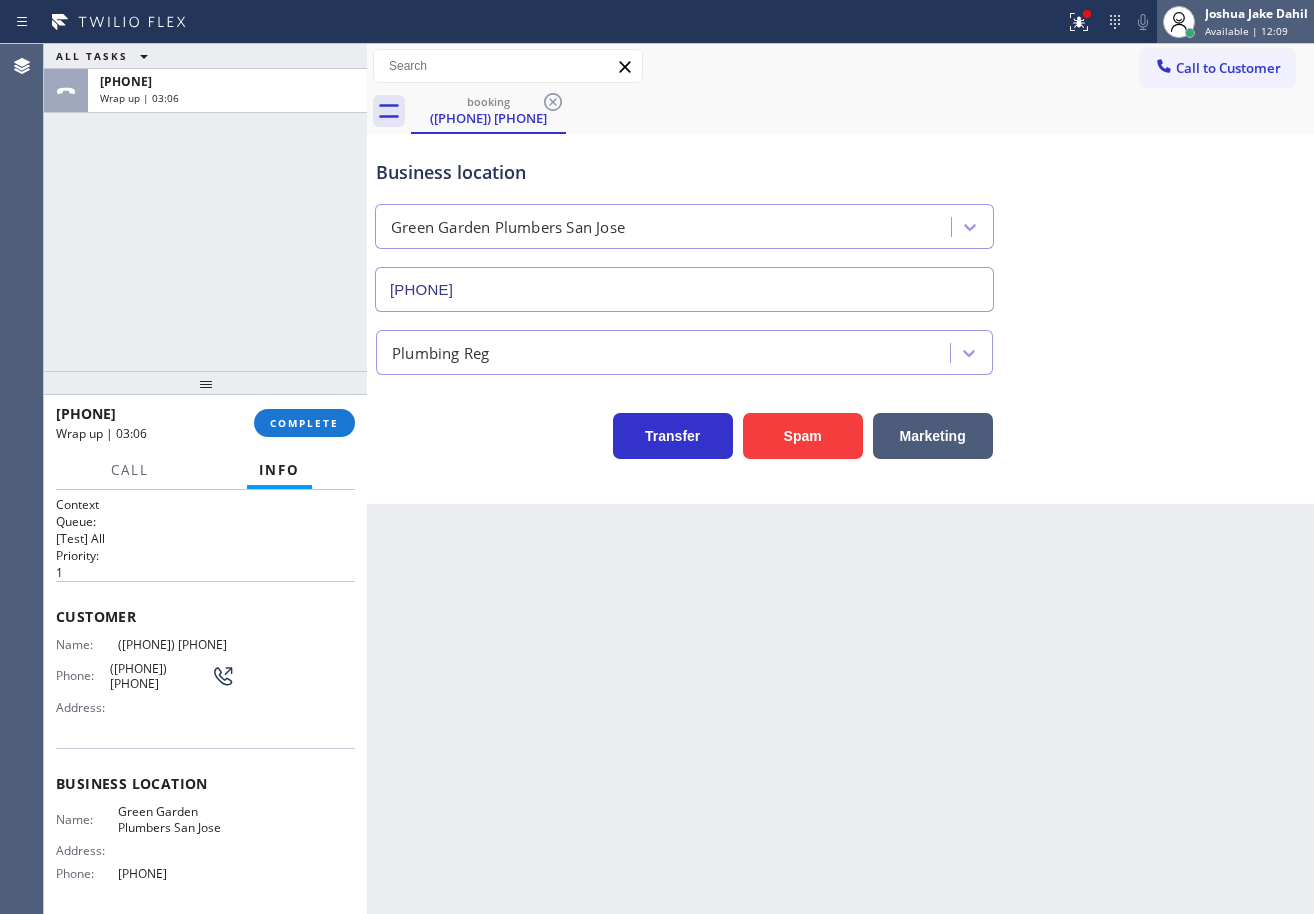 click on "Joshua Jake Dahil" at bounding box center [1256, 13] 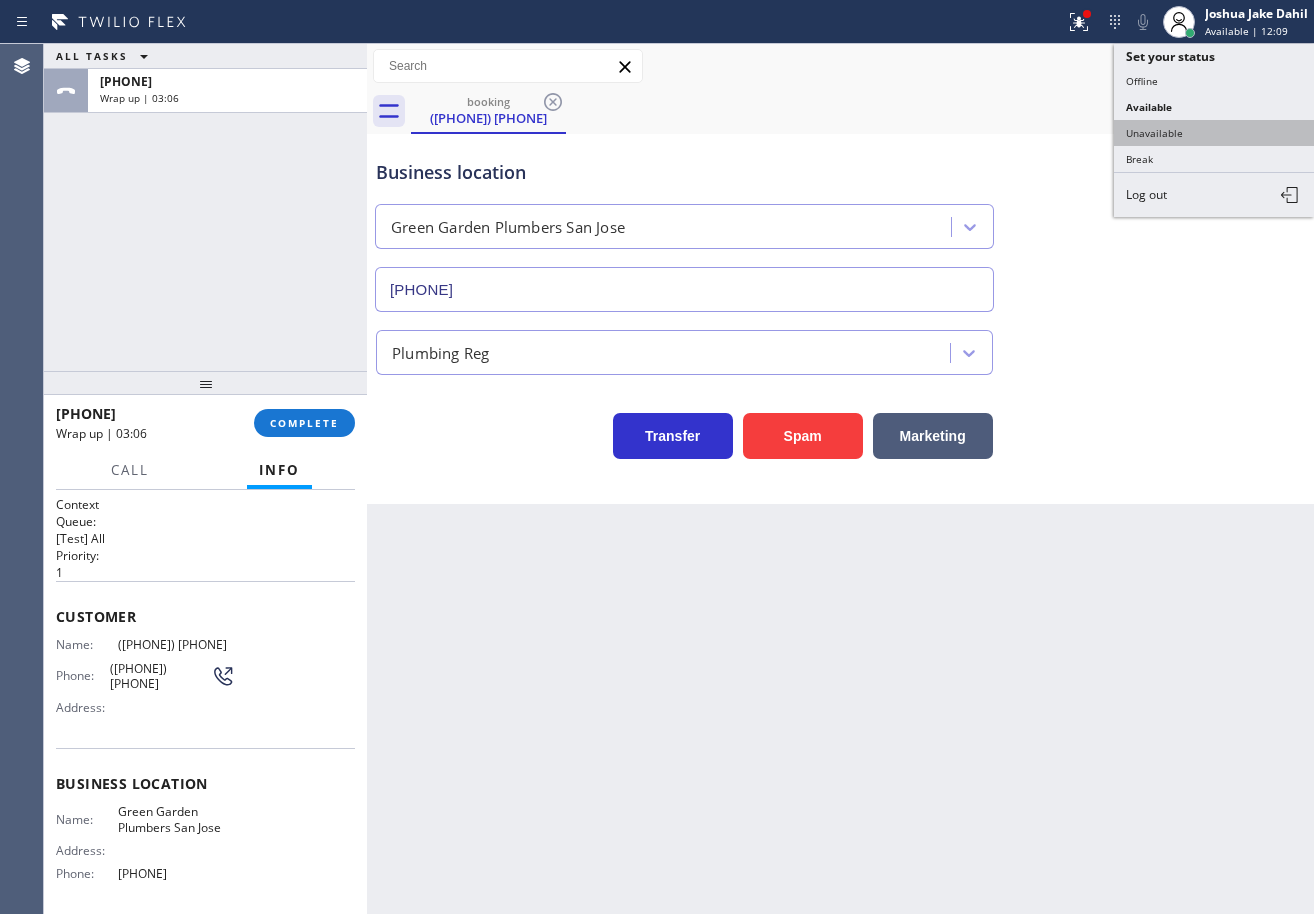 click on "Unavailable" at bounding box center [1214, 133] 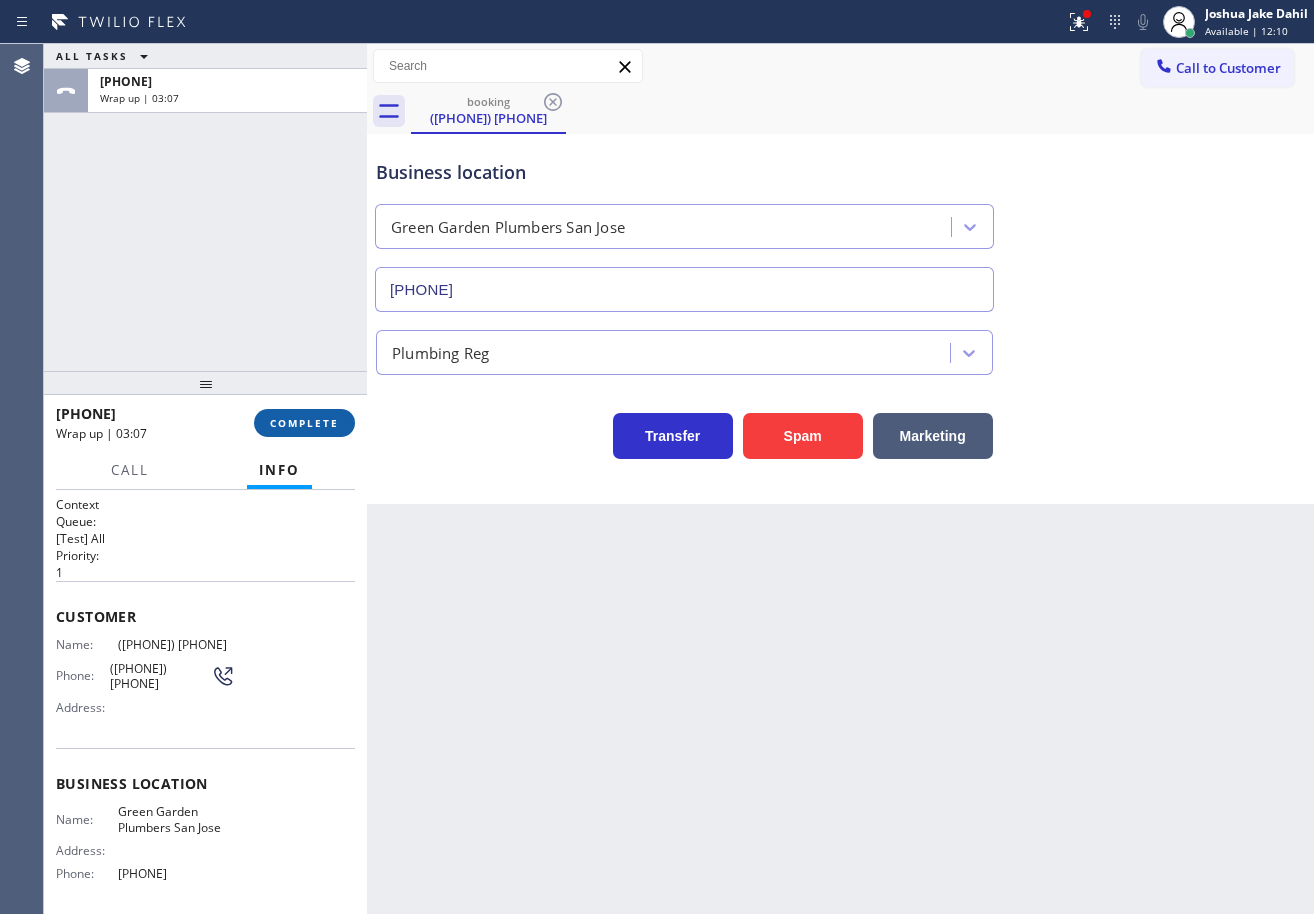 click on "COMPLETE" at bounding box center [304, 423] 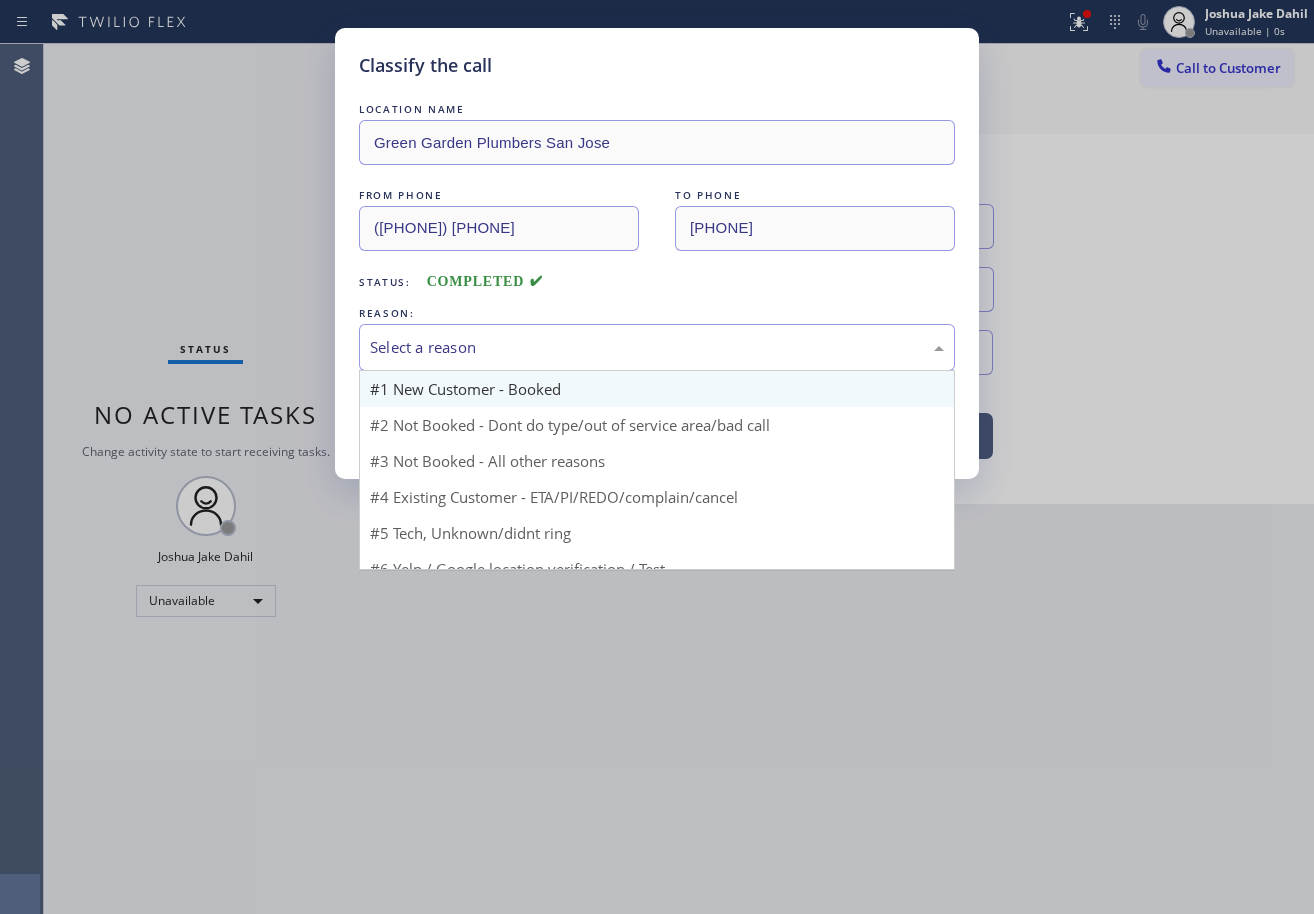 drag, startPoint x: 475, startPoint y: 355, endPoint x: 438, endPoint y: 390, distance: 50.931328 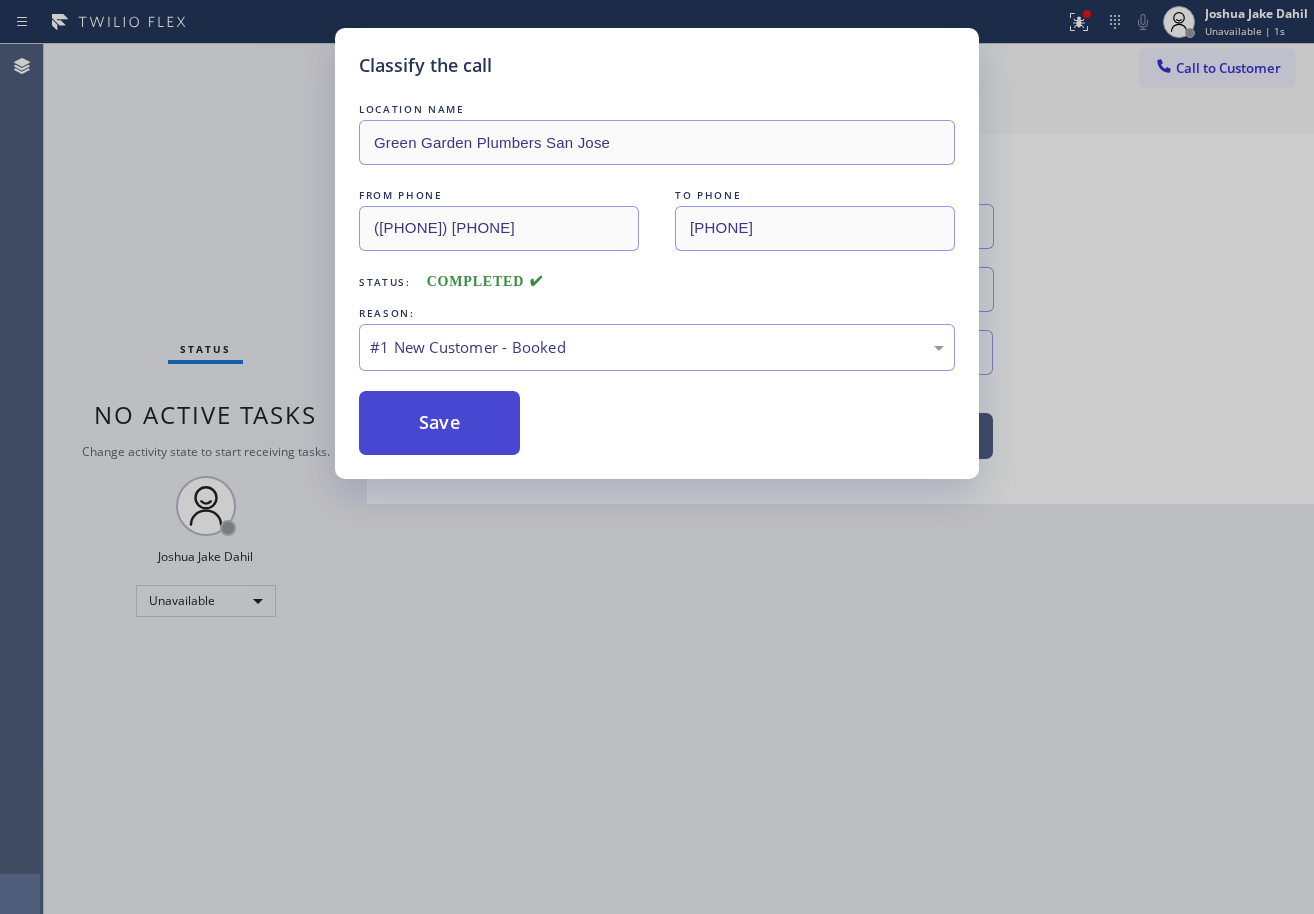 click on "Save" at bounding box center [439, 423] 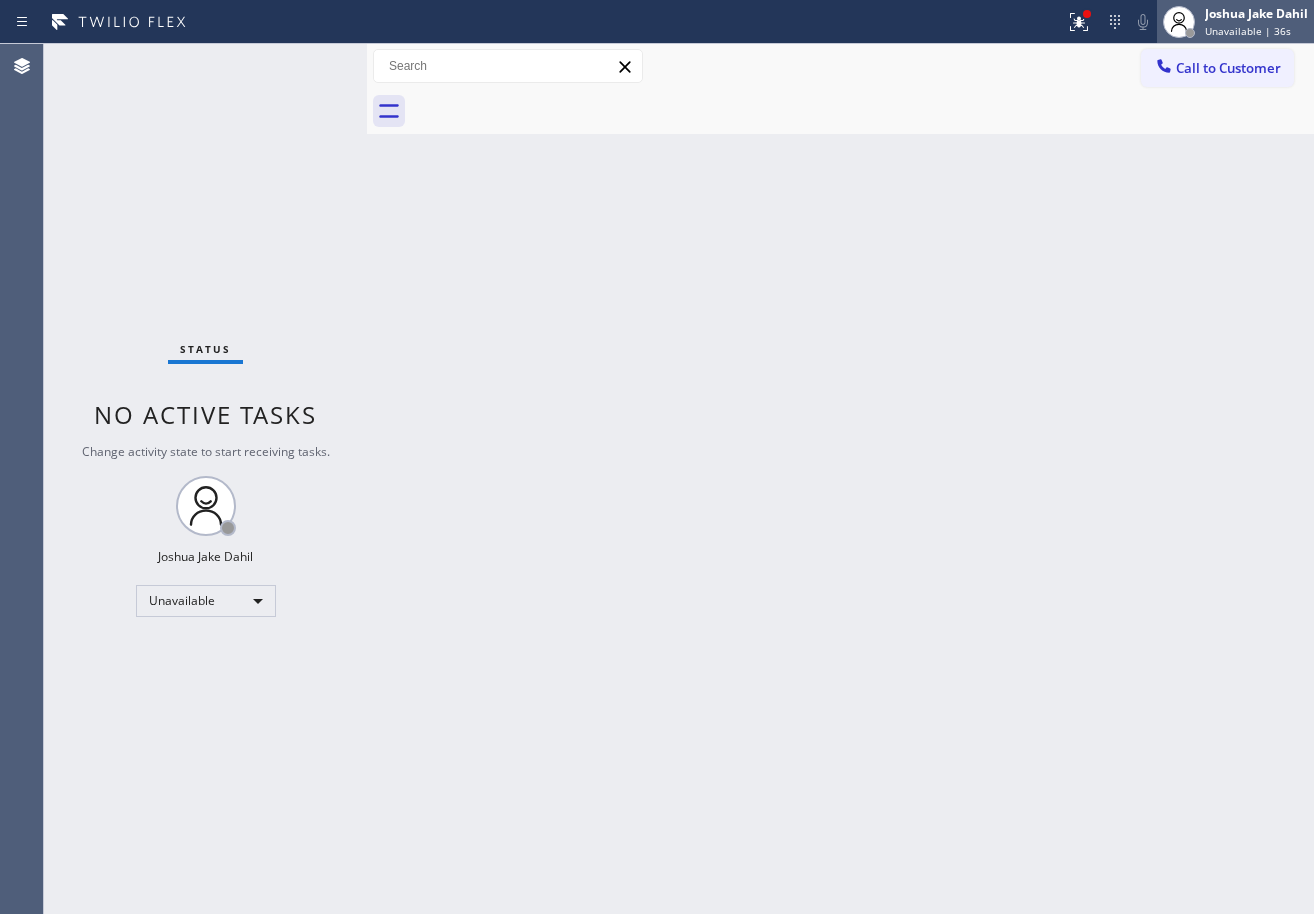 click on "Unavailable | 36s" at bounding box center [1248, 31] 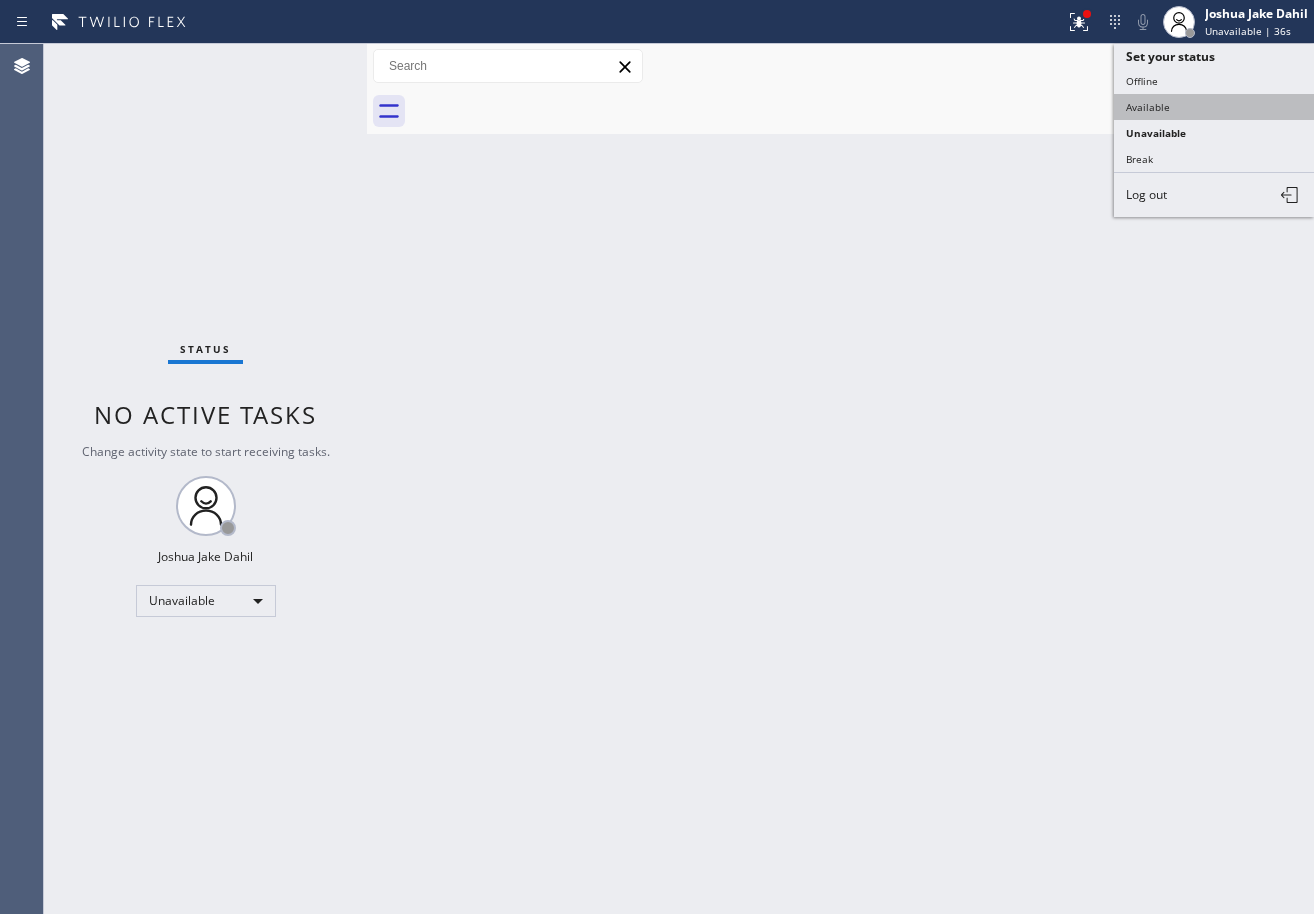 click on "Available" at bounding box center [1214, 107] 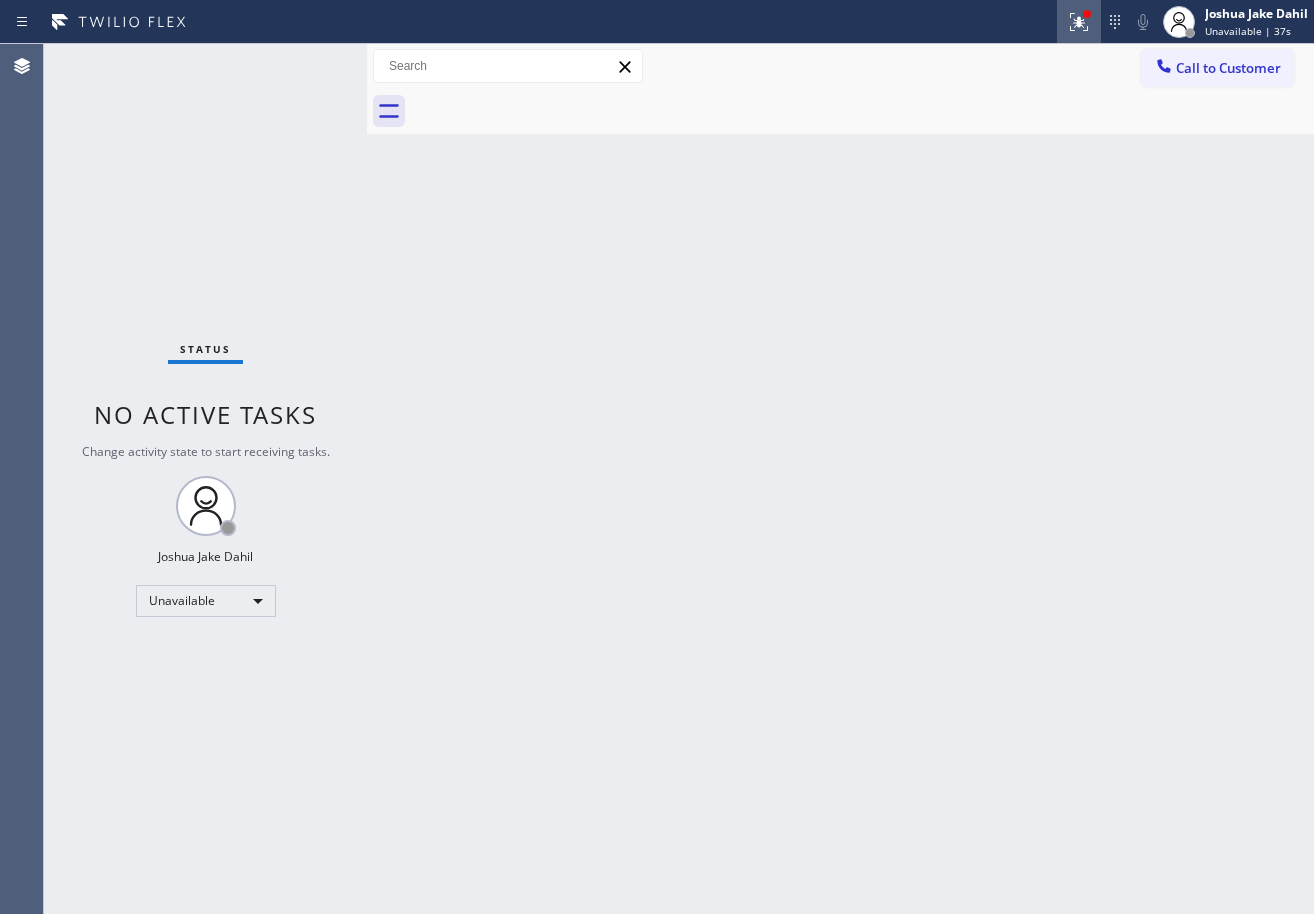 click 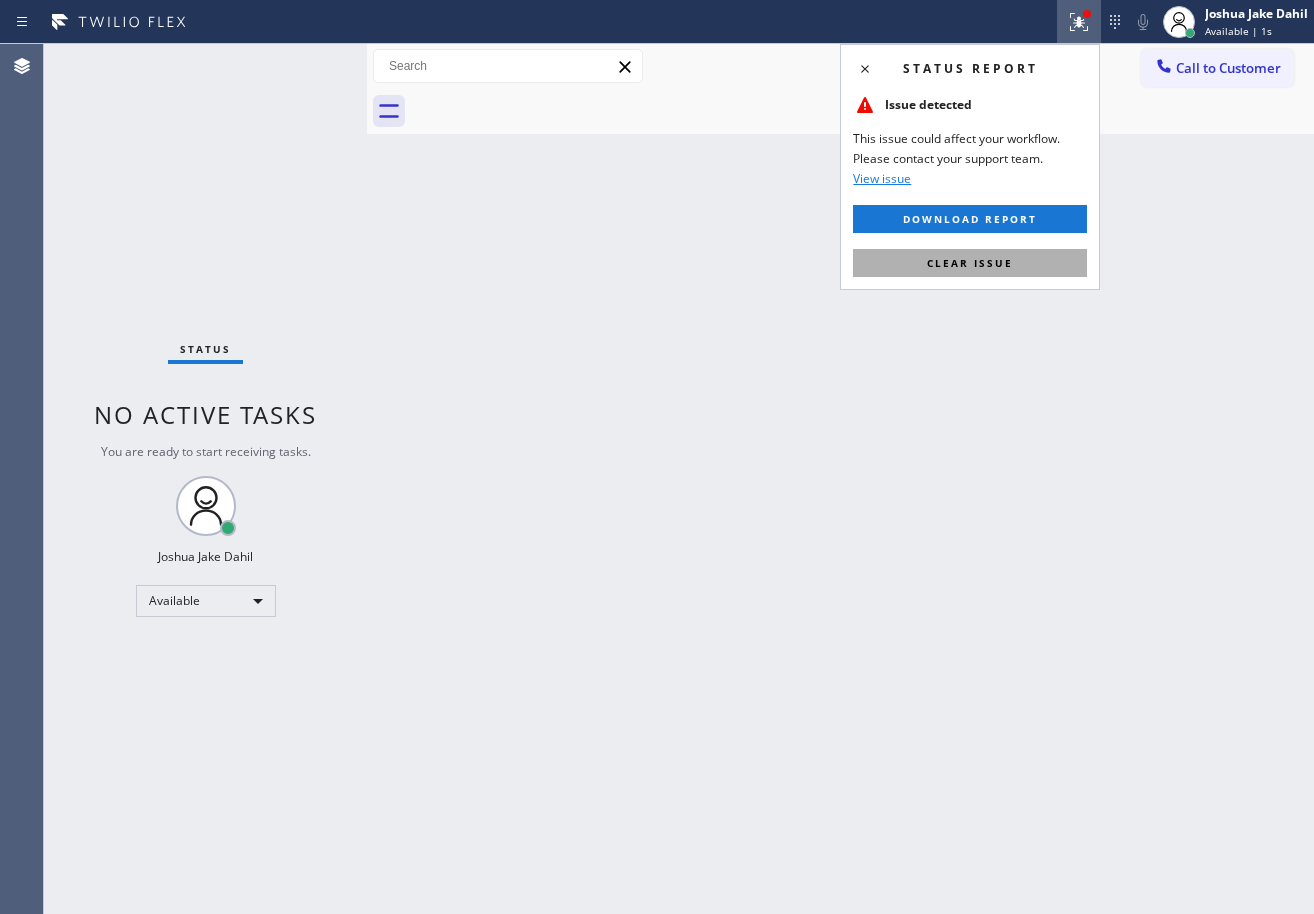 click on "Clear issue" at bounding box center (970, 263) 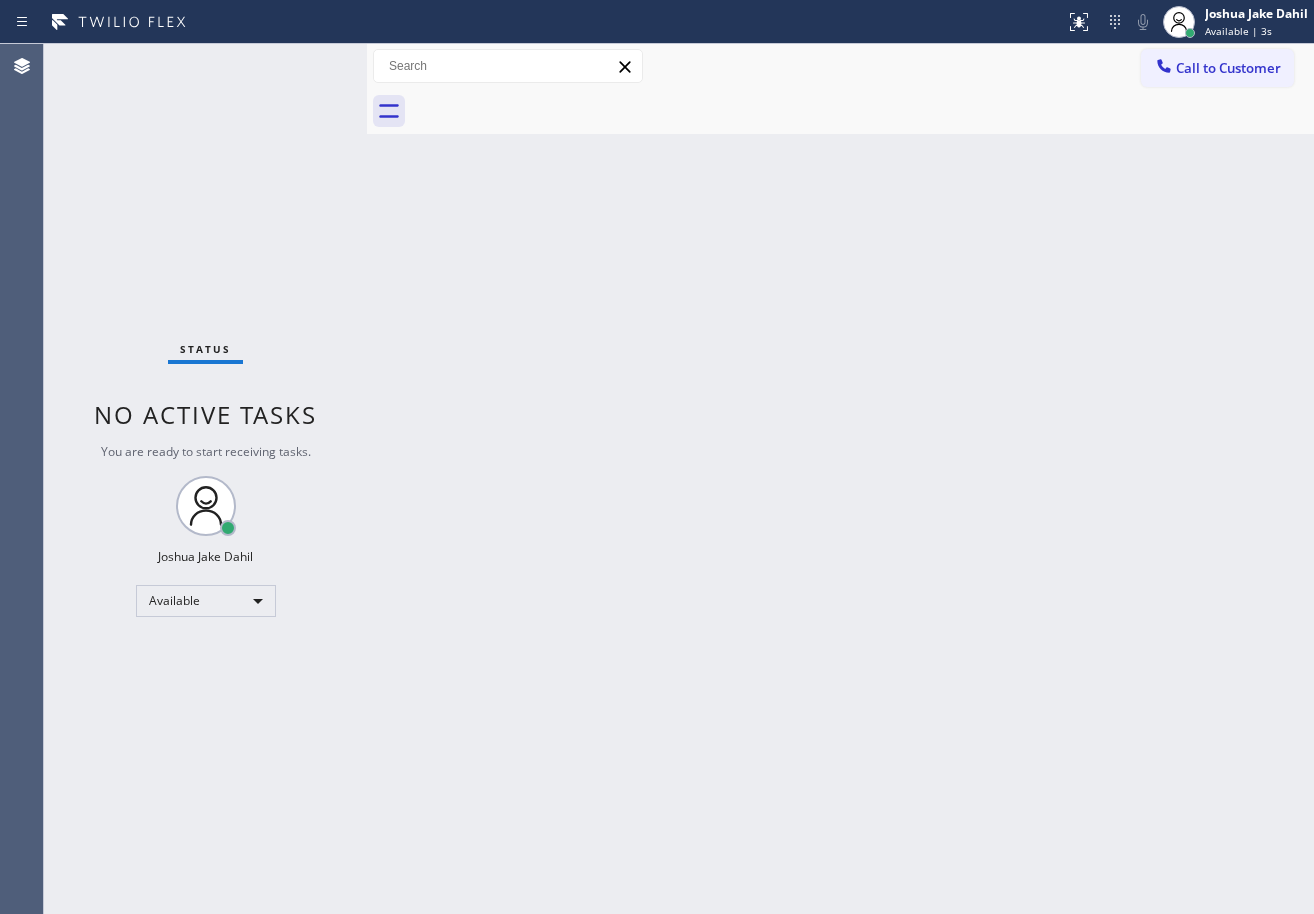 click on "Back to Dashboard Change Sender ID Customers Technicians Select a contact Outbound call Technician Search Technician Your caller id phone number Your caller id phone number Call Technician info Name   Phone none Address none Change Sender ID HVAC [PHONE] 5 Star Appliance [PHONE] Appliance Repair [PHONE] Plumbing [PHONE] Air Duct Cleaning [PHONE]  Electricians [PHONE] Cancel Change Check personal SMS Reset Change No tabs Call to Customer Outbound call Location Long Beach HVAC Your caller id phone number ([PHONE]) Customer number Call Outbound call Technician Search Technician Your caller id phone number Your caller id phone number Call" at bounding box center (840, 479) 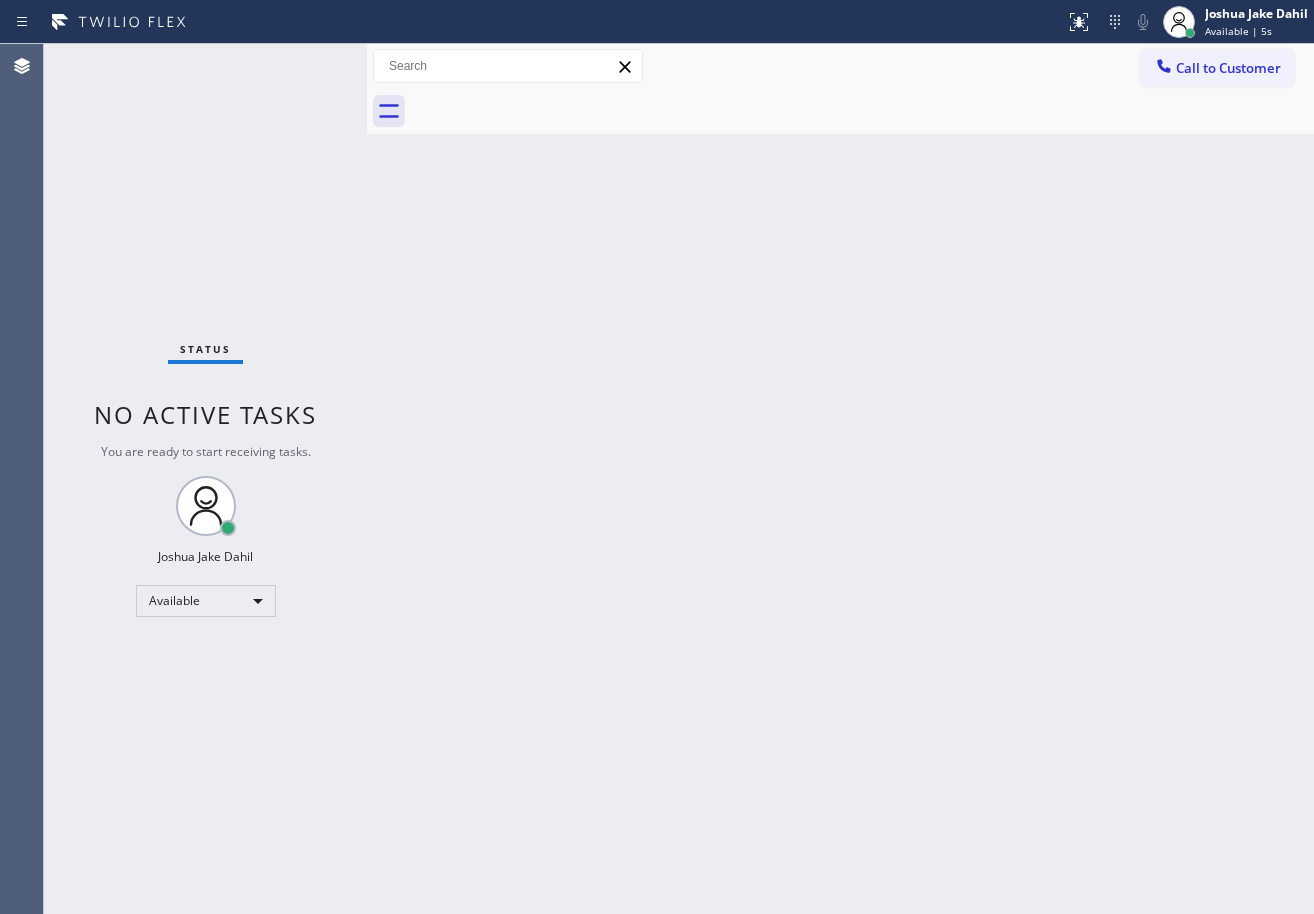 click on "Status   No active tasks     You are ready to start receiving tasks.   [FIRST] [LAST] Available" at bounding box center (205, 479) 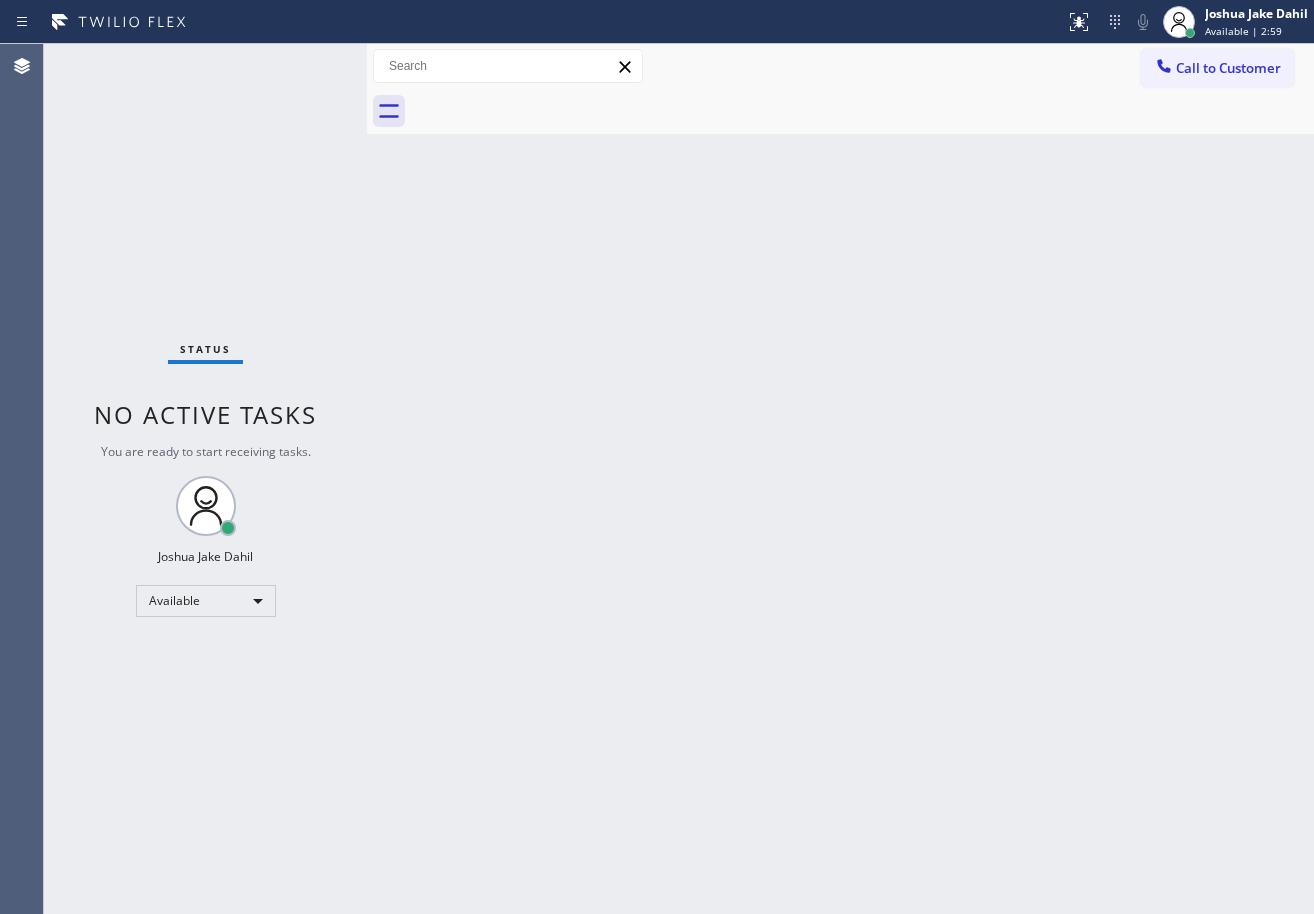 click on "Status   No active tasks     You are ready to start receiving tasks.   [FIRST] [LAST] Available" at bounding box center (205, 479) 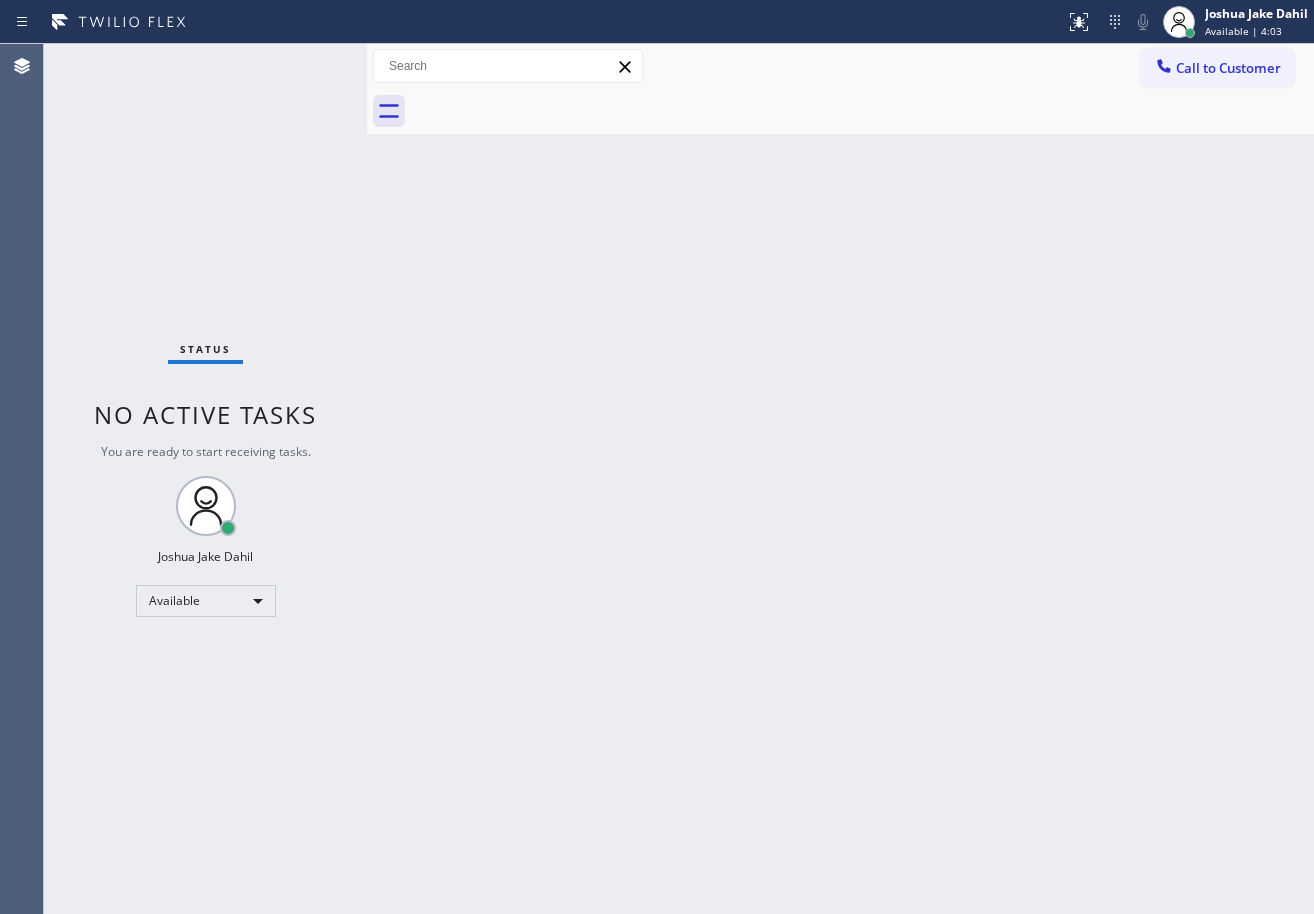 click on "Back to Dashboard Change Sender ID Customers Technicians Select a contact Outbound call Technician Search Technician Your caller id phone number Your caller id phone number Call Technician info Name   Phone none Address none Change Sender ID HVAC [PHONE] 5 Star Appliance [PHONE] Appliance Repair [PHONE] Plumbing [PHONE] Air Duct Cleaning [PHONE]  Electricians [PHONE] Cancel Change Check personal SMS Reset Change No tabs Call to Customer Outbound call Location Long Beach HVAC Your caller id phone number ([PHONE]) Customer number Call Outbound call Technician Search Technician Your caller id phone number Your caller id phone number Call" at bounding box center (840, 479) 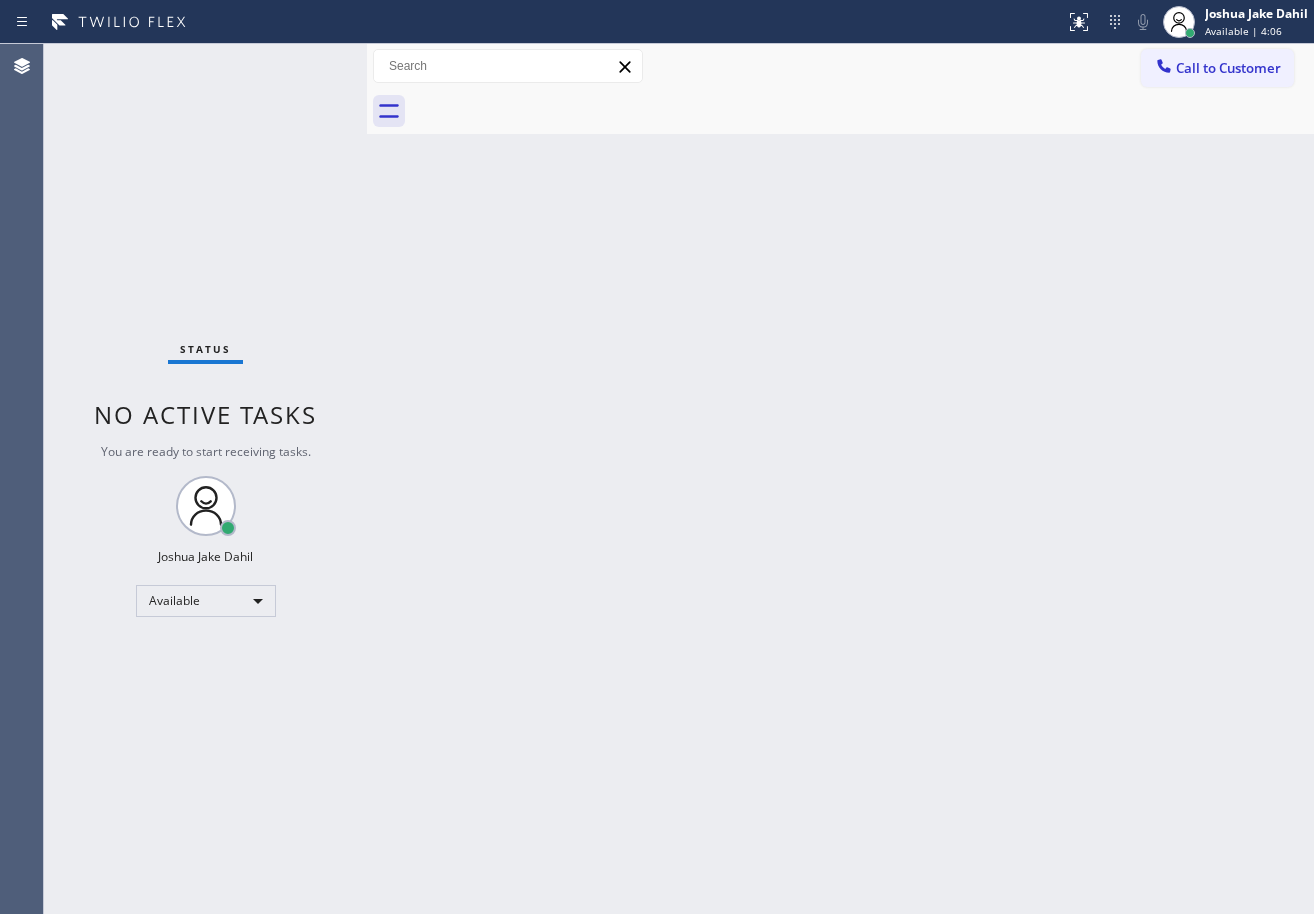 click on "Status   No active tasks     You are ready to start receiving tasks.   [FIRST] [LAST] Available" at bounding box center (205, 479) 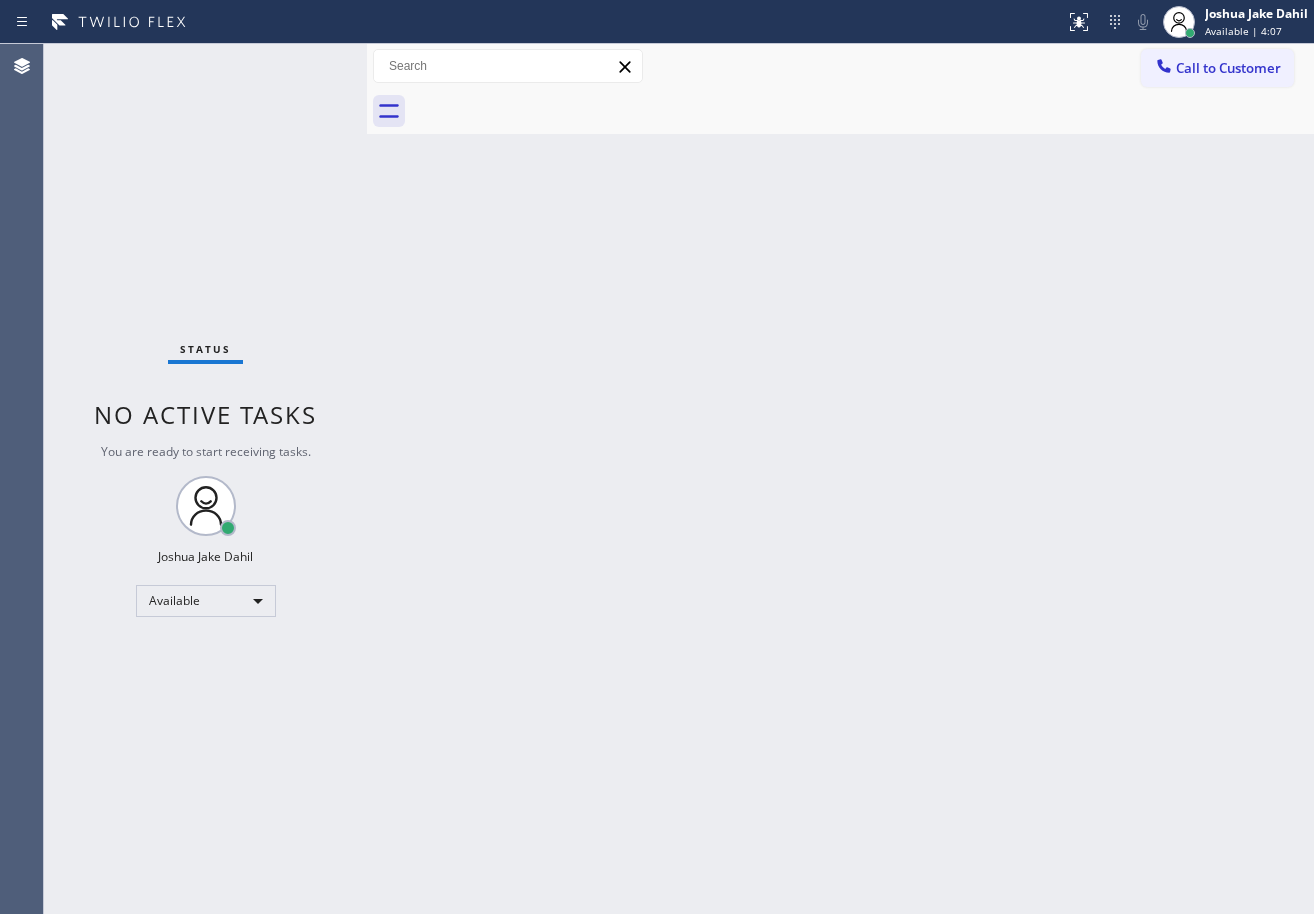 click on "Status   No active tasks     You are ready to start receiving tasks.   [FIRST] [LAST] Available" at bounding box center [205, 479] 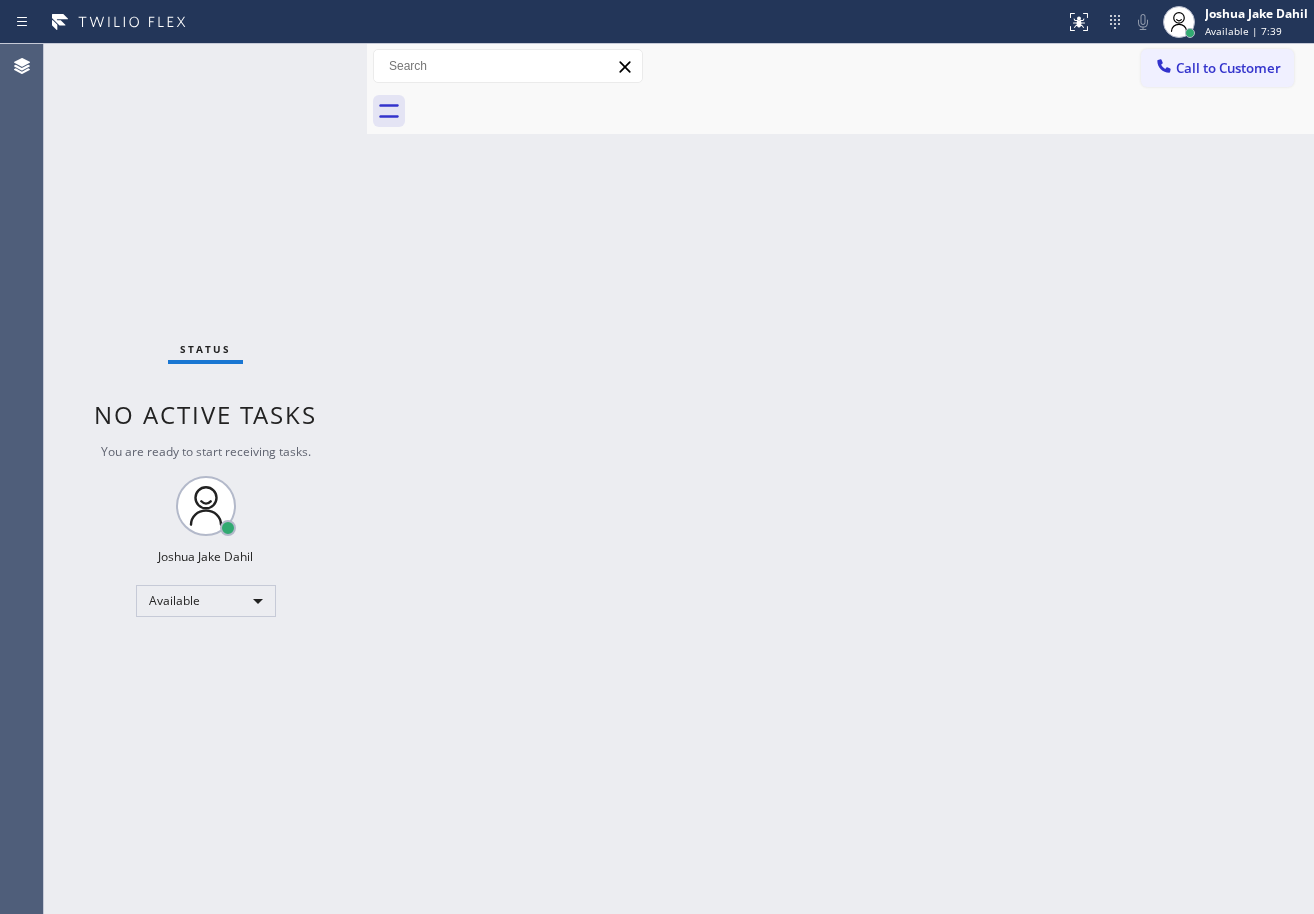 drag, startPoint x: 557, startPoint y: 240, endPoint x: 446, endPoint y: 204, distance: 116.6919 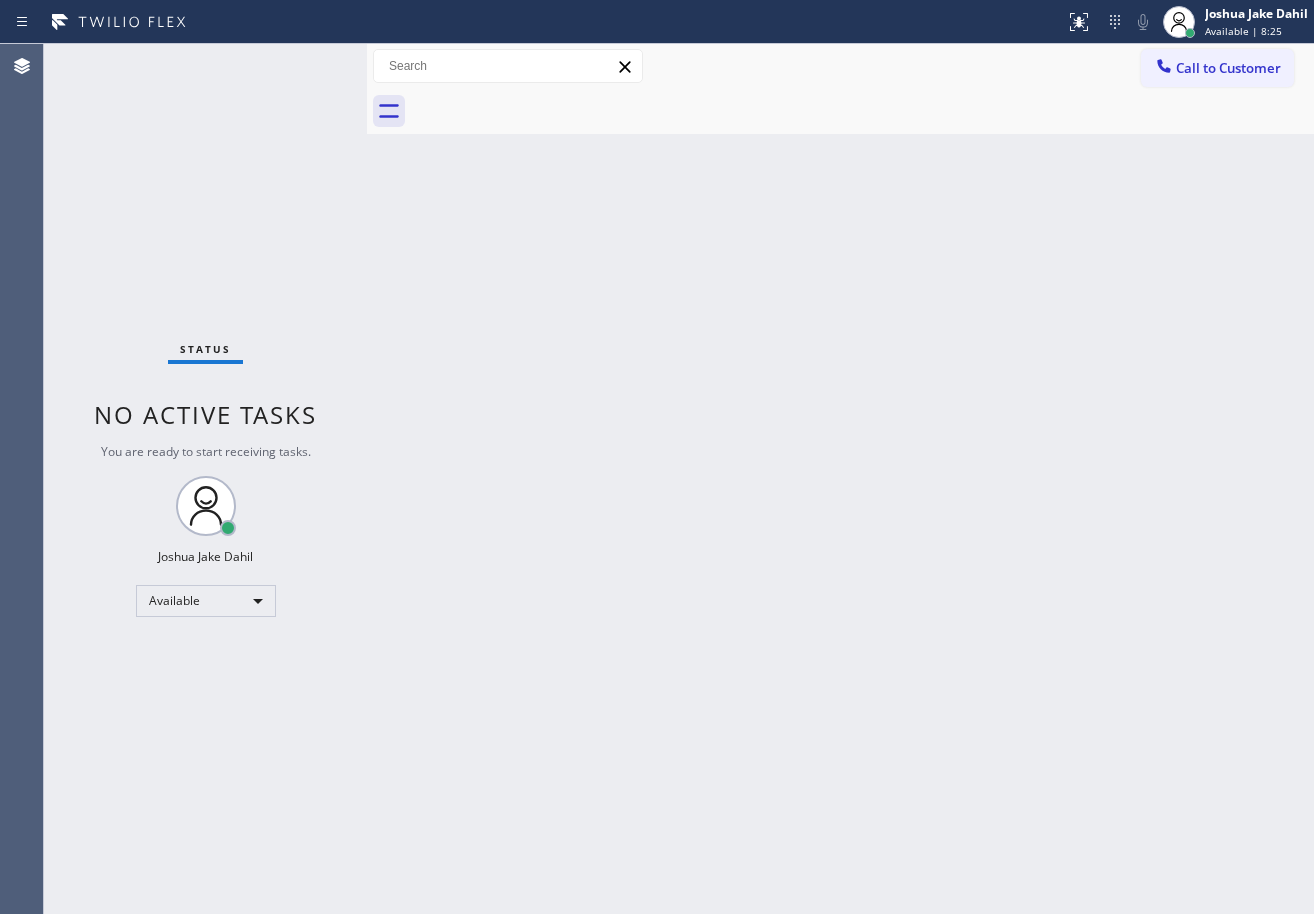 click on "Back to Dashboard Change Sender ID Customers Technicians Select a contact Outbound call Technician Search Technician Your caller id phone number Your caller id phone number Call Technician info Name   Phone none Address none Change Sender ID HVAC [PHONE] 5 Star Appliance [PHONE] Appliance Repair [PHONE] Plumbing [PHONE] Air Duct Cleaning [PHONE]  Electricians [PHONE] Cancel Change Check personal SMS Reset Change No tabs Call to Customer Outbound call Location Long Beach HVAC Your caller id phone number ([PHONE]) Customer number Call Outbound call Technician Search Technician Your caller id phone number Your caller id phone number Call" at bounding box center [840, 479] 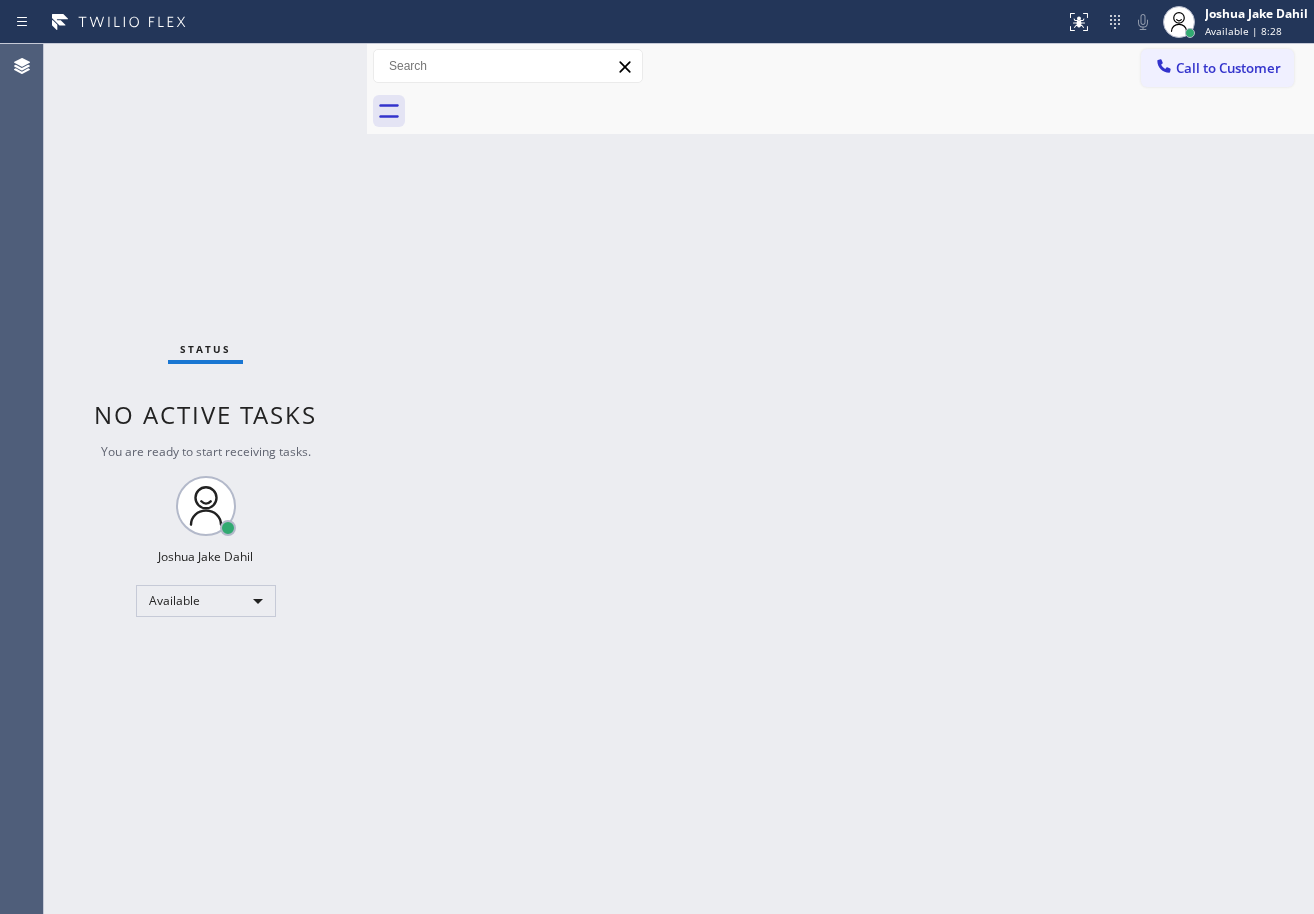 drag, startPoint x: 588, startPoint y: 453, endPoint x: 604, endPoint y: 486, distance: 36.67424 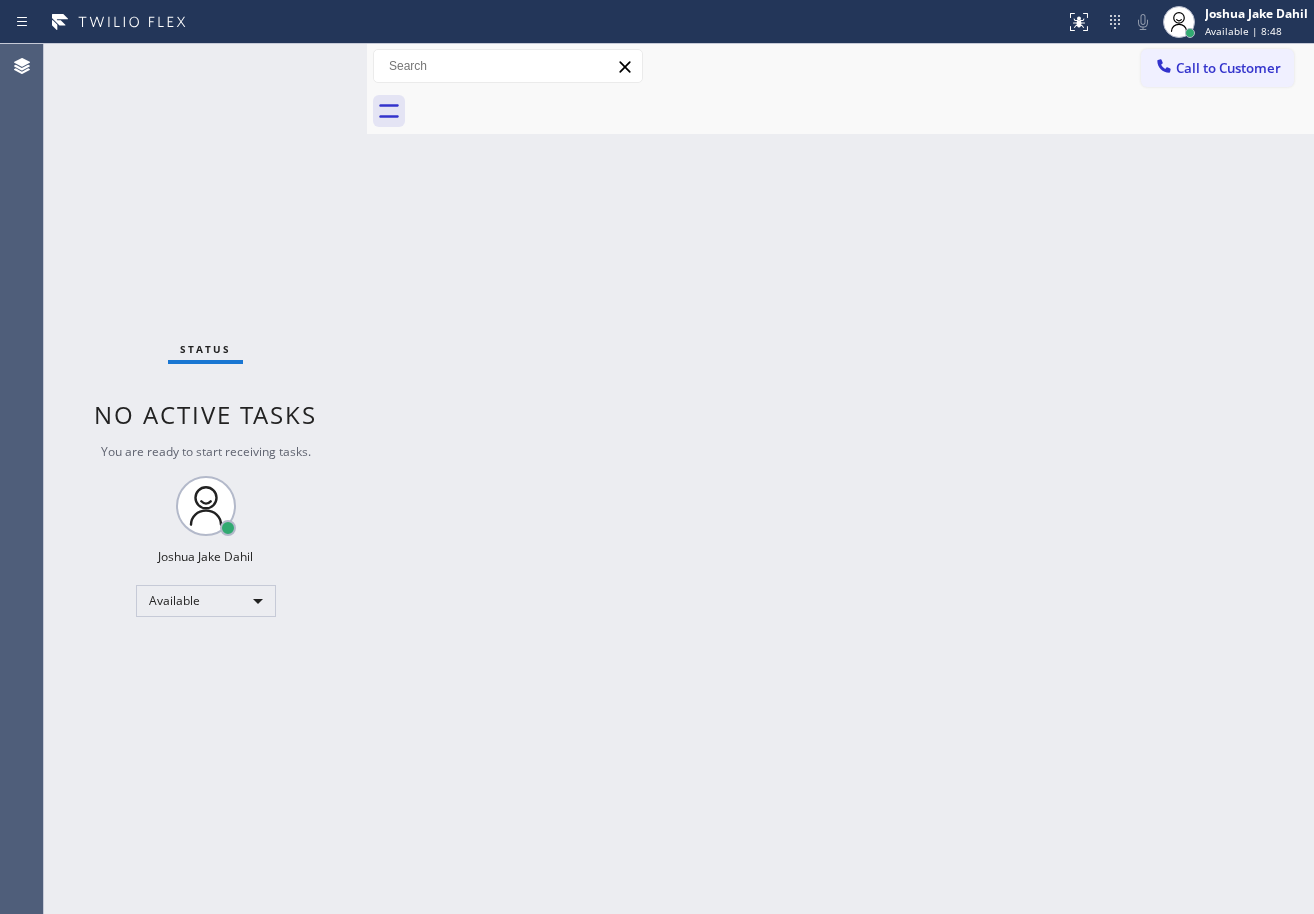 click on "Back to Dashboard Change Sender ID Customers Technicians Select a contact Outbound call Technician Search Technician Your caller id phone number Your caller id phone number Call Technician info Name   Phone none Address none Change Sender ID HVAC [PHONE] 5 Star Appliance [PHONE] Appliance Repair [PHONE] Plumbing [PHONE] Air Duct Cleaning [PHONE]  Electricians [PHONE] Cancel Change Check personal SMS Reset Change No tabs Call to Customer Outbound call Location Long Beach HVAC Your caller id phone number ([PHONE]) Customer number Call Outbound call Technician Search Technician Your caller id phone number Your caller id phone number Call" at bounding box center (840, 479) 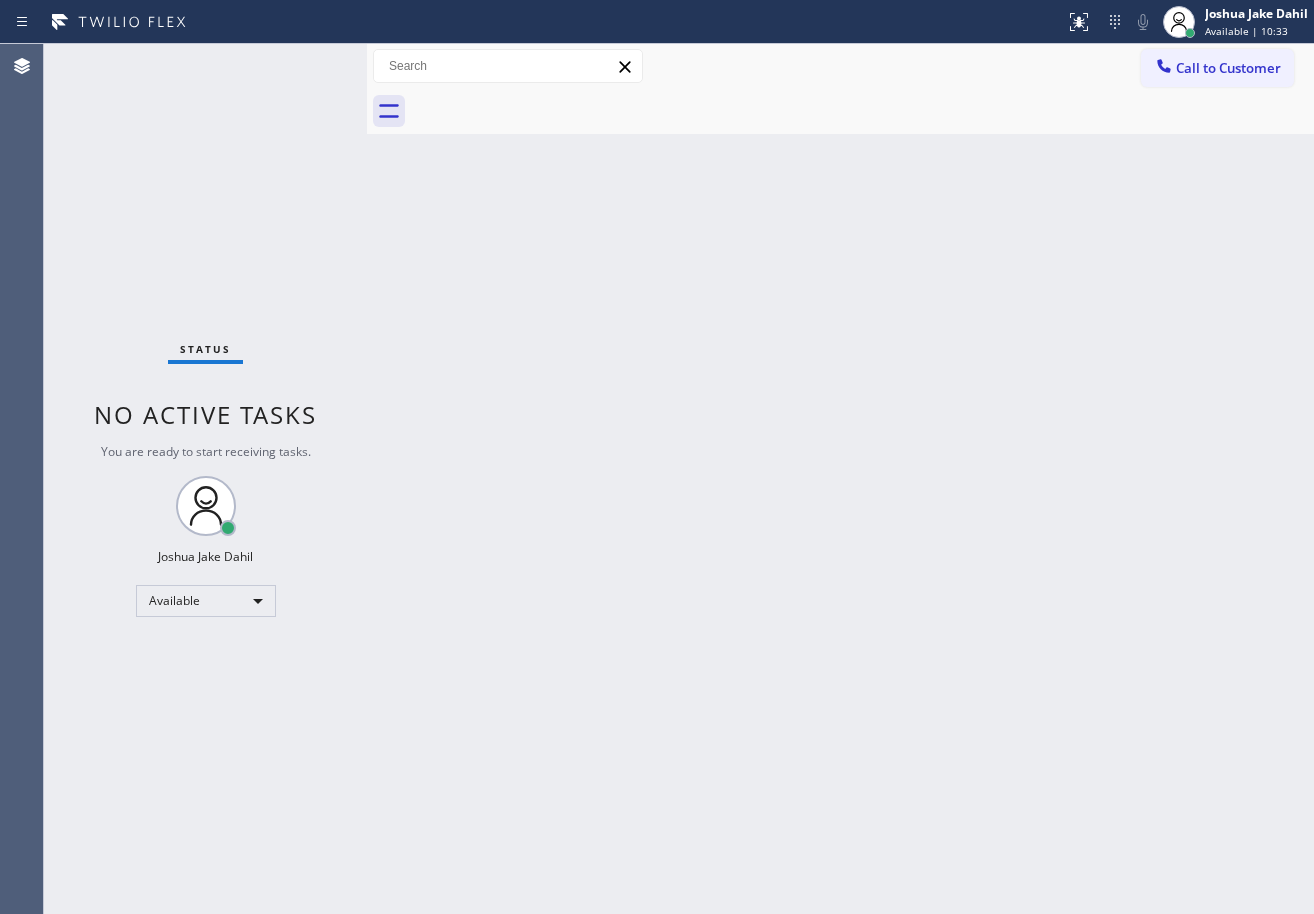 click on "Status   No active tasks     You are ready to start receiving tasks.   [FIRST] [LAST] Available" at bounding box center (205, 479) 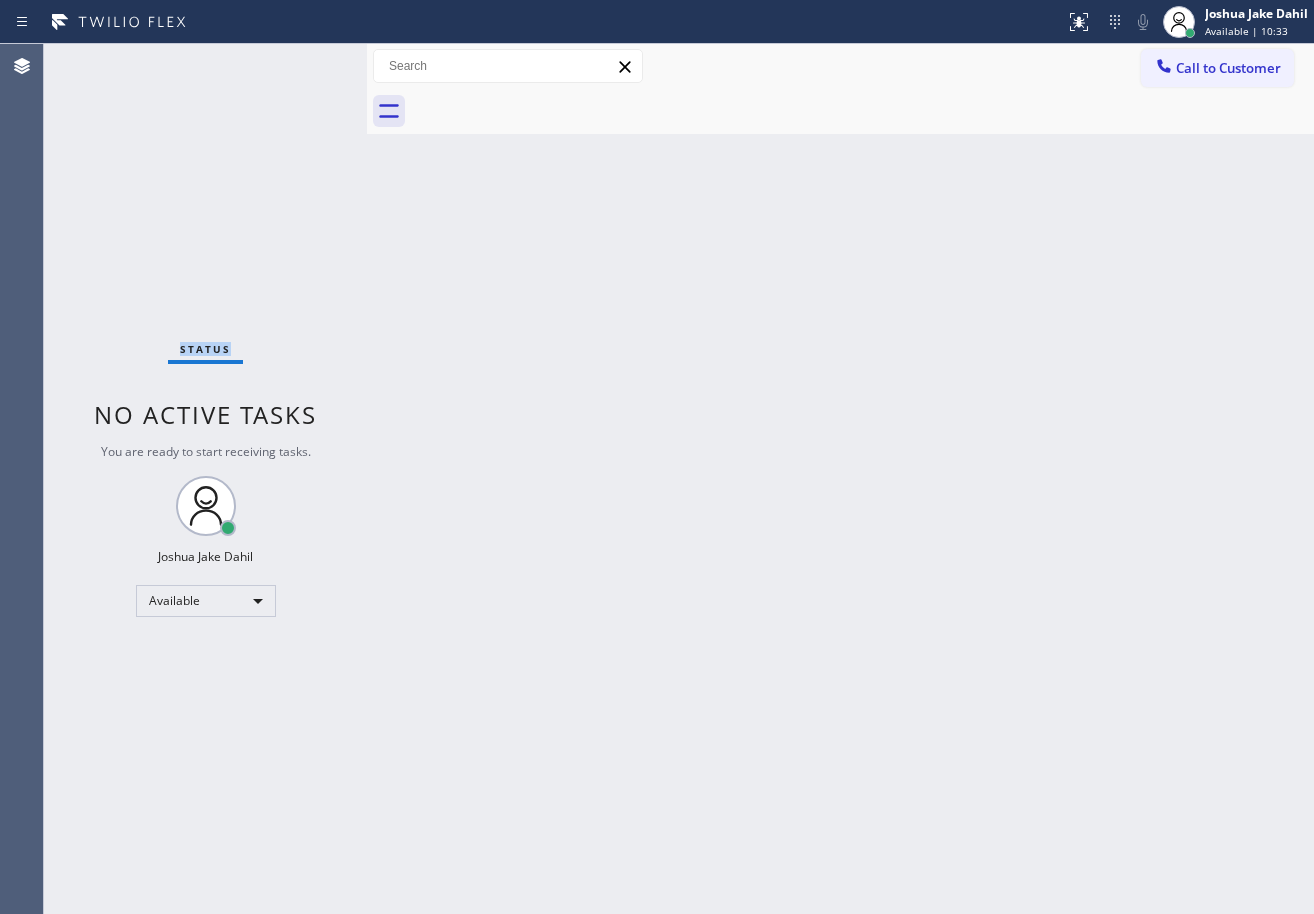 click on "Status   No active tasks     You are ready to start receiving tasks.   [FIRST] [LAST] Available" at bounding box center (205, 479) 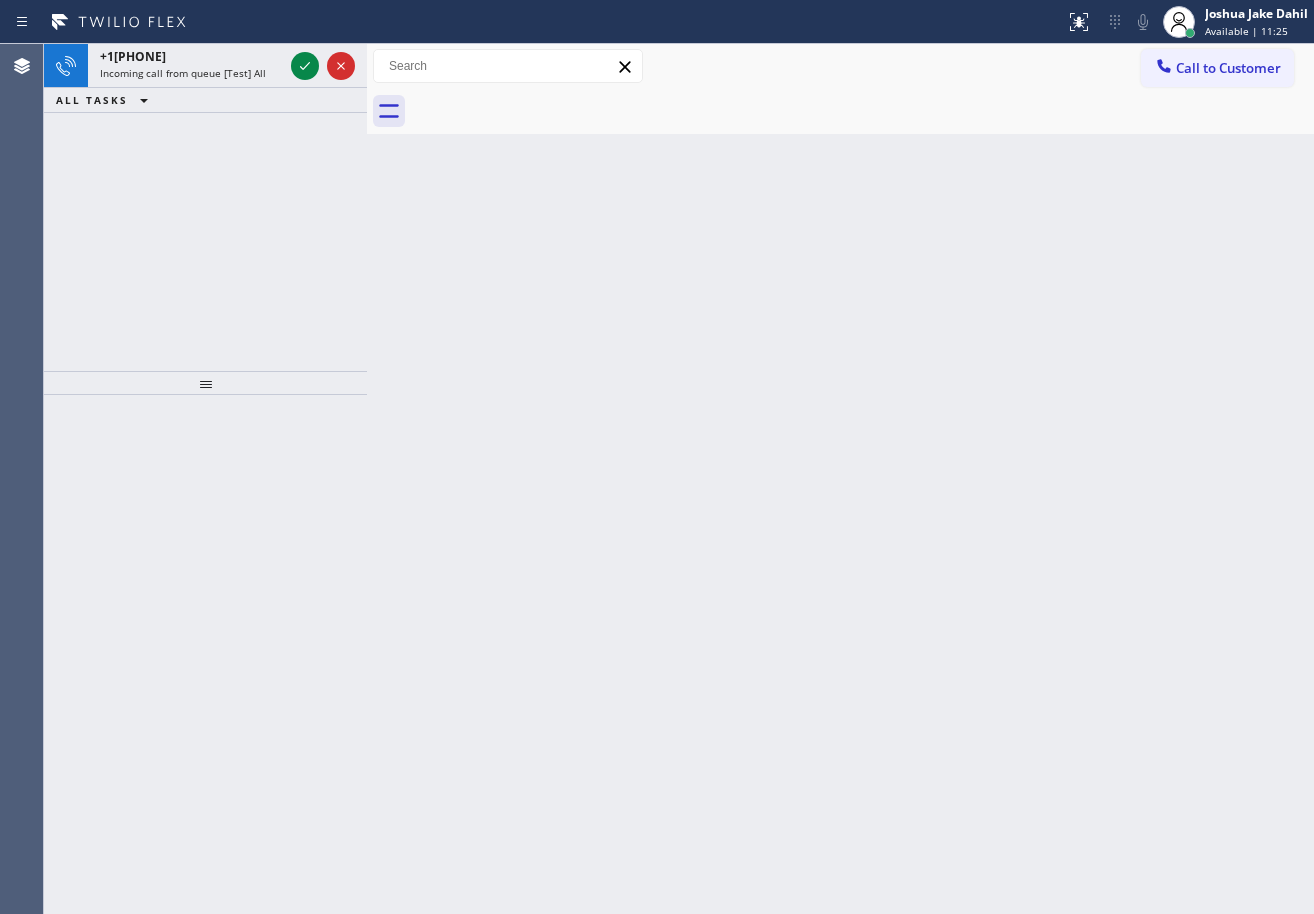 drag, startPoint x: 1043, startPoint y: 95, endPoint x: 1086, endPoint y: 81, distance: 45.221676 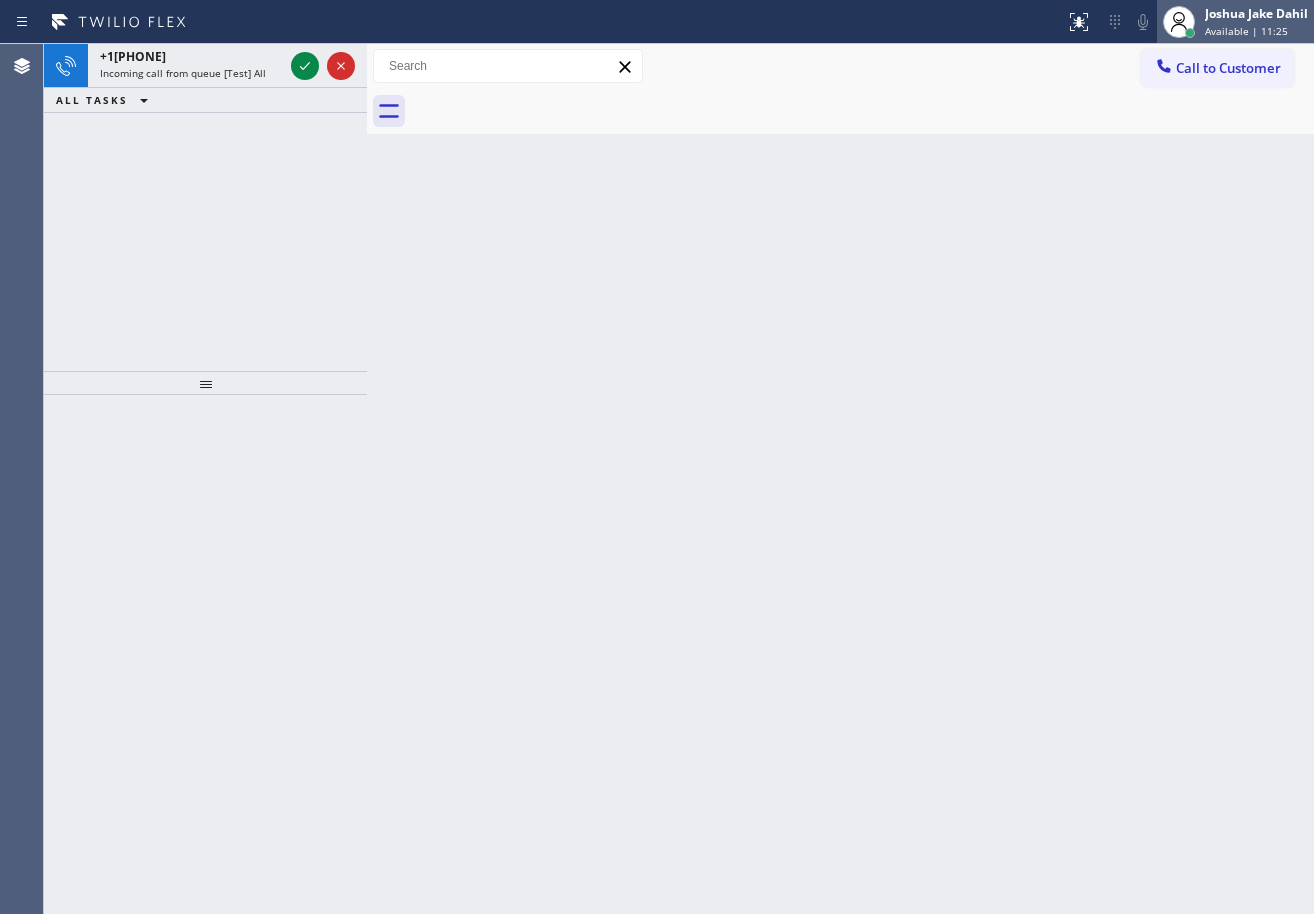 click on "Joshua Jake Dahil" at bounding box center (1256, 13) 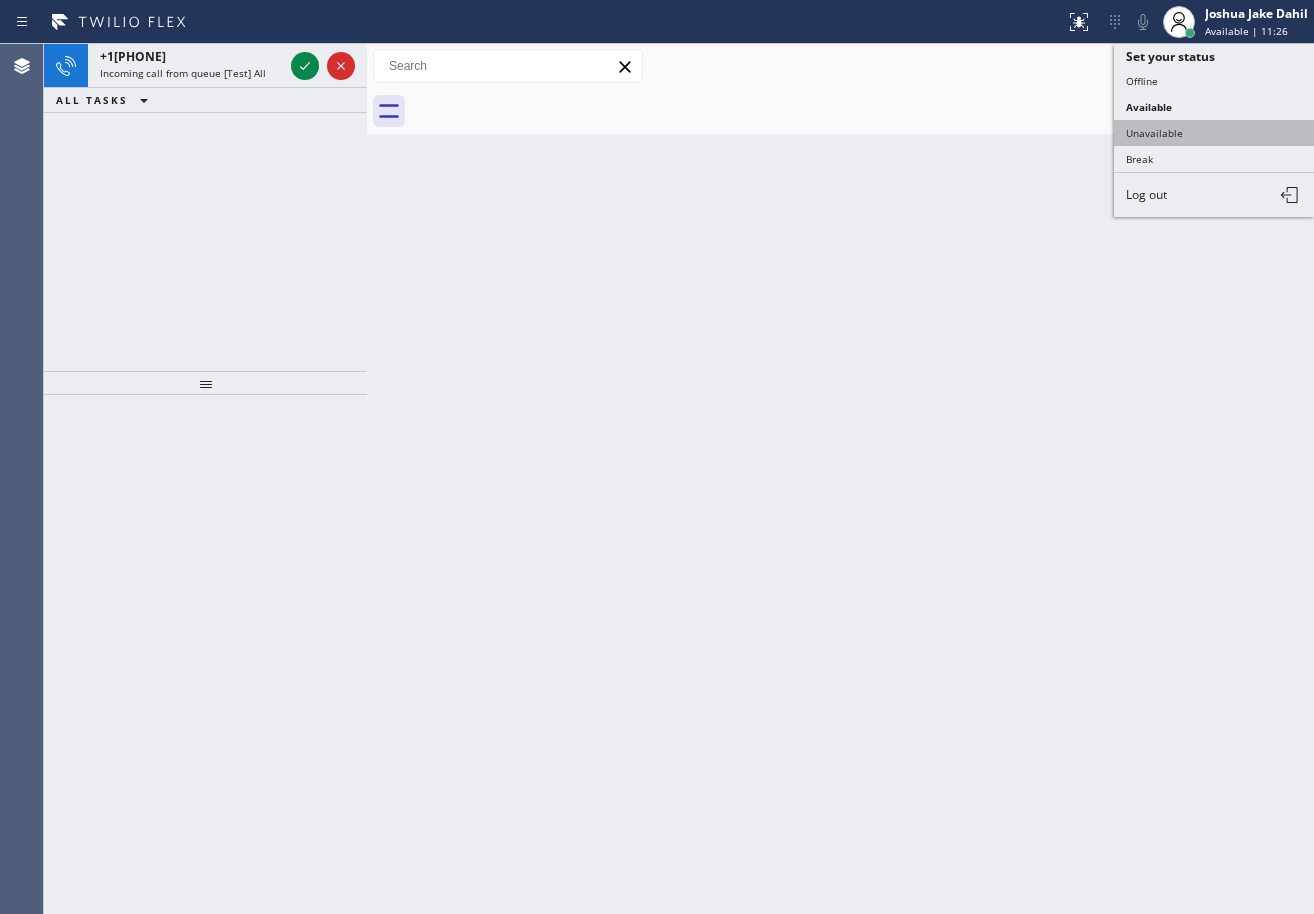 click on "Unavailable" at bounding box center (1214, 133) 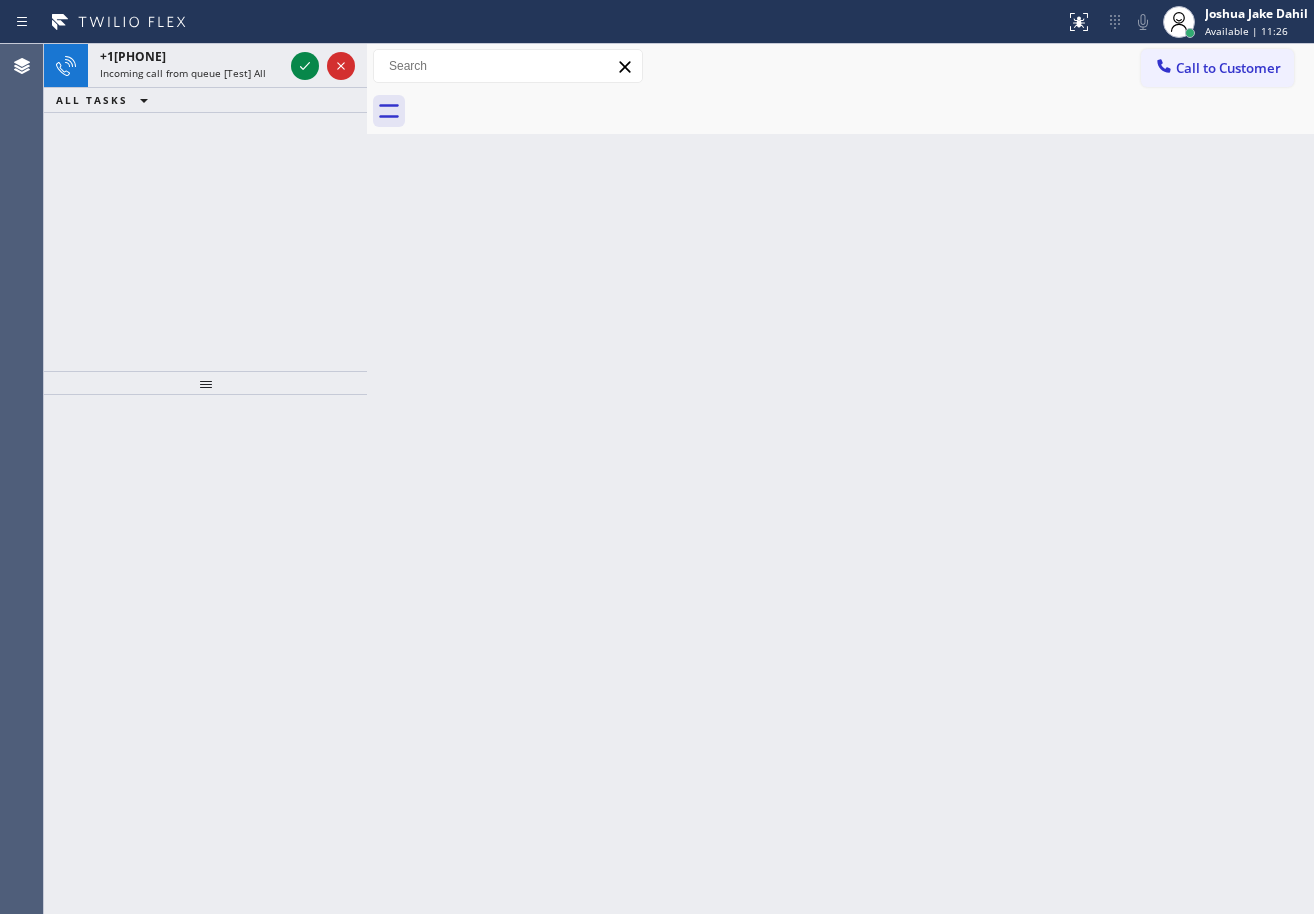 click on "Back to Dashboard Change Sender ID Customers Technicians Select a contact Outbound call Technician Search Technician Your caller id phone number Your caller id phone number Call Technician info Name   Phone none Address none Change Sender ID HVAC [PHONE] 5 Star Appliance [PHONE] Appliance Repair [PHONE] Plumbing [PHONE] Air Duct Cleaning [PHONE]  Electricians [PHONE] Cancel Change Check personal SMS Reset Change No tabs Call to Customer Outbound call Location Long Beach HVAC Your caller id phone number ([PHONE]) Customer number Call Outbound call Technician Search Technician Your caller id phone number Your caller id phone number Call" at bounding box center (840, 479) 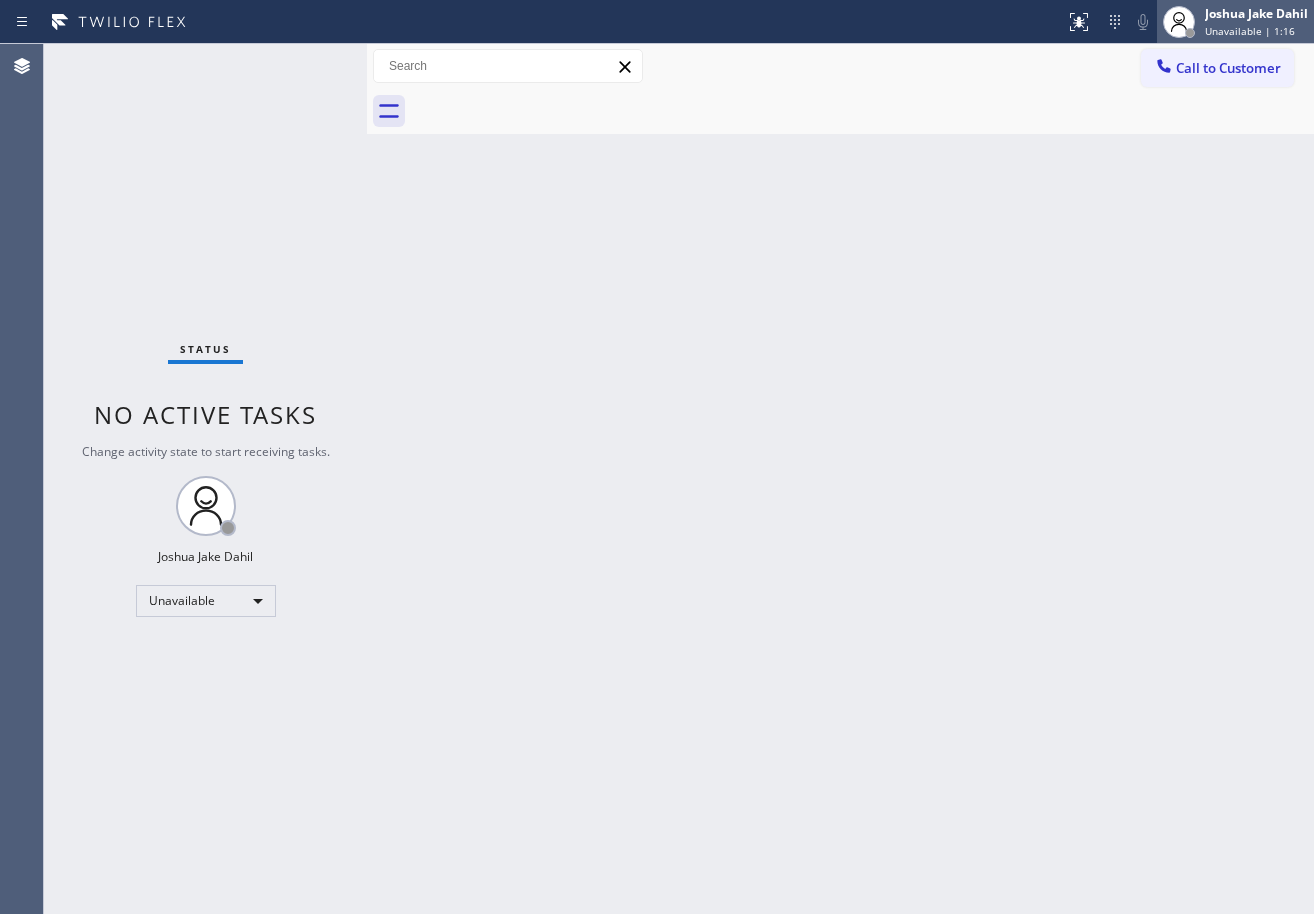 drag, startPoint x: 1282, startPoint y: 11, endPoint x: 1261, endPoint y: 42, distance: 37.44329 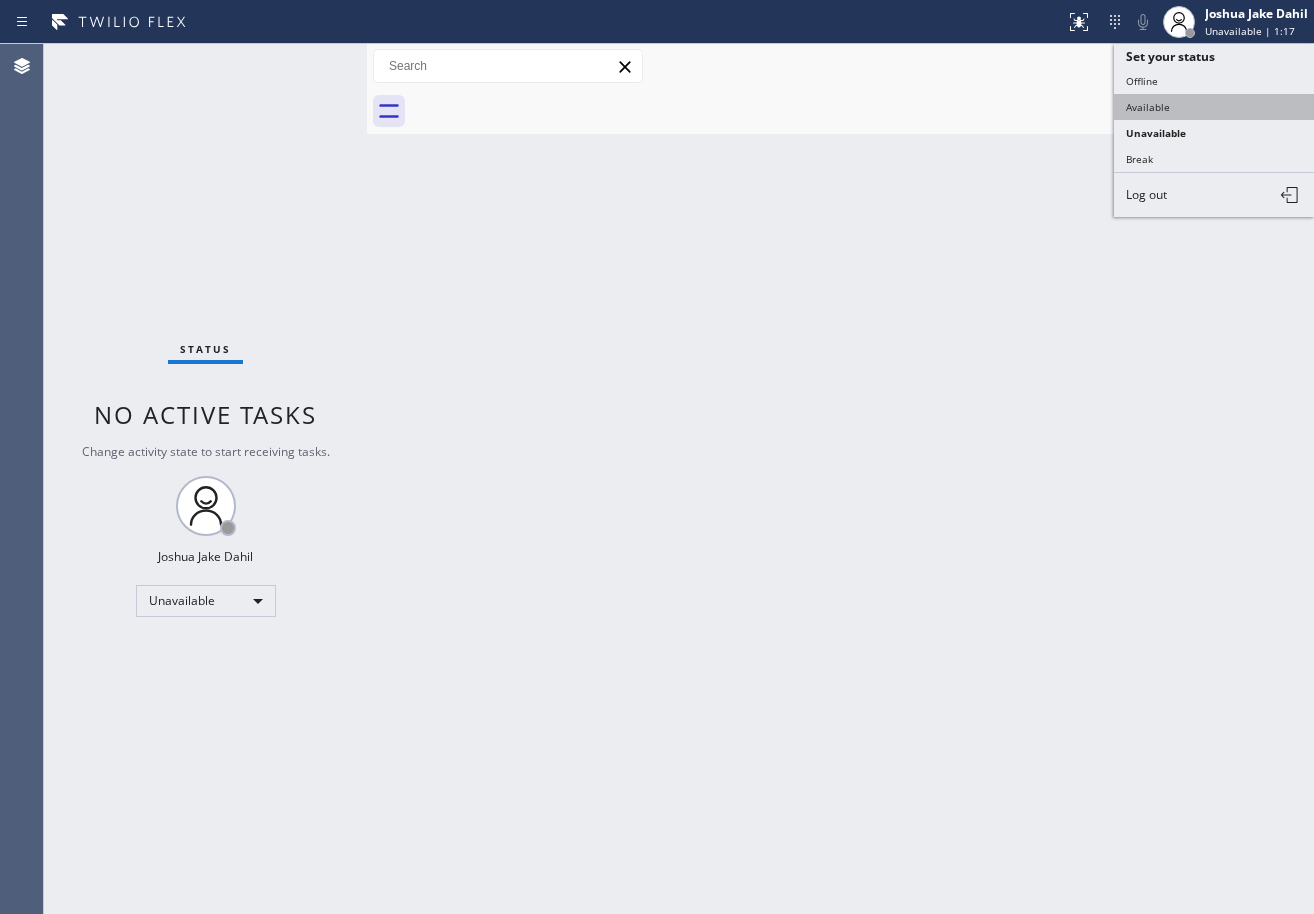 click on "Available" at bounding box center (1214, 107) 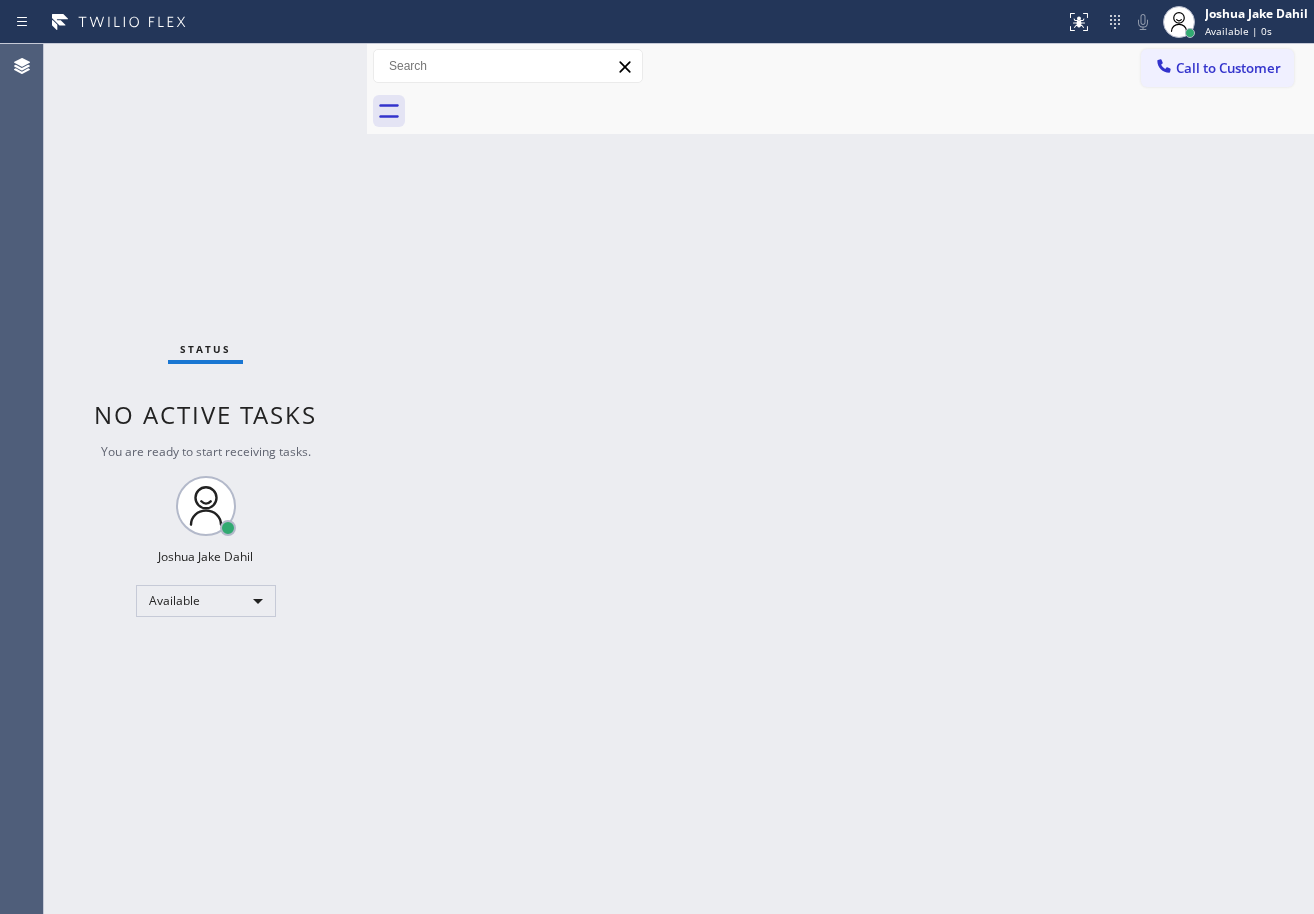 click on "Back to Dashboard Change Sender ID Customers Technicians Select a contact Outbound call Technician Search Technician Your caller id phone number Your caller id phone number Call Technician info Name   Phone none Address none Change Sender ID HVAC [PHONE] 5 Star Appliance [PHONE] Appliance Repair [PHONE] Plumbing [PHONE] Air Duct Cleaning [PHONE]  Electricians [PHONE] Cancel Change Check personal SMS Reset Change No tabs Call to Customer Outbound call Location Long Beach HVAC Your caller id phone number ([PHONE]) Customer number Call Outbound call Technician Search Technician Your caller id phone number Your caller id phone number Call" at bounding box center [840, 479] 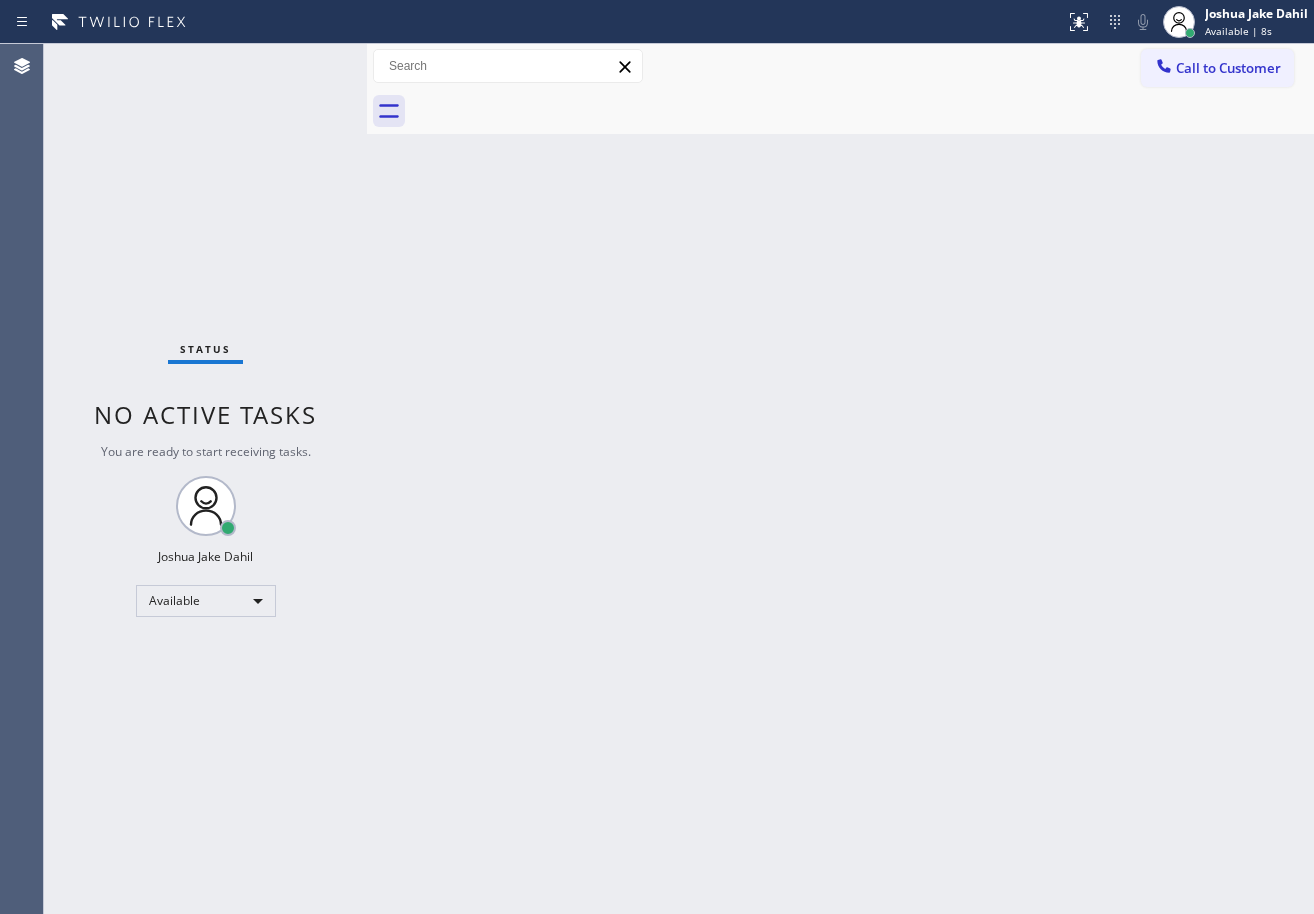 click on "Status   No active tasks     You are ready to start receiving tasks.   [FIRST] [LAST] Available" at bounding box center (205, 479) 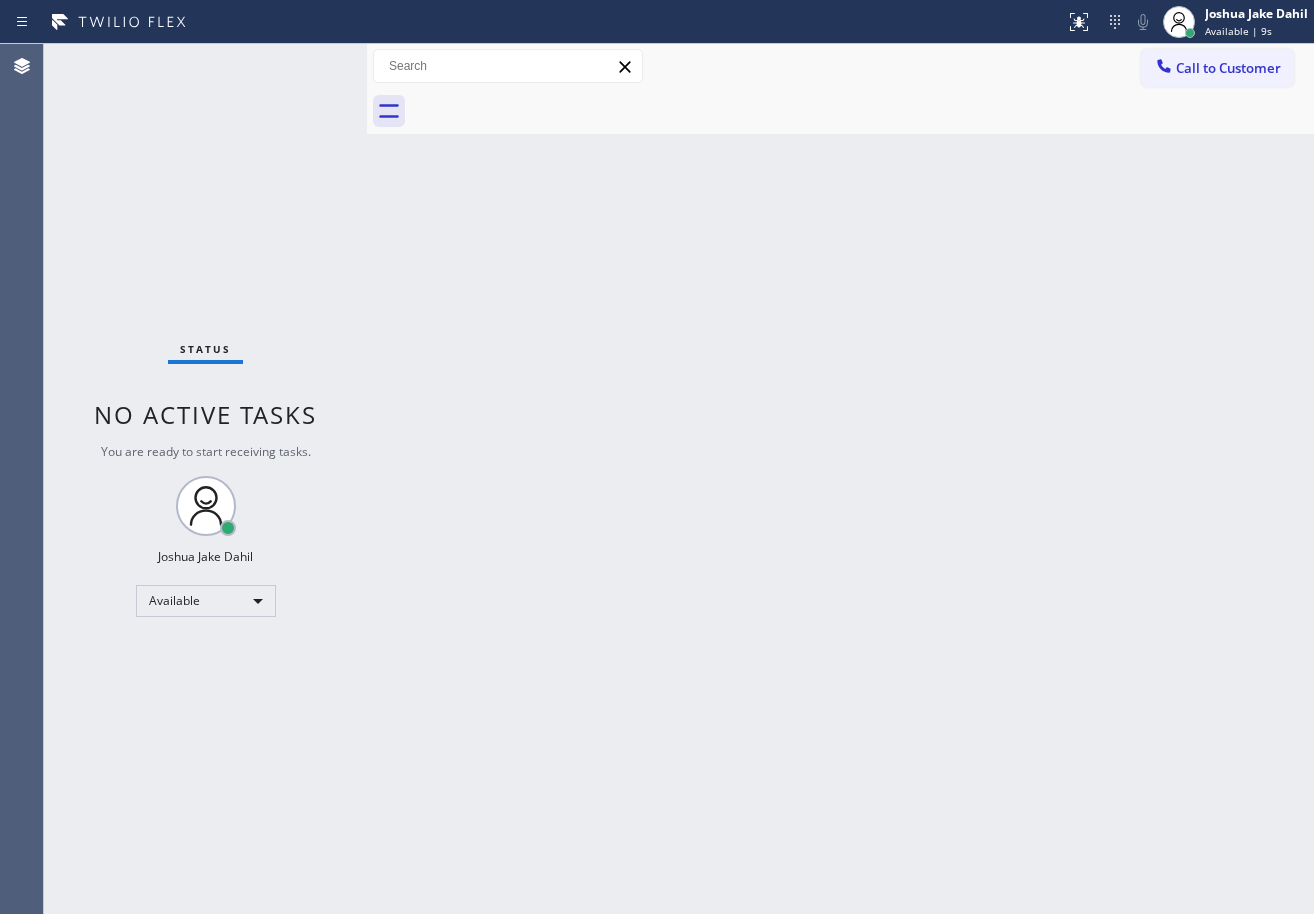click on "Status   No active tasks     You are ready to start receiving tasks.   [FIRST] [LAST] Available" at bounding box center (205, 479) 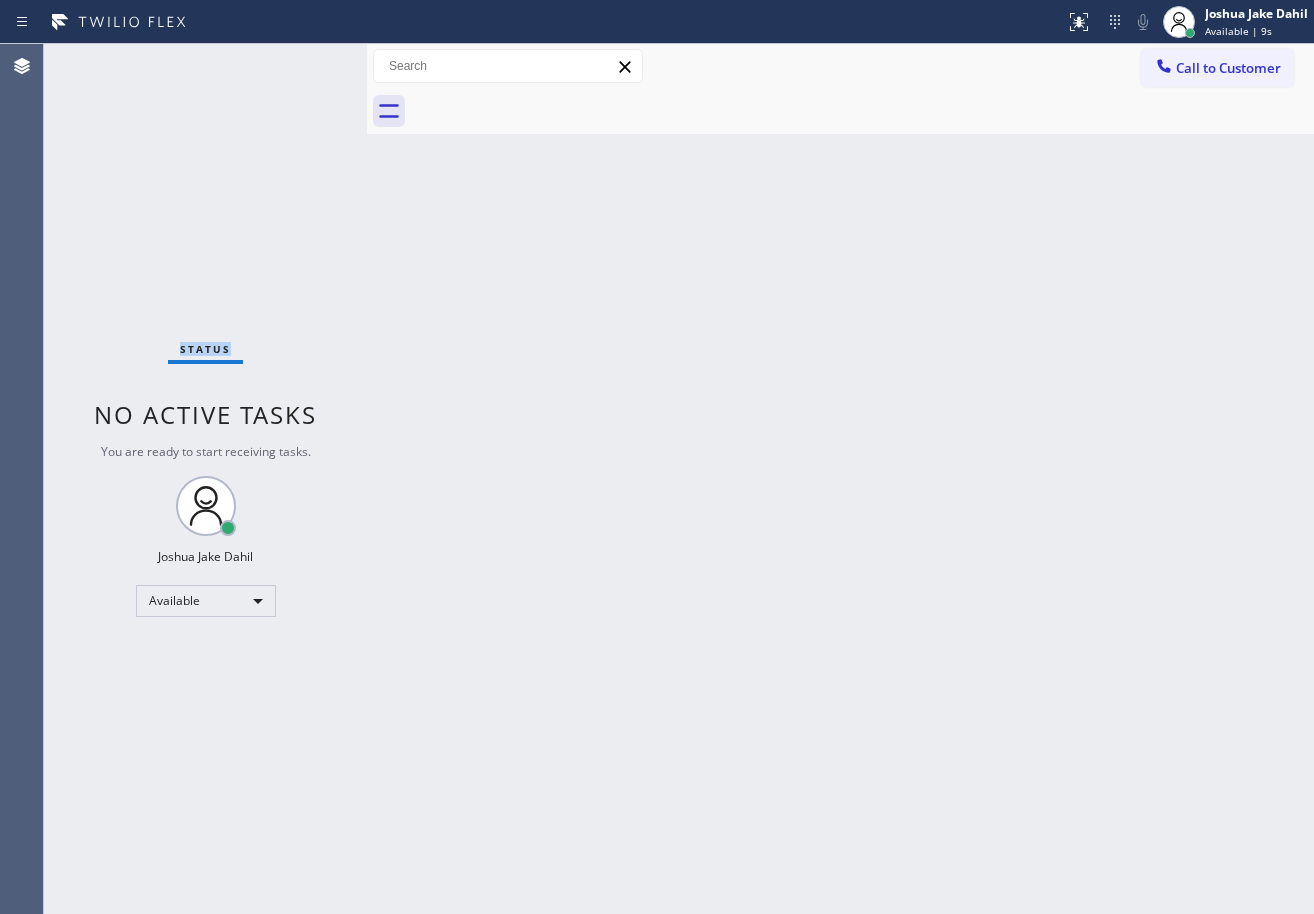 click on "Status   No active tasks     You are ready to start receiving tasks.   [FIRST] [LAST] Available" at bounding box center [205, 479] 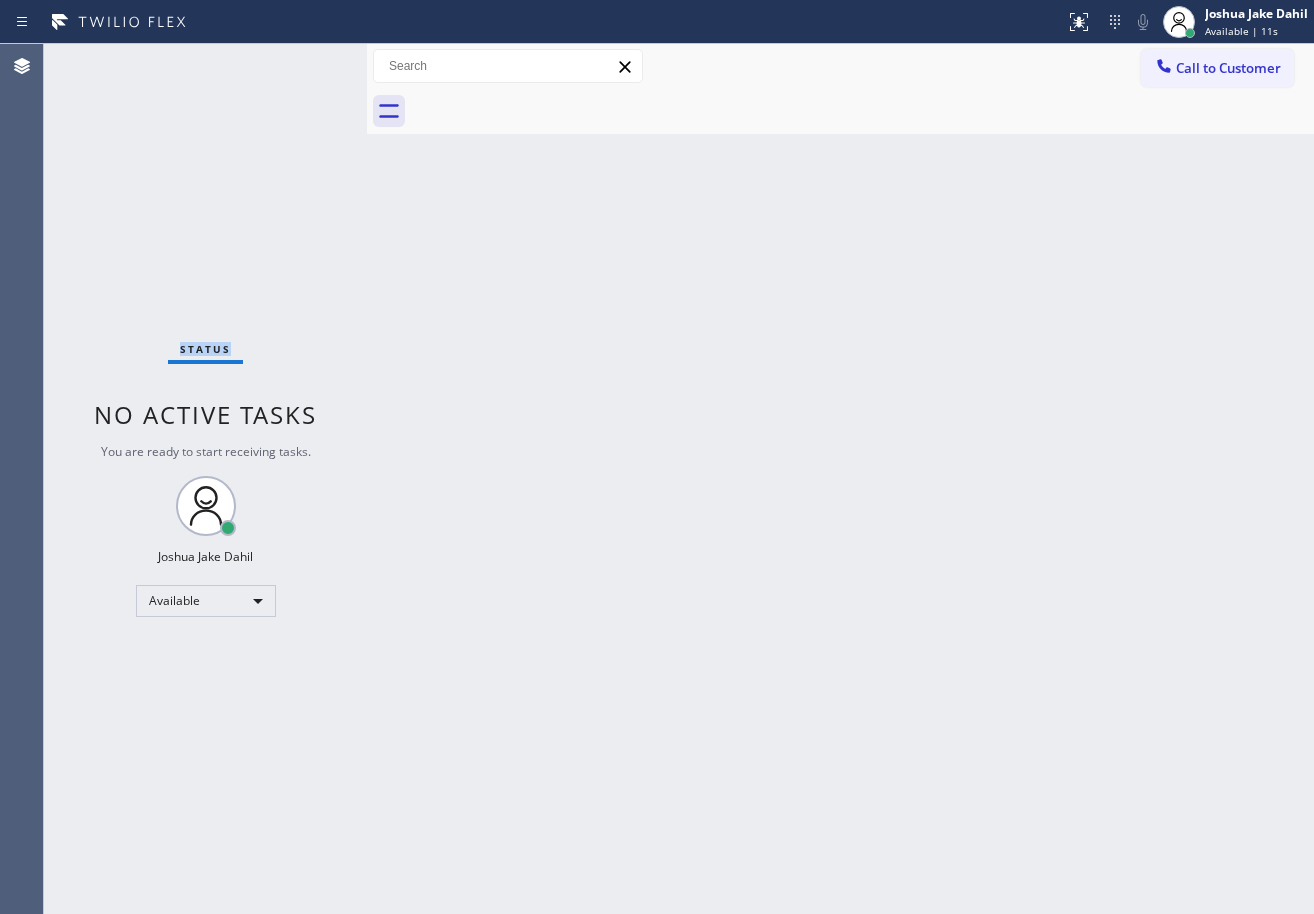 click on "Status   No active tasks     You are ready to start receiving tasks.   [FIRST] [LAST] Available" at bounding box center (205, 479) 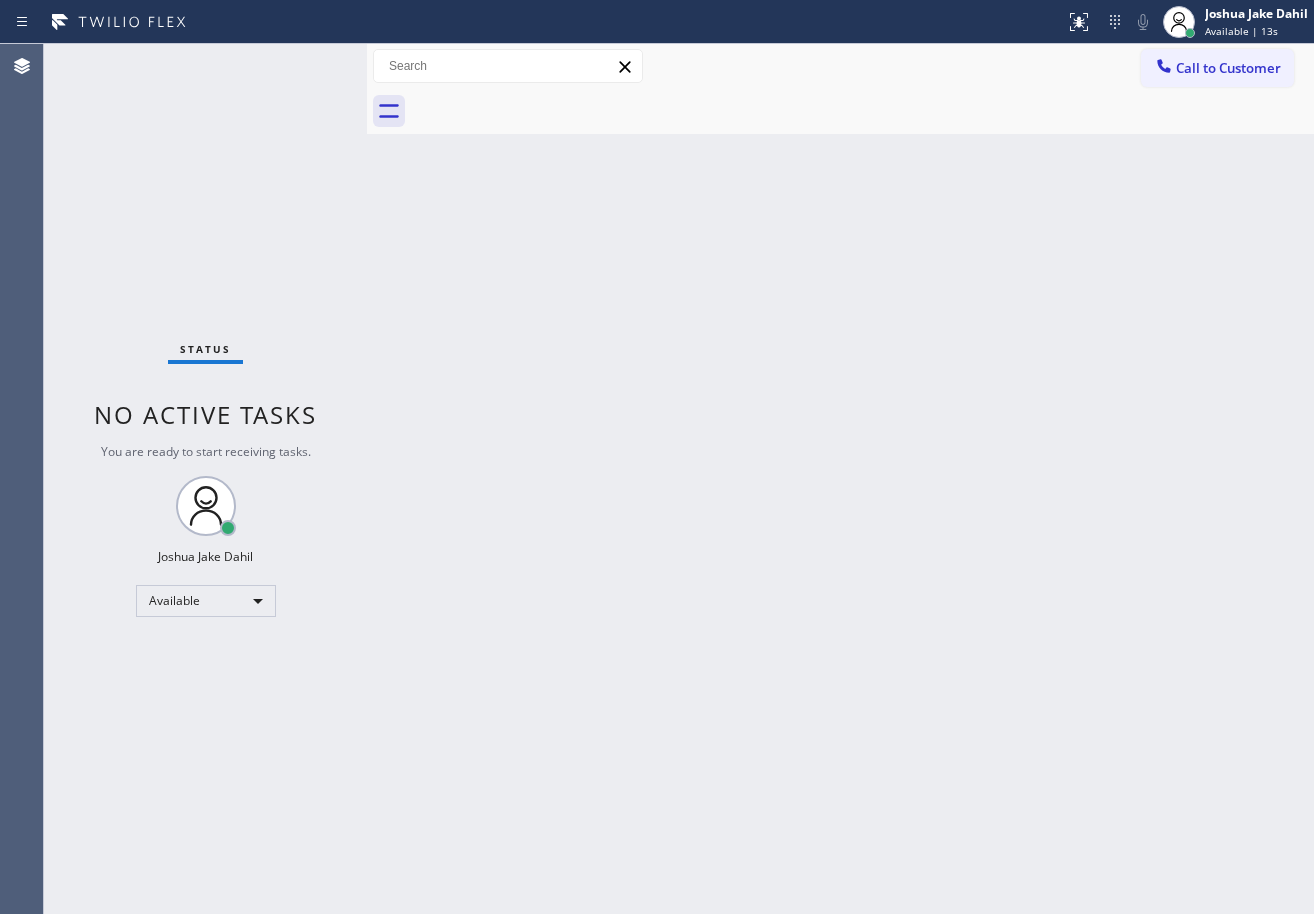 click on "Back to Dashboard Change Sender ID Customers Technicians Select a contact Outbound call Technician Search Technician Your caller id phone number Your caller id phone number Call Technician info Name   Phone none Address none Change Sender ID HVAC [PHONE] 5 Star Appliance [PHONE] Appliance Repair [PHONE] Plumbing [PHONE] Air Duct Cleaning [PHONE]  Electricians [PHONE] Cancel Change Check personal SMS Reset Change No tabs Call to Customer Outbound call Location Long Beach HVAC Your caller id phone number ([PHONE]) Customer number Call Outbound call Technician Search Technician Your caller id phone number Your caller id phone number Call" at bounding box center (840, 479) 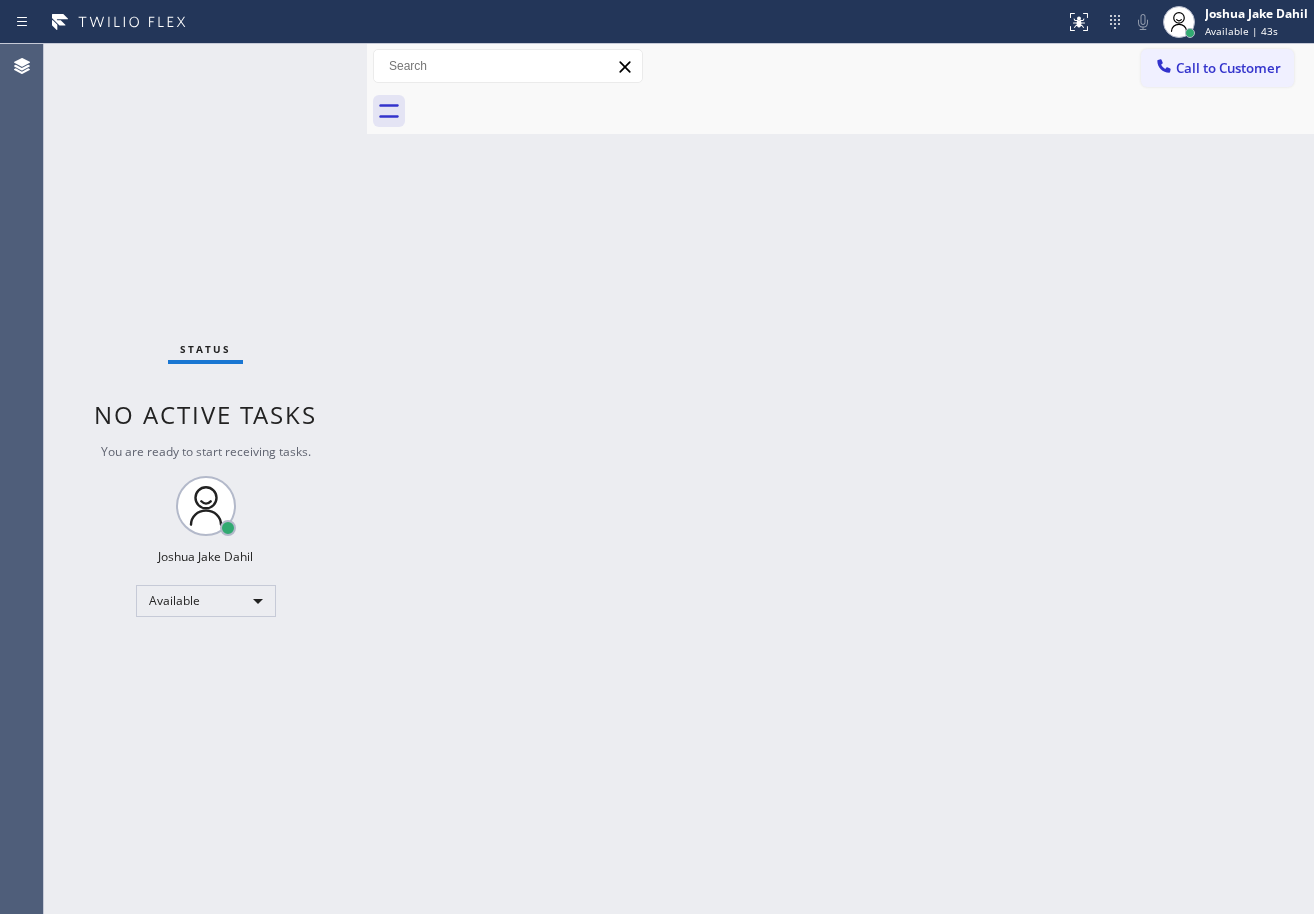 click on "Back to Dashboard Change Sender ID Customers Technicians Select a contact Outbound call Technician Search Technician Your caller id phone number Your caller id phone number Call Technician info Name   Phone none Address none Change Sender ID HVAC [PHONE] 5 Star Appliance [PHONE] Appliance Repair [PHONE] Plumbing [PHONE] Air Duct Cleaning [PHONE]  Electricians [PHONE] Cancel Change Check personal SMS Reset Change No tabs Call to Customer Outbound call Location Long Beach HVAC Your caller id phone number ([PHONE]) Customer number Call Outbound call Technician Search Technician Your caller id phone number Your caller id phone number Call" at bounding box center [840, 479] 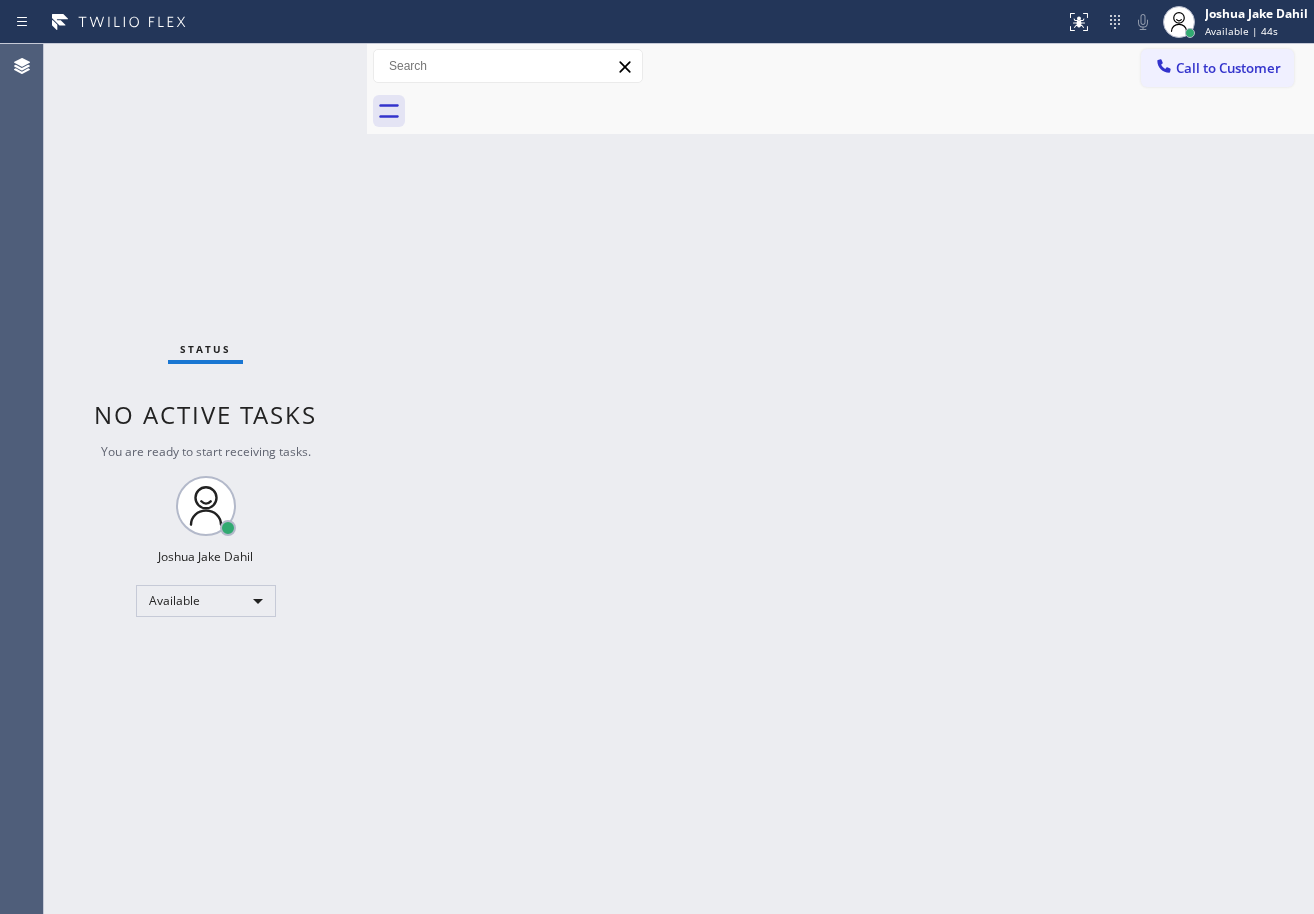 click on "Back to Dashboard Change Sender ID Customers Technicians Select a contact Outbound call Technician Search Technician Your caller id phone number Your caller id phone number Call Technician info Name   Phone none Address none Change Sender ID HVAC [PHONE] 5 Star Appliance [PHONE] Appliance Repair [PHONE] Plumbing [PHONE] Air Duct Cleaning [PHONE]  Electricians [PHONE] Cancel Change Check personal SMS Reset Change No tabs Call to Customer Outbound call Location Long Beach HVAC Your caller id phone number ([PHONE]) Customer number Call Outbound call Technician Search Technician Your caller id phone number Your caller id phone number Call" at bounding box center (840, 479) 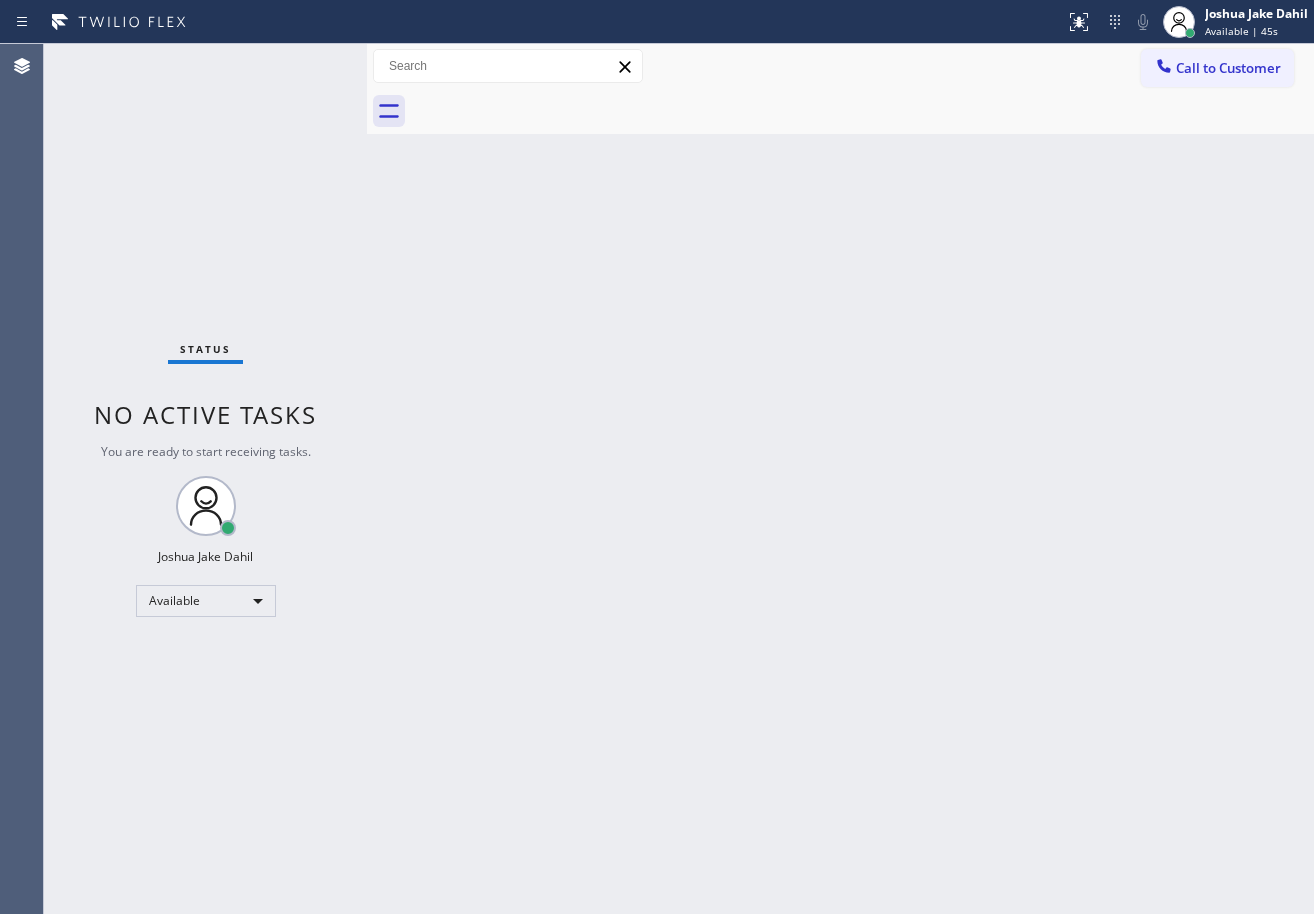 click on "Back to Dashboard Change Sender ID Customers Technicians Select a contact Outbound call Technician Search Technician Your caller id phone number Your caller id phone number Call Technician info Name   Phone none Address none Change Sender ID HVAC [PHONE] 5 Star Appliance [PHONE] Appliance Repair [PHONE] Plumbing [PHONE] Air Duct Cleaning [PHONE]  Electricians [PHONE] Cancel Change Check personal SMS Reset Change No tabs Call to Customer Outbound call Location Long Beach HVAC Your caller id phone number ([PHONE]) Customer number Call Outbound call Technician Search Technician Your caller id phone number Your caller id phone number Call" at bounding box center [840, 479] 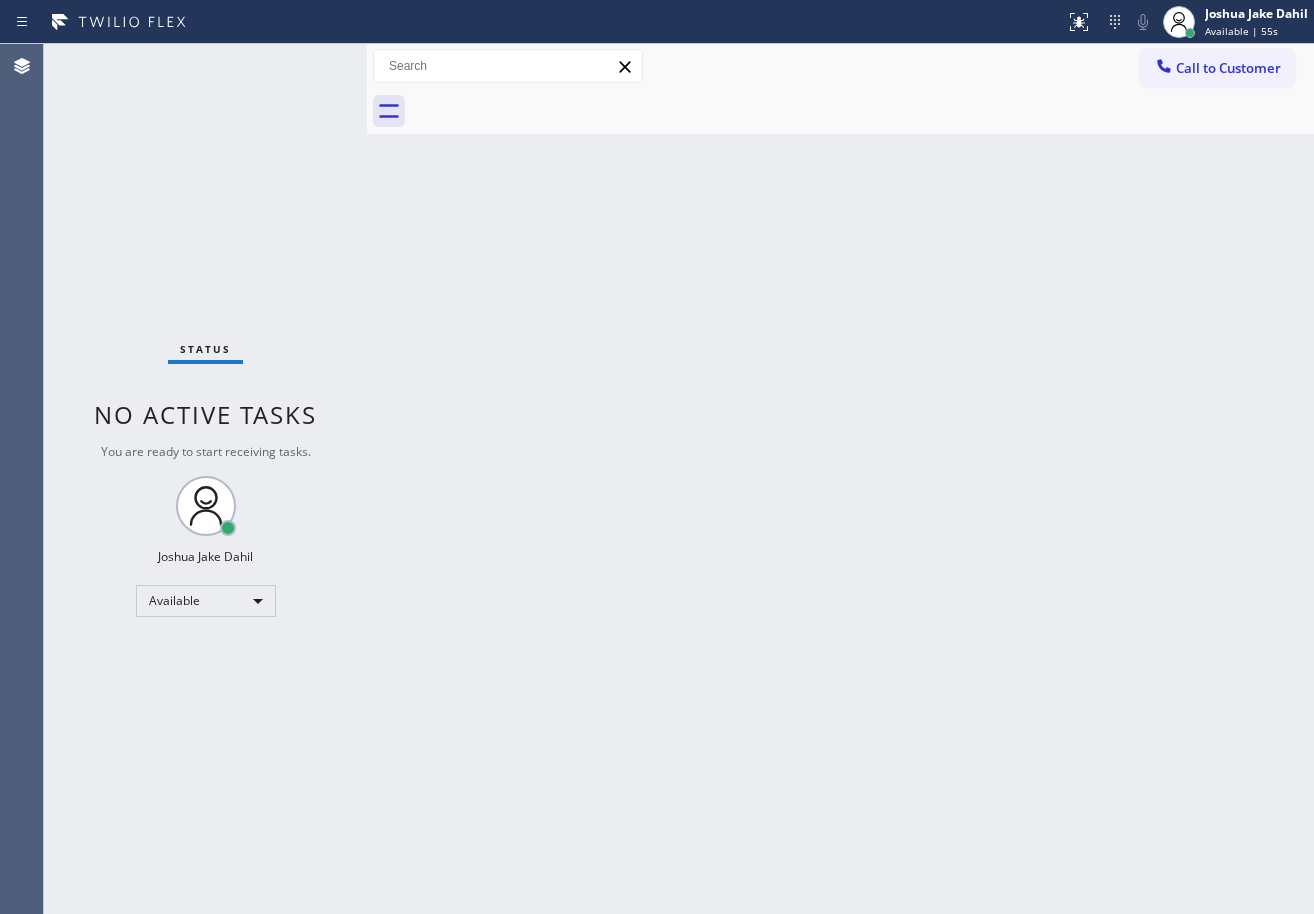 click on "Back to Dashboard Change Sender ID Customers Technicians Select a contact Outbound call Technician Search Technician Your caller id phone number Your caller id phone number Call Technician info Name   Phone none Address none Change Sender ID HVAC [PHONE] 5 Star Appliance [PHONE] Appliance Repair [PHONE] Plumbing [PHONE] Air Duct Cleaning [PHONE]  Electricians [PHONE] Cancel Change Check personal SMS Reset Change No tabs Call to Customer Outbound call Location Long Beach HVAC Your caller id phone number ([PHONE]) Customer number Call Outbound call Technician Search Technician Your caller id phone number Your caller id phone number Call" at bounding box center (840, 479) 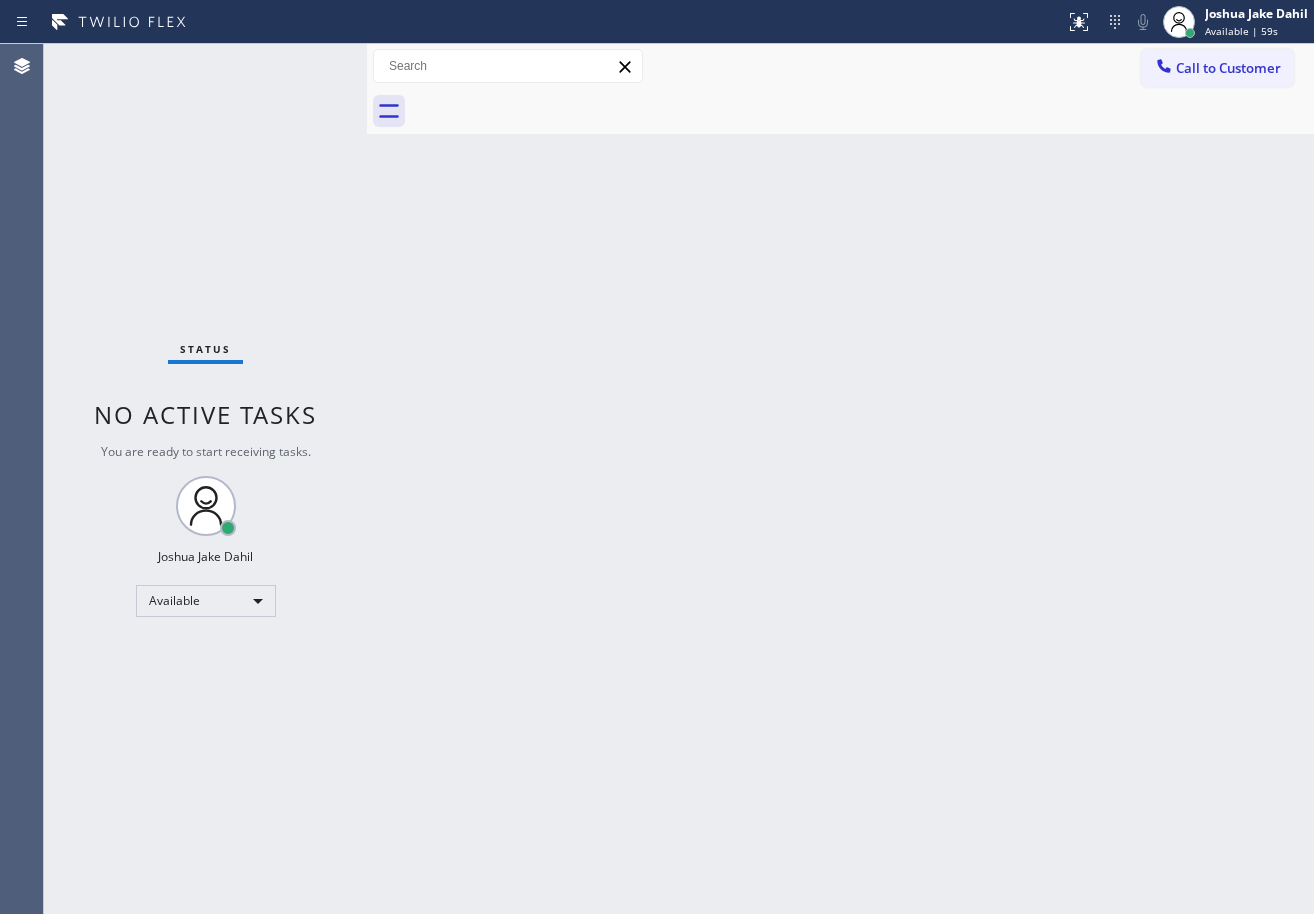 click on "Back to Dashboard Change Sender ID Customers Technicians Select a contact Outbound call Technician Search Technician Your caller id phone number Your caller id phone number Call Technician info Name   Phone none Address none Change Sender ID HVAC [PHONE] 5 Star Appliance [PHONE] Appliance Repair [PHONE] Plumbing [PHONE] Air Duct Cleaning [PHONE]  Electricians [PHONE] Cancel Change Check personal SMS Reset Change No tabs Call to Customer Outbound call Location Long Beach HVAC Your caller id phone number ([PHONE]) Customer number Call Outbound call Technician Search Technician Your caller id phone number Your caller id phone number Call" at bounding box center (840, 479) 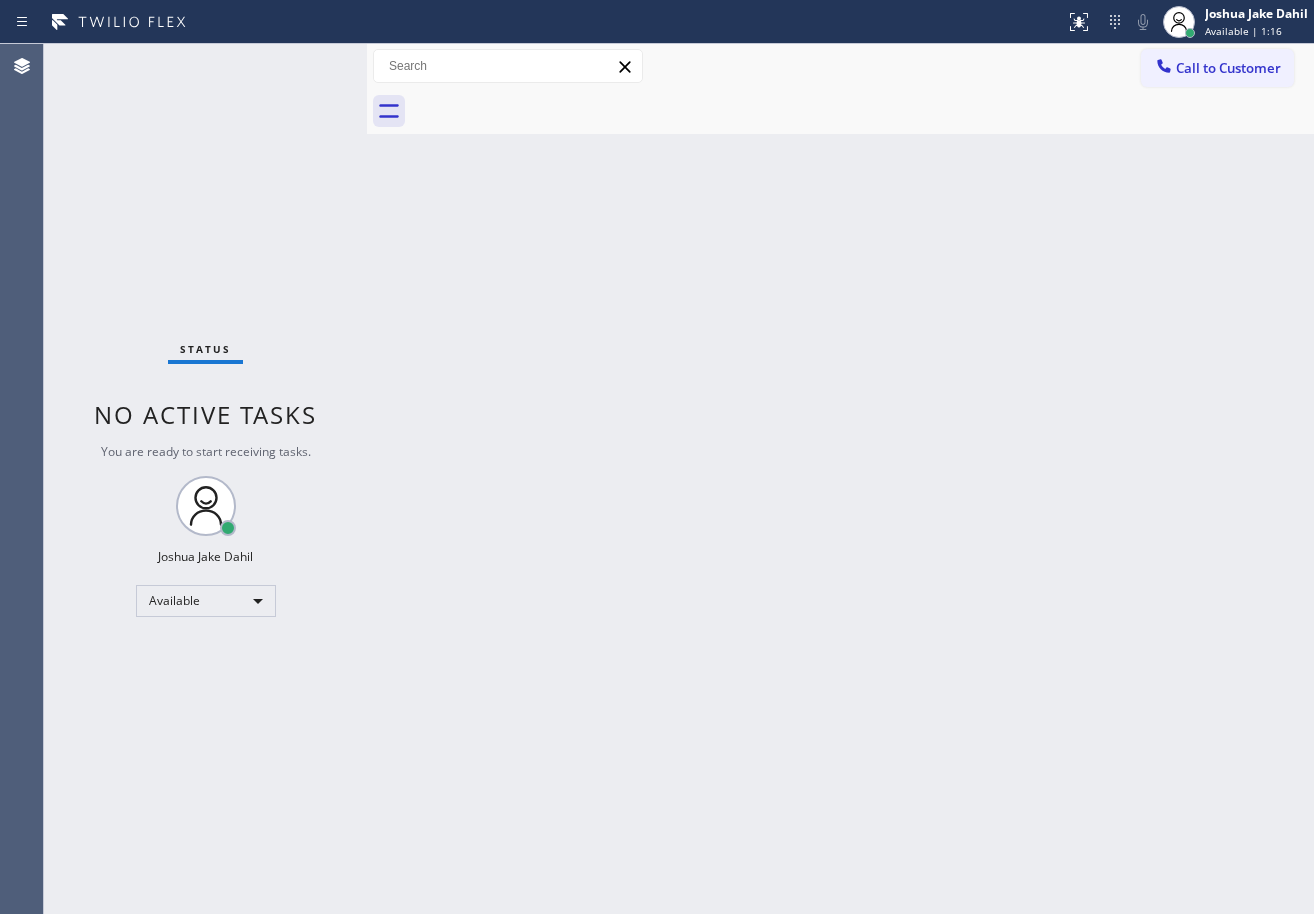 click on "Status   No active tasks     You are ready to start receiving tasks.   [FIRST] [LAST] Available" at bounding box center (205, 479) 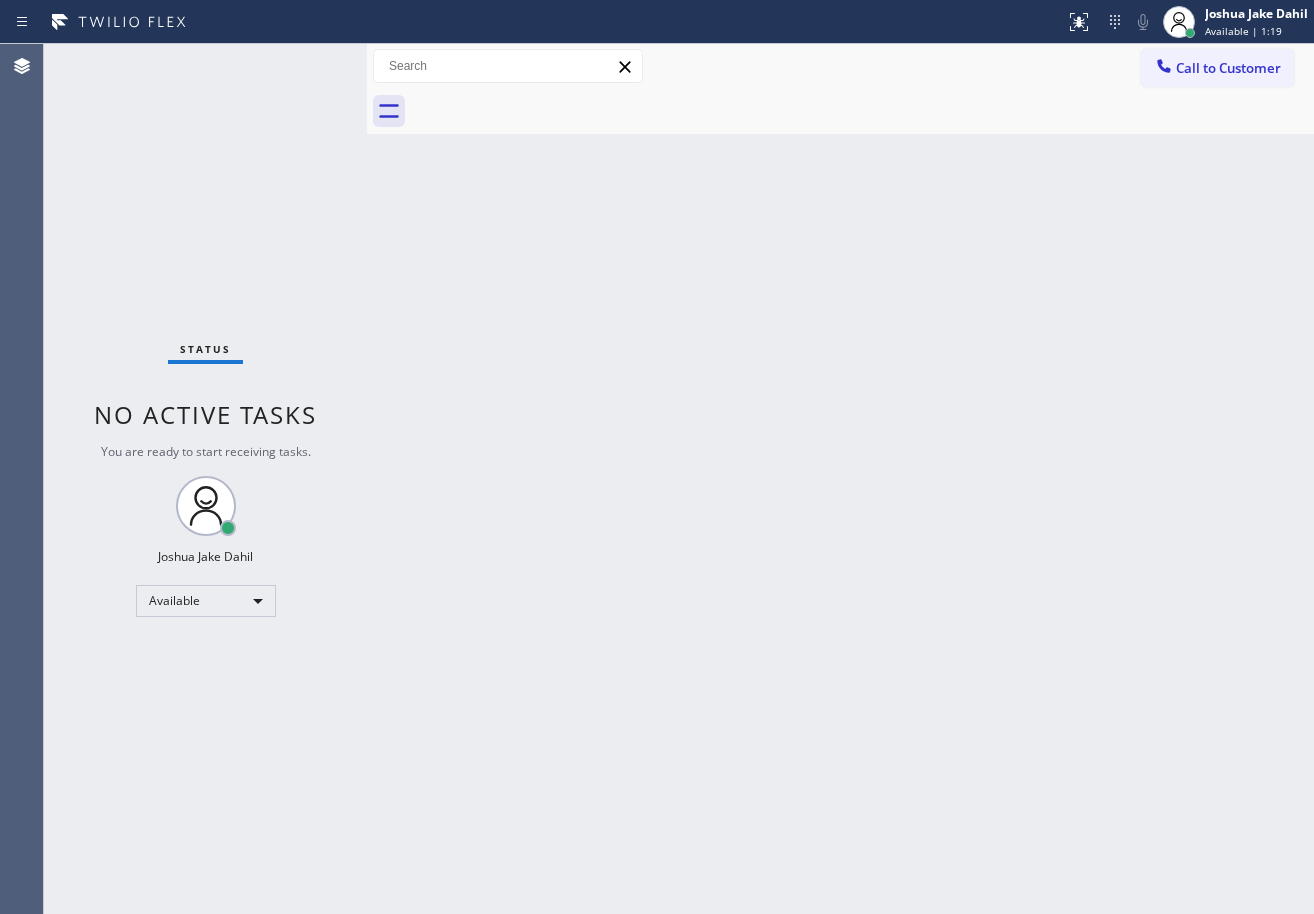 click on "Back to Dashboard Change Sender ID Customers Technicians Select a contact Outbound call Technician Search Technician Your caller id phone number Your caller id phone number Call Technician info Name   Phone none Address none Change Sender ID HVAC [PHONE] 5 Star Appliance [PHONE] Appliance Repair [PHONE] Plumbing [PHONE] Air Duct Cleaning [PHONE]  Electricians [PHONE] Cancel Change Check personal SMS Reset Change No tabs Call to Customer Outbound call Location Long Beach HVAC Your caller id phone number ([PHONE]) Customer number Call Outbound call Technician Search Technician Your caller id phone number Your caller id phone number Call" at bounding box center (840, 479) 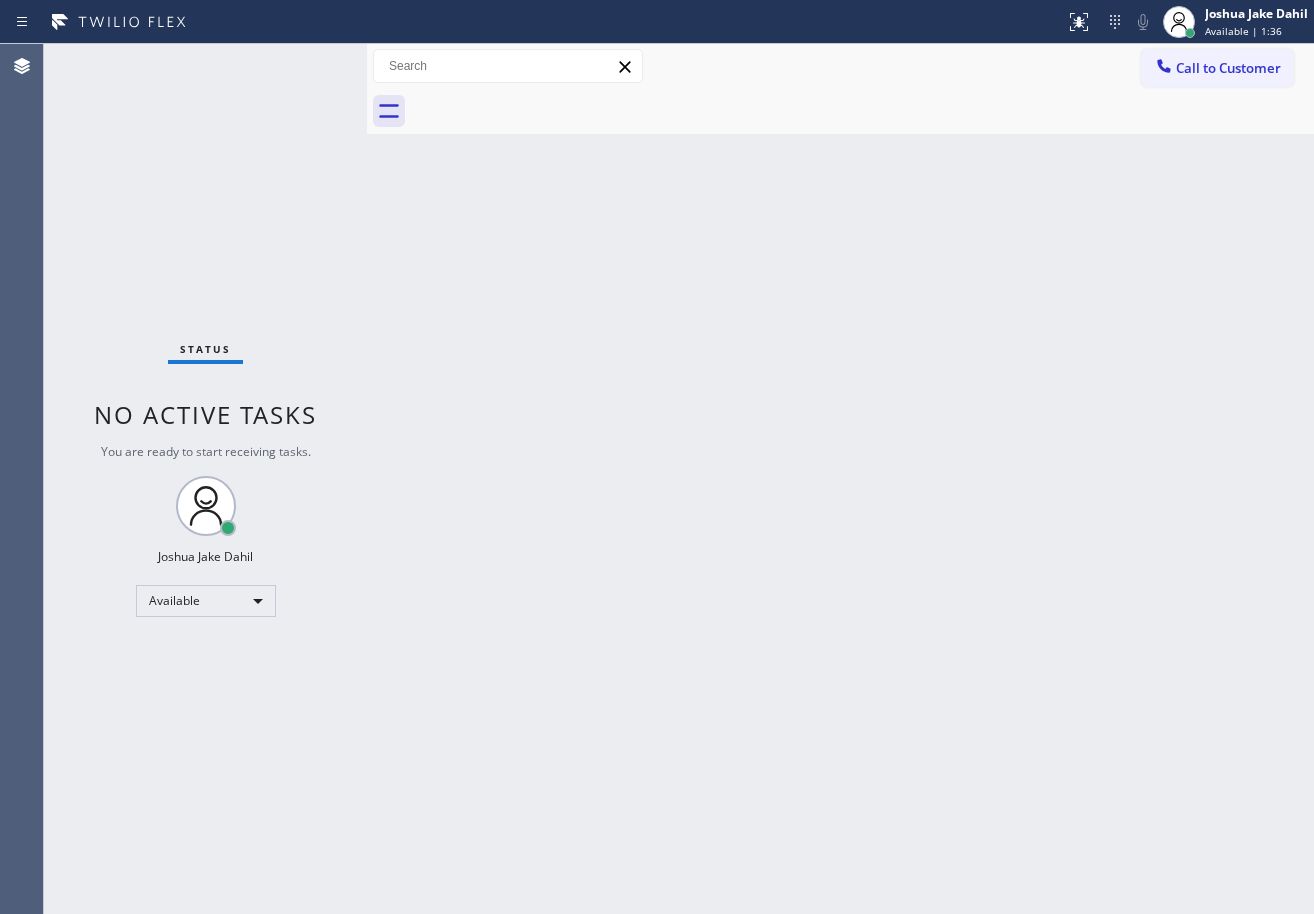 click on "Back to Dashboard Change Sender ID Customers Technicians Select a contact Outbound call Technician Search Technician Your caller id phone number Your caller id phone number Call Technician info Name   Phone none Address none Change Sender ID HVAC [PHONE] 5 Star Appliance [PHONE] Appliance Repair [PHONE] Plumbing [PHONE] Air Duct Cleaning [PHONE]  Electricians [PHONE] Cancel Change Check personal SMS Reset Change No tabs Call to Customer Outbound call Location Long Beach HVAC Your caller id phone number ([PHONE]) Customer number Call Outbound call Technician Search Technician Your caller id phone number Your caller id phone number Call" at bounding box center (840, 479) 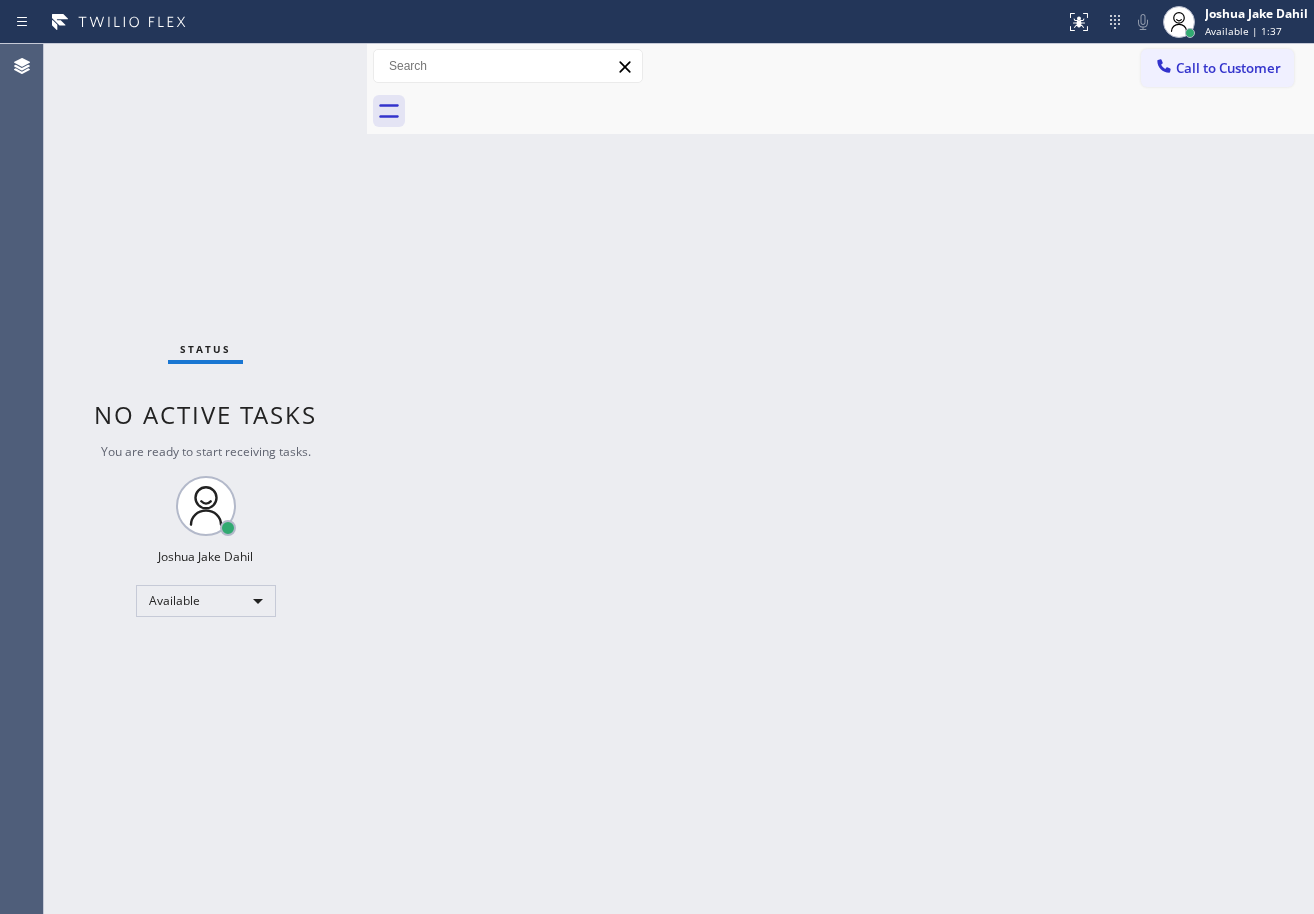 click on "Back to Dashboard Change Sender ID Customers Technicians Select a contact Outbound call Technician Search Technician Your caller id phone number Your caller id phone number Call Technician info Name   Phone none Address none Change Sender ID HVAC [PHONE] 5 Star Appliance [PHONE] Appliance Repair [PHONE] Plumbing [PHONE] Air Duct Cleaning [PHONE]  Electricians [PHONE] Cancel Change Check personal SMS Reset Change No tabs Call to Customer Outbound call Location Long Beach HVAC Your caller id phone number ([PHONE]) Customer number Call Outbound call Technician Search Technician Your caller id phone number Your caller id phone number Call" at bounding box center [840, 479] 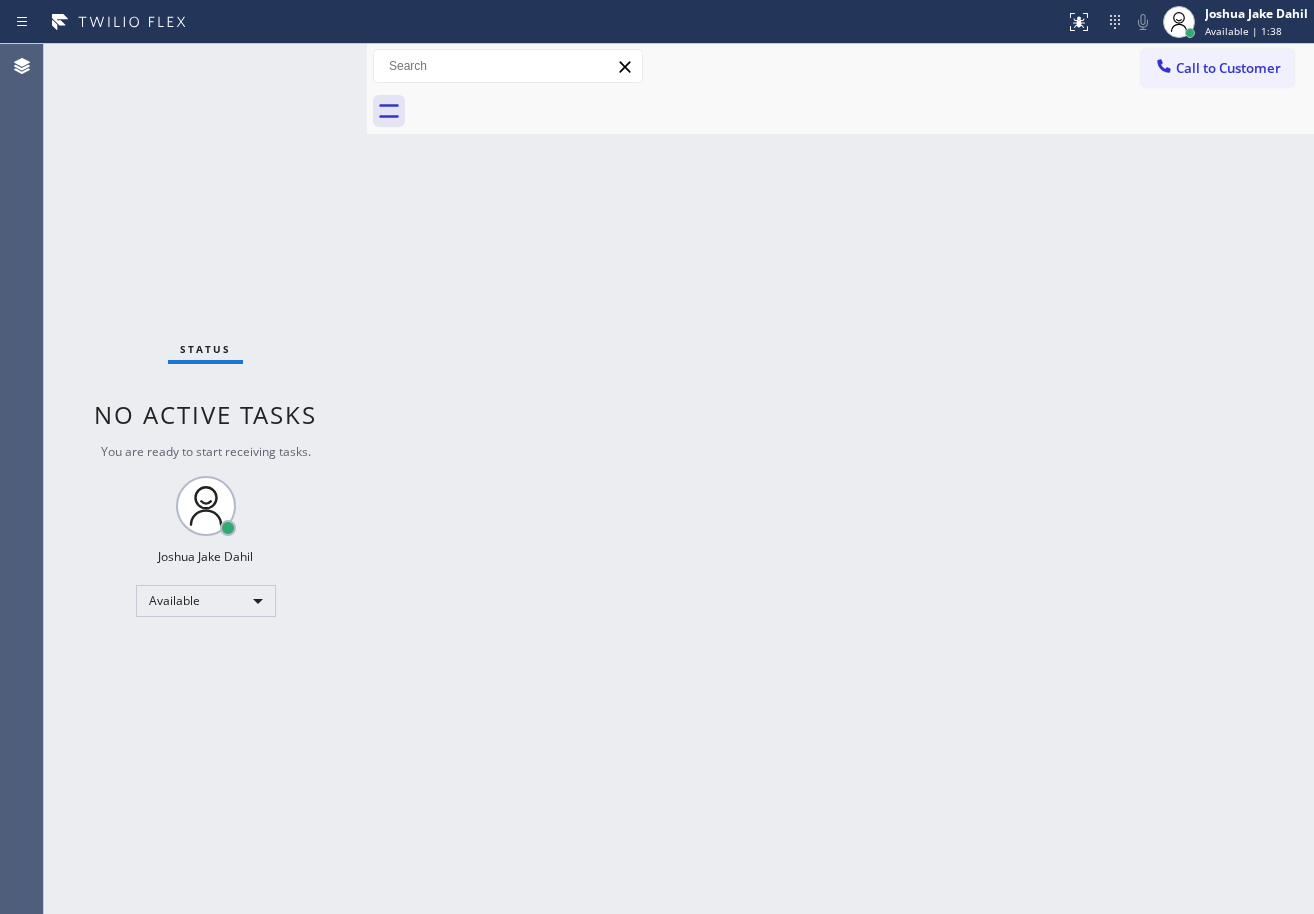 click on "Back to Dashboard Change Sender ID Customers Technicians Select a contact Outbound call Technician Search Technician Your caller id phone number Your caller id phone number Call Technician info Name   Phone none Address none Change Sender ID HVAC [PHONE] 5 Star Appliance [PHONE] Appliance Repair [PHONE] Plumbing [PHONE] Air Duct Cleaning [PHONE]  Electricians [PHONE] Cancel Change Check personal SMS Reset Change No tabs Call to Customer Outbound call Location Long Beach HVAC Your caller id phone number ([PHONE]) Customer number Call Outbound call Technician Search Technician Your caller id phone number Your caller id phone number Call" at bounding box center (840, 479) 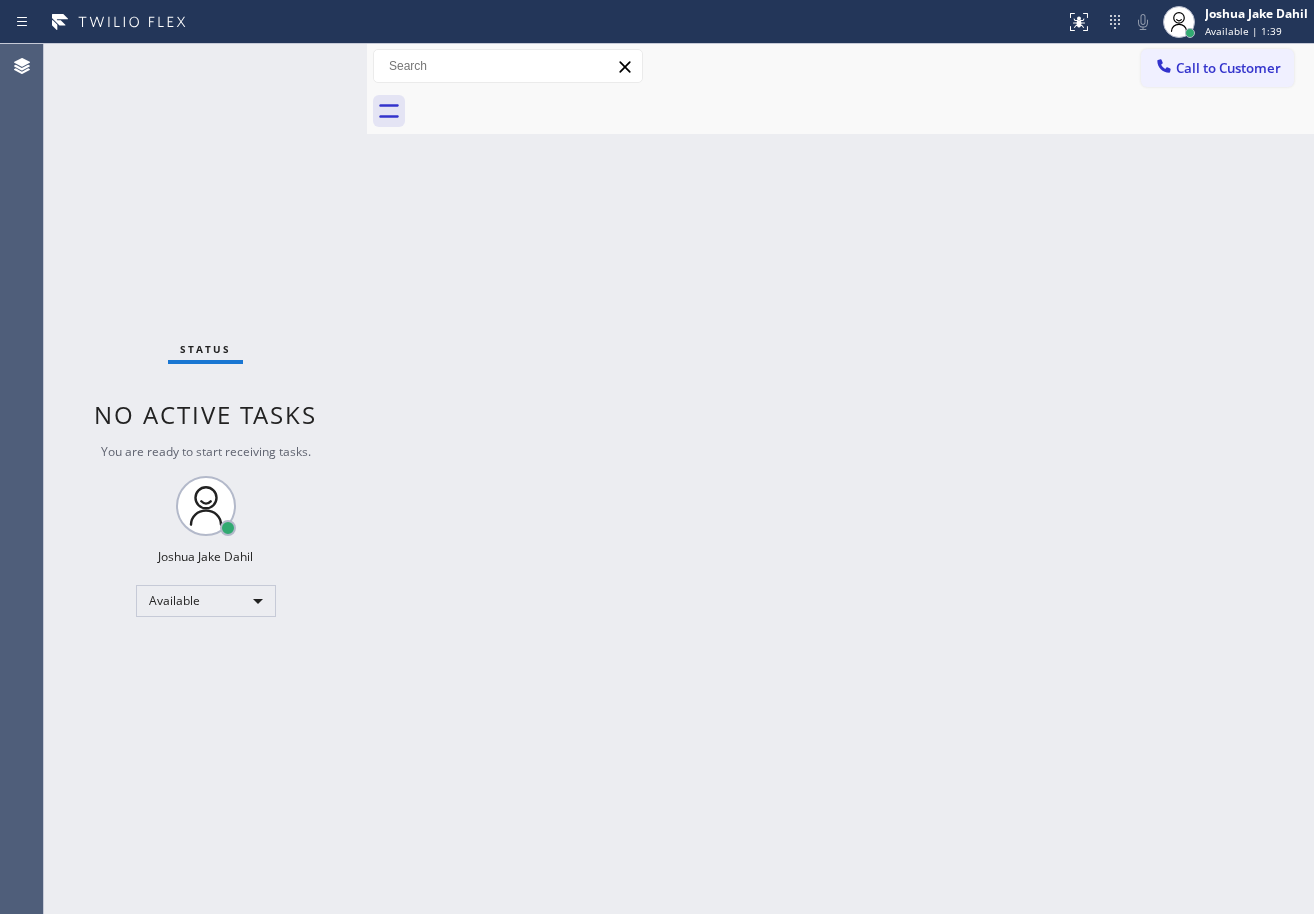 click on "Back to Dashboard Change Sender ID Customers Technicians Select a contact Outbound call Technician Search Technician Your caller id phone number Your caller id phone number Call Technician info Name   Phone none Address none Change Sender ID HVAC [PHONE] 5 Star Appliance [PHONE] Appliance Repair [PHONE] Plumbing [PHONE] Air Duct Cleaning [PHONE]  Electricians [PHONE] Cancel Change Check personal SMS Reset Change No tabs Call to Customer Outbound call Location Long Beach HVAC Your caller id phone number ([PHONE]) Customer number Call Outbound call Technician Search Technician Your caller id phone number Your caller id phone number Call" at bounding box center [840, 479] 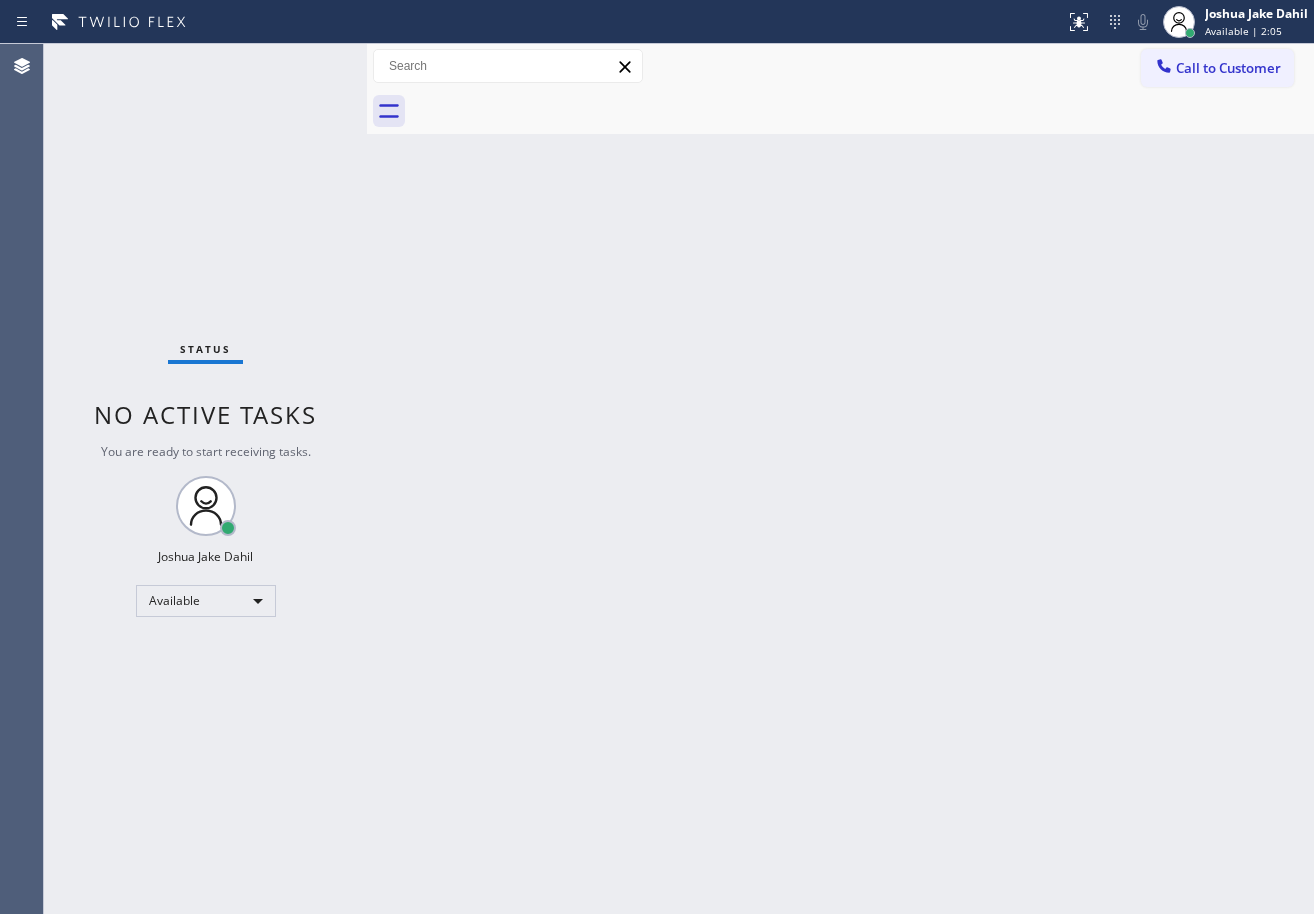 click on "Back to Dashboard Change Sender ID Customers Technicians Select a contact Outbound call Technician Search Technician Your caller id phone number Your caller id phone number Call Technician info Name   Phone none Address none Change Sender ID HVAC [PHONE] 5 Star Appliance [PHONE] Appliance Repair [PHONE] Plumbing [PHONE] Air Duct Cleaning [PHONE]  Electricians [PHONE] Cancel Change Check personal SMS Reset Change No tabs Call to Customer Outbound call Location Long Beach HVAC Your caller id phone number ([PHONE]) Customer number Call Outbound call Technician Search Technician Your caller id phone number Your caller id phone number Call" at bounding box center (840, 479) 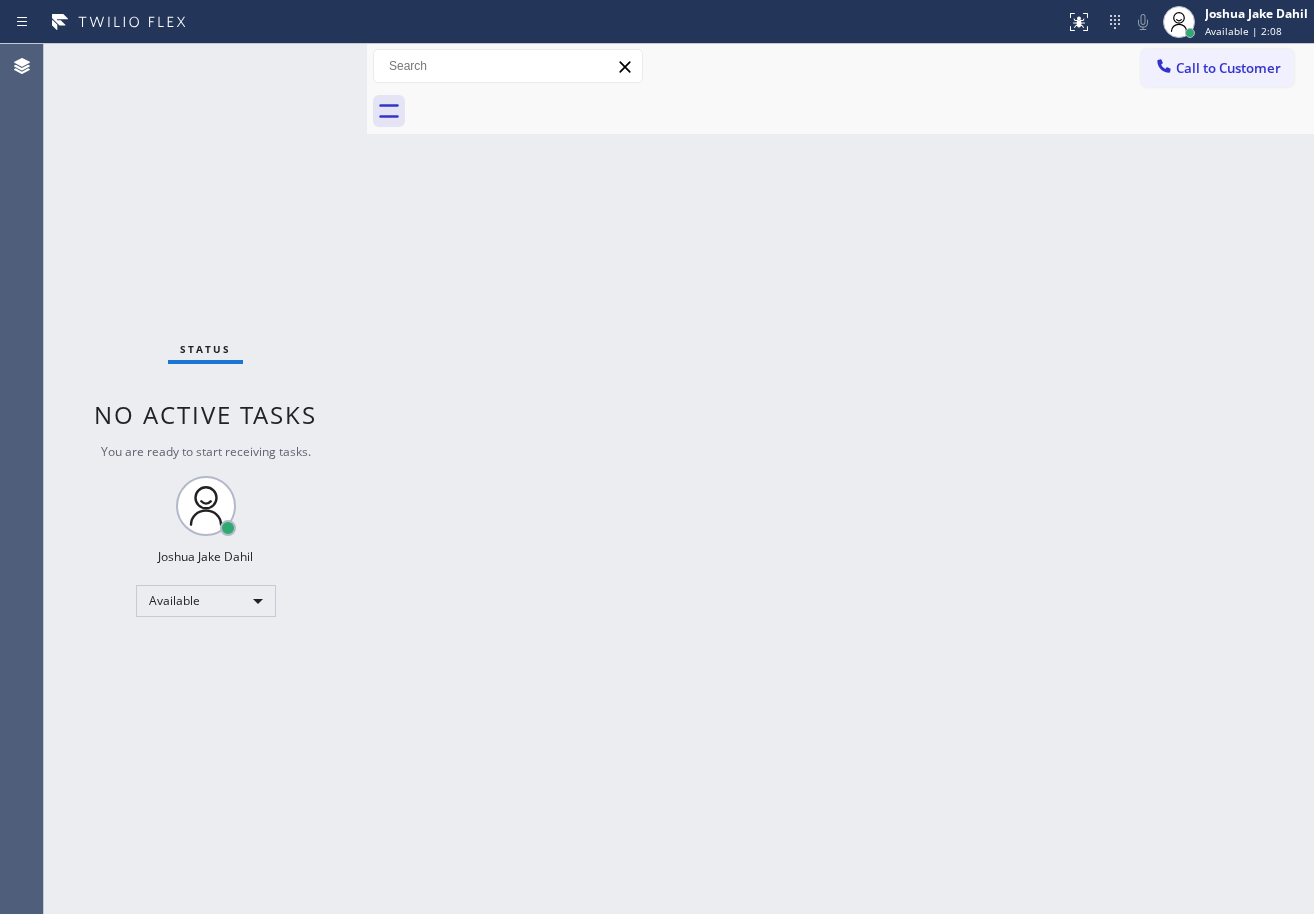 click on "Back to Dashboard Change Sender ID Customers Technicians Select a contact Outbound call Technician Search Technician Your caller id phone number Your caller id phone number Call Technician info Name   Phone none Address none Change Sender ID HVAC [PHONE] 5 Star Appliance [PHONE] Appliance Repair [PHONE] Plumbing [PHONE] Air Duct Cleaning [PHONE]  Electricians [PHONE] Cancel Change Check personal SMS Reset Change No tabs Call to Customer Outbound call Location Long Beach HVAC Your caller id phone number ([PHONE]) Customer number Call Outbound call Technician Search Technician Your caller id phone number Your caller id phone number Call" at bounding box center [840, 479] 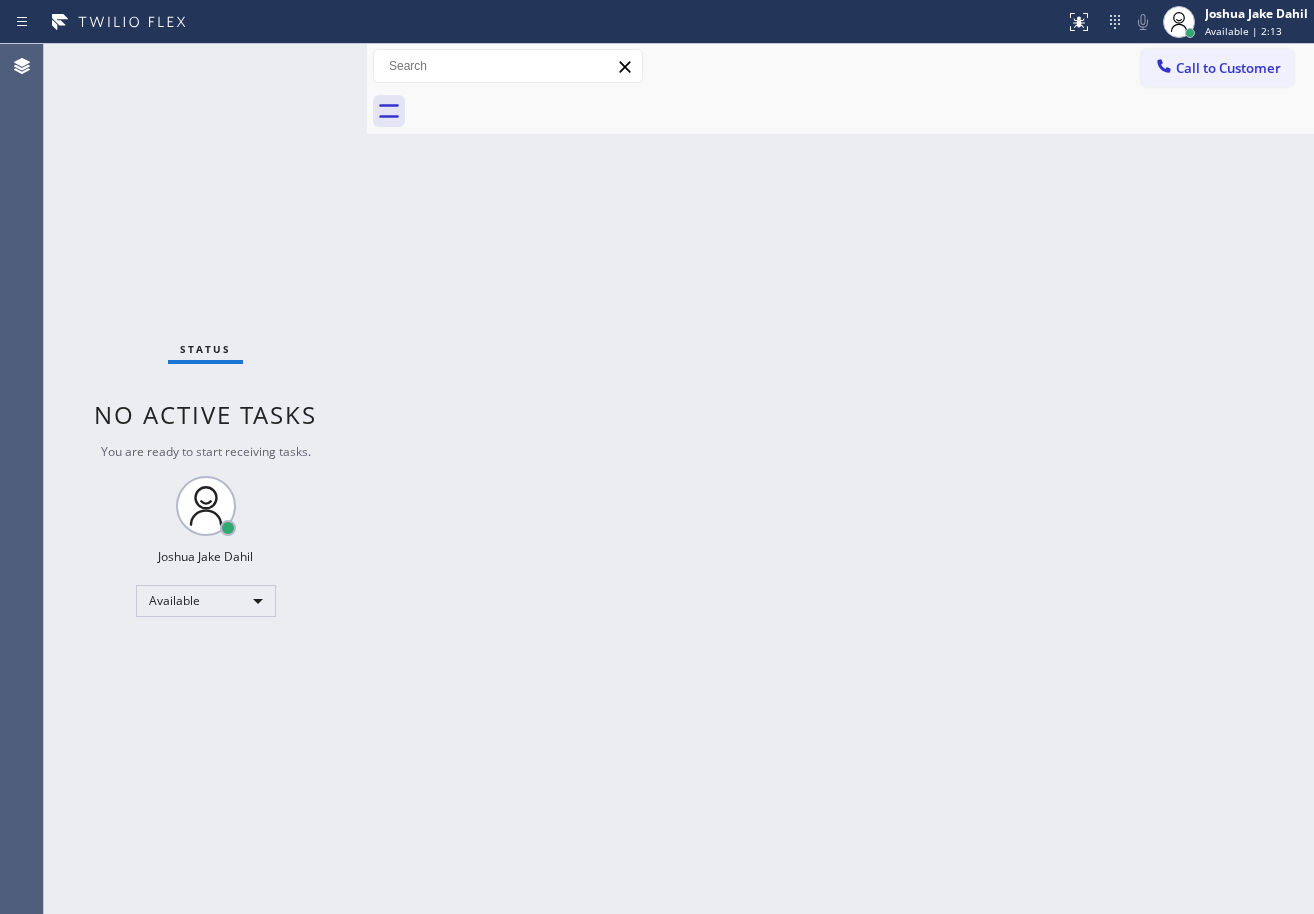 click on "Back to Dashboard Change Sender ID Customers Technicians Select a contact Outbound call Technician Search Technician Your caller id phone number Your caller id phone number Call Technician info Name   Phone none Address none Change Sender ID HVAC [PHONE] 5 Star Appliance [PHONE] Appliance Repair [PHONE] Plumbing [PHONE] Air Duct Cleaning [PHONE]  Electricians [PHONE] Cancel Change Check personal SMS Reset Change No tabs Call to Customer Outbound call Location Long Beach HVAC Your caller id phone number ([PHONE]) Customer number Call Outbound call Technician Search Technician Your caller id phone number Your caller id phone number Call" at bounding box center (840, 479) 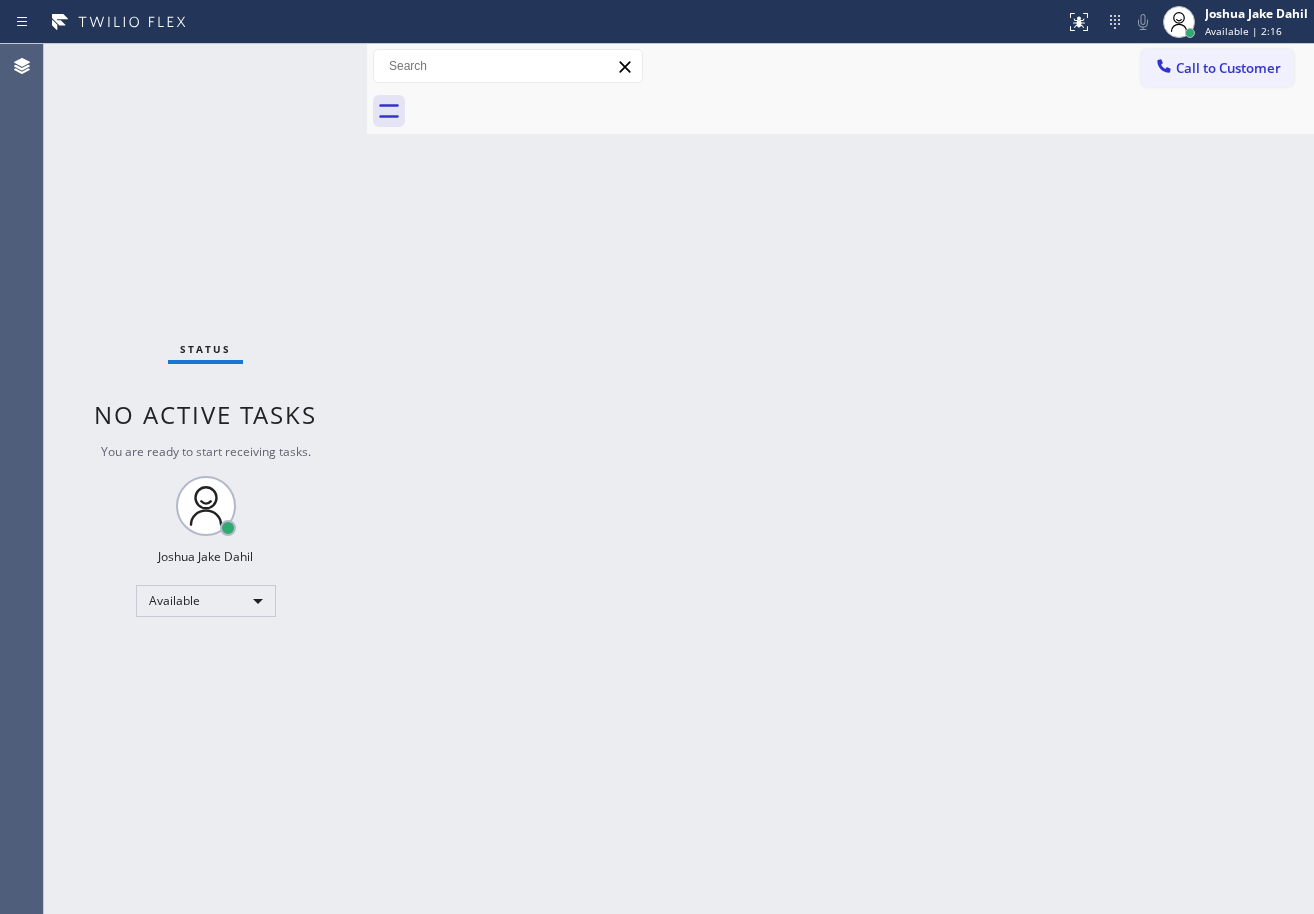 drag, startPoint x: 615, startPoint y: 191, endPoint x: 609, endPoint y: 176, distance: 16.155495 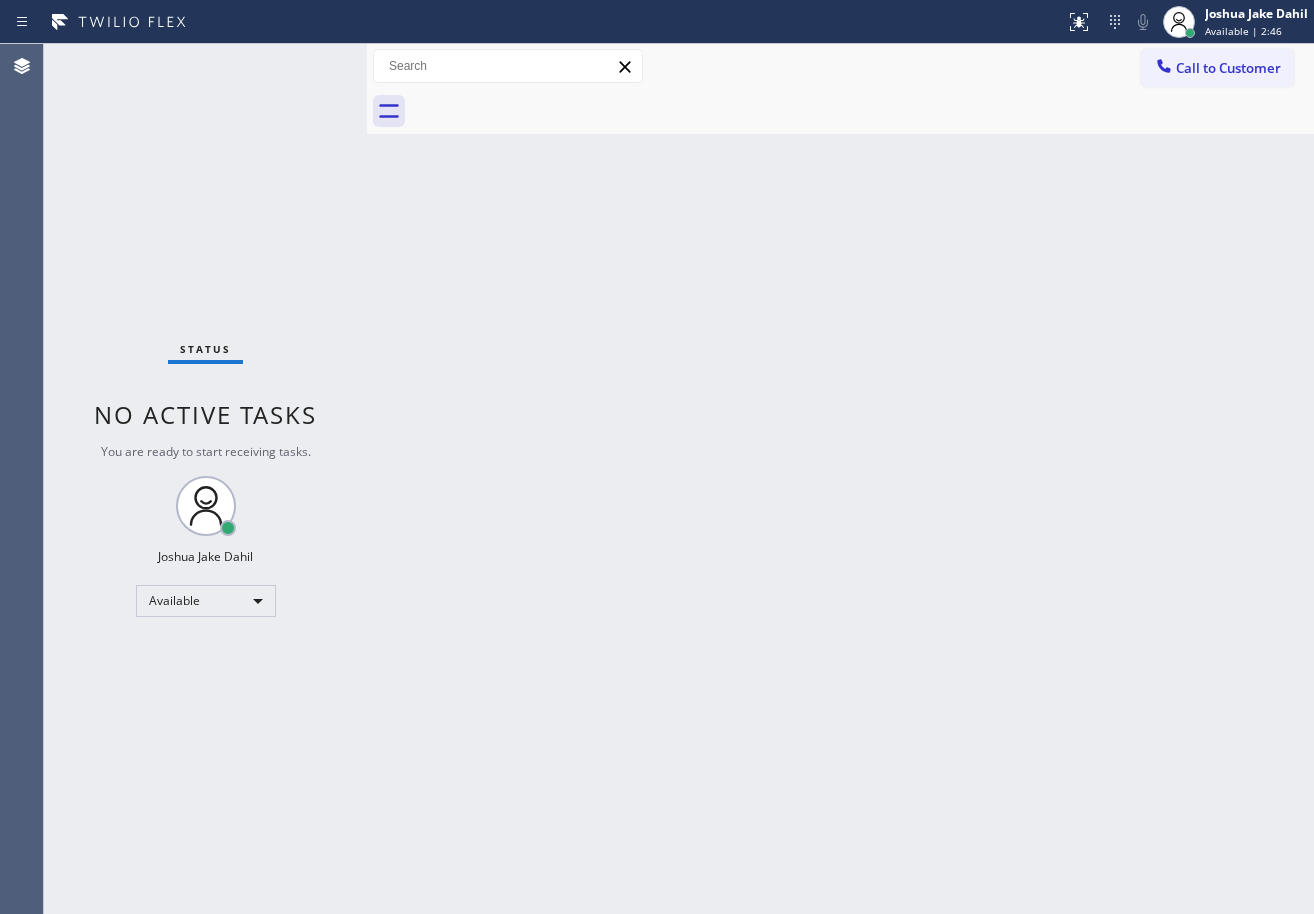 click on "Back to Dashboard Change Sender ID Customers Technicians Select a contact Outbound call Technician Search Technician Your caller id phone number Your caller id phone number Call Technician info Name   Phone none Address none Change Sender ID HVAC [PHONE] 5 Star Appliance [PHONE] Appliance Repair [PHONE] Plumbing [PHONE] Air Duct Cleaning [PHONE]  Electricians [PHONE] Cancel Change Check personal SMS Reset Change No tabs Call to Customer Outbound call Location Long Beach HVAC Your caller id phone number ([PHONE]) Customer number Call Outbound call Technician Search Technician Your caller id phone number Your caller id phone number Call" at bounding box center [840, 479] 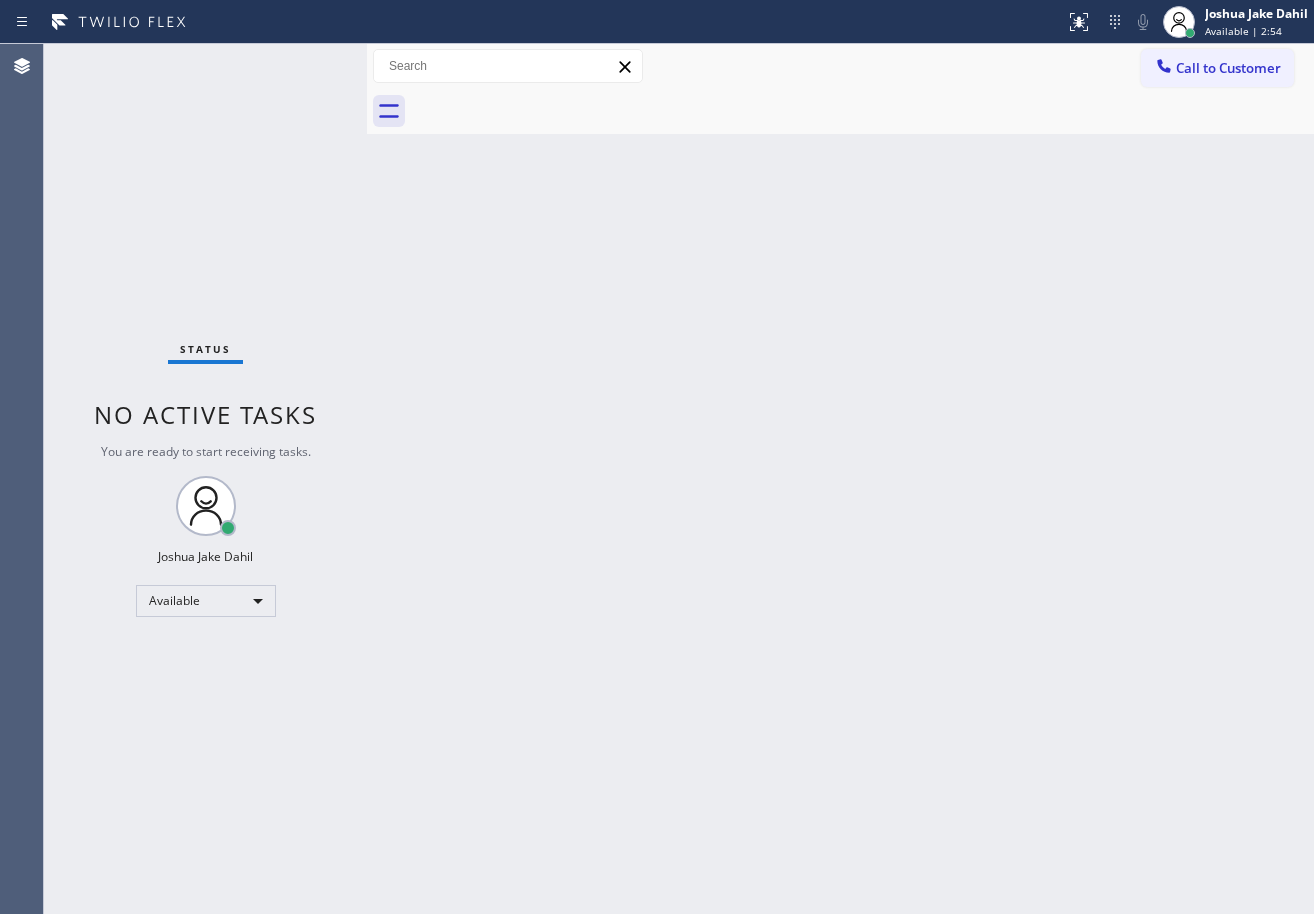 click on "Back to Dashboard Change Sender ID Customers Technicians Select a contact Outbound call Technician Search Technician Your caller id phone number Your caller id phone number Call Technician info Name   Phone none Address none Change Sender ID HVAC [PHONE] 5 Star Appliance [PHONE] Appliance Repair [PHONE] Plumbing [PHONE] Air Duct Cleaning [PHONE]  Electricians [PHONE] Cancel Change Check personal SMS Reset Change No tabs Call to Customer Outbound call Location Long Beach HVAC Your caller id phone number ([PHONE]) Customer number Call Outbound call Technician Search Technician Your caller id phone number Your caller id phone number Call" at bounding box center [840, 479] 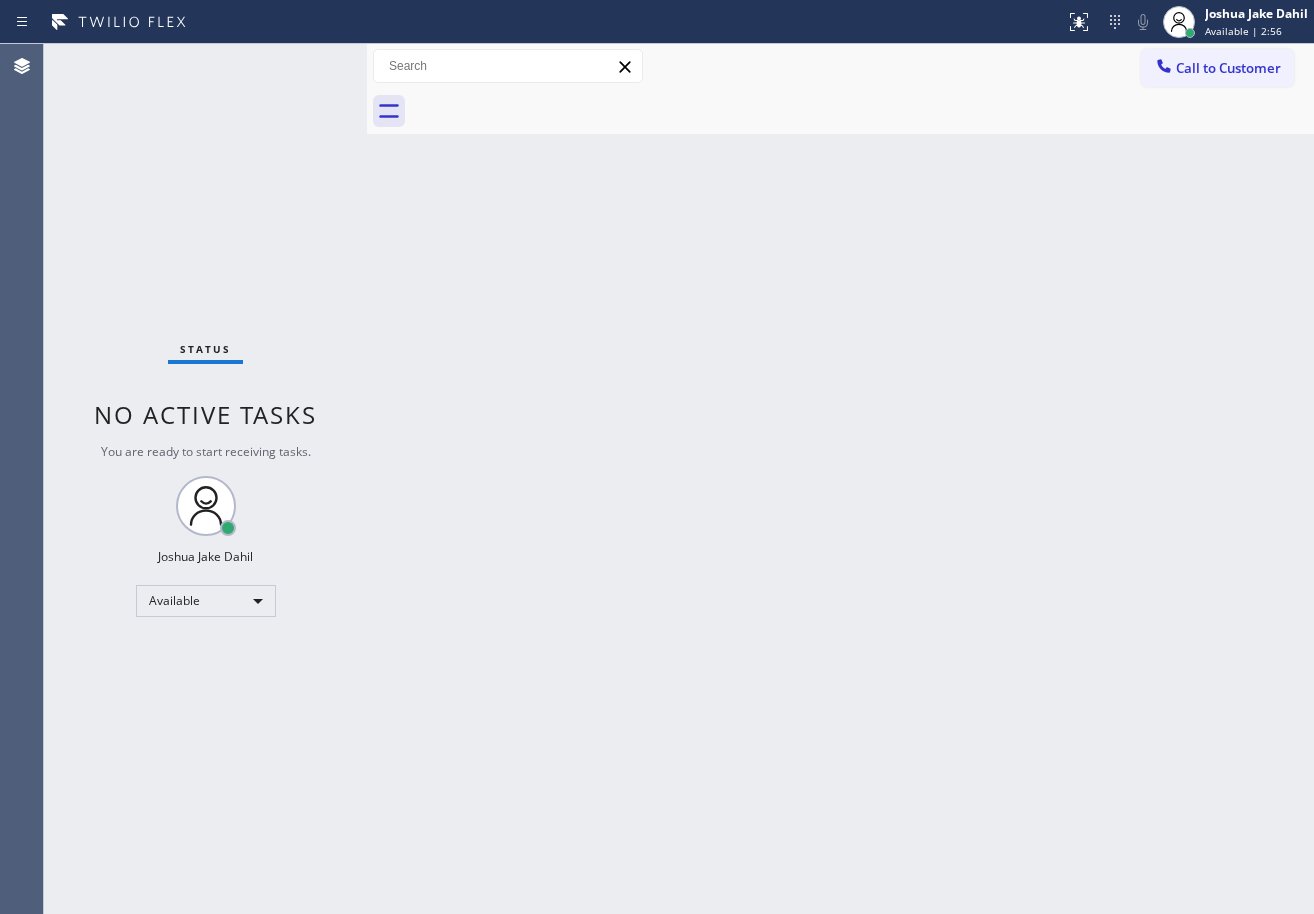 drag, startPoint x: 587, startPoint y: 294, endPoint x: 612, endPoint y: 316, distance: 33.30165 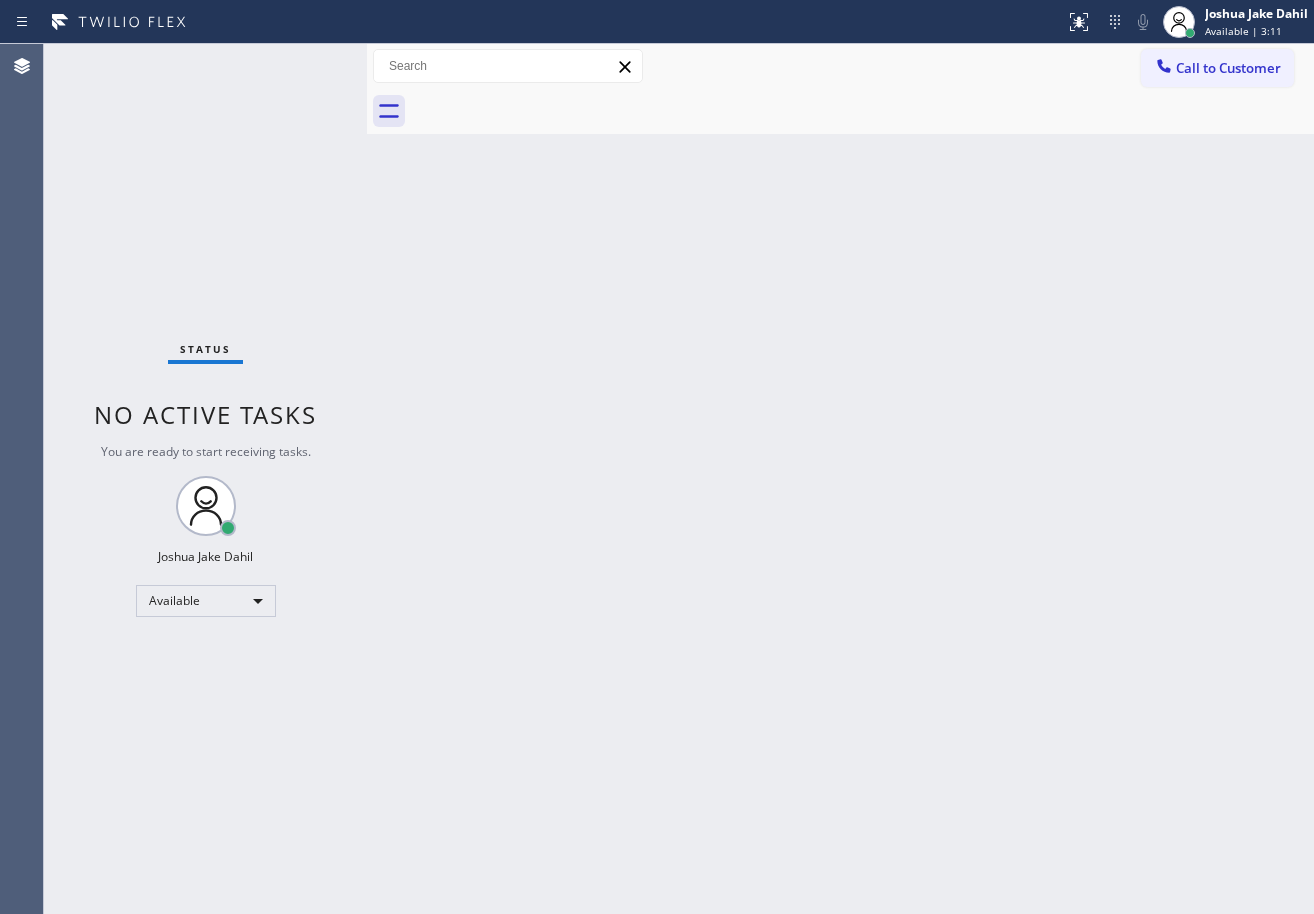 click on "Status   No active tasks     You are ready to start receiving tasks.   [FIRST] [LAST] Available" at bounding box center (205, 479) 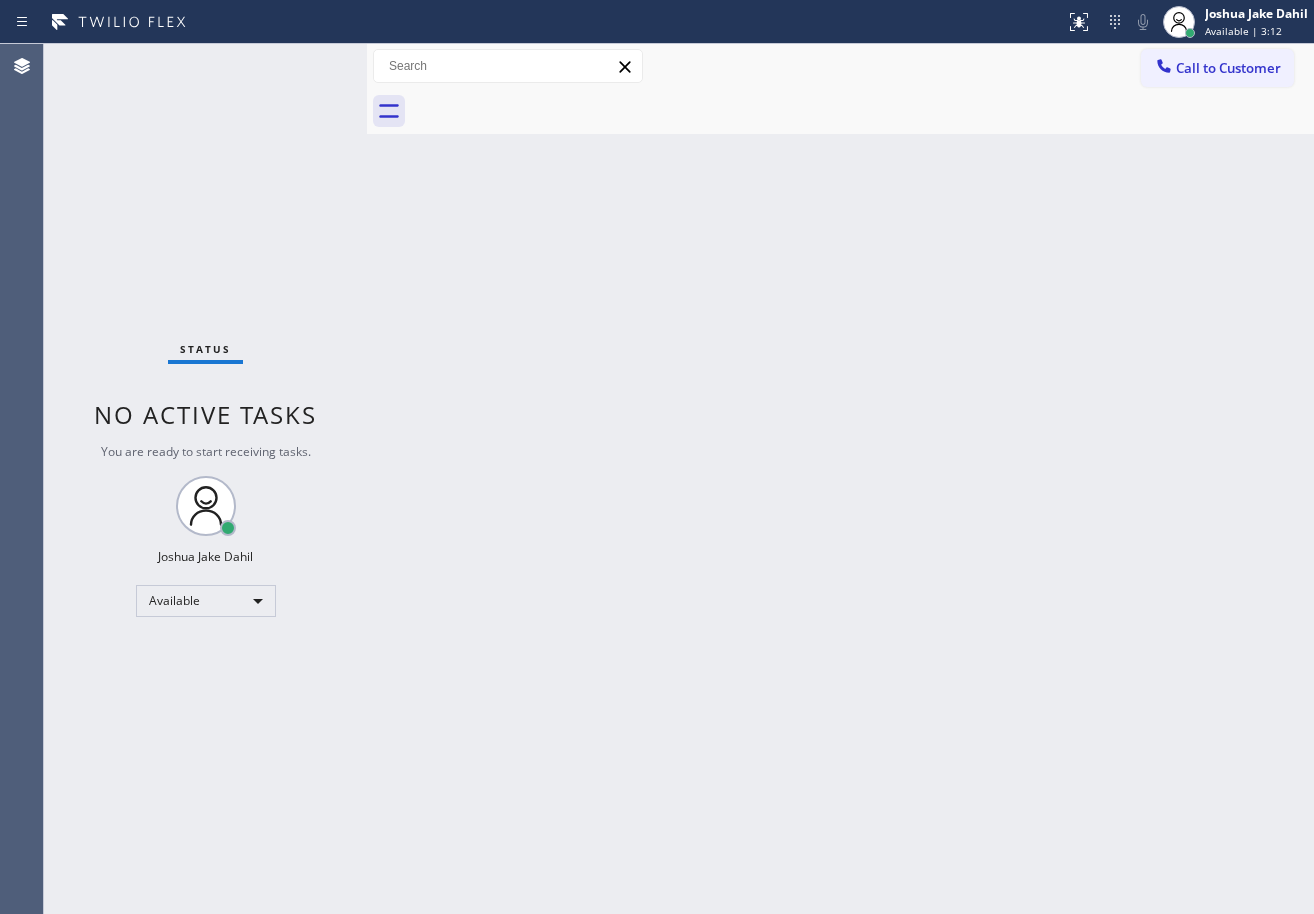 click on "Status   No active tasks     You are ready to start receiving tasks.   [FIRST] [LAST] Available" at bounding box center [205, 479] 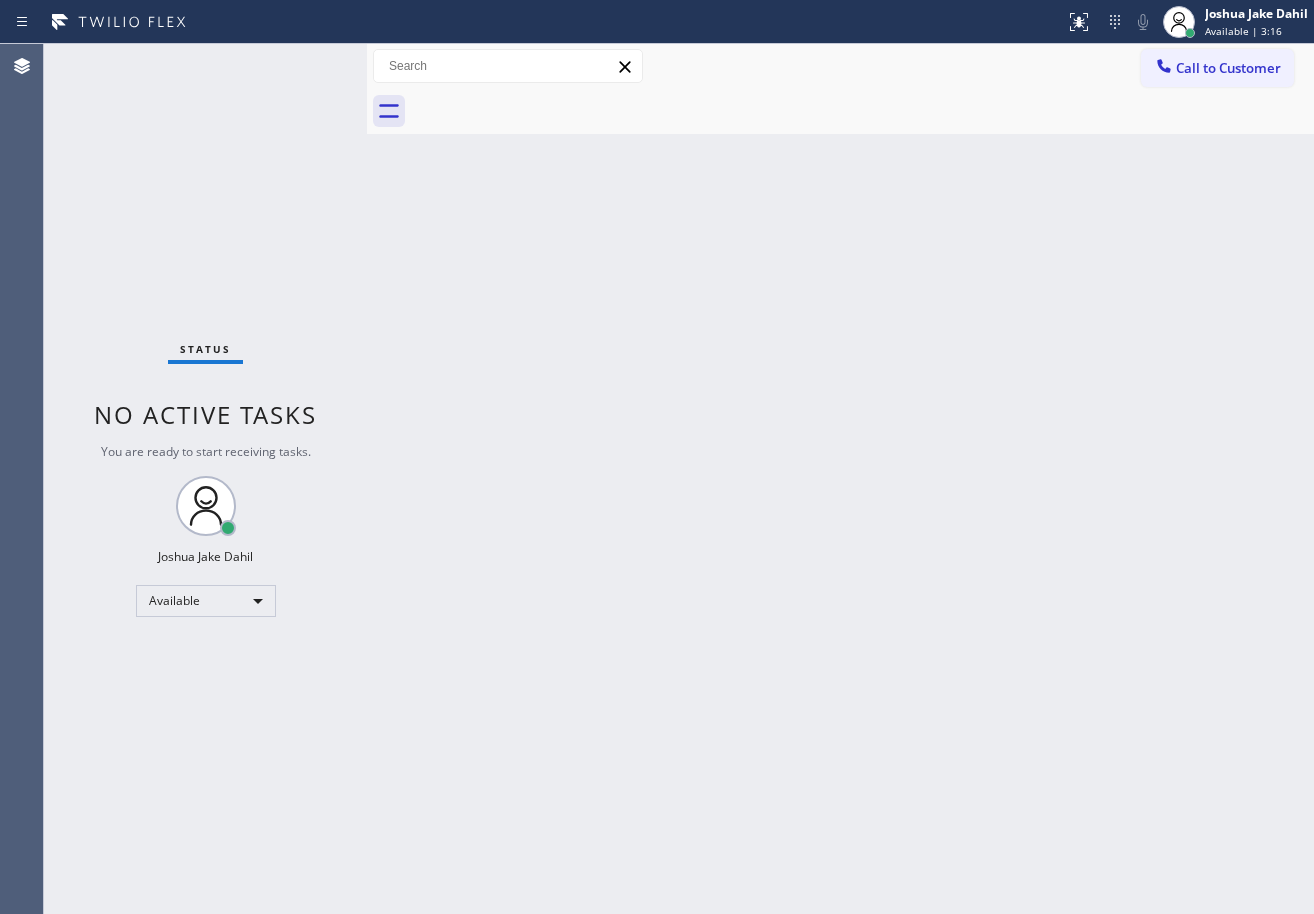 click on "Status   No active tasks     You are ready to start receiving tasks.   [FIRST] [LAST] Available" at bounding box center [205, 479] 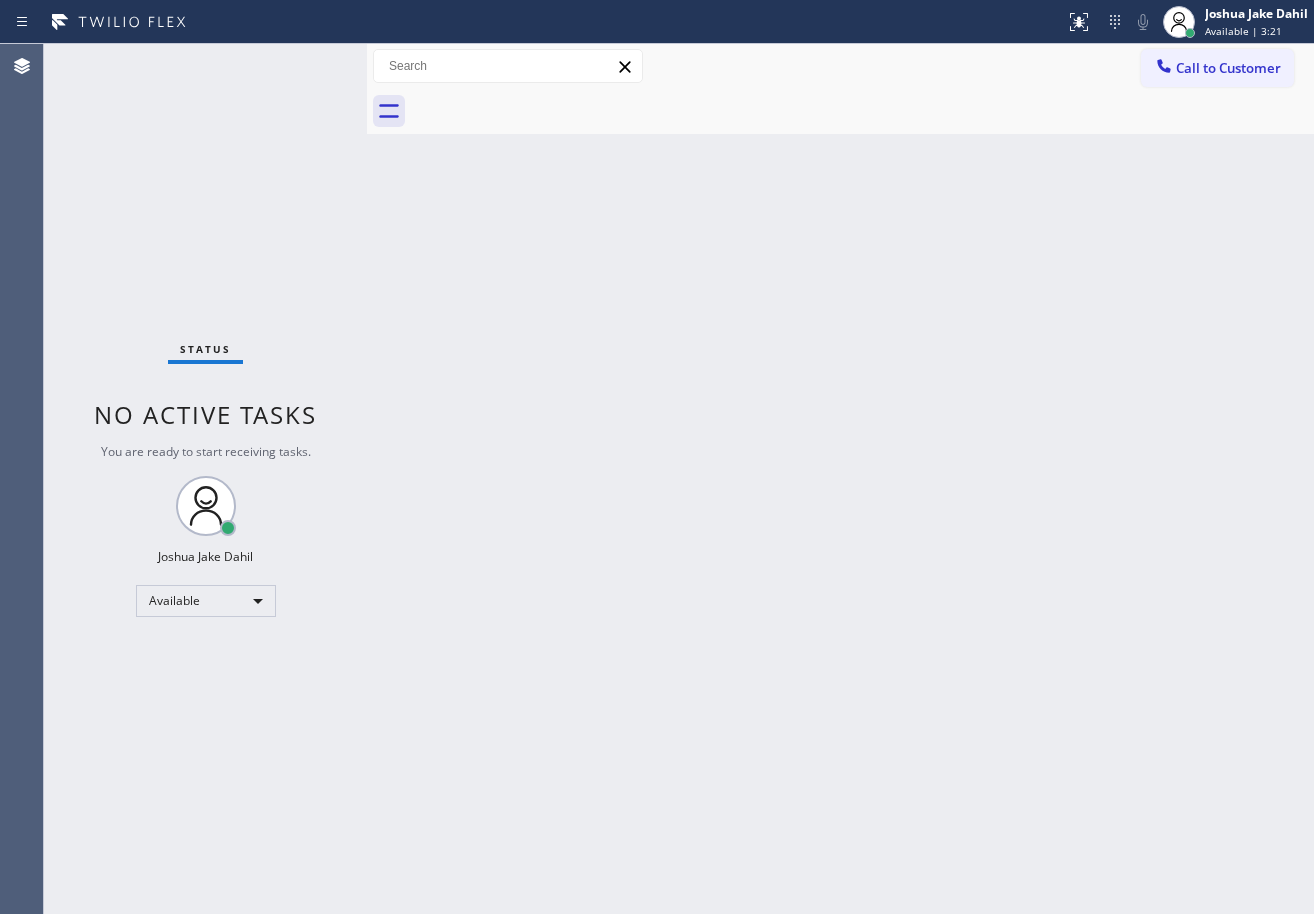 click on "Status   No active tasks     You are ready to start receiving tasks.   [FIRST] [LAST] Available" at bounding box center (205, 479) 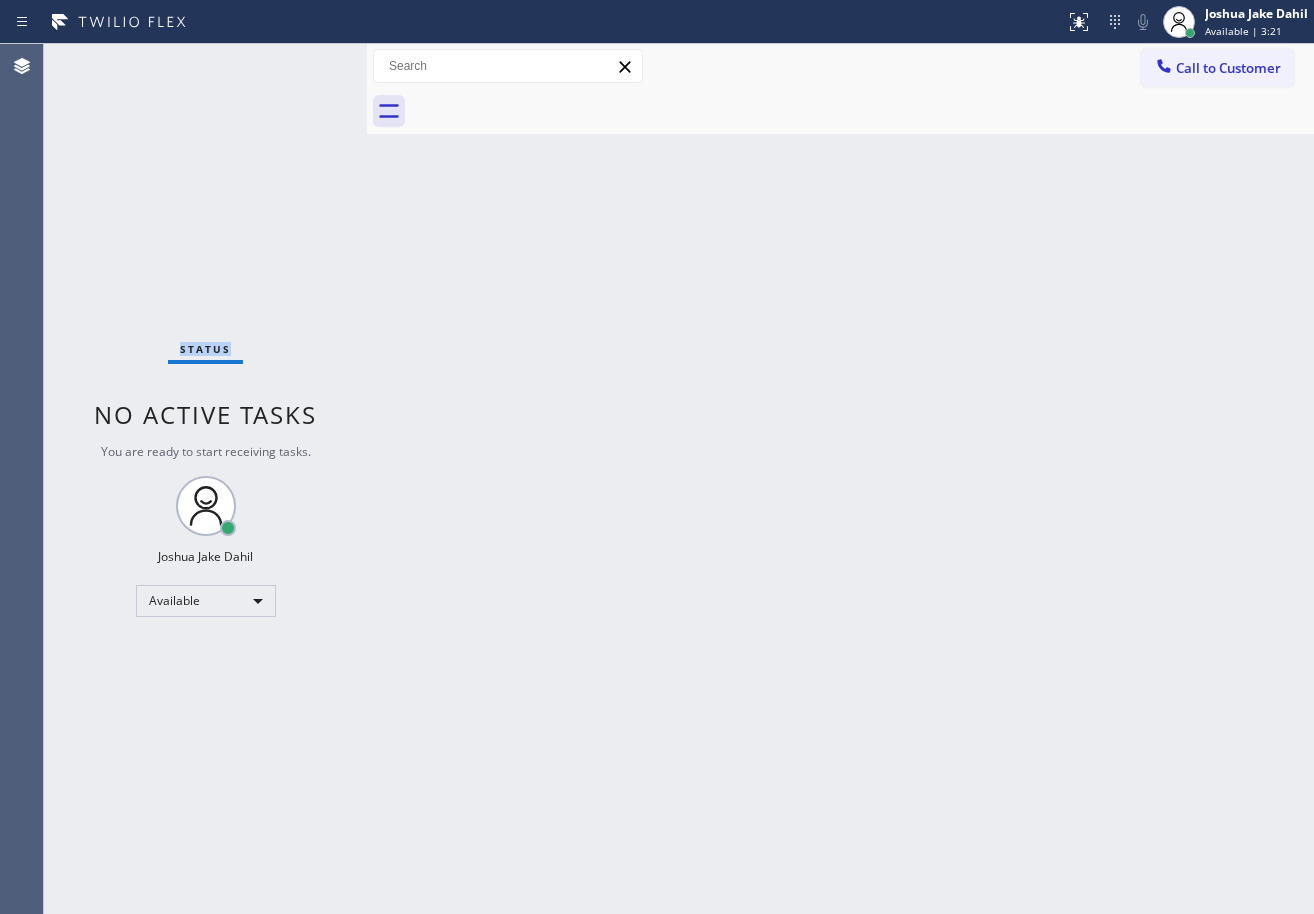 click on "Status   No active tasks     You are ready to start receiving tasks.   [FIRST] [LAST] Available" at bounding box center (205, 479) 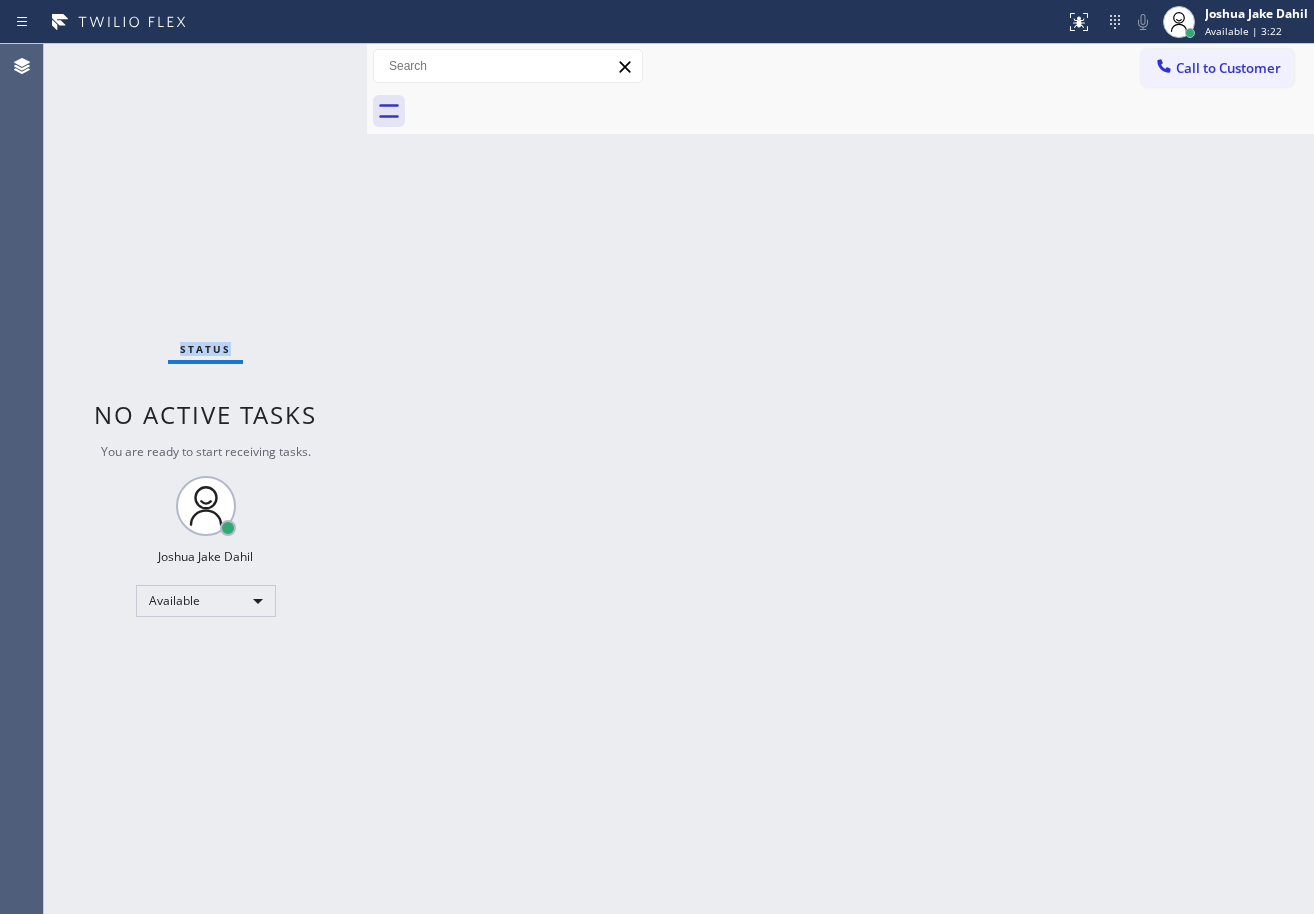 click on "Status   No active tasks     You are ready to start receiving tasks.   [FIRST] [LAST] Available" at bounding box center (205, 479) 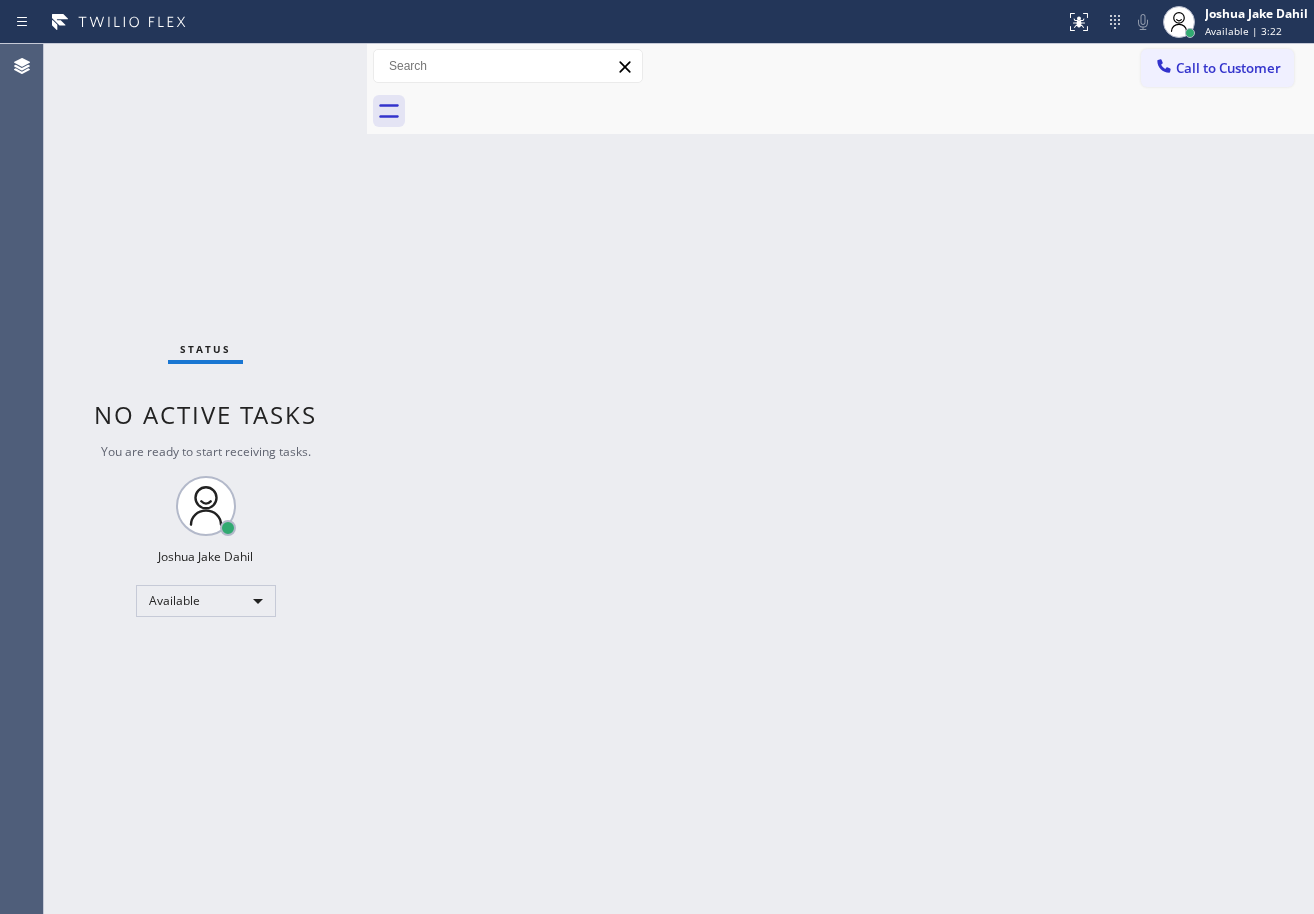click on "Status   No active tasks     You are ready to start receiving tasks.   [FIRST] [LAST] Available" at bounding box center [205, 479] 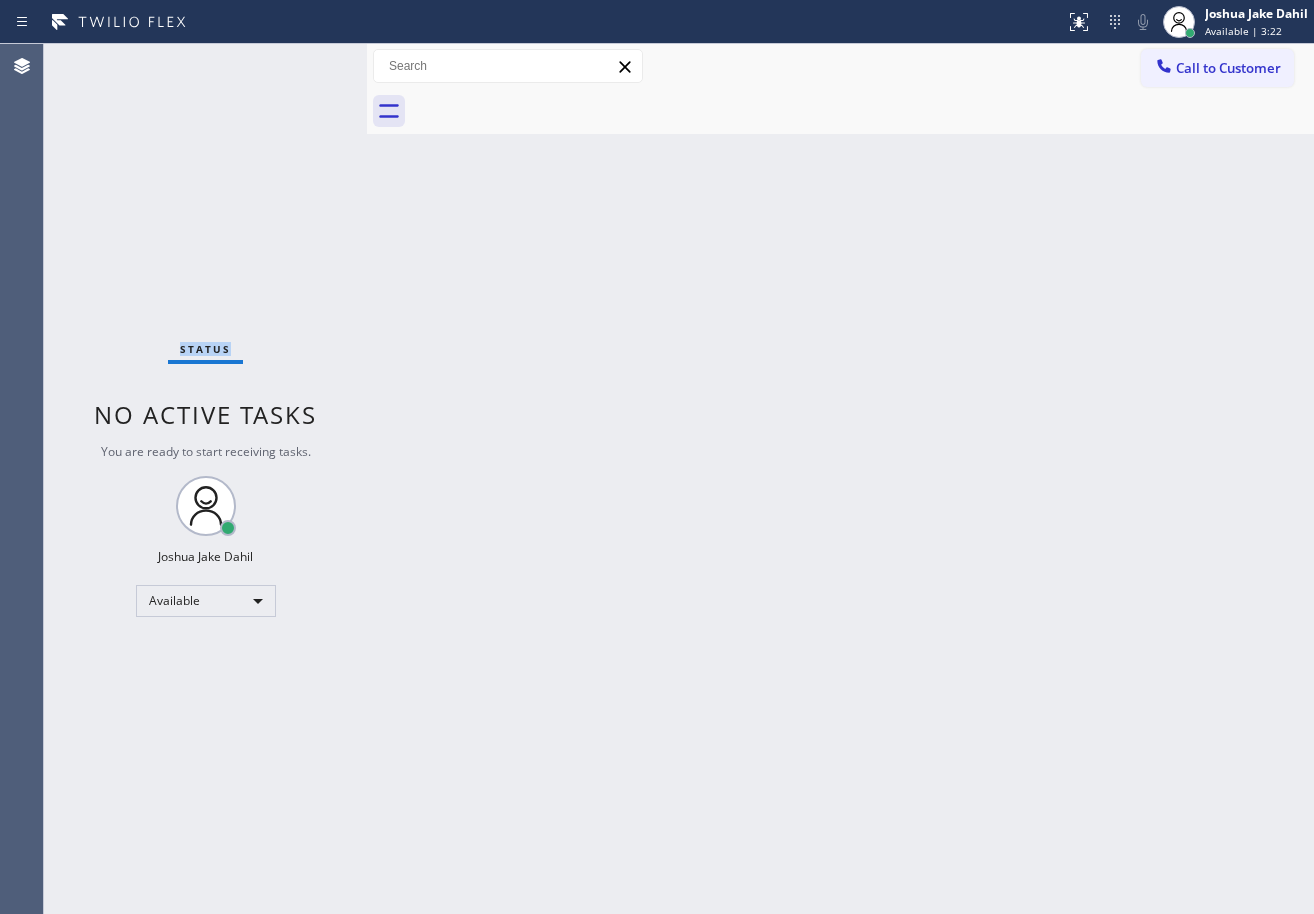 click on "Status   No active tasks     You are ready to start receiving tasks.   [FIRST] [LAST] Available" at bounding box center [205, 479] 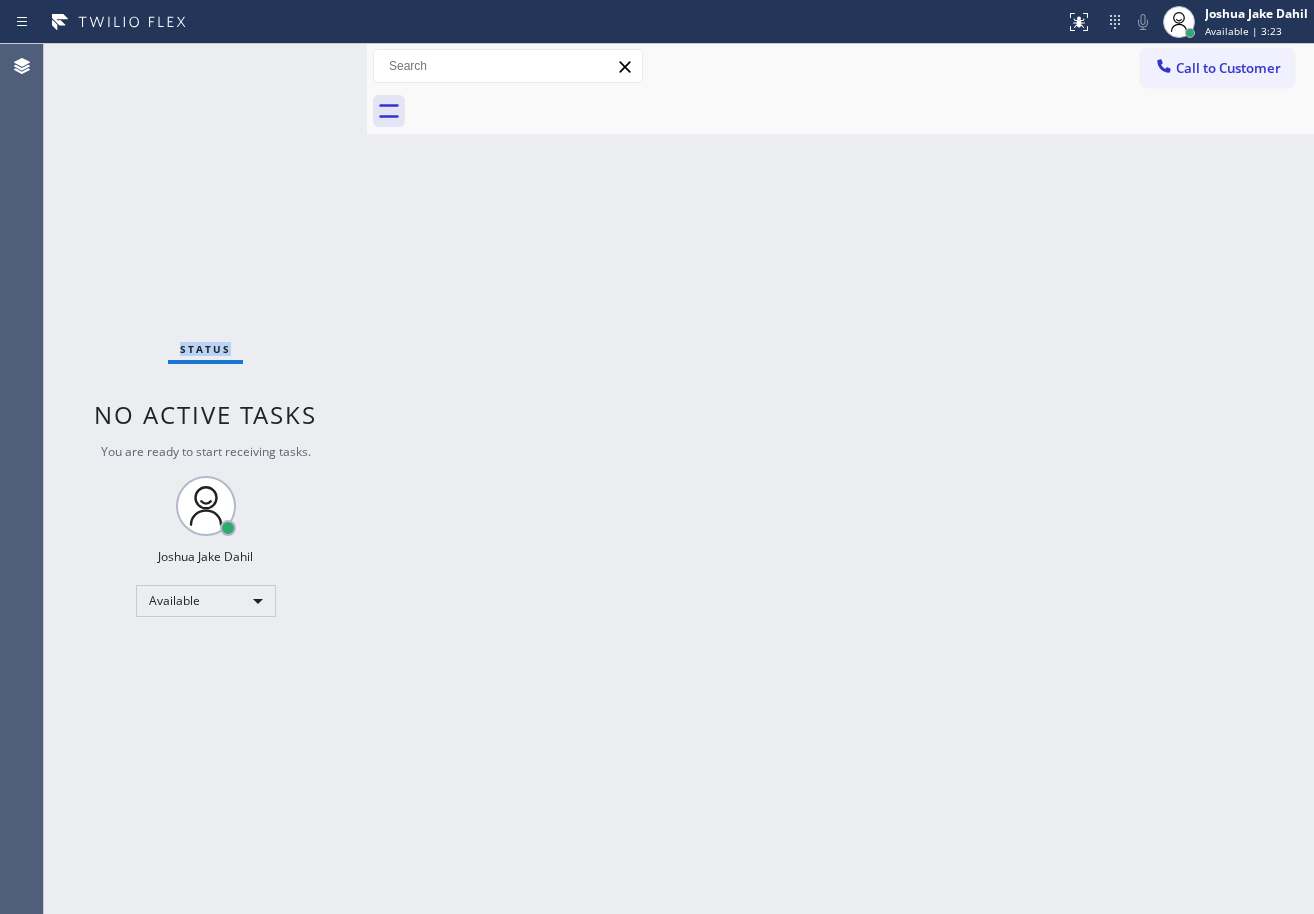 click on "Status   No active tasks     You are ready to start receiving tasks.   [FIRST] [LAST] Available" at bounding box center (205, 479) 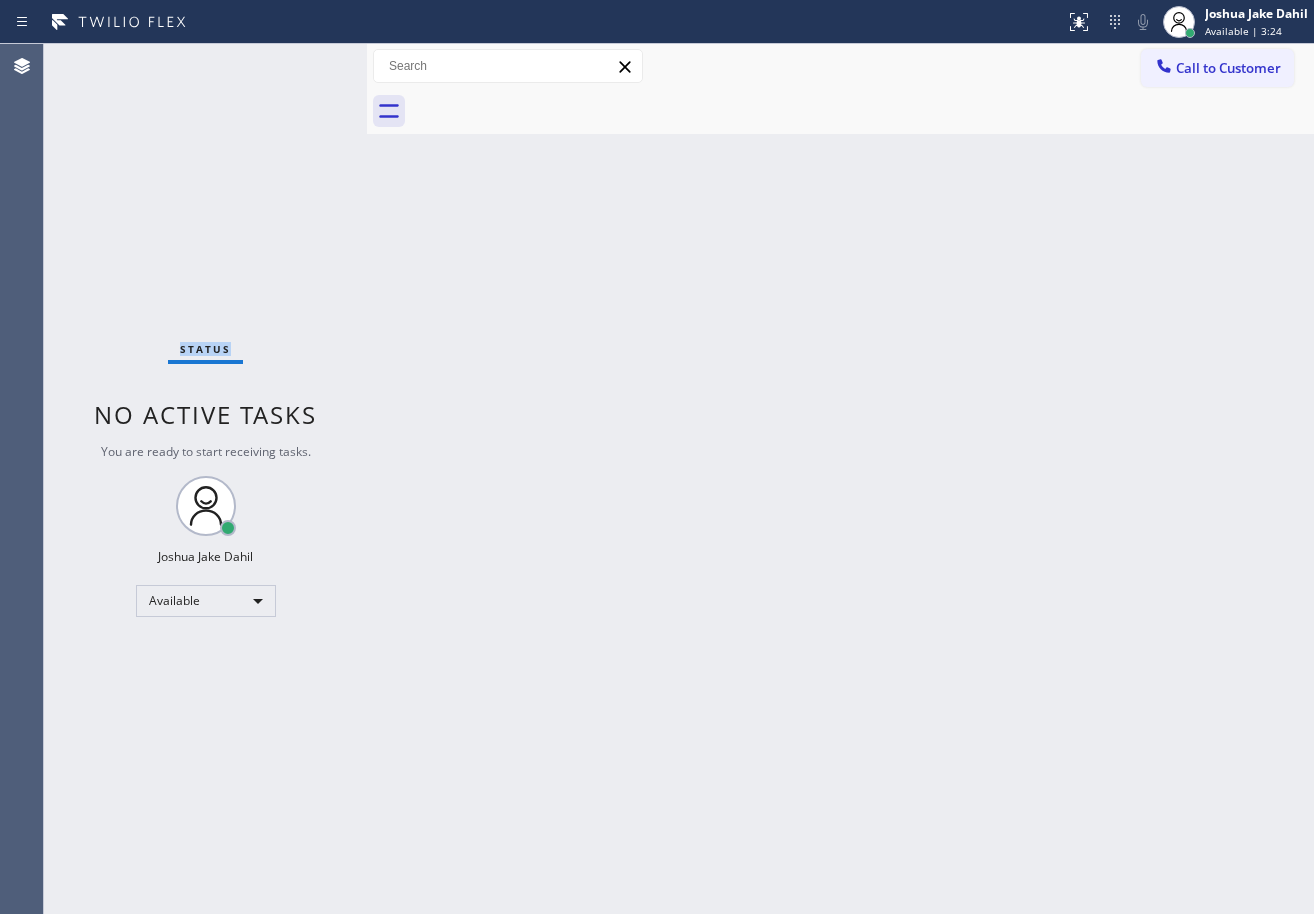 click on "Status   No active tasks     You are ready to start receiving tasks.   [FIRST] [LAST] Available" at bounding box center (205, 479) 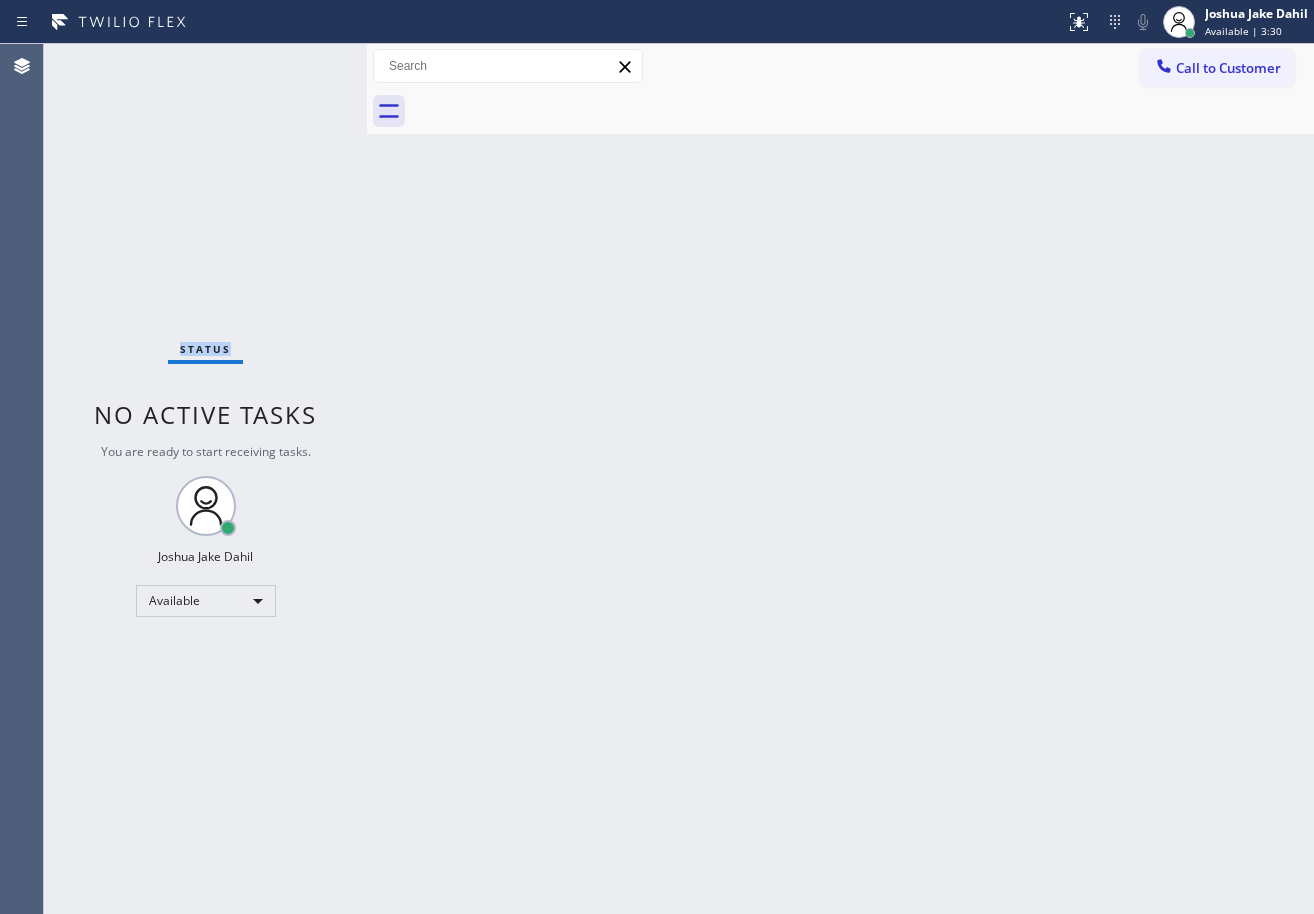 click on "Status   No active tasks     You are ready to start receiving tasks.   [FIRST] [LAST] Available" at bounding box center (205, 479) 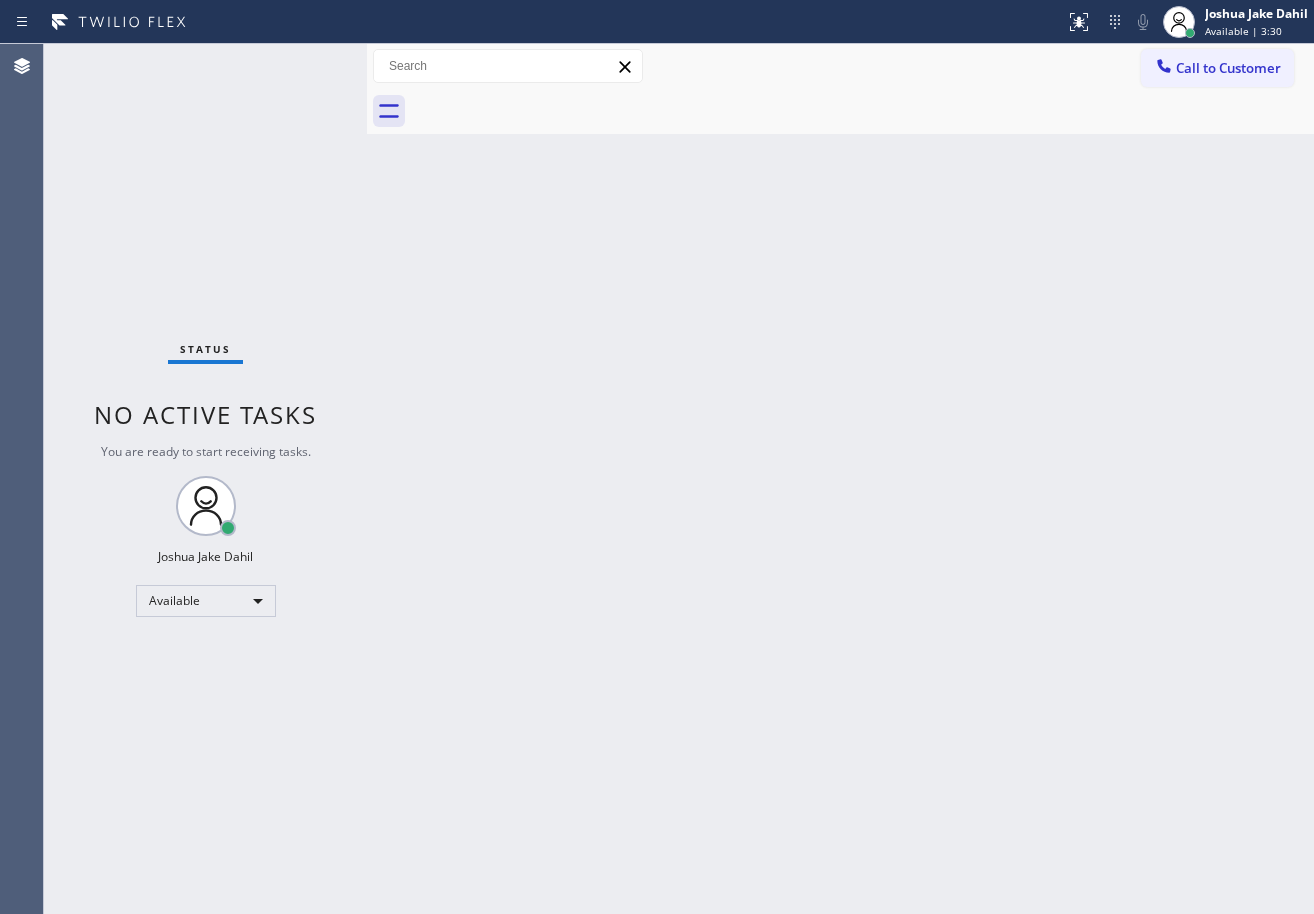 click on "Status   No active tasks     You are ready to start receiving tasks.   [FIRST] [LAST] Available" at bounding box center (205, 479) 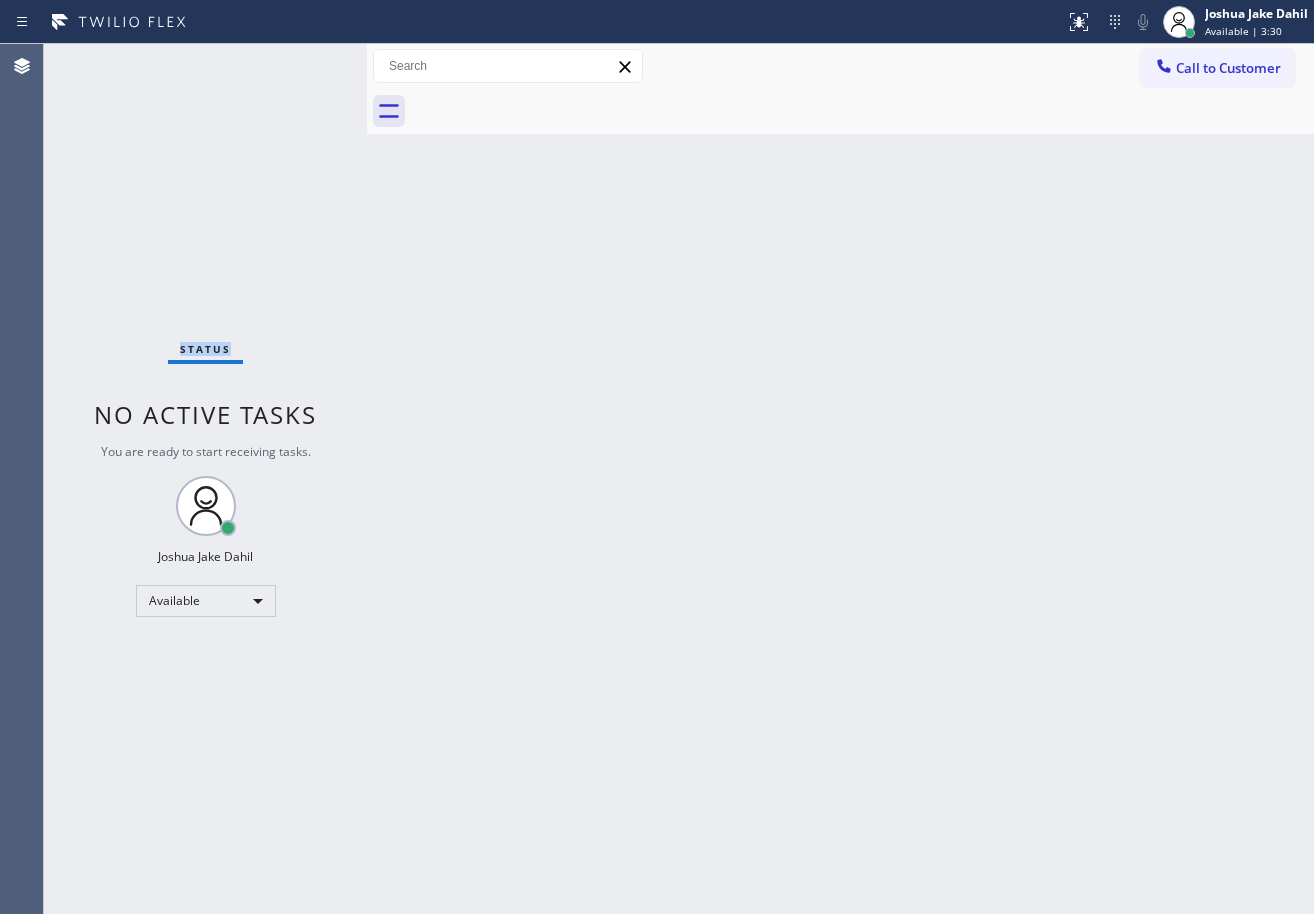 click on "Status   No active tasks     You are ready to start receiving tasks.   [FIRST] [LAST] Available" at bounding box center [205, 479] 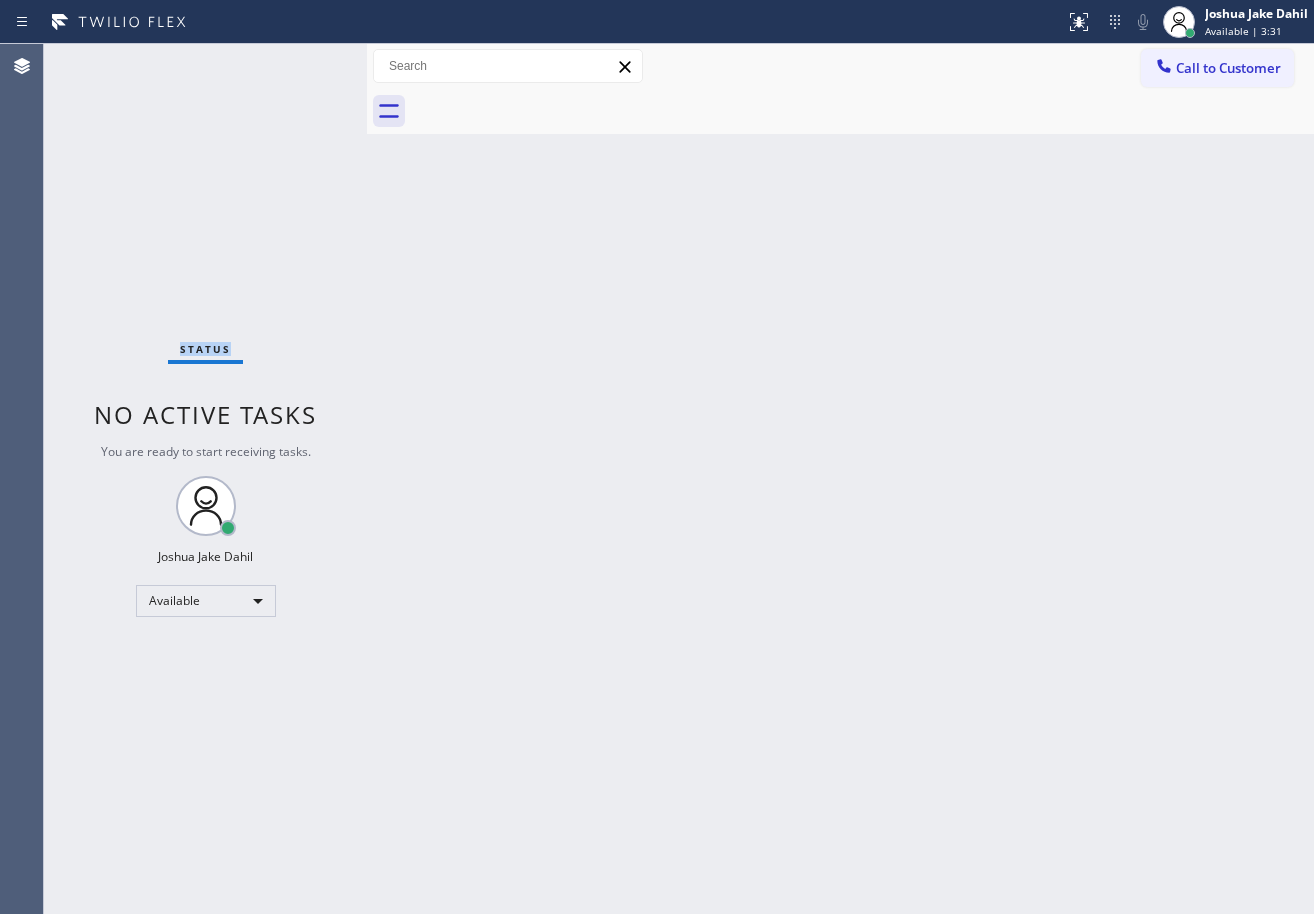 click on "Status   No active tasks     You are ready to start receiving tasks.   [FIRST] [LAST] Available" at bounding box center [205, 479] 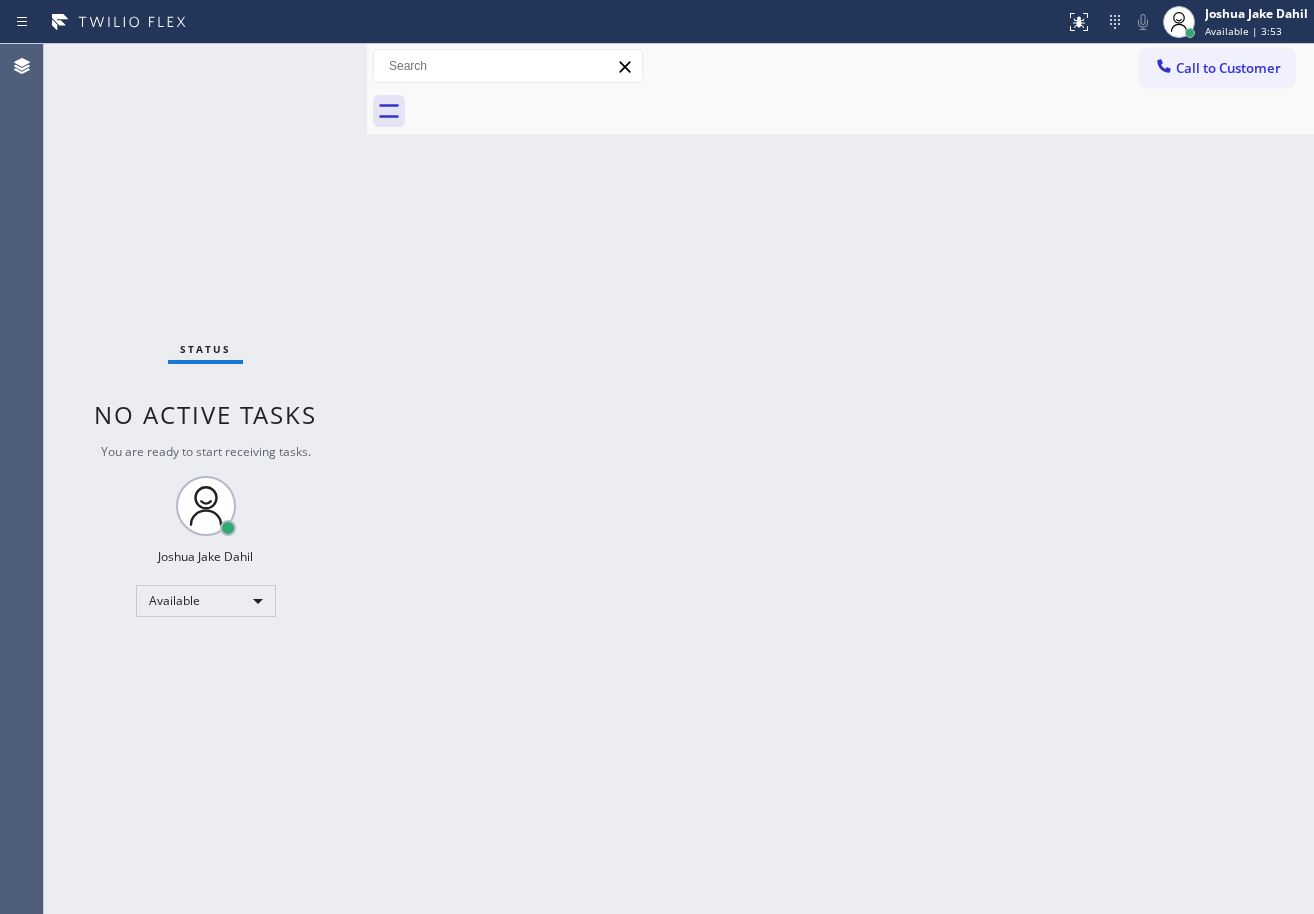 click on "Status   No active tasks     You are ready to start receiving tasks.   [FIRST] [LAST] Available" at bounding box center [205, 479] 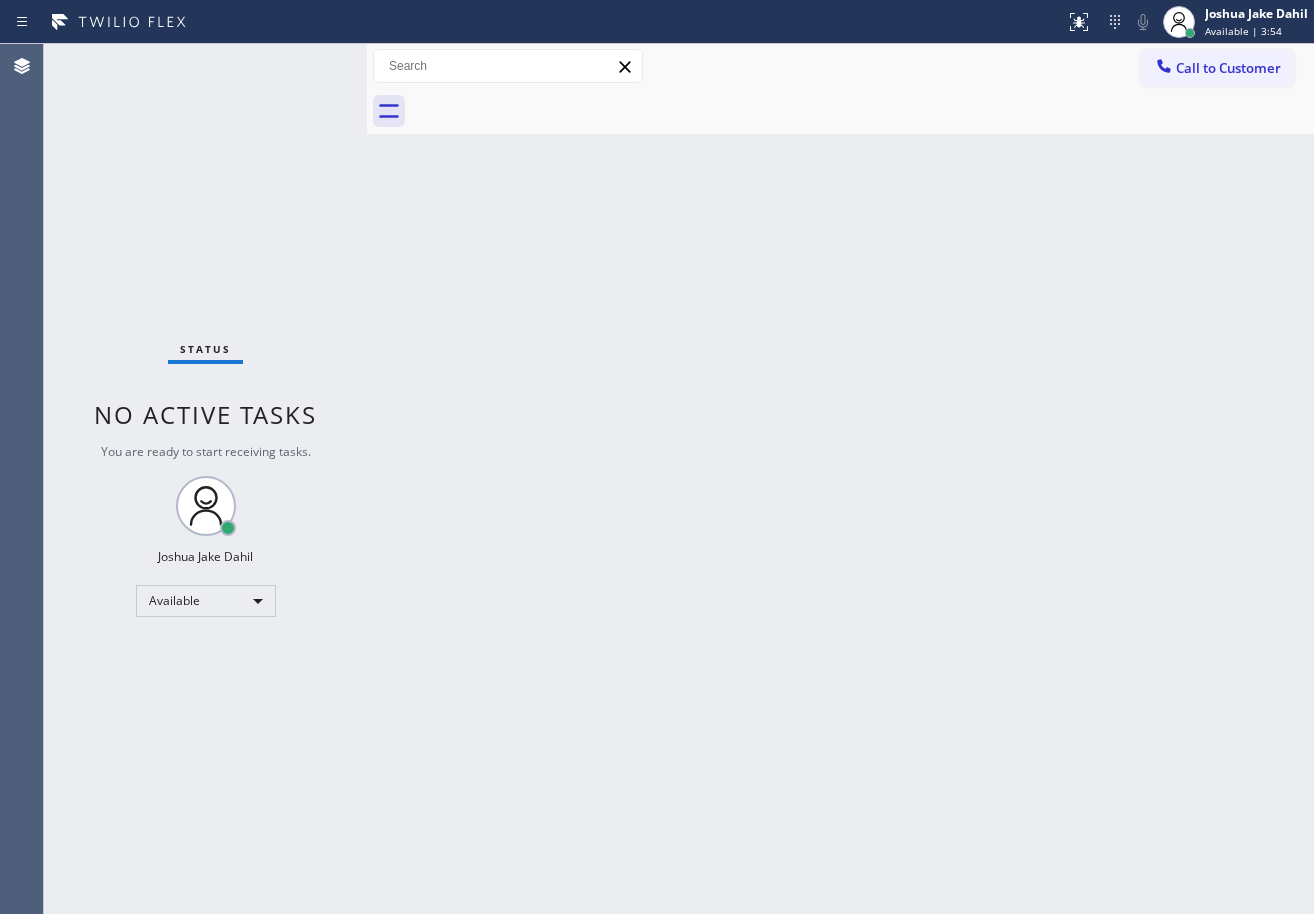 click on "Status   No active tasks     You are ready to start receiving tasks.   [FIRST] [LAST] Available" at bounding box center [205, 479] 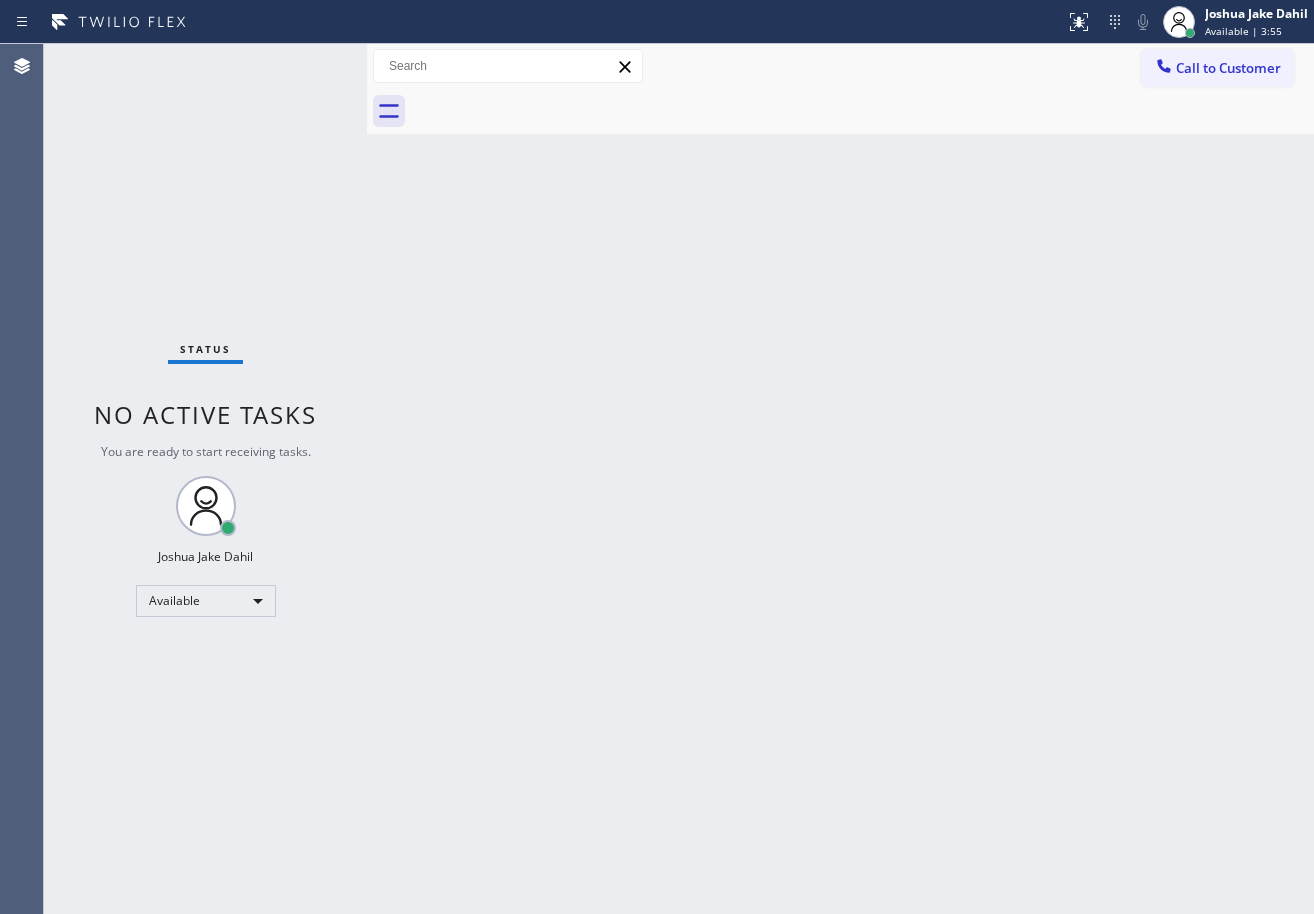 click on "Status   No active tasks     You are ready to start receiving tasks.   [FIRST] [LAST] Available" at bounding box center (205, 479) 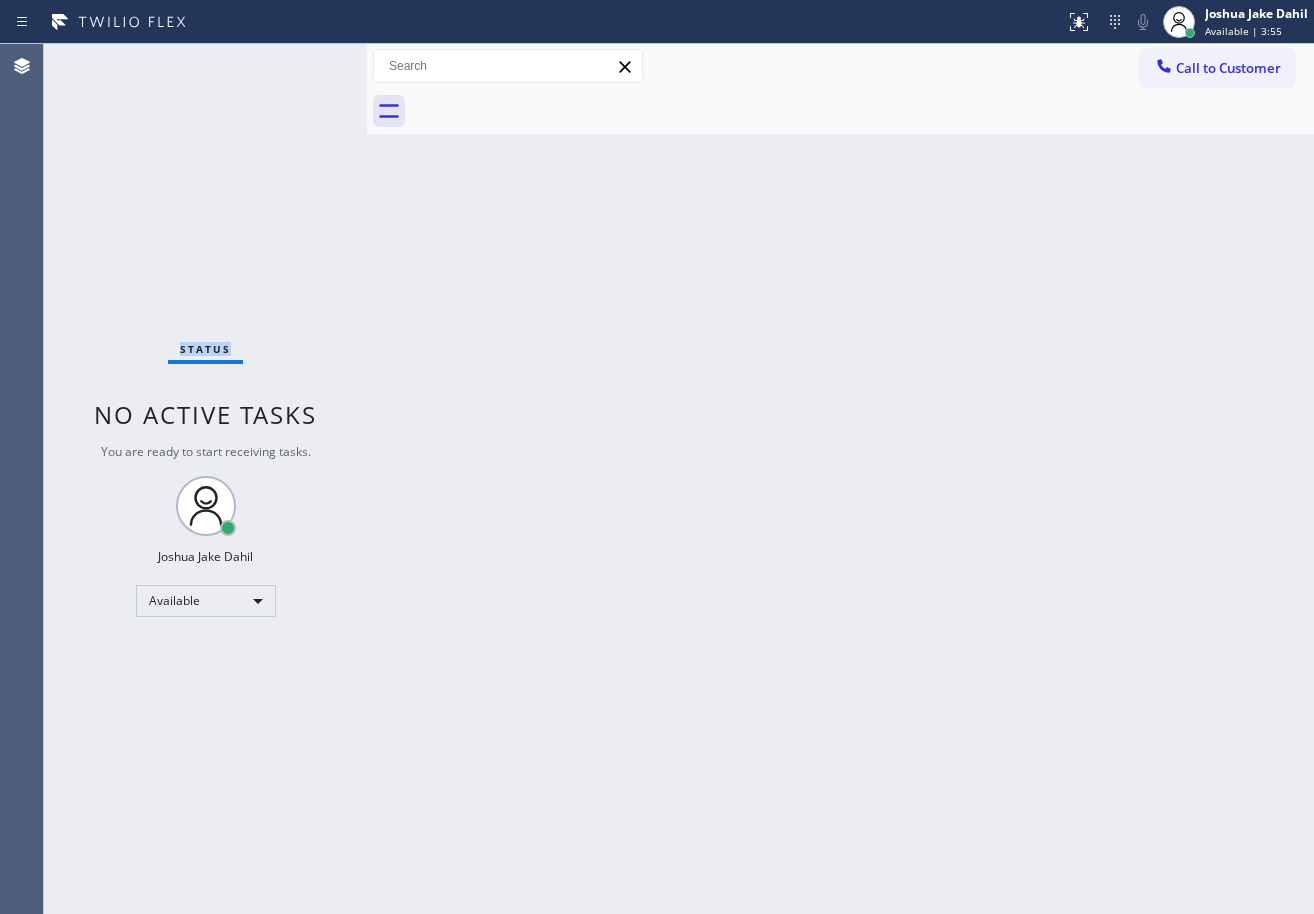 click on "Status   No active tasks     You are ready to start receiving tasks.   [FIRST] [LAST] Available" at bounding box center (205, 479) 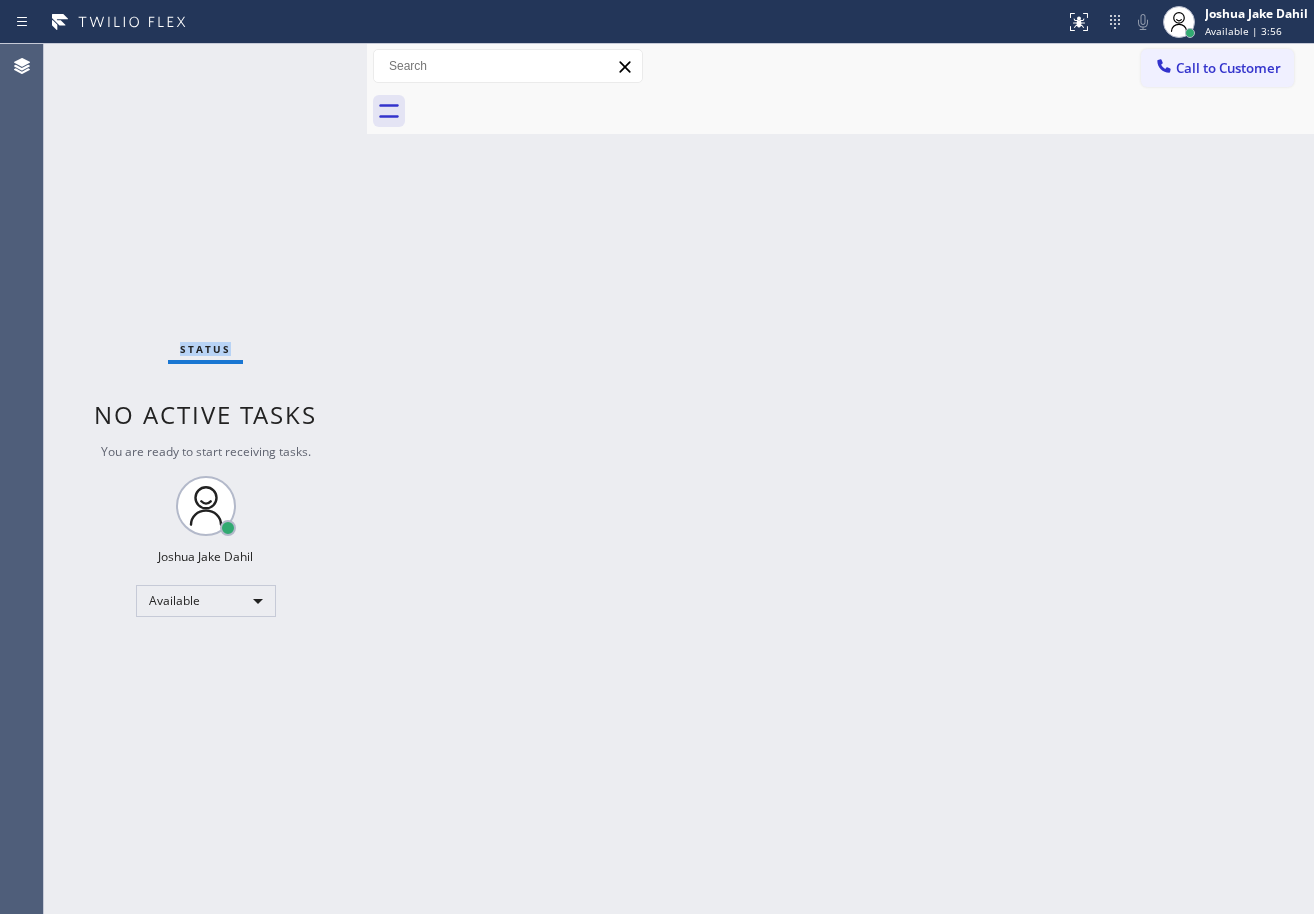 click on "Status   No active tasks     You are ready to start receiving tasks.   [FIRST] [LAST] Available" at bounding box center [205, 479] 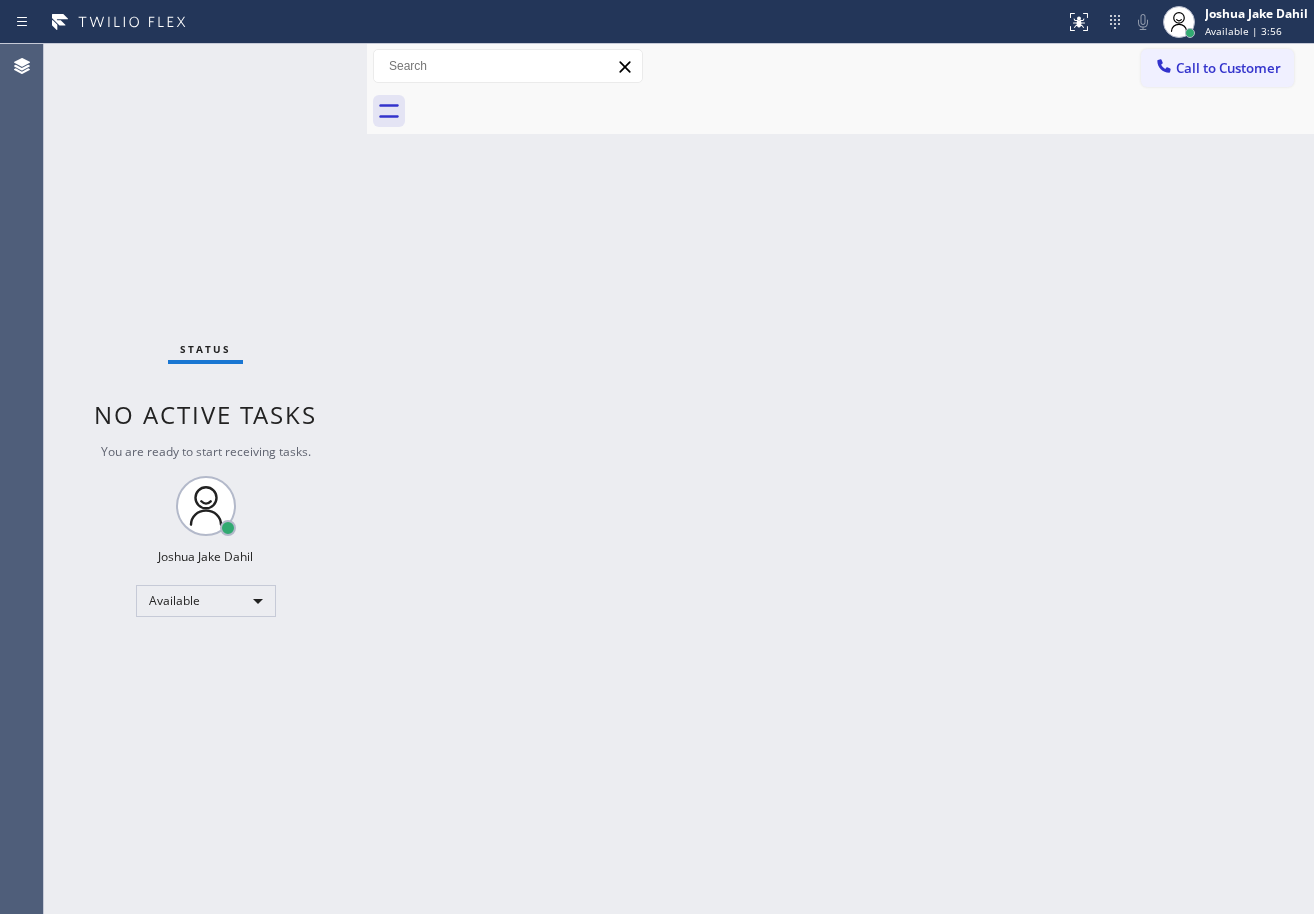 click on "Status   No active tasks     You are ready to start receiving tasks.   [FIRST] [LAST] Available" at bounding box center [205, 479] 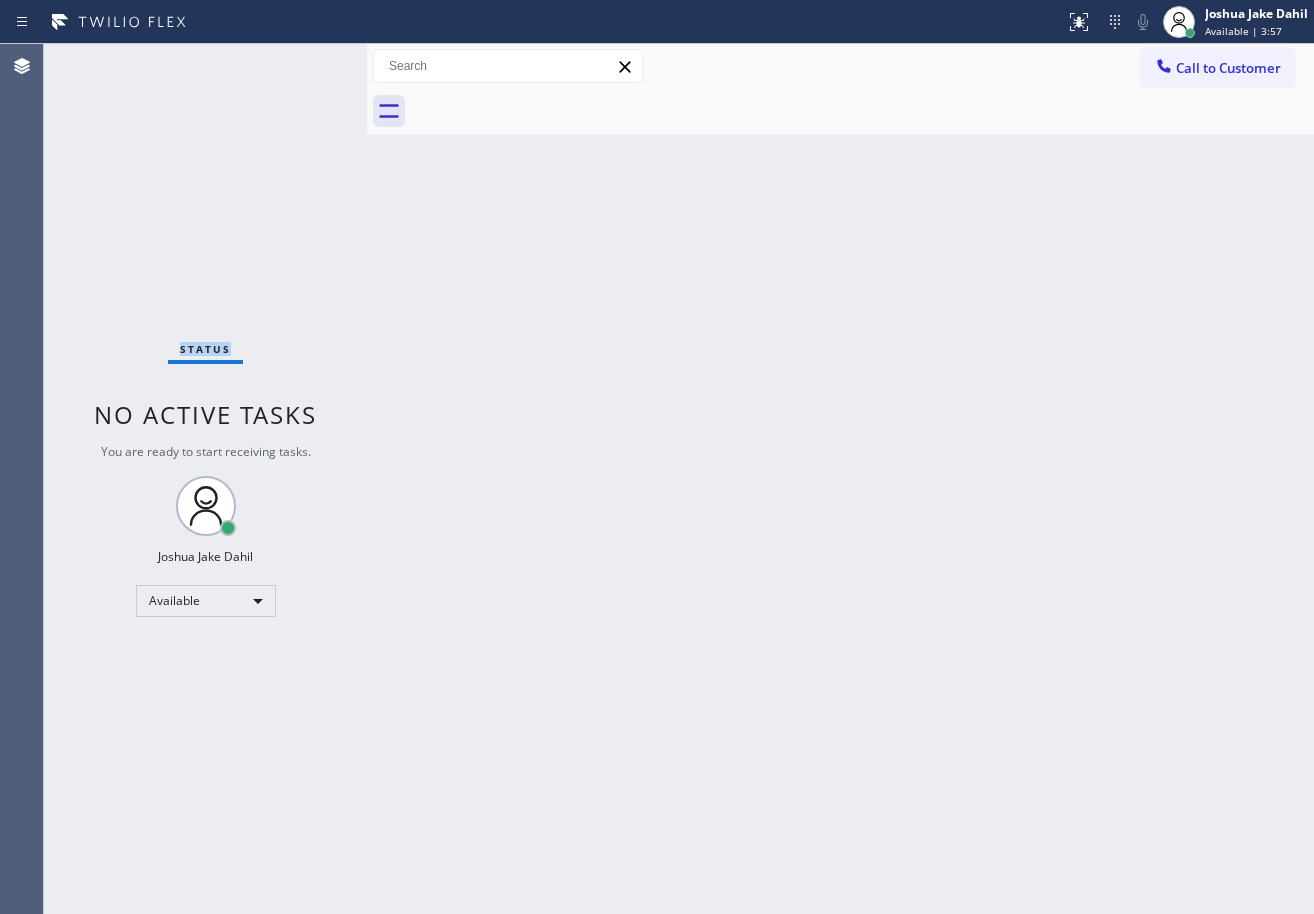 click on "Status   No active tasks     You are ready to start receiving tasks.   [FIRST] [LAST] Available" at bounding box center [205, 479] 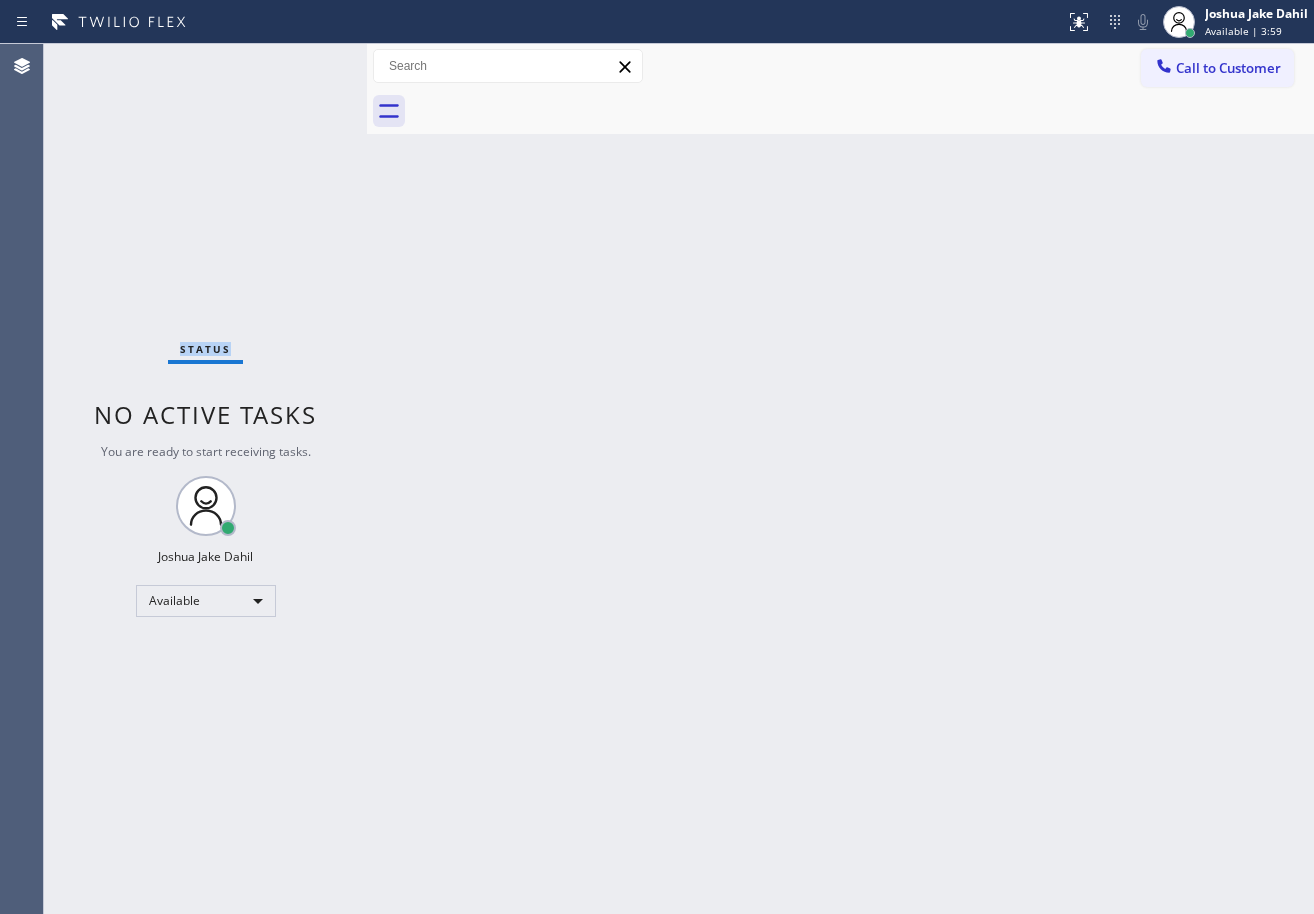 click on "Status   No active tasks     You are ready to start receiving tasks.   [FIRST] [LAST] Available" at bounding box center [205, 479] 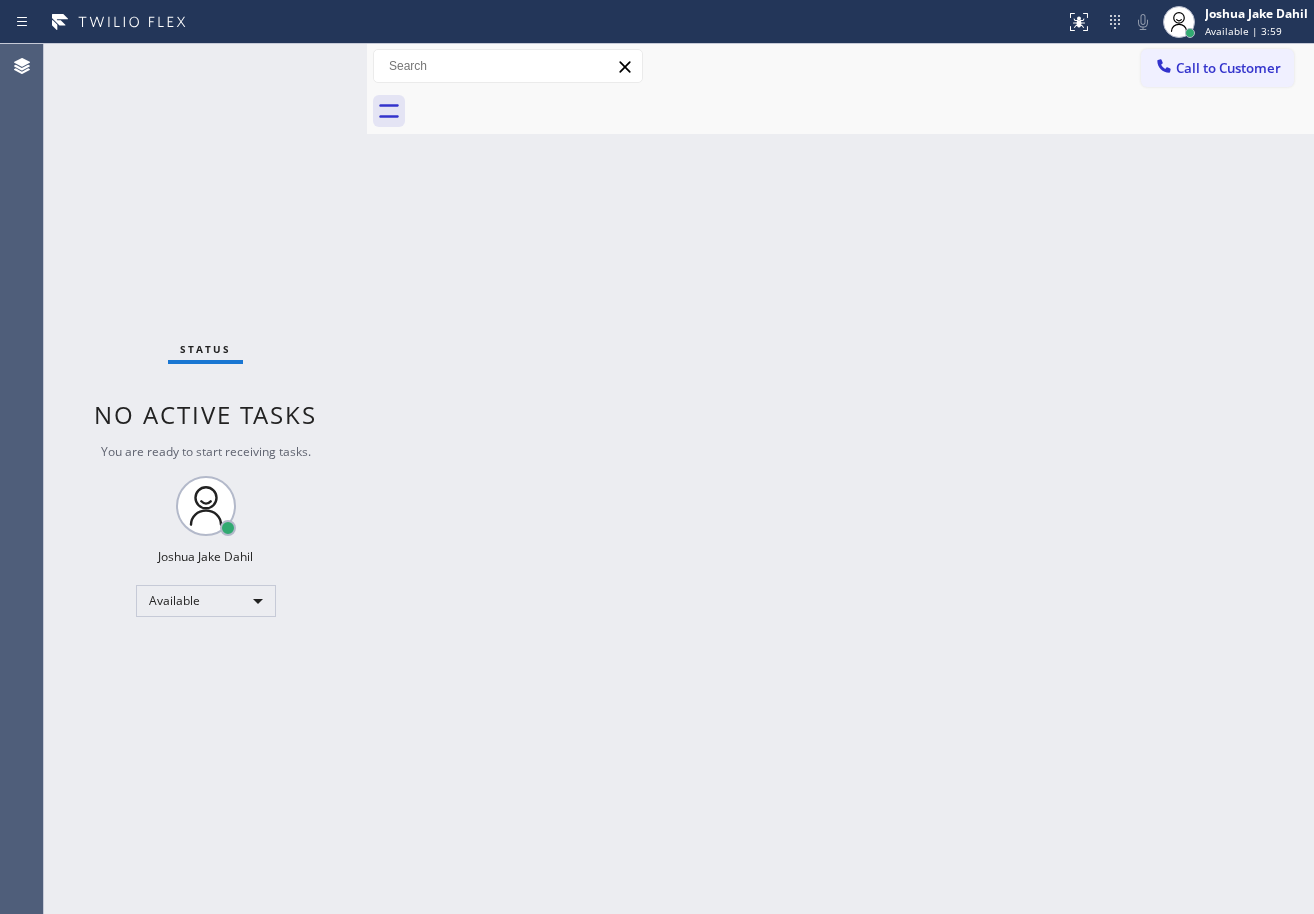 click on "Status   No active tasks     You are ready to start receiving tasks.   [FIRST] [LAST] Available" at bounding box center [205, 479] 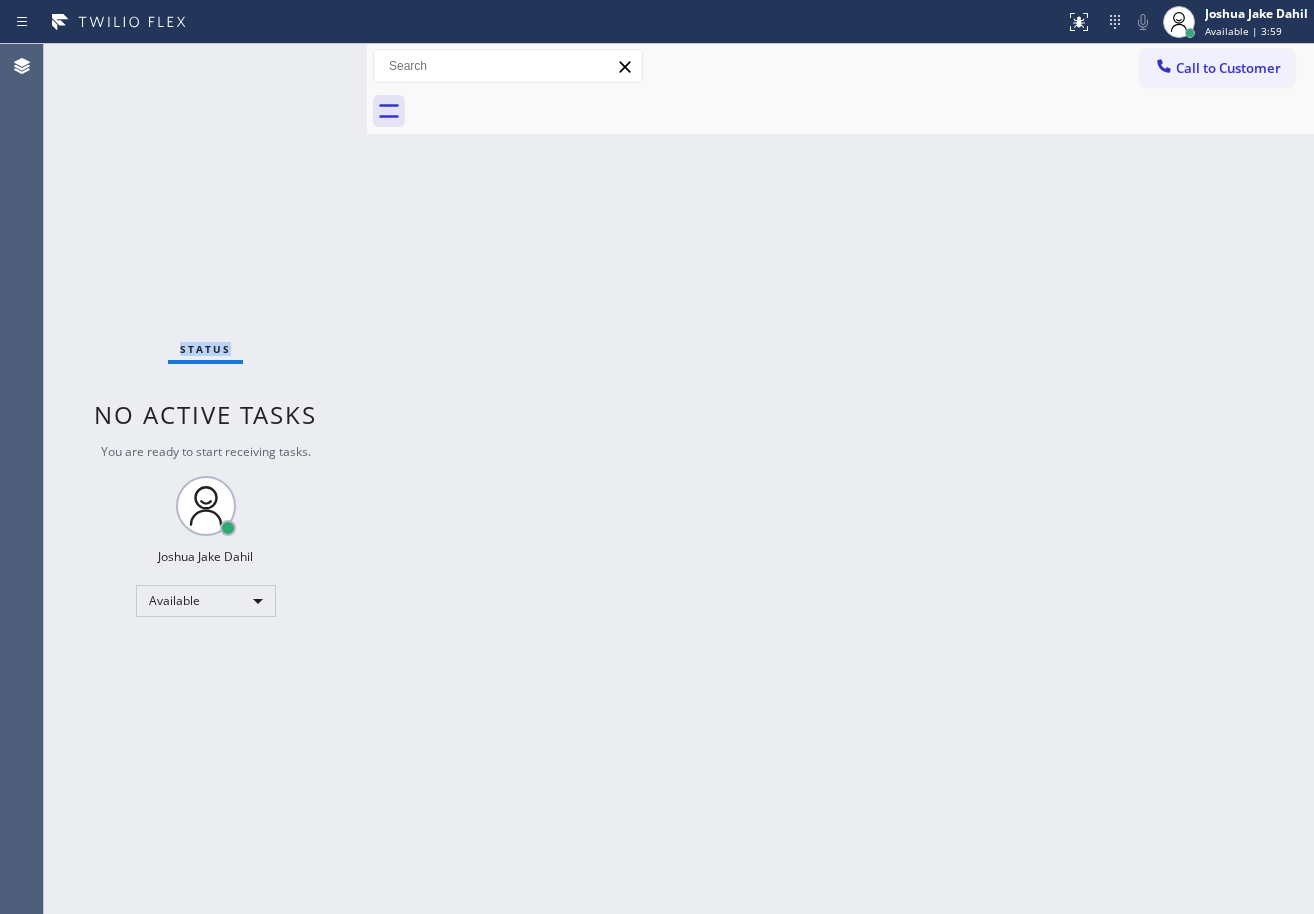 click on "Status   No active tasks     You are ready to start receiving tasks.   [FIRST] [LAST] Available" at bounding box center (205, 479) 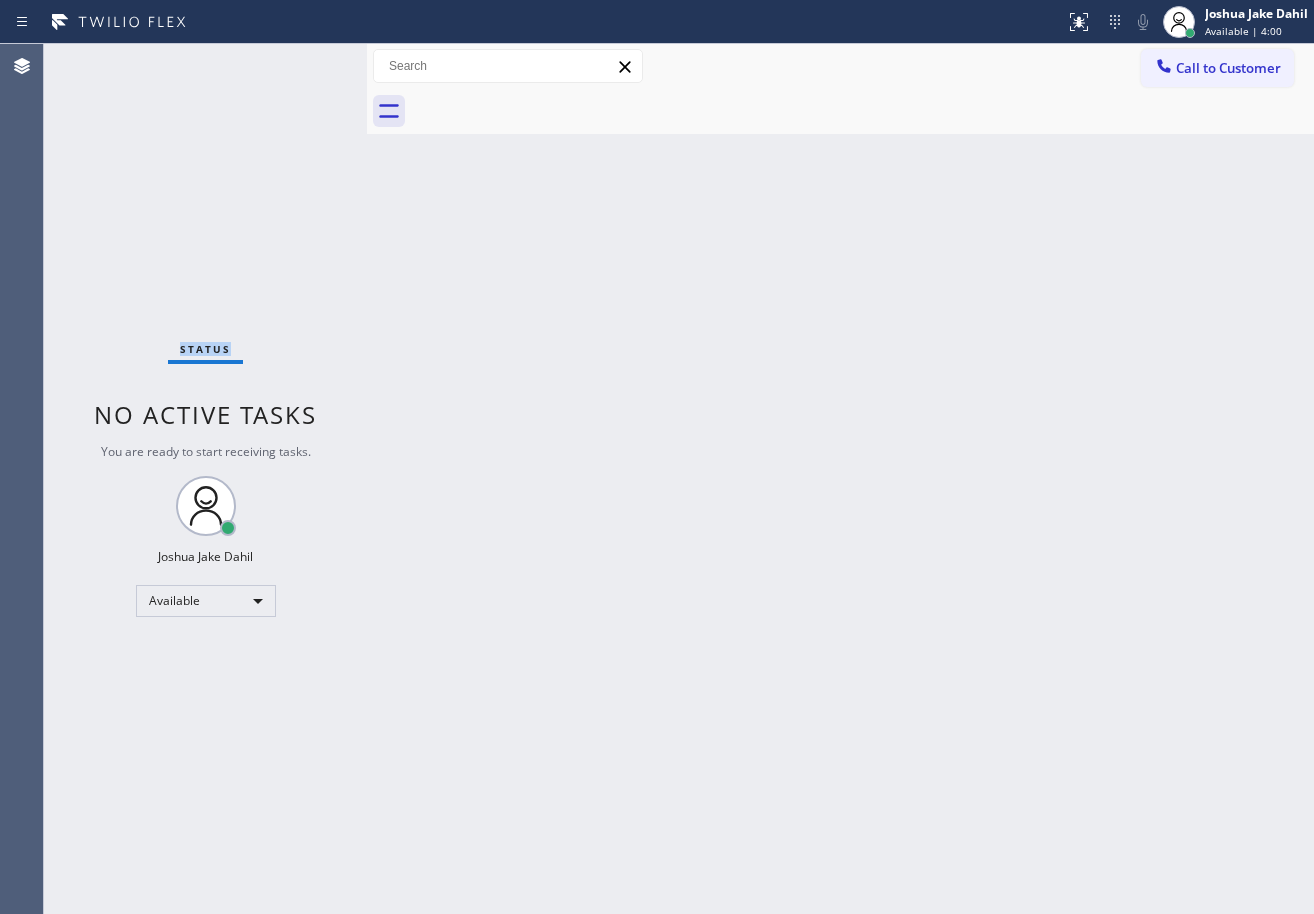 click on "Status   No active tasks     You are ready to start receiving tasks.   [FIRST] [LAST] Available" at bounding box center (205, 479) 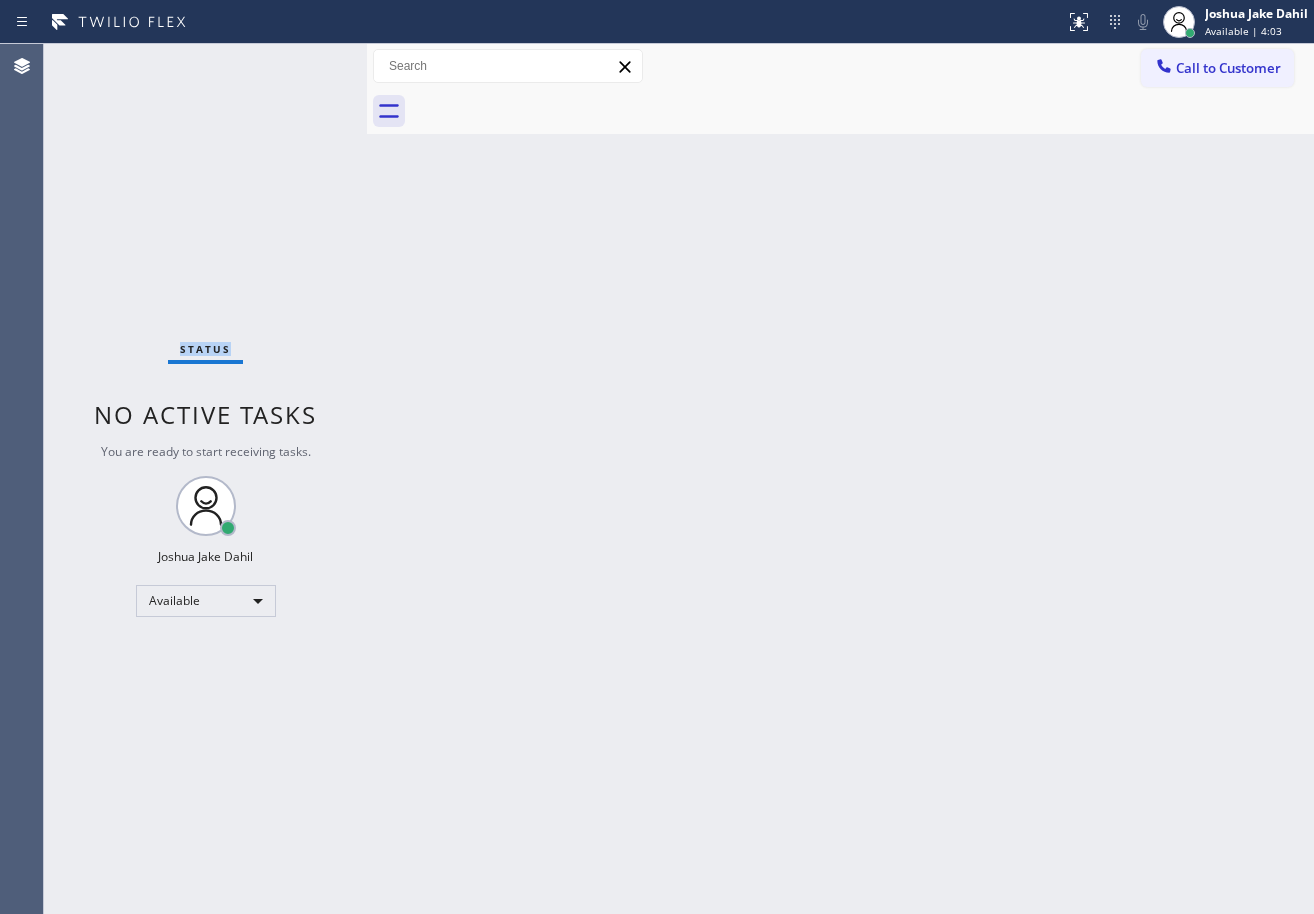 click on "Status   No active tasks     You are ready to start receiving tasks.   [FIRST] [LAST] Available" at bounding box center [205, 479] 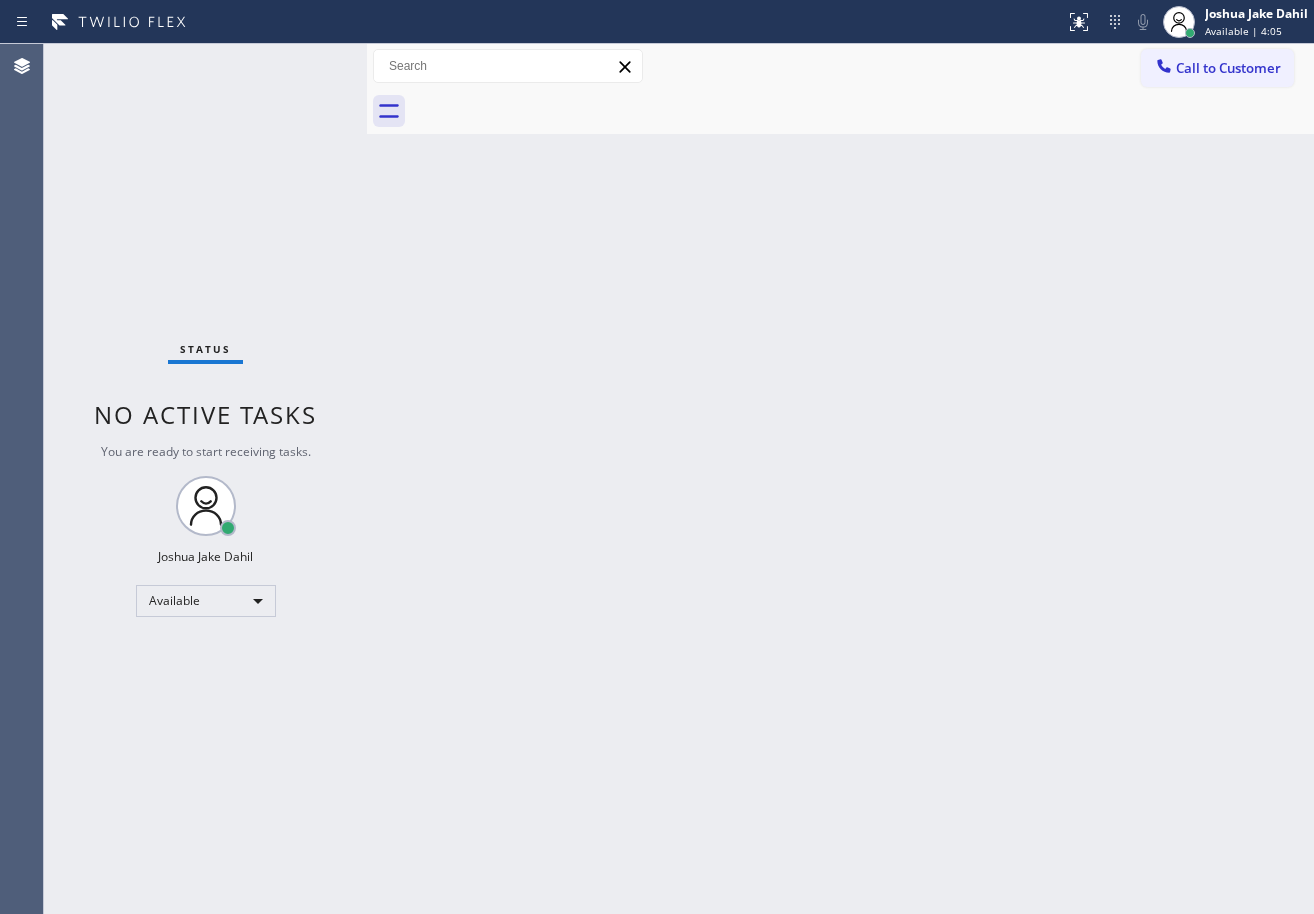 click on "Status   No active tasks     You are ready to start receiving tasks.   [FIRST] [LAST] Available" at bounding box center (205, 479) 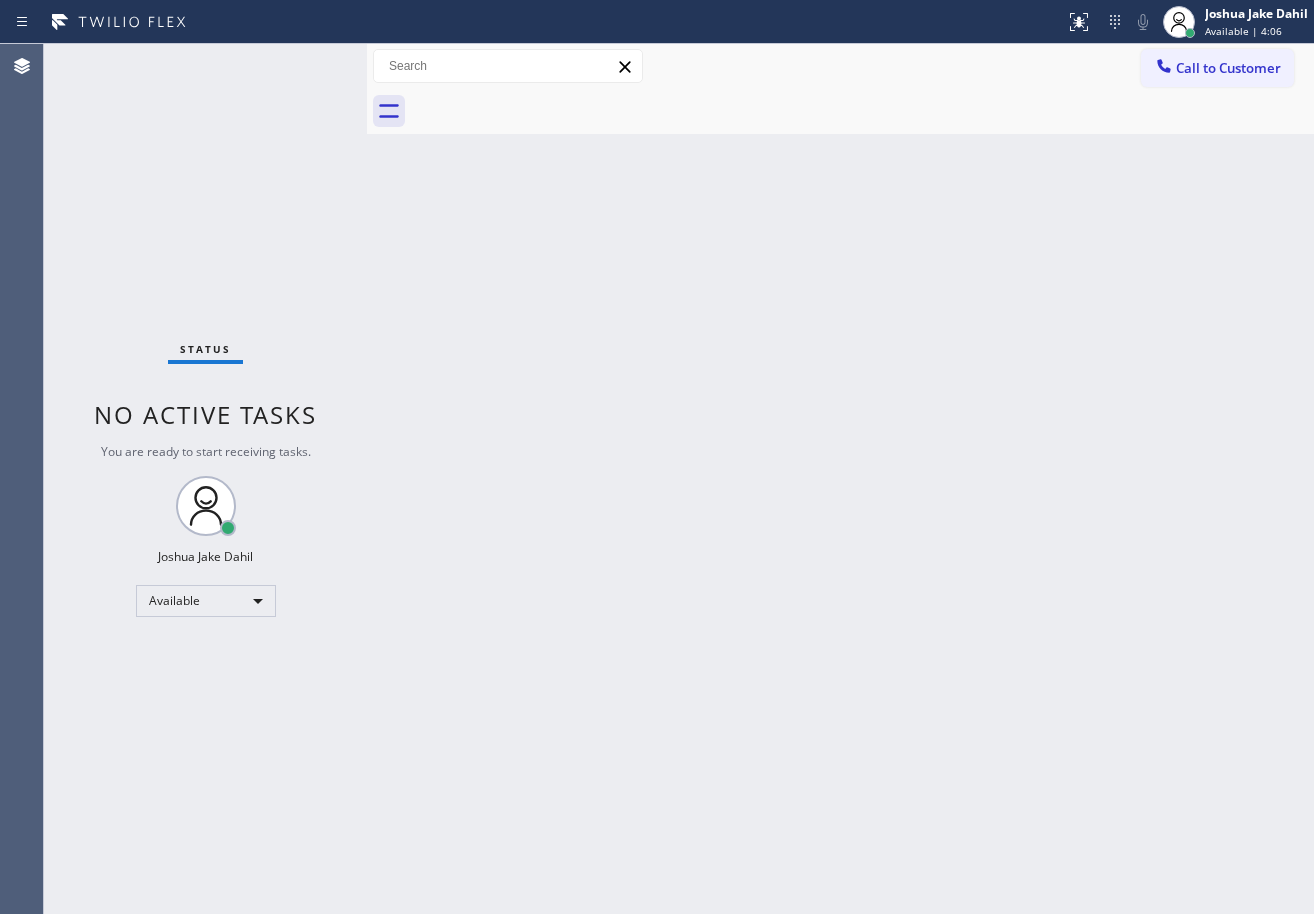 click on "Status   No active tasks     You are ready to start receiving tasks.   [FIRST] [LAST] Available" at bounding box center [205, 479] 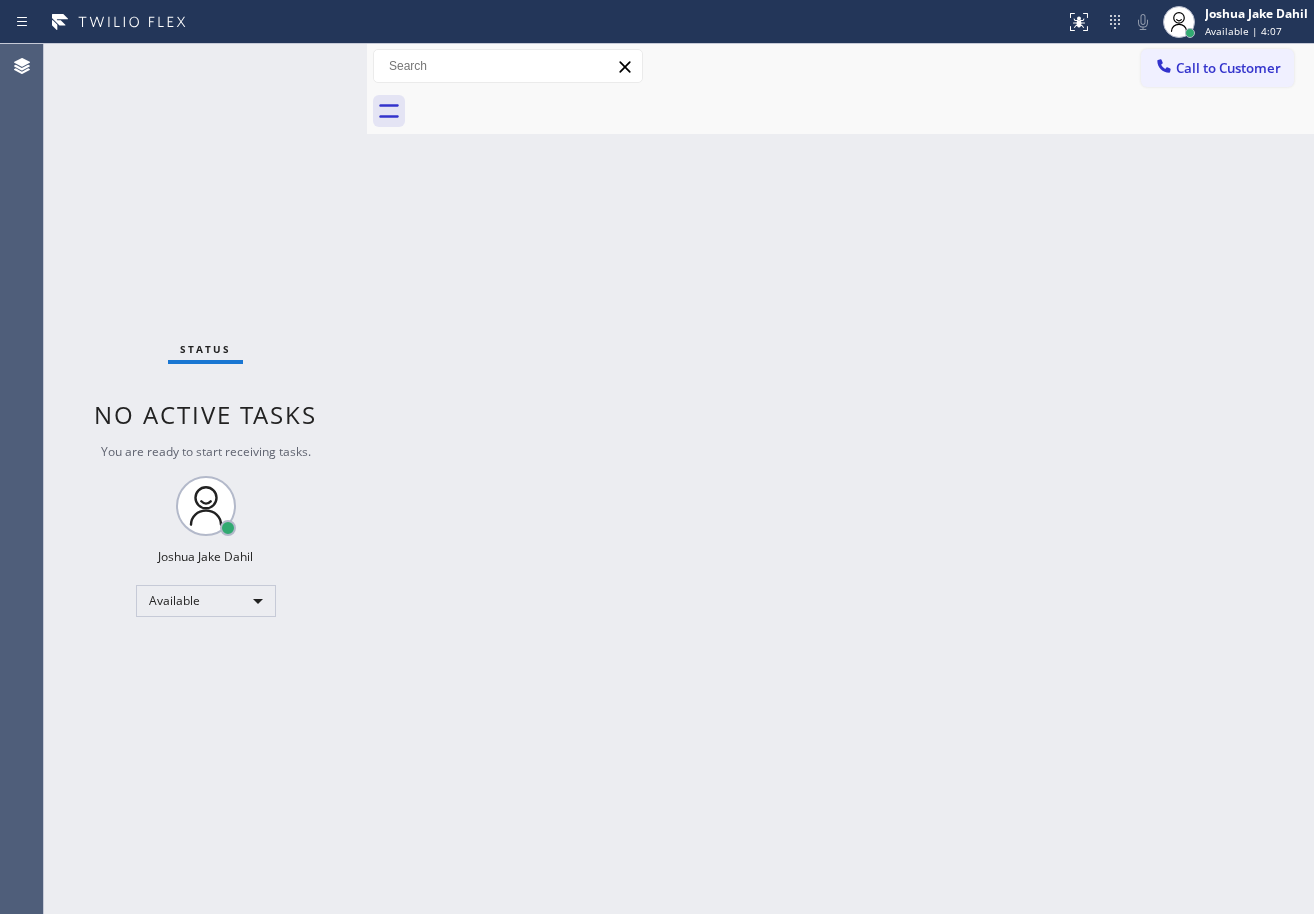 drag, startPoint x: 284, startPoint y: 57, endPoint x: 297, endPoint y: 58, distance: 13.038404 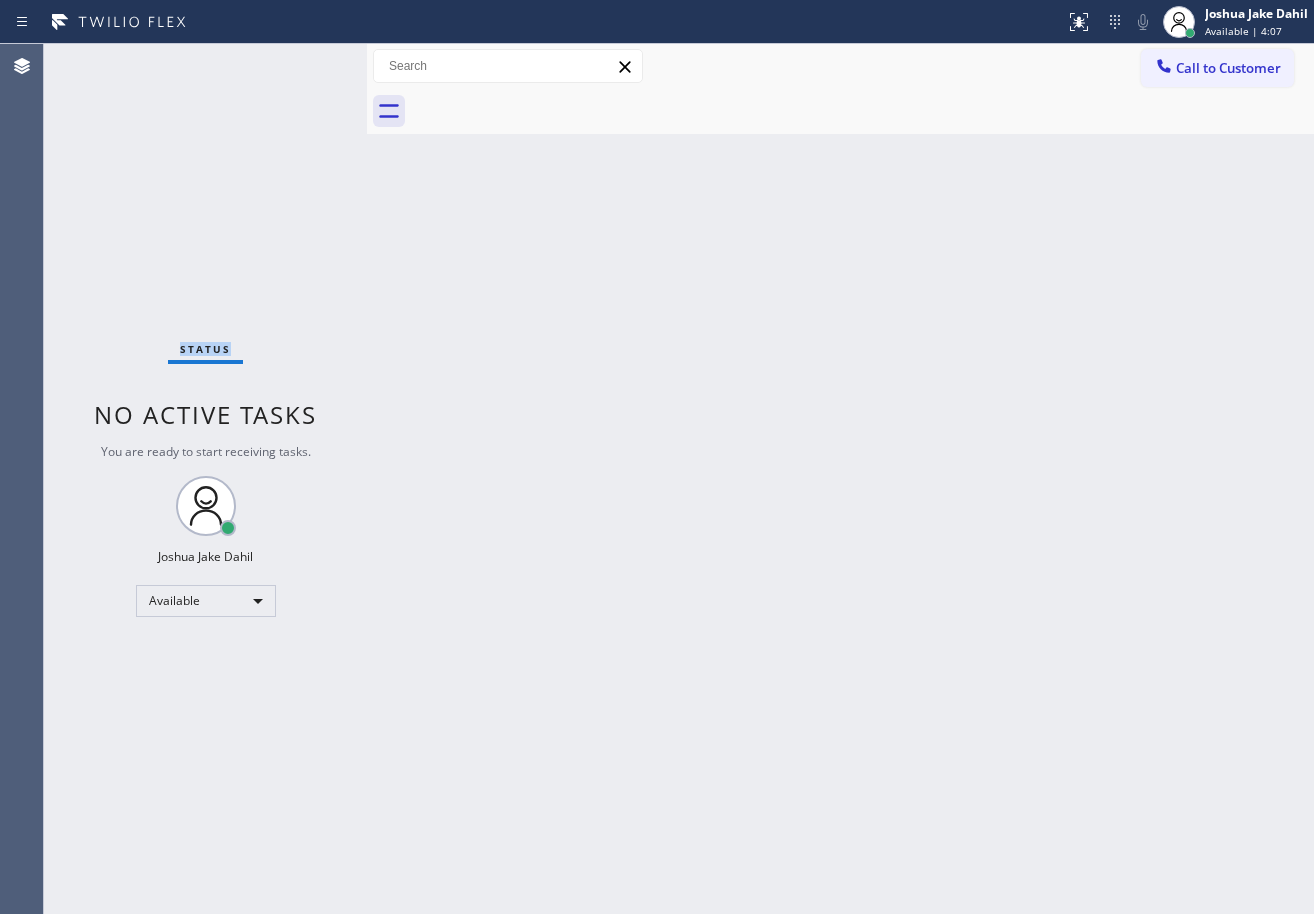 click on "Status   No active tasks     You are ready to start receiving tasks.   [FIRST] [LAST] Available" at bounding box center [205, 479] 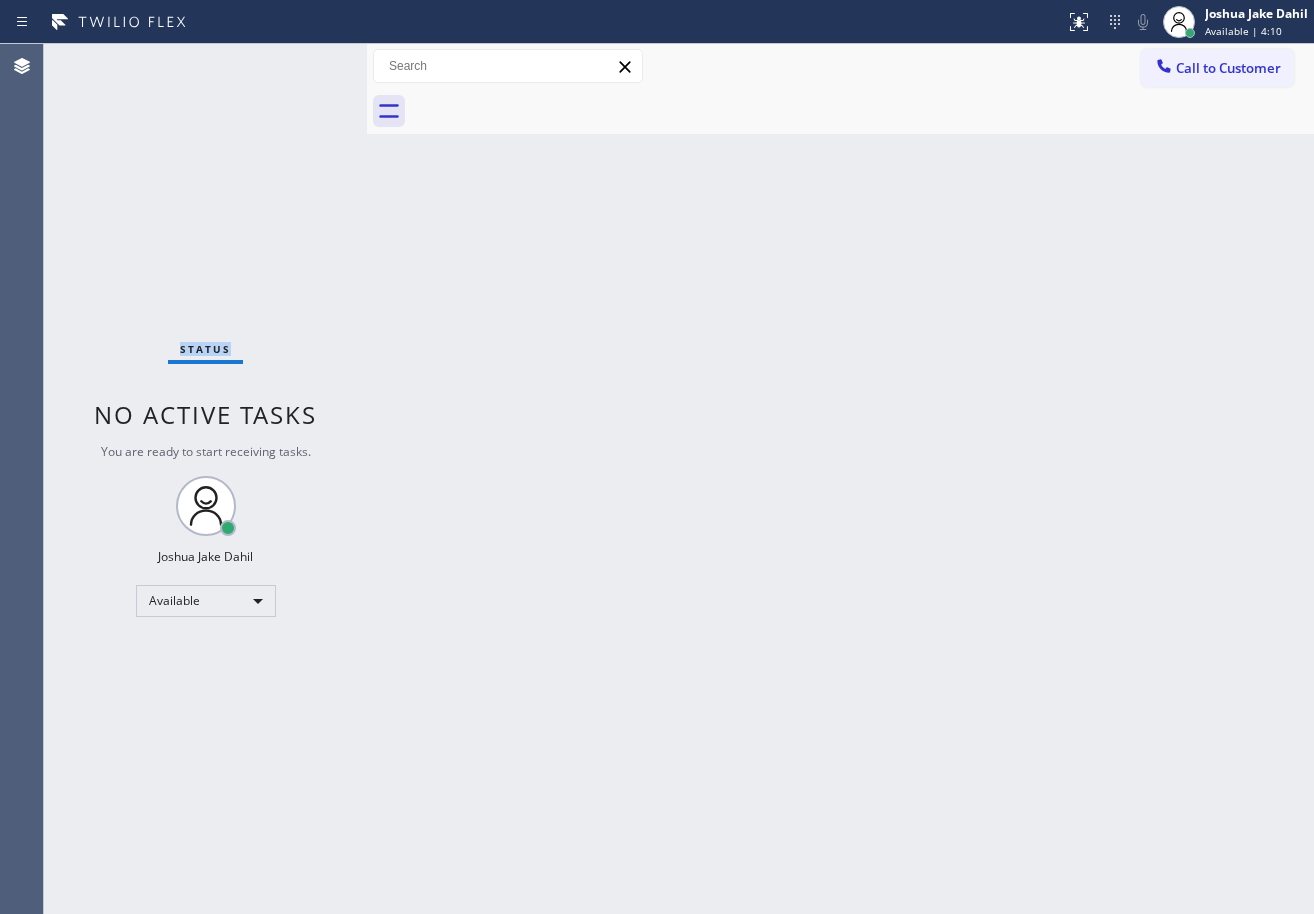 click on "Status   No active tasks     You are ready to start receiving tasks.   [FIRST] [LAST] Available" at bounding box center [205, 479] 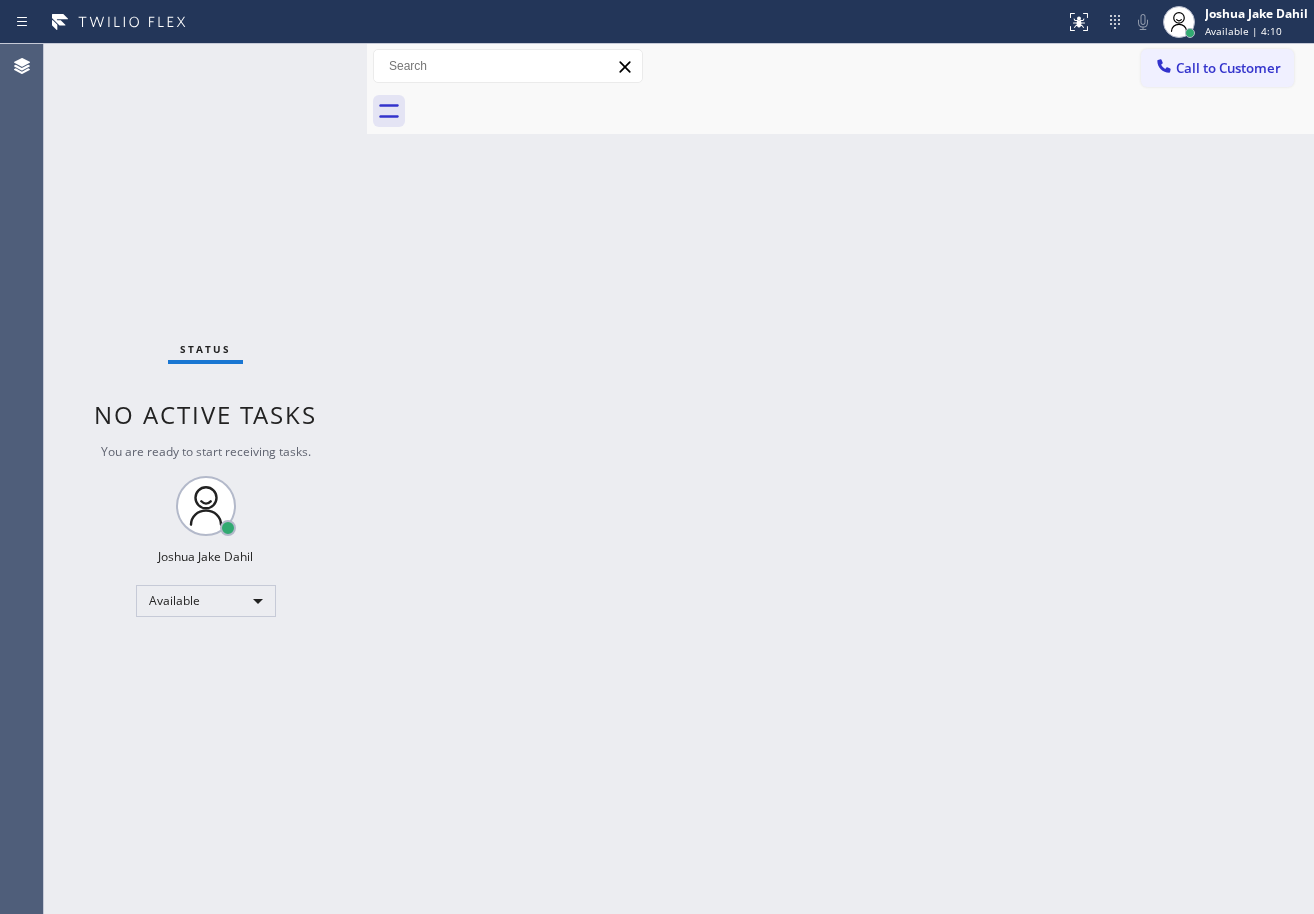 click on "Status   No active tasks     You are ready to start receiving tasks.   [FIRST] [LAST] Available" at bounding box center [205, 479] 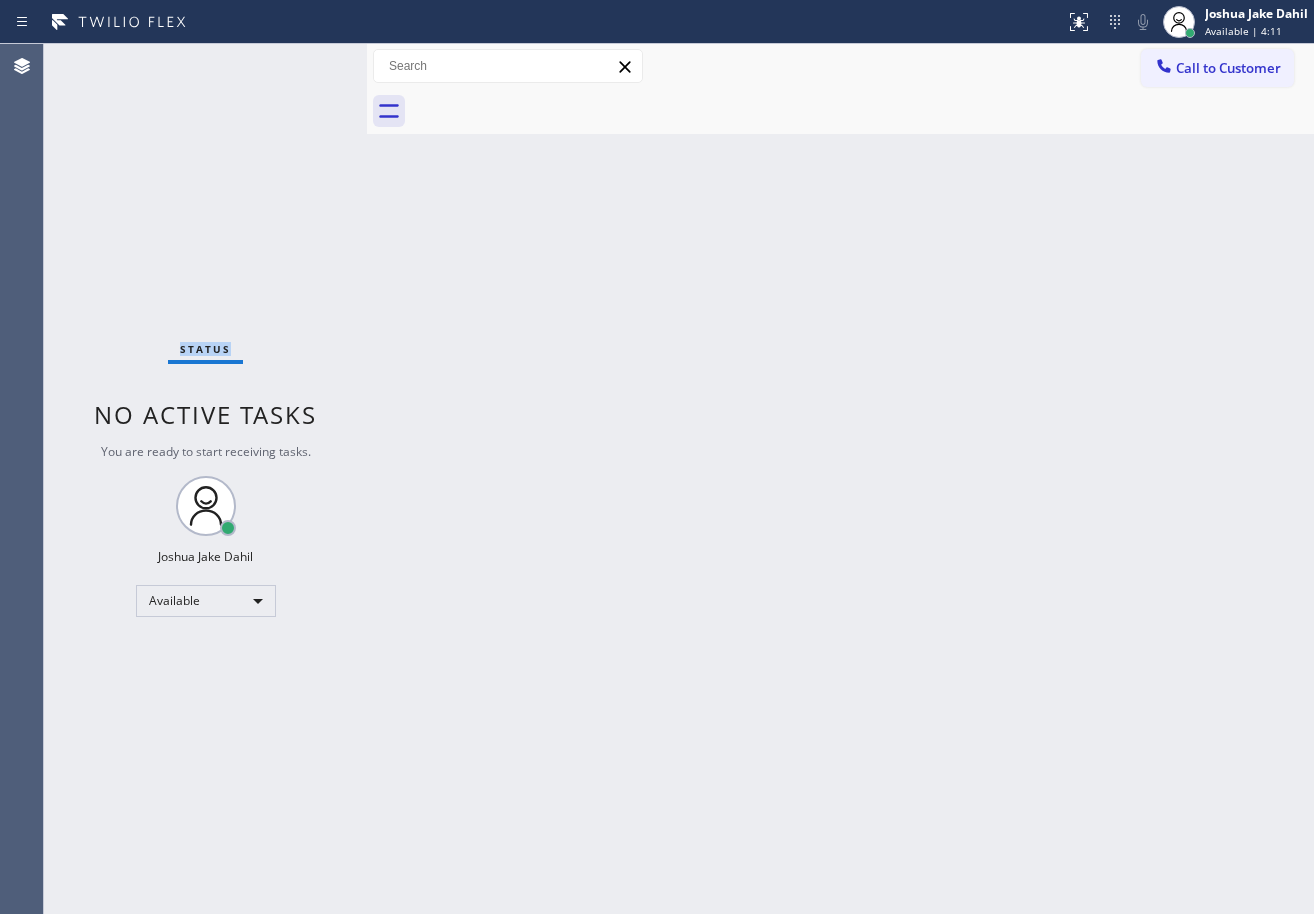 click on "Status   No active tasks     You are ready to start receiving tasks.   [FIRST] [LAST] Available" at bounding box center (205, 479) 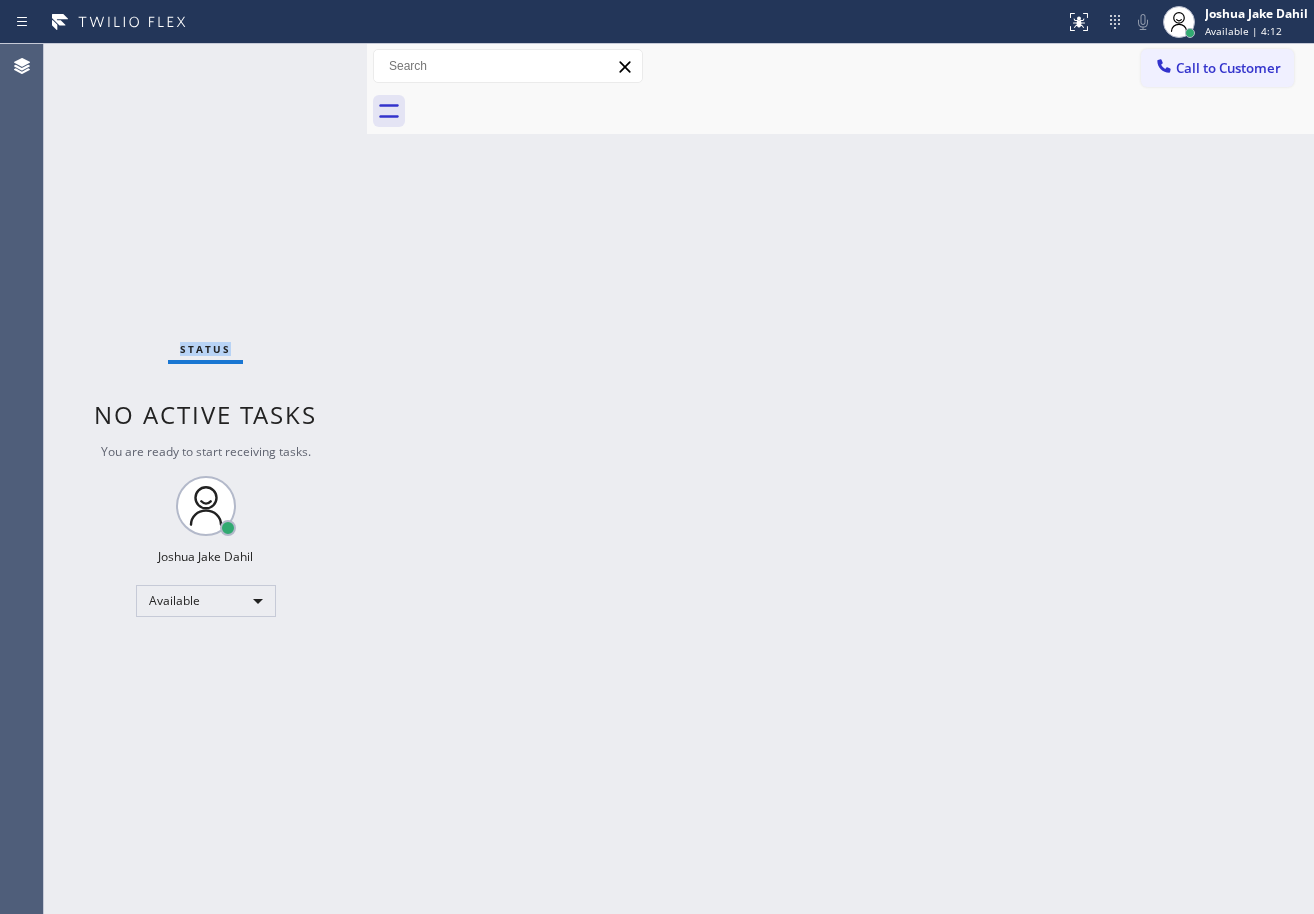 click on "Status   No active tasks     You are ready to start receiving tasks.   [FIRST] [LAST] Available" at bounding box center [205, 479] 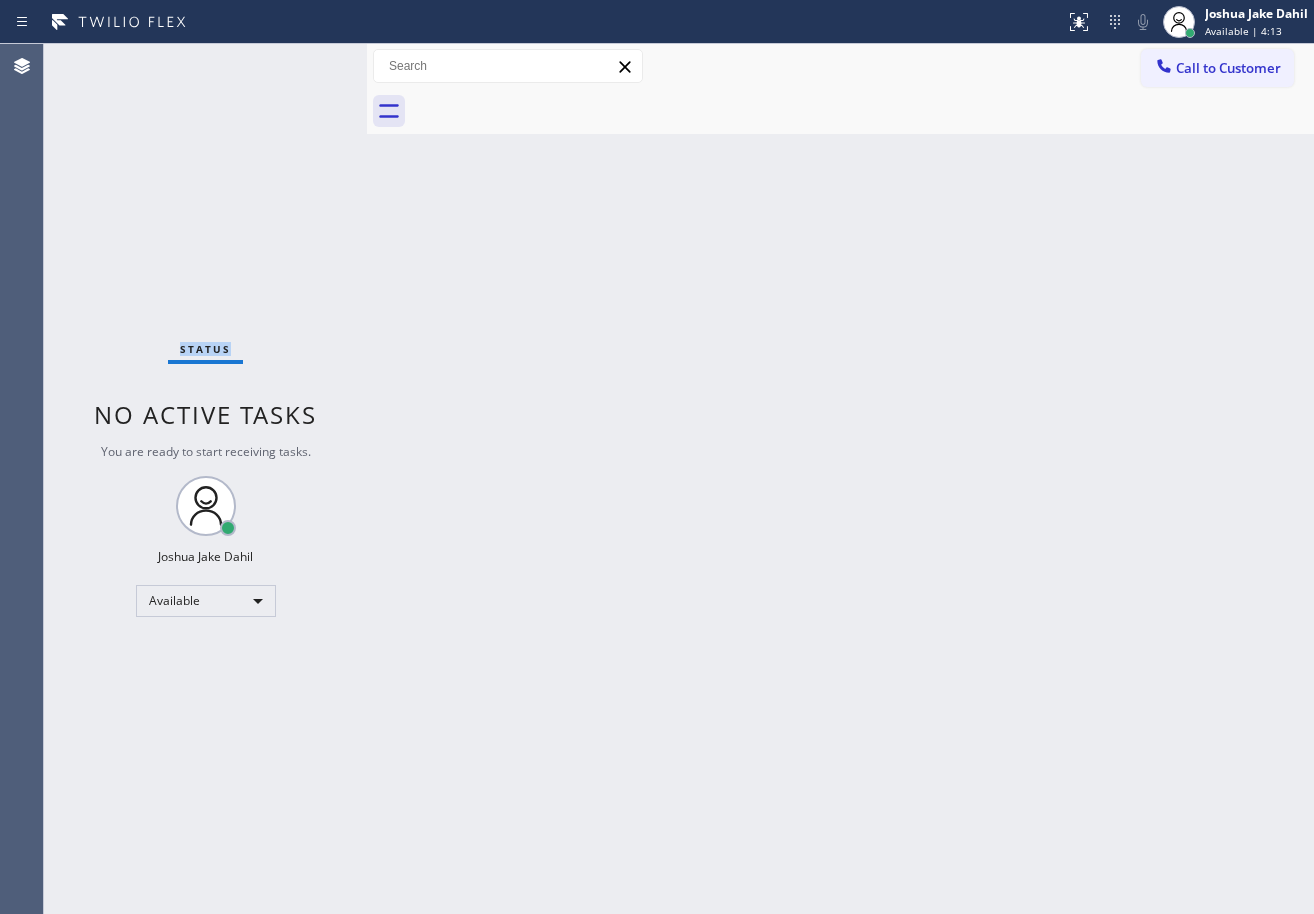 click on "Status   No active tasks     You are ready to start receiving tasks.   [FIRST] [LAST] Available" at bounding box center [205, 479] 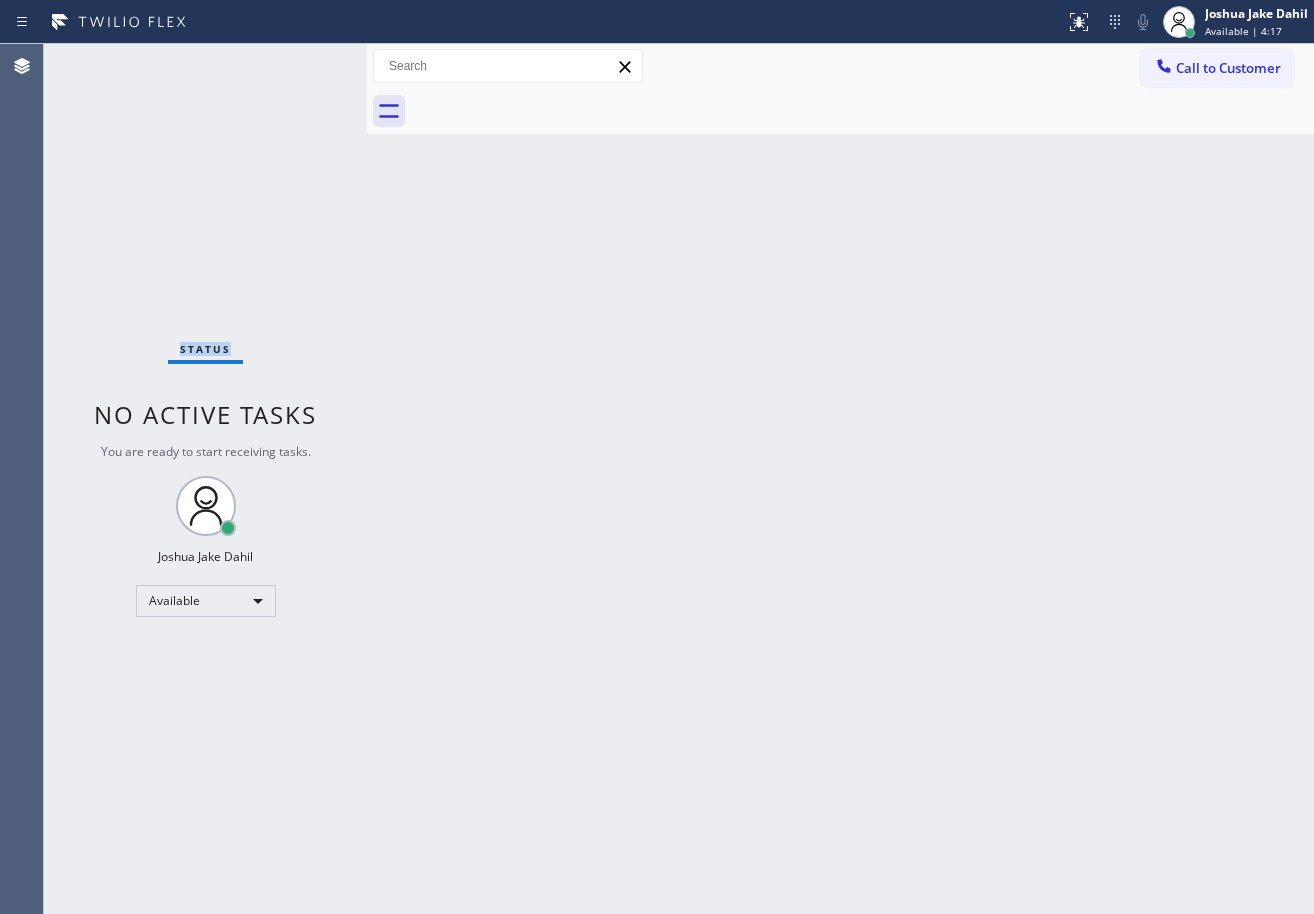 click on "Status   No active tasks     You are ready to start receiving tasks.   [FIRST] [LAST] Available" at bounding box center (205, 479) 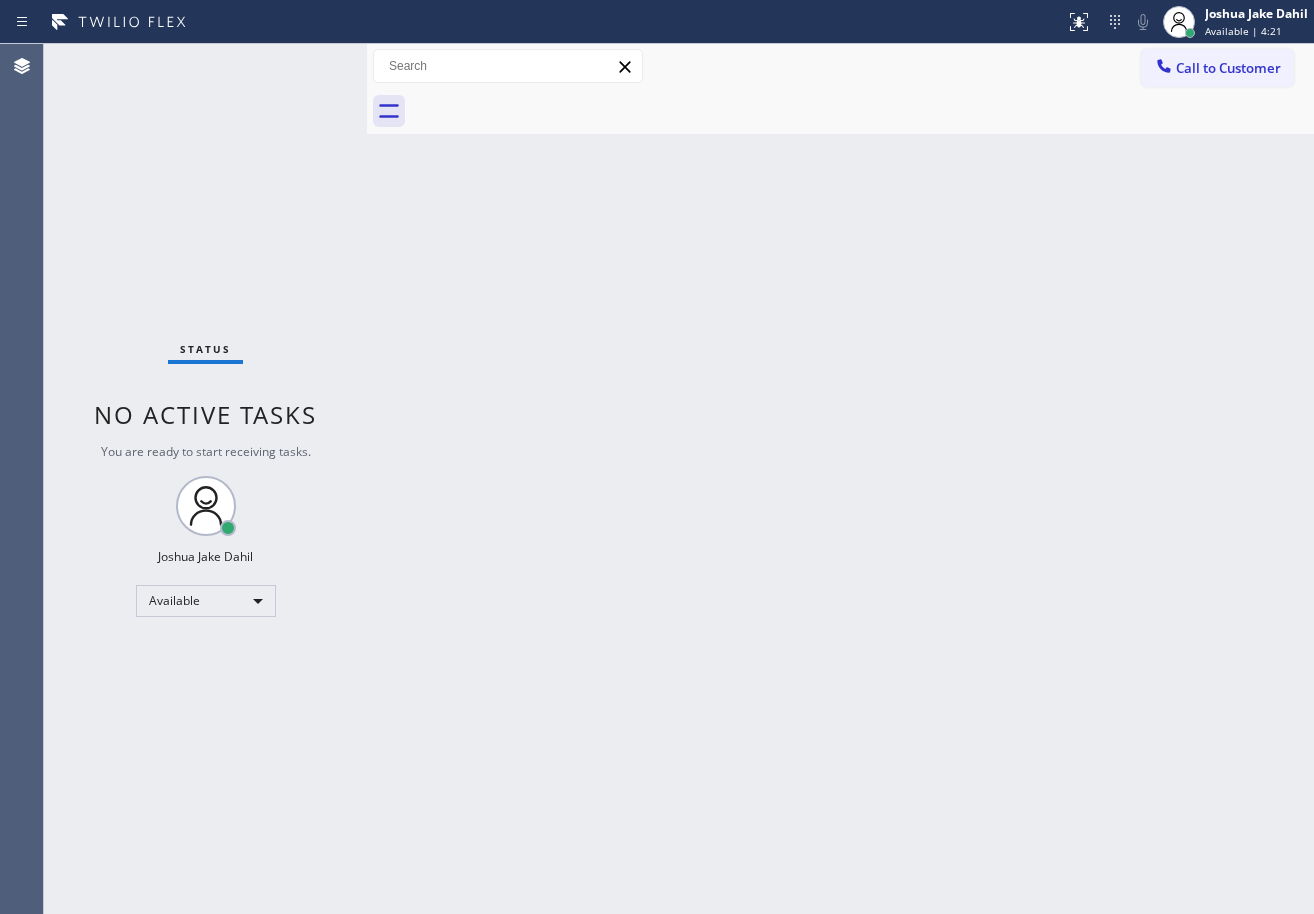 click on "Status   No active tasks     You are ready to start receiving tasks.   [FIRST] [LAST] Available" at bounding box center (205, 479) 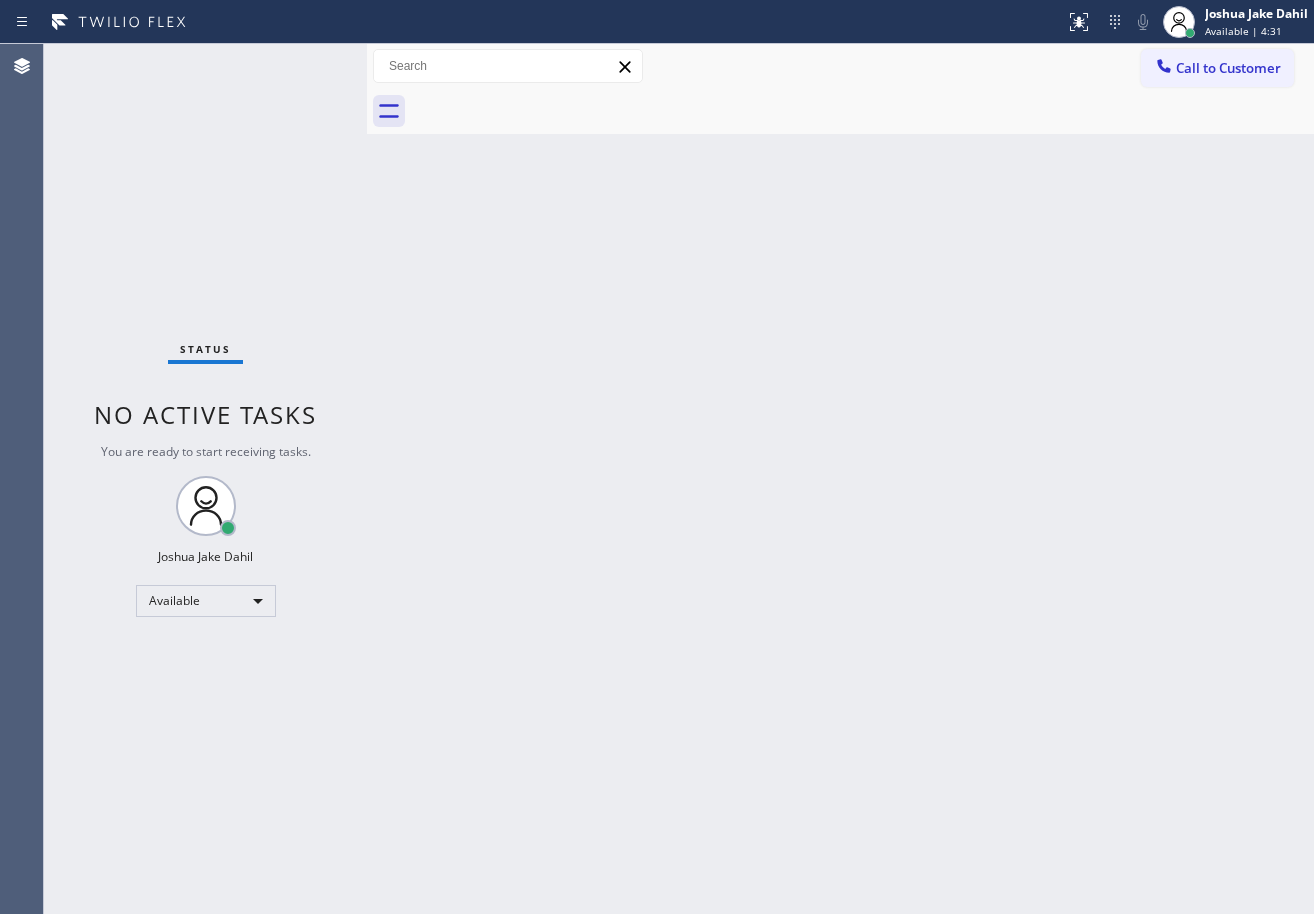 click on "Status   No active tasks     You are ready to start receiving tasks.   [FIRST] [LAST] Available" at bounding box center [205, 479] 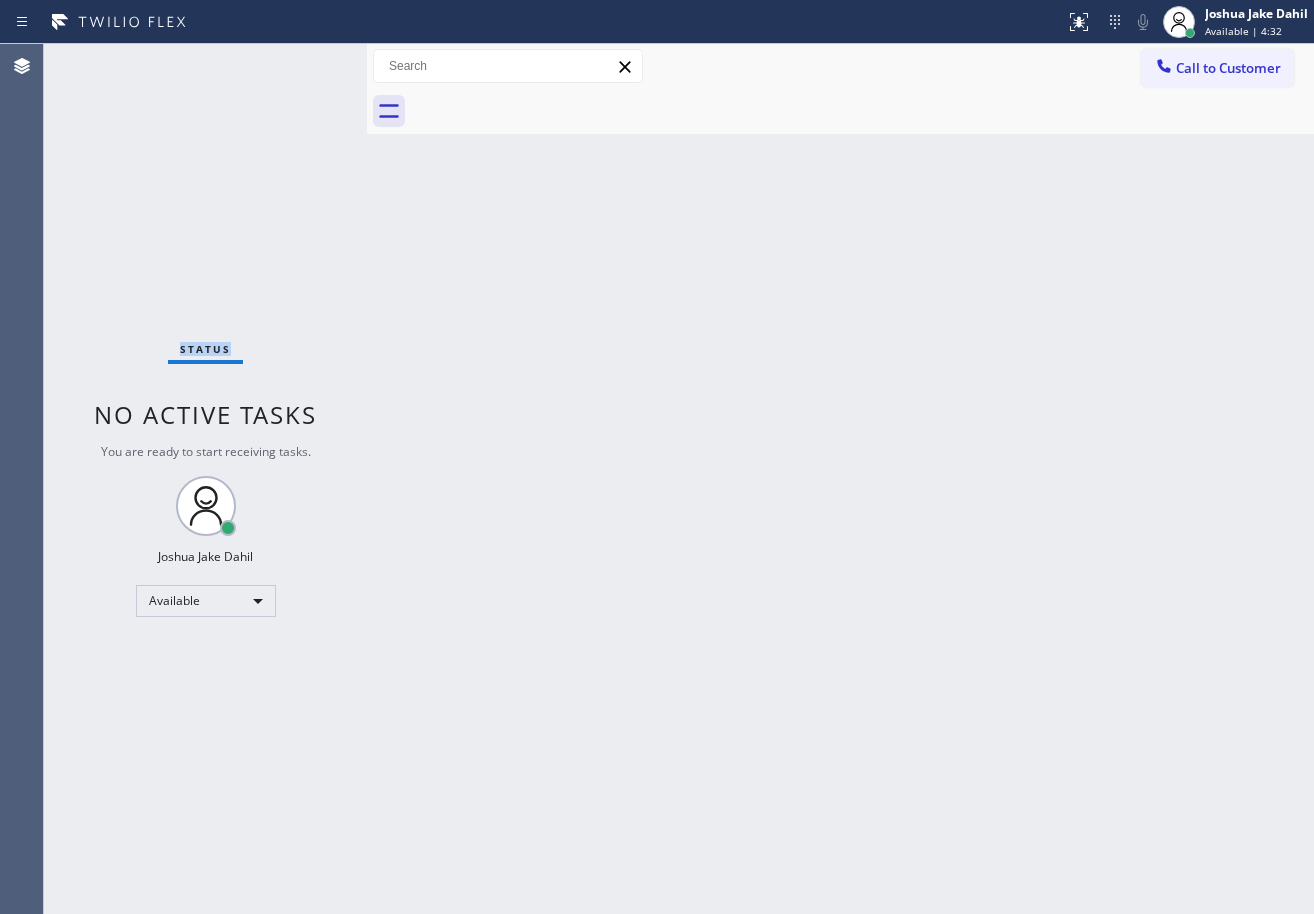 click on "Status   No active tasks     You are ready to start receiving tasks.   [FIRST] [LAST] Available" at bounding box center (205, 479) 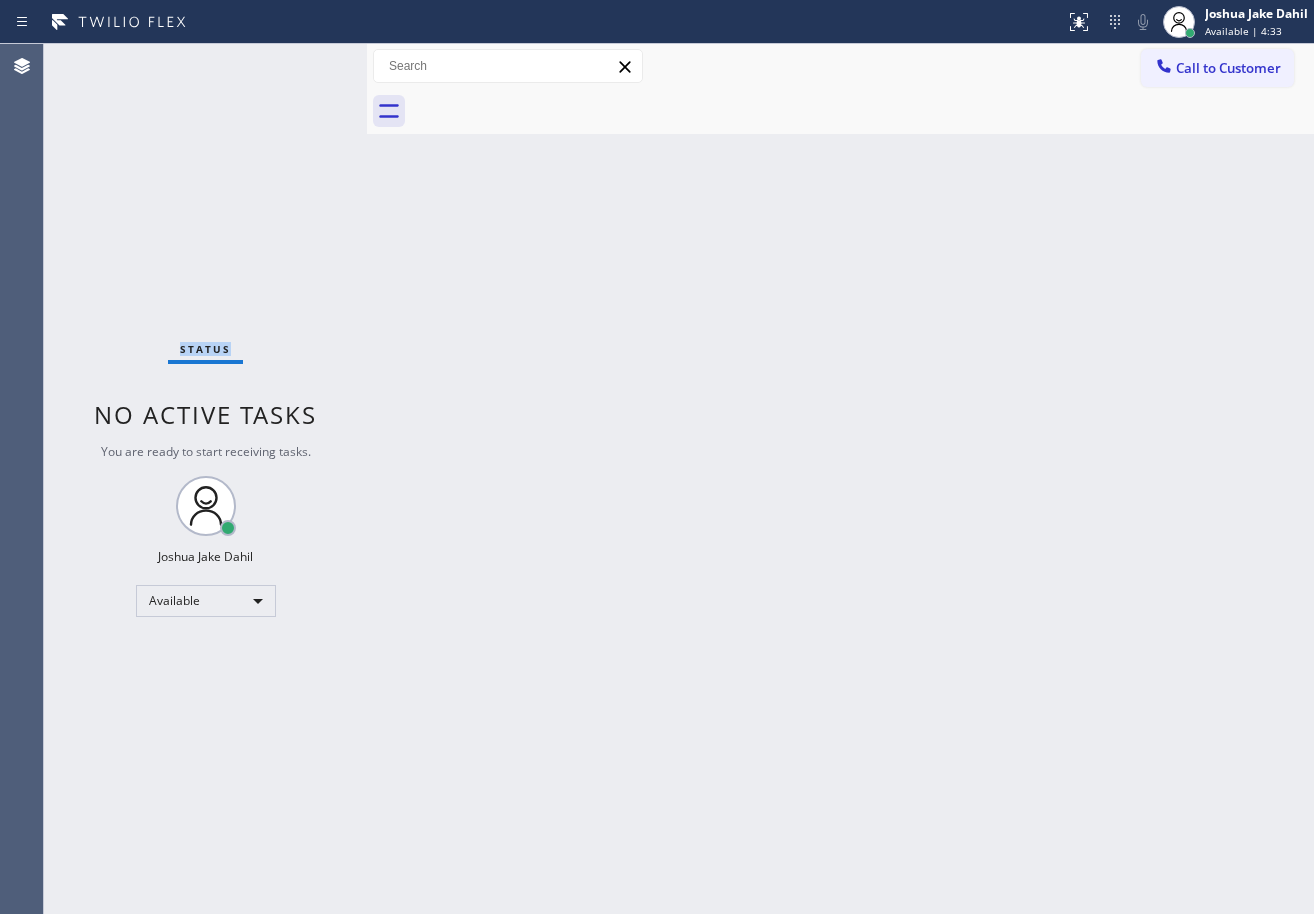click on "Status   No active tasks     You are ready to start receiving tasks.   [FIRST] [LAST] Available" at bounding box center (205, 479) 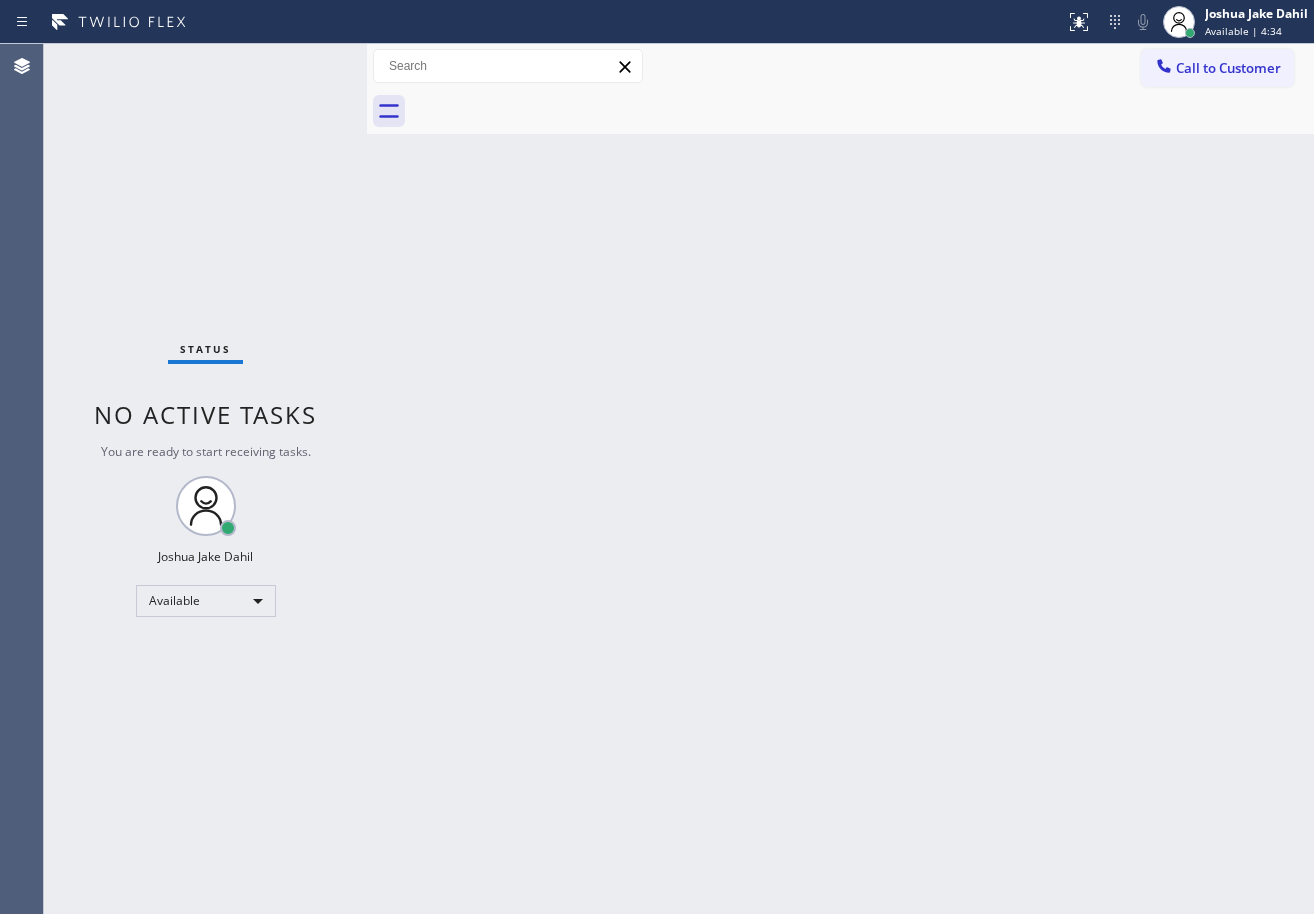 click on "Back to Dashboard Change Sender ID Customers Technicians Select a contact Outbound call Technician Search Technician Your caller id phone number Your caller id phone number Call Technician info Name   Phone none Address none Change Sender ID HVAC [PHONE] 5 Star Appliance [PHONE] Appliance Repair [PHONE] Plumbing [PHONE] Air Duct Cleaning [PHONE]  Electricians [PHONE] Cancel Change Check personal SMS Reset Change No tabs Call to Customer Outbound call Location Long Beach HVAC Your caller id phone number ([PHONE]) Customer number Call Outbound call Technician Search Technician Your caller id phone number Your caller id phone number Call" at bounding box center [840, 479] 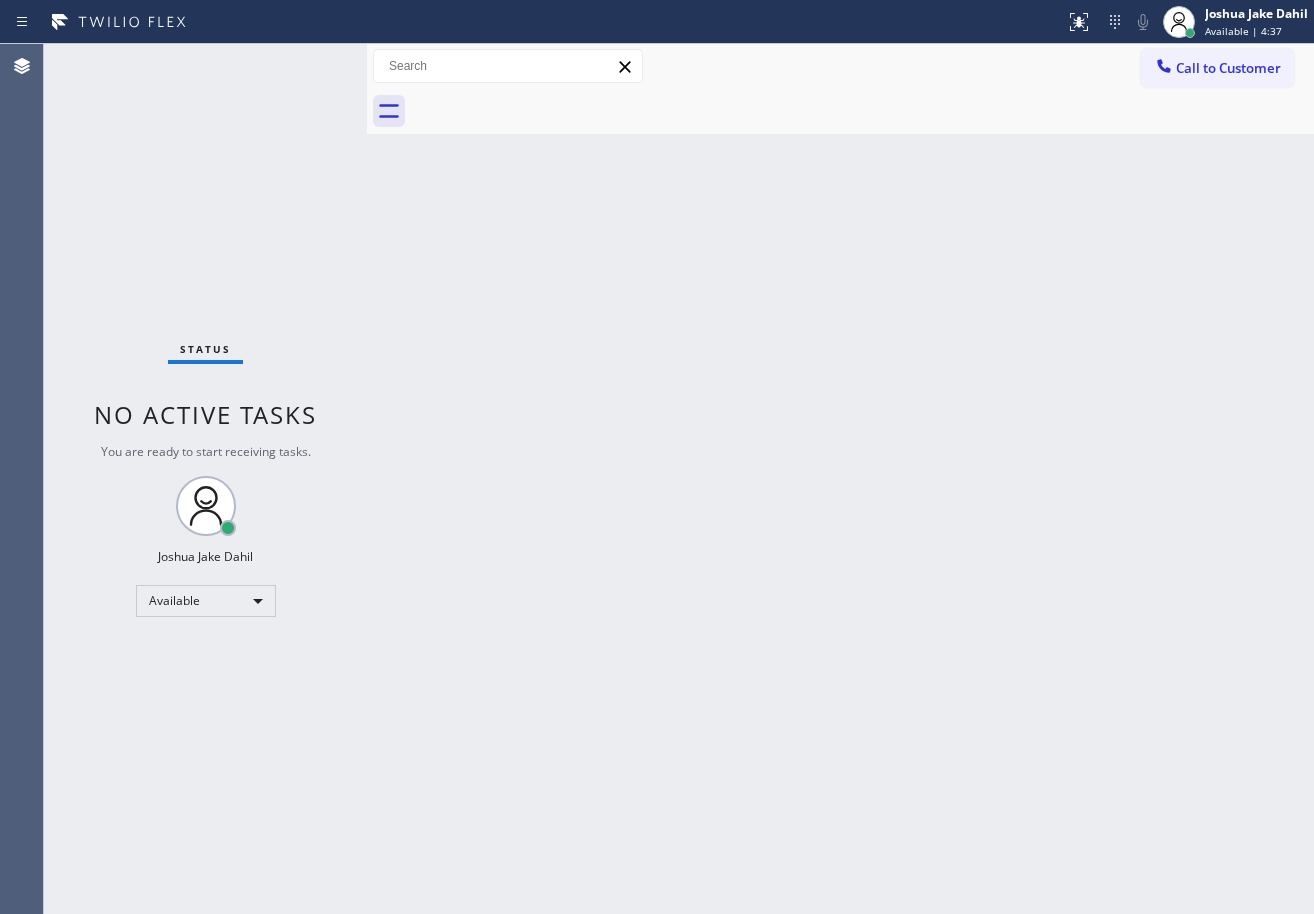 drag, startPoint x: 843, startPoint y: 710, endPoint x: 798, endPoint y: 908, distance: 203.04926 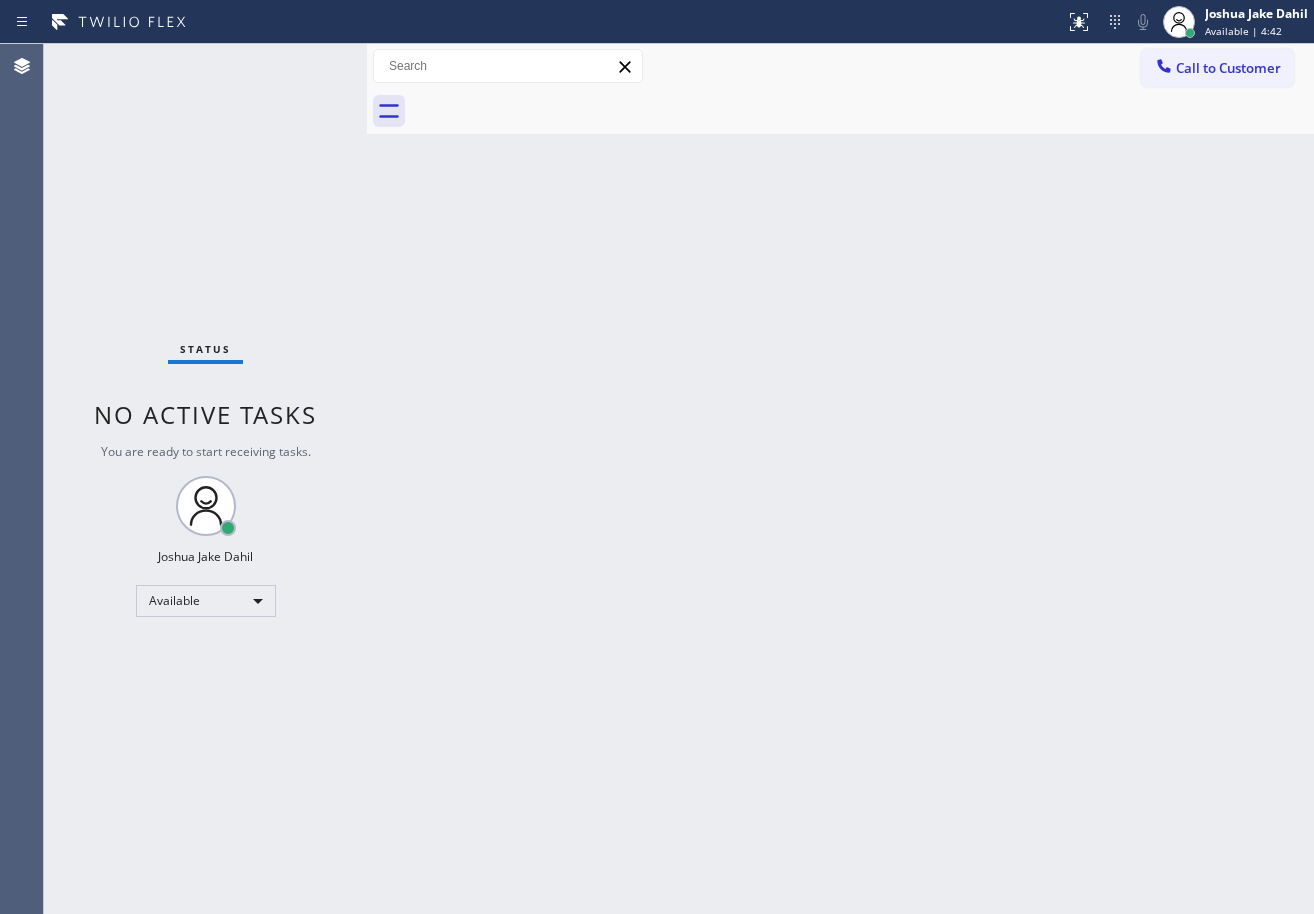 click on "Status   No active tasks     You are ready to start receiving tasks.   [FIRST] [LAST] Available" at bounding box center [205, 479] 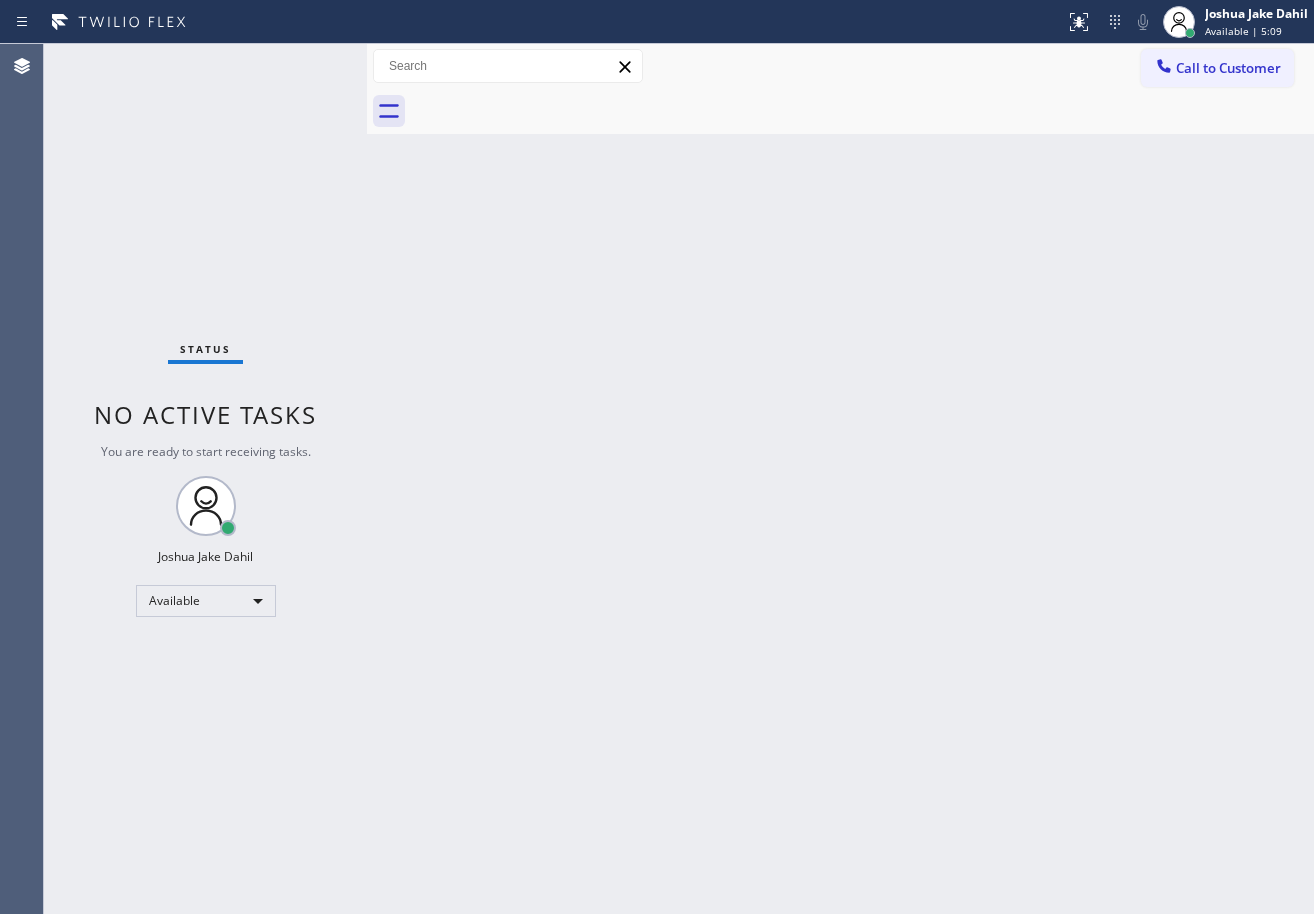 click on "Back to Dashboard Change Sender ID Customers Technicians Select a contact Outbound call Technician Search Technician Your caller id phone number Your caller id phone number Call Technician info Name   Phone none Address none Change Sender ID HVAC [PHONE] 5 Star Appliance [PHONE] Appliance Repair [PHONE] Plumbing [PHONE] Air Duct Cleaning [PHONE]  Electricians [PHONE] Cancel Change Check personal SMS Reset Change No tabs Call to Customer Outbound call Location Long Beach HVAC Your caller id phone number ([PHONE]) Customer number Call Outbound call Technician Search Technician Your caller id phone number Your caller id phone number Call" at bounding box center [840, 479] 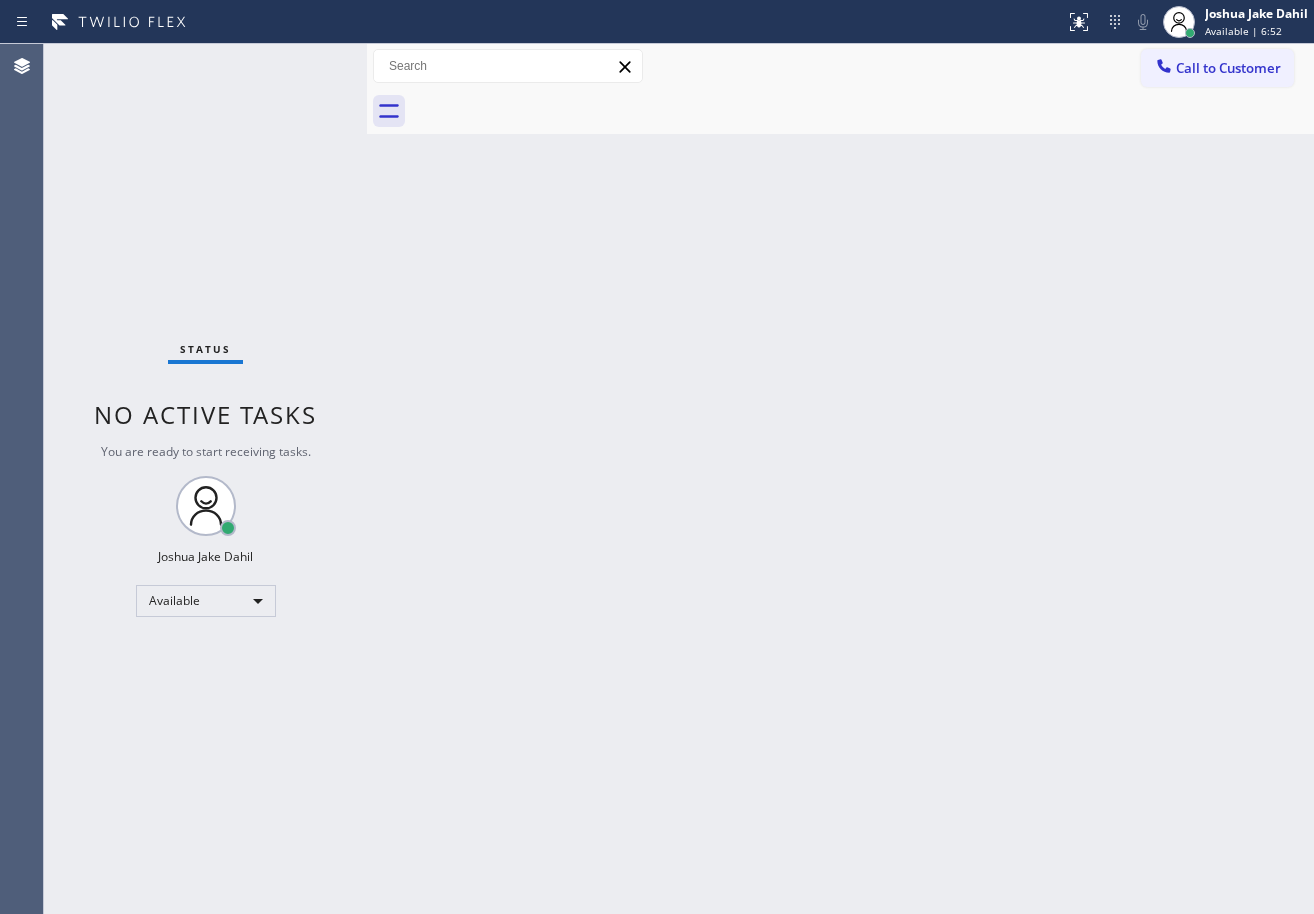 click on "Back to Dashboard Change Sender ID Customers Technicians Select a contact Outbound call Technician Search Technician Your caller id phone number Your caller id phone number Call Technician info Name   Phone none Address none Change Sender ID HVAC [PHONE] 5 Star Appliance [PHONE] Appliance Repair [PHONE] Plumbing [PHONE] Air Duct Cleaning [PHONE]  Electricians [PHONE] Cancel Change Check personal SMS Reset Change No tabs Call to Customer Outbound call Location Long Beach HVAC Your caller id phone number ([PHONE]) Customer number Call Outbound call Technician Search Technician Your caller id phone number Your caller id phone number Call" at bounding box center [840, 479] 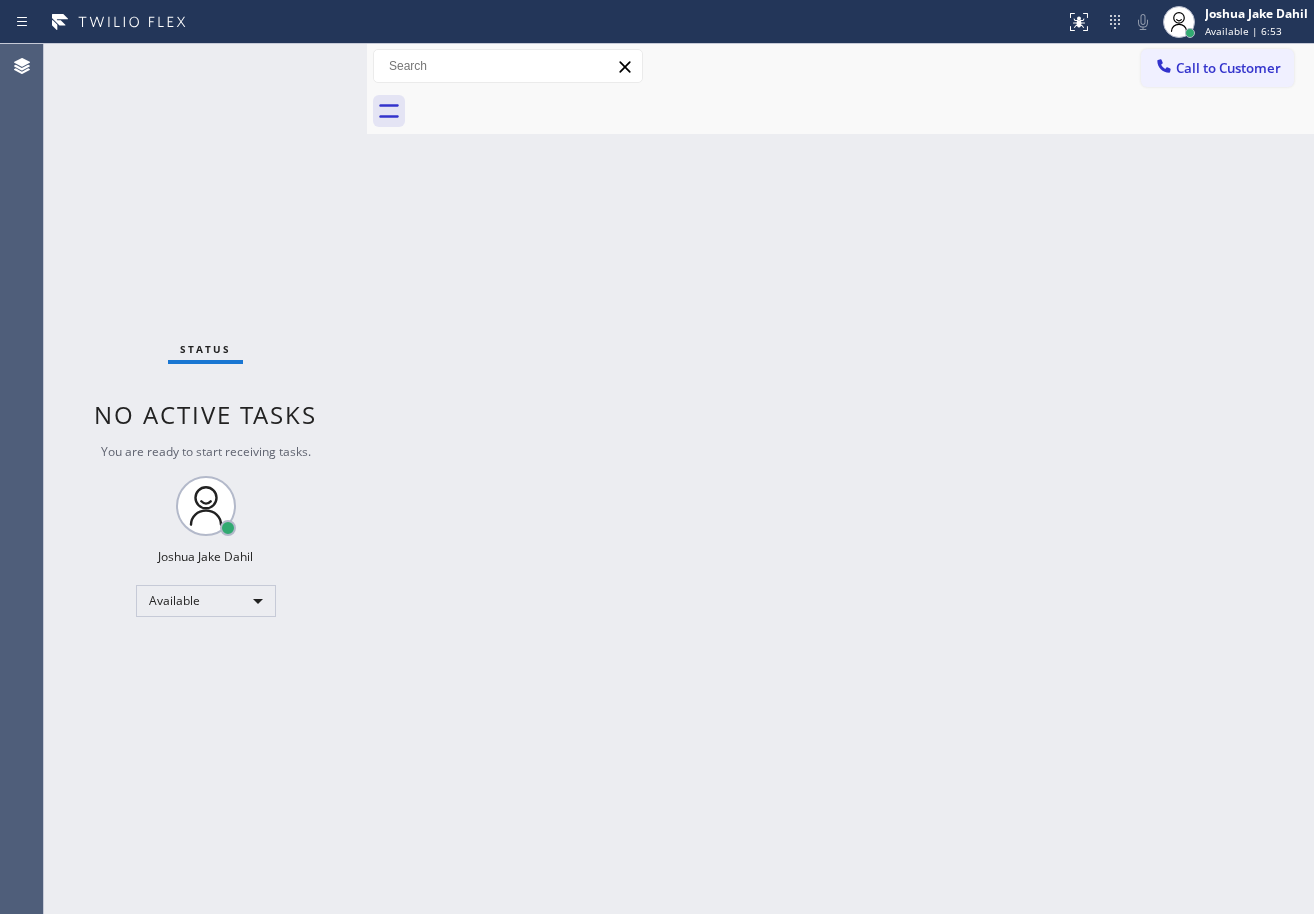 click on "Back to Dashboard Change Sender ID Customers Technicians Select a contact Outbound call Technician Search Technician Your caller id phone number Your caller id phone number Call Technician info Name   Phone none Address none Change Sender ID HVAC [PHONE] 5 Star Appliance [PHONE] Appliance Repair [PHONE] Plumbing [PHONE] Air Duct Cleaning [PHONE]  Electricians [PHONE] Cancel Change Check personal SMS Reset Change No tabs Call to Customer Outbound call Location Long Beach HVAC Your caller id phone number ([PHONE]) Customer number Call Outbound call Technician Search Technician Your caller id phone number Your caller id phone number Call" at bounding box center (840, 479) 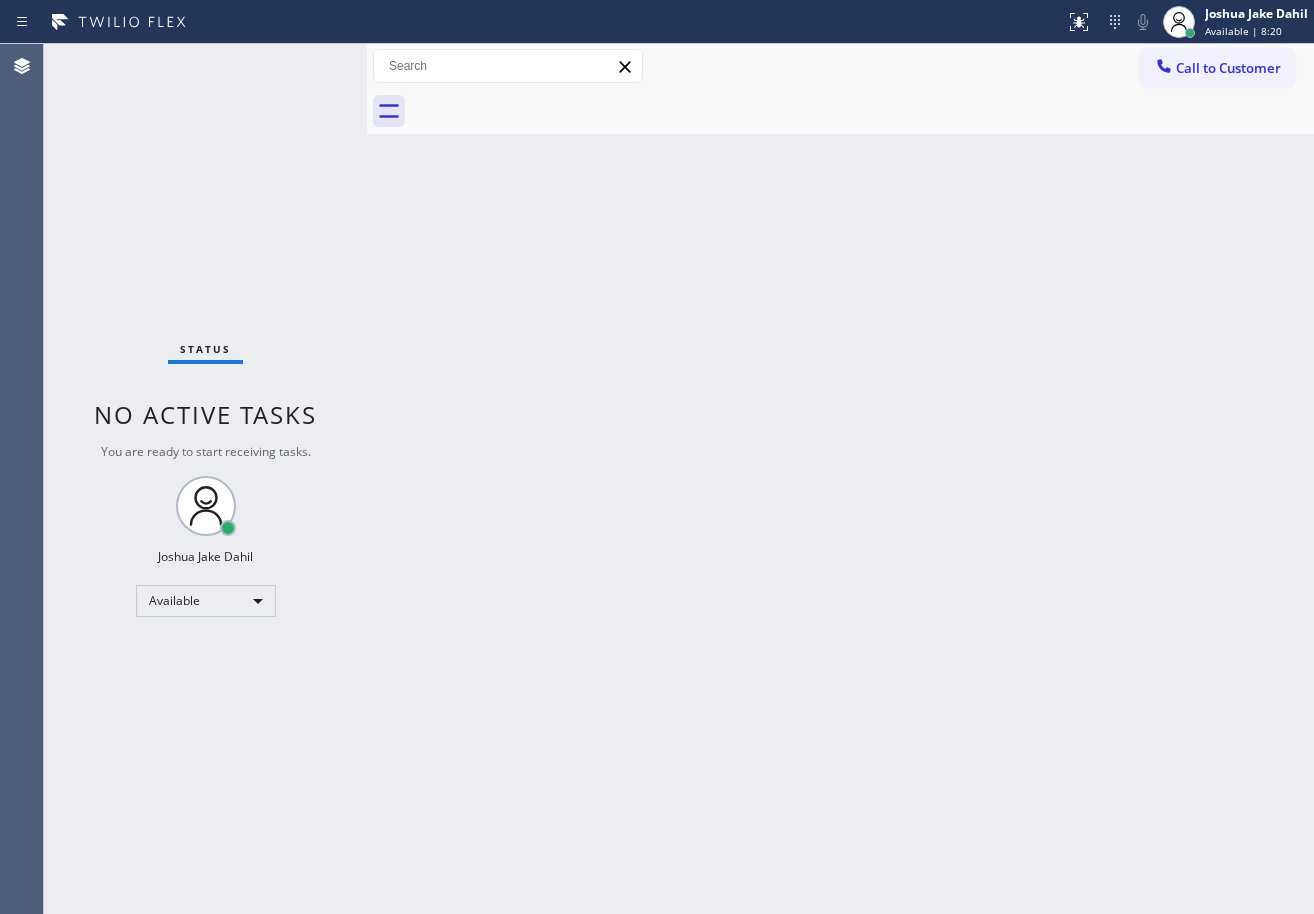 click on "Back to Dashboard Change Sender ID Customers Technicians Select a contact Outbound call Technician Search Technician Your caller id phone number Your caller id phone number Call Technician info Name   Phone none Address none Change Sender ID HVAC [PHONE] 5 Star Appliance [PHONE] Appliance Repair [PHONE] Plumbing [PHONE] Air Duct Cleaning [PHONE]  Electricians [PHONE] Cancel Change Check personal SMS Reset Change No tabs Call to Customer Outbound call Location Long Beach HVAC Your caller id phone number ([PHONE]) Customer number Call Outbound call Technician Search Technician Your caller id phone number Your caller id phone number Call" at bounding box center (840, 479) 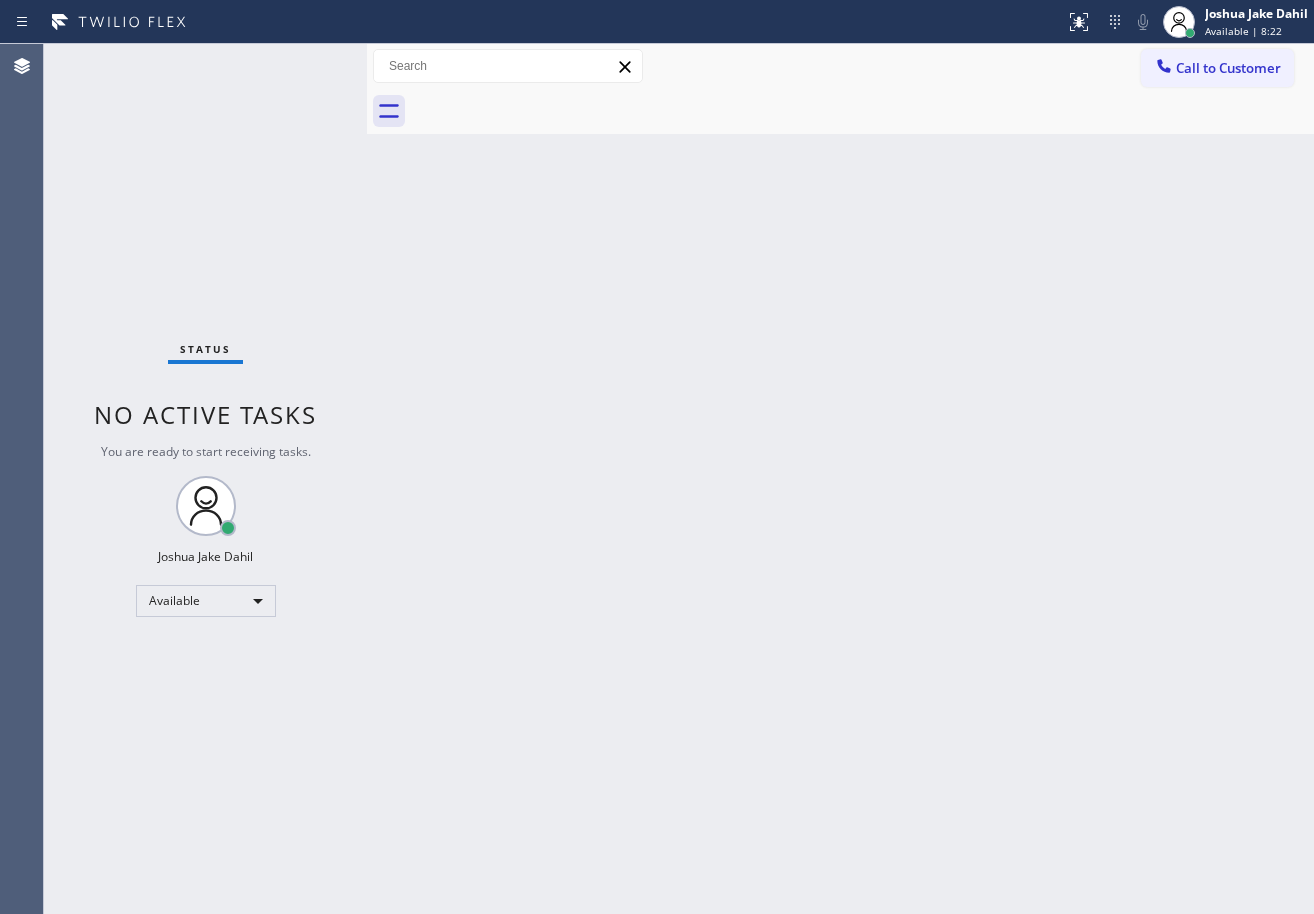 click on "Back to Dashboard Change Sender ID Customers Technicians Select a contact Outbound call Technician Search Technician Your caller id phone number Your caller id phone number Call Technician info Name   Phone none Address none Change Sender ID HVAC [PHONE] 5 Star Appliance [PHONE] Appliance Repair [PHONE] Plumbing [PHONE] Air Duct Cleaning [PHONE]  Electricians [PHONE] Cancel Change Check personal SMS Reset Change No tabs Call to Customer Outbound call Location Long Beach HVAC Your caller id phone number ([PHONE]) Customer number Call Outbound call Technician Search Technician Your caller id phone number Your caller id phone number Call" at bounding box center [840, 479] 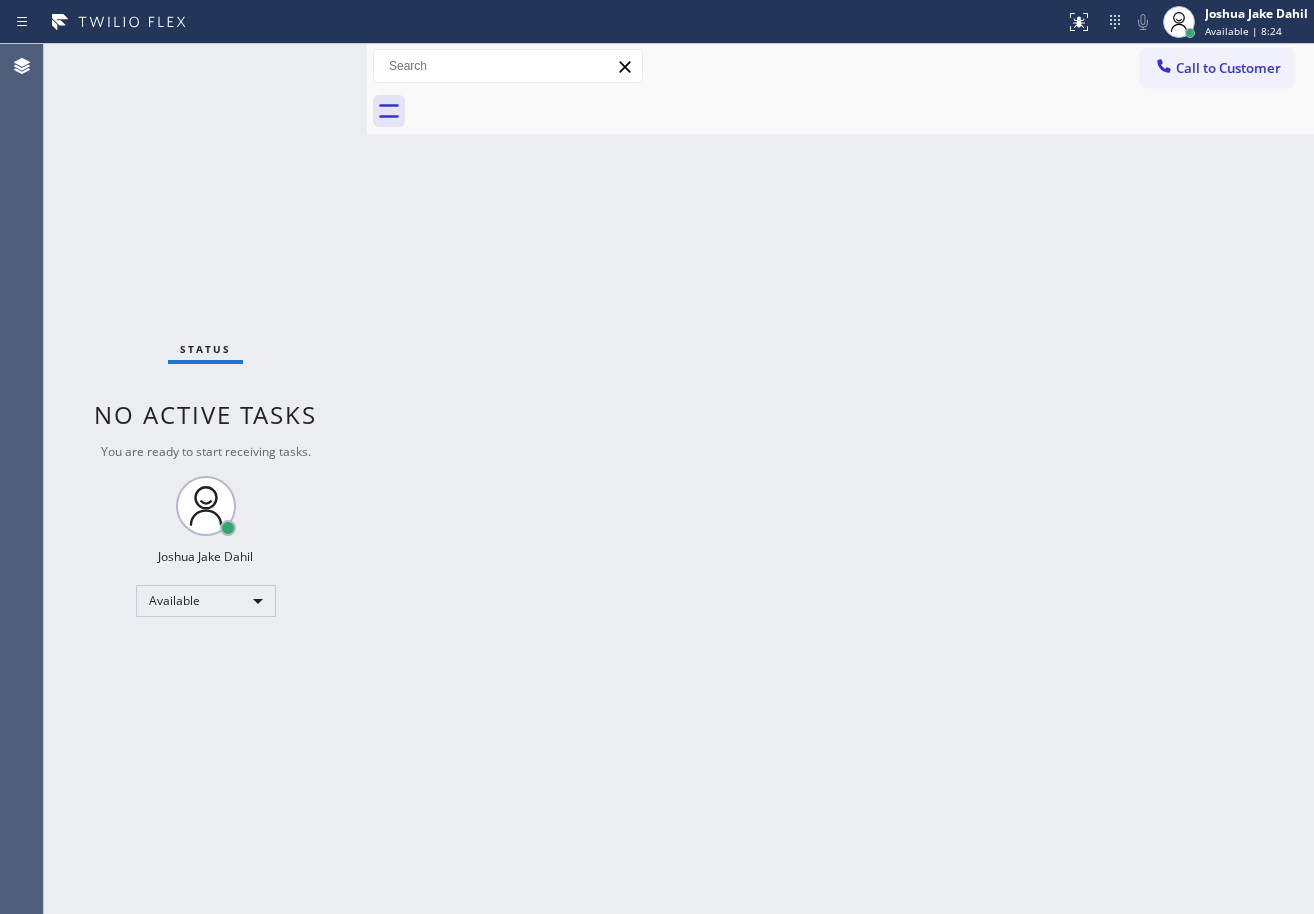 click on "Back to Dashboard Change Sender ID Customers Technicians Select a contact Outbound call Technician Search Technician Your caller id phone number Your caller id phone number Call Technician info Name   Phone none Address none Change Sender ID HVAC [PHONE] 5 Star Appliance [PHONE] Appliance Repair [PHONE] Plumbing [PHONE] Air Duct Cleaning [PHONE]  Electricians [PHONE] Cancel Change Check personal SMS Reset Change No tabs Call to Customer Outbound call Location Long Beach HVAC Your caller id phone number ([PHONE]) Customer number Call Outbound call Technician Search Technician Your caller id phone number Your caller id phone number Call" at bounding box center (840, 479) 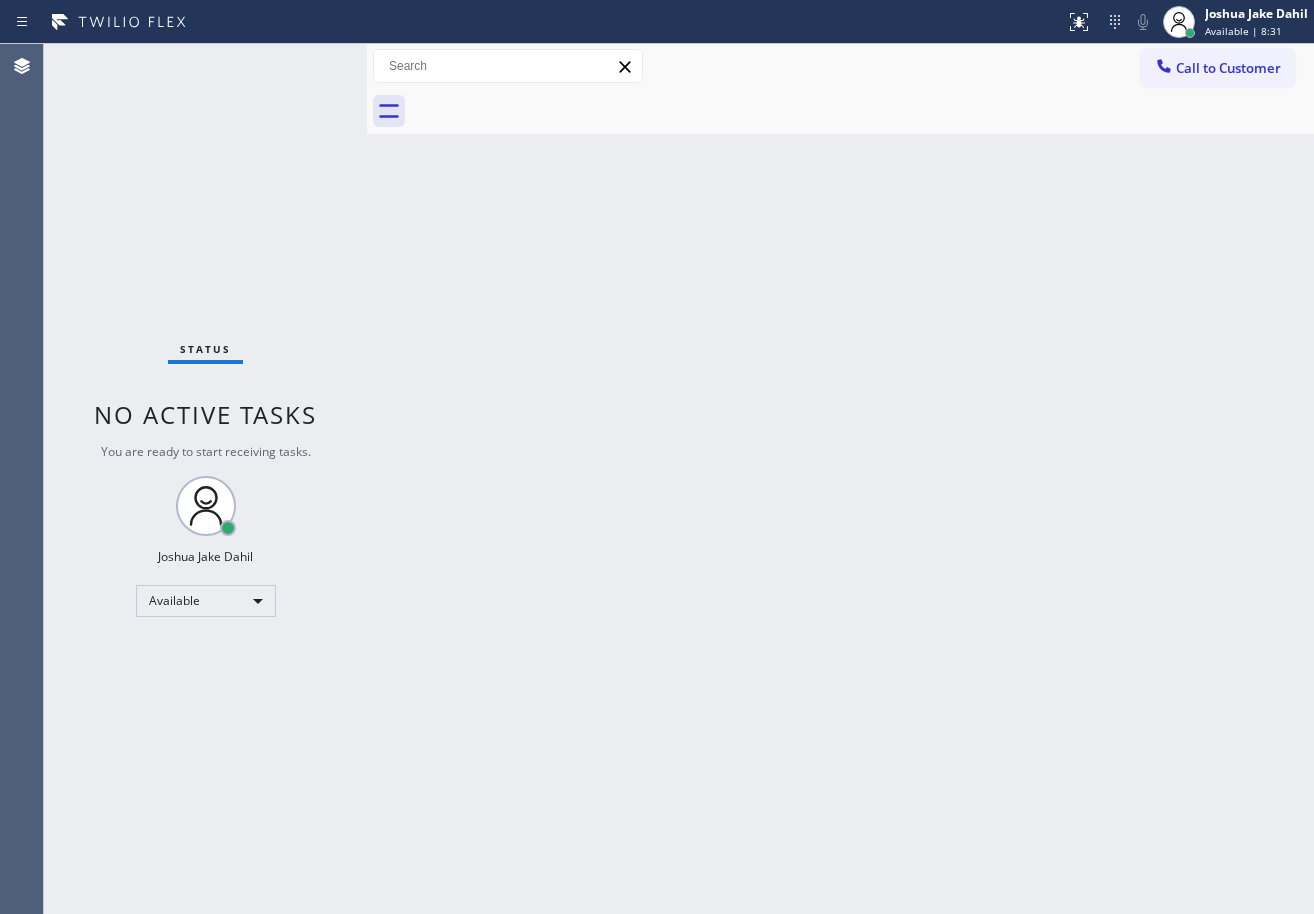 click on "Back to Dashboard Change Sender ID Customers Technicians Select a contact Outbound call Technician Search Technician Your caller id phone number Your caller id phone number Call Technician info Name   Phone none Address none Change Sender ID HVAC [PHONE] 5 Star Appliance [PHONE] Appliance Repair [PHONE] Plumbing [PHONE] Air Duct Cleaning [PHONE]  Electricians [PHONE] Cancel Change Check personal SMS Reset Change No tabs Call to Customer Outbound call Location Long Beach HVAC Your caller id phone number ([PHONE]) Customer number Call Outbound call Technician Search Technician Your caller id phone number Your caller id phone number Call" at bounding box center [840, 479] 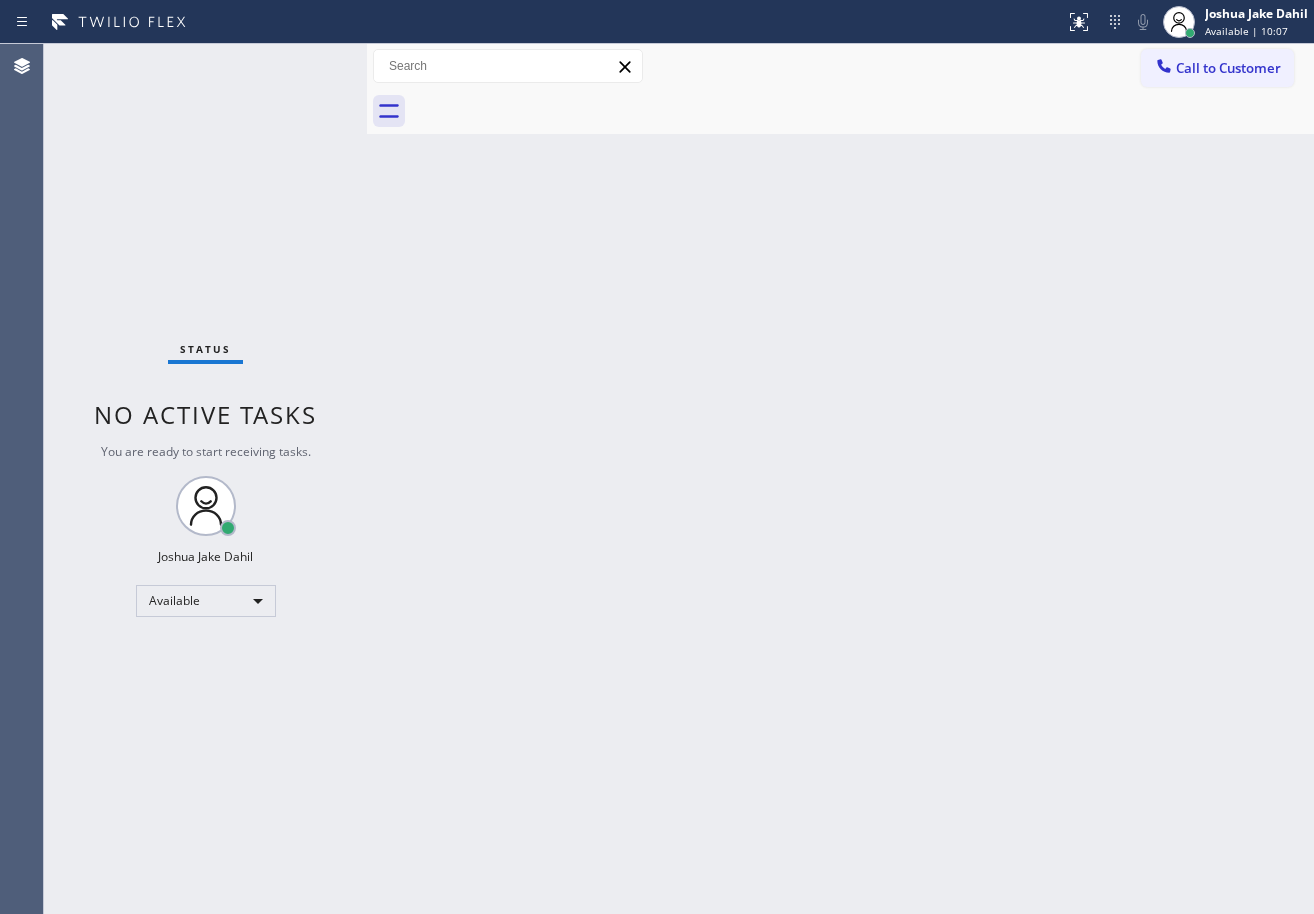 click on "Back to Dashboard Change Sender ID Customers Technicians Select a contact Outbound call Technician Search Technician Your caller id phone number Your caller id phone number Call Technician info Name   Phone none Address none Change Sender ID HVAC [PHONE] 5 Star Appliance [PHONE] Appliance Repair [PHONE] Plumbing [PHONE] Air Duct Cleaning [PHONE]  Electricians [PHONE] Cancel Change Check personal SMS Reset Change No tabs Call to Customer Outbound call Location Long Beach HVAC Your caller id phone number ([PHONE]) Customer number Call Outbound call Technician Search Technician Your caller id phone number Your caller id phone number Call" at bounding box center [840, 479] 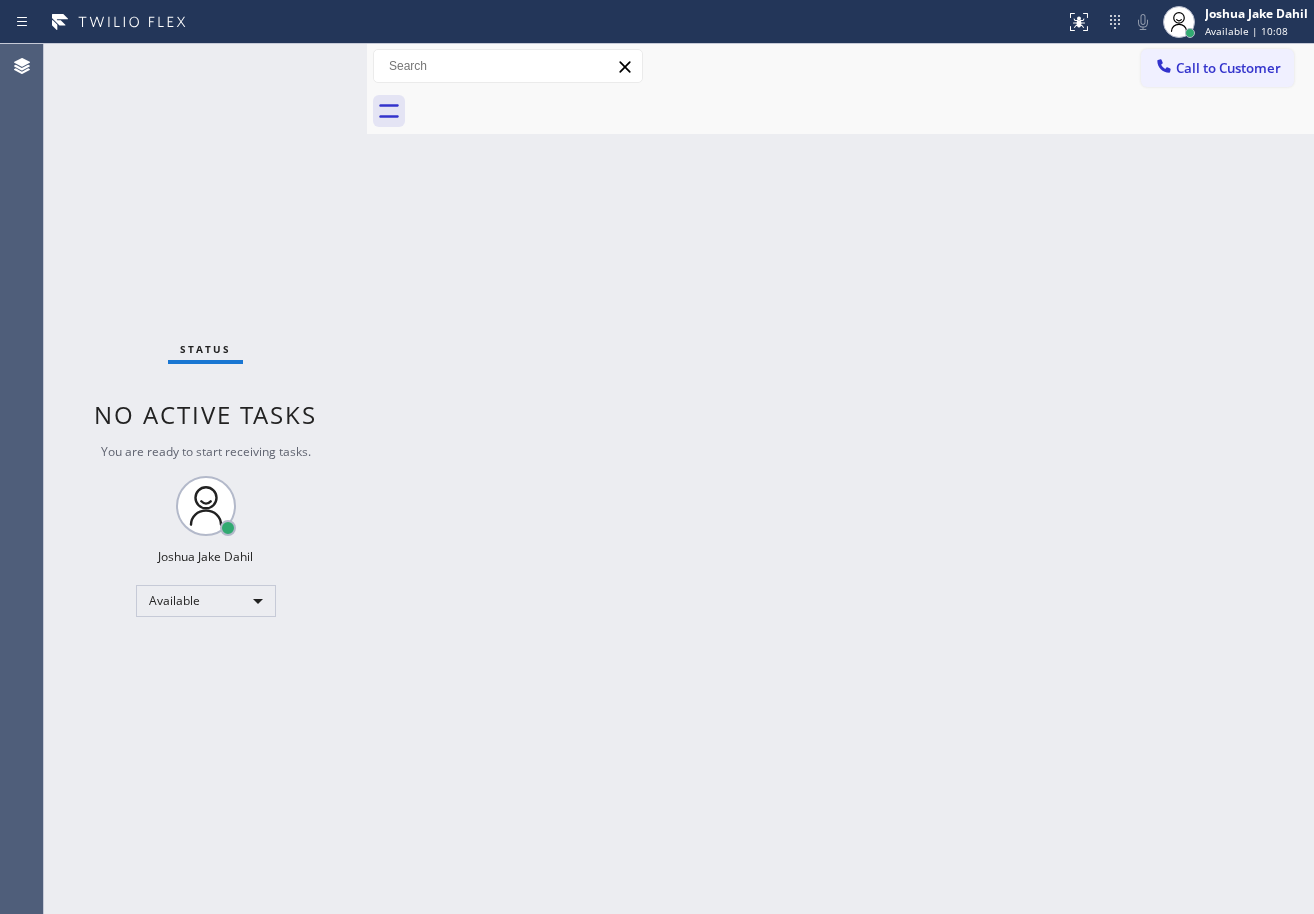 click on "Back to Dashboard Change Sender ID Customers Technicians Select a contact Outbound call Technician Search Technician Your caller id phone number Your caller id phone number Call Technician info Name   Phone none Address none Change Sender ID HVAC [PHONE] 5 Star Appliance [PHONE] Appliance Repair [PHONE] Plumbing [PHONE] Air Duct Cleaning [PHONE]  Electricians [PHONE] Cancel Change Check personal SMS Reset Change No tabs Call to Customer Outbound call Location Long Beach HVAC Your caller id phone number ([PHONE]) Customer number Call Outbound call Technician Search Technician Your caller id phone number Your caller id phone number Call" at bounding box center [840, 479] 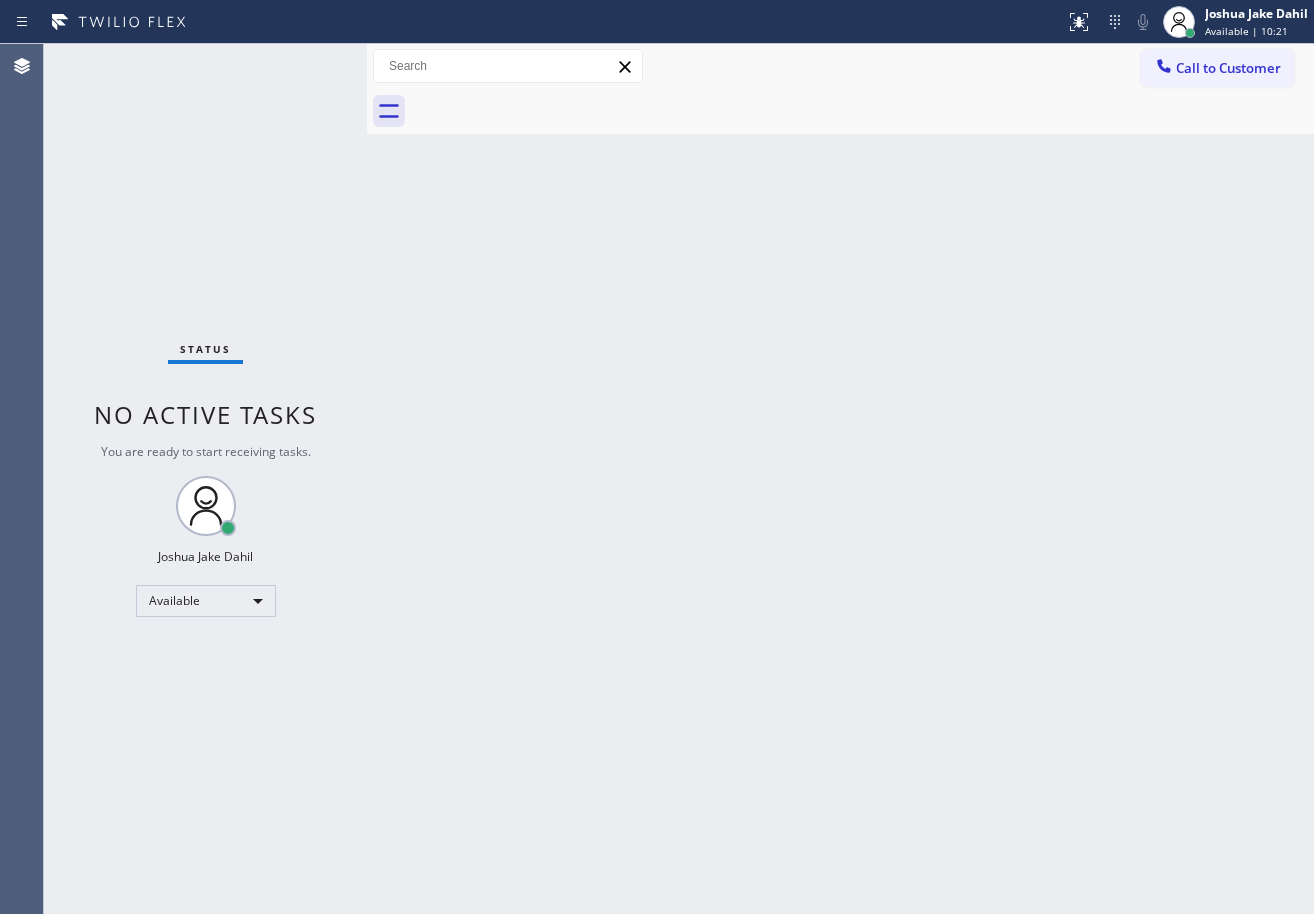 drag, startPoint x: 642, startPoint y: 335, endPoint x: 631, endPoint y: 338, distance: 11.401754 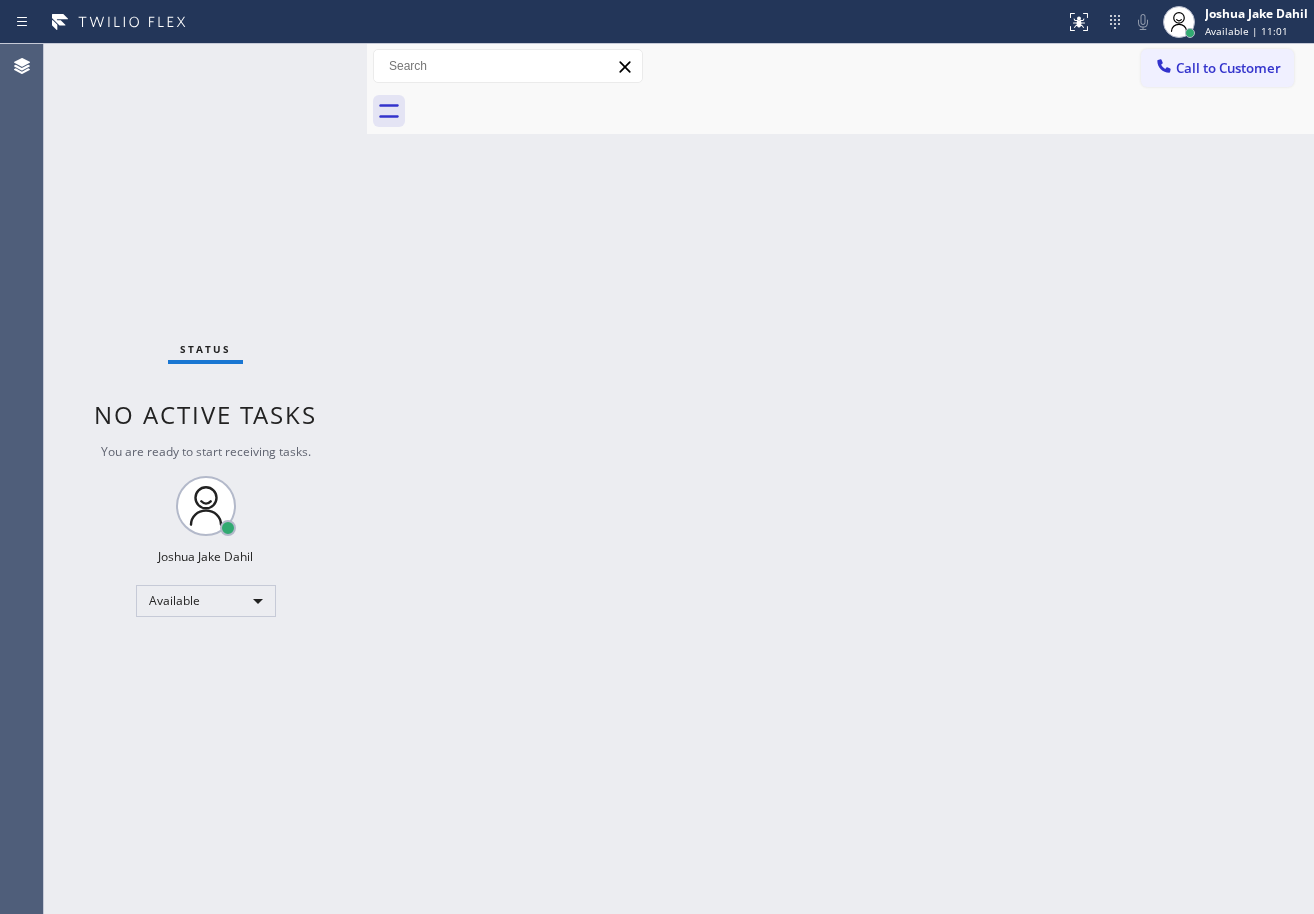 click on "Back to Dashboard Change Sender ID Customers Technicians Select a contact Outbound call Technician Search Technician Your caller id phone number Your caller id phone number Call Technician info Name   Phone none Address none Change Sender ID HVAC [PHONE] 5 Star Appliance [PHONE] Appliance Repair [PHONE] Plumbing [PHONE] Air Duct Cleaning [PHONE]  Electricians [PHONE] Cancel Change Check personal SMS Reset Change No tabs Call to Customer Outbound call Location Long Beach HVAC Your caller id phone number ([PHONE]) Customer number Call Outbound call Technician Search Technician Your caller id phone number Your caller id phone number Call" at bounding box center (840, 479) 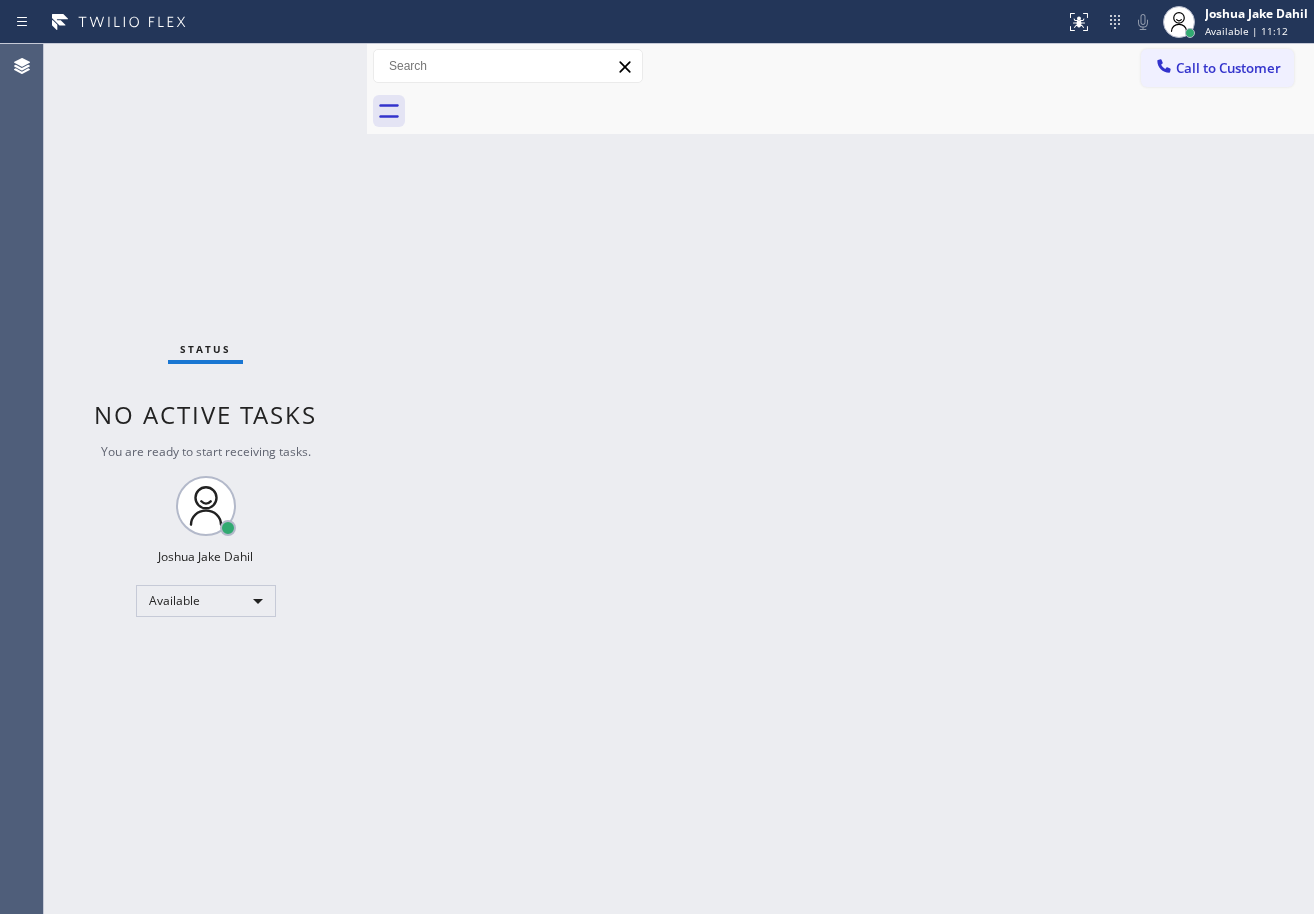 drag, startPoint x: 691, startPoint y: 425, endPoint x: 667, endPoint y: 413, distance: 26.832815 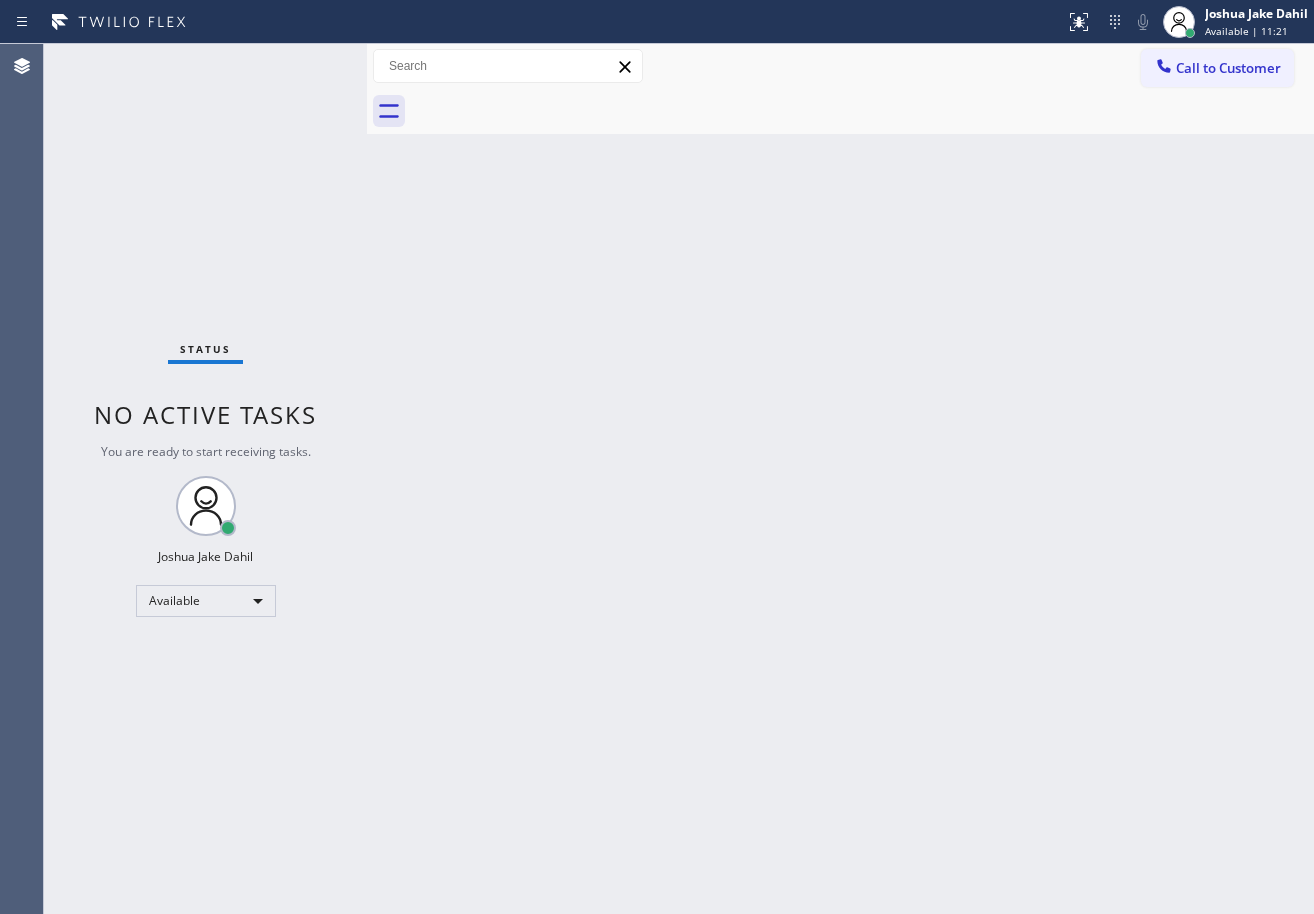 click on "Back to Dashboard Change Sender ID Customers Technicians Select a contact Outbound call Technician Search Technician Your caller id phone number Your caller id phone number Call Technician info Name   Phone none Address none Change Sender ID HVAC [PHONE] 5 Star Appliance [PHONE] Appliance Repair [PHONE] Plumbing [PHONE] Air Duct Cleaning [PHONE]  Electricians [PHONE] Cancel Change Check personal SMS Reset Change No tabs Call to Customer Outbound call Location Long Beach HVAC Your caller id phone number ([PHONE]) Customer number Call Outbound call Technician Search Technician Your caller id phone number Your caller id phone number Call" at bounding box center [840, 479] 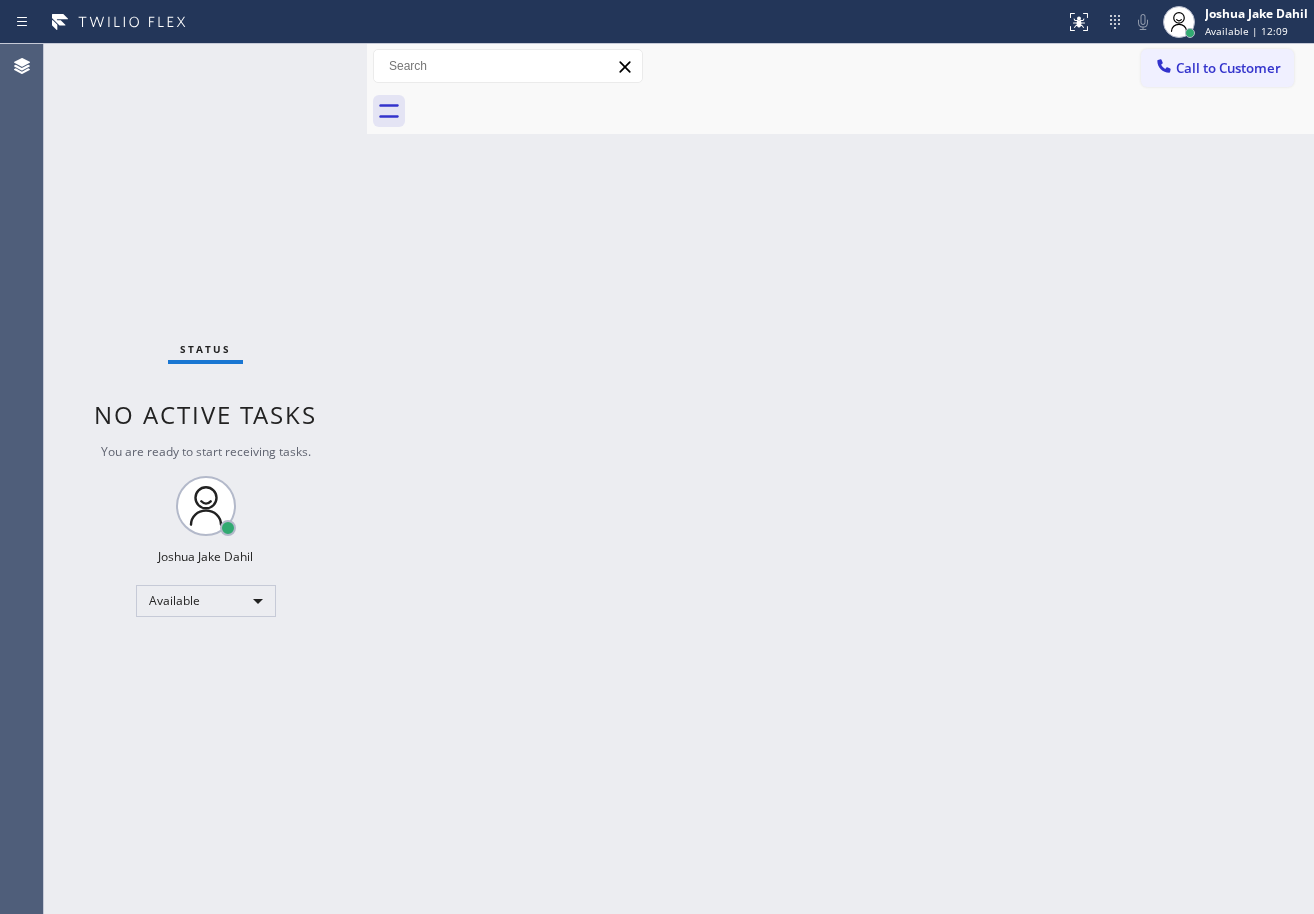 click on "Back to Dashboard Change Sender ID Customers Technicians Select a contact Outbound call Technician Search Technician Your caller id phone number Your caller id phone number Call Technician info Name   Phone none Address none Change Sender ID HVAC [PHONE] 5 Star Appliance [PHONE] Appliance Repair [PHONE] Plumbing [PHONE] Air Duct Cleaning [PHONE]  Electricians [PHONE] Cancel Change Check personal SMS Reset Change No tabs Call to Customer Outbound call Location Long Beach HVAC Your caller id phone number ([PHONE]) Customer number Call Outbound call Technician Search Technician Your caller id phone number Your caller id phone number Call" at bounding box center (840, 479) 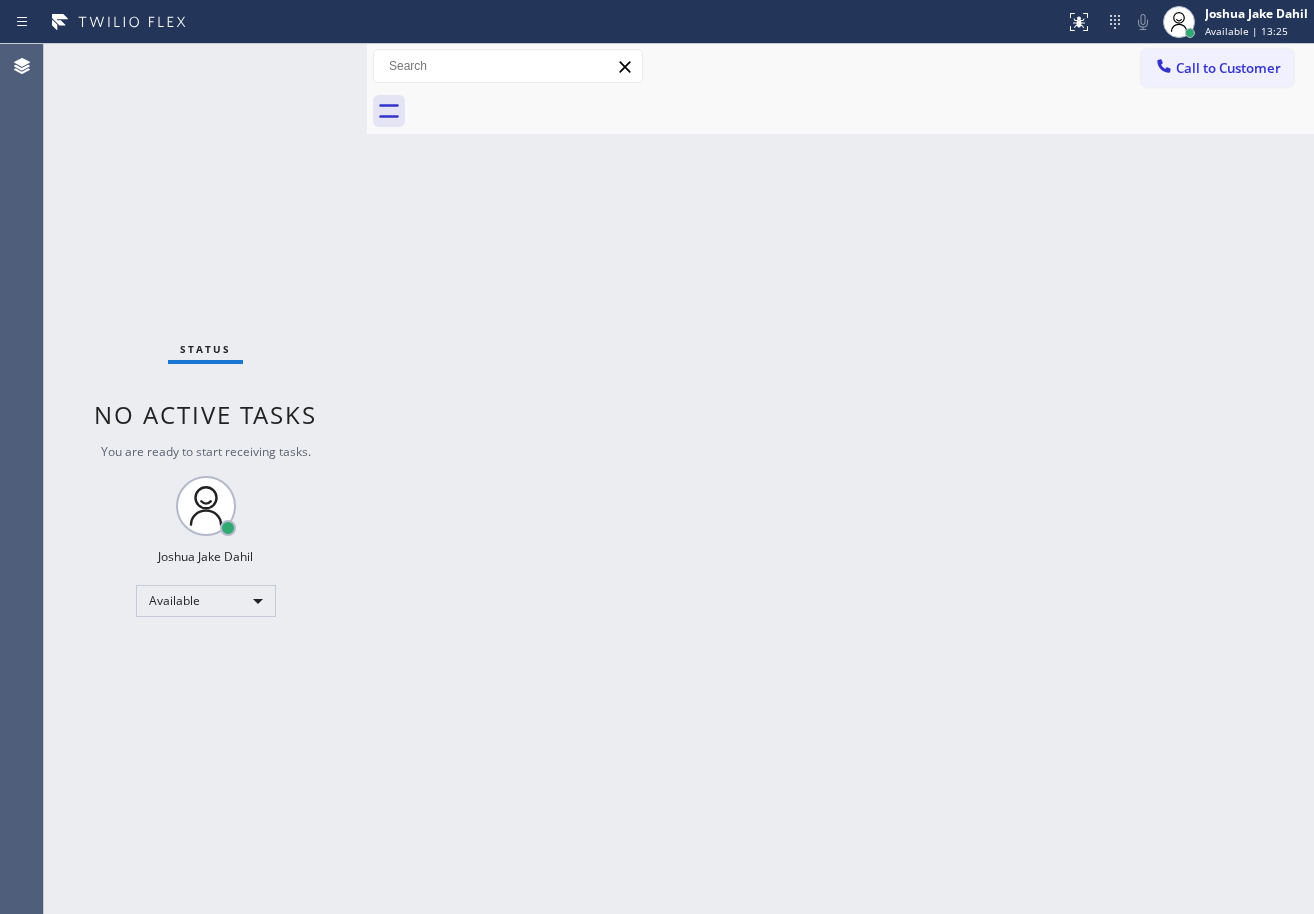click on "Status   No active tasks     You are ready to start receiving tasks.   [FIRST] [LAST] Available" at bounding box center [205, 479] 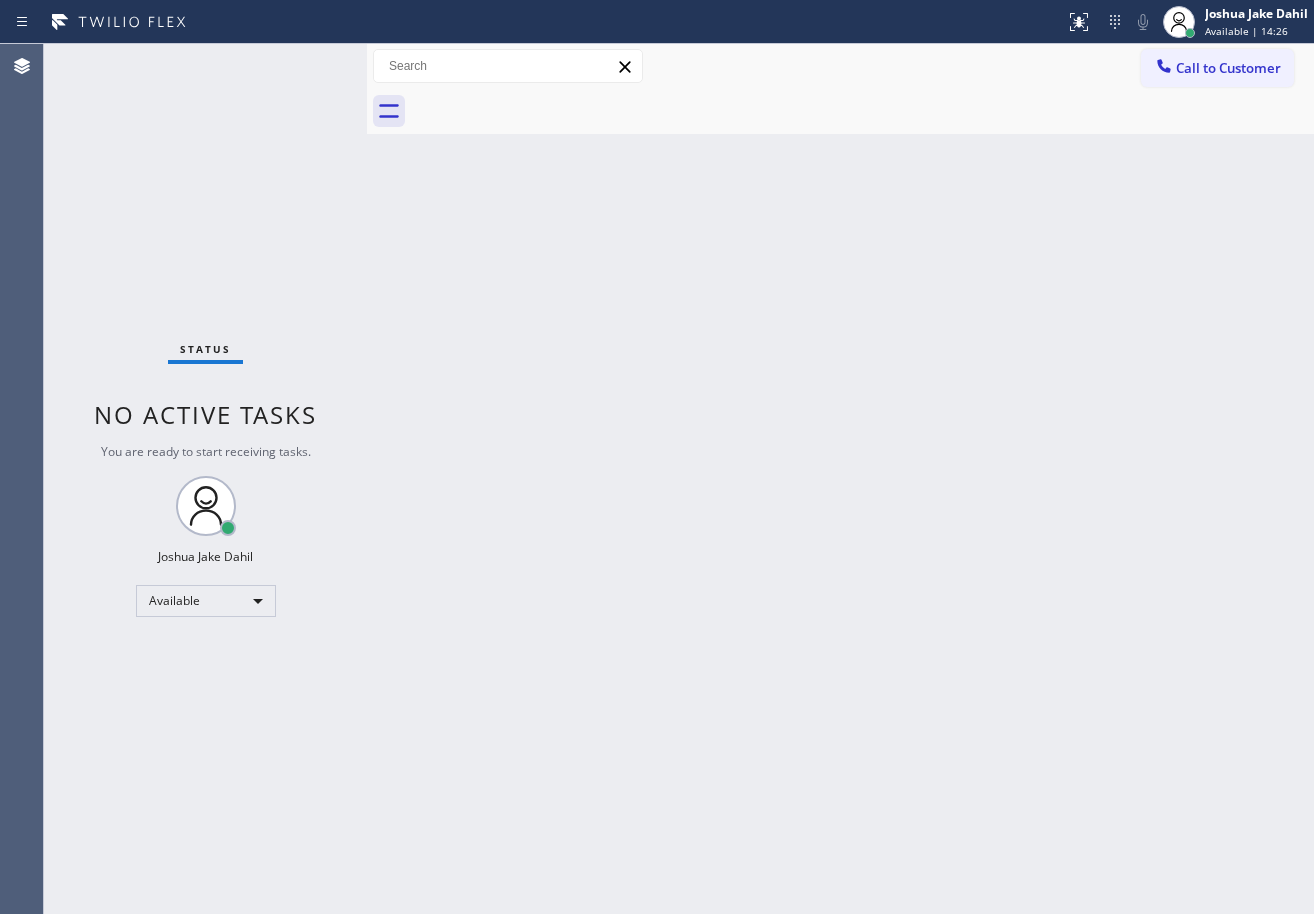 click on "Back to Dashboard Change Sender ID Customers Technicians Select a contact Outbound call Technician Search Technician Your caller id phone number Your caller id phone number Call Technician info Name   Phone none Address none Change Sender ID HVAC [PHONE] 5 Star Appliance [PHONE] Appliance Repair [PHONE] Plumbing [PHONE] Air Duct Cleaning [PHONE]  Electricians [PHONE] Cancel Change Check personal SMS Reset Change No tabs Call to Customer Outbound call Location Long Beach HVAC Your caller id phone number ([PHONE]) Customer number Call Outbound call Technician Search Technician Your caller id phone number Your caller id phone number Call" at bounding box center (840, 479) 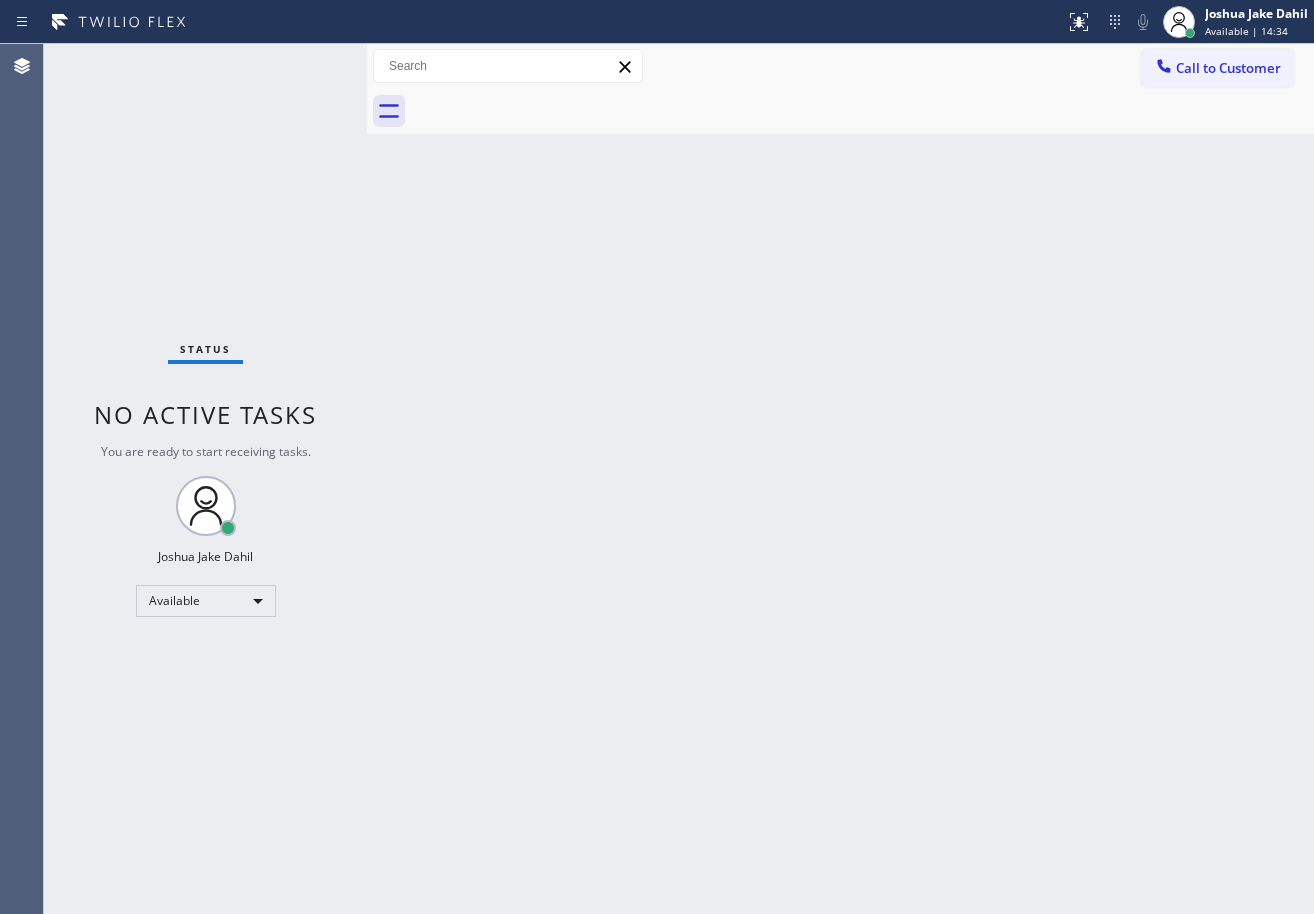 click on "Status   No active tasks     You are ready to start receiving tasks.   [FIRST] [LAST] Available" at bounding box center [205, 479] 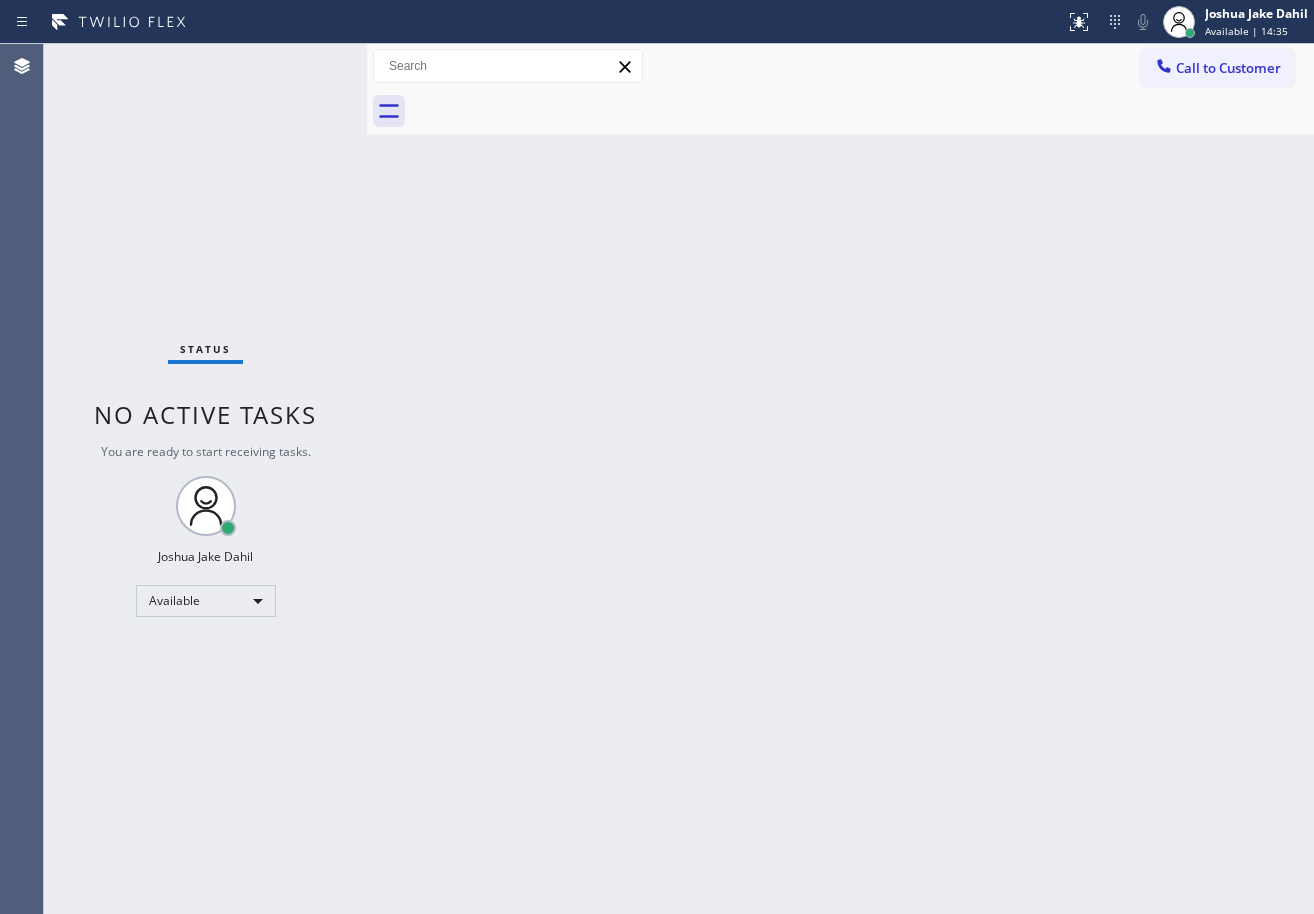 click on "Status   No active tasks     You are ready to start receiving tasks.   [FIRST] [LAST] Available" at bounding box center [205, 479] 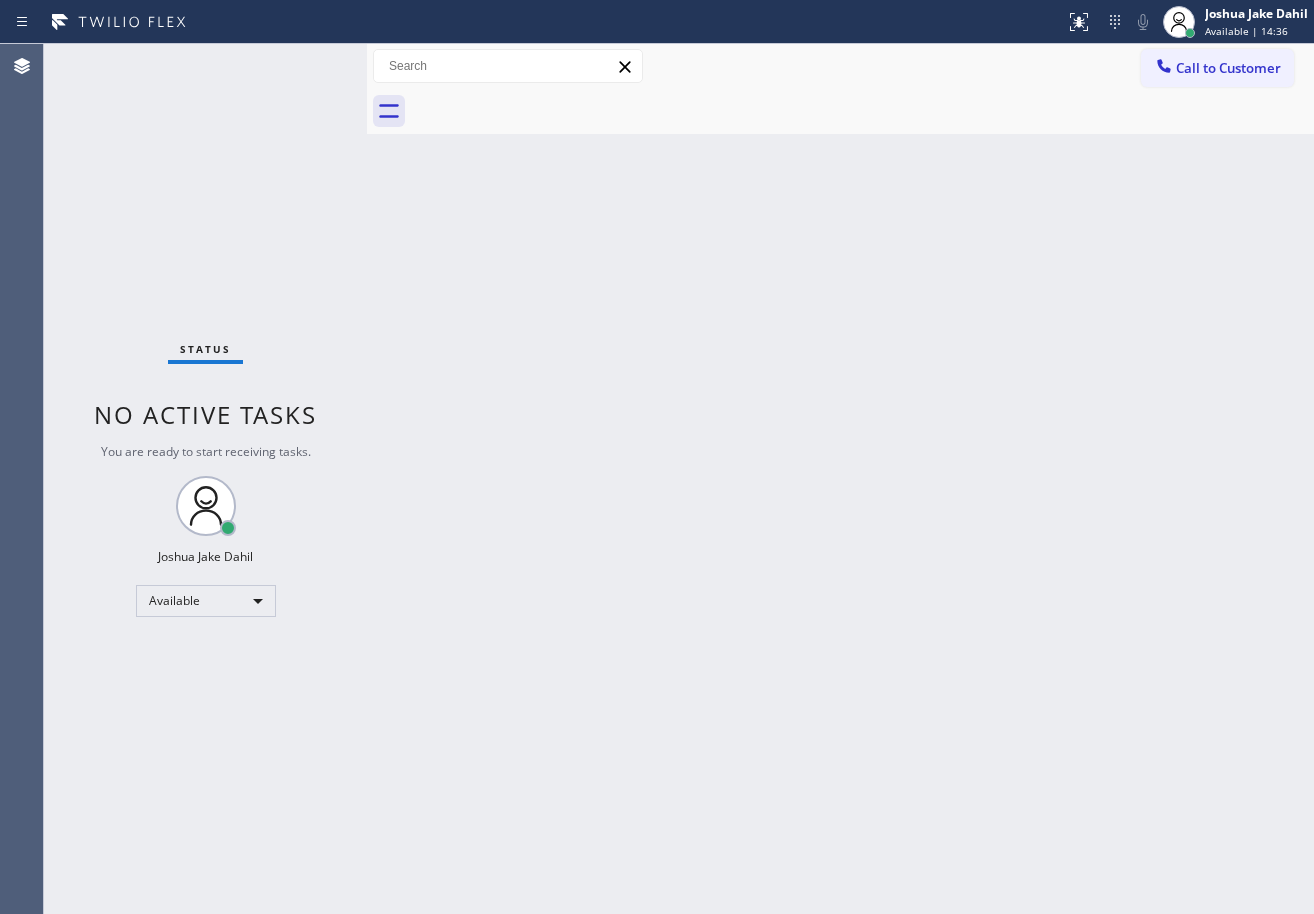 click on "Status   No active tasks     You are ready to start receiving tasks.   [FIRST] [LAST] Available" at bounding box center (205, 479) 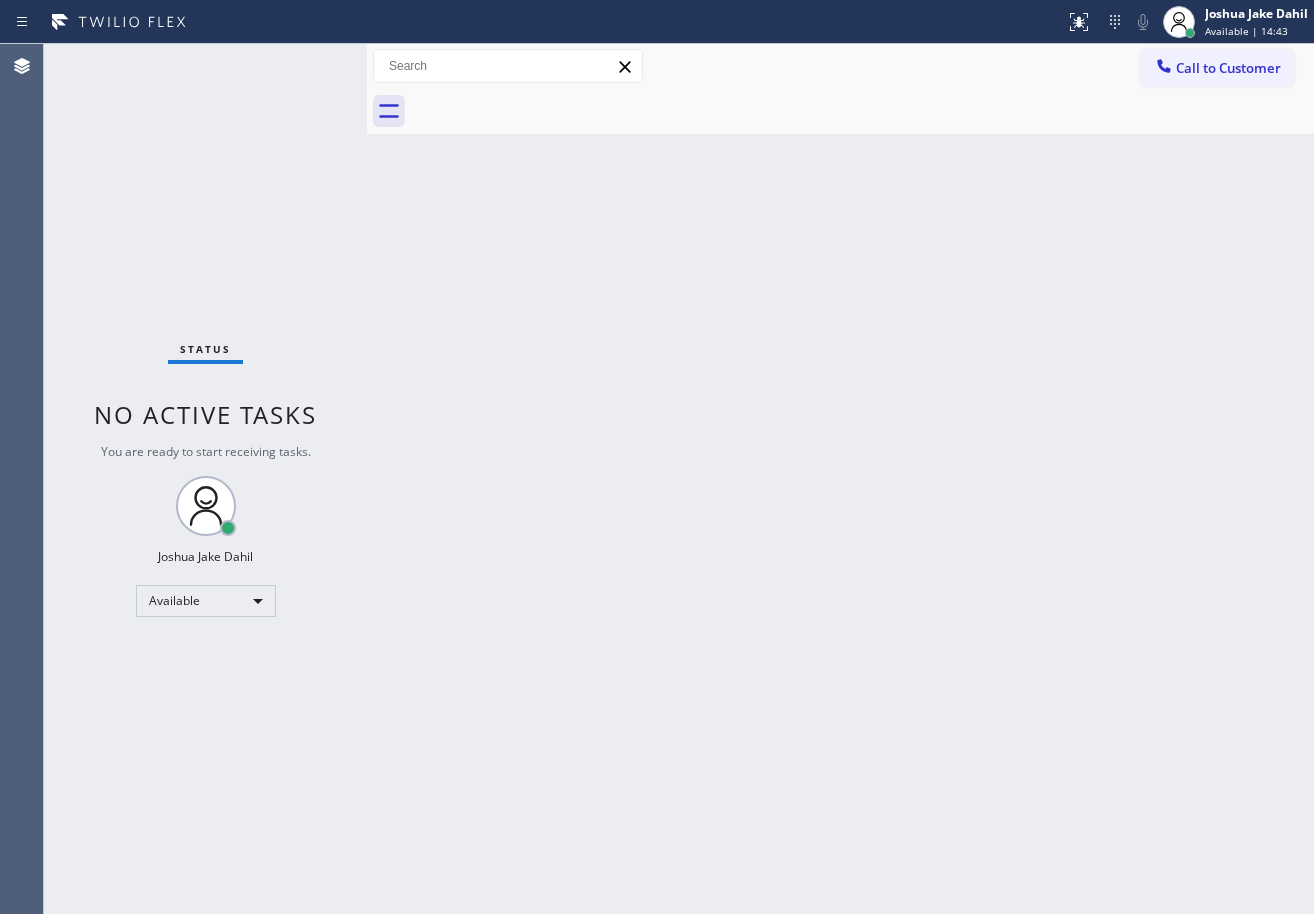 click on "Status   No active tasks     You are ready to start receiving tasks.   [FIRST] [LAST] Available" at bounding box center (205, 479) 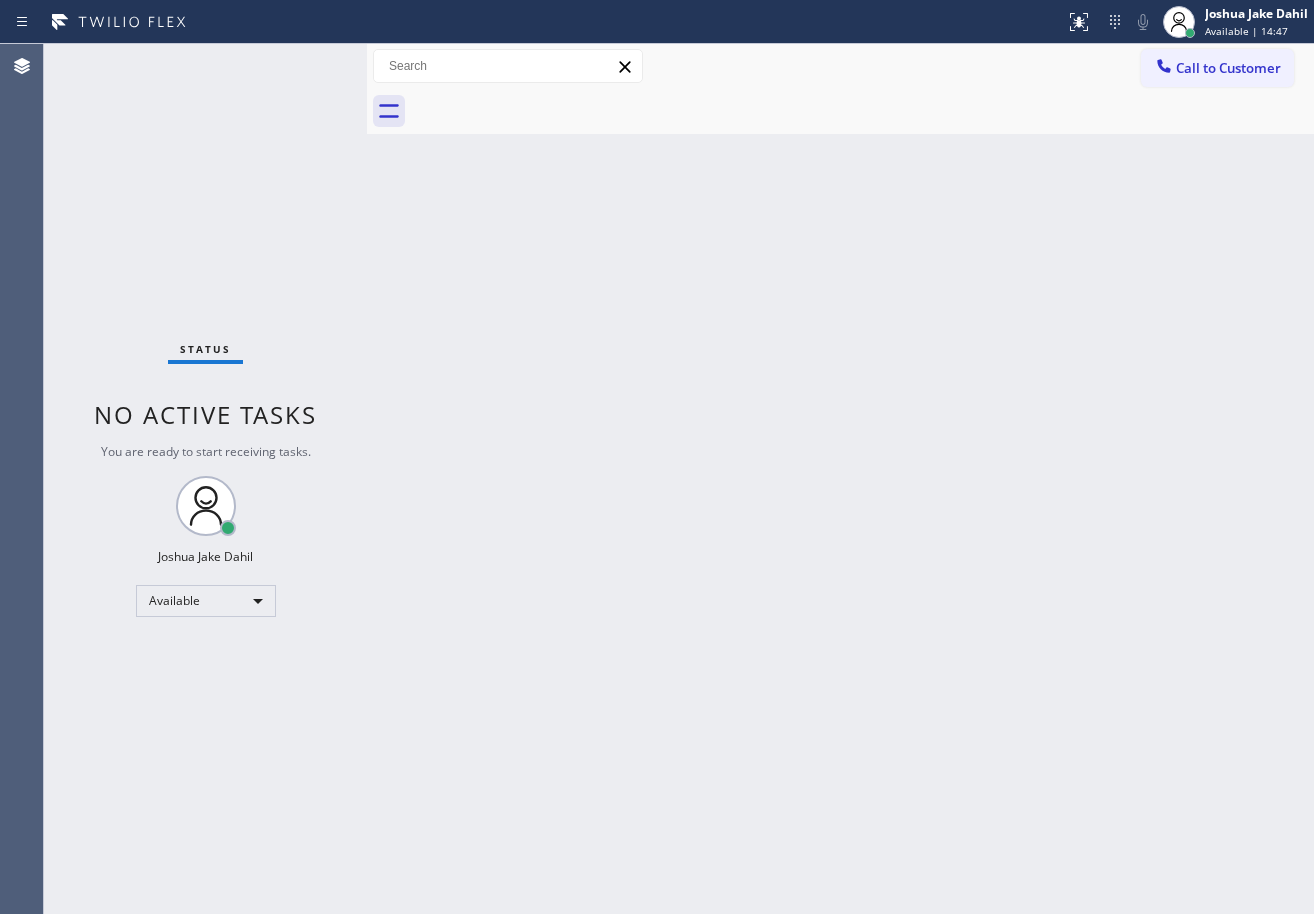 click on "Status   No active tasks     You are ready to start receiving tasks.   [FIRST] [LAST] Available" at bounding box center [205, 479] 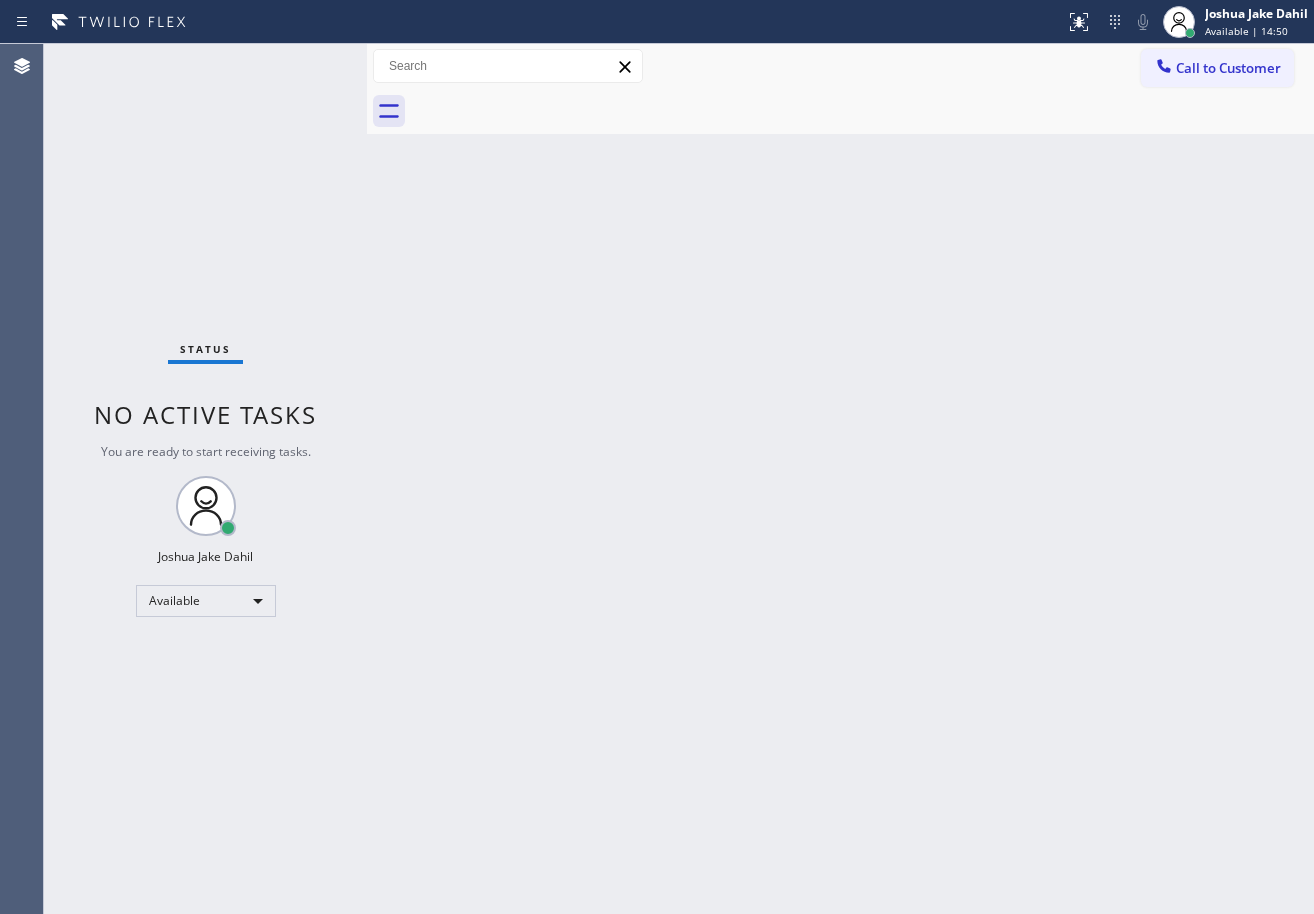 click on "Back to Dashboard Change Sender ID Customers Technicians Select a contact Outbound call Technician Search Technician Your caller id phone number Your caller id phone number Call Technician info Name   Phone none Address none Change Sender ID HVAC [PHONE] 5 Star Appliance [PHONE] Appliance Repair [PHONE] Plumbing [PHONE] Air Duct Cleaning [PHONE]  Electricians [PHONE] Cancel Change Check personal SMS Reset Change No tabs Call to Customer Outbound call Location Long Beach HVAC Your caller id phone number ([PHONE]) Customer number Call Outbound call Technician Search Technician Your caller id phone number Your caller id phone number Call" at bounding box center [840, 479] 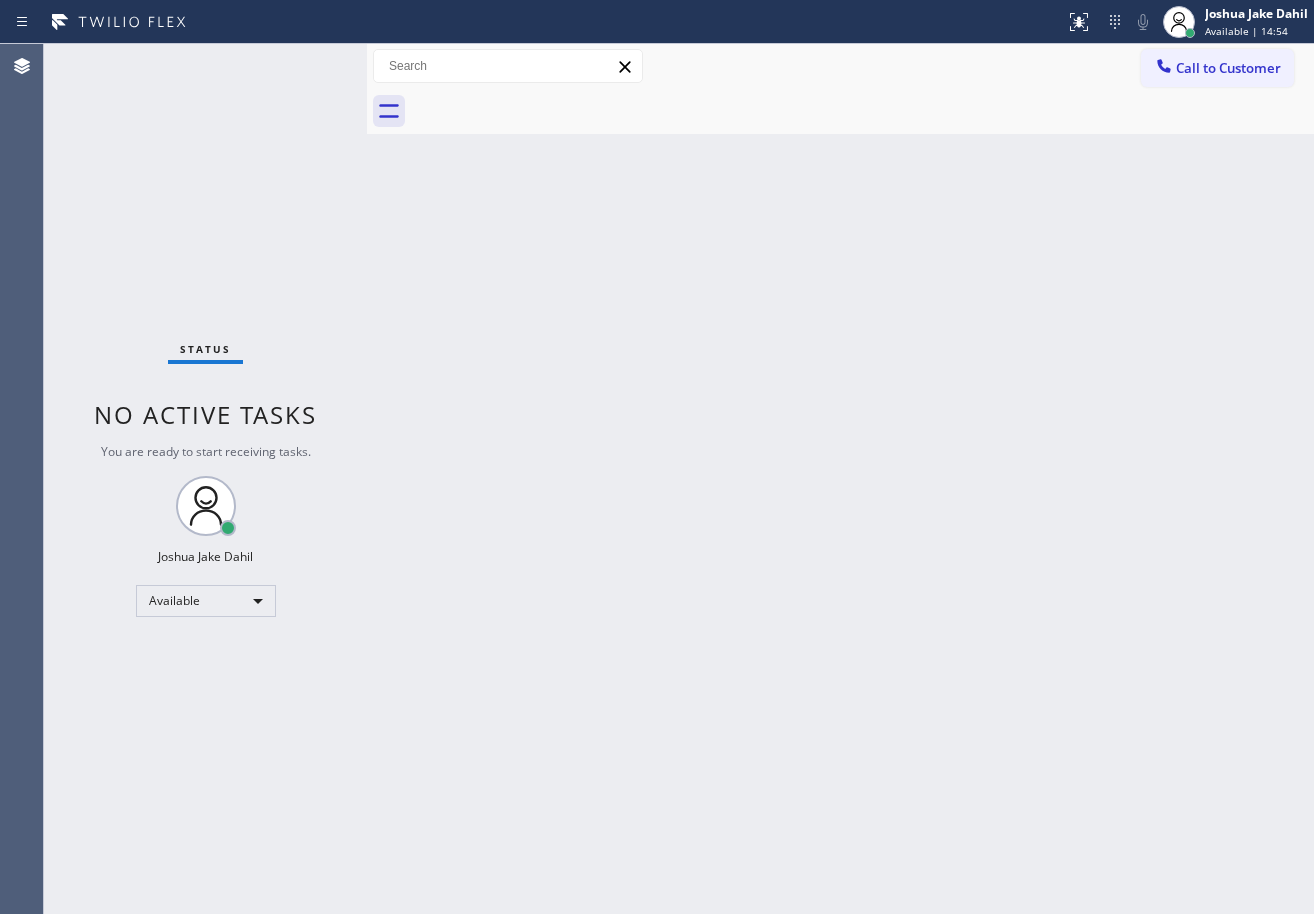 click on "Status   No active tasks     You are ready to start receiving tasks.   [FIRST] [LAST] Available" at bounding box center (205, 479) 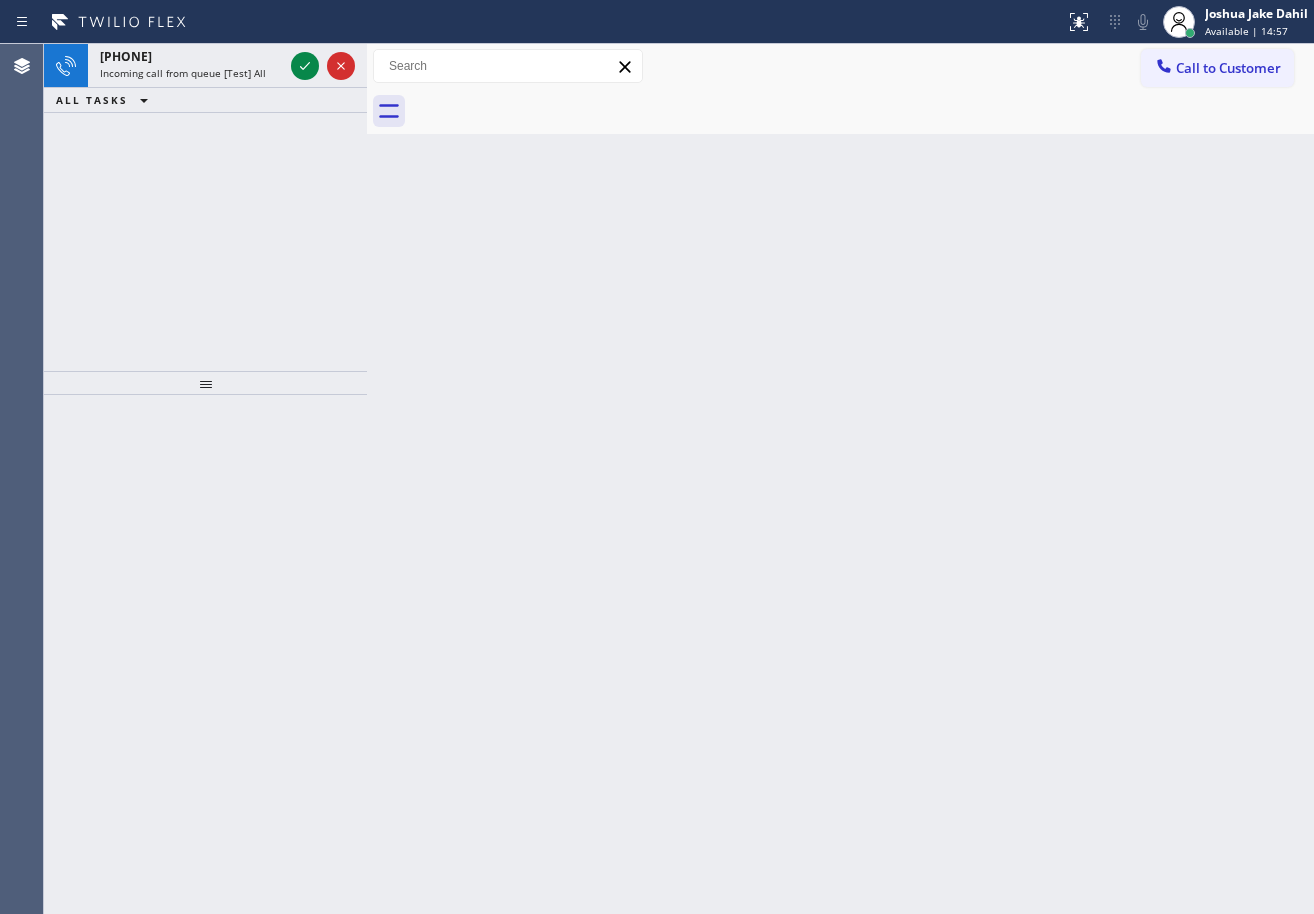 click 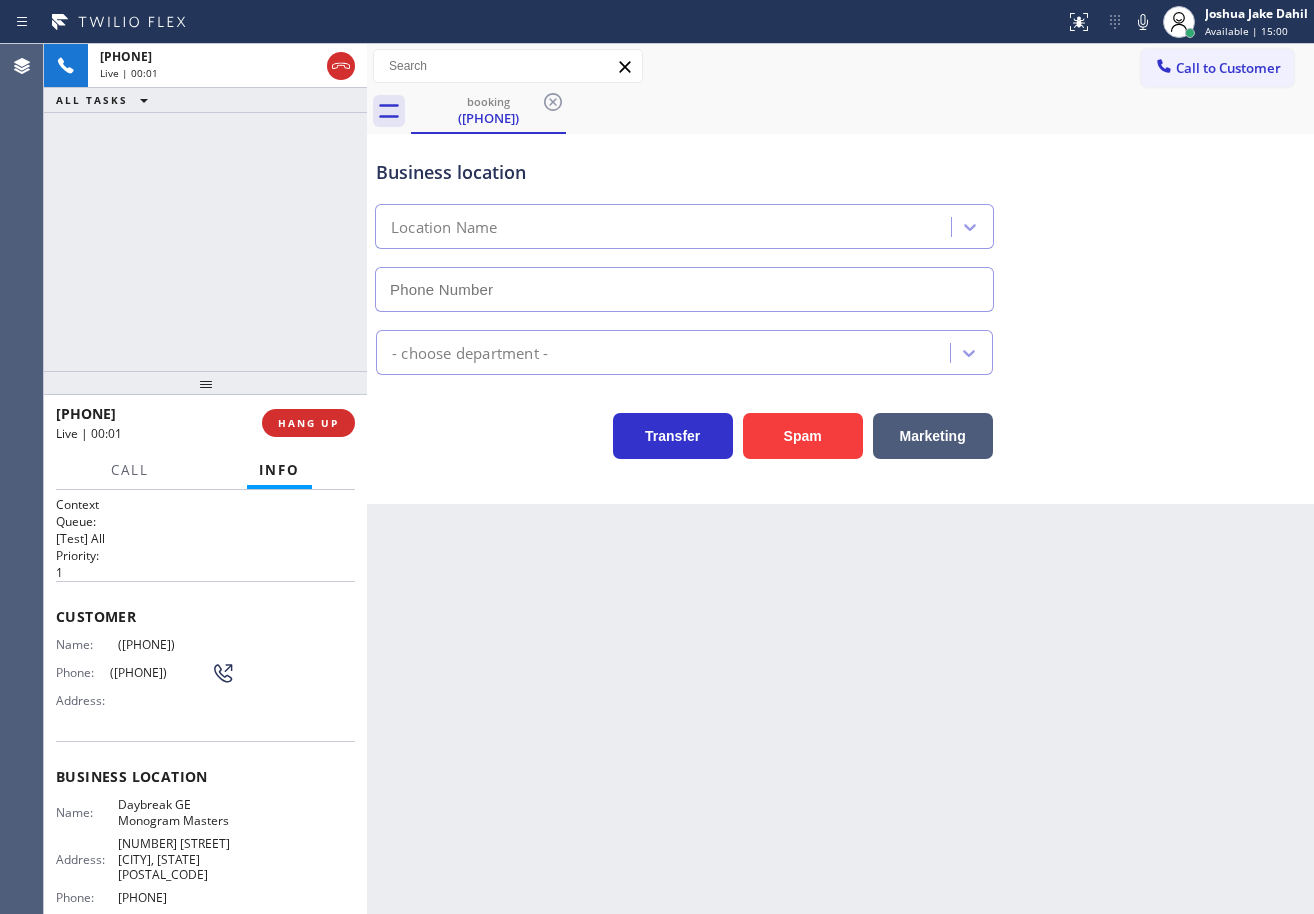 type on "[PHONE]" 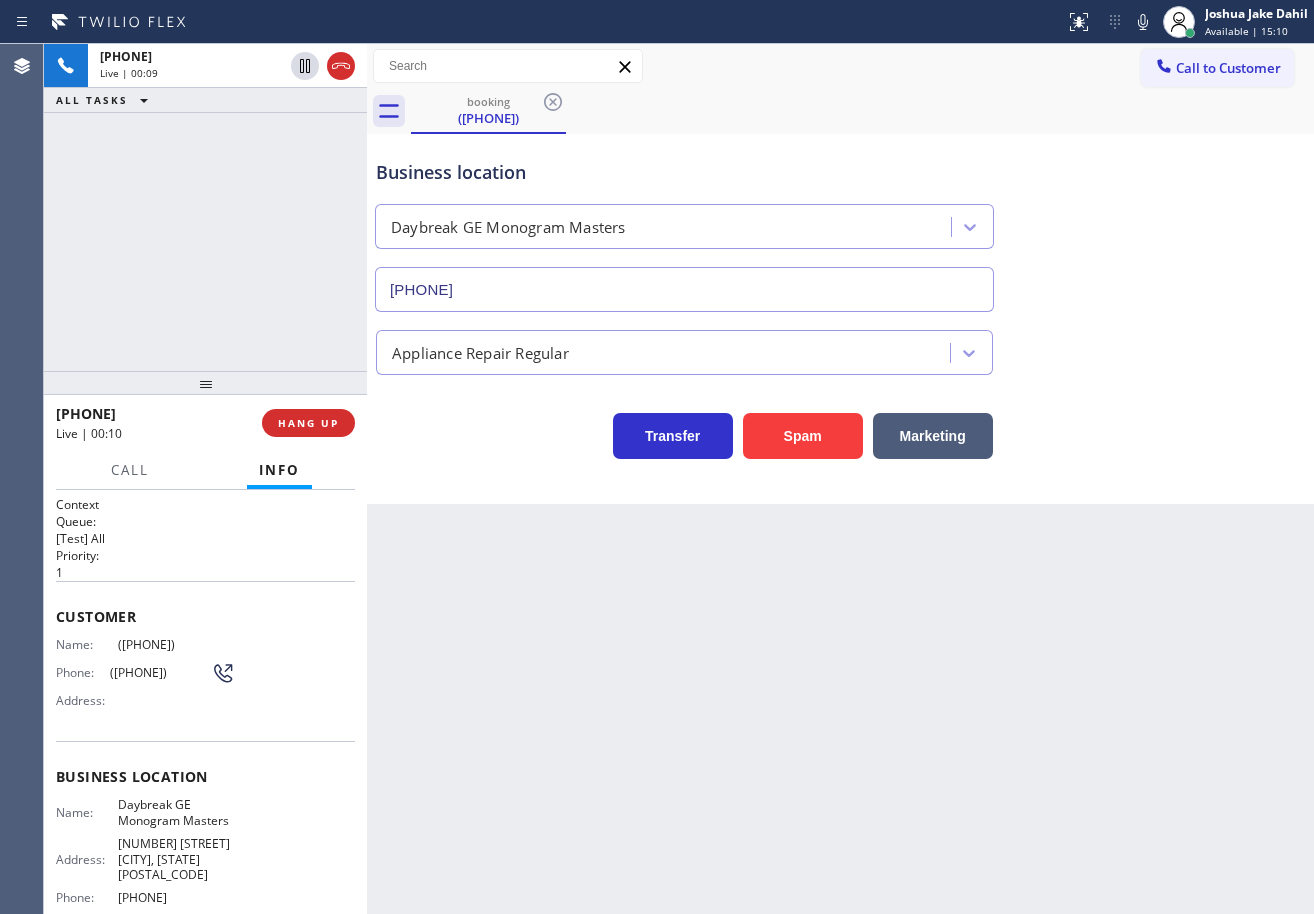 click on "Back to Dashboard Change Sender ID Customers Technicians Select a contact Outbound call Technician Search Technician Your caller id phone number Your caller id phone number Call Technician info Name   Phone none Address none Change Sender ID HVAC +1[PHONE] 5 Star Appliance +1[PHONE] Appliance Repair +1[PHONE] Plumbing +1[PHONE] Air Duct Cleaning +1[PHONE]  Electricians +1[PHONE] Cancel Change Check personal SMS Reset Change booking [PHONE] Call to Customer Outbound call Location Long Beach HVAC Your caller id phone number [PHONE] Customer number Call Outbound call Technician Search Technician Your caller id phone number Your caller id phone number Call booking [PHONE] Business location Daybreak GE Monogram Masters [PHONE] Appliance Repair Regular Transfer Spam Marketing" at bounding box center (840, 479) 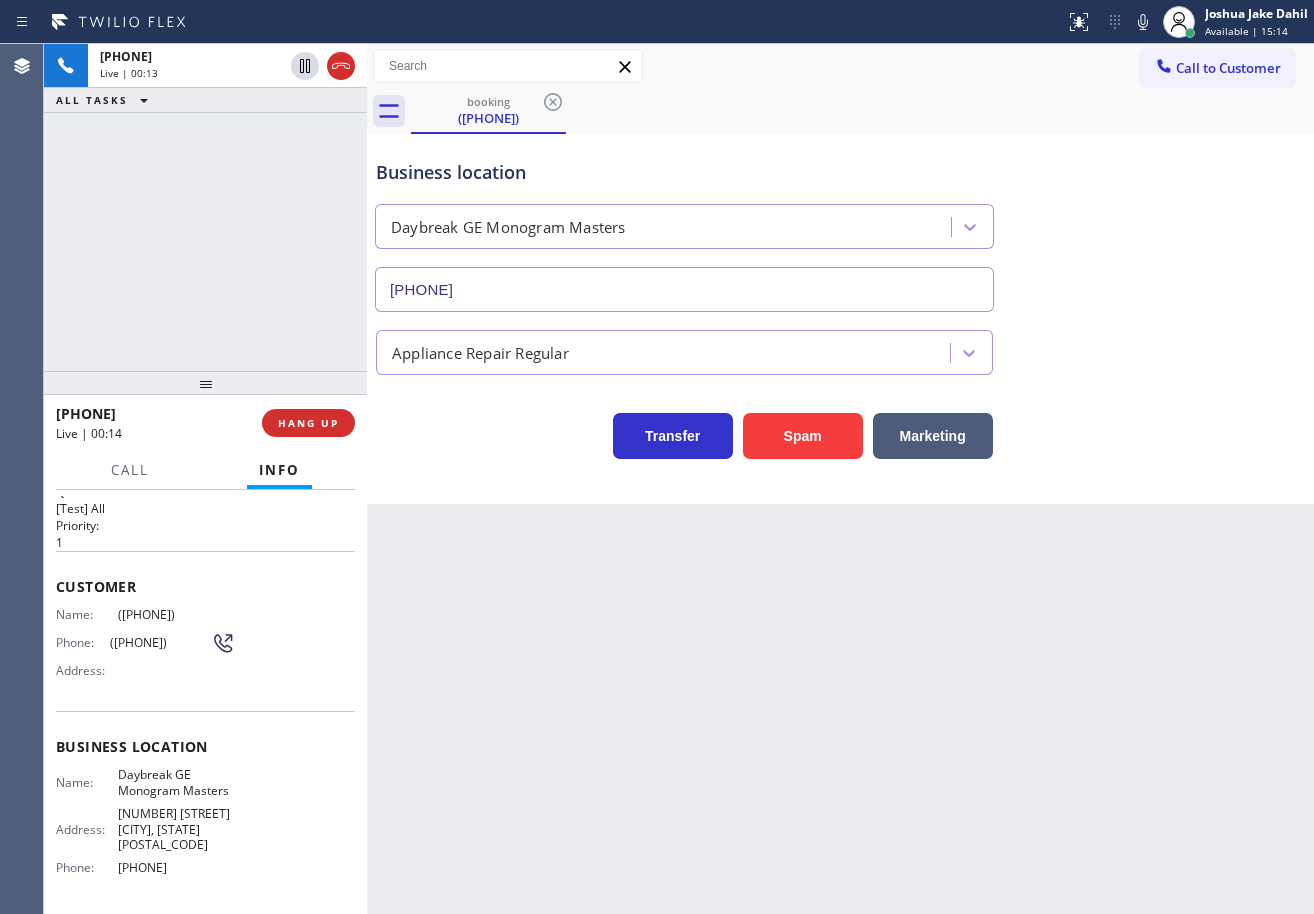 scroll, scrollTop: 0, scrollLeft: 0, axis: both 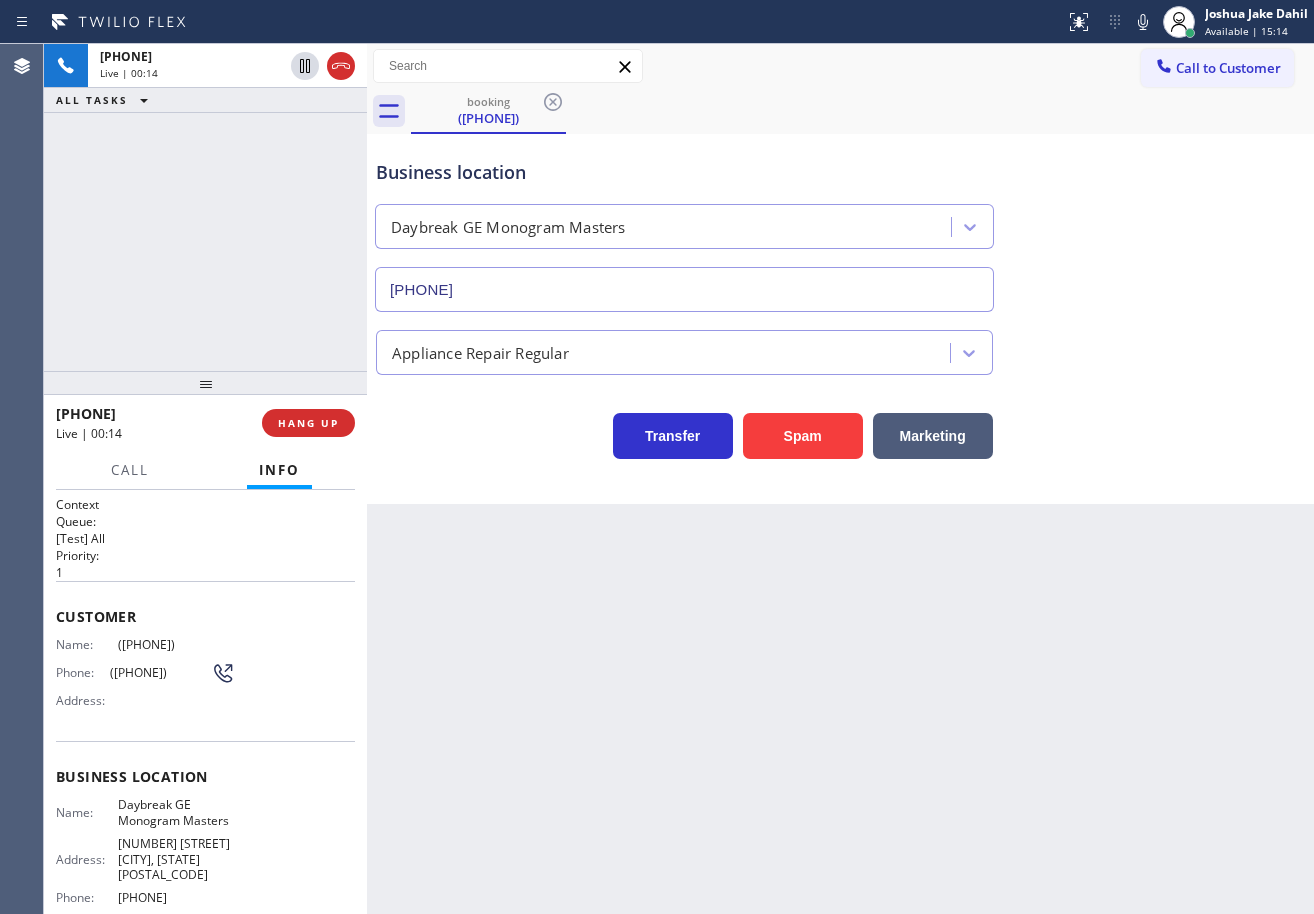 click on "[PHONE] Live | 00:14 ALL TASKS ALL TASKS ACTIVE TASKS TASKS IN WRAP UP" at bounding box center [205, 207] 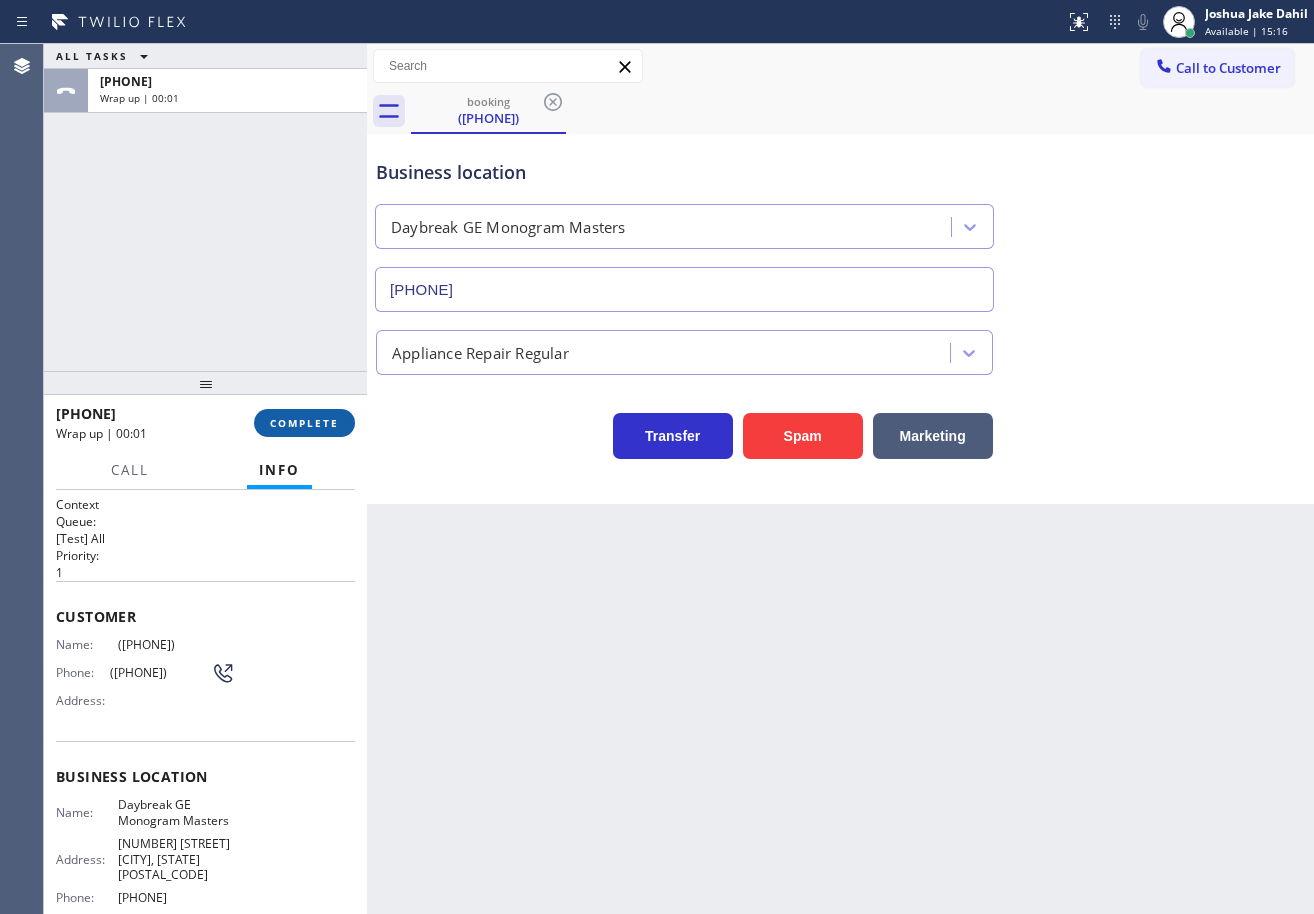 click on "COMPLETE" at bounding box center [304, 423] 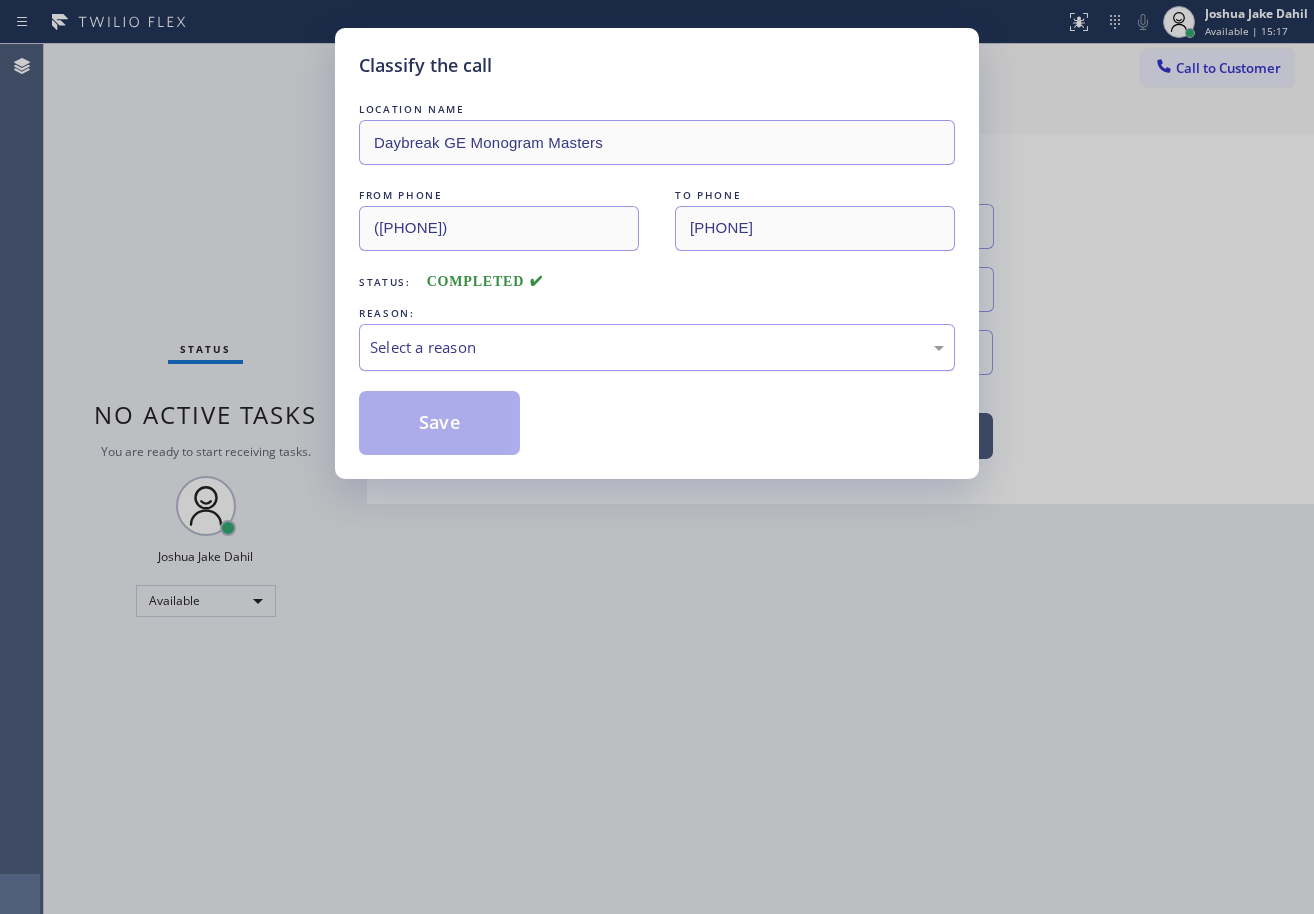 click on "Select a reason" at bounding box center (657, 347) 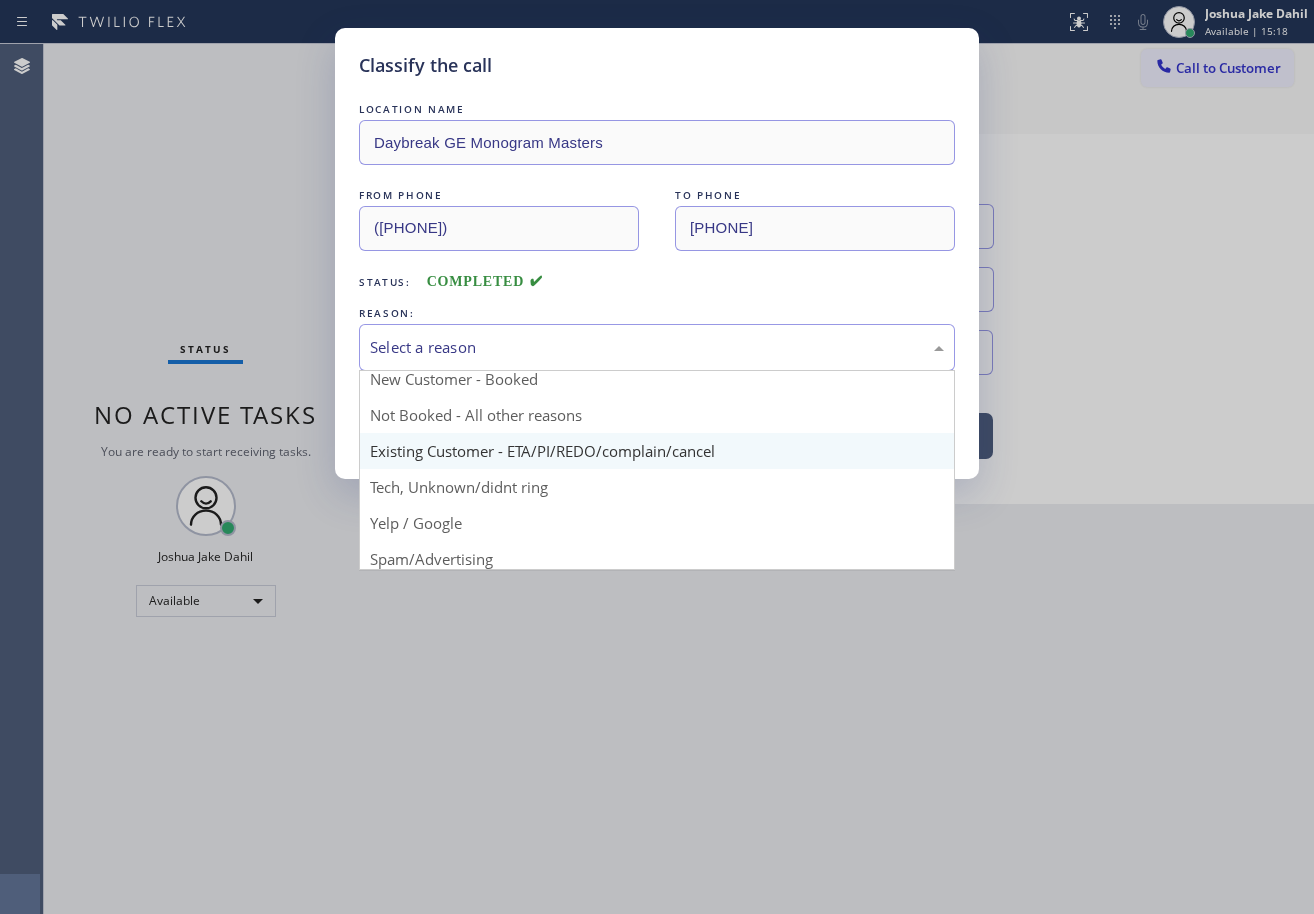 scroll, scrollTop: 0, scrollLeft: 0, axis: both 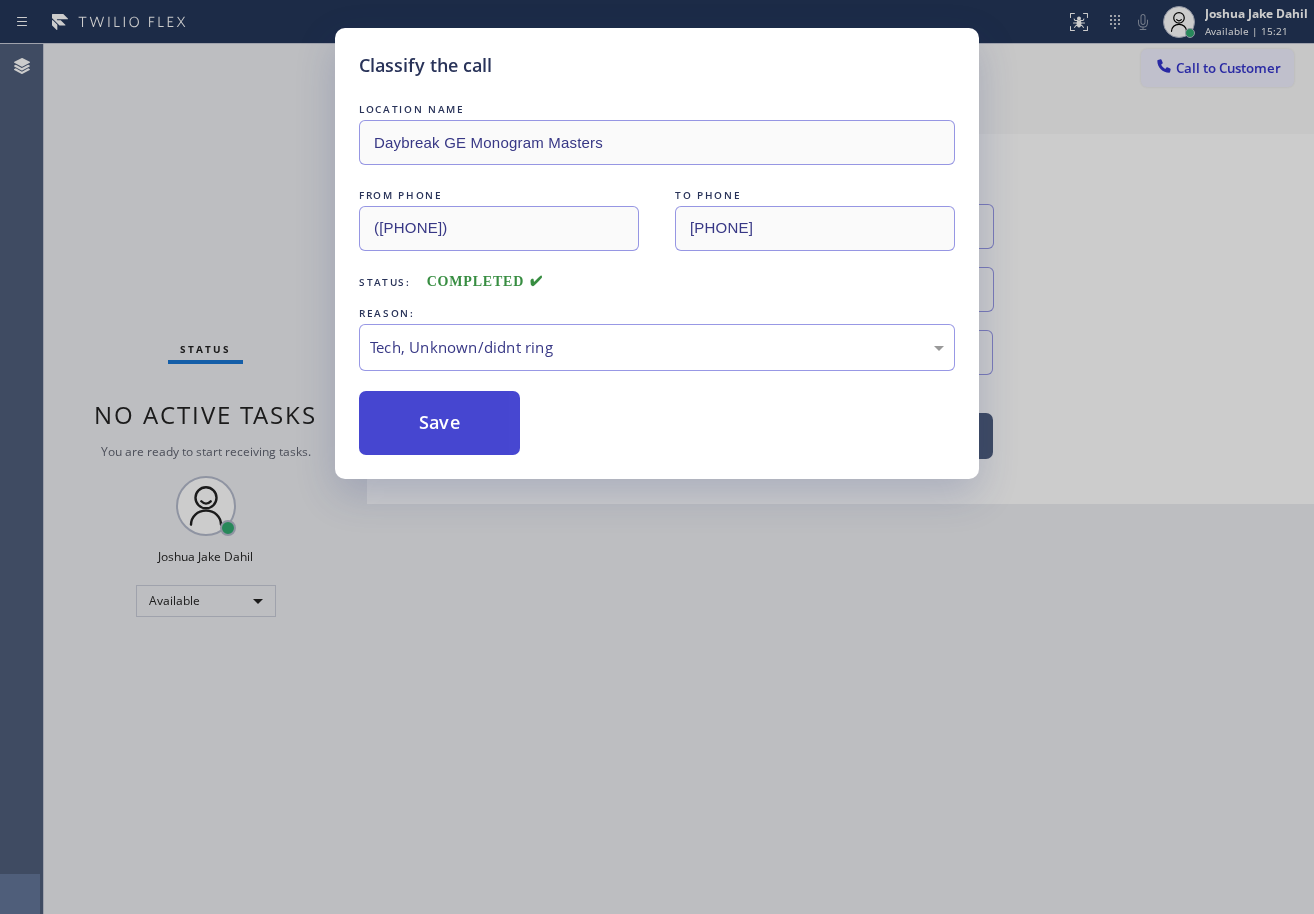 click on "Save" at bounding box center (439, 423) 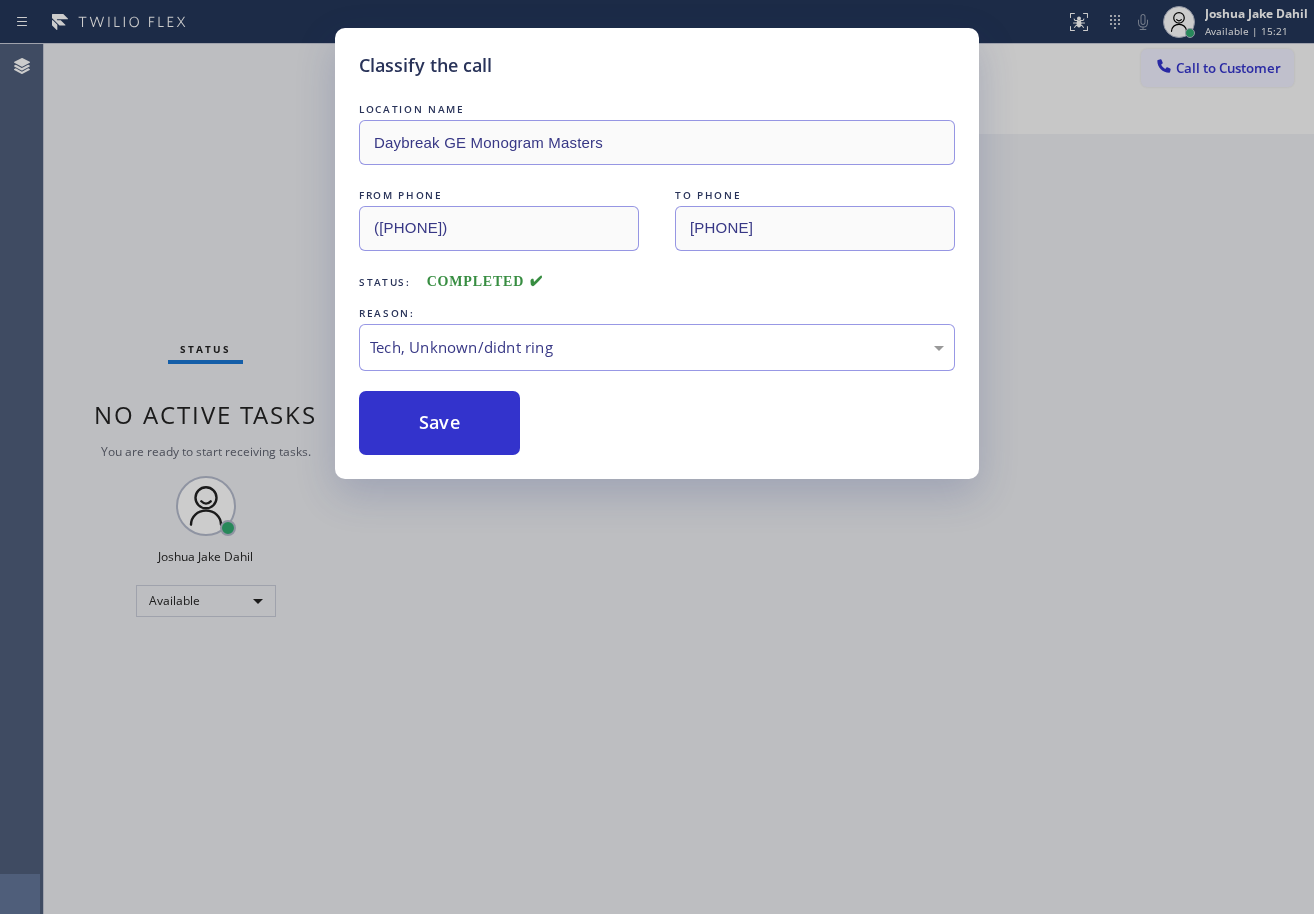 drag, startPoint x: 570, startPoint y: 667, endPoint x: 574, endPoint y: 652, distance: 15.524175 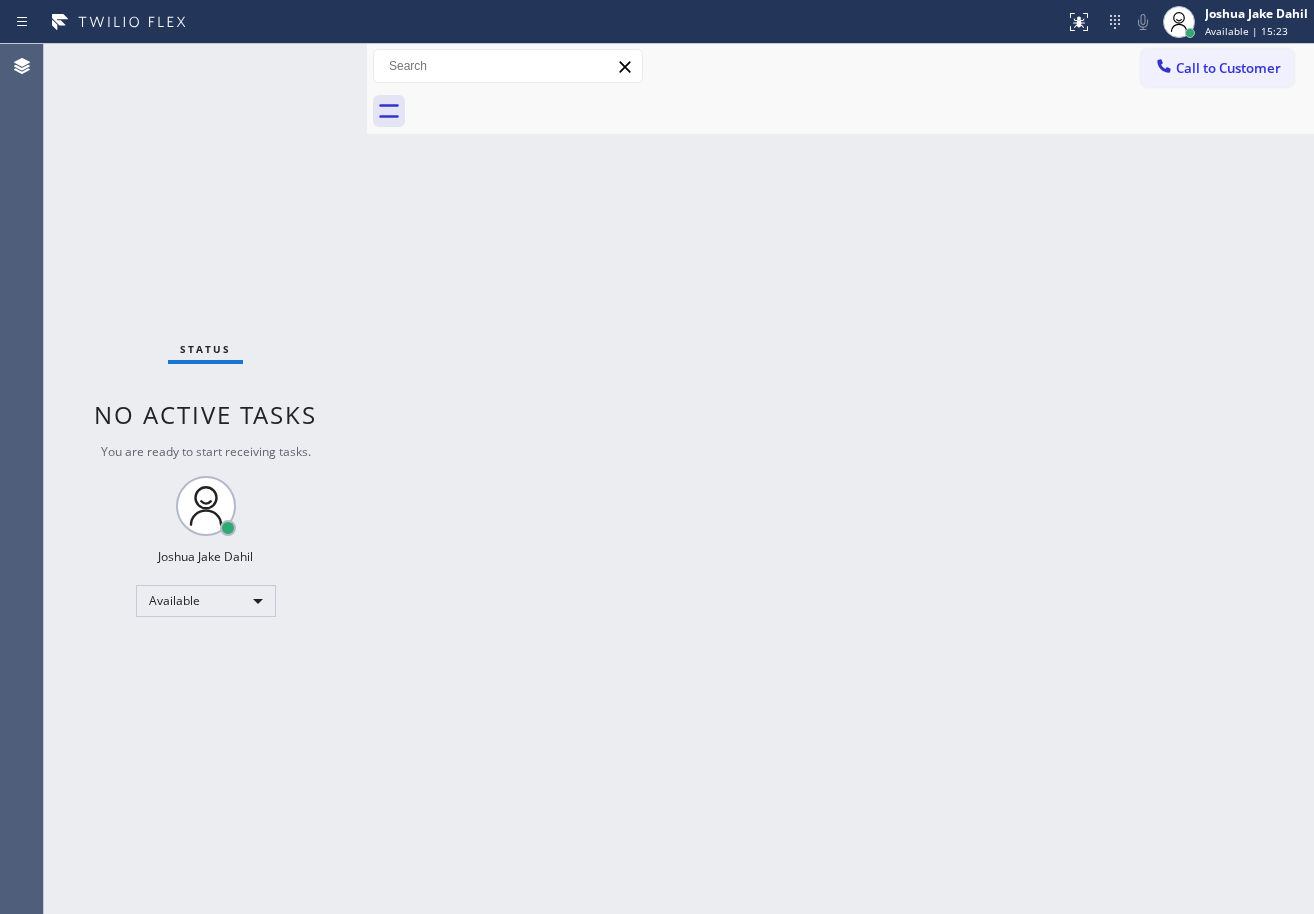 click on "Status   No active tasks     You are ready to start receiving tasks.   [FIRST] [LAST] Available" at bounding box center (205, 479) 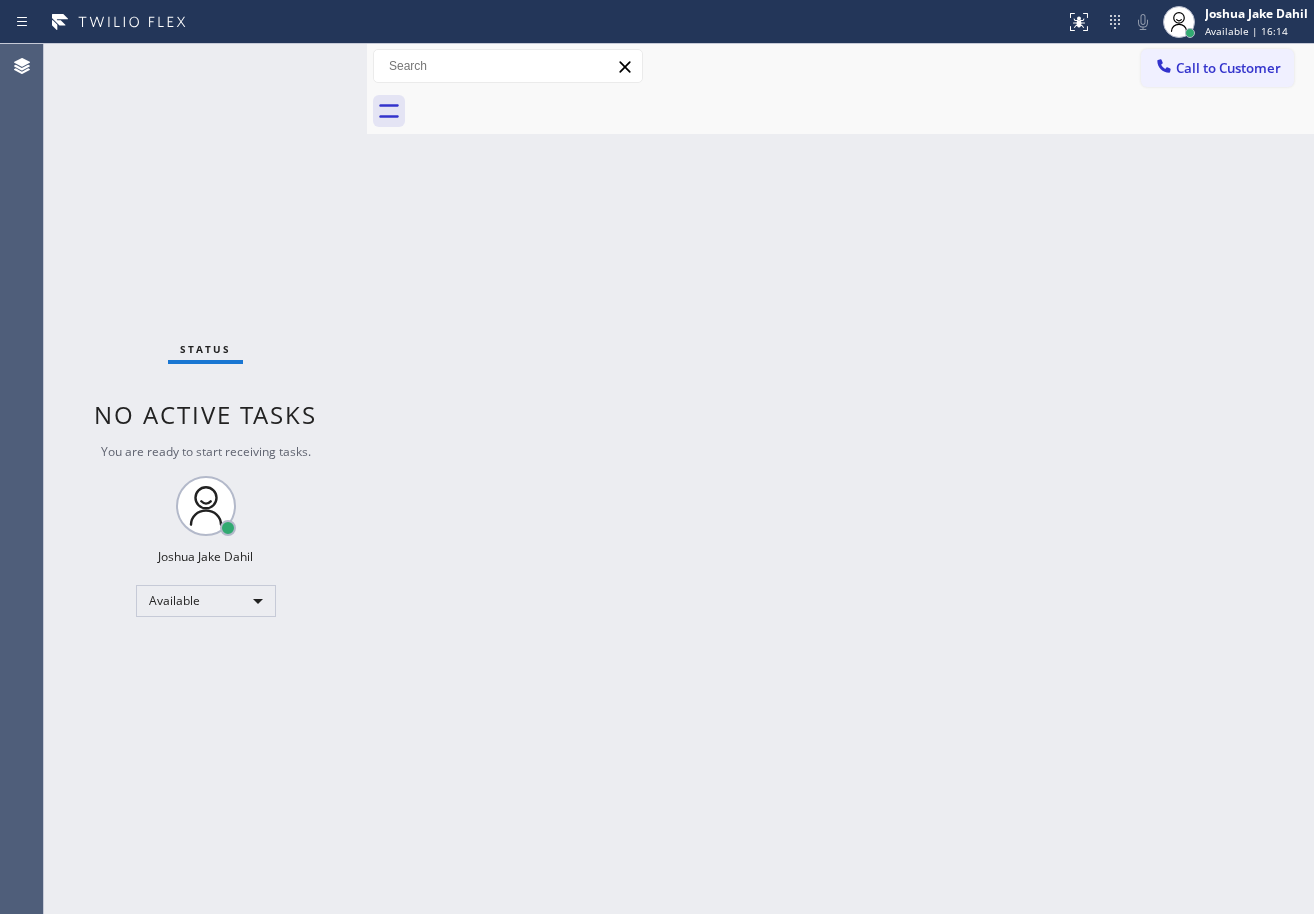 click on "Status   No active tasks     You are ready to start receiving tasks.   [FIRST] [LAST] Available" at bounding box center (205, 479) 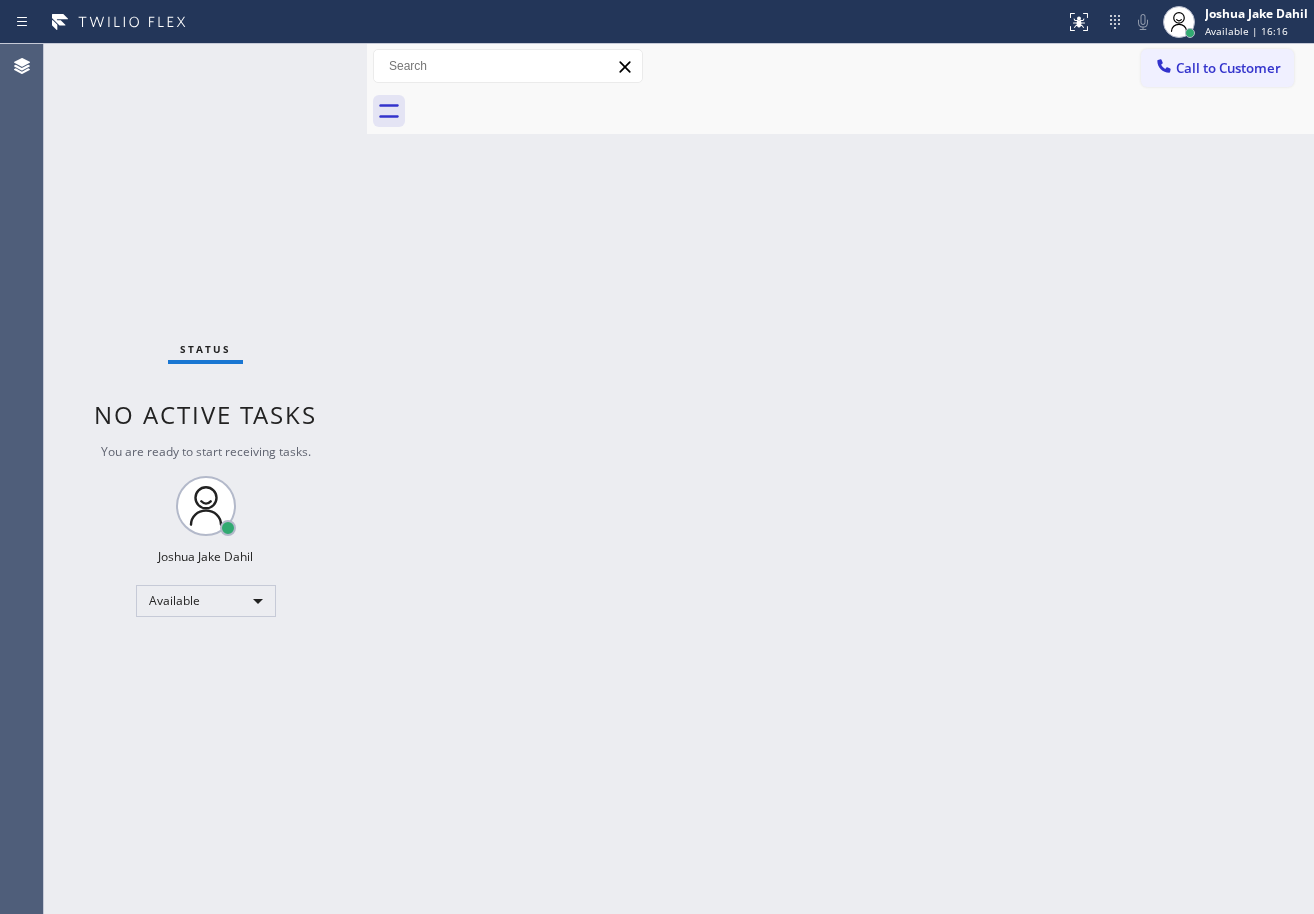 click on "Back to Dashboard Change Sender ID Customers Technicians Select a contact Outbound call Technician Search Technician Your caller id phone number Your caller id phone number Call Technician info Name   Phone none Address none Change Sender ID HVAC [PHONE] 5 Star Appliance [PHONE] Appliance Repair [PHONE] Plumbing [PHONE] Air Duct Cleaning [PHONE]  Electricians [PHONE] Cancel Change Check personal SMS Reset Change No tabs Call to Customer Outbound call Location Long Beach HVAC Your caller id phone number ([PHONE]) Customer number Call Outbound call Technician Search Technician Your caller id phone number Your caller id phone number Call" at bounding box center (840, 479) 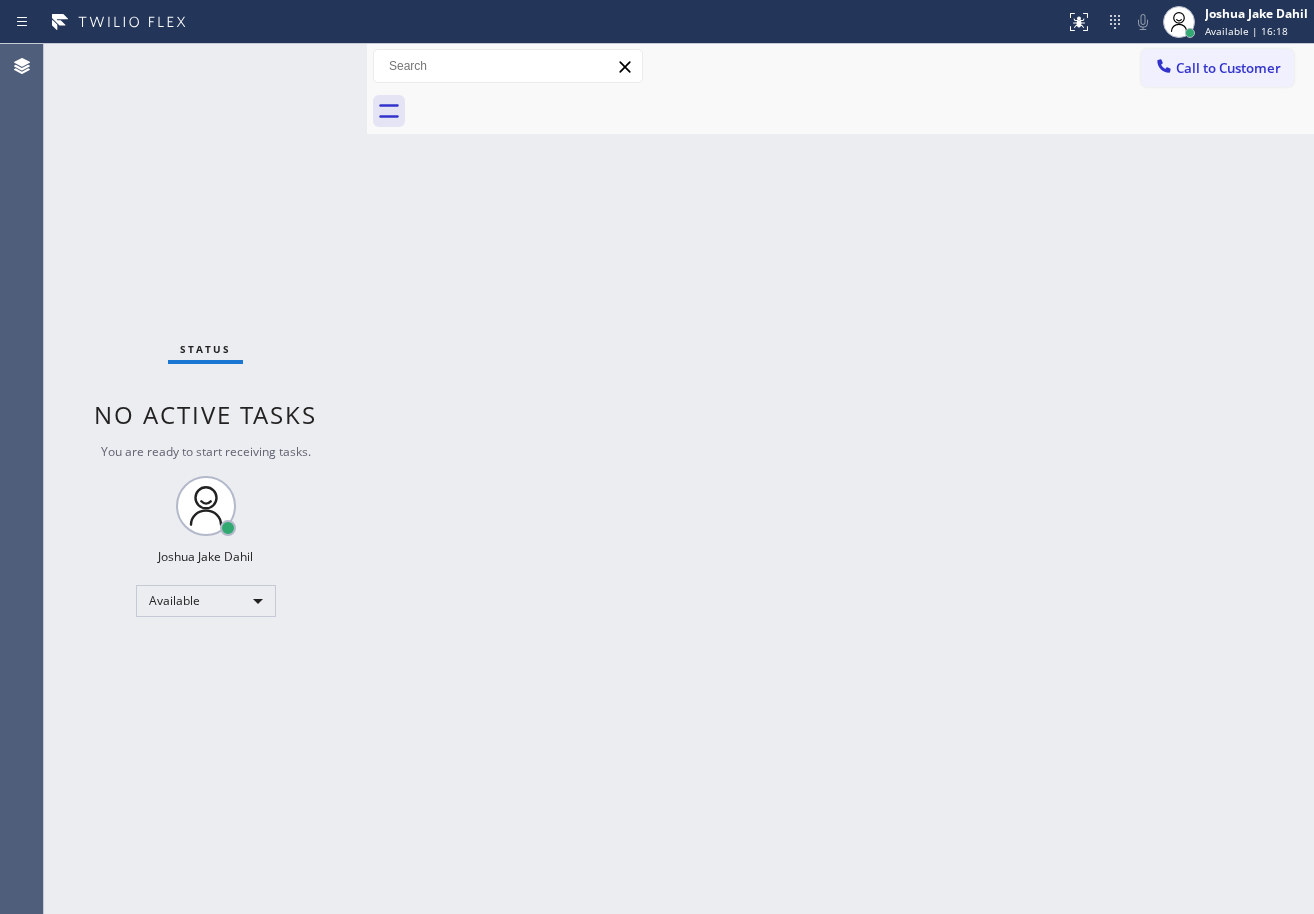 click on "Back to Dashboard Change Sender ID Customers Technicians Select a contact Outbound call Technician Search Technician Your caller id phone number Your caller id phone number Call Technician info Name   Phone none Address none Change Sender ID HVAC [PHONE] 5 Star Appliance [PHONE] Appliance Repair [PHONE] Plumbing [PHONE] Air Duct Cleaning [PHONE]  Electricians [PHONE] Cancel Change Check personal SMS Reset Change No tabs Call to Customer Outbound call Location Long Beach HVAC Your caller id phone number ([PHONE]) Customer number Call Outbound call Technician Search Technician Your caller id phone number Your caller id phone number Call" at bounding box center (840, 479) 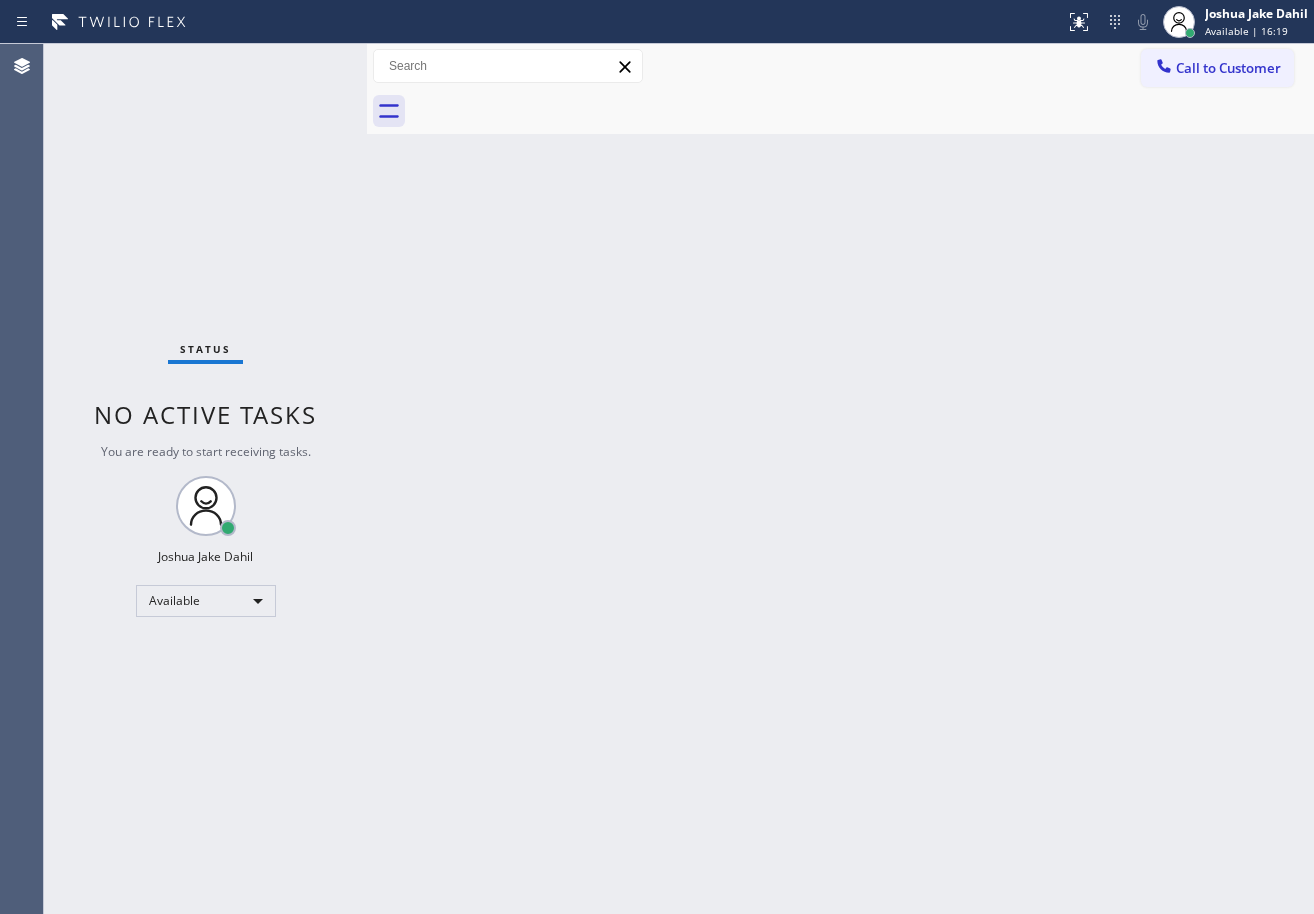 click on "Status   No active tasks     You are ready to start receiving tasks.   [FIRST] [LAST] Available" at bounding box center (205, 479) 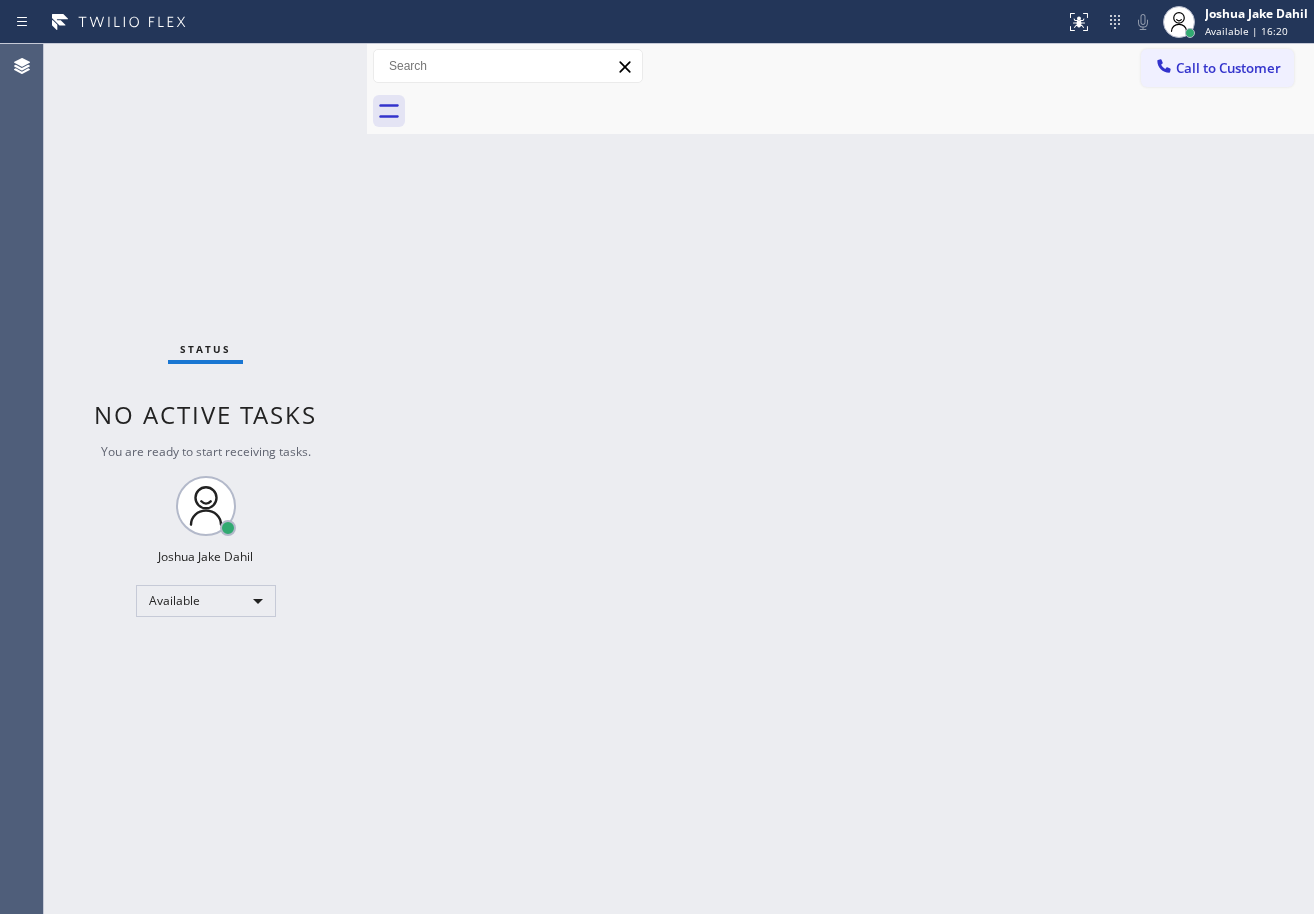 click on "Status   No active tasks     You are ready to start receiving tasks.   [FIRST] [LAST] Available" at bounding box center [205, 479] 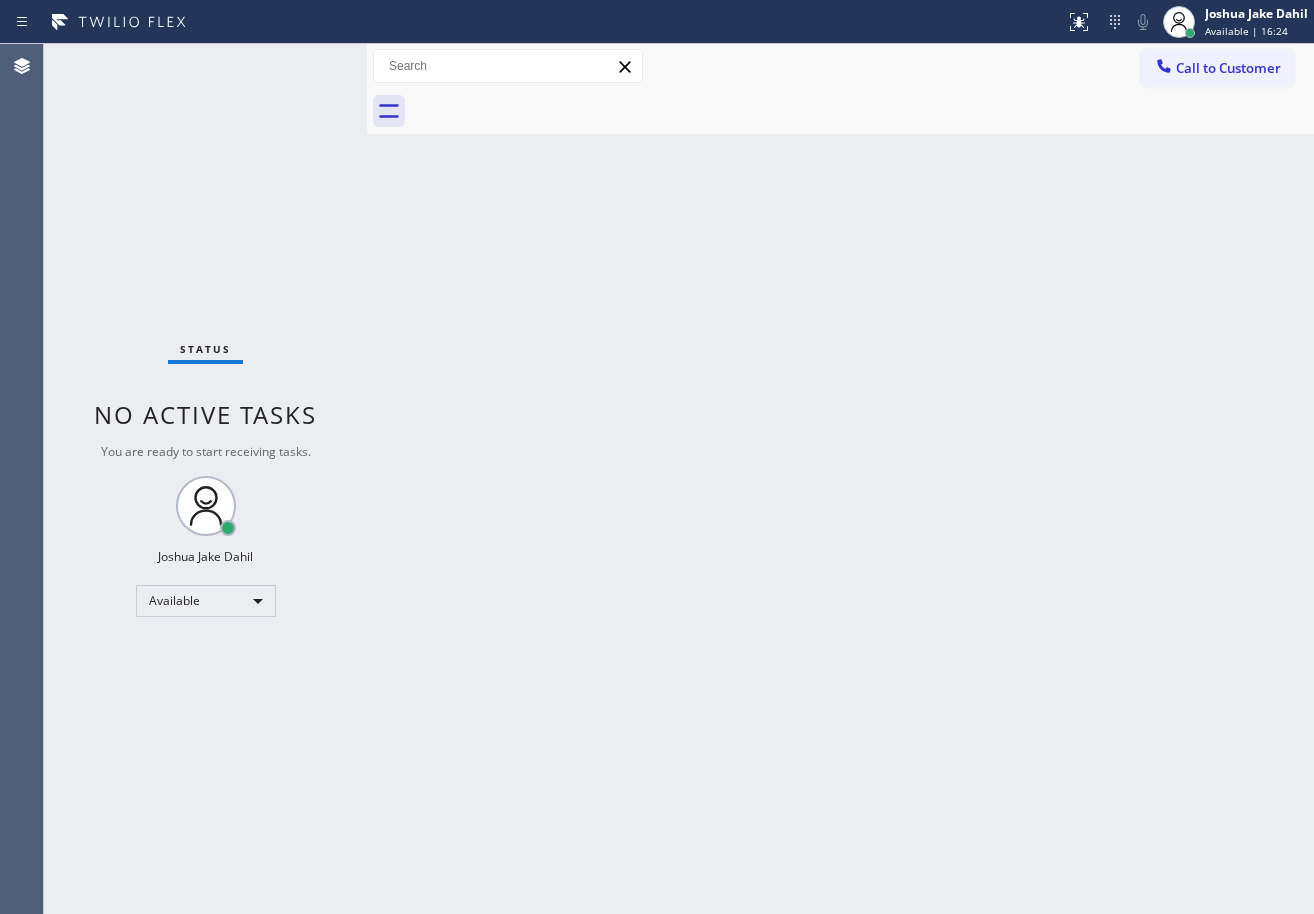 click on "Status   No active tasks     You are ready to start receiving tasks.   [FIRST] [LAST] Available" at bounding box center [205, 479] 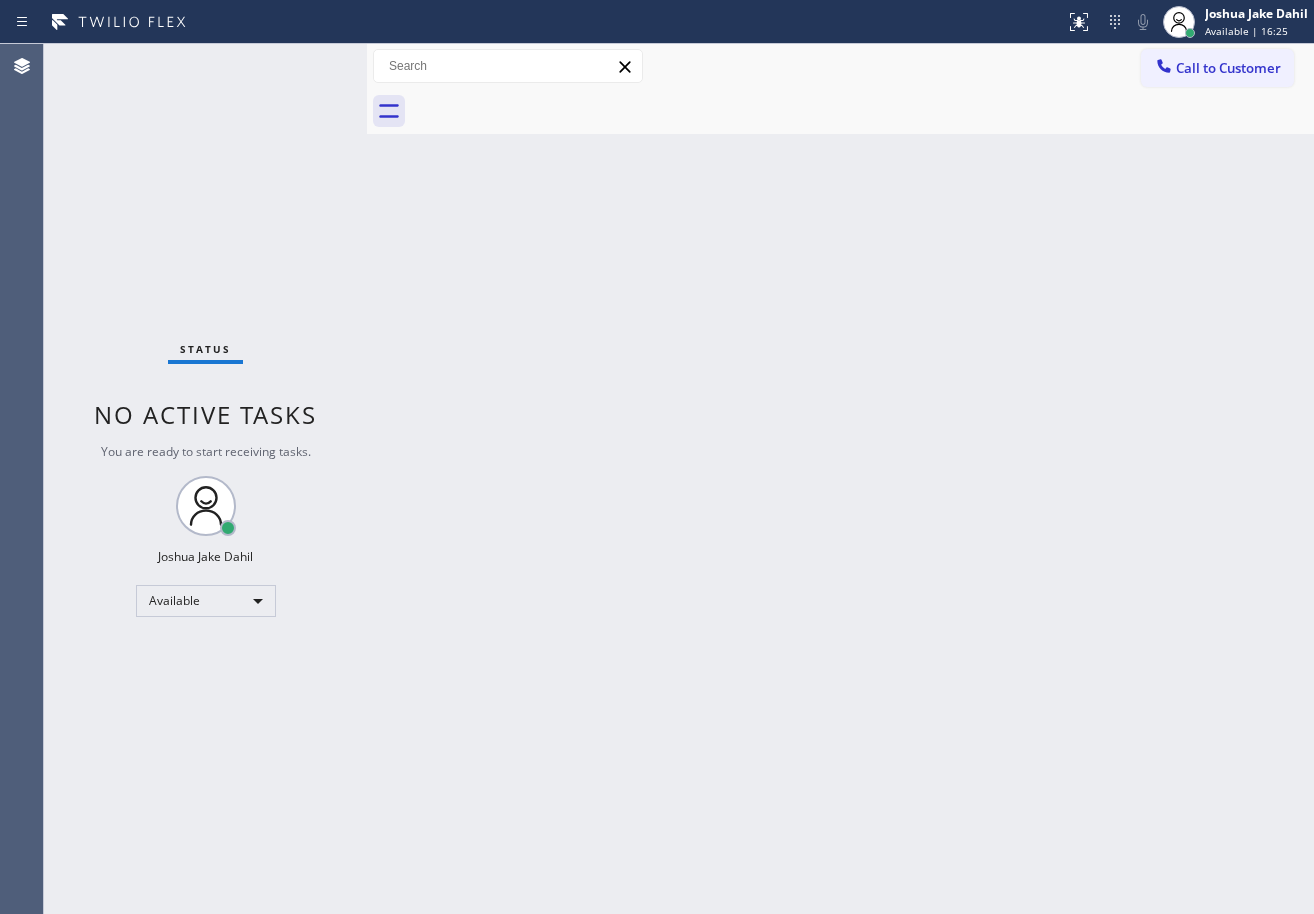 click on "Status   No active tasks     You are ready to start receiving tasks.   [FIRST] [LAST] Available" at bounding box center [205, 479] 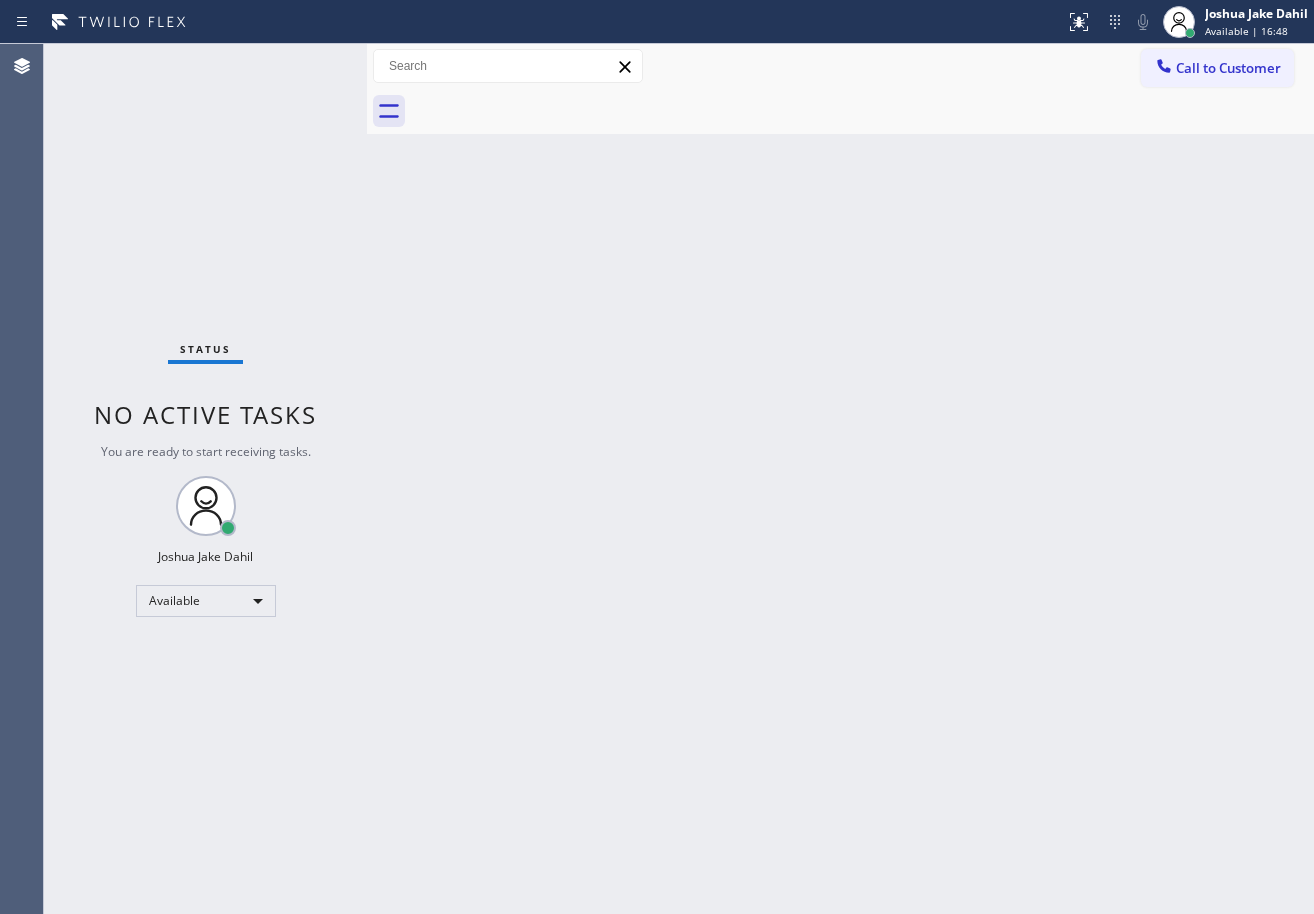 click on "Status   No active tasks     You are ready to start receiving tasks.   [FIRST] [LAST] Available" at bounding box center [205, 479] 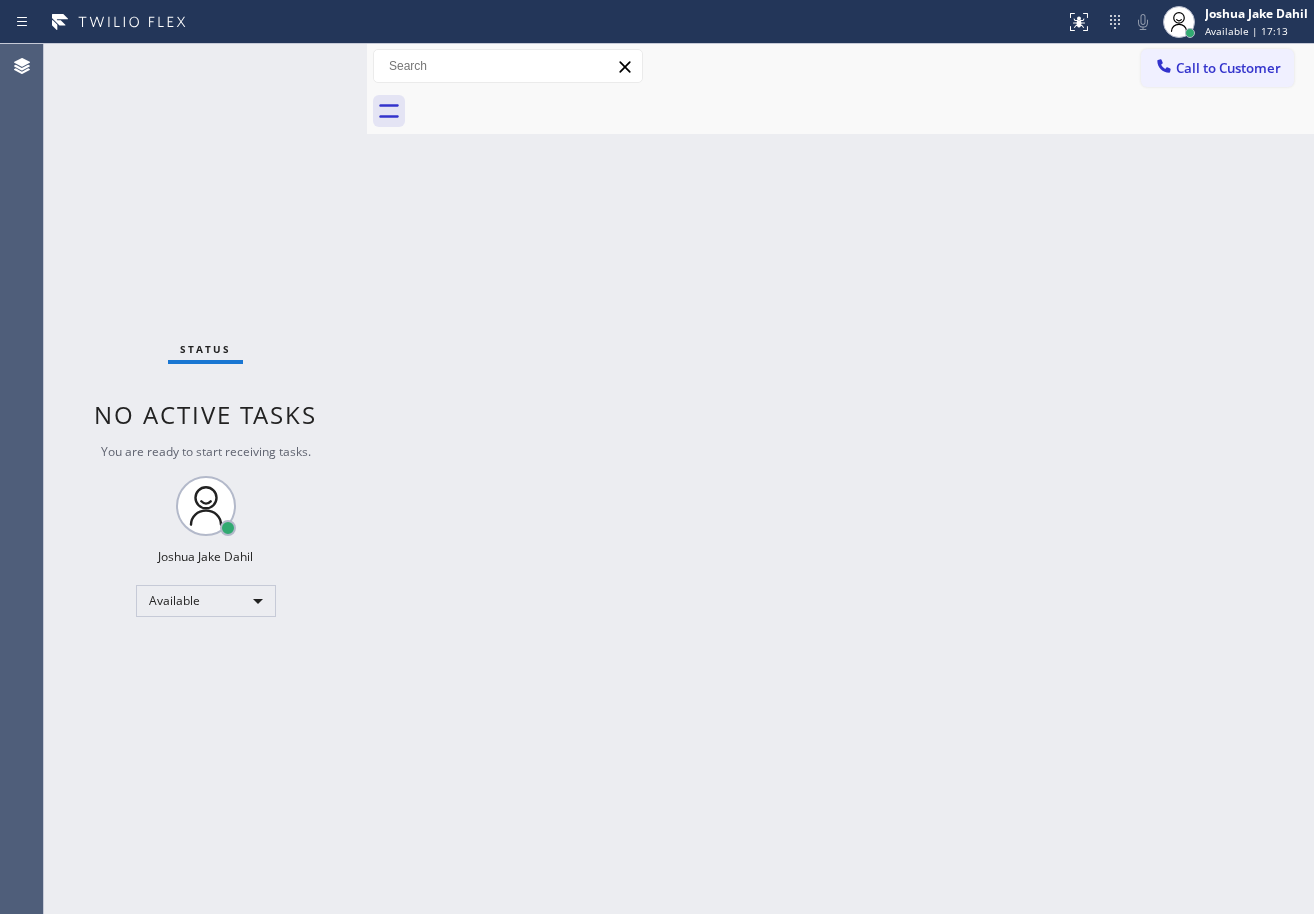 click on "Status   No active tasks     You are ready to start receiving tasks.   [FIRST] [LAST] Available" at bounding box center (205, 479) 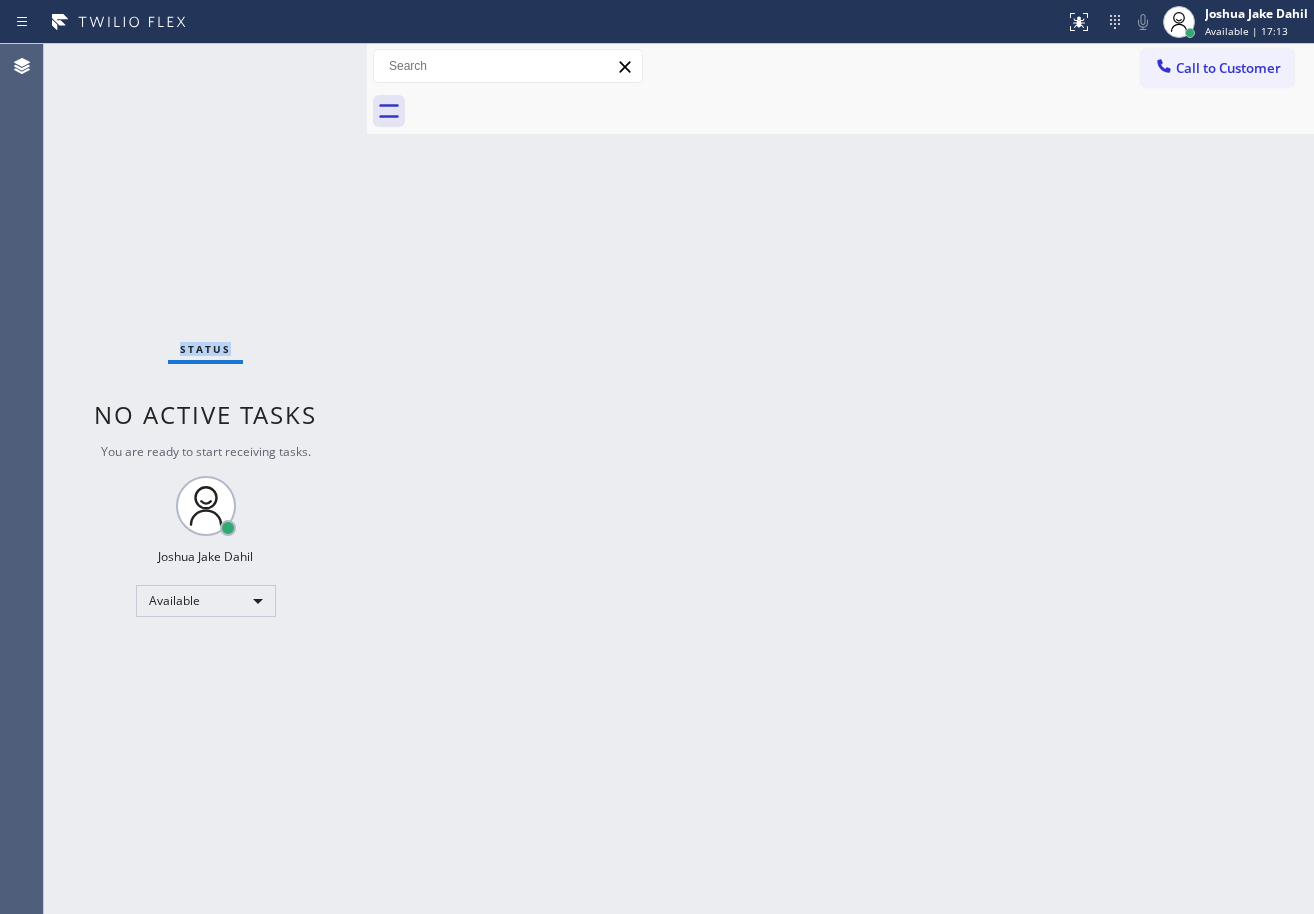 click on "Status   No active tasks     You are ready to start receiving tasks.   [FIRST] [LAST] Available" at bounding box center (205, 479) 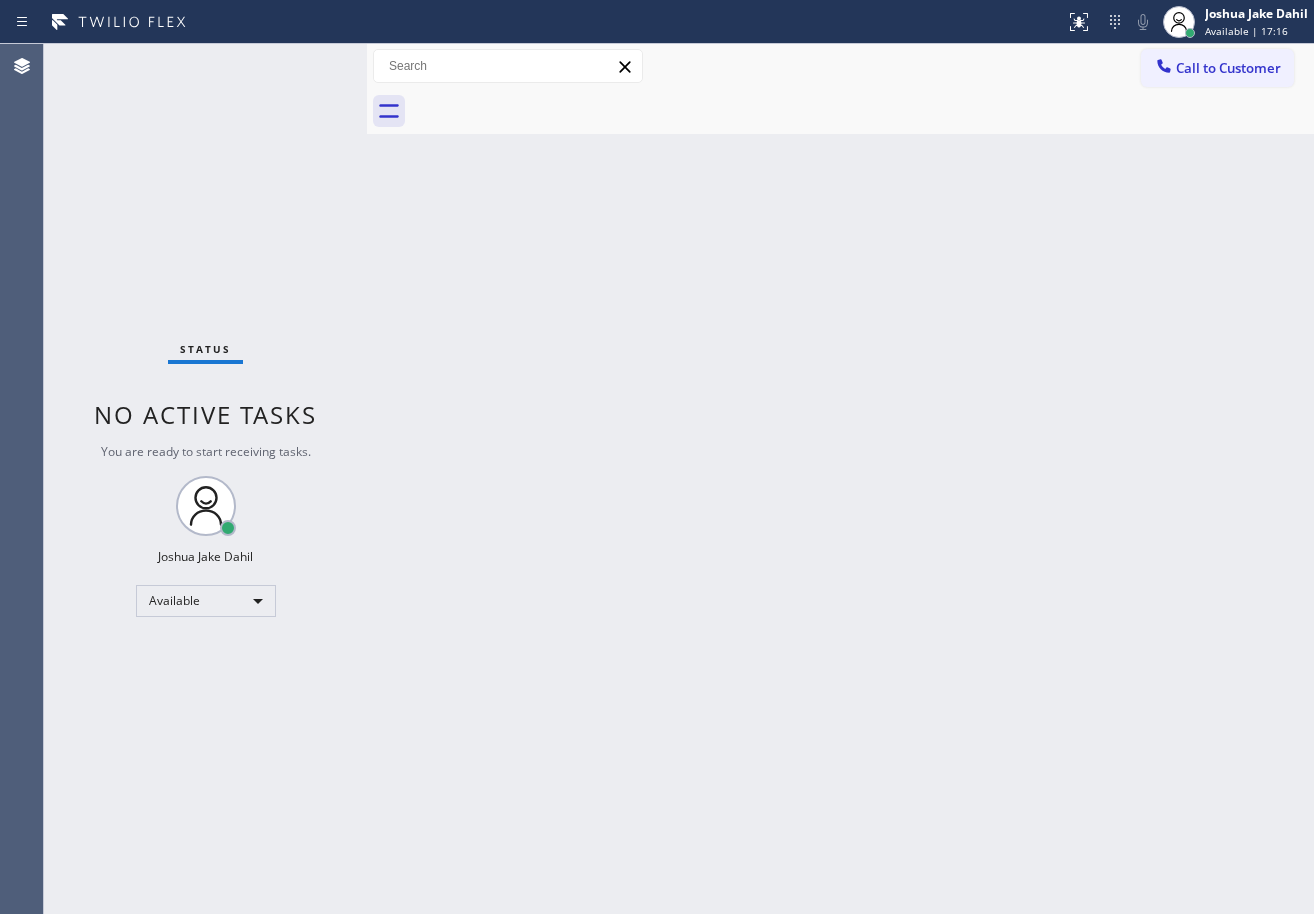 click on "Back to Dashboard Change Sender ID Customers Technicians Select a contact Outbound call Technician Search Technician Your caller id phone number Your caller id phone number Call Technician info Name   Phone none Address none Change Sender ID HVAC [PHONE] 5 Star Appliance [PHONE] Appliance Repair [PHONE] Plumbing [PHONE] Air Duct Cleaning [PHONE]  Electricians [PHONE] Cancel Change Check personal SMS Reset Change No tabs Call to Customer Outbound call Location Long Beach HVAC Your caller id phone number ([PHONE]) Customer number Call Outbound call Technician Search Technician Your caller id phone number Your caller id phone number Call" at bounding box center (840, 479) 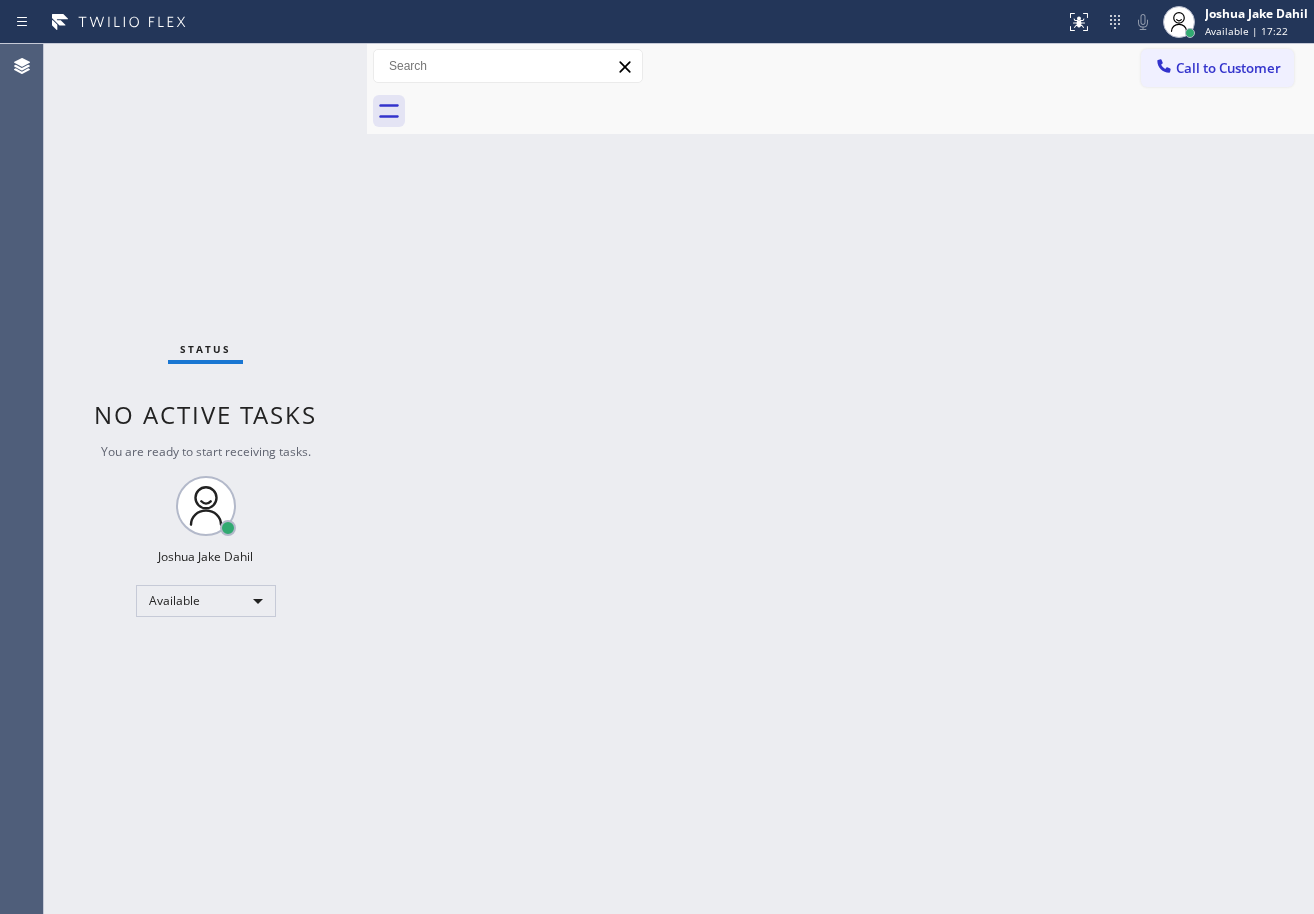 drag, startPoint x: 308, startPoint y: 117, endPoint x: 308, endPoint y: 65, distance: 52 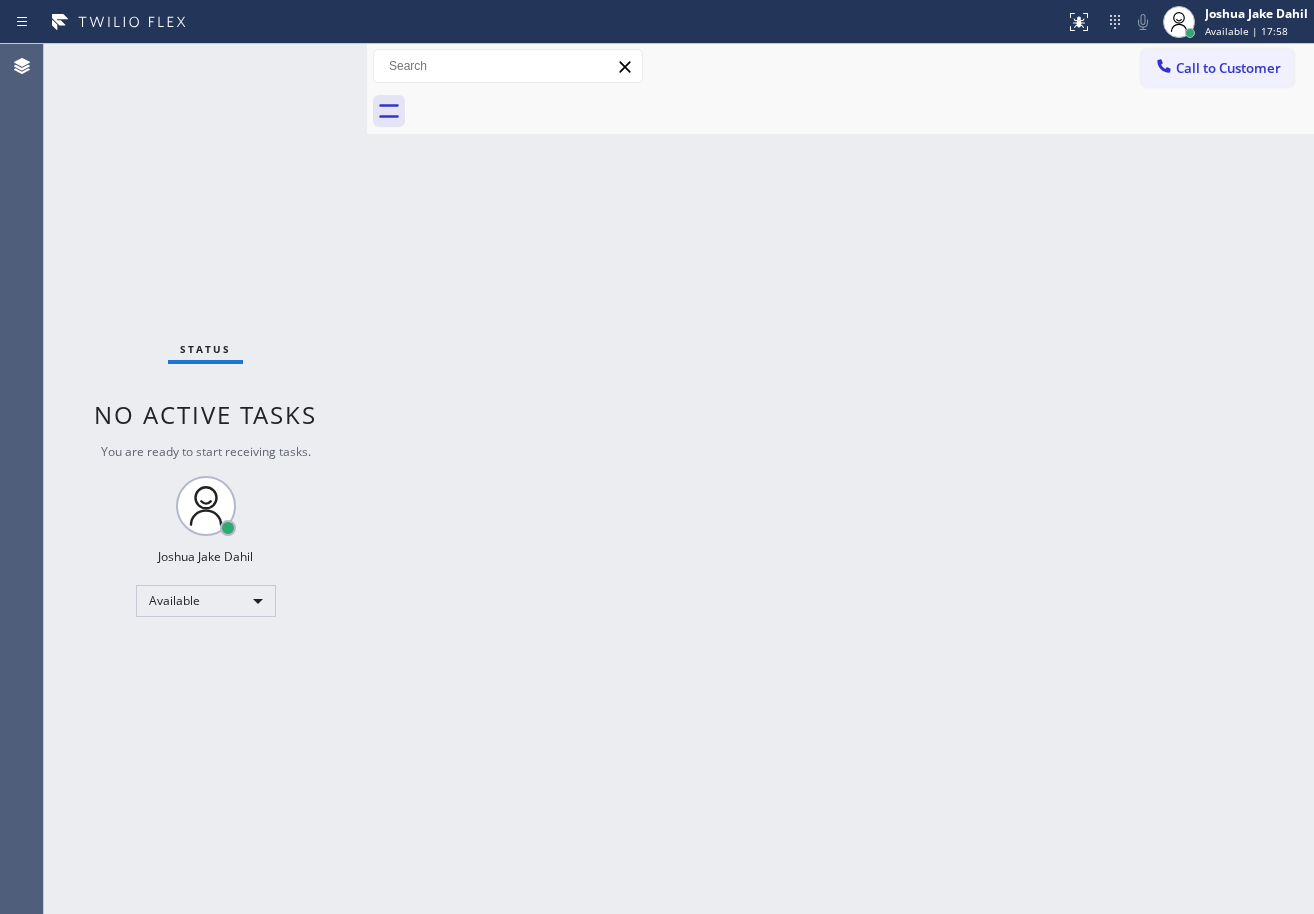 click on "Back to Dashboard Change Sender ID Customers Technicians Select a contact Outbound call Technician Search Technician Your caller id phone number Your caller id phone number Call Technician info Name   Phone none Address none Change Sender ID HVAC [PHONE] 5 Star Appliance [PHONE] Appliance Repair [PHONE] Plumbing [PHONE] Air Duct Cleaning [PHONE]  Electricians [PHONE] Cancel Change Check personal SMS Reset Change No tabs Call to Customer Outbound call Location Long Beach HVAC Your caller id phone number ([PHONE]) Customer number Call Outbound call Technician Search Technician Your caller id phone number Your caller id phone number Call" at bounding box center (840, 479) 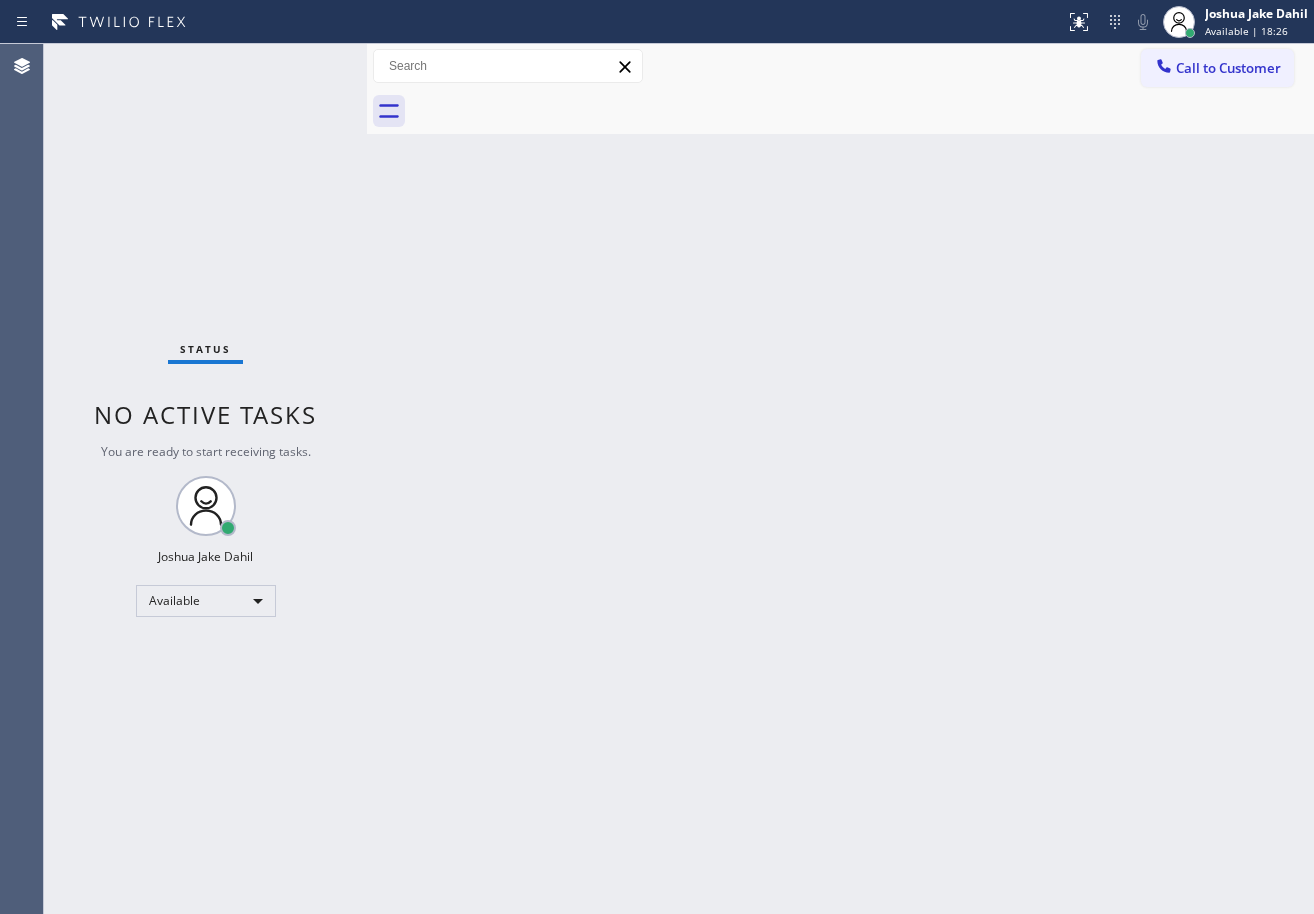 click on "Back to Dashboard Change Sender ID Customers Technicians Select a contact Outbound call Technician Search Technician Your caller id phone number Your caller id phone number Call Technician info Name   Phone none Address none Change Sender ID HVAC [PHONE] 5 Star Appliance [PHONE] Appliance Repair [PHONE] Plumbing [PHONE] Air Duct Cleaning [PHONE]  Electricians [PHONE] Cancel Change Check personal SMS Reset Change No tabs Call to Customer Outbound call Location Long Beach HVAC Your caller id phone number ([PHONE]) Customer number Call Outbound call Technician Search Technician Your caller id phone number Your caller id phone number Call" at bounding box center [840, 479] 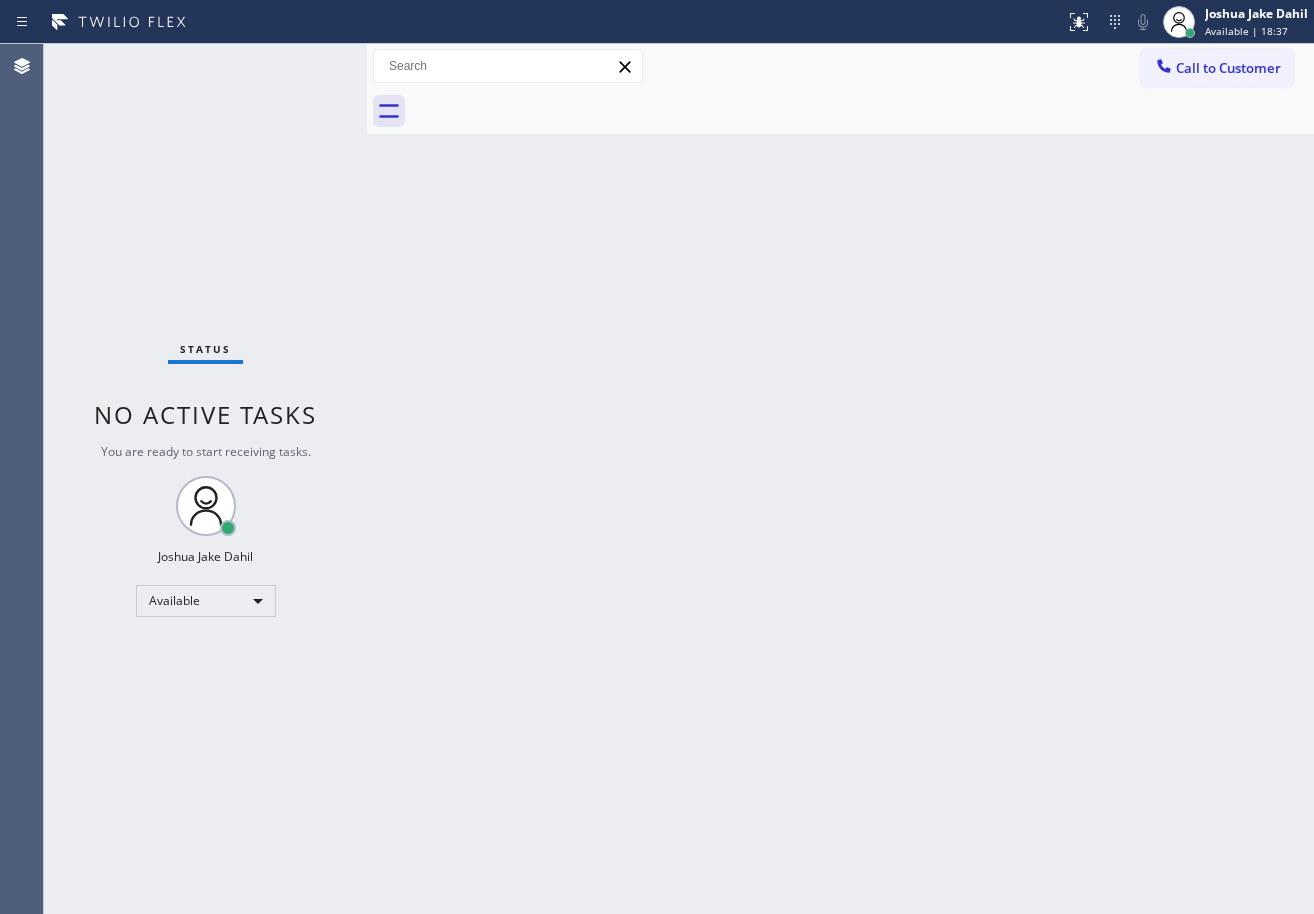 drag, startPoint x: 295, startPoint y: 78, endPoint x: 292, endPoint y: 66, distance: 12.369317 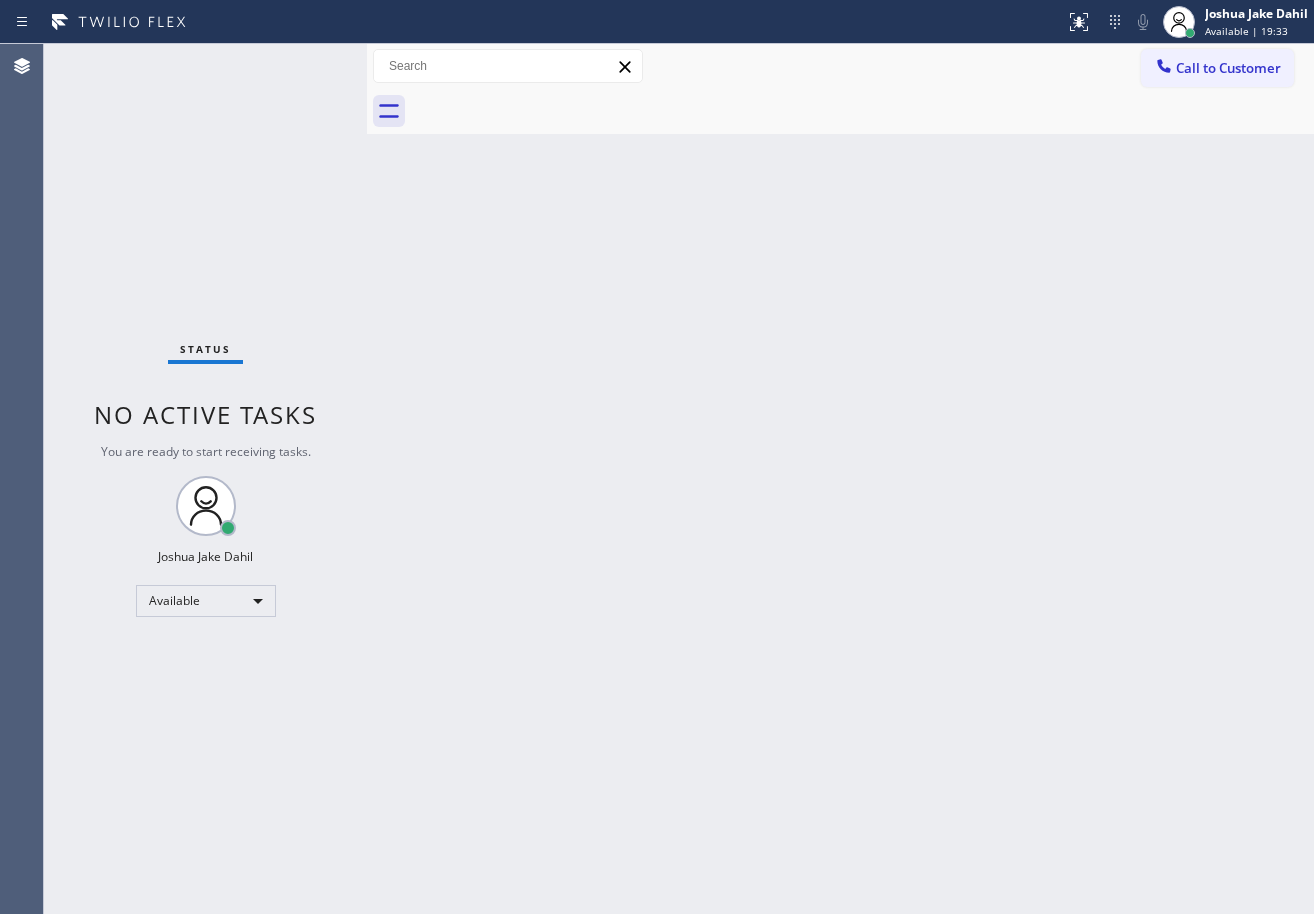 click on "Status   No active tasks     You are ready to start receiving tasks.   [FIRST] [LAST] Available" at bounding box center [205, 479] 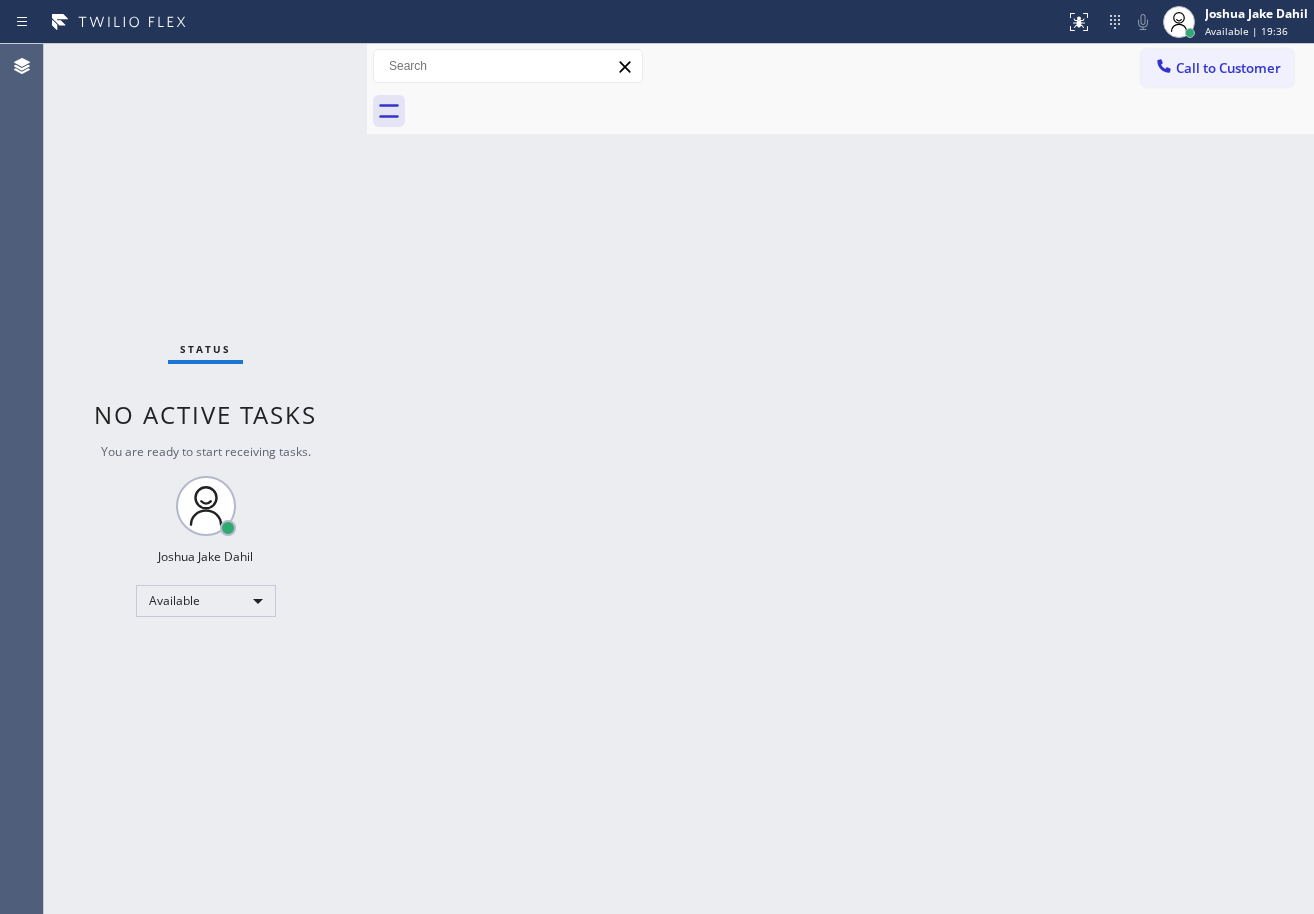 click on "Back to Dashboard Change Sender ID Customers Technicians Select a contact Outbound call Technician Search Technician Your caller id phone number Your caller id phone number Call Technician info Name   Phone none Address none Change Sender ID HVAC [PHONE] 5 Star Appliance [PHONE] Appliance Repair [PHONE] Plumbing [PHONE] Air Duct Cleaning [PHONE]  Electricians [PHONE] Cancel Change Check personal SMS Reset Change No tabs Call to Customer Outbound call Location Long Beach HVAC Your caller id phone number ([PHONE]) Customer number Call Outbound call Technician Search Technician Your caller id phone number Your caller id phone number Call" at bounding box center (840, 479) 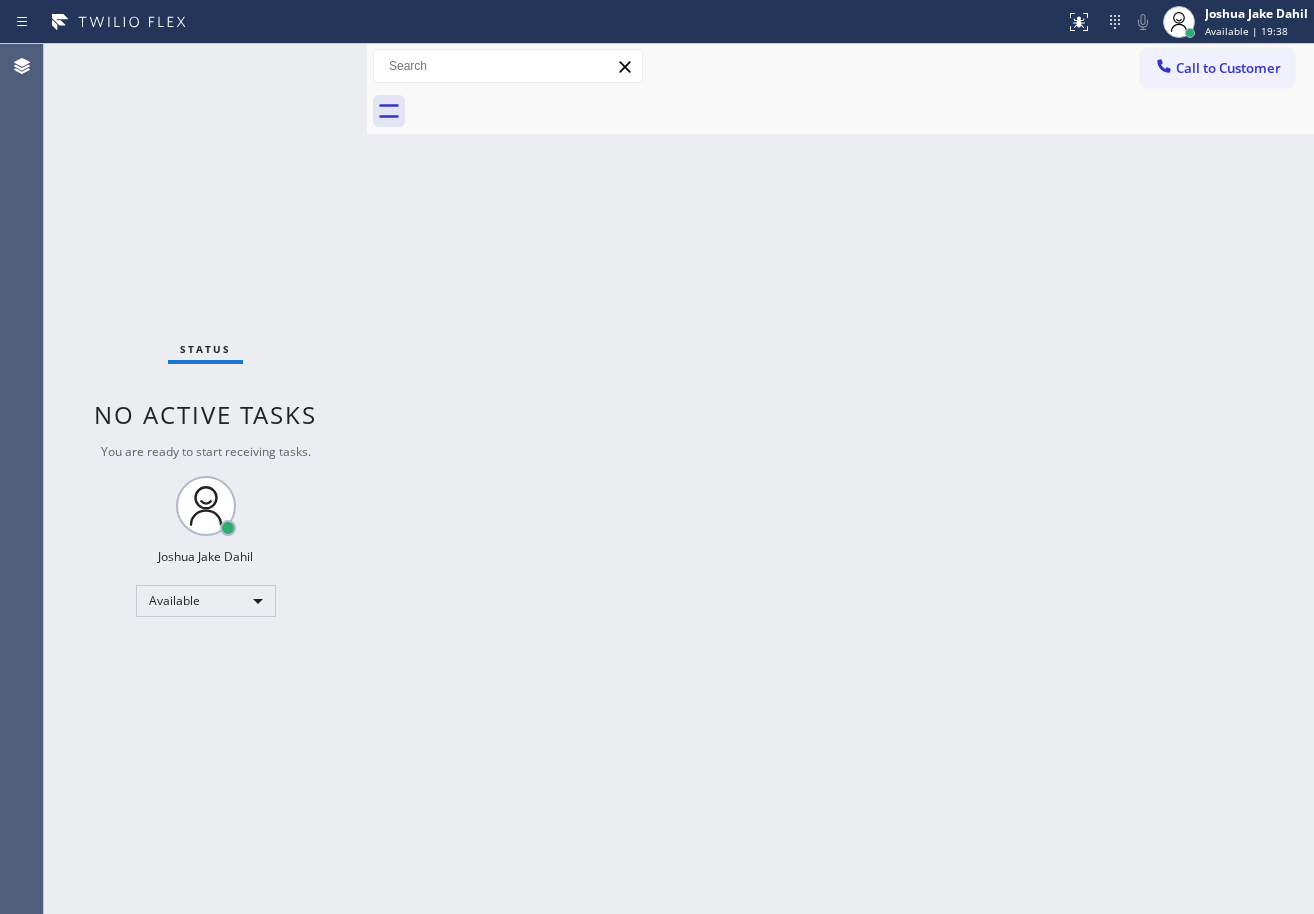 drag, startPoint x: 296, startPoint y: 64, endPoint x: 291, endPoint y: 55, distance: 10.29563 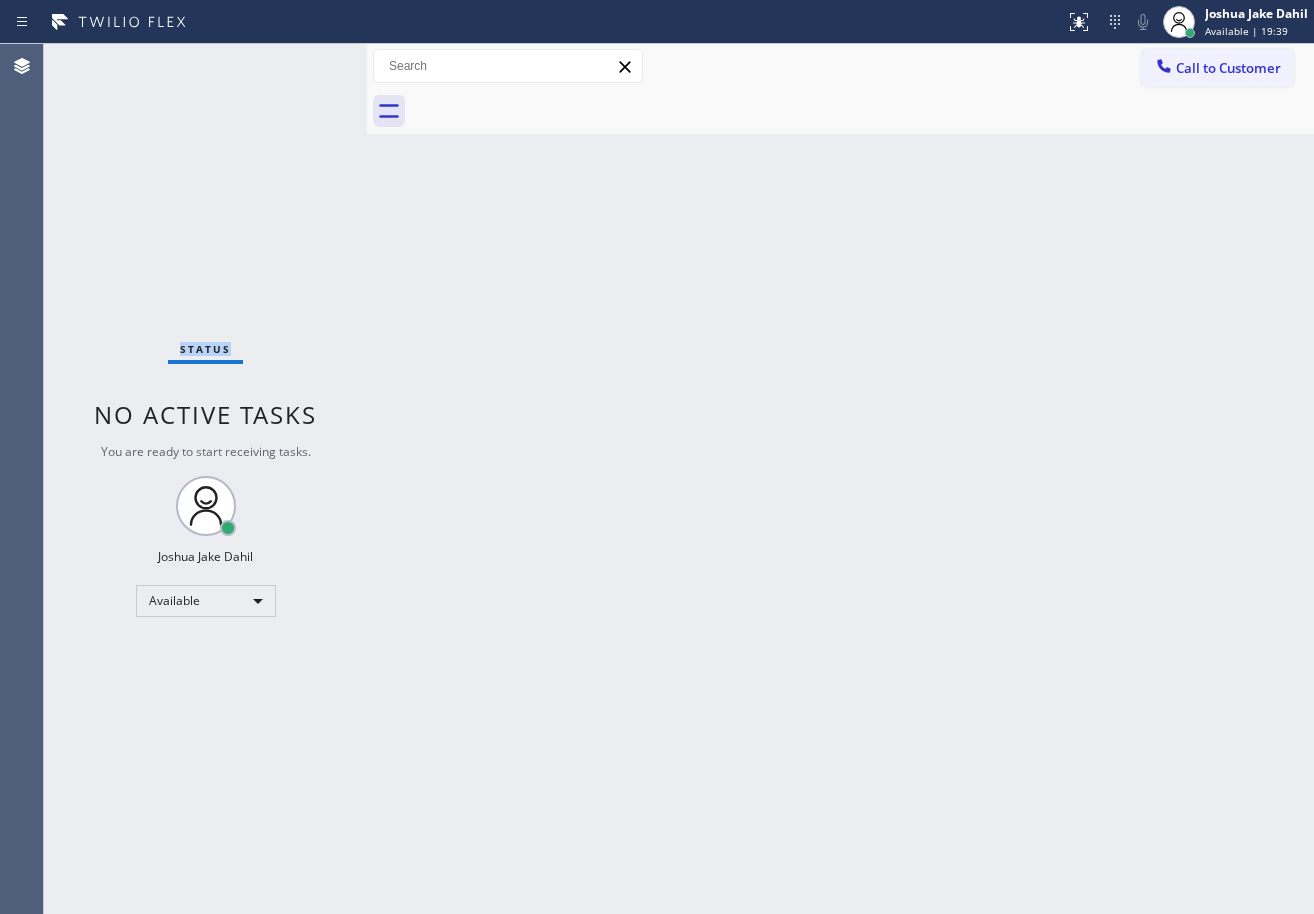 click on "Status   No active tasks     You are ready to start receiving tasks.   [FIRST] [LAST] Available" at bounding box center (205, 479) 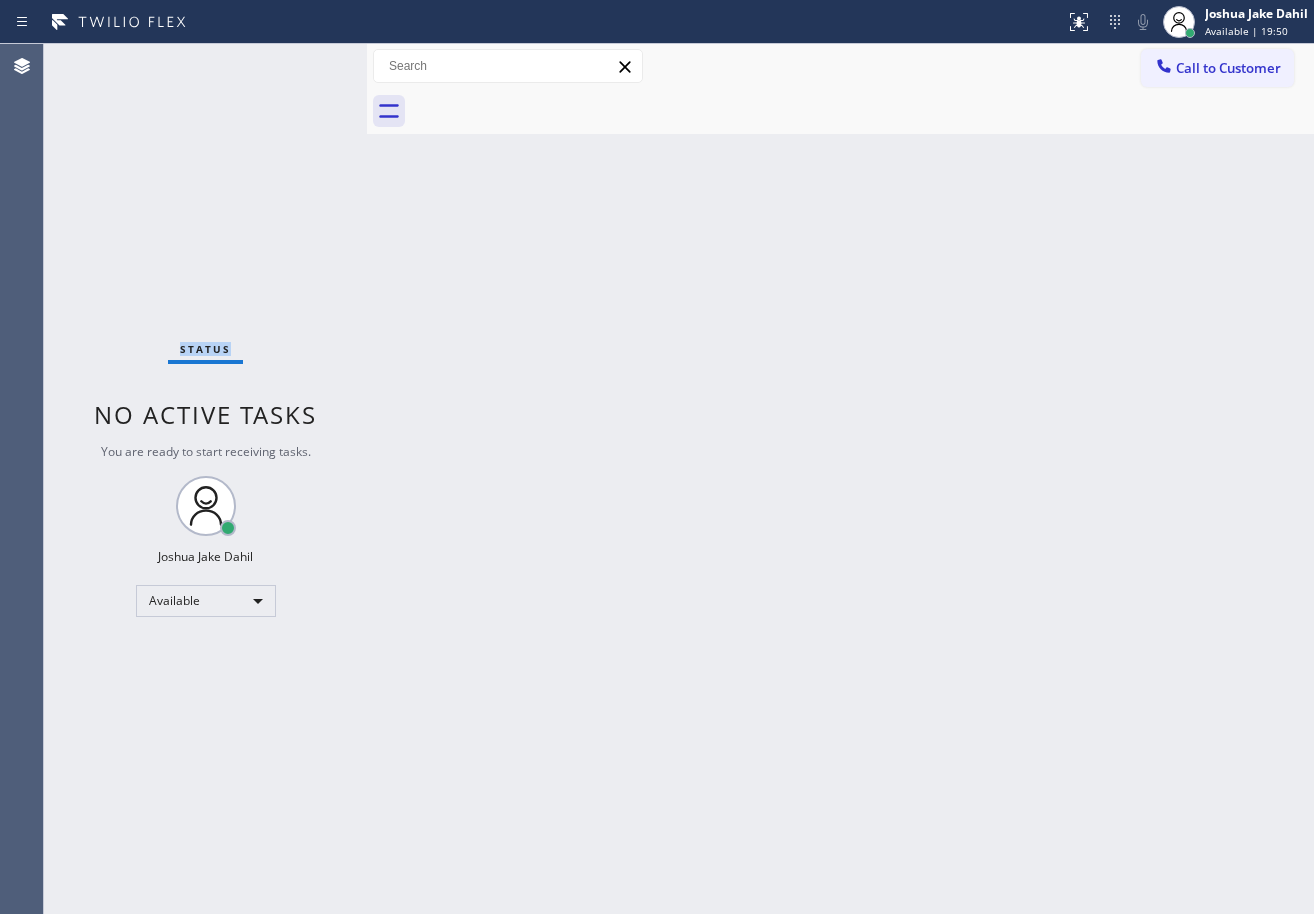 click on "Status   No active tasks     You are ready to start receiving tasks.   [FIRST] [LAST] Available" at bounding box center (205, 479) 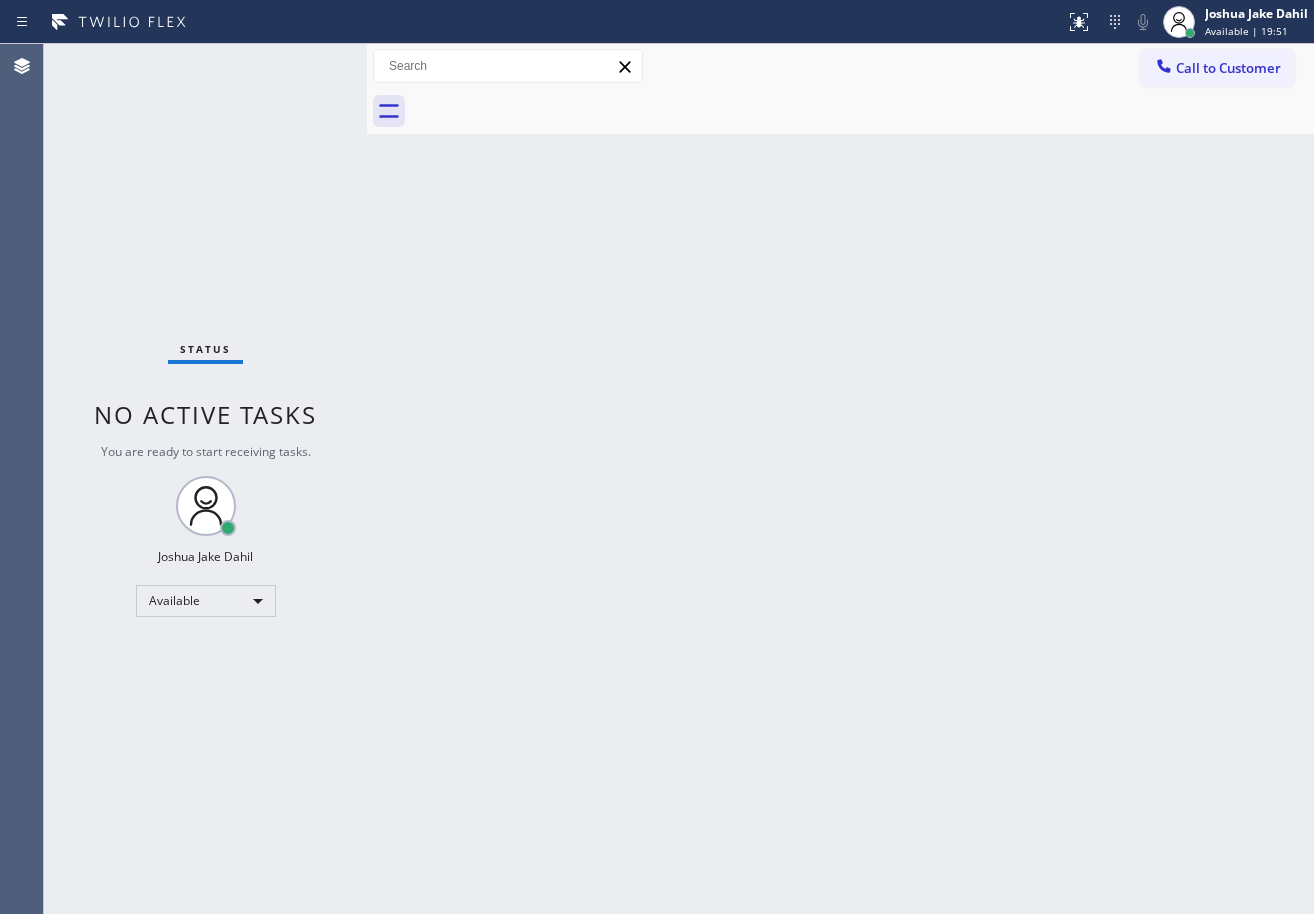 click on "Status   No active tasks     You are ready to start receiving tasks.   [FIRST] [LAST] Available" at bounding box center [205, 479] 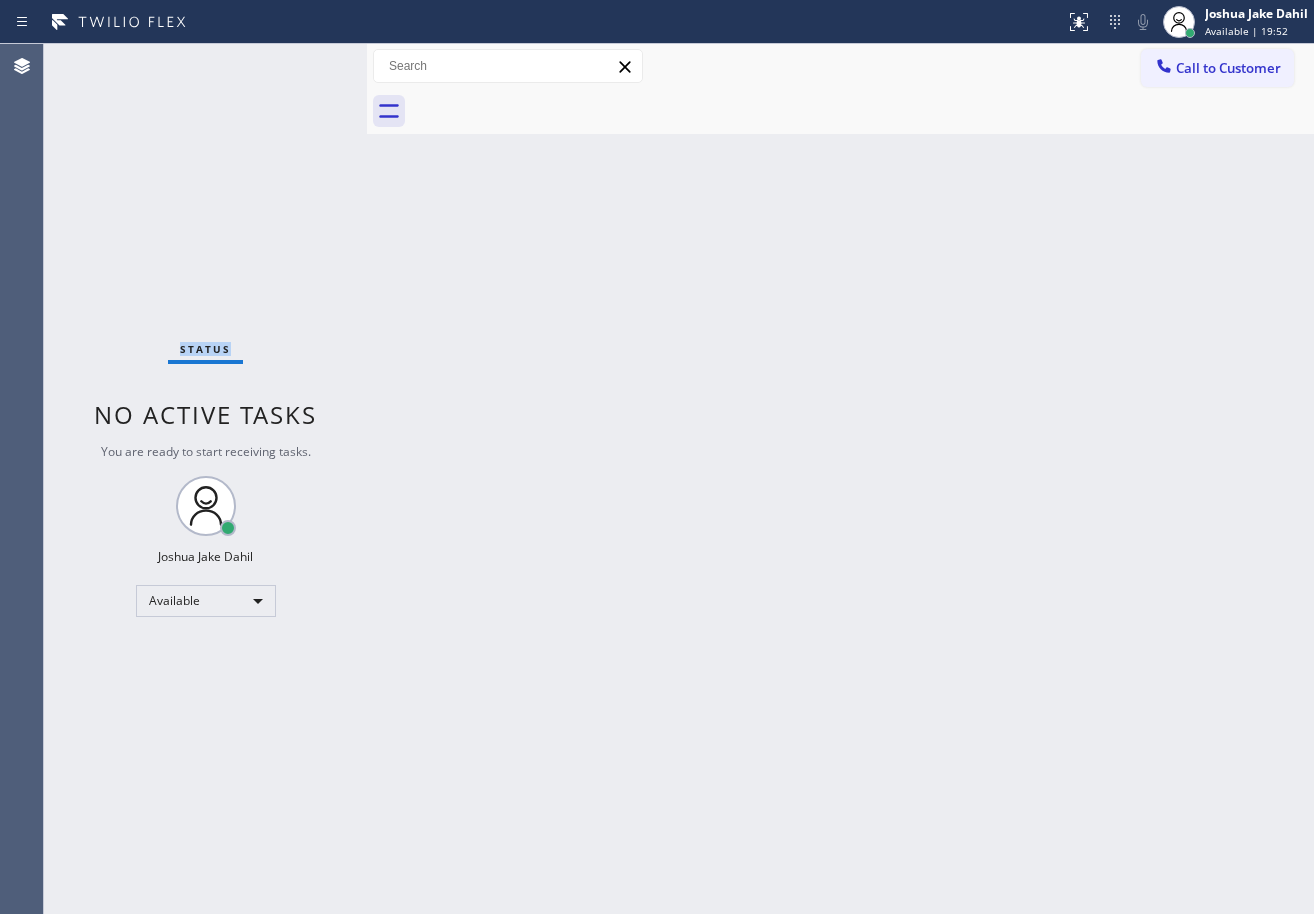 click on "Status   No active tasks     You are ready to start receiving tasks.   [FIRST] [LAST] Available" at bounding box center (205, 479) 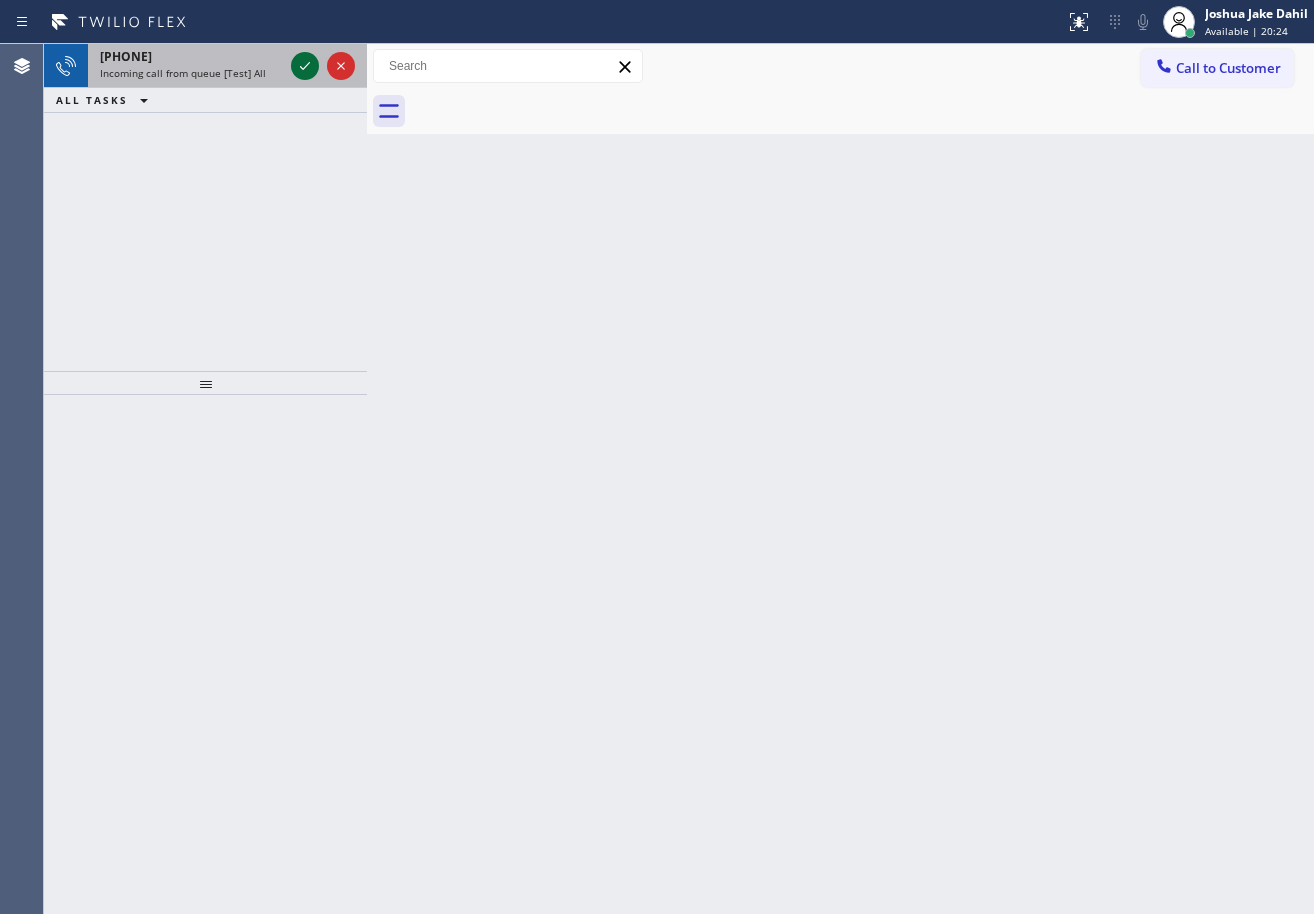 click 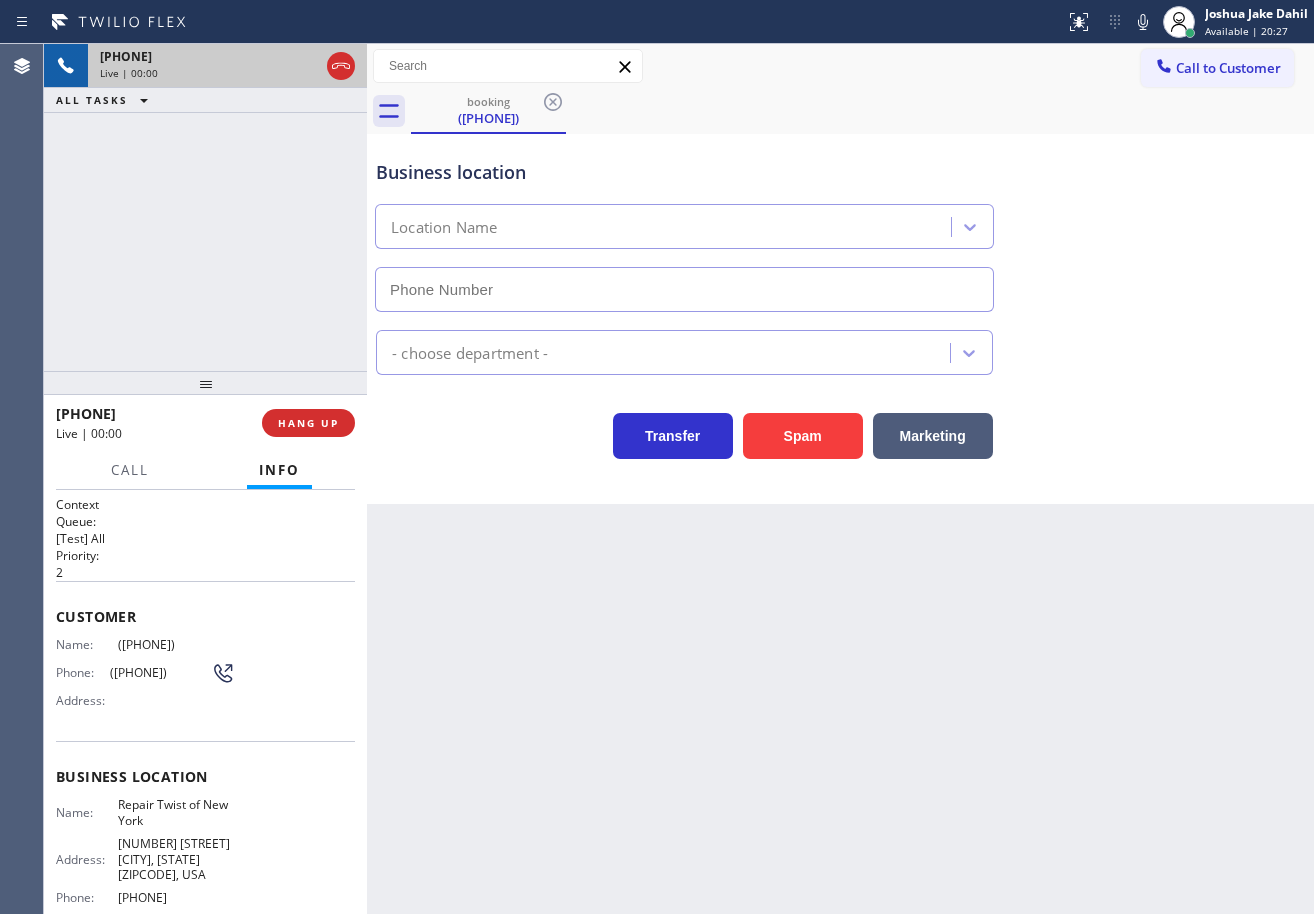type on "[PHONE]" 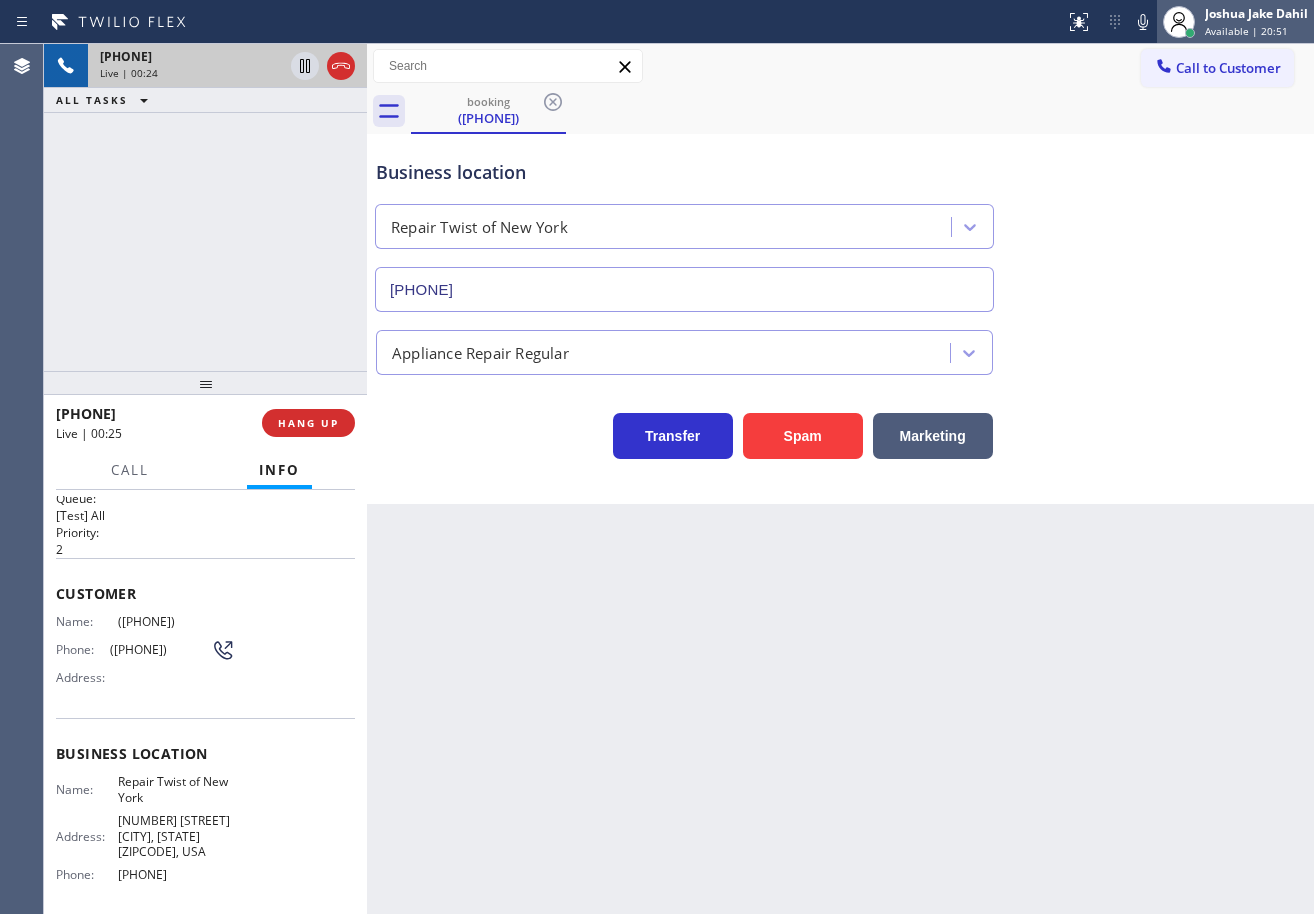 scroll, scrollTop: 0, scrollLeft: 0, axis: both 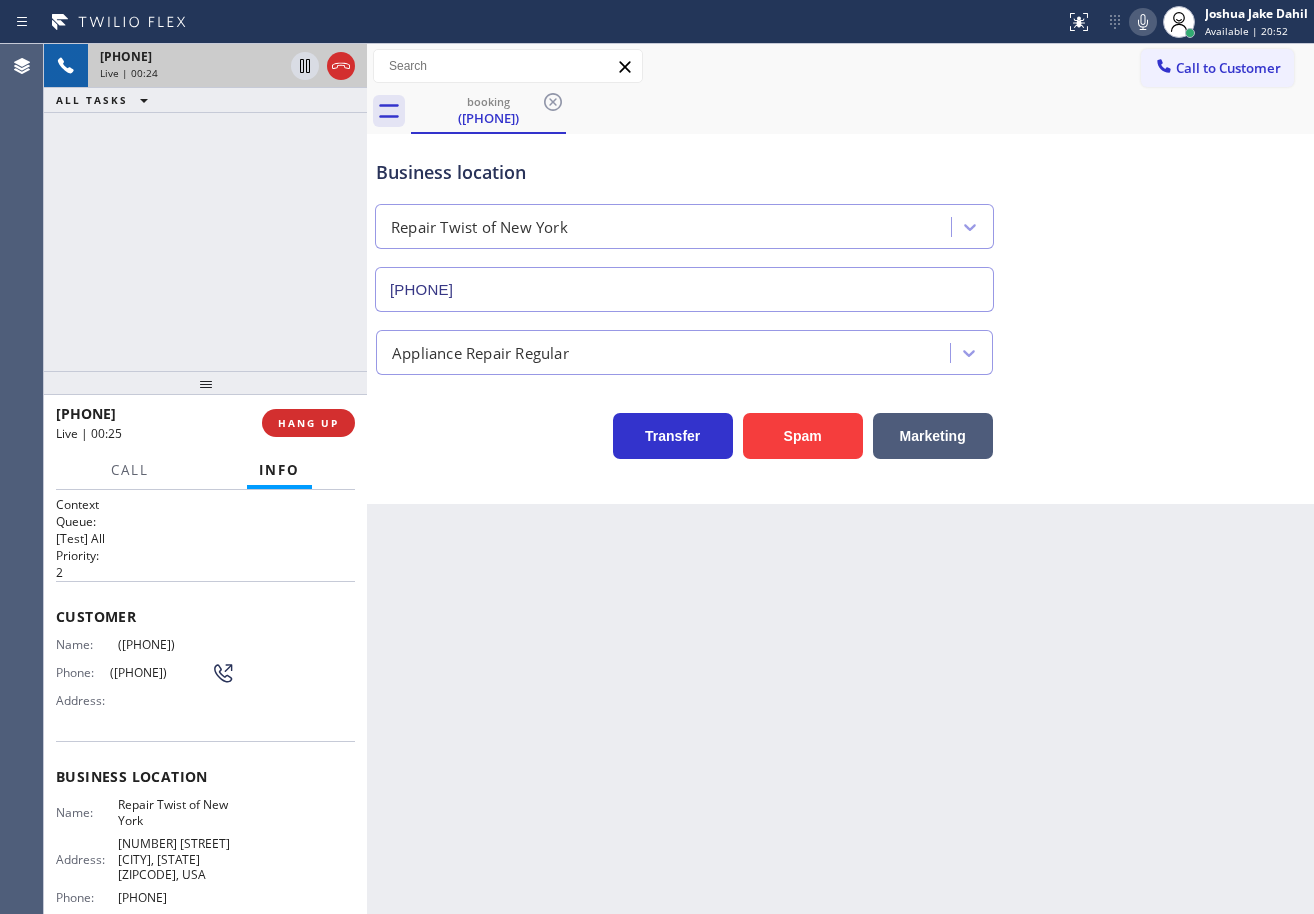click 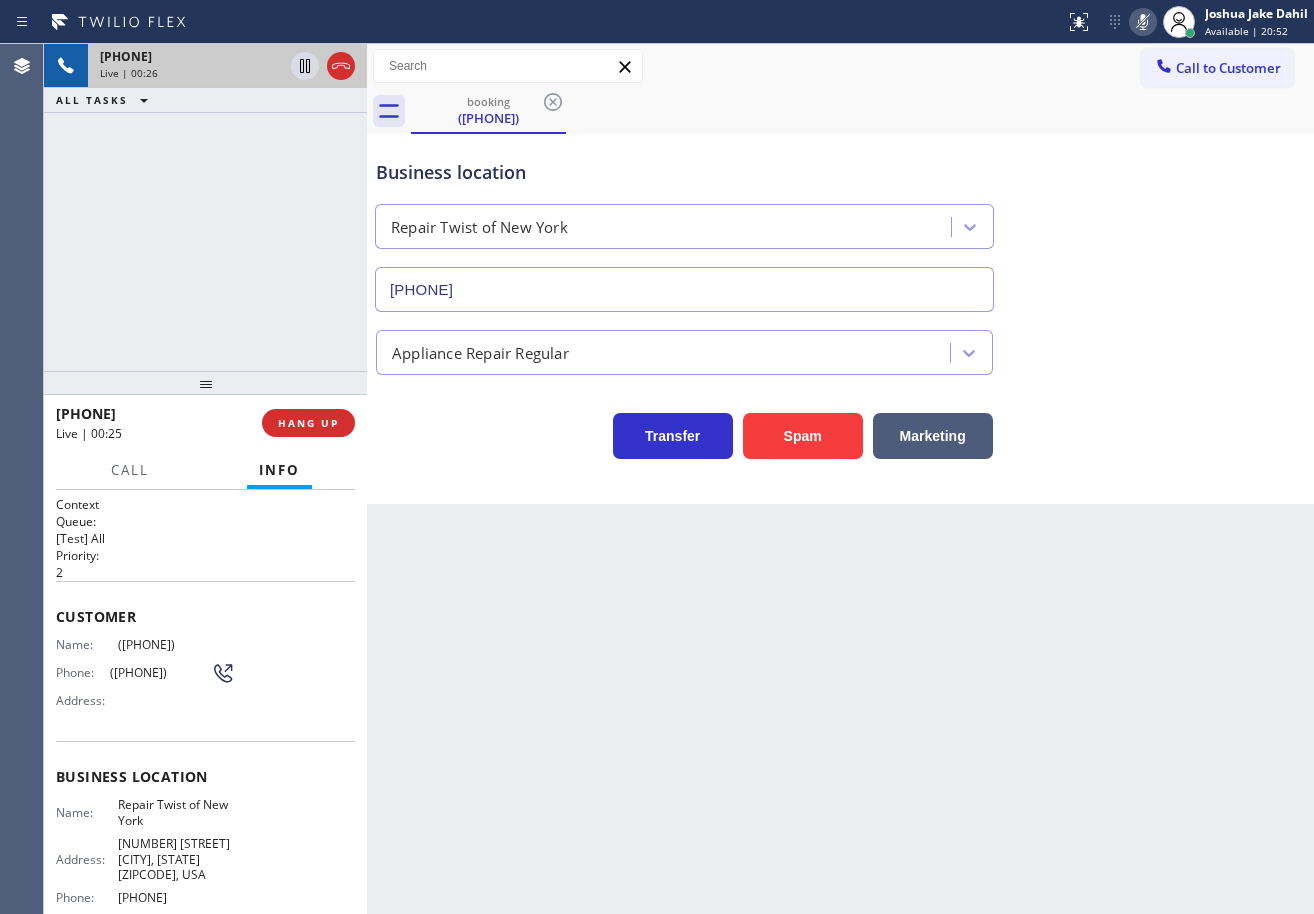 click on "Transfer Spam Marketing" at bounding box center (840, 427) 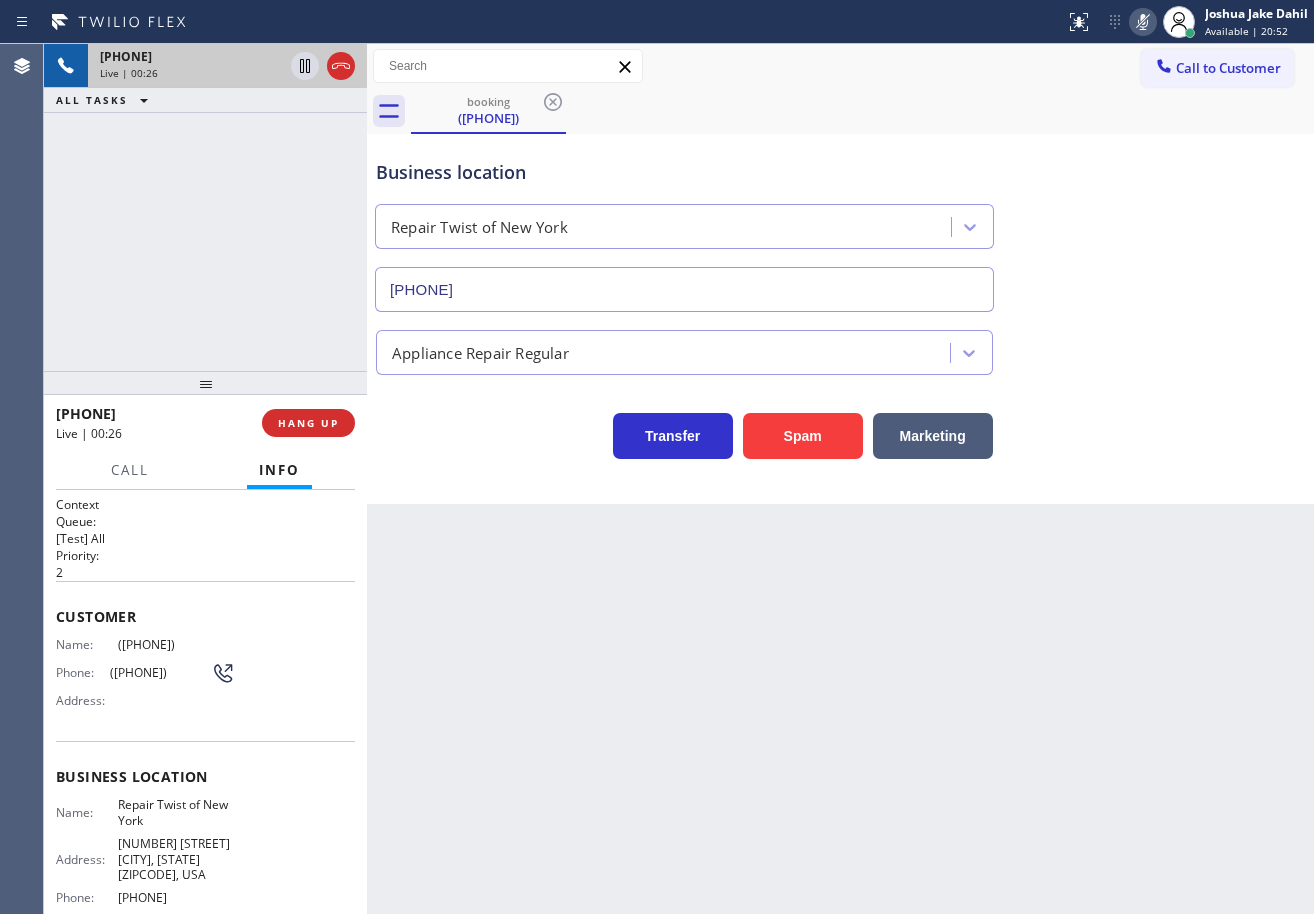 click on "Transfer Spam Marketing" at bounding box center (840, 427) 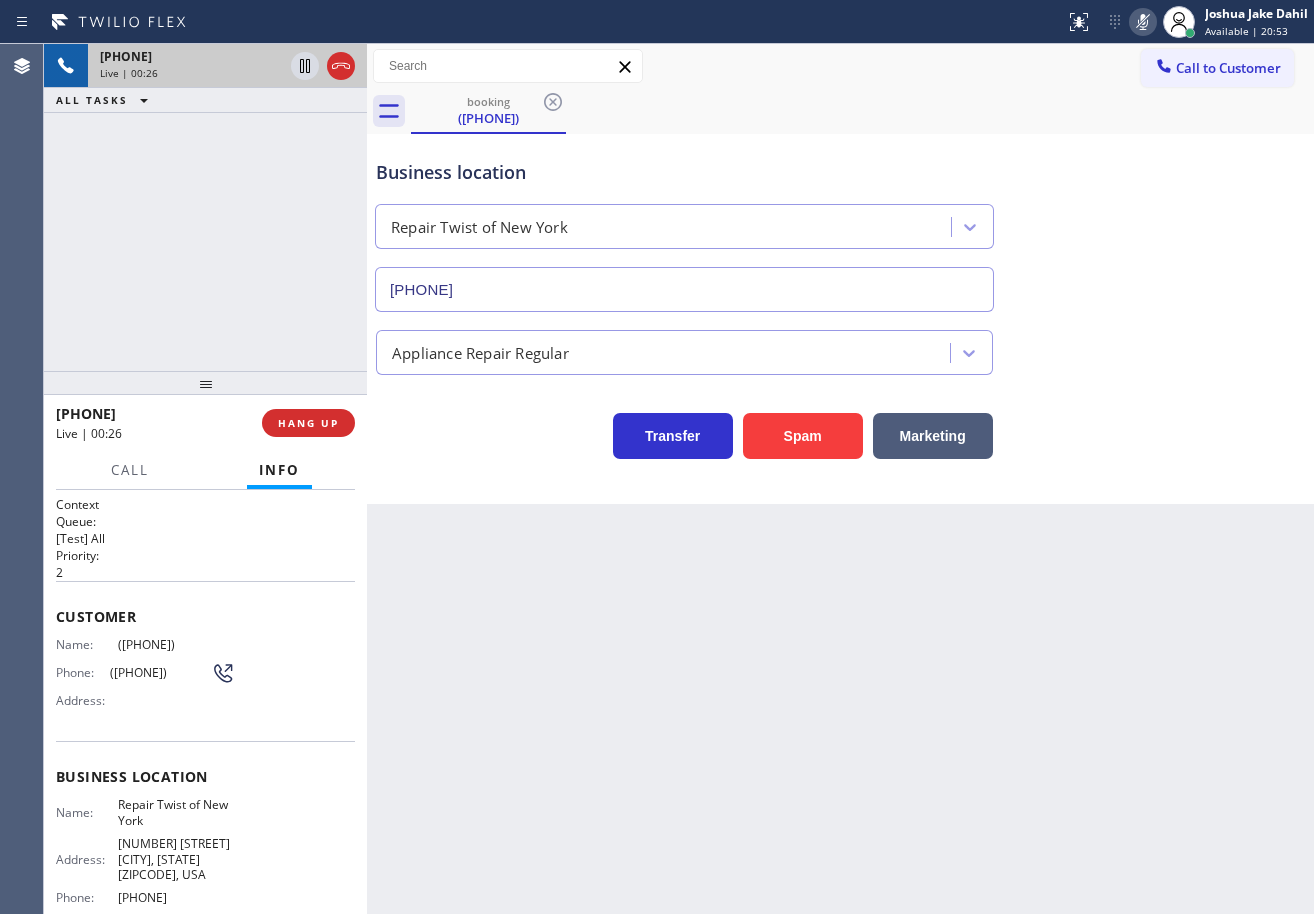 click on "Transfer Spam Marketing" at bounding box center [840, 427] 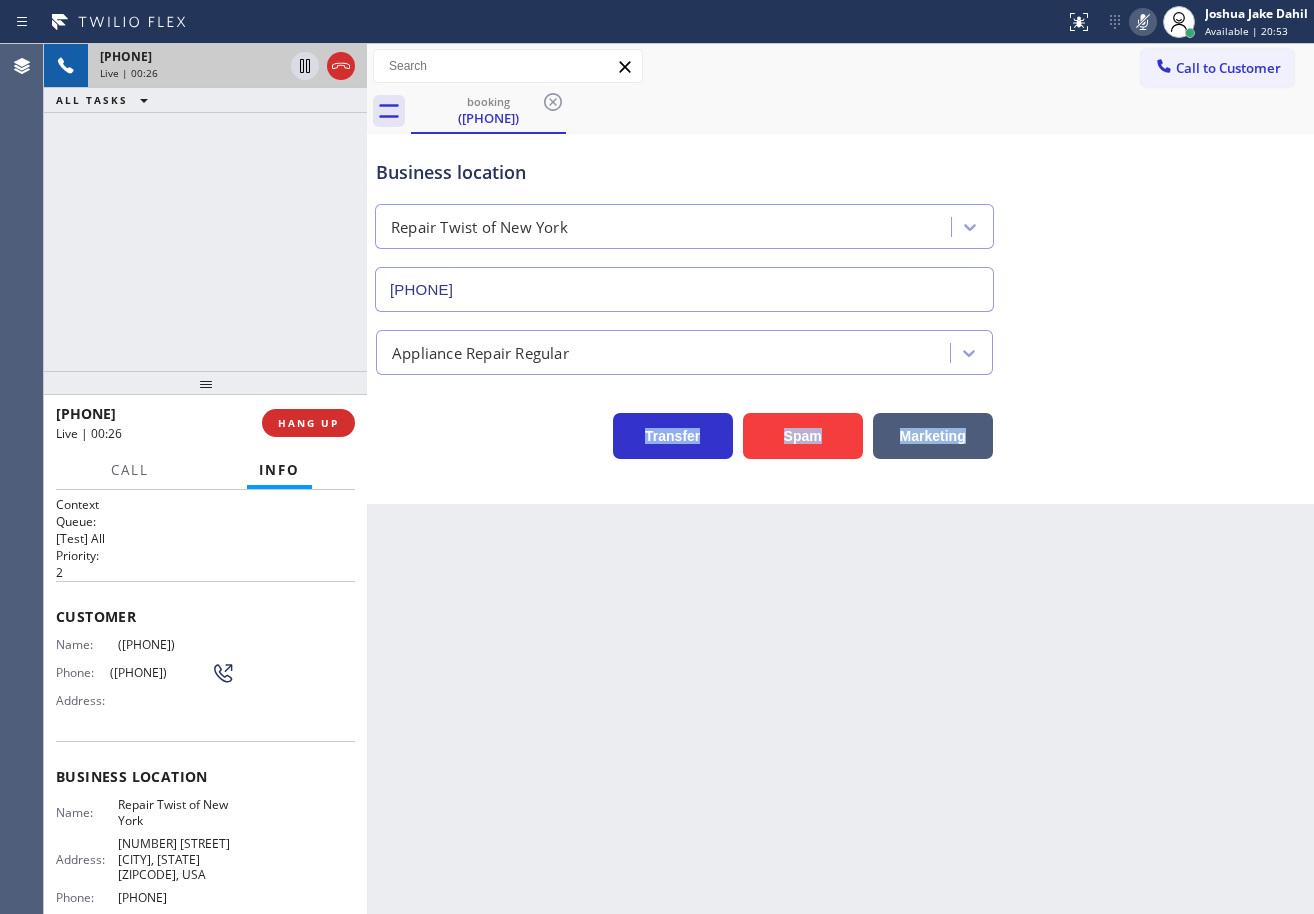 click on "Transfer Spam Marketing" at bounding box center [840, 427] 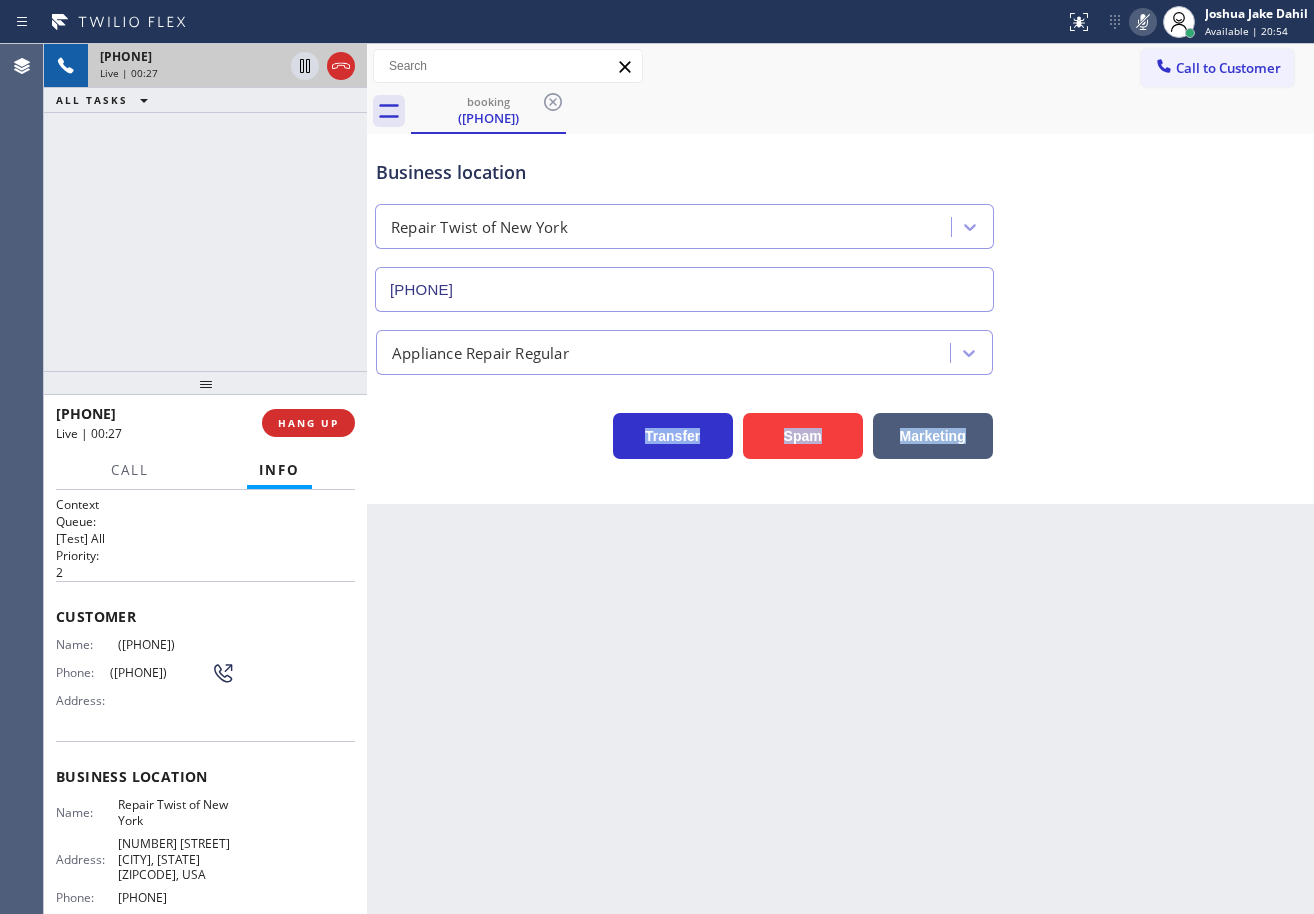 click 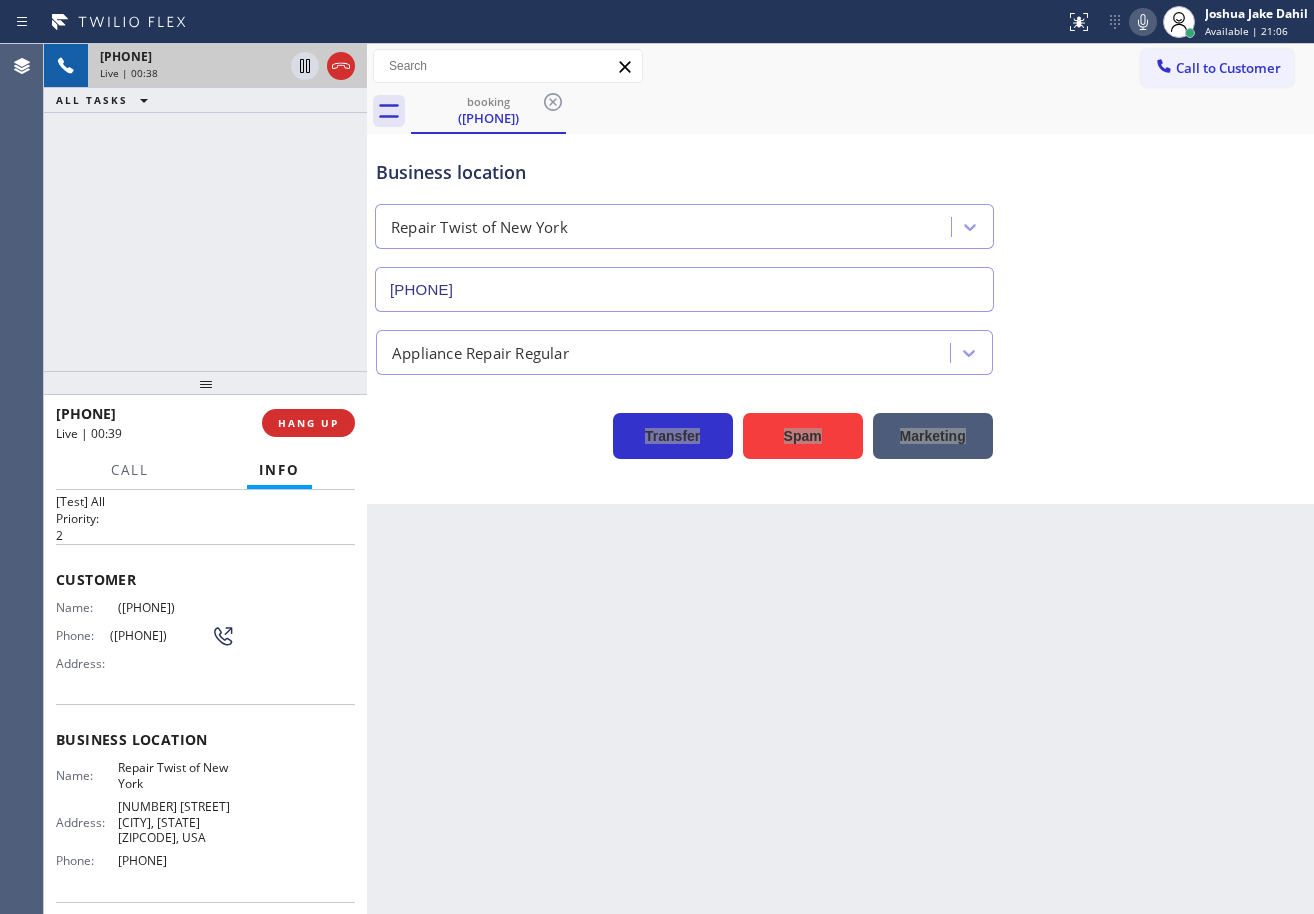 scroll, scrollTop: 0, scrollLeft: 0, axis: both 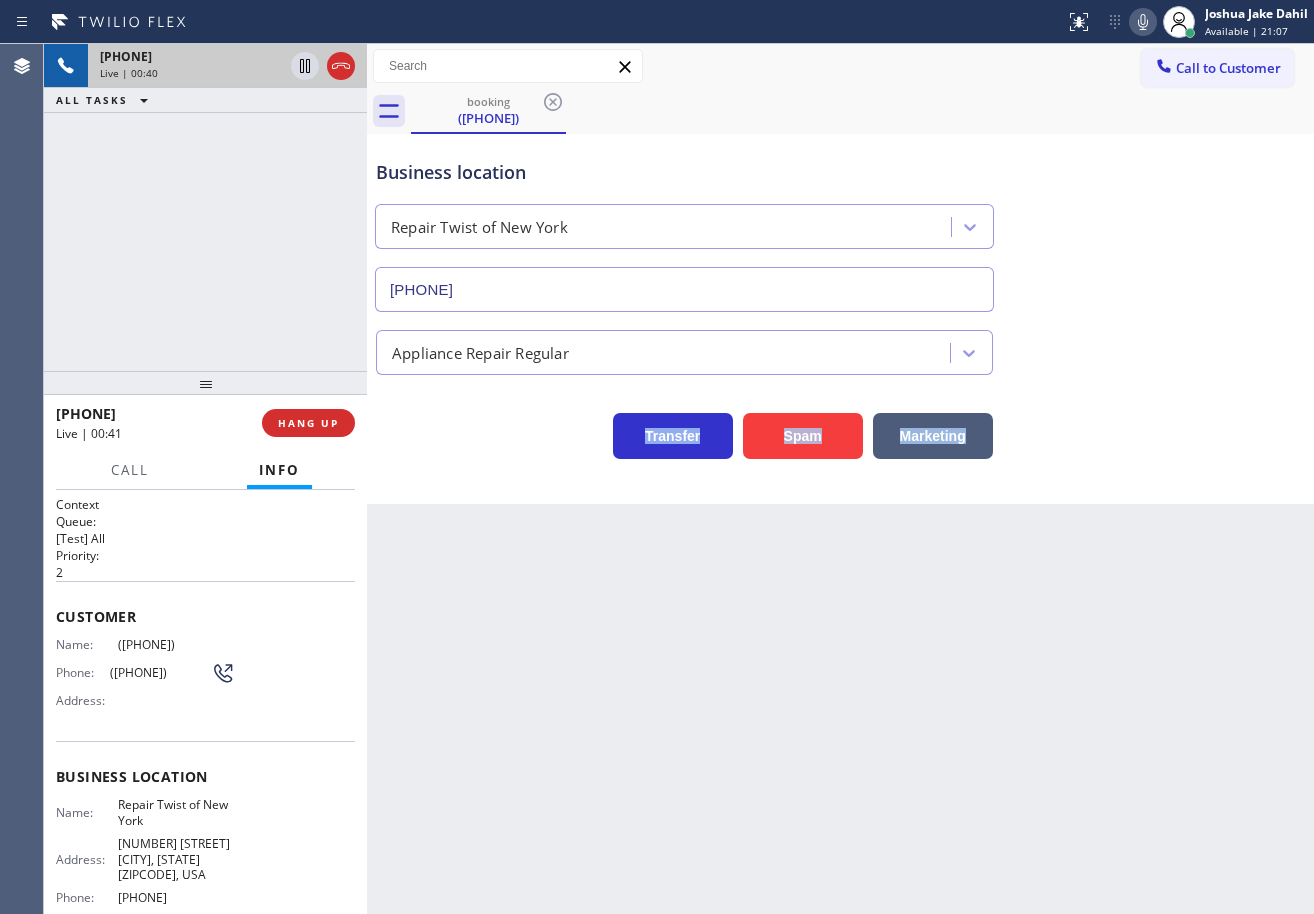 click on "+1[PHONE] Live | 00:40 ALL TASKS ALL TASKS ACTIVE TASKS TASKS IN WRAP UP" at bounding box center (205, 207) 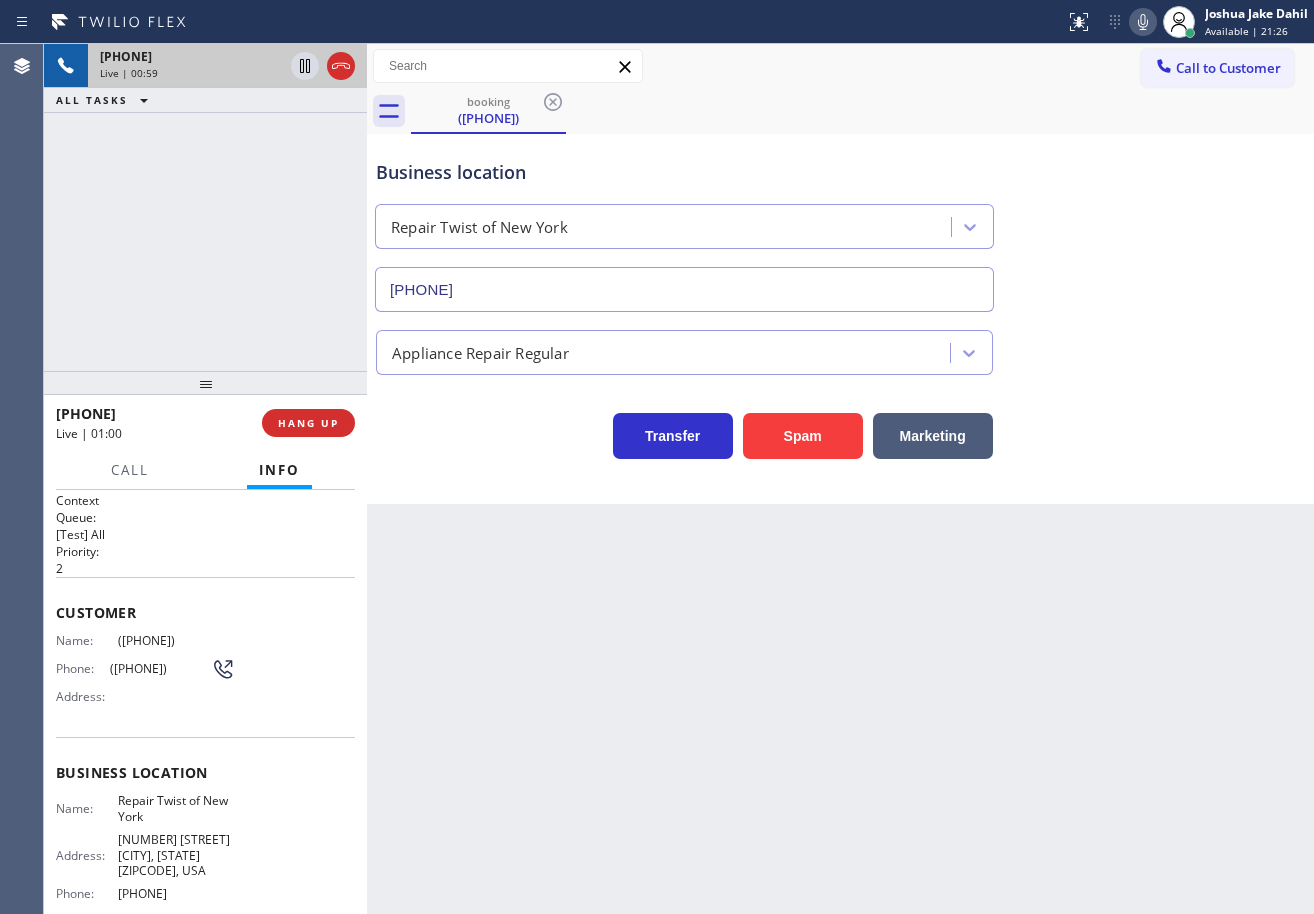 scroll, scrollTop: 0, scrollLeft: 0, axis: both 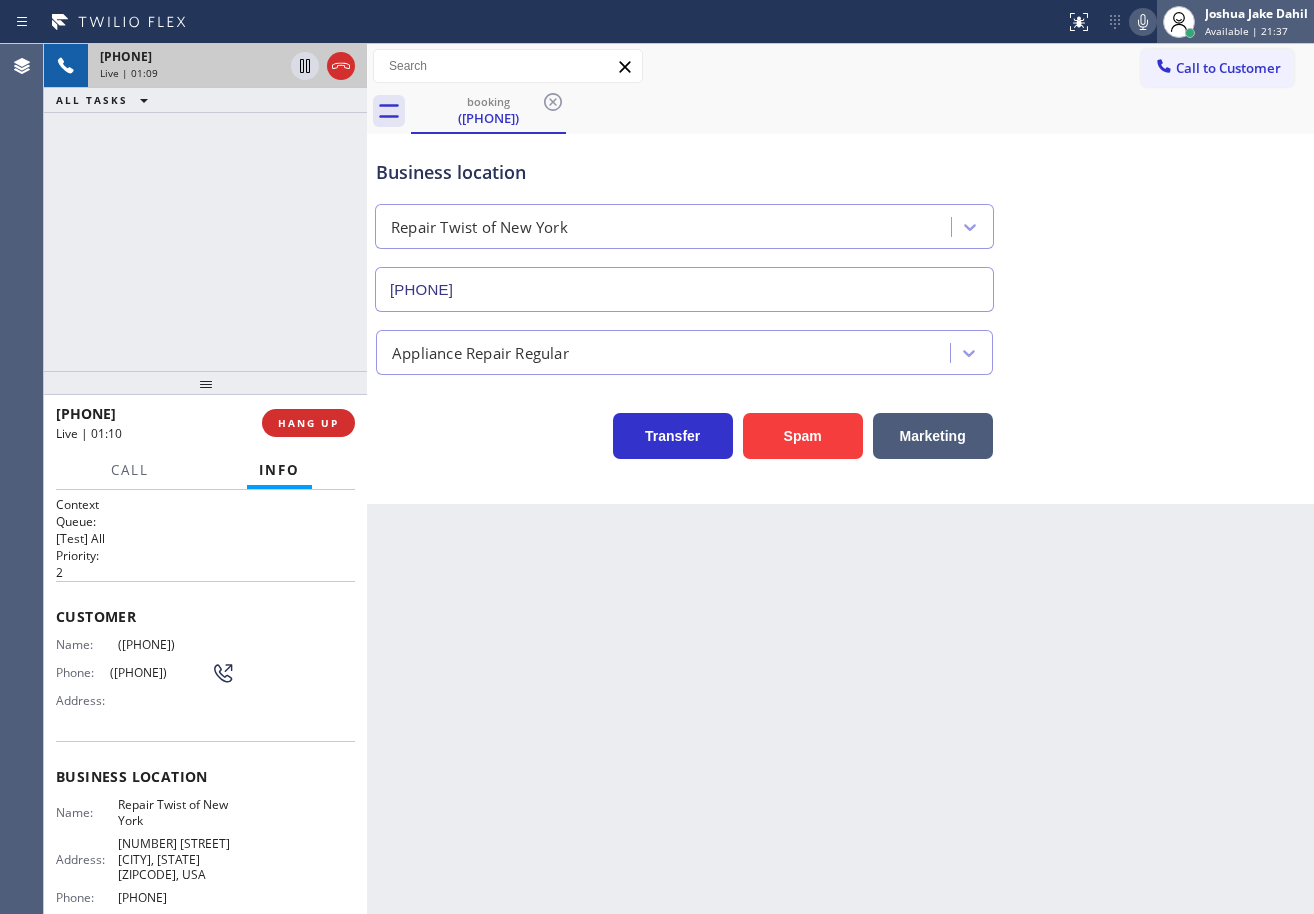 click at bounding box center (1179, 22) 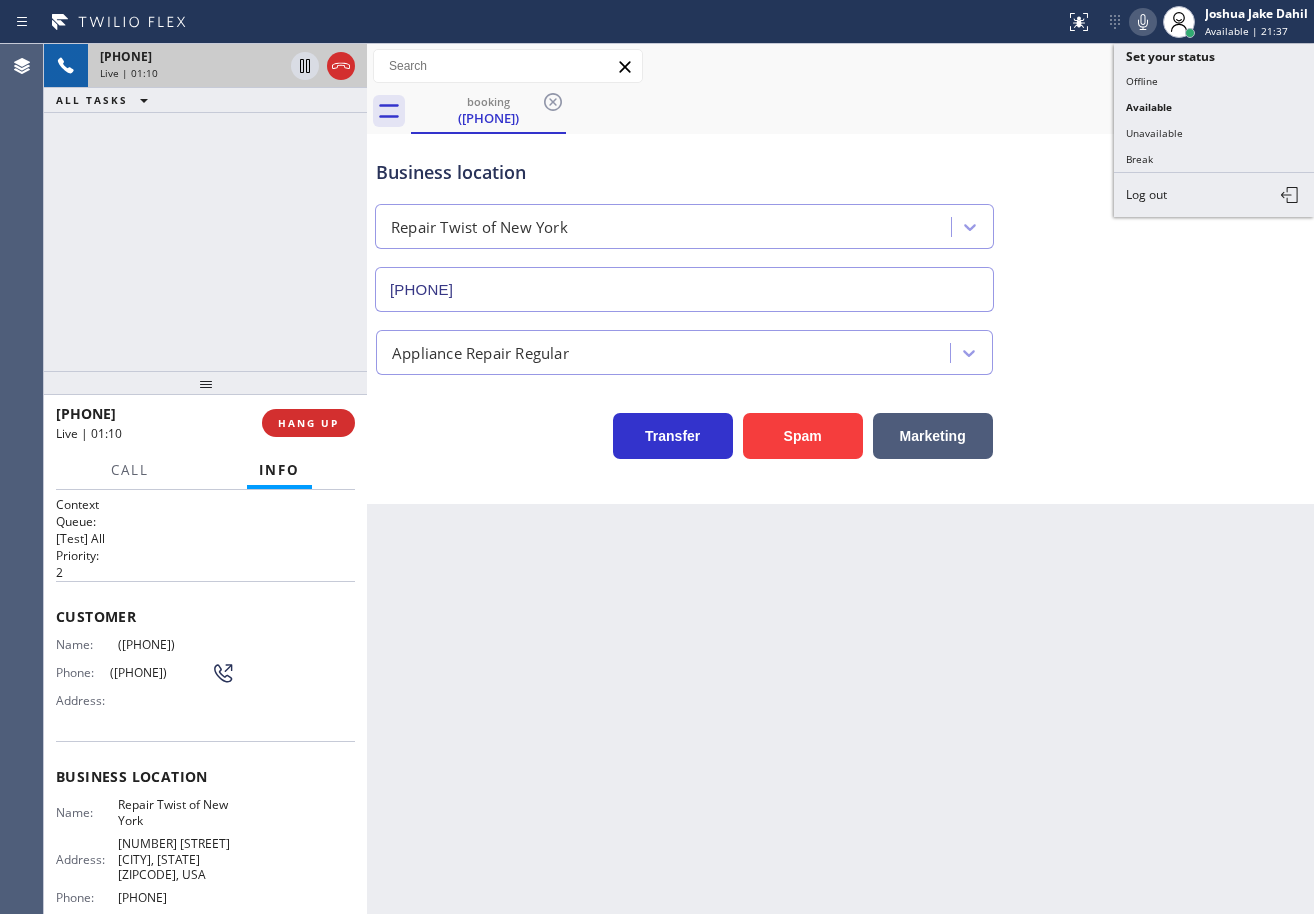 click 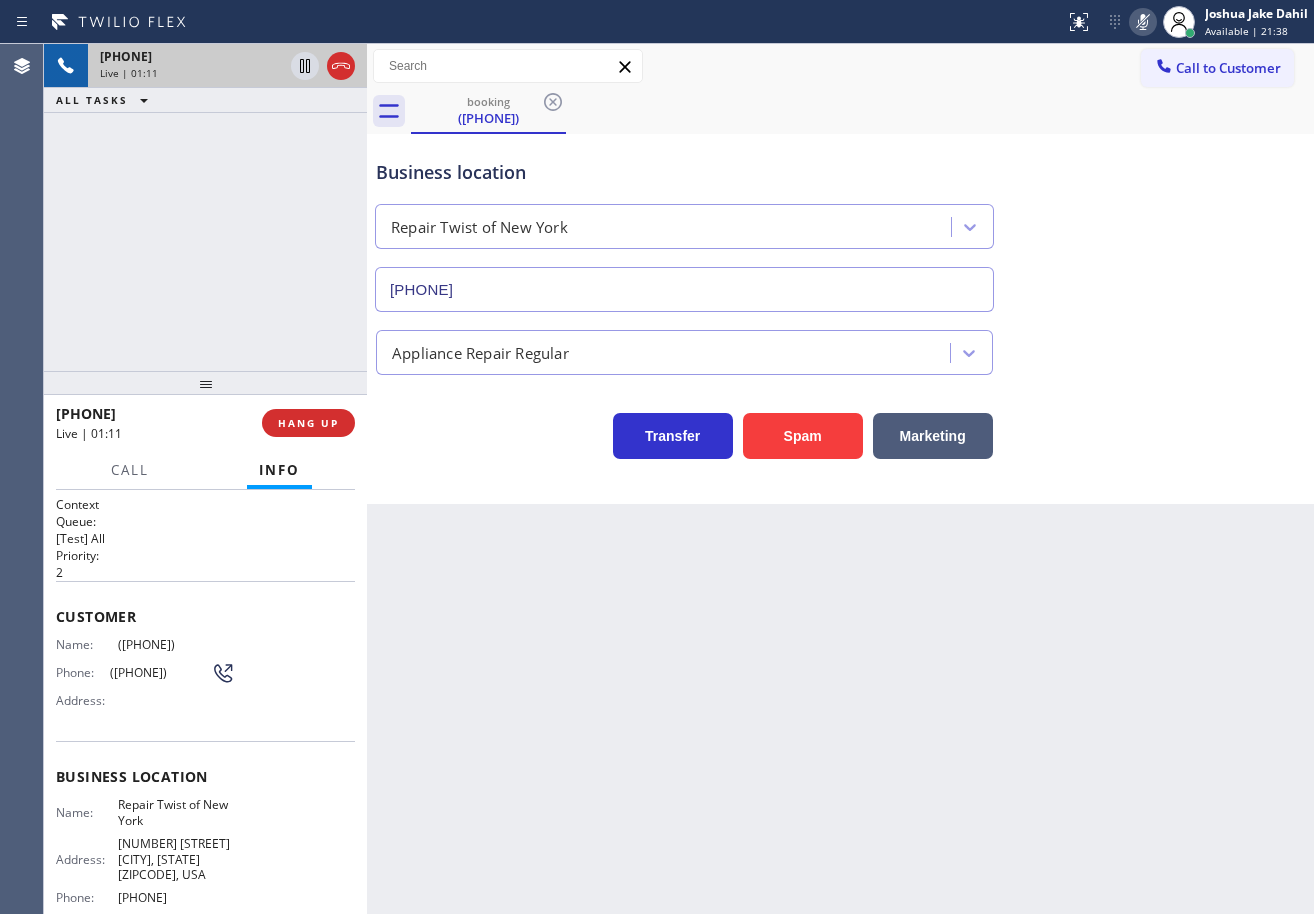 click 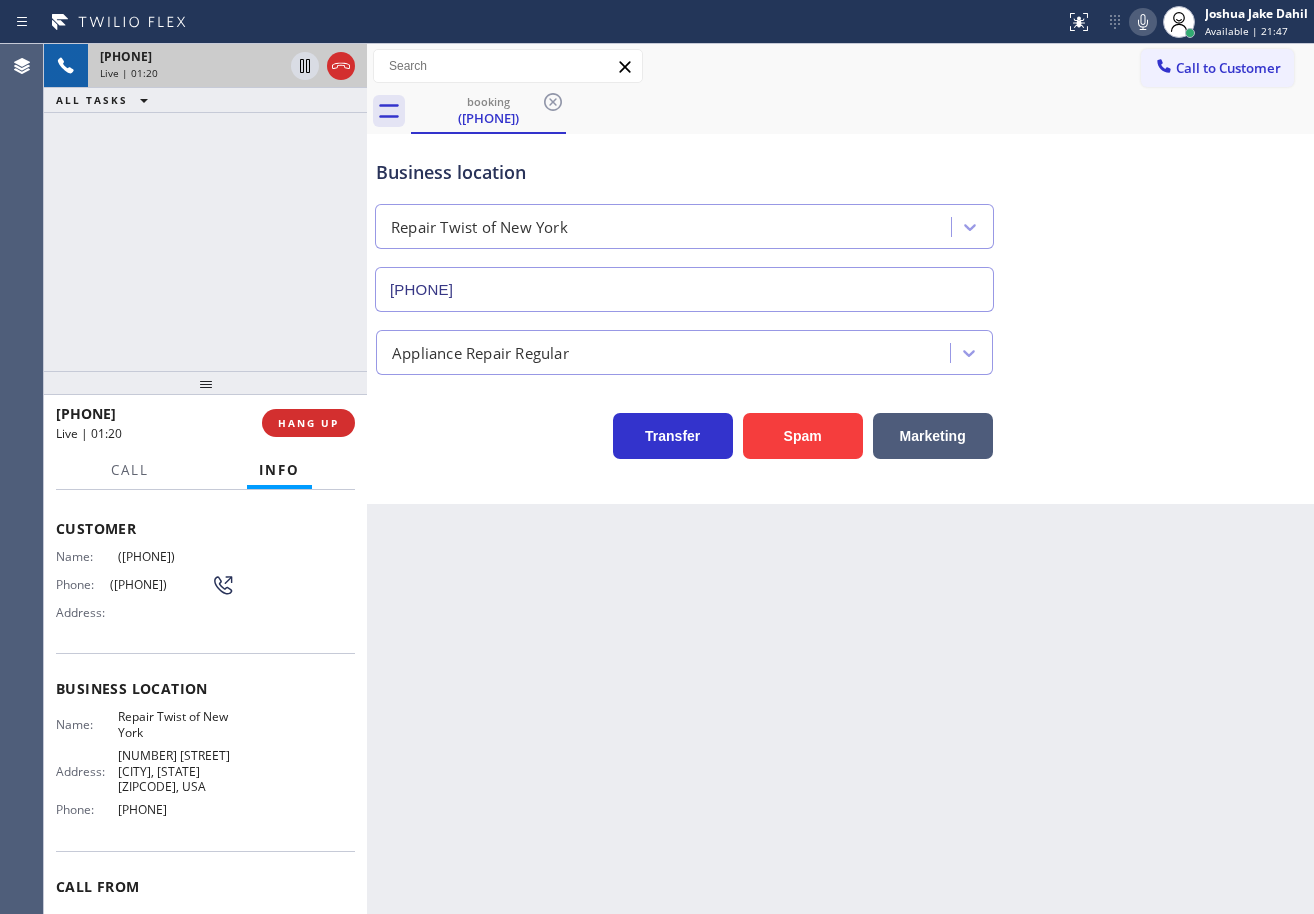 scroll, scrollTop: 0, scrollLeft: 0, axis: both 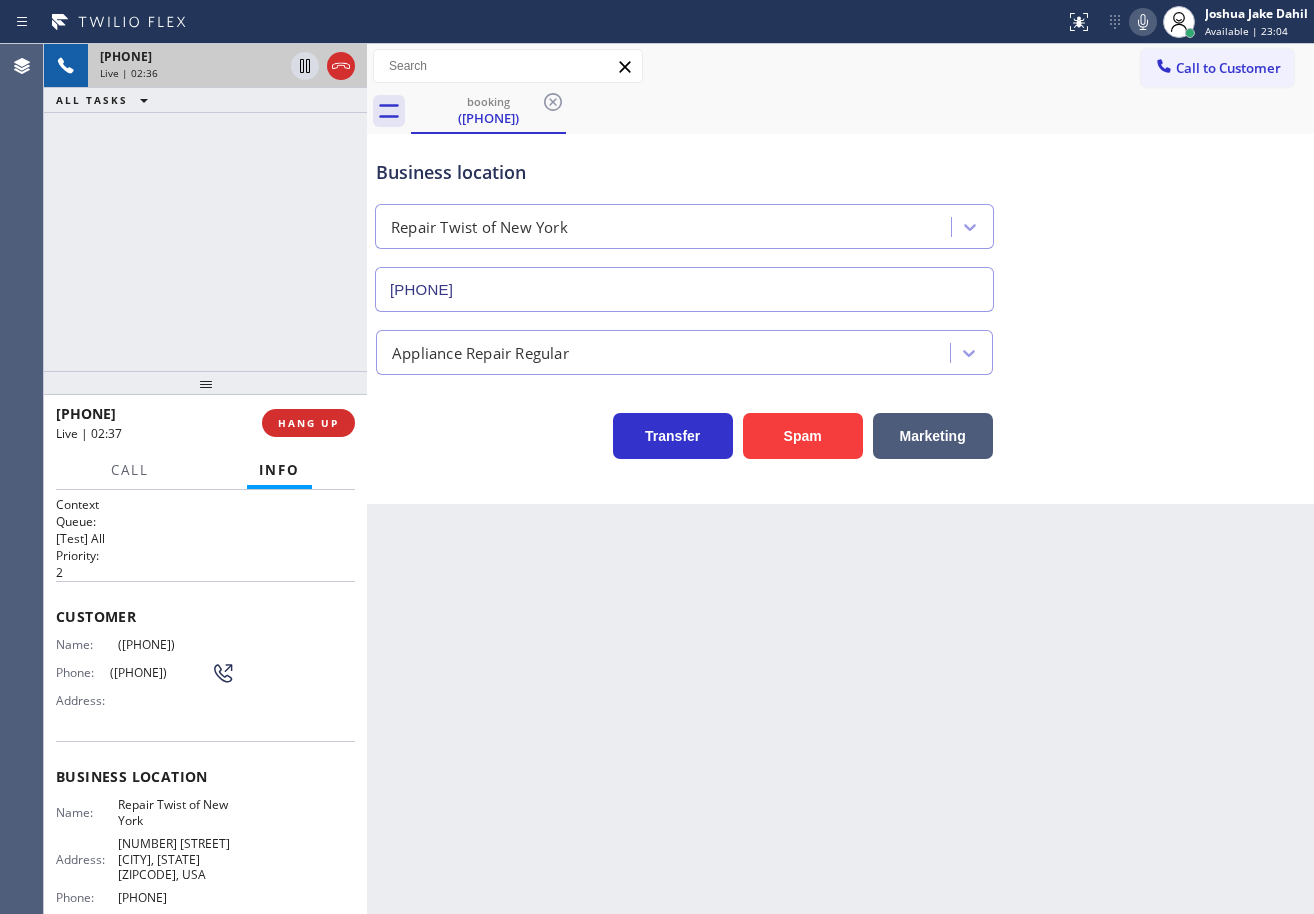click 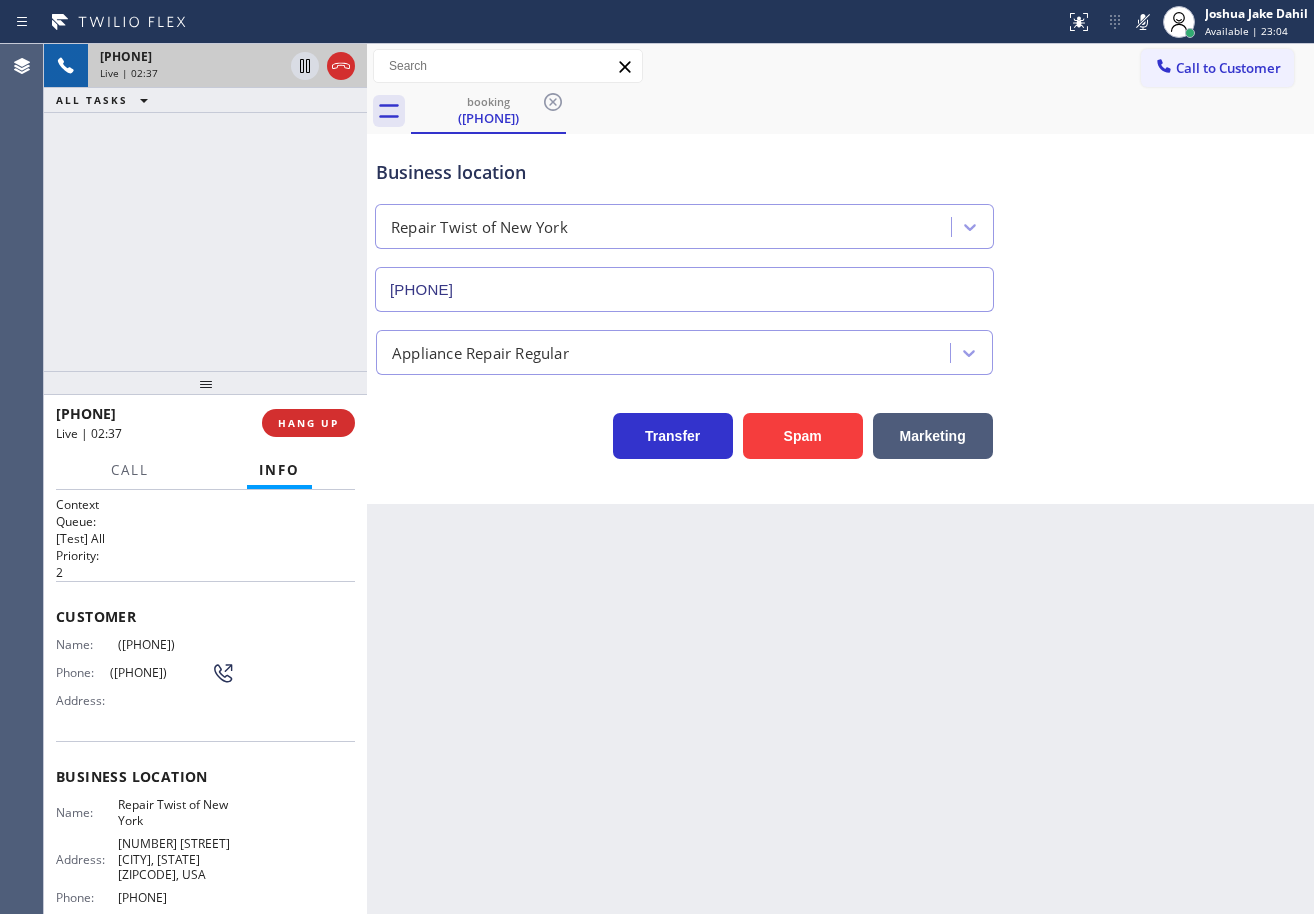 click on "Business location Repair Twist of New York ([PHONE])" at bounding box center [840, 221] 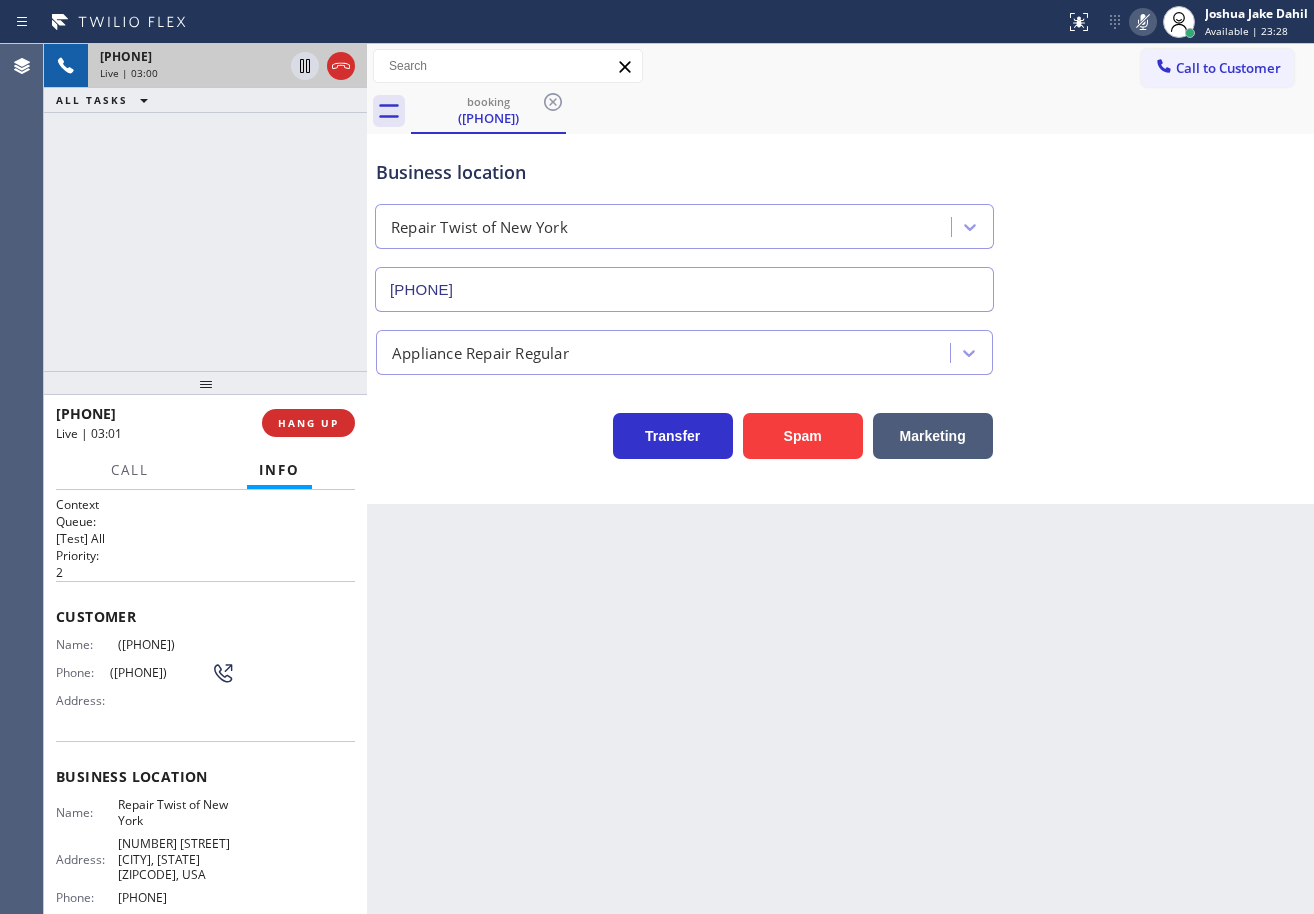 click 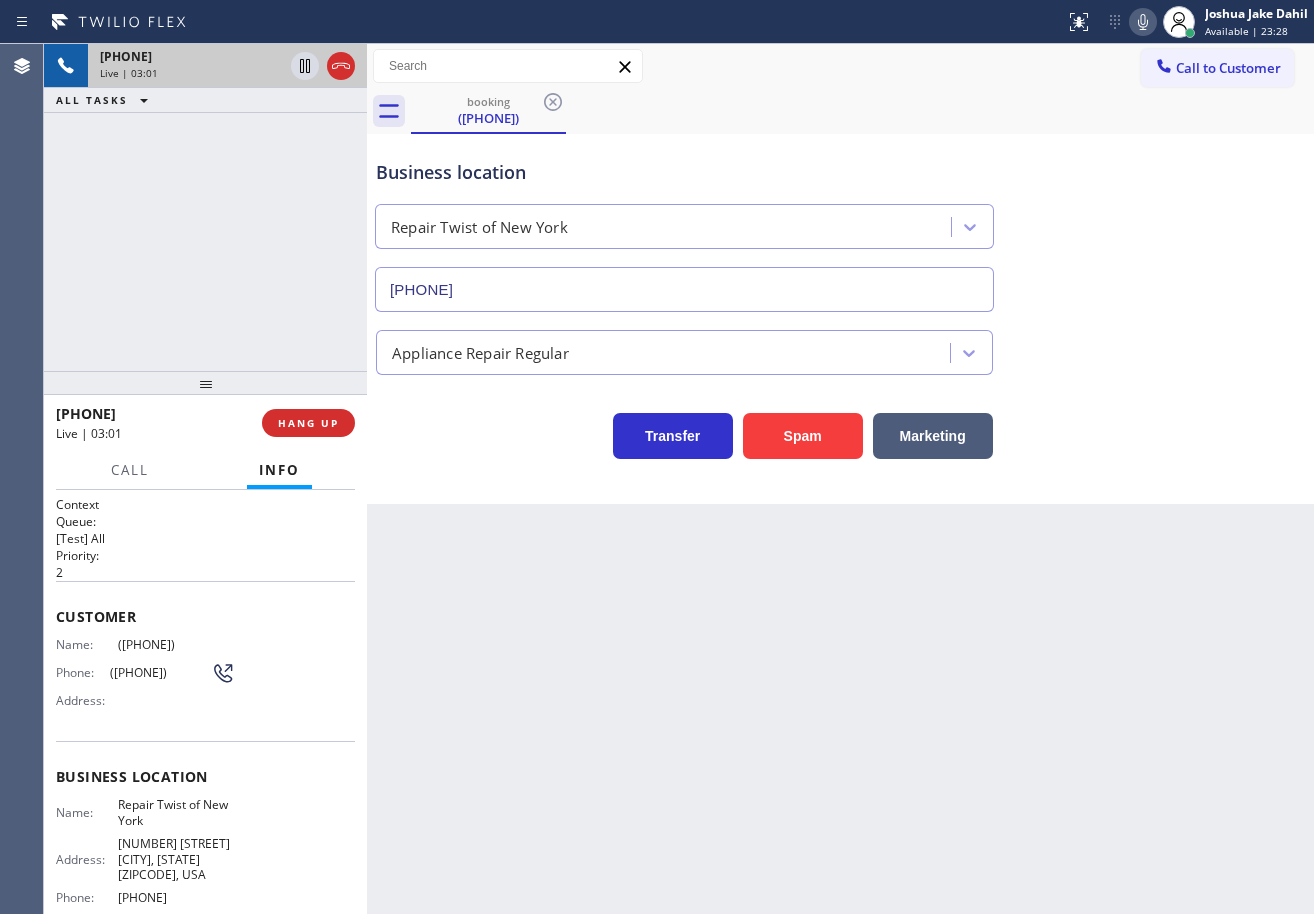 click on "Business location Repair Twist of New York ([PHONE])" at bounding box center (840, 221) 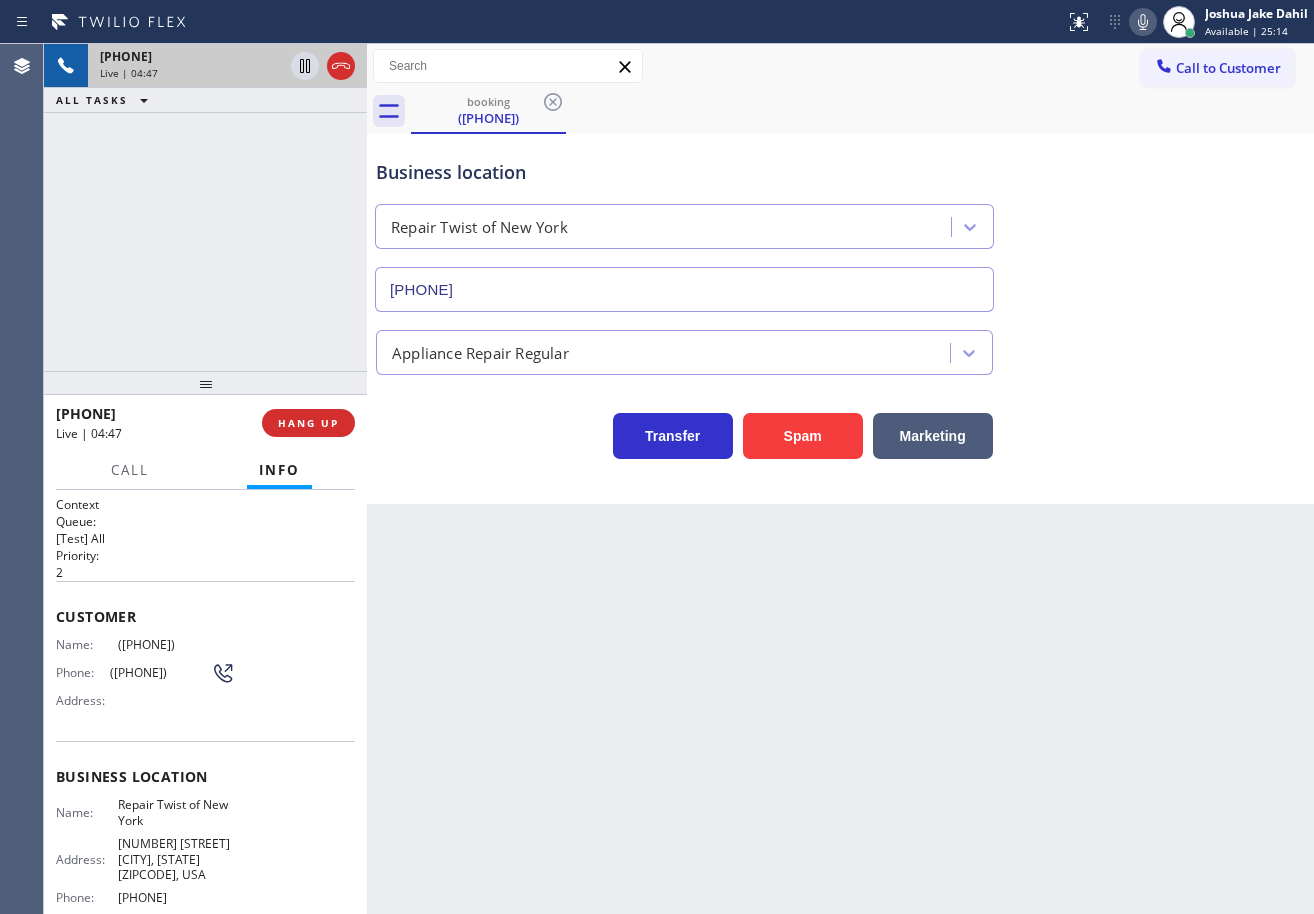 click on "[PHONE] Live | 04:47 ALL TASKS ALL TASKS ACTIVE TASKS TASKS IN WRAP UP" at bounding box center (205, 207) 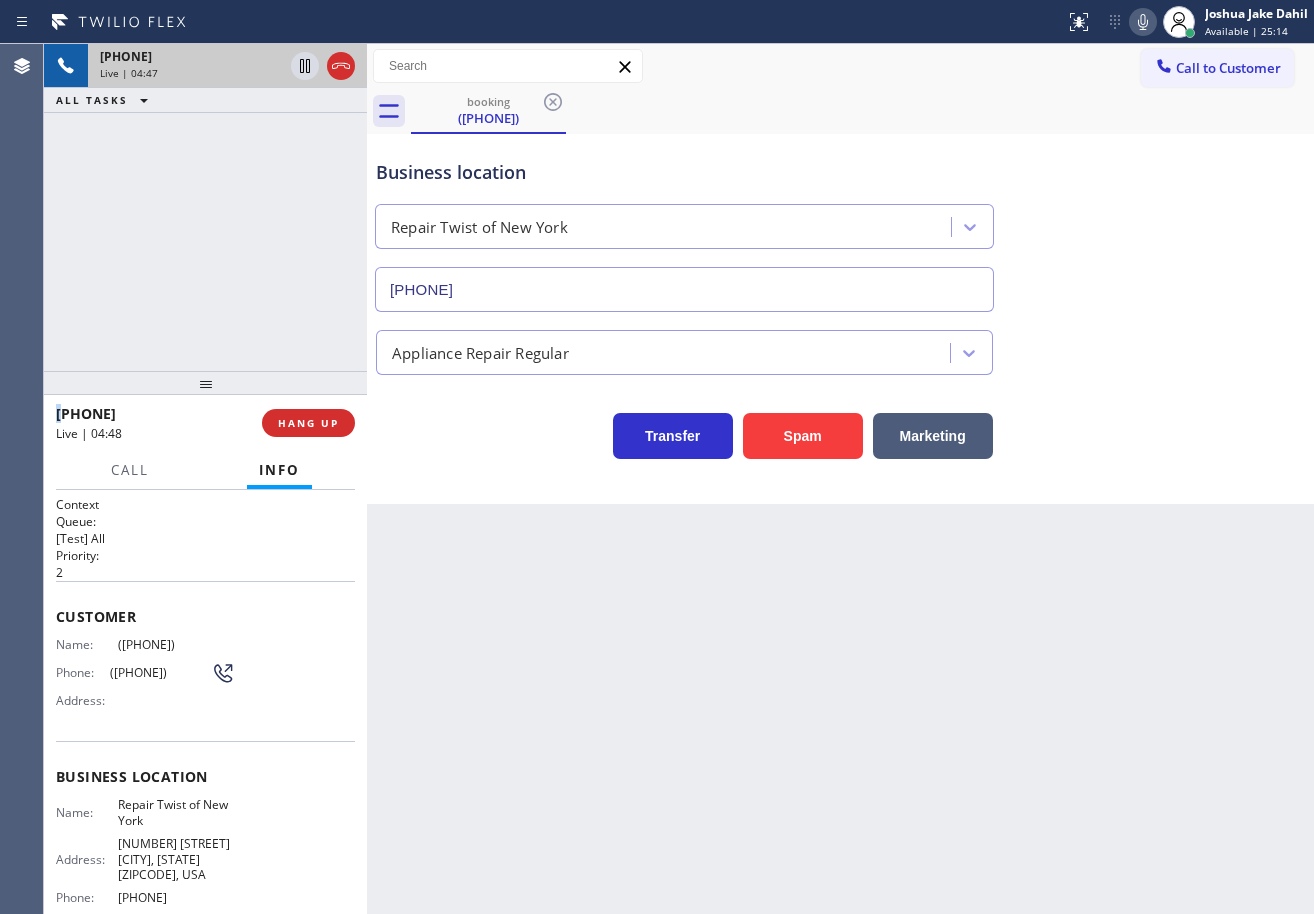click on "[PHONE] Live | 04:47 ALL TASKS ALL TASKS ACTIVE TASKS TASKS IN WRAP UP" at bounding box center (205, 207) 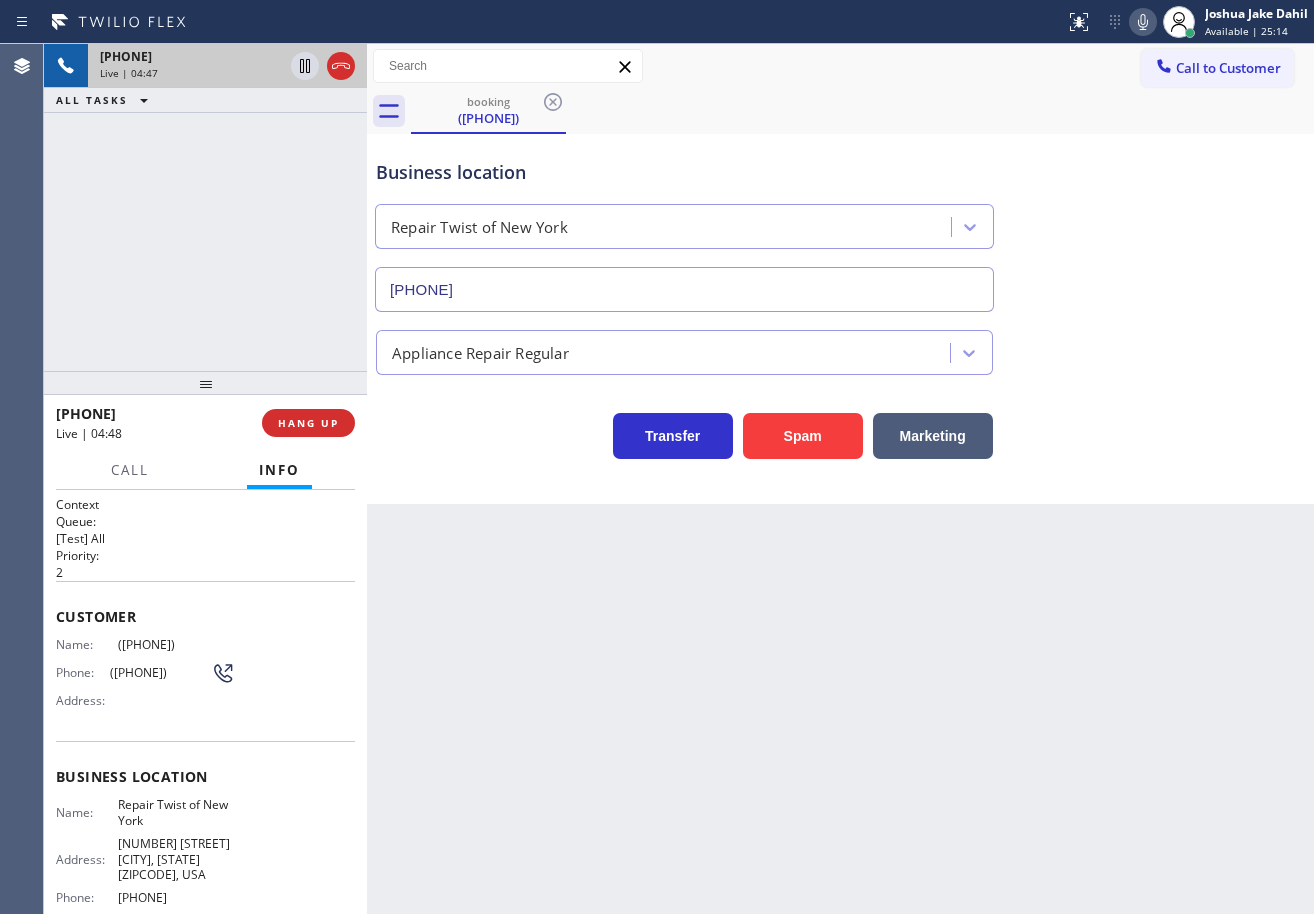 click on "[PHONE] Live | 04:47 ALL TASKS ALL TASKS ACTIVE TASKS TASKS IN WRAP UP" at bounding box center (205, 207) 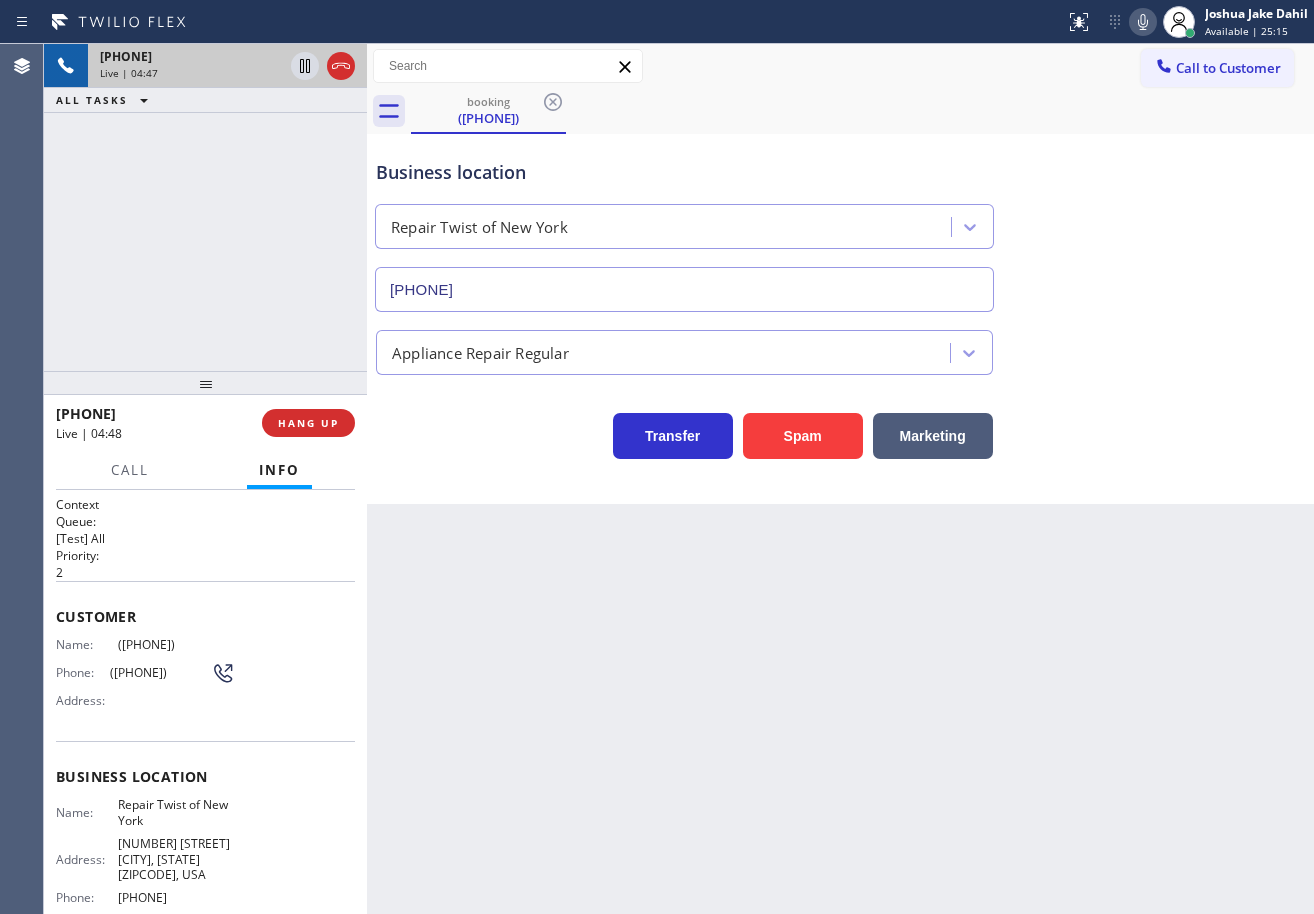 click on "[PHONE] Live | 04:47 ALL TASKS ALL TASKS ACTIVE TASKS TASKS IN WRAP UP" at bounding box center [205, 207] 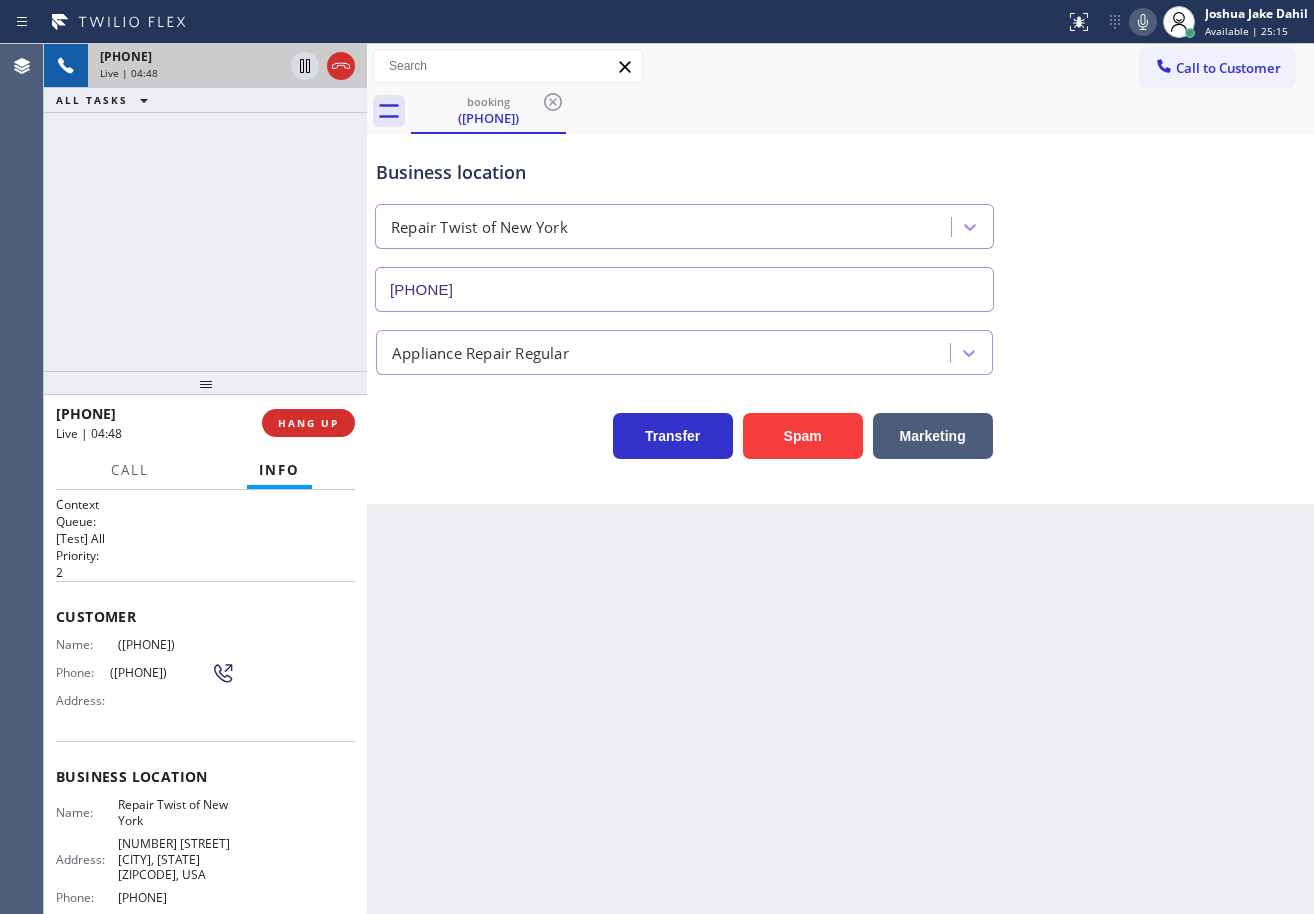 click on "+1[PHONE] Live | 04:48 ALL TASKS ALL TASKS ACTIVE TASKS TASKS IN WRAP UP" at bounding box center (205, 207) 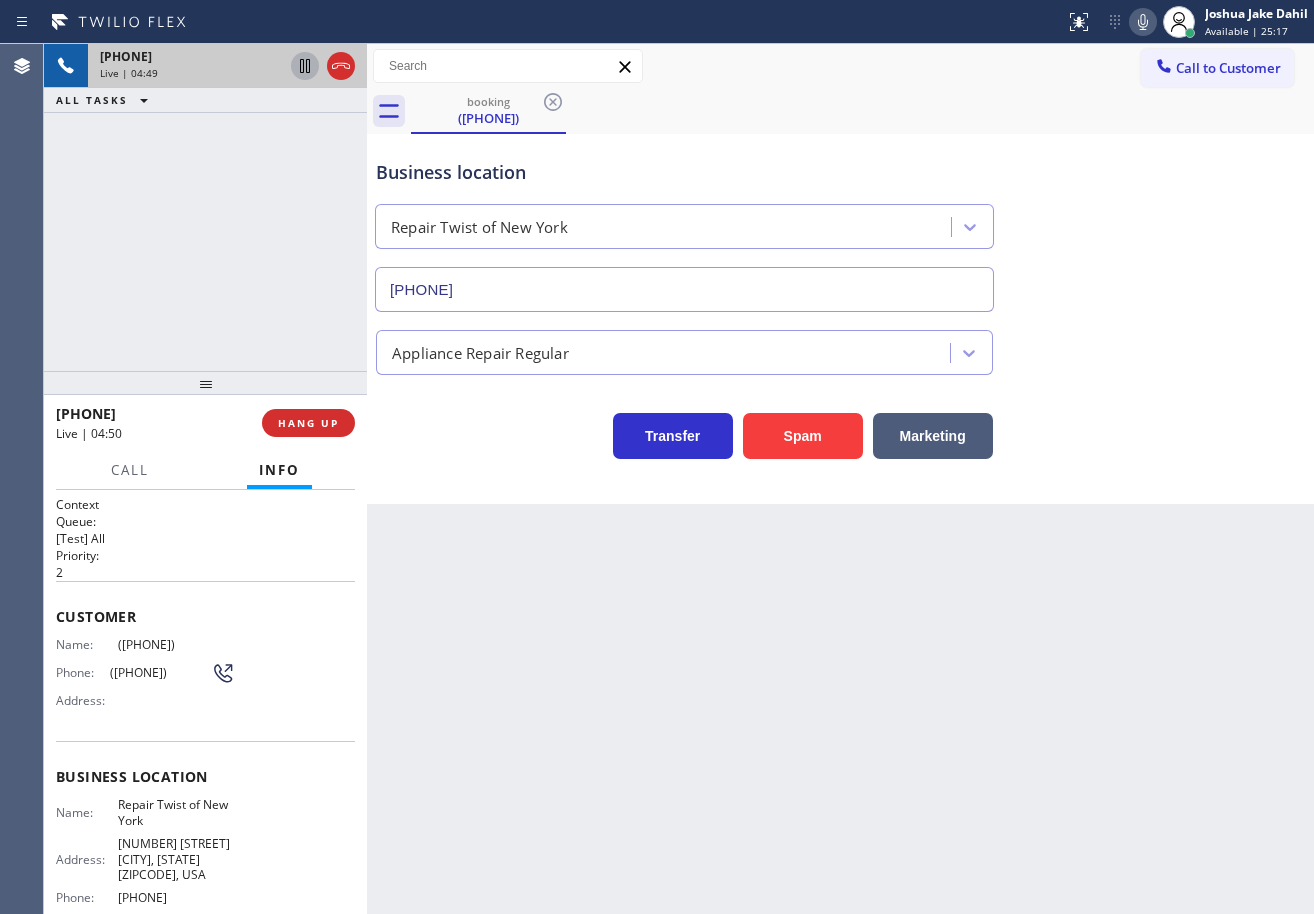 click 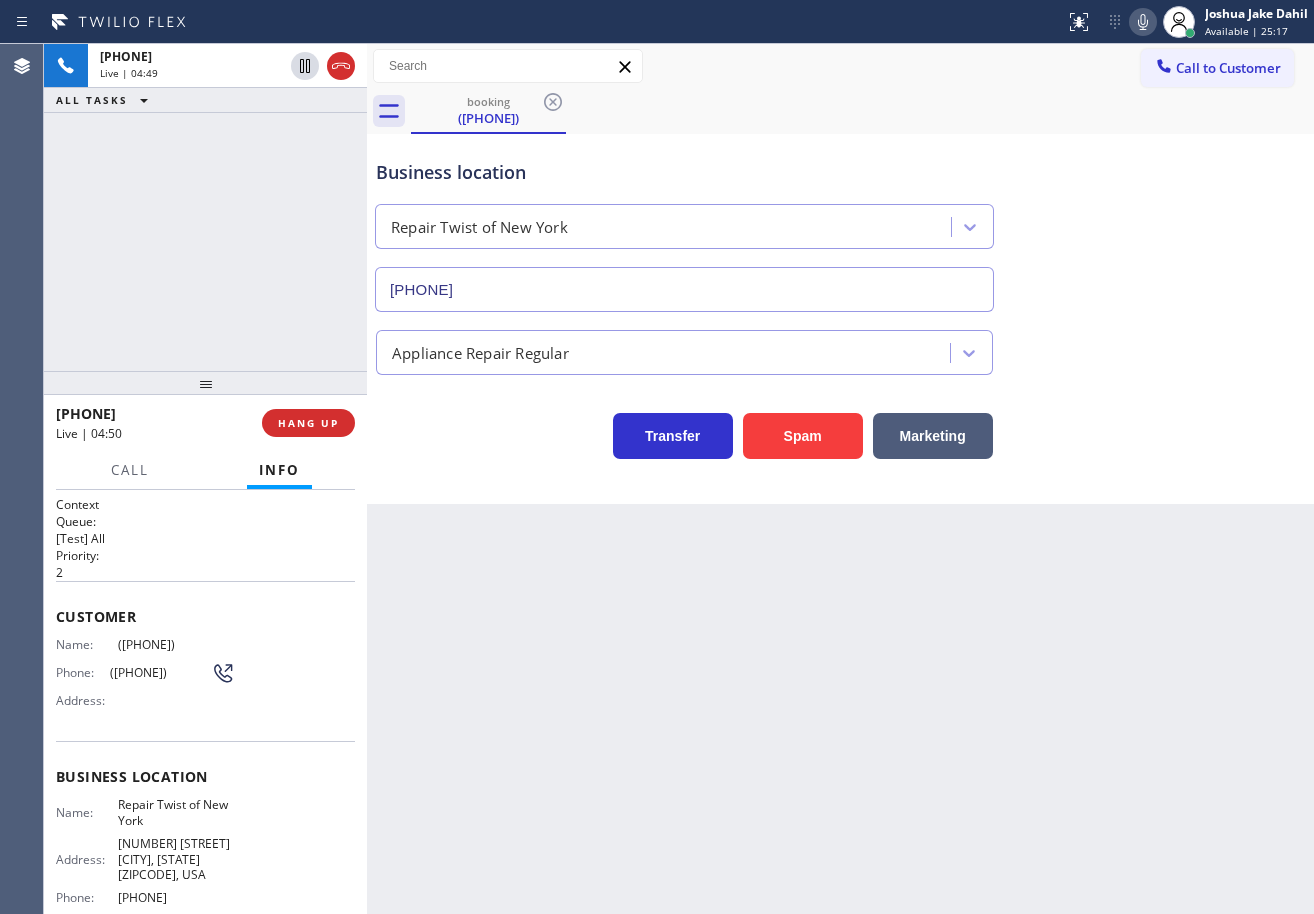click on "+1[PHONE] Live | 04:49 ALL TASKS ALL TASKS ACTIVE TASKS TASKS IN WRAP UP" at bounding box center [205, 207] 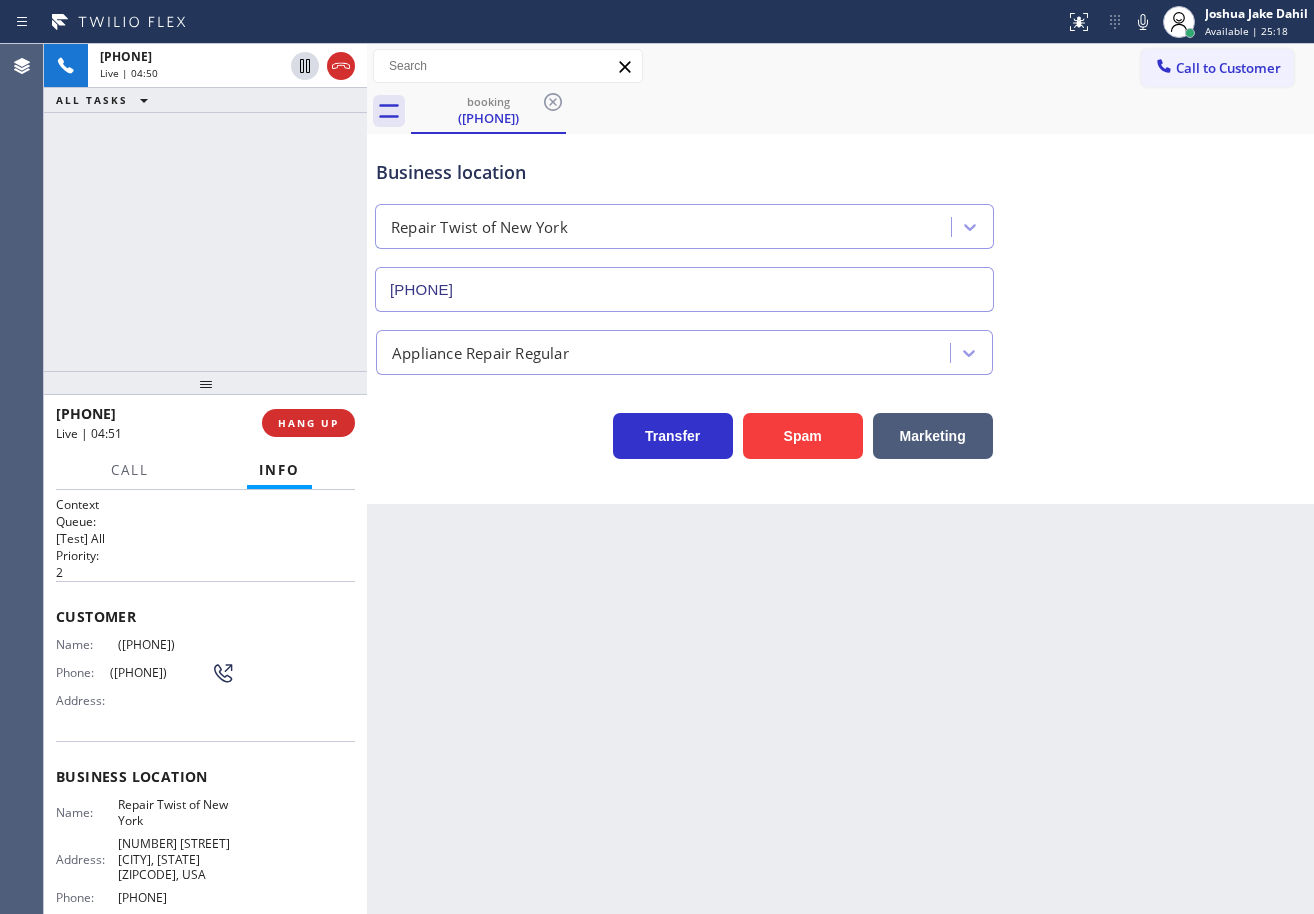 drag, startPoint x: 1141, startPoint y: 27, endPoint x: 1106, endPoint y: 56, distance: 45.453274 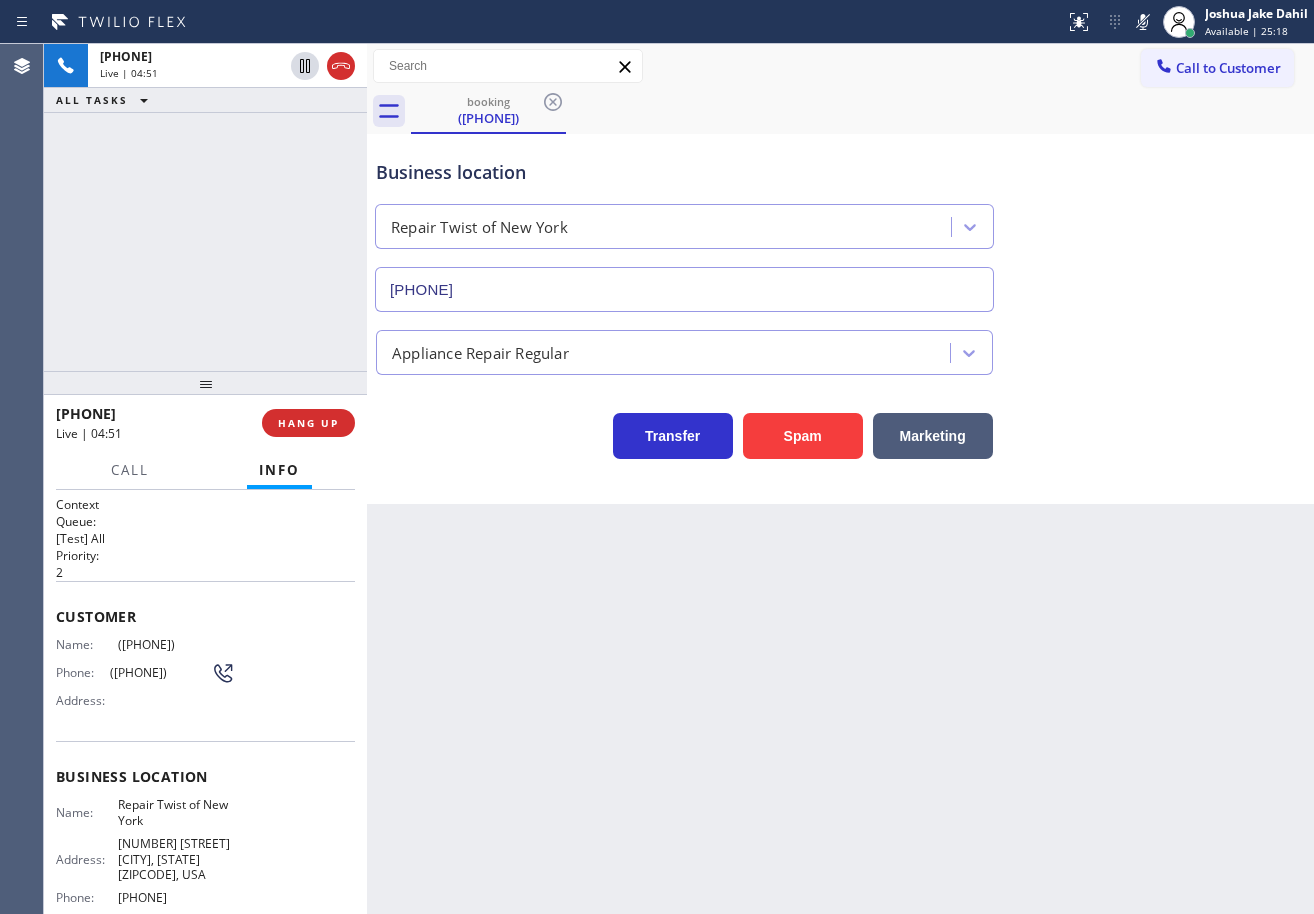 drag, startPoint x: 1099, startPoint y: 60, endPoint x: 1028, endPoint y: 64, distance: 71.11259 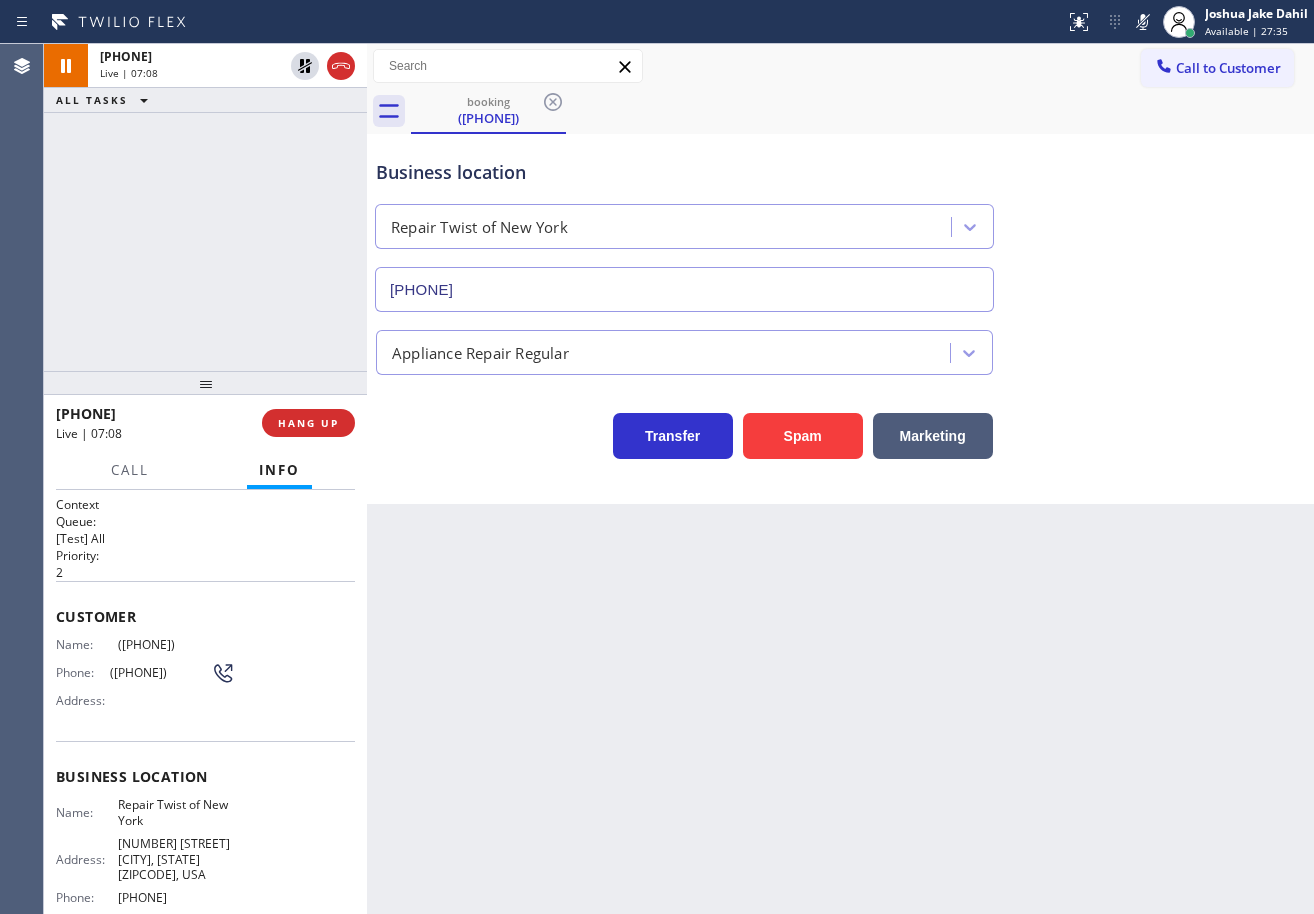 click on "booking [PHONE]" at bounding box center (862, 111) 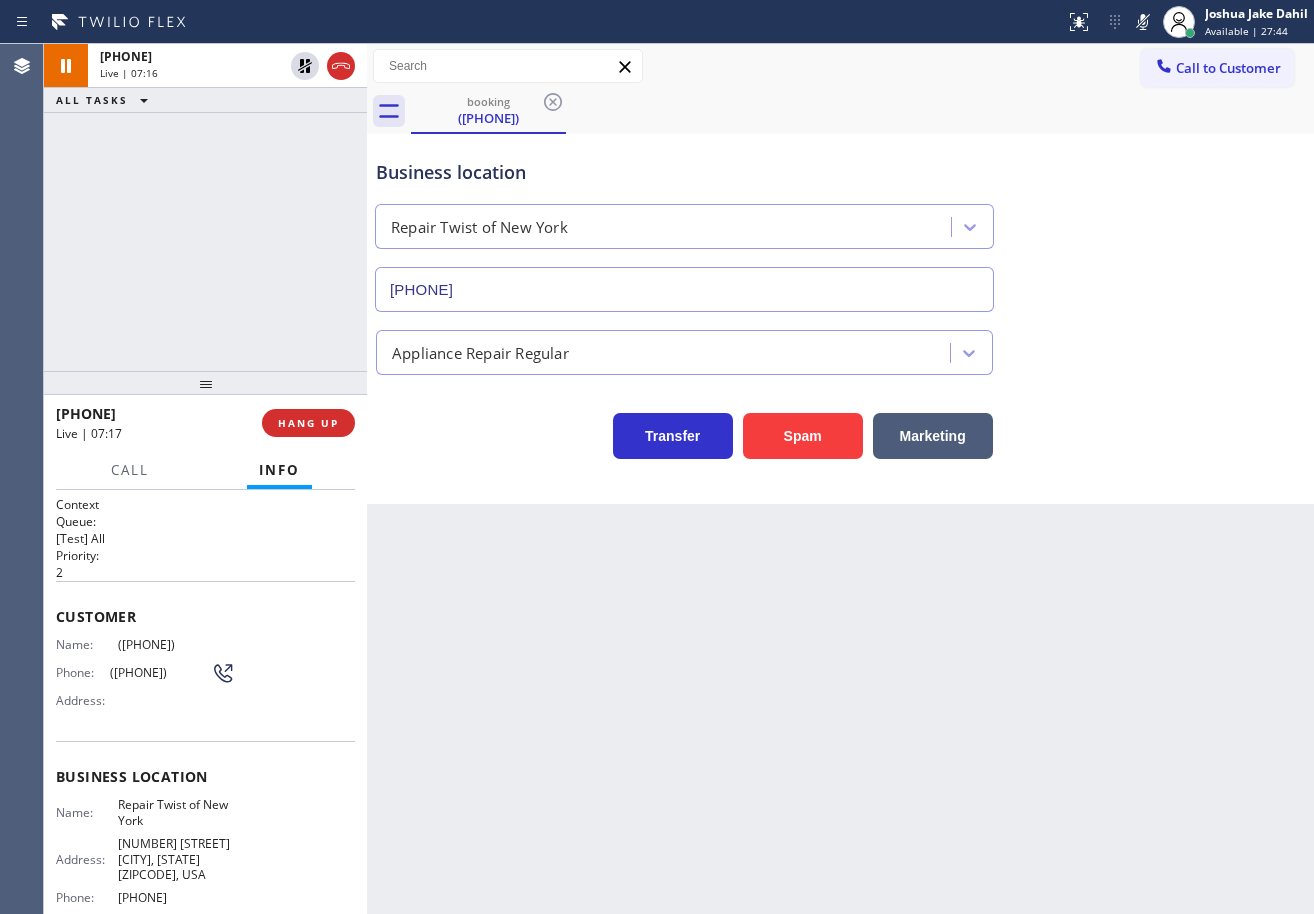 click 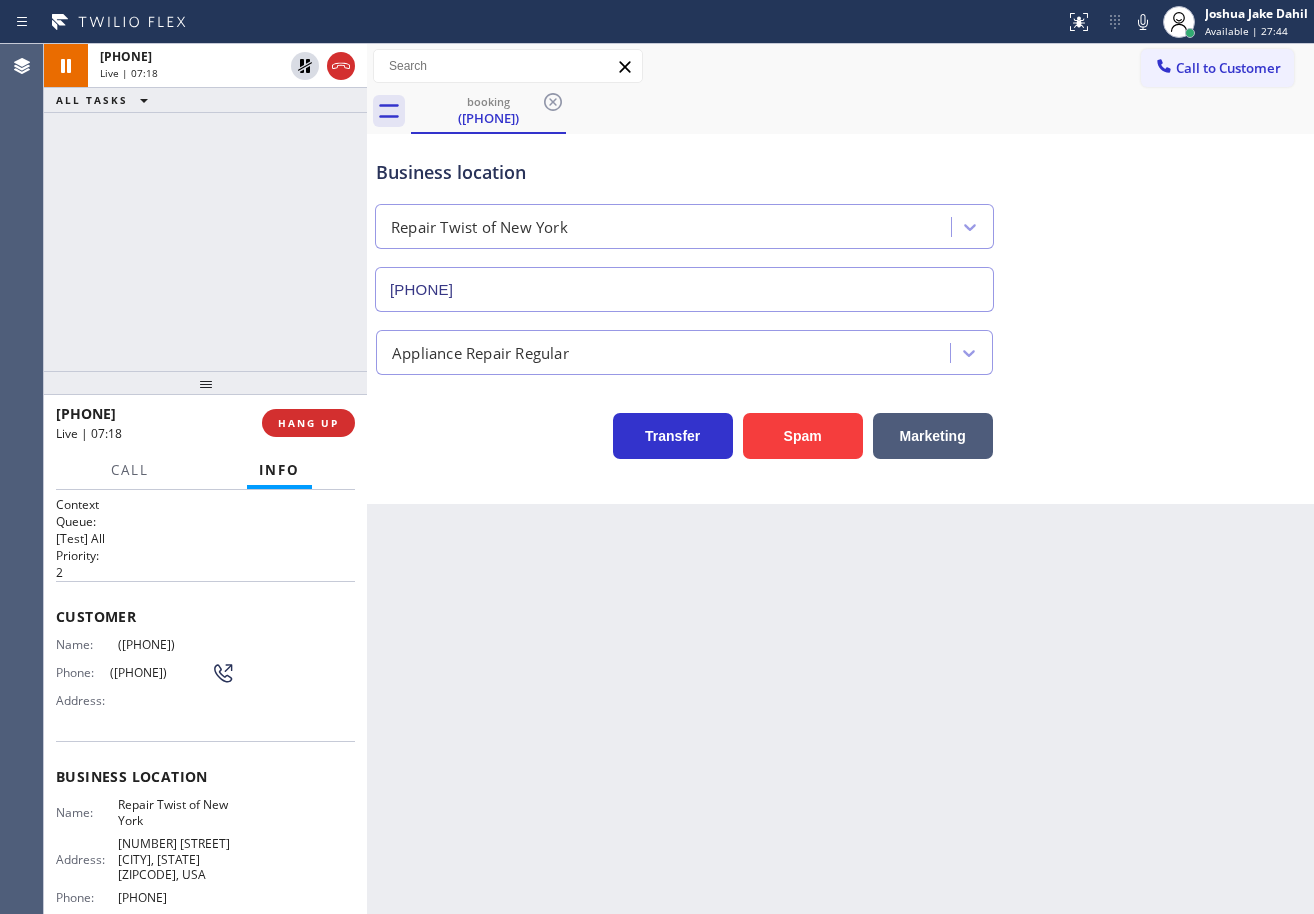 click on "Call to Customer Outbound call Location Long Beach HVAC Your caller id phone number ([PHONE]) [PHONE] Customer number Call Outbound call Technician Search Technician Your caller id phone number Your caller id phone number Call" at bounding box center [840, 66] 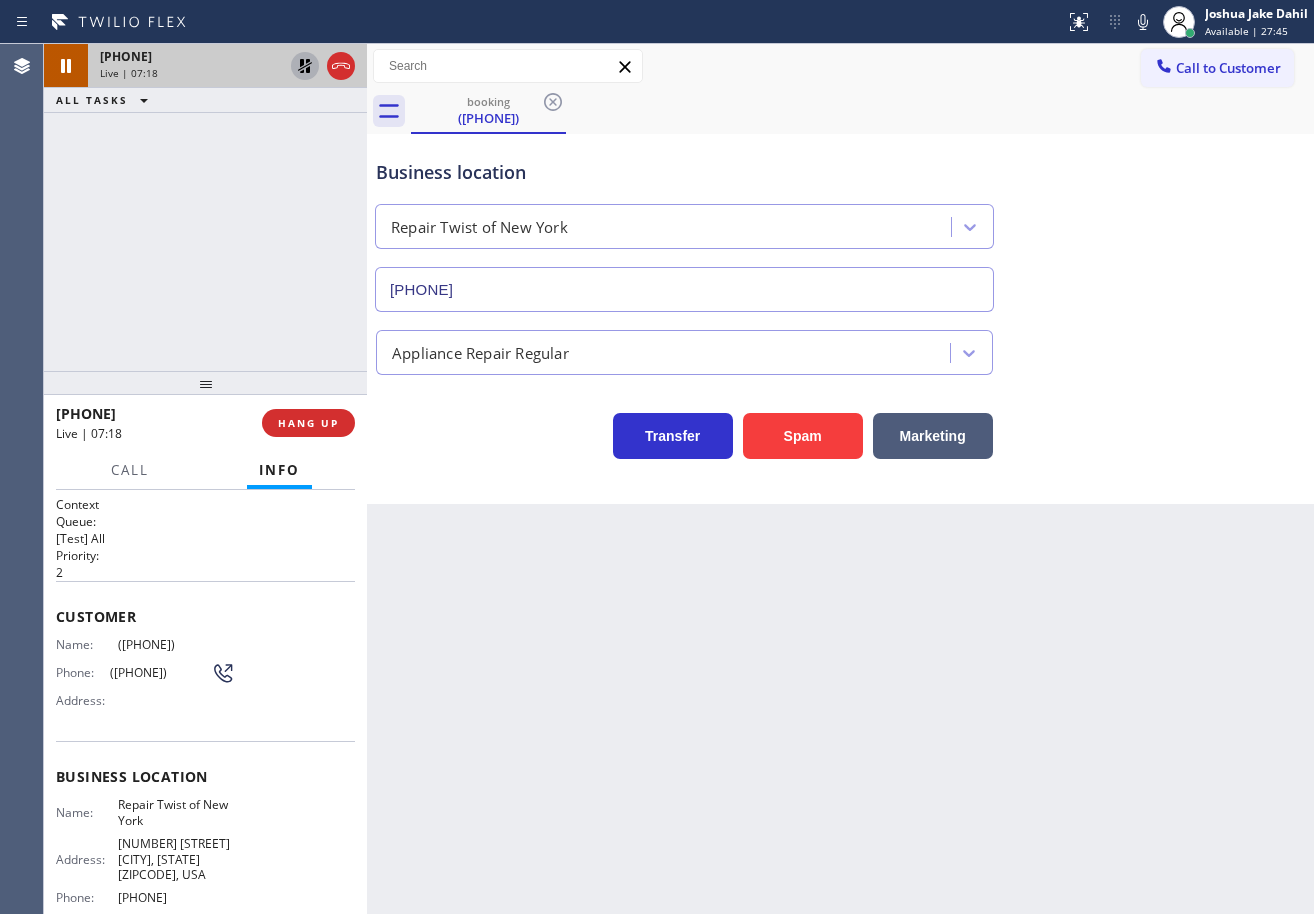 click 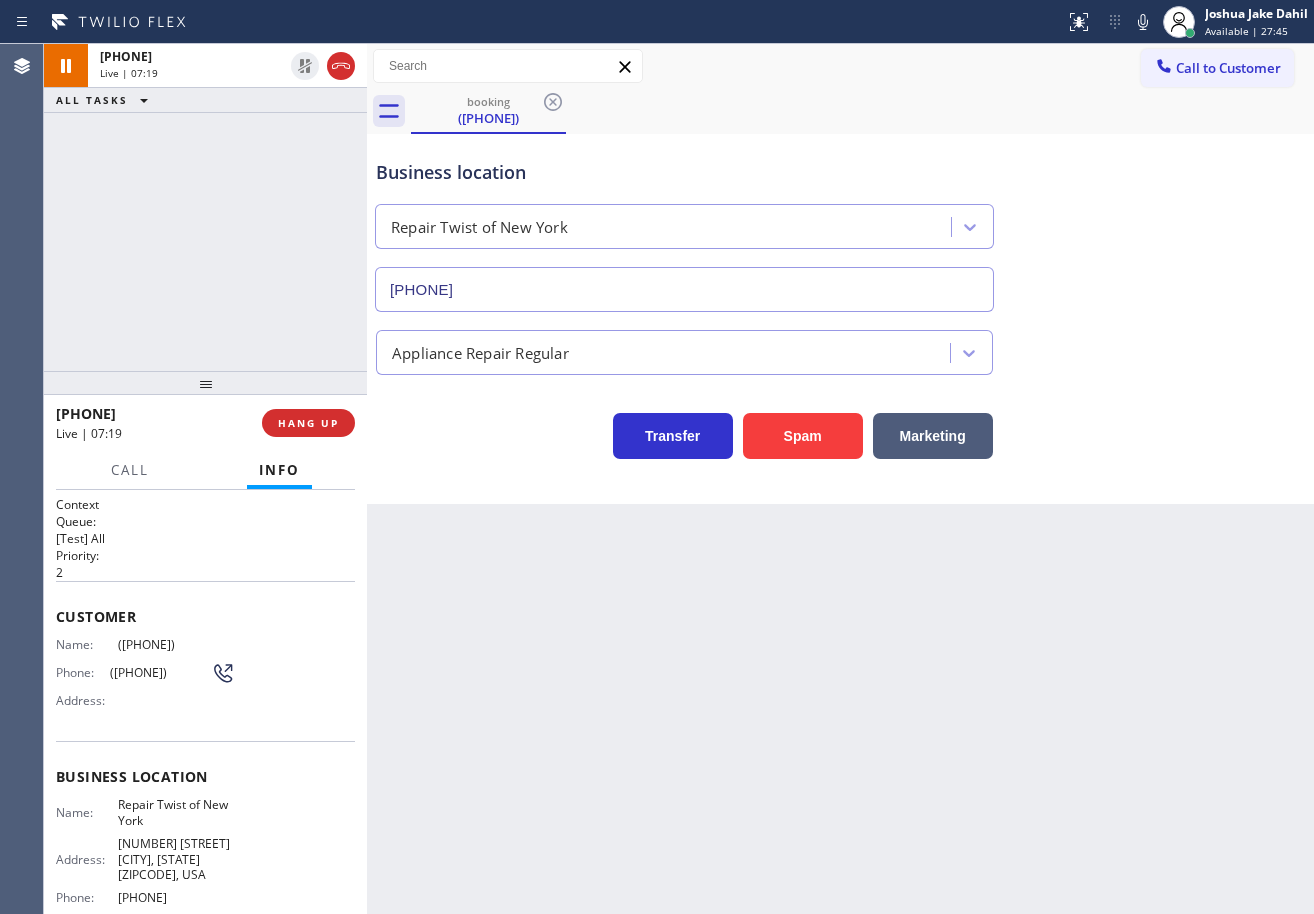 drag, startPoint x: 298, startPoint y: 142, endPoint x: 315, endPoint y: 251, distance: 110.317726 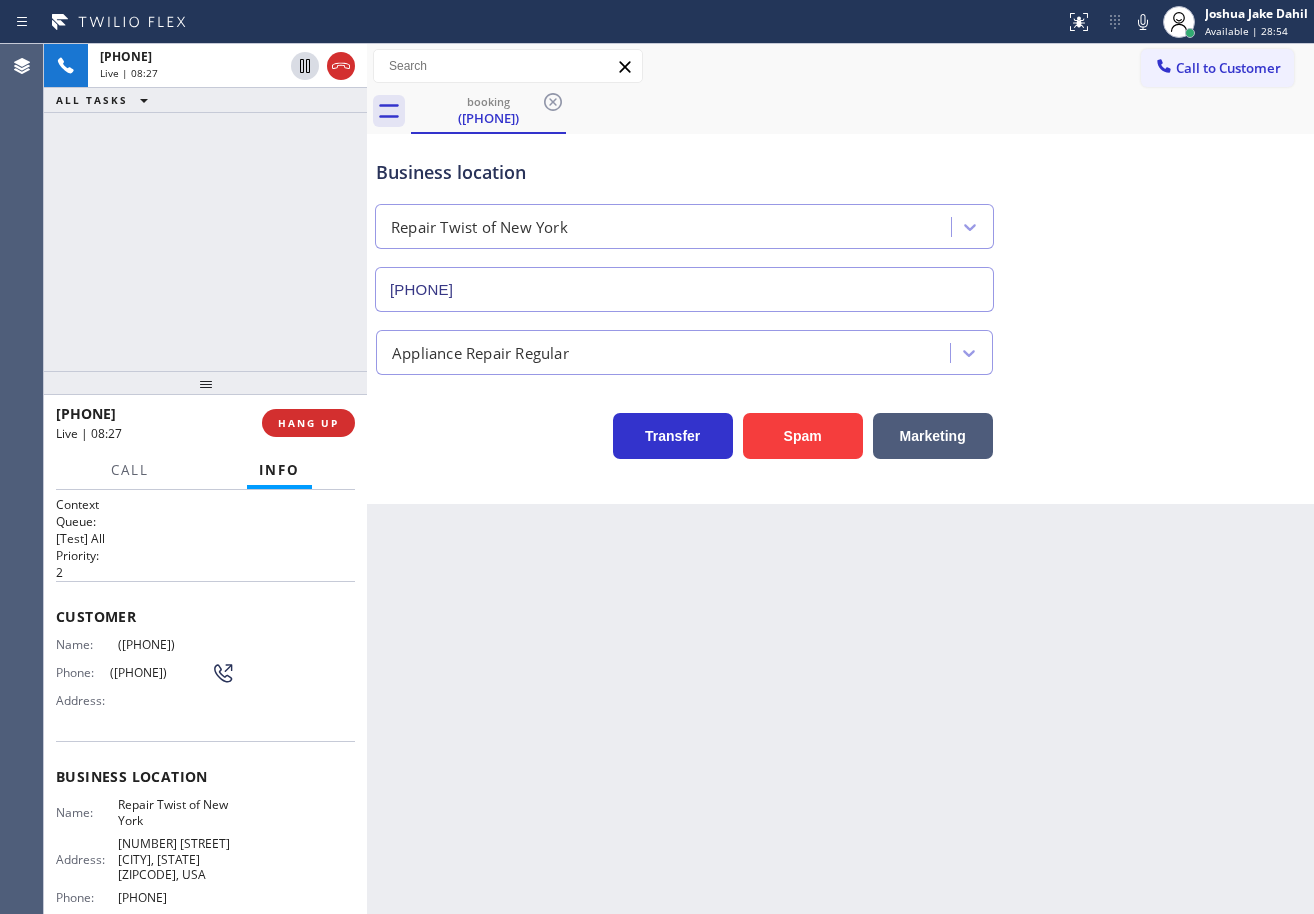 click 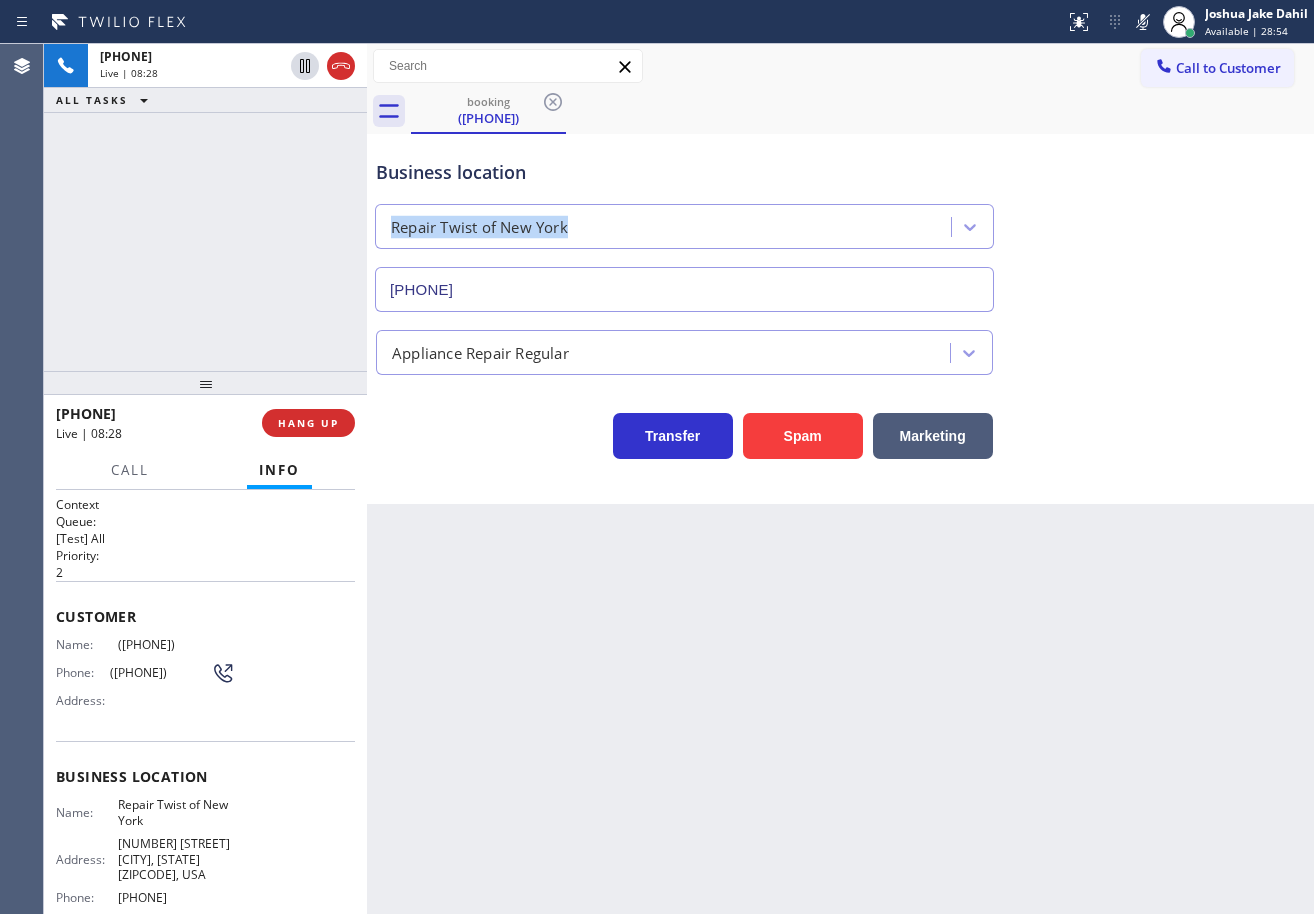 drag, startPoint x: 1154, startPoint y: 185, endPoint x: 1151, endPoint y: 202, distance: 17.262676 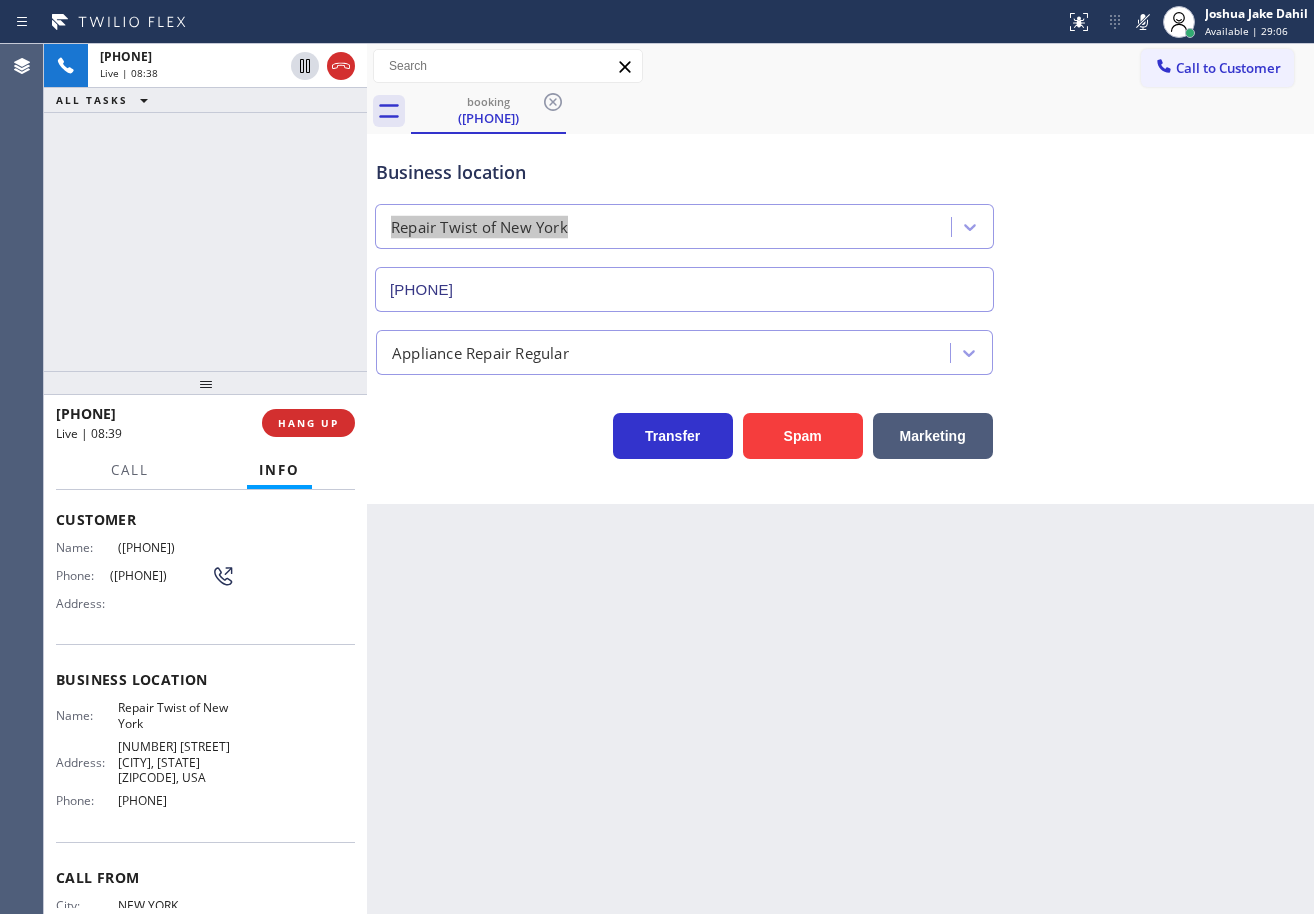 scroll, scrollTop: 0, scrollLeft: 0, axis: both 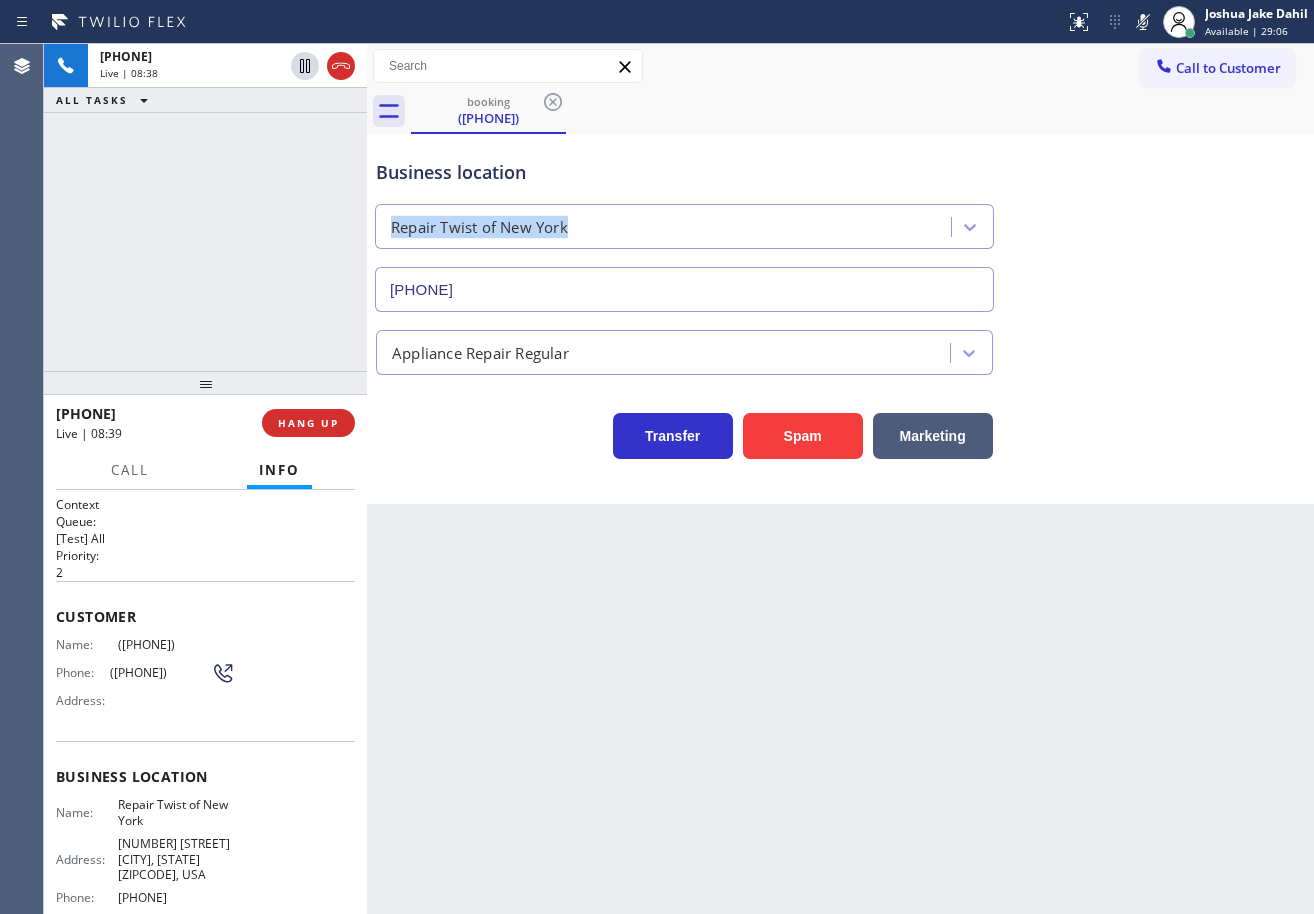 click on "+1[PHONE] Live | 08:38 ALL TASKS ALL TASKS ACTIVE TASKS TASKS IN WRAP UP" at bounding box center (205, 207) 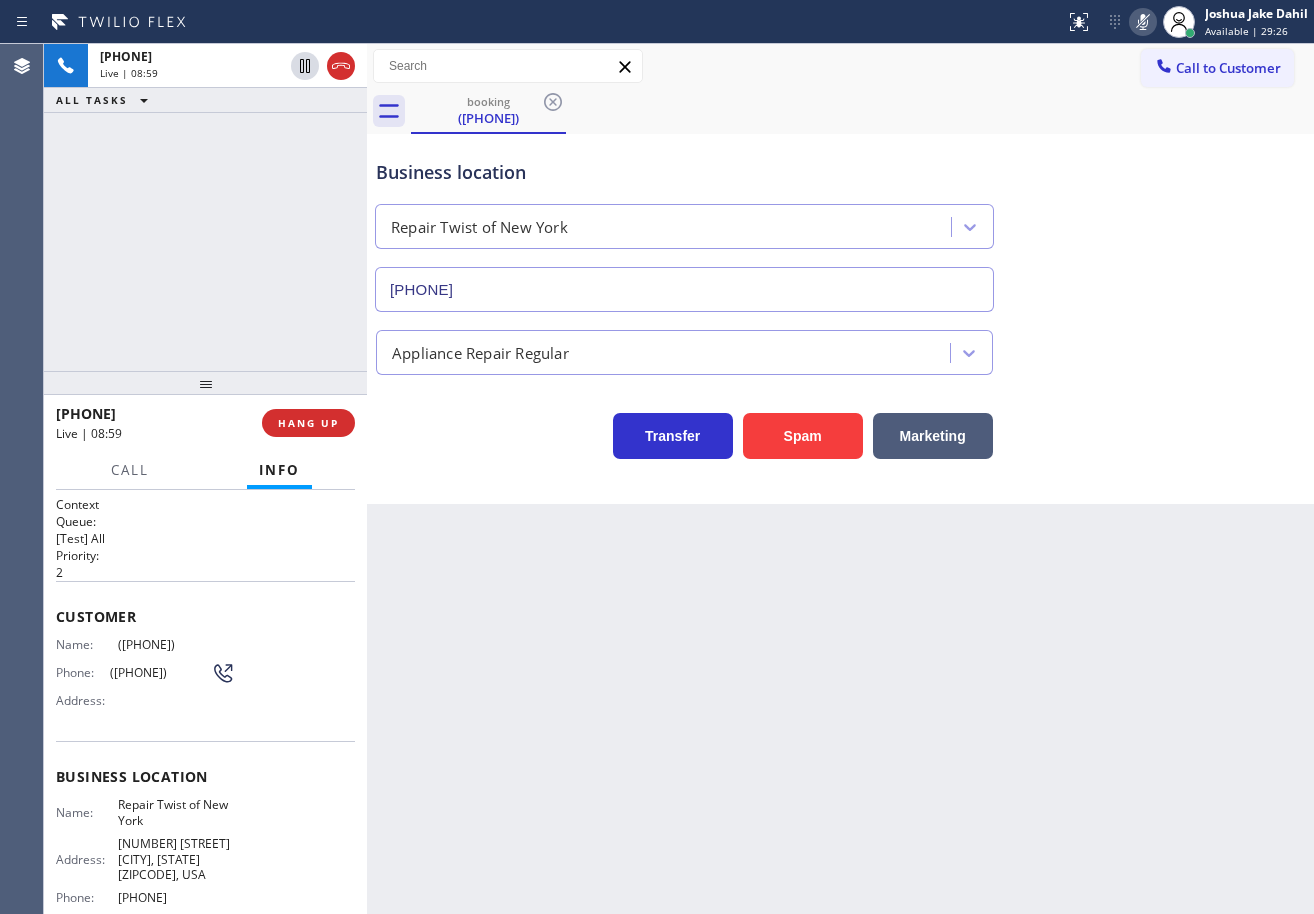 click 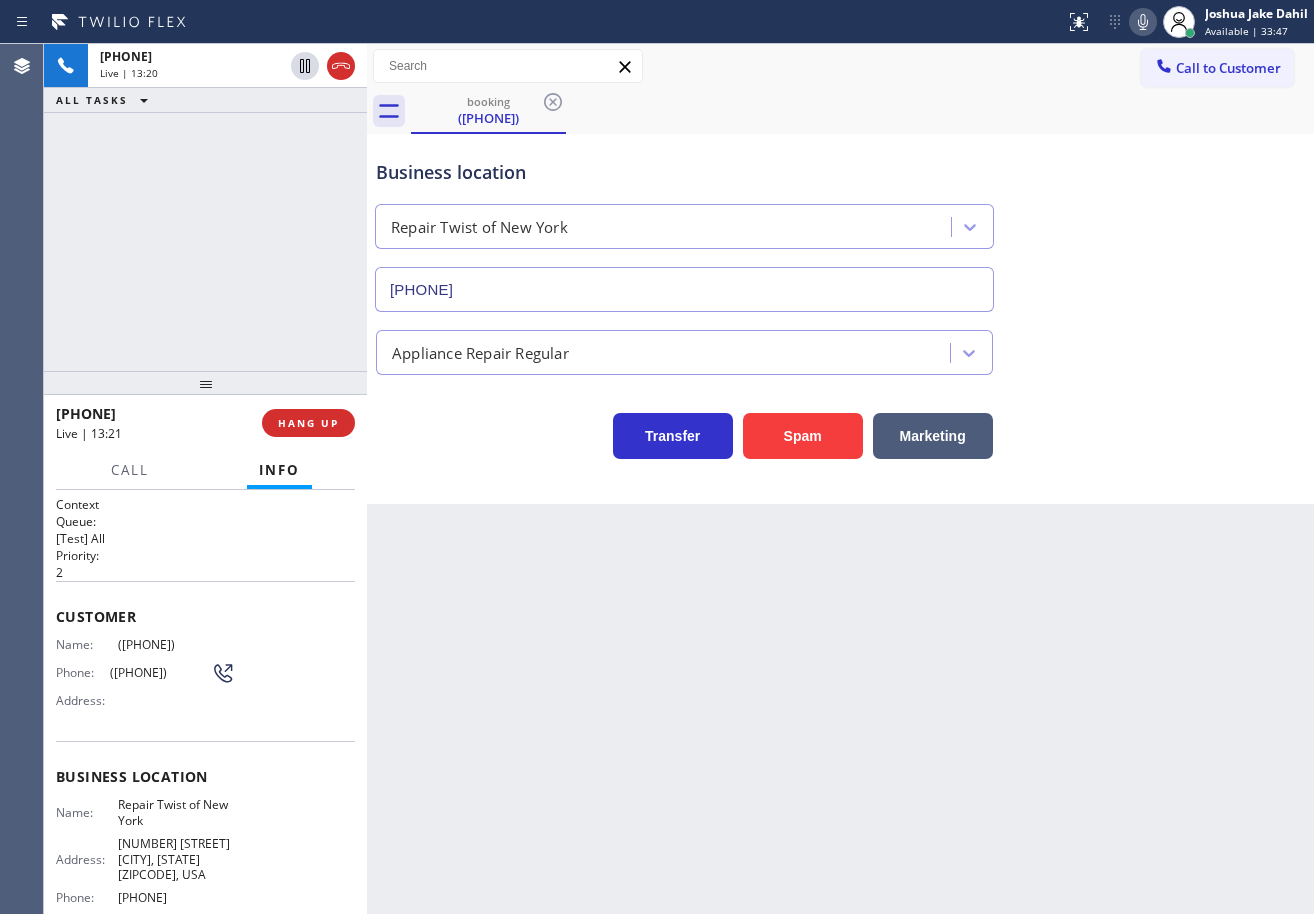 drag, startPoint x: 215, startPoint y: 642, endPoint x: 107, endPoint y: 650, distance: 108.29589 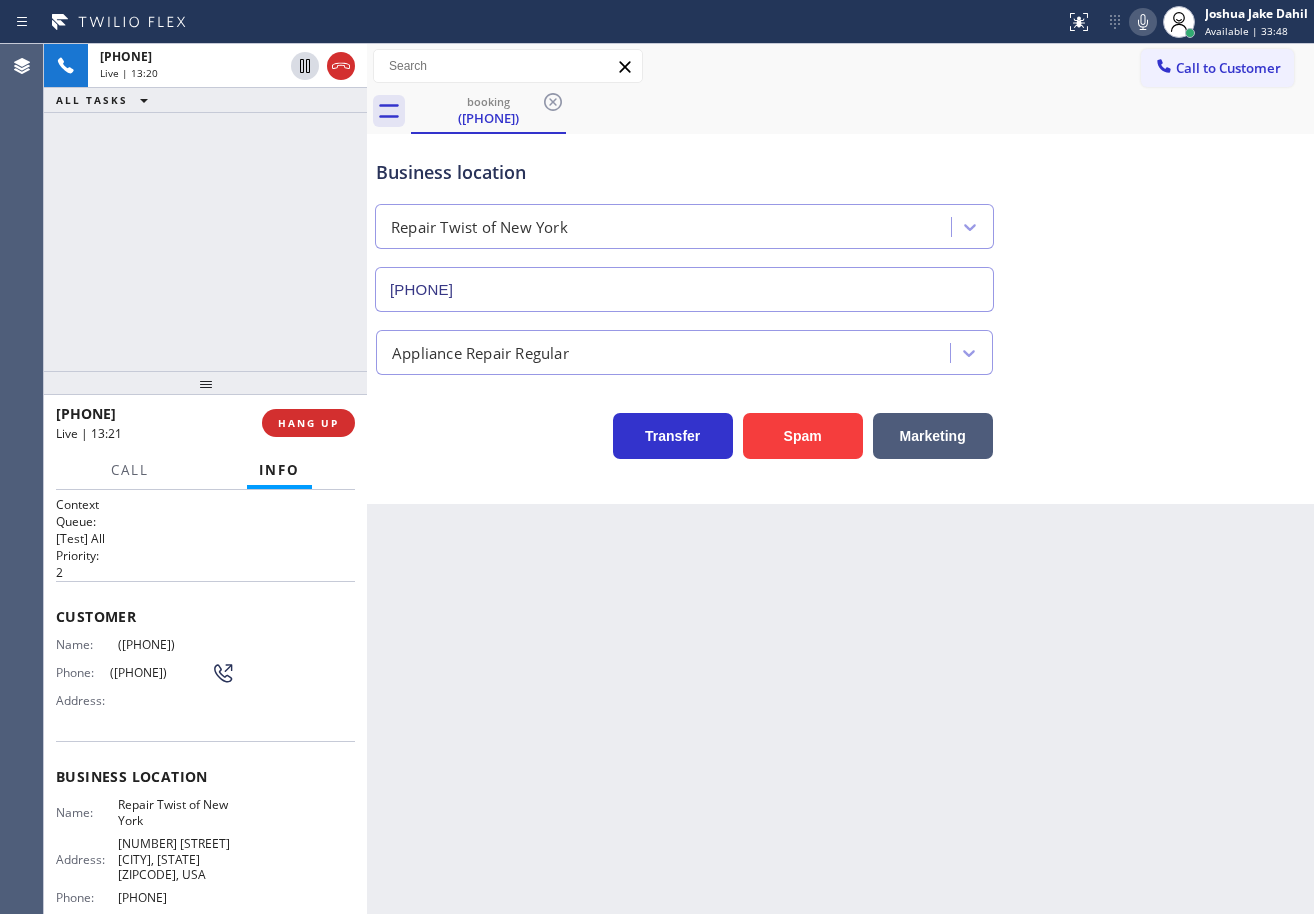 copy on "([PHONE])" 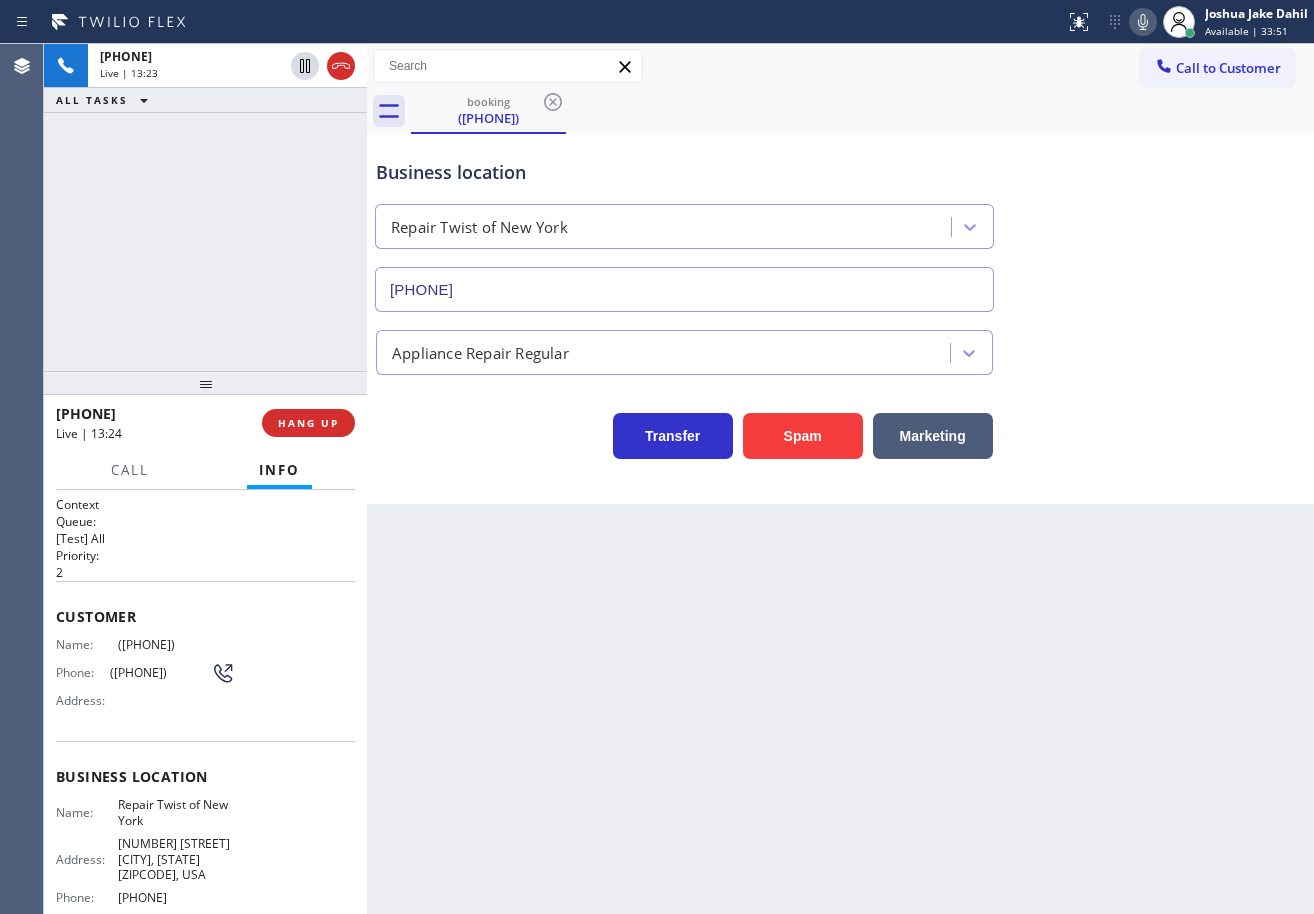 drag, startPoint x: 308, startPoint y: 246, endPoint x: 328, endPoint y: 246, distance: 20 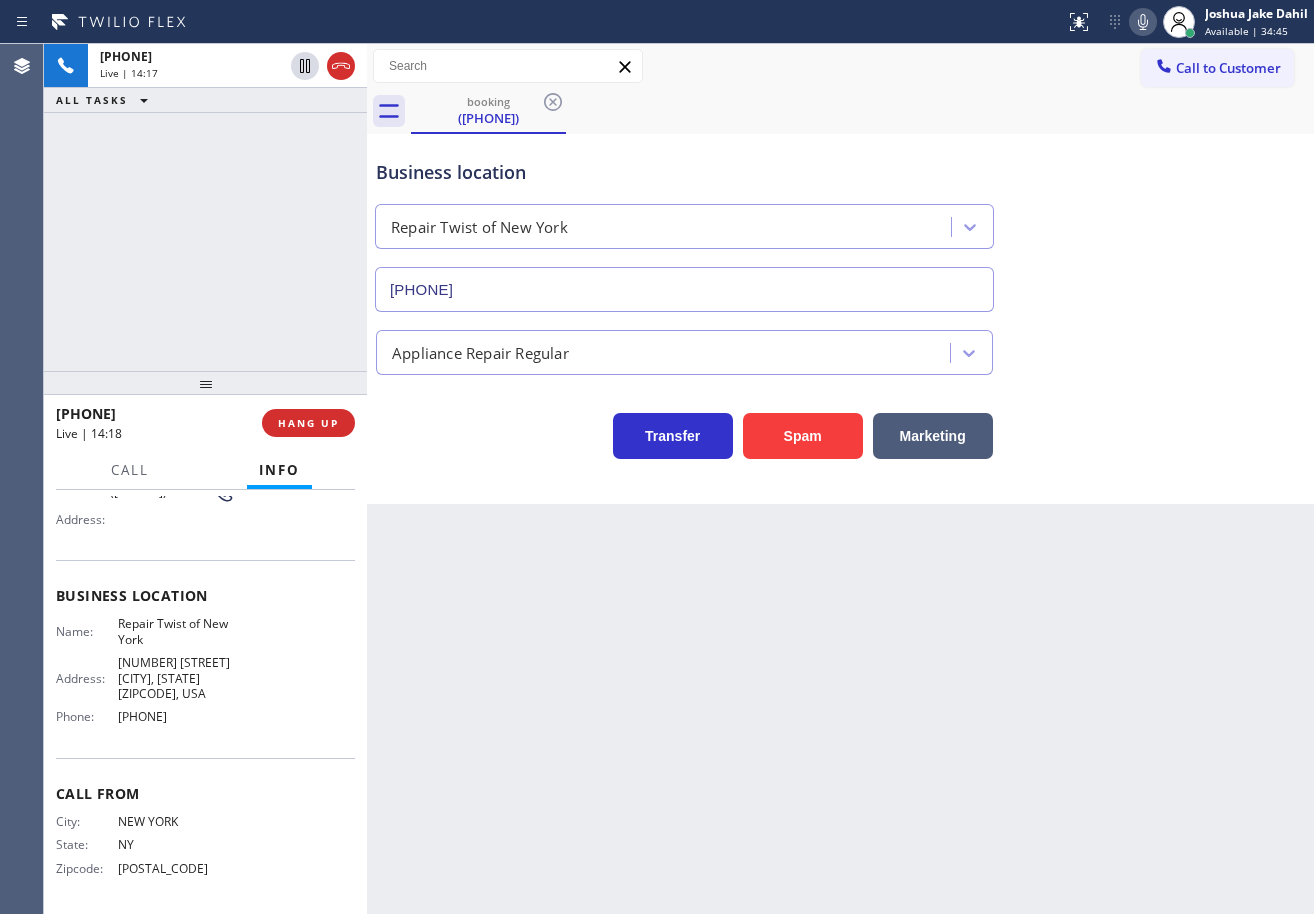 scroll, scrollTop: 0, scrollLeft: 0, axis: both 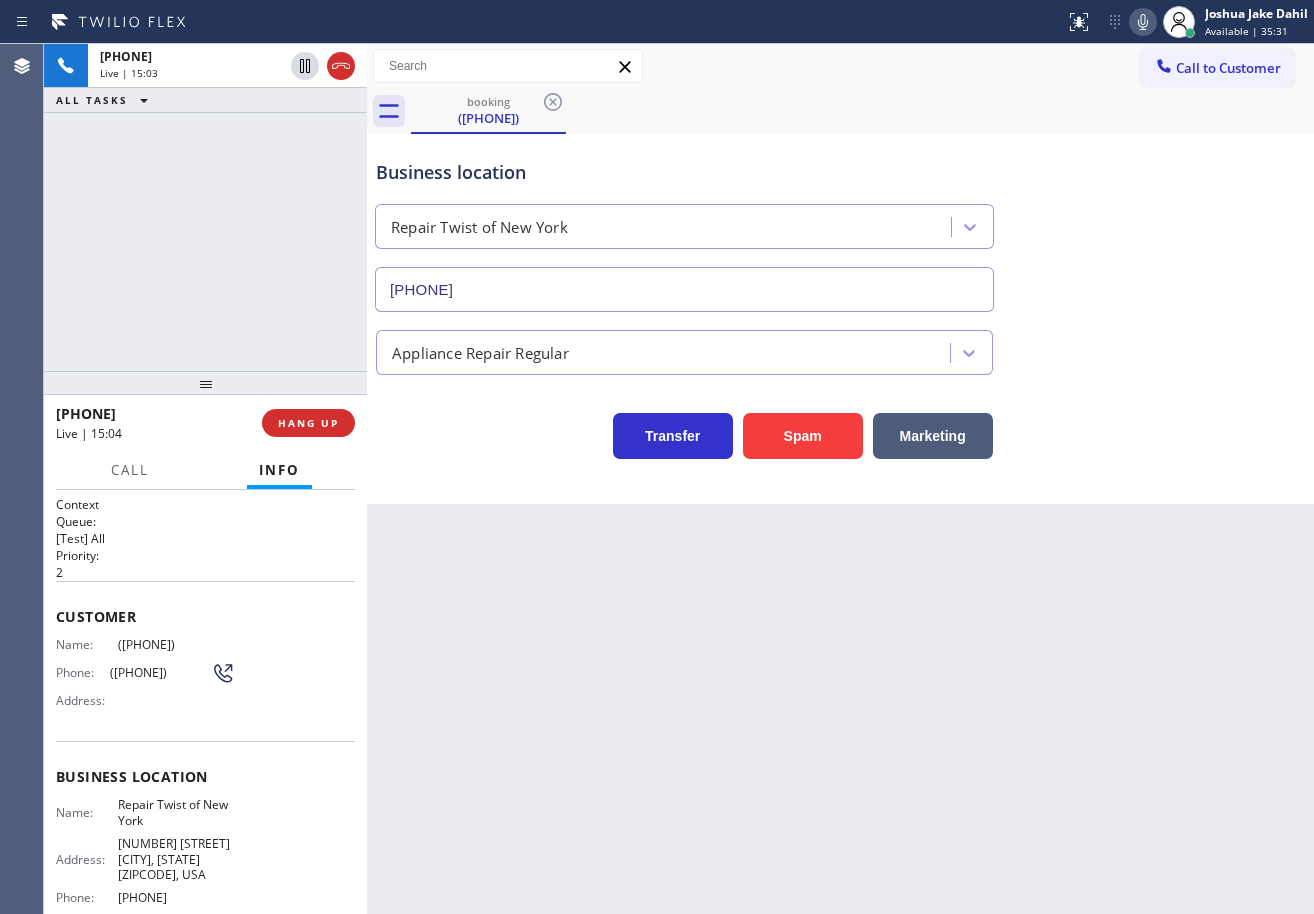 click on "[PHONE] Live | [TIME]" at bounding box center (205, 207) 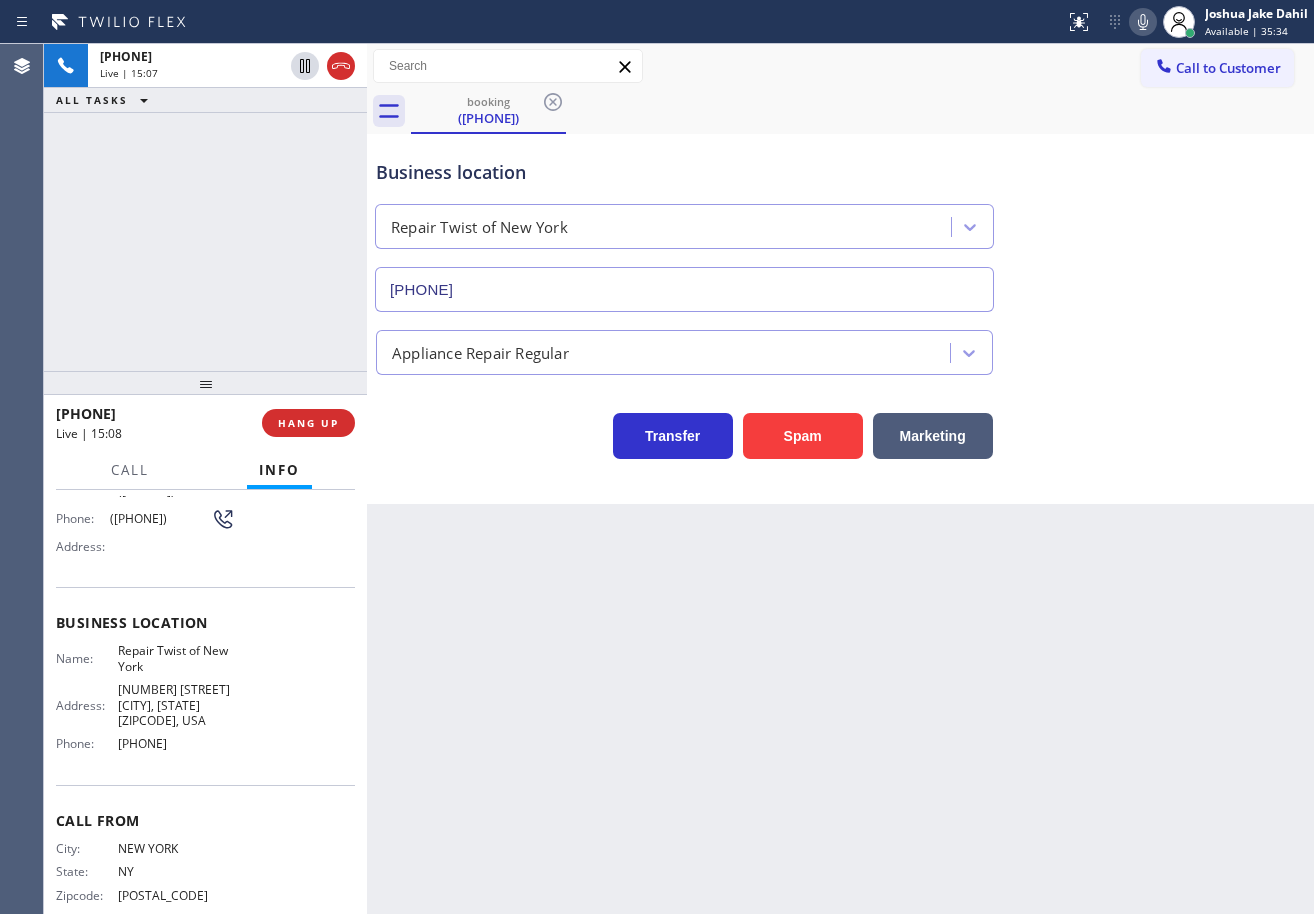 scroll, scrollTop: 1, scrollLeft: 0, axis: vertical 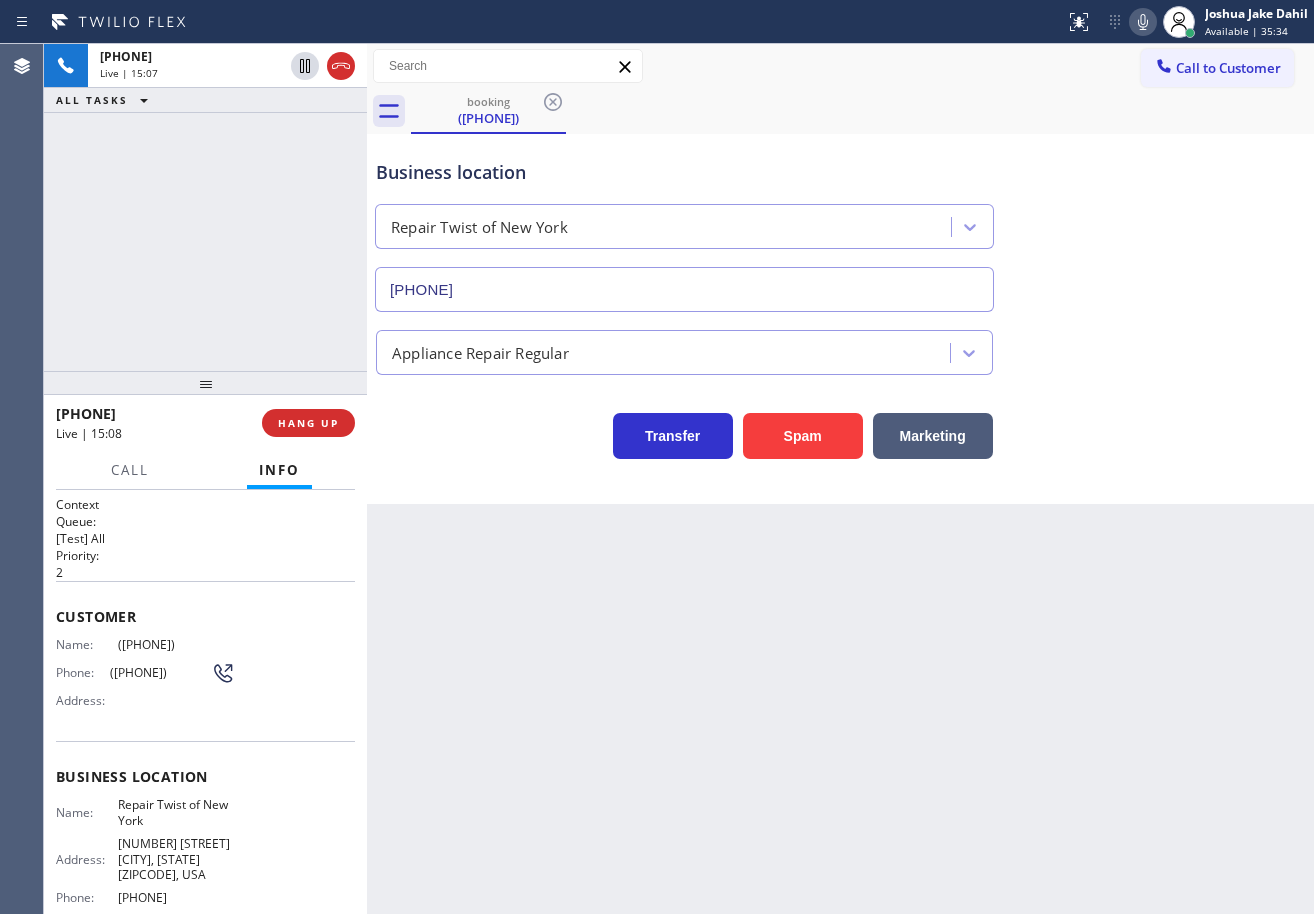 click on "[PHONE] Live | [TIME]" at bounding box center [205, 207] 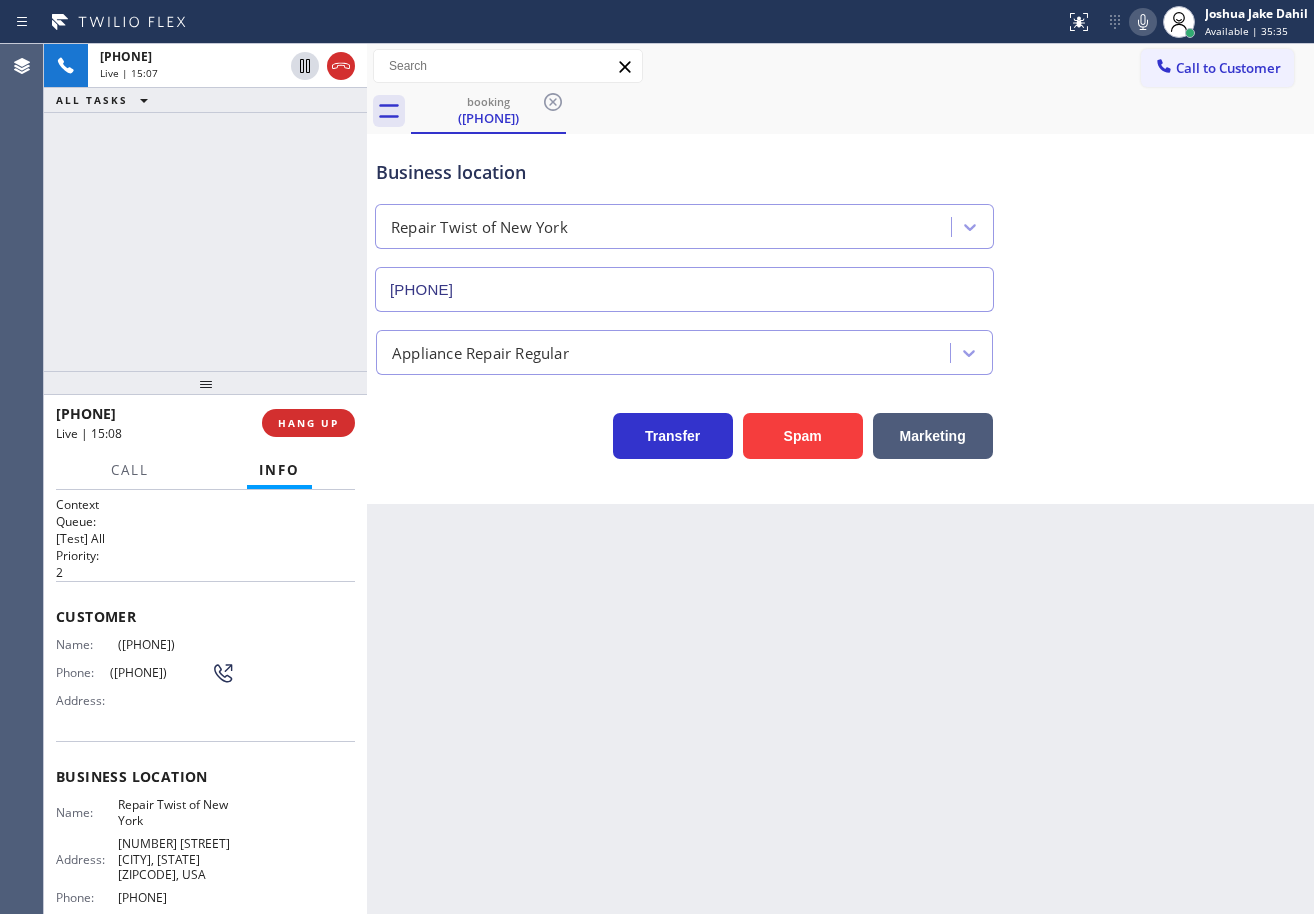 click on "[PHONE] Live | [TIME]" at bounding box center [205, 207] 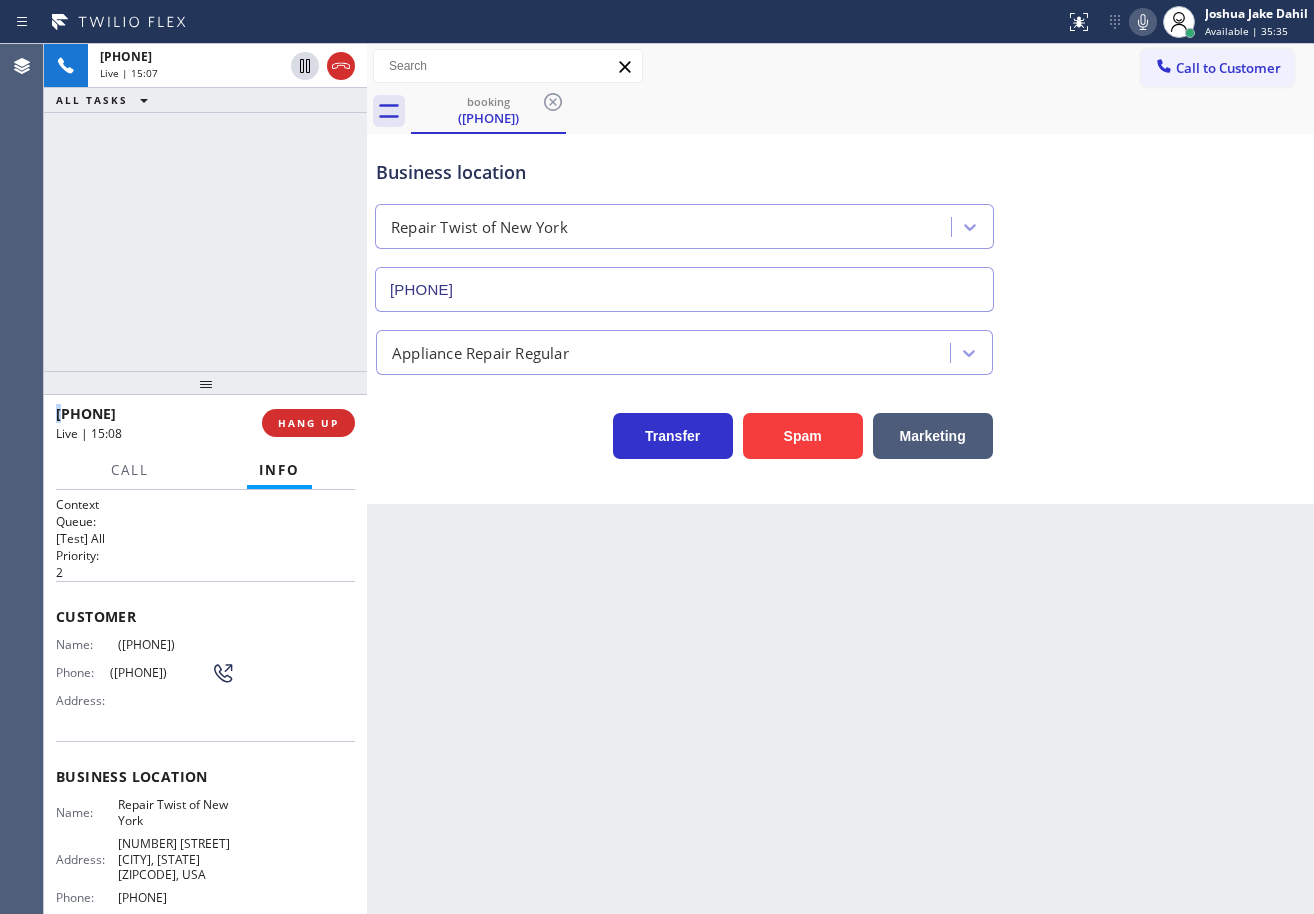 click on "[PHONE] Live | [TIME]" at bounding box center (205, 207) 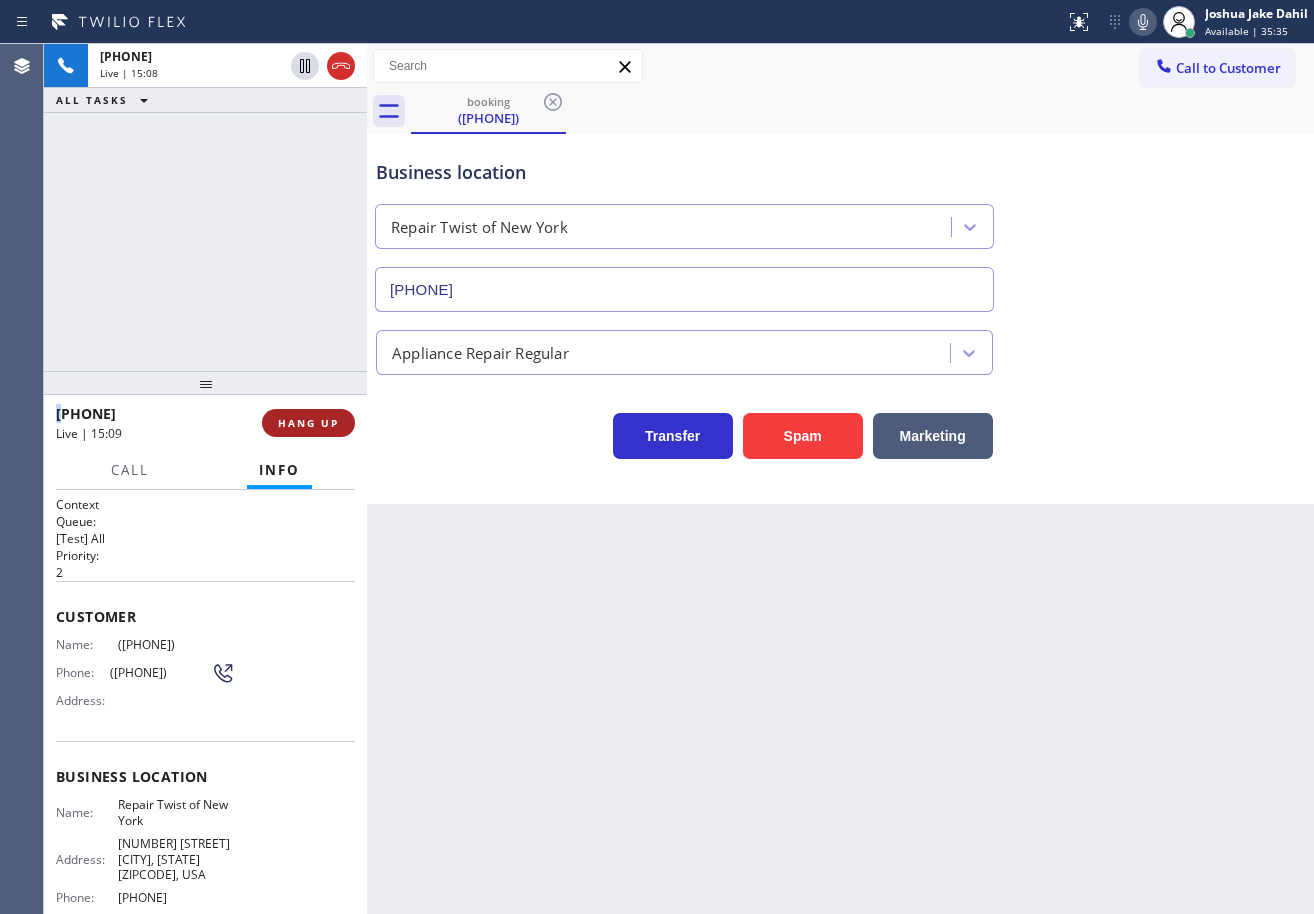 click on "HANG UP" at bounding box center [308, 423] 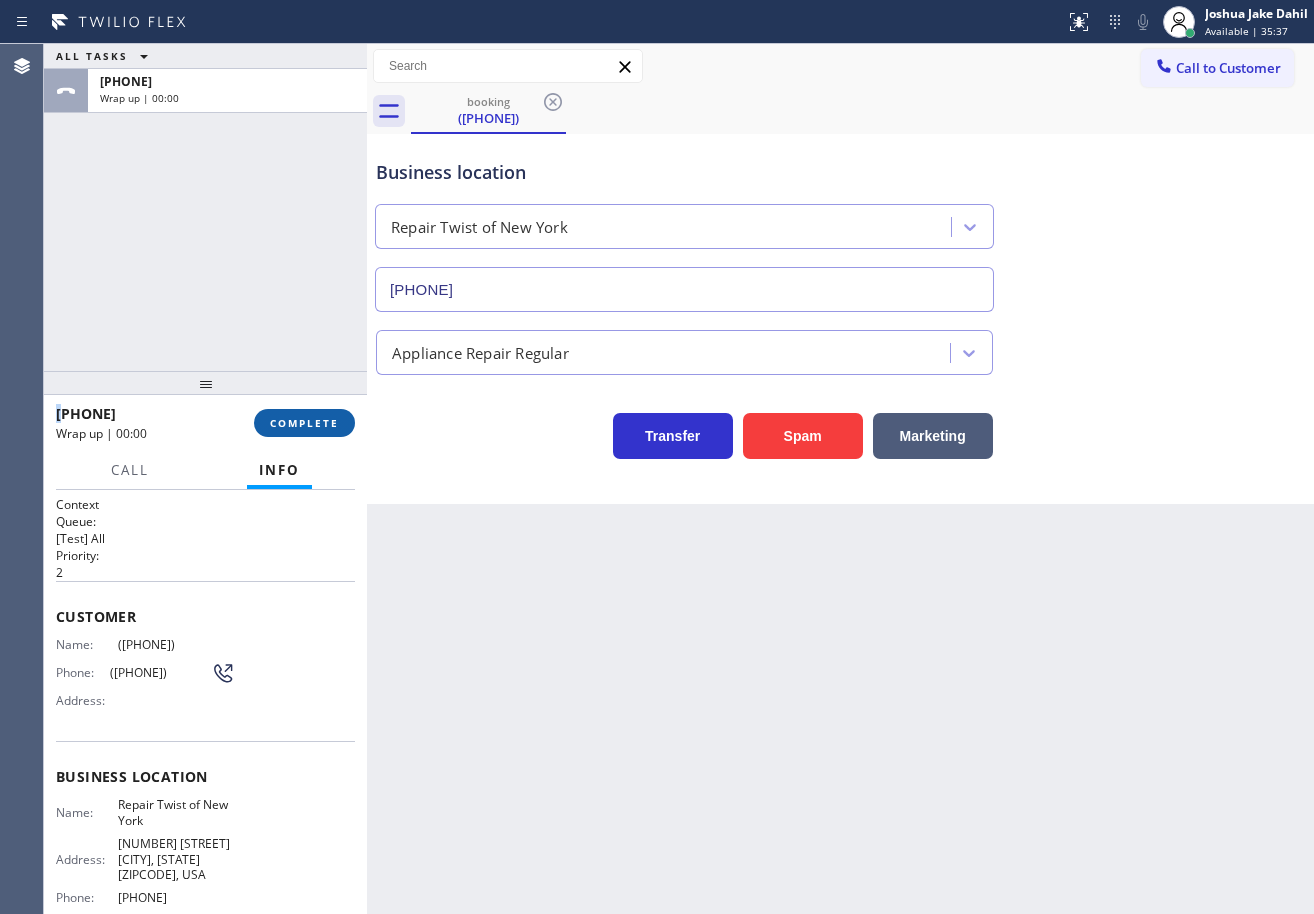 click on "COMPLETE" at bounding box center [304, 423] 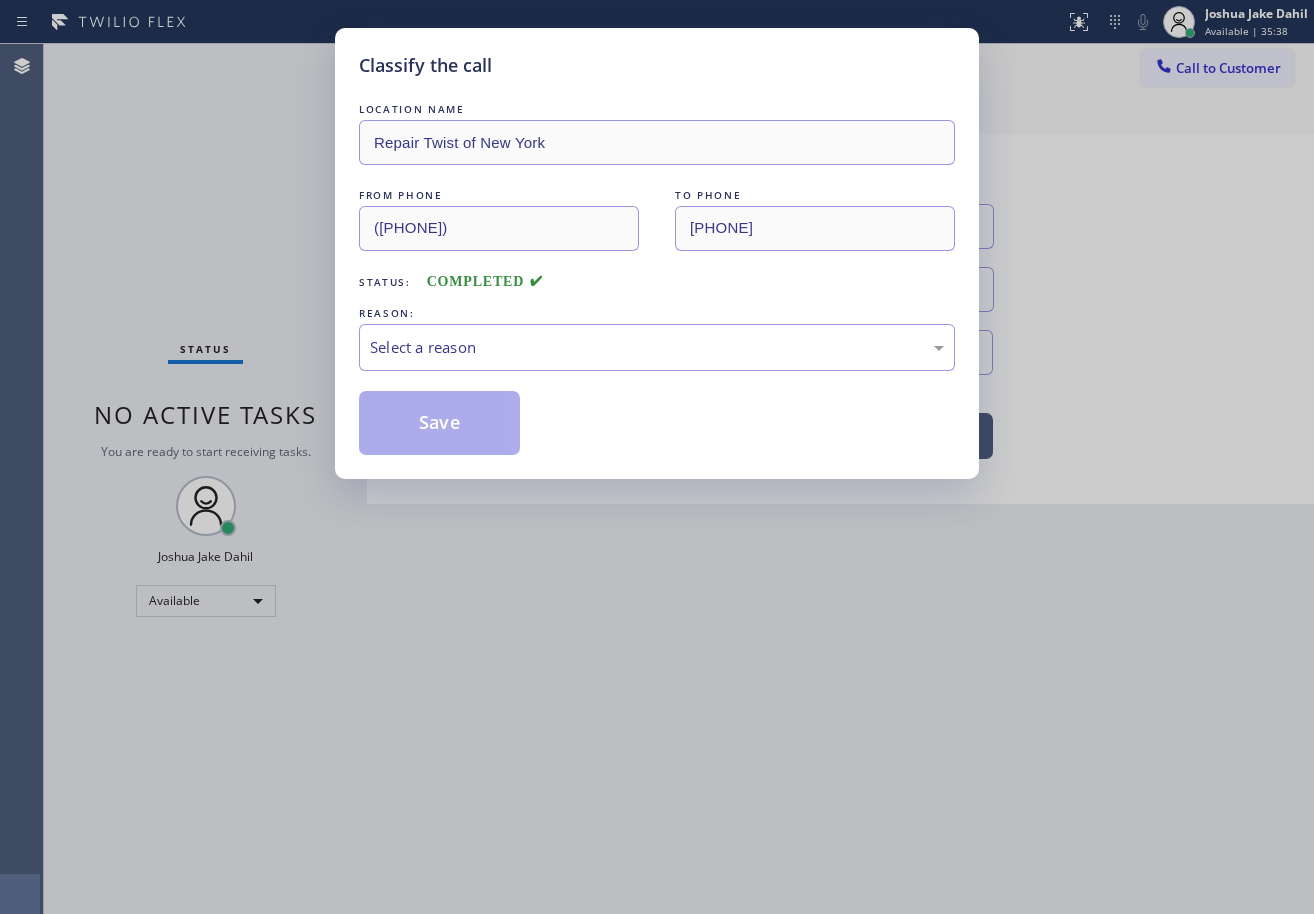 click on "REASON:" at bounding box center (657, 313) 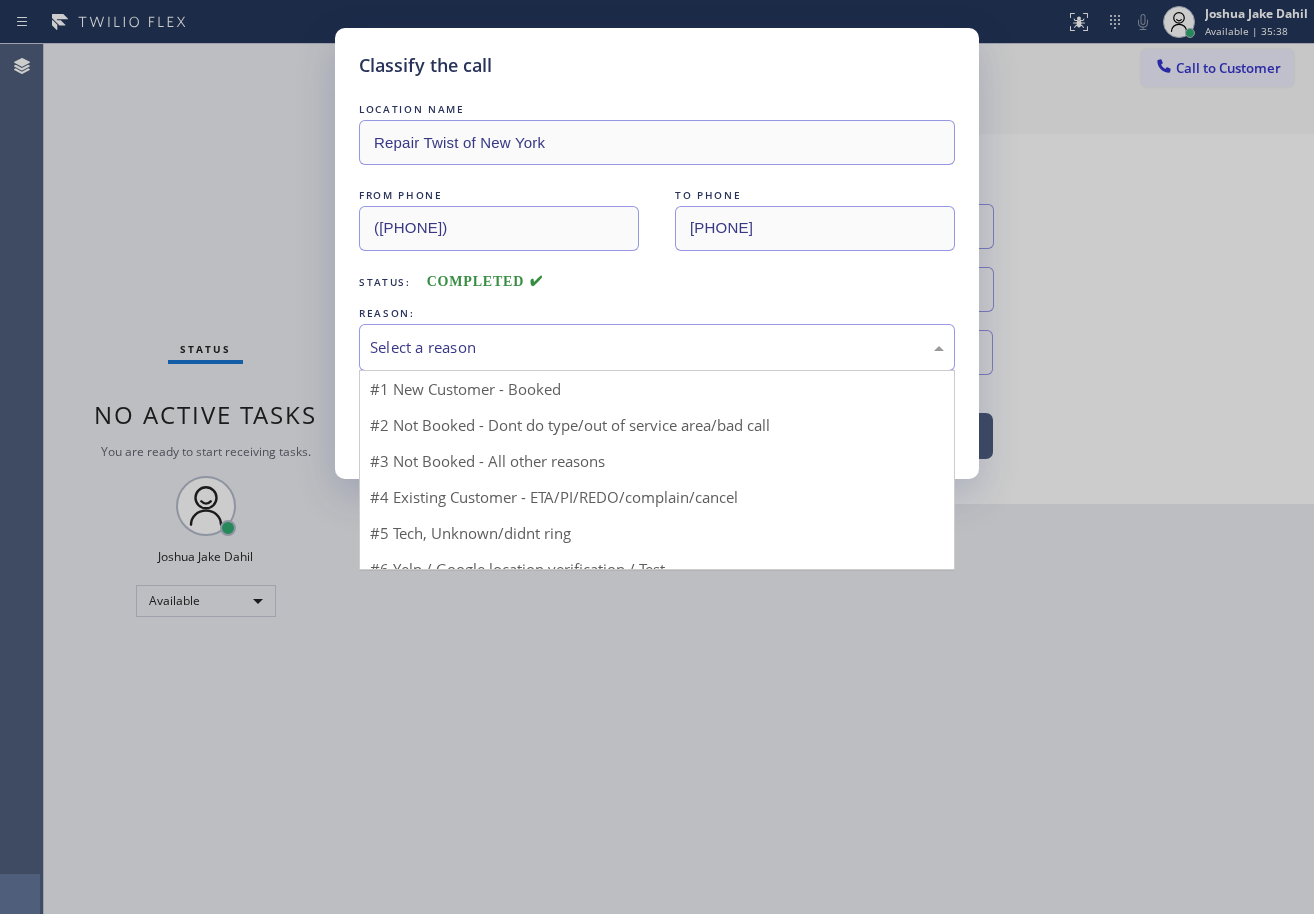 click on "Select a reason" at bounding box center [657, 347] 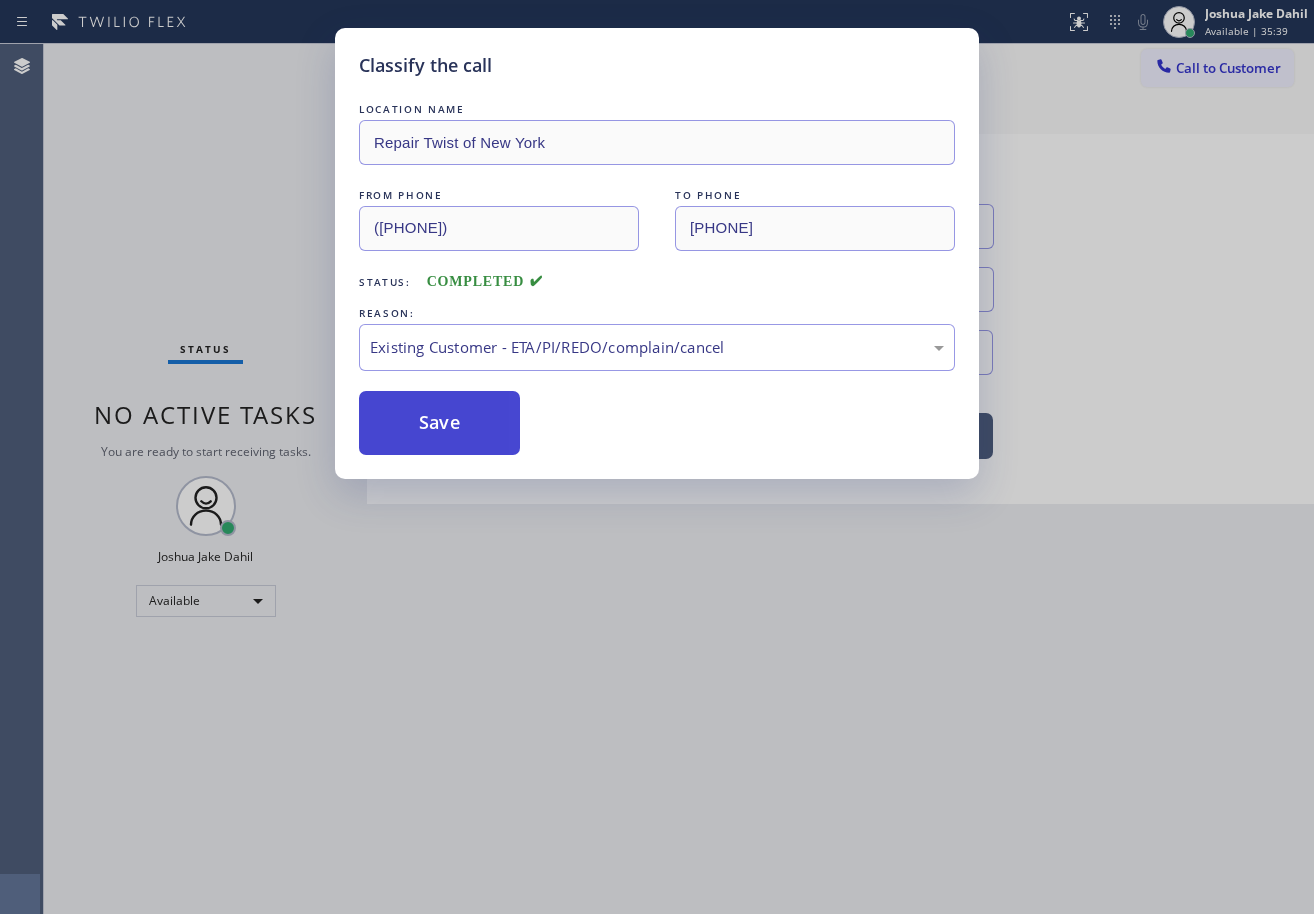 click on "Save" at bounding box center (439, 423) 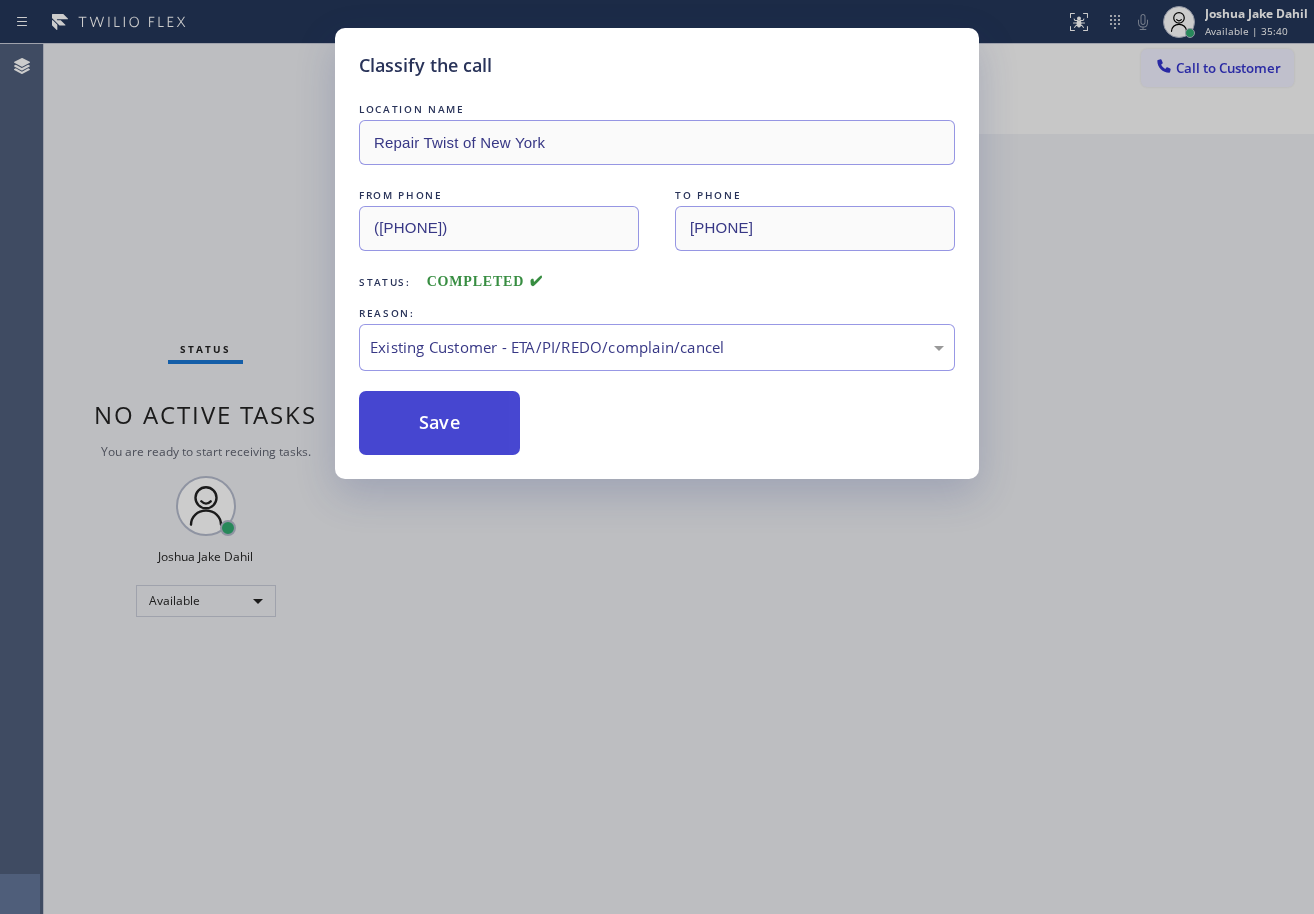 click on "Save" at bounding box center [439, 423] 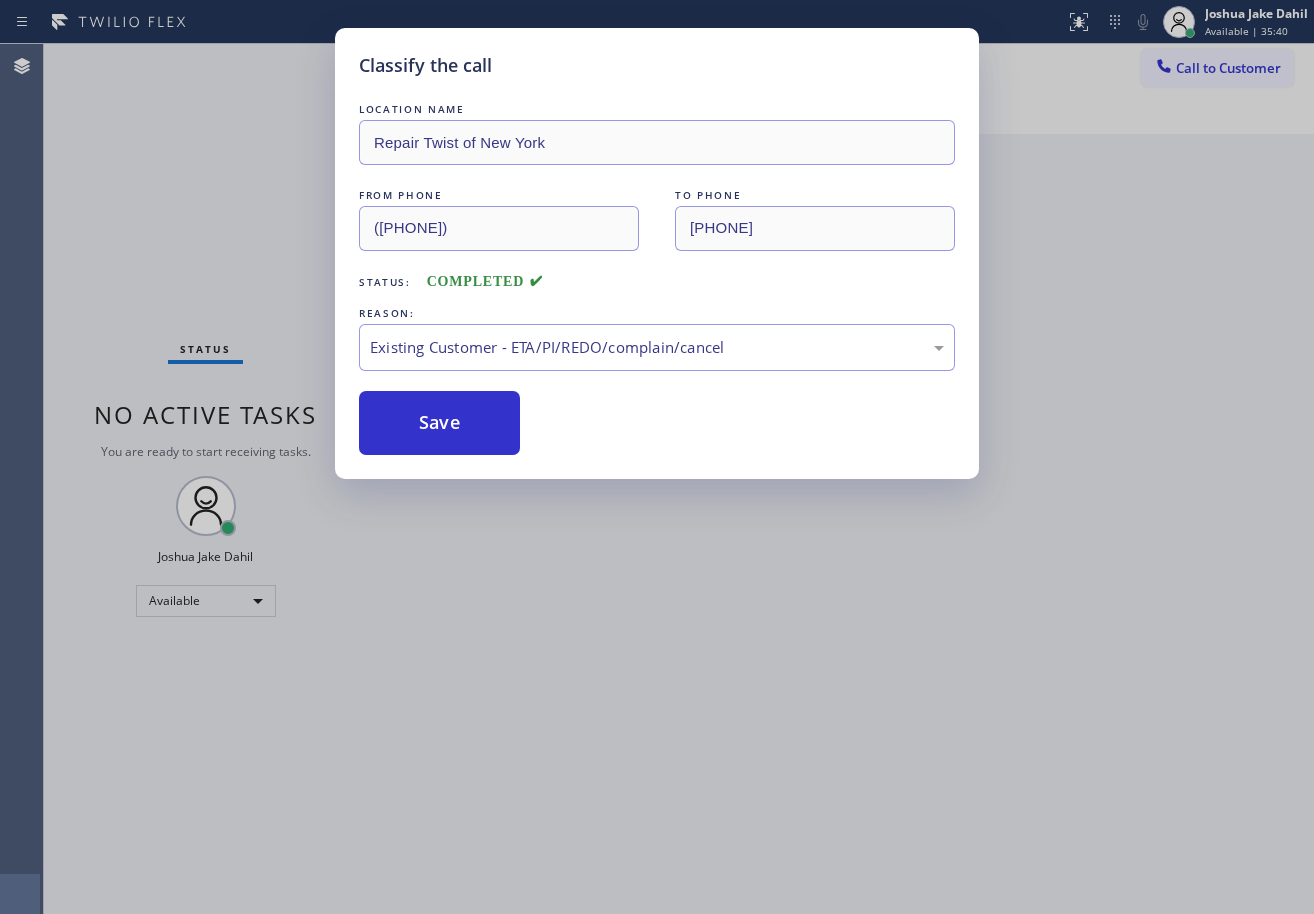 click on "Classify the call LOCATION NAME Repair Twist of New York FROM PHONE ([PHONE]) TO PHONE ([PHONE]) Status: COMPLETED REASON: Existing Customer - ETA/PI/REDO/complain/cancel Save" at bounding box center [657, 457] 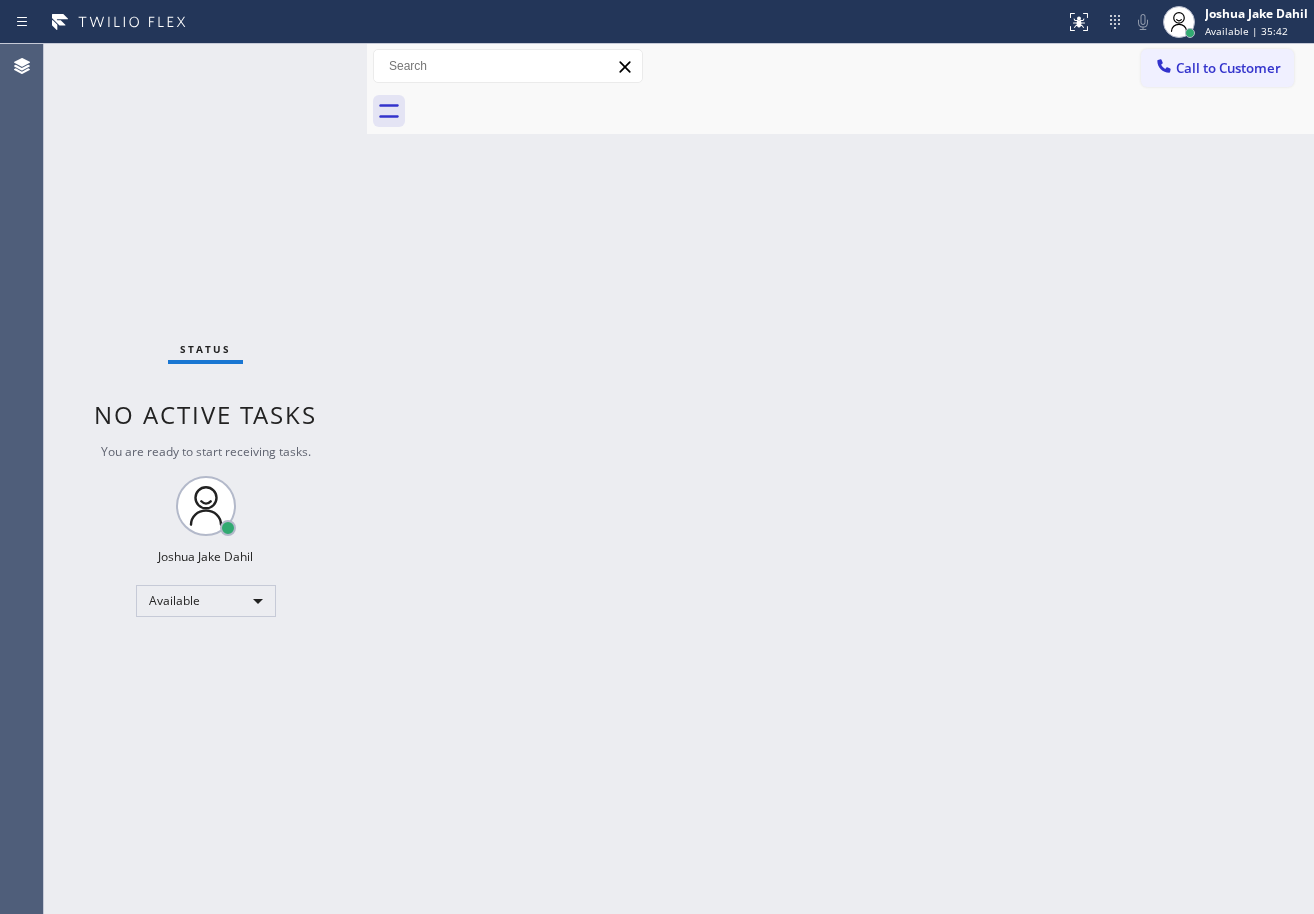 click on "Back to Dashboard Change Sender ID Customers Technicians Select a contact Outbound call Technician Search Technician Your caller id phone number Your caller id phone number Call Technician info Name   Phone none Address none Change Sender ID HVAC [PHONE] 5 Star Appliance [PHONE] Appliance Repair [PHONE] Plumbing [PHONE] Air Duct Cleaning [PHONE]  Electricians [PHONE] Cancel Change Check personal SMS Reset Change No tabs Call to Customer Outbound call Location Long Beach HVAC Your caller id phone number ([PHONE]) Customer number Call Outbound call Technician Search Technician Your caller id phone number Your caller id phone number Call" at bounding box center (840, 479) 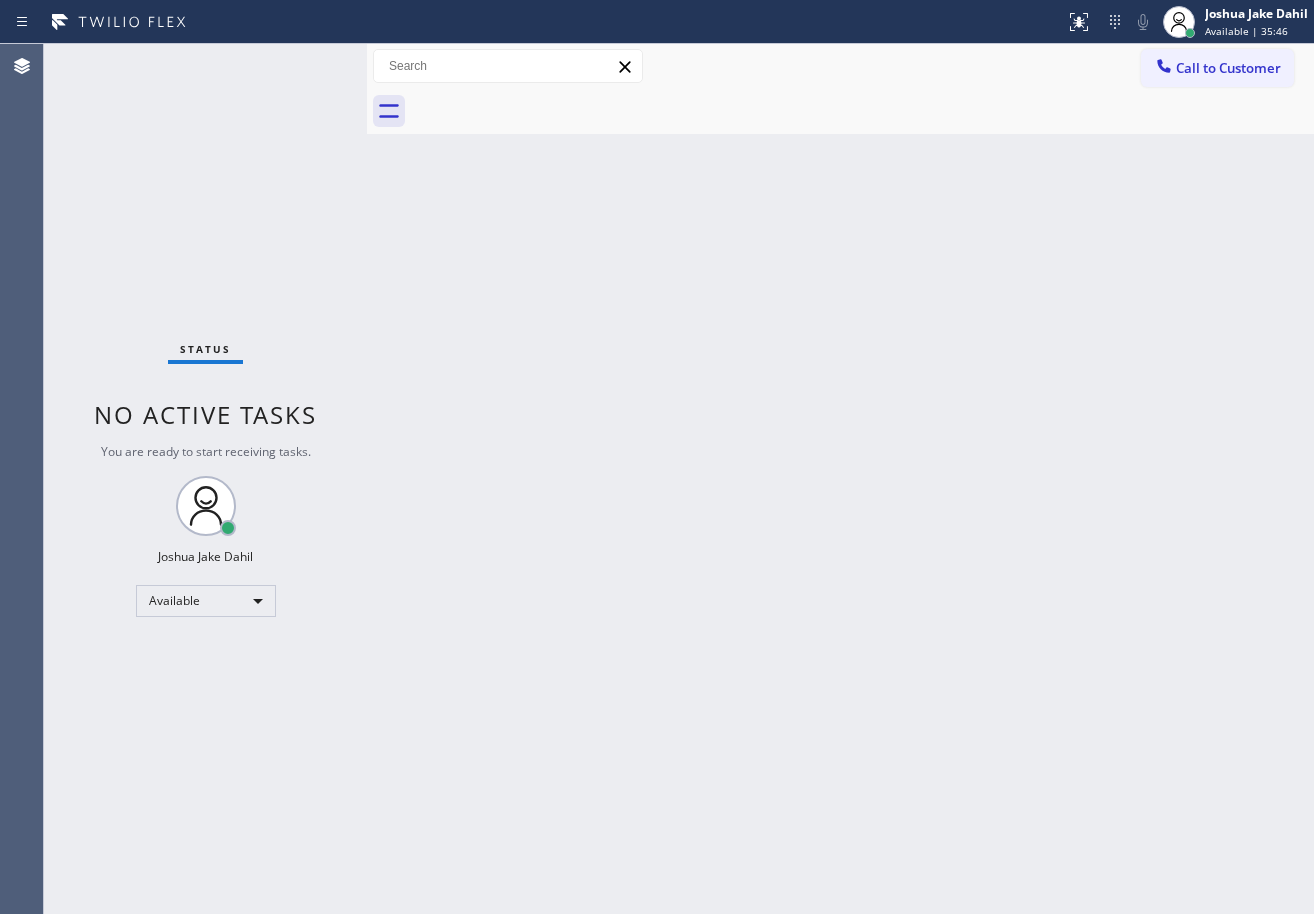 click on "Back to Dashboard Change Sender ID Customers Technicians Select a contact Outbound call Technician Search Technician Your caller id phone number Your caller id phone number Call Technician info Name   Phone none Address none Change Sender ID HVAC [PHONE] 5 Star Appliance [PHONE] Appliance Repair [PHONE] Plumbing [PHONE] Air Duct Cleaning [PHONE]  Electricians [PHONE] Cancel Change Check personal SMS Reset Change No tabs Call to Customer Outbound call Location Long Beach HVAC Your caller id phone number ([PHONE]) Customer number Call Outbound call Technician Search Technician Your caller id phone number Your caller id phone number Call" at bounding box center [840, 479] 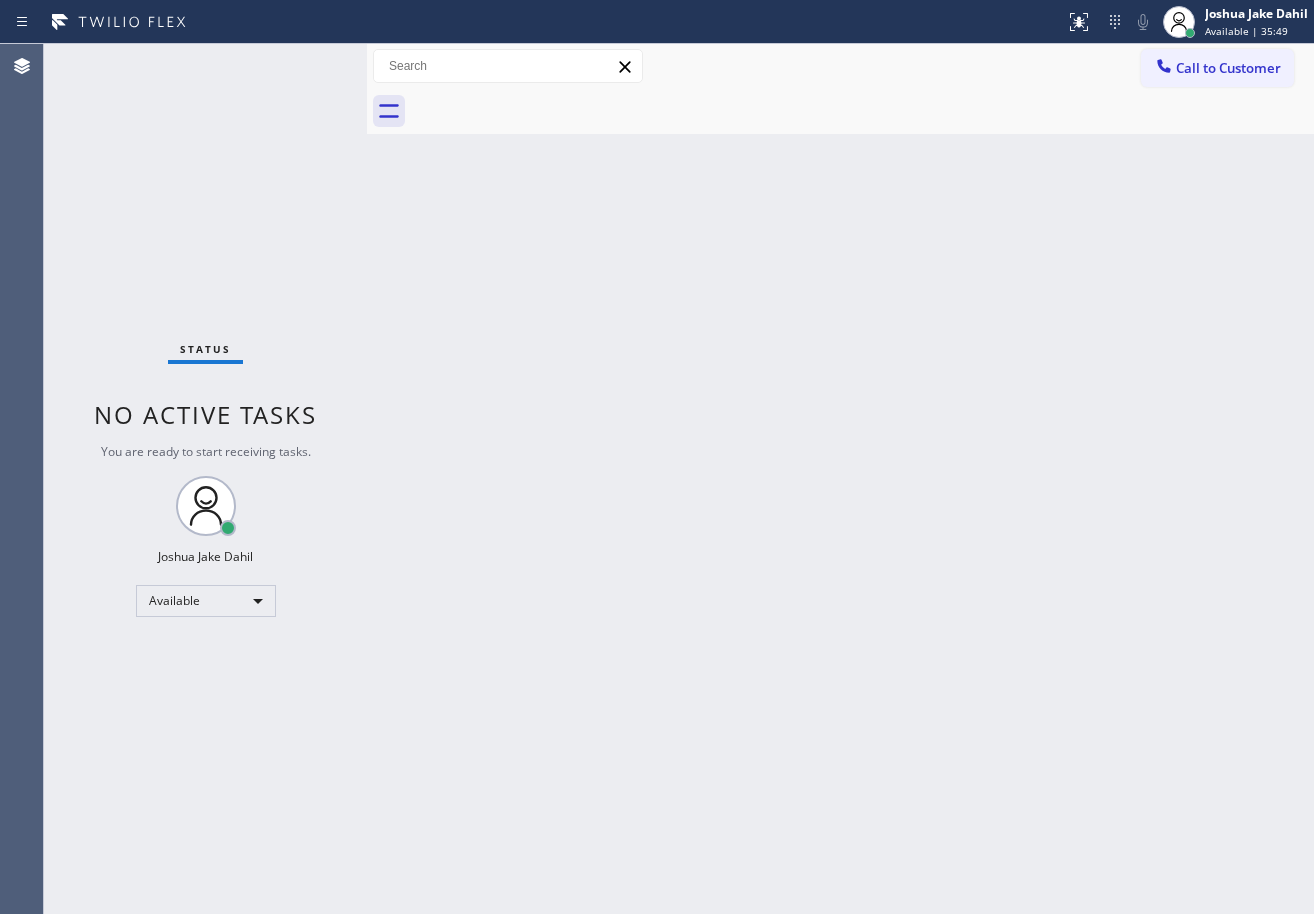 click on "Back to Dashboard Change Sender ID Customers Technicians Select a contact Outbound call Technician Search Technician Your caller id phone number Your caller id phone number Call Technician info Name   Phone none Address none Change Sender ID HVAC [PHONE] 5 Star Appliance [PHONE] Appliance Repair [PHONE] Plumbing [PHONE] Air Duct Cleaning [PHONE]  Electricians [PHONE] Cancel Change Check personal SMS Reset Change No tabs Call to Customer Outbound call Location Long Beach HVAC Your caller id phone number ([PHONE]) Customer number Call Outbound call Technician Search Technician Your caller id phone number Your caller id phone number Call" at bounding box center (840, 479) 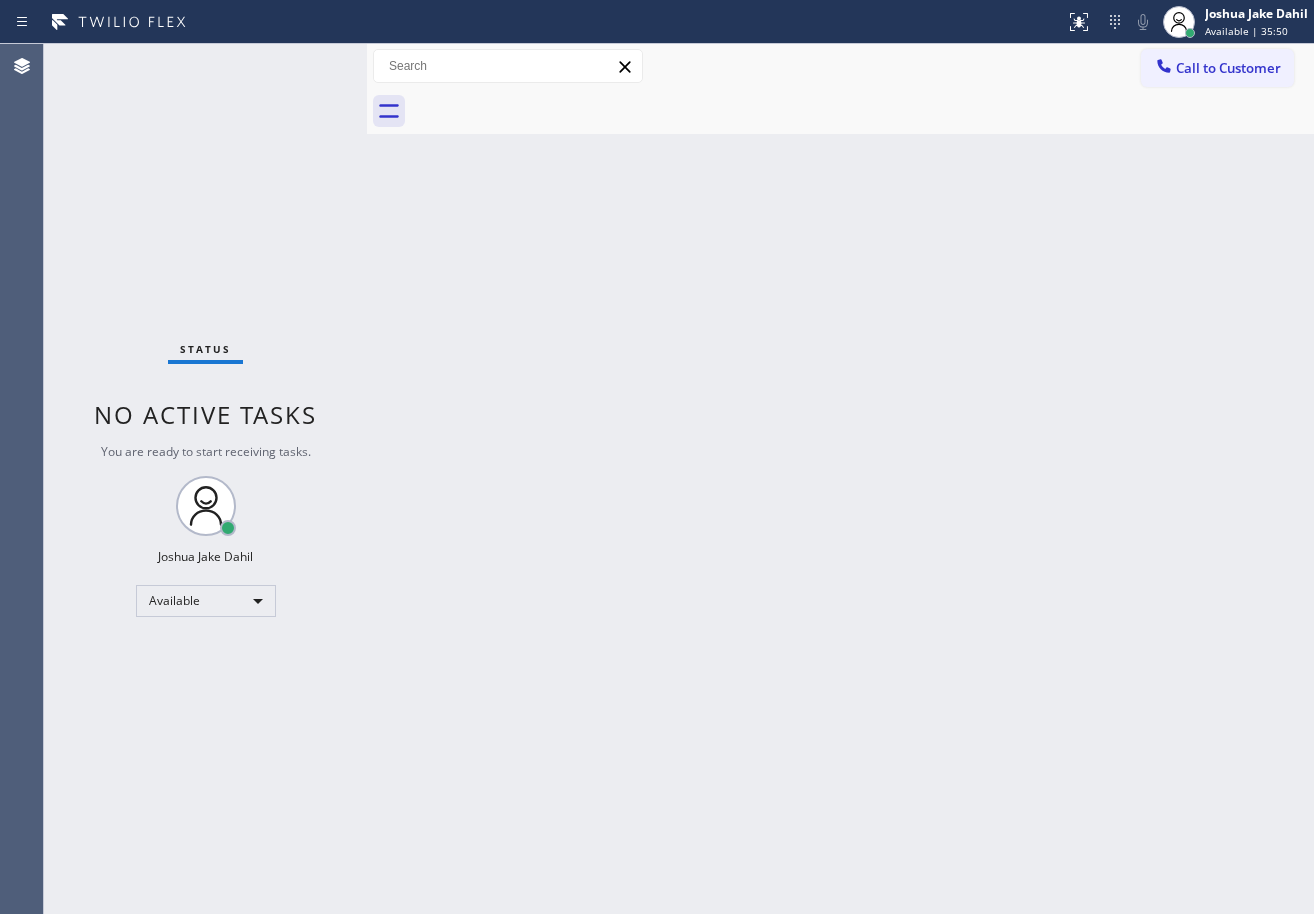 click on "Back to Dashboard Change Sender ID Customers Technicians Select a contact Outbound call Technician Search Technician Your caller id phone number Your caller id phone number Call Technician info Name   Phone none Address none Change Sender ID HVAC [PHONE] 5 Star Appliance [PHONE] Appliance Repair [PHONE] Plumbing [PHONE] Air Duct Cleaning [PHONE]  Electricians [PHONE] Cancel Change Check personal SMS Reset Change No tabs Call to Customer Outbound call Location Long Beach HVAC Your caller id phone number ([PHONE]) Customer number Call Outbound call Technician Search Technician Your caller id phone number Your caller id phone number Call" at bounding box center (840, 479) 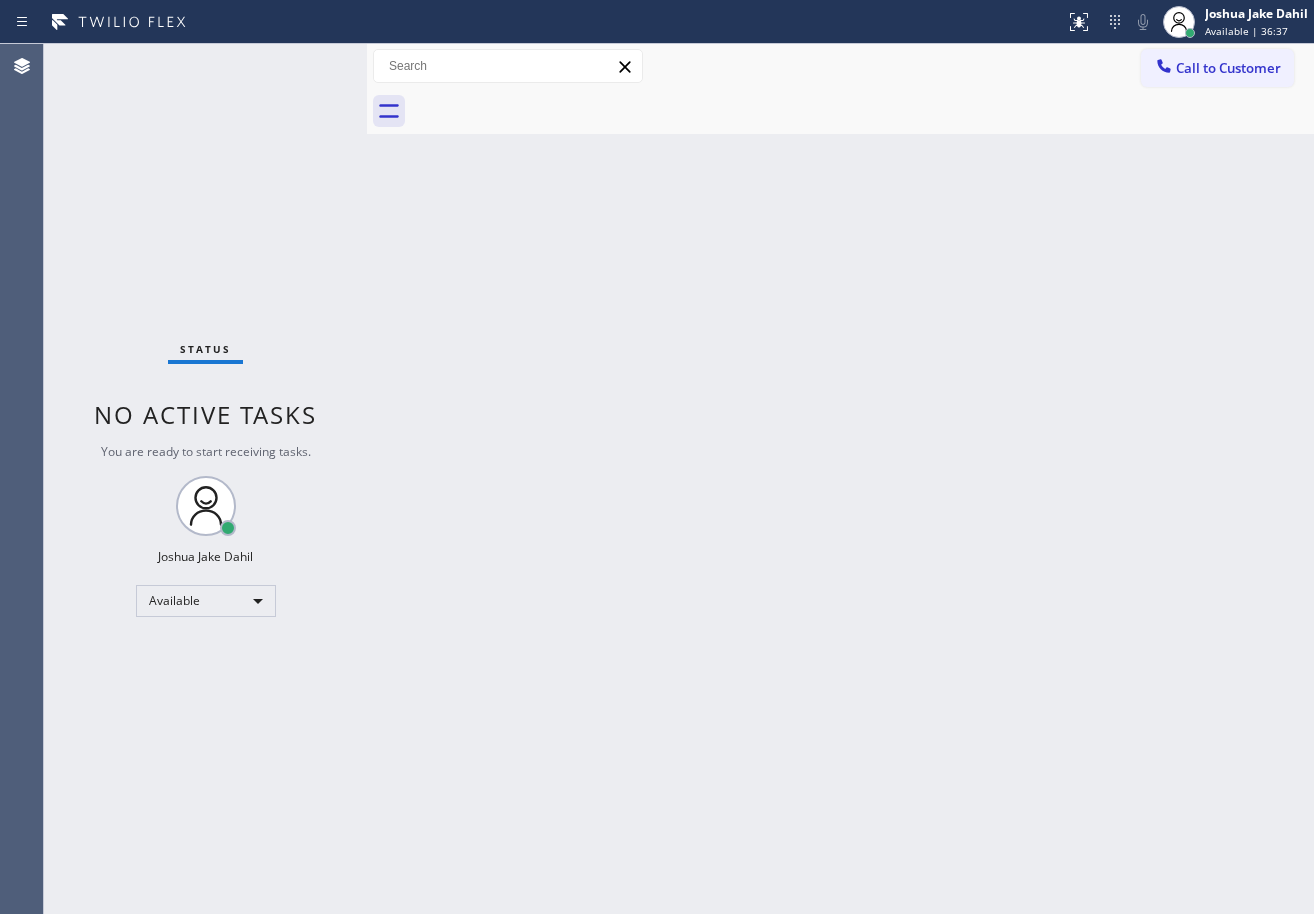 drag, startPoint x: 296, startPoint y: 96, endPoint x: 302, endPoint y: 87, distance: 10.816654 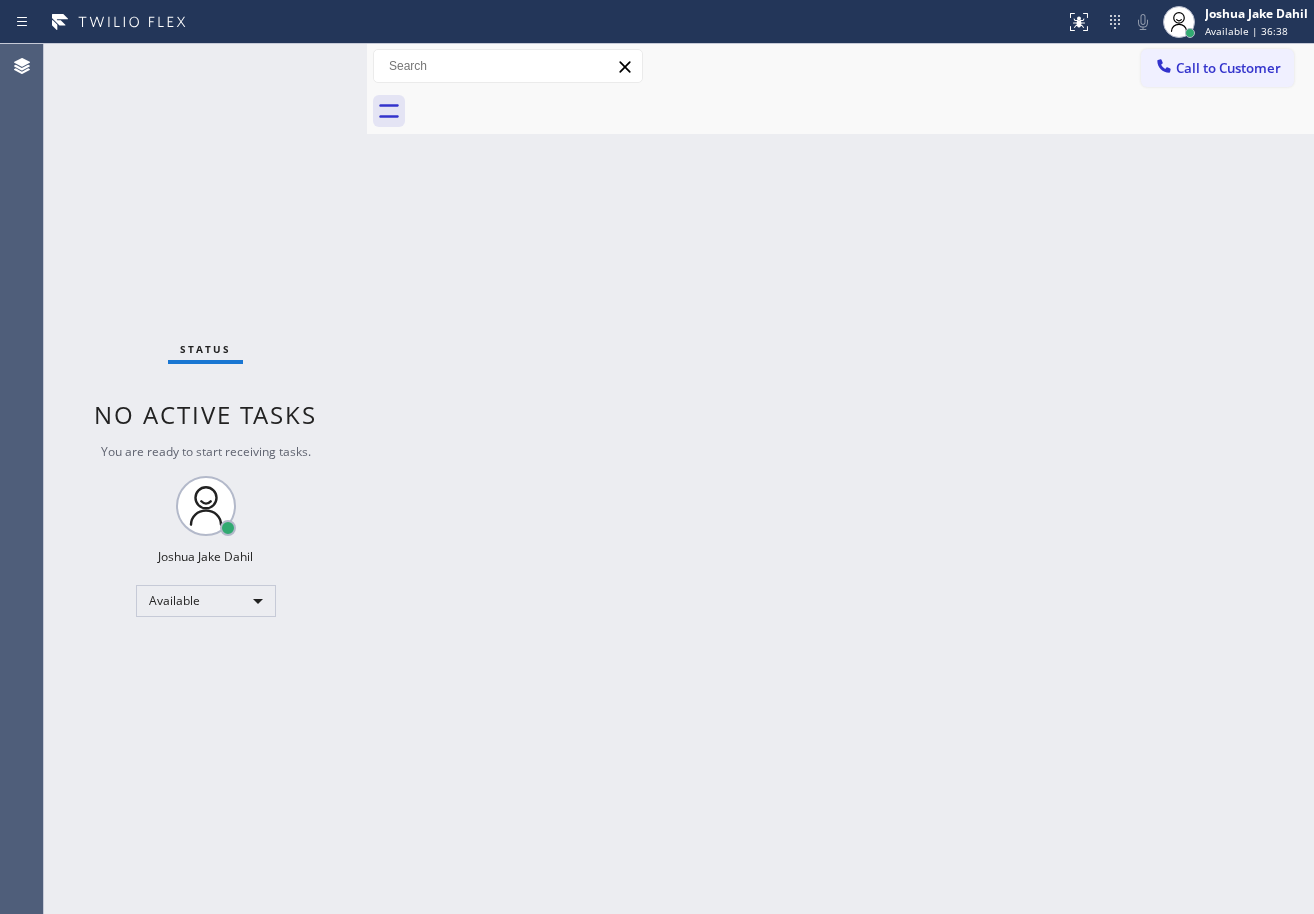 click on "Status   No active tasks     You are ready to start receiving tasks.   [FIRST] [LAST] Available" at bounding box center (205, 479) 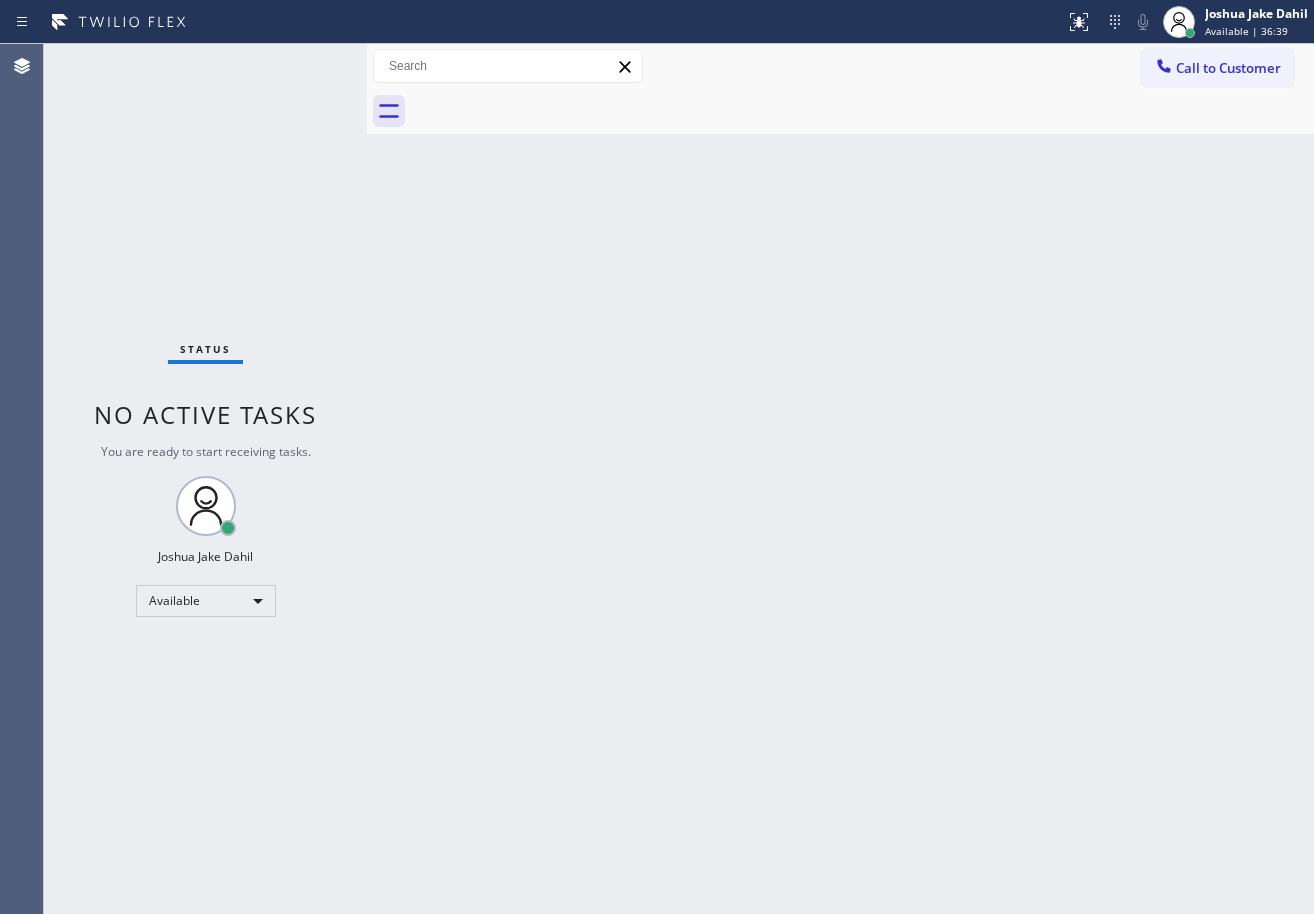 click on "Status   No active tasks     You are ready to start receiving tasks.   [FIRST] [LAST] Available" at bounding box center (205, 479) 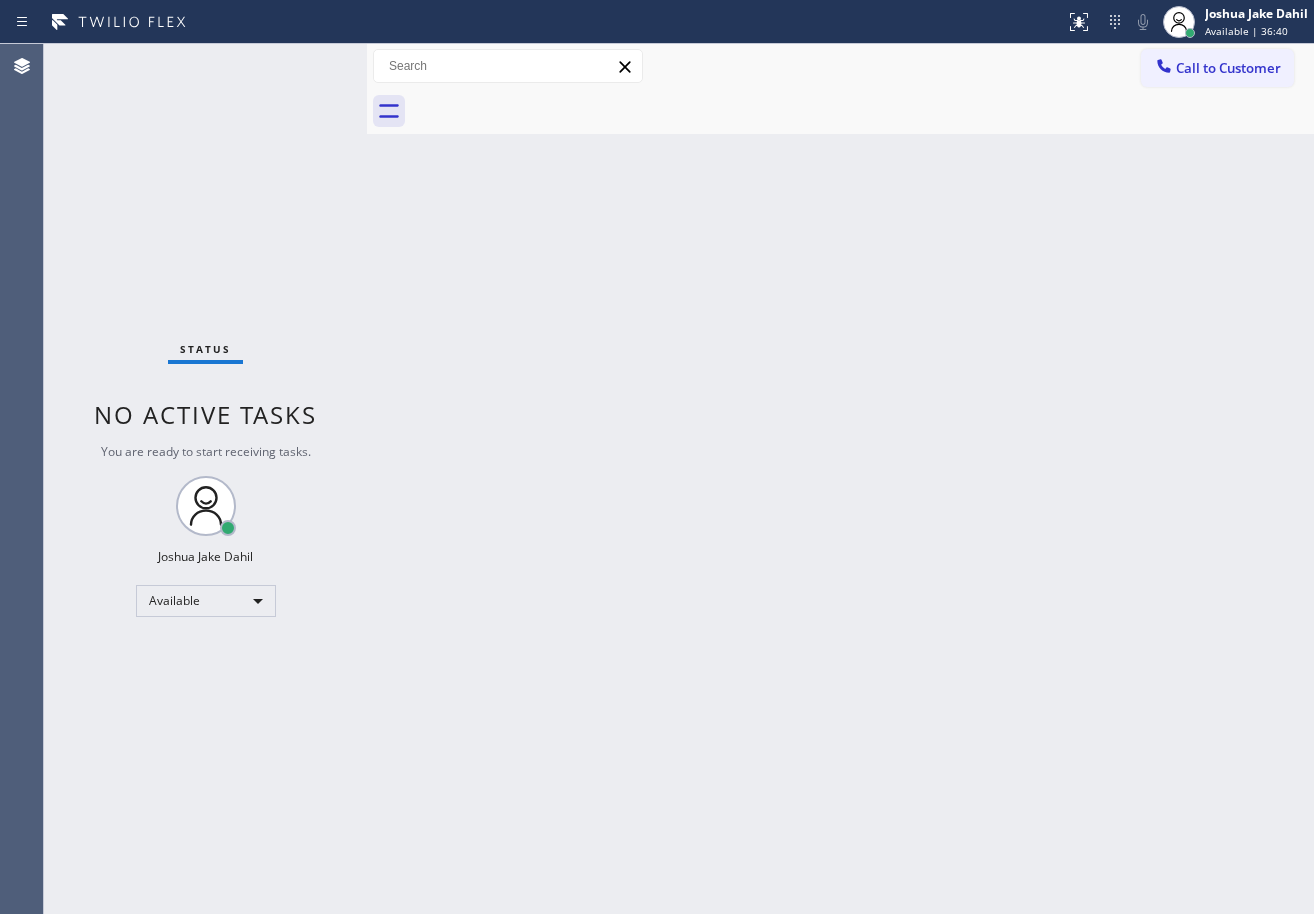 click on "Status   No active tasks     You are ready to start receiving tasks.   [FIRST] [LAST] Available" at bounding box center [205, 479] 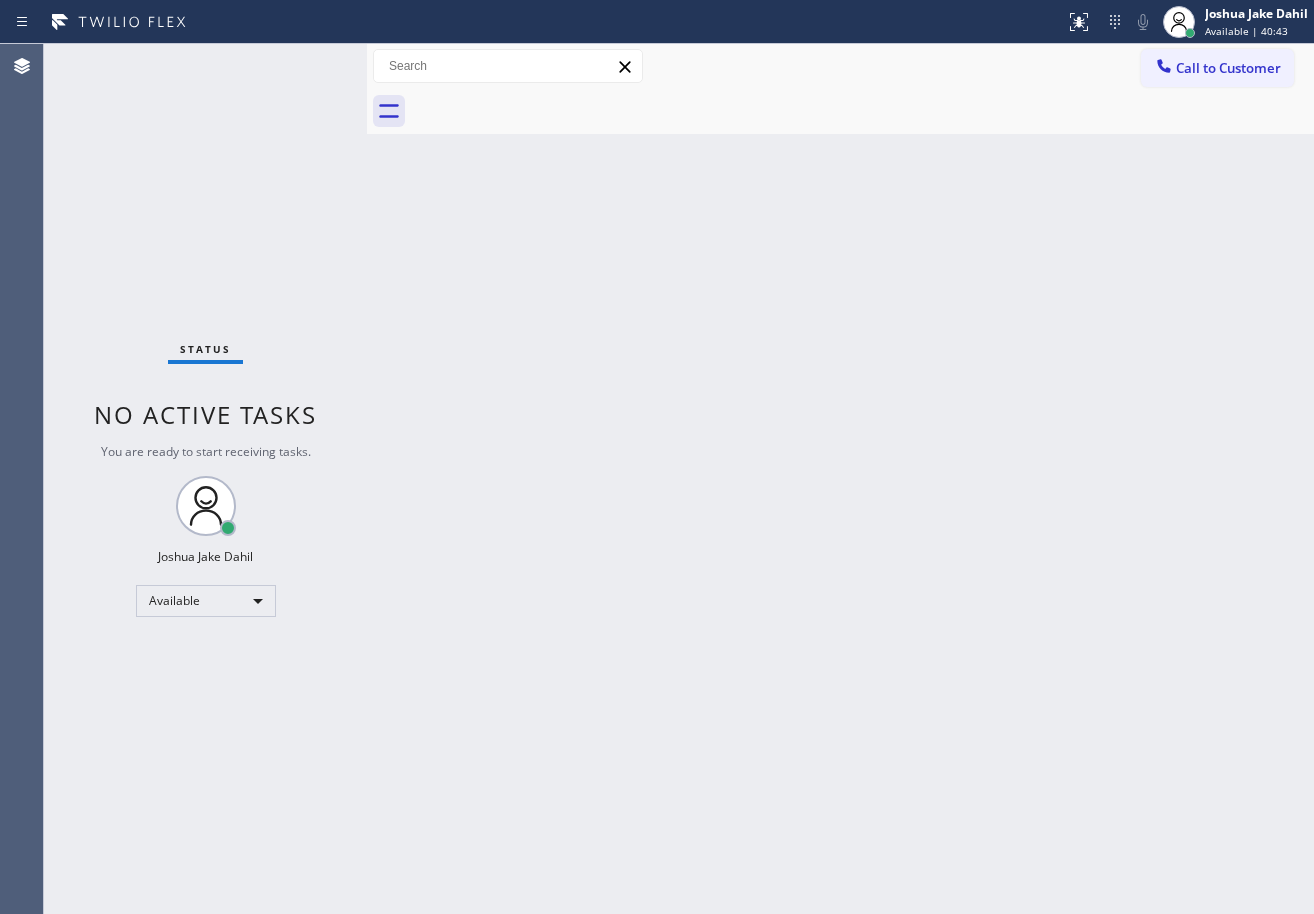 click on "Status   No active tasks     You are ready to start receiving tasks.   [FIRST] [LAST] Available" at bounding box center [205, 479] 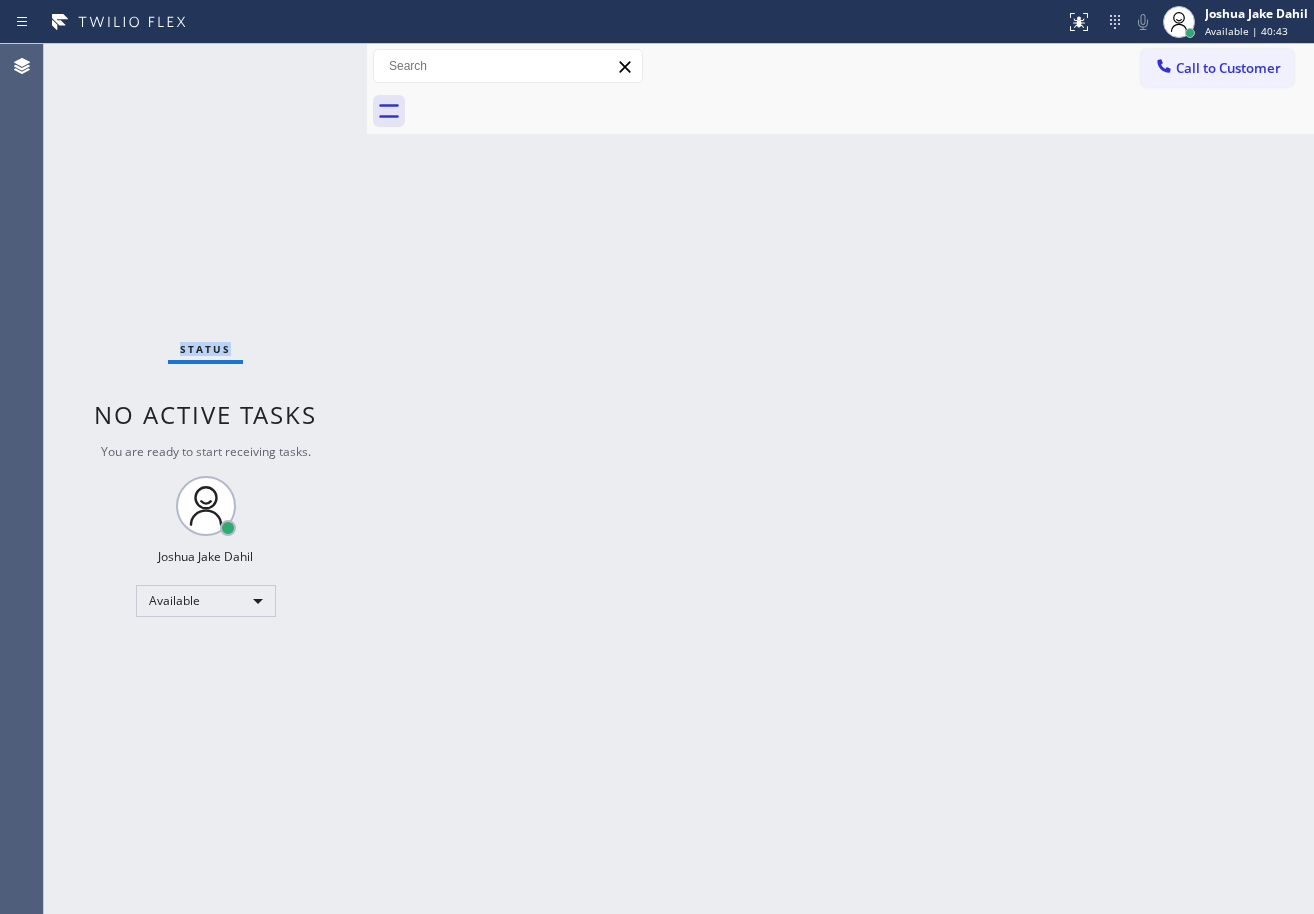 click on "Status   No active tasks     You are ready to start receiving tasks.   [FIRST] [LAST] Available" at bounding box center [205, 479] 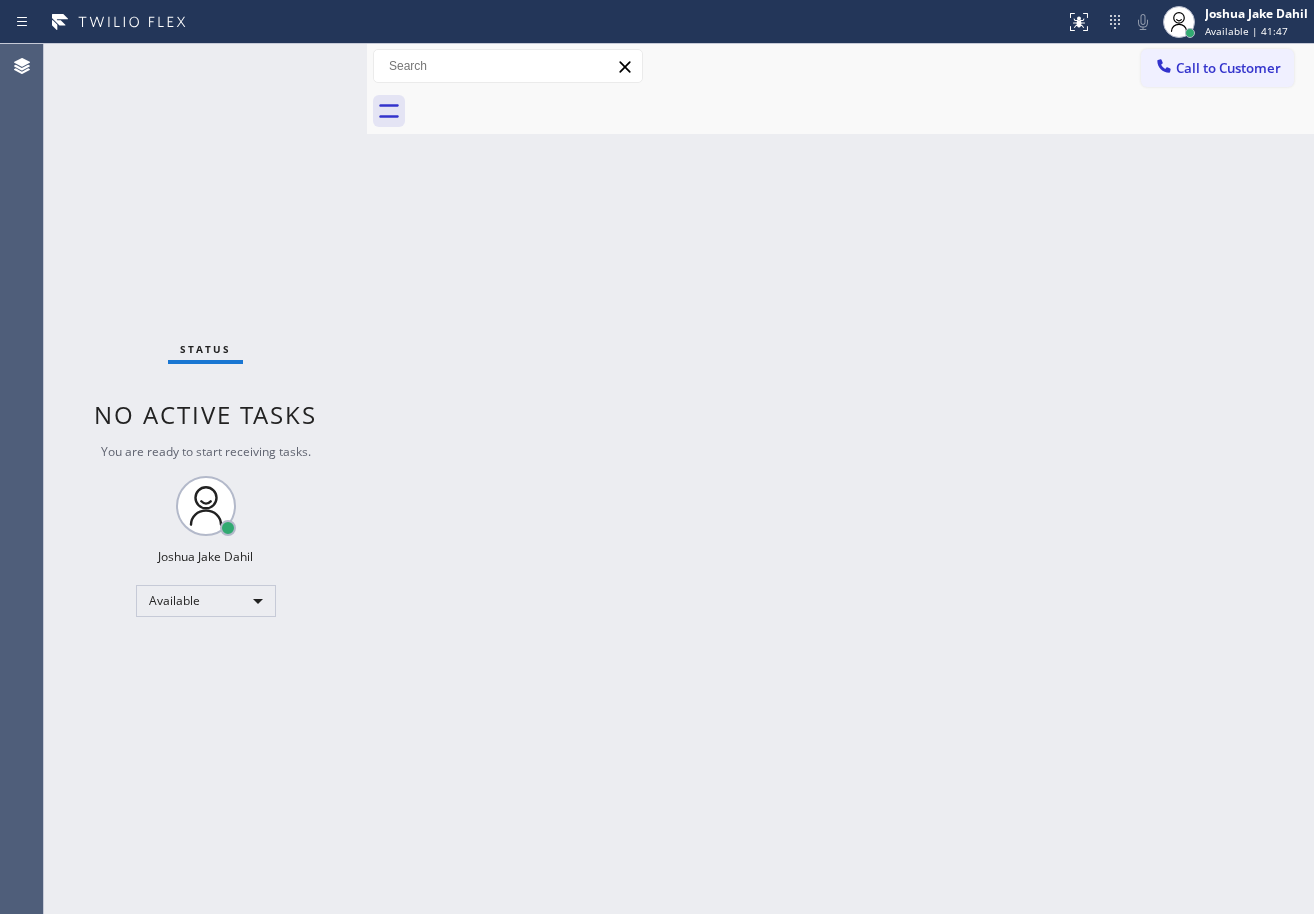 drag, startPoint x: 1081, startPoint y: 594, endPoint x: 1095, endPoint y: 622, distance: 31.304953 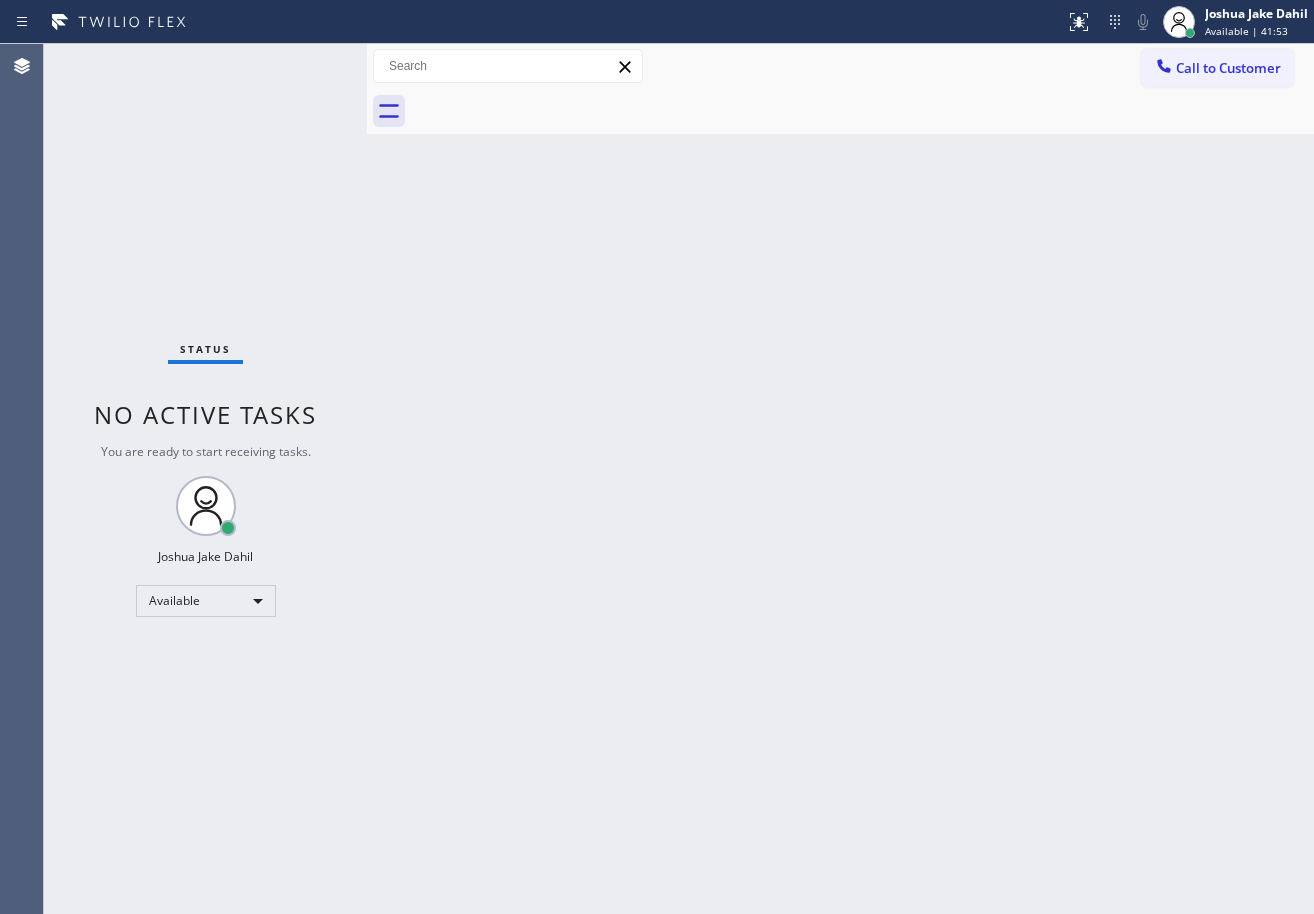 click on "Back to Dashboard Change Sender ID Customers Technicians Select a contact Outbound call Technician Search Technician Your caller id phone number Your caller id phone number Call Technician info Name   Phone none Address none Change Sender ID HVAC [PHONE] 5 Star Appliance [PHONE] Appliance Repair [PHONE] Plumbing [PHONE] Air Duct Cleaning [PHONE]  Electricians [PHONE] Cancel Change Check personal SMS Reset Change No tabs Call to Customer Outbound call Location Long Beach HVAC Your caller id phone number ([PHONE]) Customer number Call Outbound call Technician Search Technician Your caller id phone number Your caller id phone number Call" at bounding box center [840, 479] 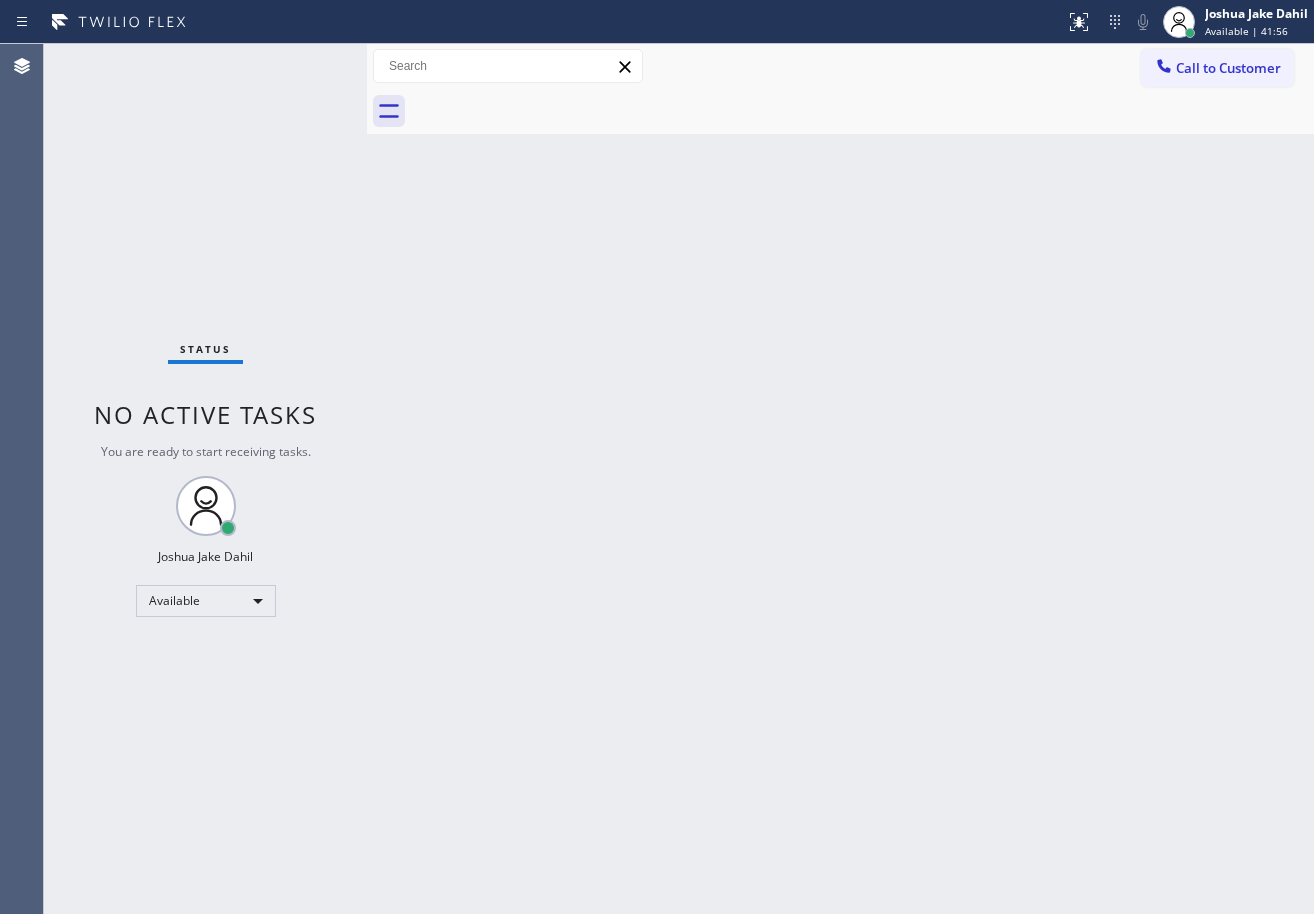 click on "Back to Dashboard Change Sender ID Customers Technicians Select a contact Outbound call Technician Search Technician Your caller id phone number Your caller id phone number Call Technician info Name   Phone none Address none Change Sender ID HVAC [PHONE] 5 Star Appliance [PHONE] Appliance Repair [PHONE] Plumbing [PHONE] Air Duct Cleaning [PHONE]  Electricians [PHONE] Cancel Change Check personal SMS Reset Change No tabs Call to Customer Outbound call Location Long Beach HVAC Your caller id phone number ([PHONE]) Customer number Call Outbound call Technician Search Technician Your caller id phone number Your caller id phone number Call" at bounding box center [840, 479] 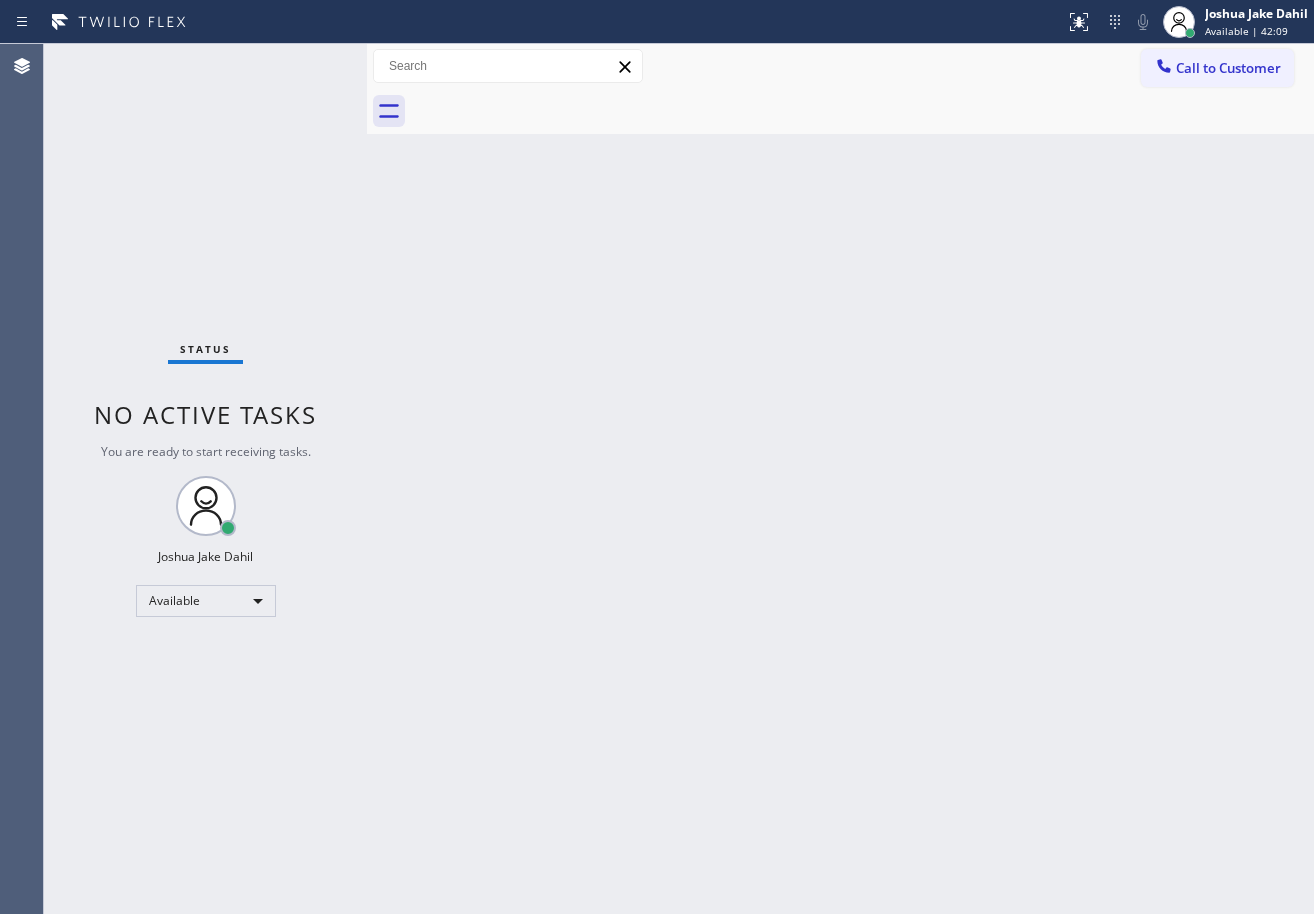 click on "Status   No active tasks     You are ready to start receiving tasks.   [FIRST] [LAST] Available" at bounding box center (205, 479) 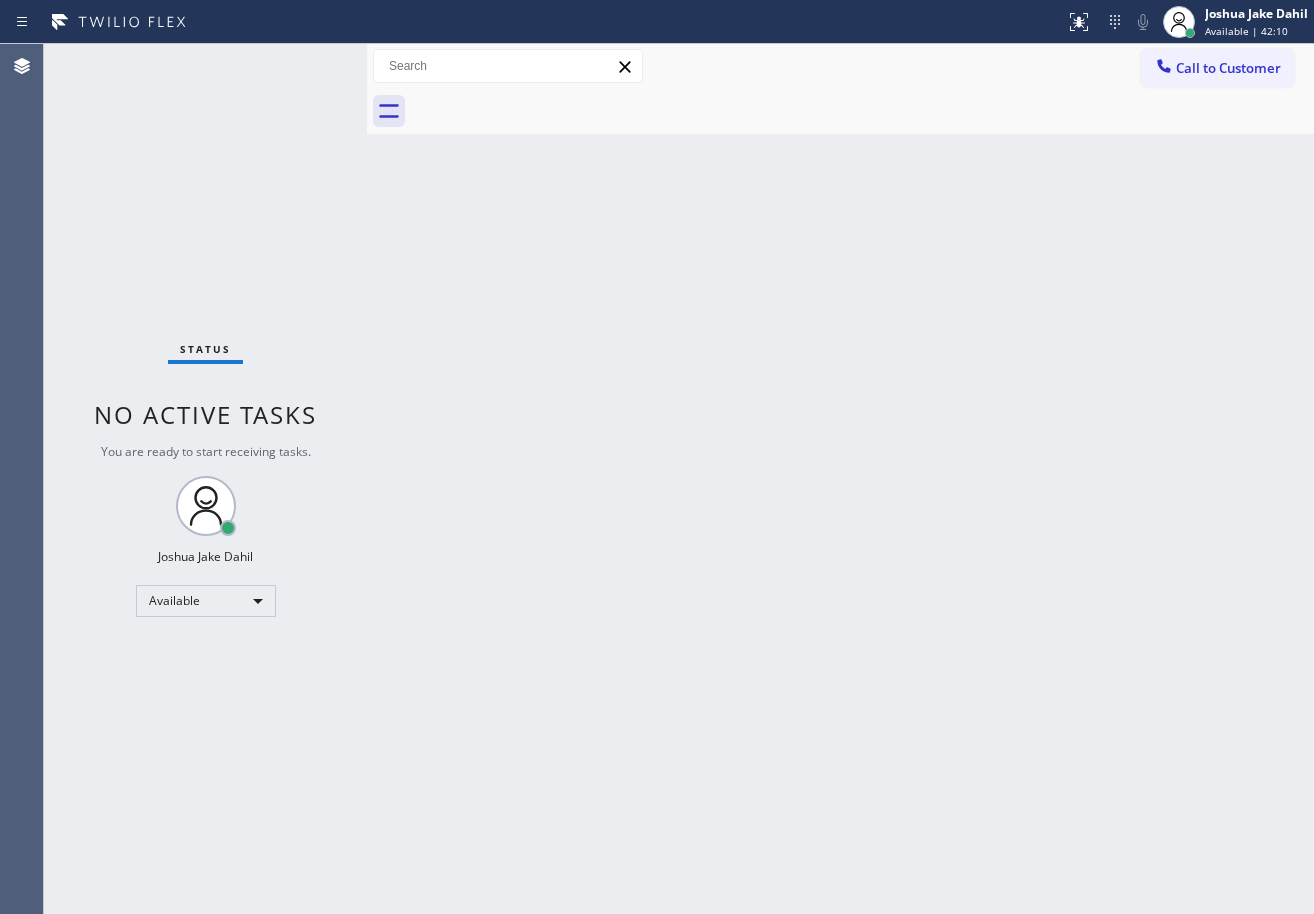 click on "Status   No active tasks     You are ready to start receiving tasks.   [FIRST] [LAST] Available" at bounding box center [205, 479] 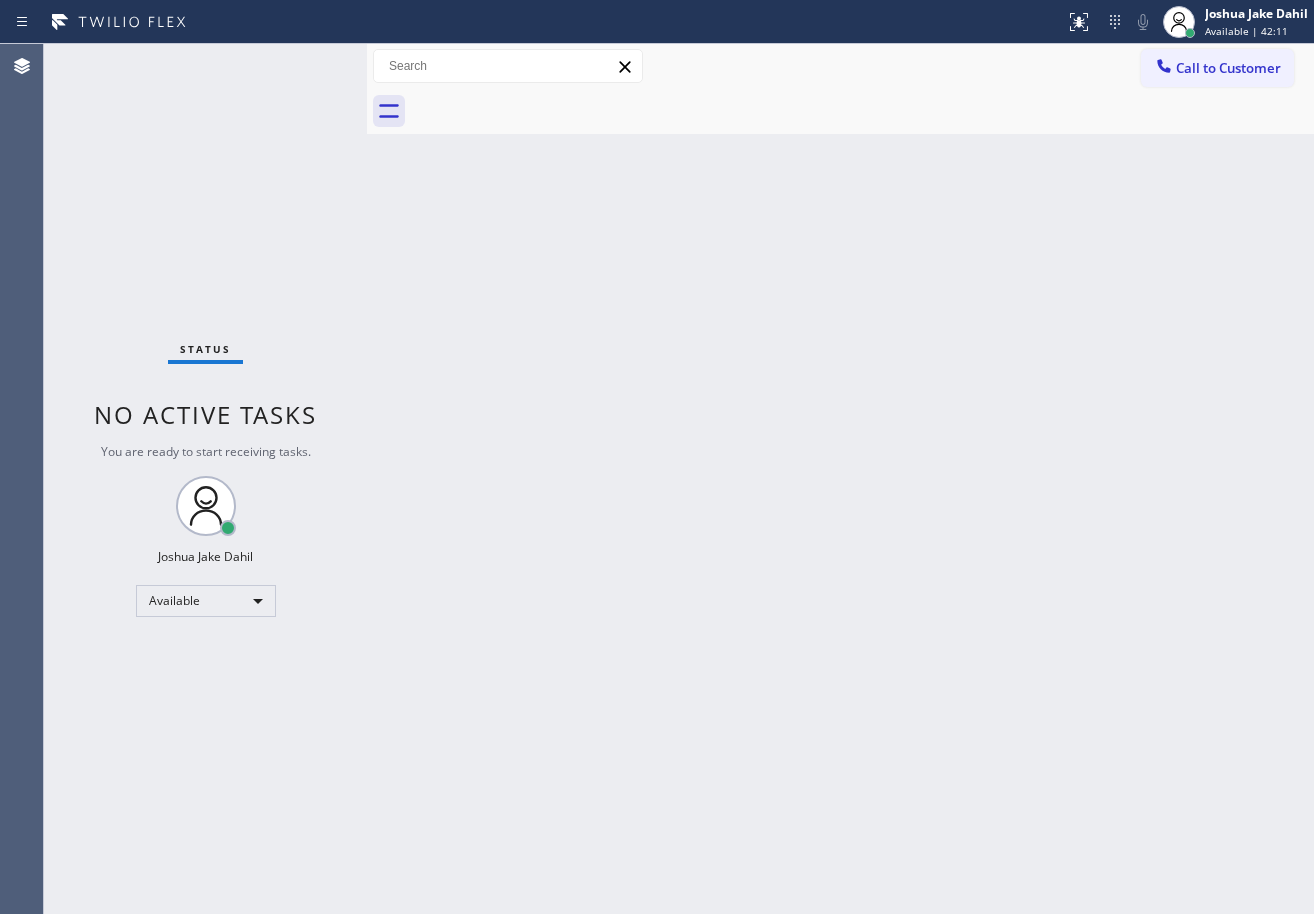 click on "Status   No active tasks     You are ready to start receiving tasks.   [FIRST] [LAST] Available" at bounding box center [205, 479] 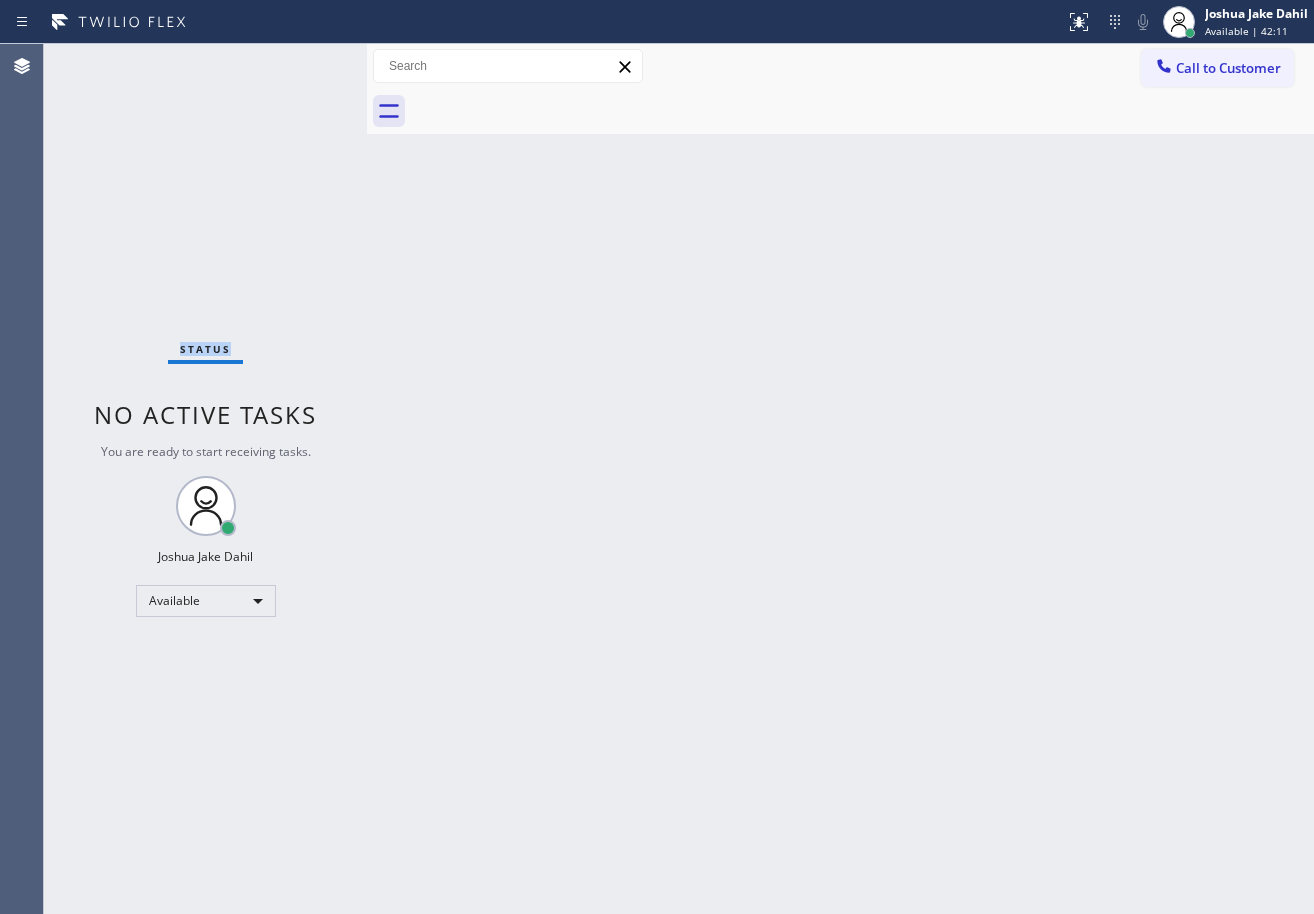 click on "Status   No active tasks     You are ready to start receiving tasks.   [FIRST] [LAST] Available" at bounding box center (205, 479) 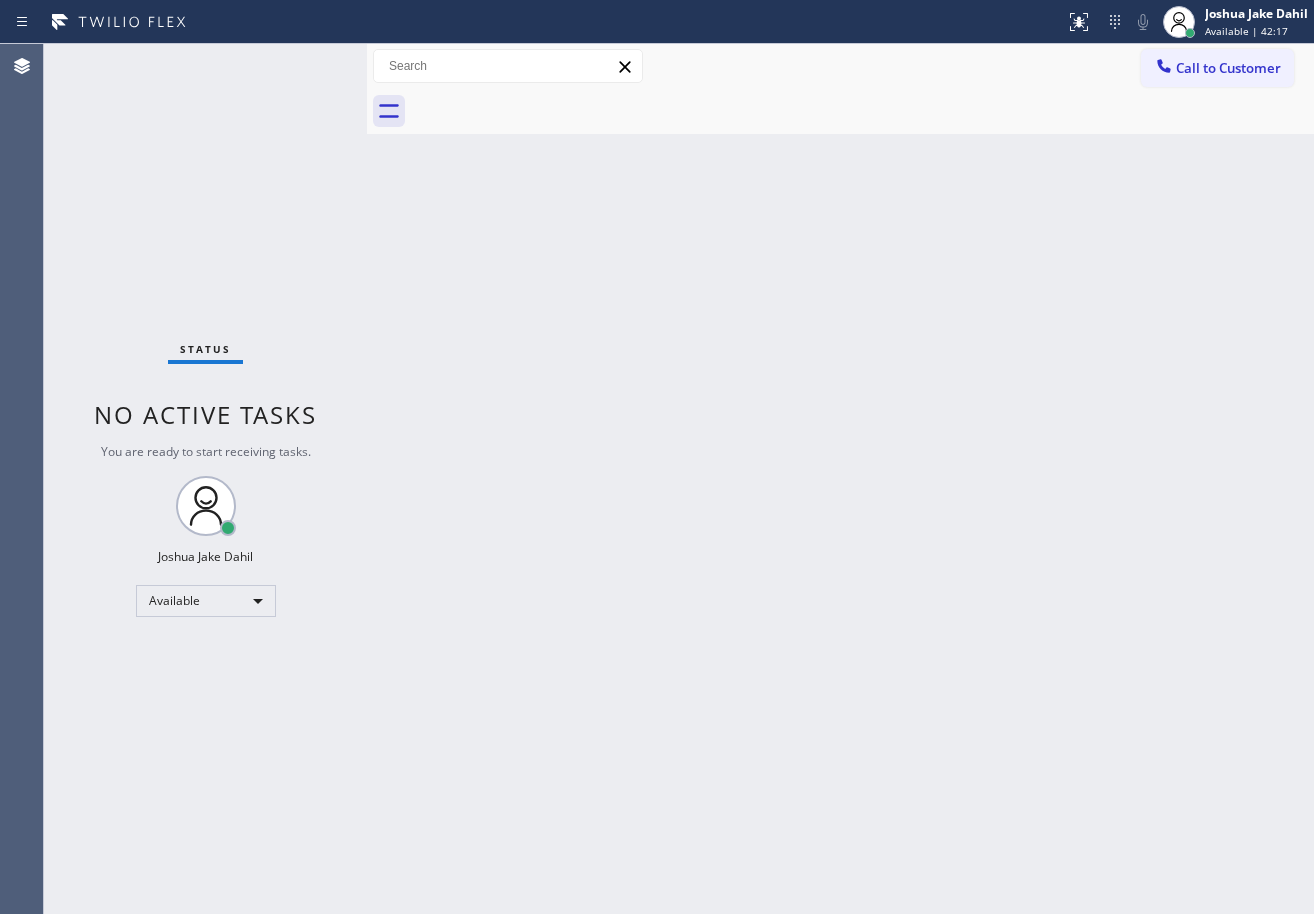 click on "Status   No active tasks     You are ready to start receiving tasks.   [FIRST] [LAST] Available" at bounding box center (205, 479) 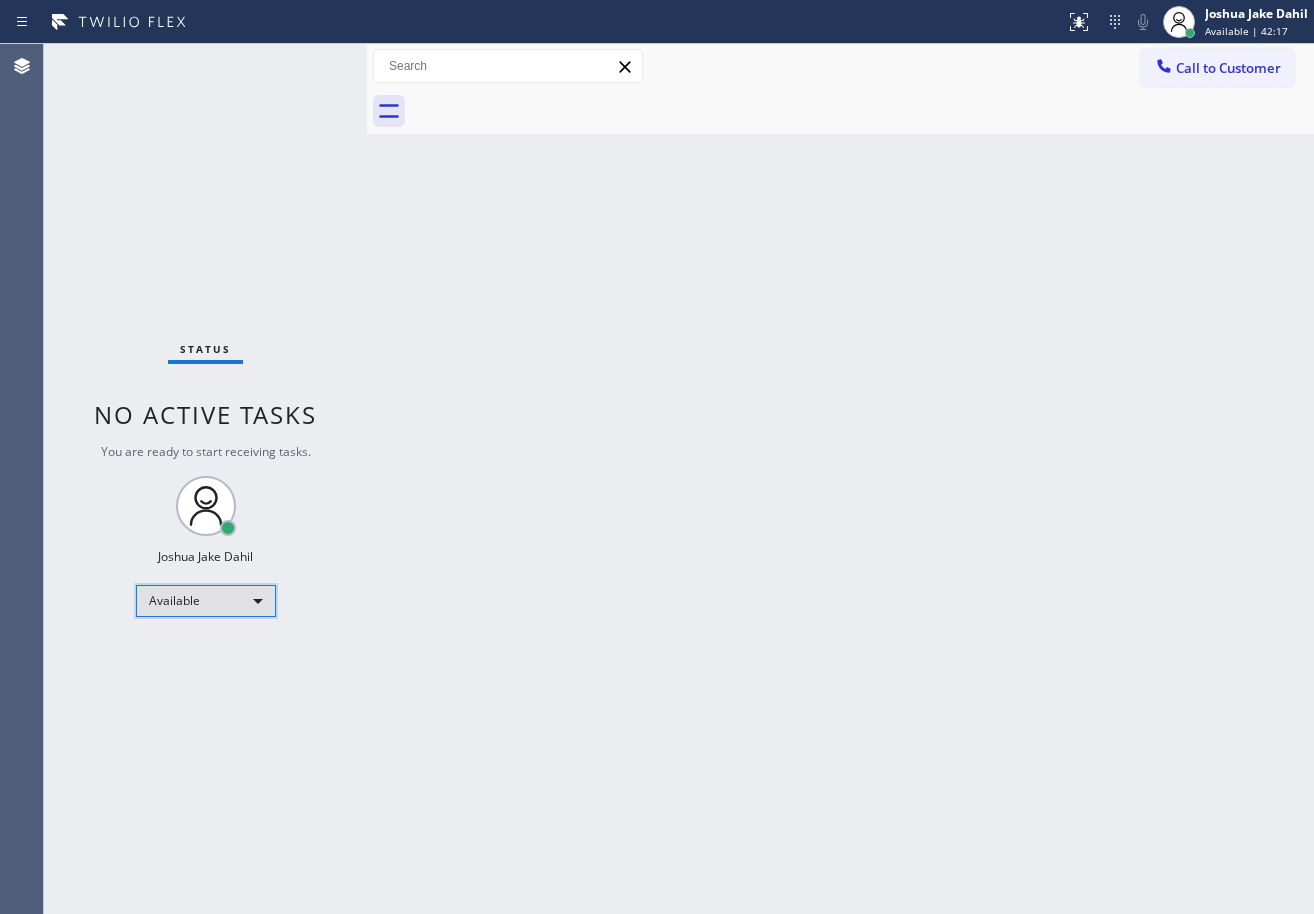 click on "Available" at bounding box center (206, 601) 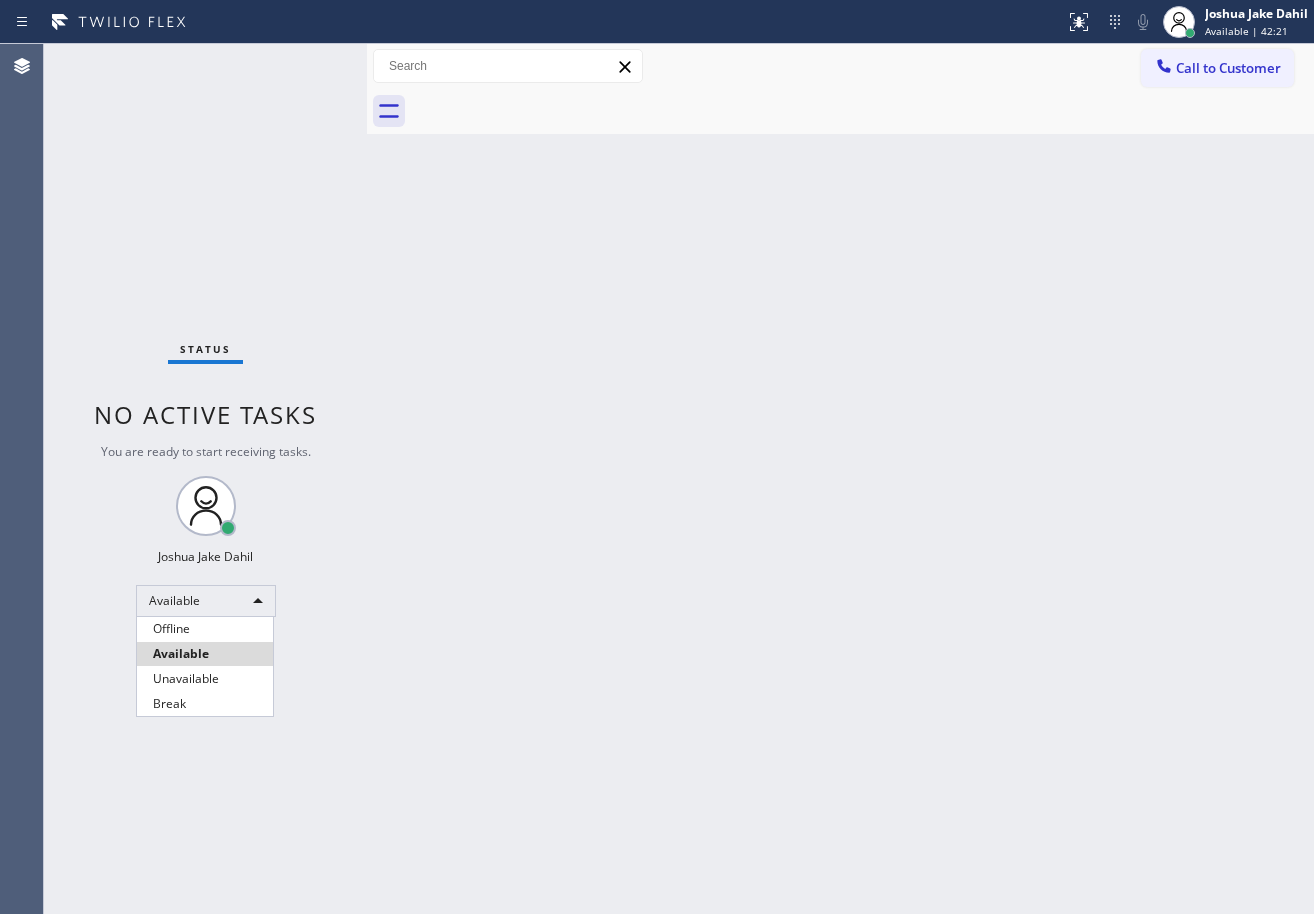 click on "Available" at bounding box center [205, 654] 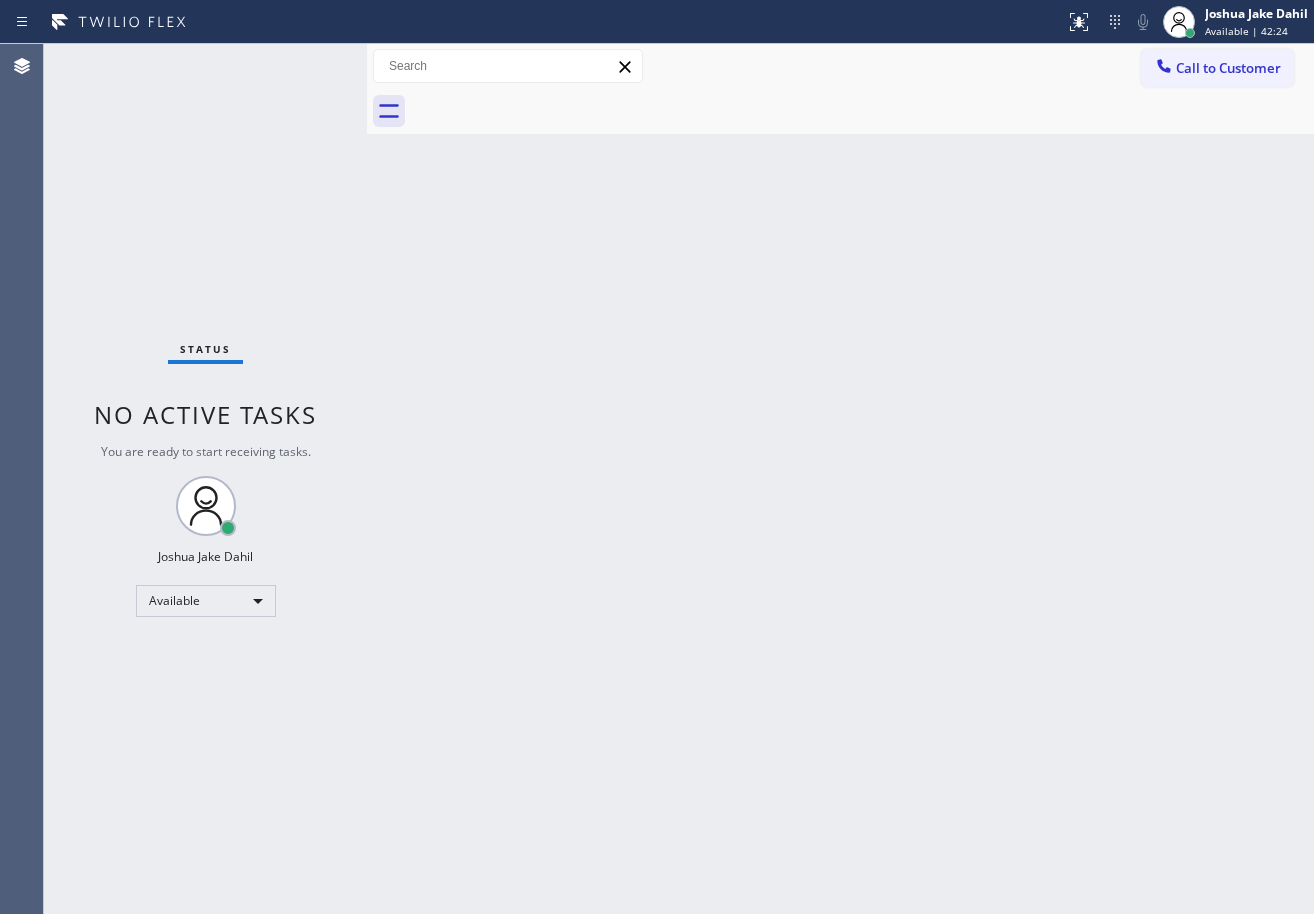 click on "Back to Dashboard Change Sender ID Customers Technicians Select a contact Outbound call Technician Search Technician Your caller id phone number Your caller id phone number Call Technician info Name   Phone none Address none Change Sender ID HVAC [PHONE] 5 Star Appliance [PHONE] Appliance Repair [PHONE] Plumbing [PHONE] Air Duct Cleaning [PHONE]  Electricians [PHONE] Cancel Change Check personal SMS Reset Change No tabs Call to Customer Outbound call Location Long Beach HVAC Your caller id phone number ([PHONE]) Customer number Call Outbound call Technician Search Technician Your caller id phone number Your caller id phone number Call" at bounding box center [840, 479] 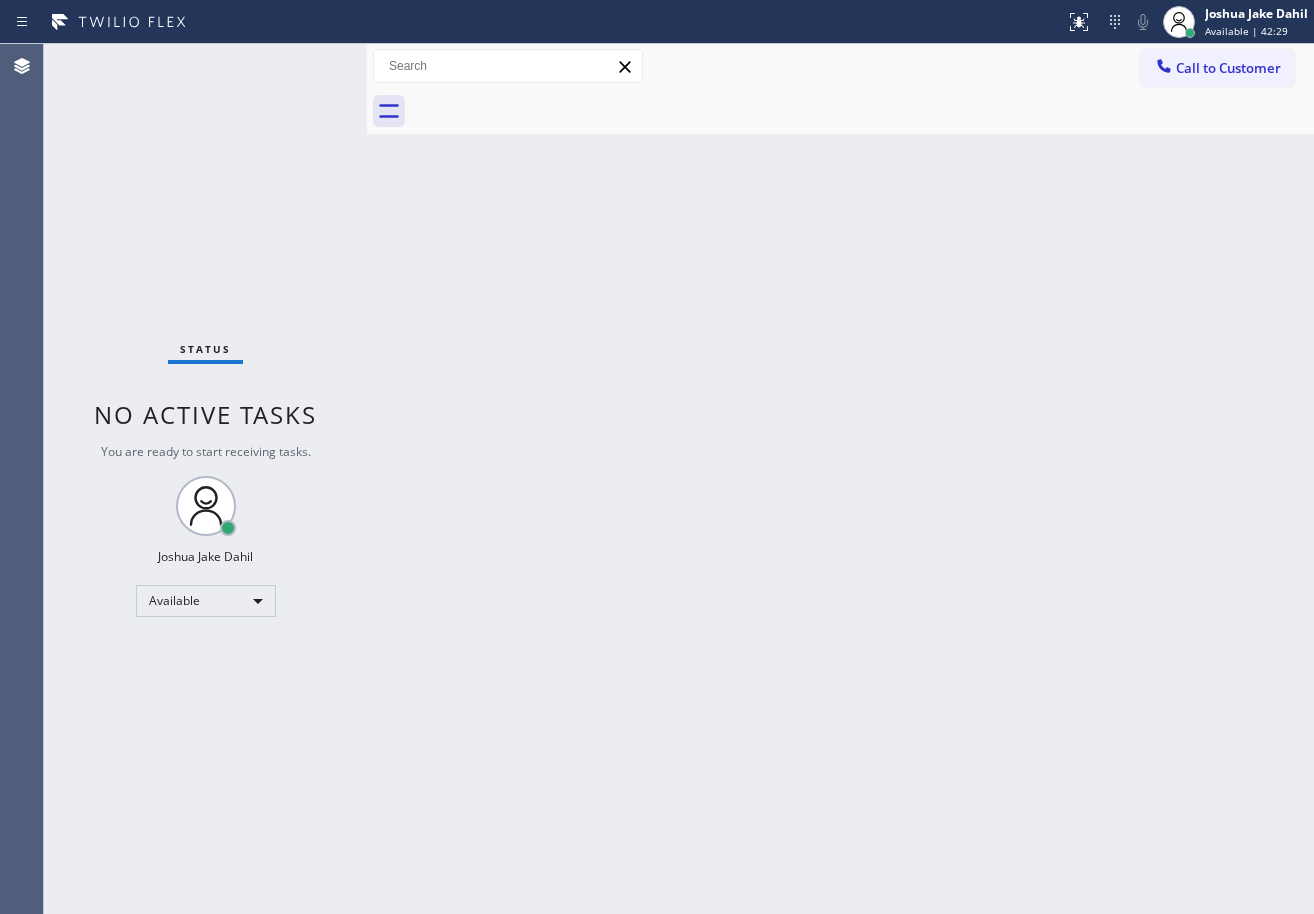 drag, startPoint x: 645, startPoint y: 235, endPoint x: 662, endPoint y: 245, distance: 19.723083 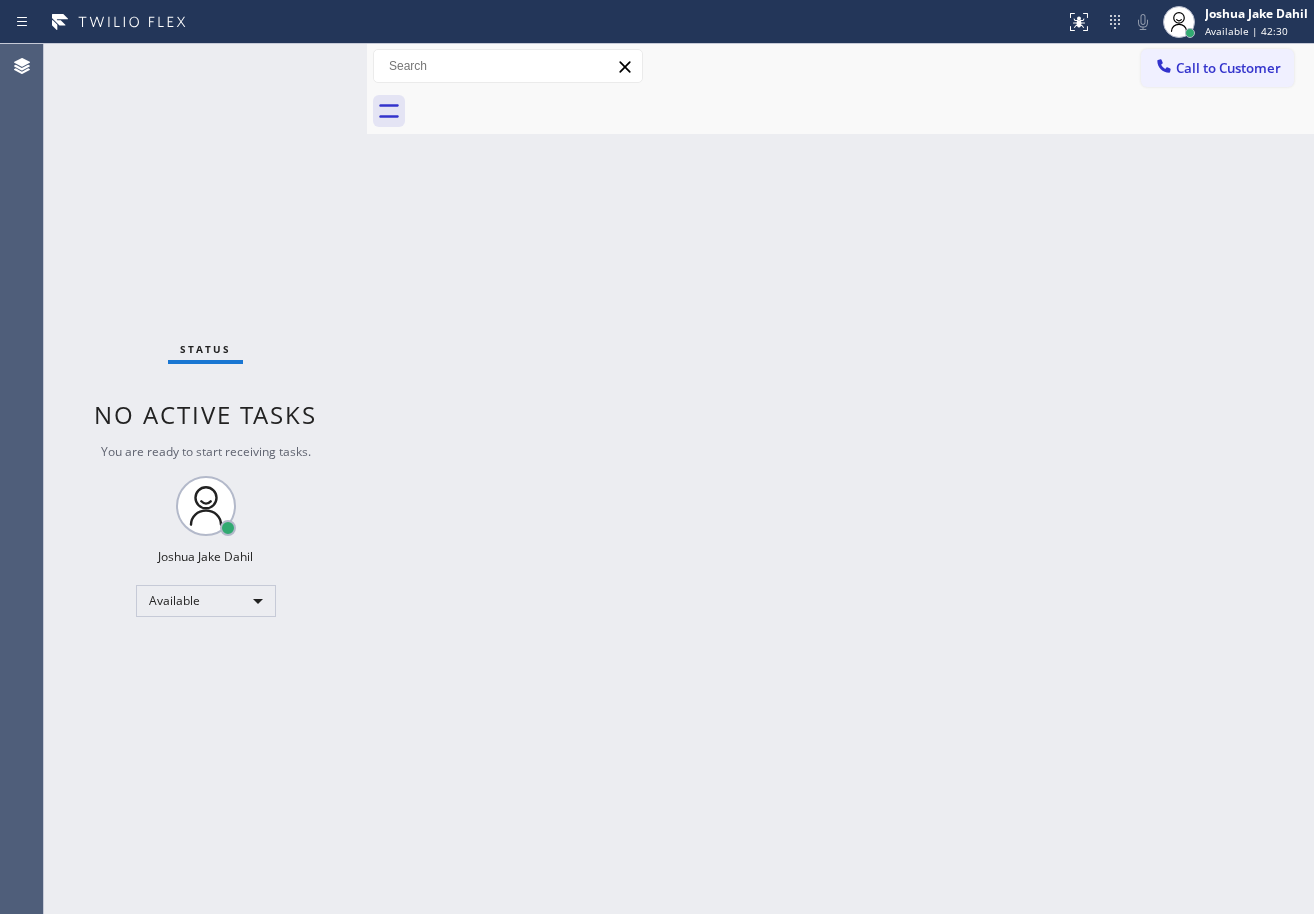 click on "Status   No active tasks     You are ready to start receiving tasks.   [FIRST] [LAST] Available" at bounding box center [205, 479] 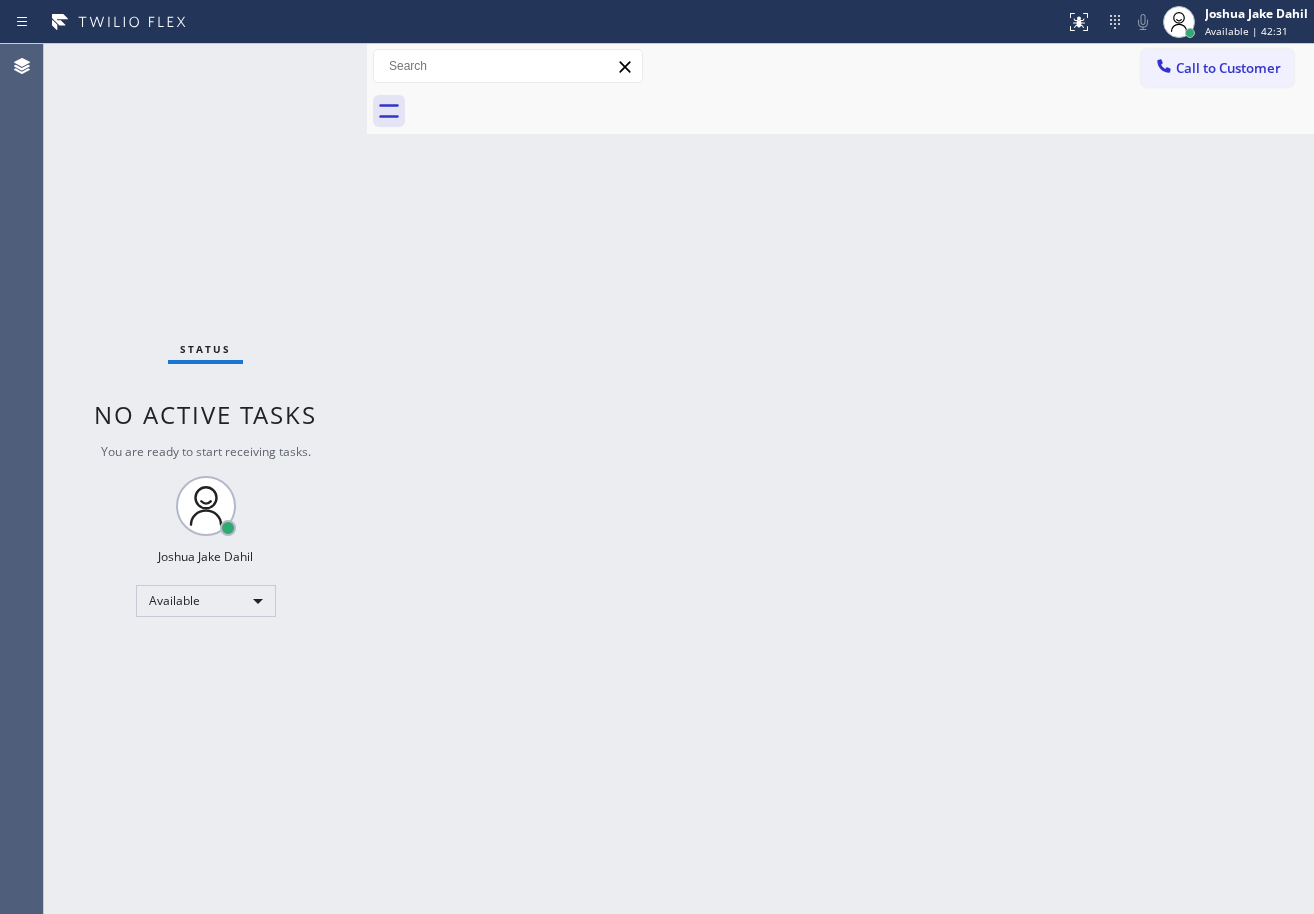 click on "Status   No active tasks     You are ready to start receiving tasks.   [FIRST] [LAST] Available" at bounding box center [205, 479] 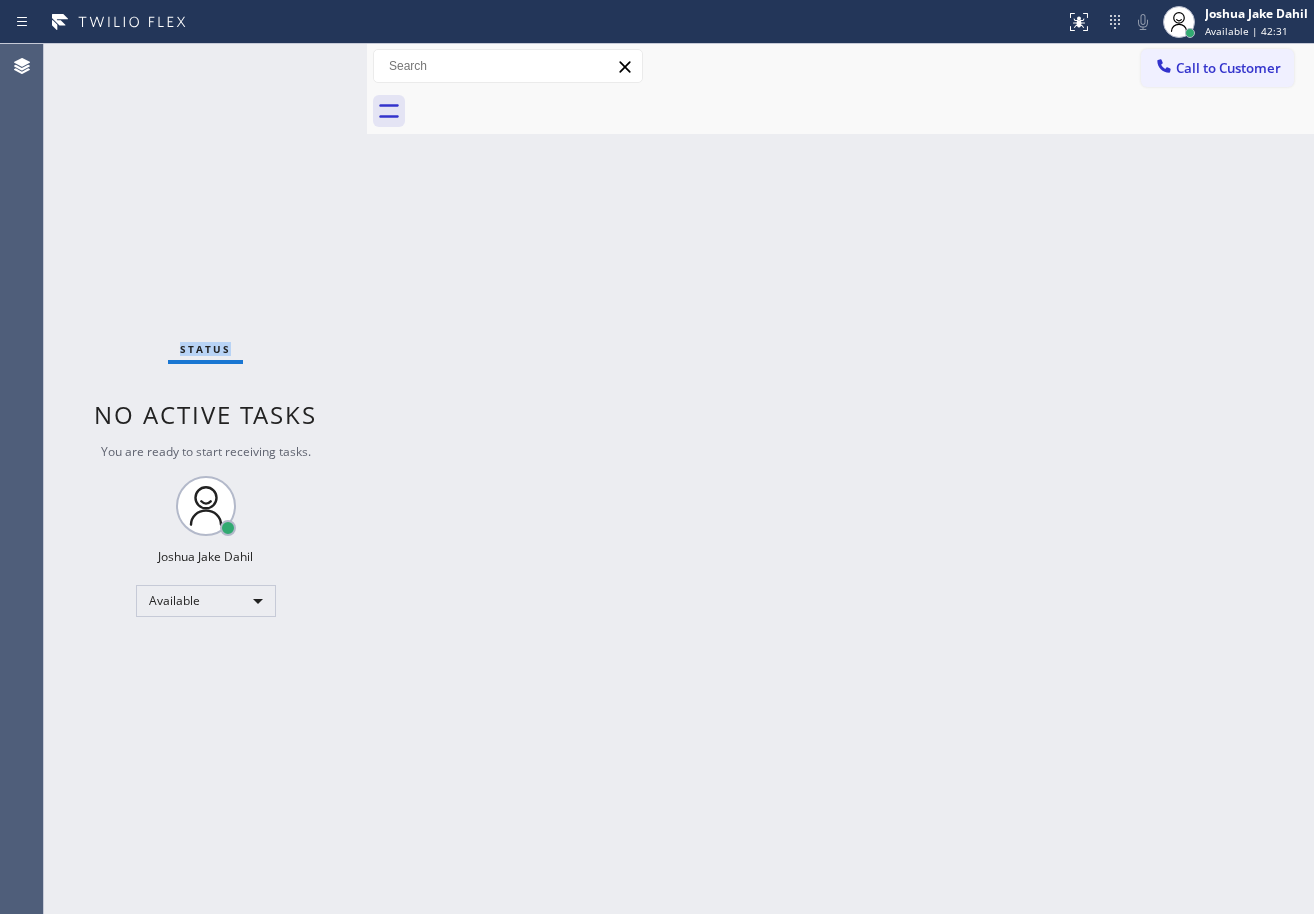 click on "Status   No active tasks     You are ready to start receiving tasks.   [FIRST] [LAST] Available" at bounding box center [205, 479] 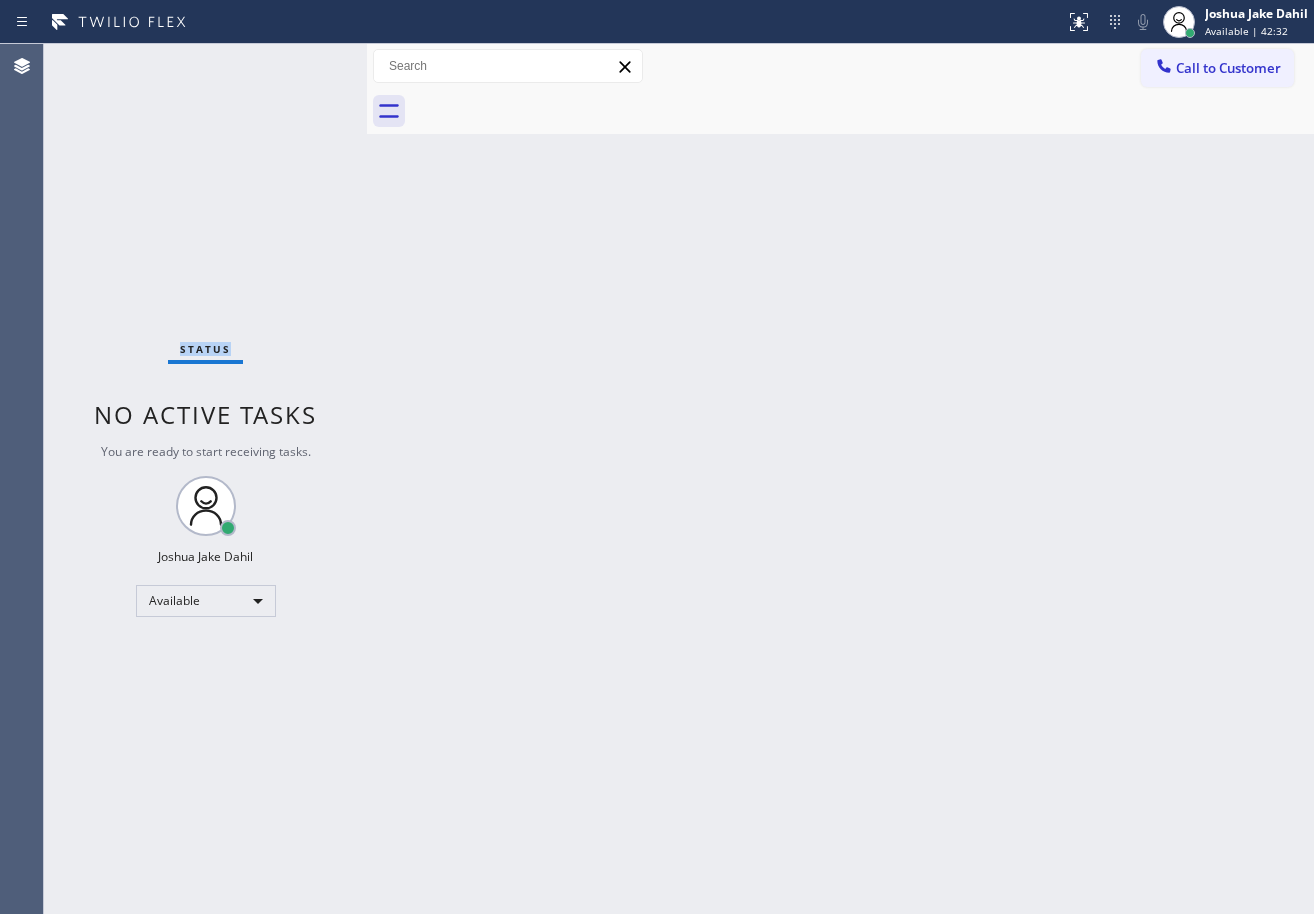 click on "Status   No active tasks     You are ready to start receiving tasks.   [FIRST] [LAST] Available" at bounding box center [205, 479] 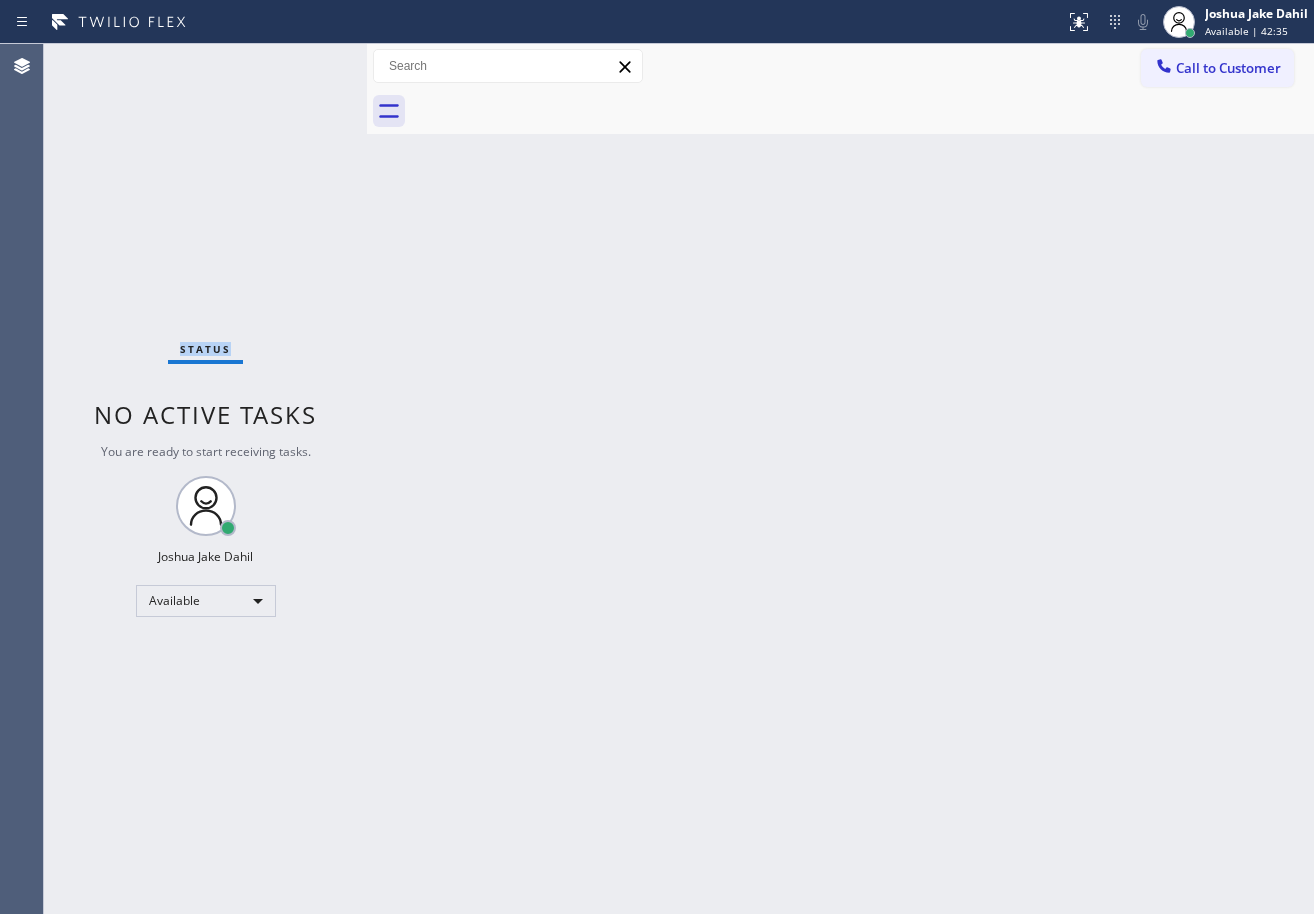 click on "Status   No active tasks     You are ready to start receiving tasks.   [FIRST] [LAST] Available" at bounding box center [205, 479] 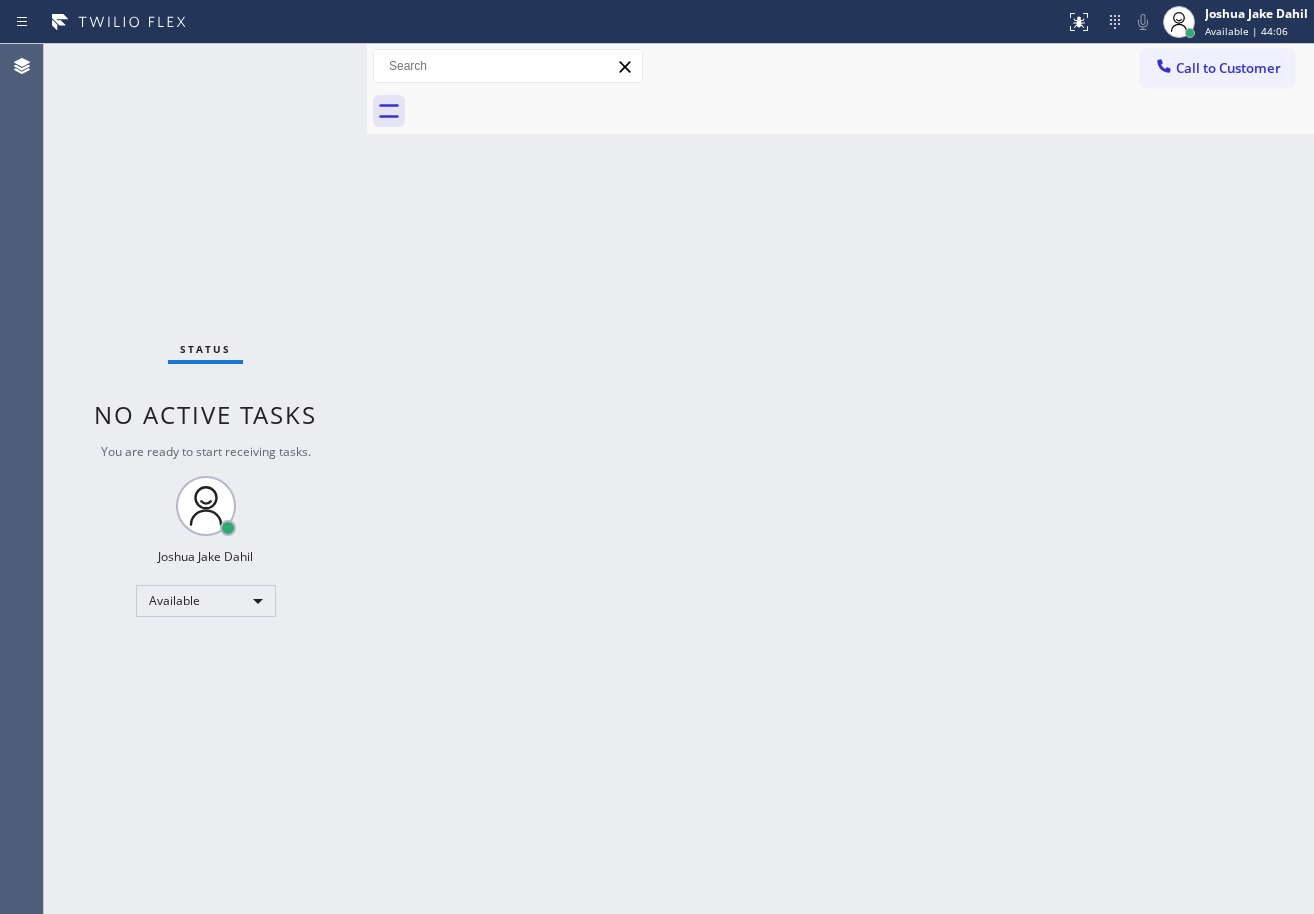 click on "Status   No active tasks     You are ready to start receiving tasks.   [FIRST] [LAST] Available" at bounding box center [205, 479] 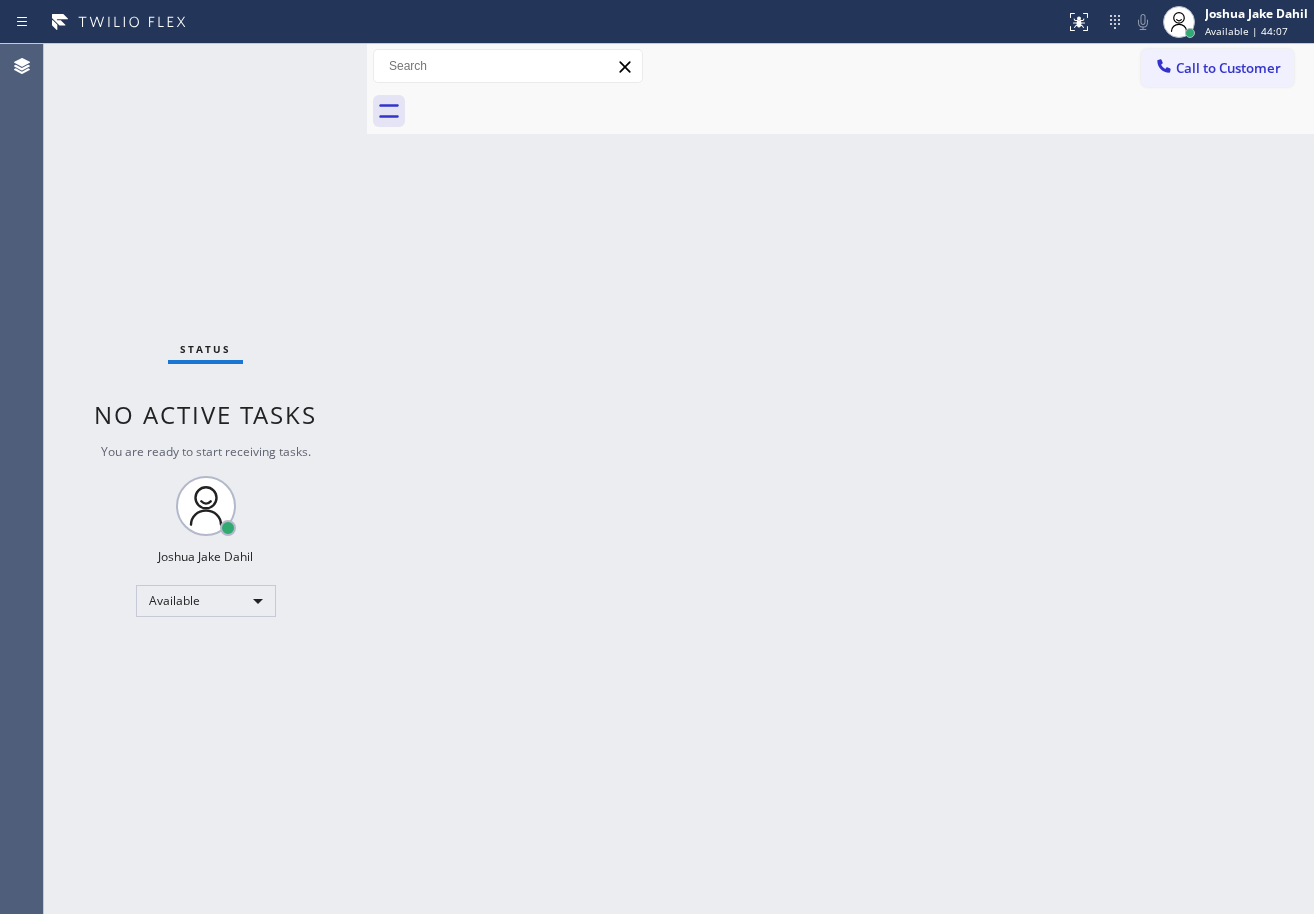 click on "Status   No active tasks     You are ready to start receiving tasks.   [FIRST] [LAST] Available" at bounding box center (205, 479) 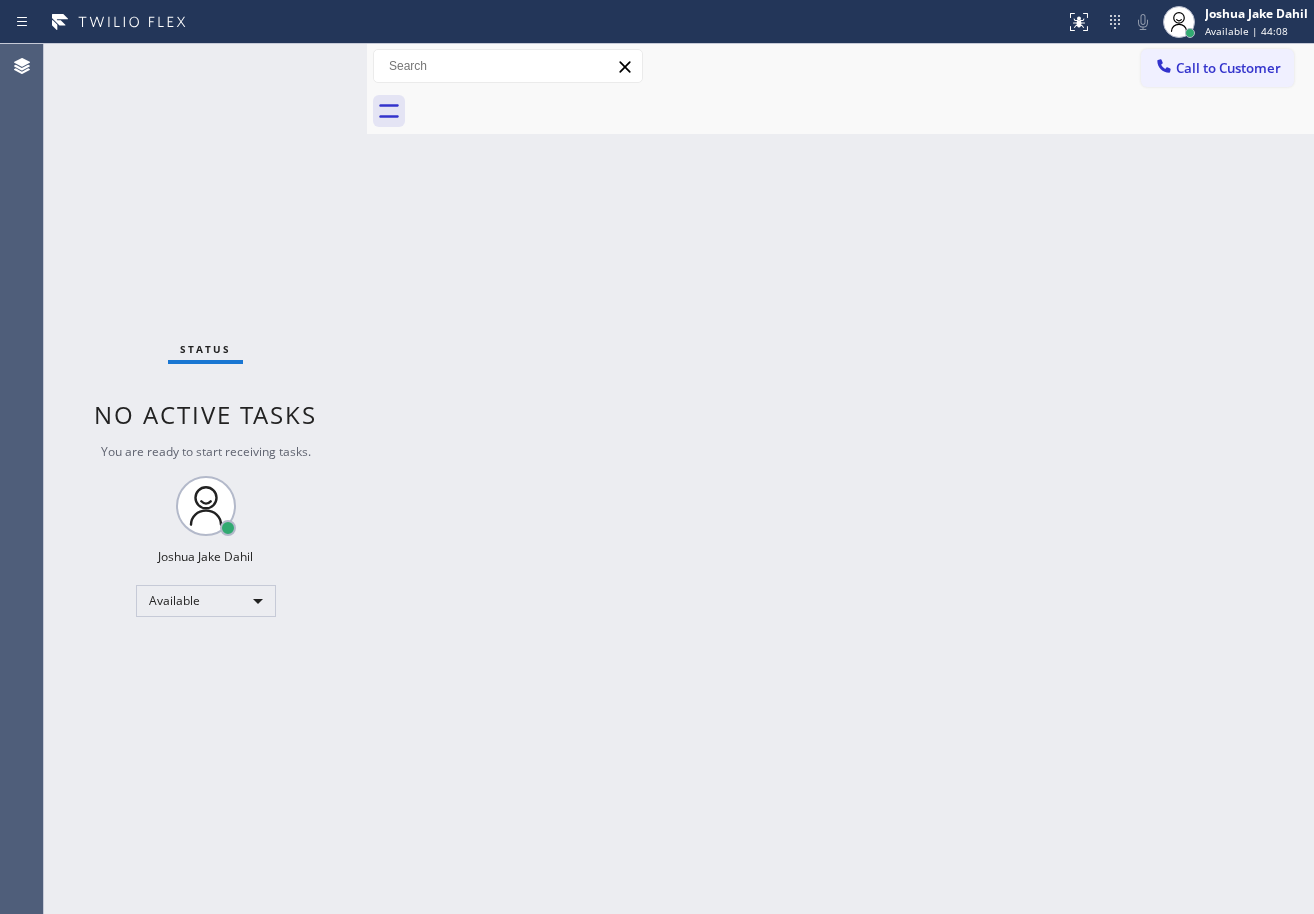 click on "Status   No active tasks     You are ready to start receiving tasks.   [FIRST] [LAST] Available" at bounding box center (205, 479) 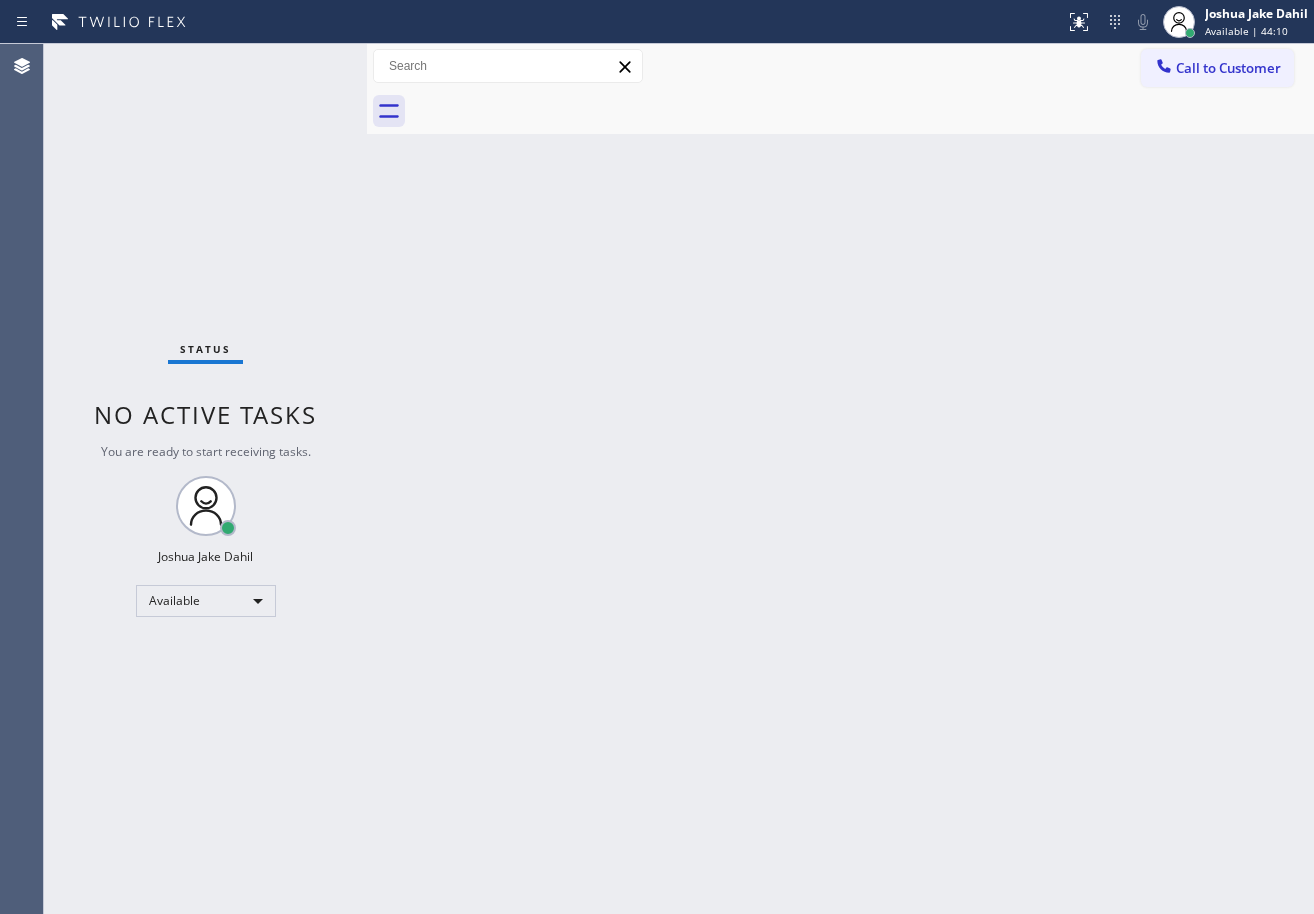 click on "Status   No active tasks     You are ready to start receiving tasks.   [FIRST] [LAST] Available" at bounding box center [205, 479] 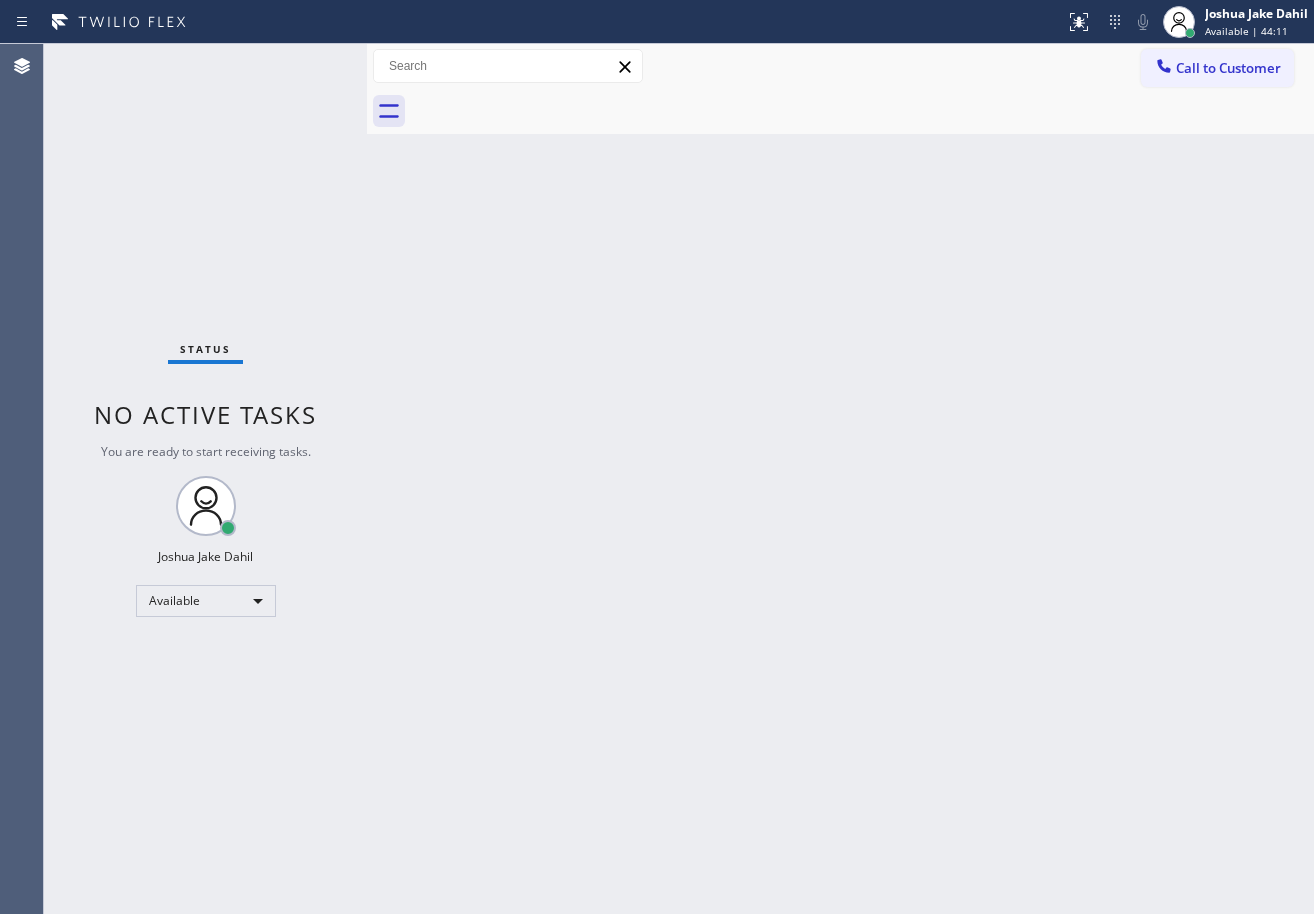 click on "Status   No active tasks     You are ready to start receiving tasks.   [FIRST] [LAST] Available" at bounding box center [205, 479] 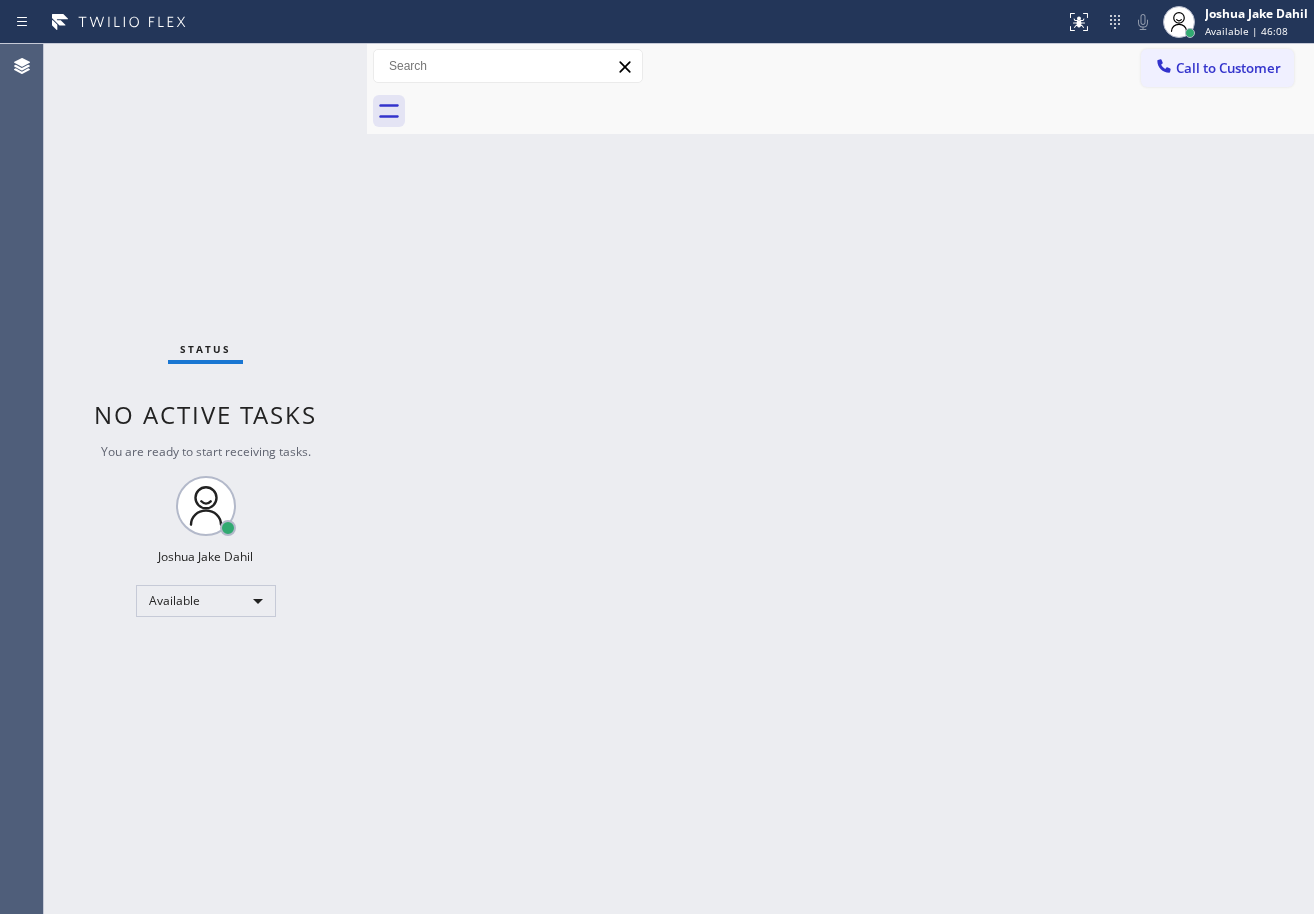 click on "Back to Dashboard Change Sender ID Customers Technicians Select a contact Outbound call Technician Search Technician Your caller id phone number Your caller id phone number Call Technician info Name   Phone none Address none Change Sender ID HVAC [PHONE] 5 Star Appliance [PHONE] Appliance Repair [PHONE] Plumbing [PHONE] Air Duct Cleaning [PHONE]  Electricians [PHONE] Cancel Change Check personal SMS Reset Change No tabs Call to Customer Outbound call Location Long Beach HVAC Your caller id phone number ([PHONE]) Customer number Call Outbound call Technician Search Technician Your caller id phone number Your caller id phone number Call" at bounding box center (840, 479) 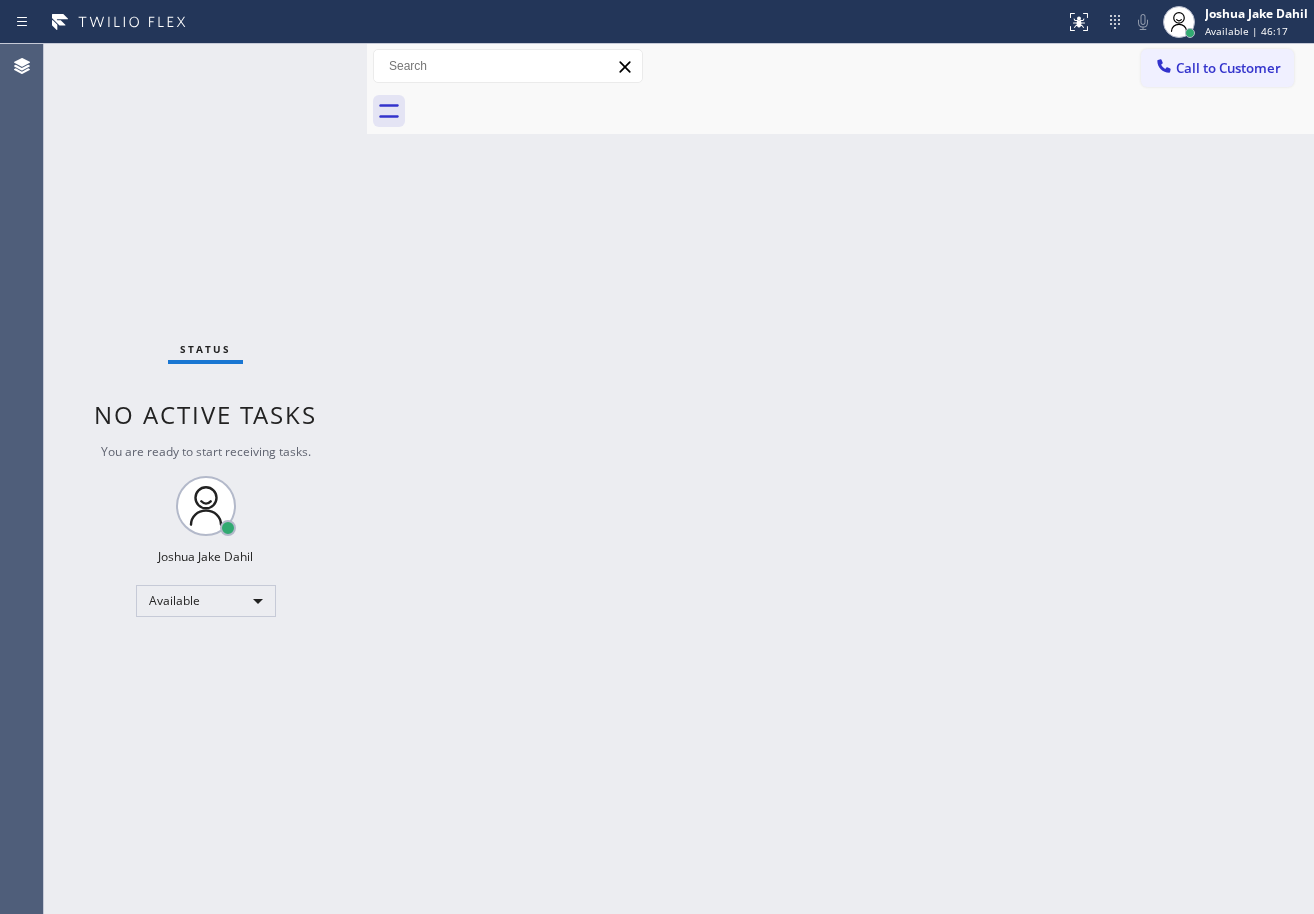 click on "Status   No active tasks     You are ready to start receiving tasks.   [FIRST] [LAST] Available" at bounding box center (205, 479) 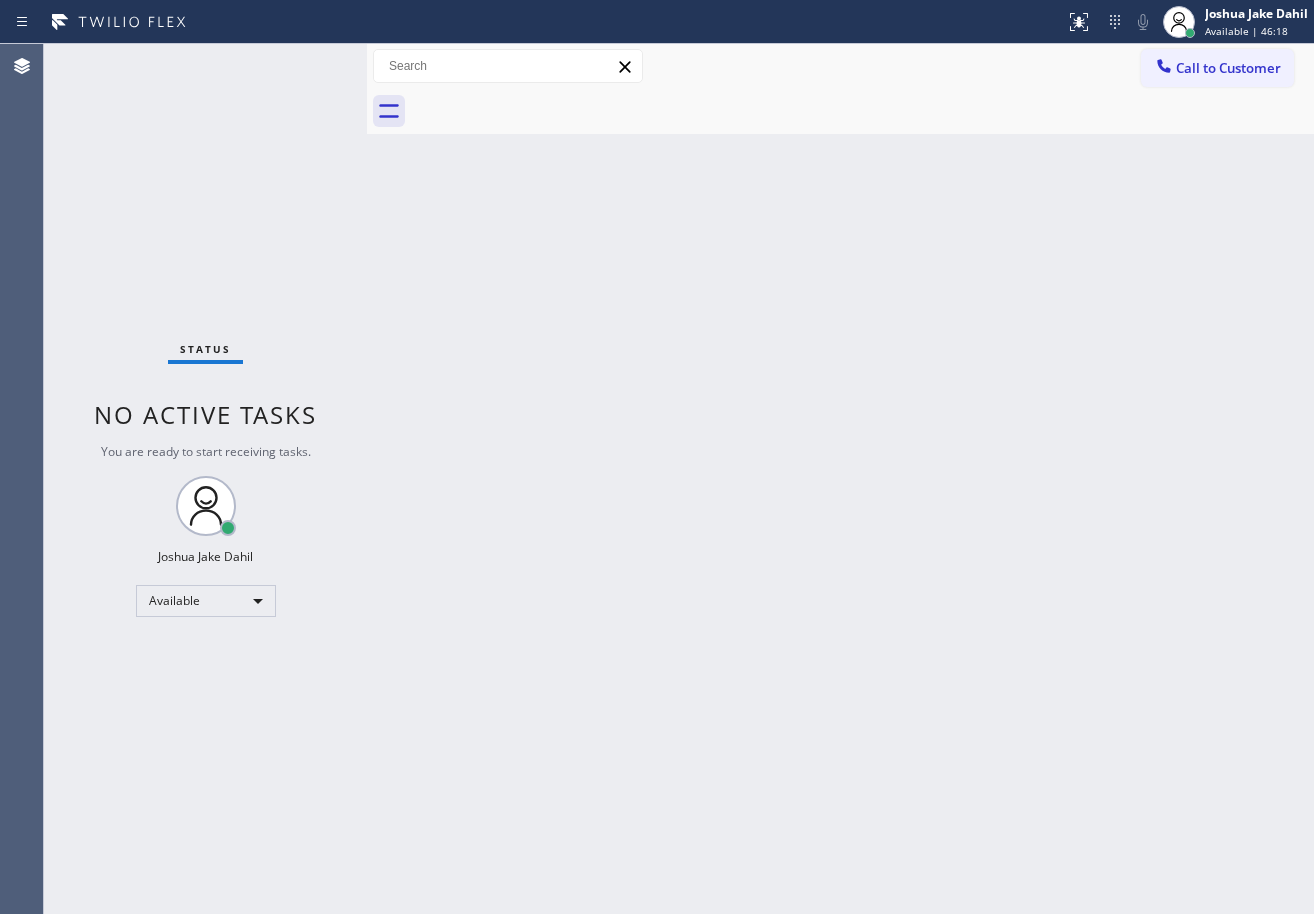 click on "Status   No active tasks     You are ready to start receiving tasks.   [FIRST] [LAST] Available" at bounding box center (205, 479) 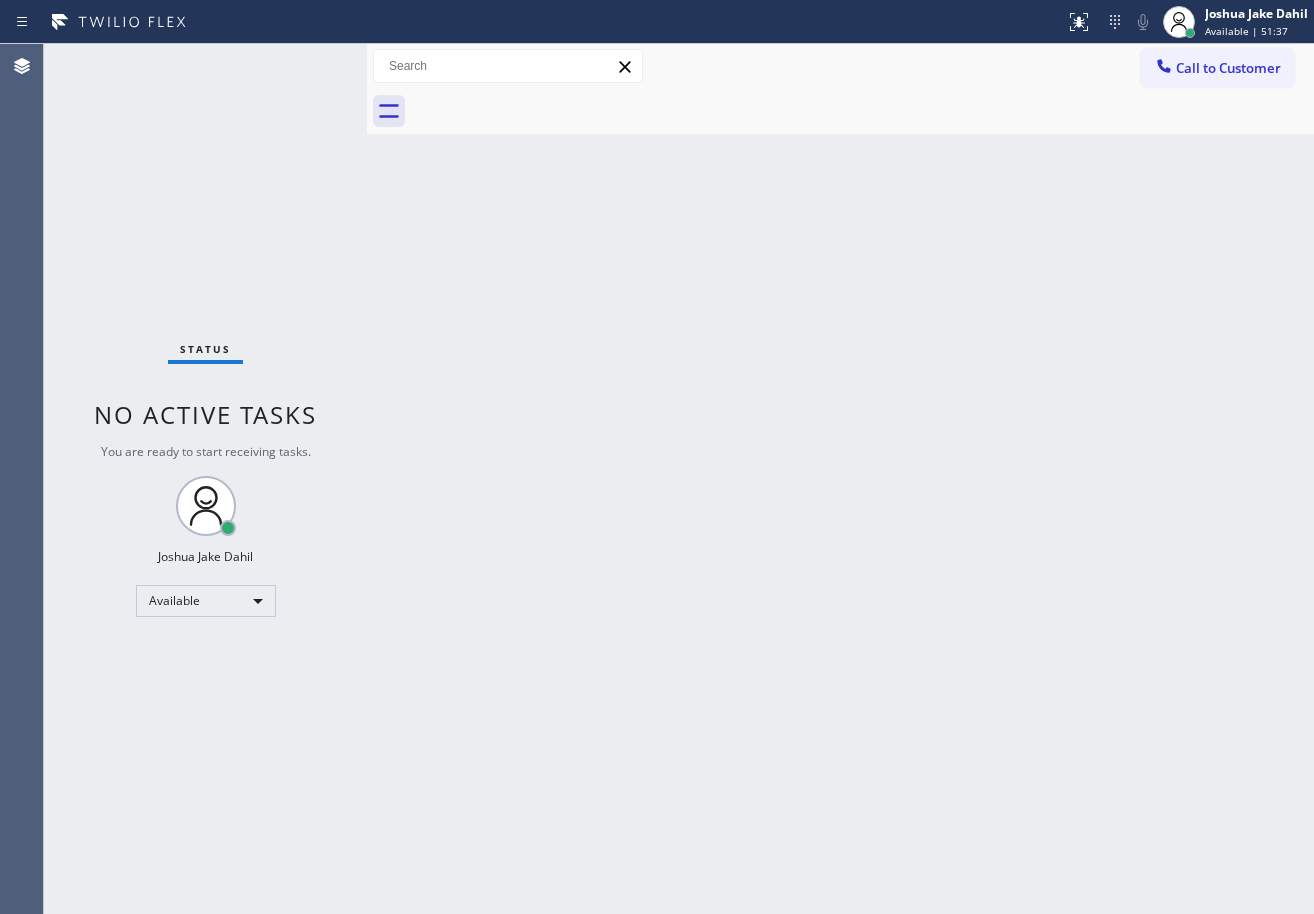 click on "Back to Dashboard Change Sender ID Customers Technicians Select a contact Outbound call Technician Search Technician Your caller id phone number Your caller id phone number Call Technician info Name   Phone none Address none Change Sender ID HVAC [PHONE] 5 Star Appliance [PHONE] Appliance Repair [PHONE] Plumbing [PHONE] Air Duct Cleaning [PHONE]  Electricians [PHONE] Cancel Change Check personal SMS Reset Change No tabs Call to Customer Outbound call Location Long Beach HVAC Your caller id phone number ([PHONE]) Customer number Call Outbound call Technician Search Technician Your caller id phone number Your caller id phone number Call" at bounding box center [840, 479] 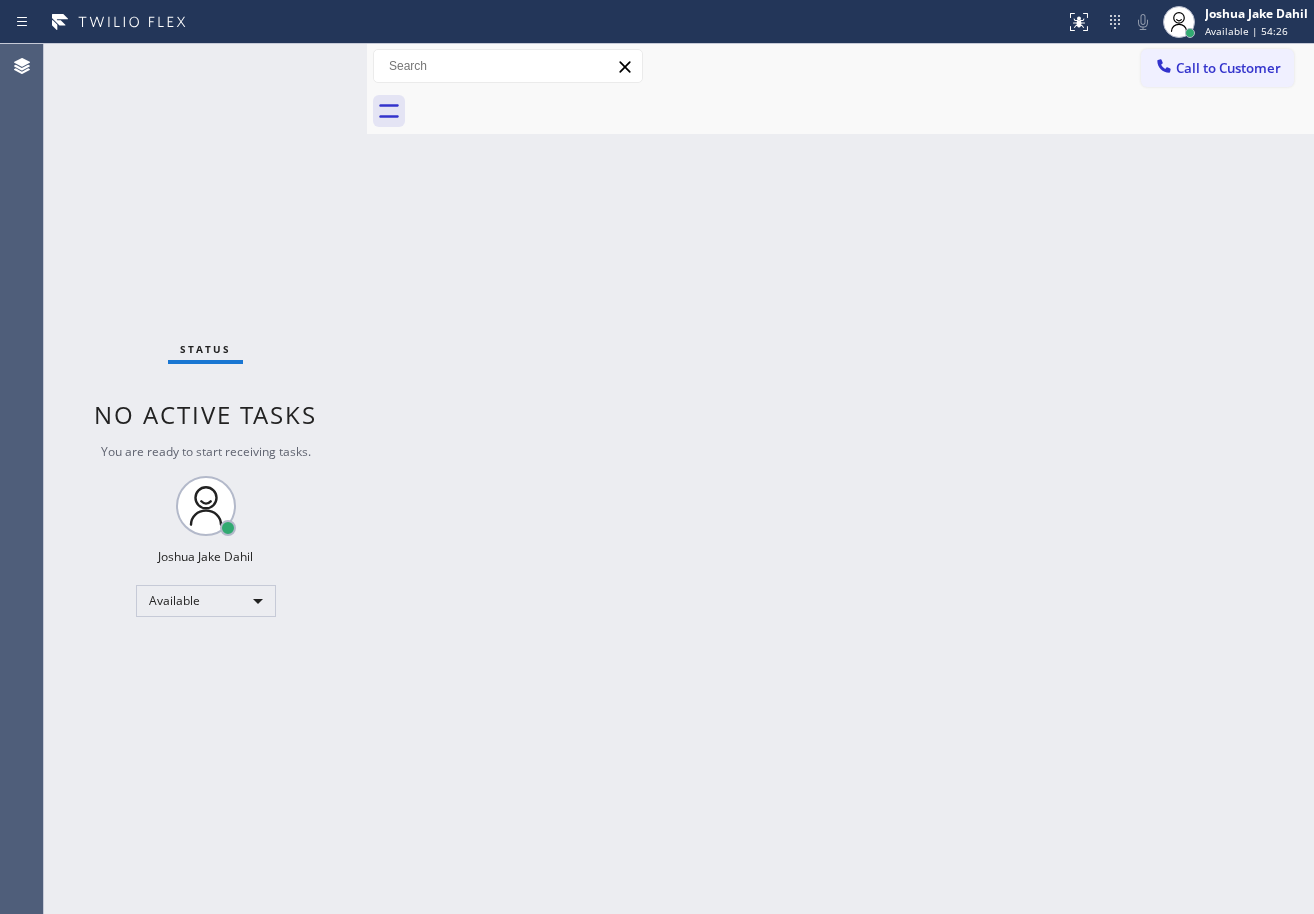 click on "Status   No active tasks     You are ready to start receiving tasks.   [FIRST] [LAST] Available" at bounding box center [205, 479] 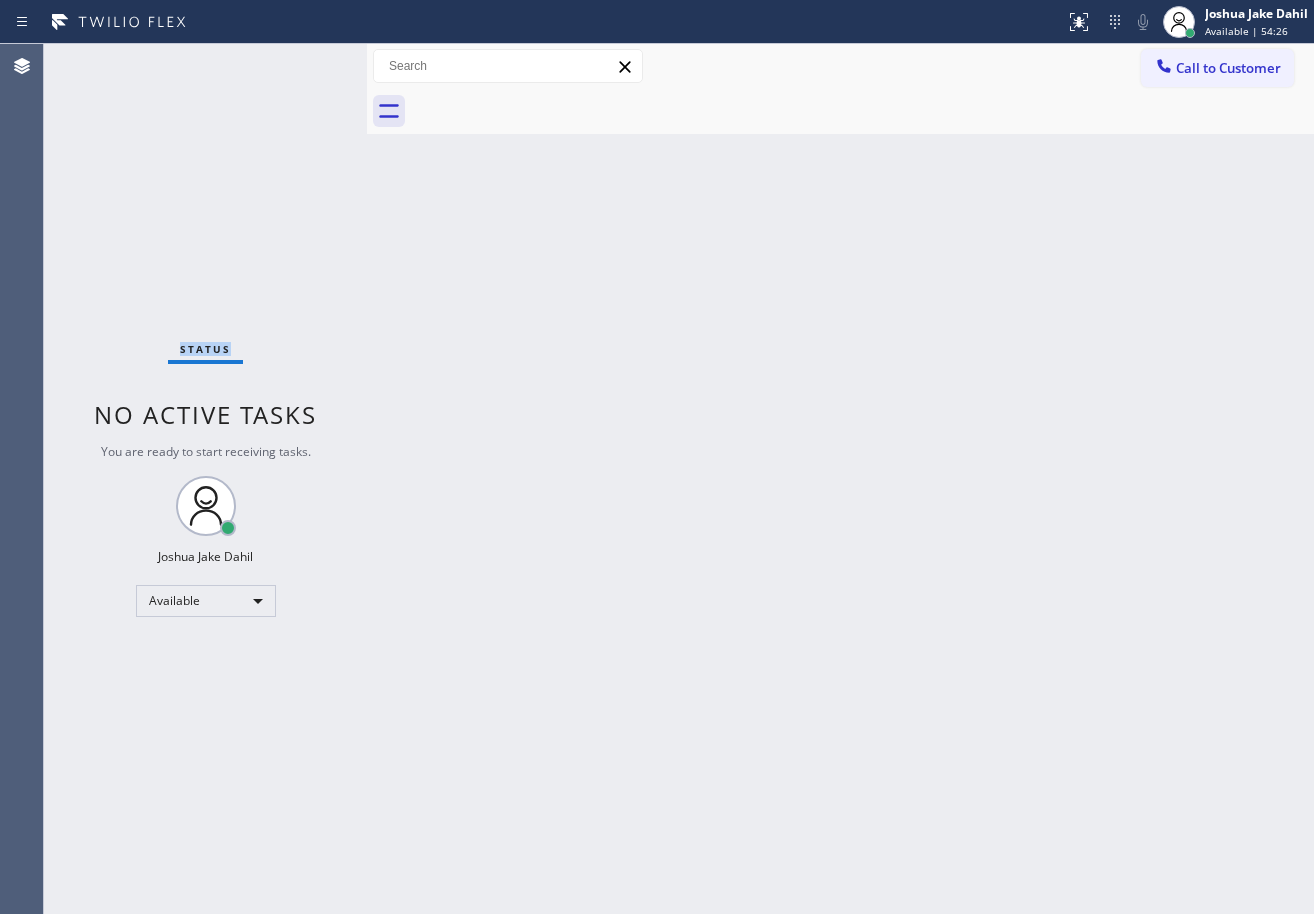 click on "Status   No active tasks     You are ready to start receiving tasks.   [FIRST] [LAST] Available" at bounding box center (205, 479) 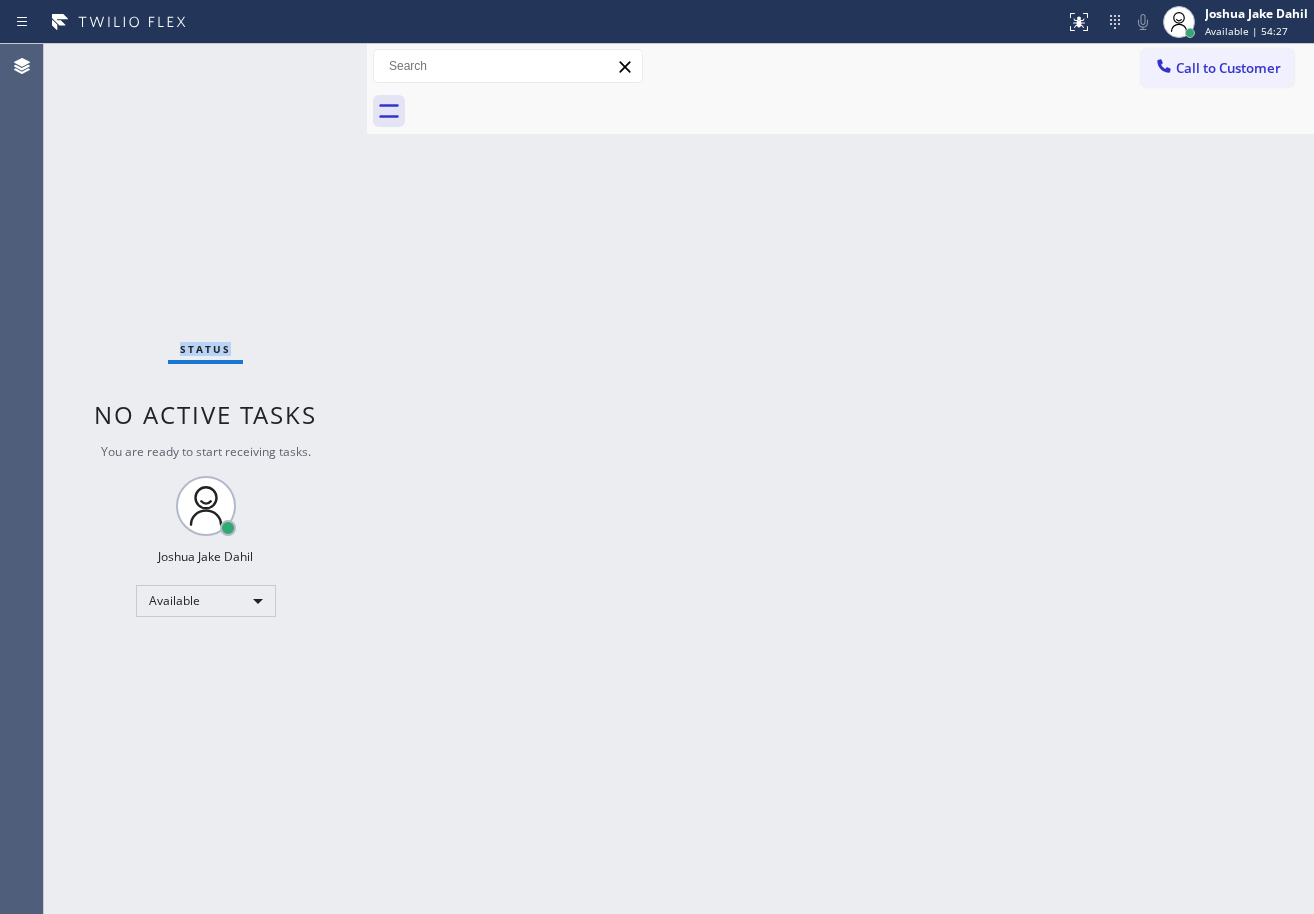 click on "Status   No active tasks     You are ready to start receiving tasks.   [FIRST] [LAST] Available" at bounding box center [205, 479] 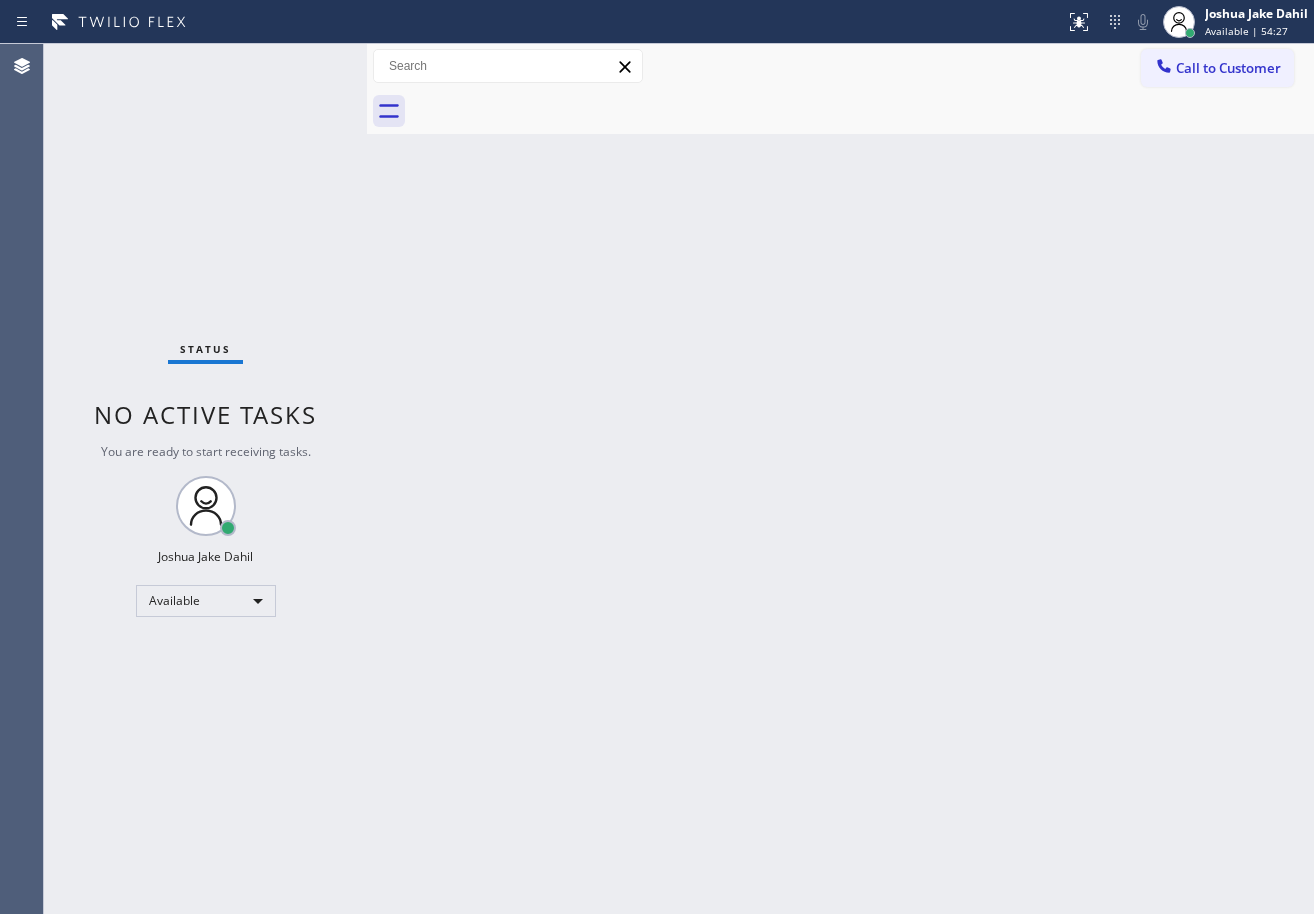click on "Status   No active tasks     You are ready to start receiving tasks.   [FIRST] [LAST] Available" at bounding box center (205, 479) 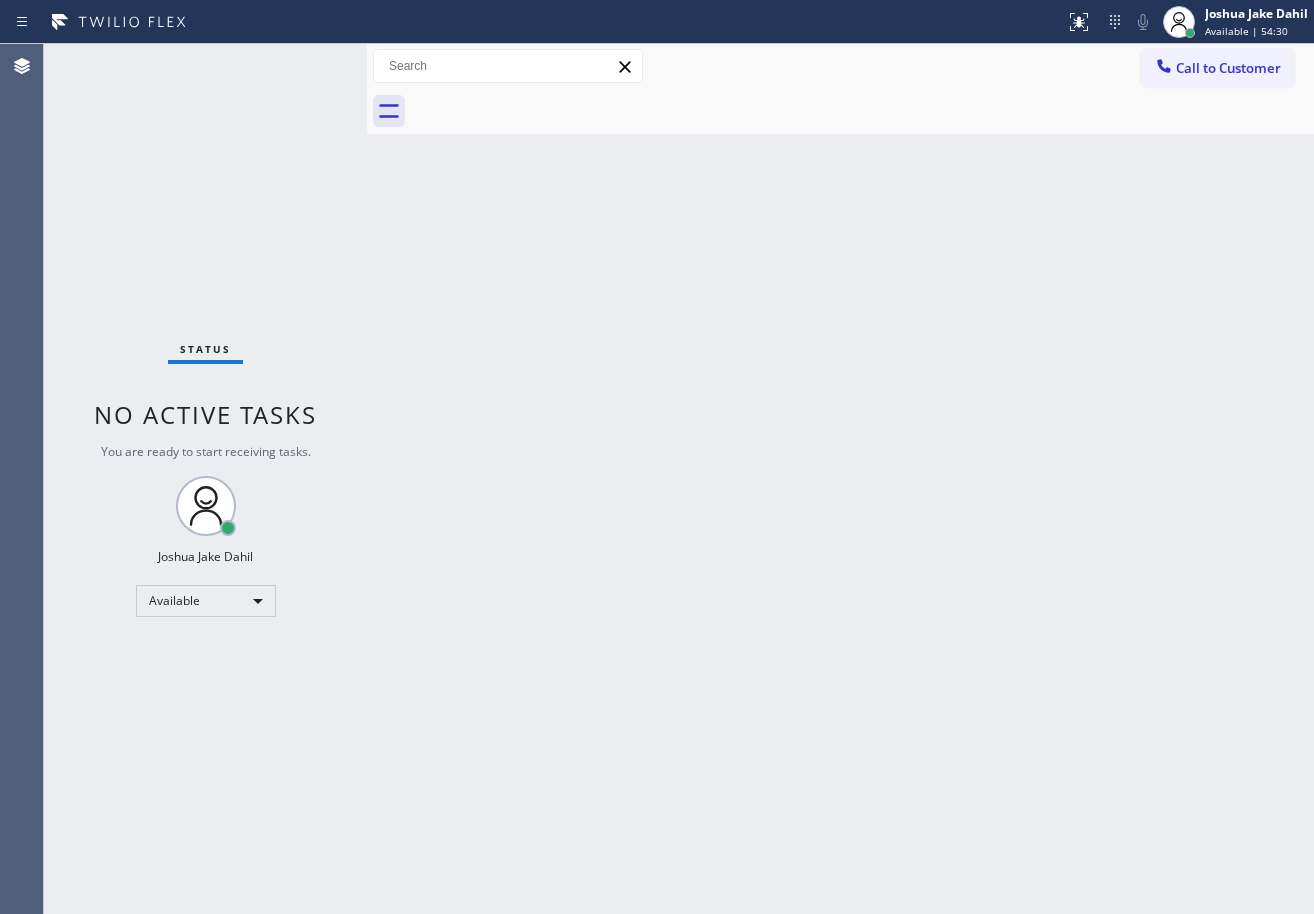 click on "Status   No active tasks     You are ready to start receiving tasks.   [FIRST] [LAST] Available" at bounding box center (205, 479) 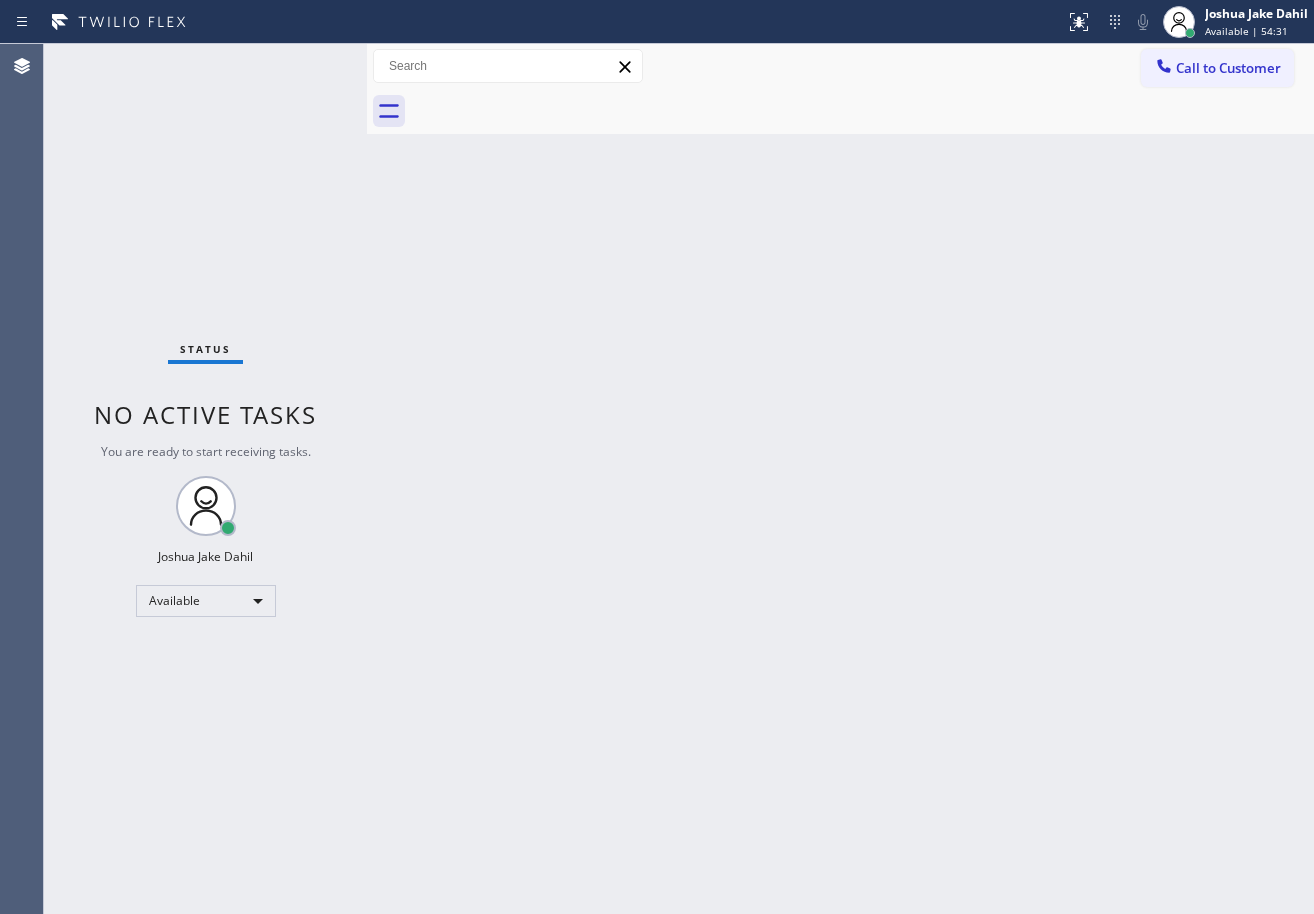 click on "Status   No active tasks     You are ready to start receiving tasks.   [FIRST] [LAST] Available" at bounding box center (205, 479) 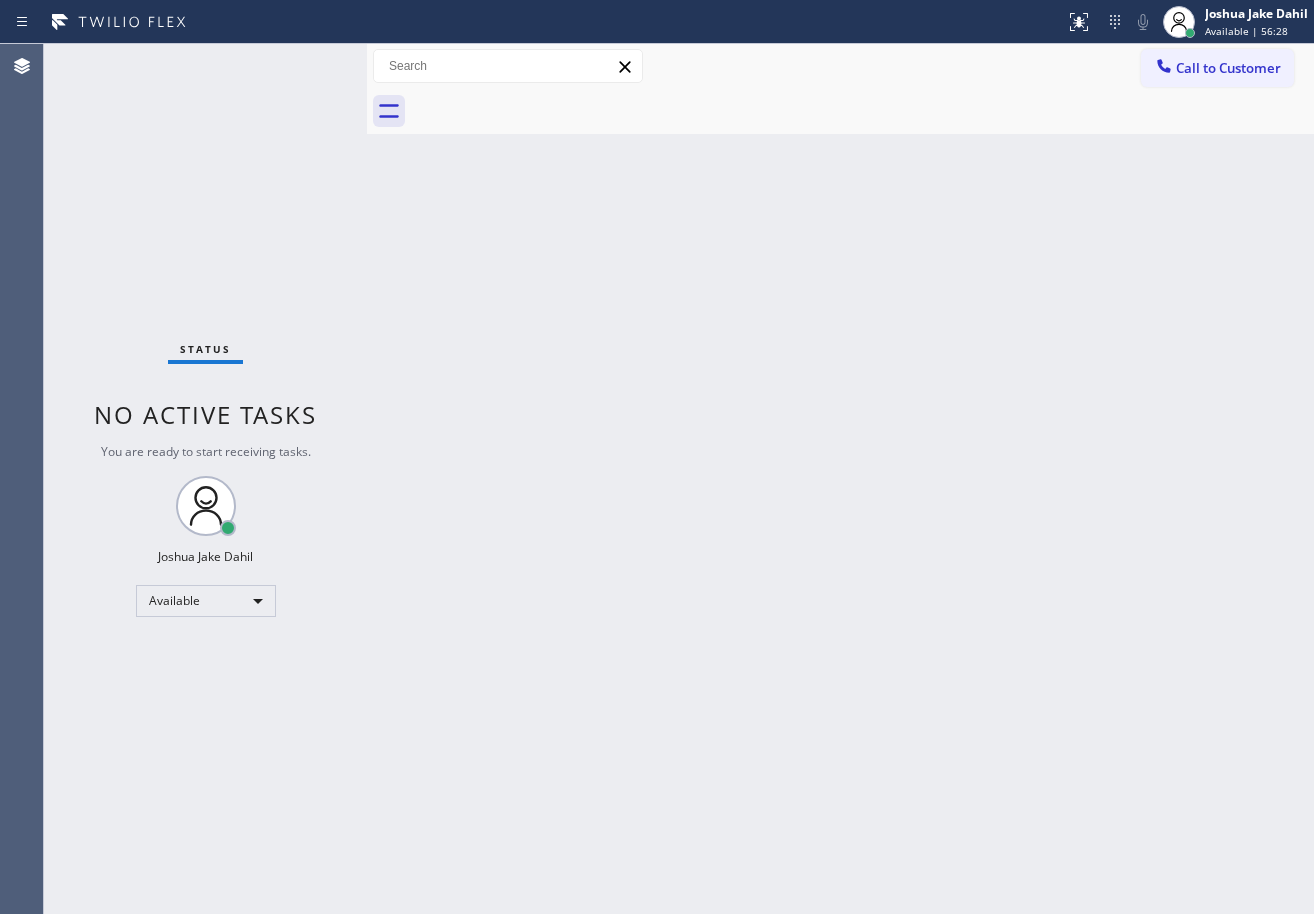 drag, startPoint x: 660, startPoint y: 368, endPoint x: 678, endPoint y: 345, distance: 29.206163 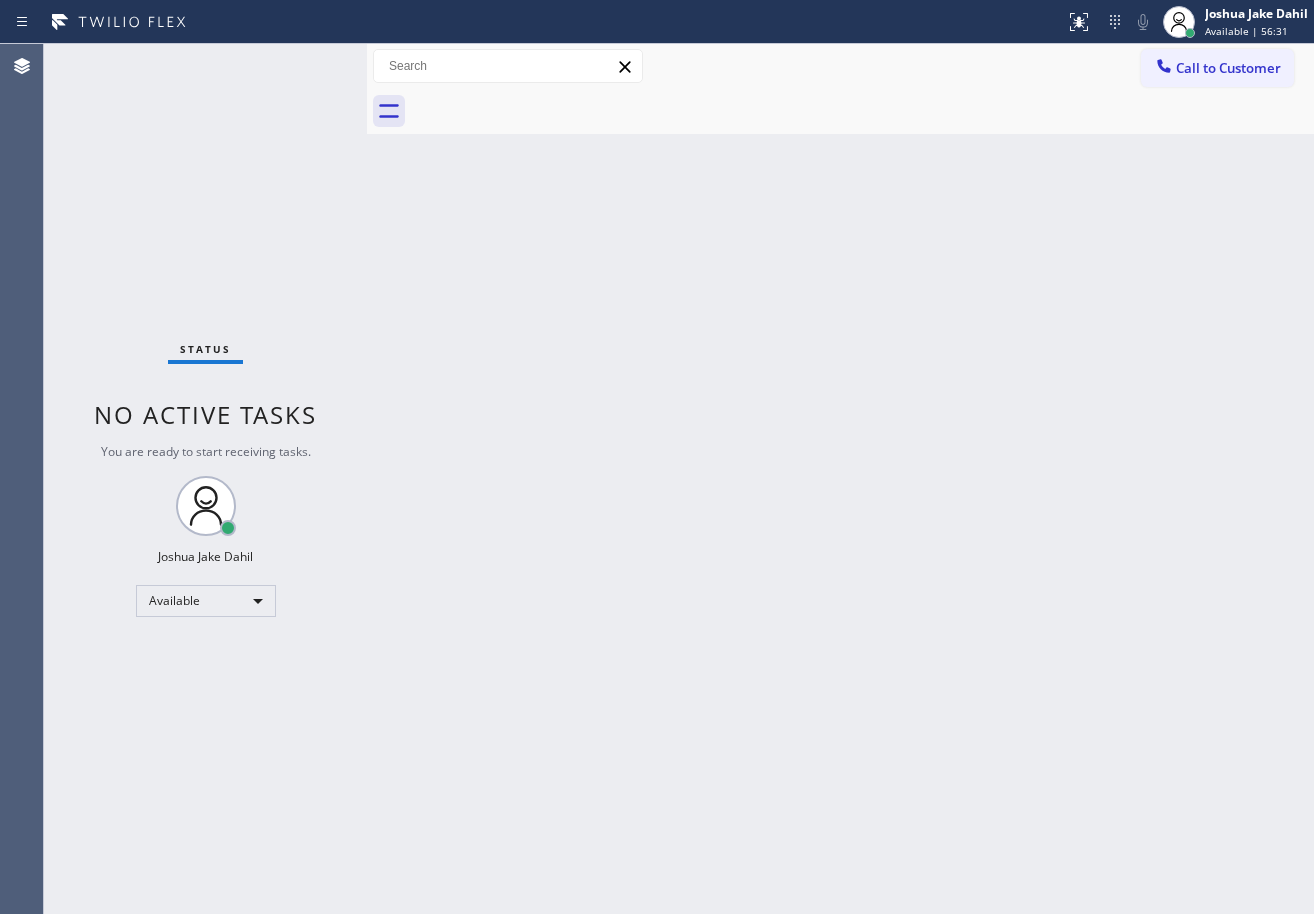 drag, startPoint x: 855, startPoint y: 656, endPoint x: 870, endPoint y: 657, distance: 15.033297 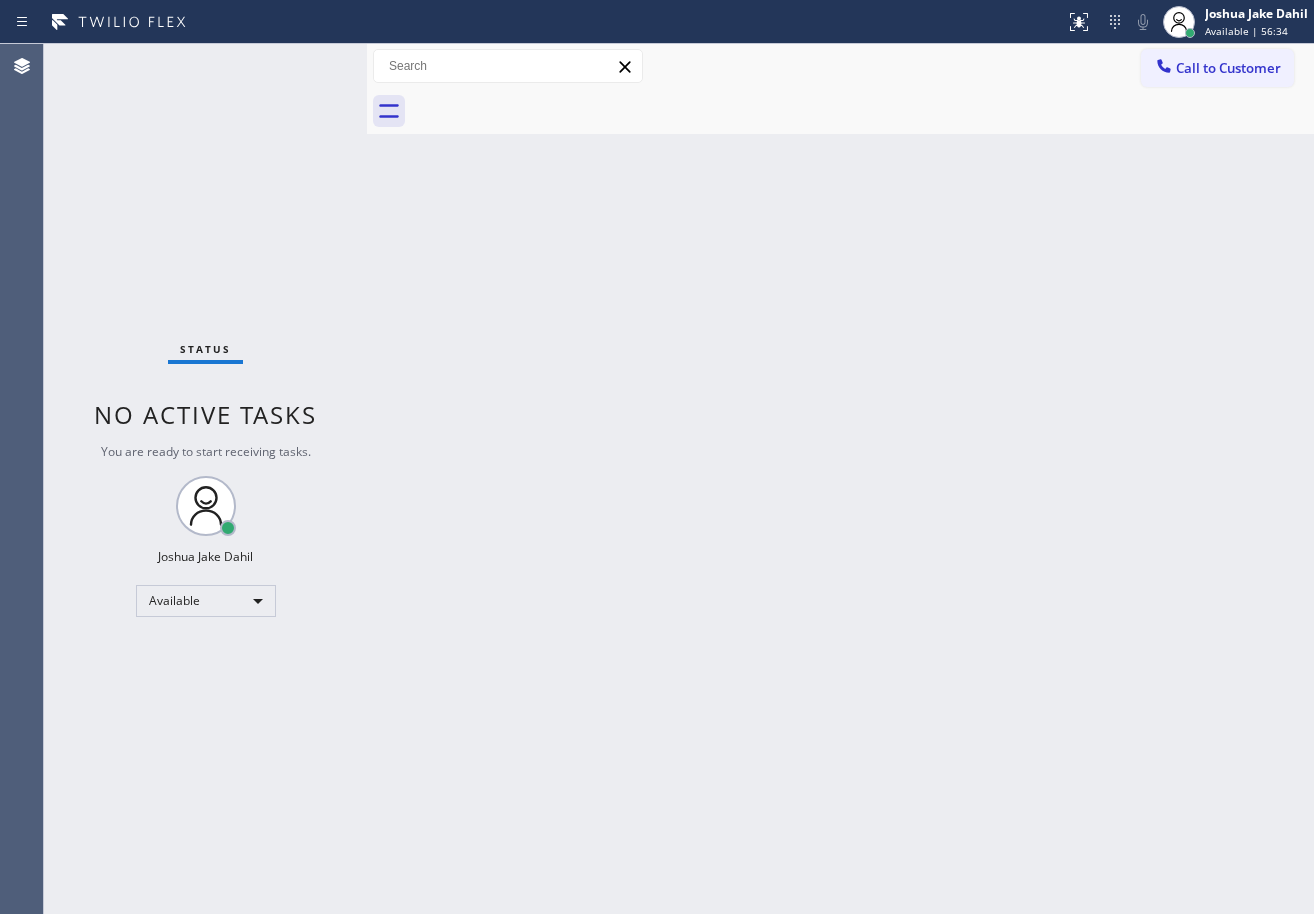 click on "Status   No active tasks     You are ready to start receiving tasks.   [FIRST] [LAST] Available" at bounding box center [205, 479] 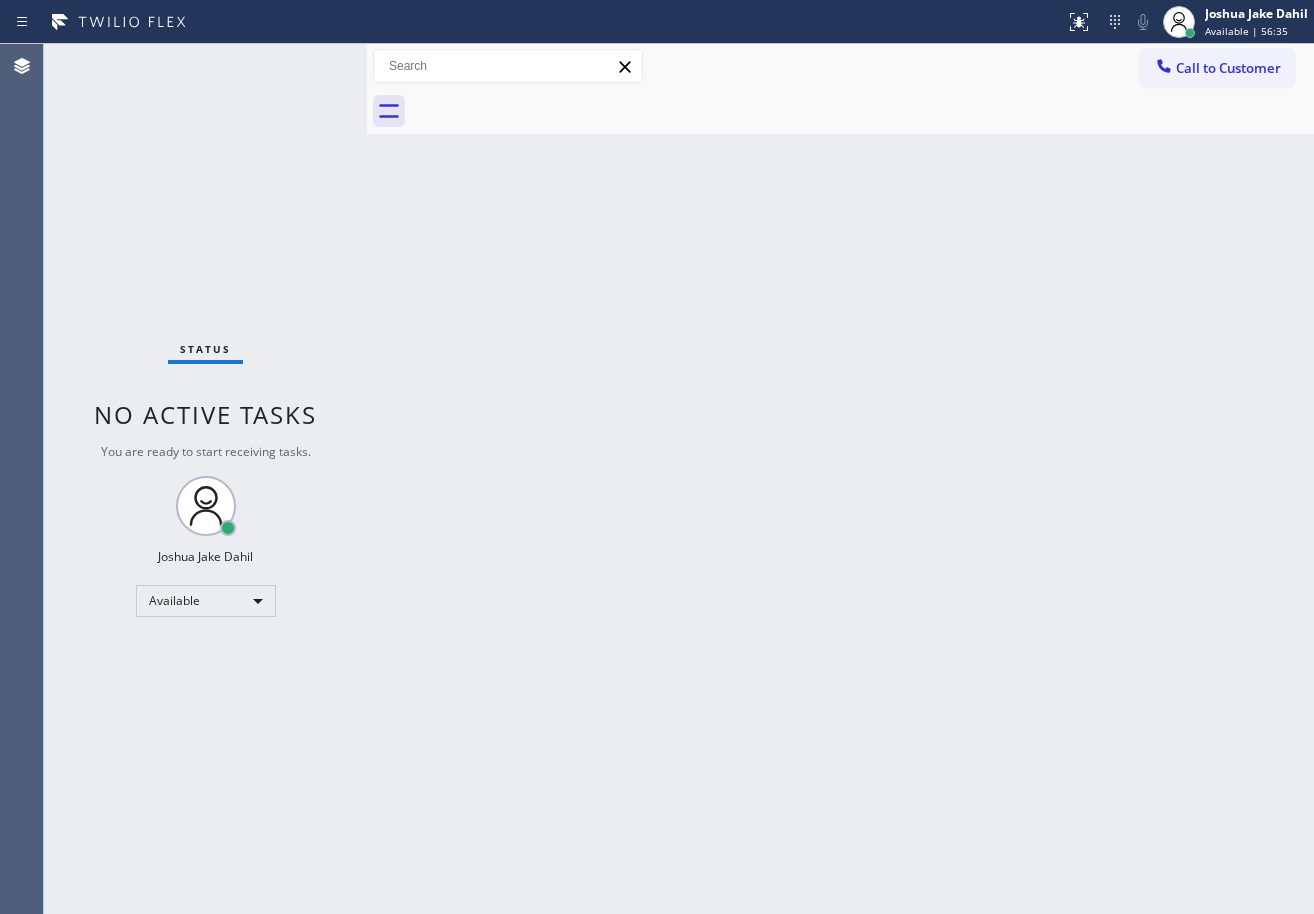 click on "Status   No active tasks     You are ready to start receiving tasks.   [FIRST] [LAST] Available" at bounding box center (205, 479) 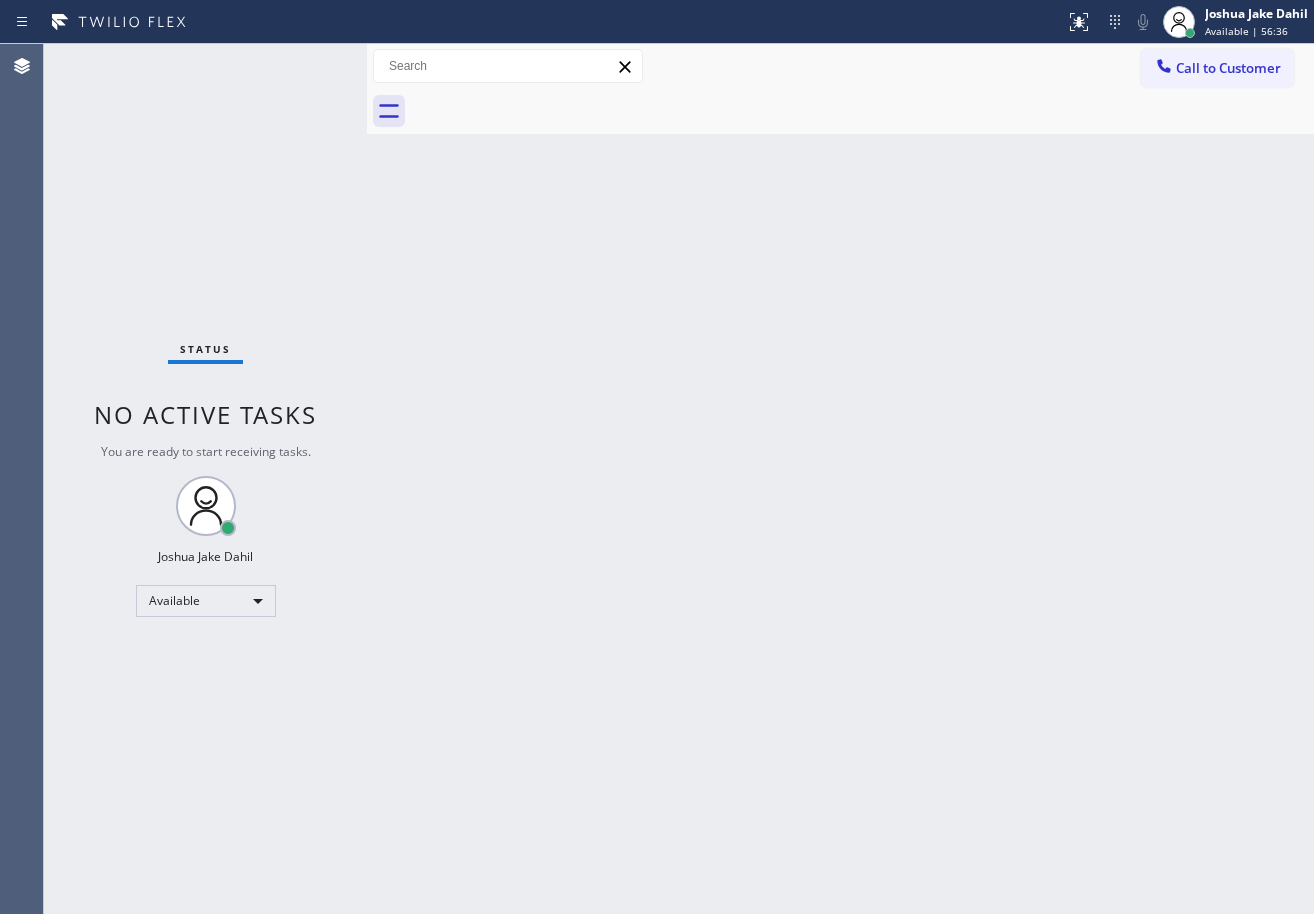 click on "Status   No active tasks     You are ready to start receiving tasks.   [FIRST] [LAST] Available" at bounding box center (205, 479) 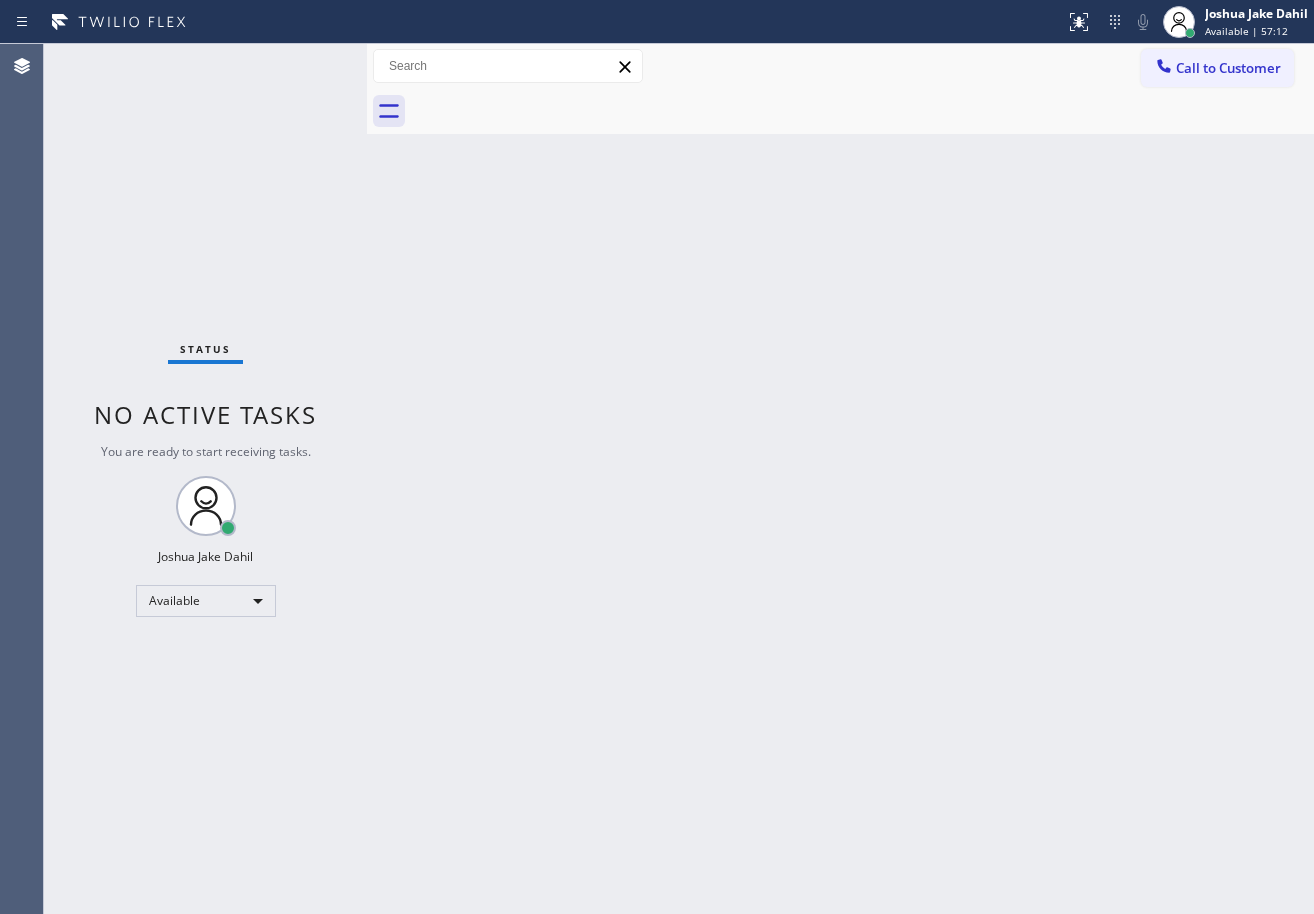 click on "Status   No active tasks     You are ready to start receiving tasks.   [FIRST] [LAST] Available" at bounding box center [205, 479] 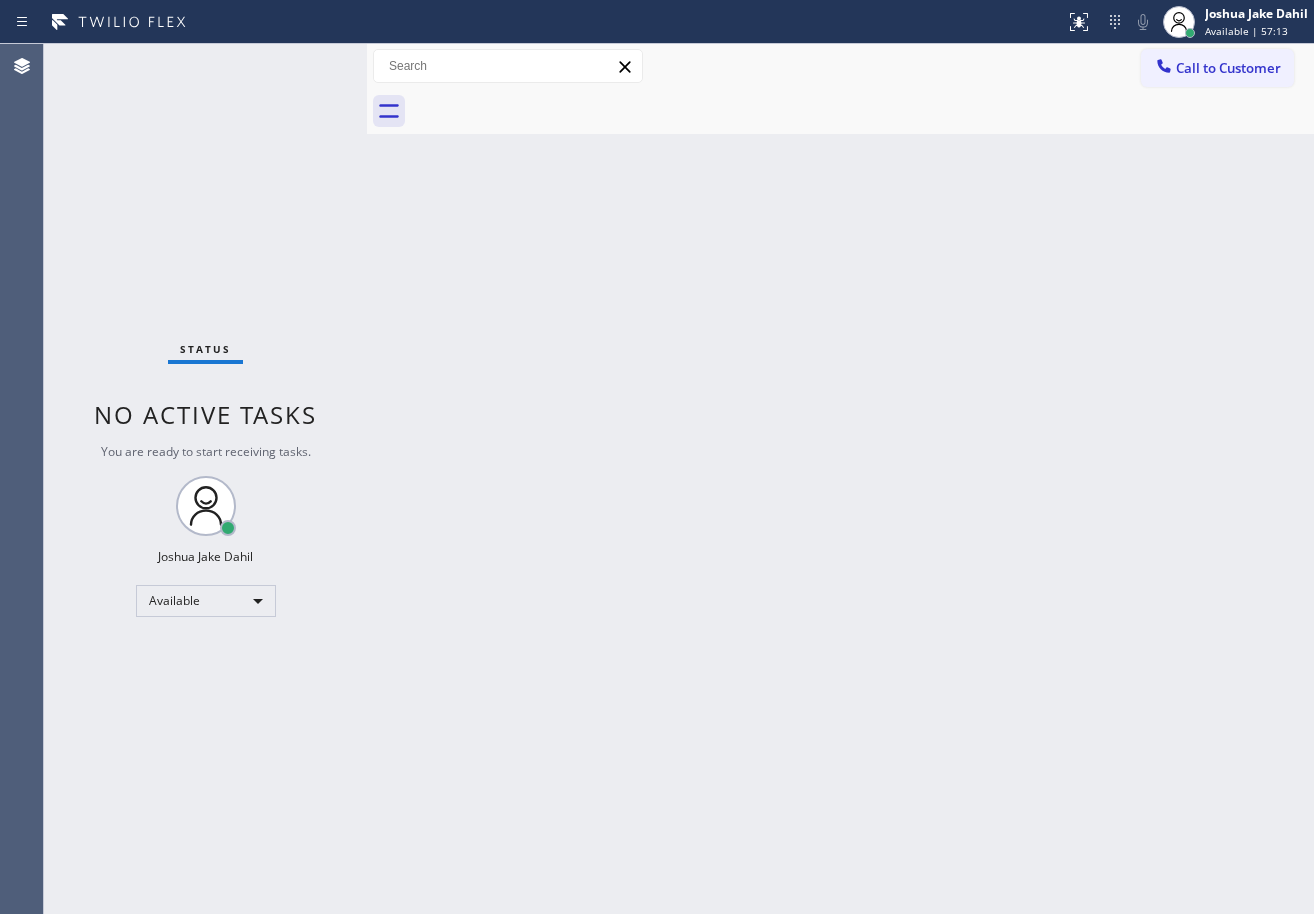 click on "Status   No active tasks     You are ready to start receiving tasks.   [FIRST] [LAST] Available" at bounding box center [205, 479] 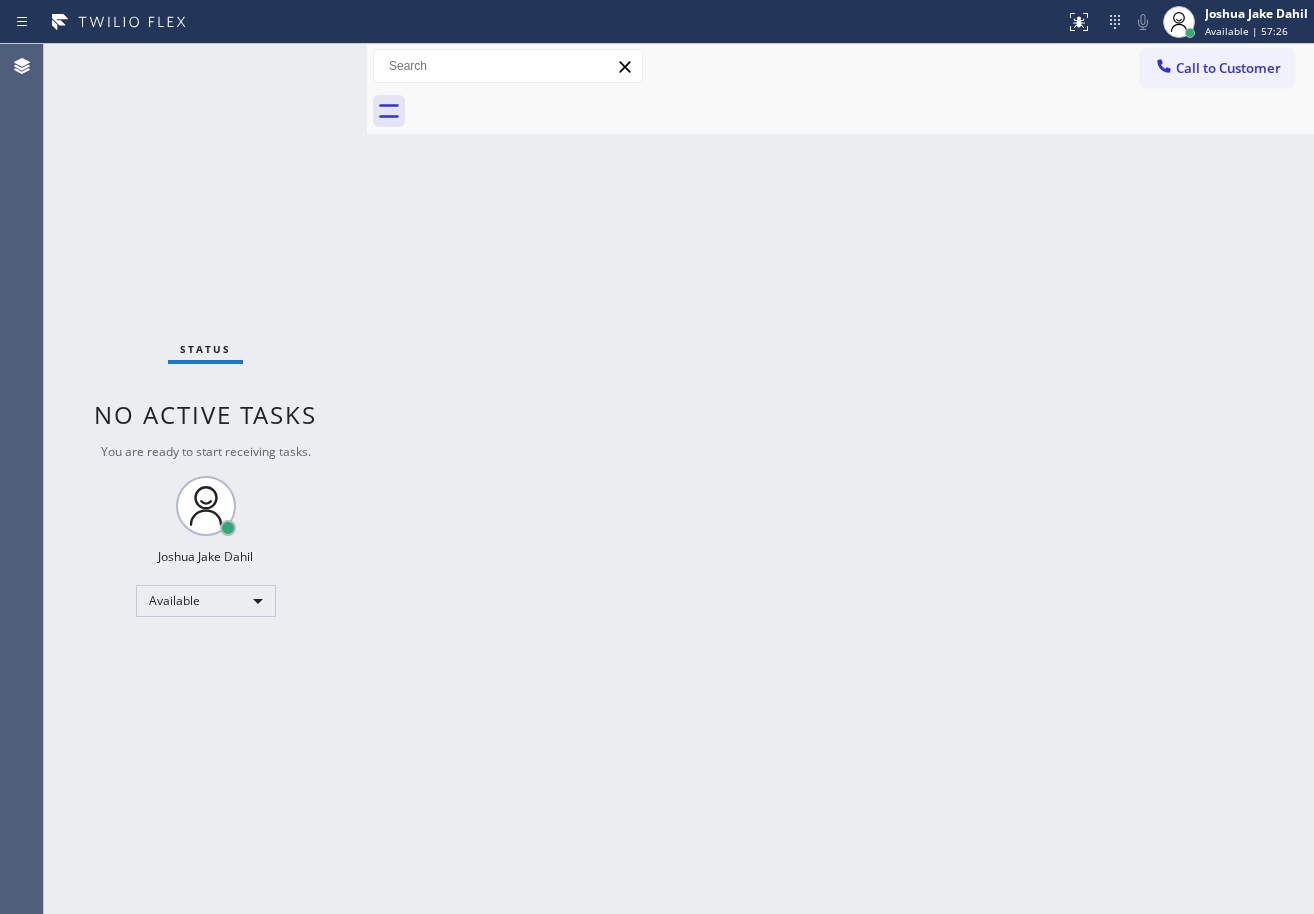 drag, startPoint x: 579, startPoint y: 517, endPoint x: 1065, endPoint y: 750, distance: 538.9666 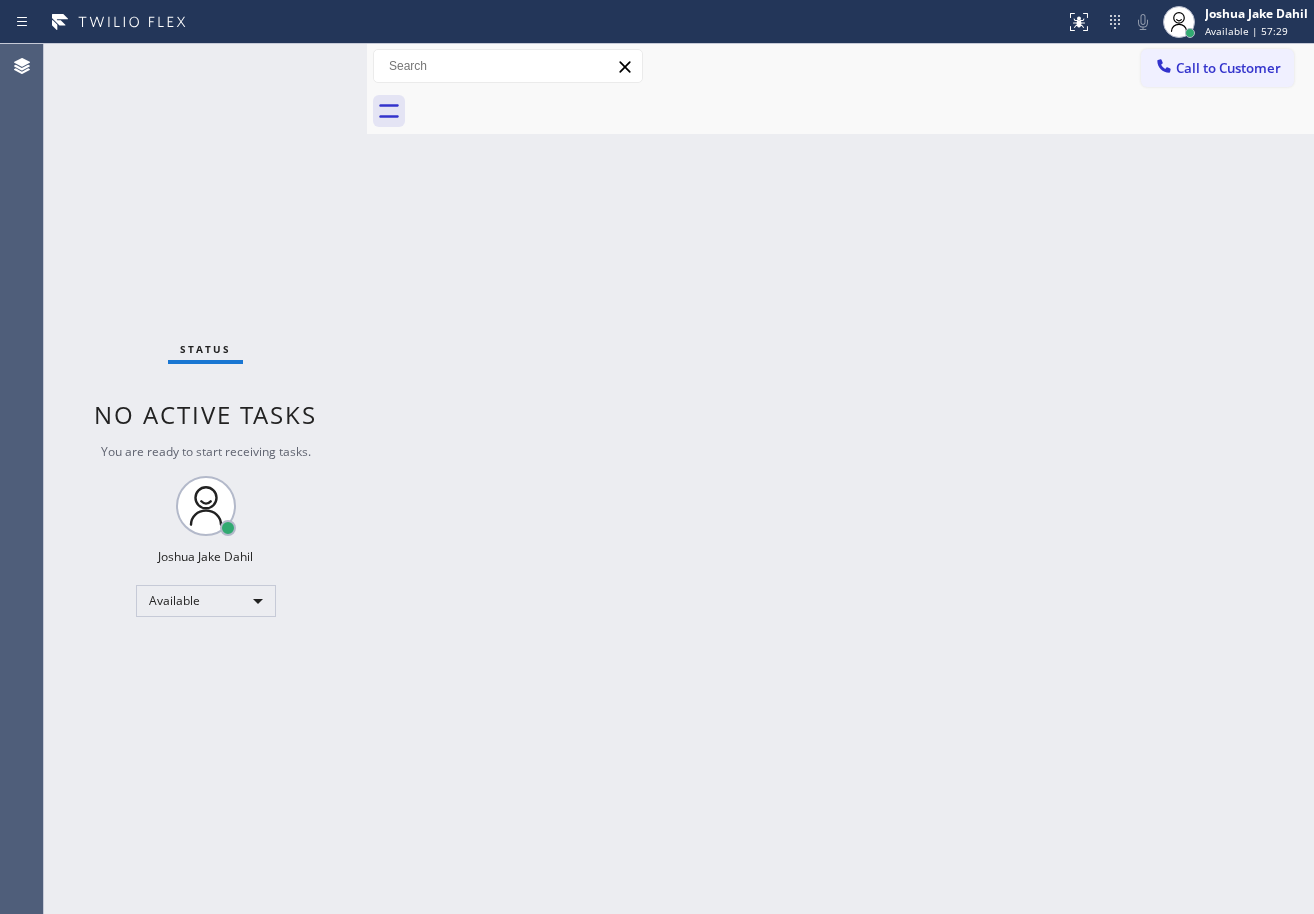 click on "Back to Dashboard Change Sender ID Customers Technicians Select a contact Outbound call Technician Search Technician Your caller id phone number Your caller id phone number Call Technician info Name   Phone none Address none Change Sender ID HVAC [PHONE] 5 Star Appliance [PHONE] Appliance Repair [PHONE] Plumbing [PHONE] Air Duct Cleaning [PHONE]  Electricians [PHONE] Cancel Change Check personal SMS Reset Change No tabs Call to Customer Outbound call Location Long Beach HVAC Your caller id phone number ([PHONE]) Customer number Call Outbound call Technician Search Technician Your caller id phone number Your caller id phone number Call" at bounding box center (840, 479) 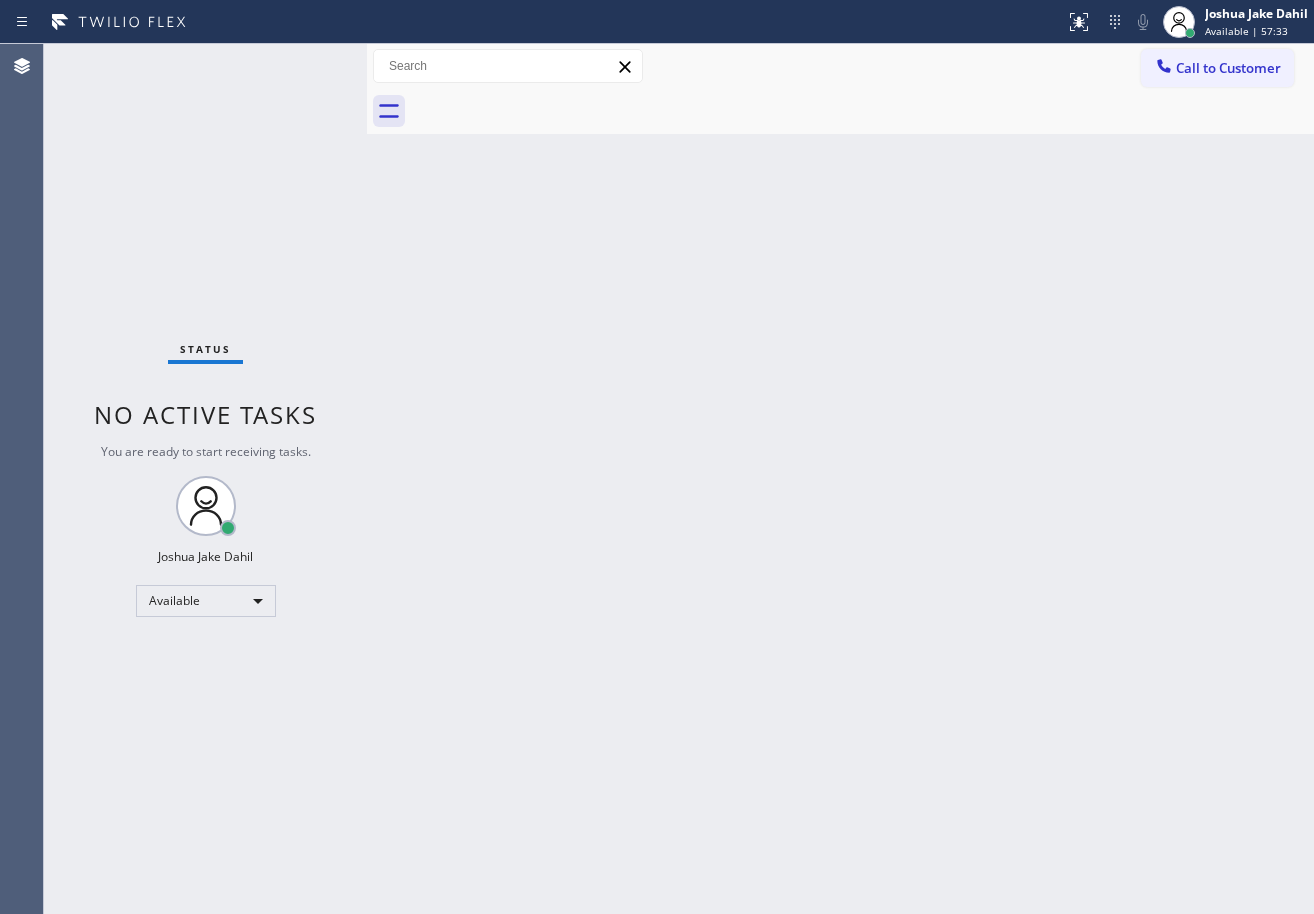 click on "Status   No active tasks     You are ready to start receiving tasks.   [FIRST] [LAST] Available" at bounding box center [205, 479] 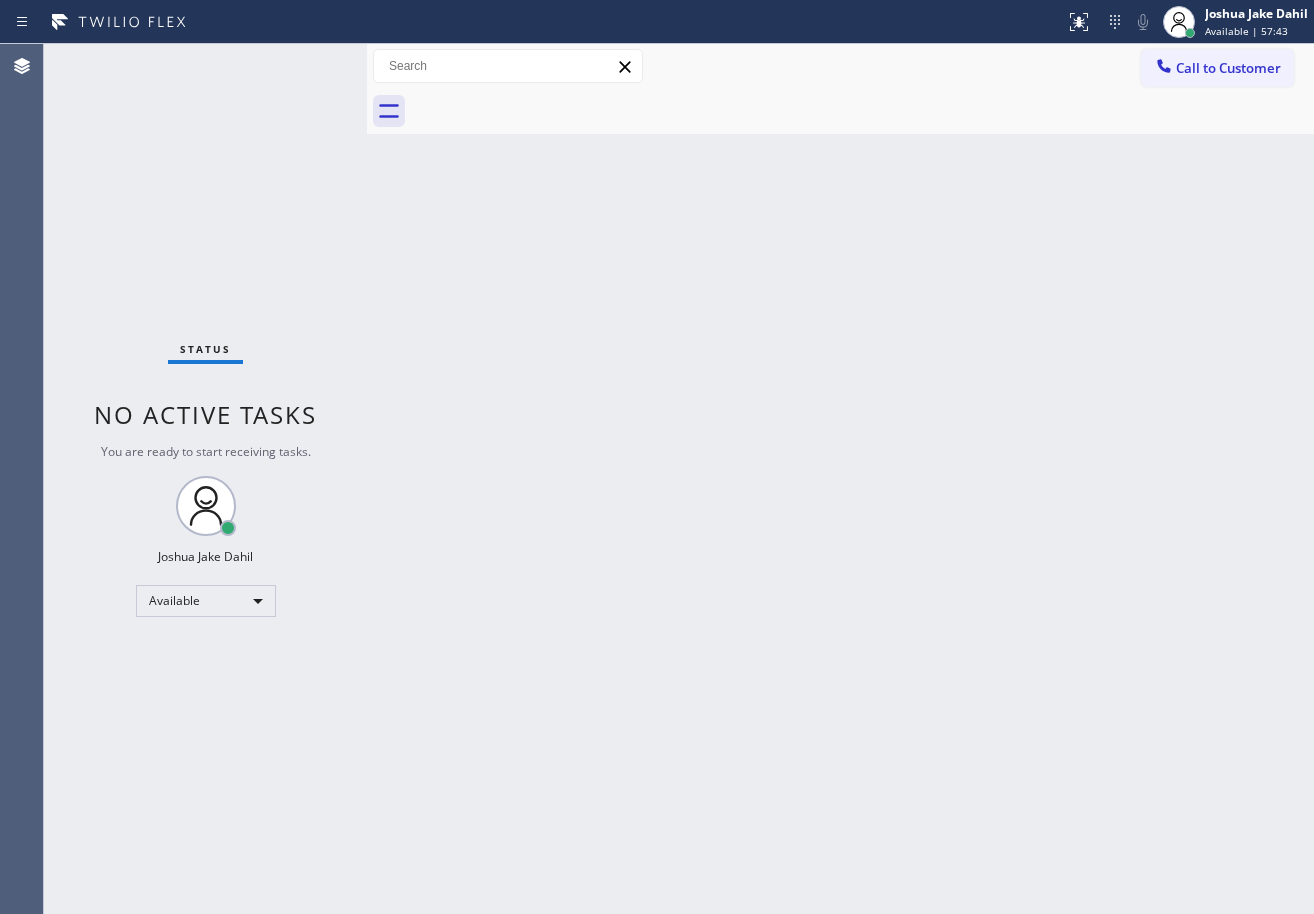 click on "Status   No active tasks     You are ready to start receiving tasks.   [FIRST] [LAST] Available" at bounding box center [205, 479] 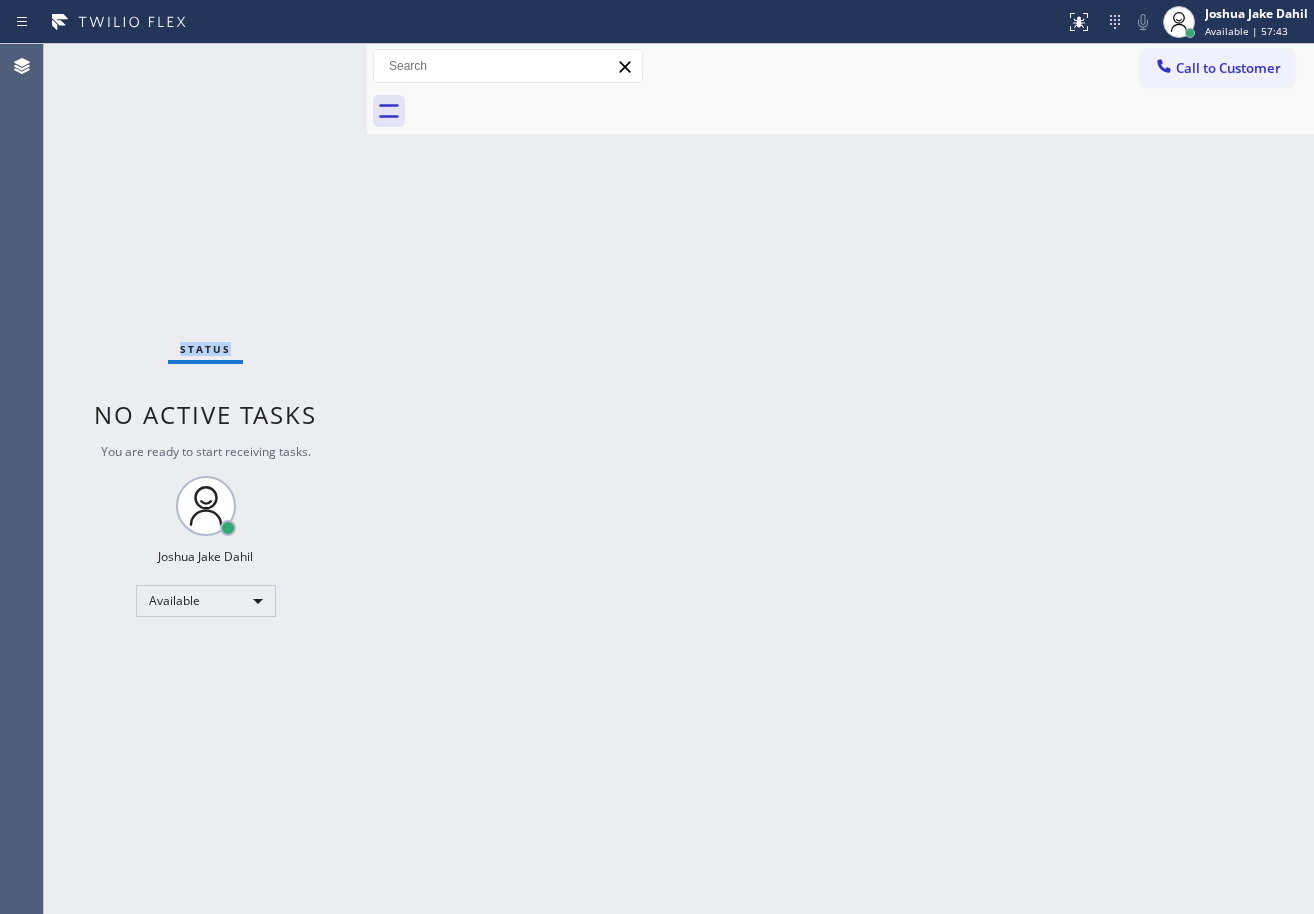 click on "Status   No active tasks     You are ready to start receiving tasks.   [FIRST] [LAST] Available" at bounding box center (205, 479) 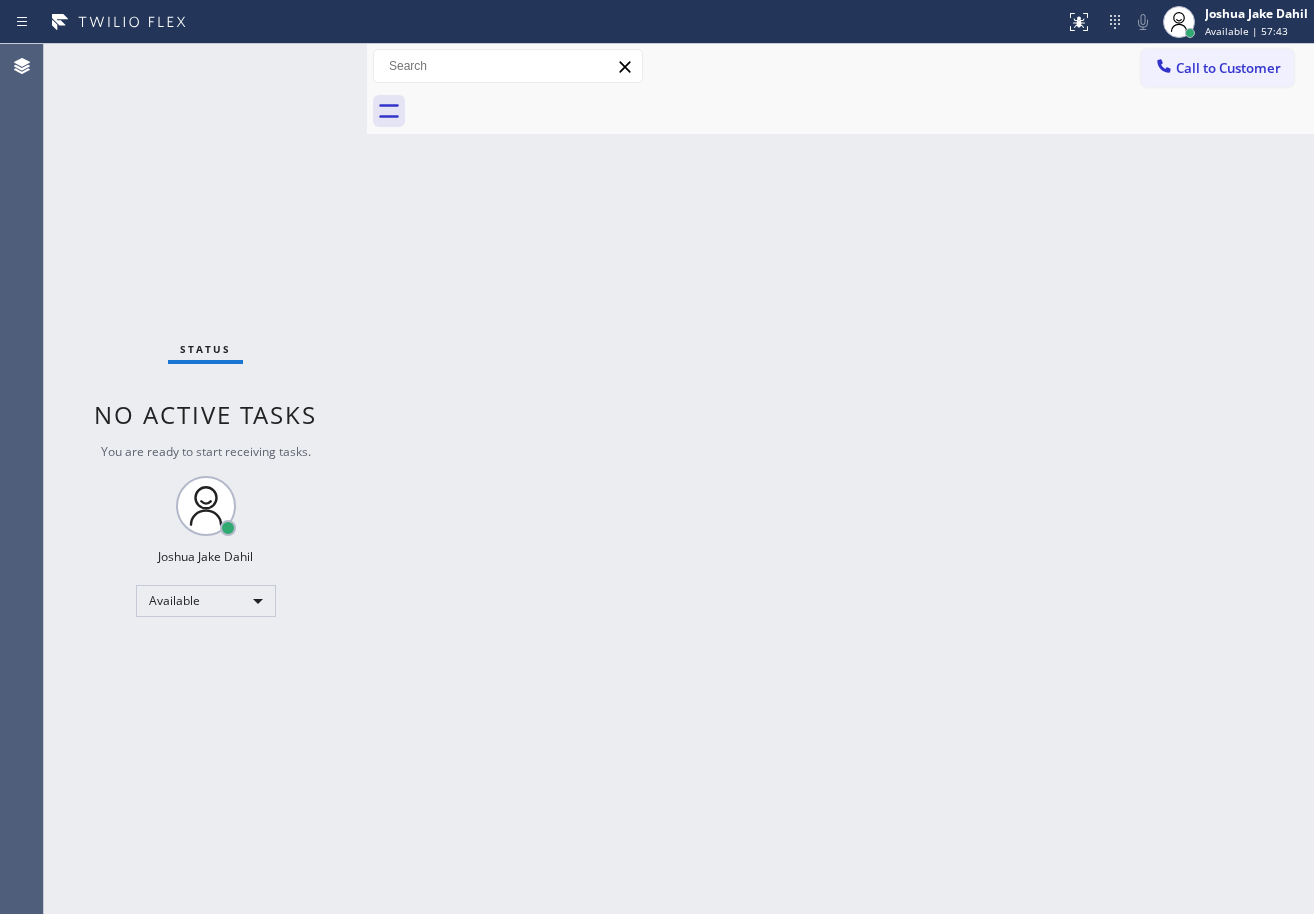 click on "Back to Dashboard Change Sender ID Customers Technicians Select a contact Outbound call Technician Search Technician Your caller id phone number Your caller id phone number Call Technician info Name   Phone none Address none Change Sender ID HVAC [PHONE] 5 Star Appliance [PHONE] Appliance Repair [PHONE] Plumbing [PHONE] Air Duct Cleaning [PHONE]  Electricians [PHONE] Cancel Change Check personal SMS Reset Change No tabs Call to Customer Outbound call Location Long Beach HVAC Your caller id phone number ([PHONE]) Customer number Call Outbound call Technician Search Technician Your caller id phone number Your caller id phone number Call" at bounding box center [840, 479] 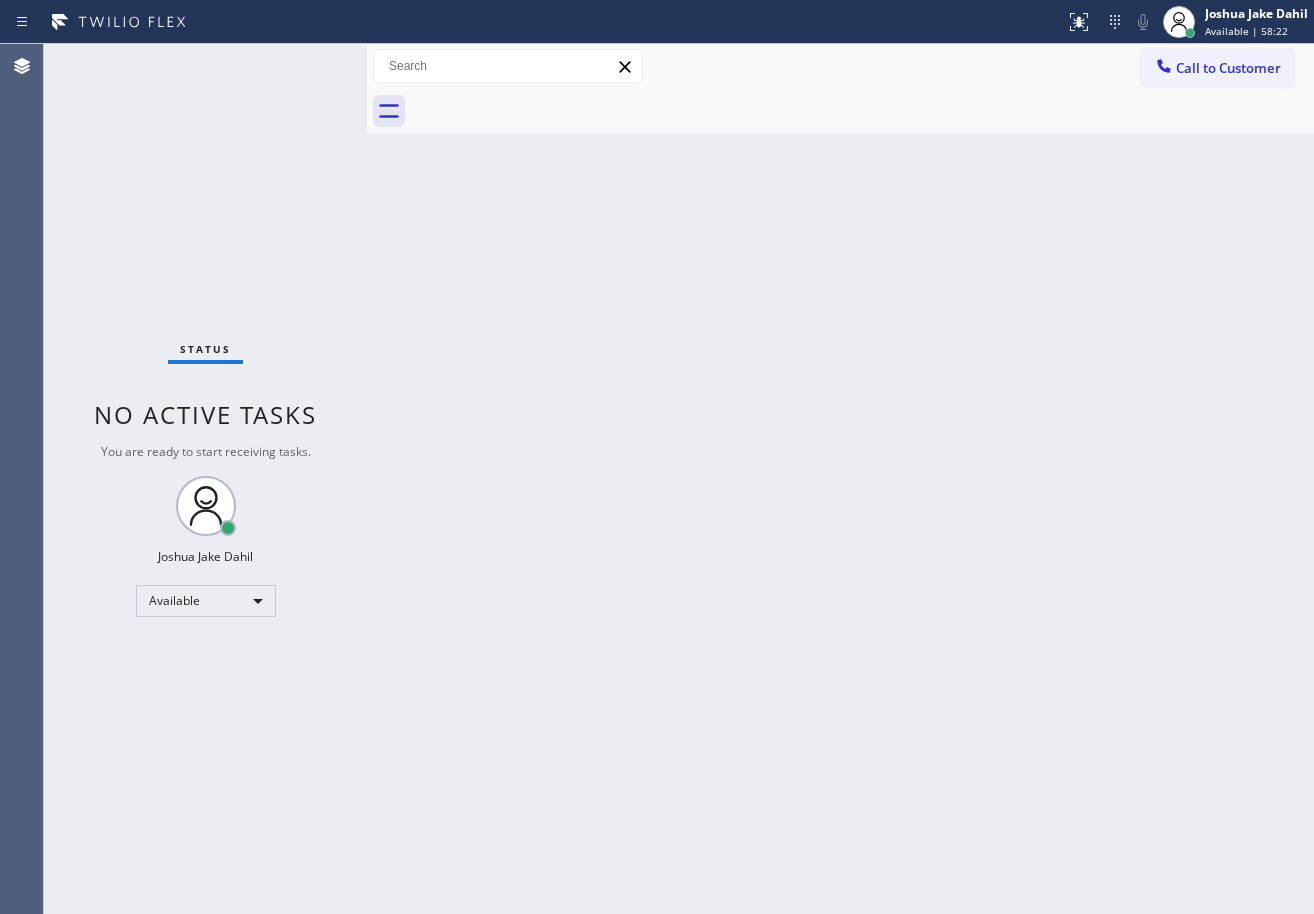 drag, startPoint x: 267, startPoint y: 61, endPoint x: 311, endPoint y: 67, distance: 44.407207 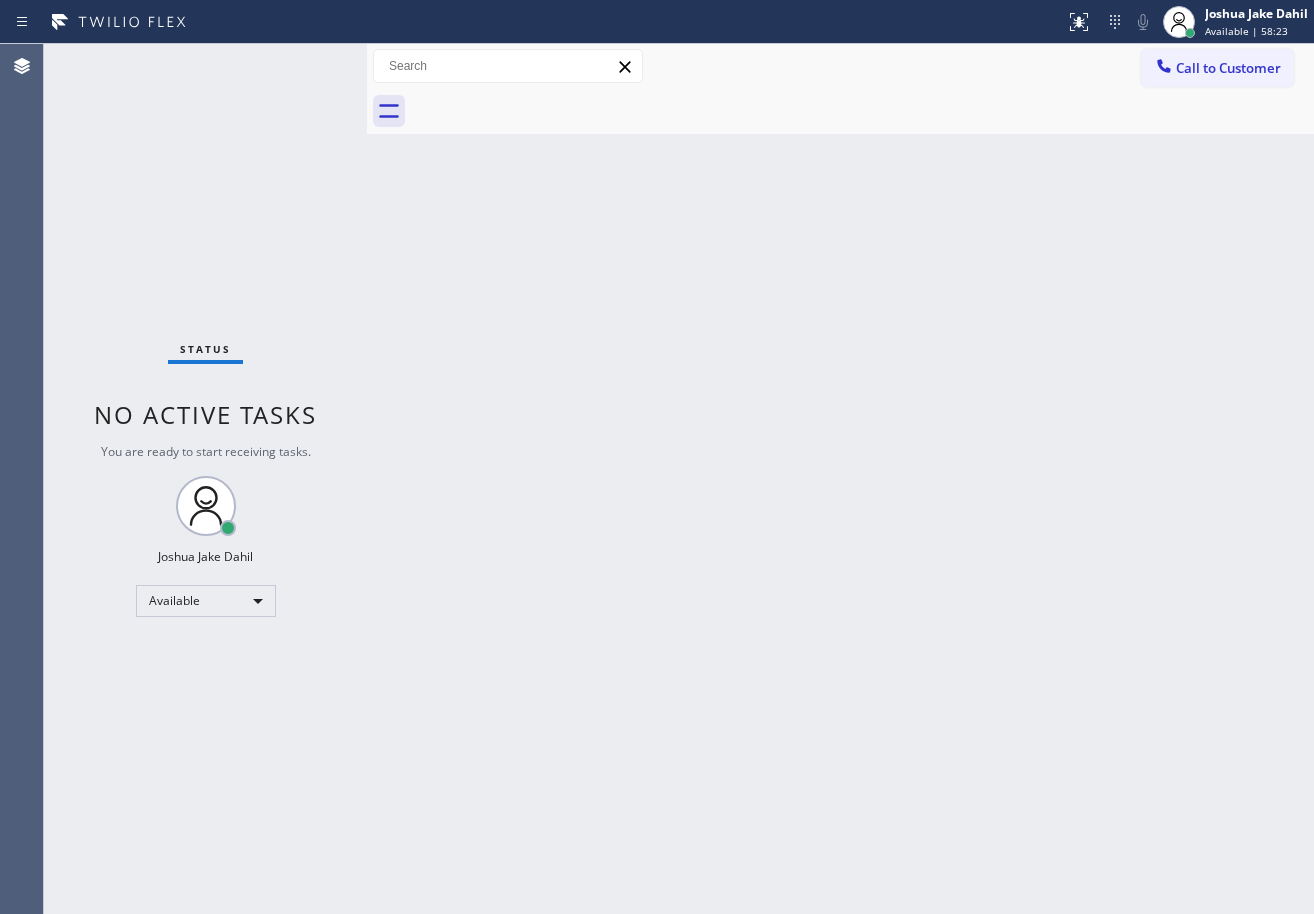 click on "Status   No active tasks     You are ready to start receiving tasks.   [FIRST] [LAST] Available" at bounding box center (205, 479) 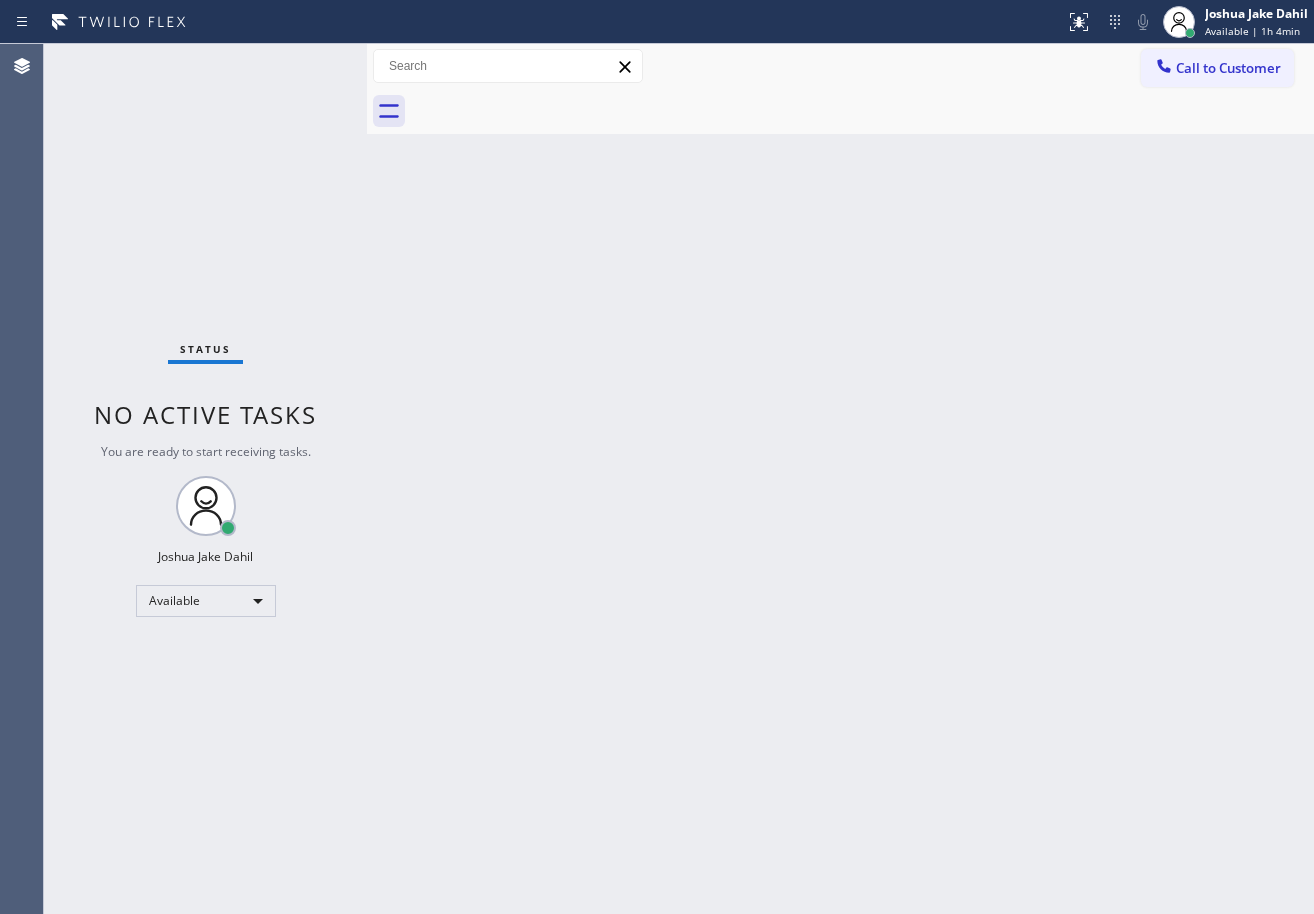 click on "Status   No active tasks     You are ready to start receiving tasks.   [FIRST] [LAST] Available" at bounding box center (205, 479) 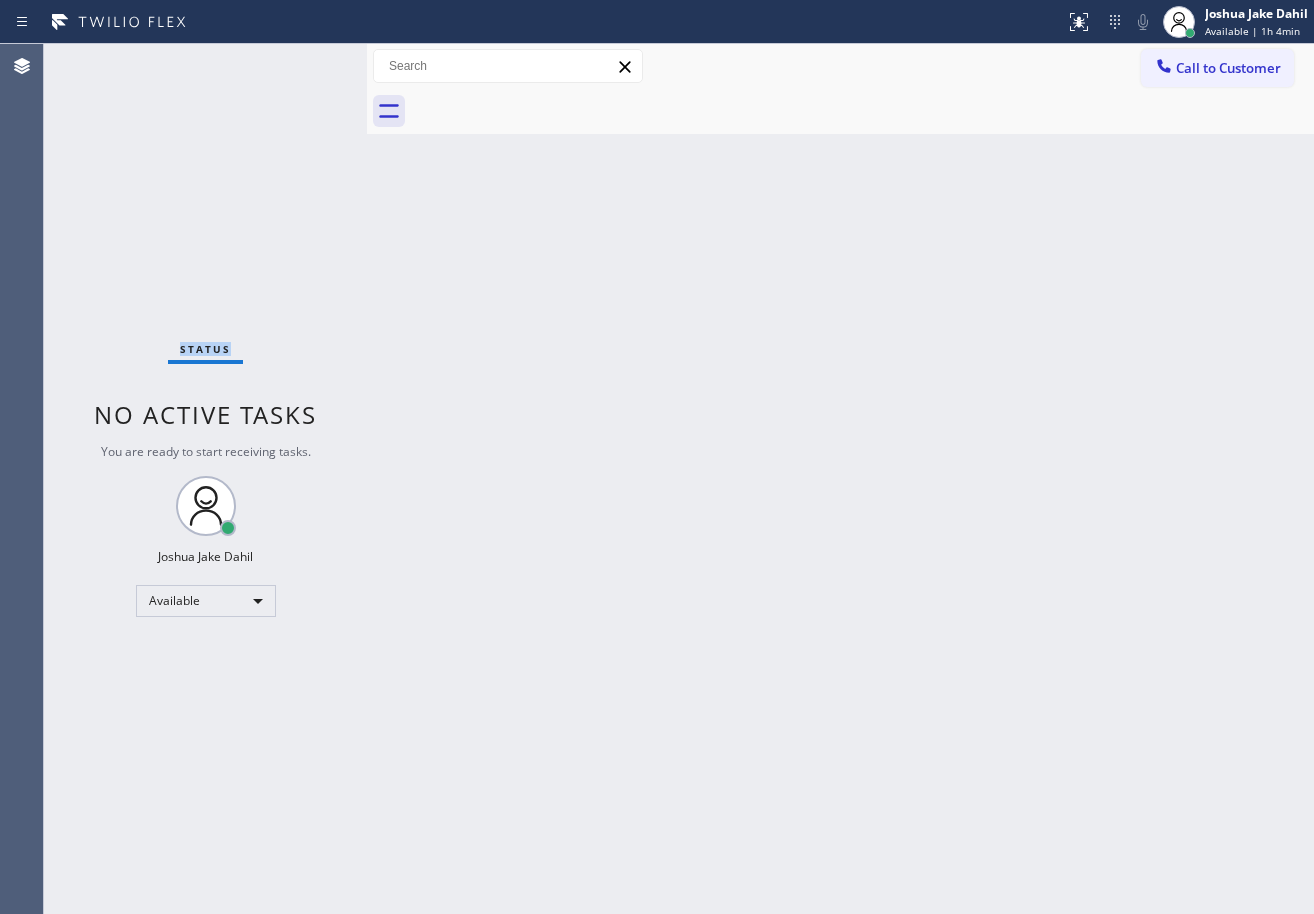 click on "Status   No active tasks     You are ready to start receiving tasks.   [FIRST] [LAST] Available" at bounding box center (205, 479) 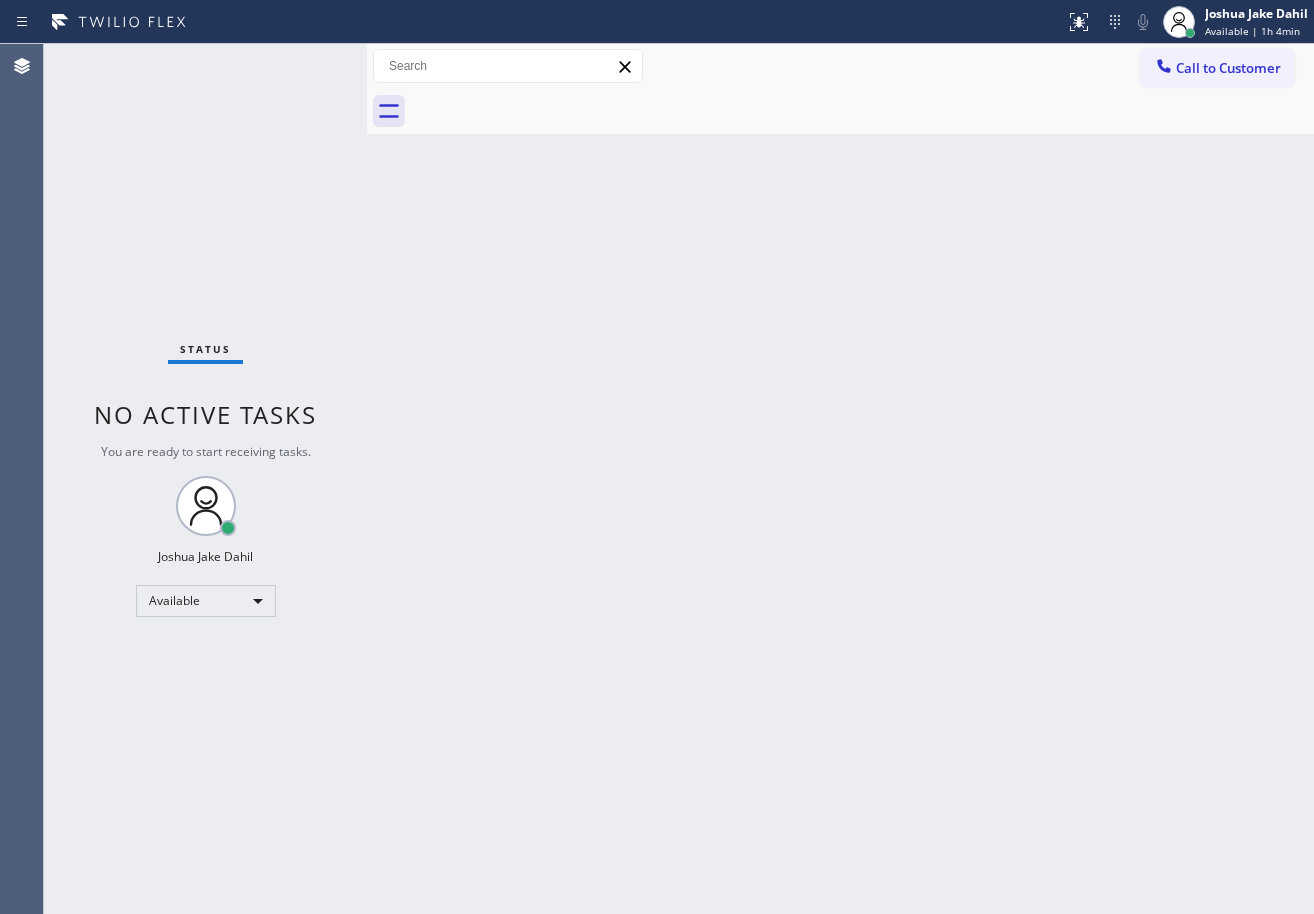 drag, startPoint x: 596, startPoint y: 681, endPoint x: 882, endPoint y: 882, distance: 349.56686 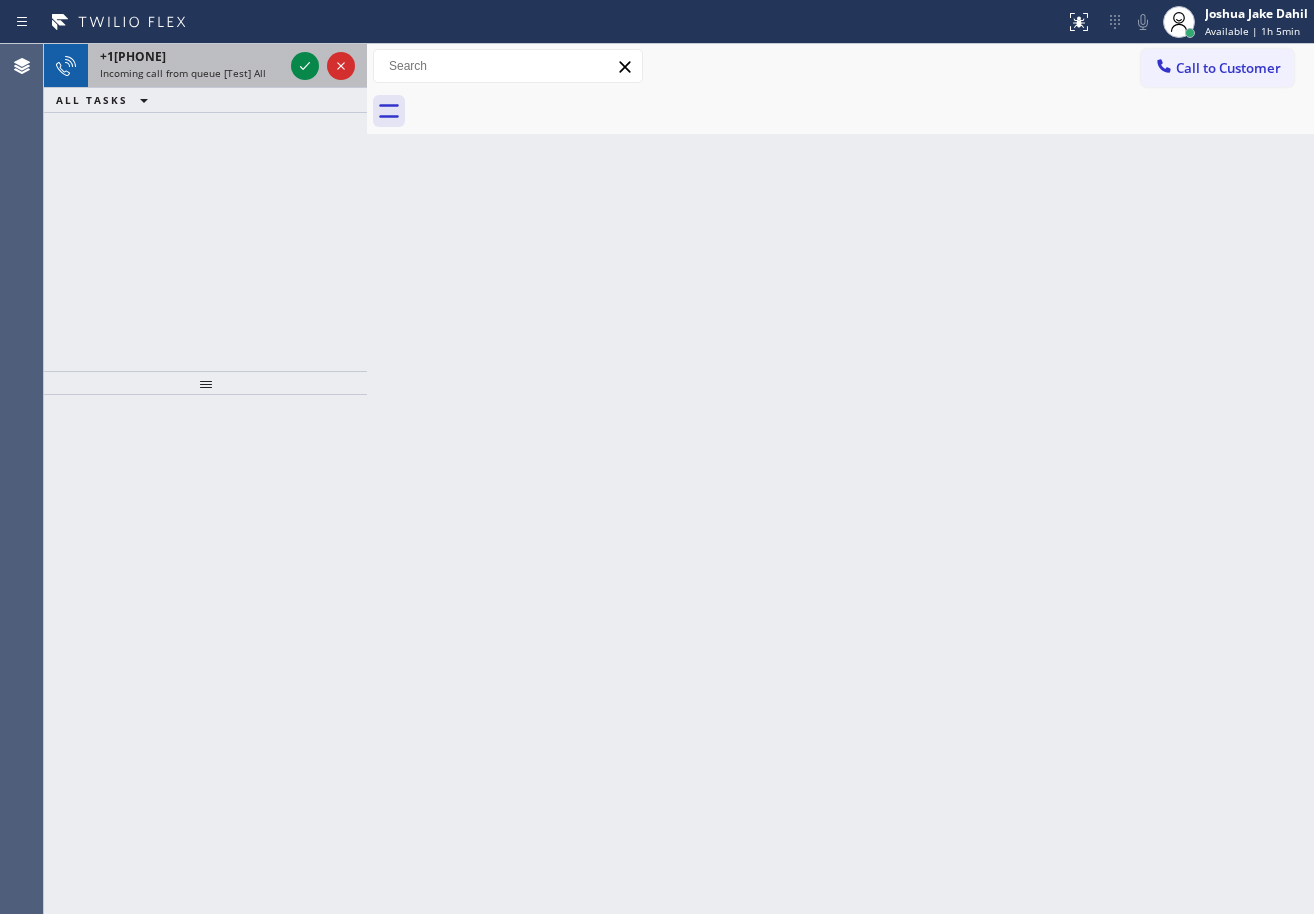 click on "Incoming call from queue [Test] All" at bounding box center [191, 73] 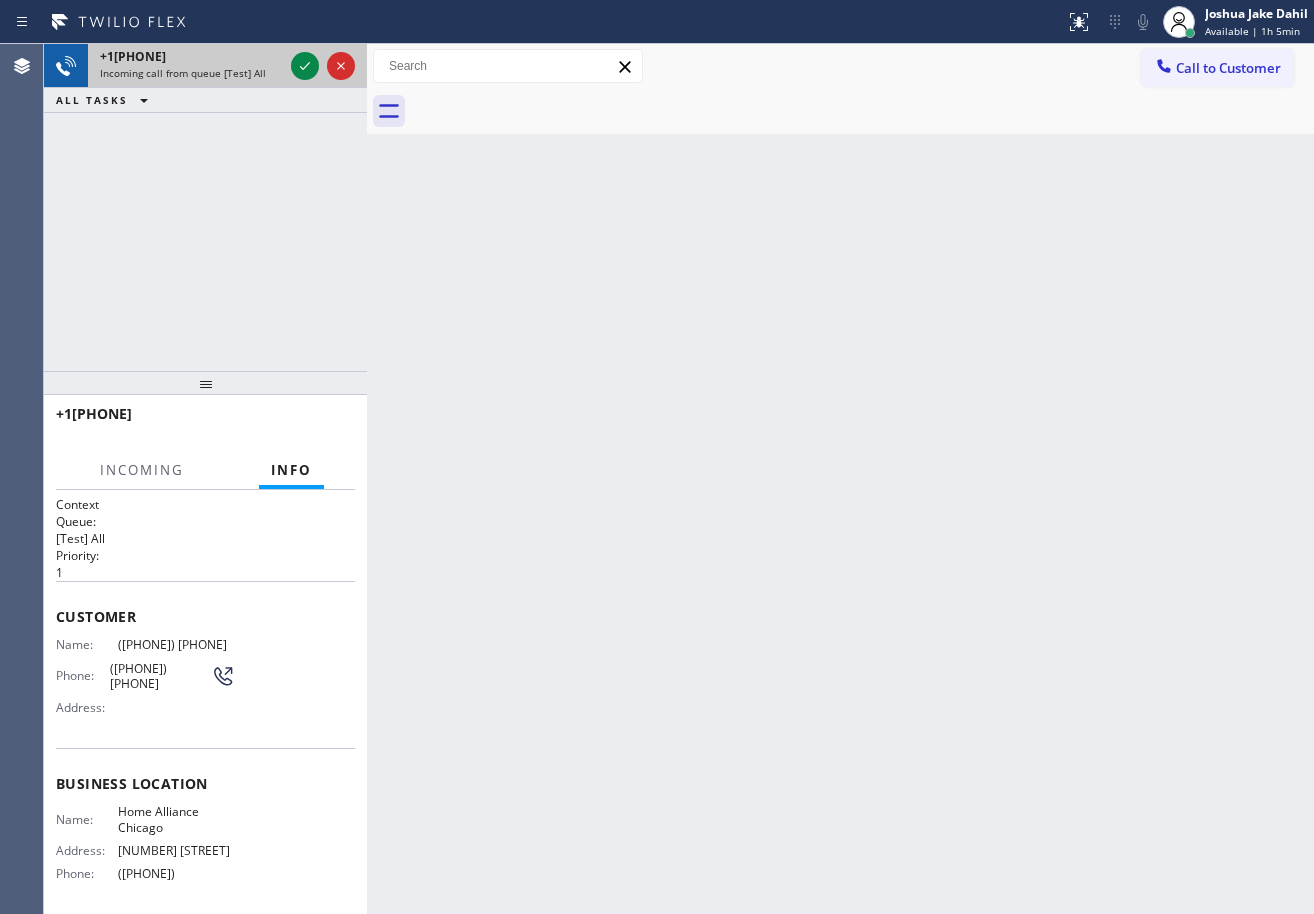 click on "Incoming call from queue [Test] All" at bounding box center (191, 73) 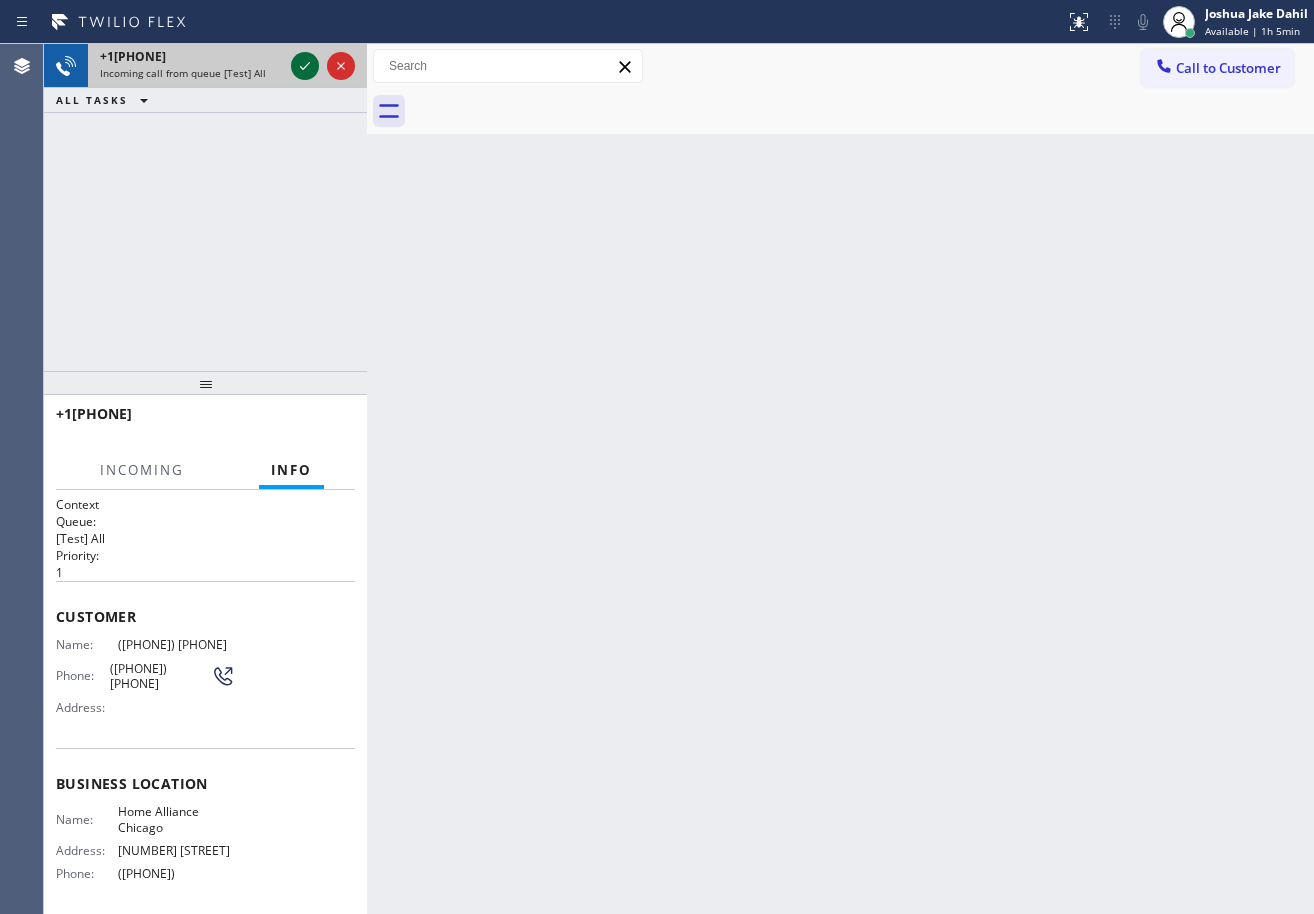 click 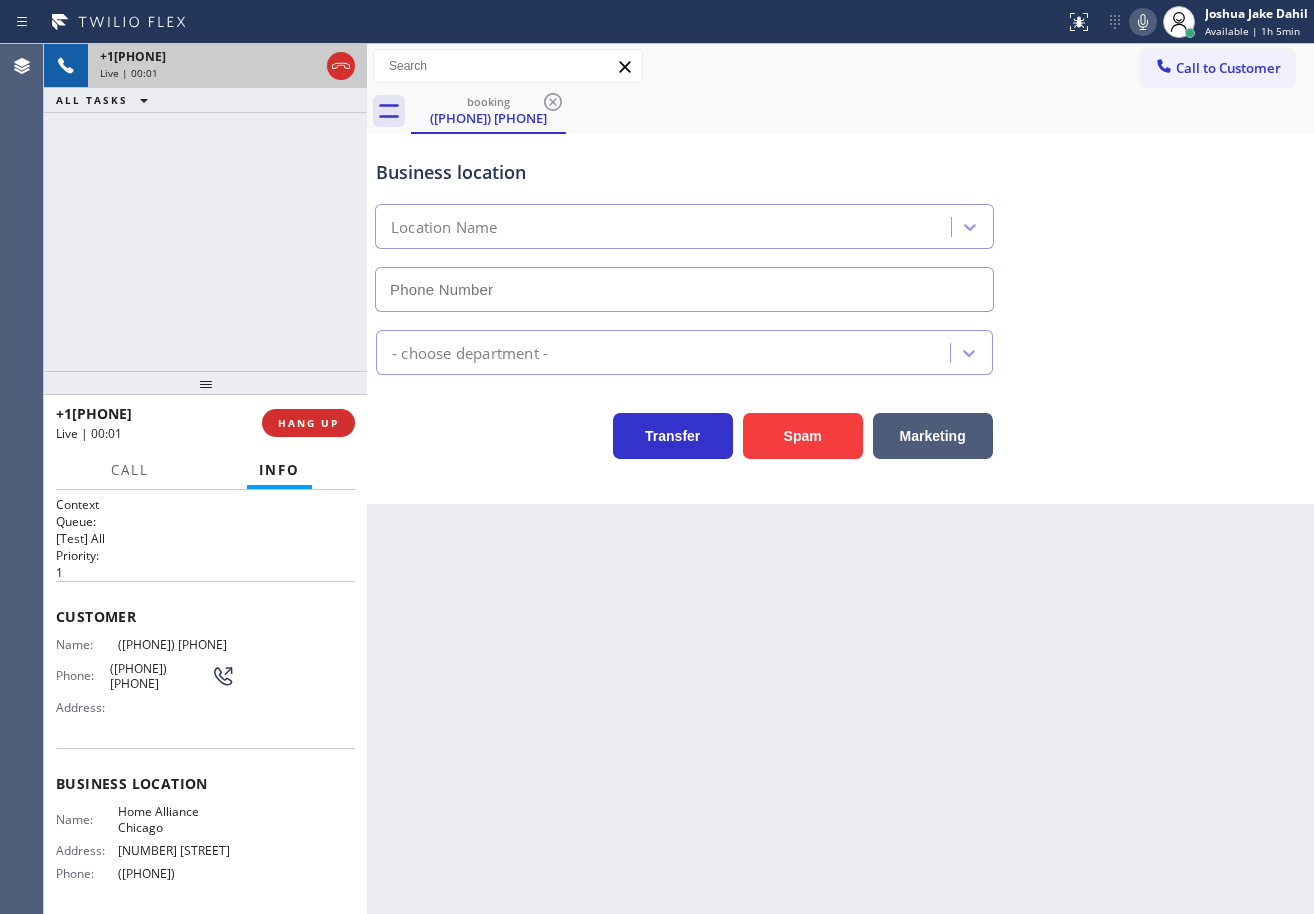 type on "([PHONE])" 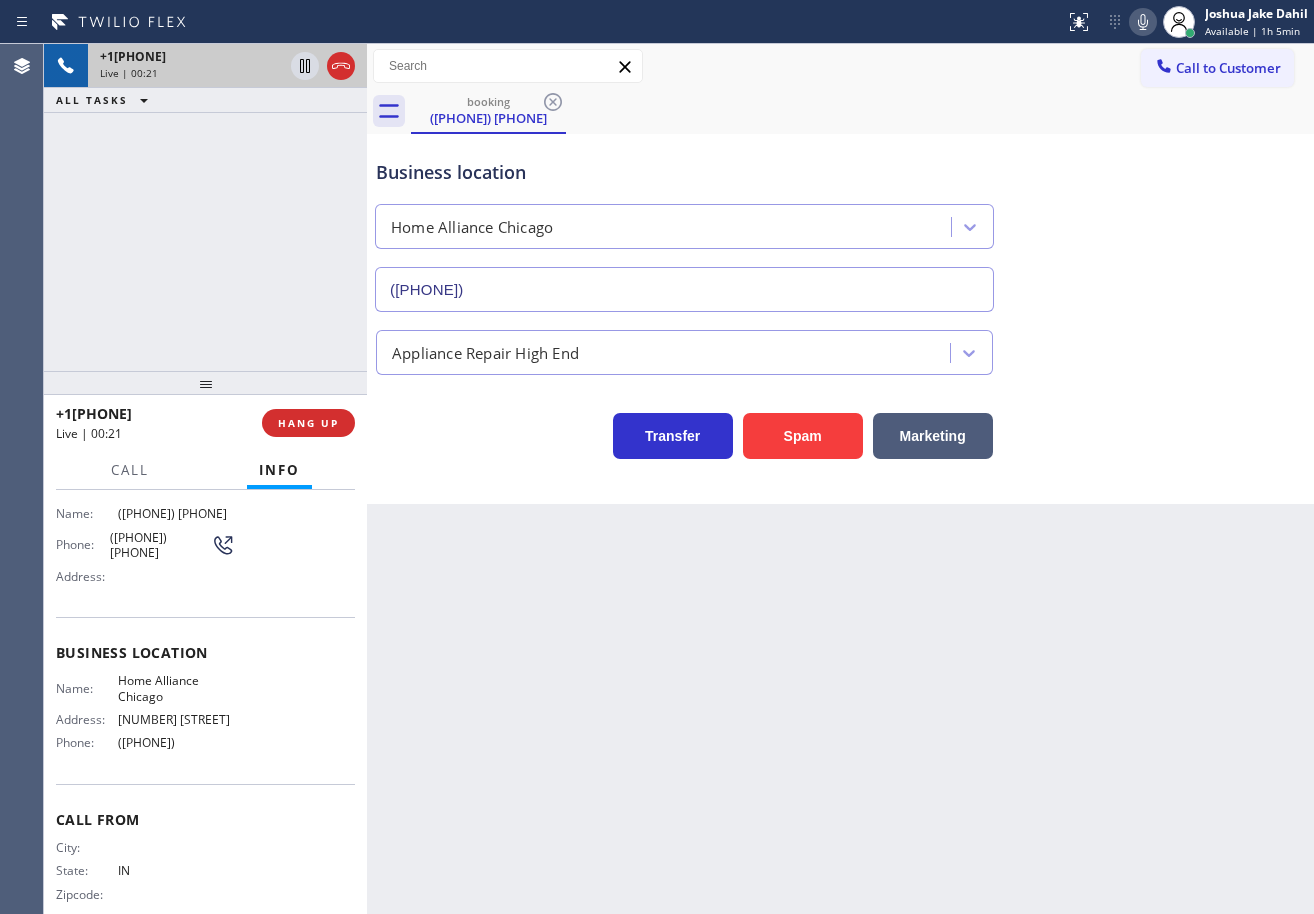 scroll, scrollTop: 0, scrollLeft: 0, axis: both 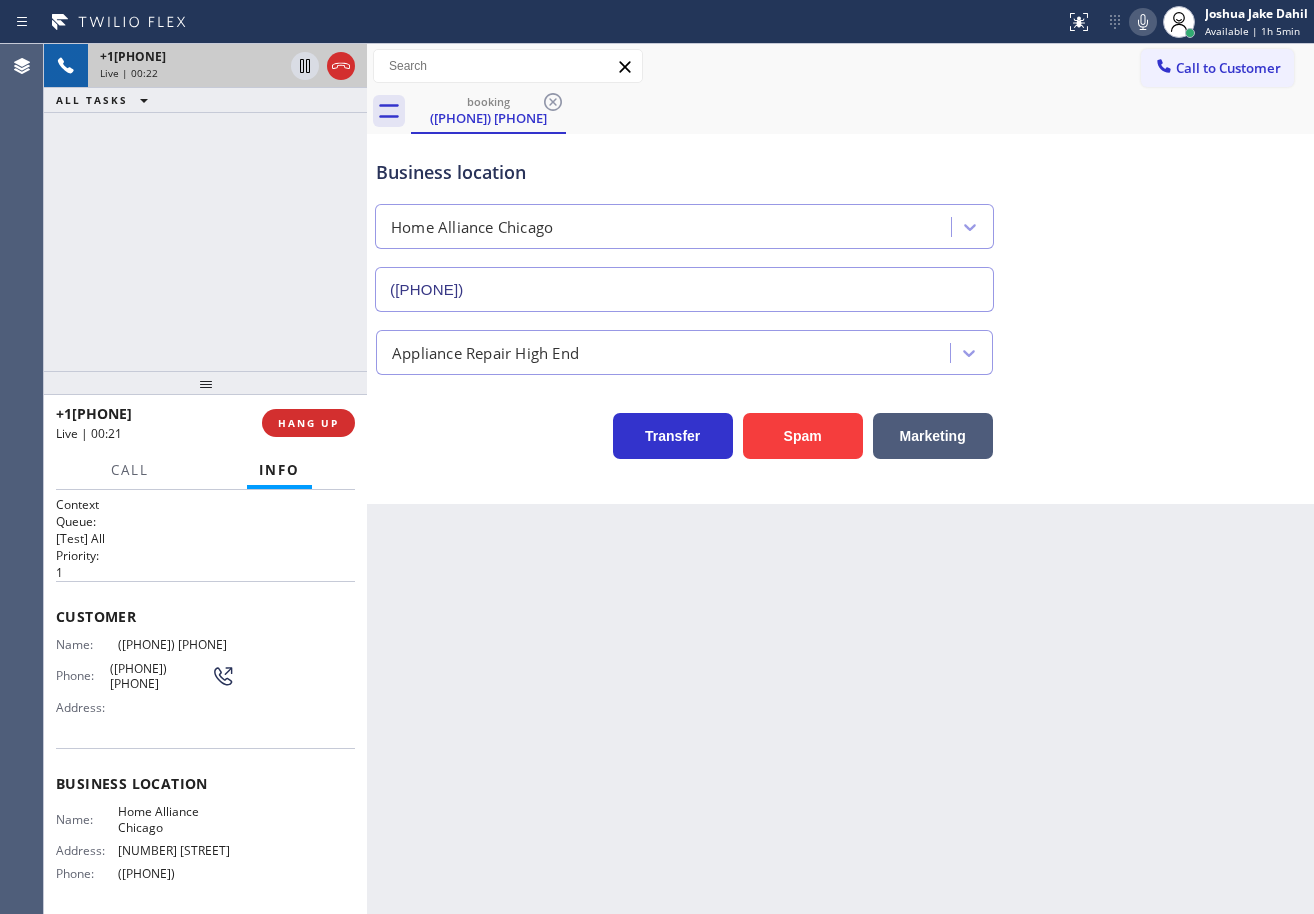 click on "[PHONE] Live | [TIME]" at bounding box center [205, 207] 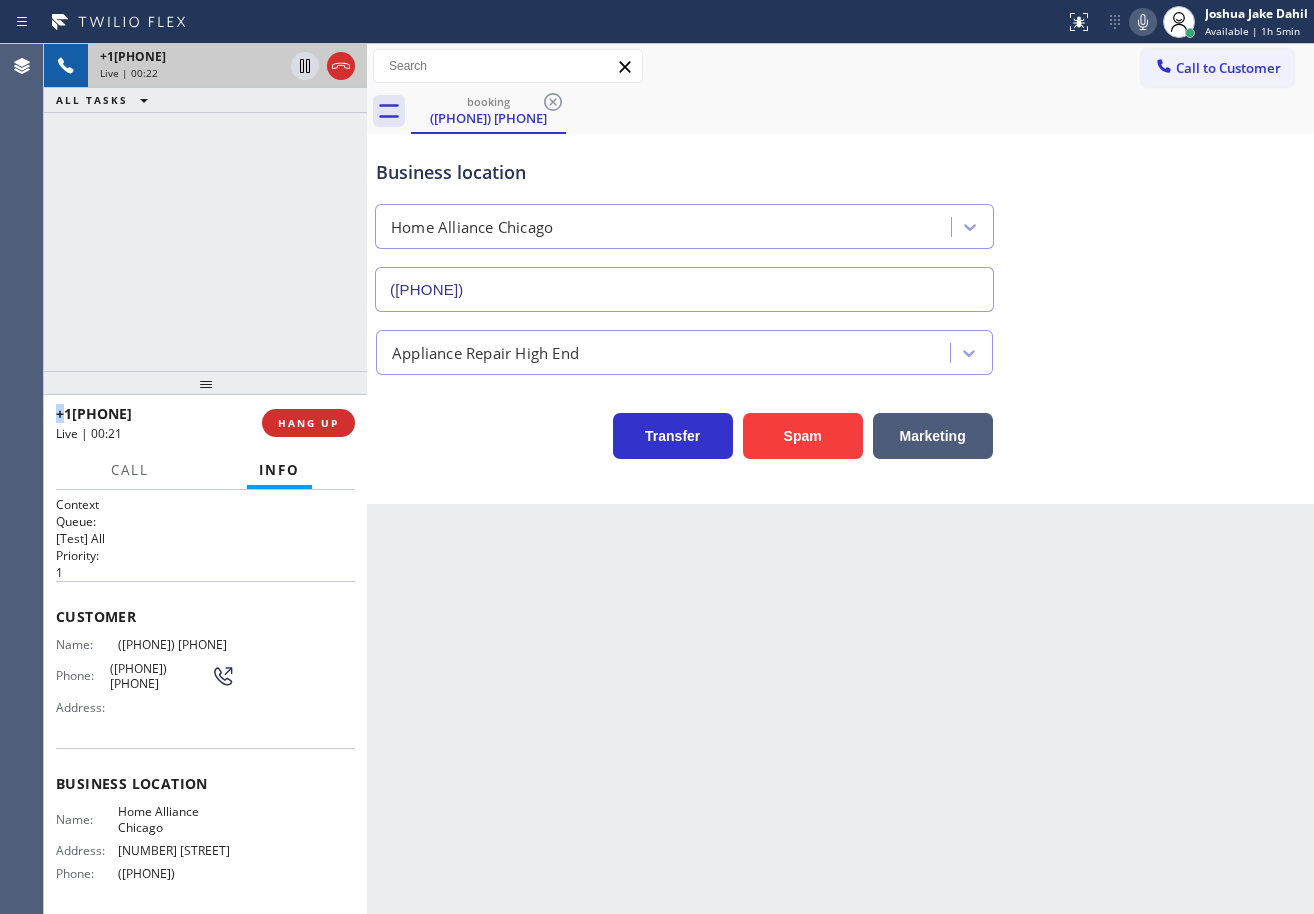 click on "[PHONE] Live | [TIME]" at bounding box center [205, 207] 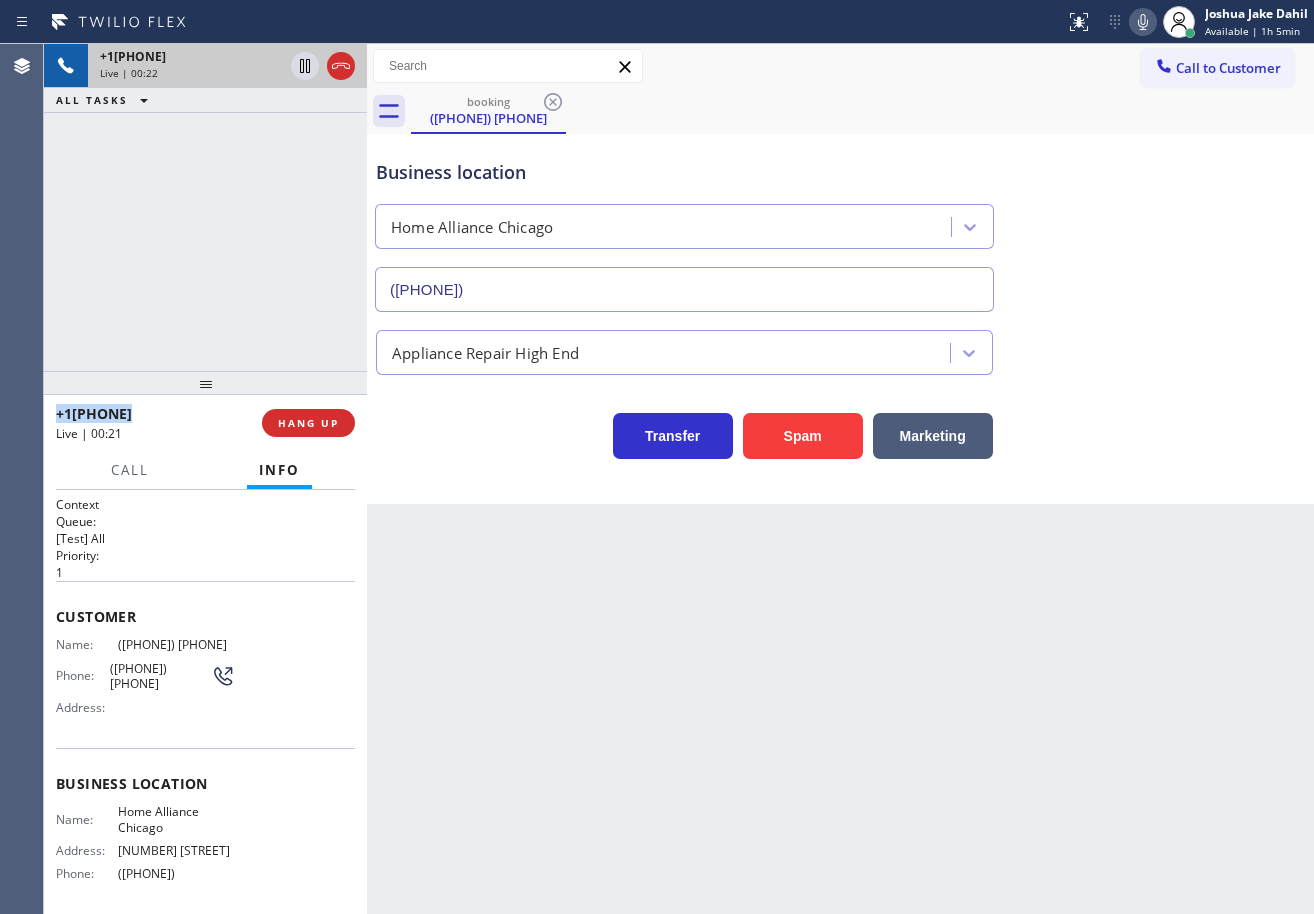 click on "[PHONE] Live | [TIME]" at bounding box center [205, 207] 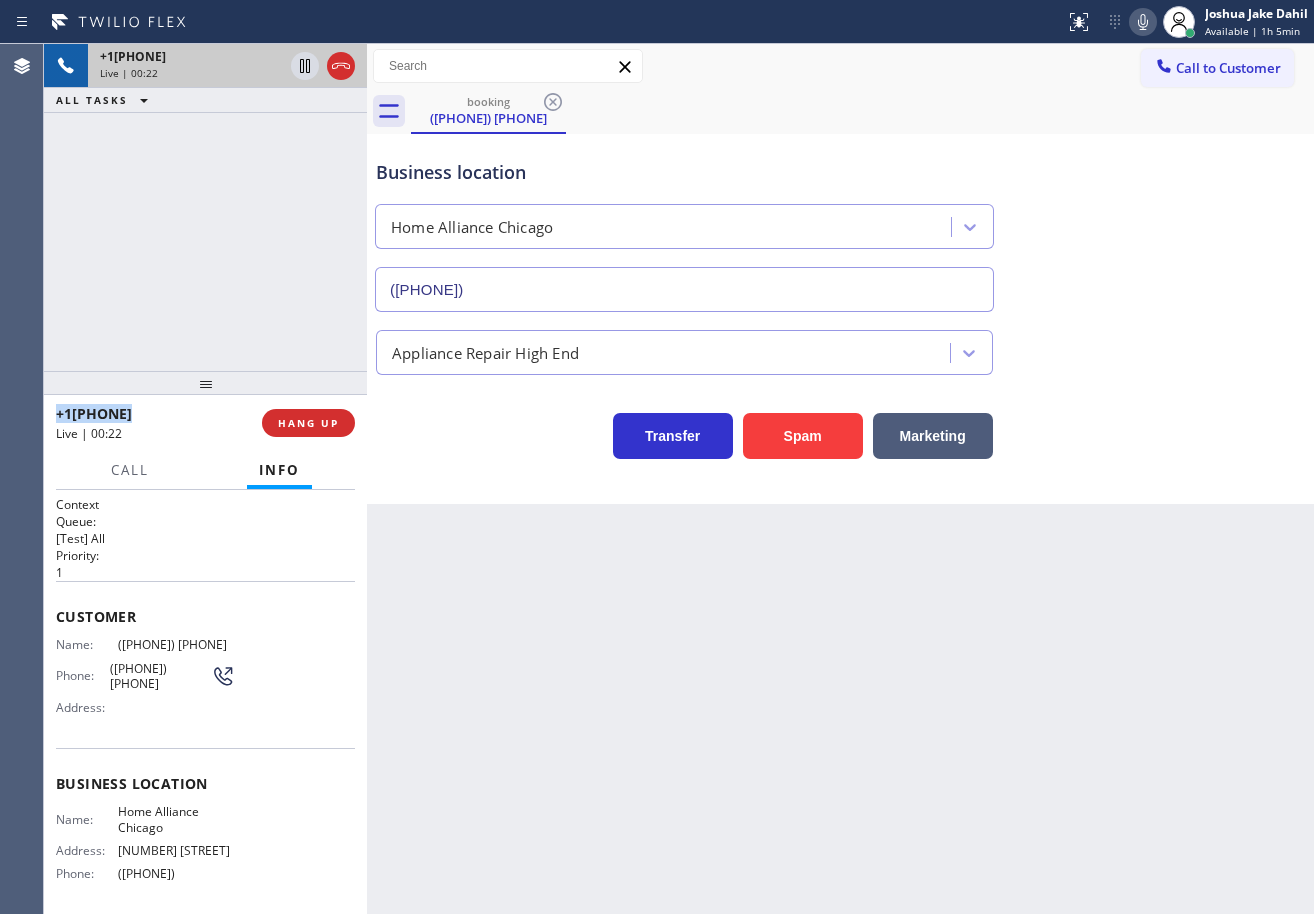 click on "[PHONE] Live | [TIME]" at bounding box center [205, 207] 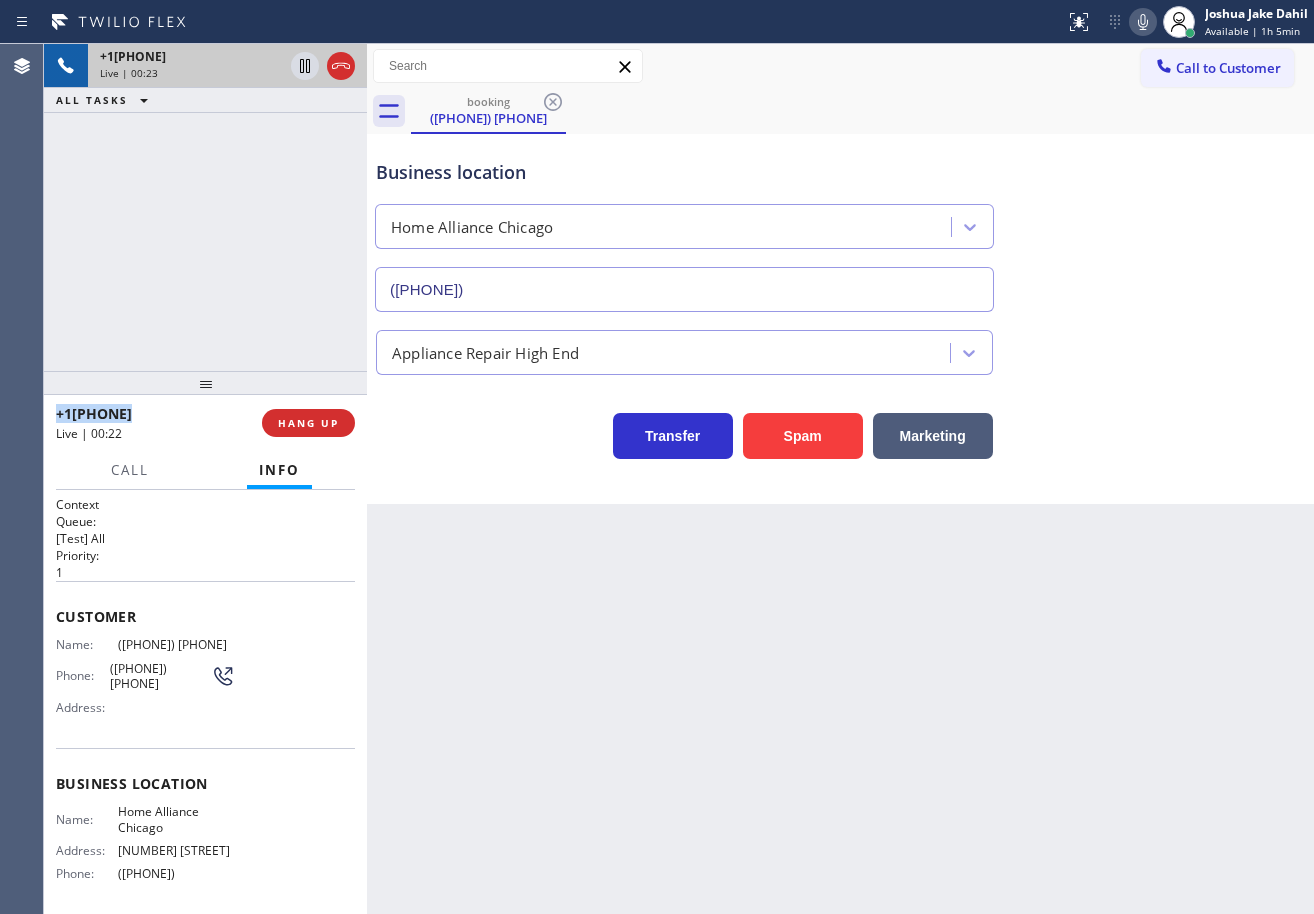 click on "[PHONE] Live | 00:23 ALL TASKS ALL TASKS ACTIVE TASKS TASKS IN WRAP UP" at bounding box center [205, 207] 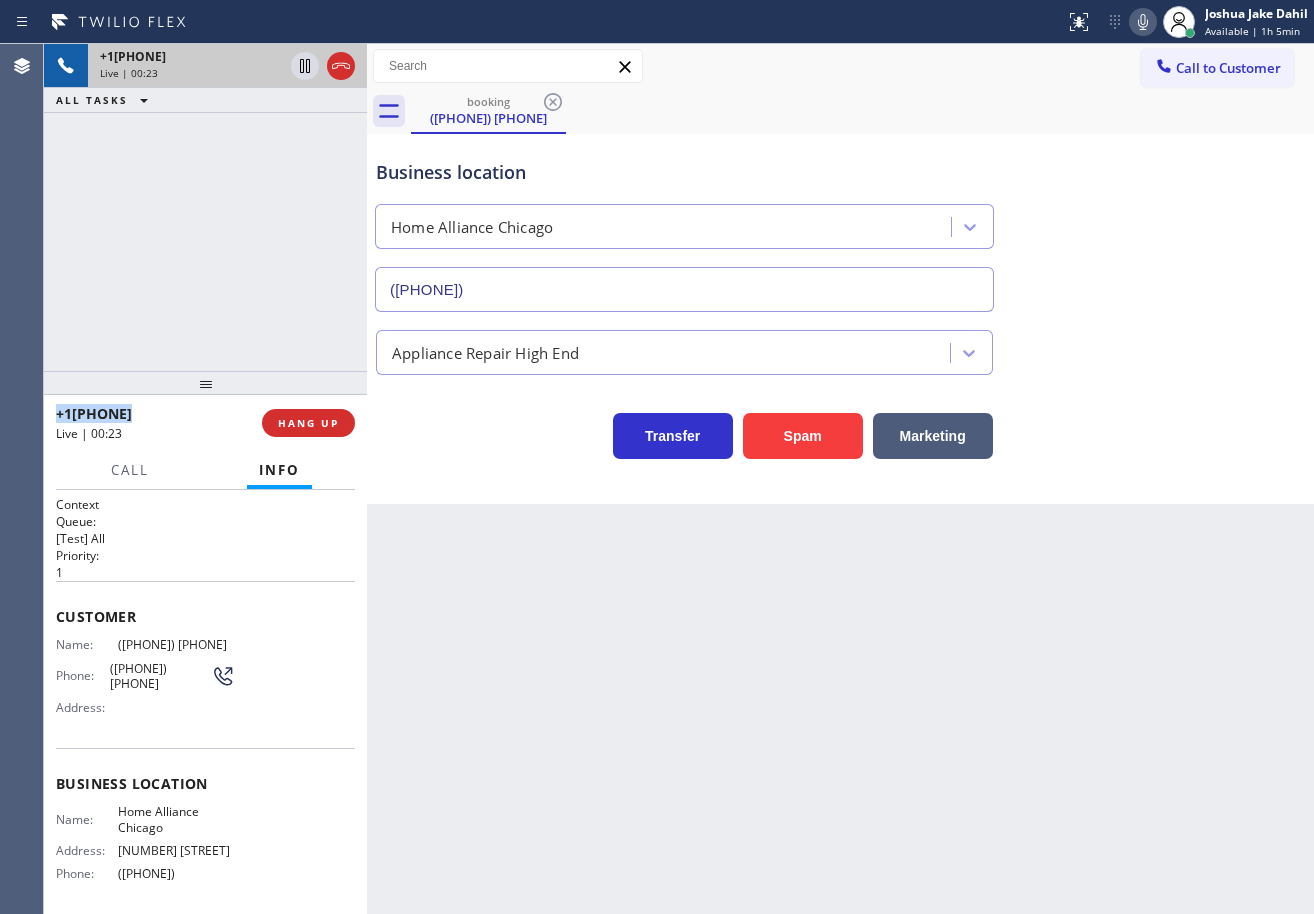click on "[PHONE] Live | 00:23 ALL TASKS ALL TASKS ACTIVE TASKS TASKS IN WRAP UP" at bounding box center (205, 207) 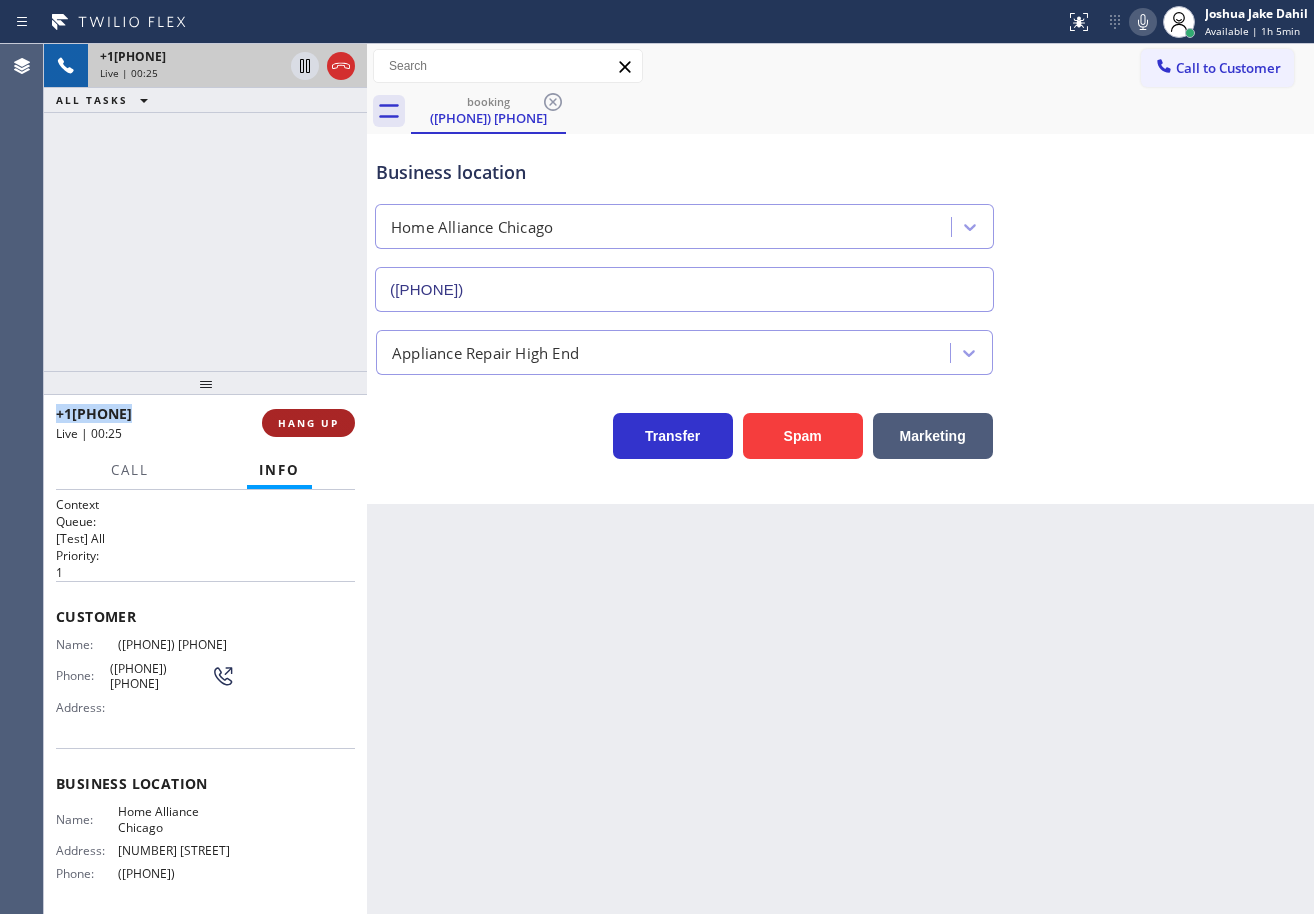 click on "HANG UP" at bounding box center (308, 423) 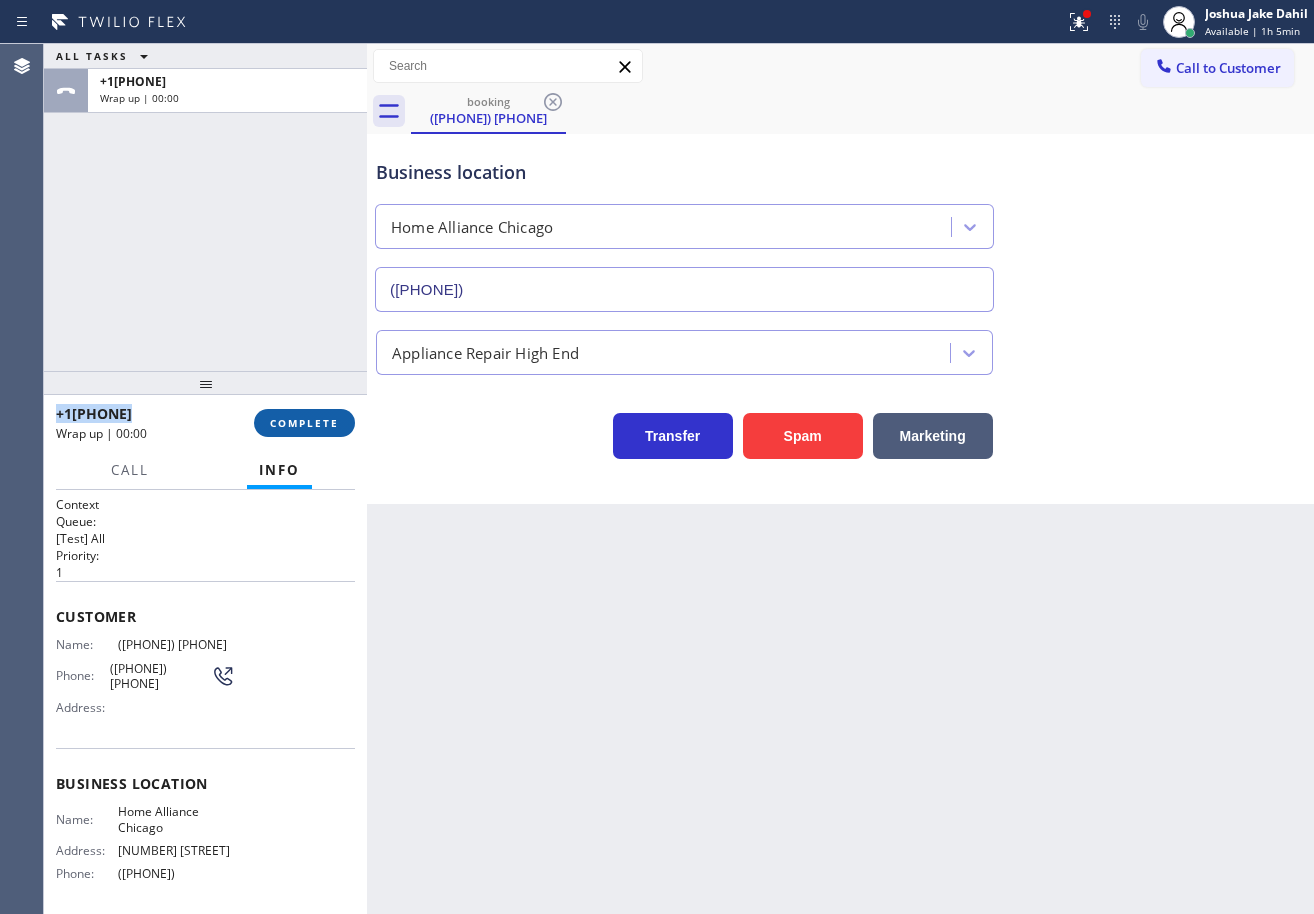 click on "COMPLETE" at bounding box center [304, 423] 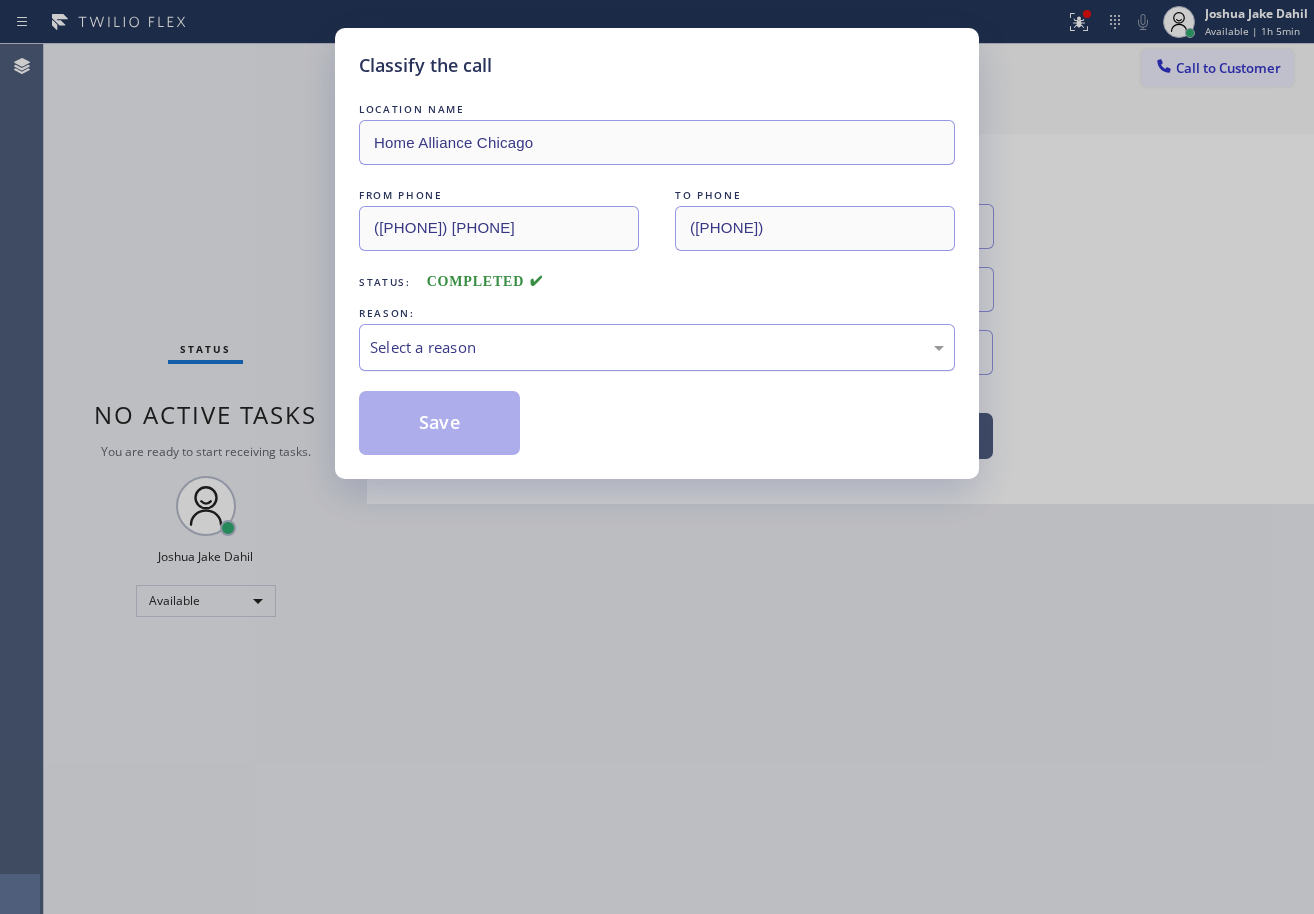 click on "Select a reason" at bounding box center [657, 347] 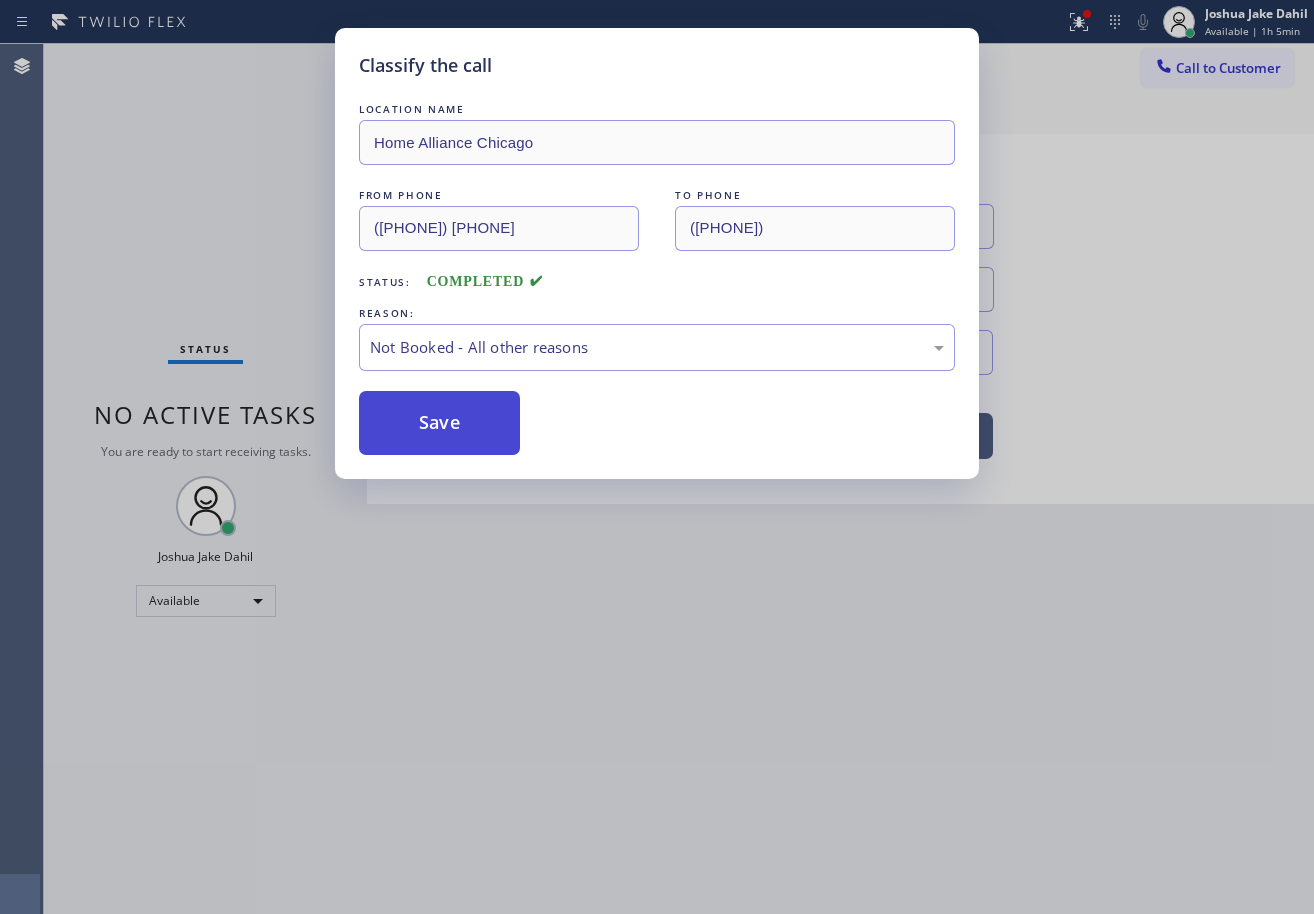drag, startPoint x: 497, startPoint y: 416, endPoint x: 482, endPoint y: 411, distance: 15.811388 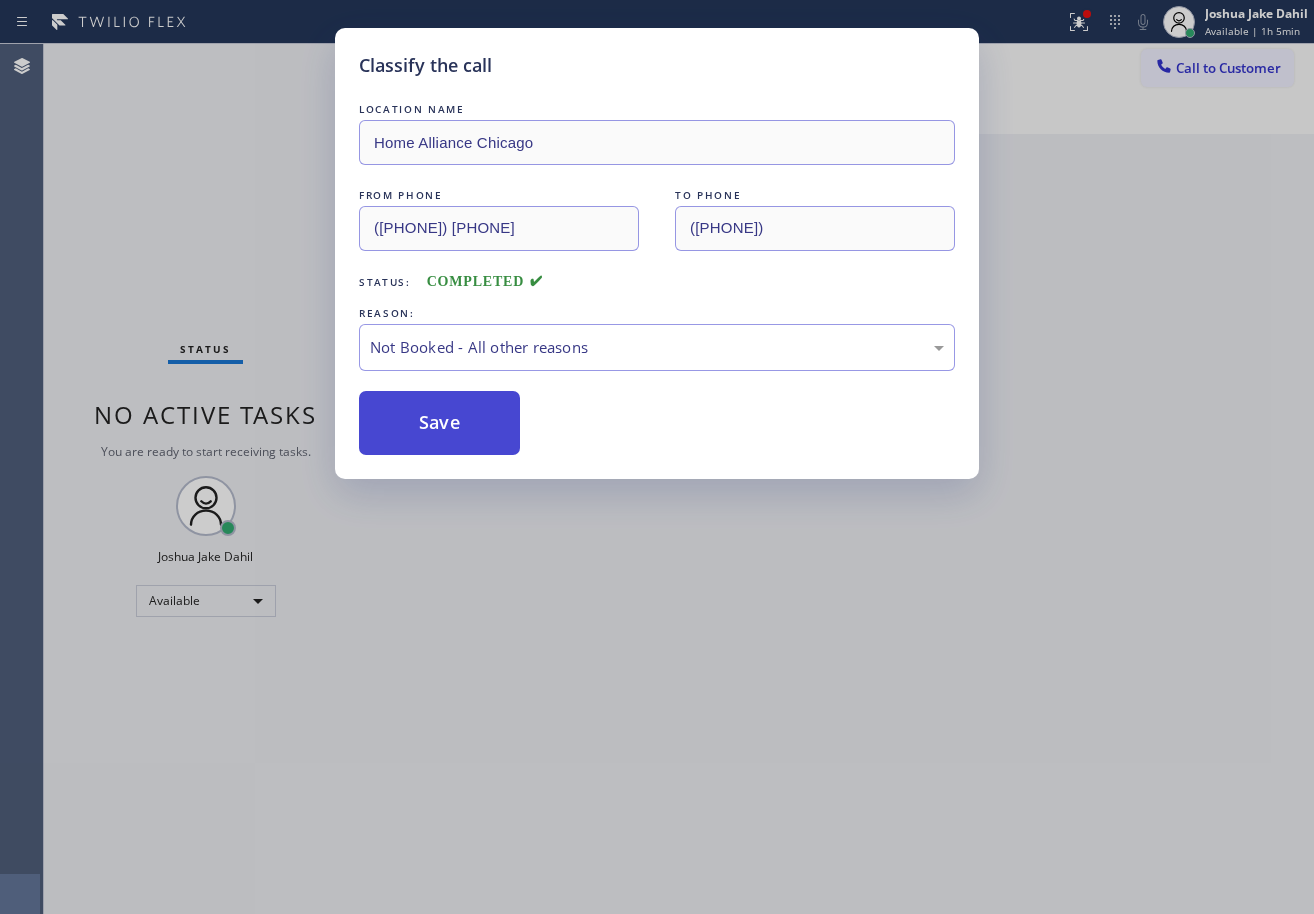 click on "Save" at bounding box center [439, 423] 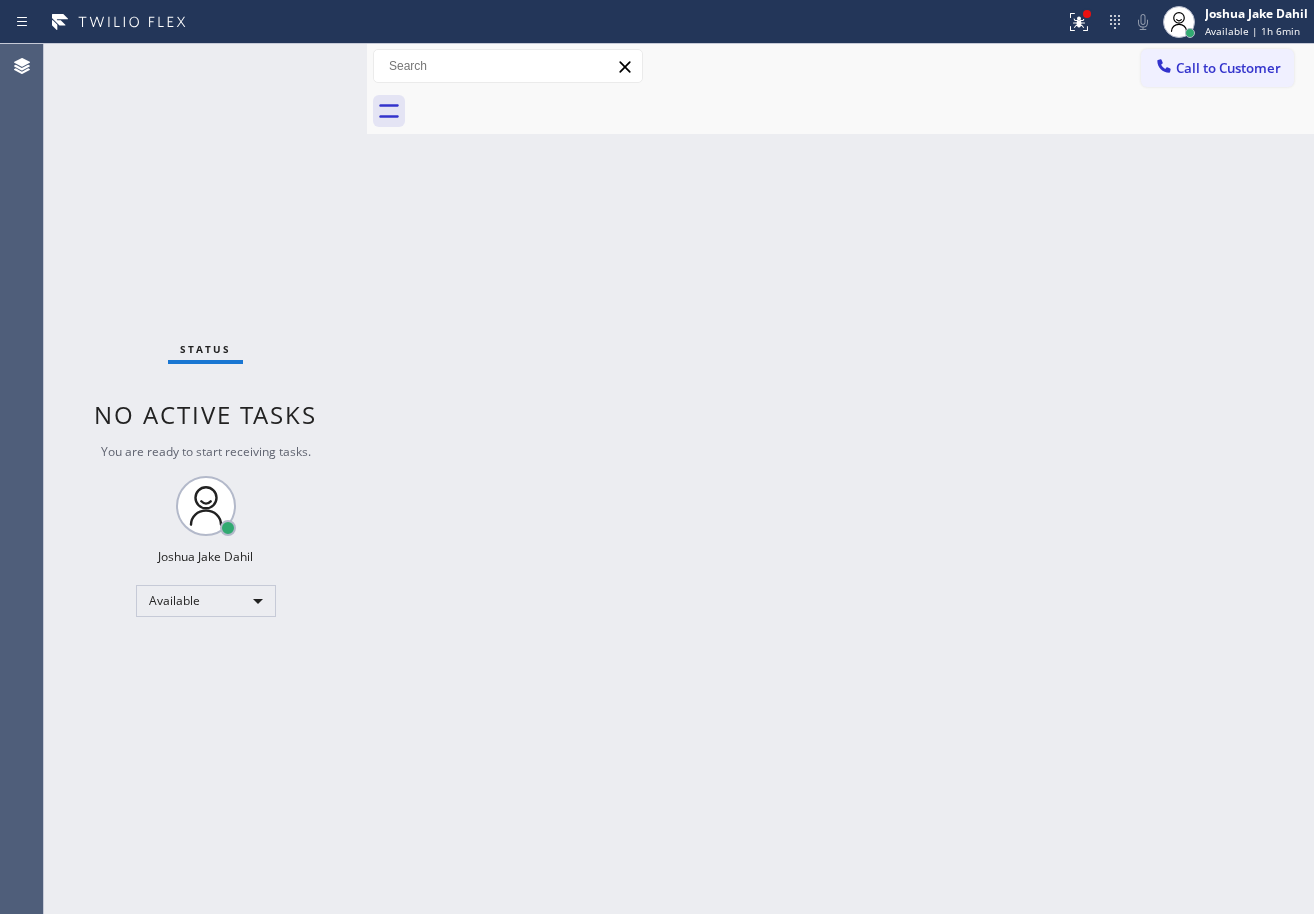 click on "Back to Dashboard Change Sender ID Customers Technicians Select a contact Outbound call Technician Search Technician Your caller id phone number Your caller id phone number Call Technician info Name   Phone none Address none Change Sender ID HVAC [PHONE] 5 Star Appliance [PHONE] Appliance Repair [PHONE] Plumbing [PHONE] Air Duct Cleaning [PHONE]  Electricians [PHONE] Cancel Change Check personal SMS Reset Change No tabs Call to Customer Outbound call Location Long Beach HVAC Your caller id phone number ([PHONE]) Customer number Call Outbound call Technician Search Technician Your caller id phone number Your caller id phone number Call" at bounding box center [840, 479] 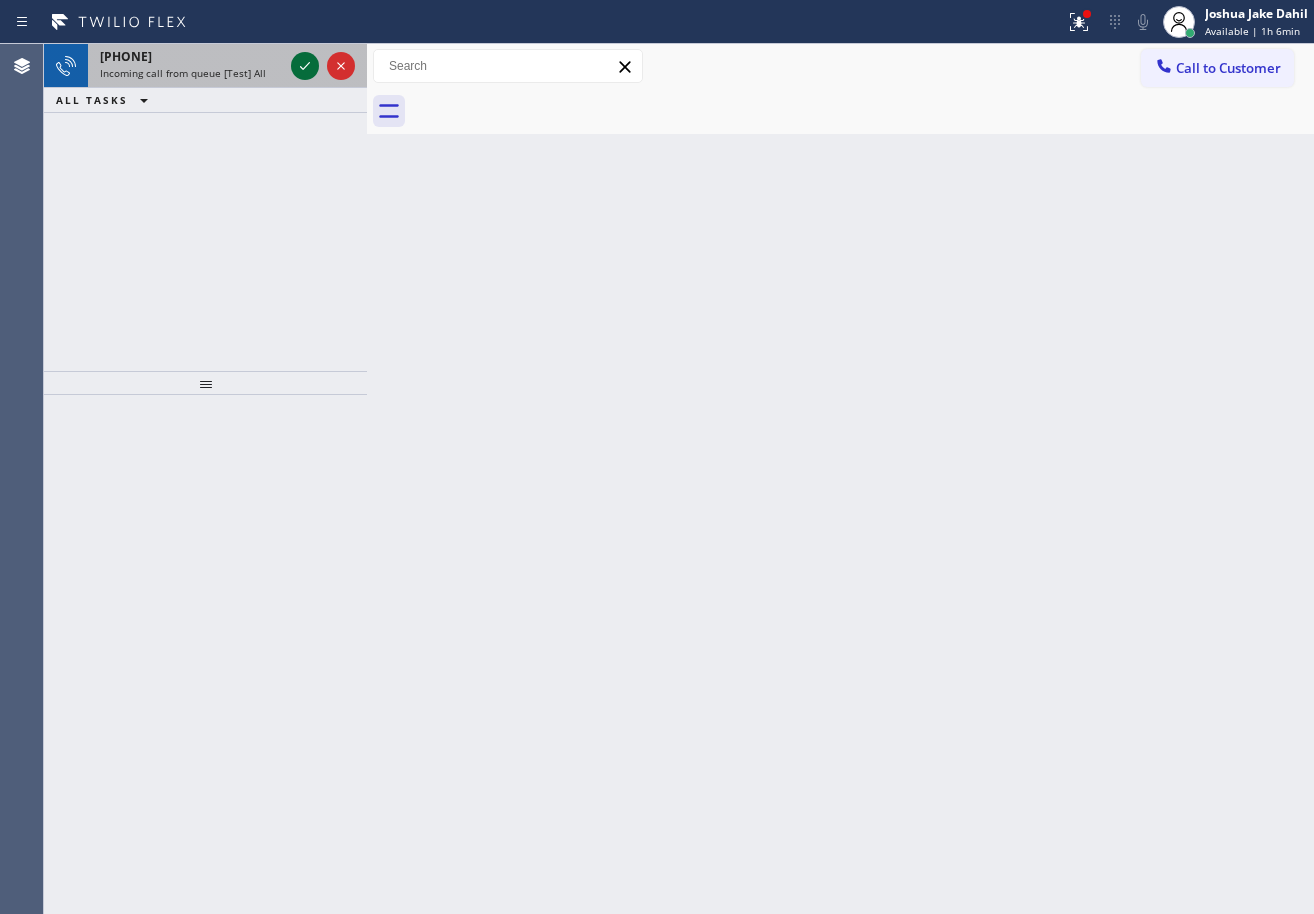 click 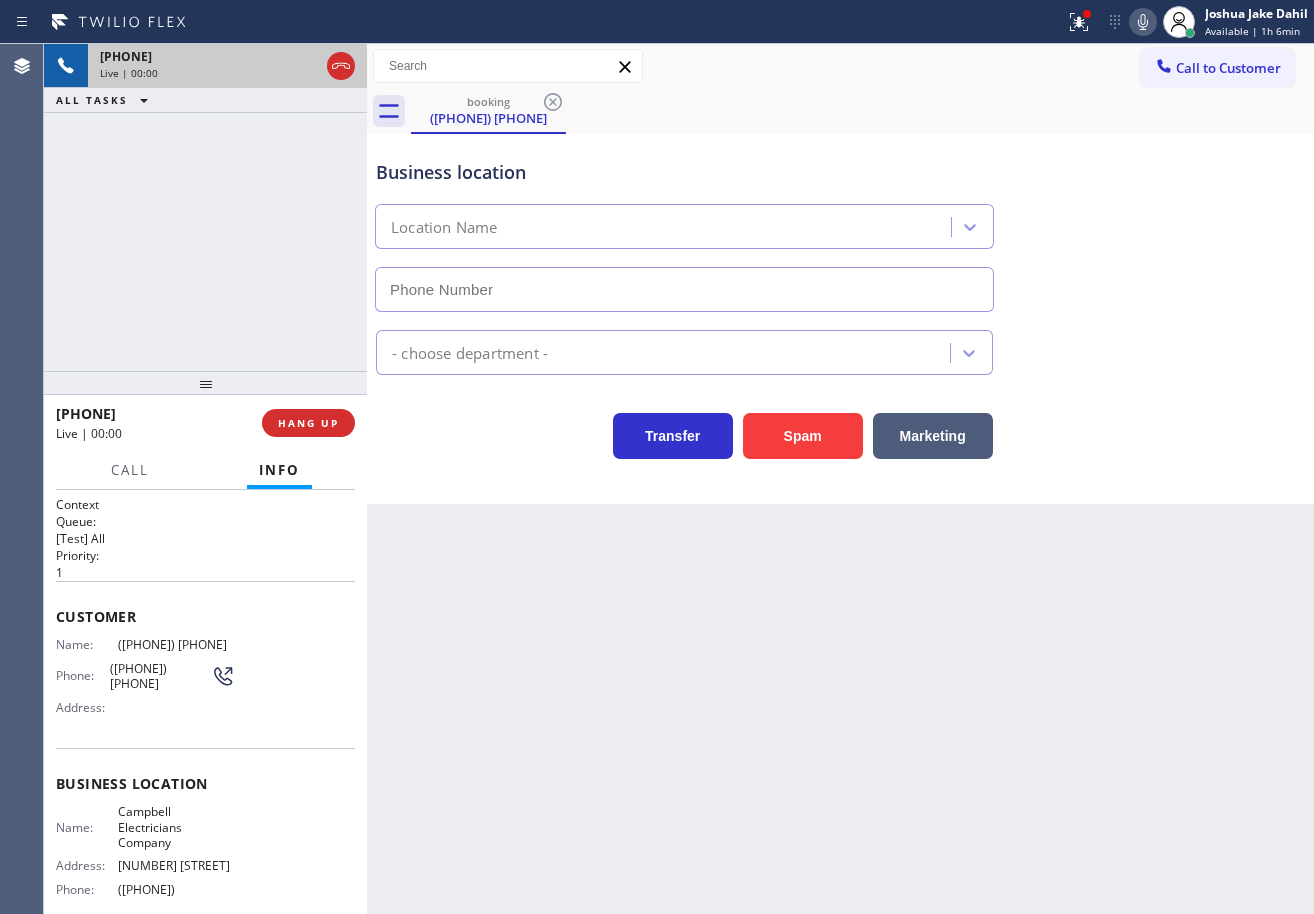 type on "([PHONE])" 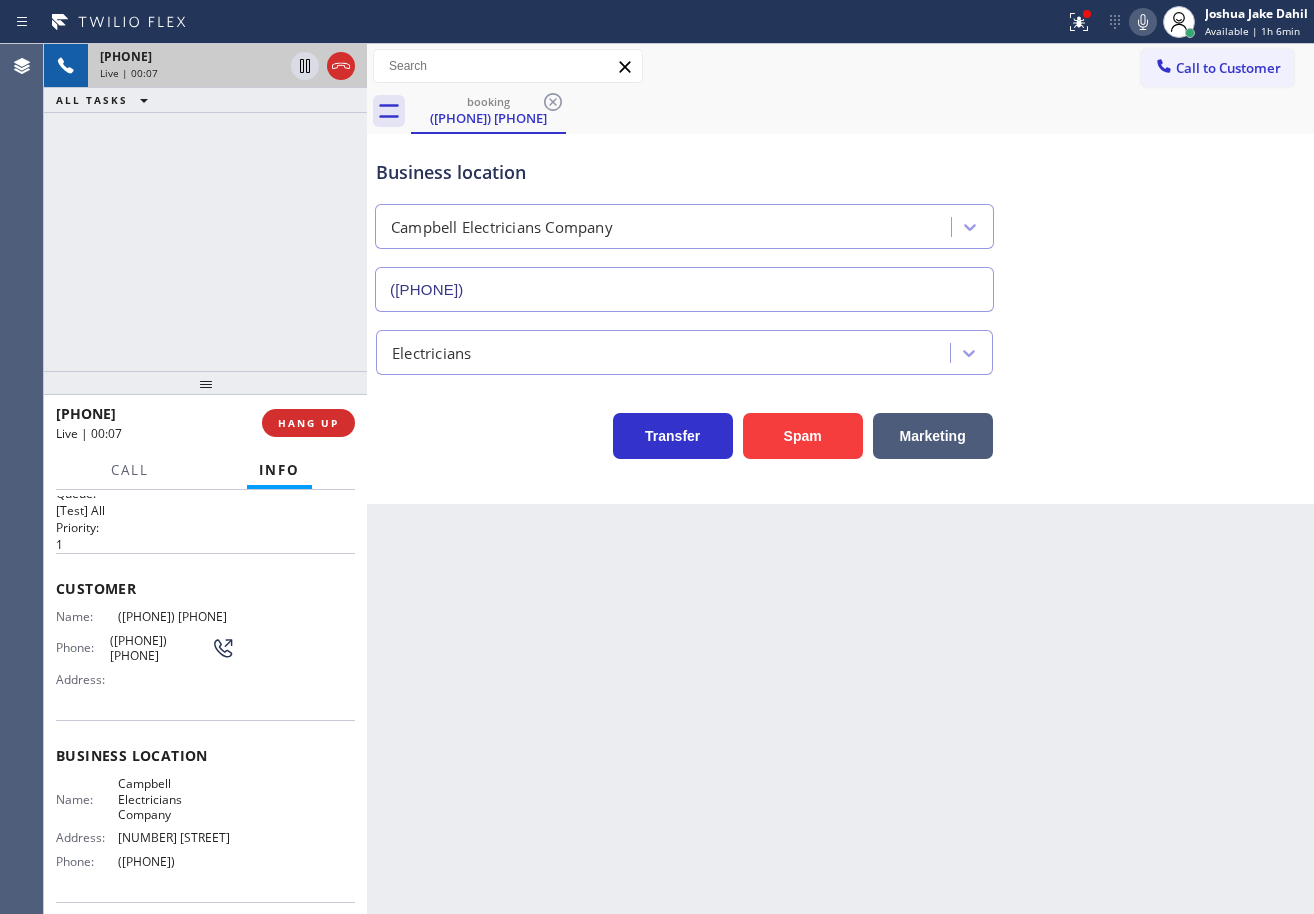 scroll, scrollTop: 0, scrollLeft: 0, axis: both 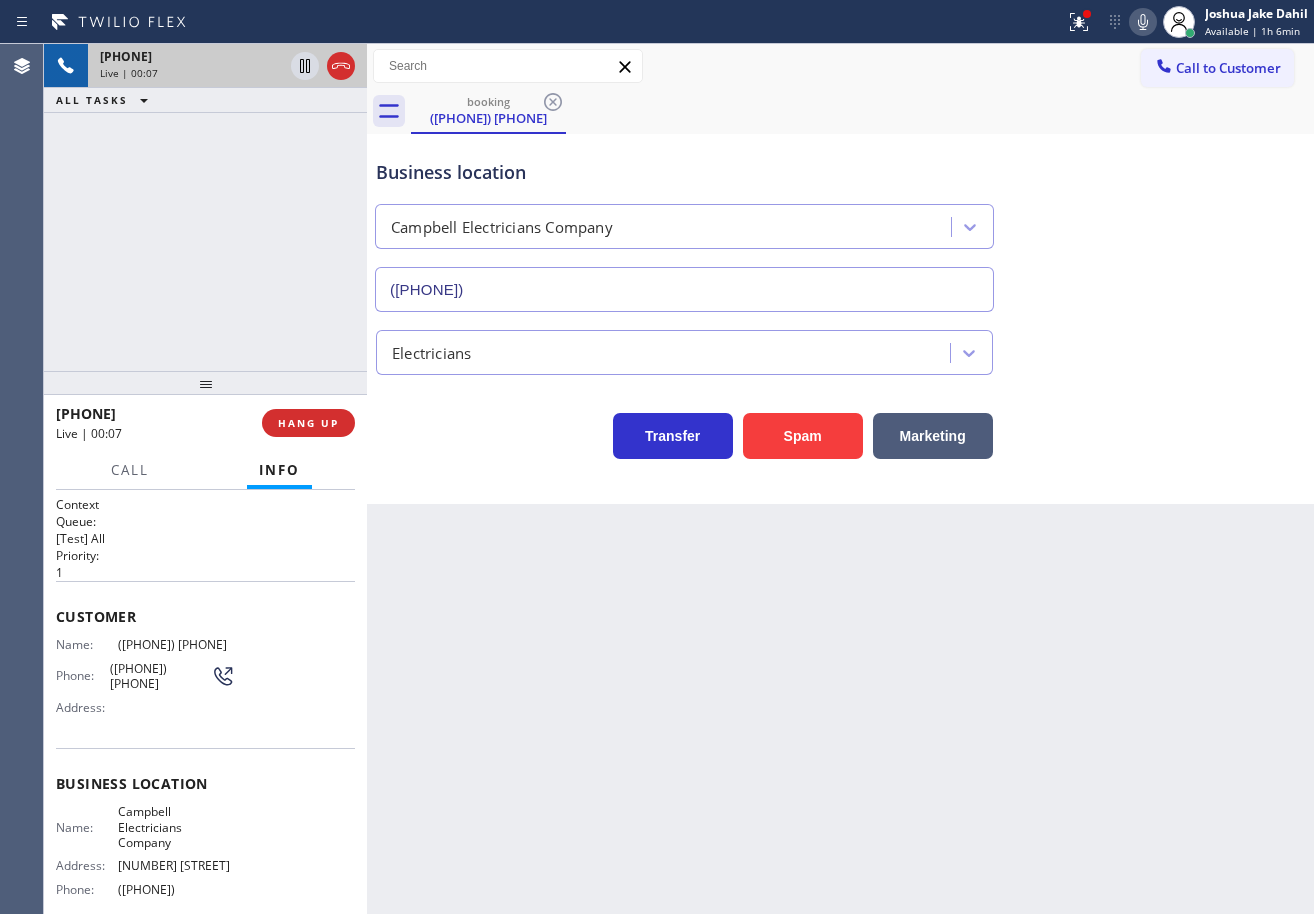 drag, startPoint x: 681, startPoint y: 708, endPoint x: 405, endPoint y: 708, distance: 276 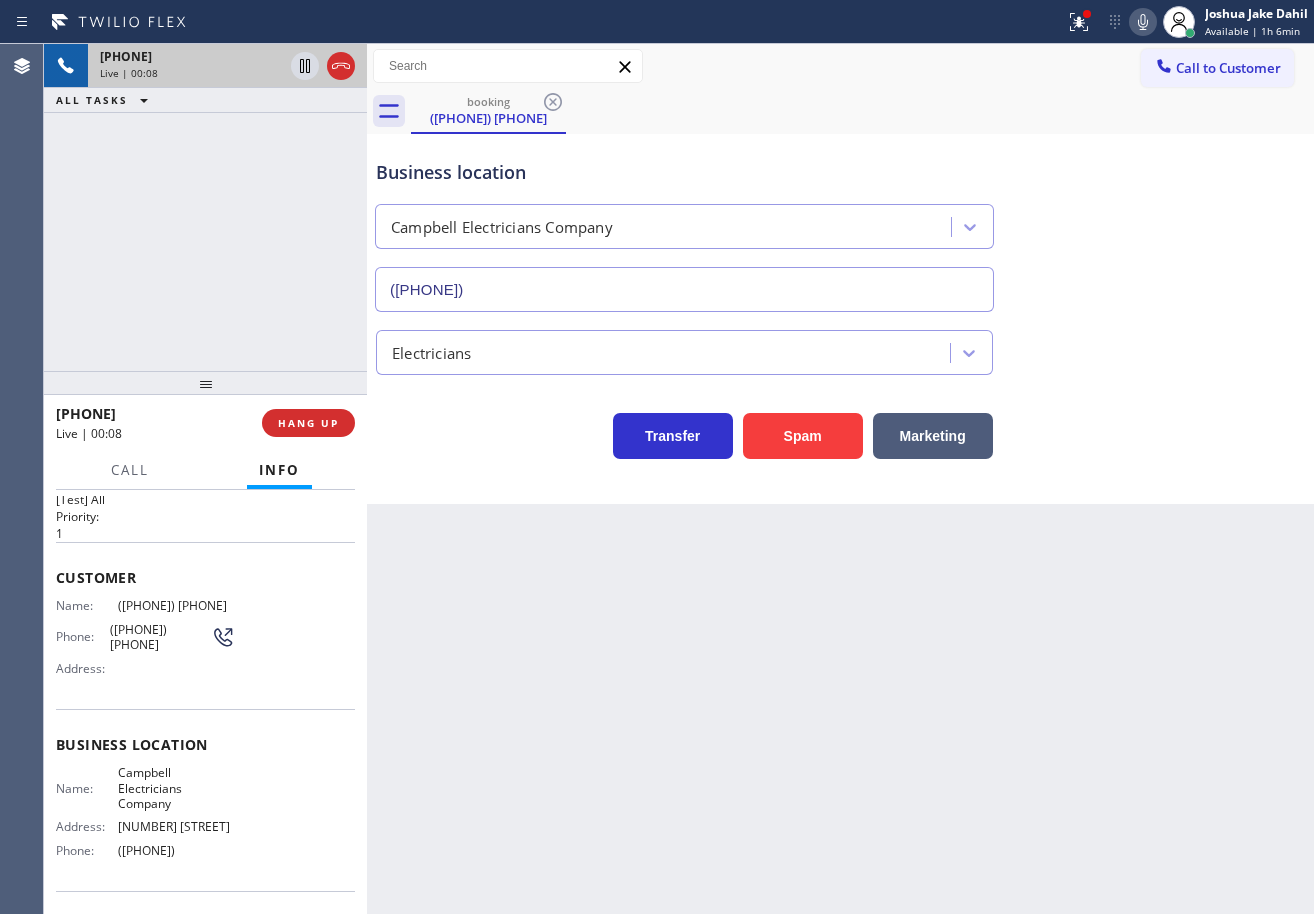 scroll, scrollTop: 0, scrollLeft: 0, axis: both 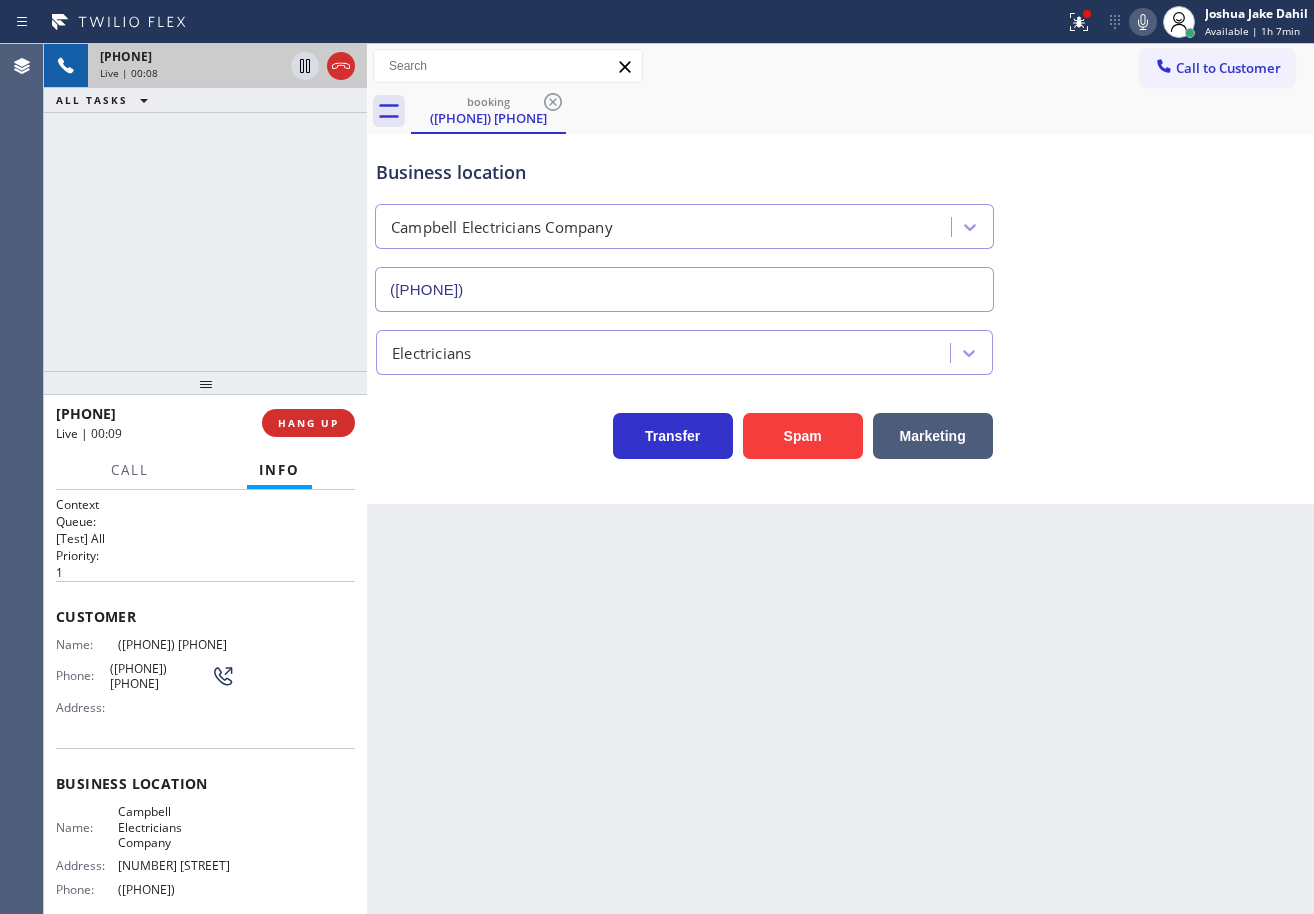 click on "Back to Dashboard Change Sender ID Customers Technicians Select a contact Outbound call Technician Search Technician Your caller id phone number Your caller id phone number Call Technician info Name   Phone none Address none Change Sender ID HVAC [PHONE] 5 Star Appliance [PHONE] Appliance Repair [PHONE] Plumbing [PHONE] Air Duct Cleaning [PHONE]  Electricians [PHONE] Cancel Change Check personal SMS Reset Change booking ([PHONE]) [PHONE] Call to Customer Outbound call Location Long Beach HVAC Your caller id phone number ([PHONE]) [PHONE] Customer number Call Outbound call Technician Search Technician Your caller id phone number Your caller id phone number Call booking ([PHONE]) [PHONE] Business location Campbell Electricians Company ([PHONE]) [PHONE] Electricians Transfer Spam Marketing" at bounding box center (840, 479) 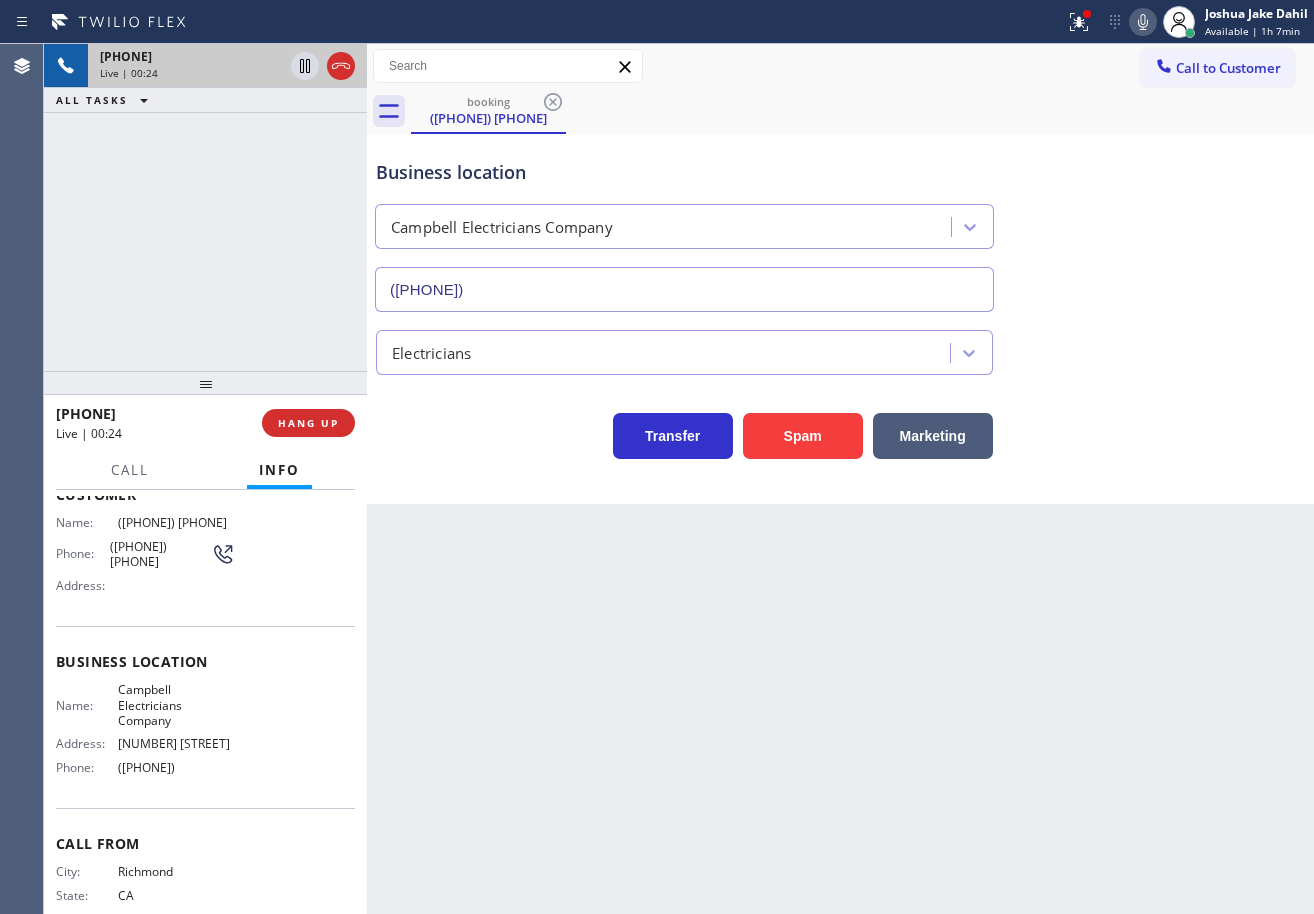 scroll, scrollTop: 0, scrollLeft: 0, axis: both 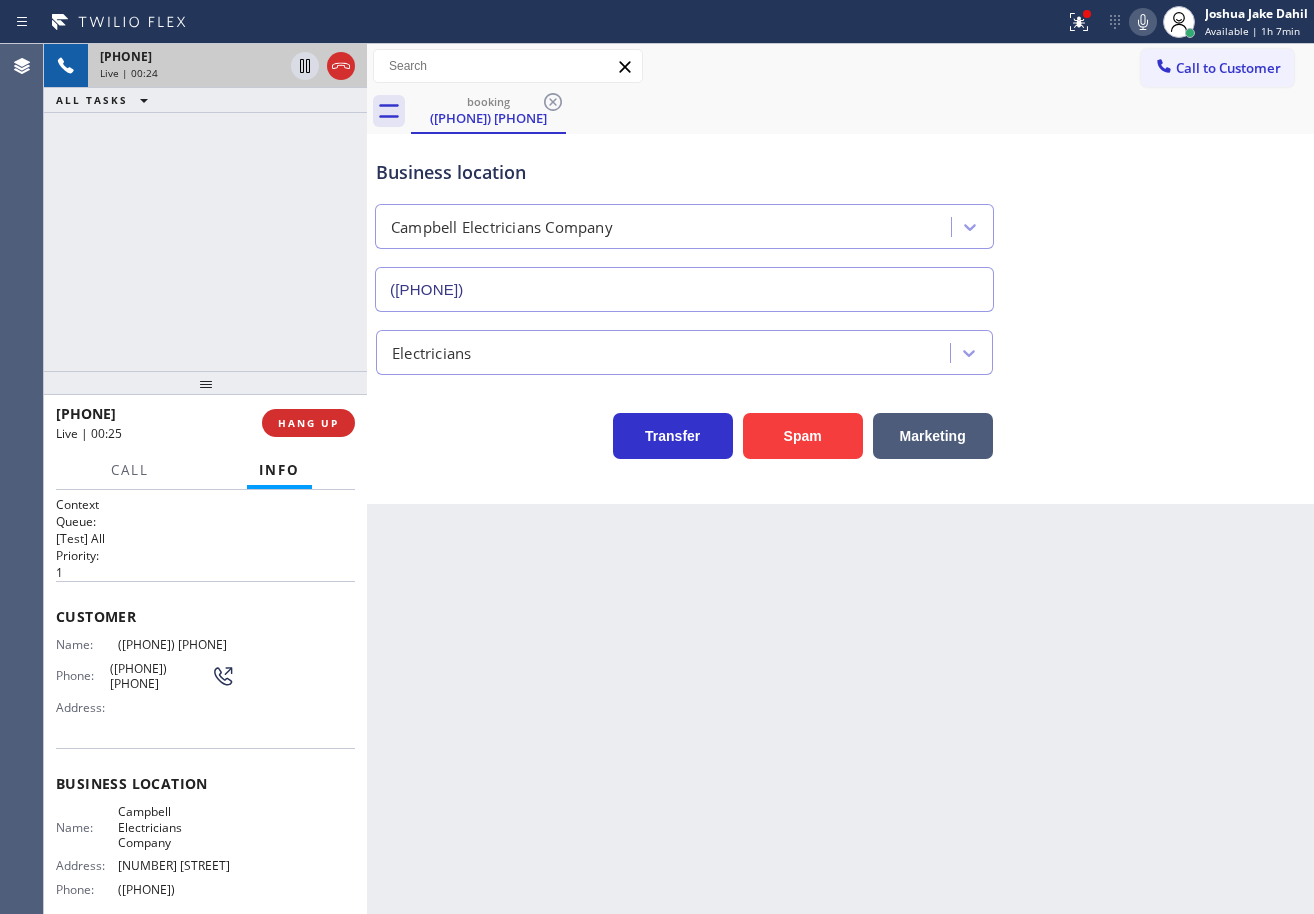 click 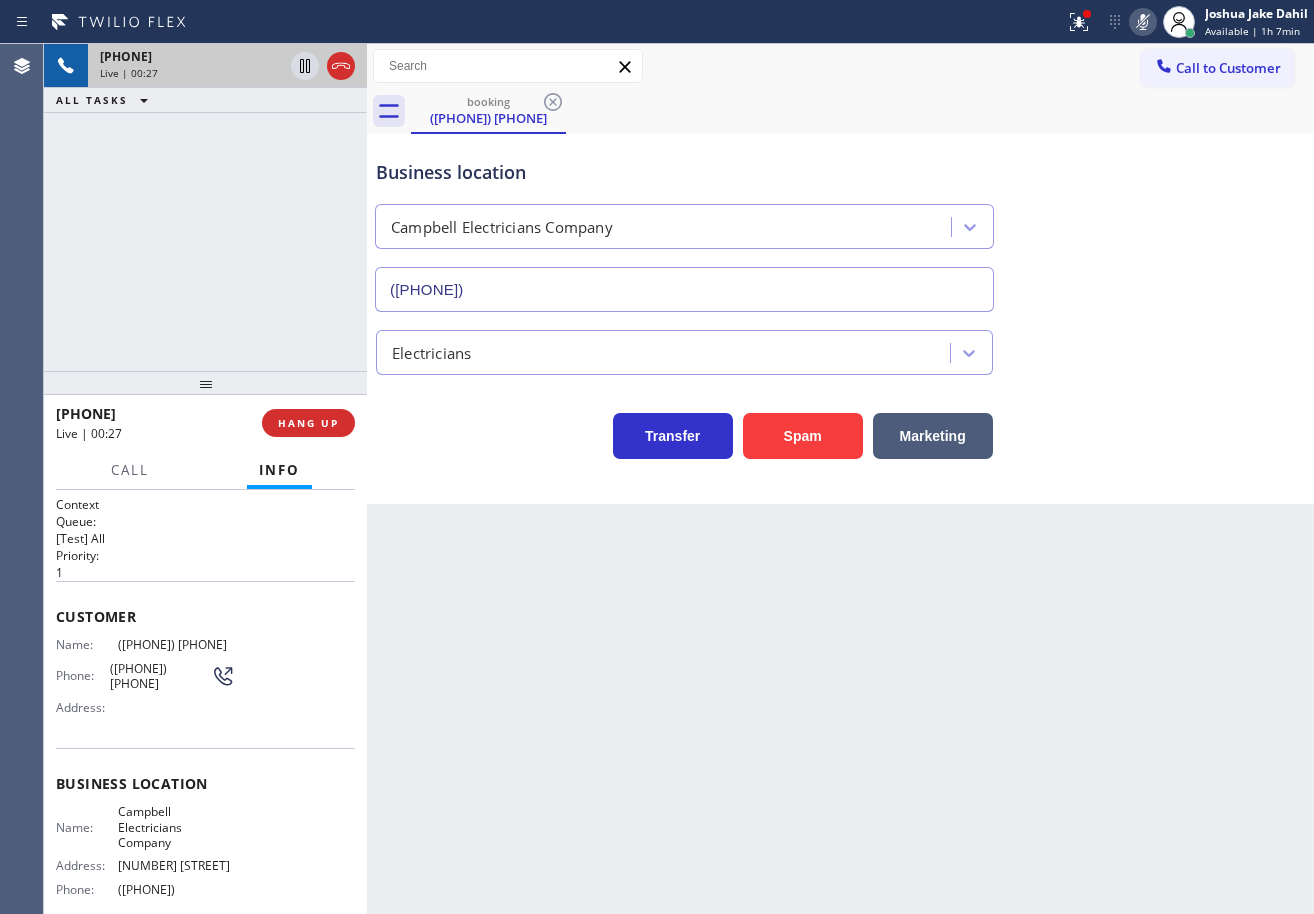 click 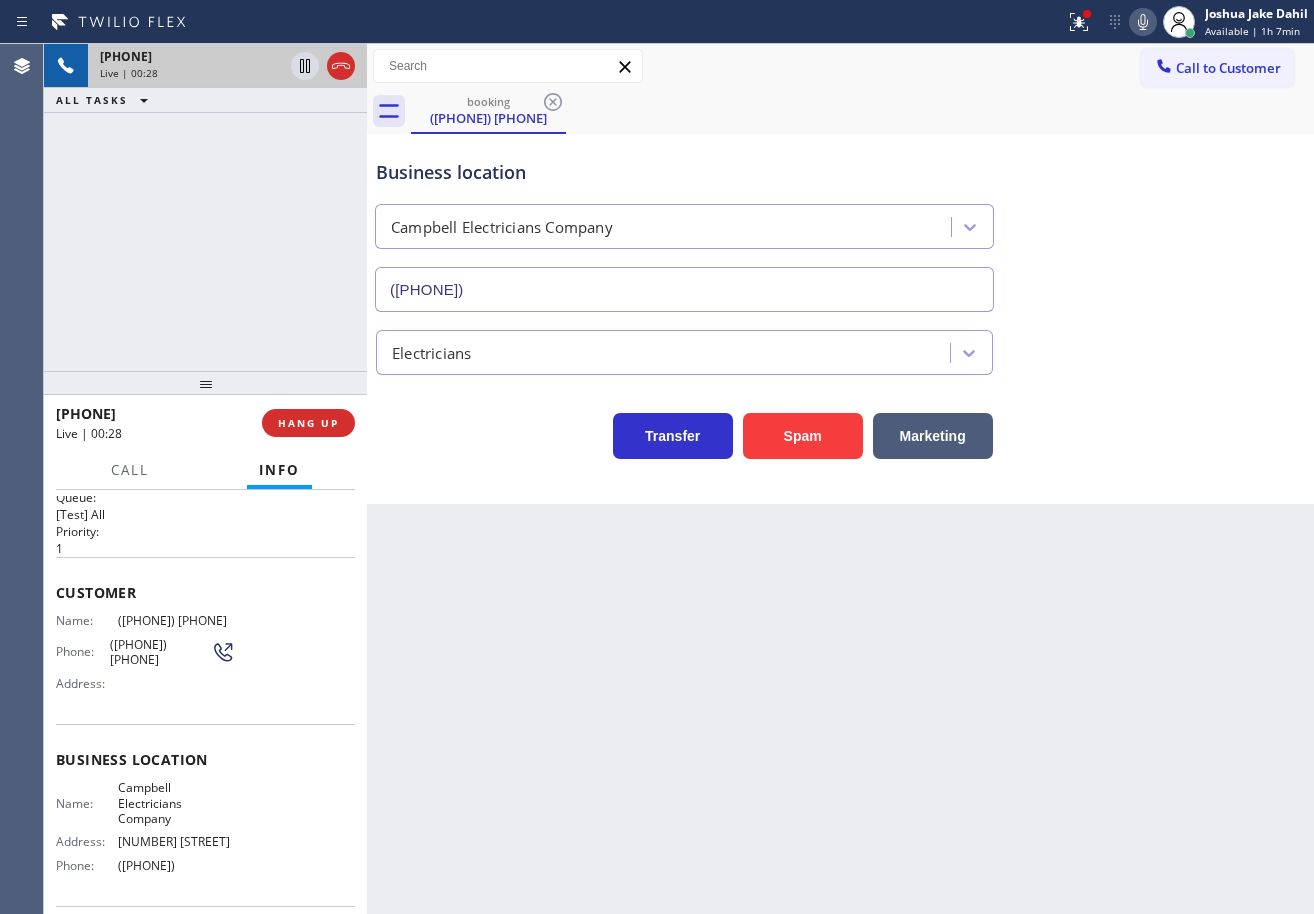 scroll, scrollTop: 0, scrollLeft: 0, axis: both 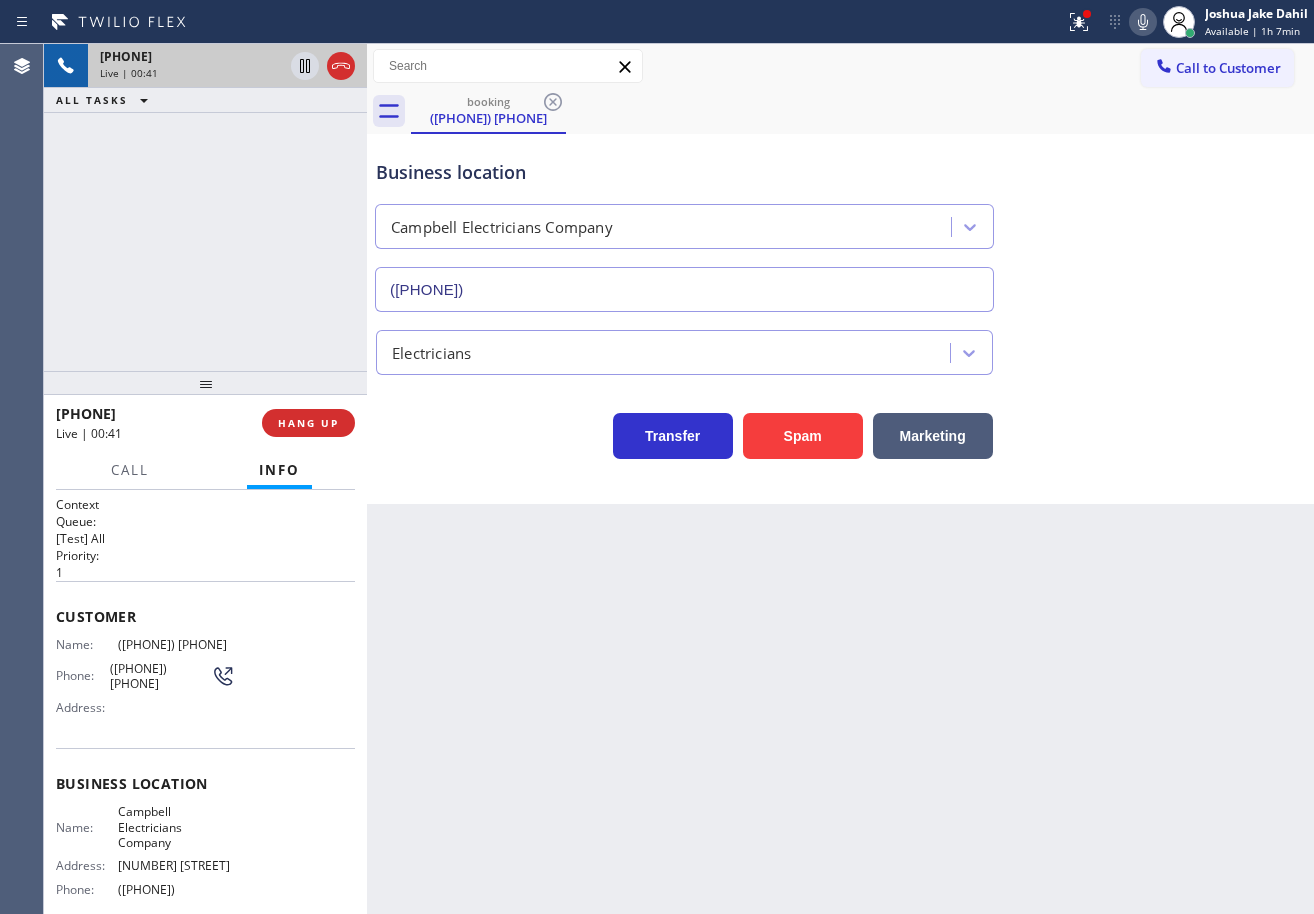 click 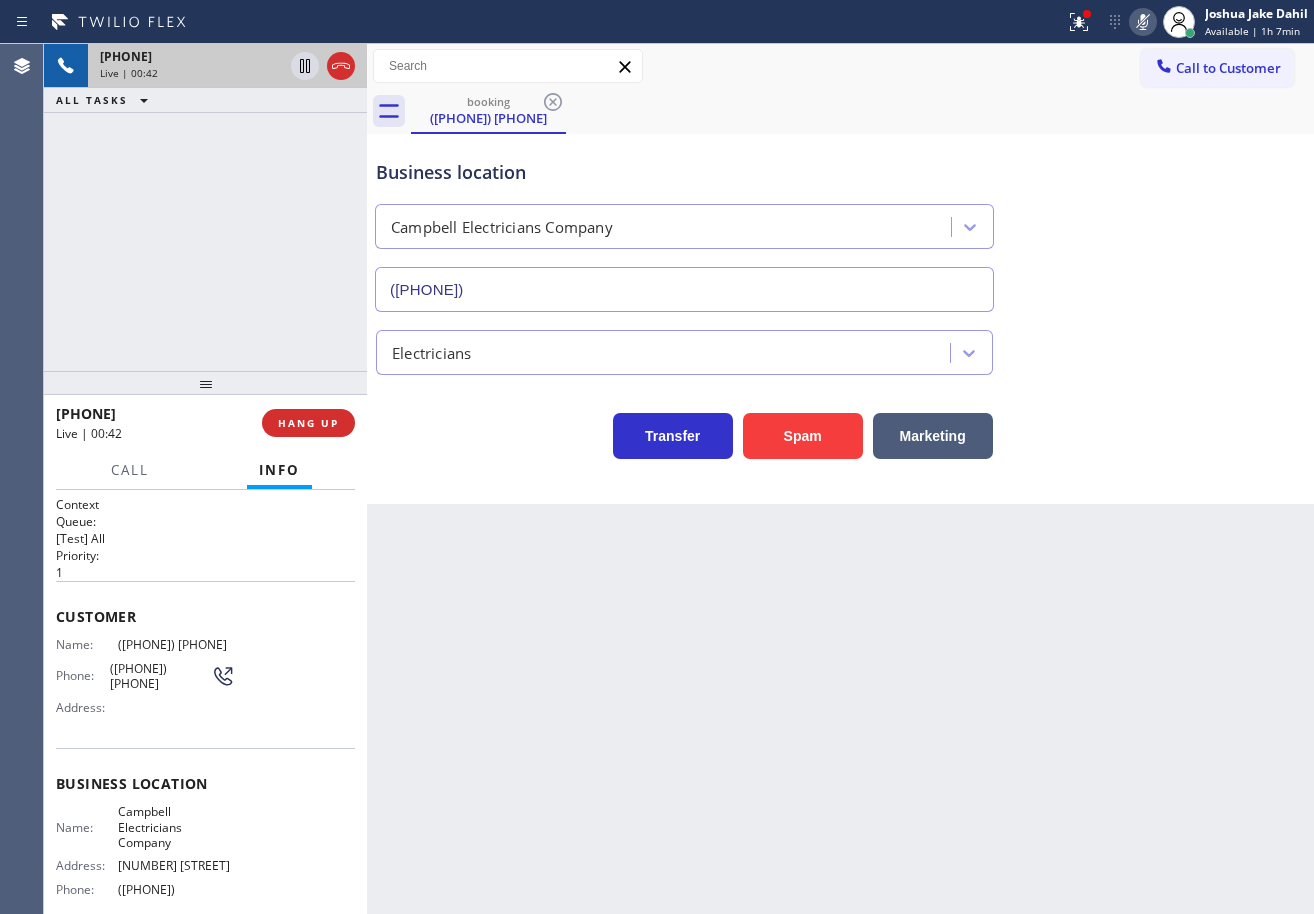 click on "Business location Campbell Electricians Company [PHONE]" at bounding box center (840, 221) 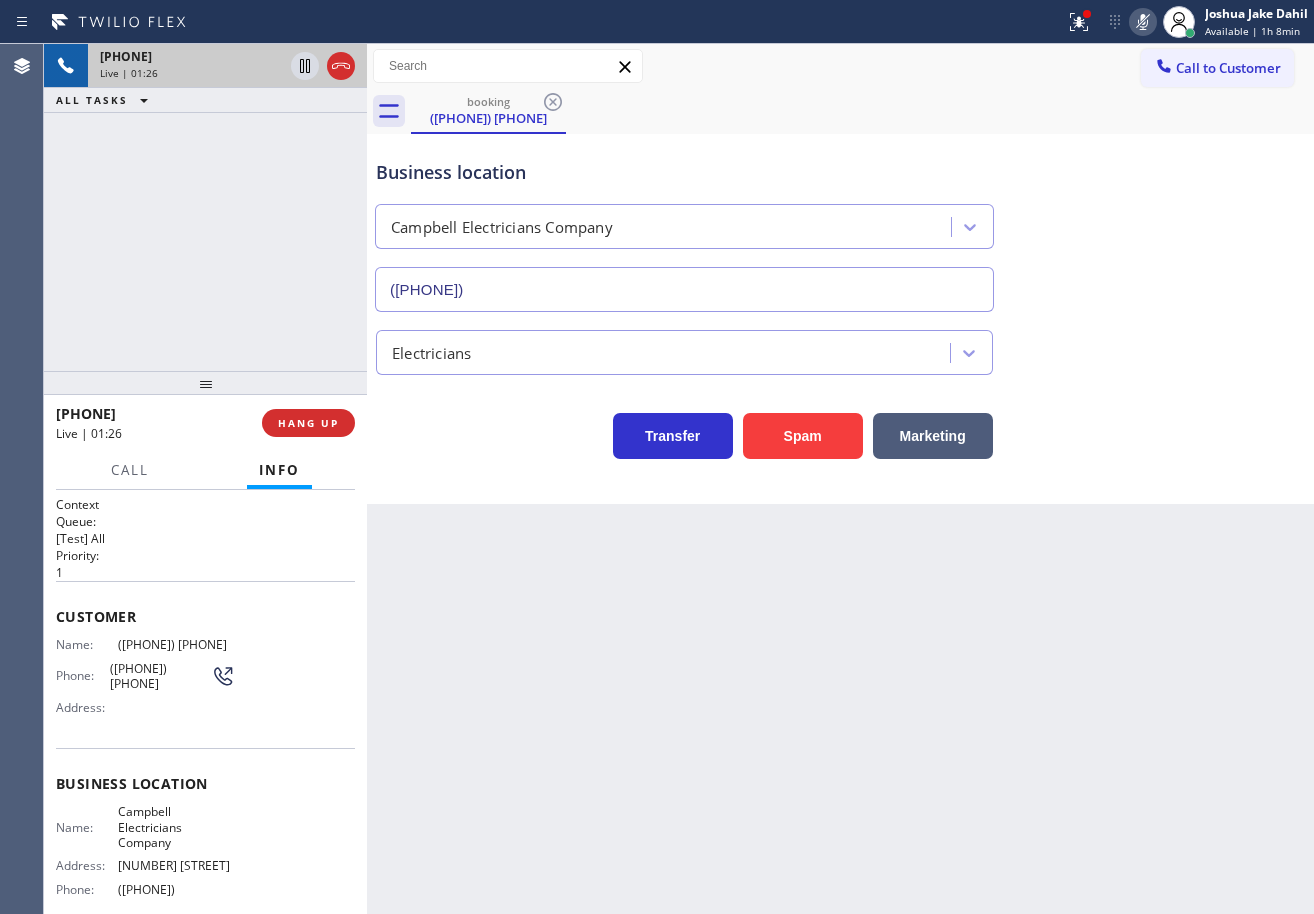click 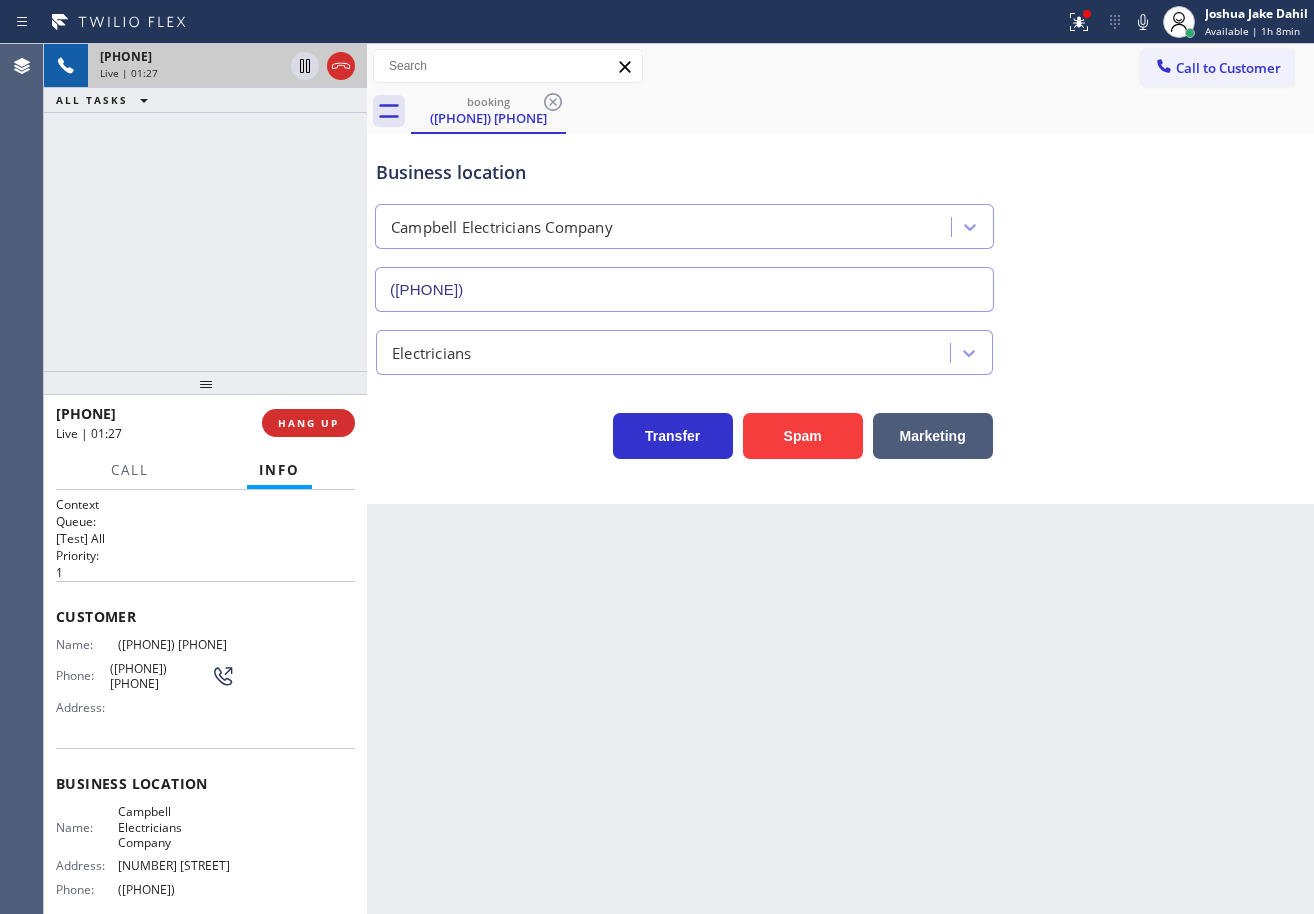 click on "Business location Campbell Electricians Company [PHONE]" at bounding box center [840, 221] 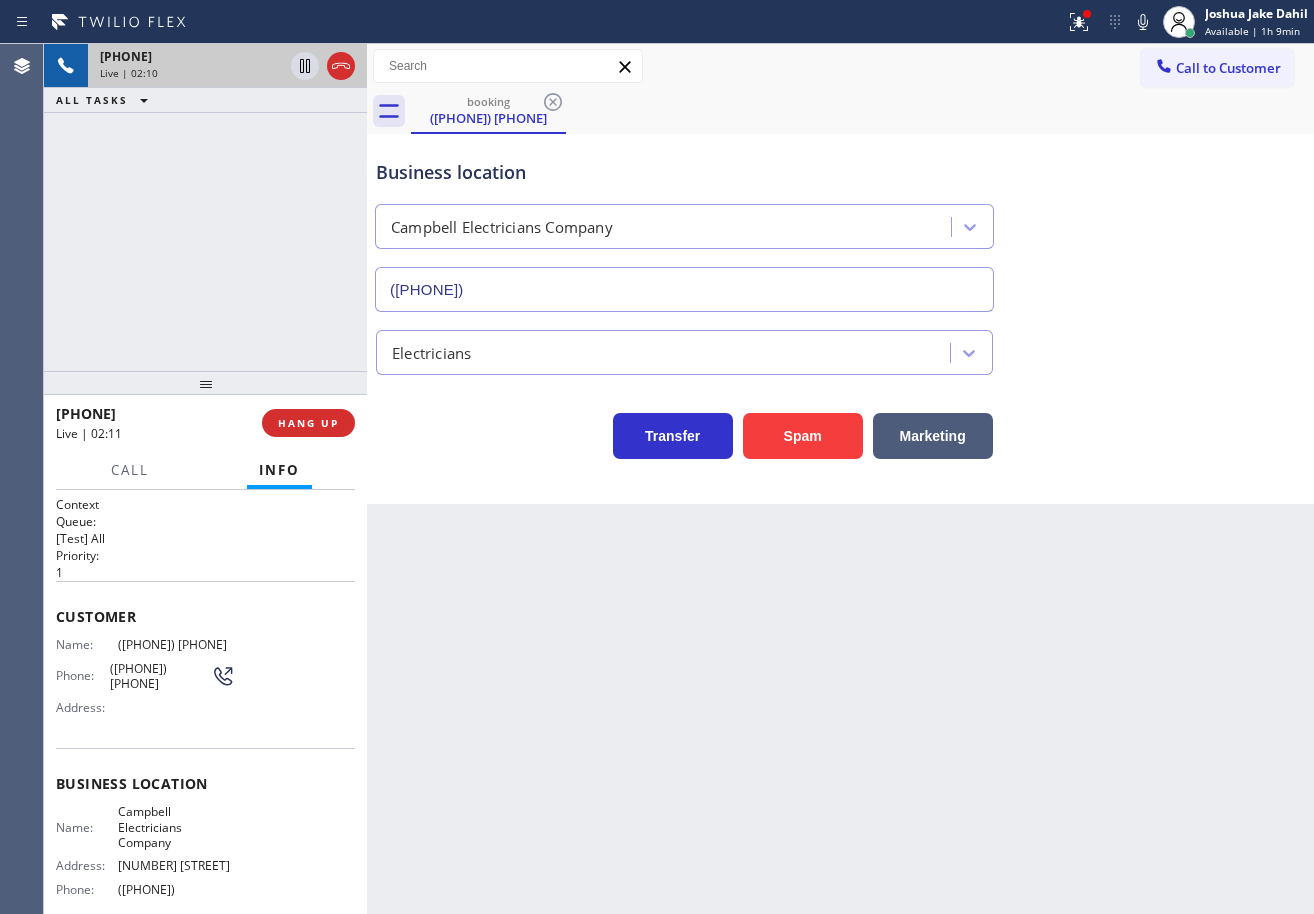 click on "[PHONE] Live | 02:10 ALL TASKS ALL TASKS ACTIVE TASKS TASKS IN WRAP UP" at bounding box center [205, 207] 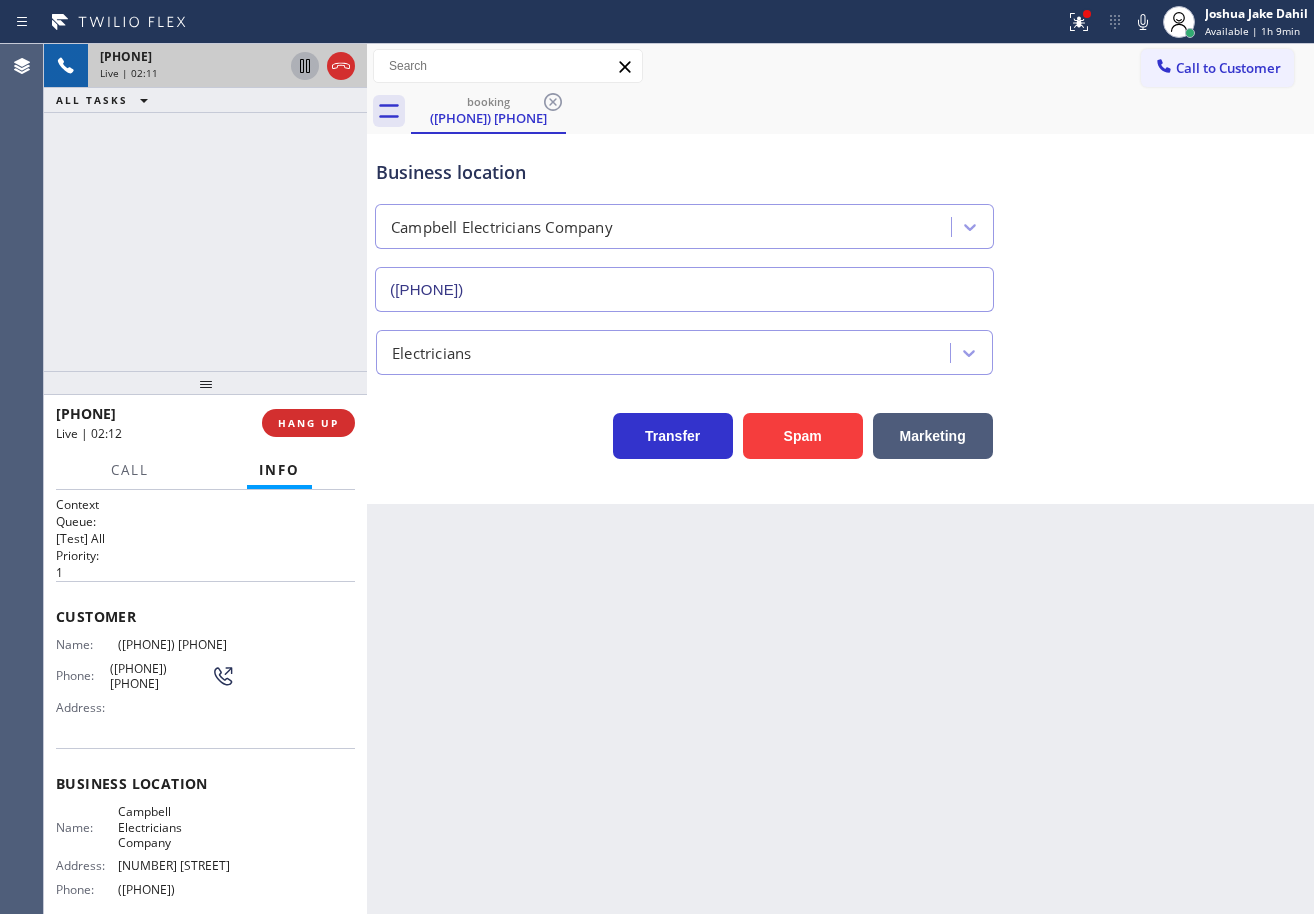 click 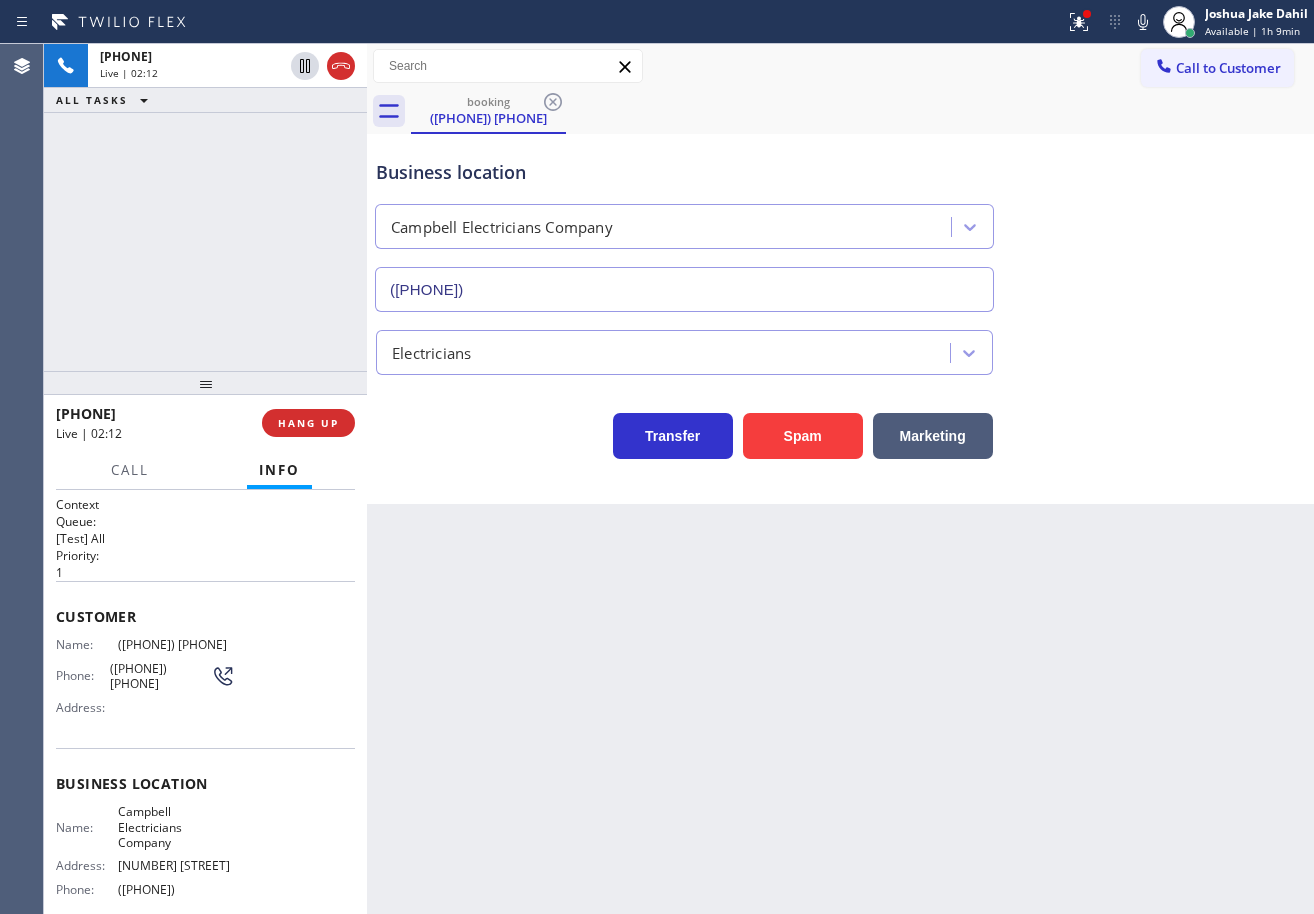 click on "+1[PHONE] Live | 02:12 ALL TASKS ALL TASKS ACTIVE TASKS TASKS IN WRAP UP" at bounding box center (205, 207) 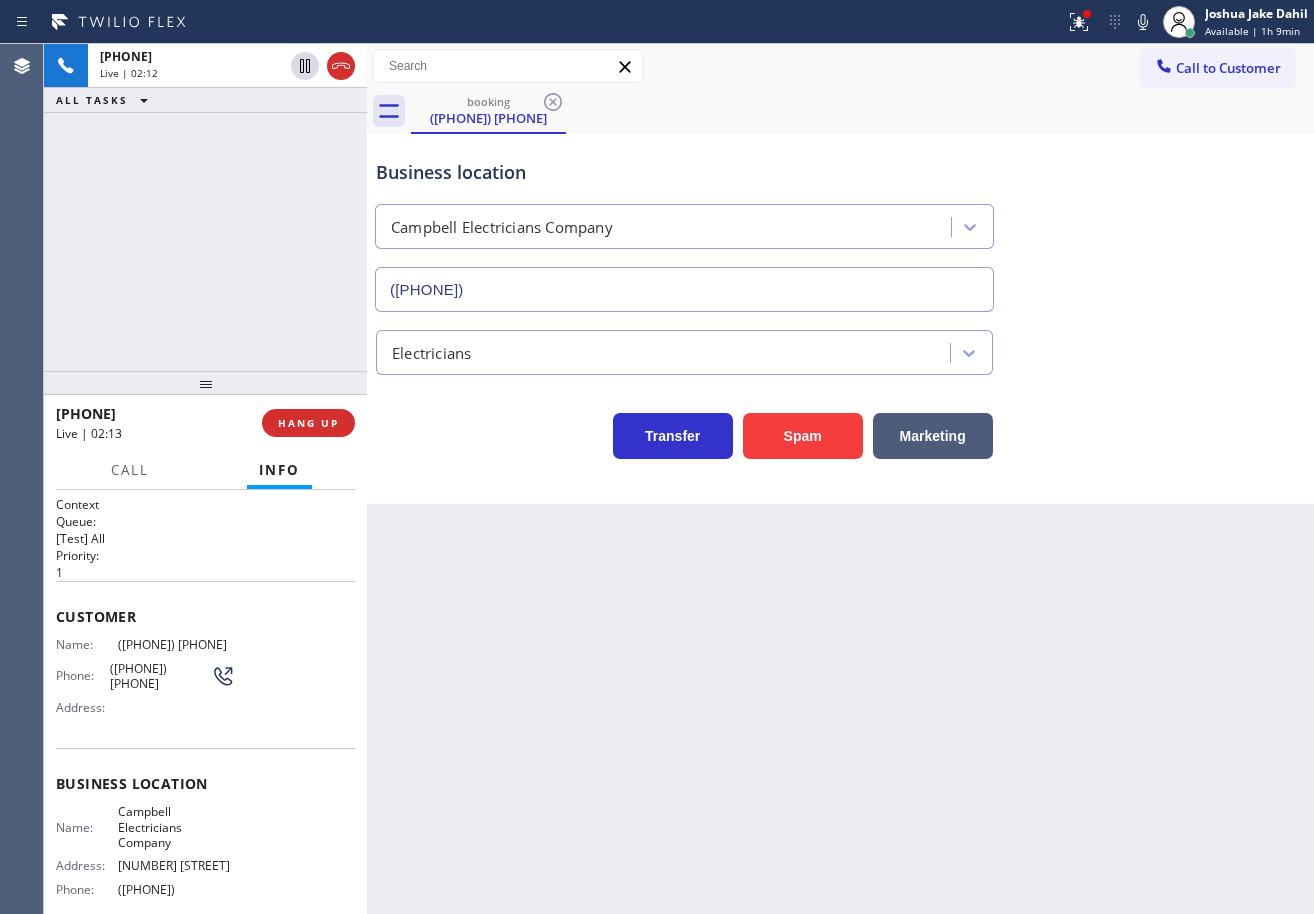 click 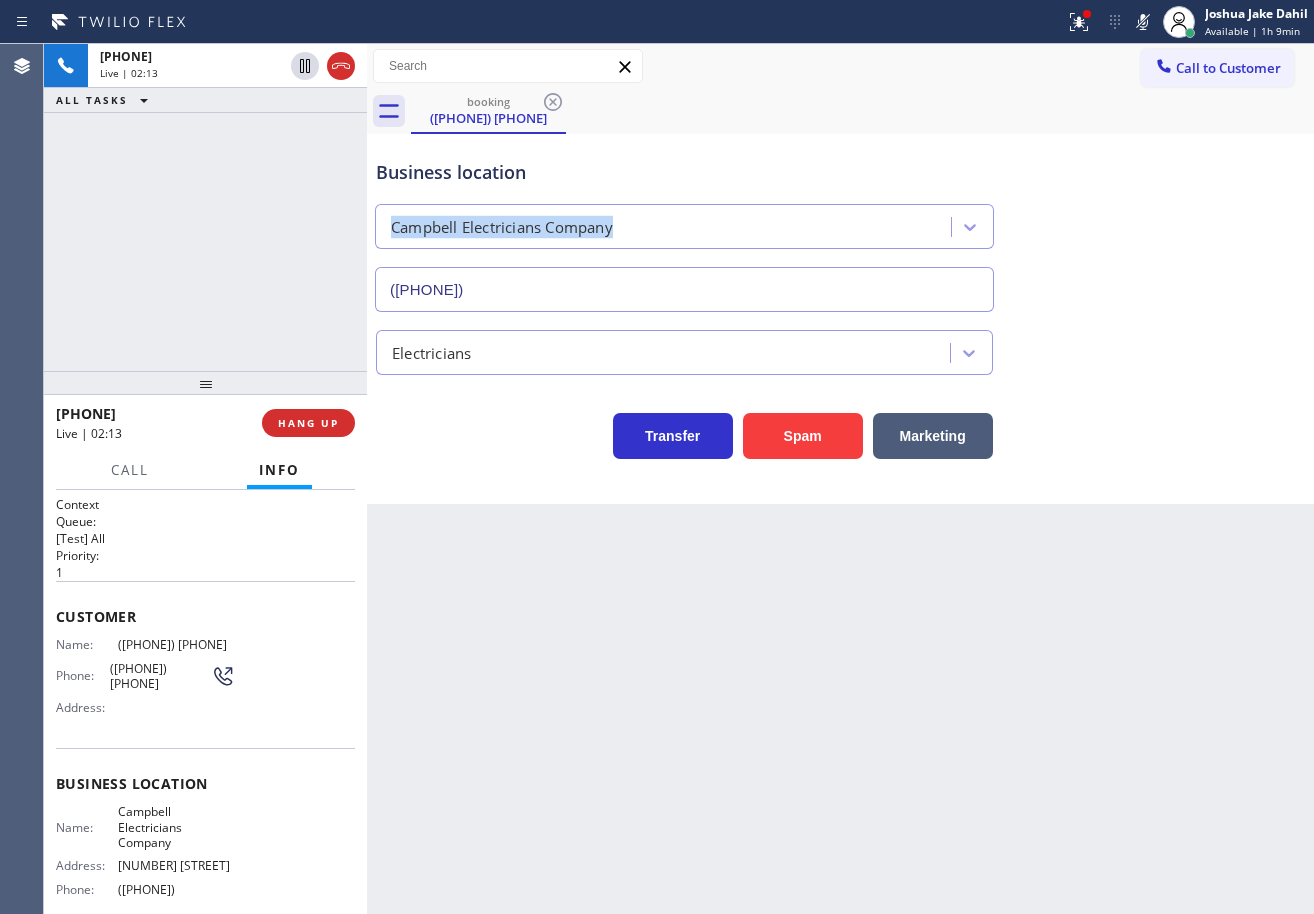 click on "Business location Campbell Electricians Company [PHONE]" at bounding box center [840, 221] 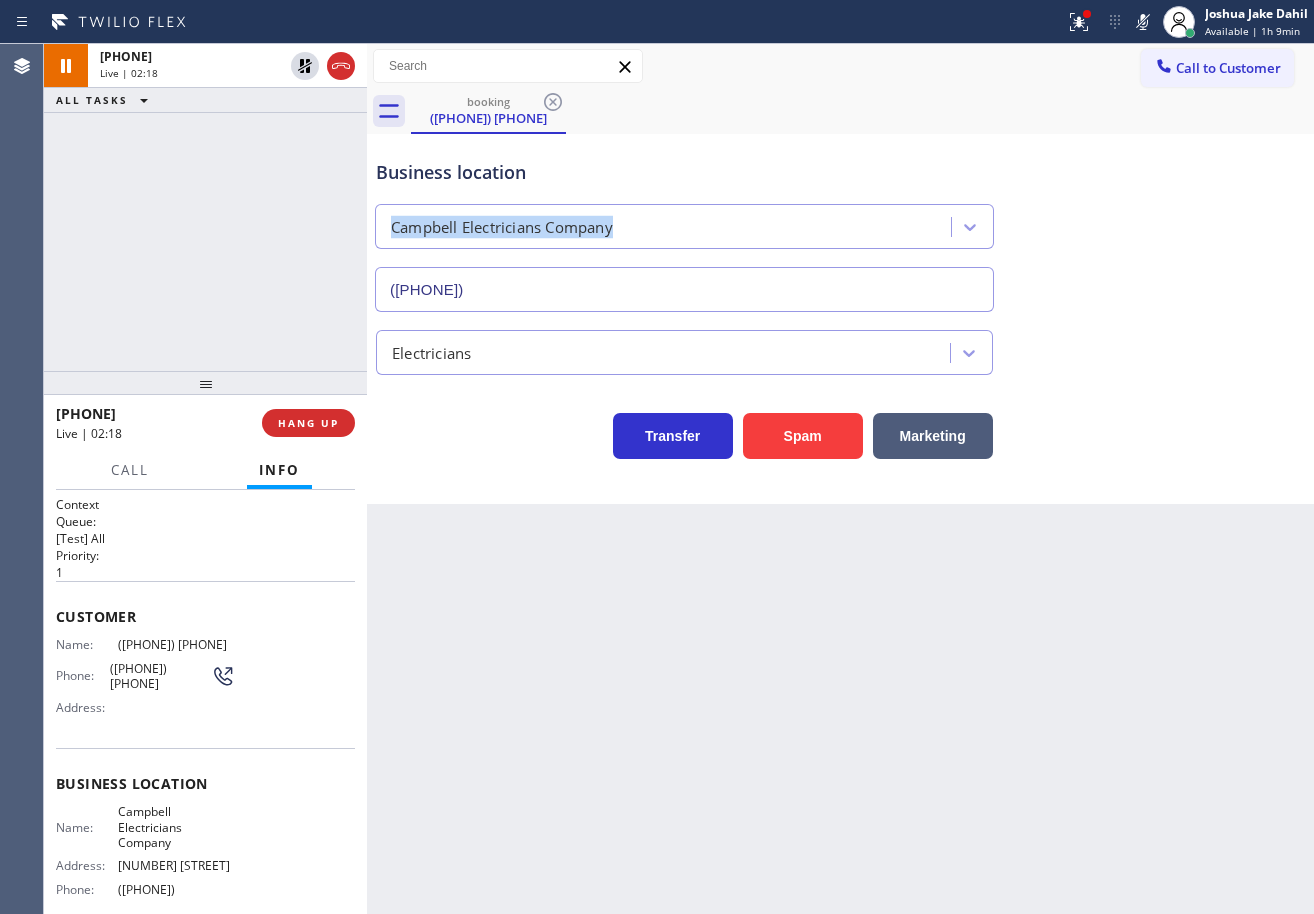 click on "+1[PHONE] Live | 02:18 ALL TASKS ALL TASKS ACTIVE TASKS TASKS IN WRAP UP" at bounding box center (205, 207) 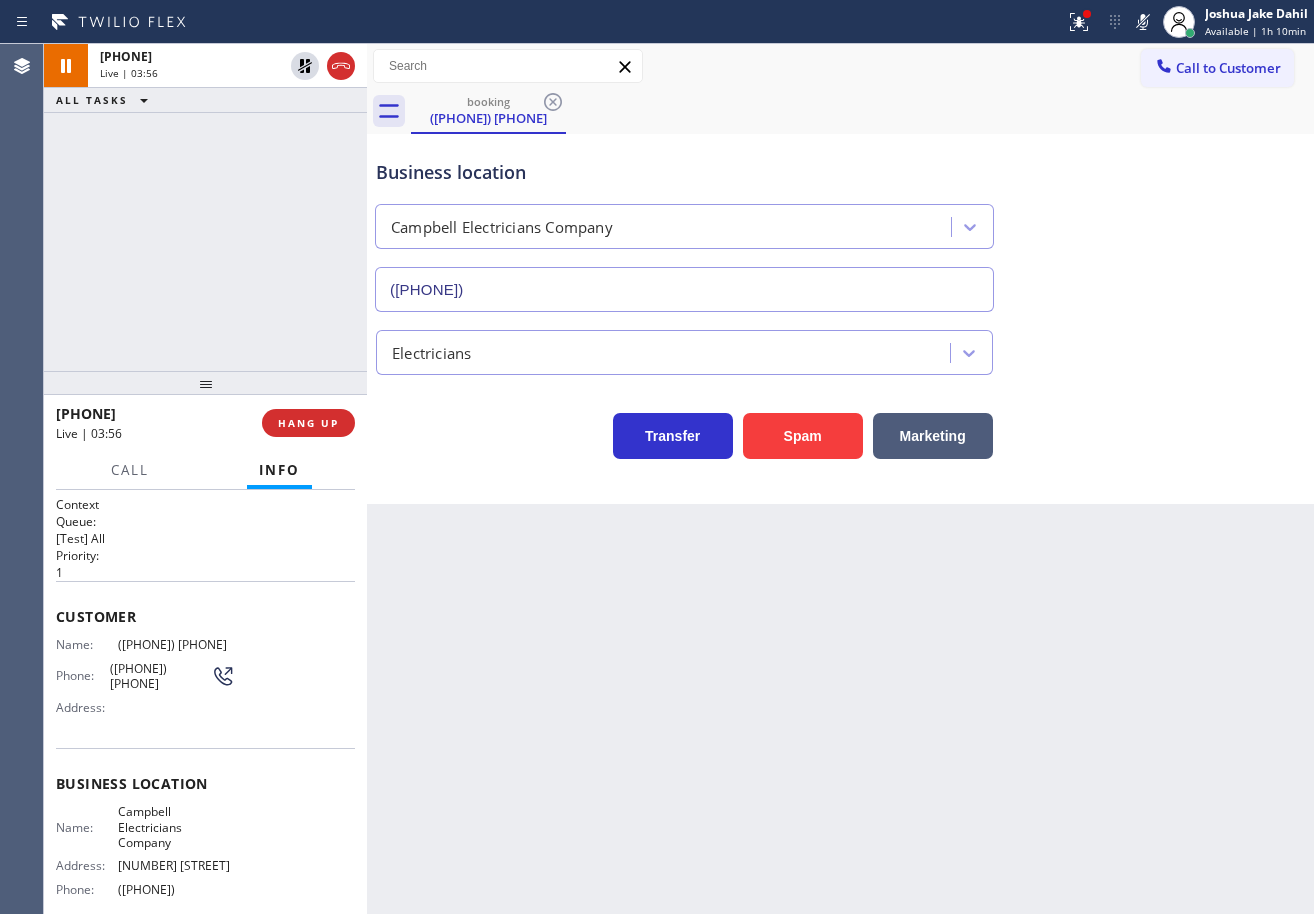 drag, startPoint x: 231, startPoint y: 120, endPoint x: 249, endPoint y: 99, distance: 27.658634 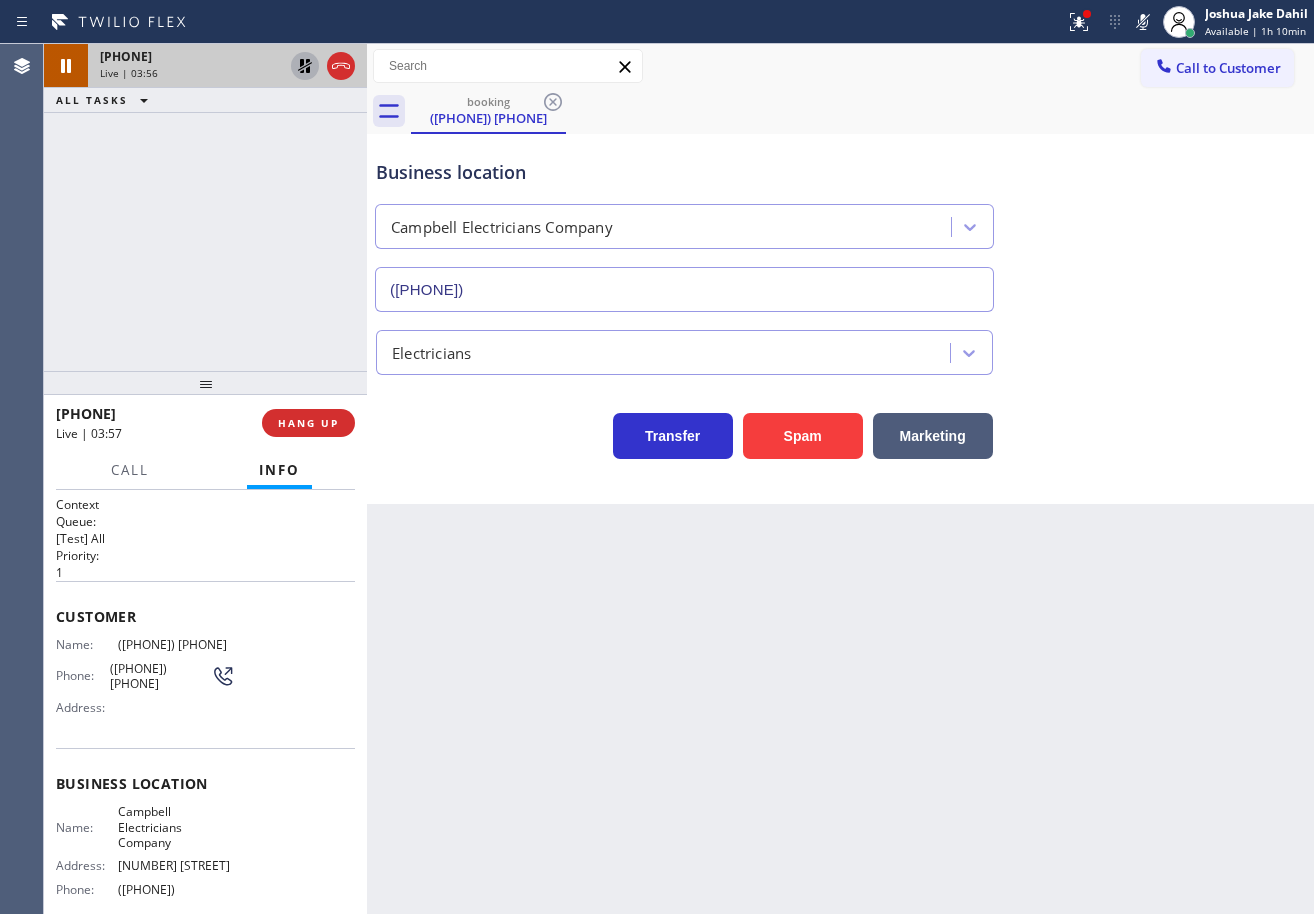 click 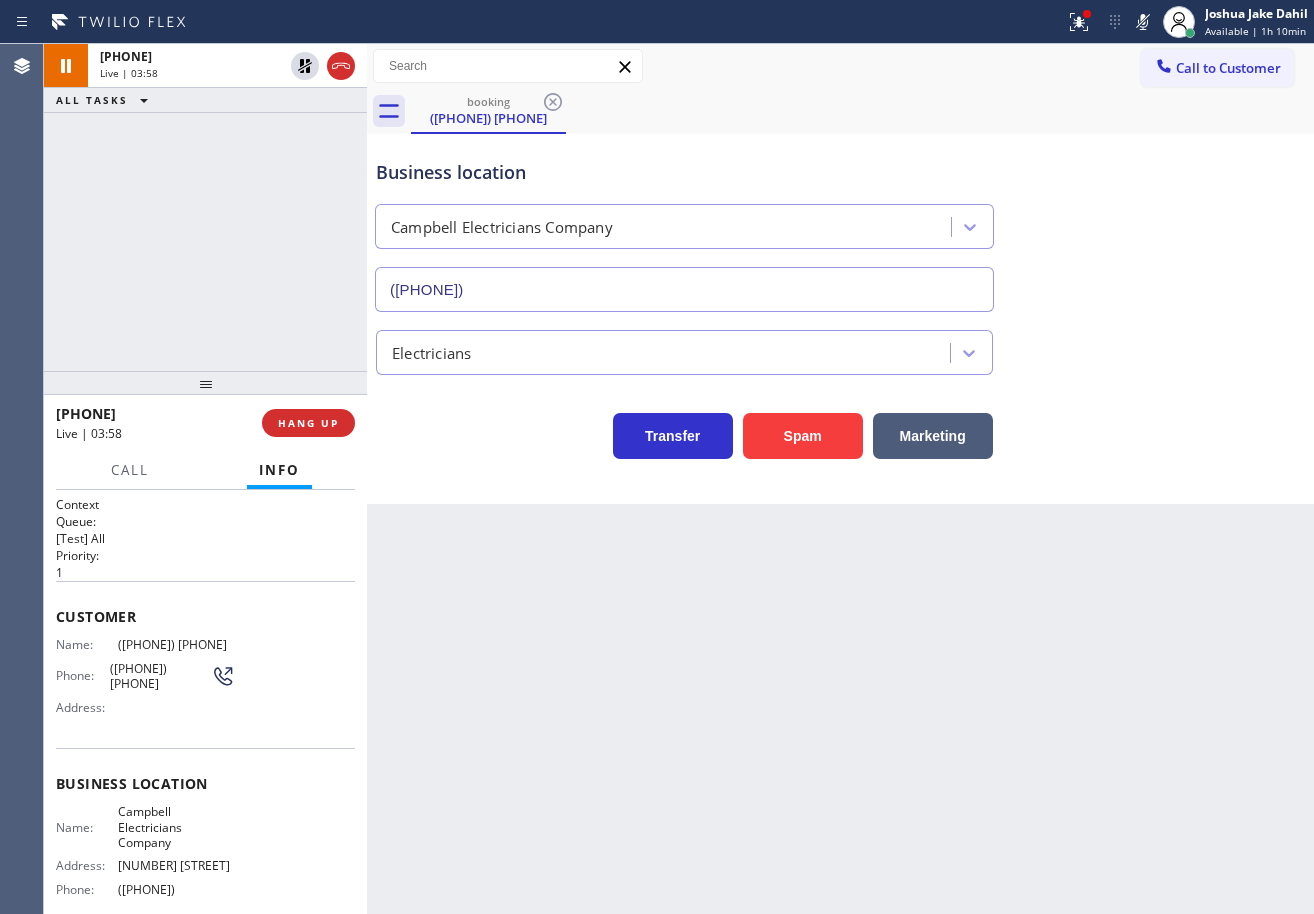 click 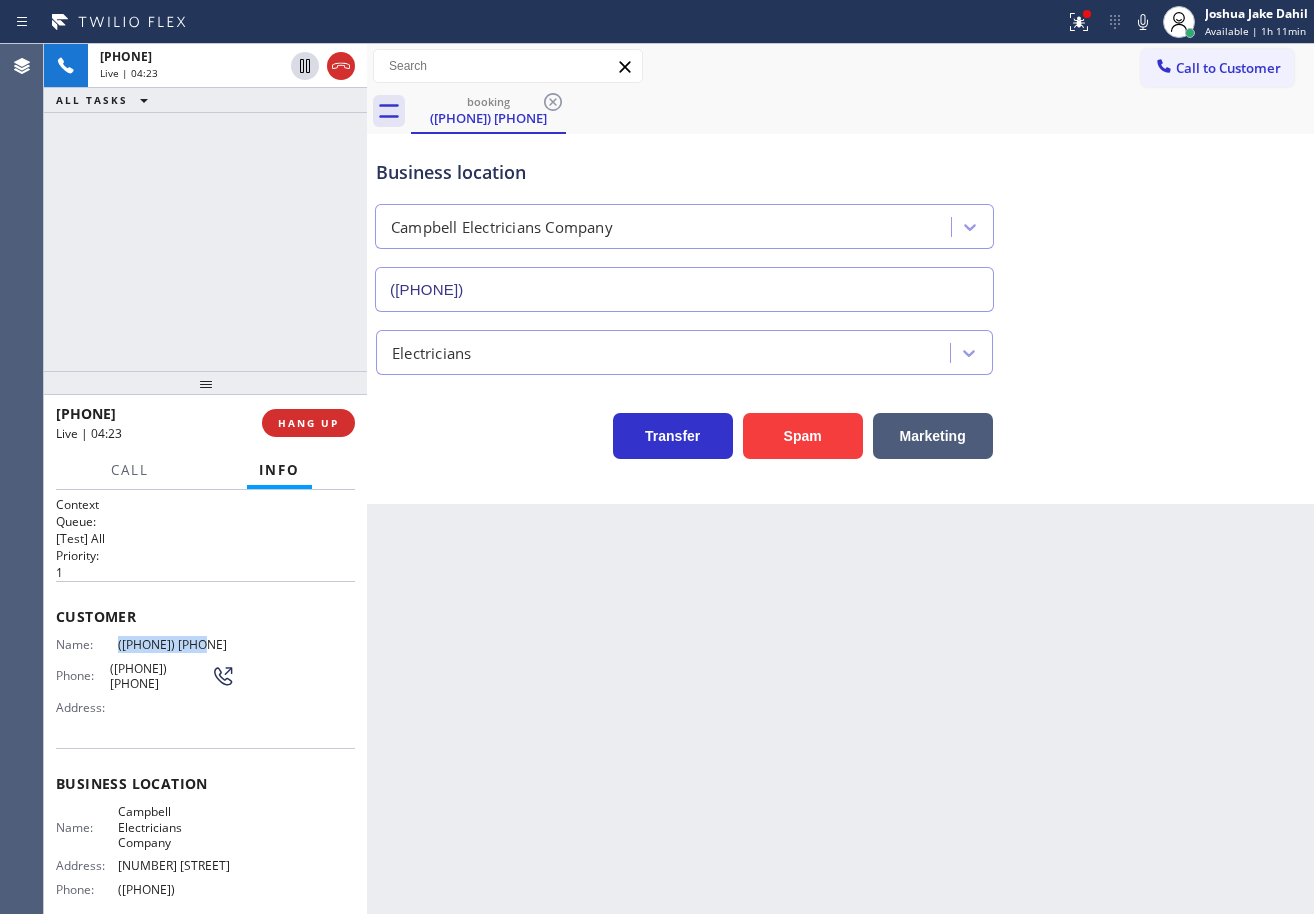 drag, startPoint x: 220, startPoint y: 645, endPoint x: 109, endPoint y: 645, distance: 111 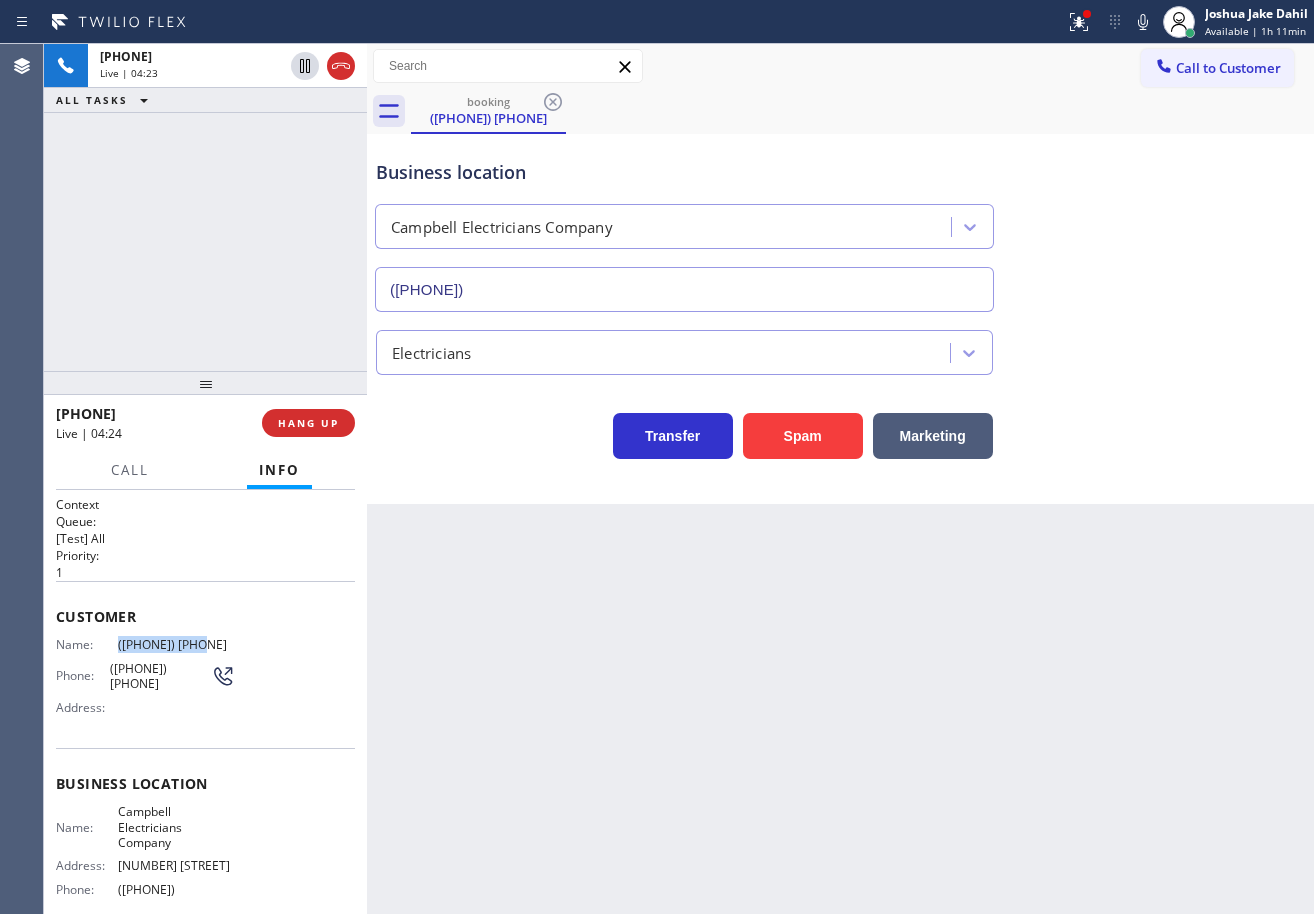copy on "([PHONE]) [PHONE]" 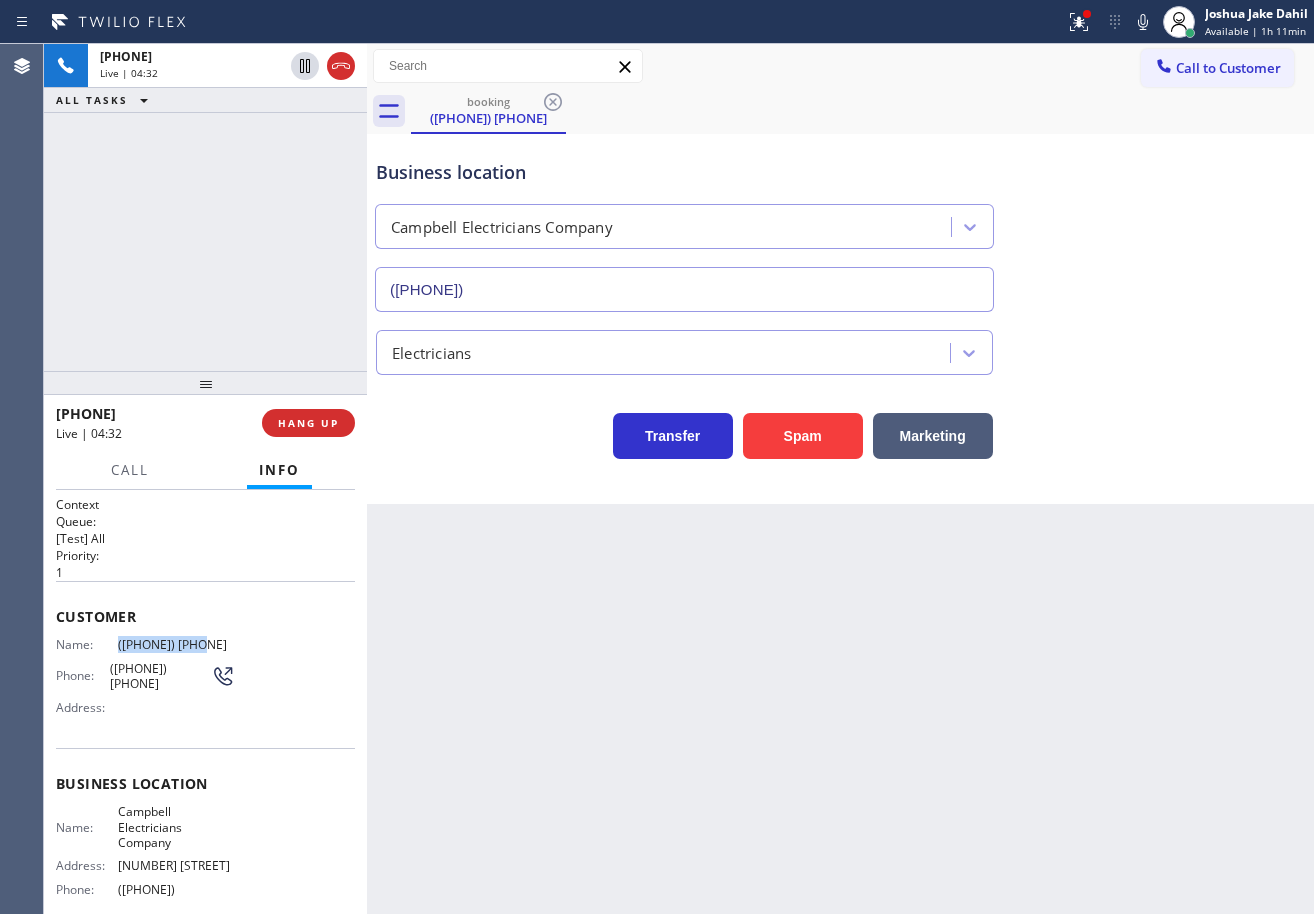 click on "[PHONE] Live | 04:32 ALL TASKS ALL TASKS ACTIVE TASKS TASKS IN WRAP UP" at bounding box center [205, 207] 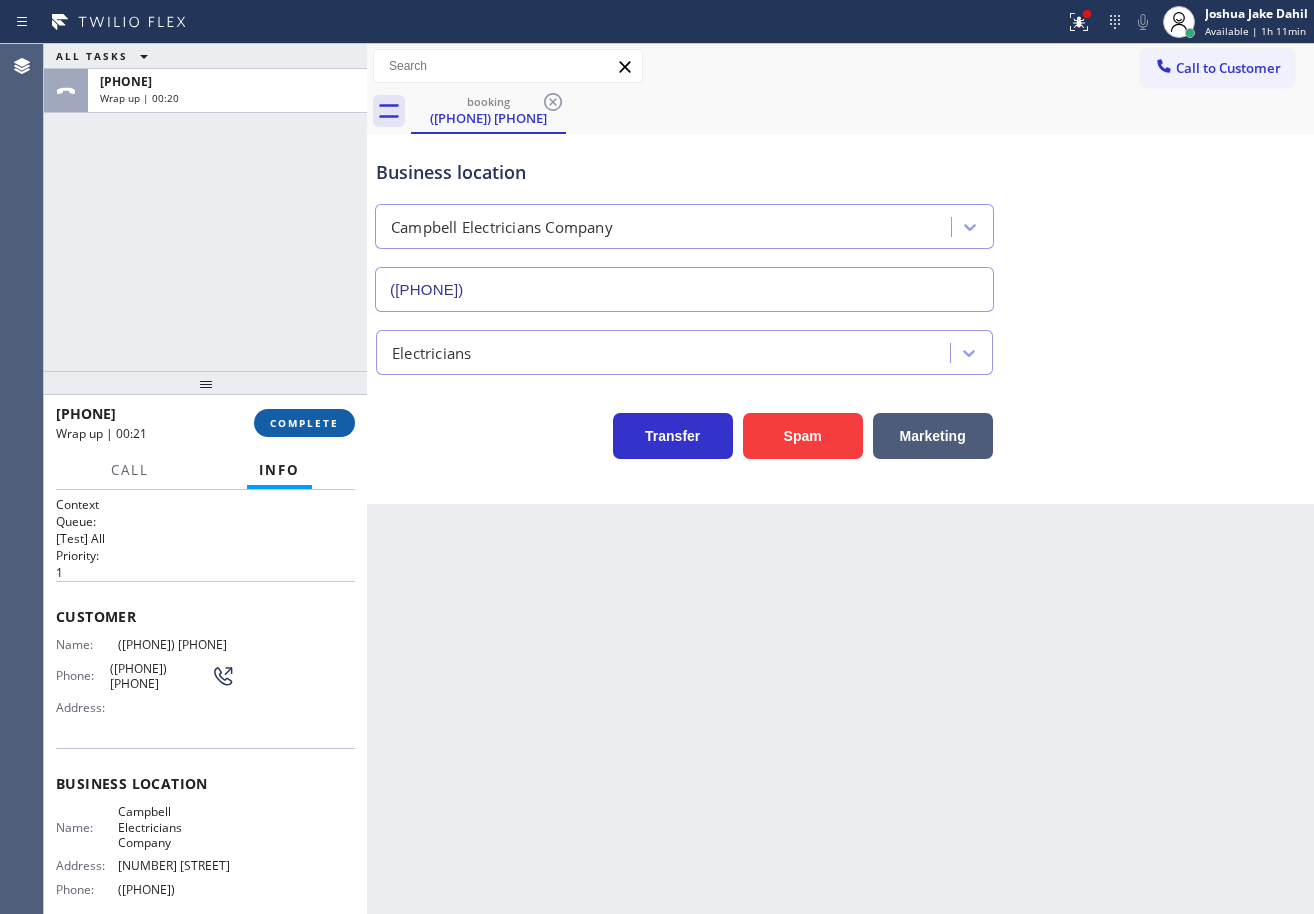 click on "COMPLETE" at bounding box center [304, 423] 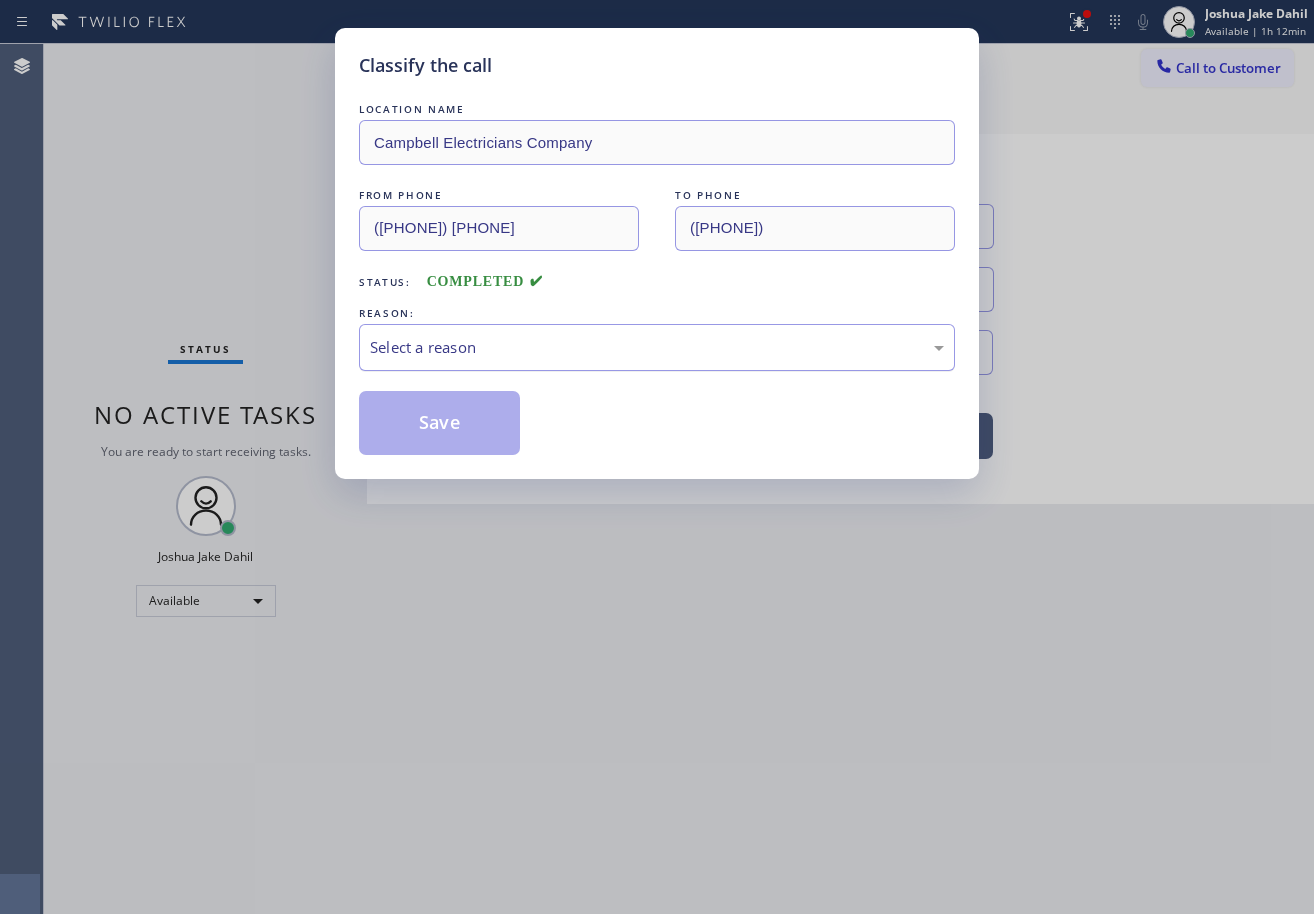 click on "Select a reason" at bounding box center [657, 347] 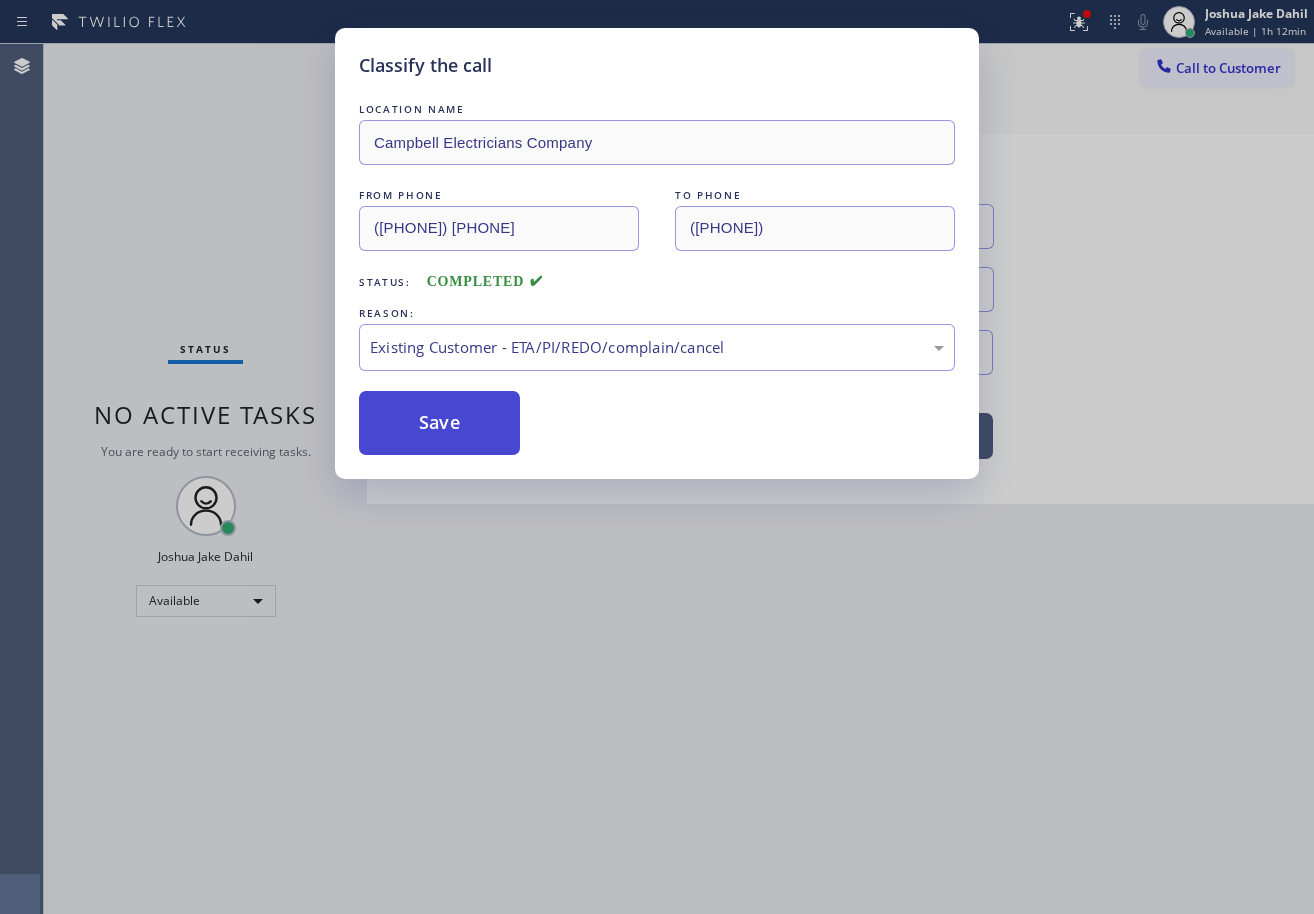 click on "Save" at bounding box center (439, 423) 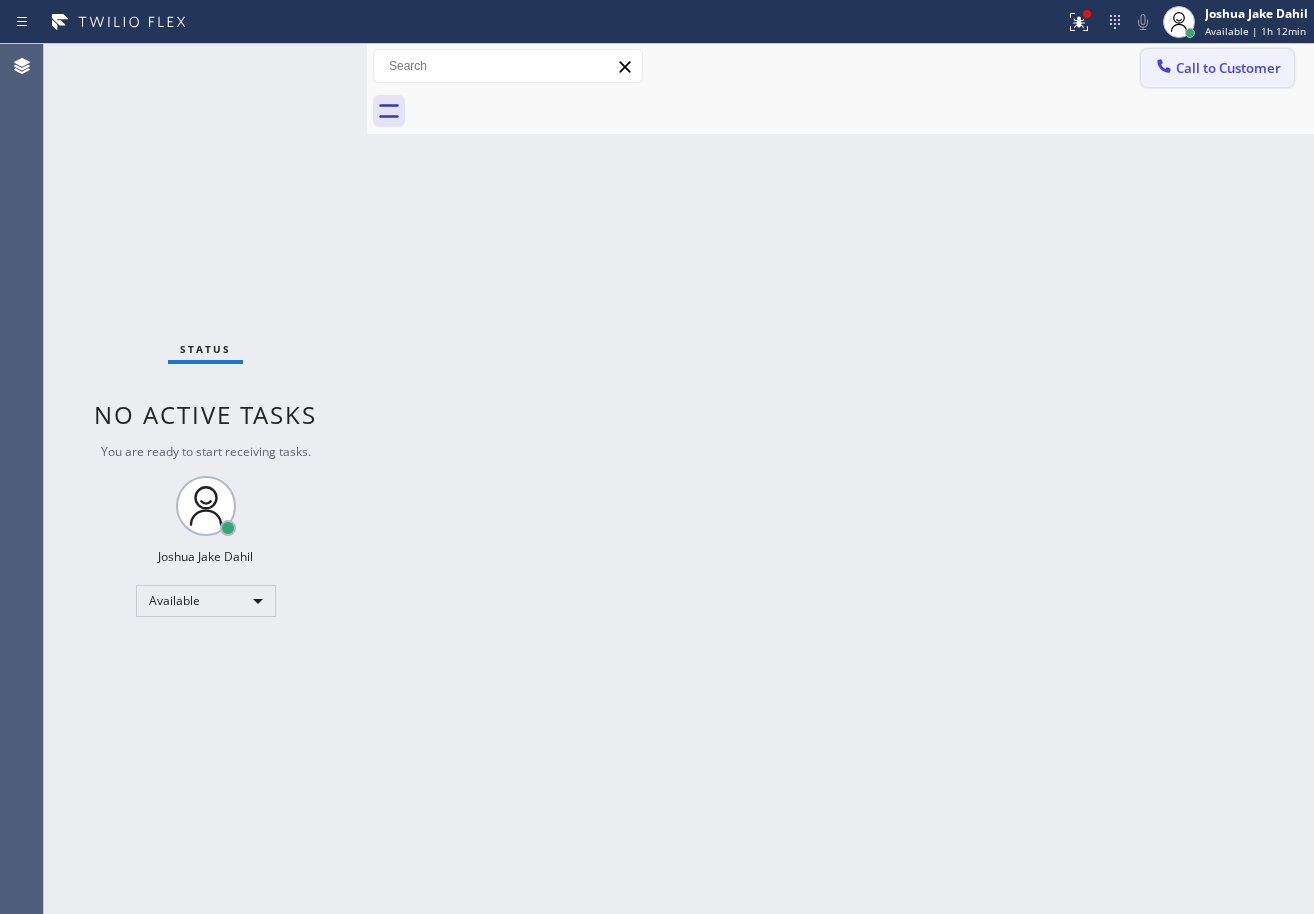 click on "Call to Customer" at bounding box center [1228, 68] 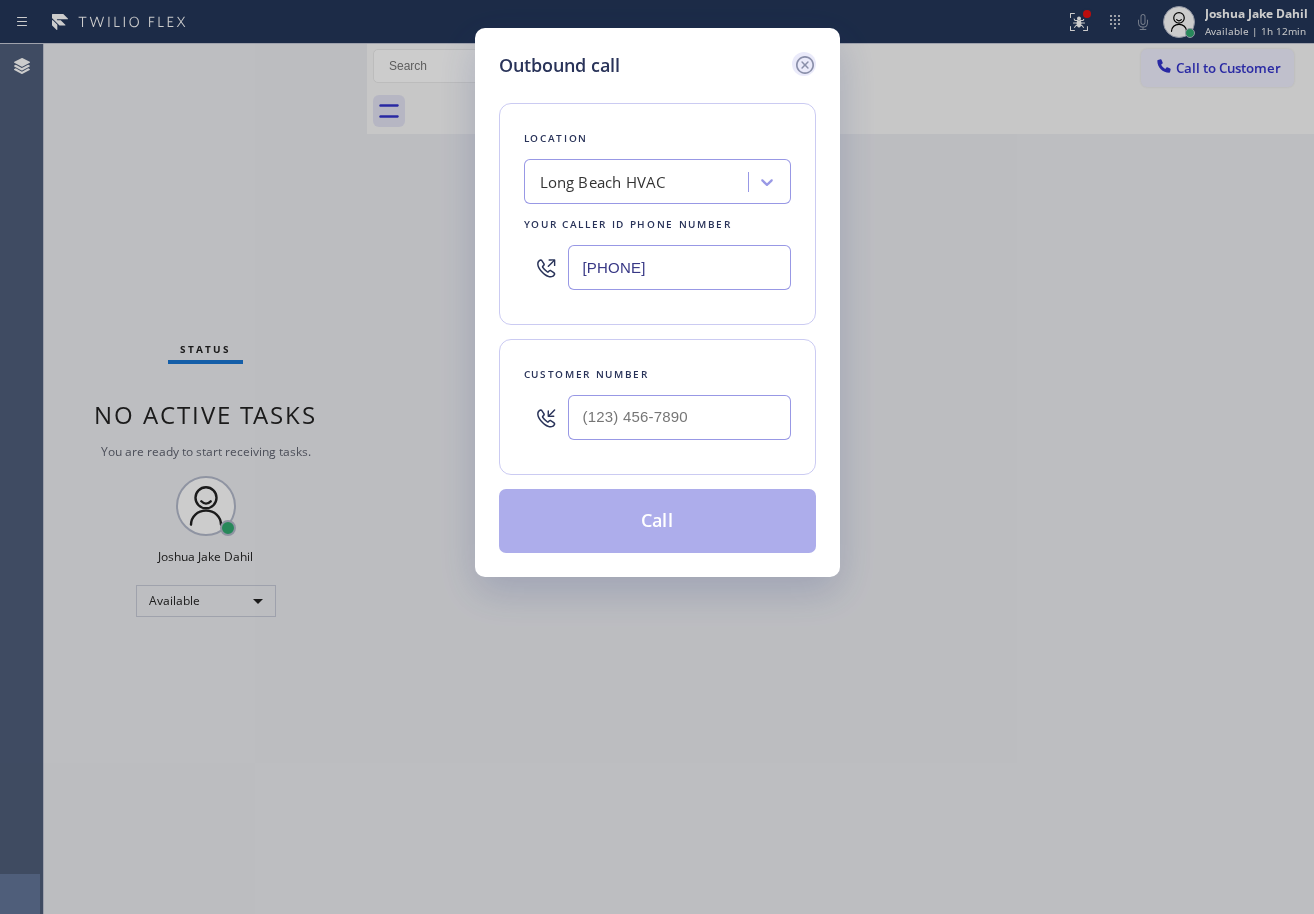 click 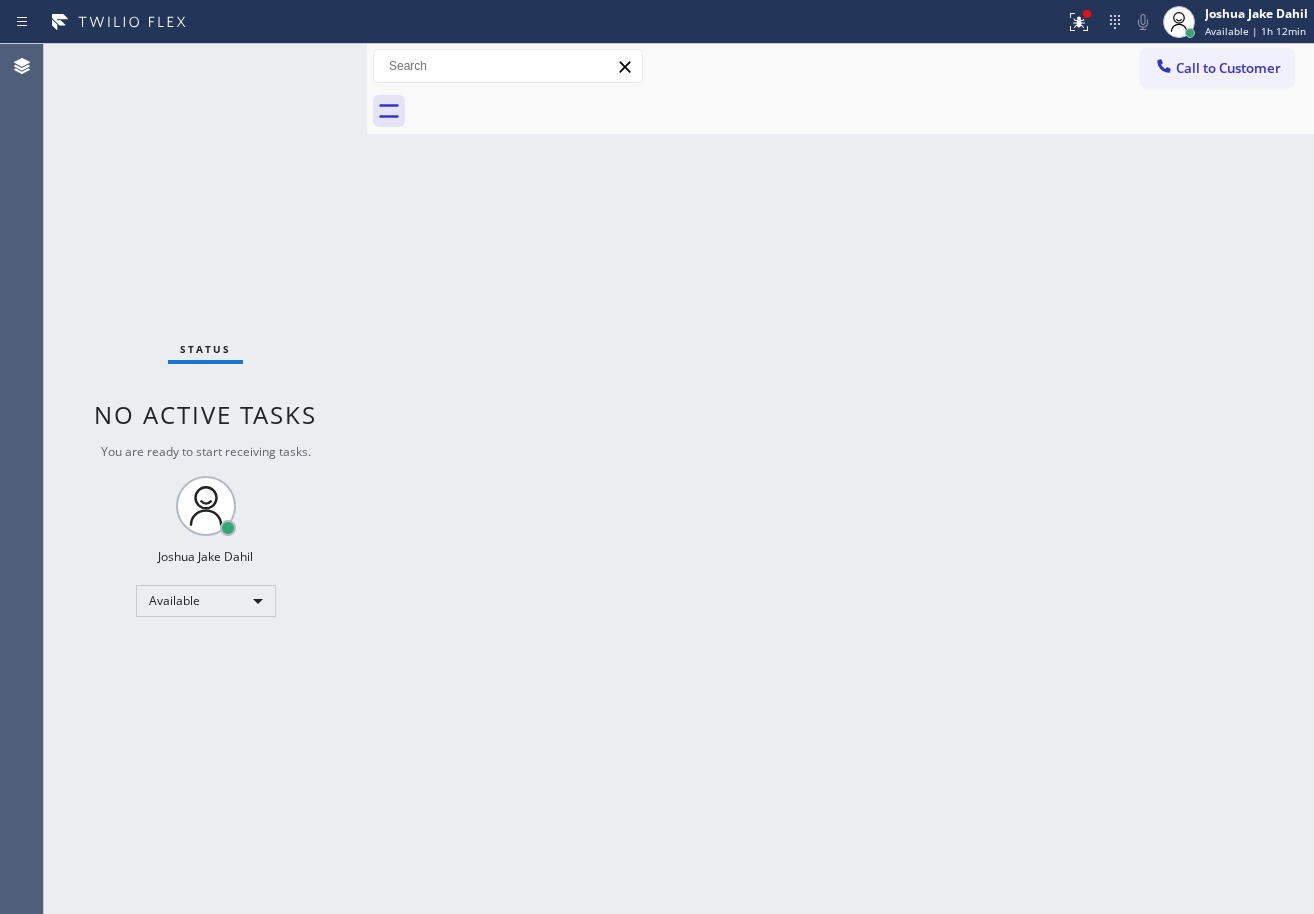 click on "Back to Dashboard Change Sender ID Customers Technicians Select a contact Outbound call Technician Search Technician Your caller id phone number Your caller id phone number Call Technician info Name   Phone none Address none Change Sender ID HVAC [PHONE] 5 Star Appliance [PHONE] Appliance Repair [PHONE] Plumbing [PHONE] Air Duct Cleaning [PHONE]  Electricians [PHONE] Cancel Change Check personal SMS Reset Change No tabs Call to Customer Outbound call Location Search location Your caller id phone number ([PHONE]) [PHONE] Customer number Call Outbound call Technician Search Technician Your caller id phone number Your caller id phone number Call" at bounding box center [840, 479] 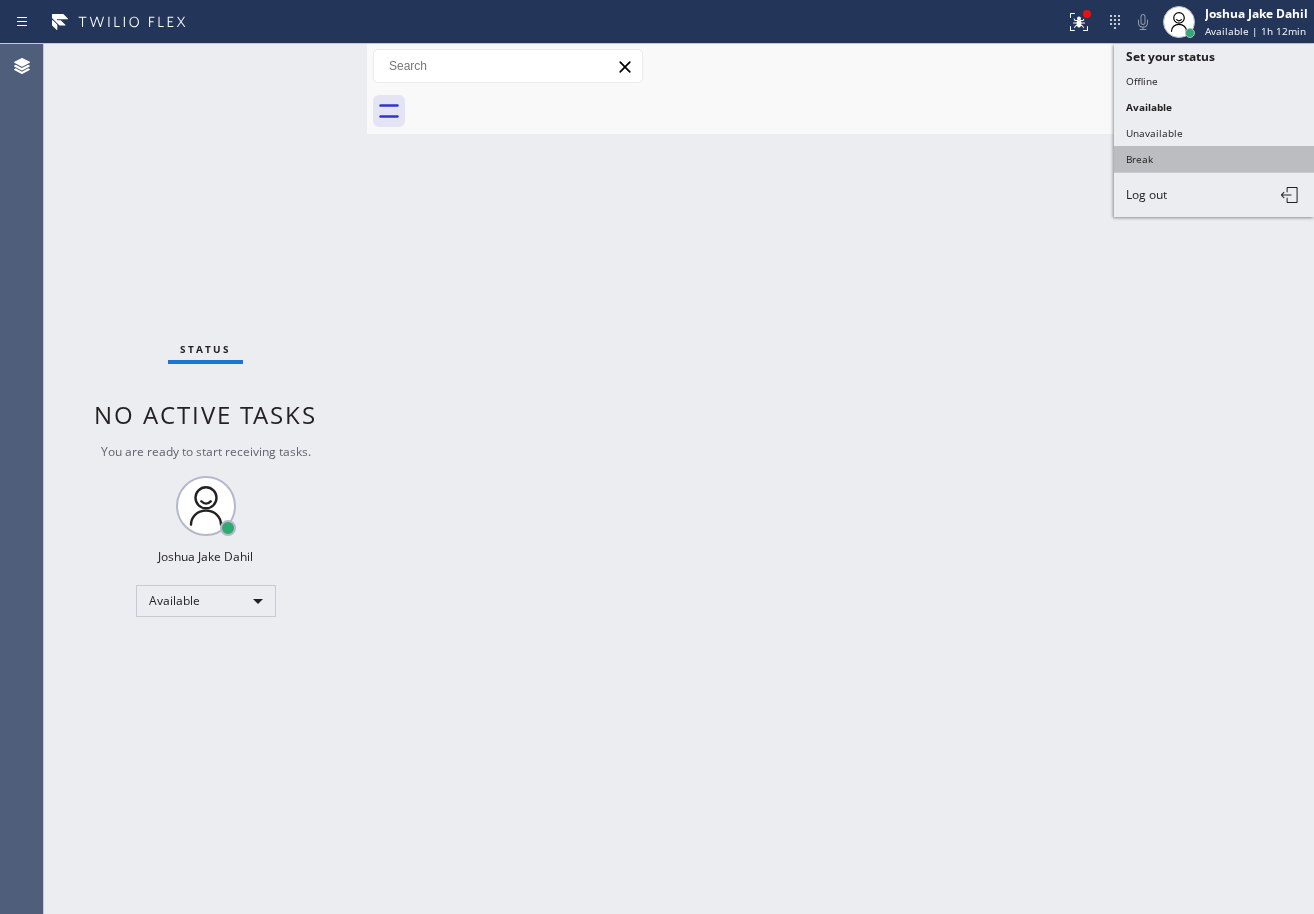 click on "Break" at bounding box center [1214, 159] 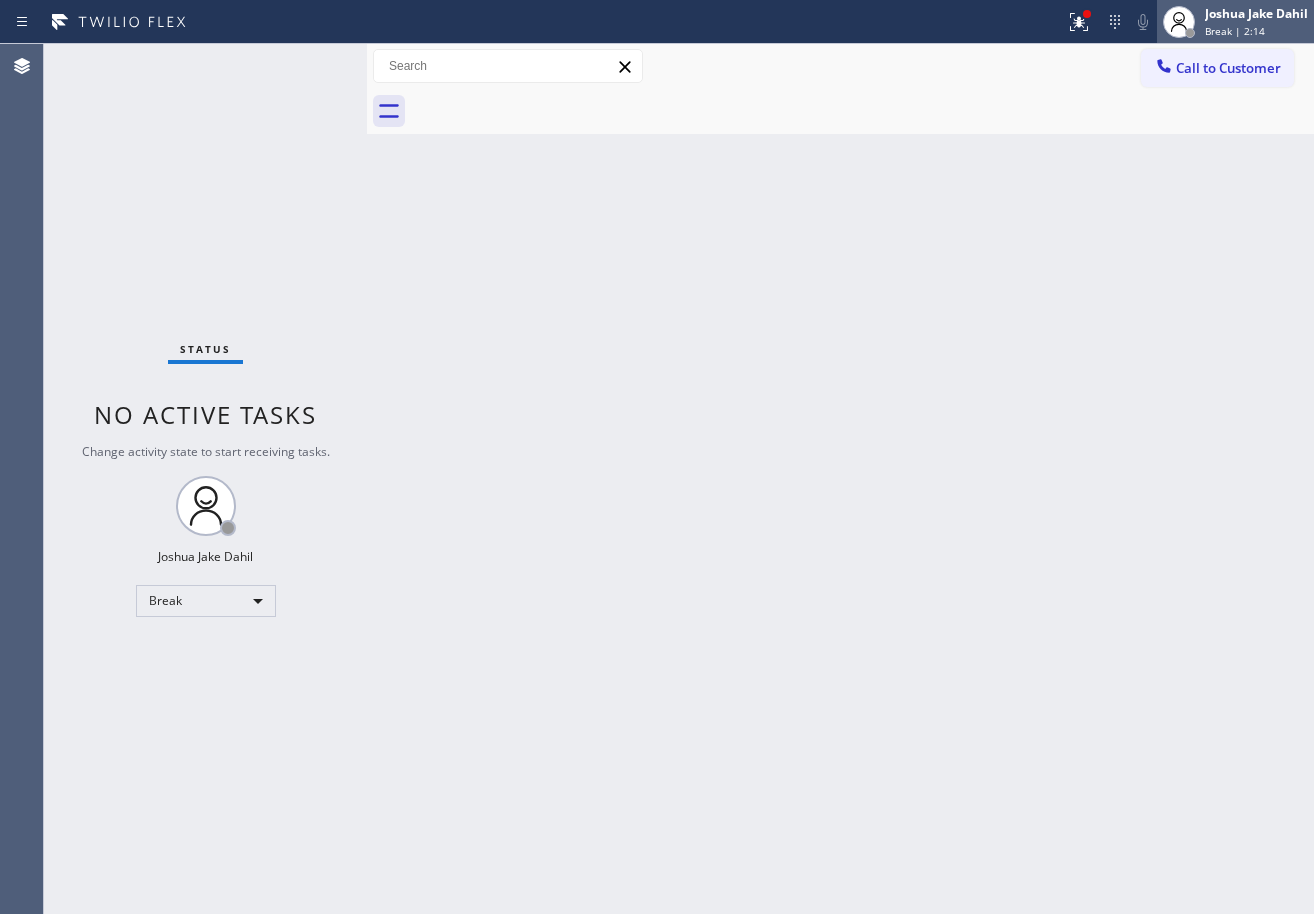 click on "Joshua Jake Dahil" at bounding box center [1256, 13] 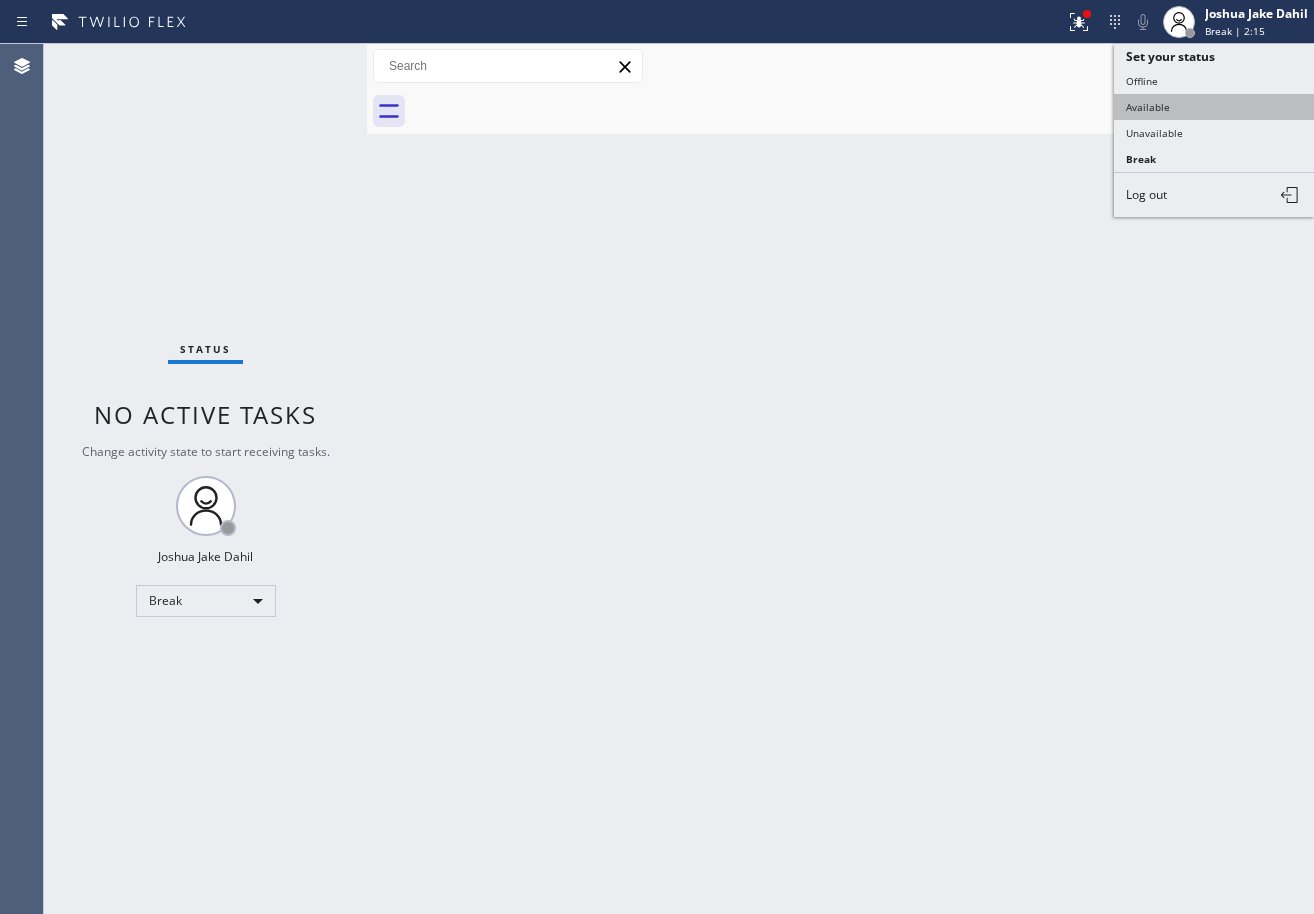 click on "Available" at bounding box center [1214, 107] 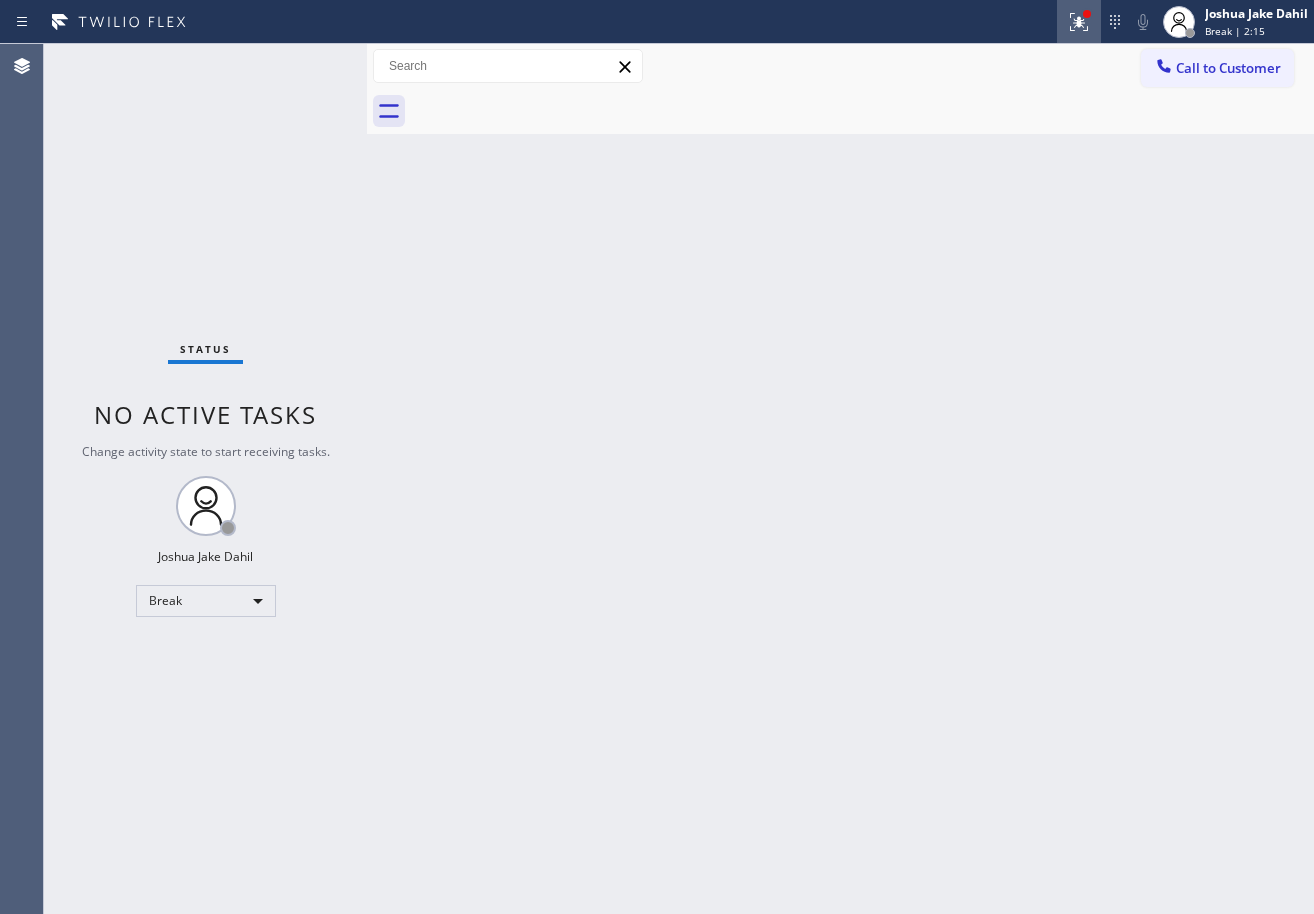 click 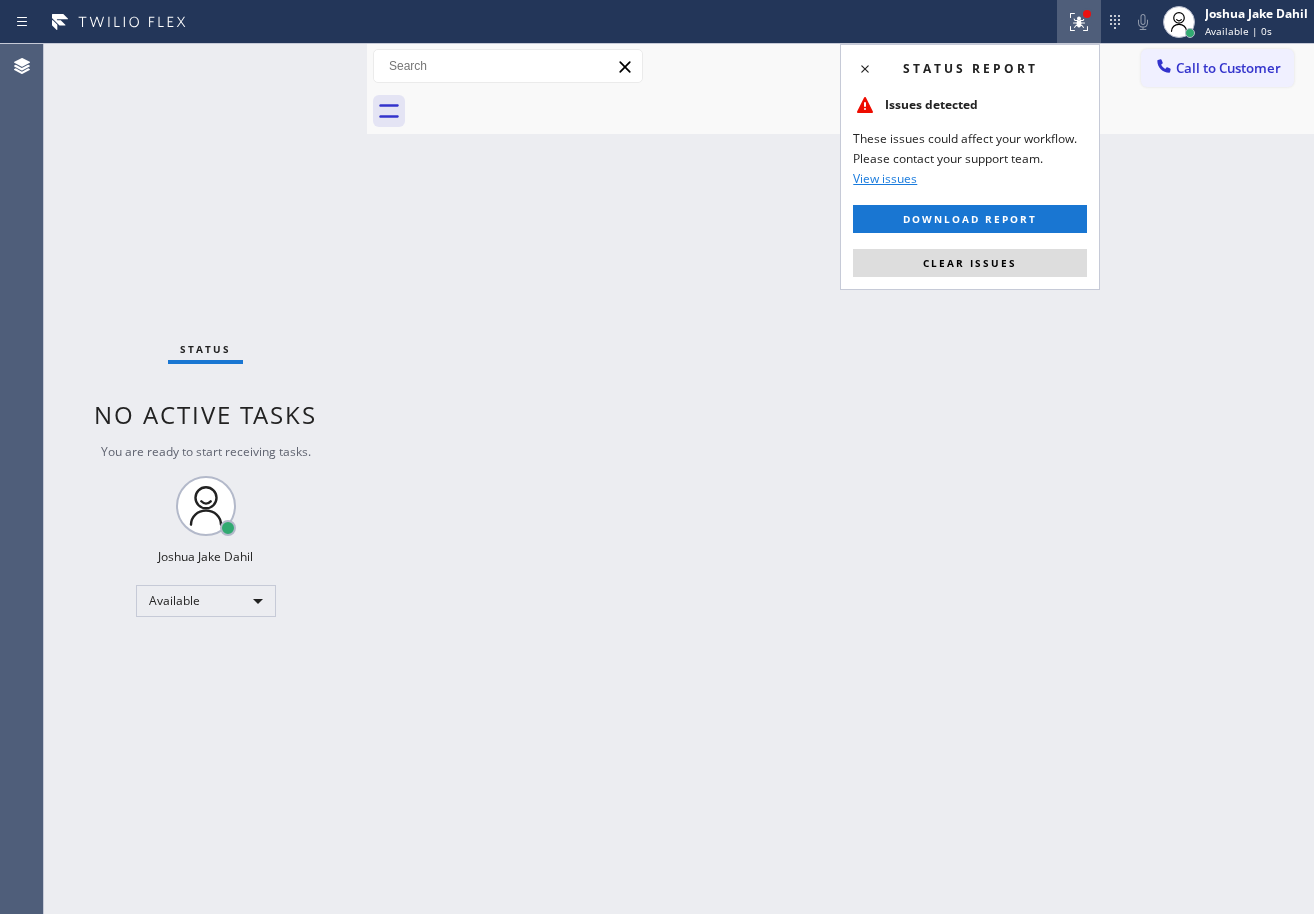 click on "Clear issues" at bounding box center (970, 263) 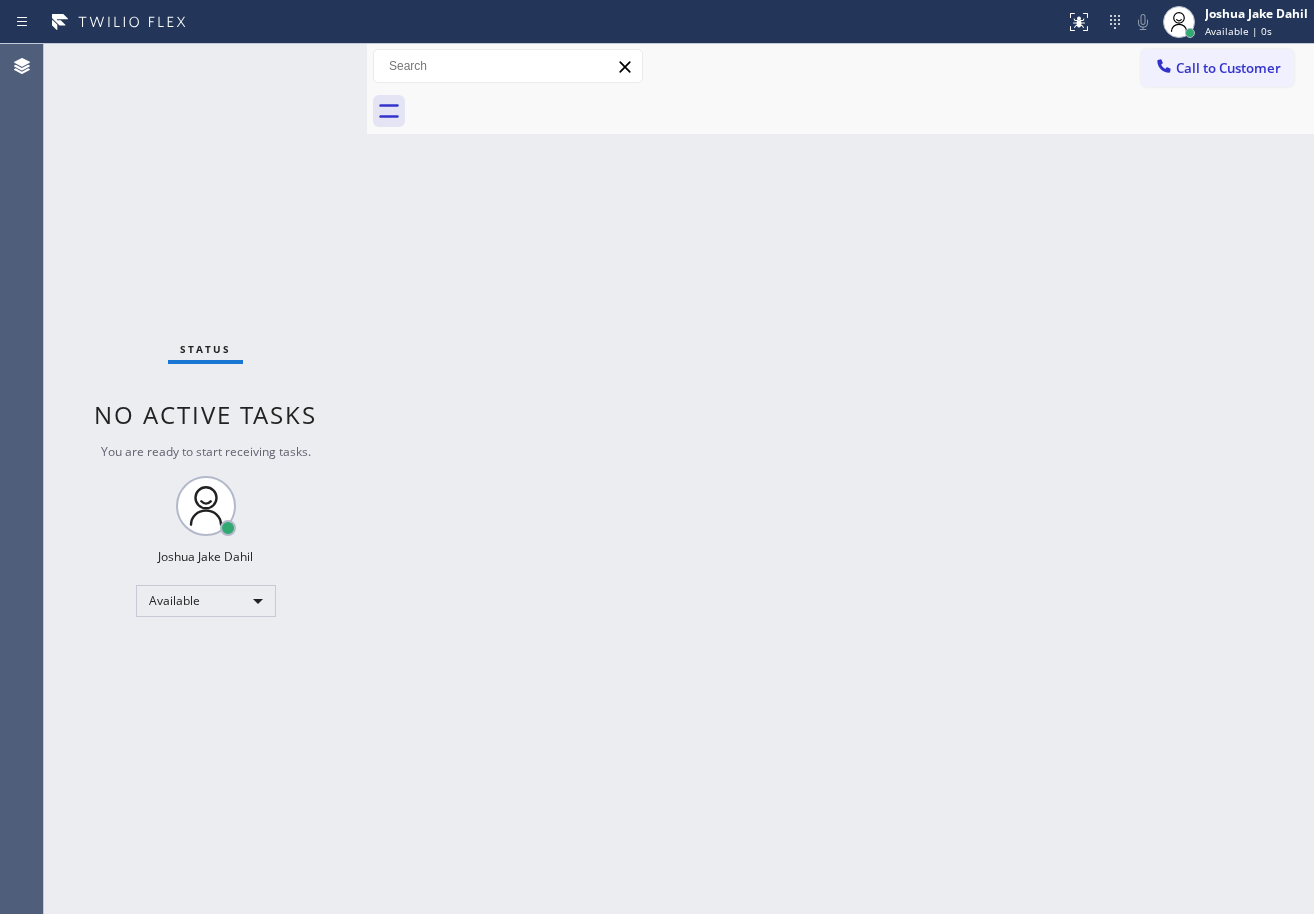 click on "Back to Dashboard Change Sender ID Customers Technicians Select a contact Outbound call Technician Search Technician Your caller id phone number Your caller id phone number Call Technician info Name   Phone none Address none Change Sender ID HVAC [PHONE] 5 Star Appliance [PHONE] Appliance Repair [PHONE] Plumbing [PHONE] Air Duct Cleaning [PHONE]  Electricians [PHONE] Cancel Change Check personal SMS Reset Change No tabs Call to Customer Outbound call Location Long Beach HVAC Your caller id phone number ([PHONE]) Customer number Call Outbound call Technician Search Technician Your caller id phone number Your caller id phone number Call" at bounding box center [840, 479] 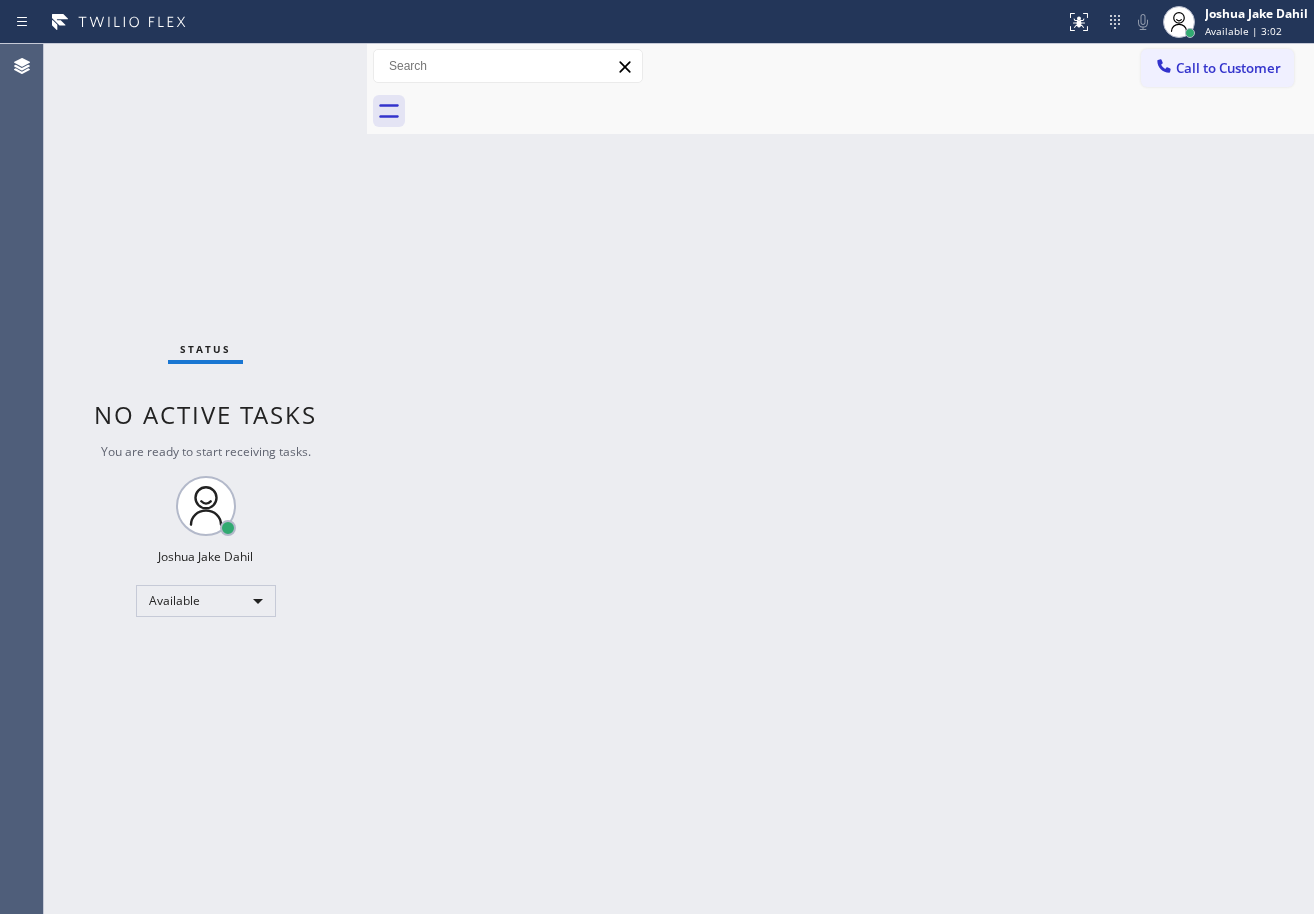 click on "Status report No issues detected If you experience an issue, please download the report and send it to your support team. Download report [FIRST] [LAST] Available | 3:02 Set your status Offline Available Unavailable Break Log out" at bounding box center [657, 22] 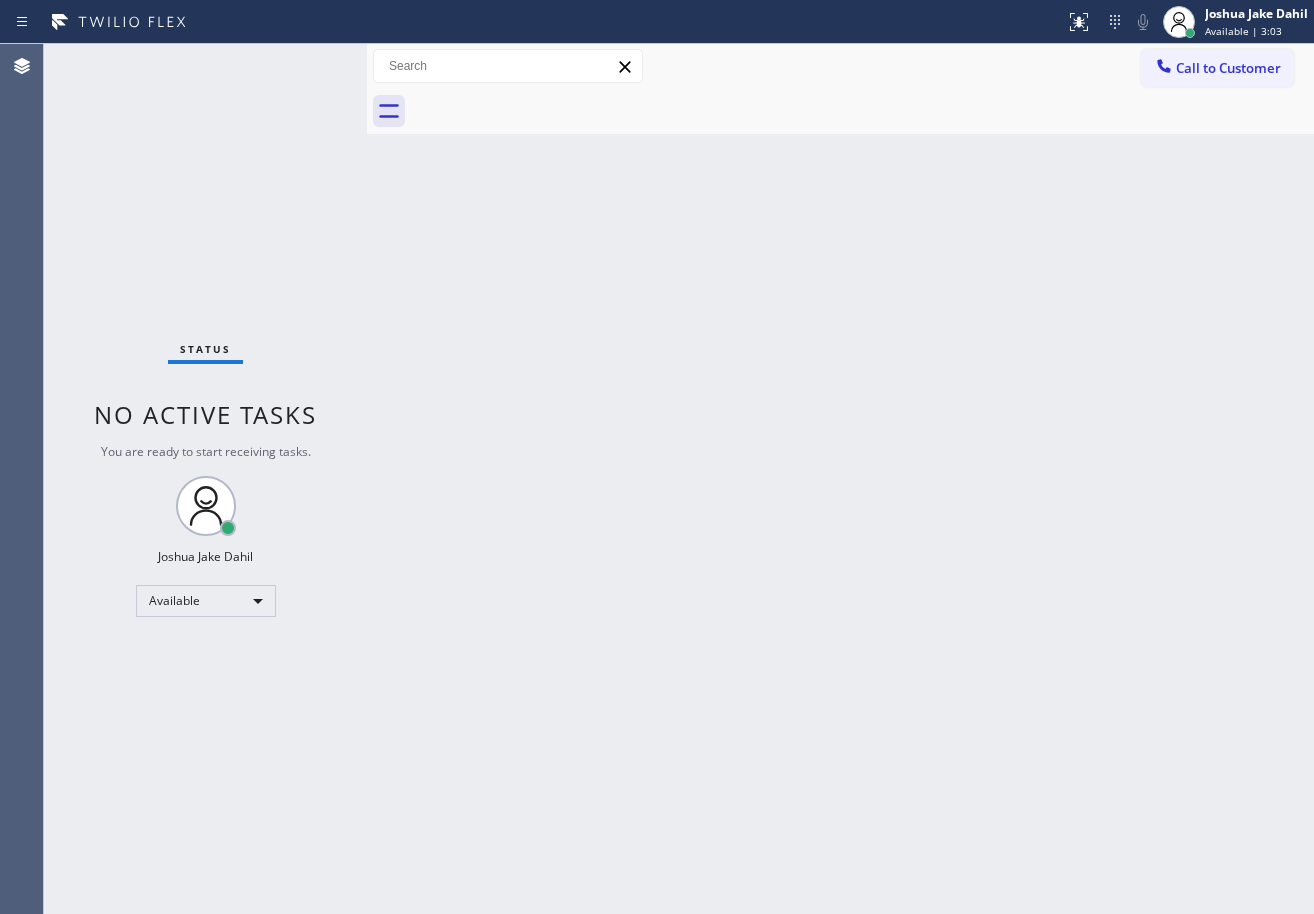 click on "Status   No active tasks     You are ready to start receiving tasks.   [FIRST] [LAST] Available" at bounding box center (205, 479) 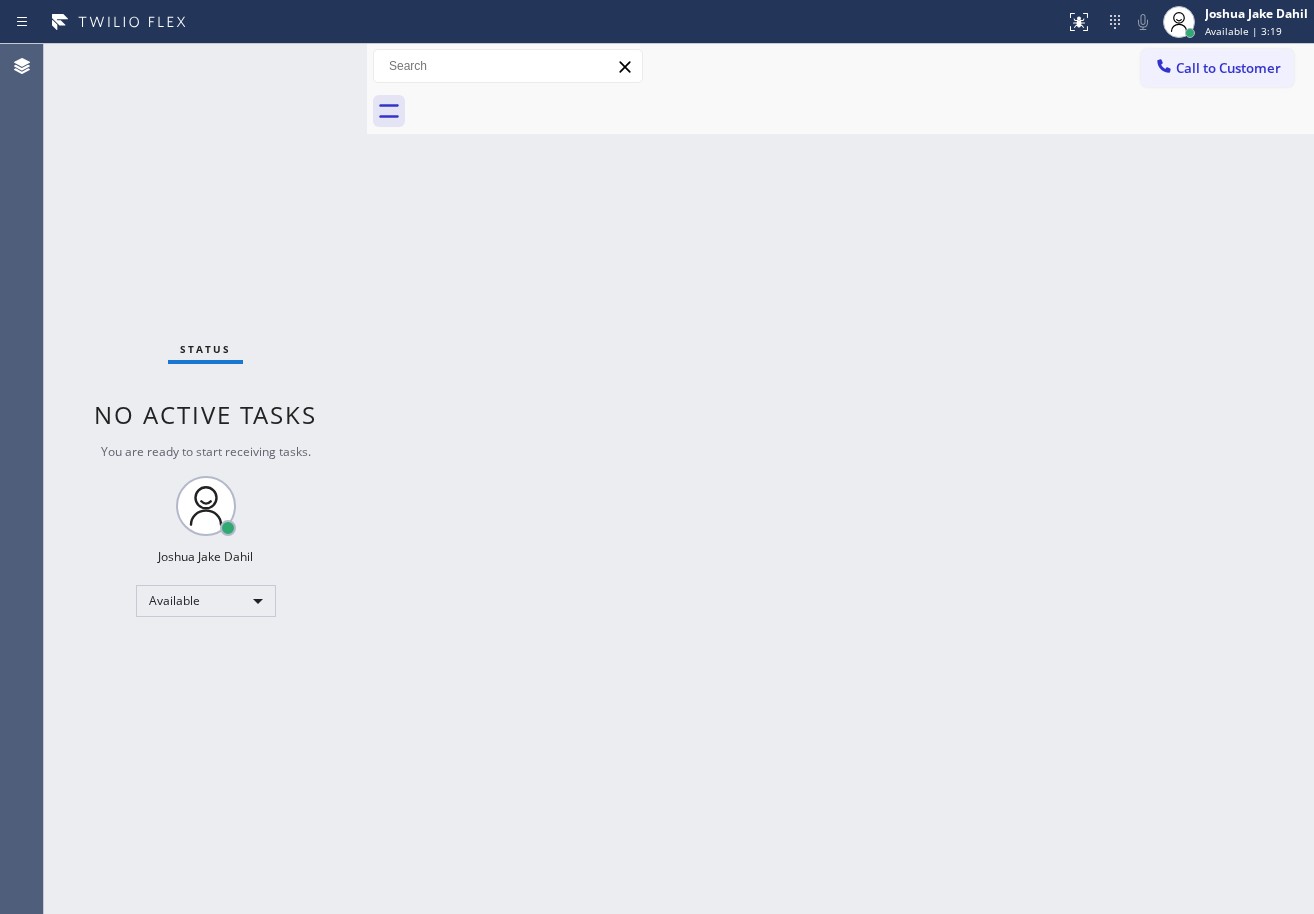 click on "Back to Dashboard Change Sender ID Customers Technicians Select a contact Outbound call Technician Search Technician Your caller id phone number Your caller id phone number Call Technician info Name   Phone none Address none Change Sender ID HVAC [PHONE] 5 Star Appliance [PHONE] Appliance Repair [PHONE] Plumbing [PHONE] Air Duct Cleaning [PHONE]  Electricians [PHONE] Cancel Change Check personal SMS Reset Change No tabs Call to Customer Outbound call Location Long Beach HVAC Your caller id phone number ([PHONE]) Customer number Call Outbound call Technician Search Technician Your caller id phone number Your caller id phone number Call" at bounding box center (840, 479) 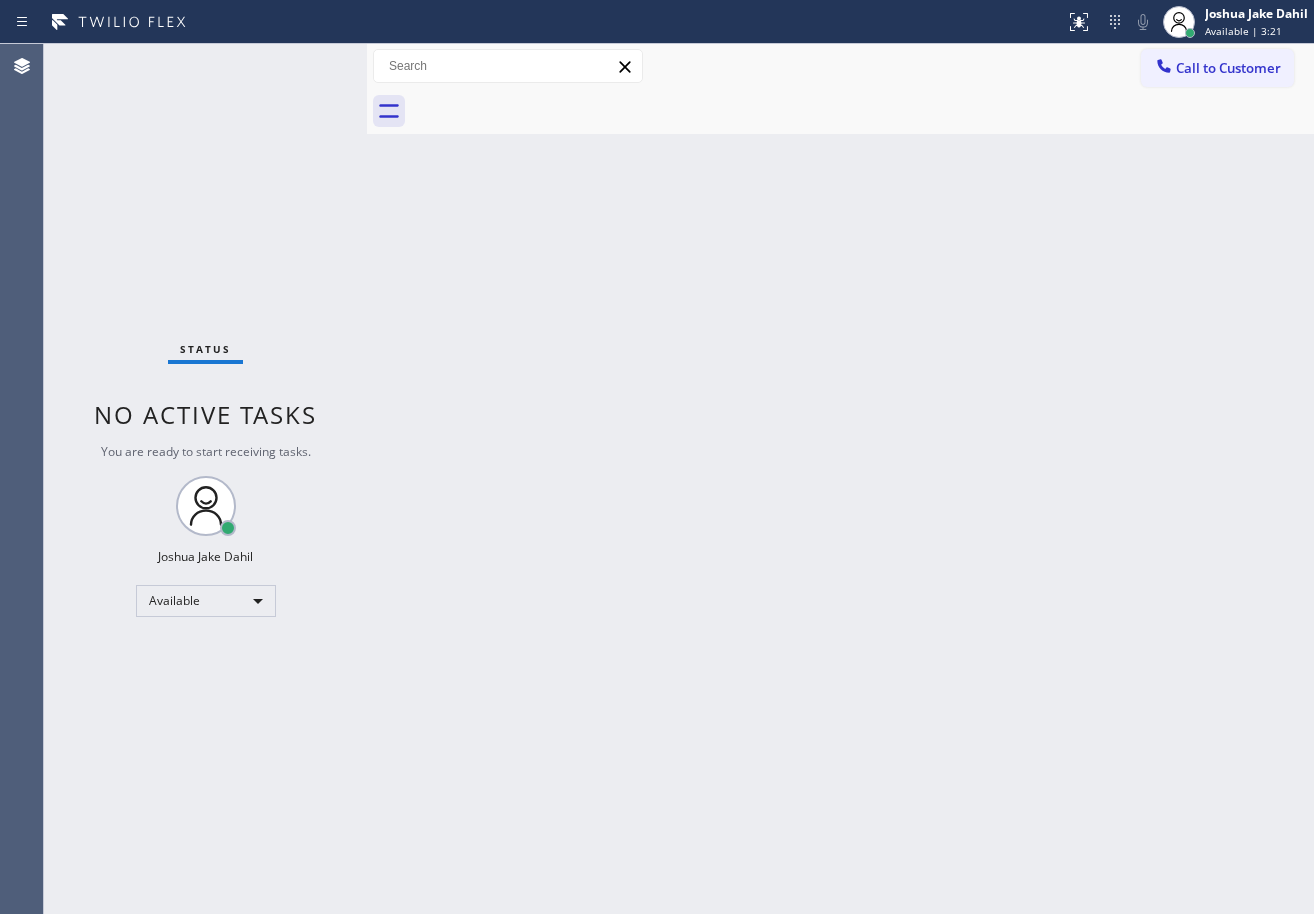drag, startPoint x: 782, startPoint y: 653, endPoint x: 846, endPoint y: 881, distance: 236.81216 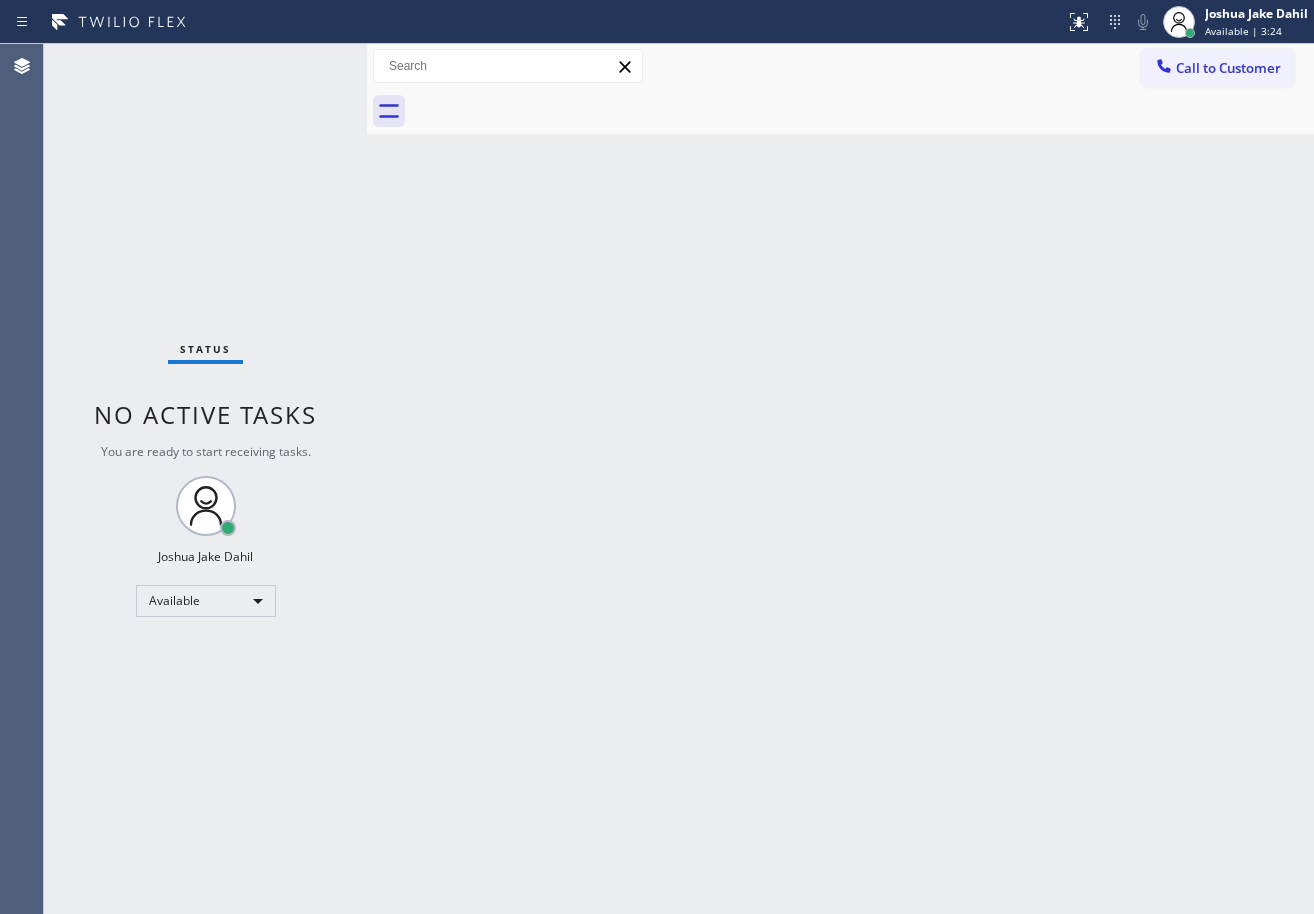 click on "Back to Dashboard Change Sender ID Customers Technicians Select a contact Outbound call Technician Search Technician Your caller id phone number Your caller id phone number Call Technician info Name   Phone none Address none Change Sender ID HVAC [PHONE] 5 Star Appliance [PHONE] Appliance Repair [PHONE] Plumbing [PHONE] Air Duct Cleaning [PHONE]  Electricians [PHONE] Cancel Change Check personal SMS Reset Change No tabs Call to Customer Outbound call Location Long Beach HVAC Your caller id phone number ([PHONE]) Customer number Call Outbound call Technician Search Technician Your caller id phone number Your caller id phone number Call" at bounding box center [840, 479] 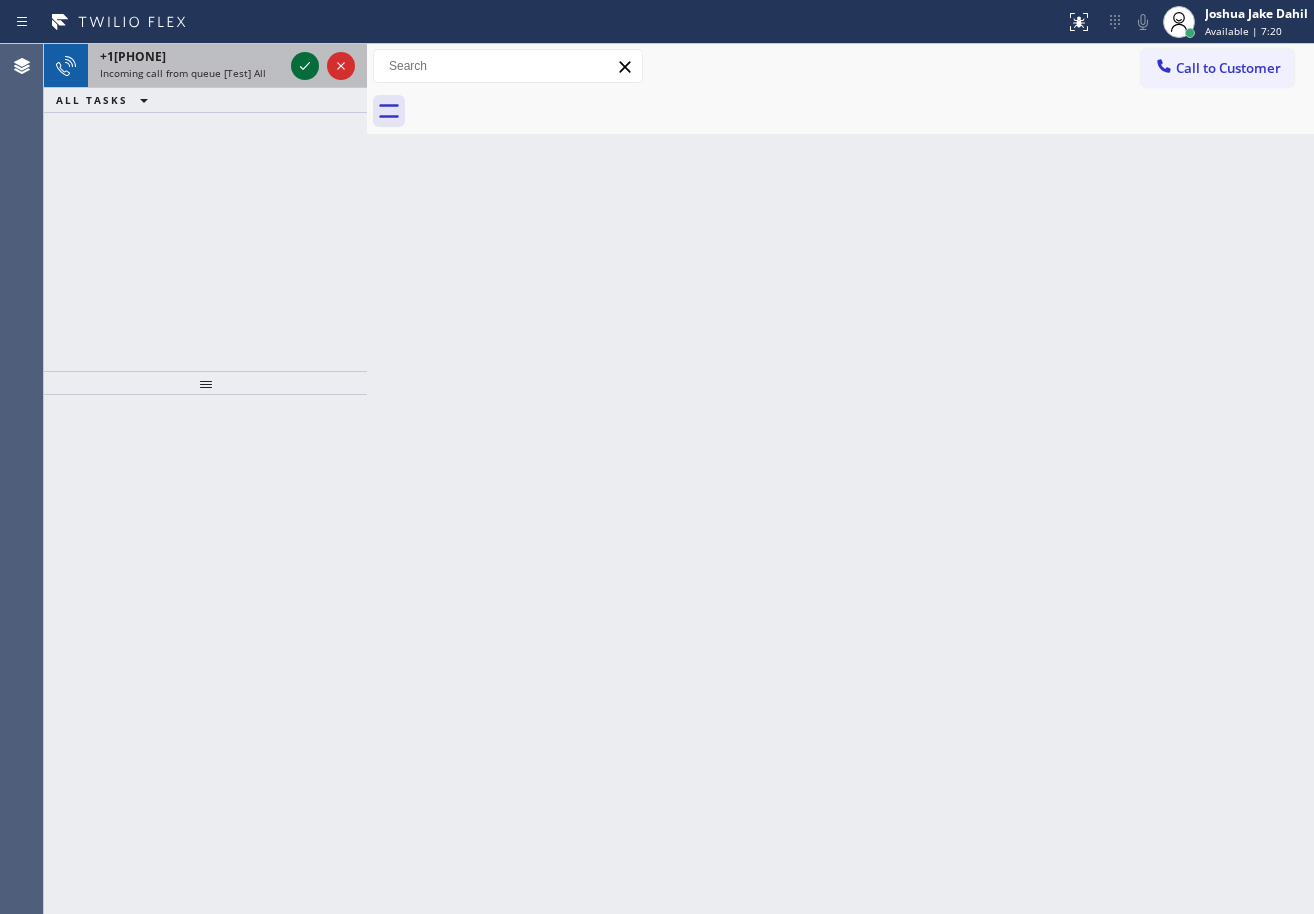 click 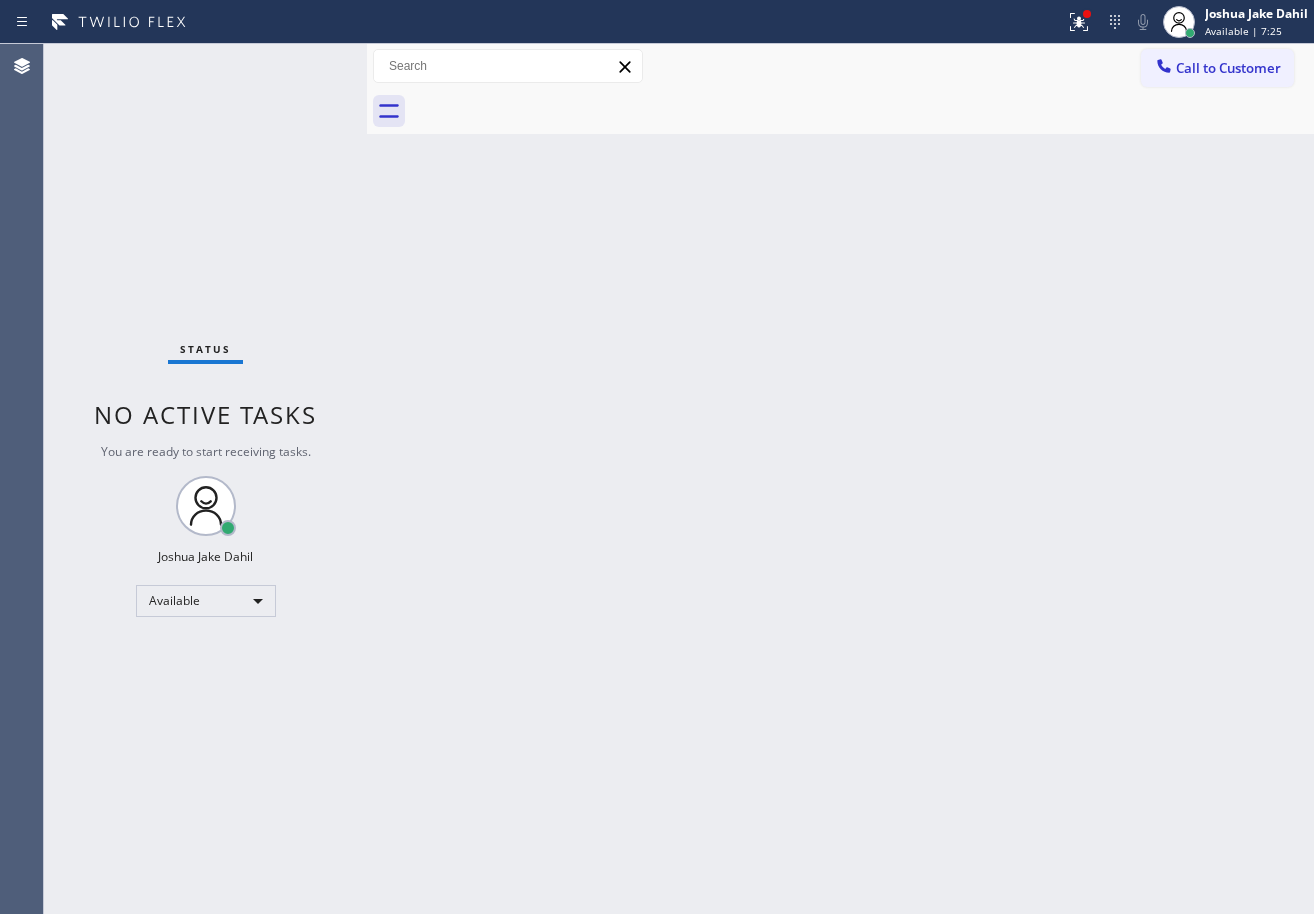 click on "Status   No active tasks     You are ready to start receiving tasks.   [FIRST] [LAST] Available" at bounding box center (205, 479) 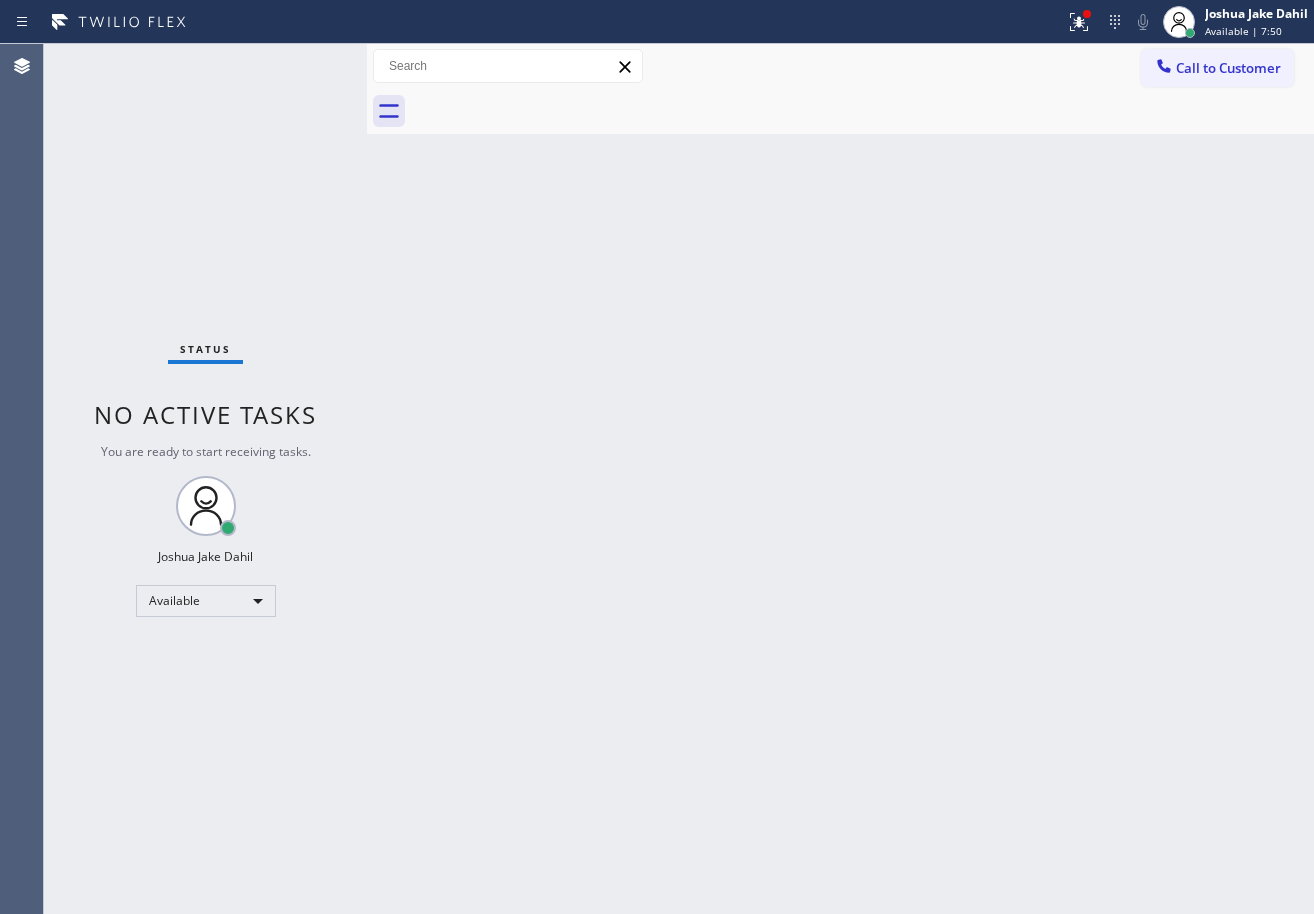 click on "Status   No active tasks     You are ready to start receiving tasks.   [FIRST] [LAST] Available" at bounding box center (205, 479) 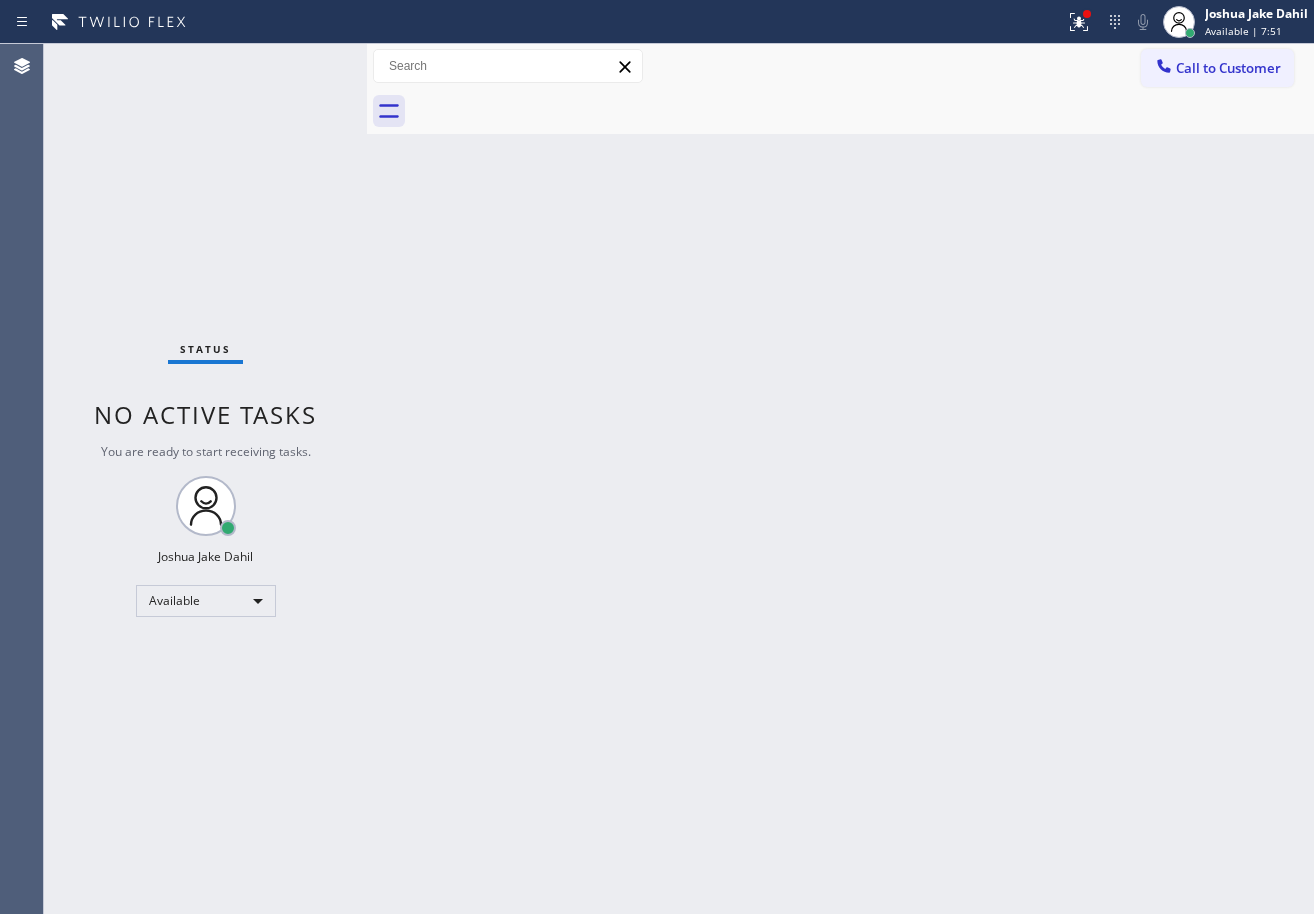 click on "Status   No active tasks     You are ready to start receiving tasks.   [FIRST] [LAST] Available" at bounding box center [205, 479] 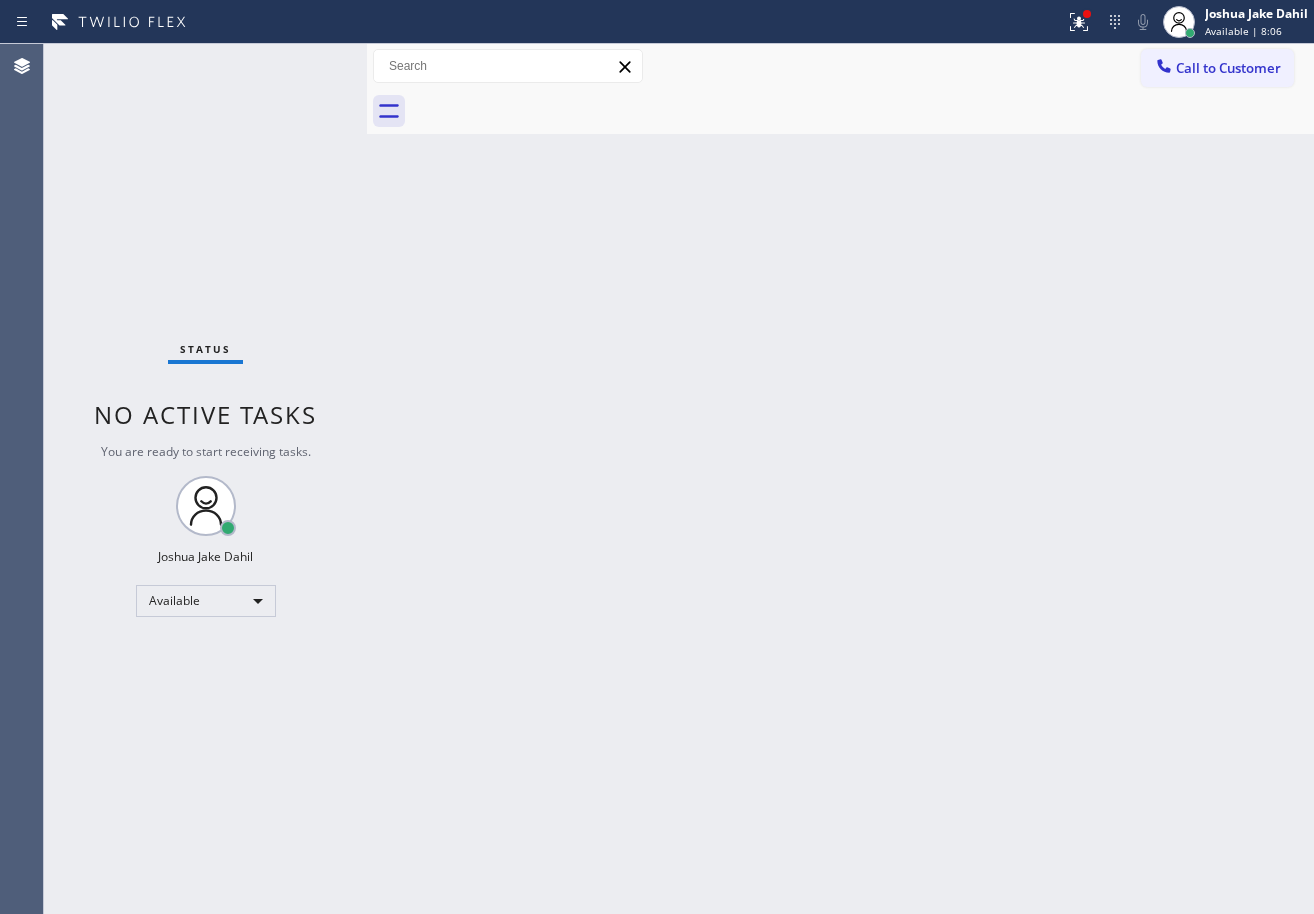 click on "Status   No active tasks     You are ready to start receiving tasks.   [FIRST] [LAST] Available" at bounding box center [205, 479] 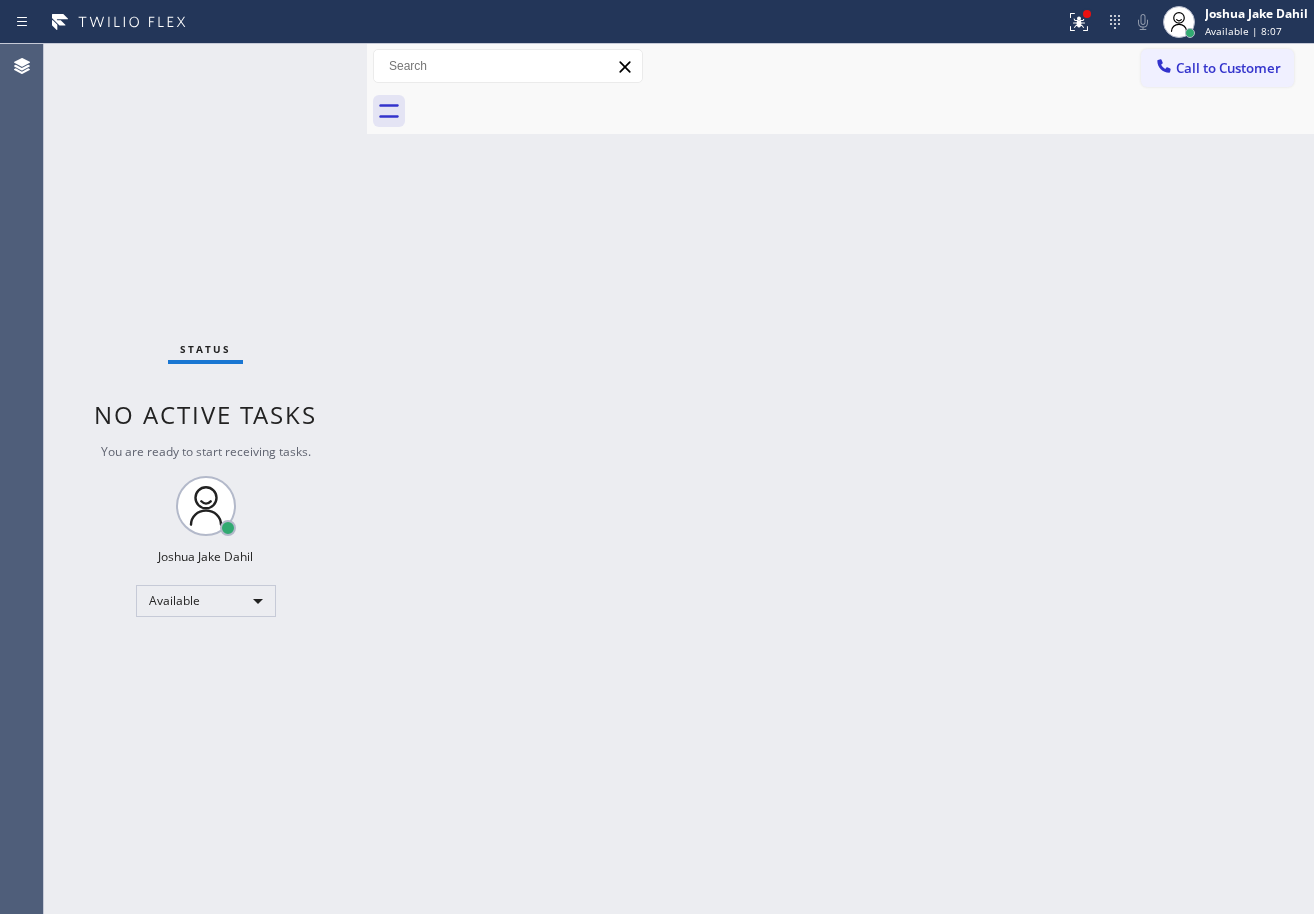 click on "Status   No active tasks     You are ready to start receiving tasks.   [FIRST] [LAST] Available" at bounding box center (205, 479) 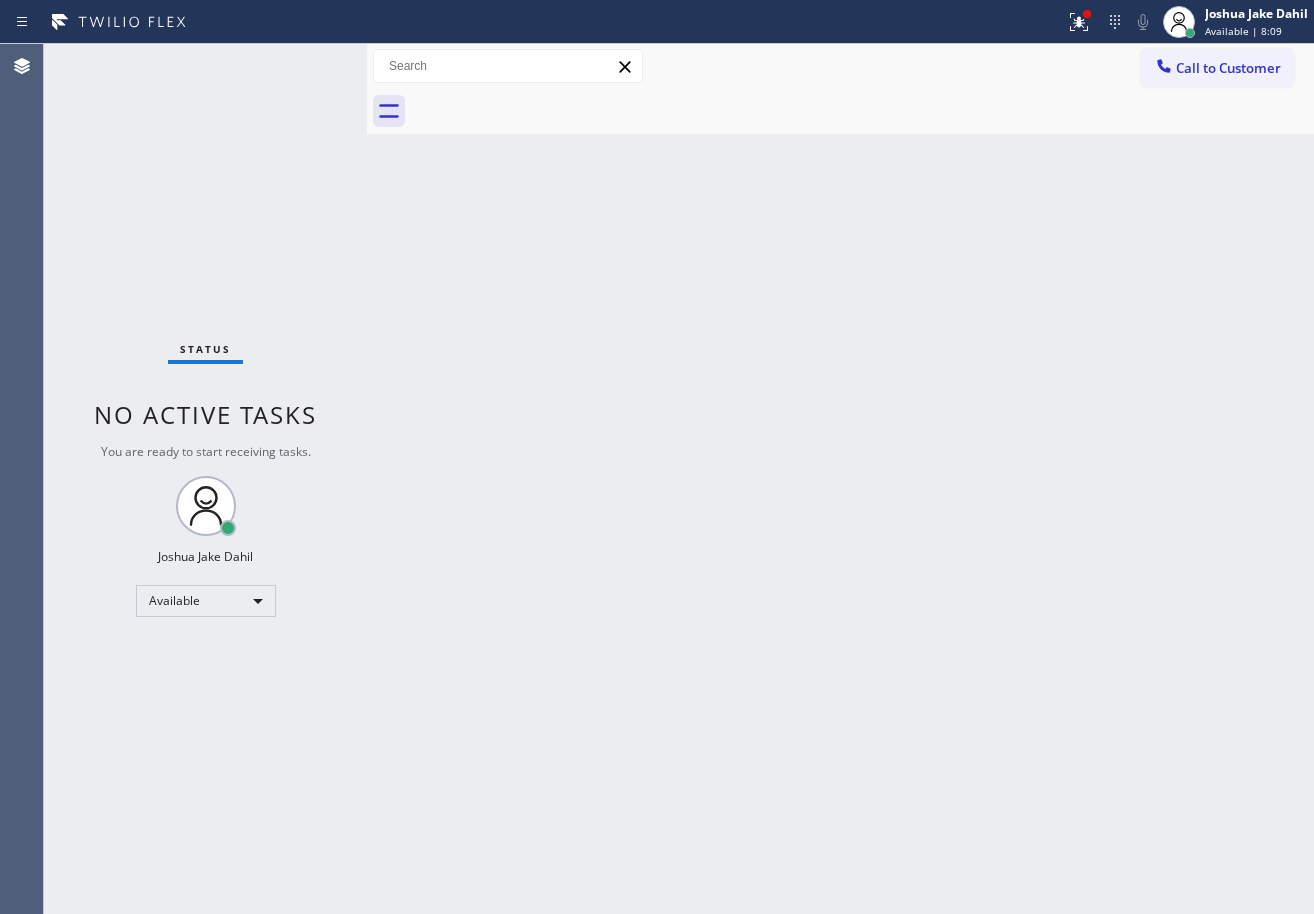 click on "Status   No active tasks     You are ready to start receiving tasks.   [FIRST] [LAST] Available" at bounding box center (205, 479) 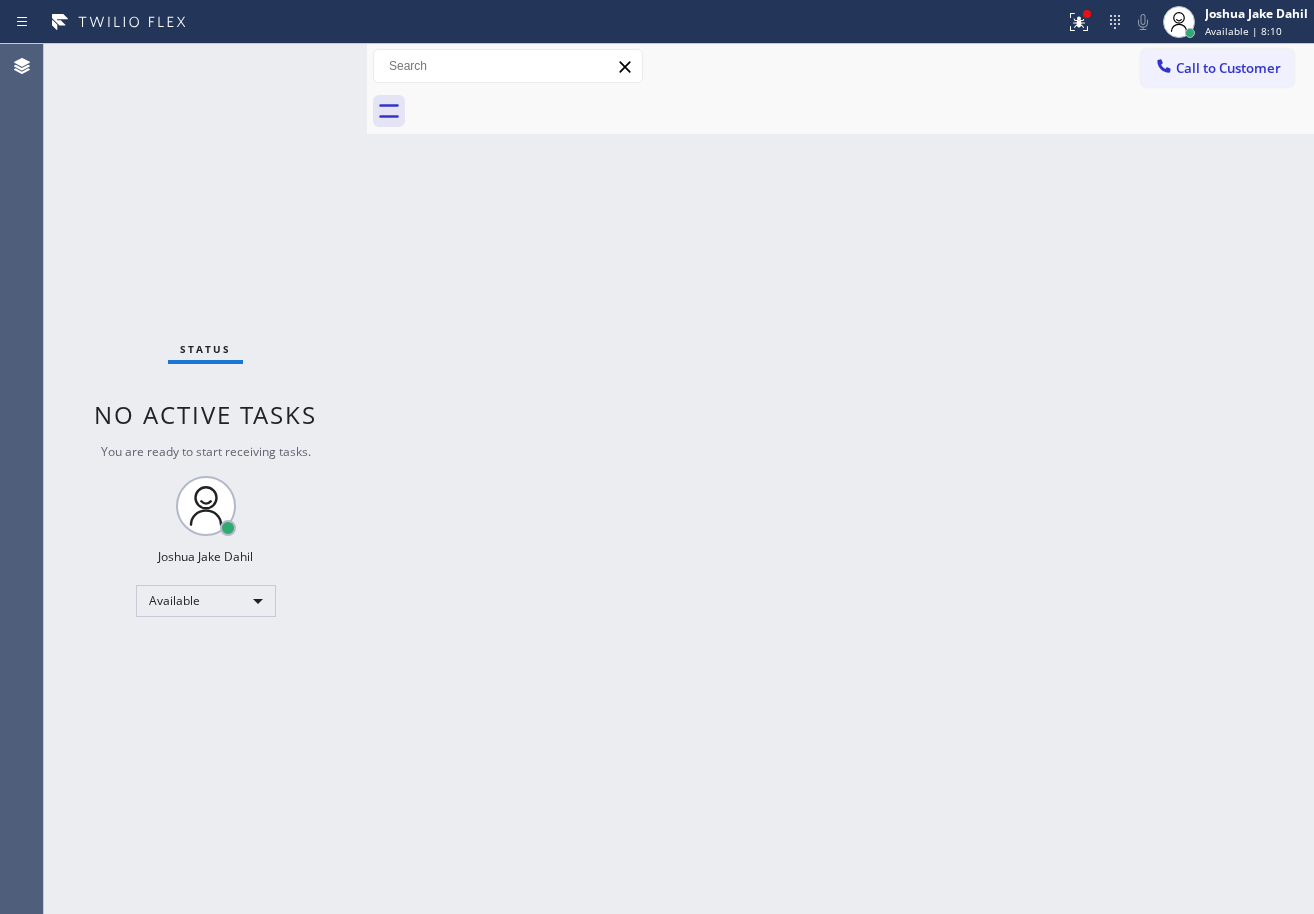 click on "Status   No active tasks     You are ready to start receiving tasks.   [FIRST] [LAST] Available" at bounding box center (205, 479) 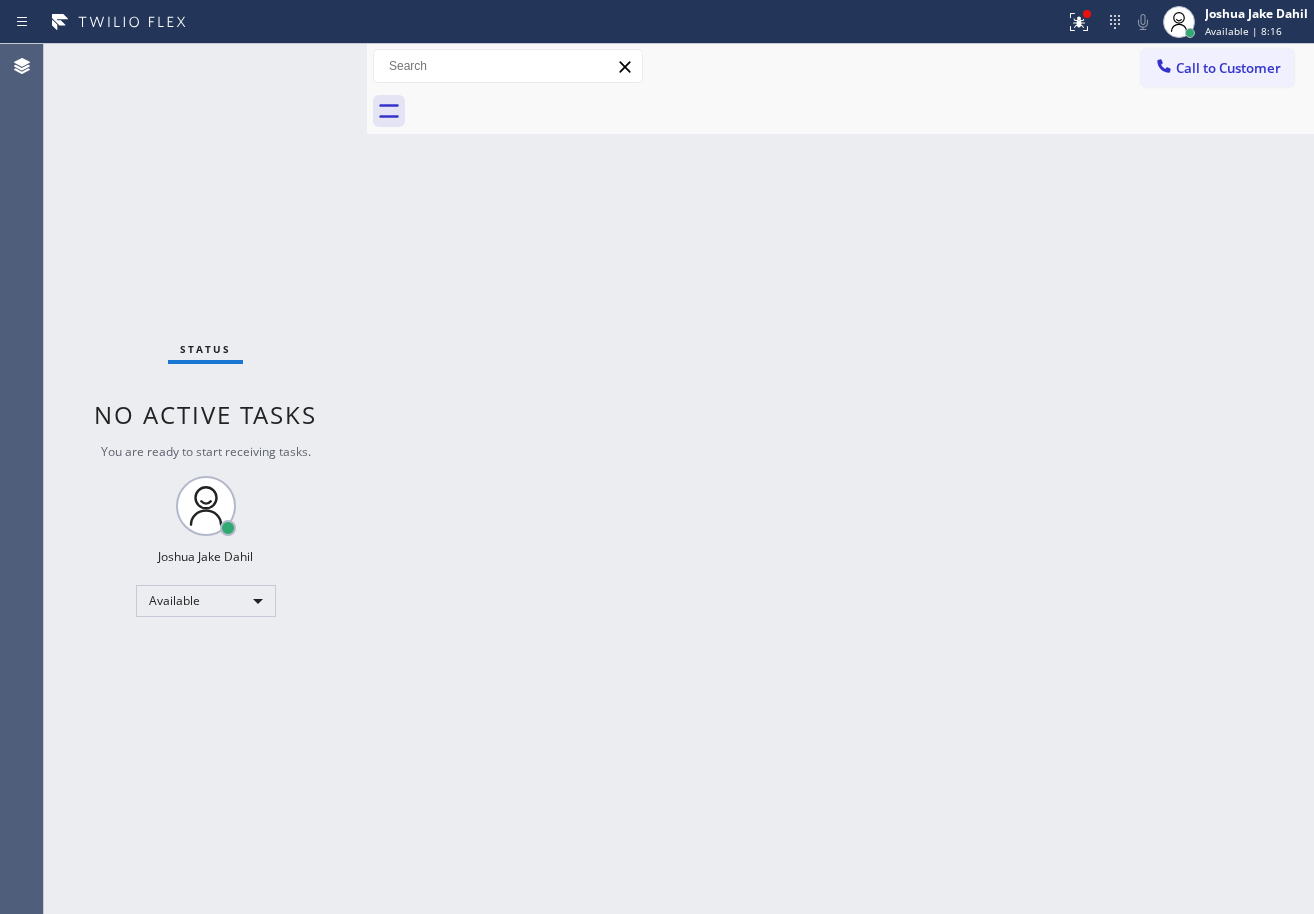 click on "Status   No active tasks     You are ready to start receiving tasks.   [FIRST] [LAST] Available" at bounding box center [205, 479] 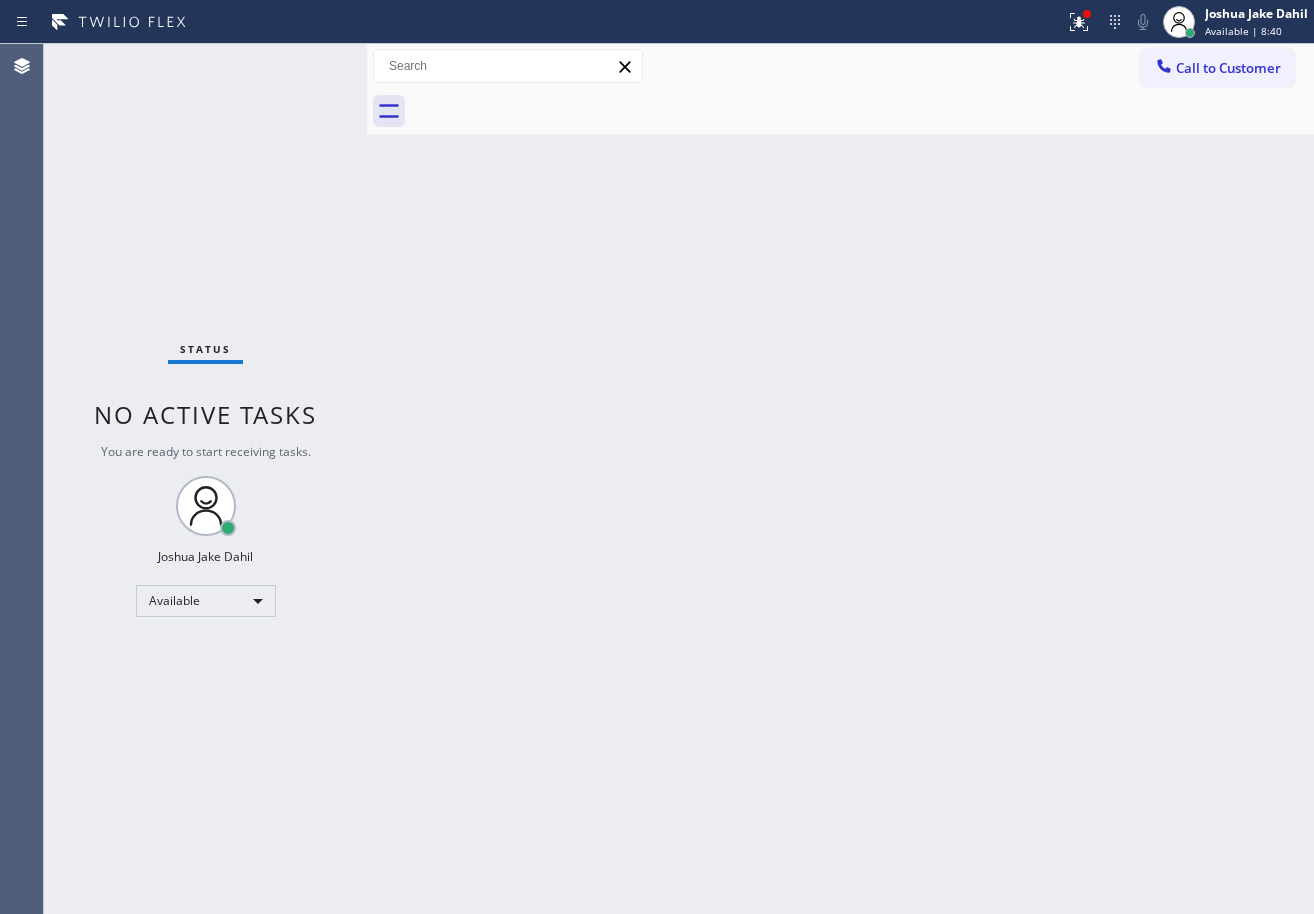 click on "Status   No active tasks     You are ready to start receiving tasks.   [FIRST] [LAST] Available" at bounding box center [205, 479] 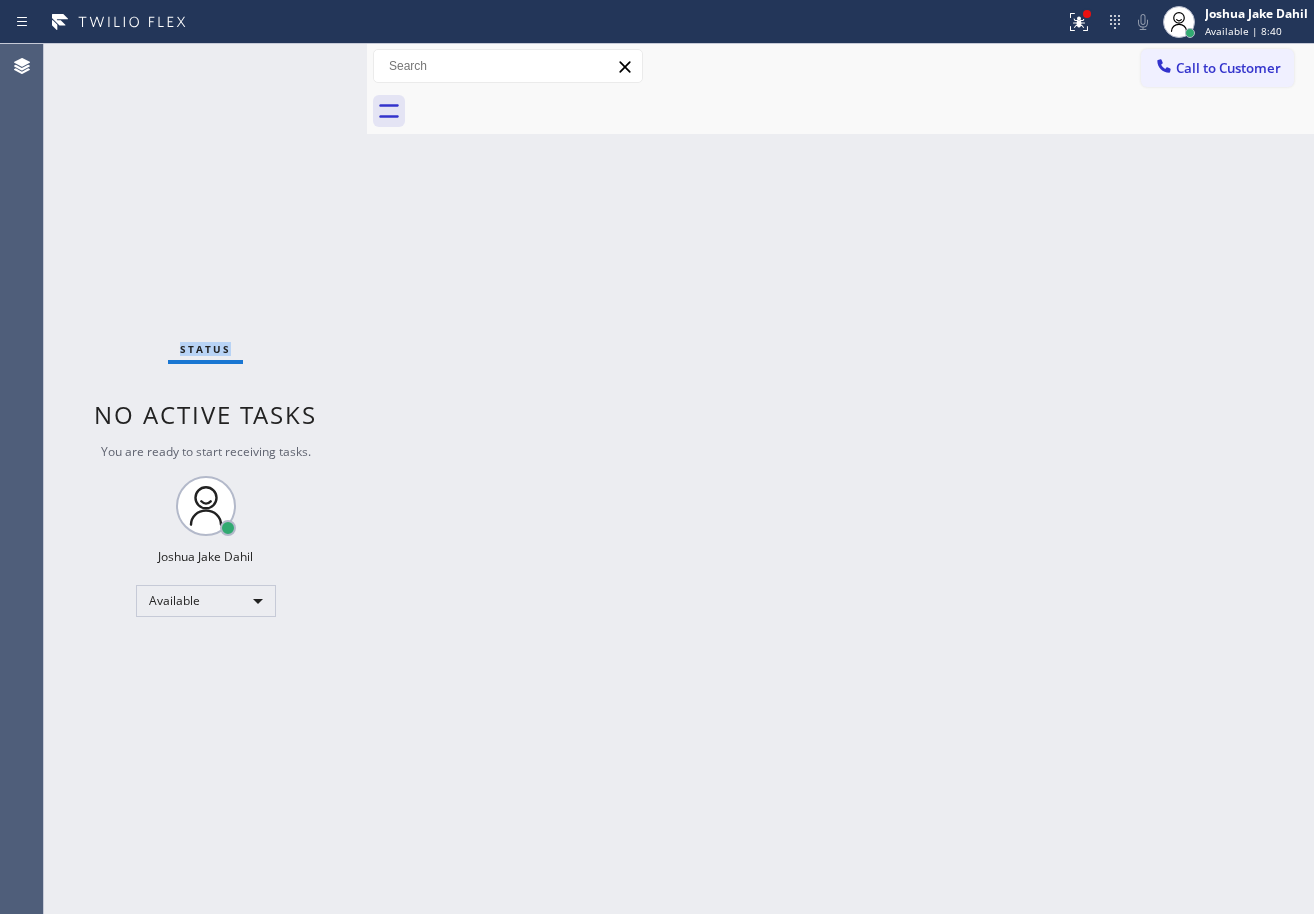 click on "Status   No active tasks     You are ready to start receiving tasks.   [FIRST] [LAST] Available" at bounding box center [205, 479] 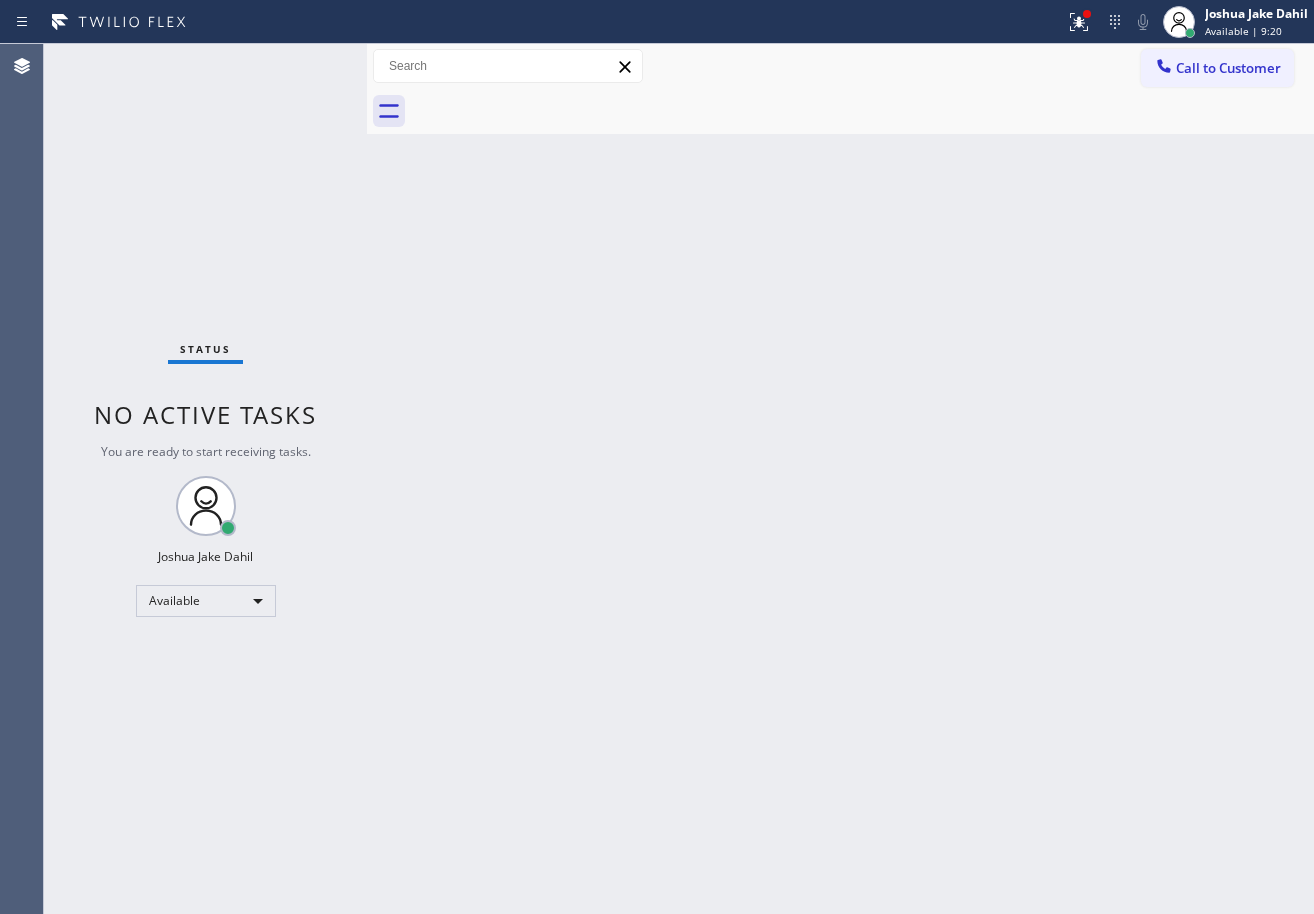 click on "Back to Dashboard Change Sender ID Customers Technicians Select a contact Outbound call Technician Search Technician Your caller id phone number Your caller id phone number Call Technician info Name   Phone none Address none Change Sender ID HVAC [PHONE] 5 Star Appliance [PHONE] Appliance Repair [PHONE] Plumbing [PHONE] Air Duct Cleaning [PHONE]  Electricians [PHONE] Cancel Change Check personal SMS Reset Change No tabs Call to Customer Outbound call Location Long Beach HVAC Your caller id phone number ([PHONE]) Customer number Call Outbound call Technician Search Technician Your caller id phone number Your caller id phone number Call" at bounding box center [840, 479] 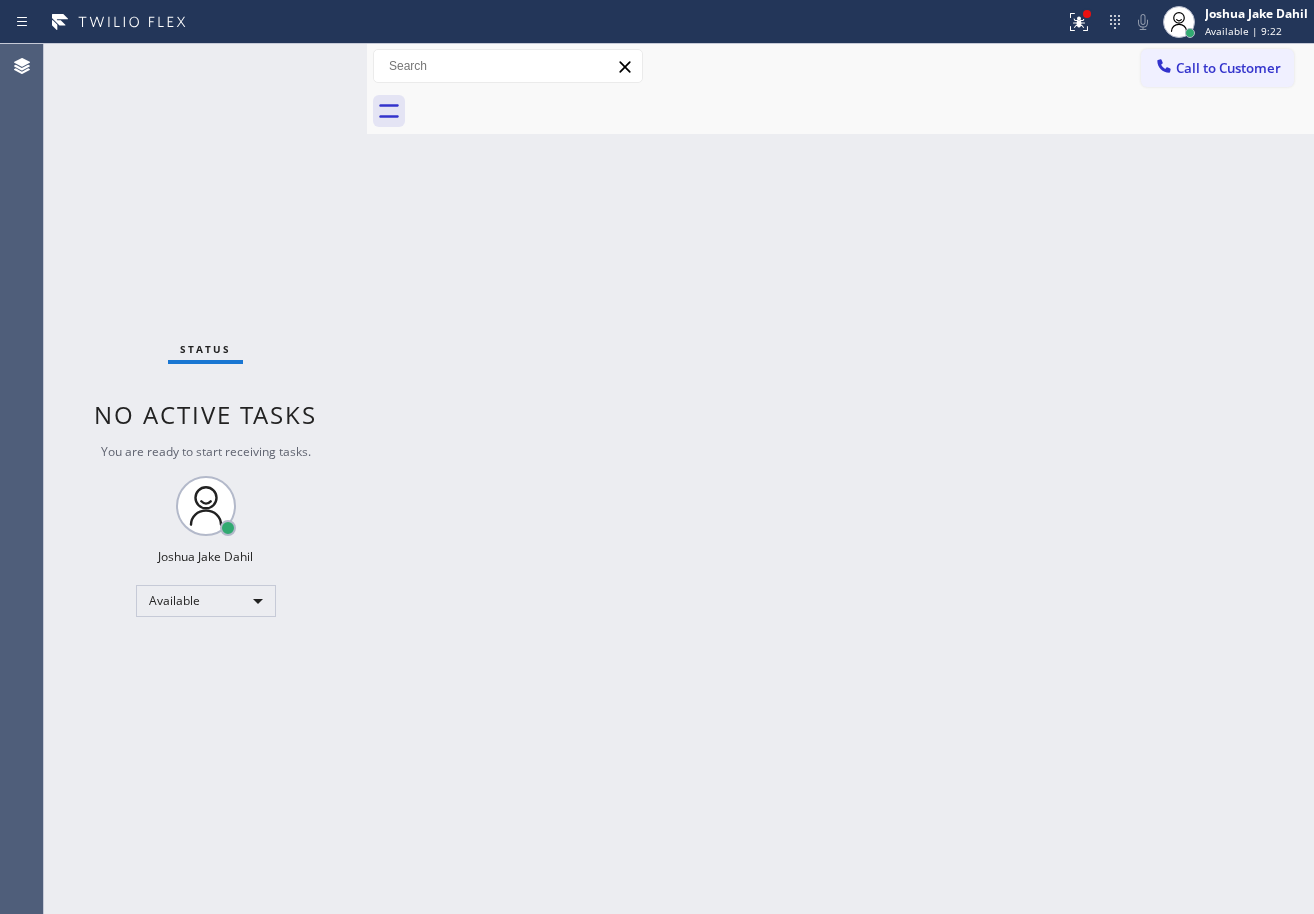drag, startPoint x: 913, startPoint y: 654, endPoint x: 939, endPoint y: 869, distance: 216.56639 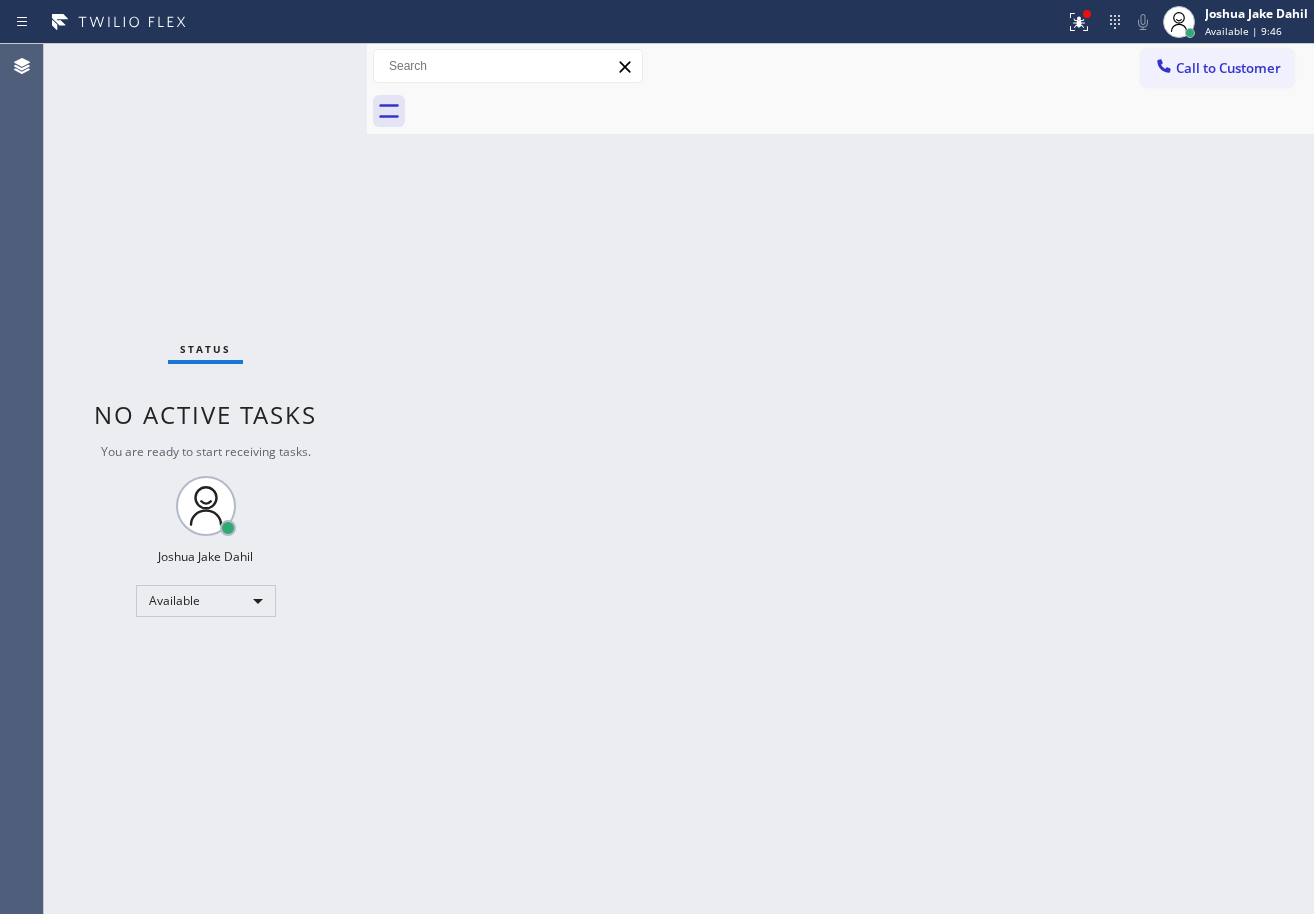 click on "Status   No active tasks     You are ready to start receiving tasks.   [FIRST] [LAST] Available" at bounding box center [205, 479] 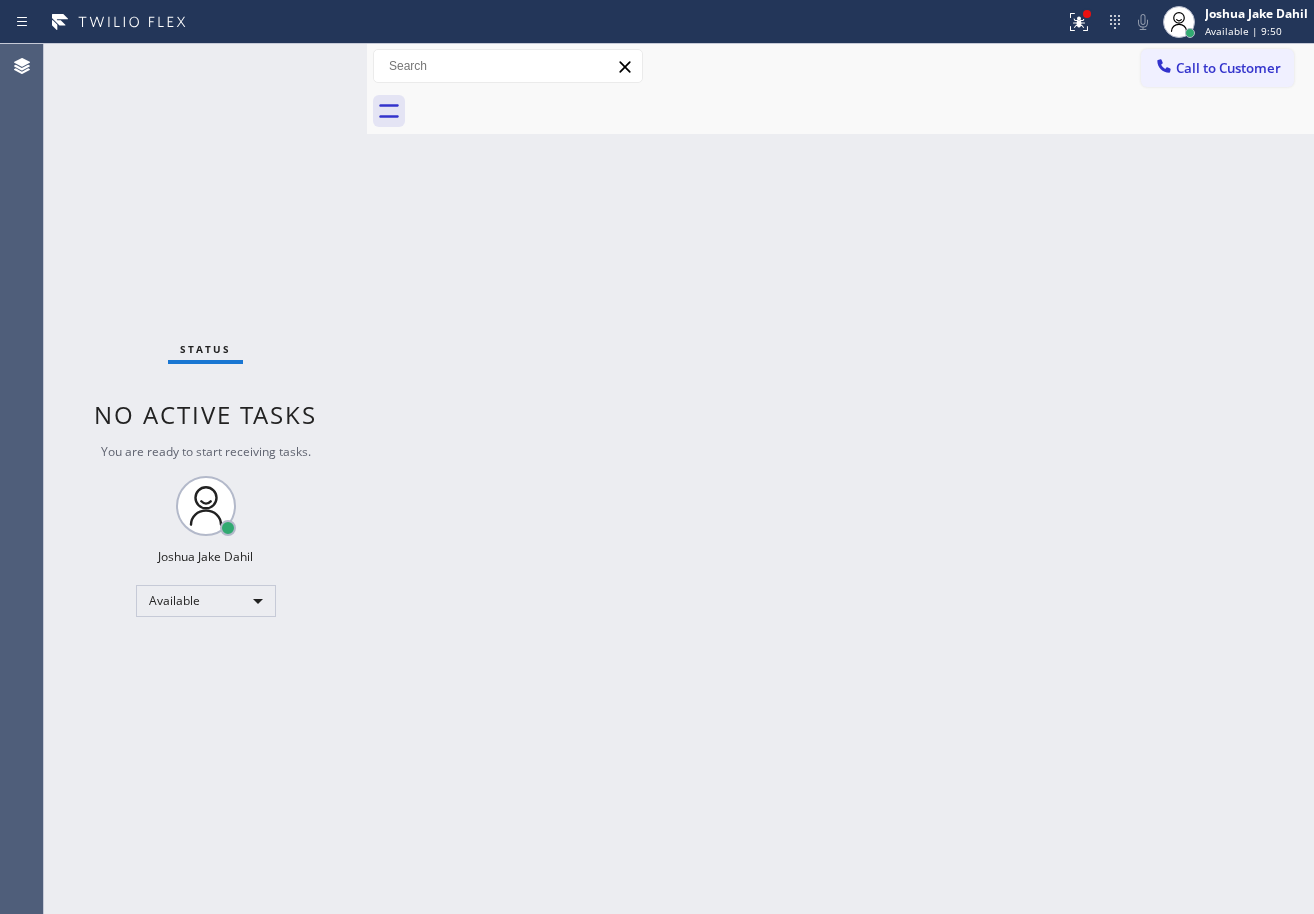 click on "Status   No active tasks     You are ready to start receiving tasks.   [FIRST] [LAST] Available" at bounding box center [205, 479] 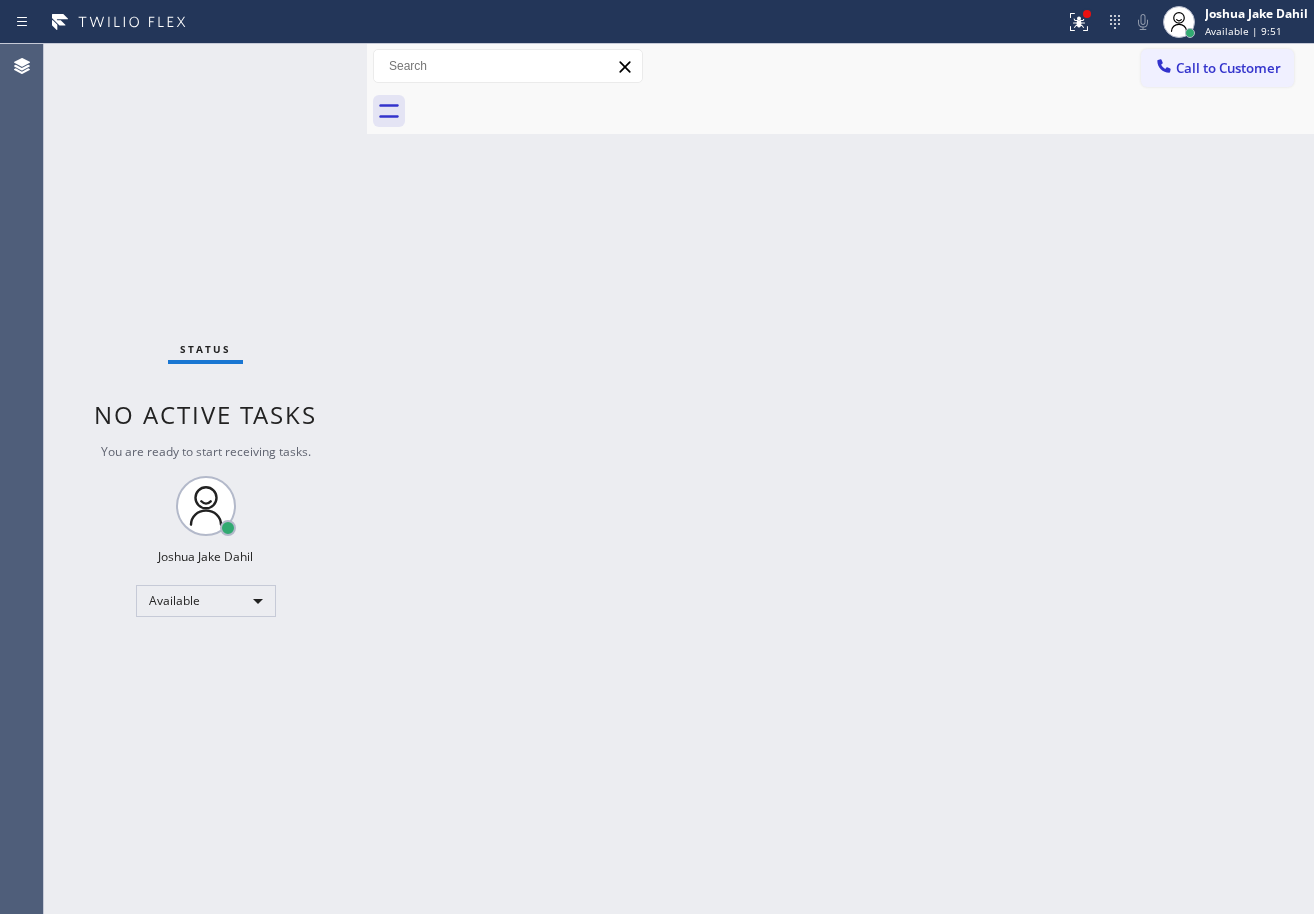 click on "Status   No active tasks     You are ready to start receiving tasks.   [FIRST] [LAST] Available" at bounding box center (205, 479) 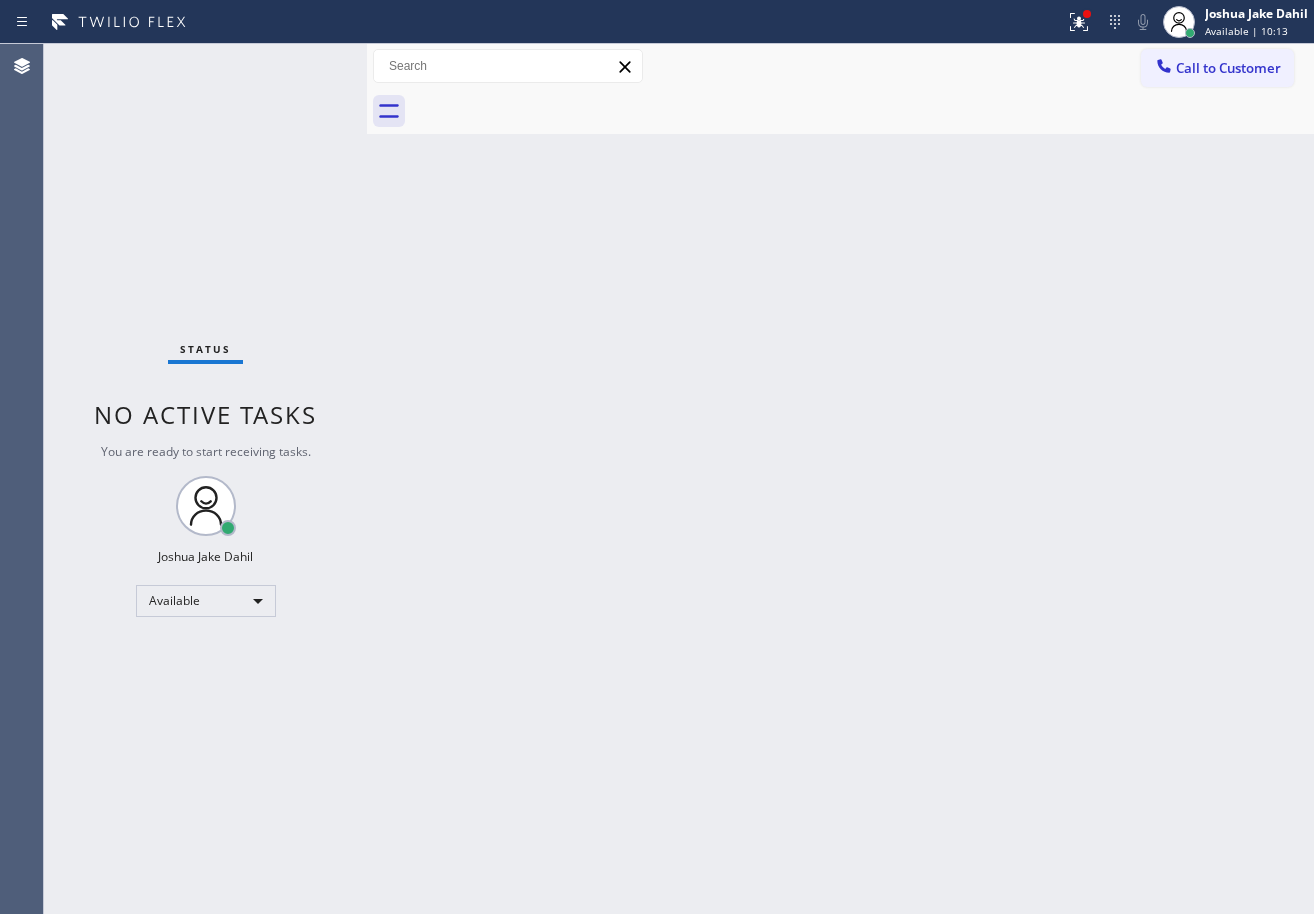 click on "Status   No active tasks     You are ready to start receiving tasks.   [FIRST] [LAST] Available" at bounding box center [205, 479] 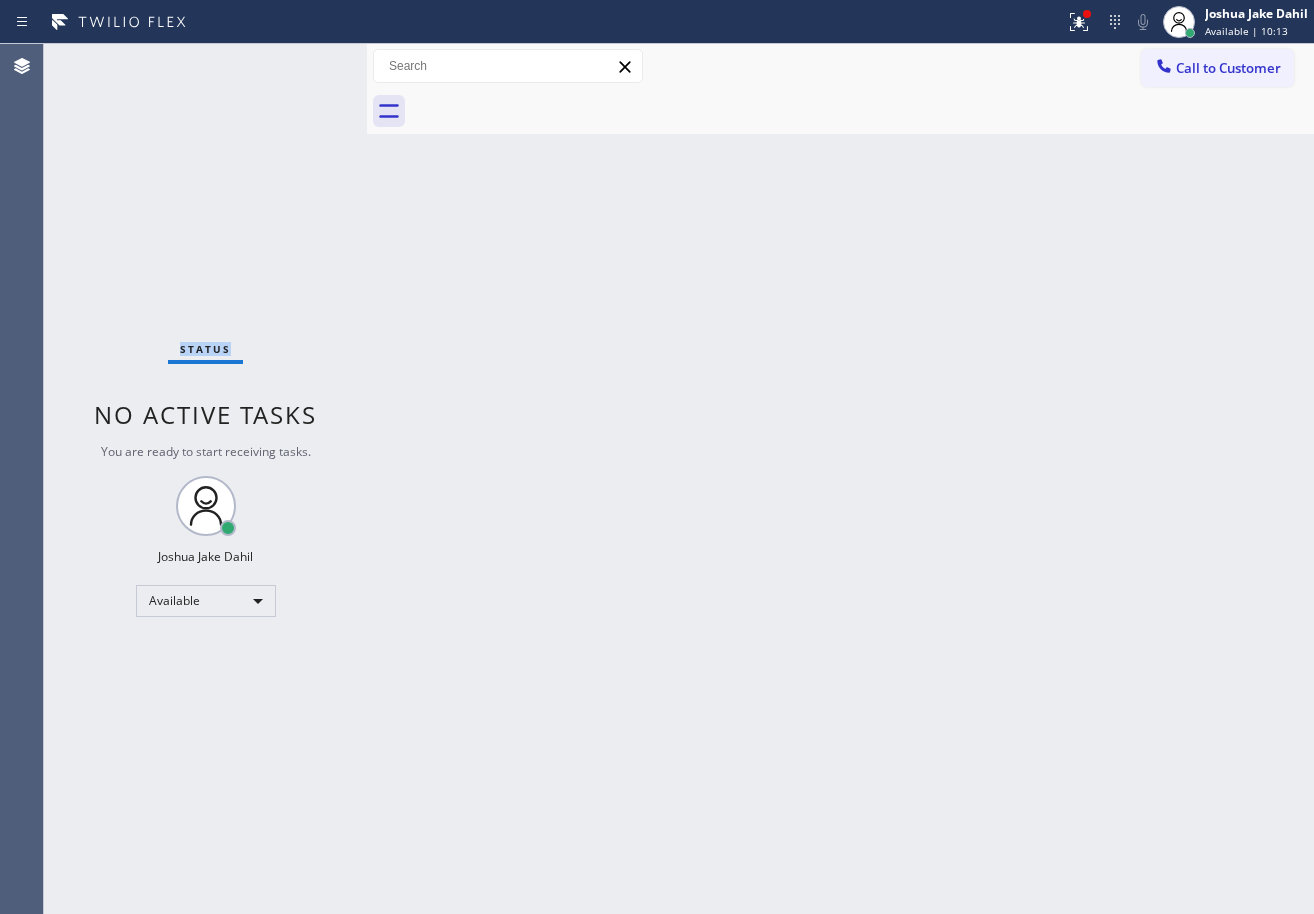click on "Status   No active tasks     You are ready to start receiving tasks.   [FIRST] [LAST] Available" at bounding box center (205, 479) 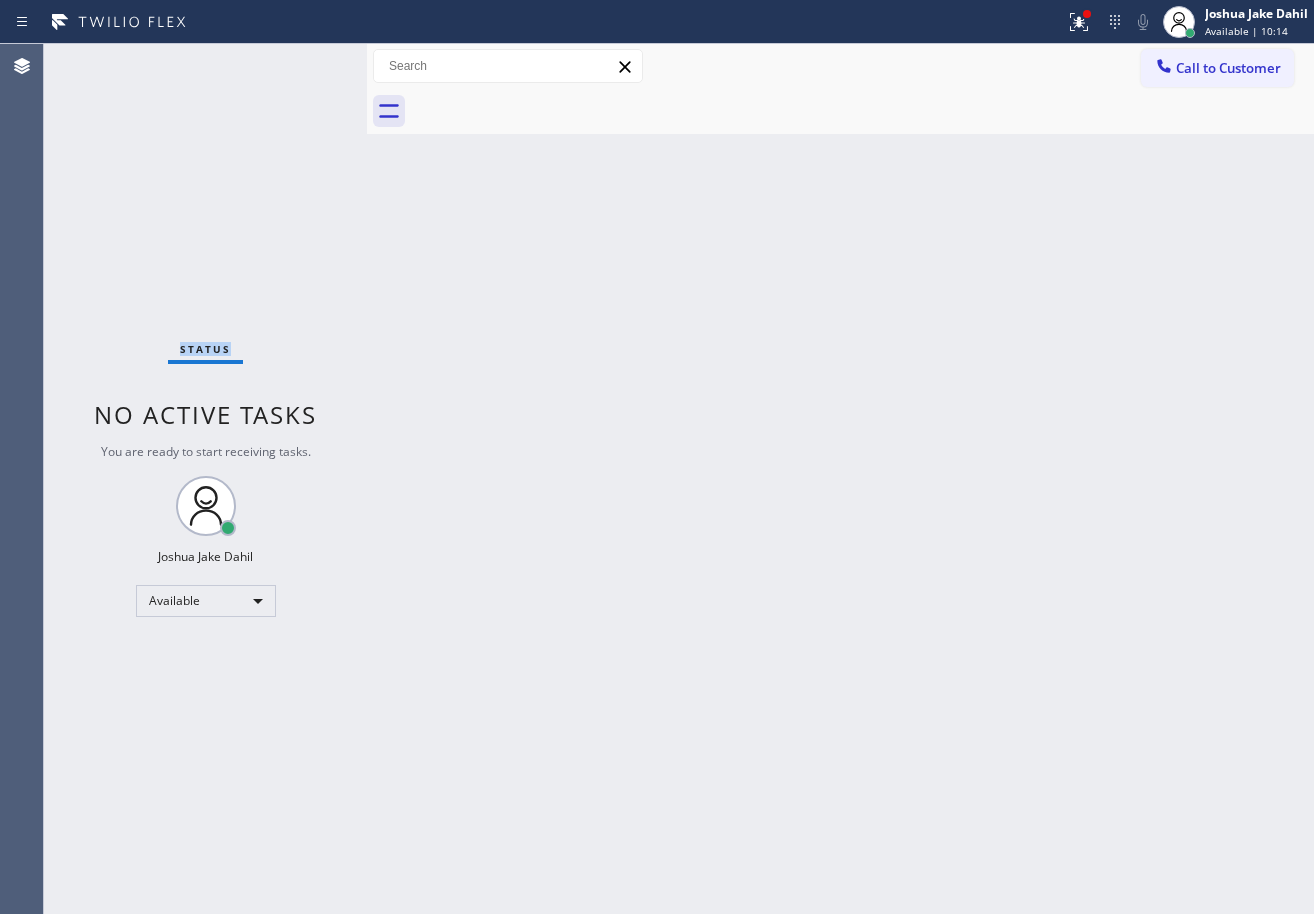 click on "Status   No active tasks     You are ready to start receiving tasks.   [FIRST] [LAST] Available" at bounding box center (205, 479) 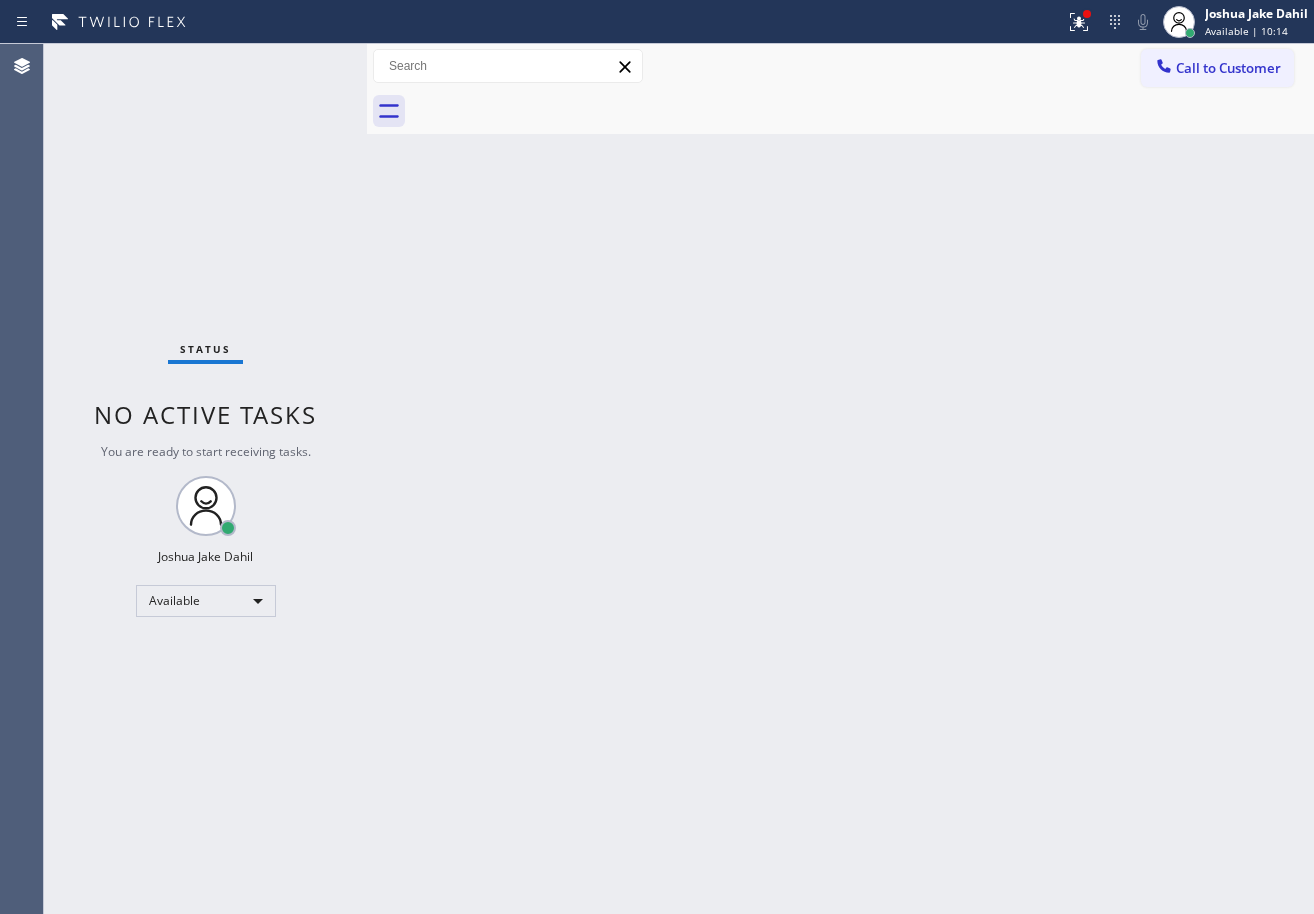 click on "Status   No active tasks     You are ready to start receiving tasks.   [FIRST] [LAST] Available" at bounding box center (205, 479) 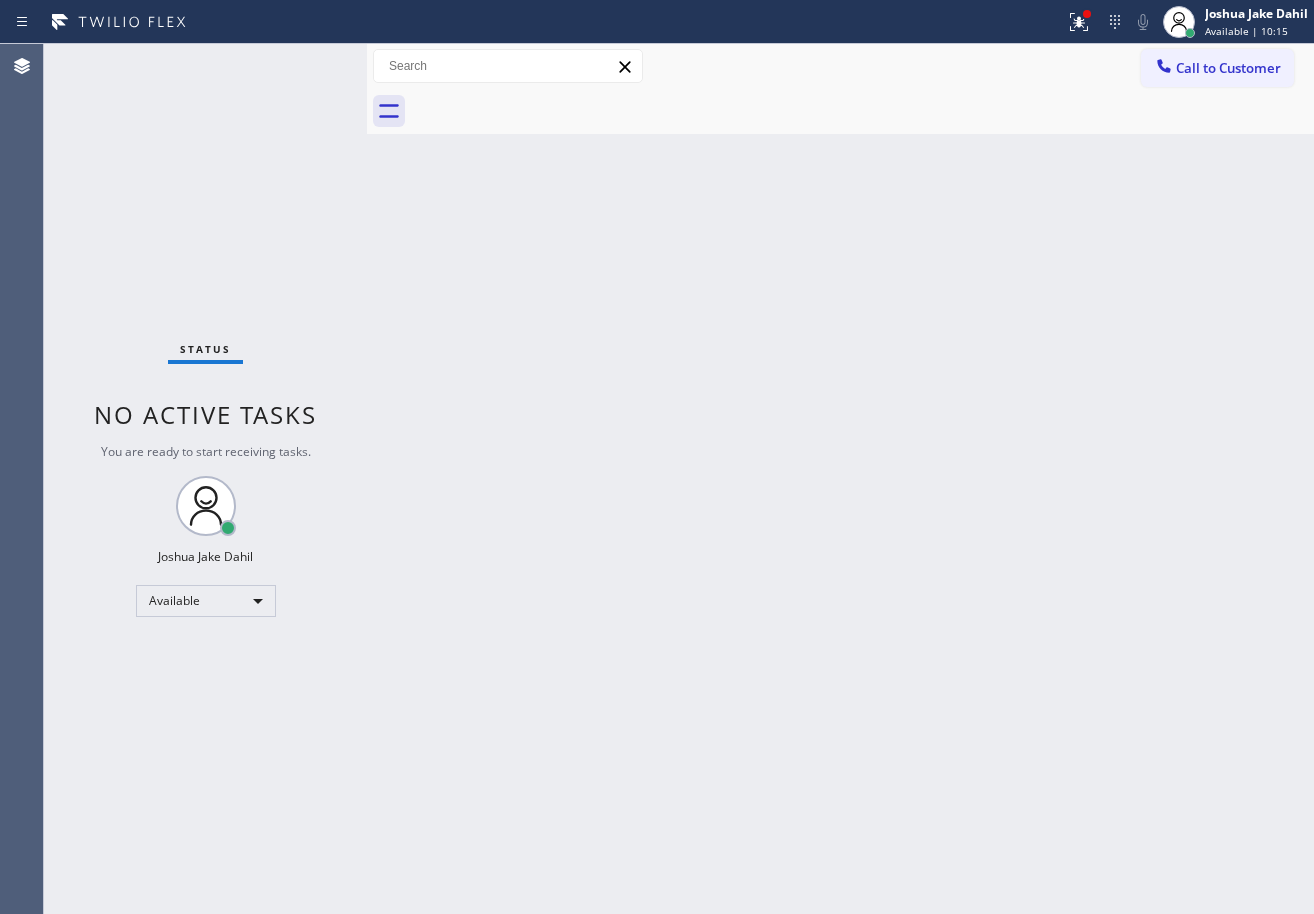 click on "Status   No active tasks     You are ready to start receiving tasks.   [FIRST] [LAST] Available" at bounding box center [205, 479] 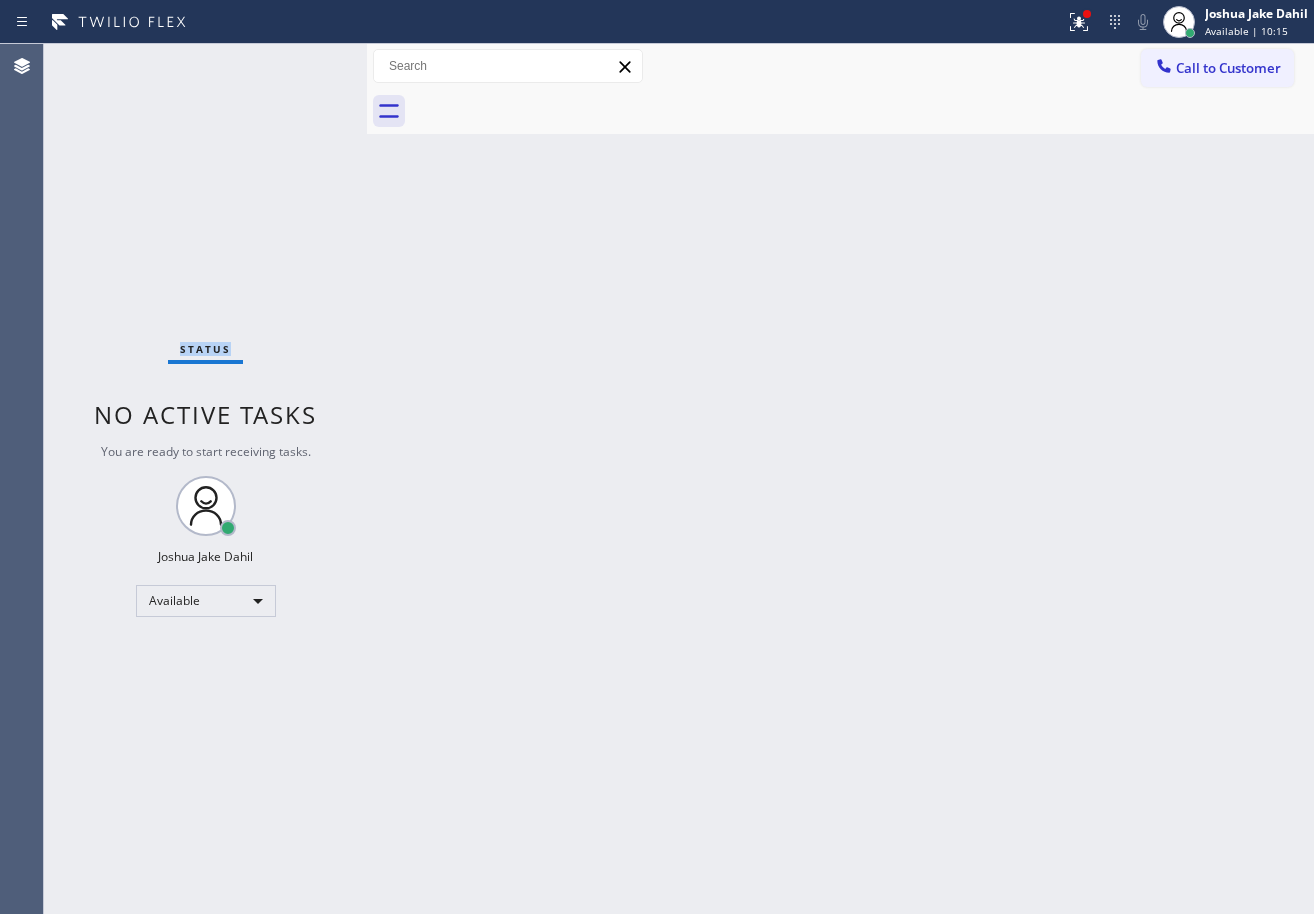 click on "Status   No active tasks     You are ready to start receiving tasks.   [FIRST] [LAST] Available" at bounding box center (205, 479) 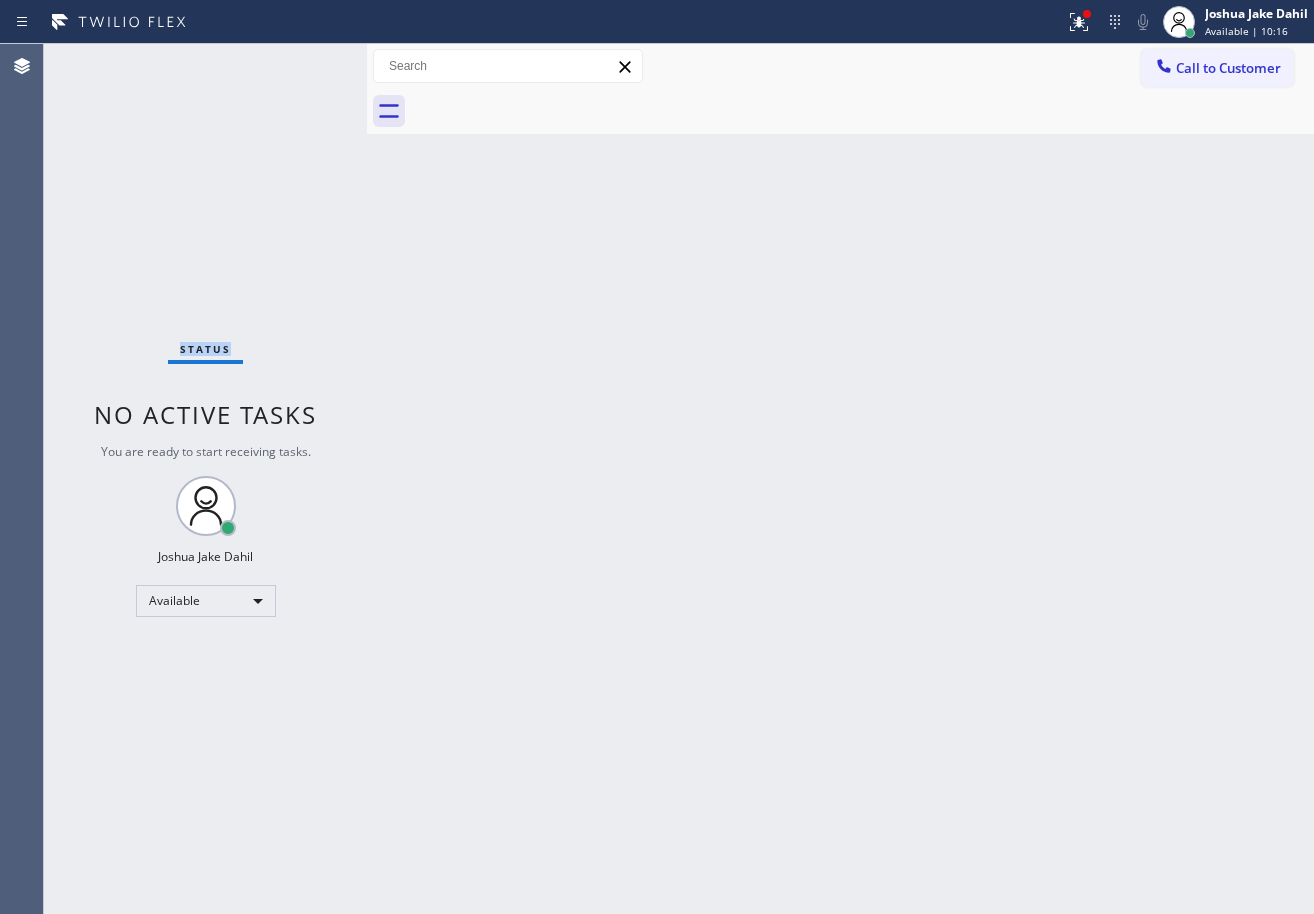 click on "Status   No active tasks     You are ready to start receiving tasks.   [FIRST] [LAST] Available" at bounding box center (205, 479) 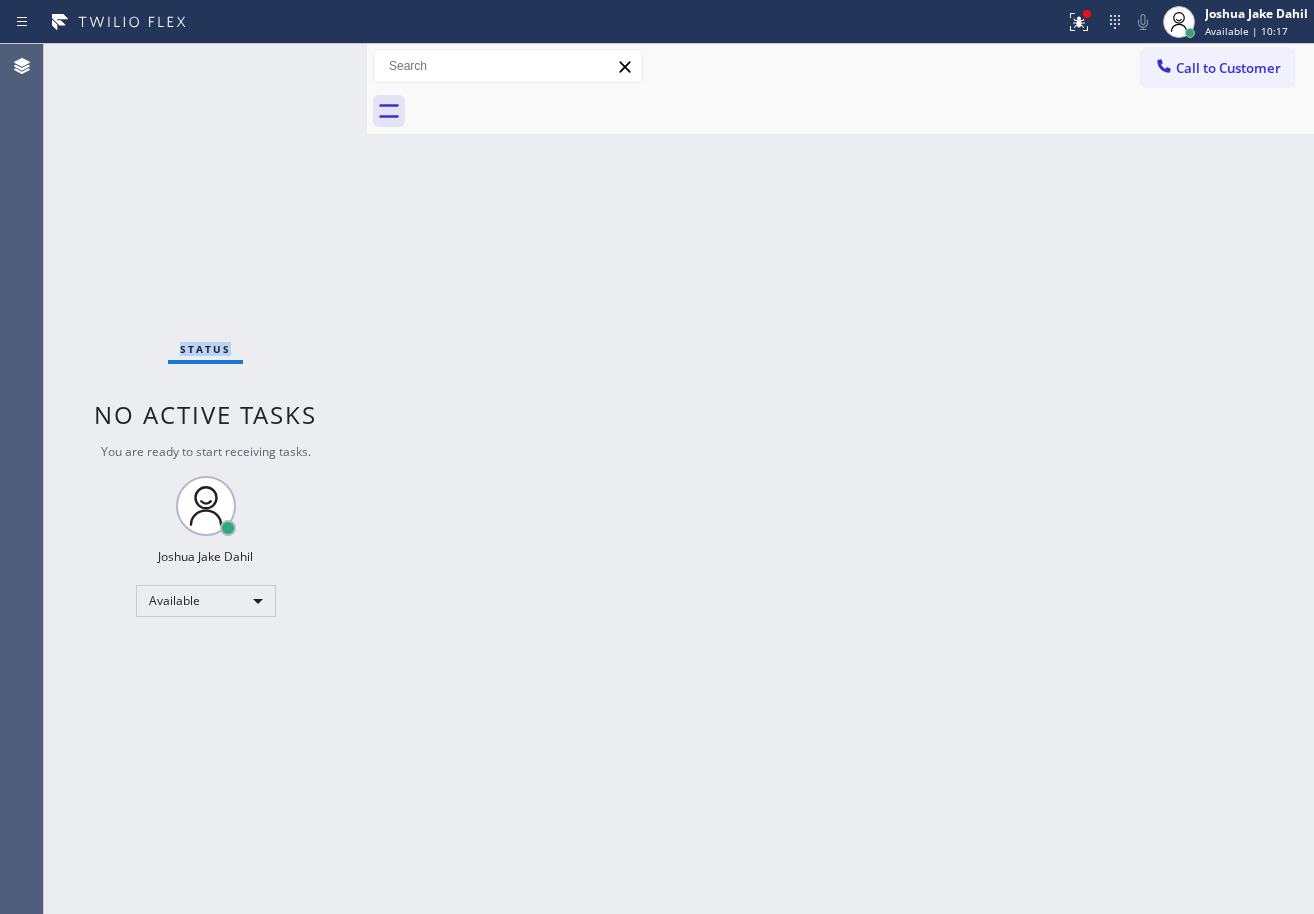 click on "Status   No active tasks     You are ready to start receiving tasks.   [FIRST] [LAST] Available" at bounding box center (205, 479) 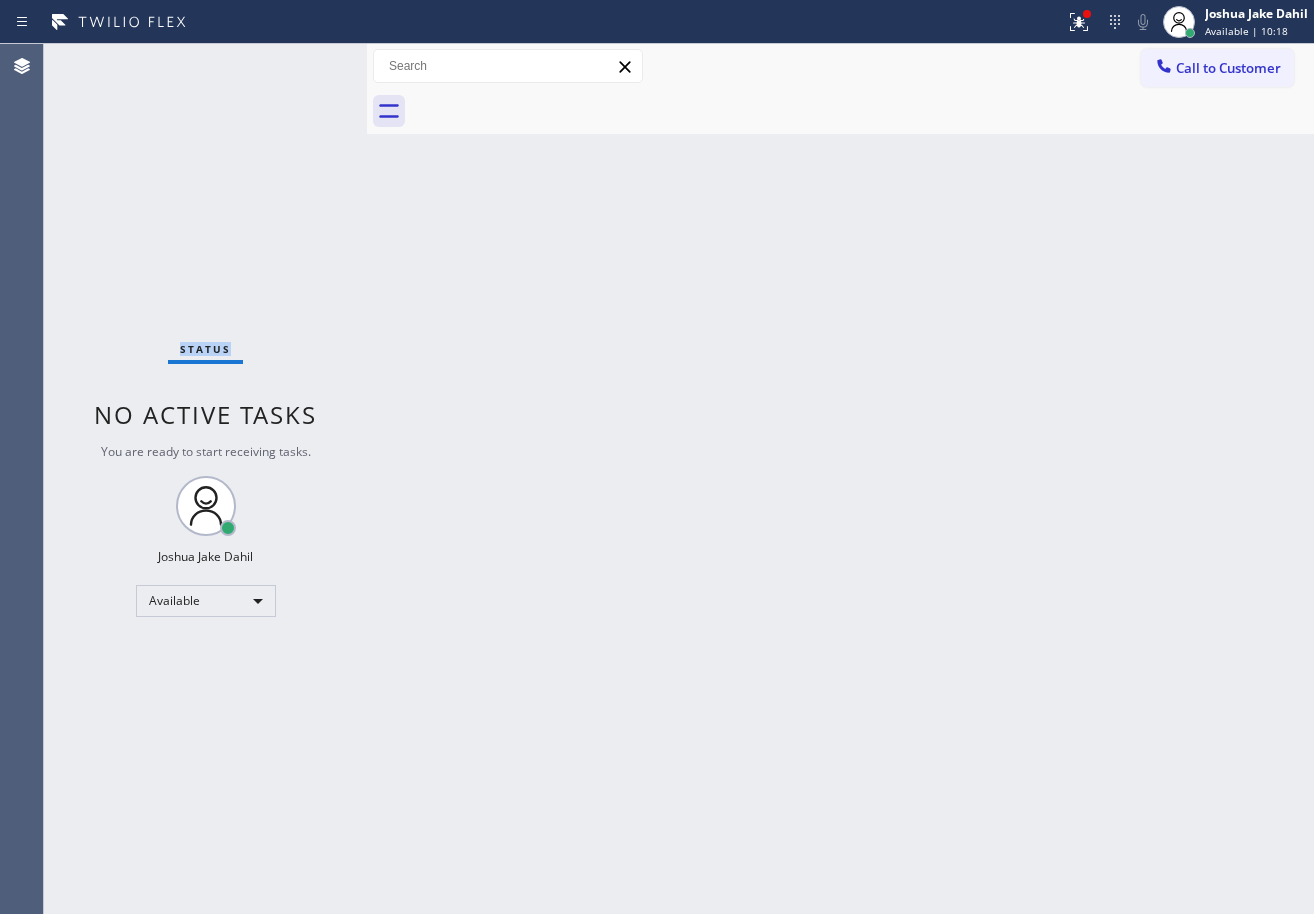 click on "Status   No active tasks     You are ready to start receiving tasks.   [FIRST] [LAST] Available" at bounding box center (205, 479) 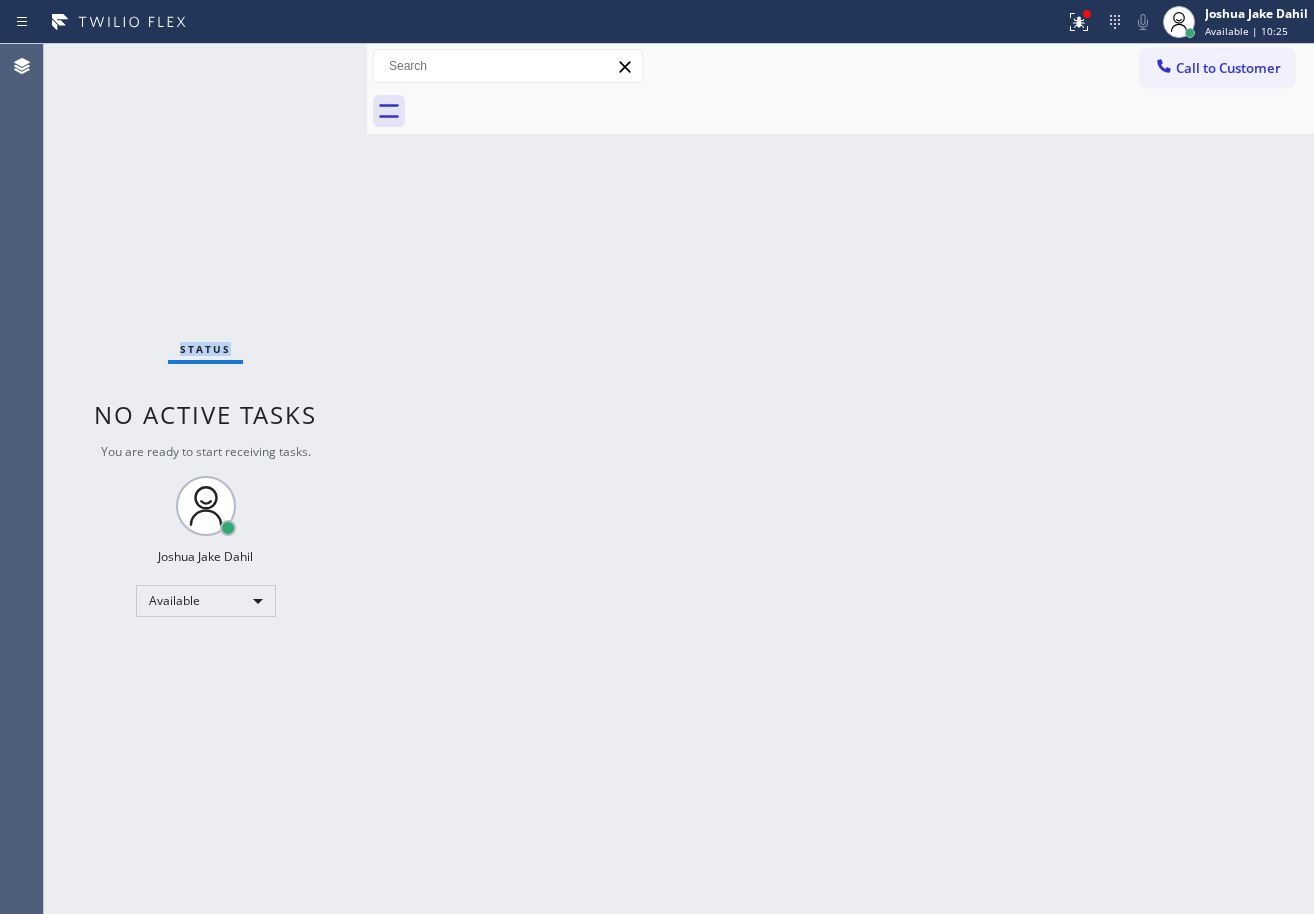 click on "Back to Dashboard Change Sender ID Customers Technicians Select a contact Outbound call Technician Search Technician Your caller id phone number Your caller id phone number Call Technician info Name   Phone none Address none Change Sender ID HVAC [PHONE] 5 Star Appliance [PHONE] Appliance Repair [PHONE] Plumbing [PHONE] Air Duct Cleaning [PHONE]  Electricians [PHONE] Cancel Change Check personal SMS Reset Change No tabs Call to Customer Outbound call Location Long Beach HVAC Your caller id phone number ([PHONE]) Customer number Call Outbound call Technician Search Technician Your caller id phone number Your caller id phone number Call" at bounding box center [840, 479] 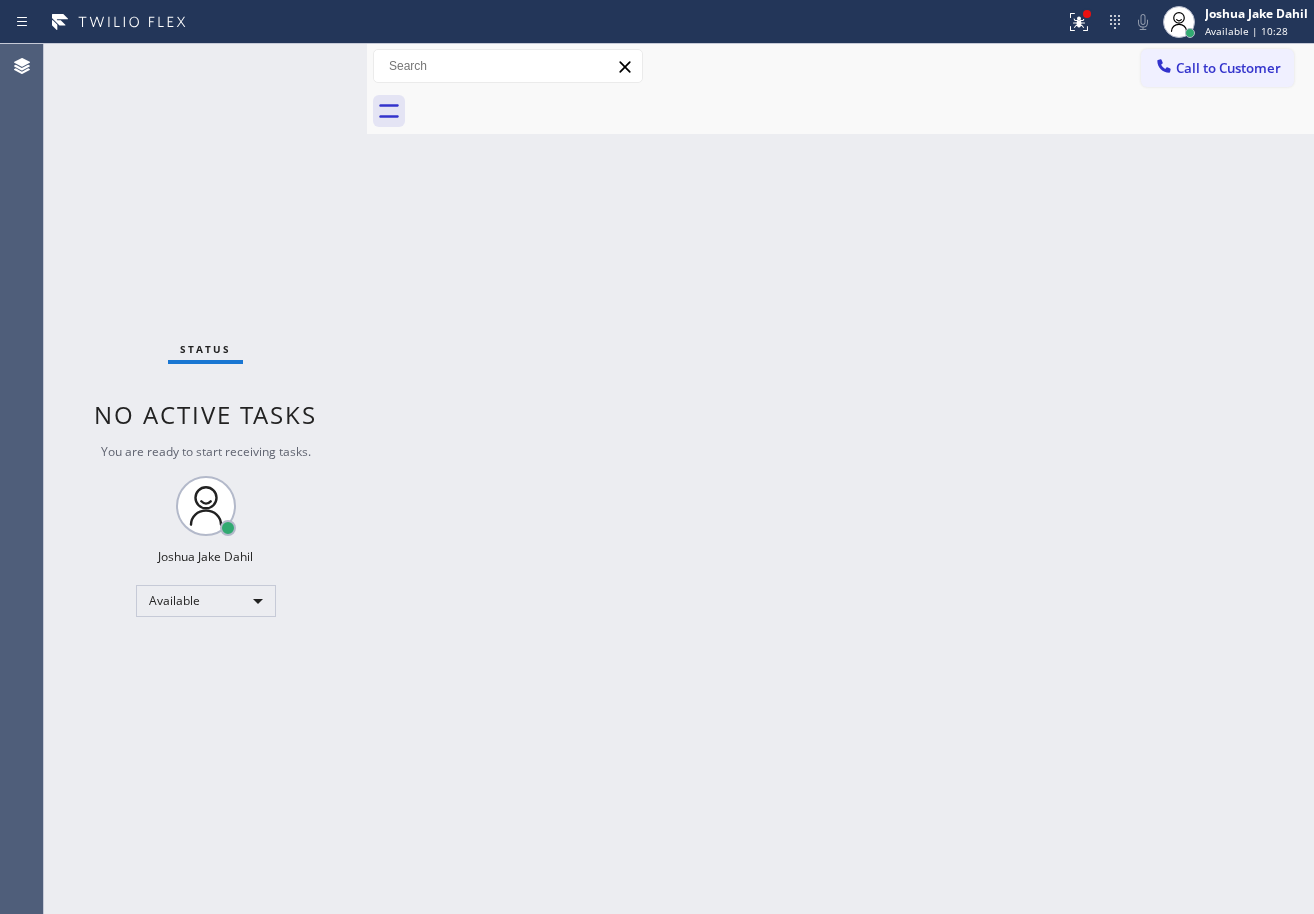 drag, startPoint x: 744, startPoint y: 470, endPoint x: 741, endPoint y: 414, distance: 56.0803 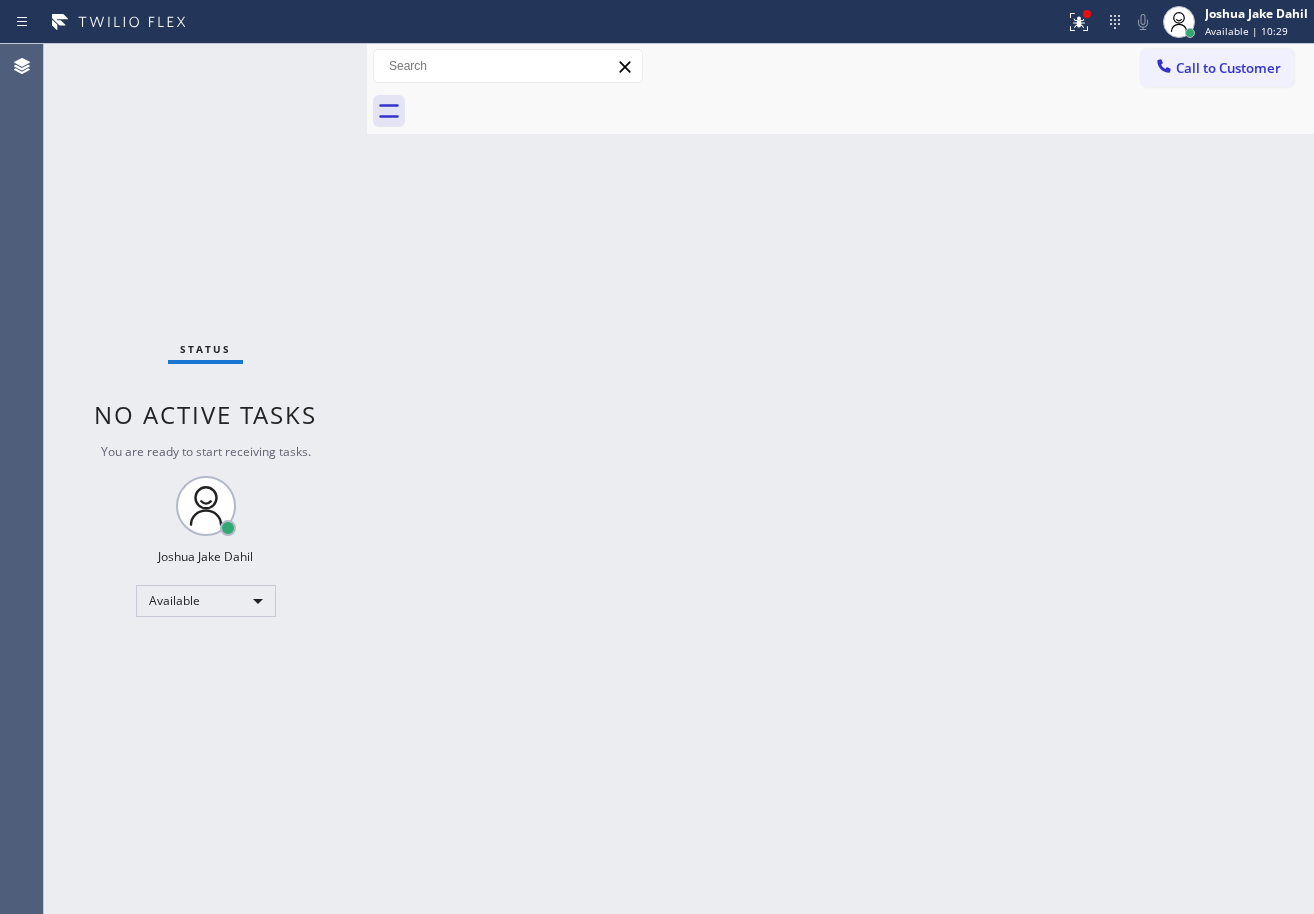 click on "Back to Dashboard Change Sender ID Customers Technicians Select a contact Outbound call Technician Search Technician Your caller id phone number Your caller id phone number Call Technician info Name   Phone none Address none Change Sender ID HVAC [PHONE] 5 Star Appliance [PHONE] Appliance Repair [PHONE] Plumbing [PHONE] Air Duct Cleaning [PHONE]  Electricians [PHONE] Cancel Change Check personal SMS Reset Change No tabs Call to Customer Outbound call Location Long Beach HVAC Your caller id phone number ([PHONE]) Customer number Call Outbound call Technician Search Technician Your caller id phone number Your caller id phone number Call" at bounding box center (840, 479) 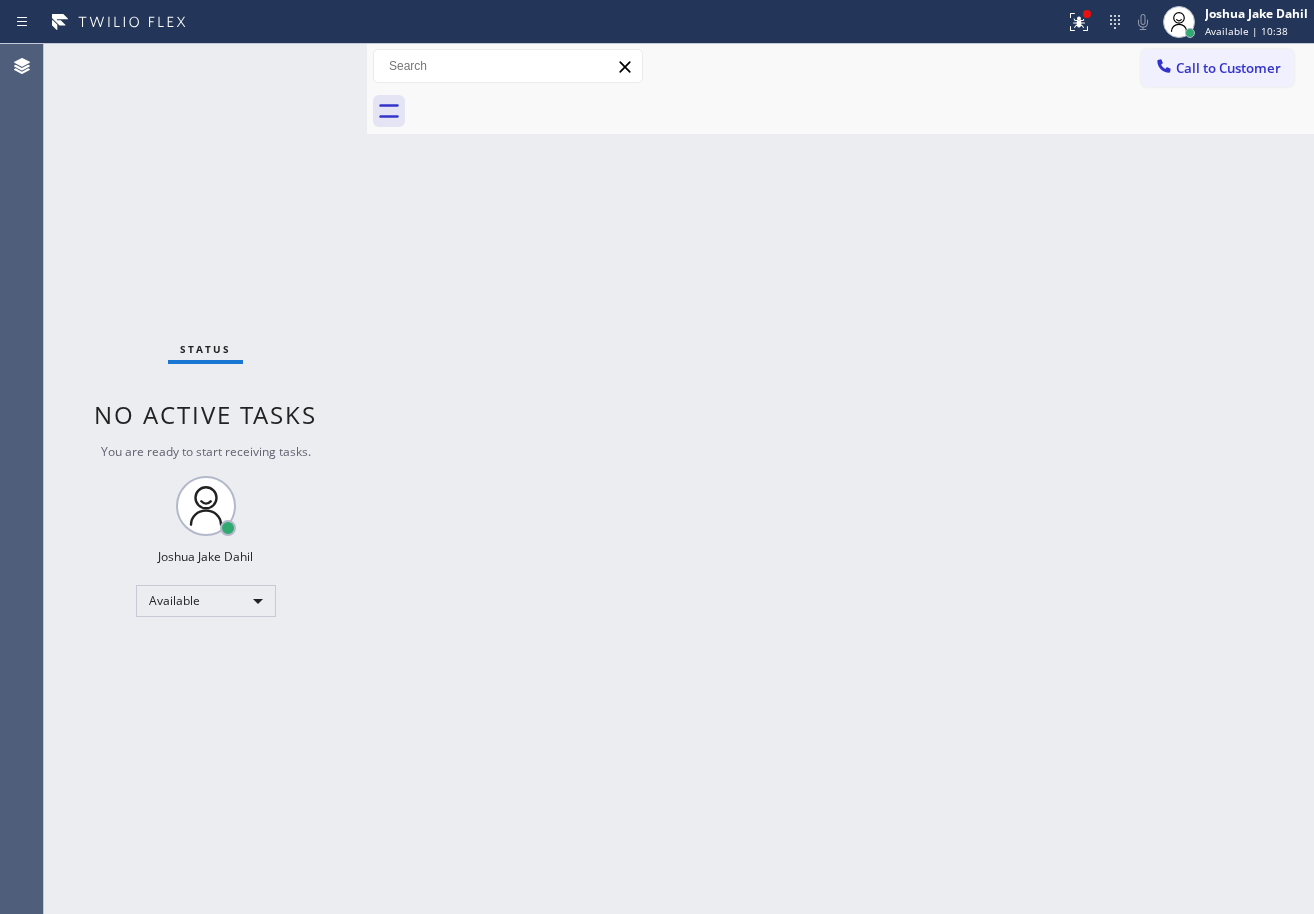 click on "Back to Dashboard Change Sender ID Customers Technicians Select a contact Outbound call Technician Search Technician Your caller id phone number Your caller id phone number Call Technician info Name   Phone none Address none Change Sender ID HVAC [PHONE] 5 Star Appliance [PHONE] Appliance Repair [PHONE] Plumbing [PHONE] Air Duct Cleaning [PHONE]  Electricians [PHONE] Cancel Change Check personal SMS Reset Change No tabs Call to Customer Outbound call Location Long Beach HVAC Your caller id phone number ([PHONE]) Customer number Call Outbound call Technician Search Technician Your caller id phone number Your caller id phone number Call" at bounding box center [840, 479] 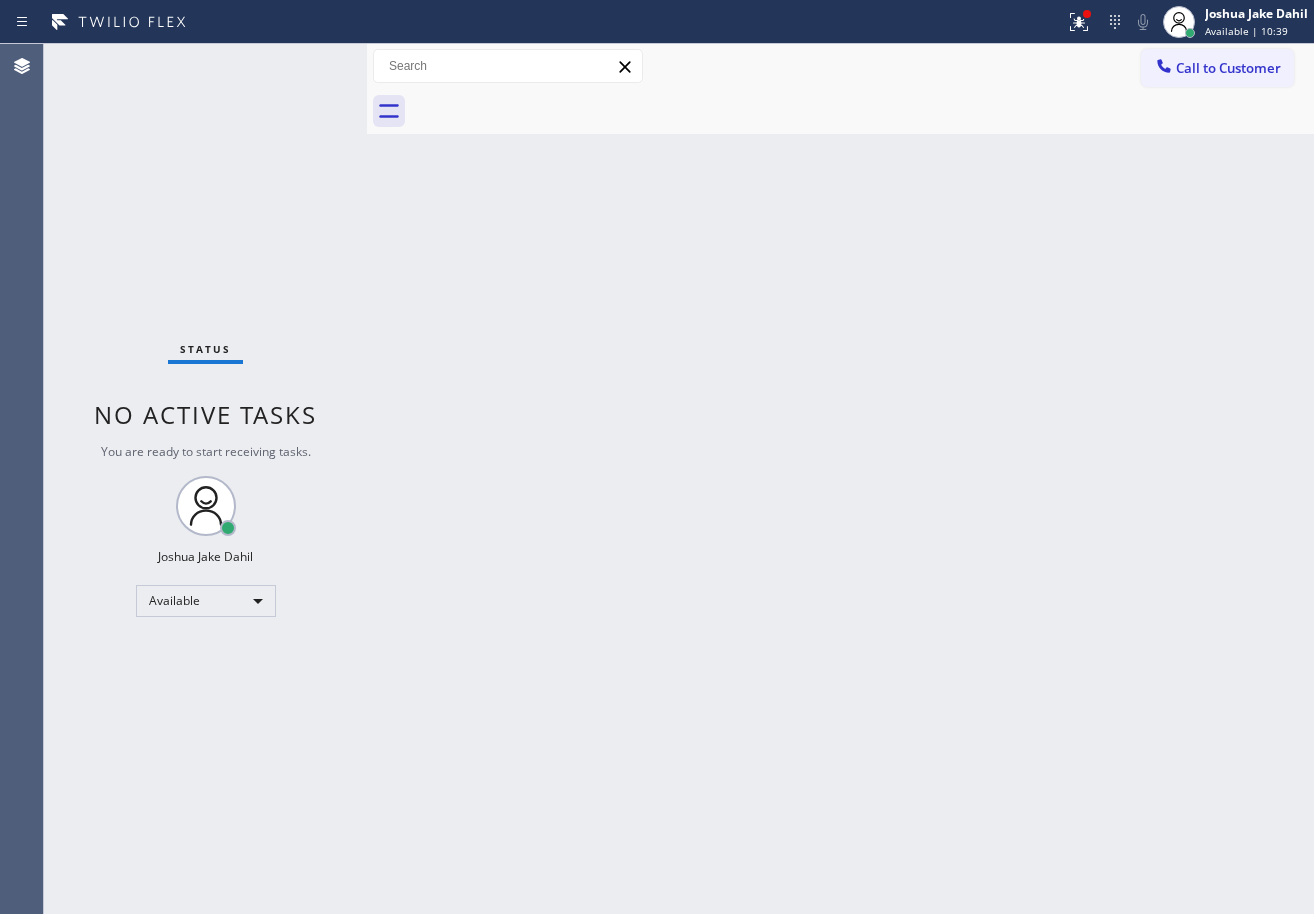 drag, startPoint x: 1083, startPoint y: 14, endPoint x: 1091, endPoint y: 86, distance: 72.443085 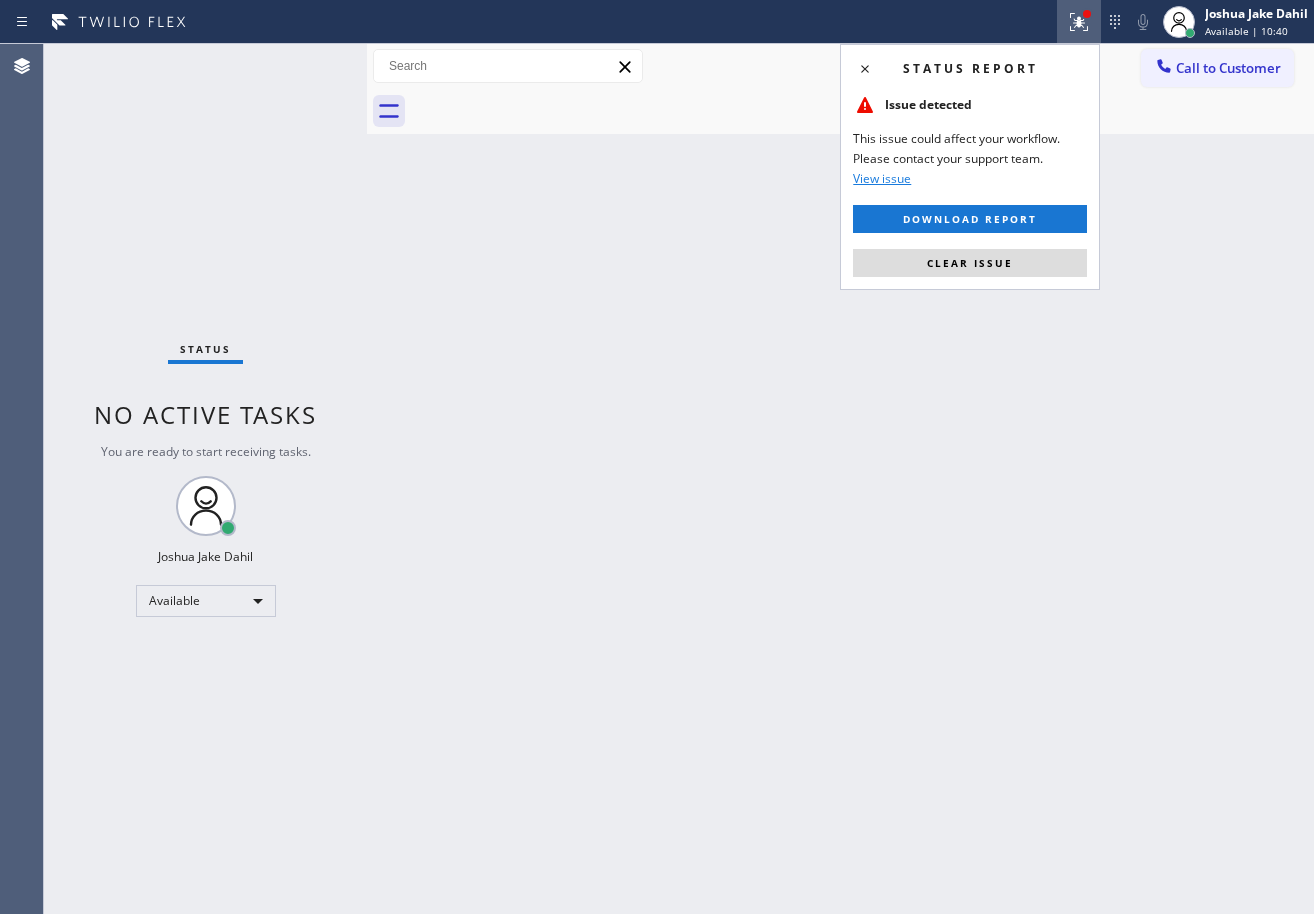 click on "Clear issue" at bounding box center (970, 263) 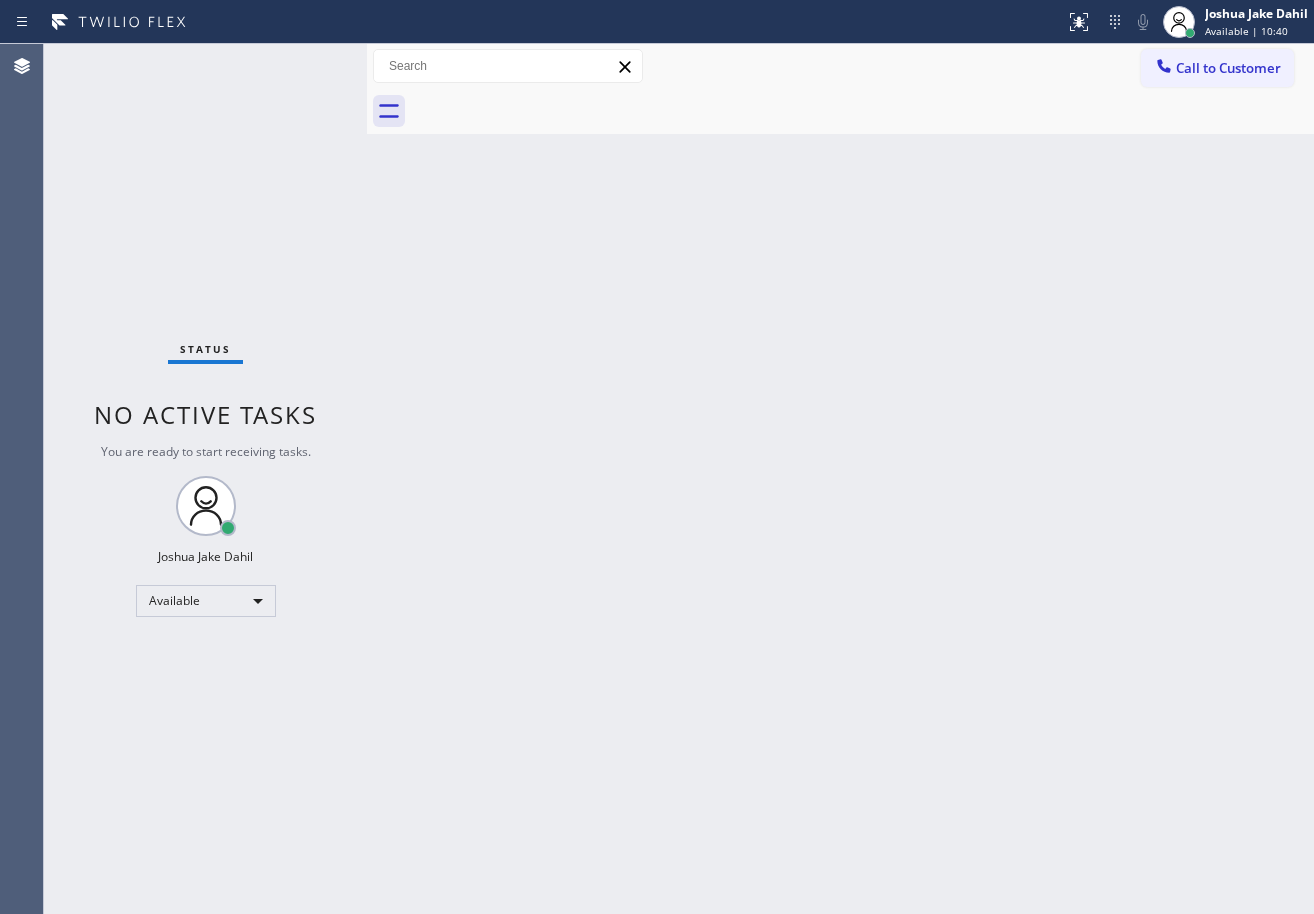 click on "Back to Dashboard Change Sender ID Customers Technicians Select a contact Outbound call Technician Search Technician Your caller id phone number Your caller id phone number Call Technician info Name   Phone none Address none Change Sender ID HVAC [PHONE] 5 Star Appliance [PHONE] Appliance Repair [PHONE] Plumbing [PHONE] Air Duct Cleaning [PHONE]  Electricians [PHONE] Cancel Change Check personal SMS Reset Change No tabs Call to Customer Outbound call Location Long Beach HVAC Your caller id phone number ([PHONE]) Customer number Call Outbound call Technician Search Technician Your caller id phone number Your caller id phone number Call" at bounding box center (840, 479) 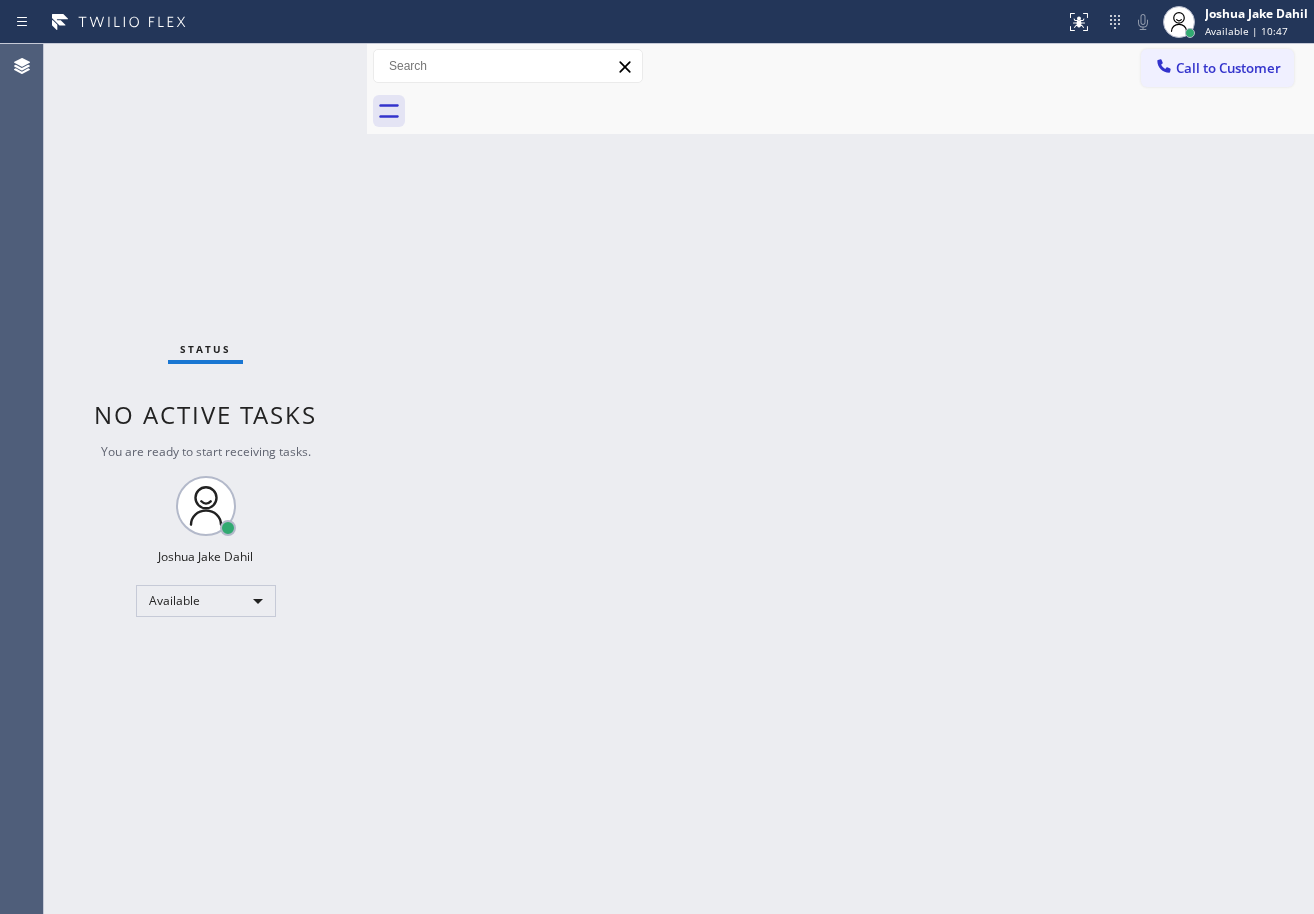 click on "Back to Dashboard Change Sender ID Customers Technicians Select a contact Outbound call Technician Search Technician Your caller id phone number Your caller id phone number Call Technician info Name   Phone none Address none Change Sender ID HVAC [PHONE] 5 Star Appliance [PHONE] Appliance Repair [PHONE] Plumbing [PHONE] Air Duct Cleaning [PHONE]  Electricians [PHONE] Cancel Change Check personal SMS Reset Change No tabs Call to Customer Outbound call Location Long Beach HVAC Your caller id phone number ([PHONE]) Customer number Call Outbound call Technician Search Technician Your caller id phone number Your caller id phone number Call" at bounding box center (840, 479) 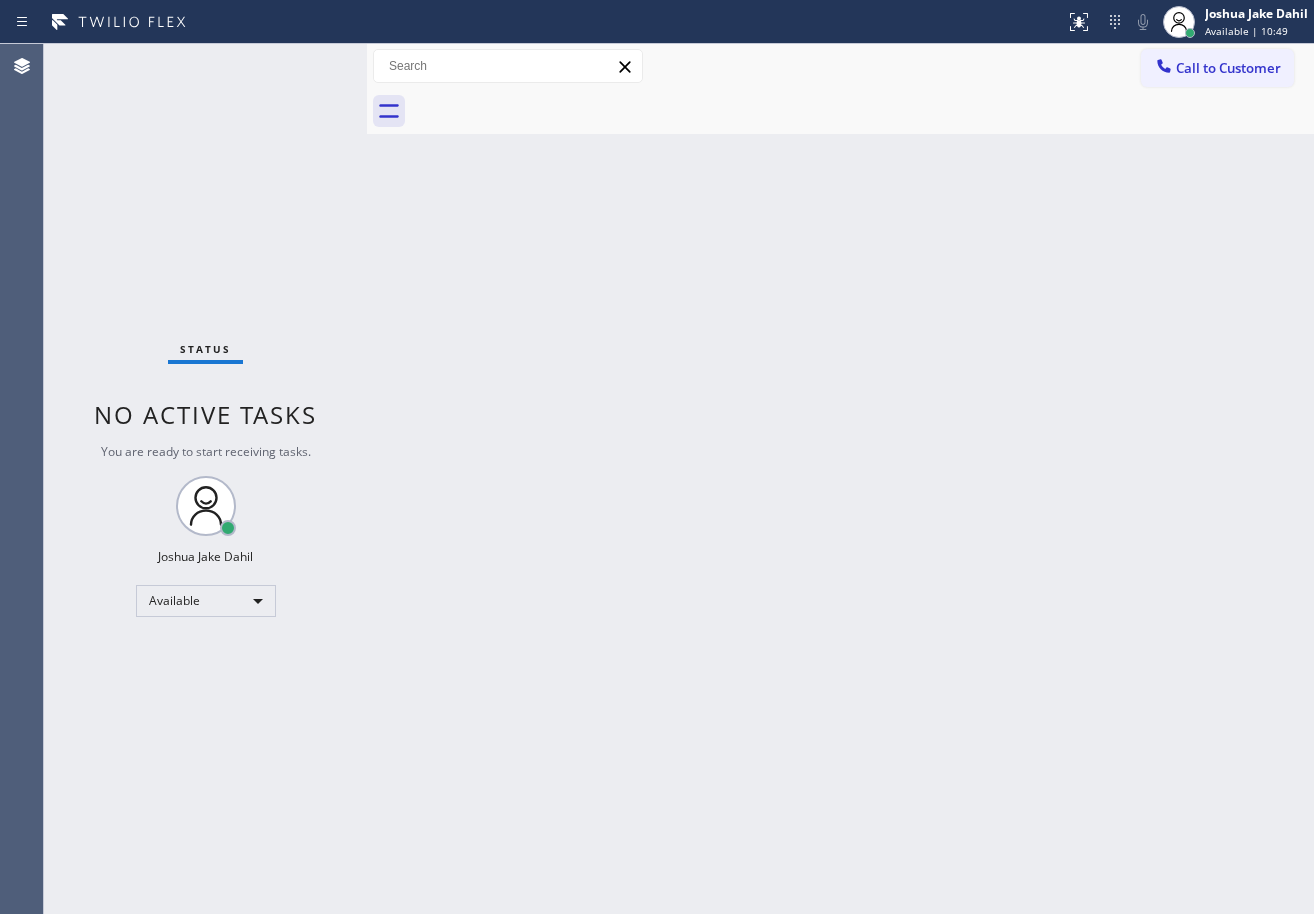 click on "Back to Dashboard Change Sender ID Customers Technicians Select a contact Outbound call Technician Search Technician Your caller id phone number Your caller id phone number Call Technician info Name   Phone none Address none Change Sender ID HVAC [PHONE] 5 Star Appliance [PHONE] Appliance Repair [PHONE] Plumbing [PHONE] Air Duct Cleaning [PHONE]  Electricians [PHONE] Cancel Change Check personal SMS Reset Change No tabs Call to Customer Outbound call Location Long Beach HVAC Your caller id phone number ([PHONE]) Customer number Call Outbound call Technician Search Technician Your caller id phone number Your caller id phone number Call" at bounding box center [840, 479] 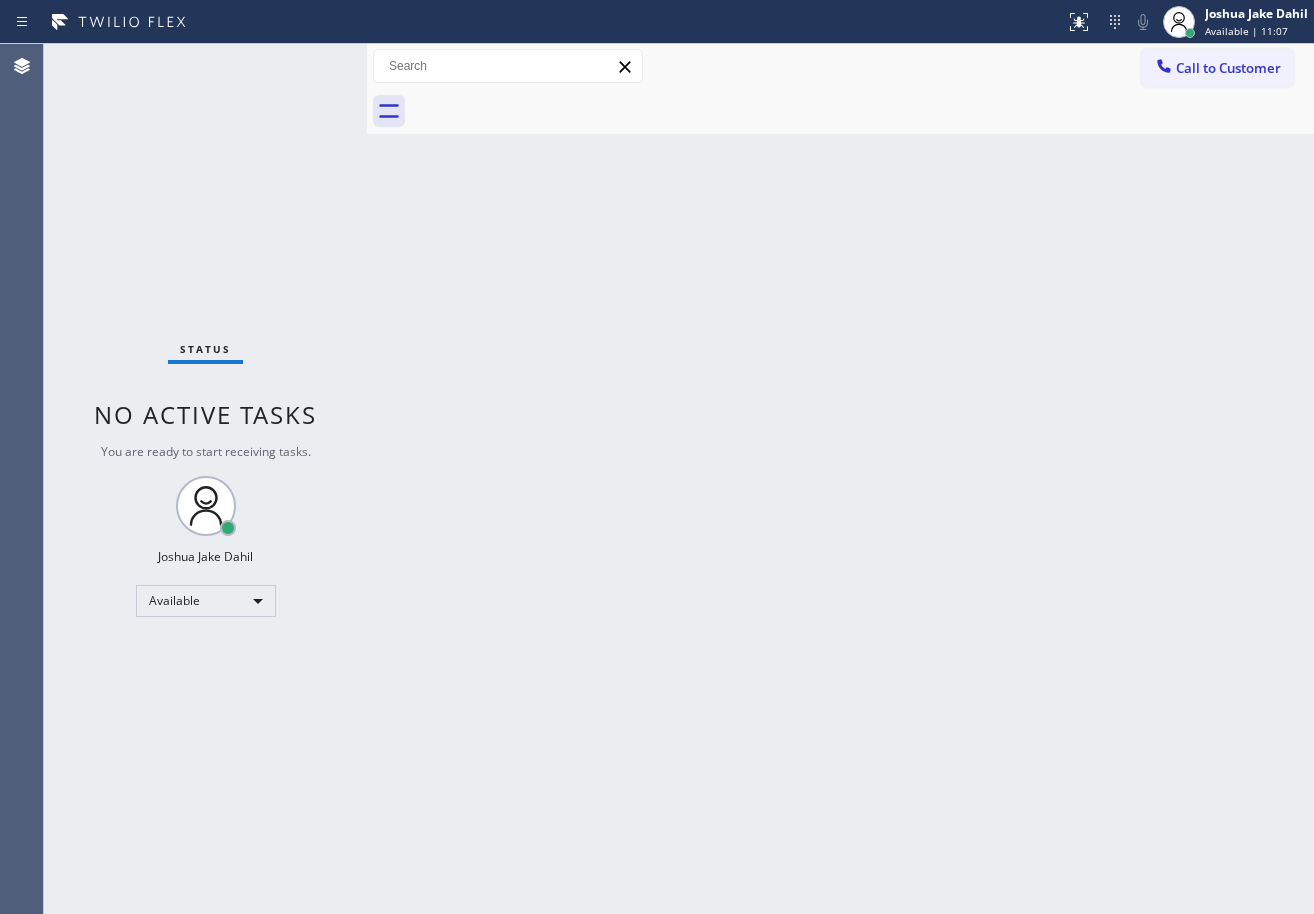 click on "Status   No active tasks     You are ready to start receiving tasks.   [FIRST] [LAST] Available" at bounding box center [205, 479] 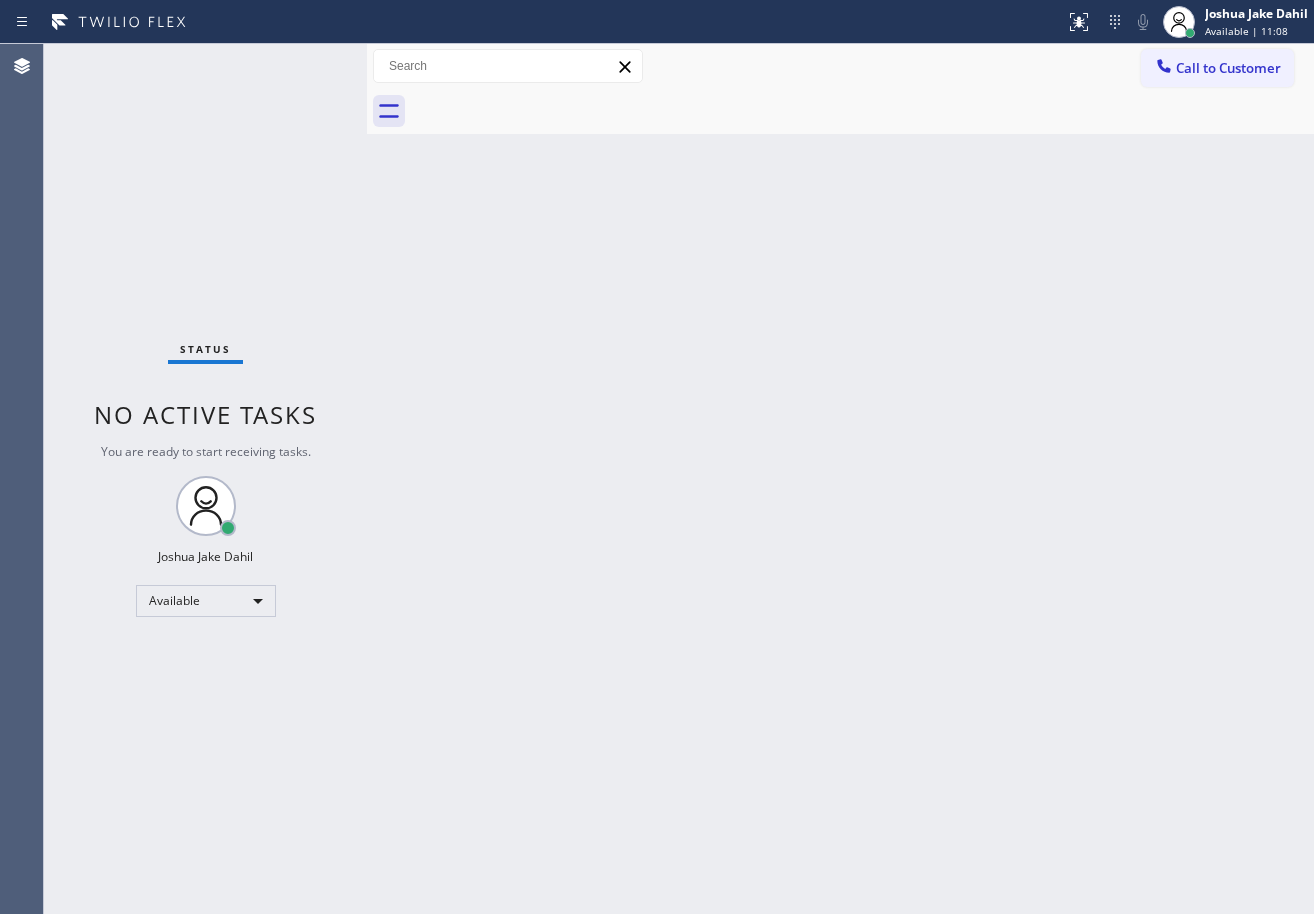 click on "Status   No active tasks     You are ready to start receiving tasks.   [FIRST] [LAST] Available" at bounding box center (205, 479) 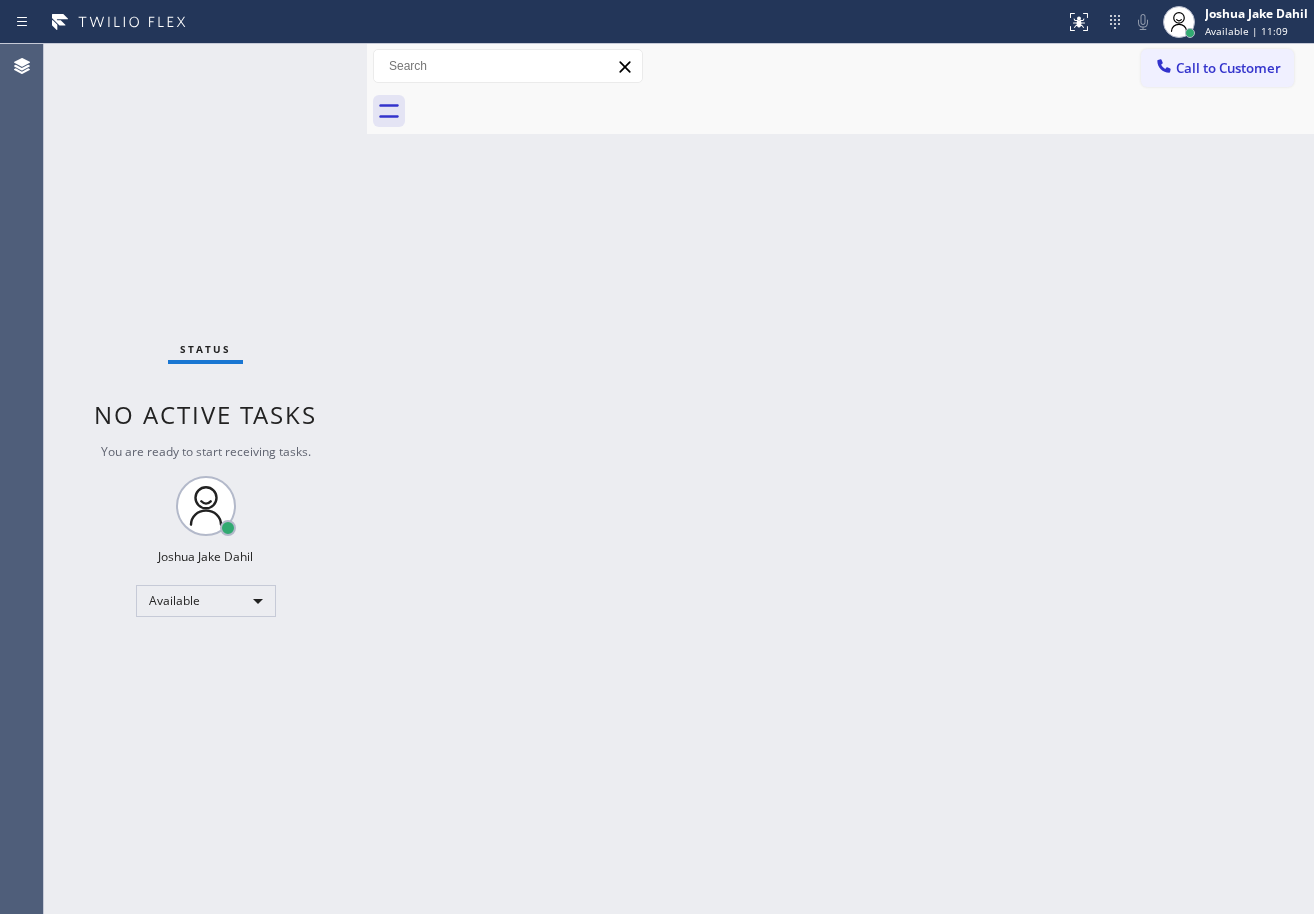 click on "Status   No active tasks     You are ready to start receiving tasks.   [FIRST] [LAST] Available" at bounding box center [205, 479] 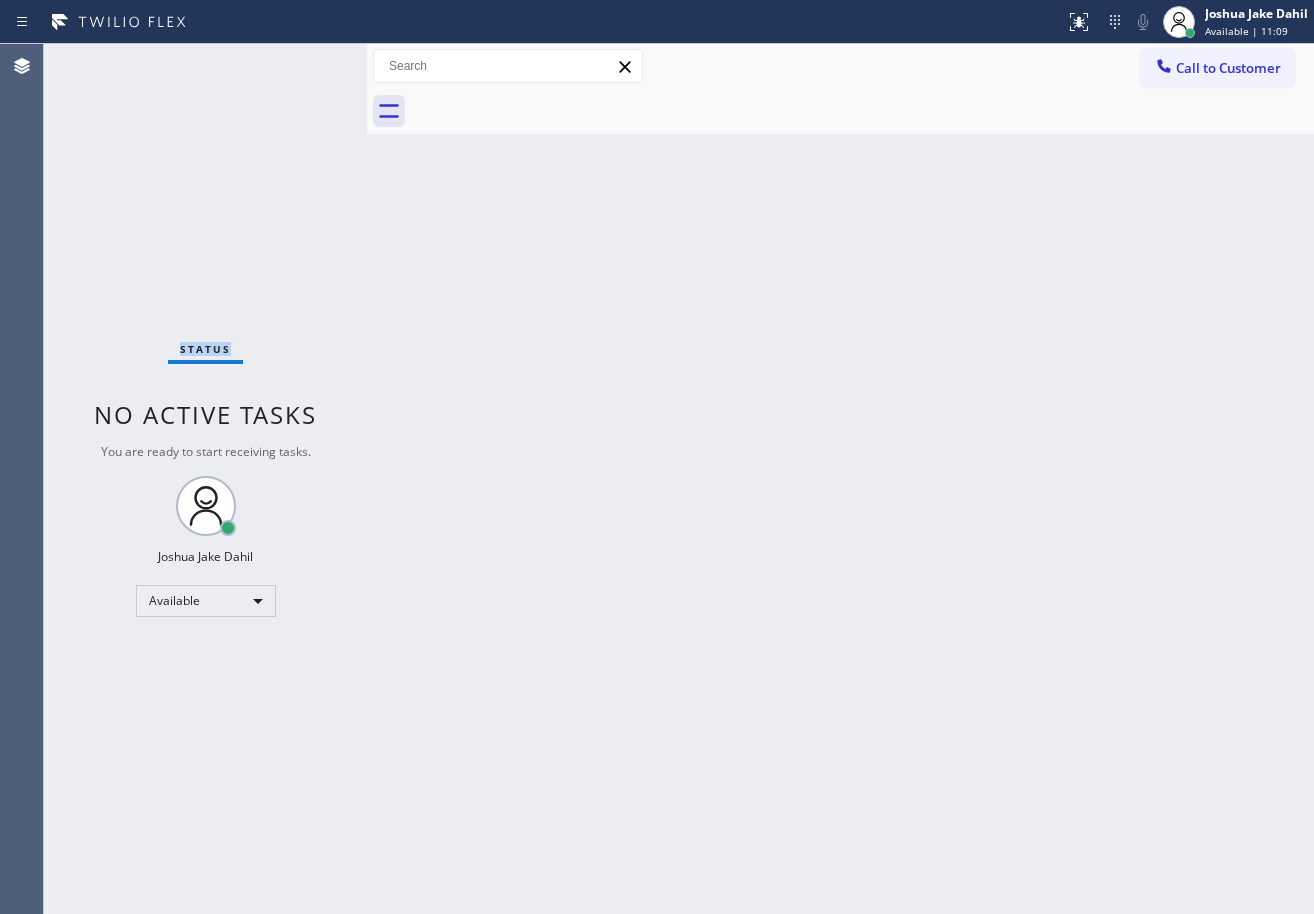 click on "Status   No active tasks     You are ready to start receiving tasks.   [FIRST] [LAST] Available" at bounding box center [205, 479] 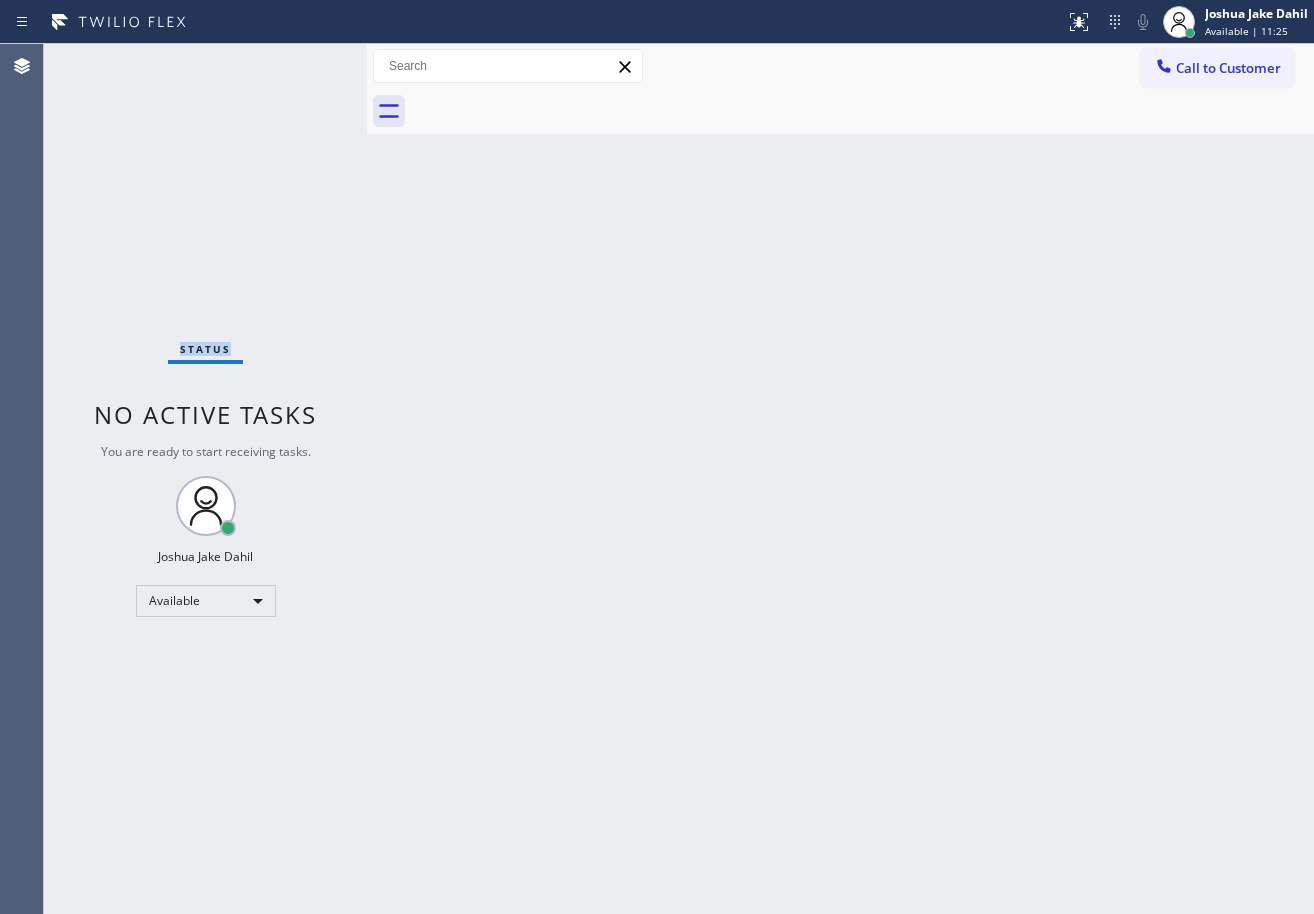 click on "Status   No active tasks     You are ready to start receiving tasks.   [FIRST] [LAST] Available" at bounding box center (205, 479) 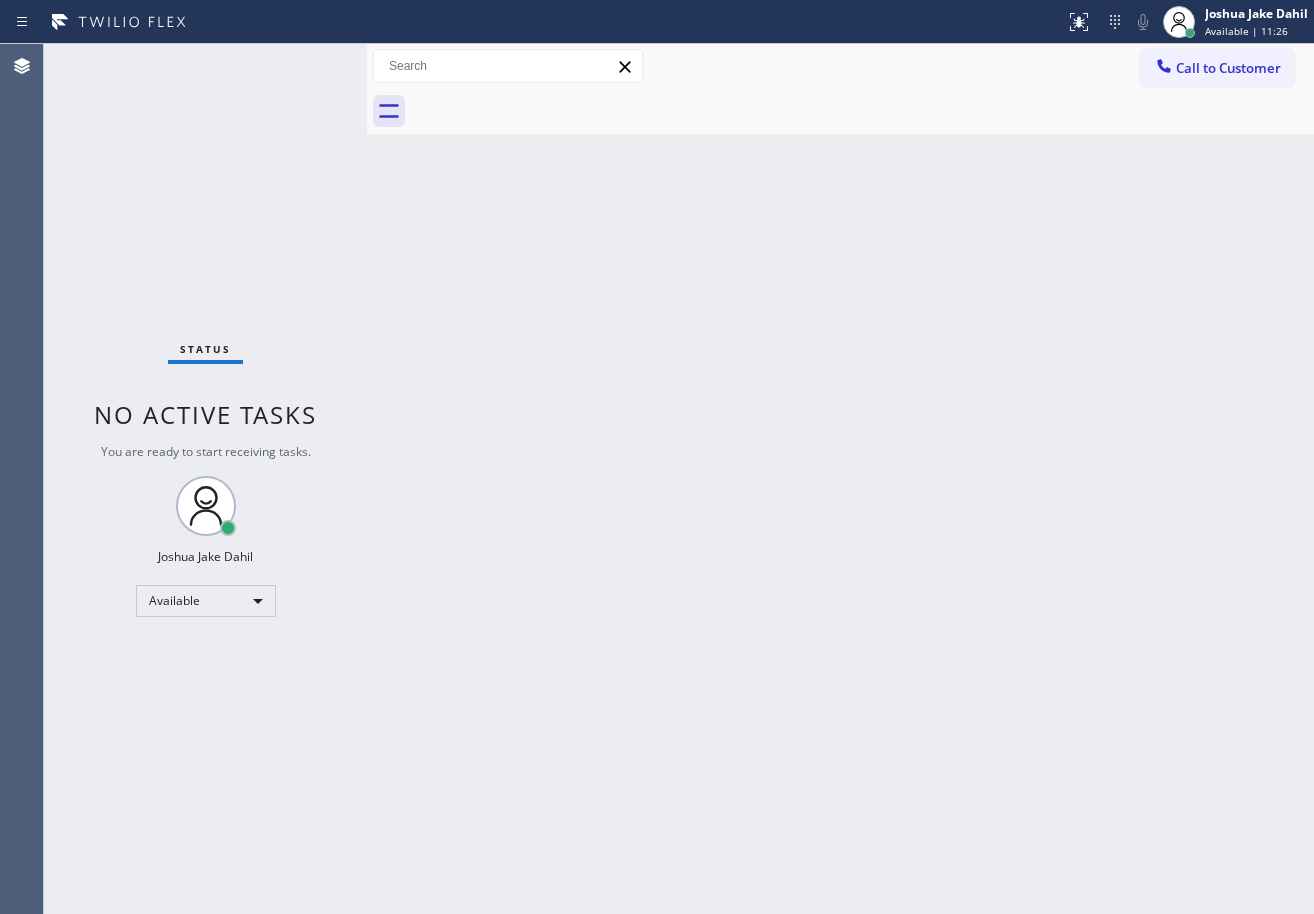 click on "Status   No active tasks     You are ready to start receiving tasks.   [FIRST] [LAST] Available" at bounding box center [205, 479] 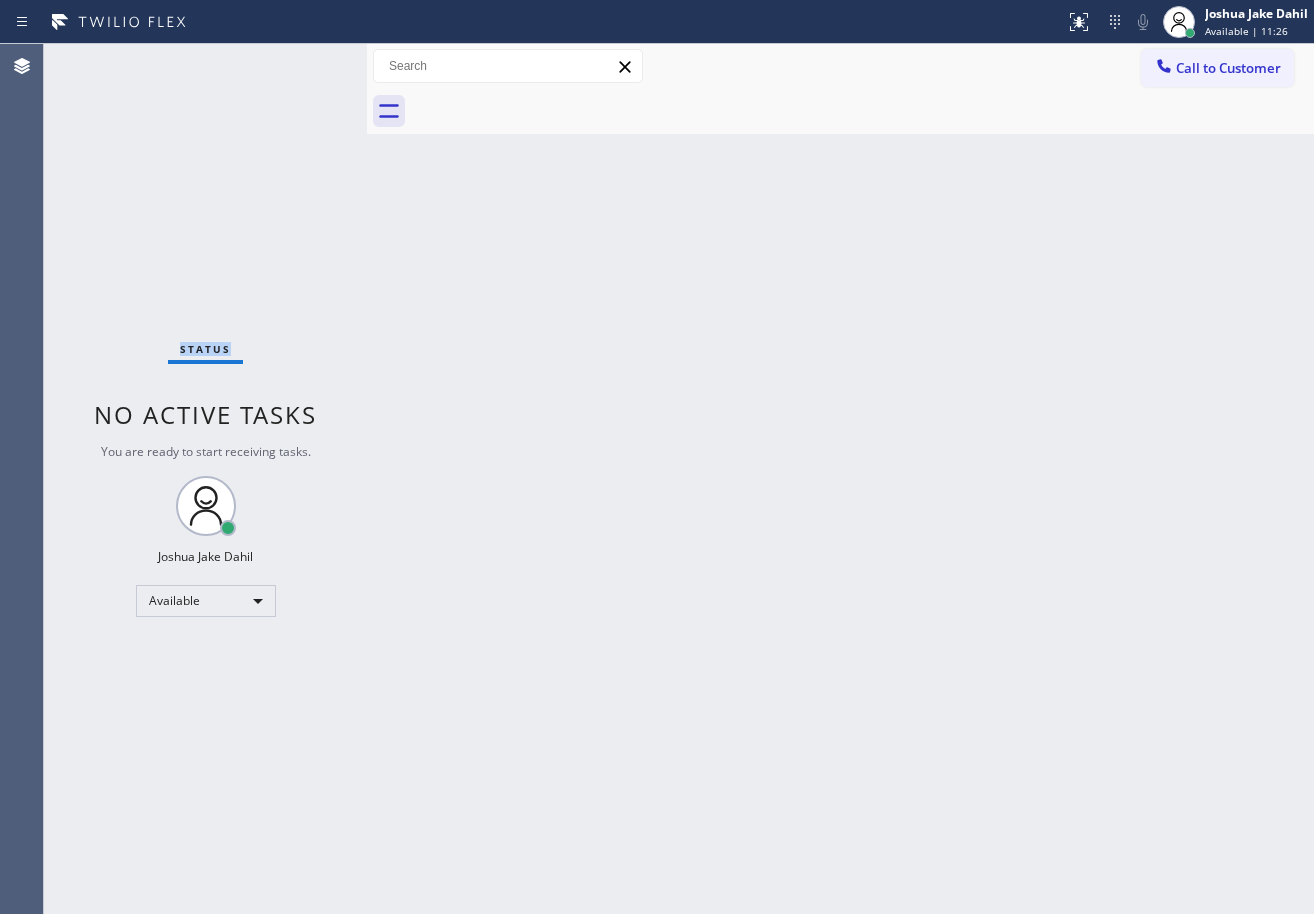 click on "Status   No active tasks     You are ready to start receiving tasks.   [FIRST] [LAST] Available" at bounding box center [205, 479] 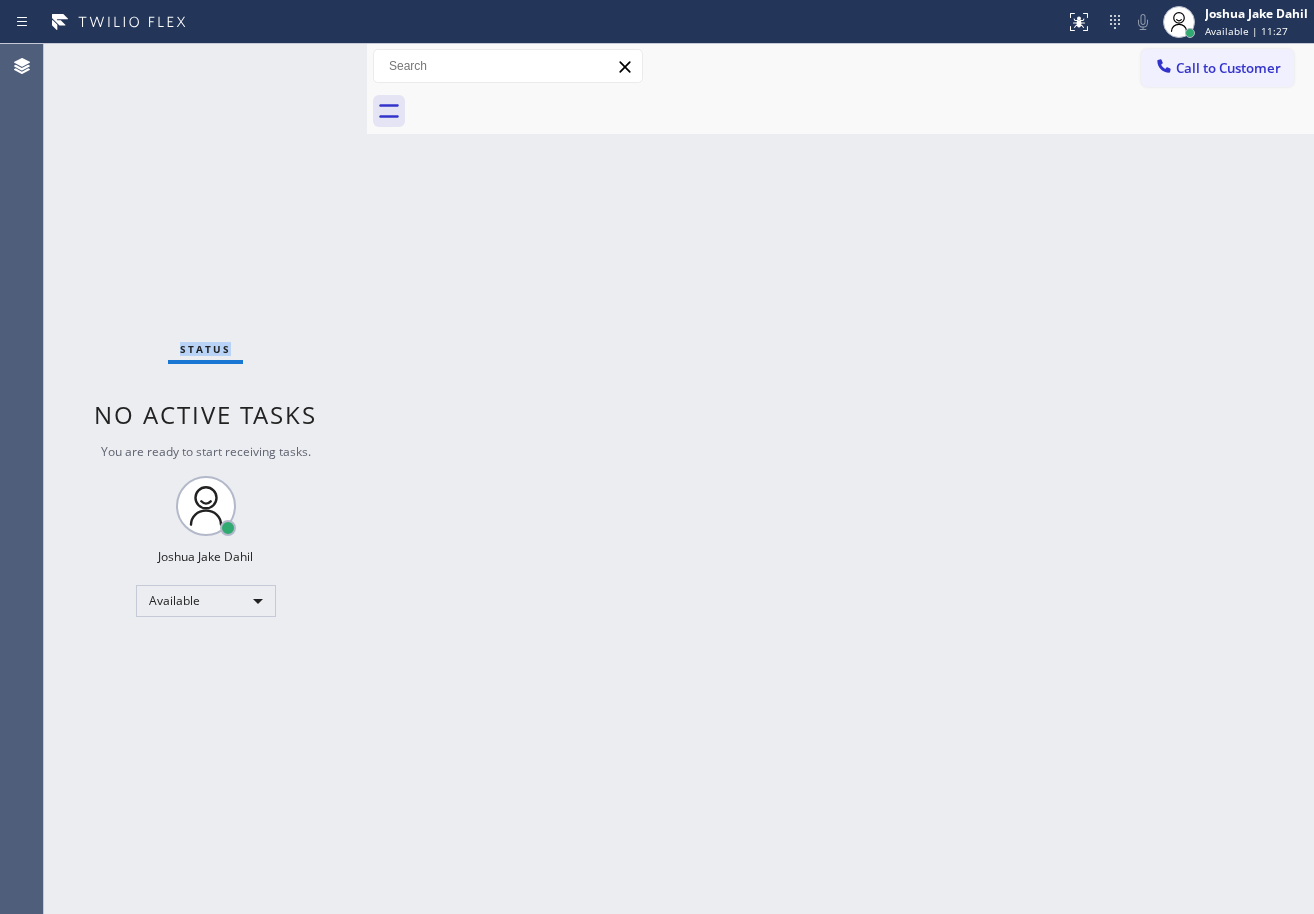 click on "Status   No active tasks     You are ready to start receiving tasks.   [FIRST] [LAST] Available" at bounding box center [205, 479] 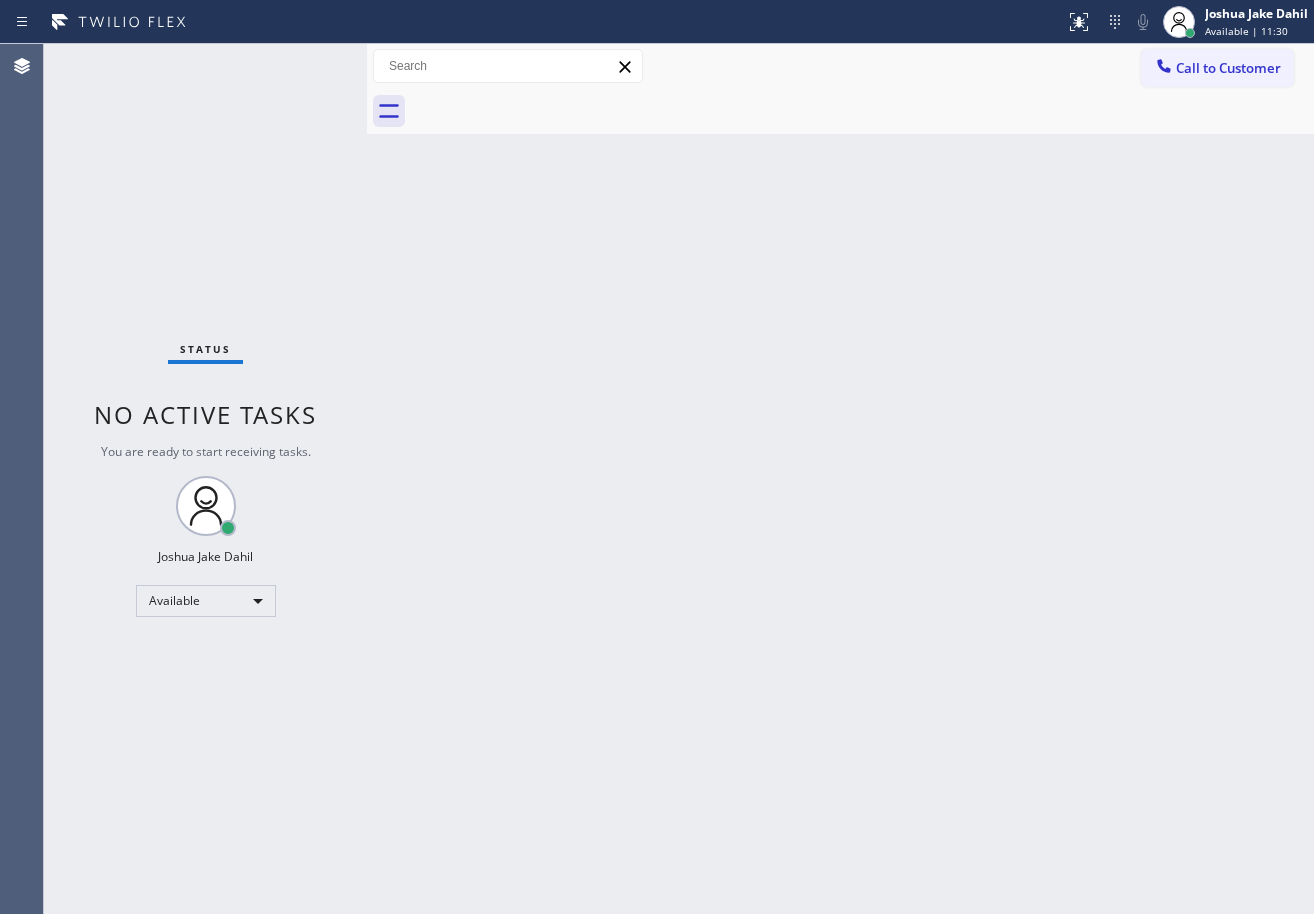 click on "Status   No active tasks     You are ready to start receiving tasks.   [FIRST] [LAST] Available" at bounding box center (205, 479) 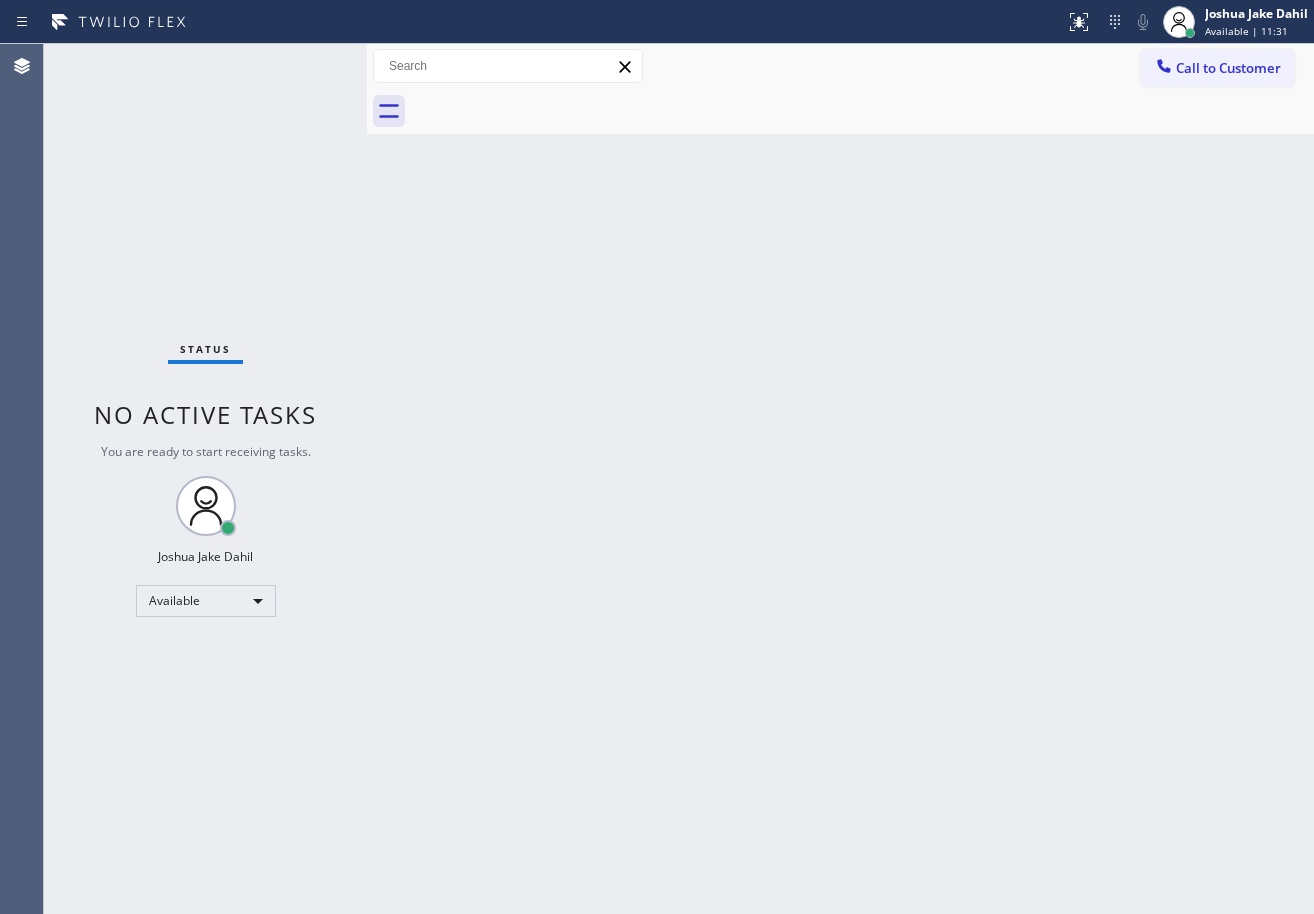 click on "Status   No active tasks     You are ready to start receiving tasks.   [FIRST] [LAST] Available" at bounding box center (205, 479) 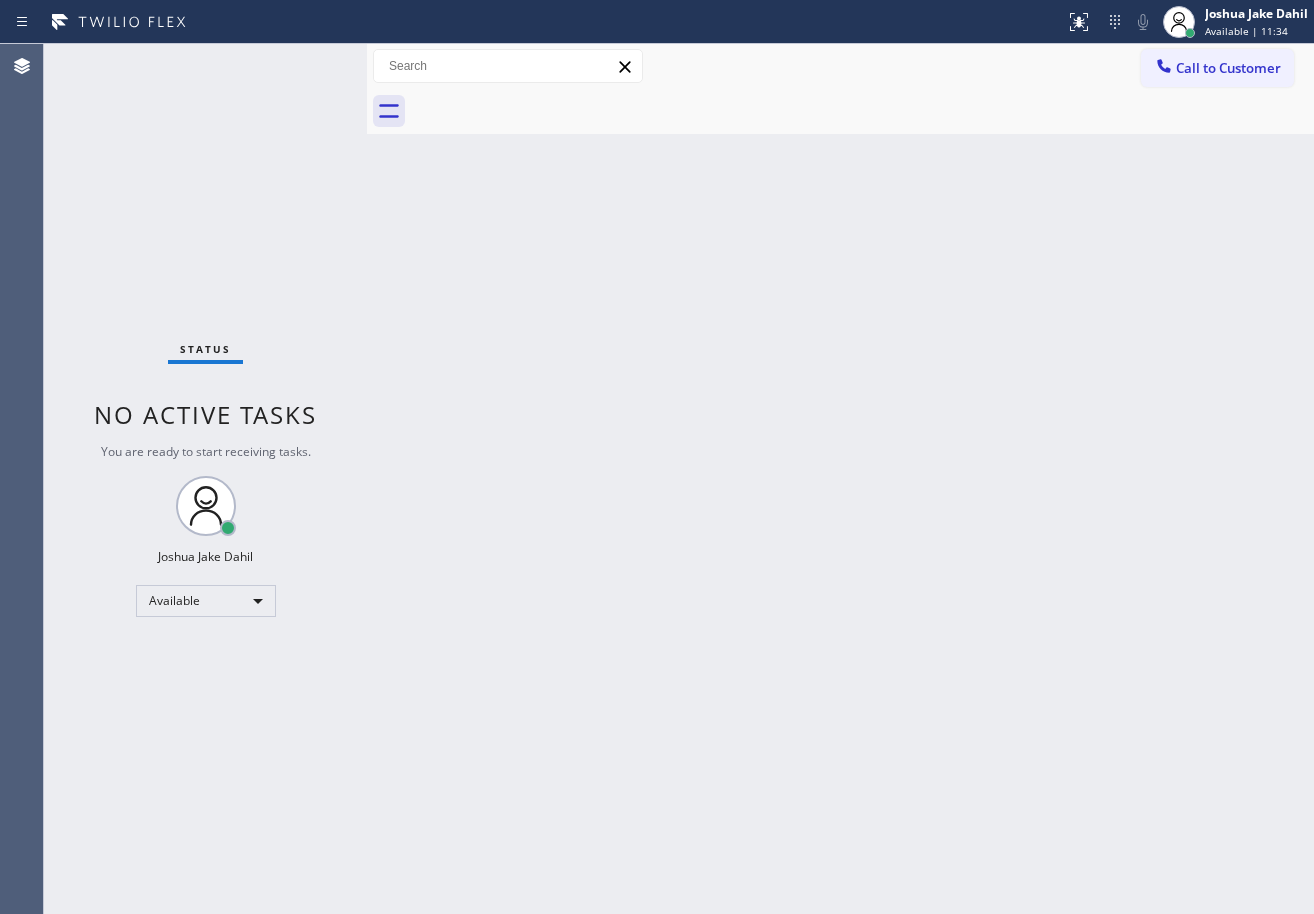 click on "Status   No active tasks     You are ready to start receiving tasks.   [FIRST] [LAST] Available" at bounding box center (205, 479) 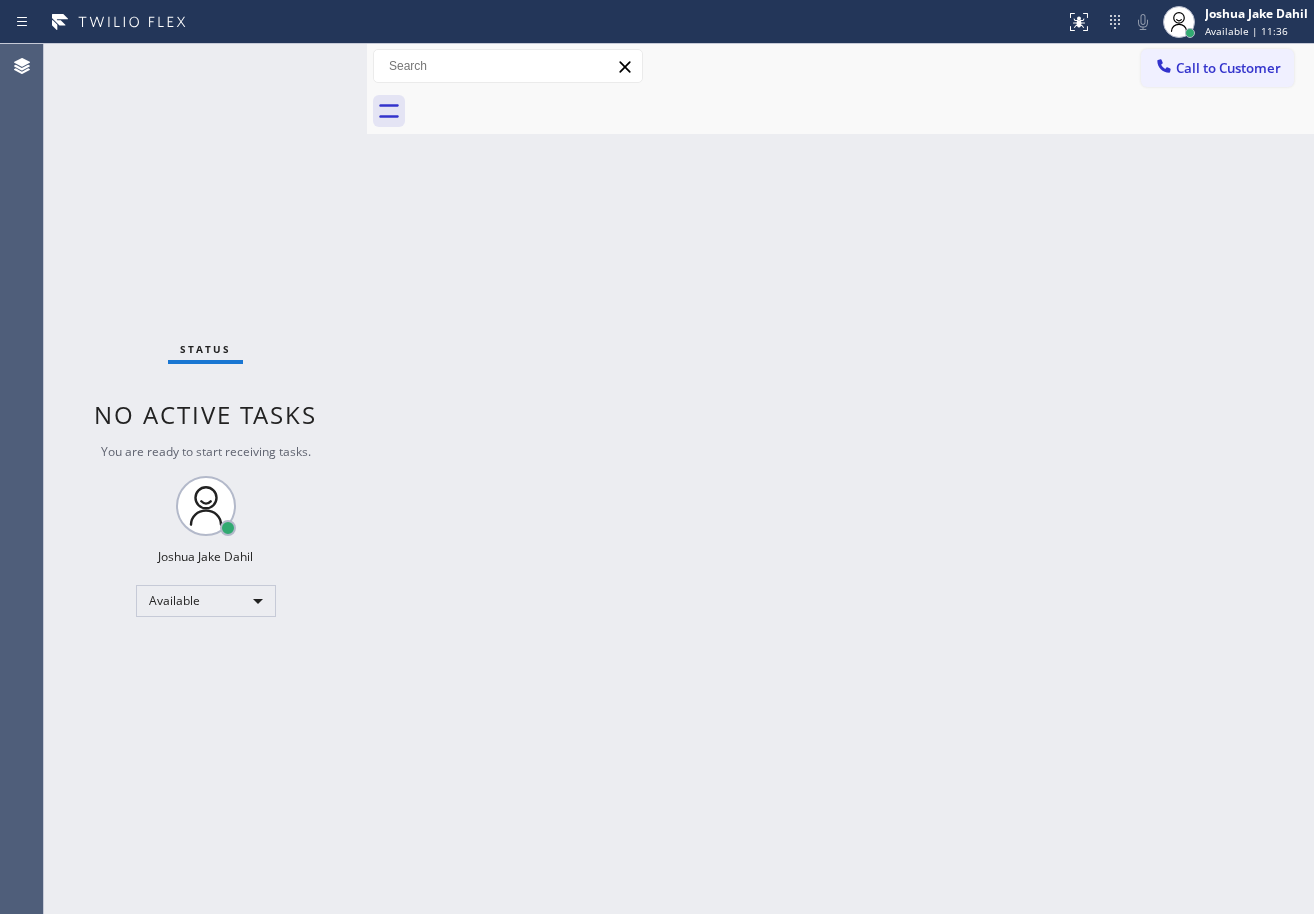 click on "Status   No active tasks     You are ready to start receiving tasks.   [FIRST] [LAST] Available" at bounding box center [205, 479] 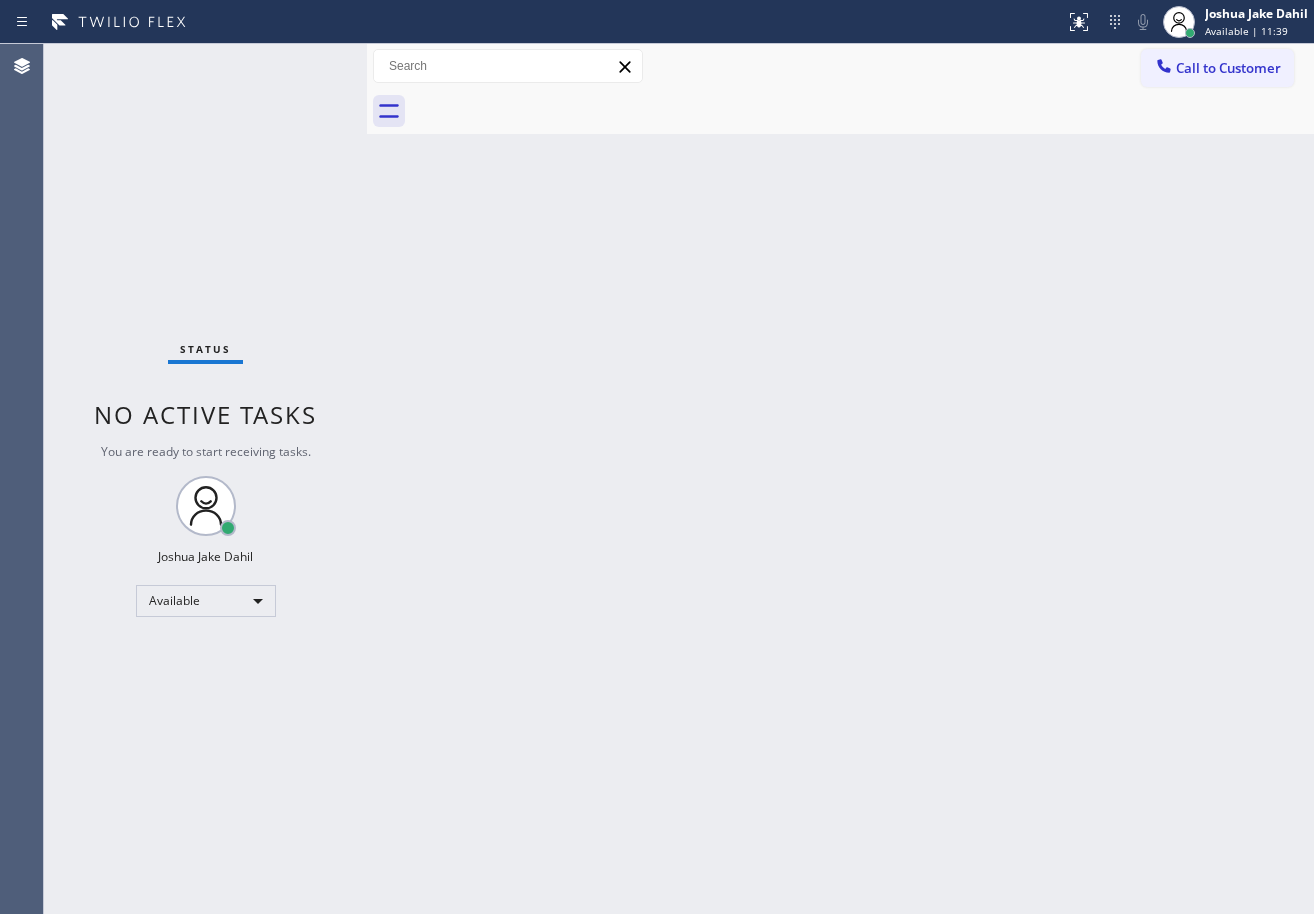 click on "Back to Dashboard Change Sender ID Customers Technicians Select a contact Outbound call Technician Search Technician Your caller id phone number Your caller id phone number Call Technician info Name   Phone none Address none Change Sender ID HVAC [PHONE] 5 Star Appliance [PHONE] Appliance Repair [PHONE] Plumbing [PHONE] Air Duct Cleaning [PHONE]  Electricians [PHONE] Cancel Change Check personal SMS Reset Change No tabs Call to Customer Outbound call Location Long Beach HVAC Your caller id phone number ([PHONE]) Customer number Call Outbound call Technician Search Technician Your caller id phone number Your caller id phone number Call" at bounding box center [840, 479] 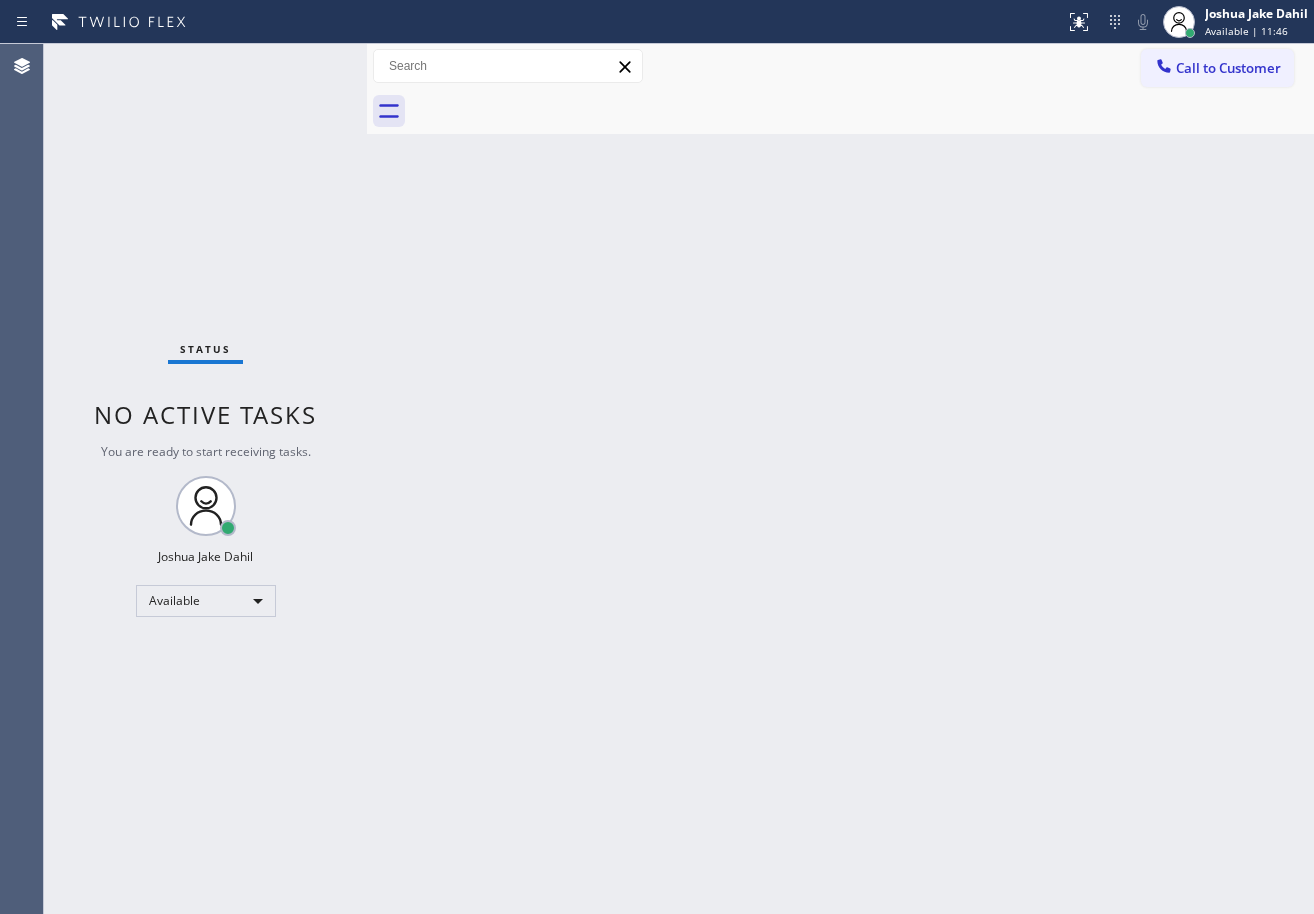 drag, startPoint x: 327, startPoint y: 71, endPoint x: 308, endPoint y: 61, distance: 21.470911 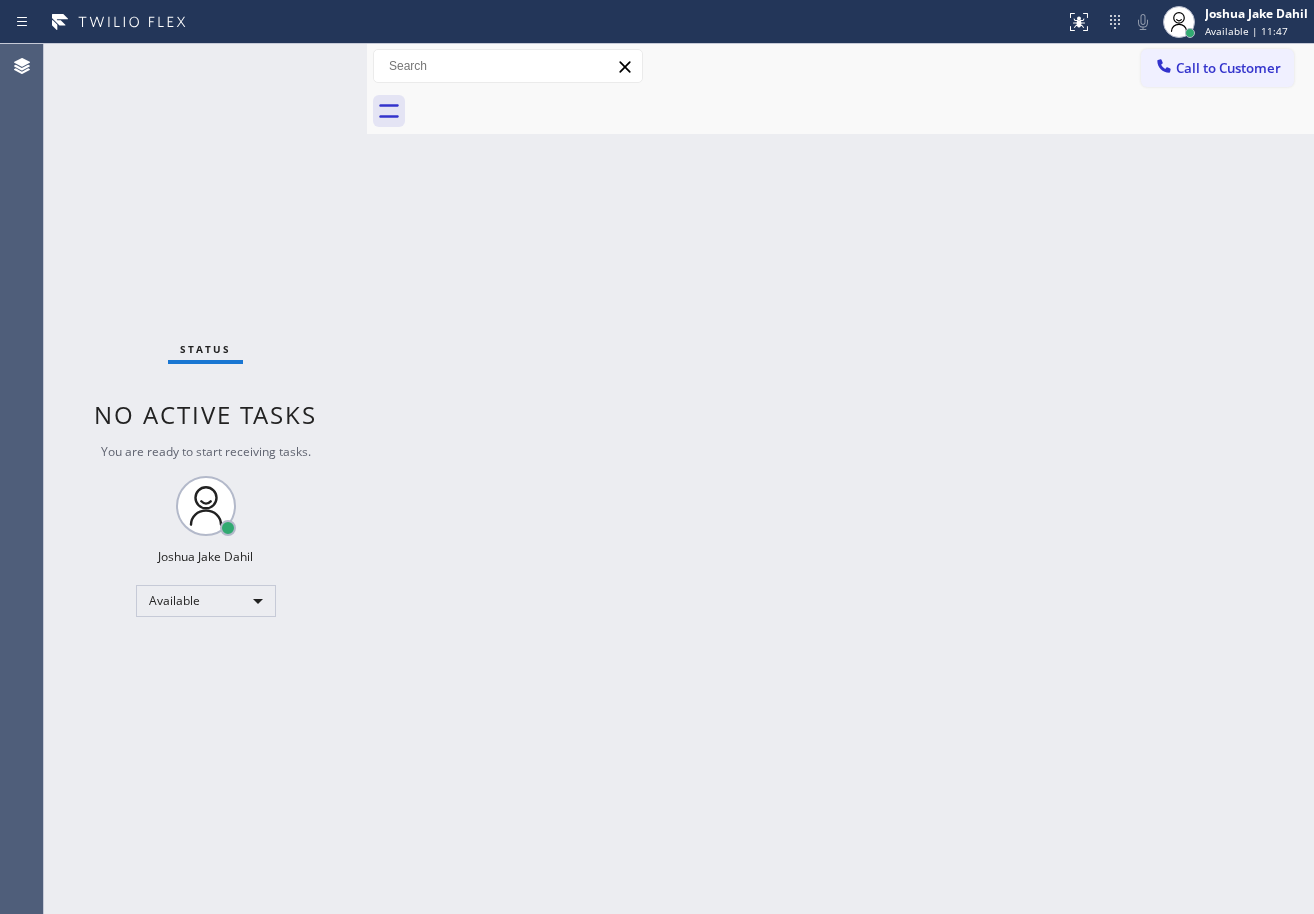 click on "Status   No active tasks     You are ready to start receiving tasks.   [FIRST] [LAST] Available" at bounding box center [205, 479] 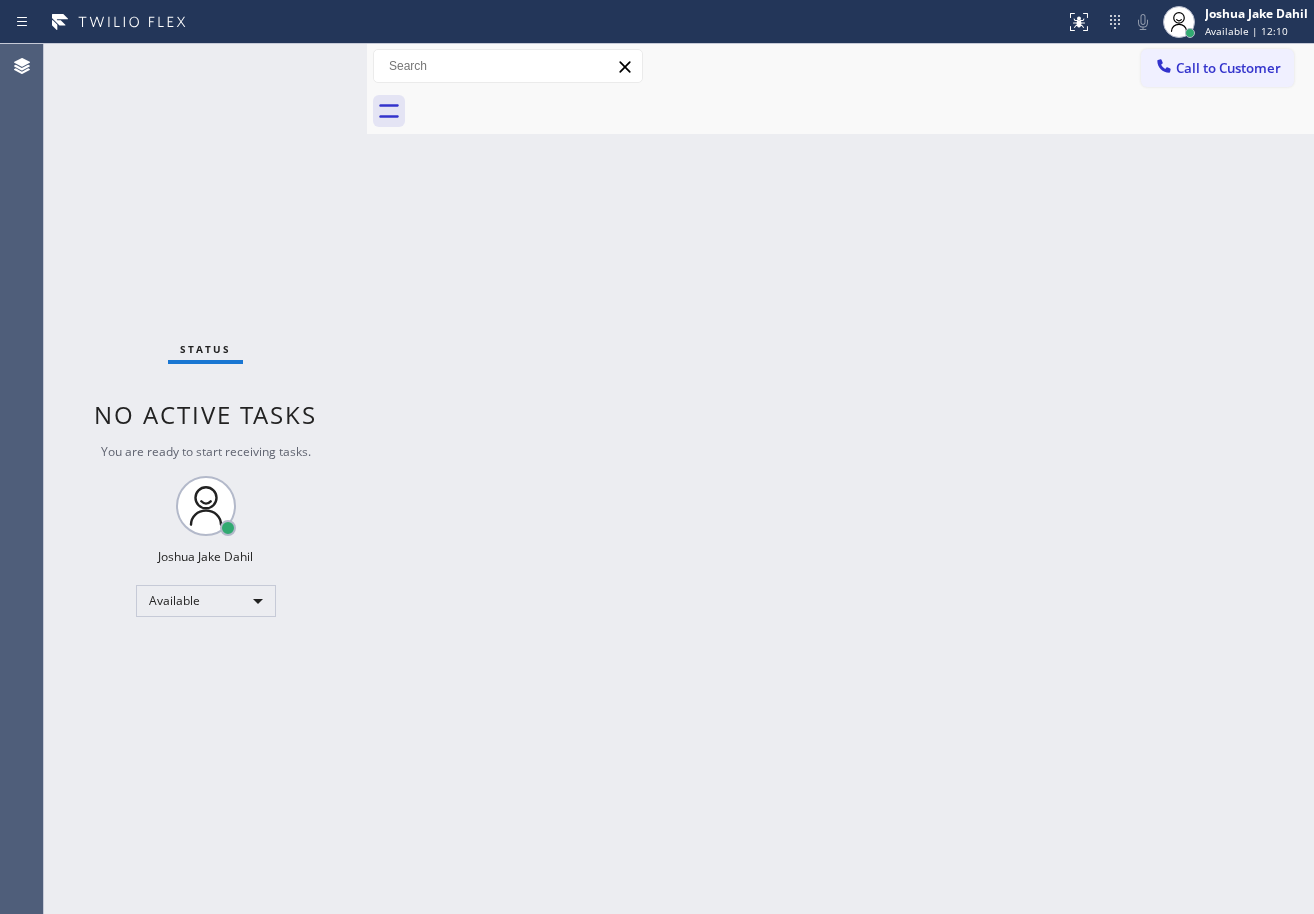 click on "Back to Dashboard Change Sender ID Customers Technicians Select a contact Outbound call Technician Search Technician Your caller id phone number Your caller id phone number Call Technician info Name   Phone none Address none Change Sender ID HVAC [PHONE] 5 Star Appliance [PHONE] Appliance Repair [PHONE] Plumbing [PHONE] Air Duct Cleaning [PHONE]  Electricians [PHONE] Cancel Change Check personal SMS Reset Change No tabs Call to Customer Outbound call Location Long Beach HVAC Your caller id phone number ([PHONE]) Customer number Call Outbound call Technician Search Technician Your caller id phone number Your caller id phone number Call" at bounding box center [840, 479] 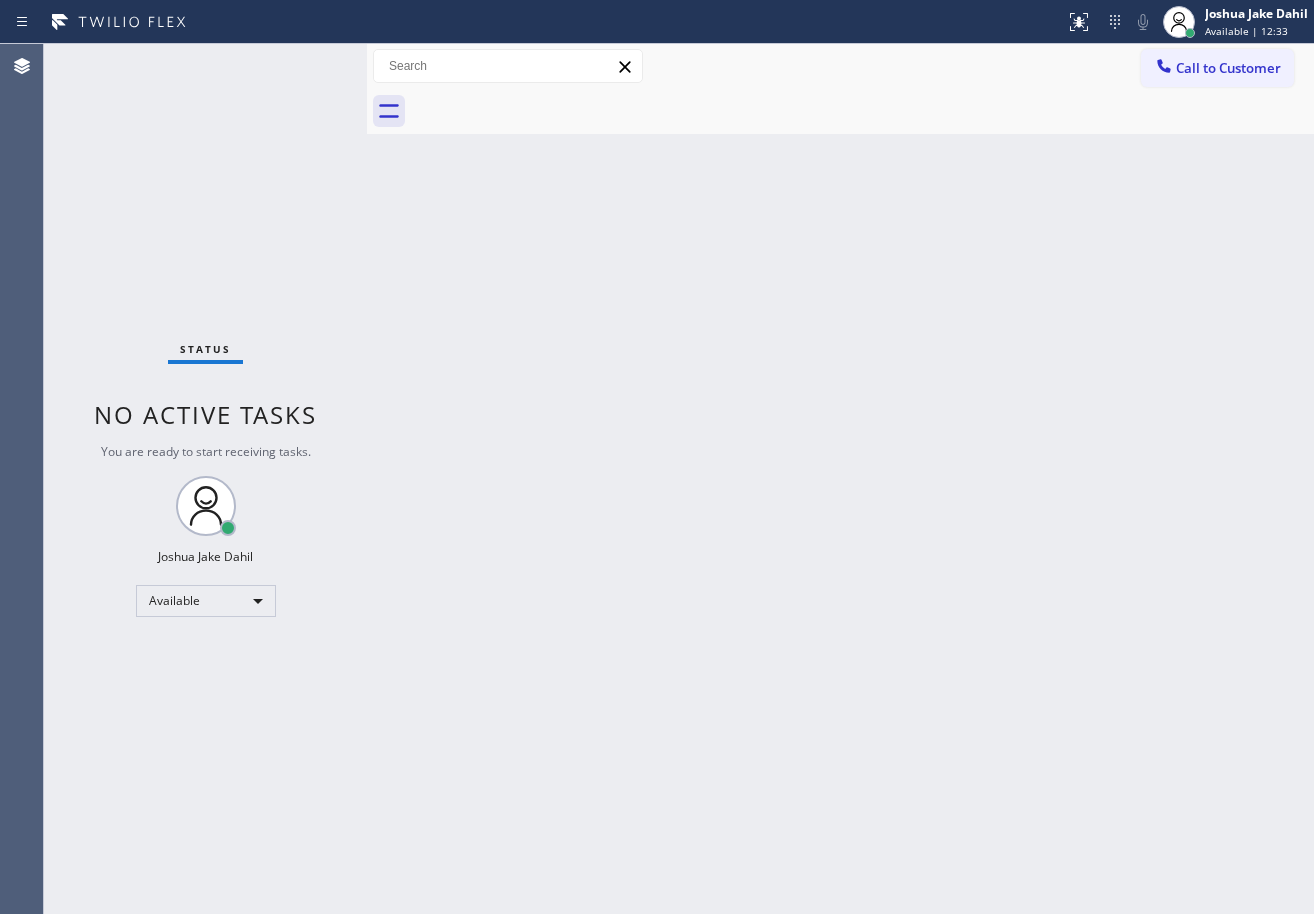 drag, startPoint x: 870, startPoint y: 643, endPoint x: 941, endPoint y: 521, distance: 141.15594 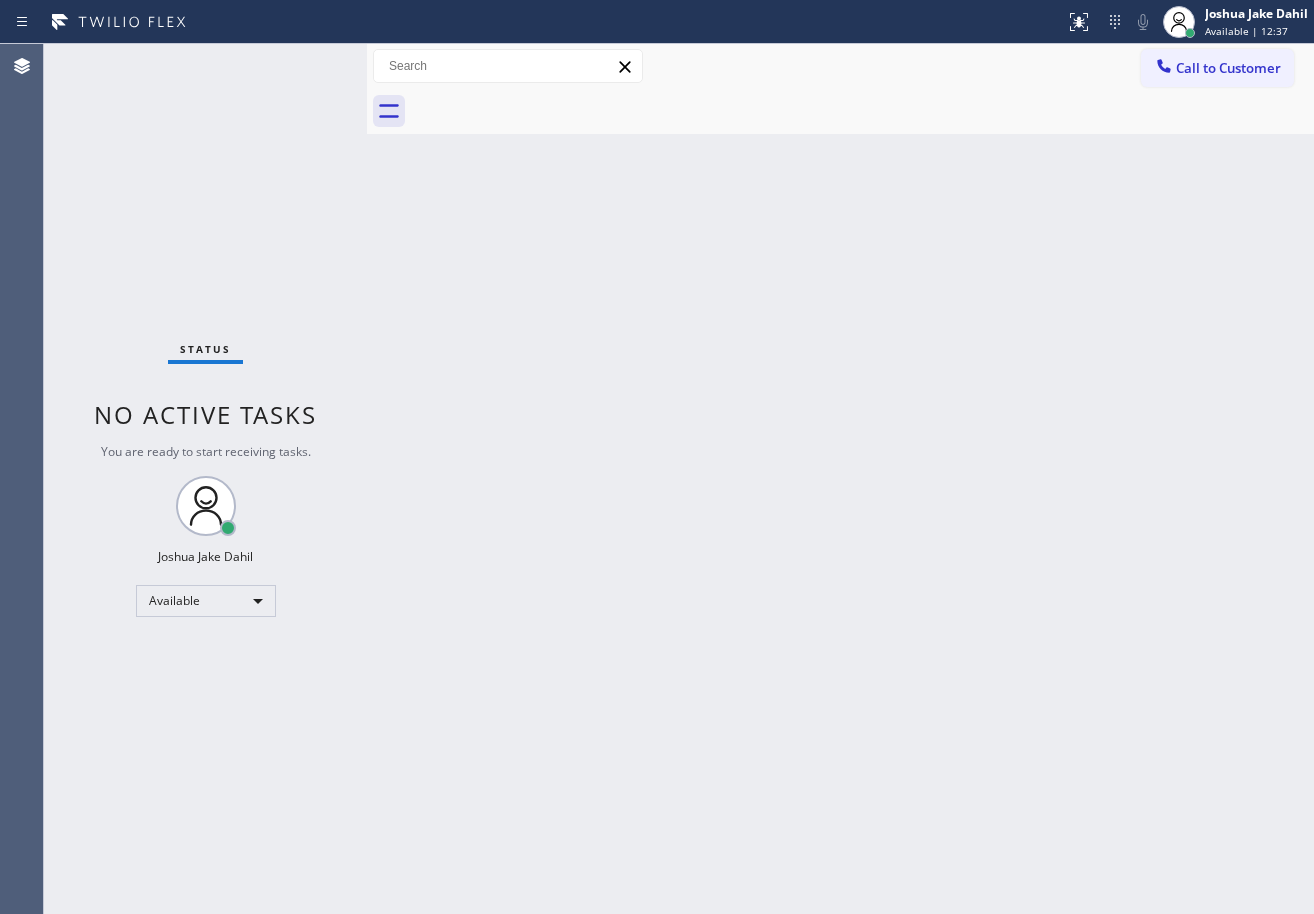 click on "Back to Dashboard Change Sender ID Customers Technicians Select a contact Outbound call Technician Search Technician Your caller id phone number Your caller id phone number Call Technician info Name   Phone none Address none Change Sender ID HVAC [PHONE] 5 Star Appliance [PHONE] Appliance Repair [PHONE] Plumbing [PHONE] Air Duct Cleaning [PHONE]  Electricians [PHONE] Cancel Change Check personal SMS Reset Change No tabs Call to Customer Outbound call Location Long Beach HVAC Your caller id phone number ([PHONE]) Customer number Call Outbound call Technician Search Technician Your caller id phone number Your caller id phone number Call" at bounding box center [840, 479] 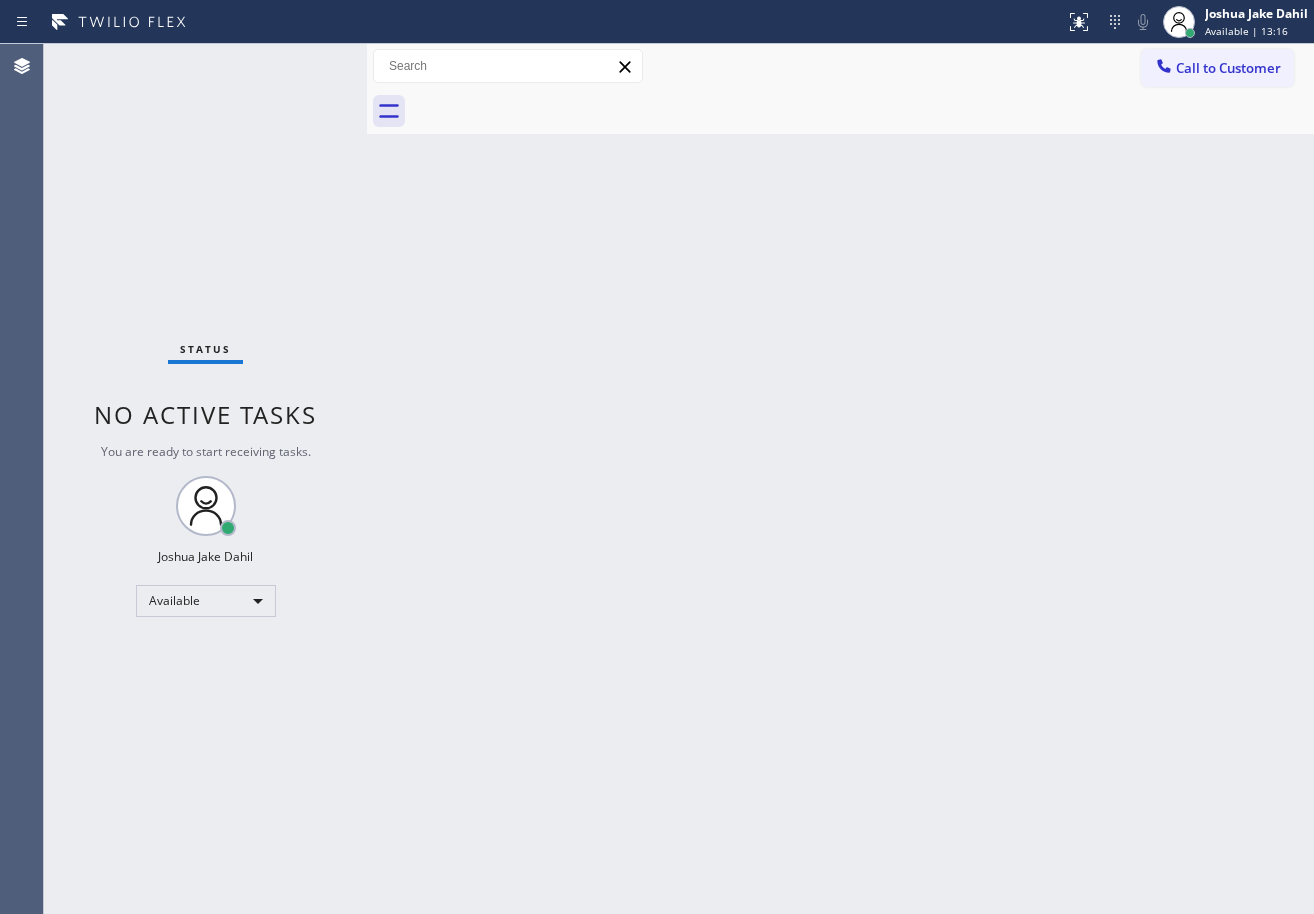 drag, startPoint x: 307, startPoint y: 92, endPoint x: 306, endPoint y: 77, distance: 15.033297 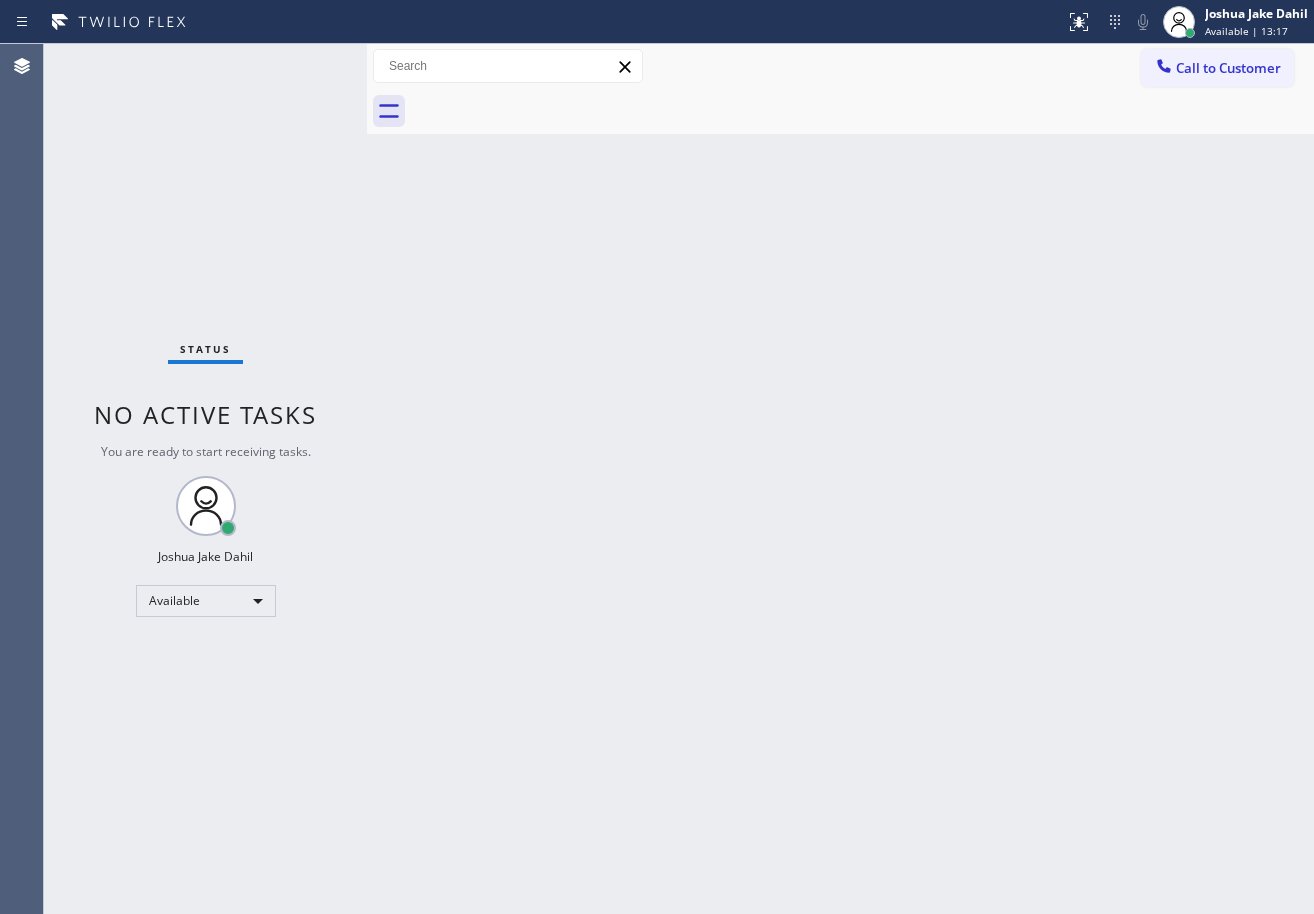click on "Status   No active tasks     You are ready to start receiving tasks.   [FIRST] [LAST] Available" at bounding box center (205, 479) 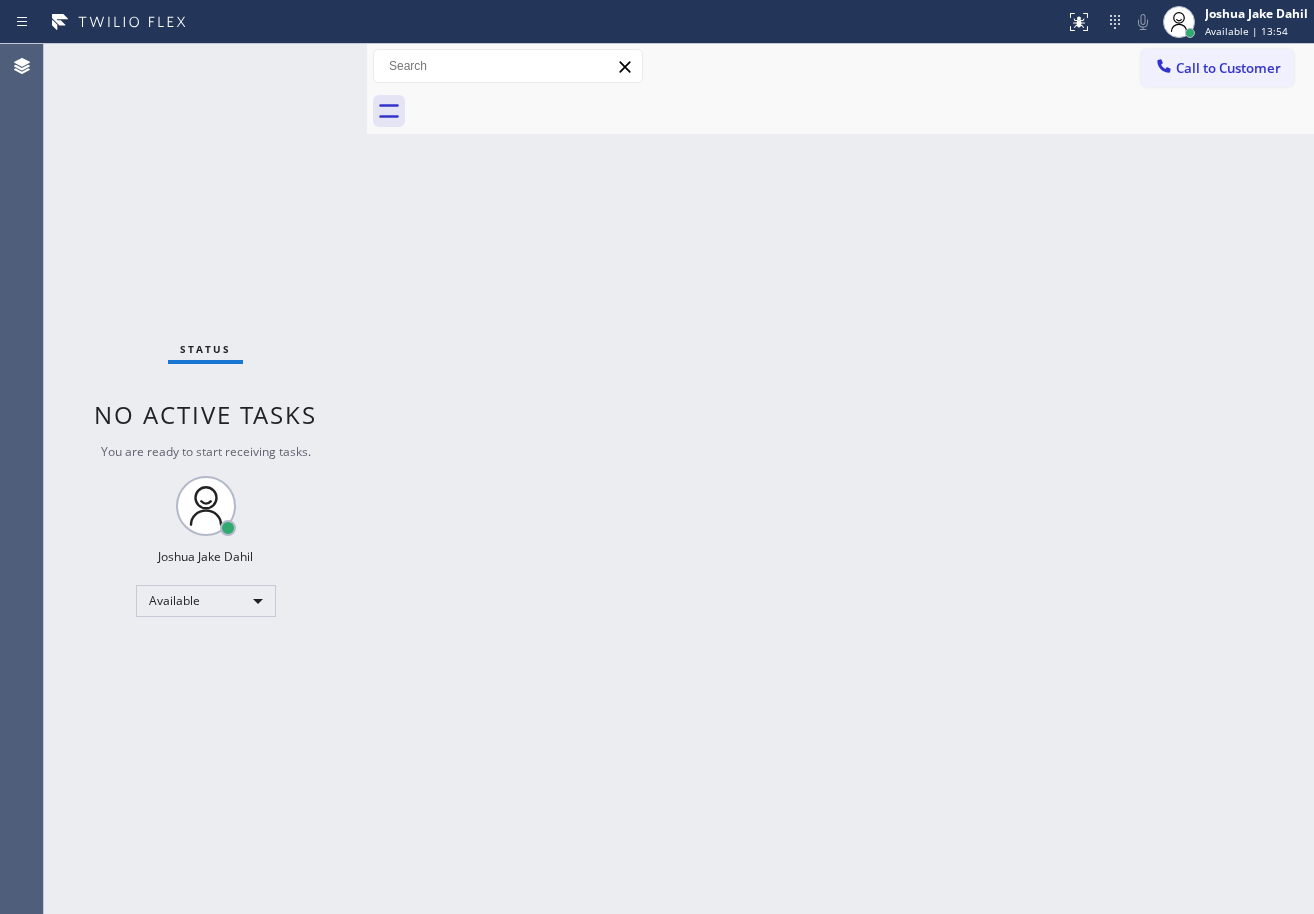 click on "Back to Dashboard Change Sender ID Customers Technicians Select a contact Outbound call Technician Search Technician Your caller id phone number Your caller id phone number Call Technician info Name   Phone none Address none Change Sender ID HVAC [PHONE] 5 Star Appliance [PHONE] Appliance Repair [PHONE] Plumbing [PHONE] Air Duct Cleaning [PHONE]  Electricians [PHONE] Cancel Change Check personal SMS Reset Change No tabs Call to Customer Outbound call Location Long Beach HVAC Your caller id phone number ([PHONE]) Customer number Call Outbound call Technician Search Technician Your caller id phone number Your caller id phone number Call" at bounding box center [840, 479] 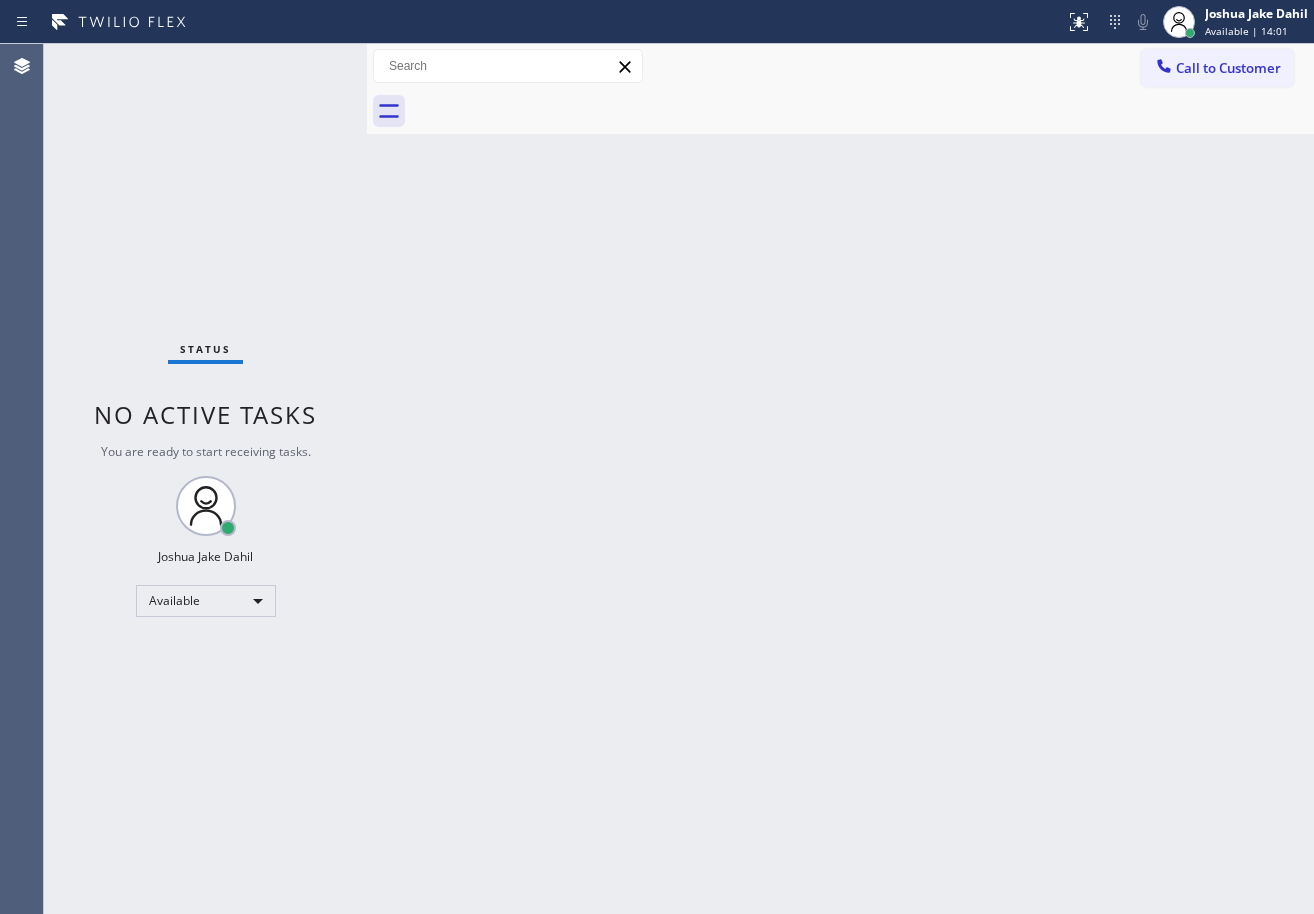 click on "Back to Dashboard Change Sender ID Customers Technicians Select a contact Outbound call Technician Search Technician Your caller id phone number Your caller id phone number Call Technician info Name   Phone none Address none Change Sender ID HVAC [PHONE] 5 Star Appliance [PHONE] Appliance Repair [PHONE] Plumbing [PHONE] Air Duct Cleaning [PHONE]  Electricians [PHONE] Cancel Change Check personal SMS Reset Change No tabs Call to Customer Outbound call Location Long Beach HVAC Your caller id phone number ([PHONE]) Customer number Call Outbound call Technician Search Technician Your caller id phone number Your caller id phone number Call" at bounding box center [840, 479] 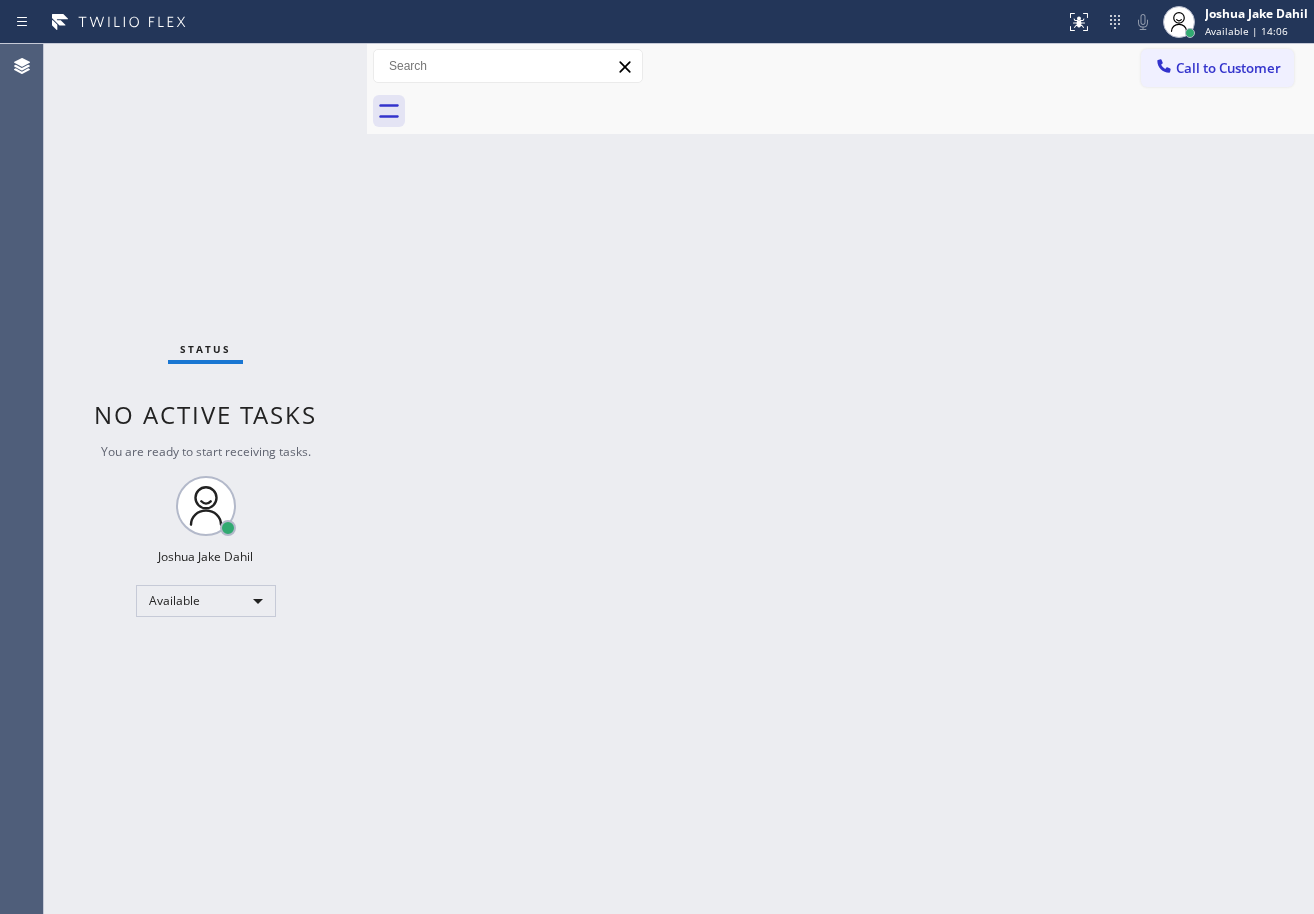 click on "Back to Dashboard Change Sender ID Customers Technicians Select a contact Outbound call Technician Search Technician Your caller id phone number Your caller id phone number Call Technician info Name   Phone none Address none Change Sender ID HVAC [PHONE] 5 Star Appliance [PHONE] Appliance Repair [PHONE] Plumbing [PHONE] Air Duct Cleaning [PHONE]  Electricians [PHONE] Cancel Change Check personal SMS Reset Change No tabs Call to Customer Outbound call Location Long Beach HVAC Your caller id phone number ([PHONE]) Customer number Call Outbound call Technician Search Technician Your caller id phone number Your caller id phone number Call" at bounding box center [840, 479] 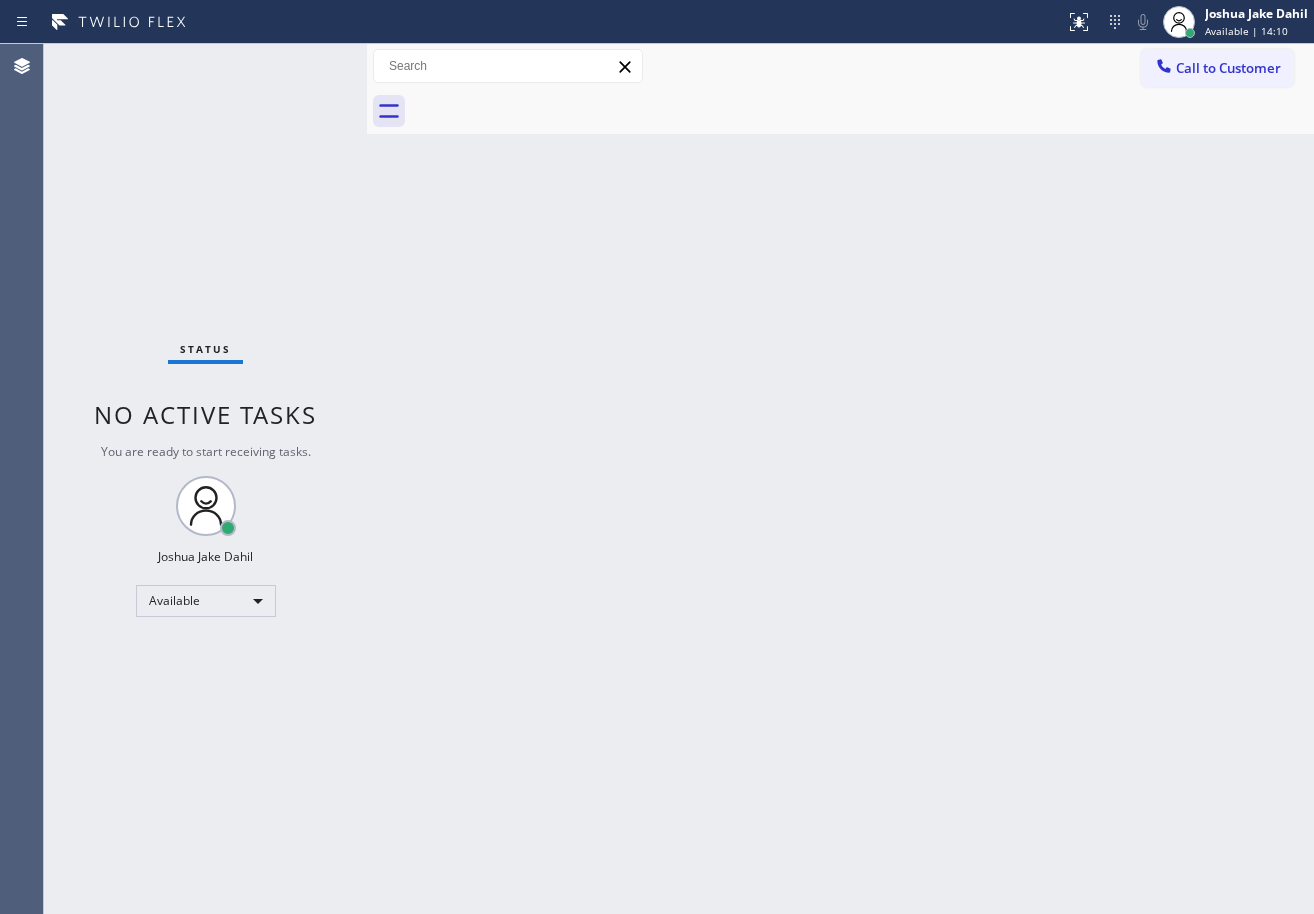click on "Back to Dashboard Change Sender ID Customers Technicians Select a contact Outbound call Technician Search Technician Your caller id phone number Your caller id phone number Call Technician info Name   Phone none Address none Change Sender ID HVAC [PHONE] 5 Star Appliance [PHONE] Appliance Repair [PHONE] Plumbing [PHONE] Air Duct Cleaning [PHONE]  Electricians [PHONE] Cancel Change Check personal SMS Reset Change No tabs Call to Customer Outbound call Location Long Beach HVAC Your caller id phone number ([PHONE]) Customer number Call Outbound call Technician Search Technician Your caller id phone number Your caller id phone number Call" at bounding box center [840, 479] 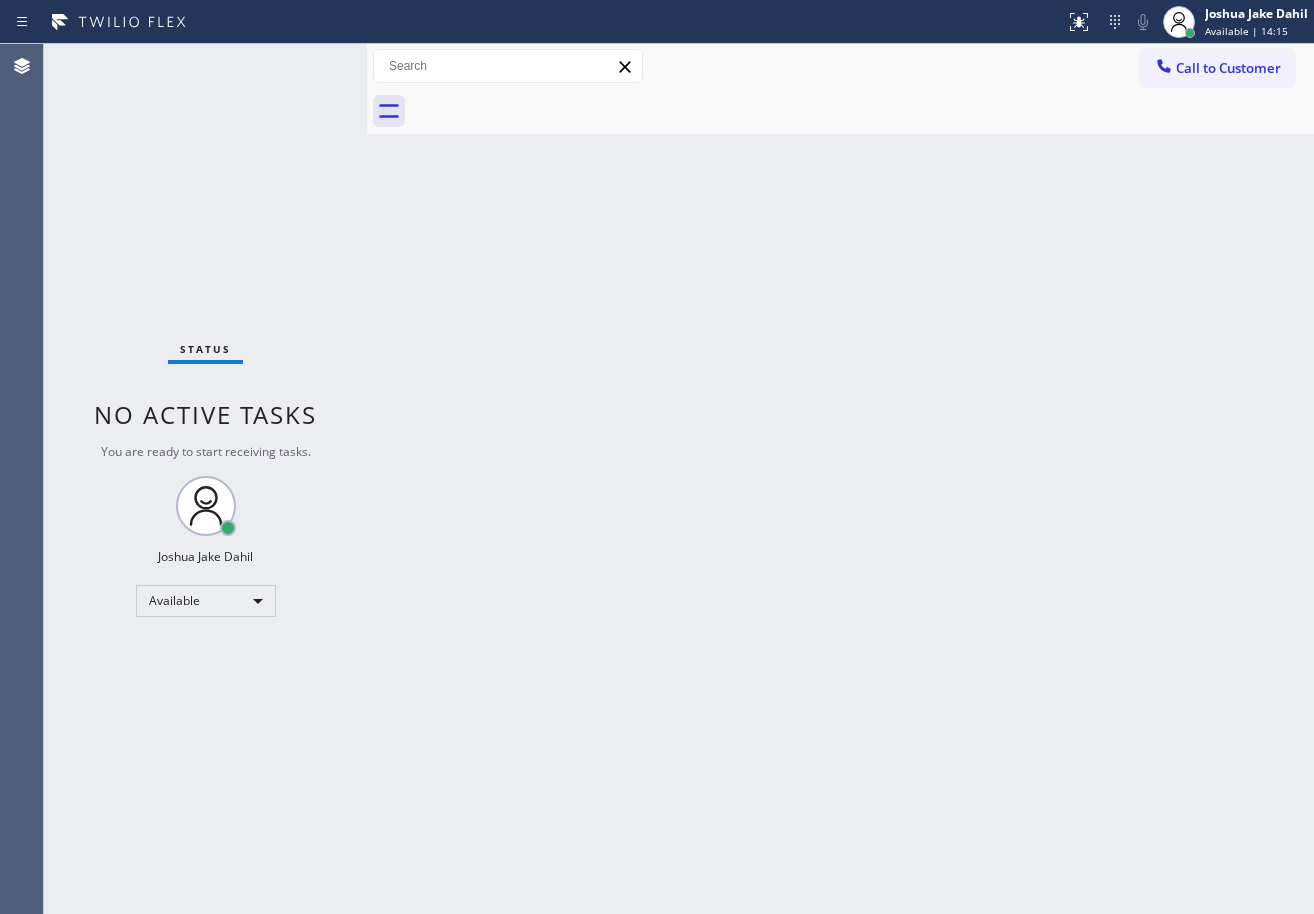 click on "Back to Dashboard Change Sender ID Customers Technicians Select a contact Outbound call Technician Search Technician Your caller id phone number Your caller id phone number Call Technician info Name   Phone none Address none Change Sender ID HVAC [PHONE] 5 Star Appliance [PHONE] Appliance Repair [PHONE] Plumbing [PHONE] Air Duct Cleaning [PHONE]  Electricians [PHONE] Cancel Change Check personal SMS Reset Change No tabs Call to Customer Outbound call Location Long Beach HVAC Your caller id phone number ([PHONE]) Customer number Call Outbound call Technician Search Technician Your caller id phone number Your caller id phone number Call" at bounding box center [840, 479] 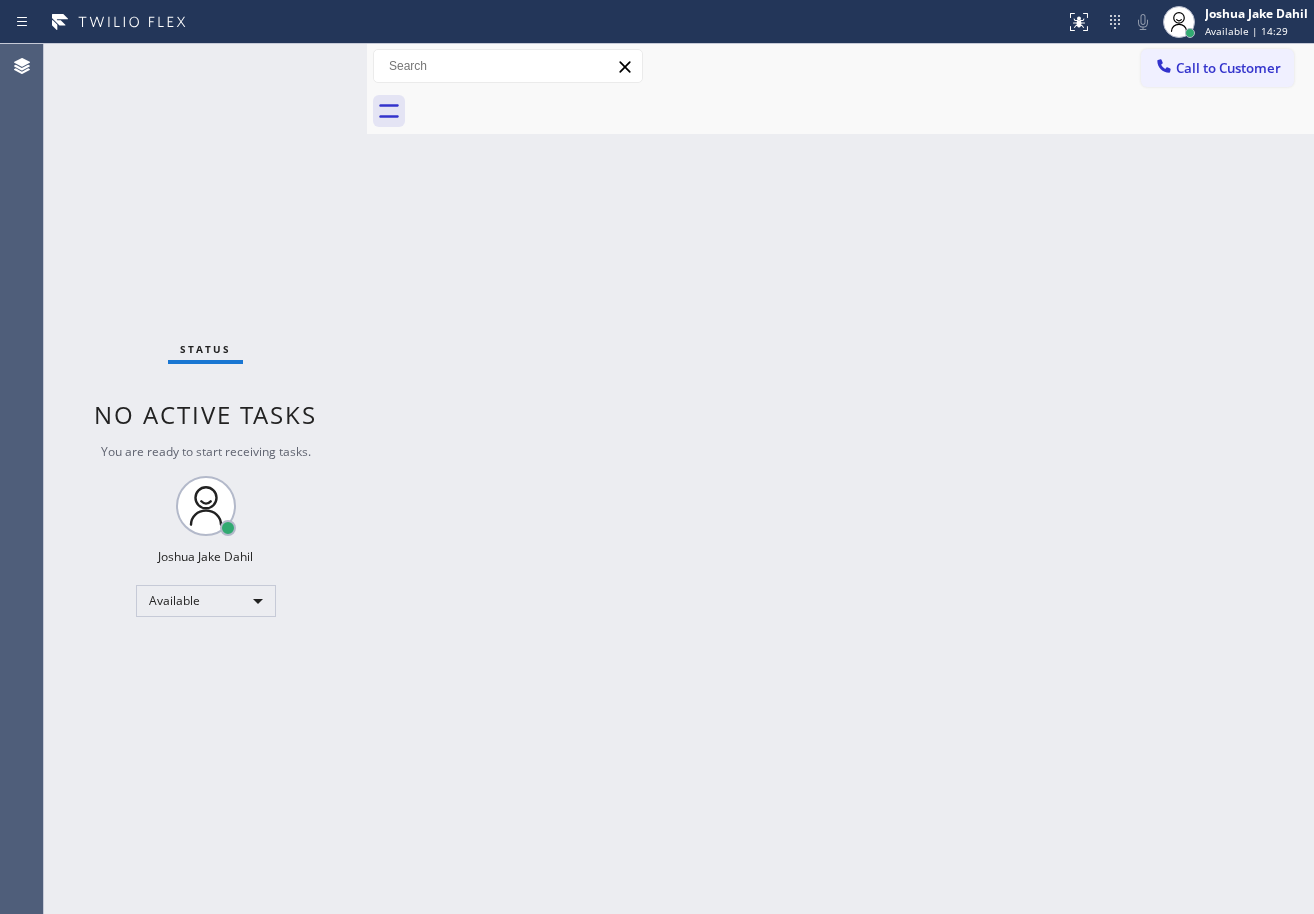 click on "Back to Dashboard Change Sender ID Customers Technicians Select a contact Outbound call Technician Search Technician Your caller id phone number Your caller id phone number Call Technician info Name   Phone none Address none Change Sender ID HVAC [PHONE] 5 Star Appliance [PHONE] Appliance Repair [PHONE] Plumbing [PHONE] Air Duct Cleaning [PHONE]  Electricians [PHONE] Cancel Change Check personal SMS Reset Change No tabs Call to Customer Outbound call Location Long Beach HVAC Your caller id phone number ([PHONE]) Customer number Call Outbound call Technician Search Technician Your caller id phone number Your caller id phone number Call" at bounding box center (840, 479) 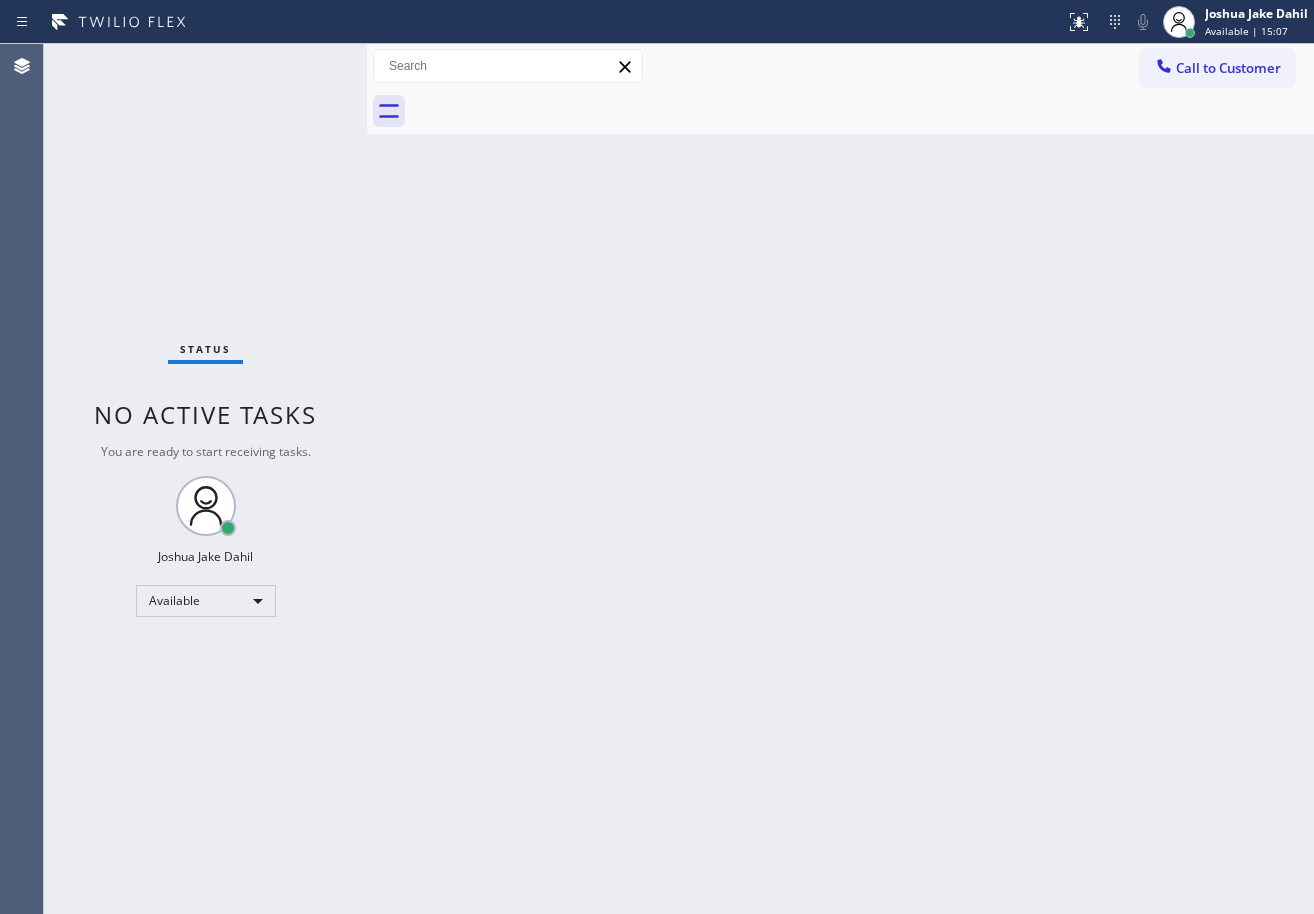 click on "Back to Dashboard Change Sender ID Customers Technicians Select a contact Outbound call Technician Search Technician Your caller id phone number Your caller id phone number Call Technician info Name   Phone none Address none Change Sender ID HVAC [PHONE] 5 Star Appliance [PHONE] Appliance Repair [PHONE] Plumbing [PHONE] Air Duct Cleaning [PHONE]  Electricians [PHONE] Cancel Change Check personal SMS Reset Change No tabs Call to Customer Outbound call Location Long Beach HVAC Your caller id phone number ([PHONE]) Customer number Call Outbound call Technician Search Technician Your caller id phone number Your caller id phone number Call" at bounding box center [840, 479] 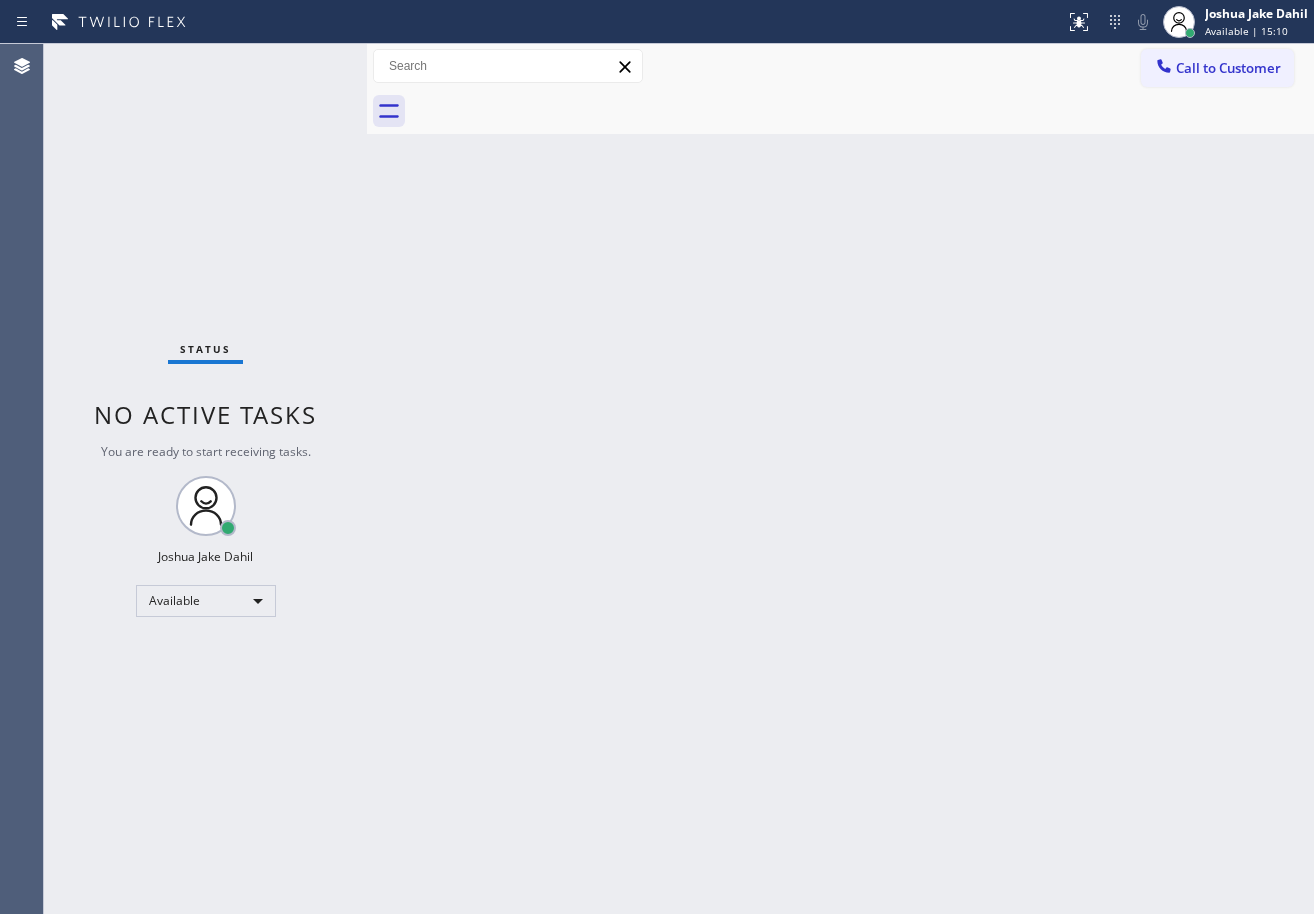 click on "Back to Dashboard Change Sender ID Customers Technicians Select a contact Outbound call Technician Search Technician Your caller id phone number Your caller id phone number Call Technician info Name   Phone none Address none Change Sender ID HVAC [PHONE] 5 Star Appliance [PHONE] Appliance Repair [PHONE] Plumbing [PHONE] Air Duct Cleaning [PHONE]  Electricians [PHONE] Cancel Change Check personal SMS Reset Change No tabs Call to Customer Outbound call Location Long Beach HVAC Your caller id phone number ([PHONE]) Customer number Call Outbound call Technician Search Technician Your caller id phone number Your caller id phone number Call" at bounding box center (840, 479) 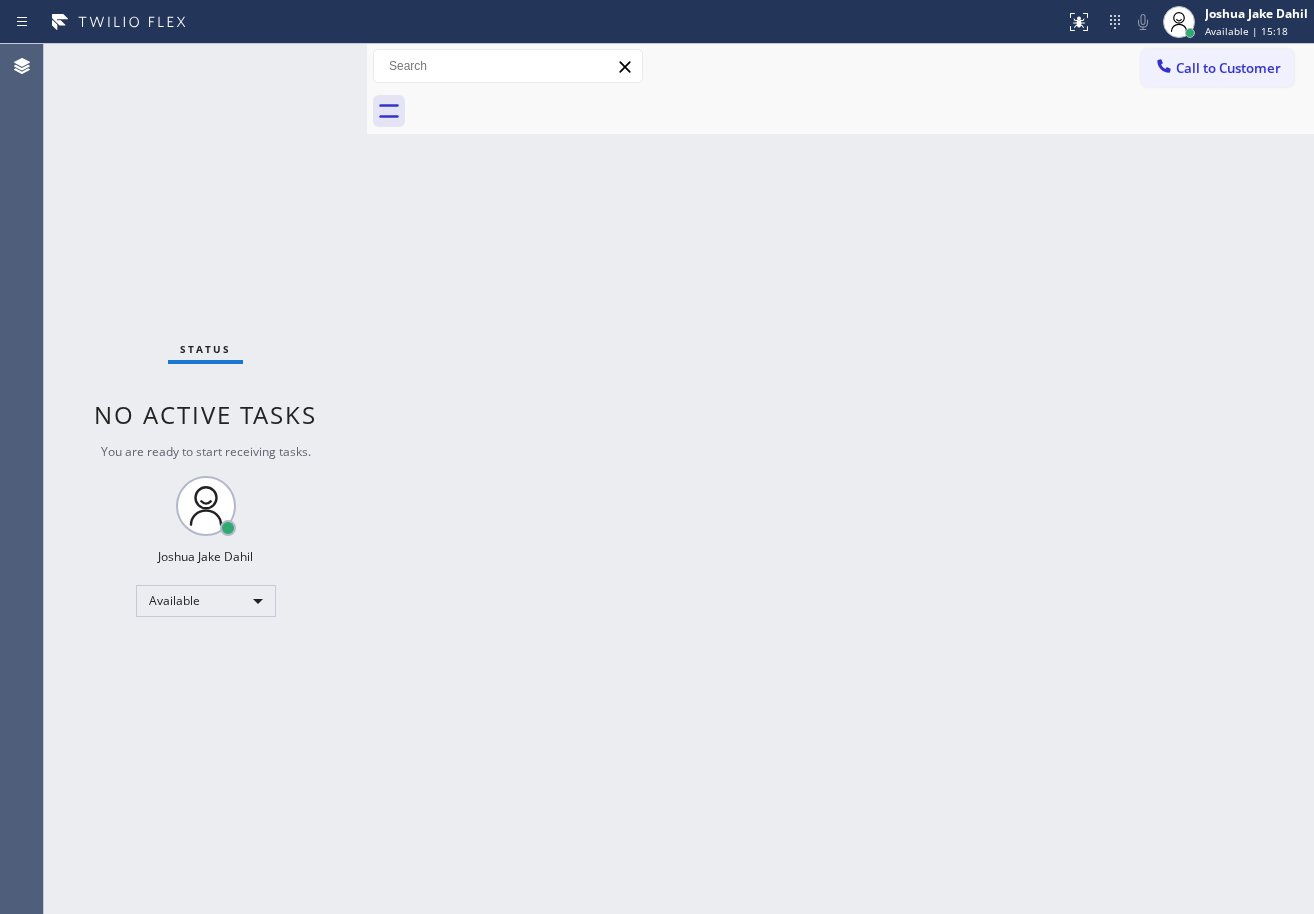 click on "Back to Dashboard Change Sender ID Customers Technicians Select a contact Outbound call Technician Search Technician Your caller id phone number Your caller id phone number Call Technician info Name   Phone none Address none Change Sender ID HVAC [PHONE] 5 Star Appliance [PHONE] Appliance Repair [PHONE] Plumbing [PHONE] Air Duct Cleaning [PHONE]  Electricians [PHONE] Cancel Change Check personal SMS Reset Change No tabs Call to Customer Outbound call Location Long Beach HVAC Your caller id phone number ([PHONE]) Customer number Call Outbound call Technician Search Technician Your caller id phone number Your caller id phone number Call" at bounding box center (840, 479) 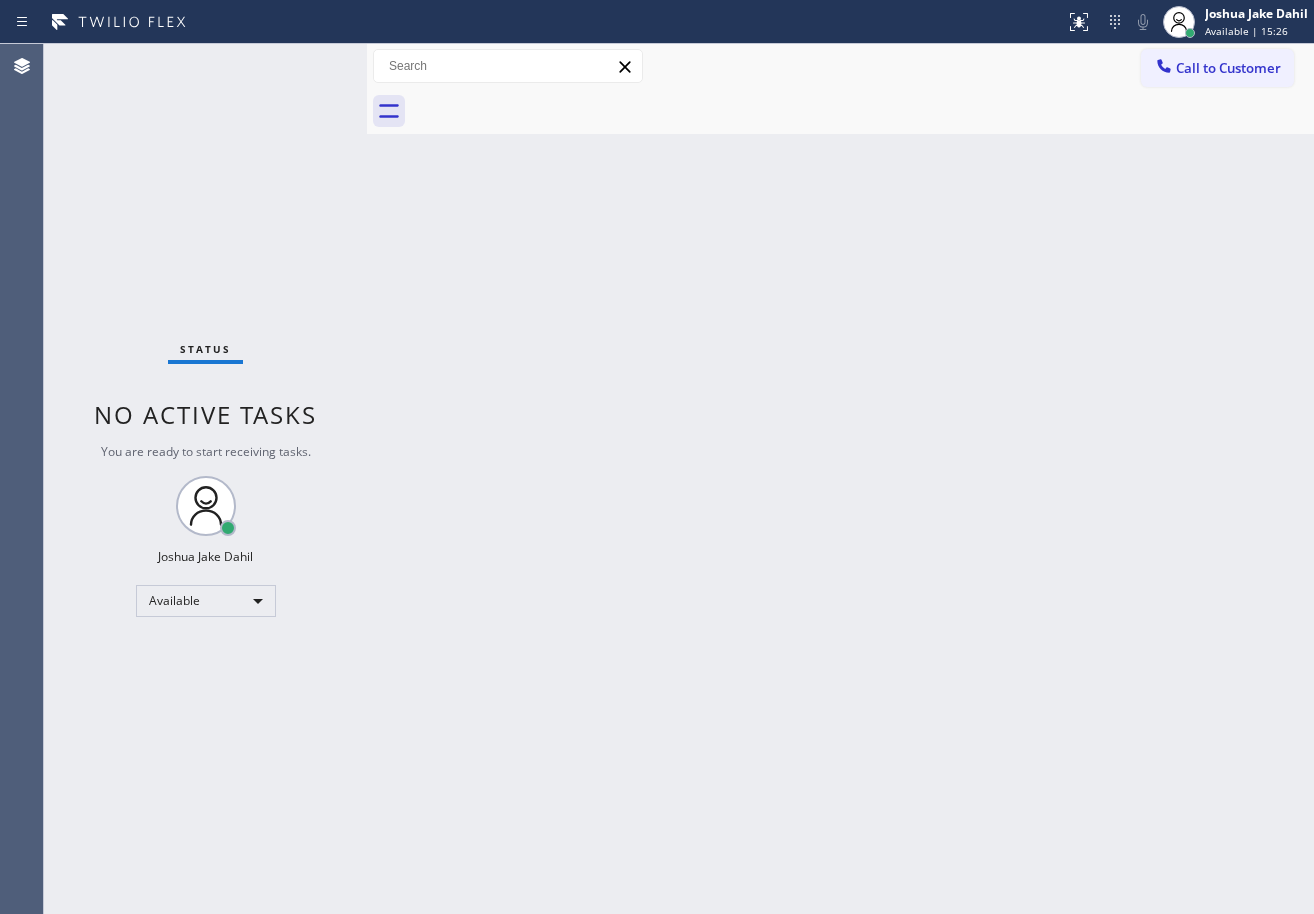 click on "Back to Dashboard Change Sender ID Customers Technicians Select a contact Outbound call Technician Search Technician Your caller id phone number Your caller id phone number Call Technician info Name   Phone none Address none Change Sender ID HVAC [PHONE] 5 Star Appliance [PHONE] Appliance Repair [PHONE] Plumbing [PHONE] Air Duct Cleaning [PHONE]  Electricians [PHONE] Cancel Change Check personal SMS Reset Change No tabs Call to Customer Outbound call Location Long Beach HVAC Your caller id phone number ([PHONE]) Customer number Call Outbound call Technician Search Technician Your caller id phone number Your caller id phone number Call" at bounding box center [840, 479] 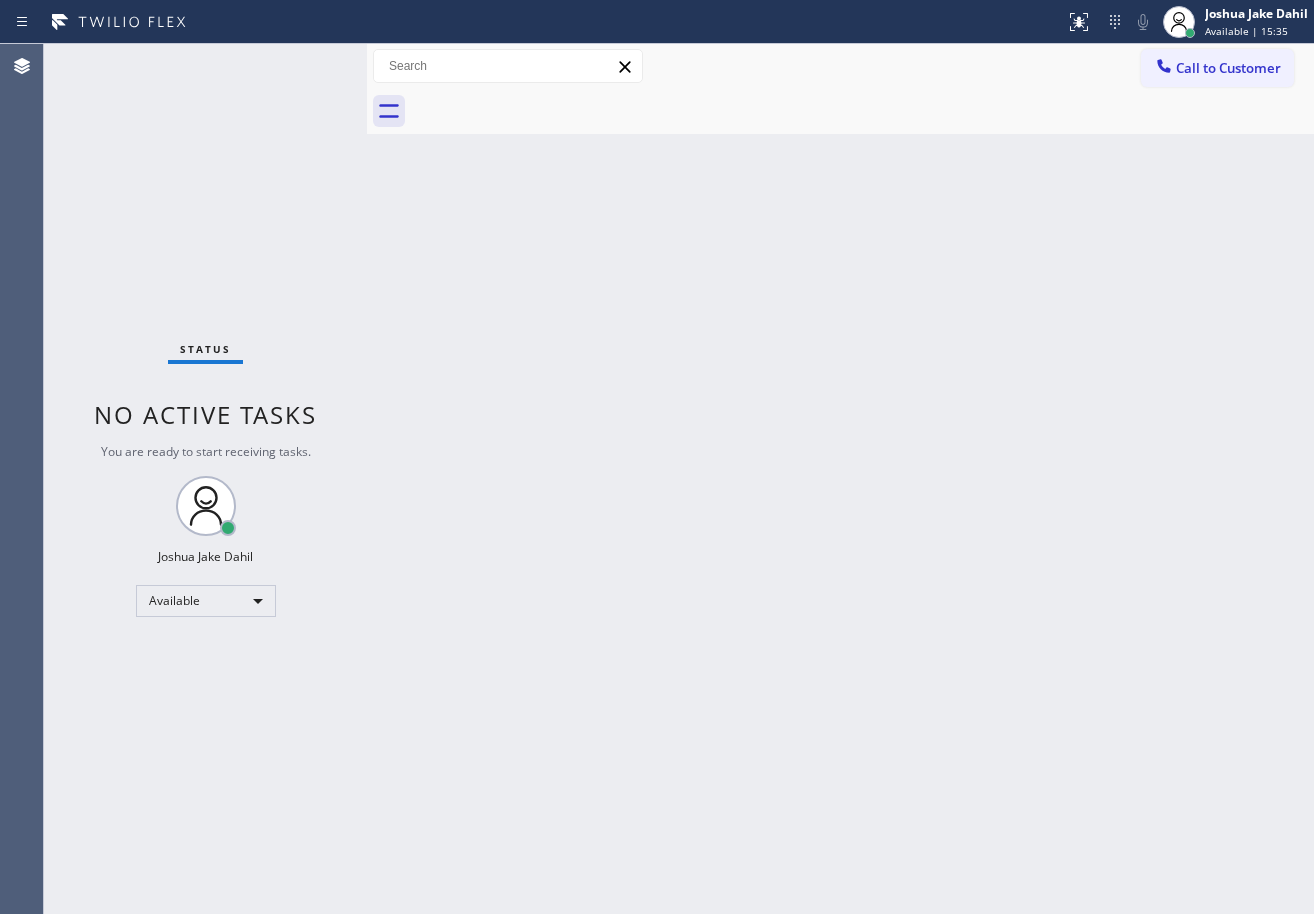 click on "Back to Dashboard Change Sender ID Customers Technicians Select a contact Outbound call Technician Search Technician Your caller id phone number Your caller id phone number Call Technician info Name   Phone none Address none Change Sender ID HVAC [PHONE] 5 Star Appliance [PHONE] Appliance Repair [PHONE] Plumbing [PHONE] Air Duct Cleaning [PHONE]  Electricians [PHONE] Cancel Change Check personal SMS Reset Change No tabs Call to Customer Outbound call Location Long Beach HVAC Your caller id phone number ([PHONE]) Customer number Call Outbound call Technician Search Technician Your caller id phone number Your caller id phone number Call" at bounding box center (840, 479) 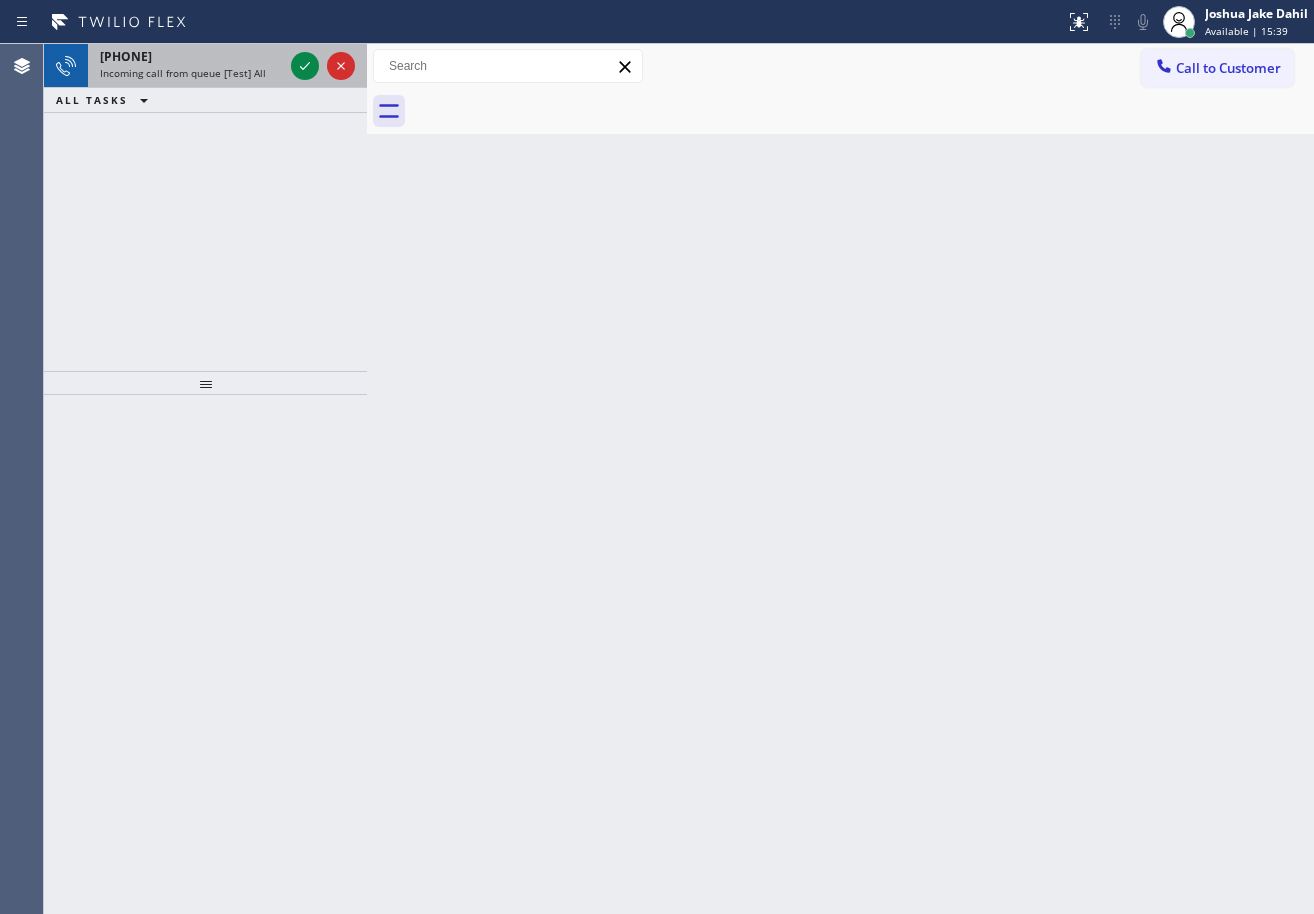 click on "Incoming call from queue [Test] All" at bounding box center (191, 73) 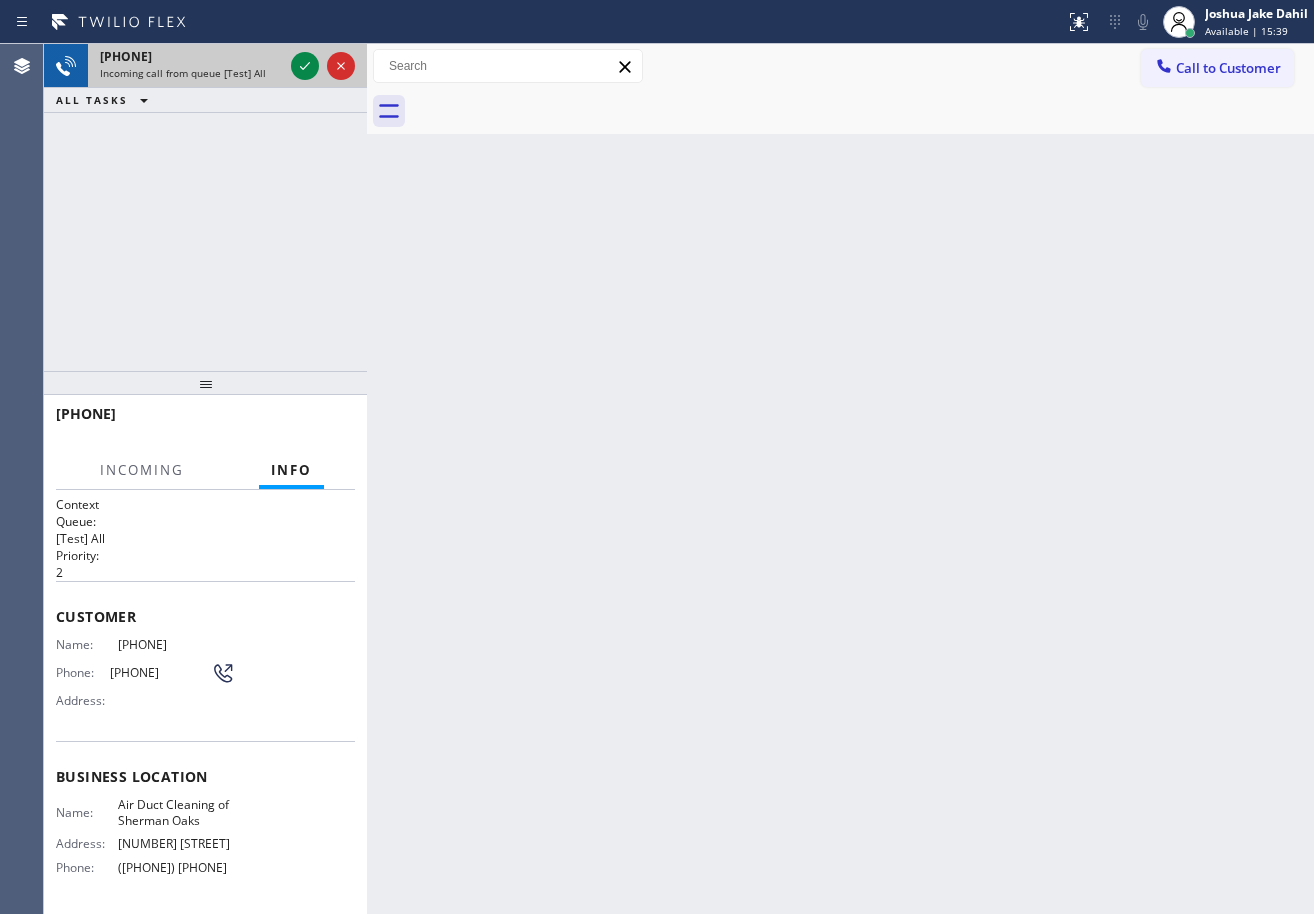 click on "Incoming call from queue [Test] All" at bounding box center [191, 73] 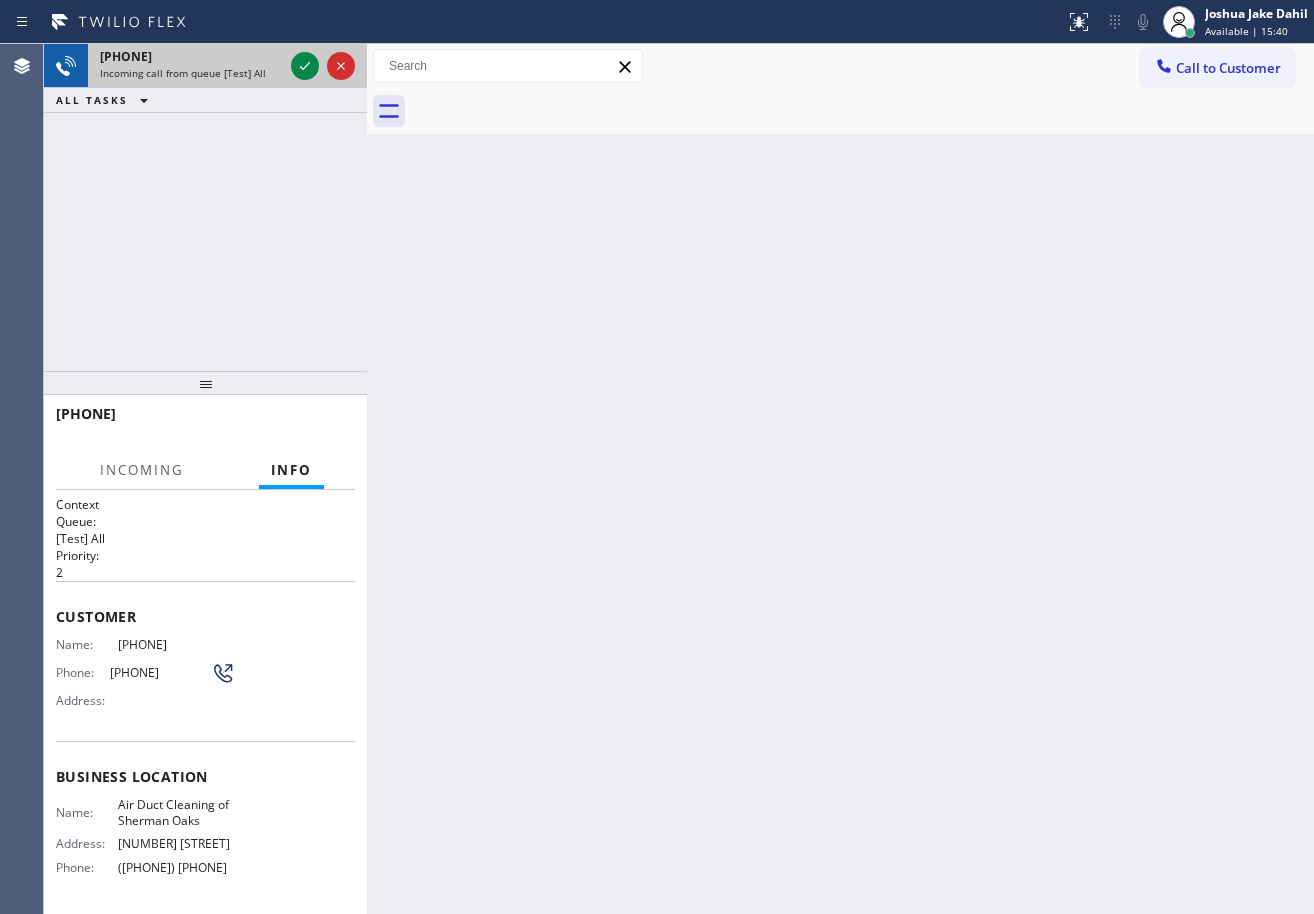 click on "Incoming call from queue [Test] All" at bounding box center [191, 73] 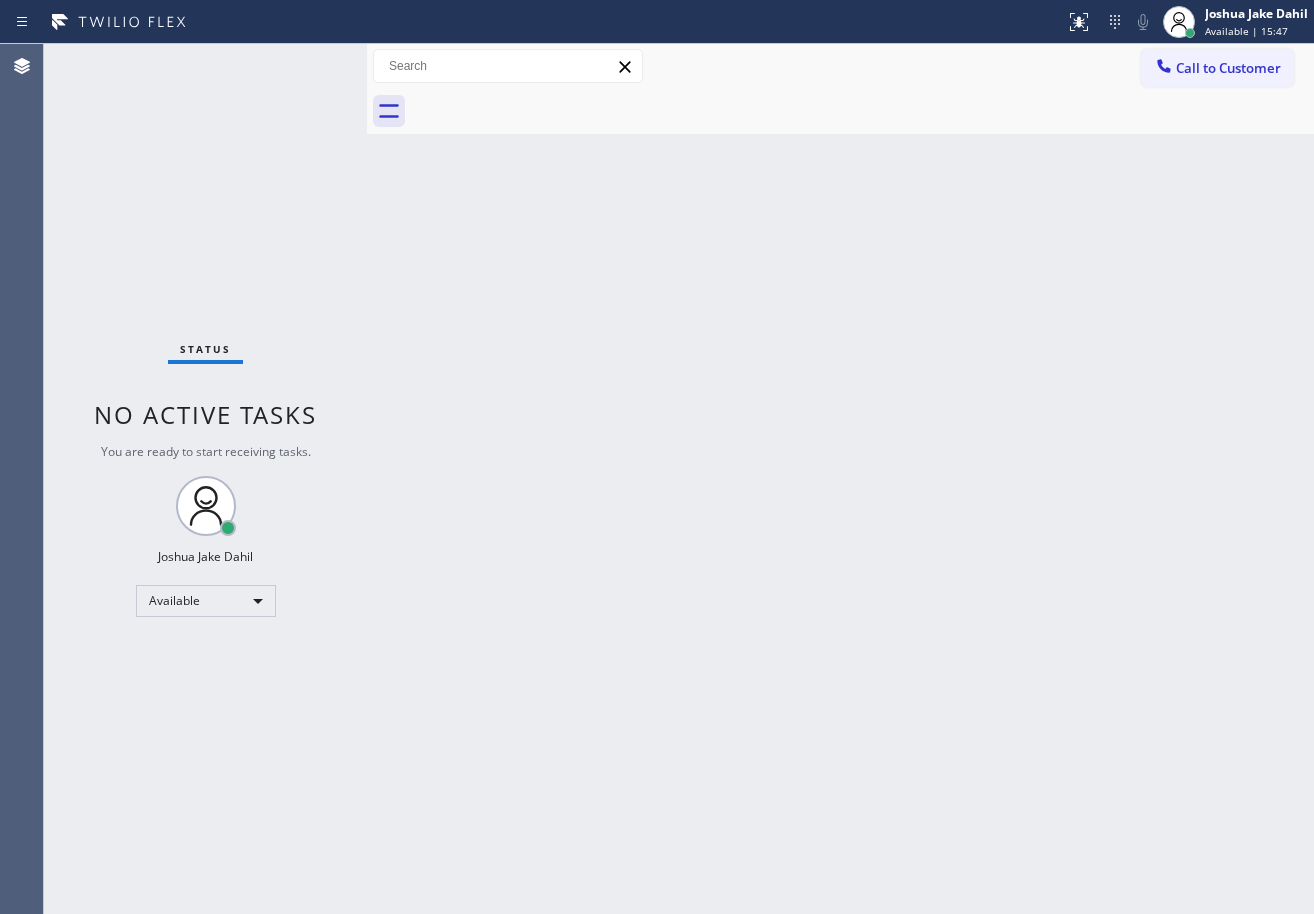 click on "Status   No active tasks     You are ready to start receiving tasks.   [FIRST] [LAST] Available" at bounding box center (205, 479) 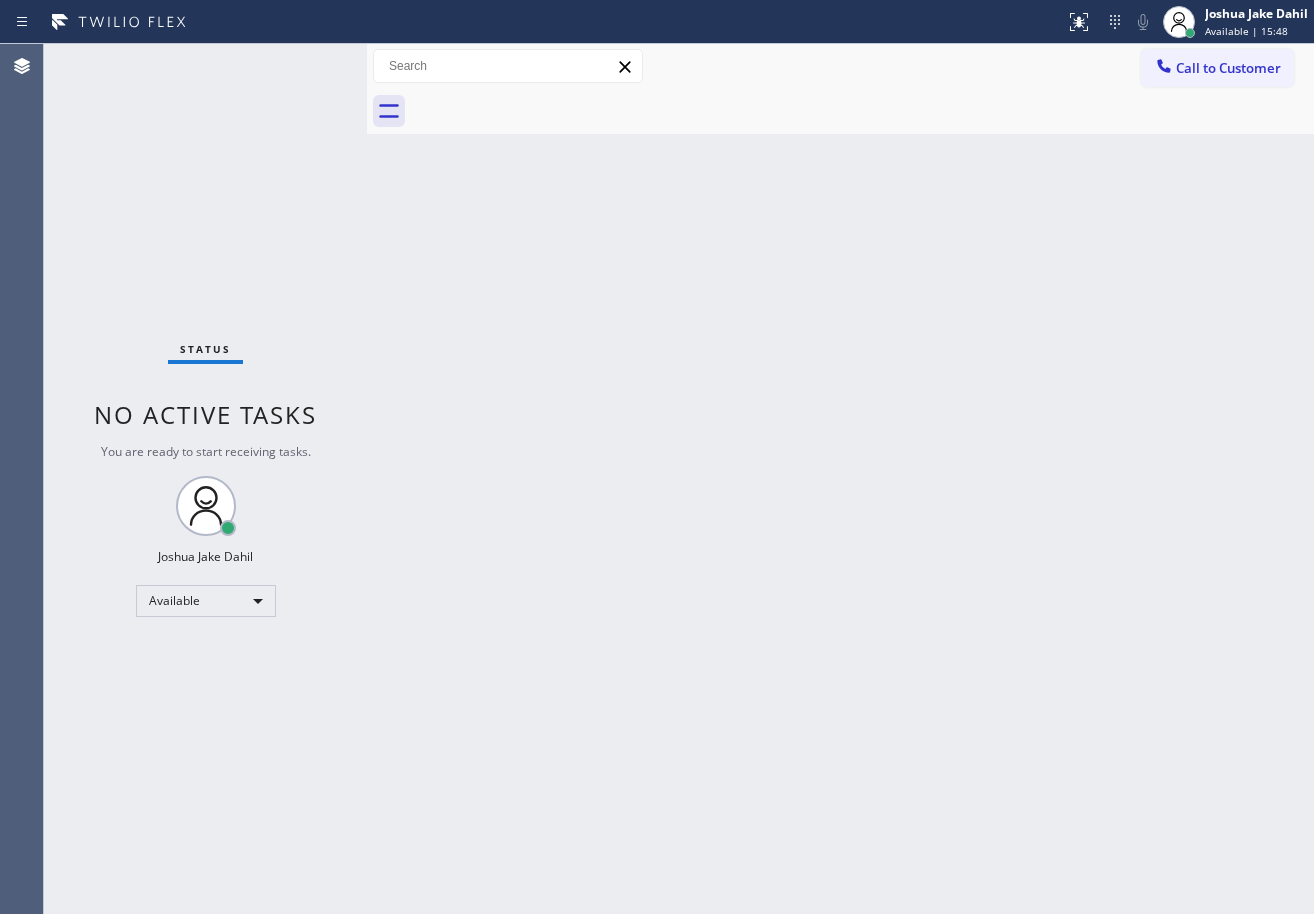 click on "Status   No active tasks     You are ready to start receiving tasks.   [FIRST] [LAST] Available" at bounding box center (205, 479) 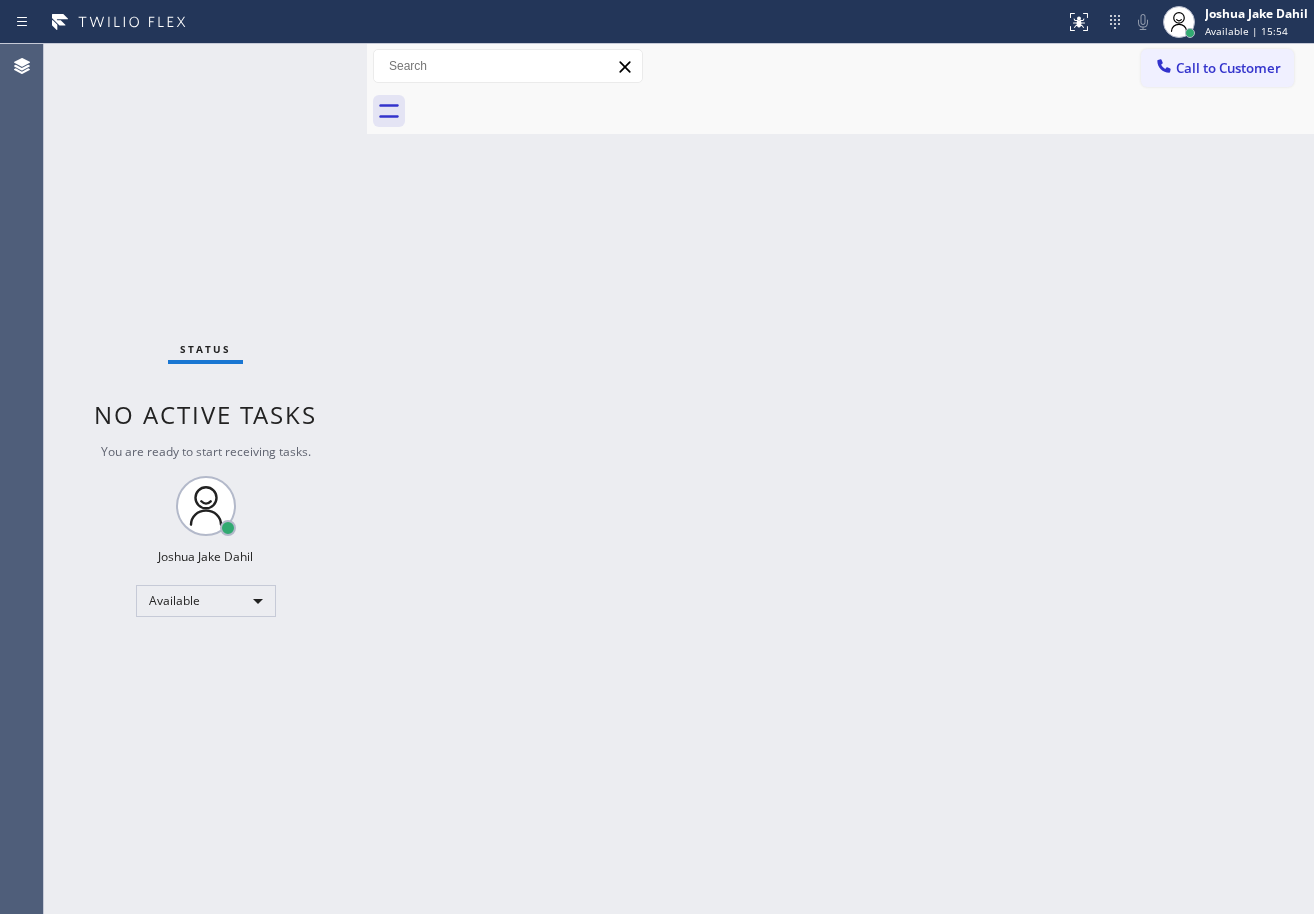 click on "Status   No active tasks     You are ready to start receiving tasks.   [FIRST] [LAST] Available" at bounding box center (205, 479) 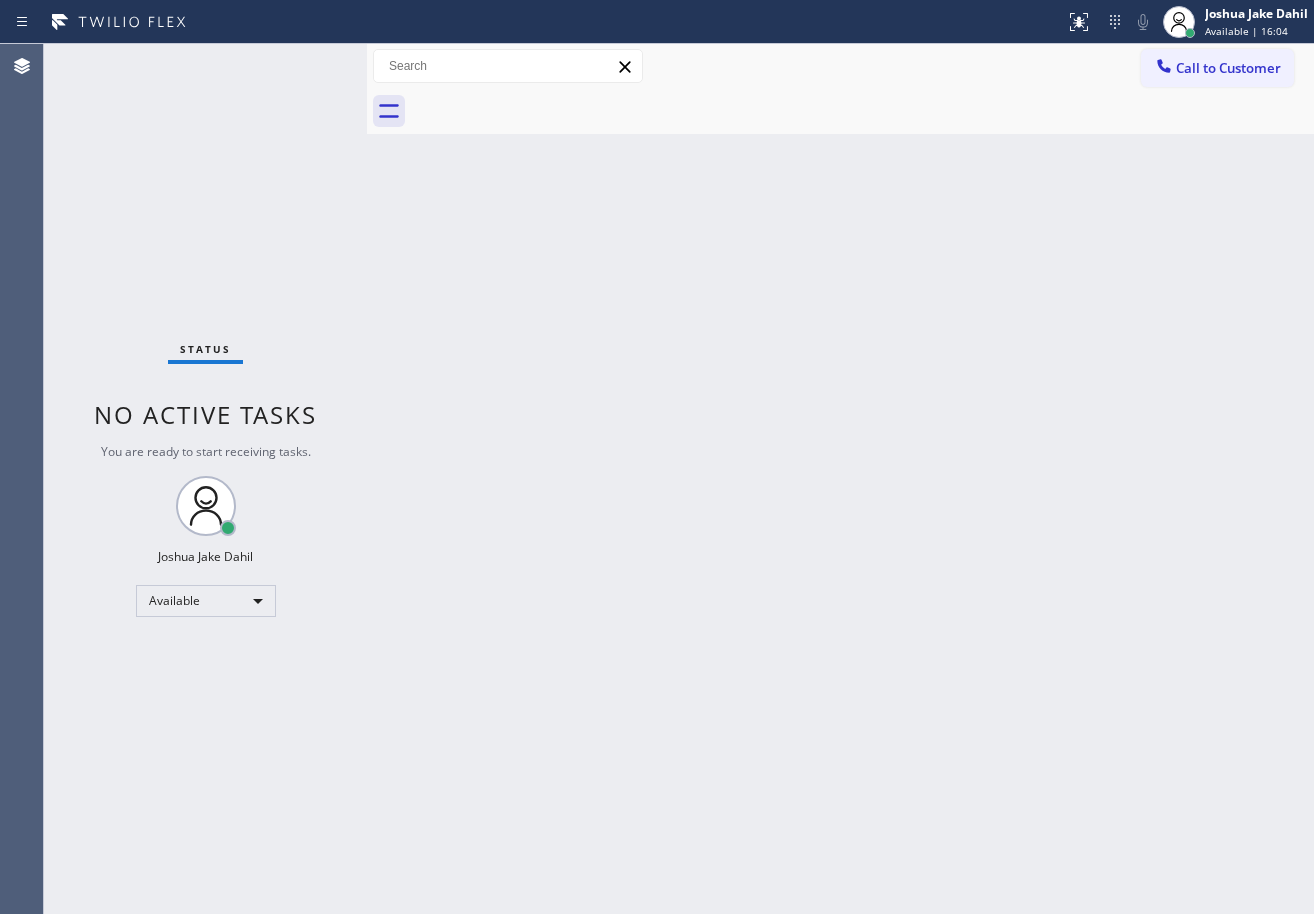 click on "Status   No active tasks     You are ready to start receiving tasks.   [FIRST] [LAST] Available" at bounding box center (205, 479) 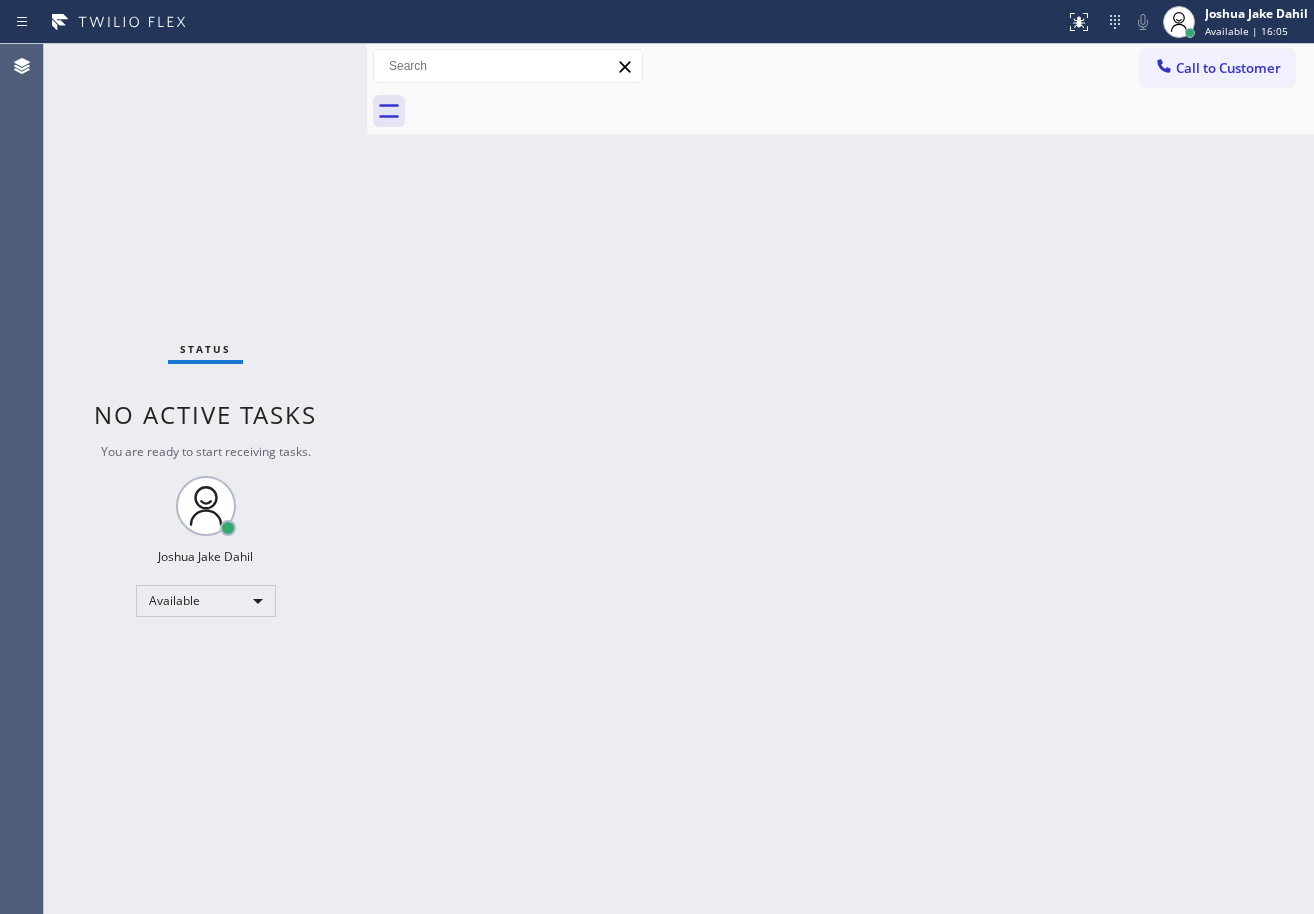 click on "Status   No active tasks     You are ready to start receiving tasks.   [FIRST] [LAST] Available" at bounding box center [205, 479] 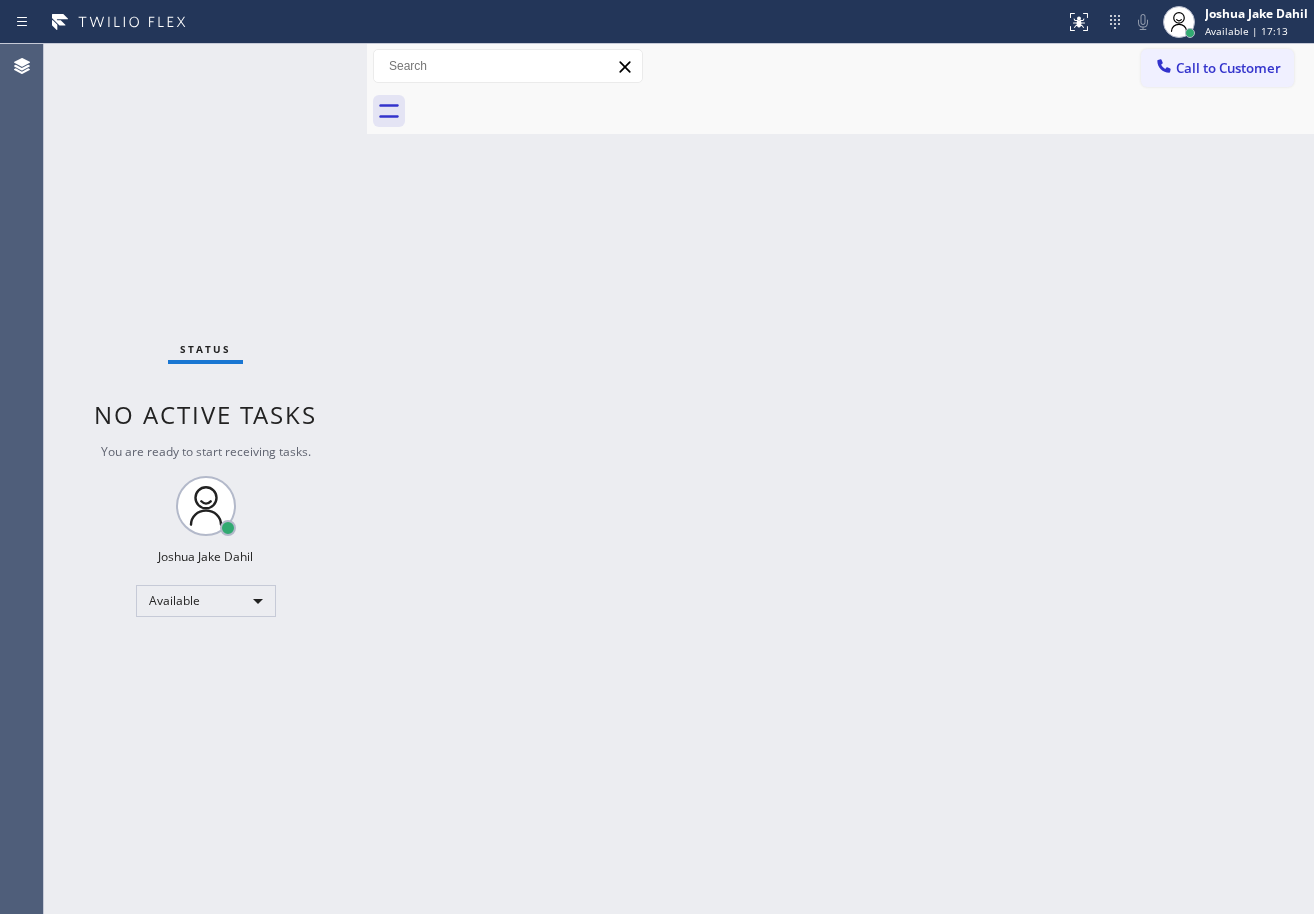 click on "Back to Dashboard Change Sender ID Customers Technicians Select a contact Outbound call Technician Search Technician Your caller id phone number Your caller id phone number Call Technician info Name   Phone none Address none Change Sender ID HVAC [PHONE] 5 Star Appliance [PHONE] Appliance Repair [PHONE] Plumbing [PHONE] Air Duct Cleaning [PHONE]  Electricians [PHONE] Cancel Change Check personal SMS Reset Change No tabs Call to Customer Outbound call Location Long Beach HVAC Your caller id phone number ([PHONE]) Customer number Call Outbound call Technician Search Technician Your caller id phone number Your caller id phone number Call" at bounding box center (840, 479) 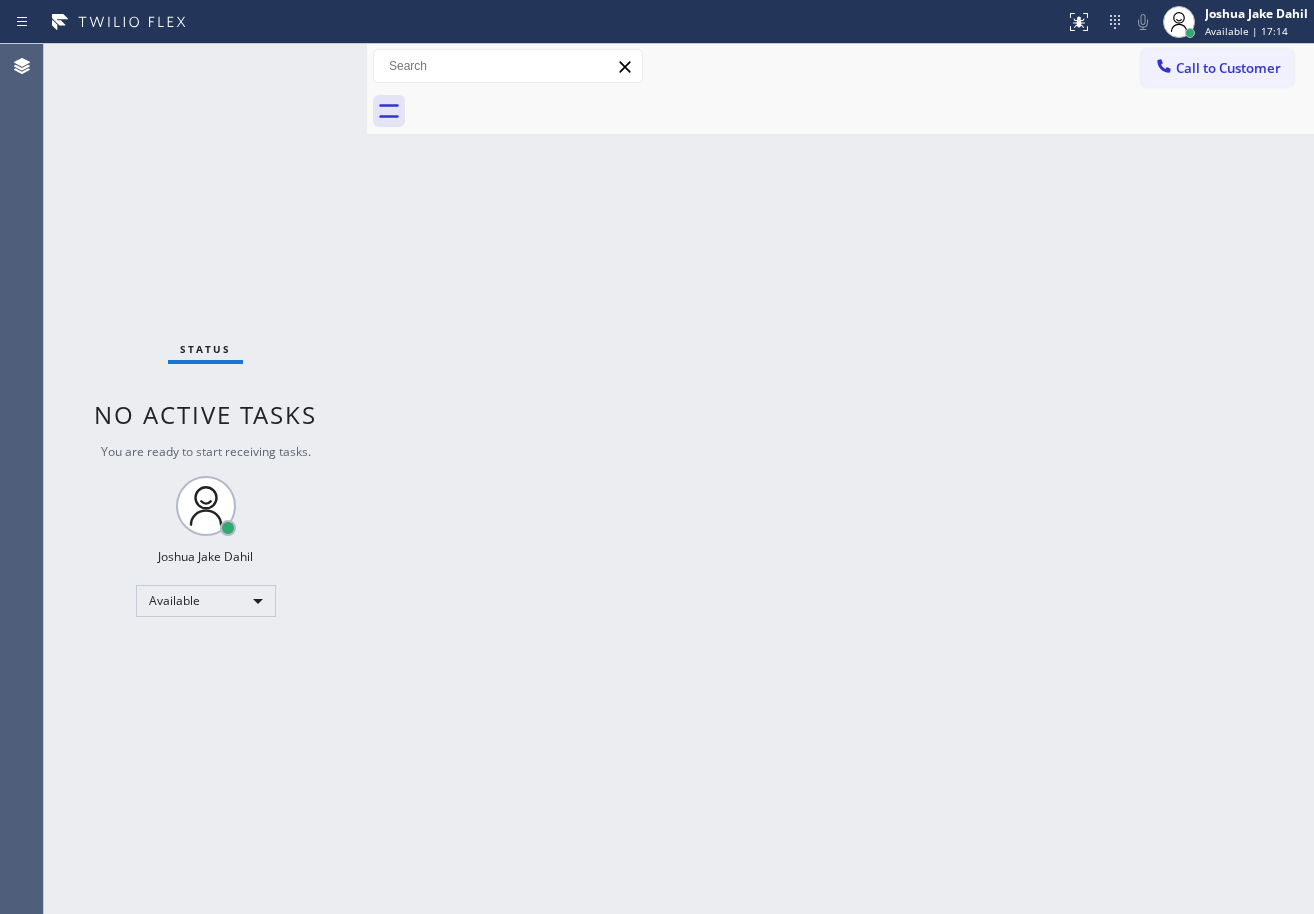drag, startPoint x: 783, startPoint y: 477, endPoint x: 772, endPoint y: 477, distance: 11 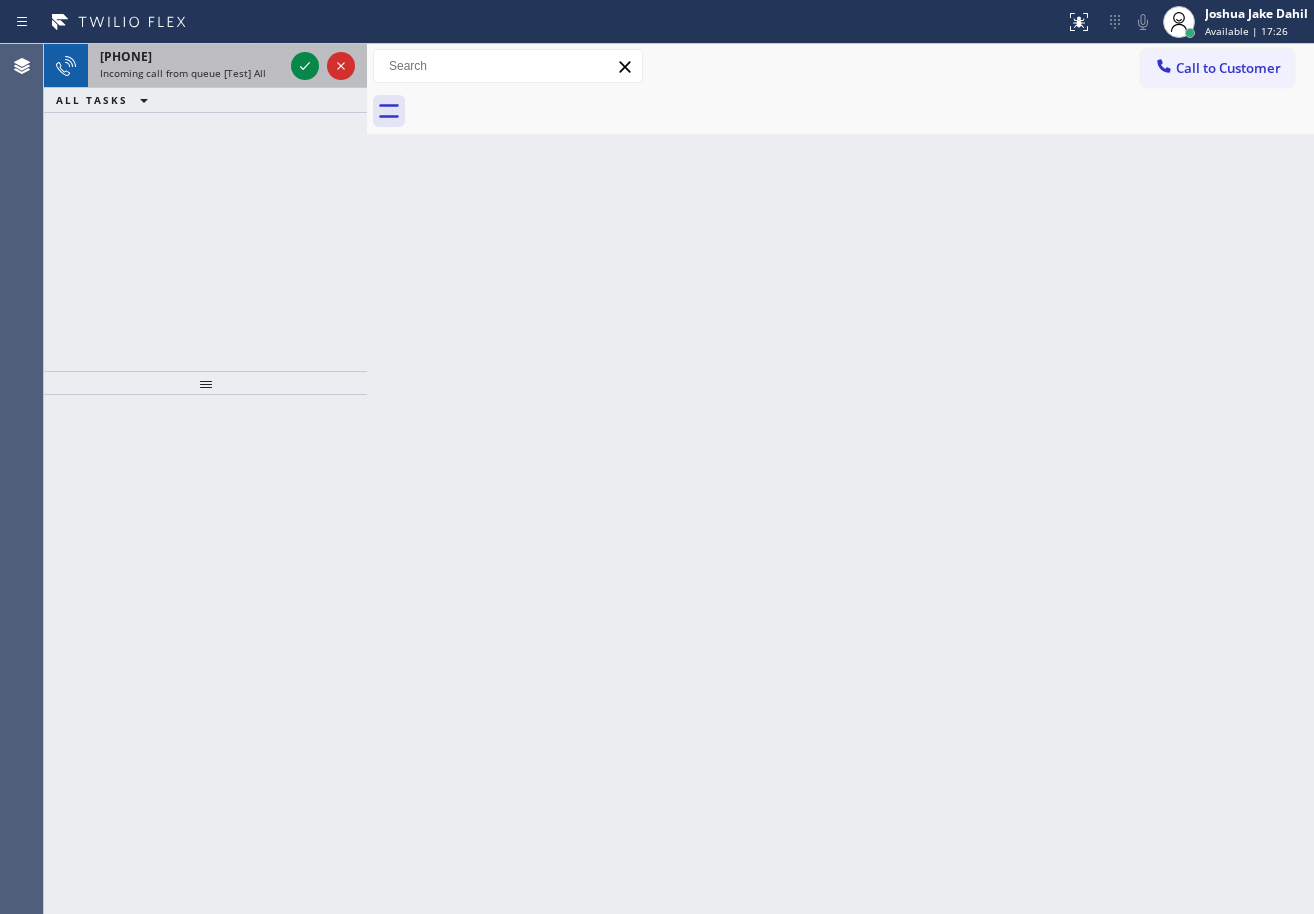 click on "Incoming call from queue [Test] All" at bounding box center (183, 73) 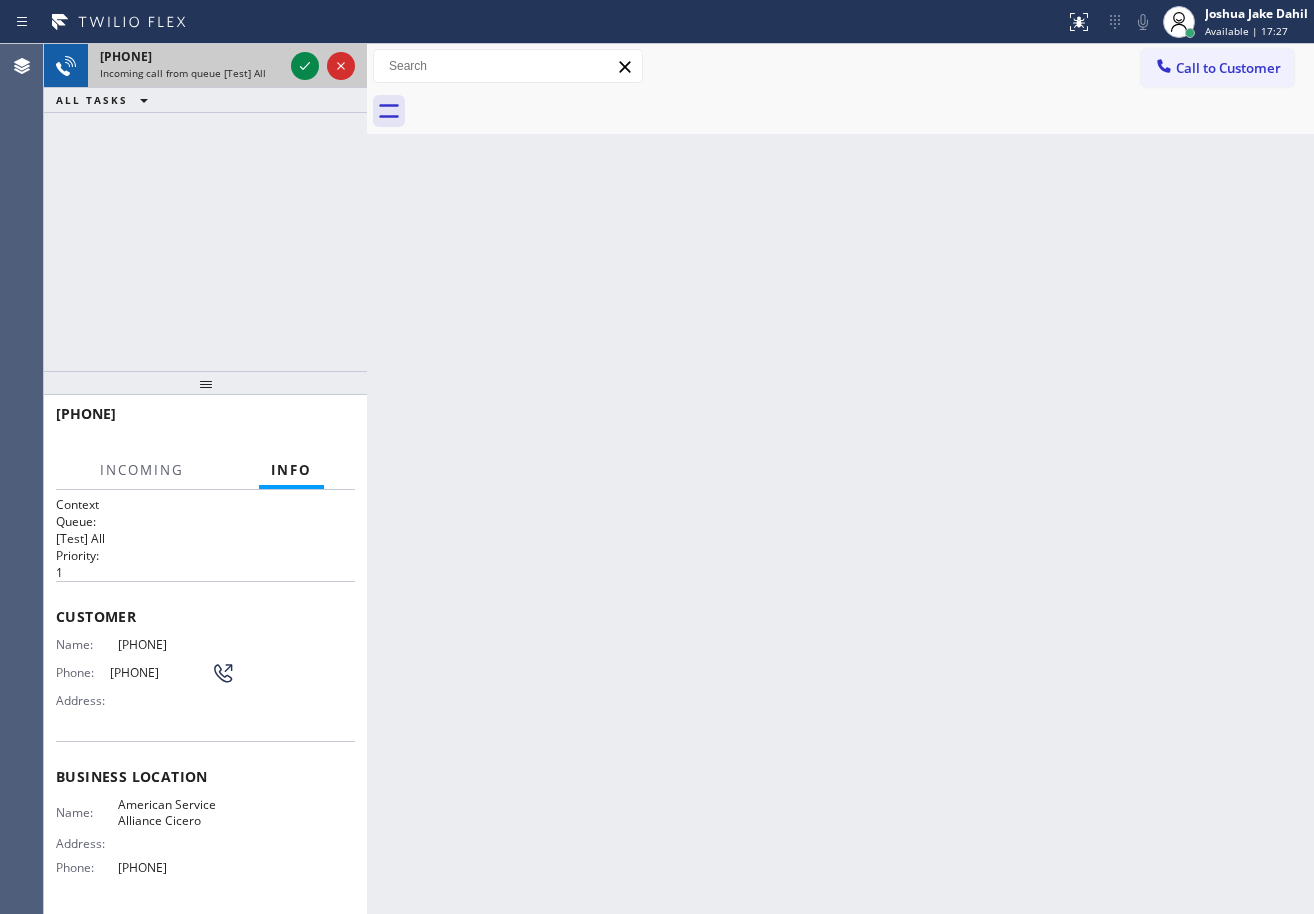 click on "Incoming call from queue [Test] All" at bounding box center [183, 73] 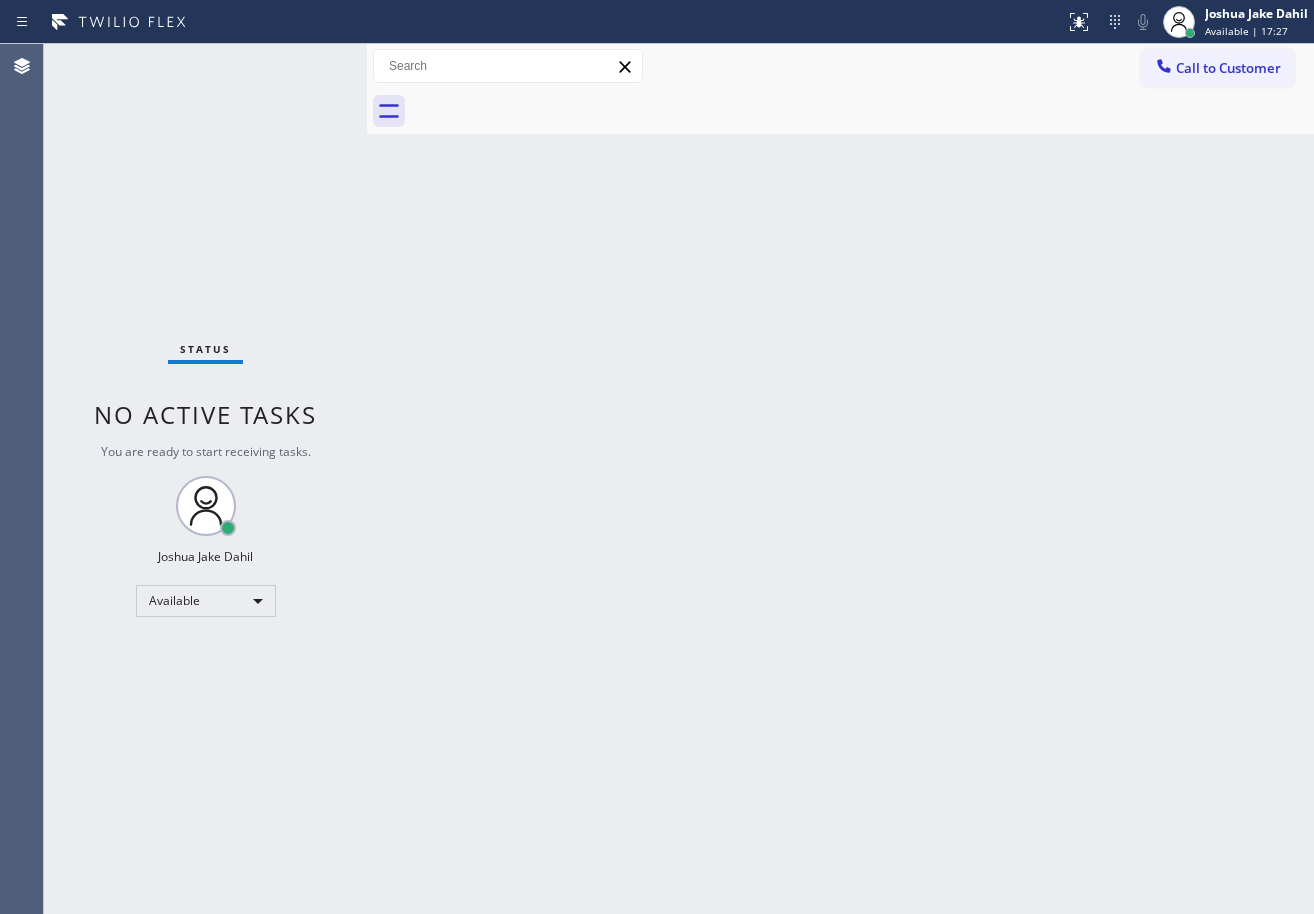 click on "Status   No active tasks     You are ready to start receiving tasks.   [FIRST] [LAST] Available" at bounding box center (205, 479) 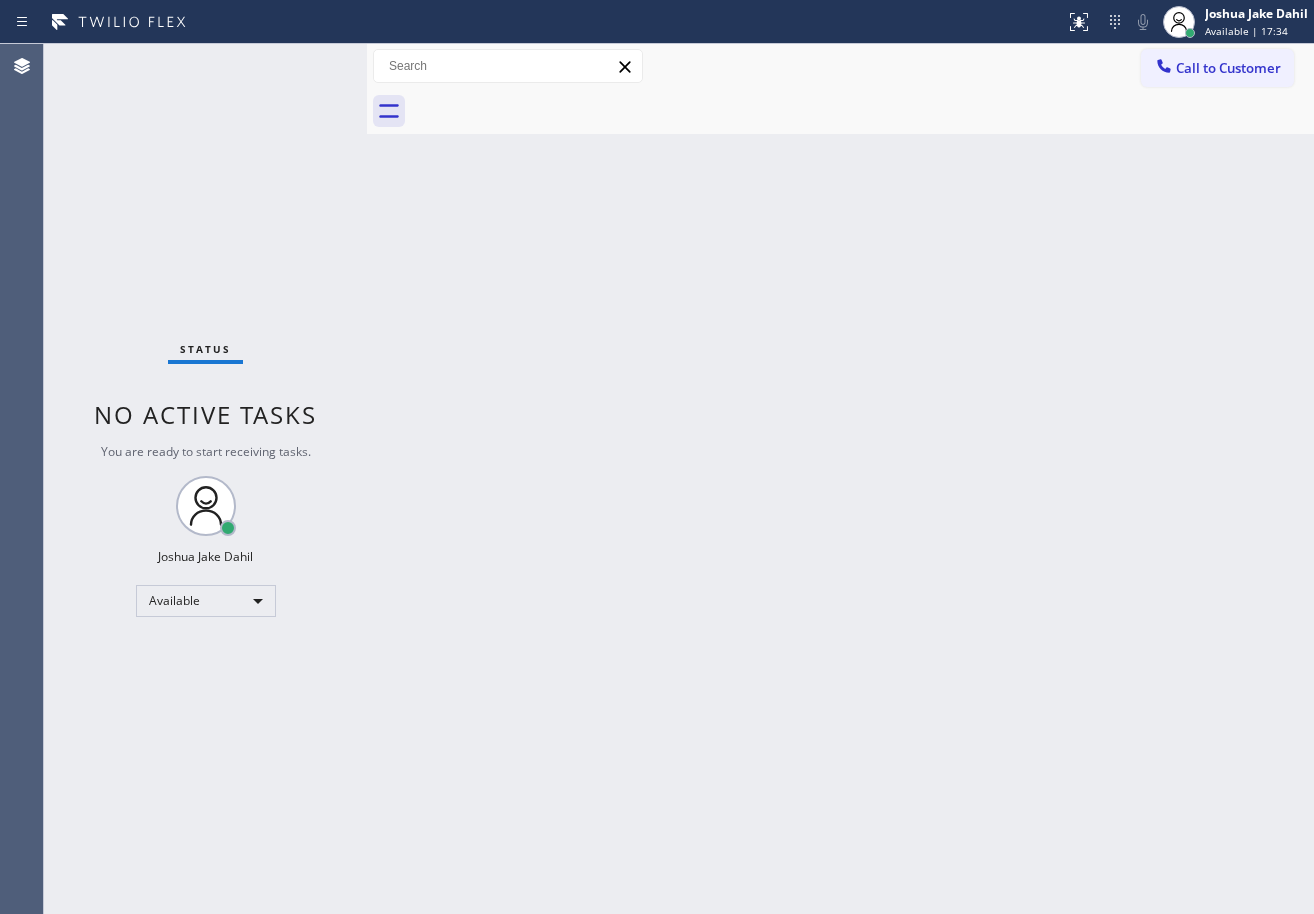 click on "Back to Dashboard Change Sender ID Customers Technicians Select a contact Outbound call Technician Search Technician Your caller id phone number Your caller id phone number Call Technician info Name   Phone none Address none Change Sender ID HVAC [PHONE] 5 Star Appliance [PHONE] Appliance Repair [PHONE] Plumbing [PHONE] Air Duct Cleaning [PHONE]  Electricians [PHONE] Cancel Change Check personal SMS Reset Change No tabs Call to Customer Outbound call Location Long Beach HVAC Your caller id phone number ([PHONE]) Customer number Call Outbound call Technician Search Technician Your caller id phone number Your caller id phone number Call" at bounding box center (840, 479) 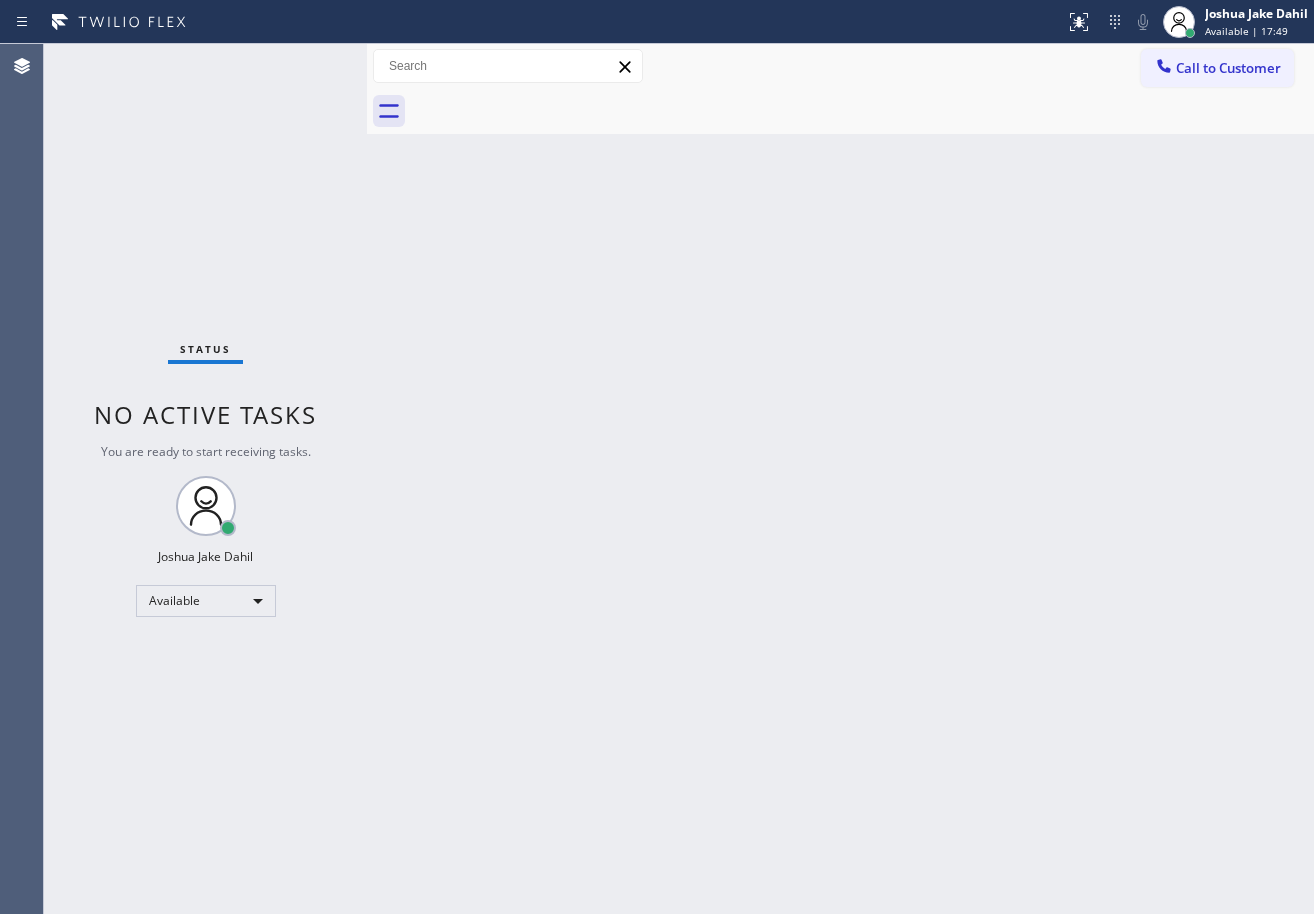 click on "Status   No active tasks     You are ready to start receiving tasks.   [FIRST] [LAST] Available" at bounding box center (205, 479) 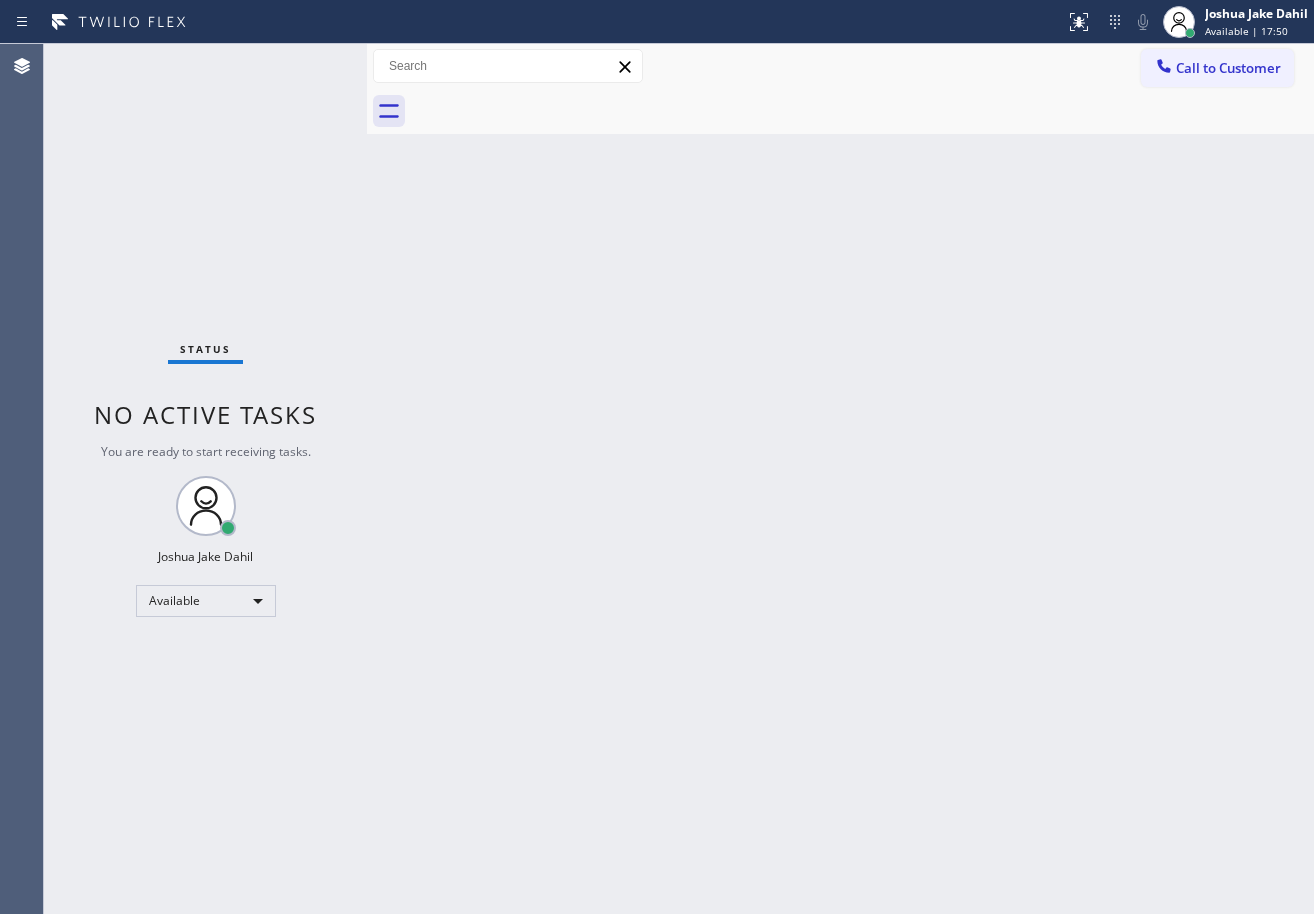 click on "Status   No active tasks     You are ready to start receiving tasks.   [FIRST] [LAST] Available" at bounding box center [205, 479] 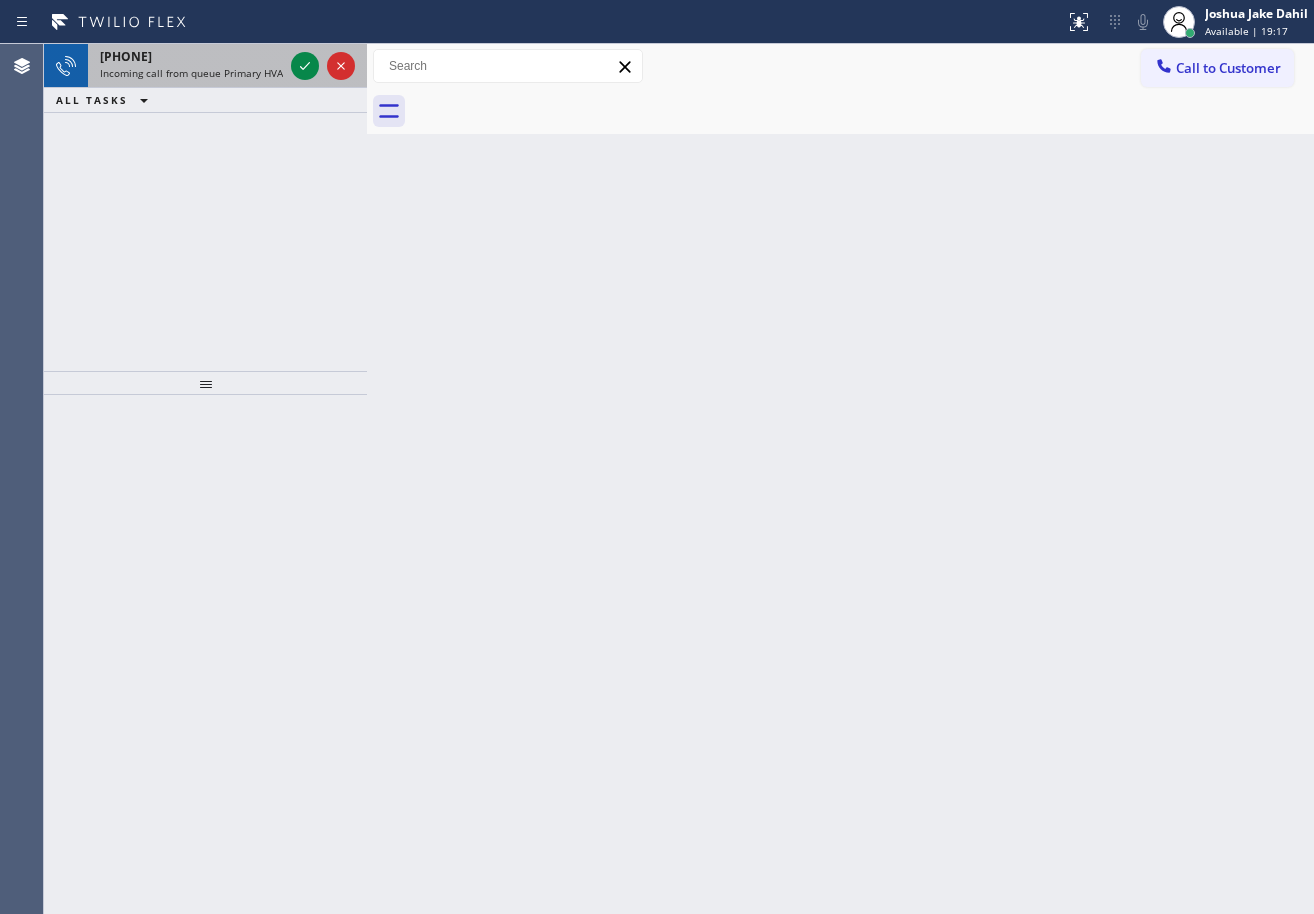 click on "Incoming call from queue Primary HVAC" at bounding box center (194, 73) 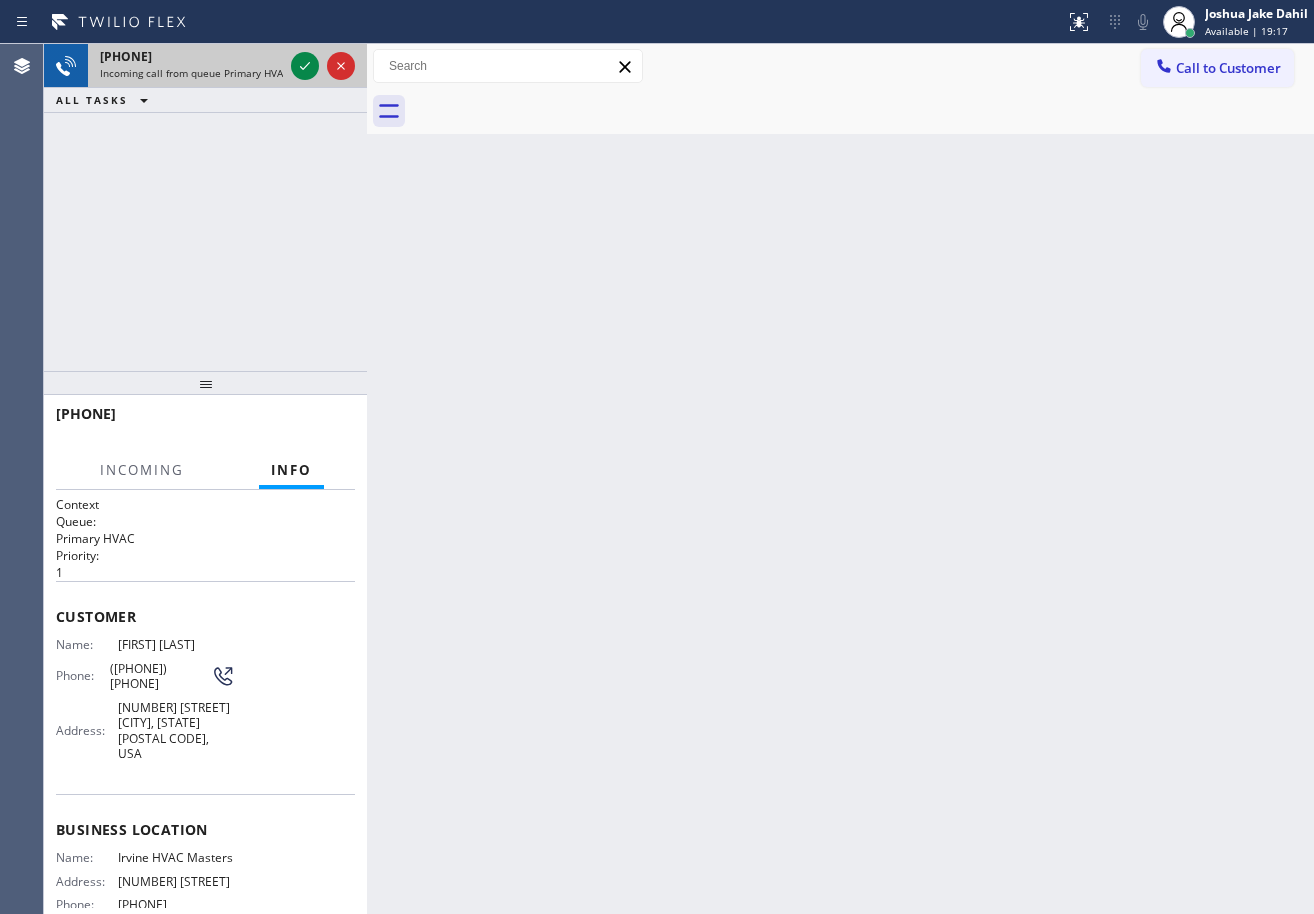 click on "Incoming call from queue Primary HVAC" at bounding box center [194, 73] 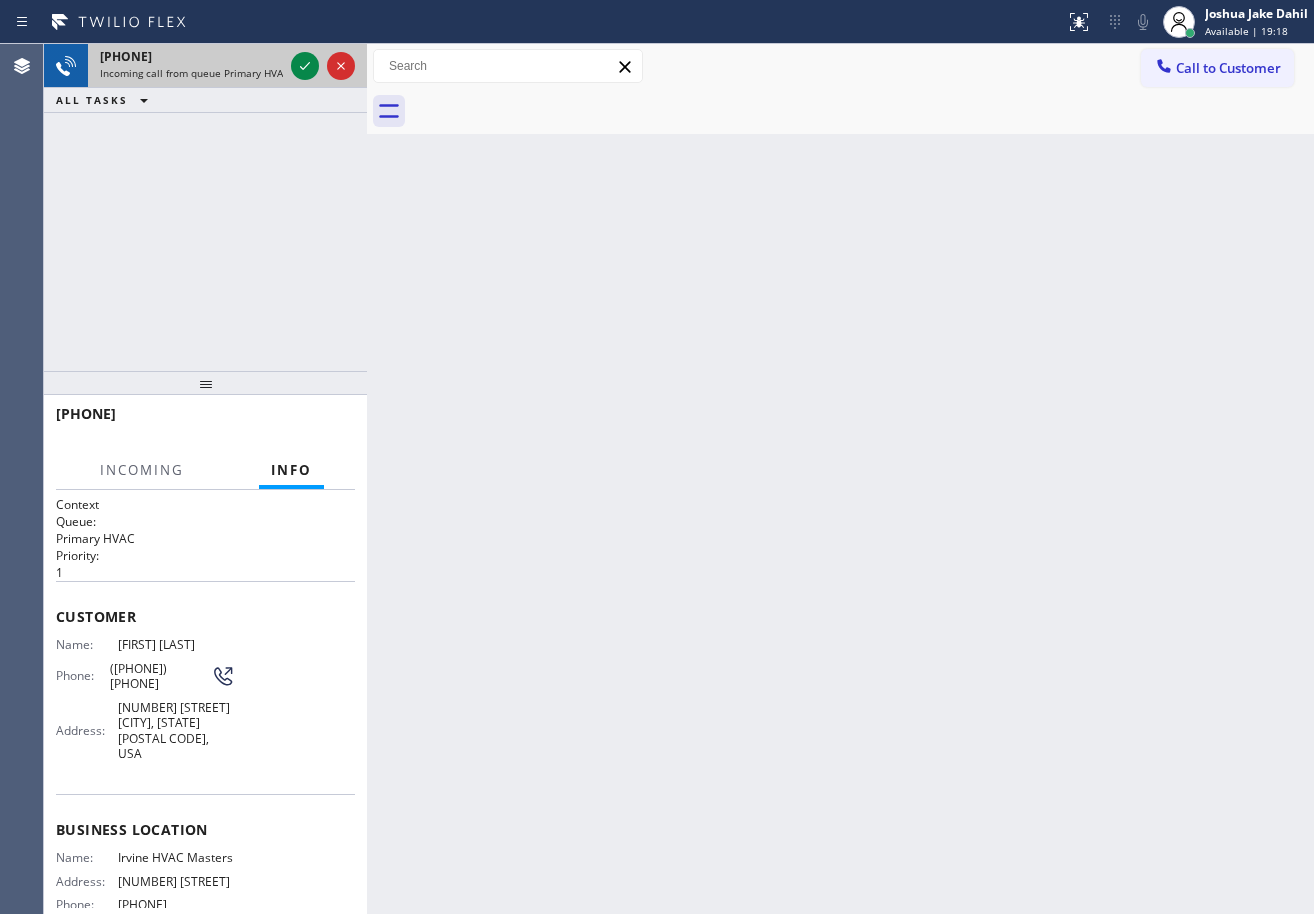 click on "Incoming call from queue Primary HVAC" at bounding box center (194, 73) 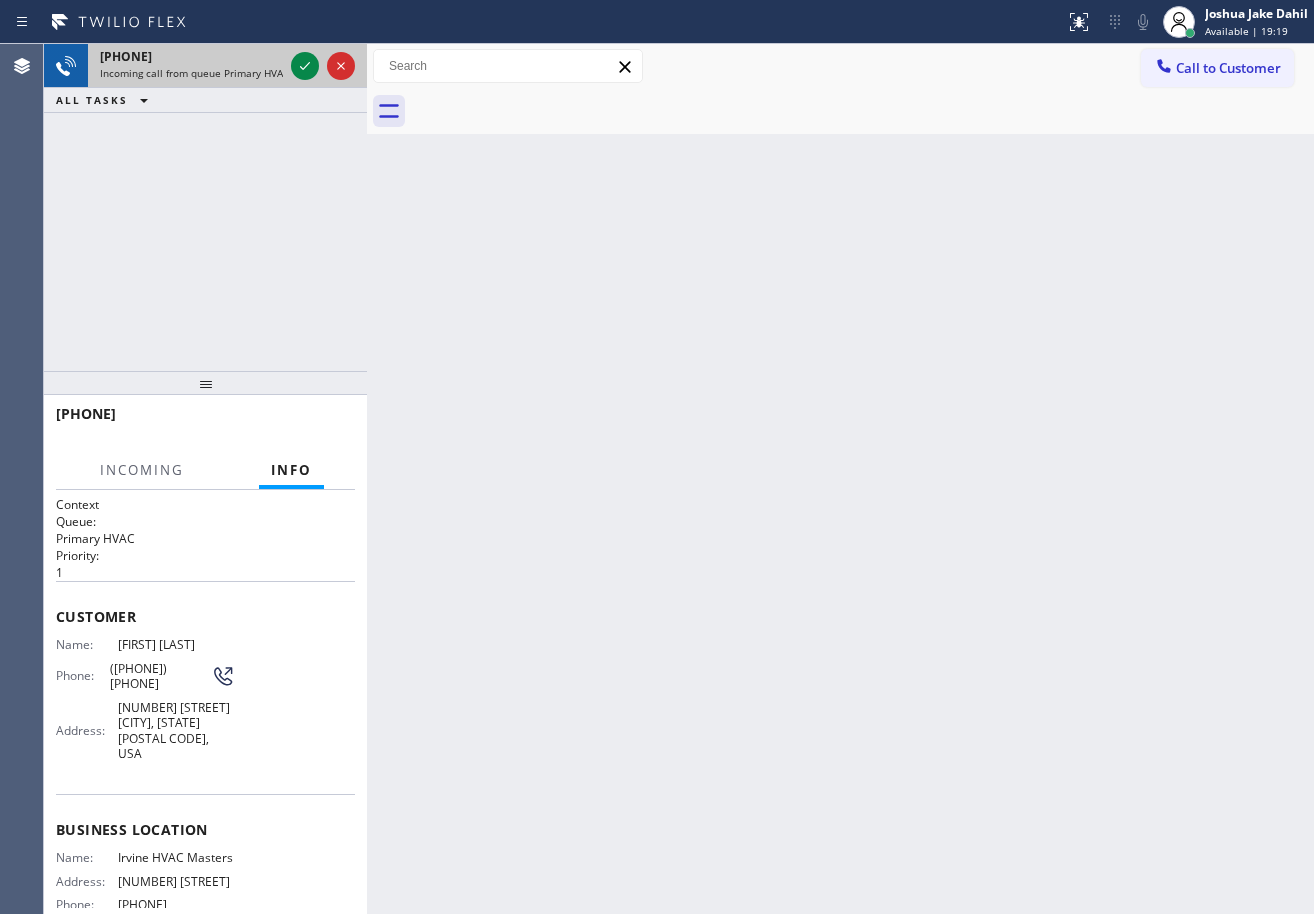 click on "Incoming call from queue Primary HVAC" at bounding box center (194, 73) 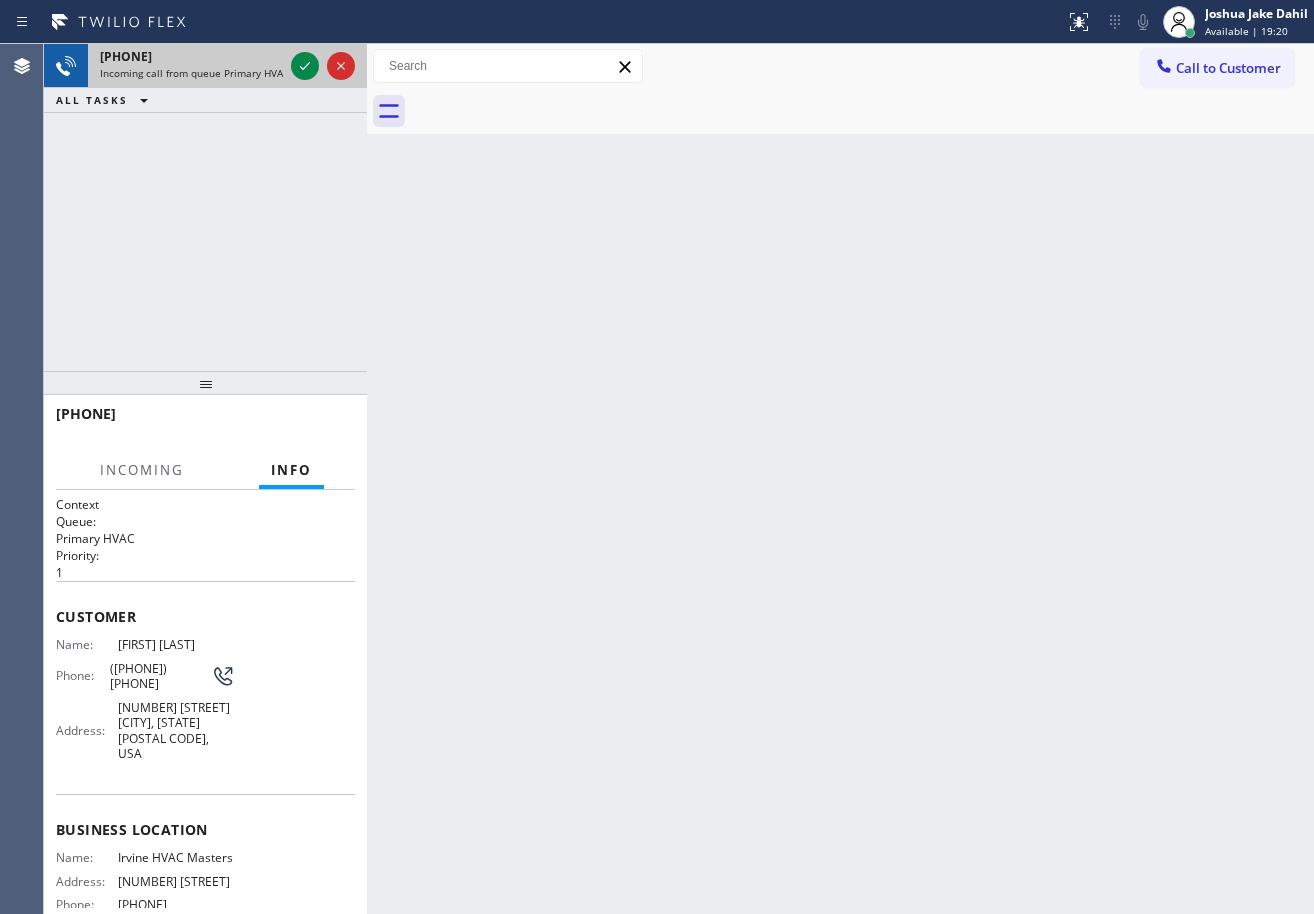 click on "Incoming call from queue Primary HVAC" at bounding box center [194, 73] 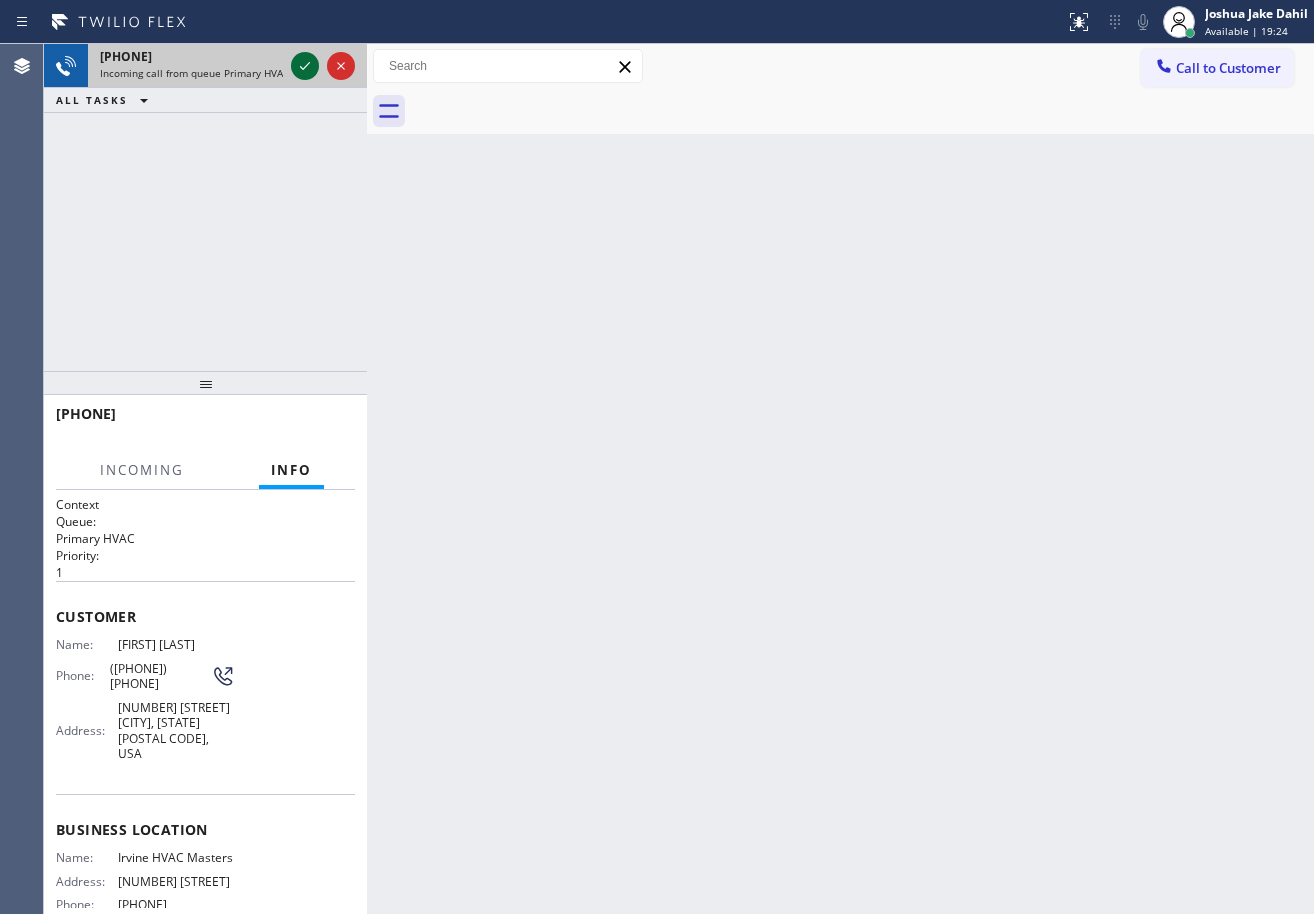 click 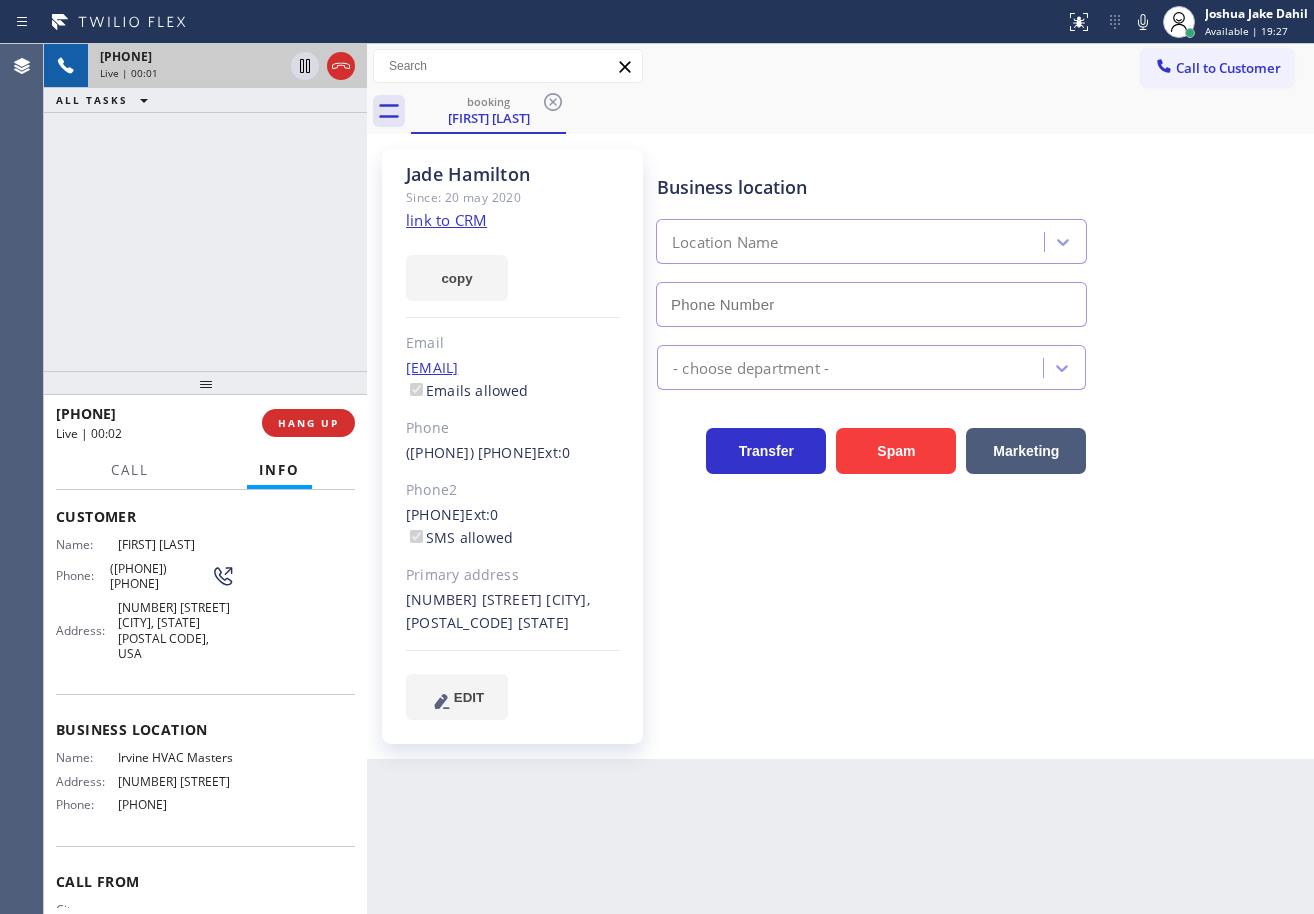 type on "[PHONE]" 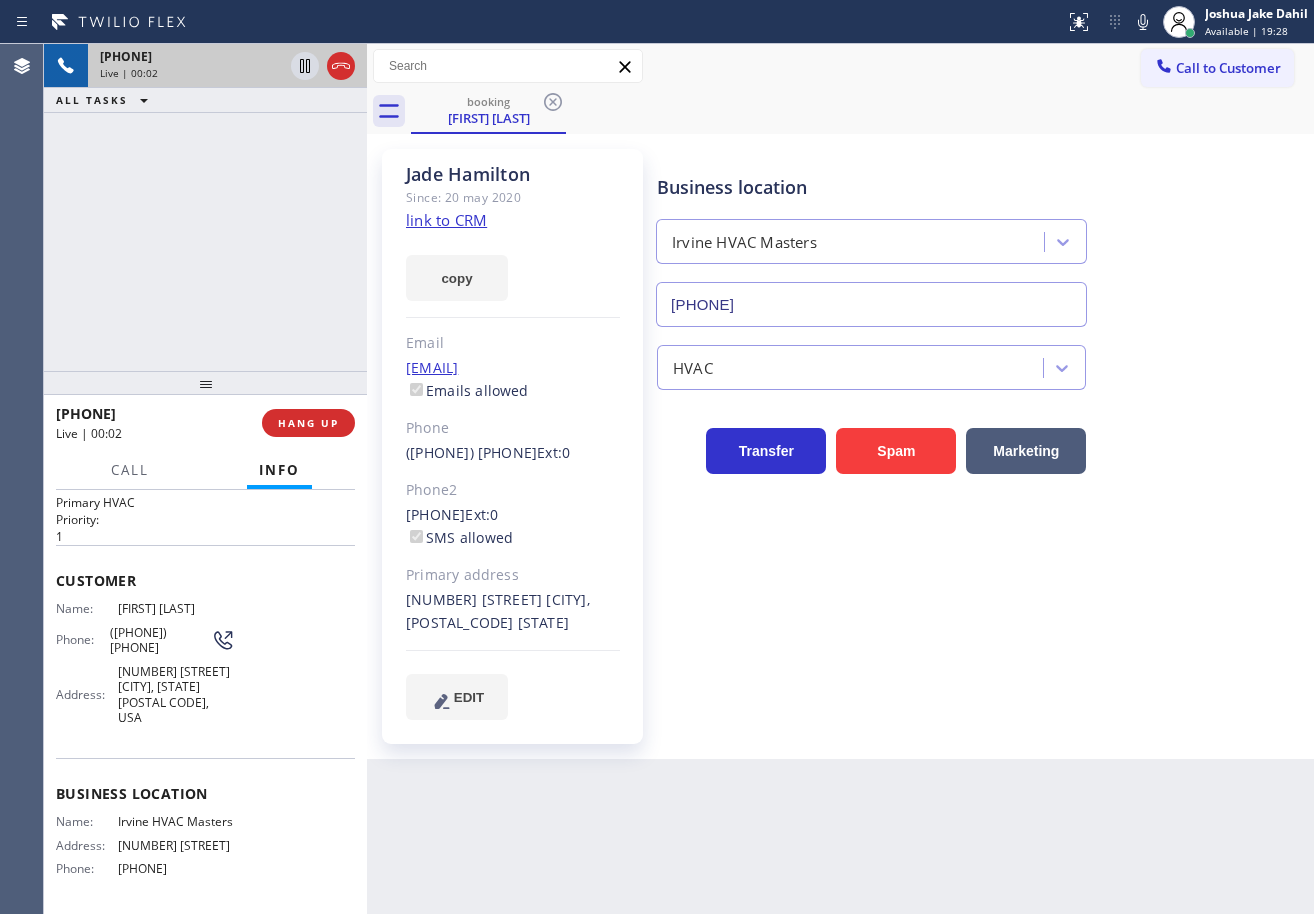 scroll, scrollTop: 0, scrollLeft: 0, axis: both 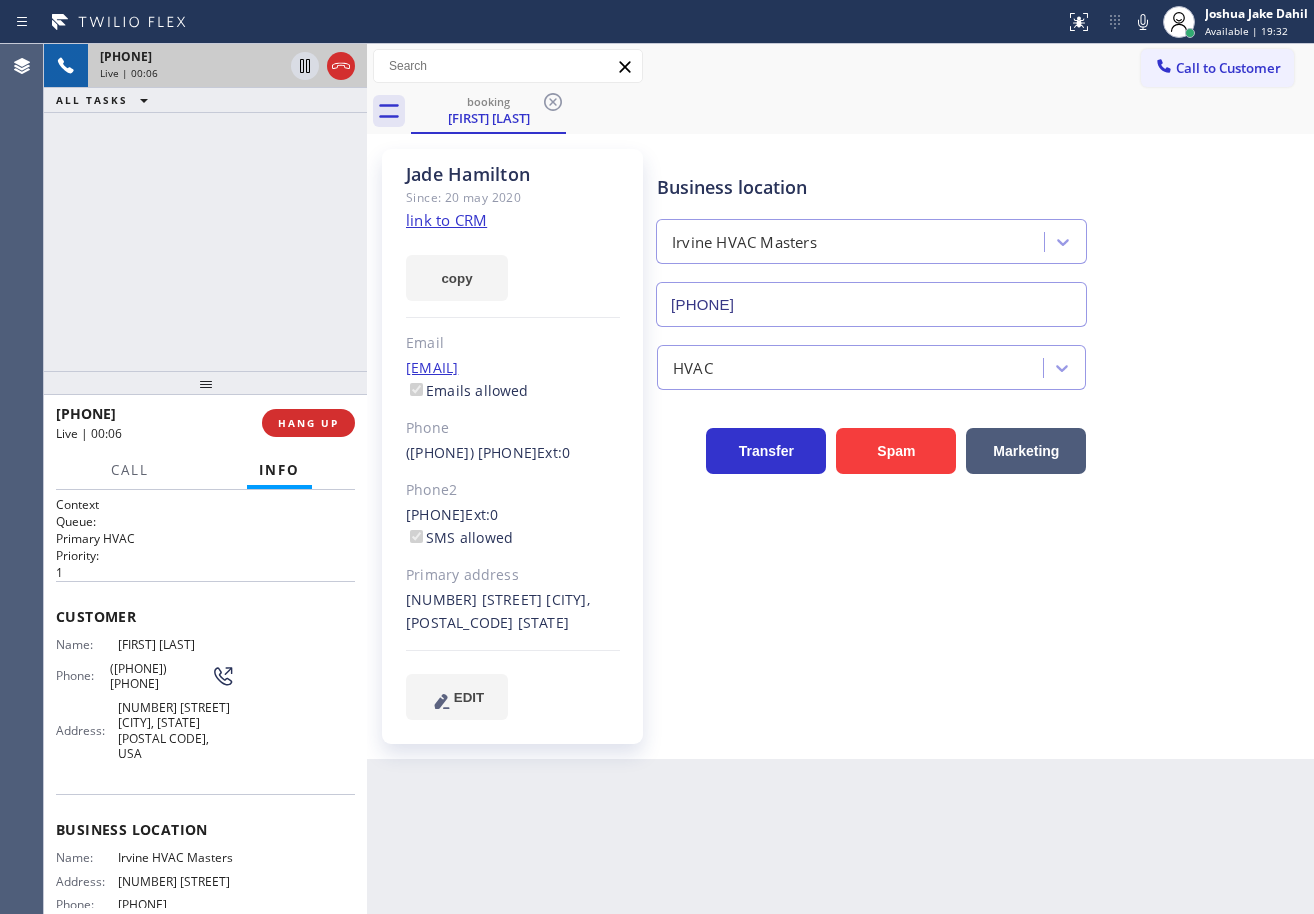 click on "link to CRM" 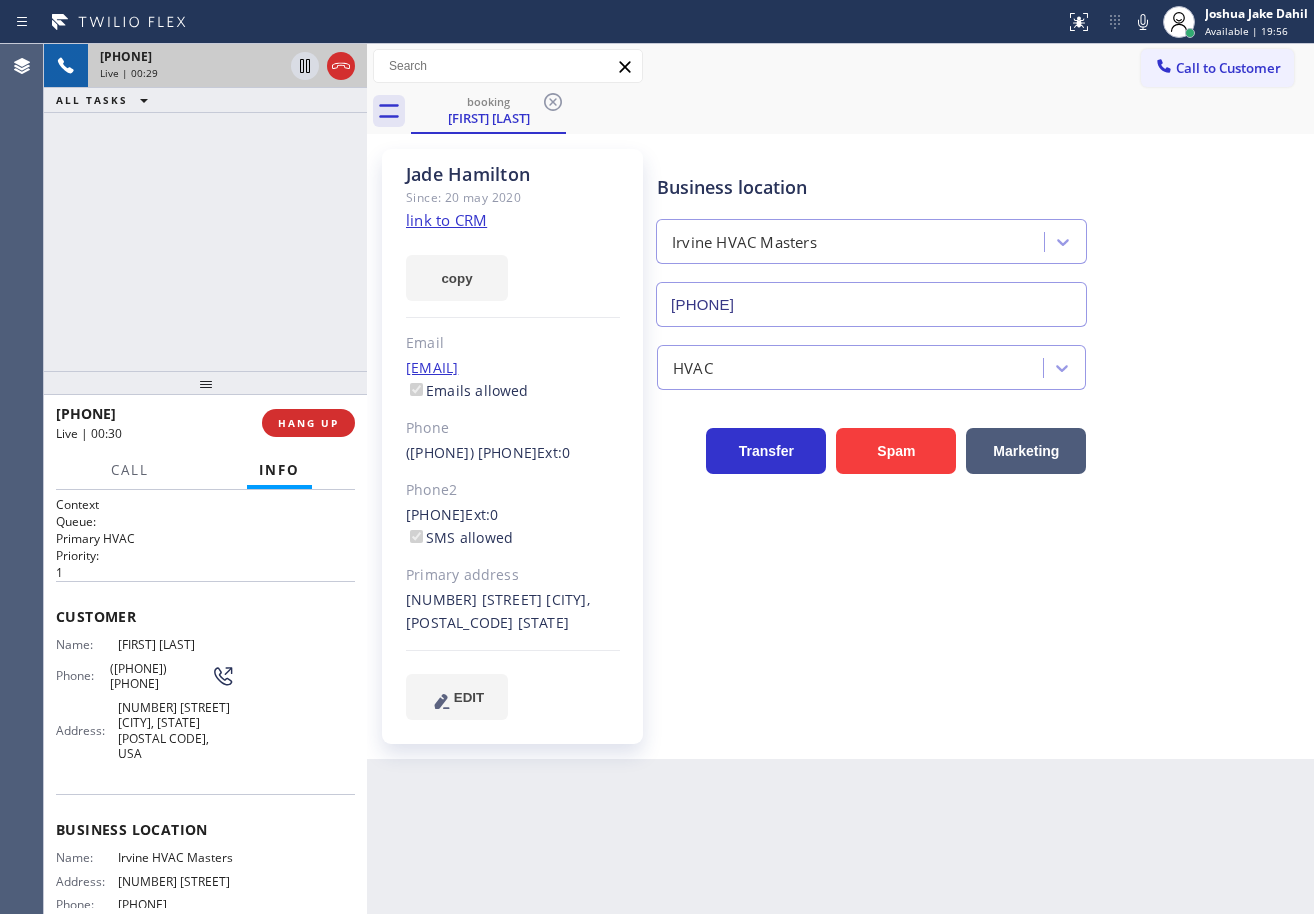 click on "+1[PHONE] Live | 00:29 ALL TASKS ALL TASKS ACTIVE TASKS TASKS IN WRAP UP" at bounding box center (205, 207) 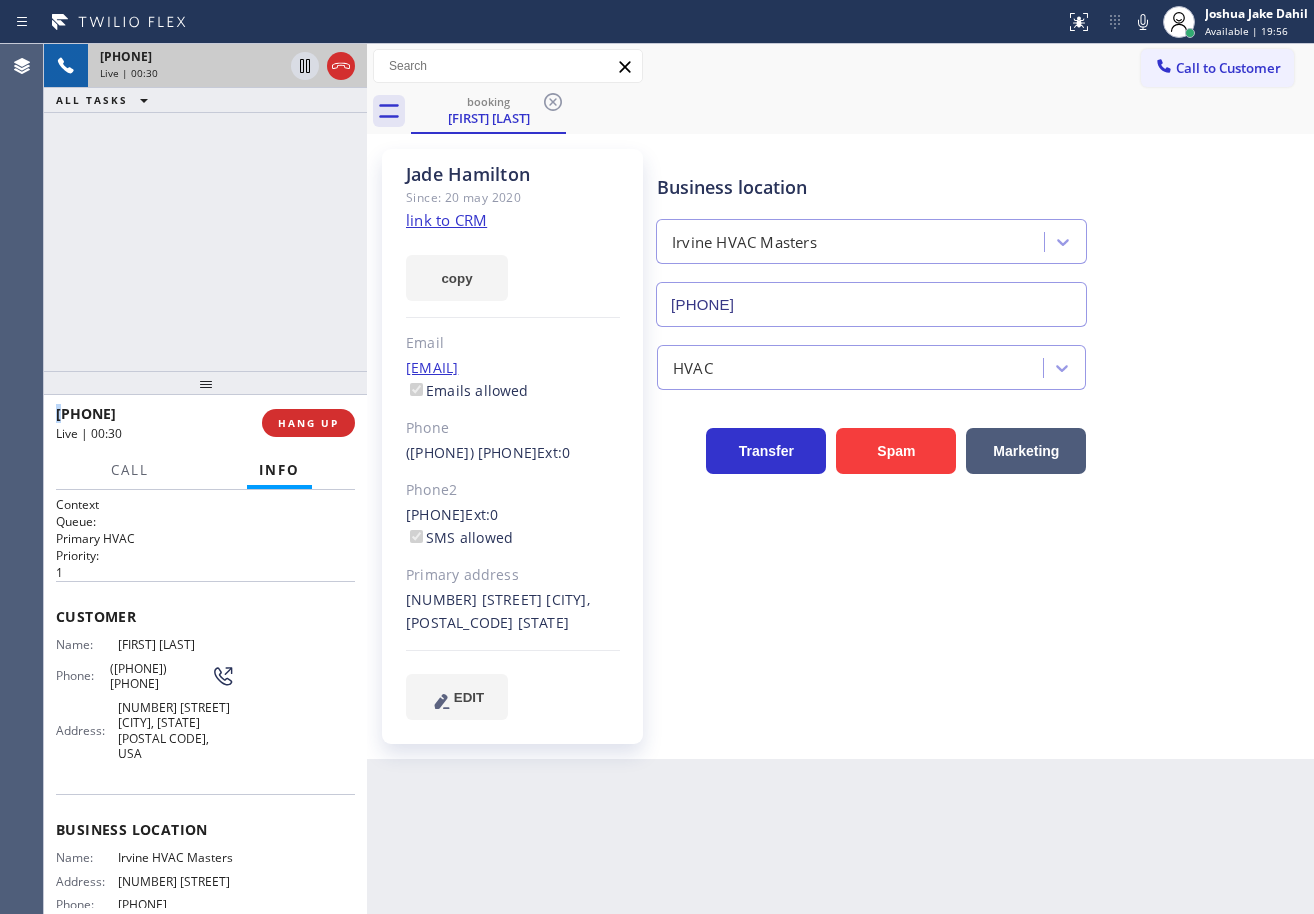 click on "+1[PHONE] Live | 00:30 ALL TASKS ALL TASKS ACTIVE TASKS TASKS IN WRAP UP" at bounding box center (205, 207) 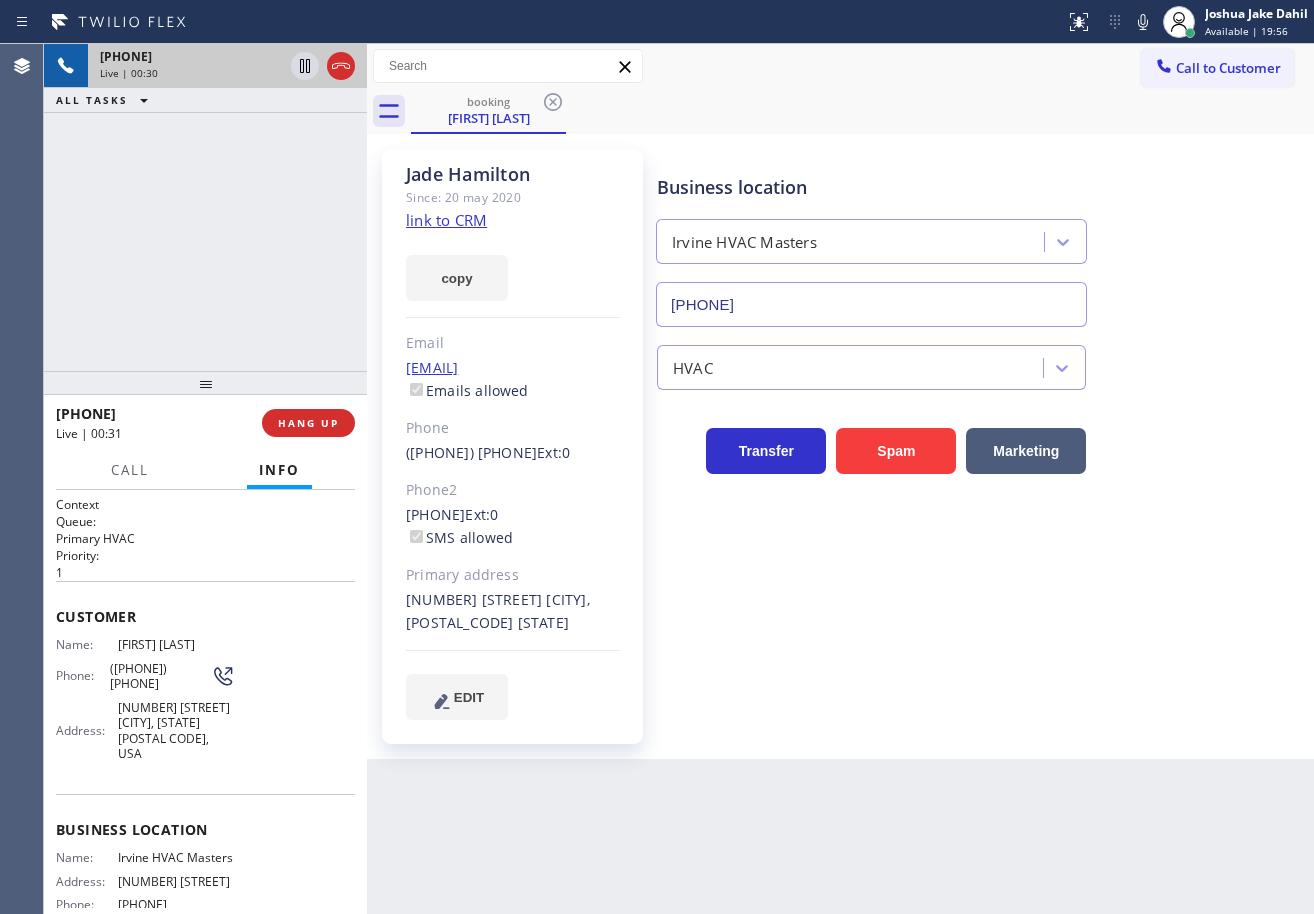 click on "Call to Customer Outbound call Location Long Beach HVAC Your caller id phone number ([PHONE]) [PHONE] Customer number Call Outbound call Technician Search Technician Your caller id phone number Your caller id phone number Call" at bounding box center (840, 66) 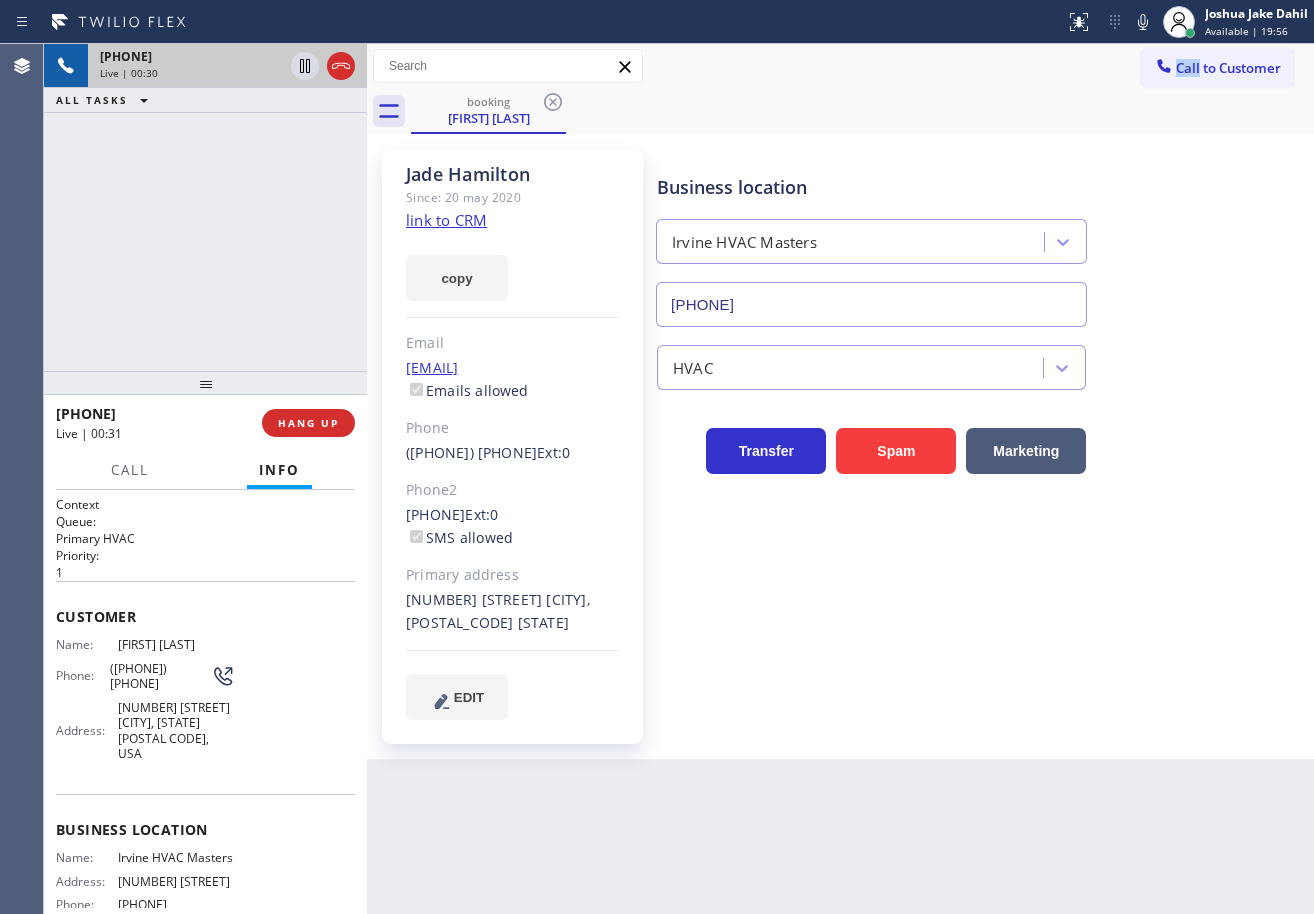 click on "Call to Customer Outbound call Location Long Beach HVAC Your caller id phone number ([PHONE]) [PHONE] Customer number Call Outbound call Technician Search Technician Your caller id phone number Your caller id phone number Call" at bounding box center [840, 66] 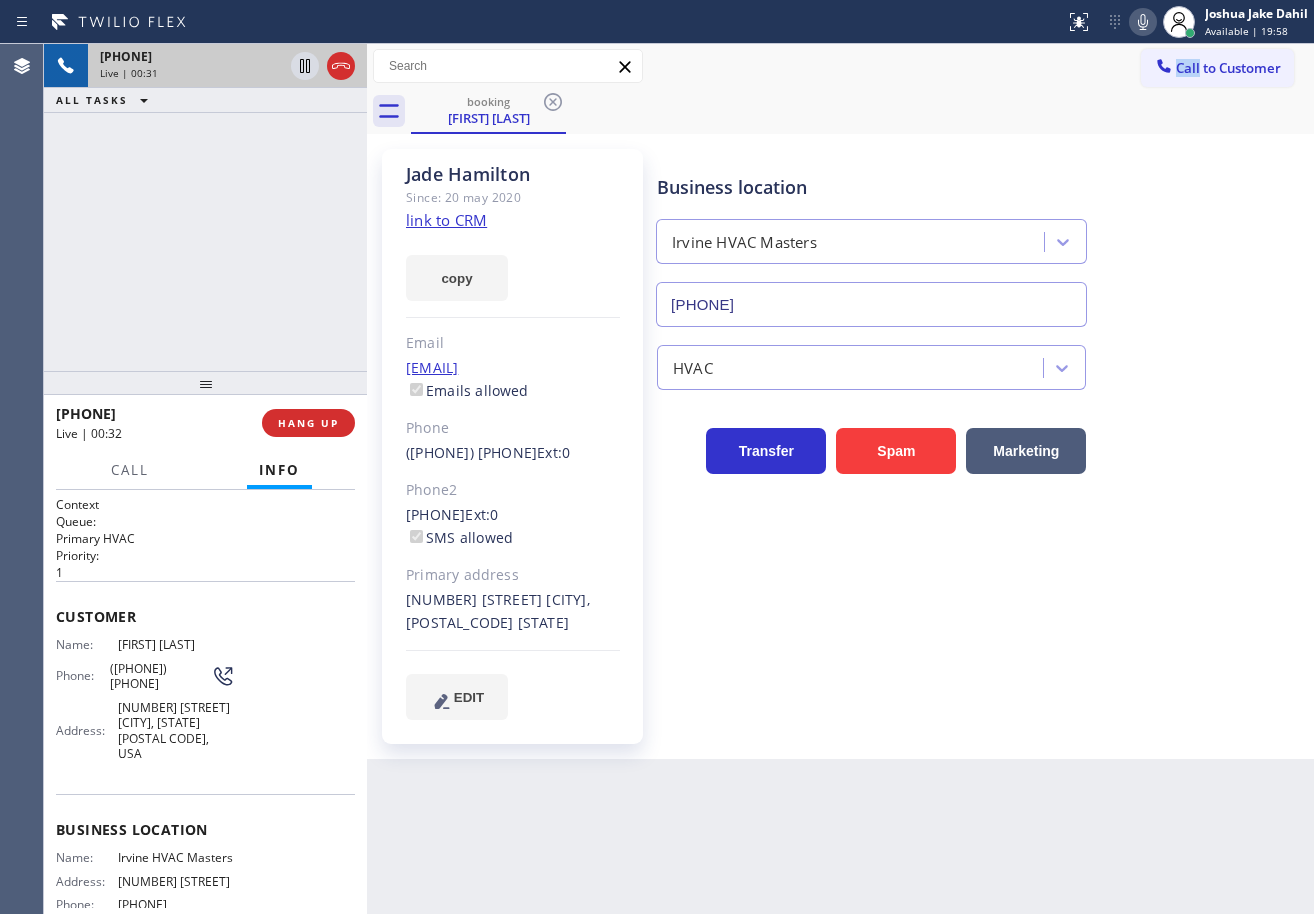 click 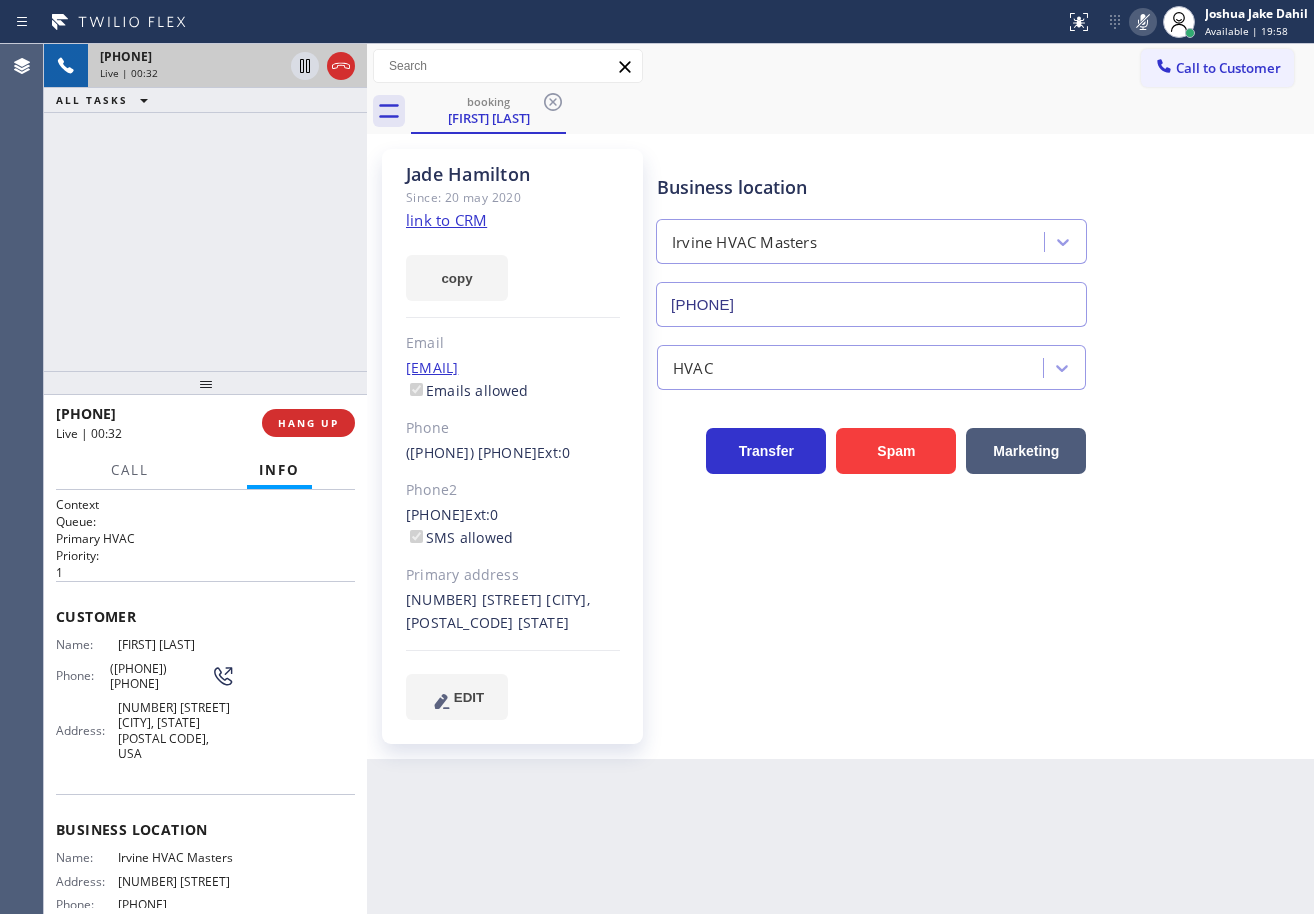 click on "Call to Customer Outbound call Location Long Beach HVAC Your caller id phone number ([PHONE]) [PHONE] Customer number Call Outbound call Technician Search Technician Your caller id phone number Your caller id phone number Call" at bounding box center [840, 66] 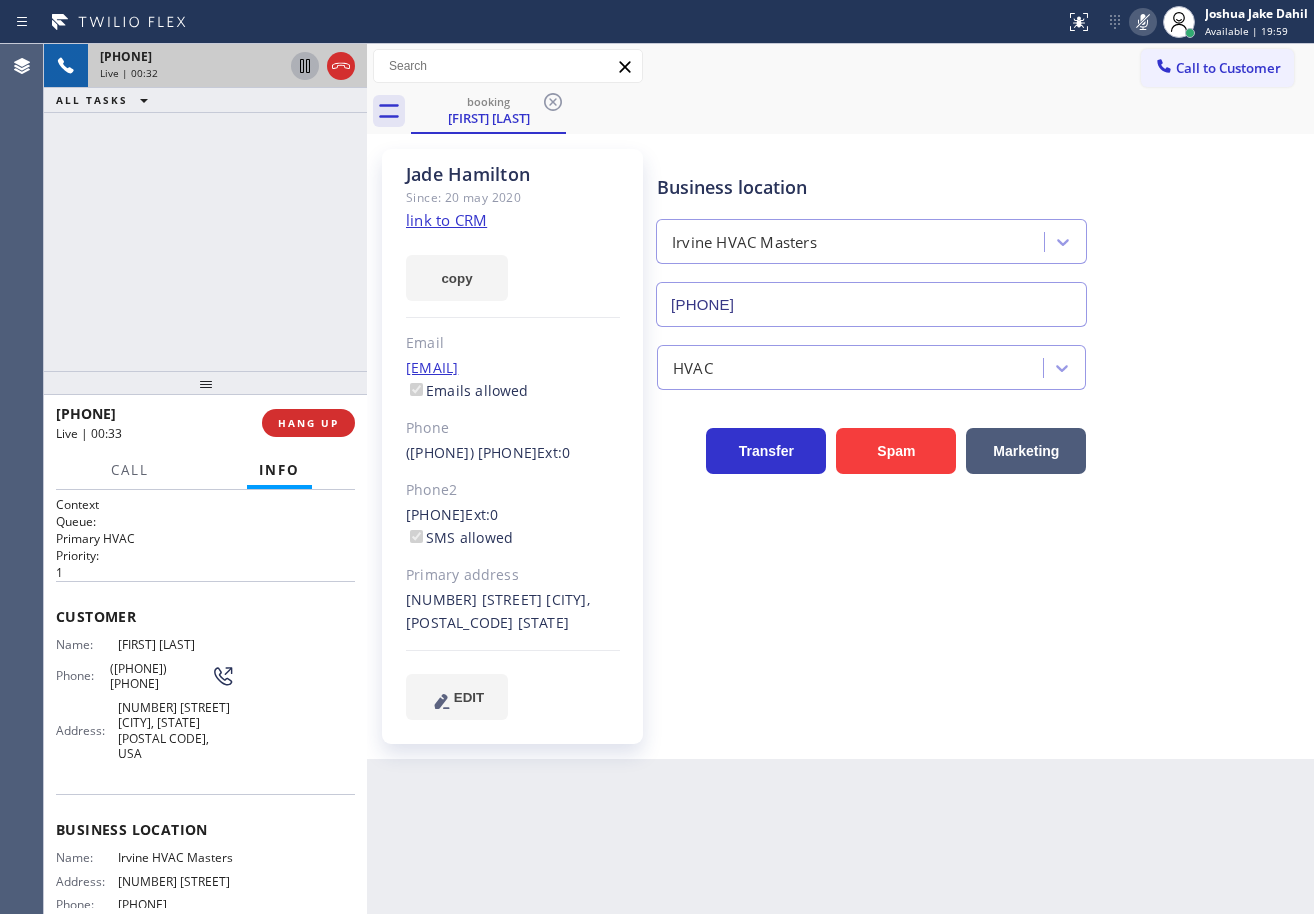 click 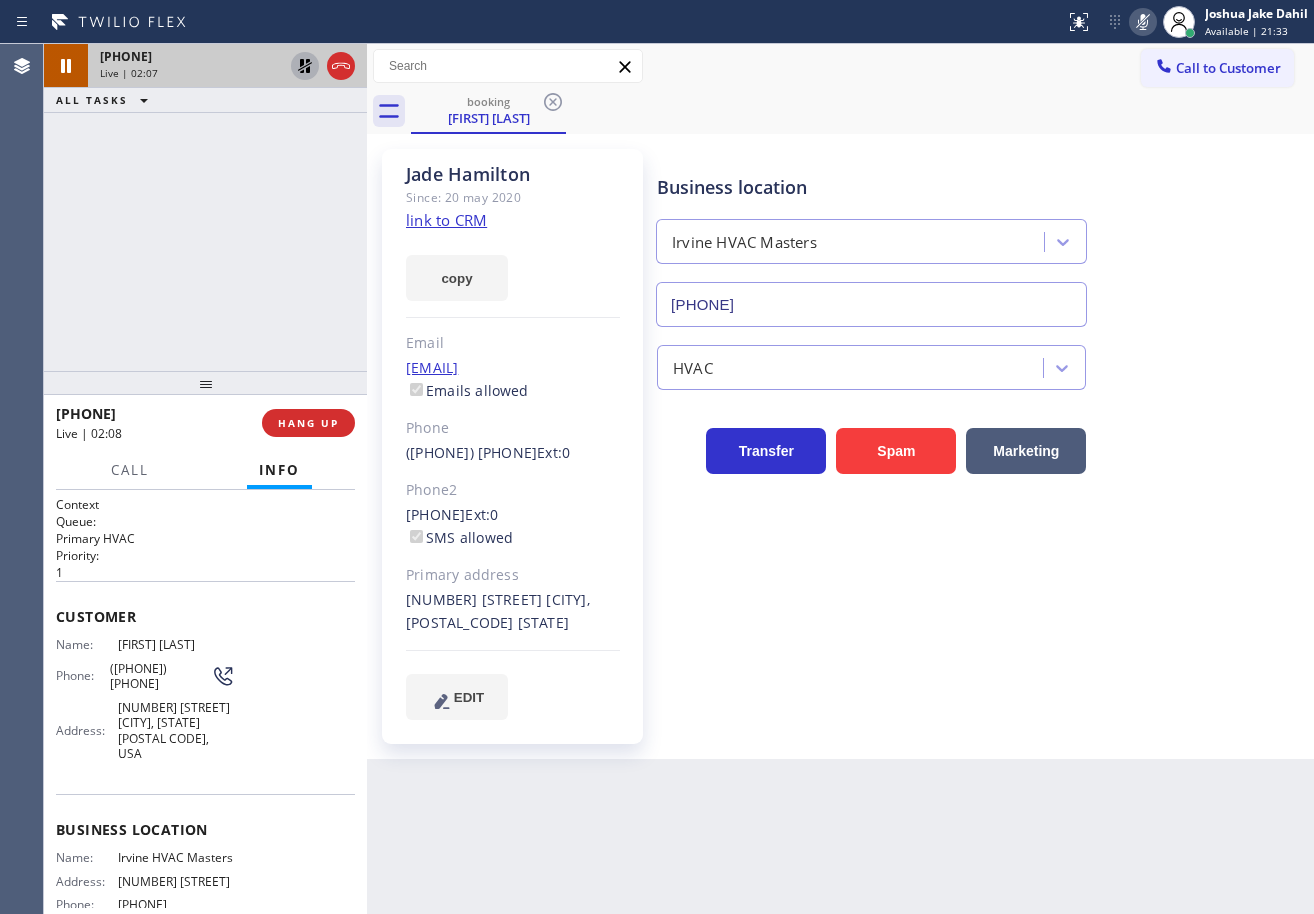 click 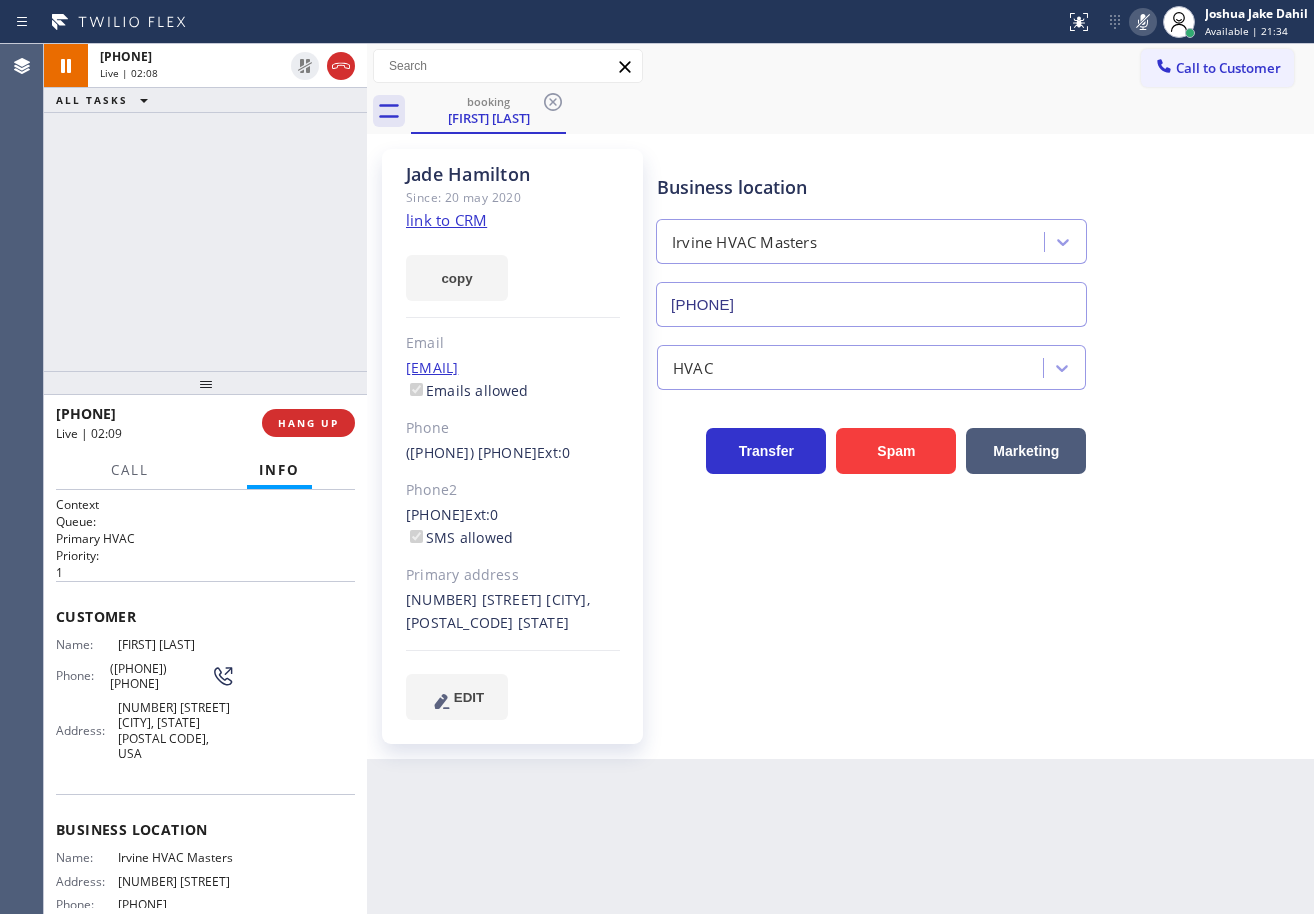 click 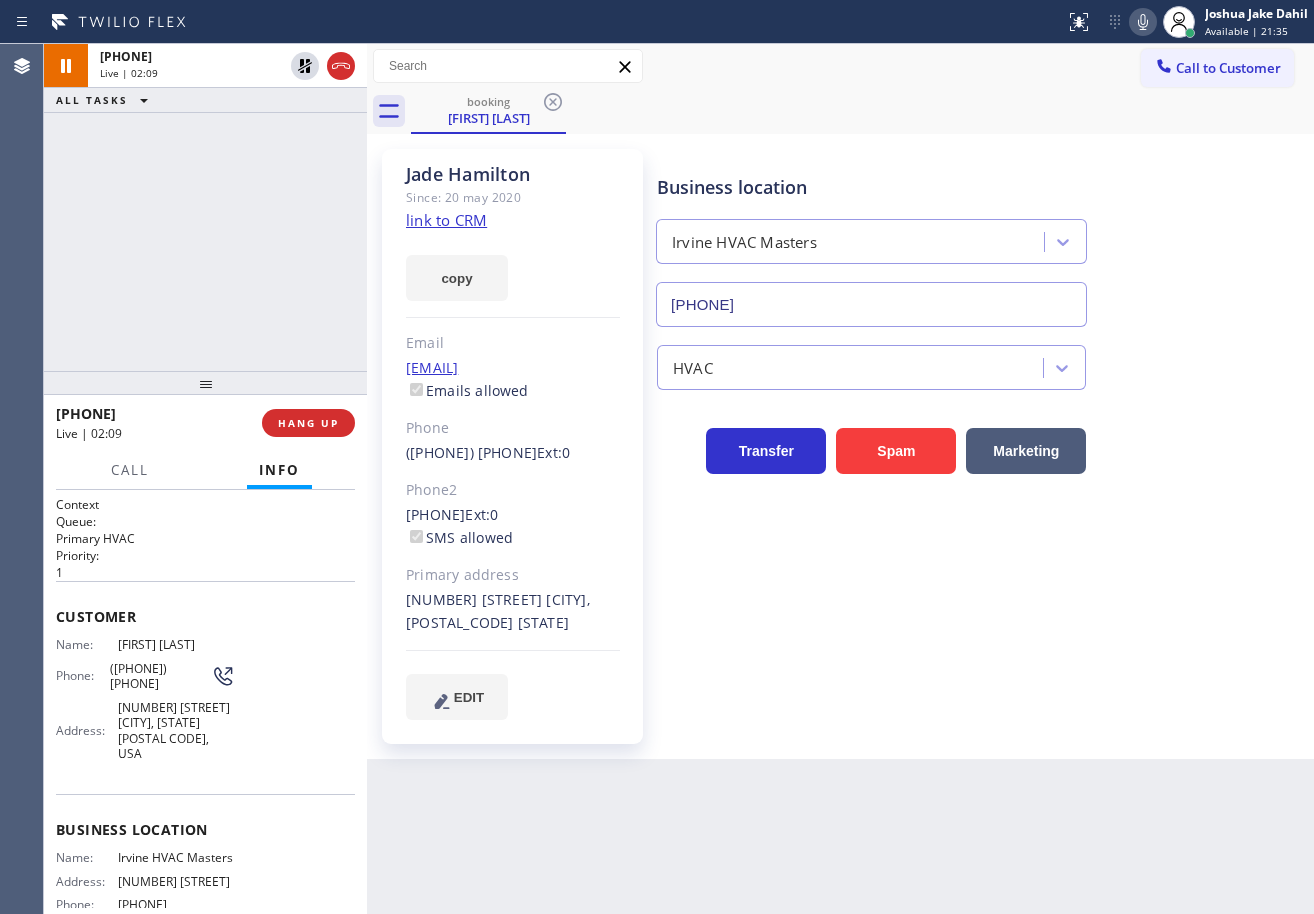 click on "Call to Customer Outbound call Location Long Beach HVAC Your caller id phone number ([PHONE]) [PHONE] Customer number Call Outbound call Technician Search Technician Your caller id phone number Your caller id phone number Call" at bounding box center (840, 66) 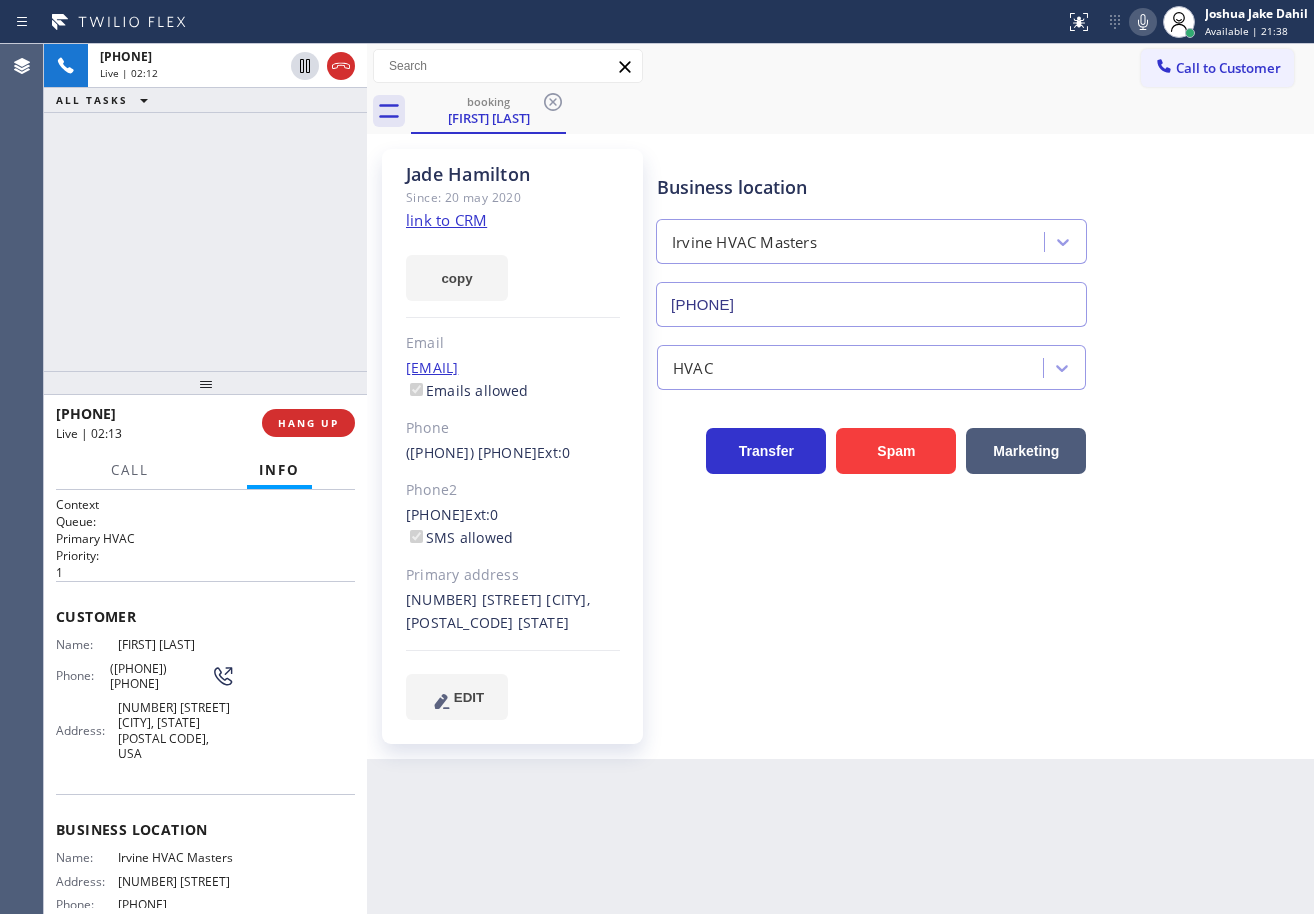 click on "[PHONE] Live | 02:12 ALL TASKS ALL TASKS ACTIVE TASKS TASKS IN WRAP UP" at bounding box center [205, 207] 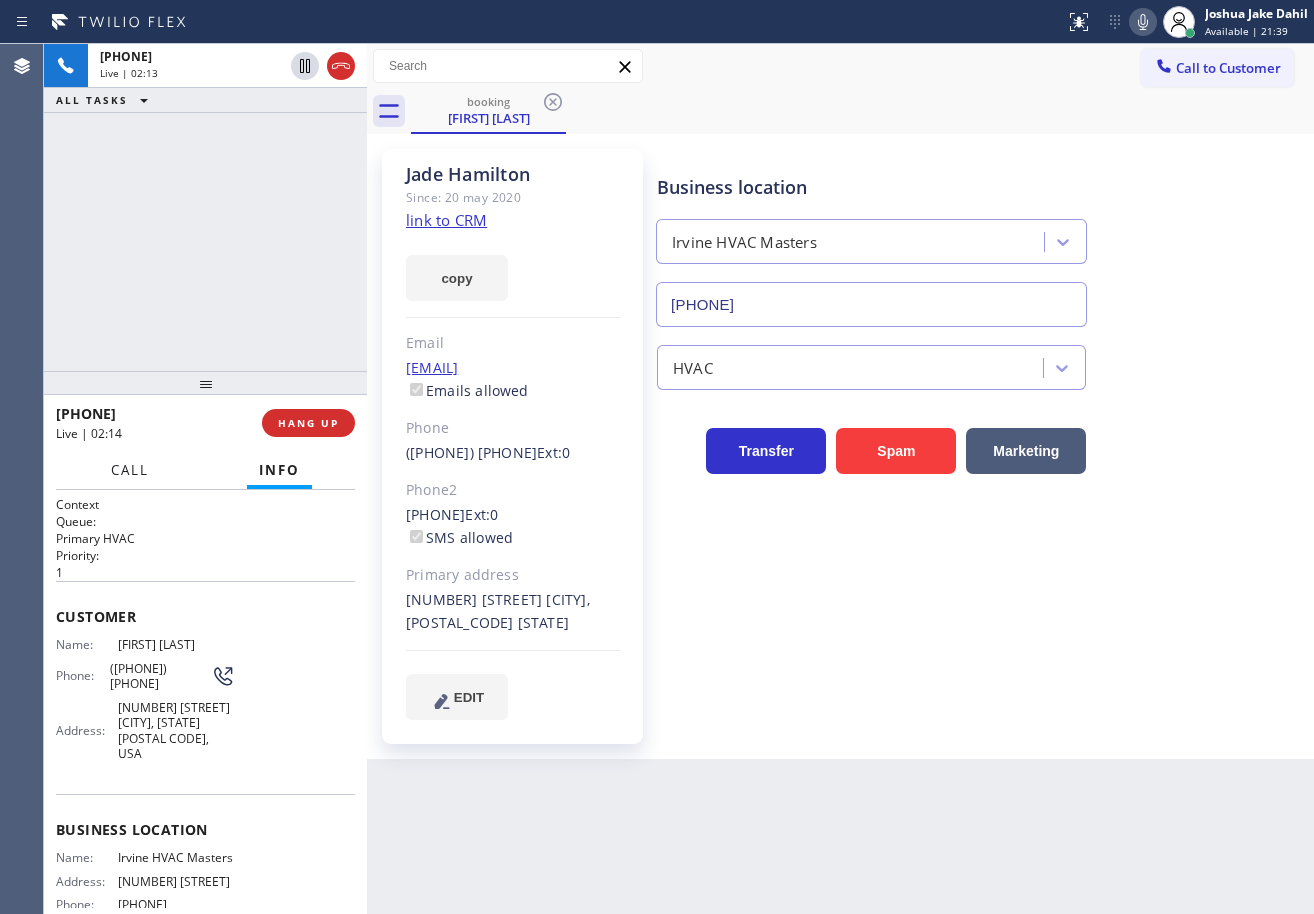 click on "Call" at bounding box center (130, 470) 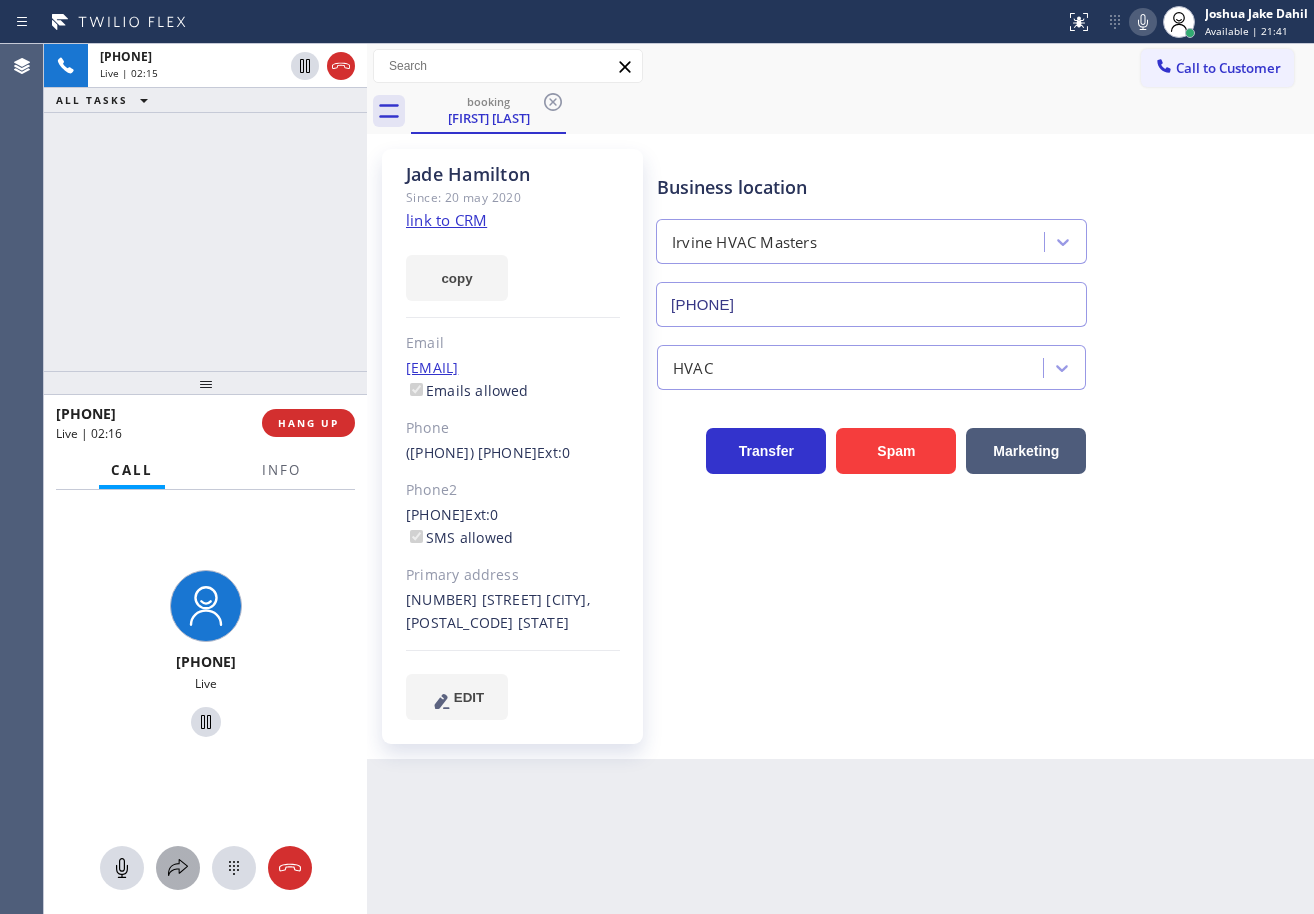 click 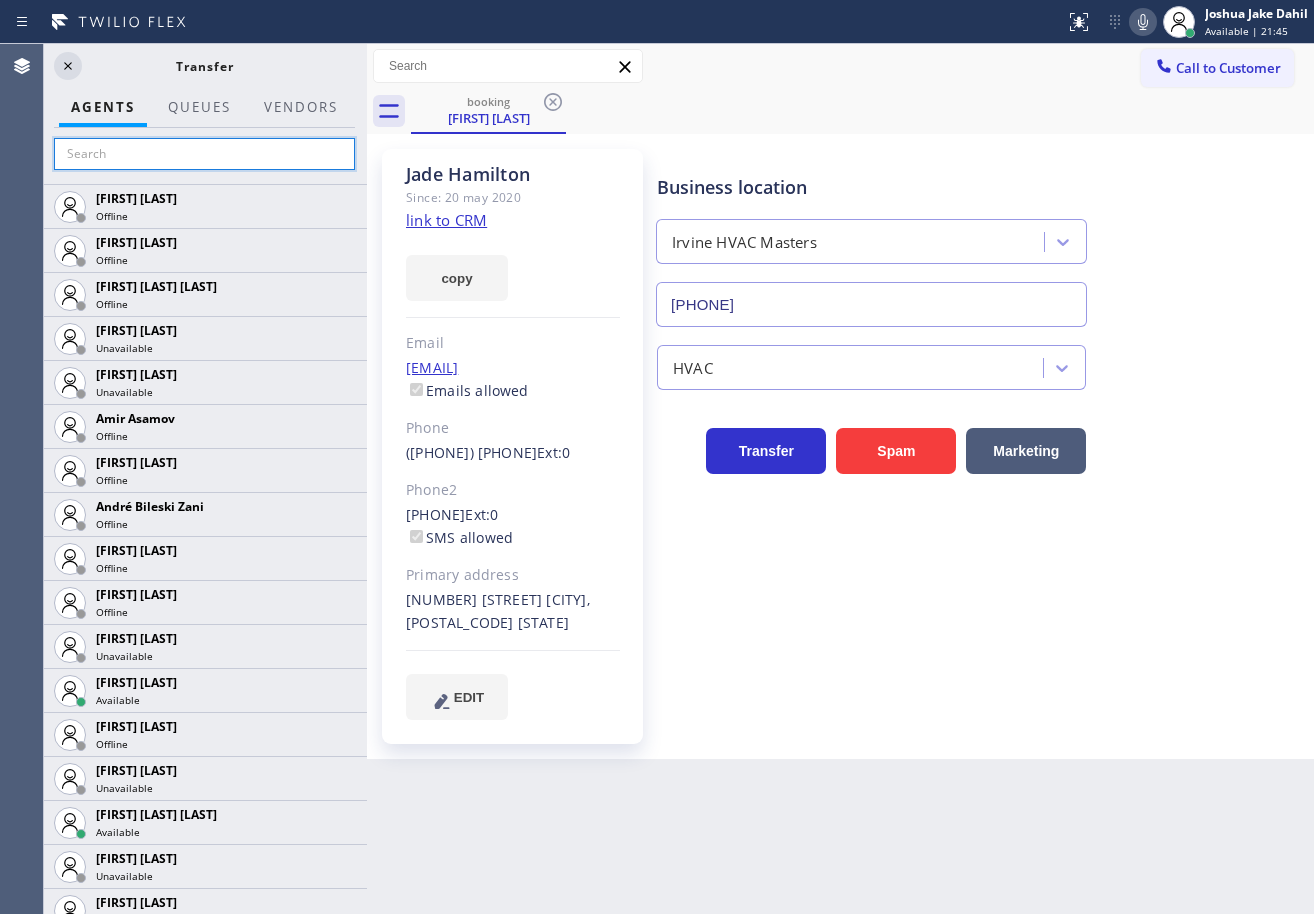 click at bounding box center [204, 154] 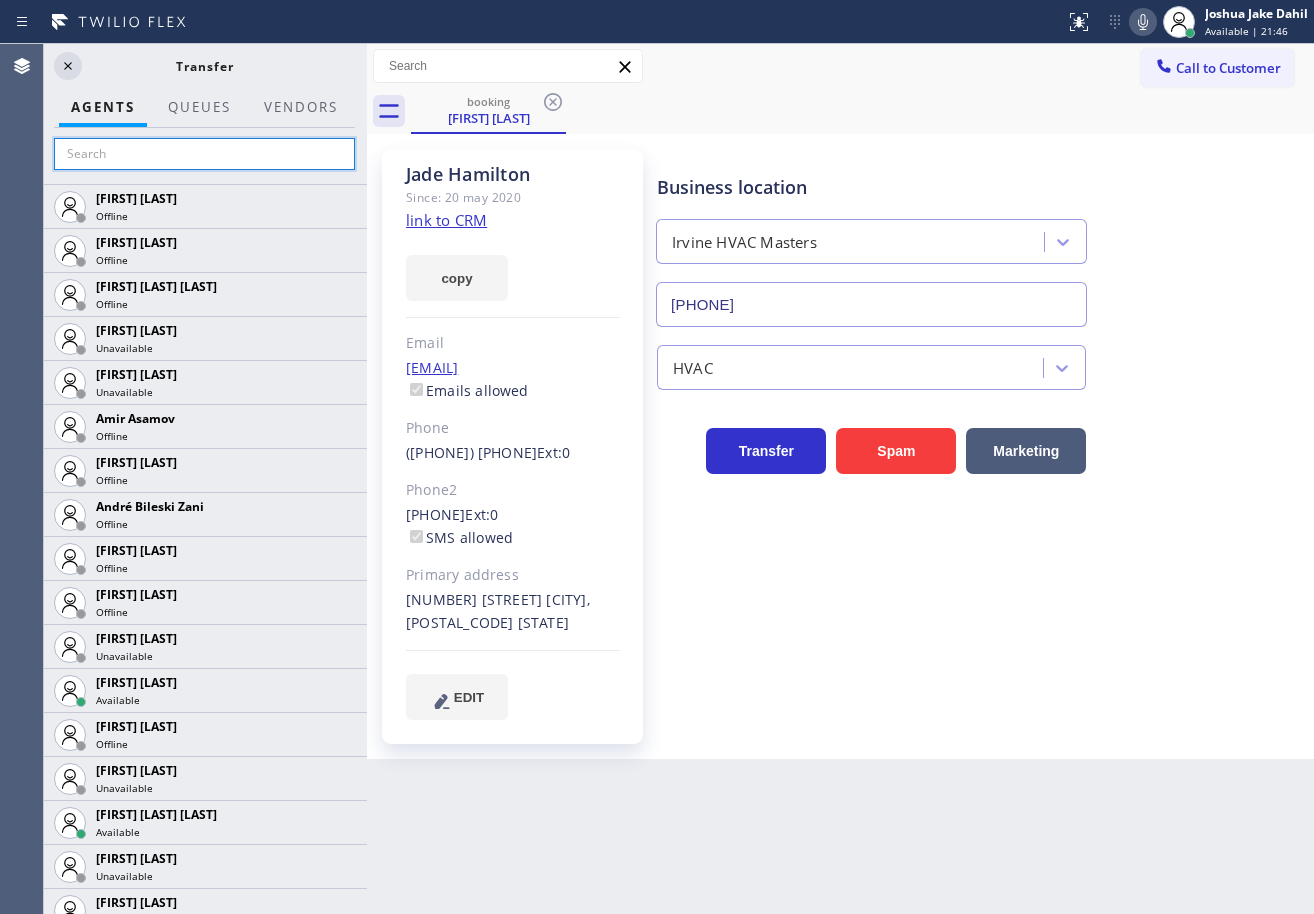 click at bounding box center (204, 154) 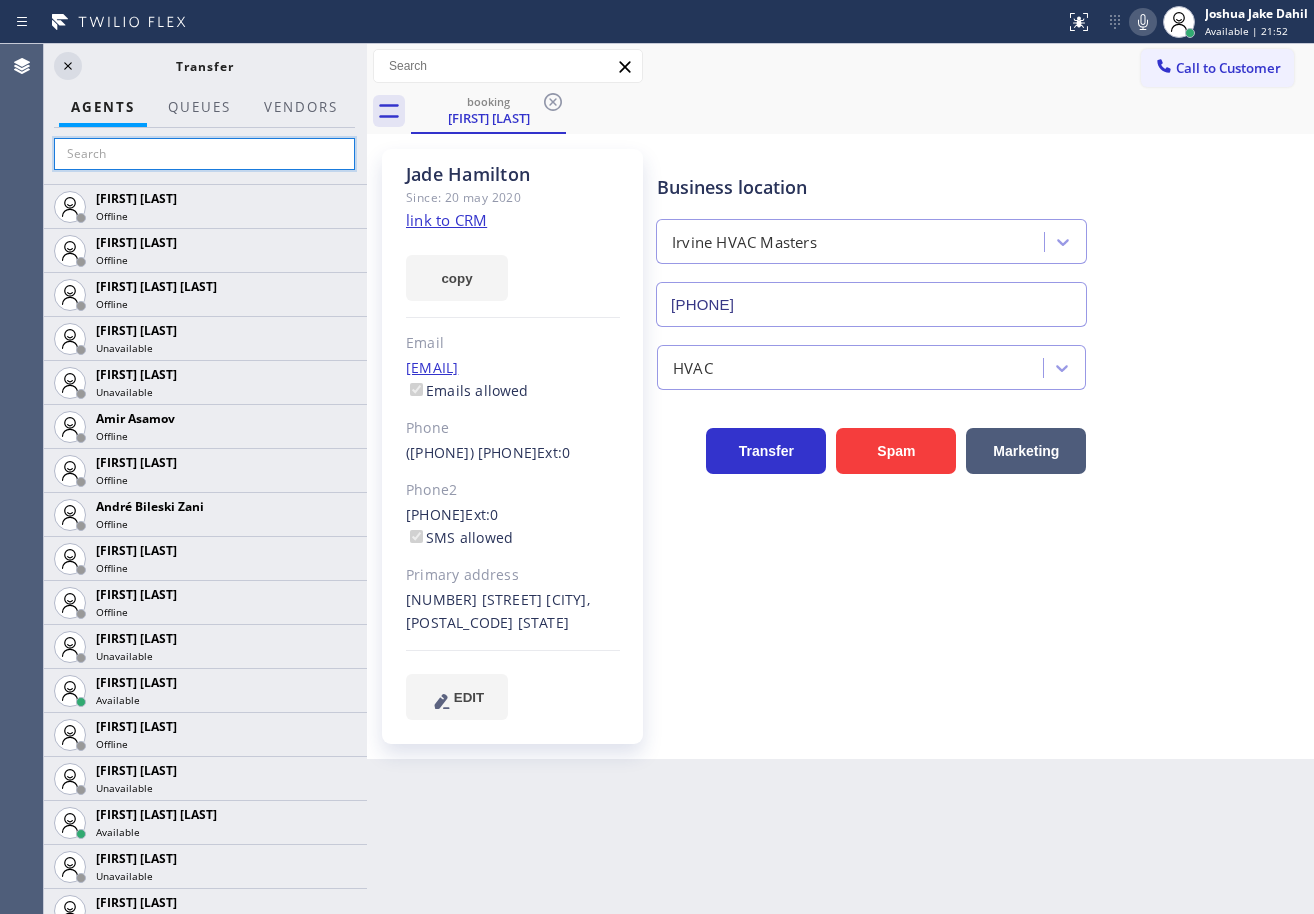 click at bounding box center [204, 154] 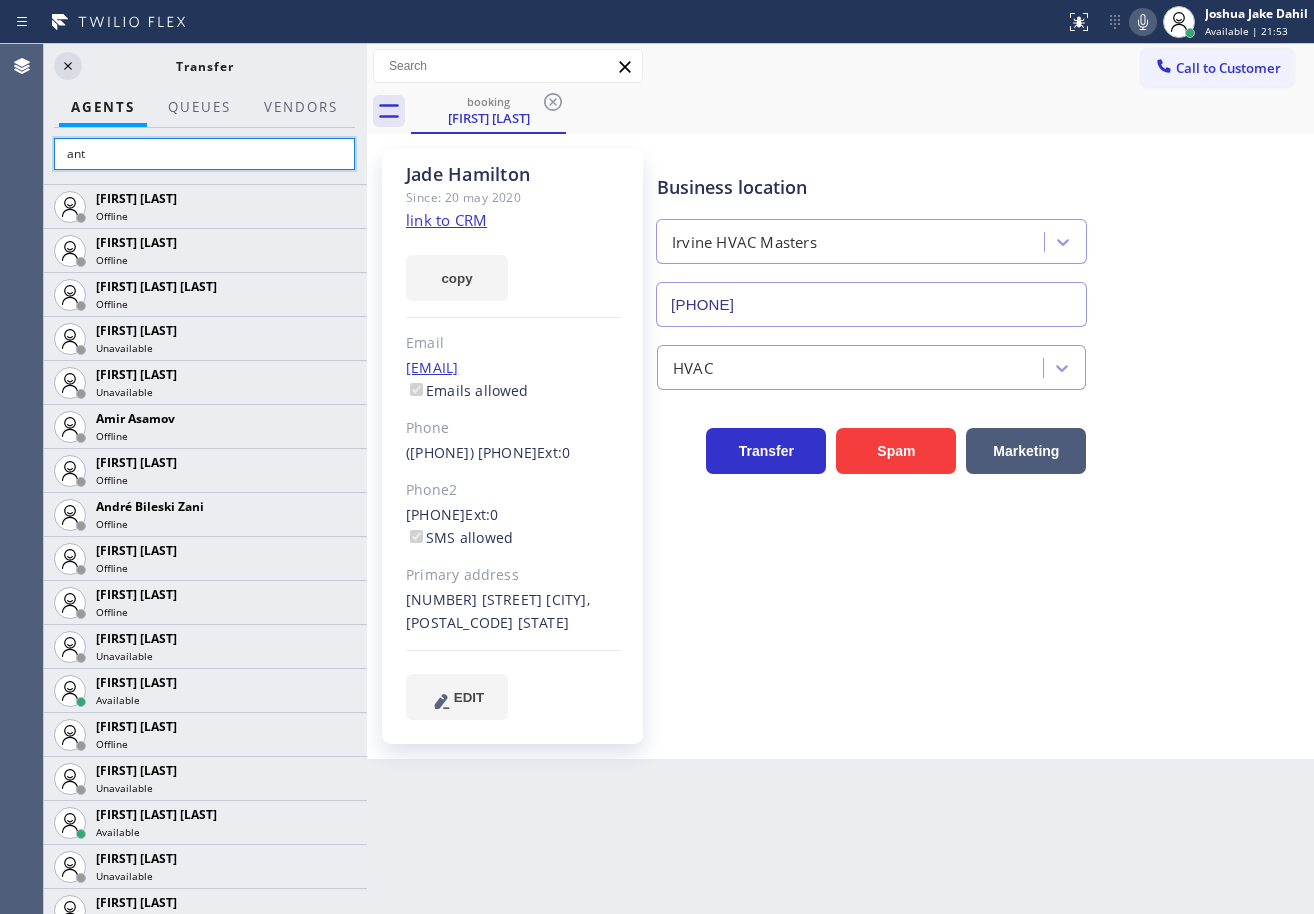 type on "anto" 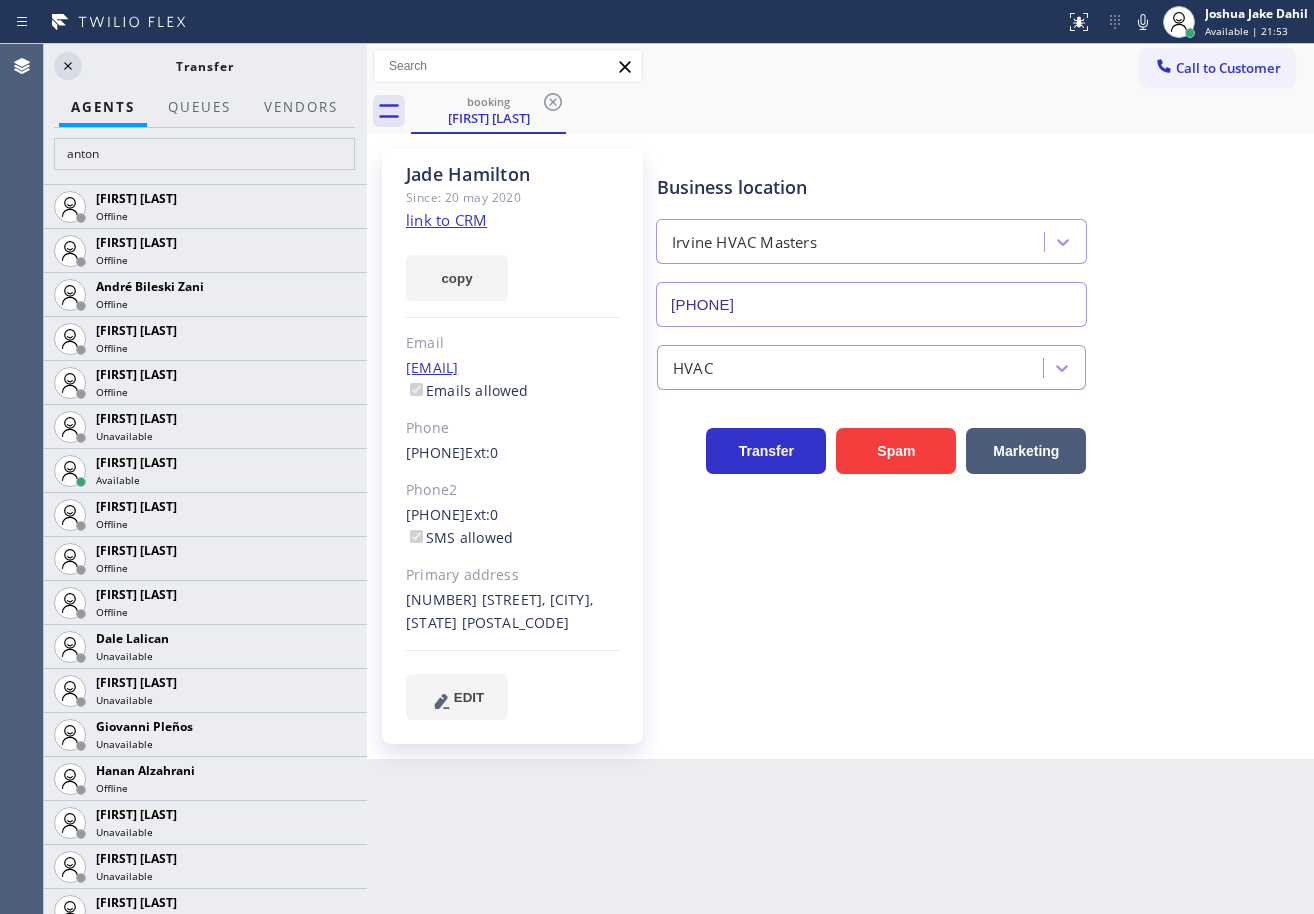 scroll, scrollTop: 0, scrollLeft: 0, axis: both 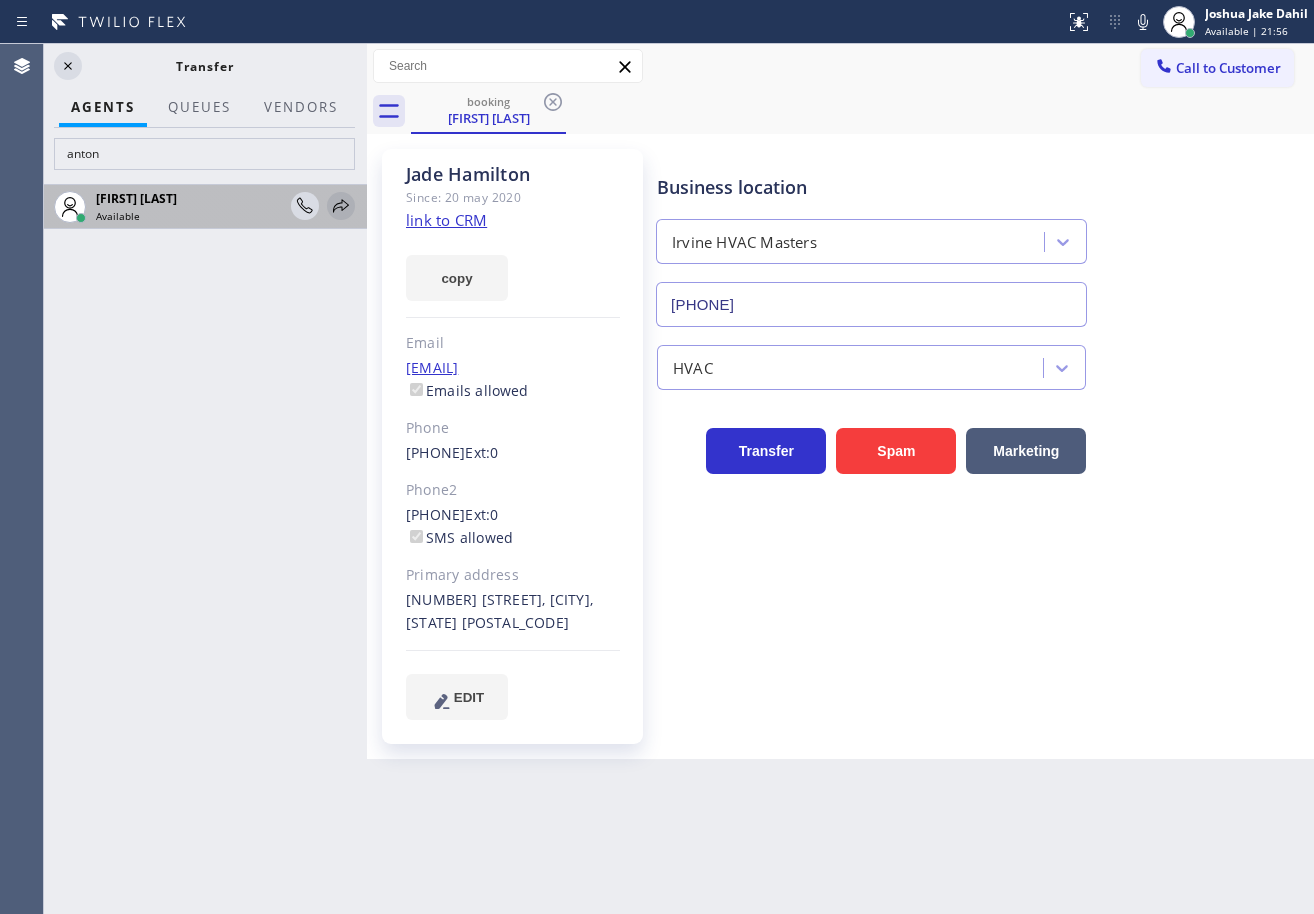 type on "anton" 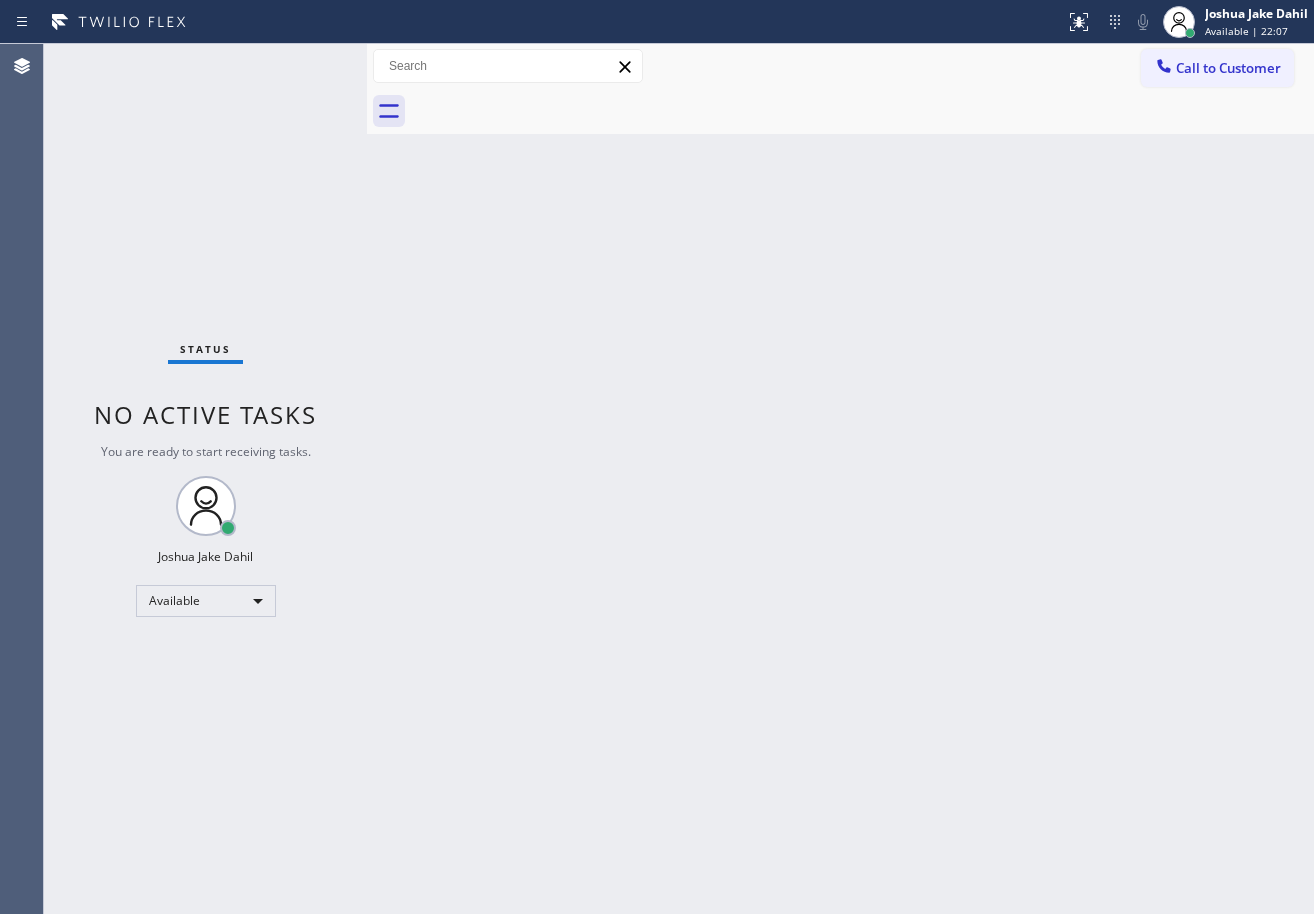 drag, startPoint x: 1200, startPoint y: 38, endPoint x: 1200, endPoint y: 107, distance: 69 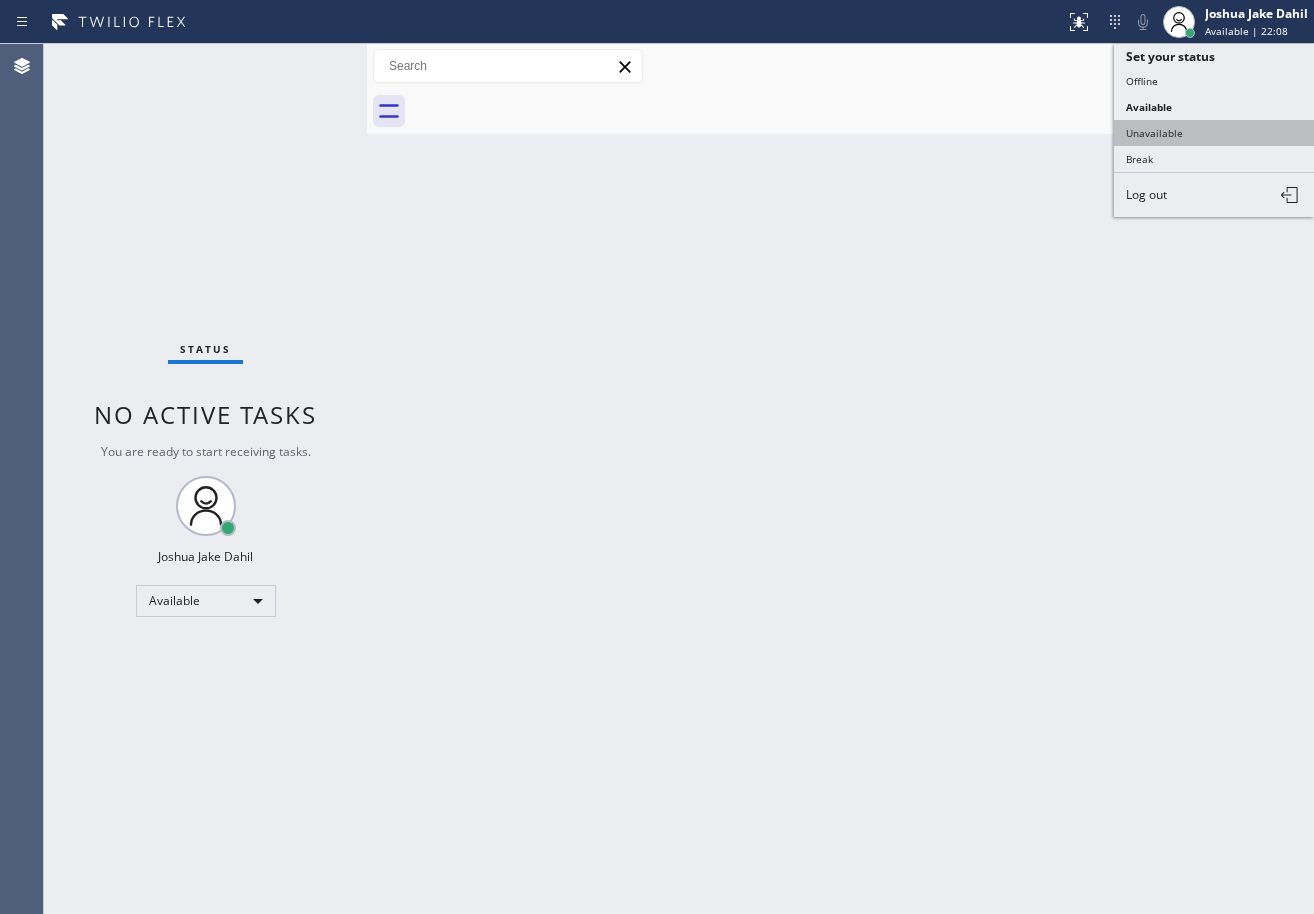 click on "Unavailable" at bounding box center (1214, 133) 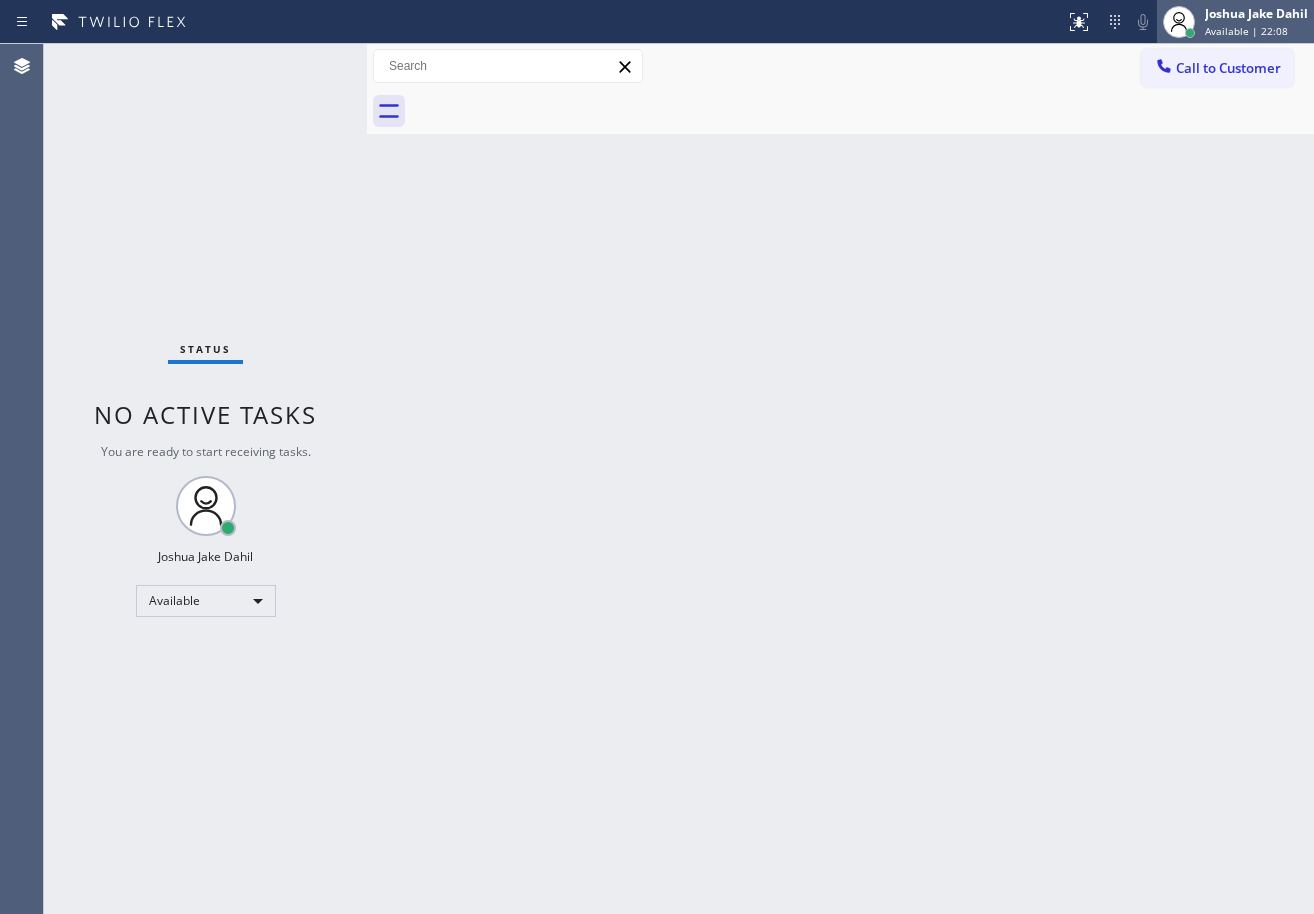 click on "Joshua Jake Dahil" at bounding box center (1256, 13) 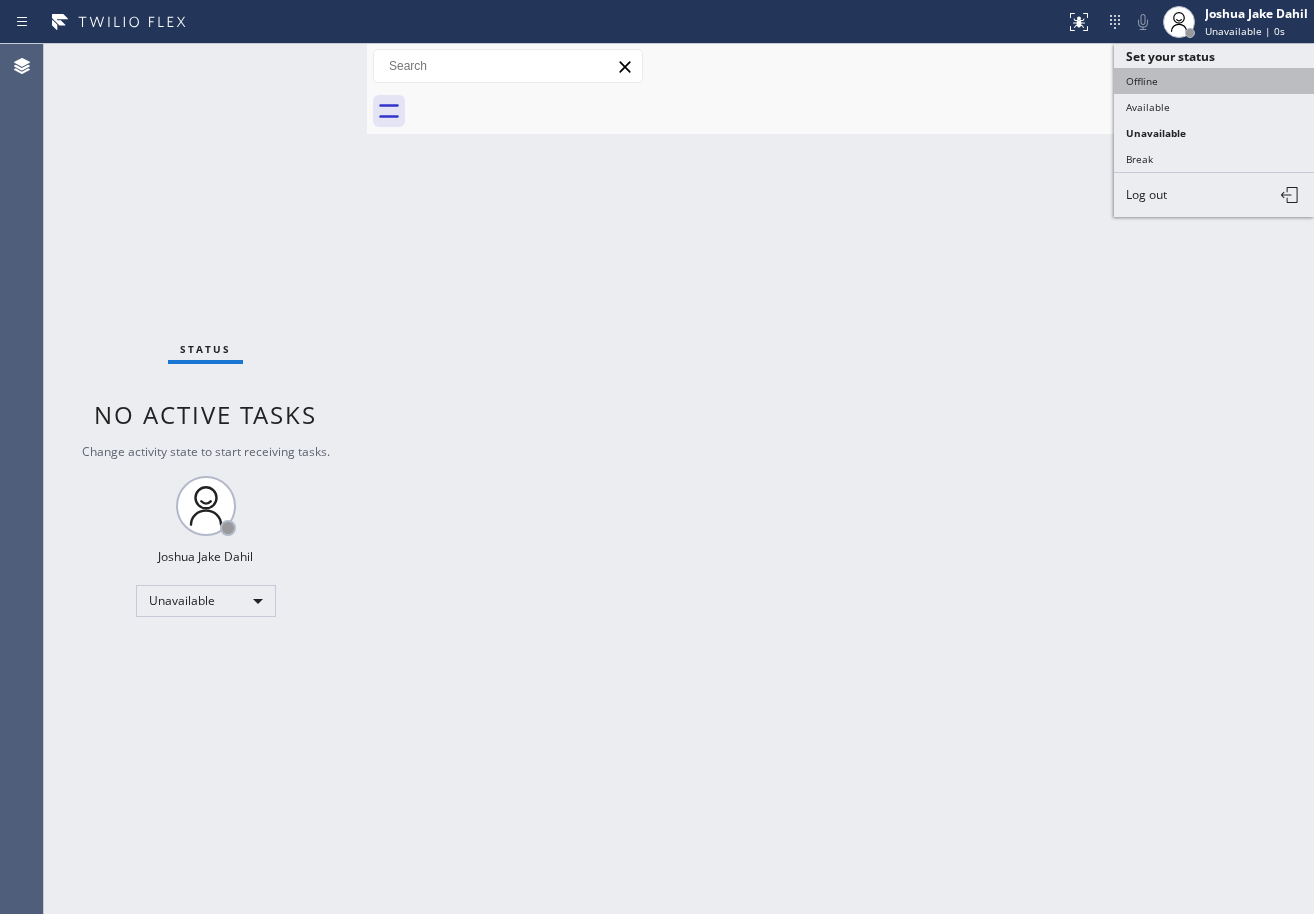 click on "Offline" at bounding box center (1214, 81) 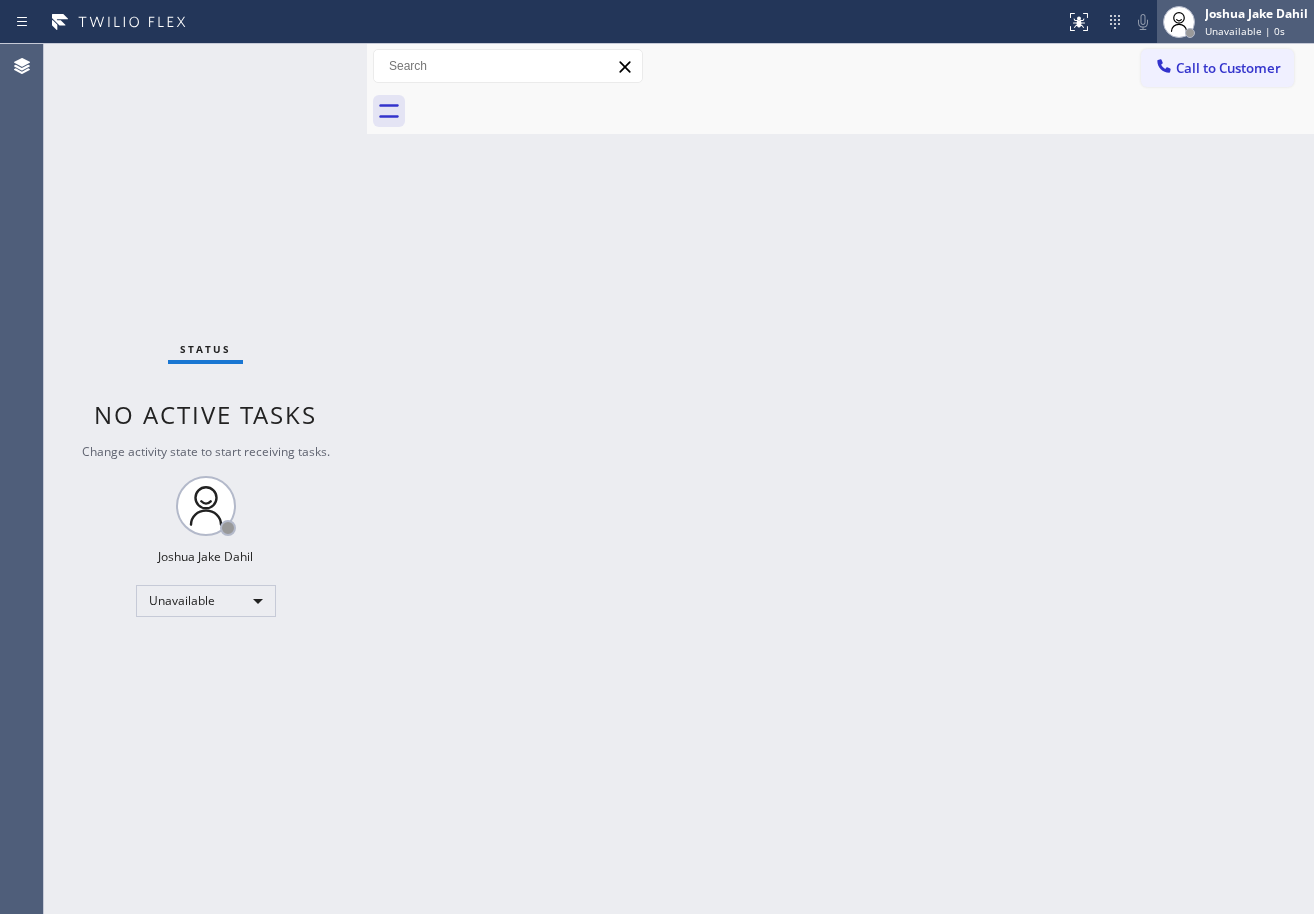 click on "Unavailable | 0s" at bounding box center (1245, 31) 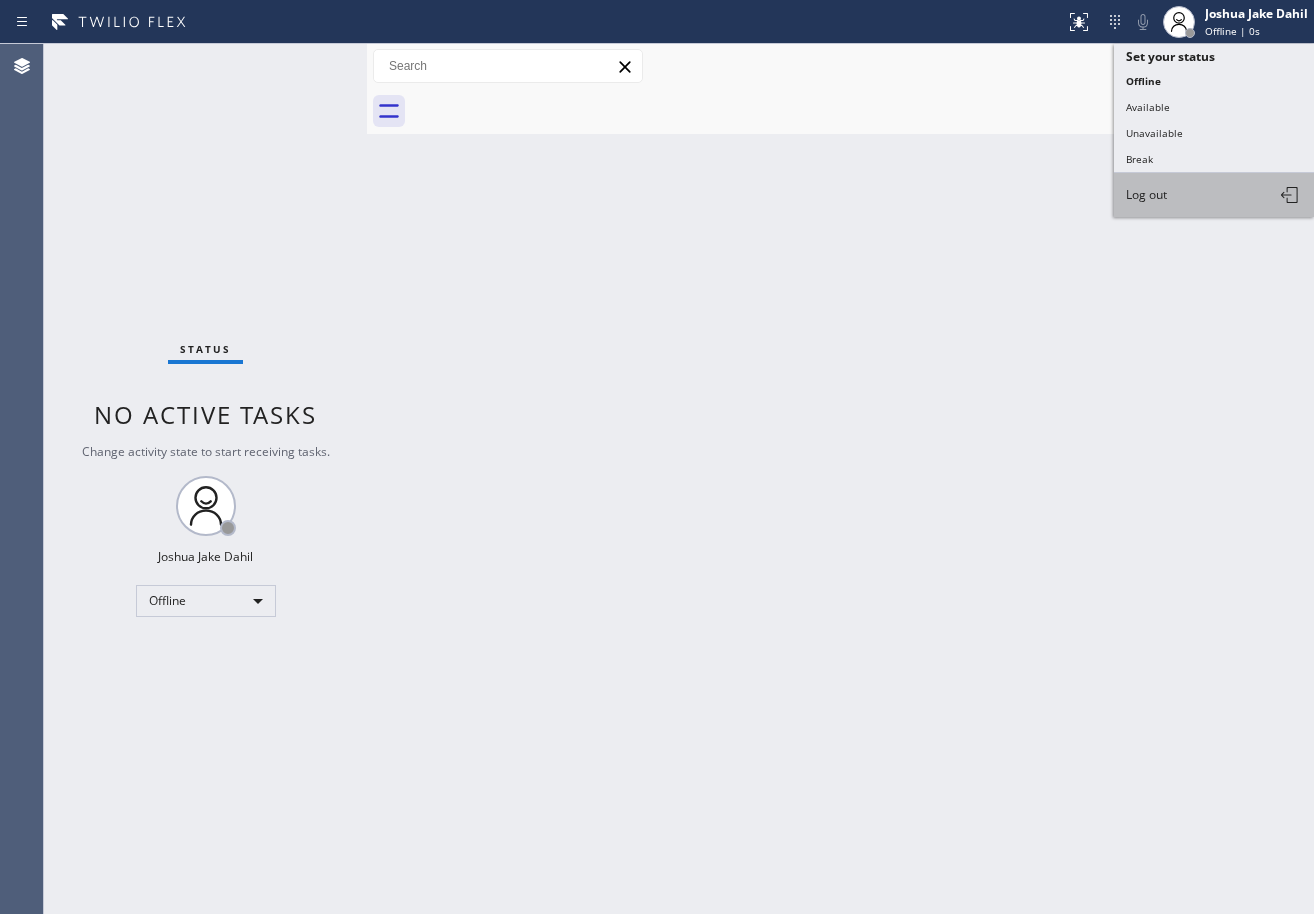 click on "Log out" at bounding box center [1214, 195] 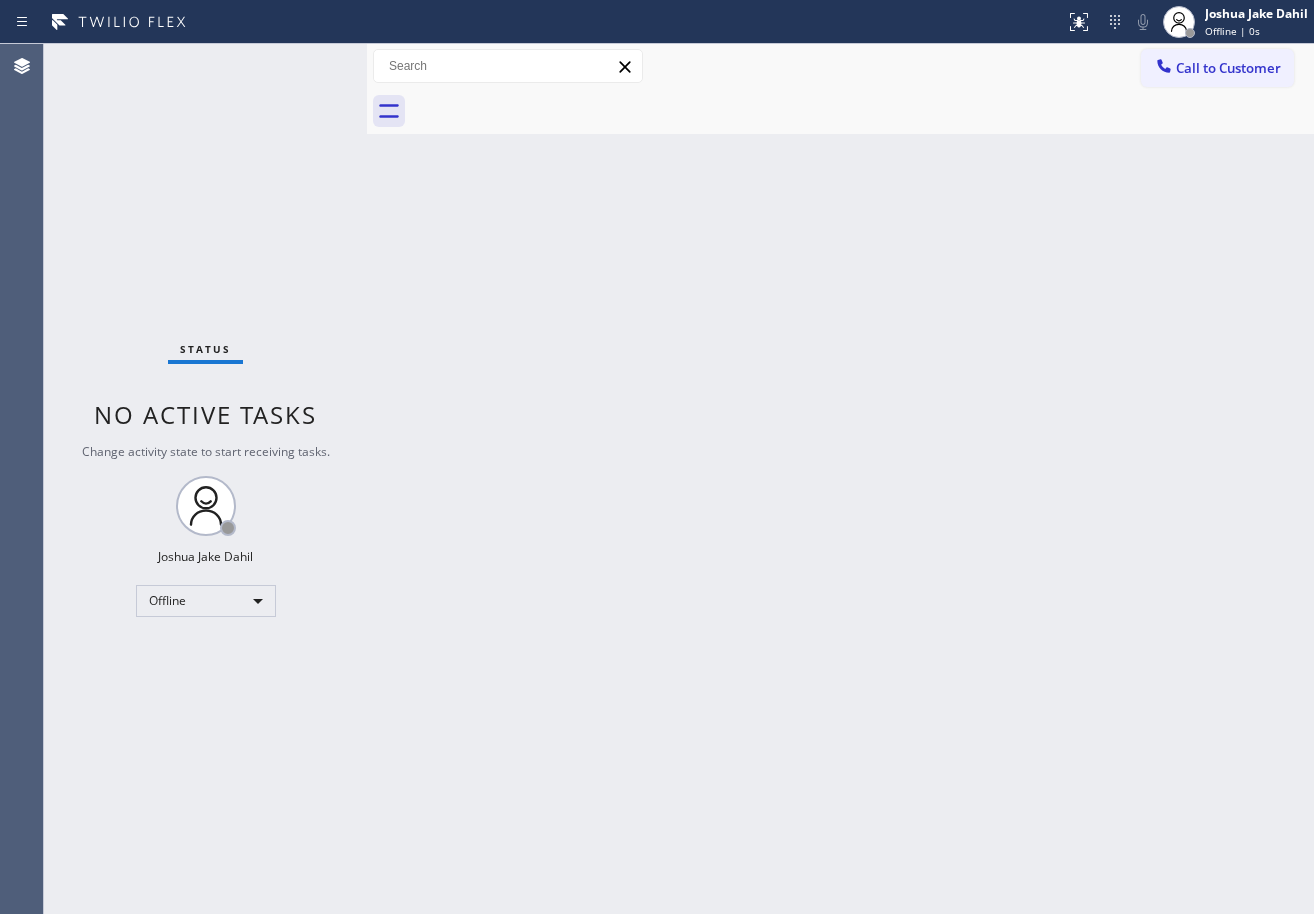 click on "Back to Dashboard Change Sender ID Customers Technicians Select a contact Outbound call Technician Search Technician Your caller id phone number Your caller id phone number Call Technician info Name   Phone none Address none Change Sender ID HVAC [PHONE] 5 Star Appliance [PHONE] Appliance Repair [PHONE] Plumbing [PHONE] Air Duct Cleaning [PHONE]  Electricians [PHONE] Cancel Change Check personal SMS Reset Change No tabs Call to Customer Outbound call Location Long Beach HVAC Your caller id phone number ([PHONE]) Customer number Call Outbound call Technician Search Technician Your caller id phone number Your caller id phone number Call" at bounding box center [840, 479] 